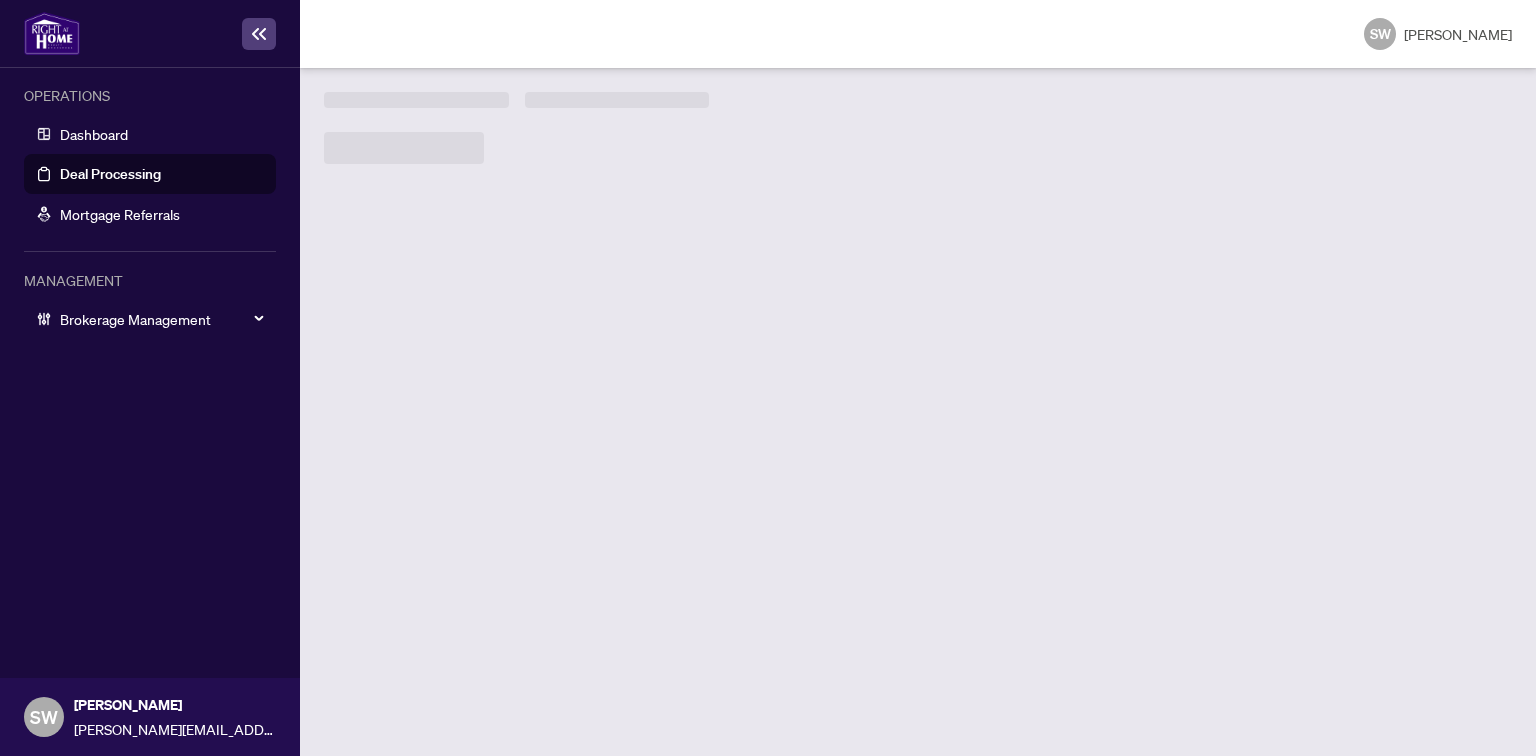 scroll, scrollTop: 0, scrollLeft: 0, axis: both 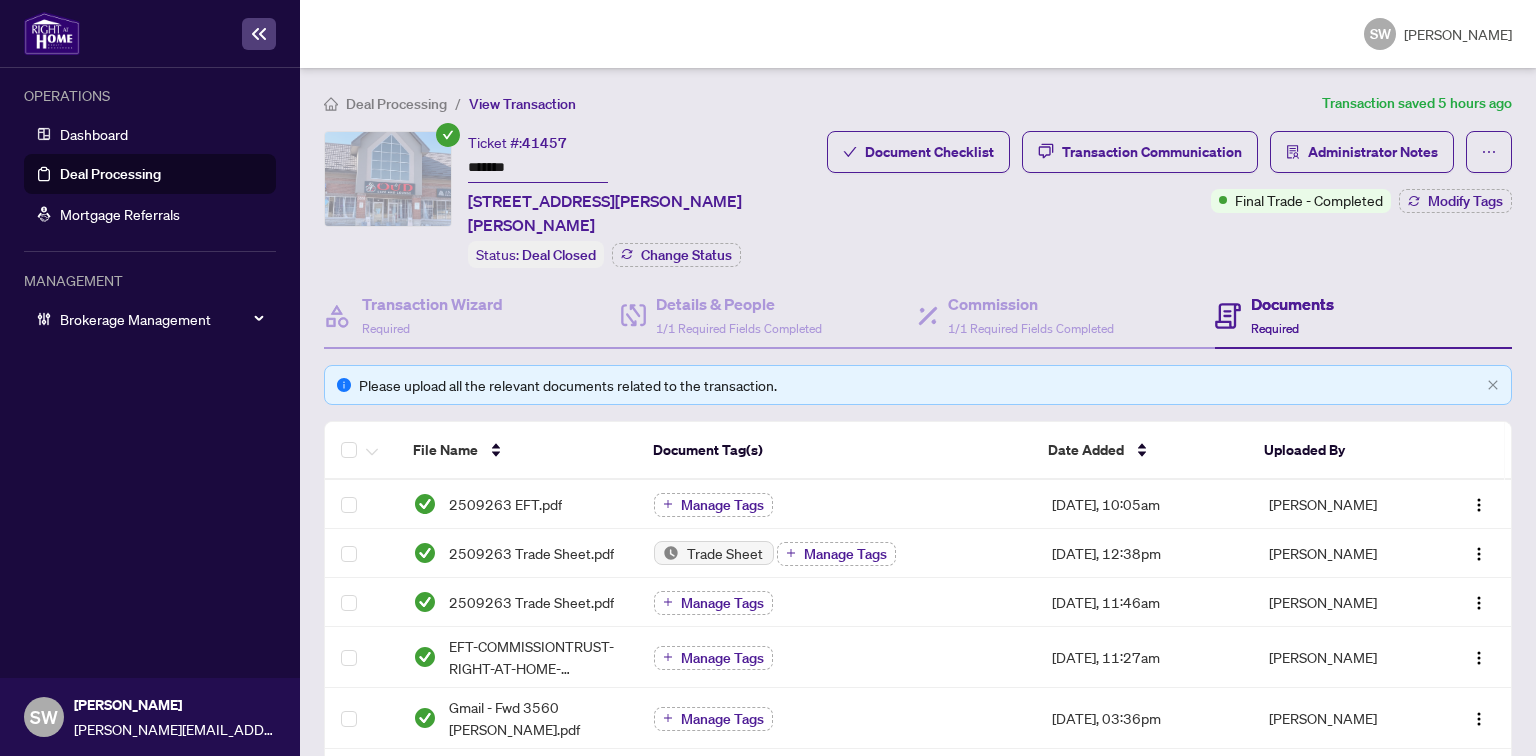 click on "*******" at bounding box center (538, 168) 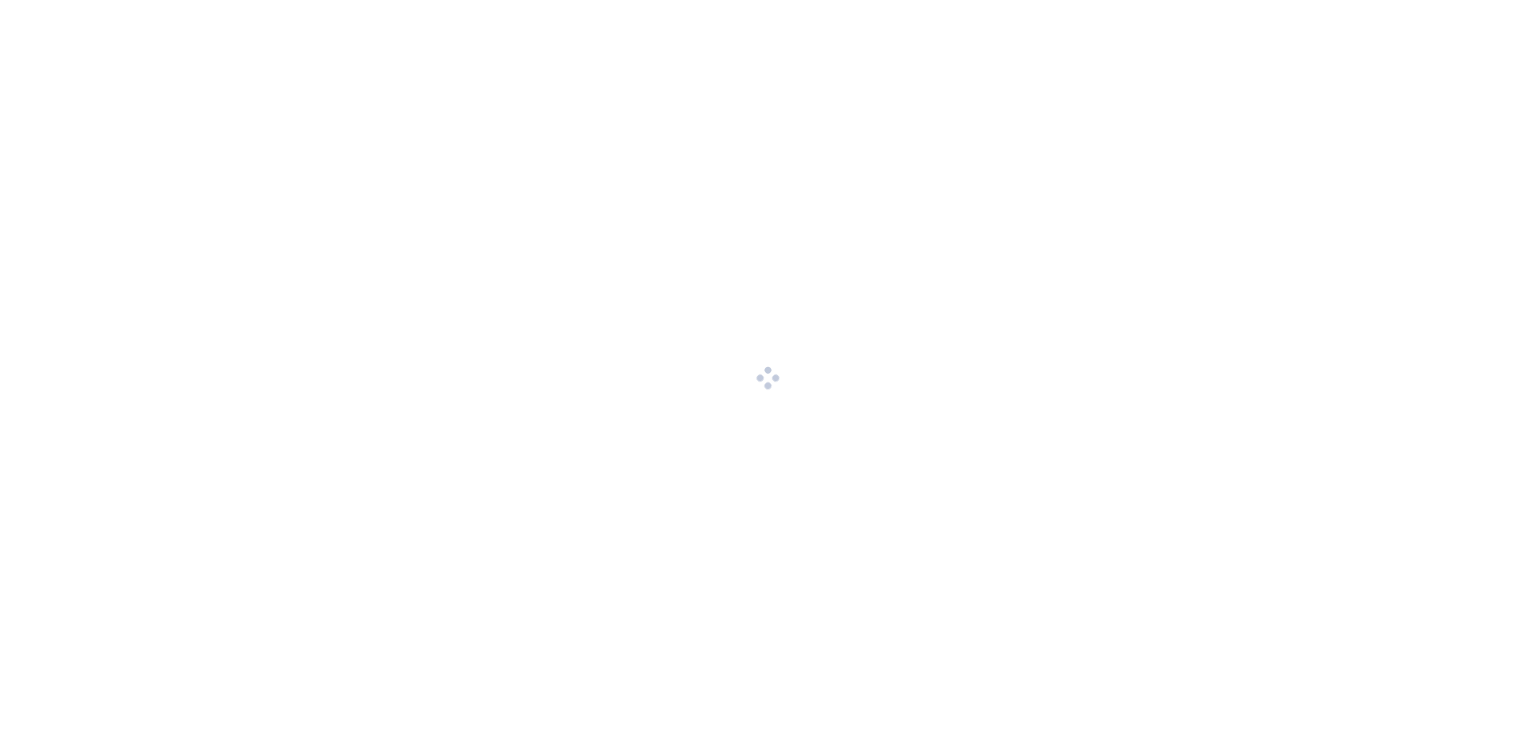 scroll, scrollTop: 0, scrollLeft: 0, axis: both 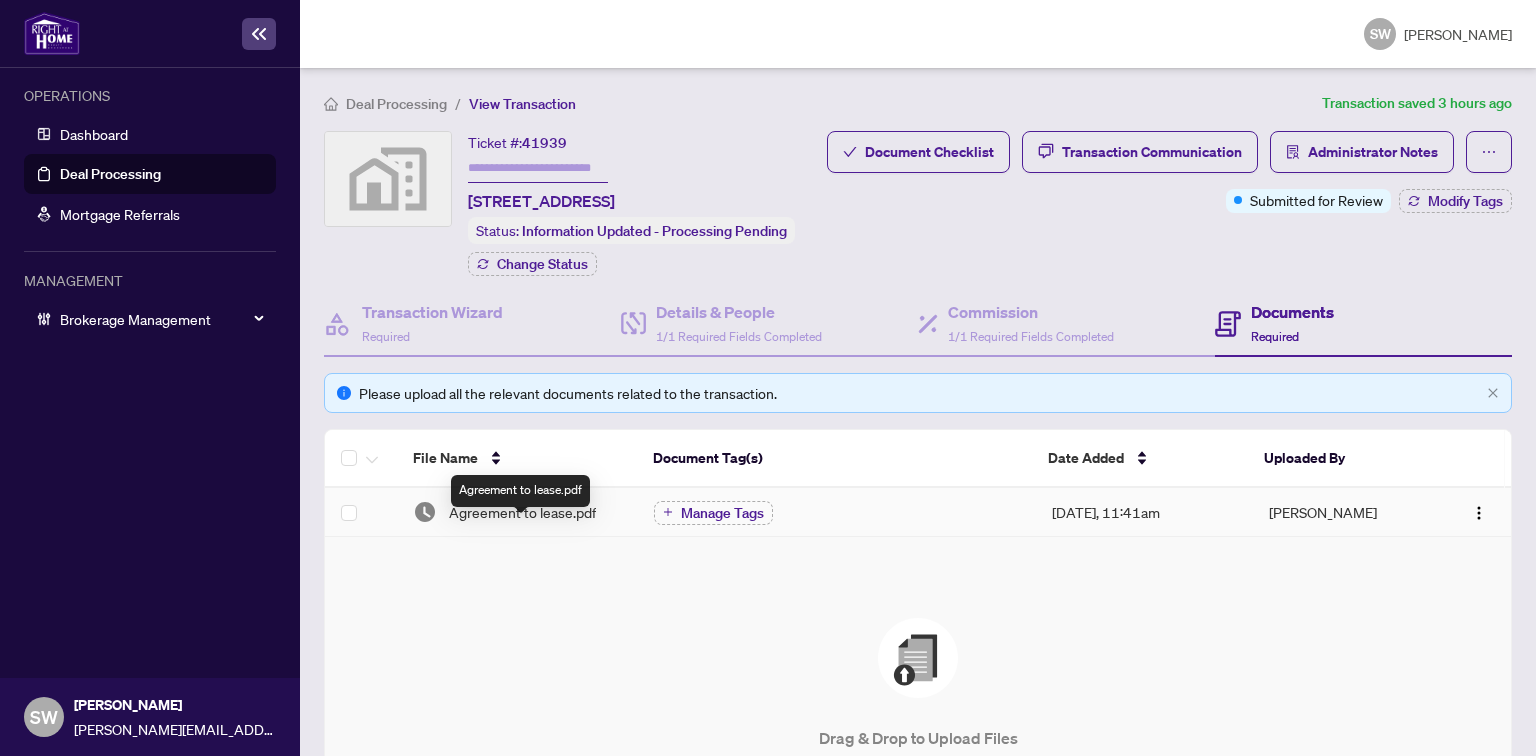 click on "Agreement to lease.pdf" at bounding box center [522, 512] 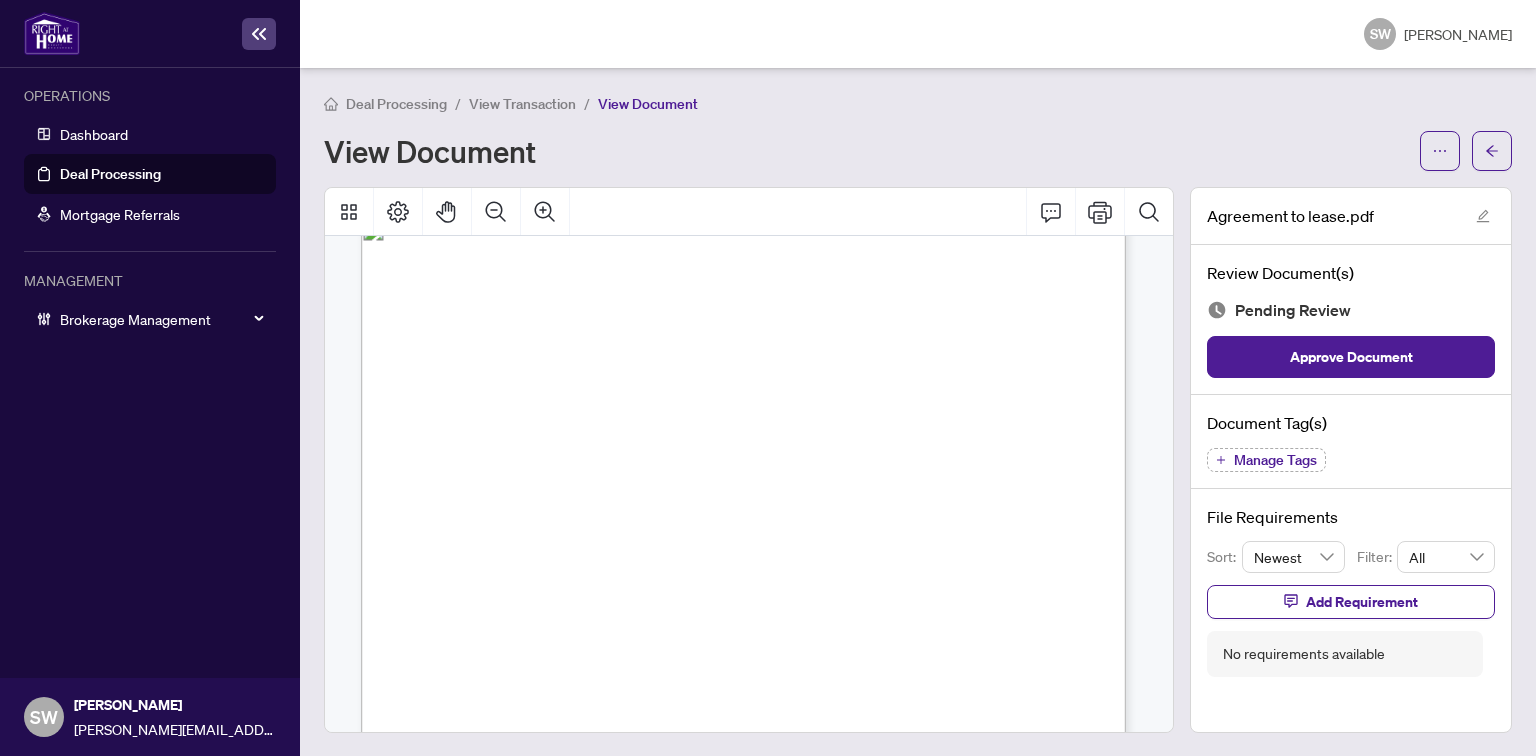 scroll, scrollTop: 0, scrollLeft: 0, axis: both 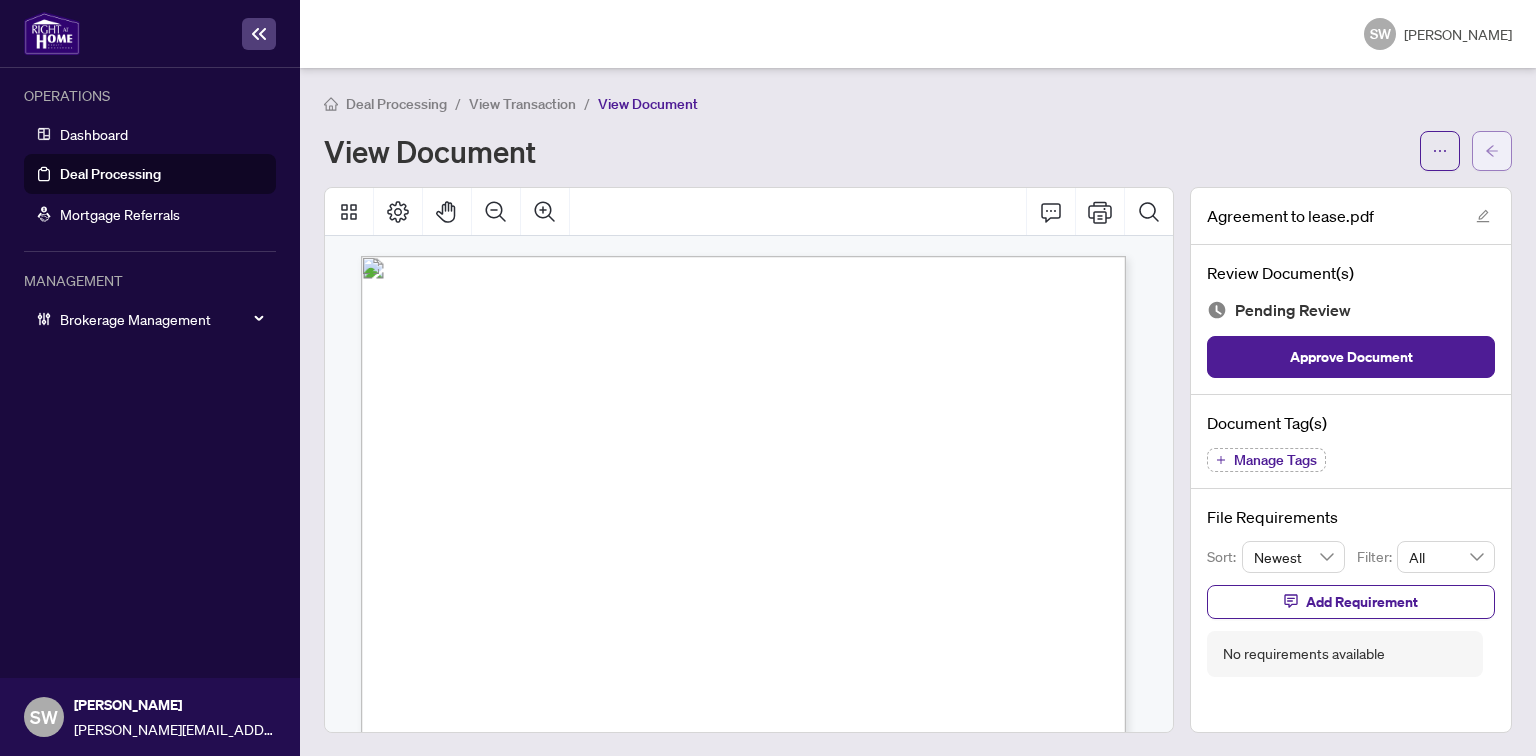 click 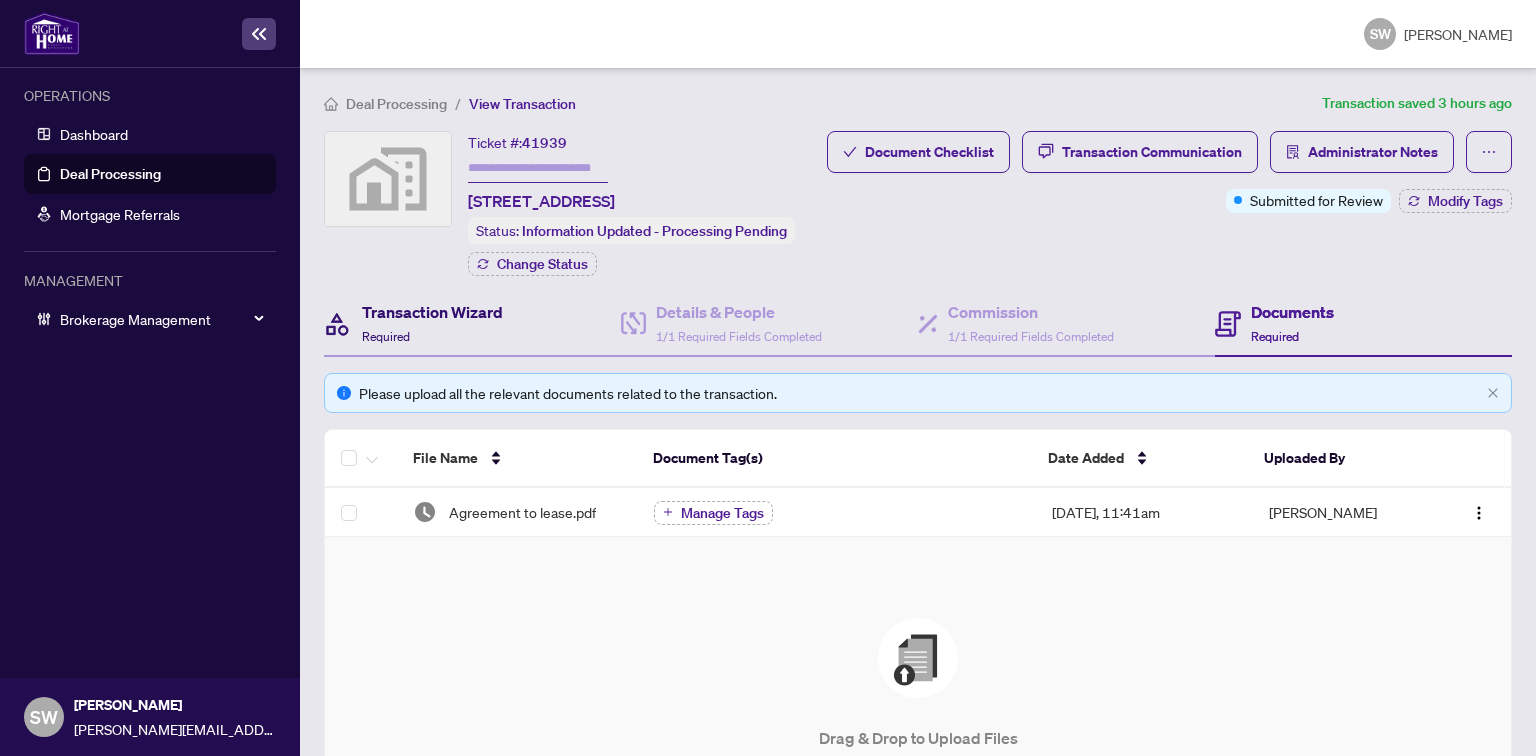 click on "Transaction Wizard" at bounding box center (432, 312) 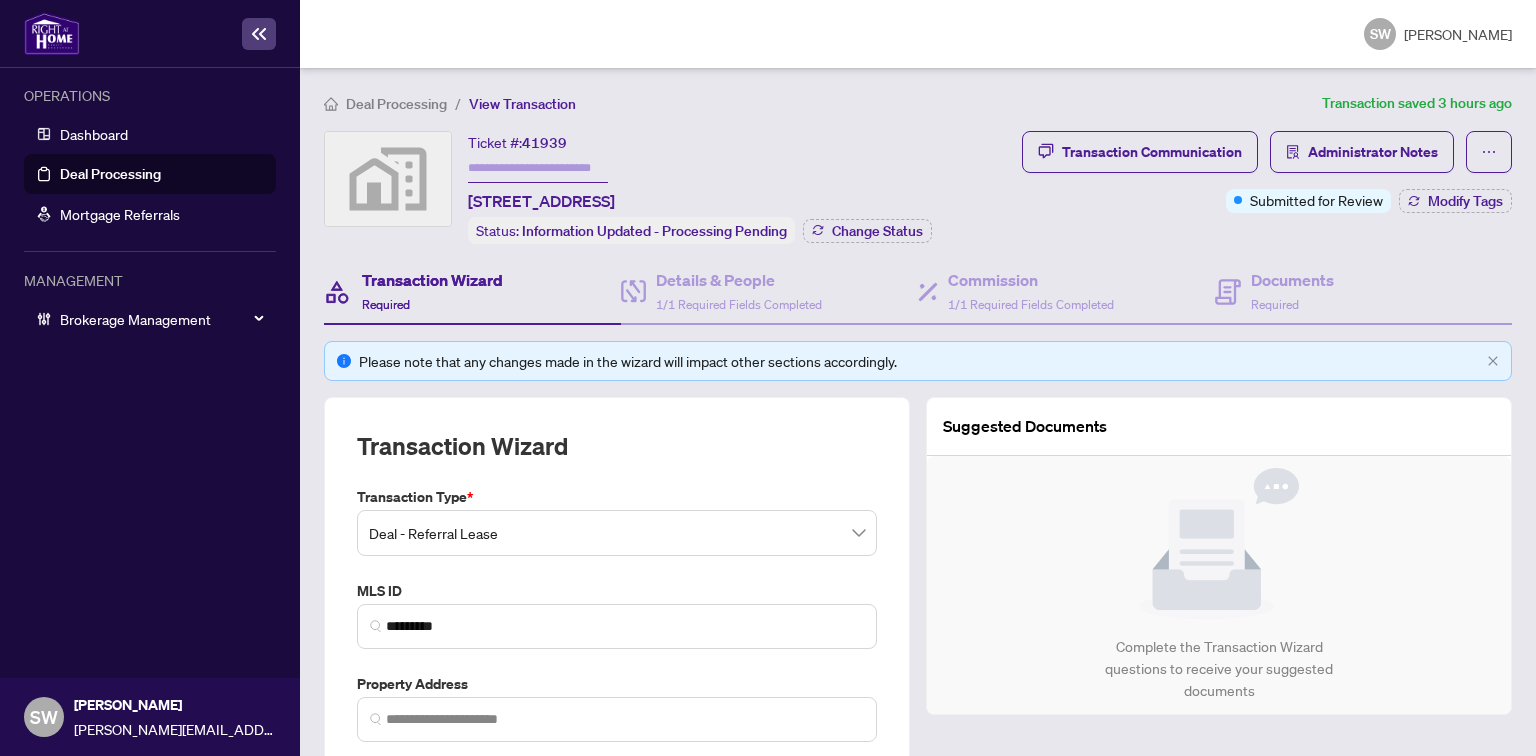 type on "**********" 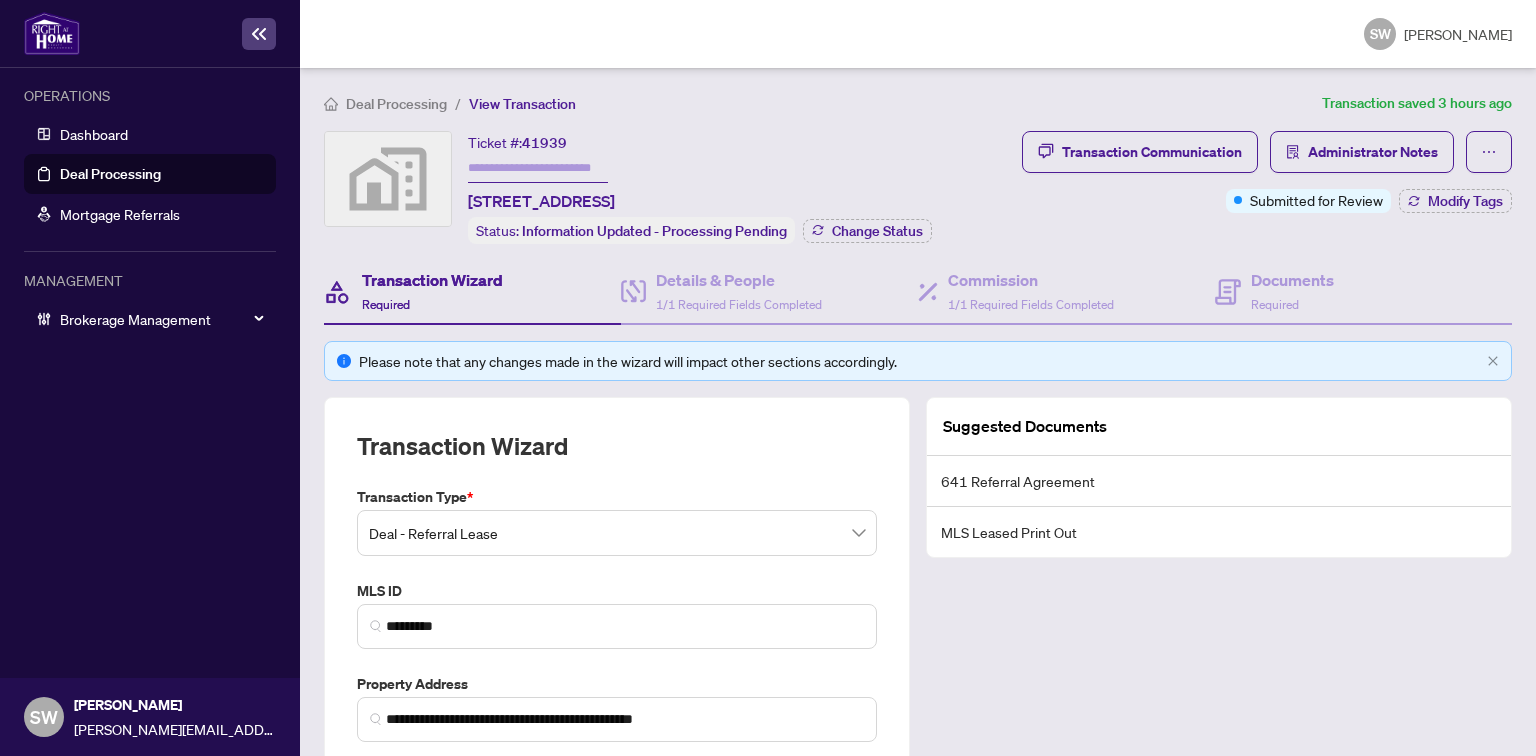 click on "Required" at bounding box center (386, 304) 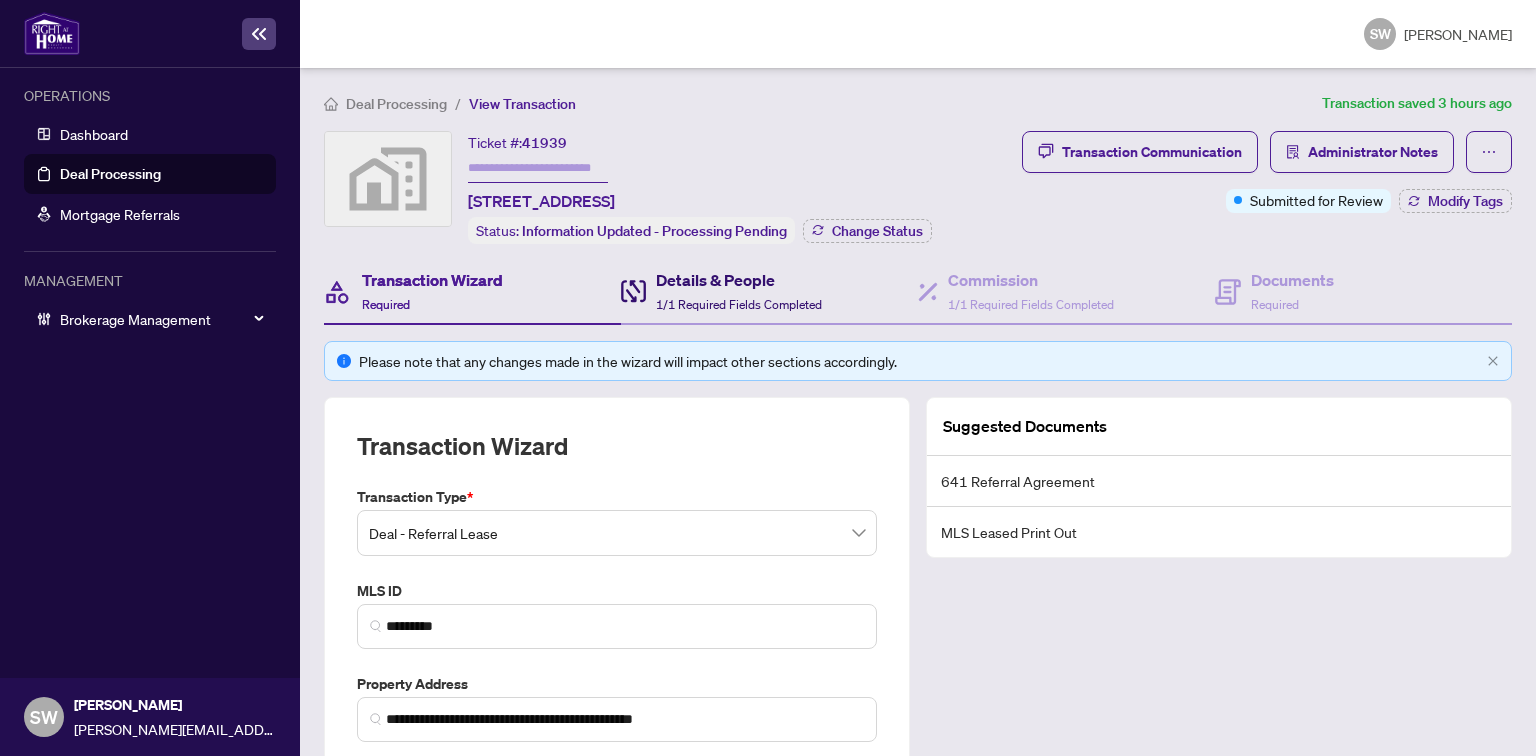 click on "1/1 Required Fields Completed" at bounding box center (739, 304) 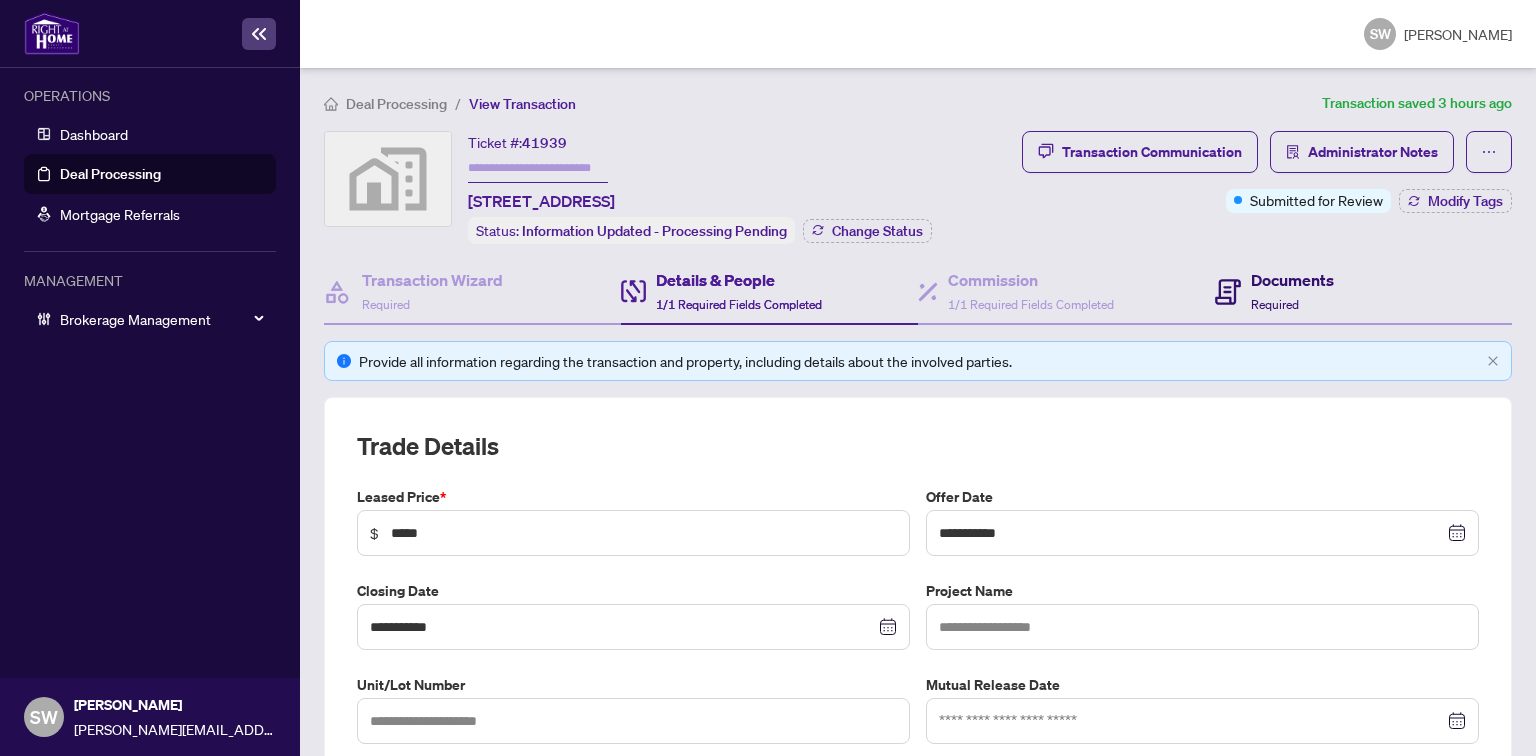 click on "Documents Required" at bounding box center [1292, 291] 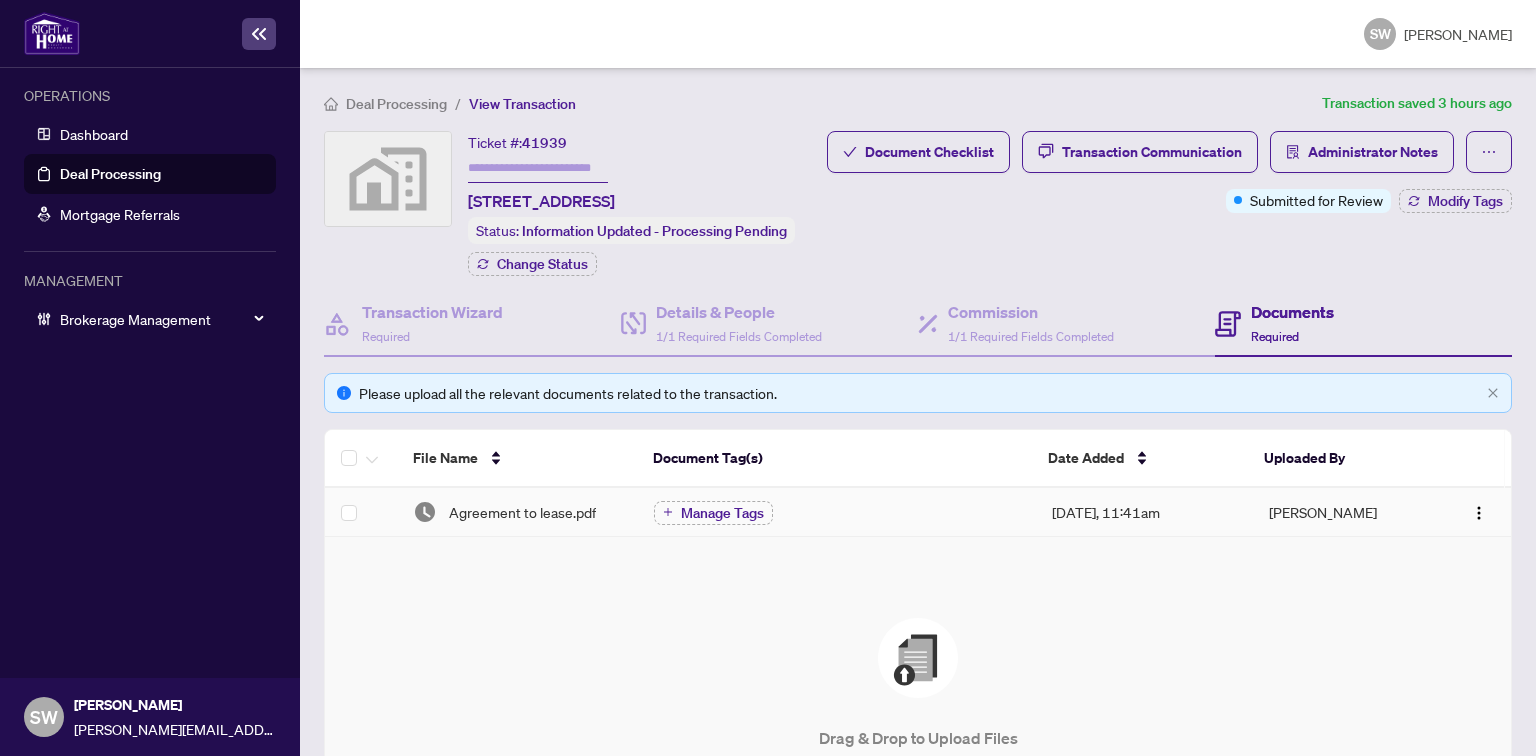 click on "Agreement to lease.pdf" at bounding box center [522, 512] 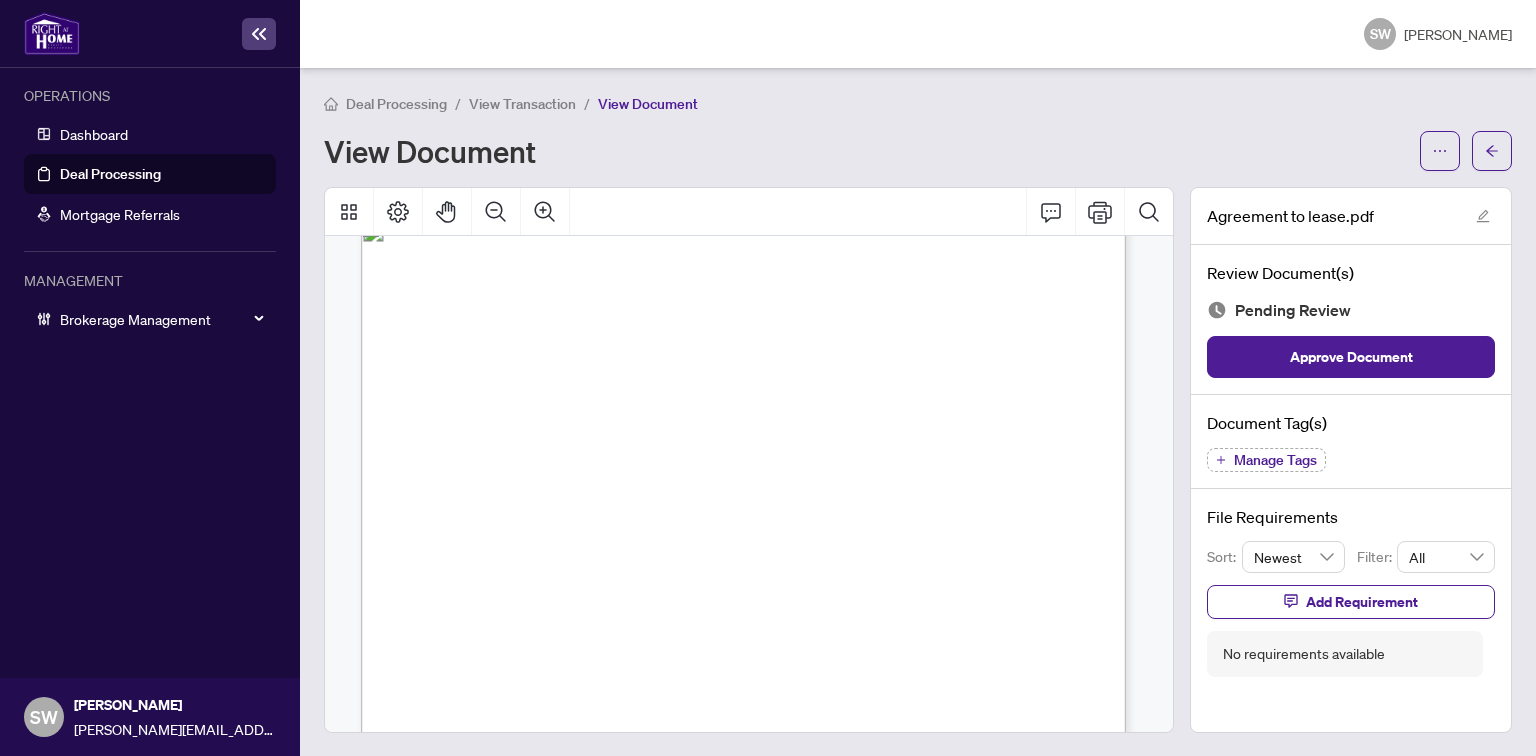 scroll, scrollTop: 3006, scrollLeft: 0, axis: vertical 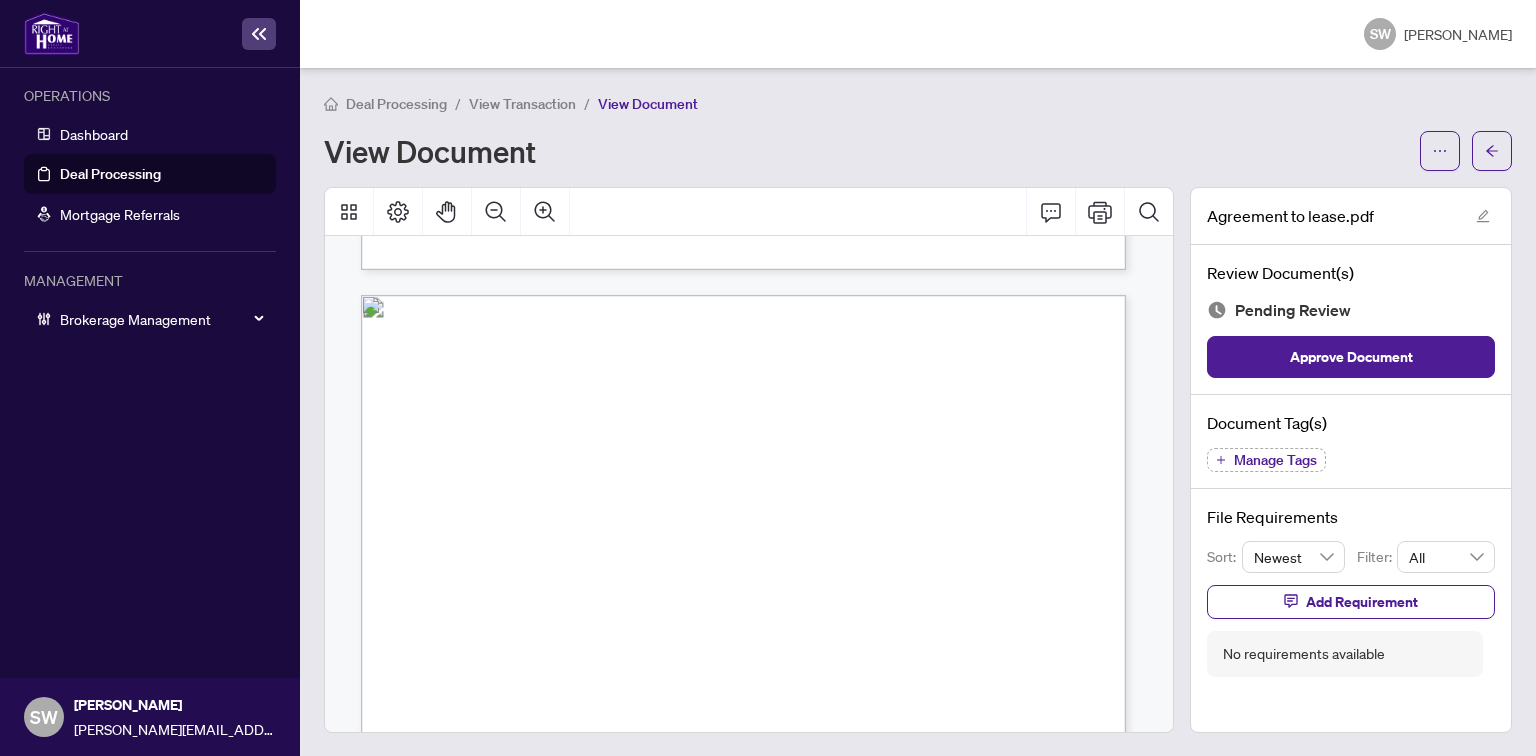 click on "View Transaction" at bounding box center [522, 104] 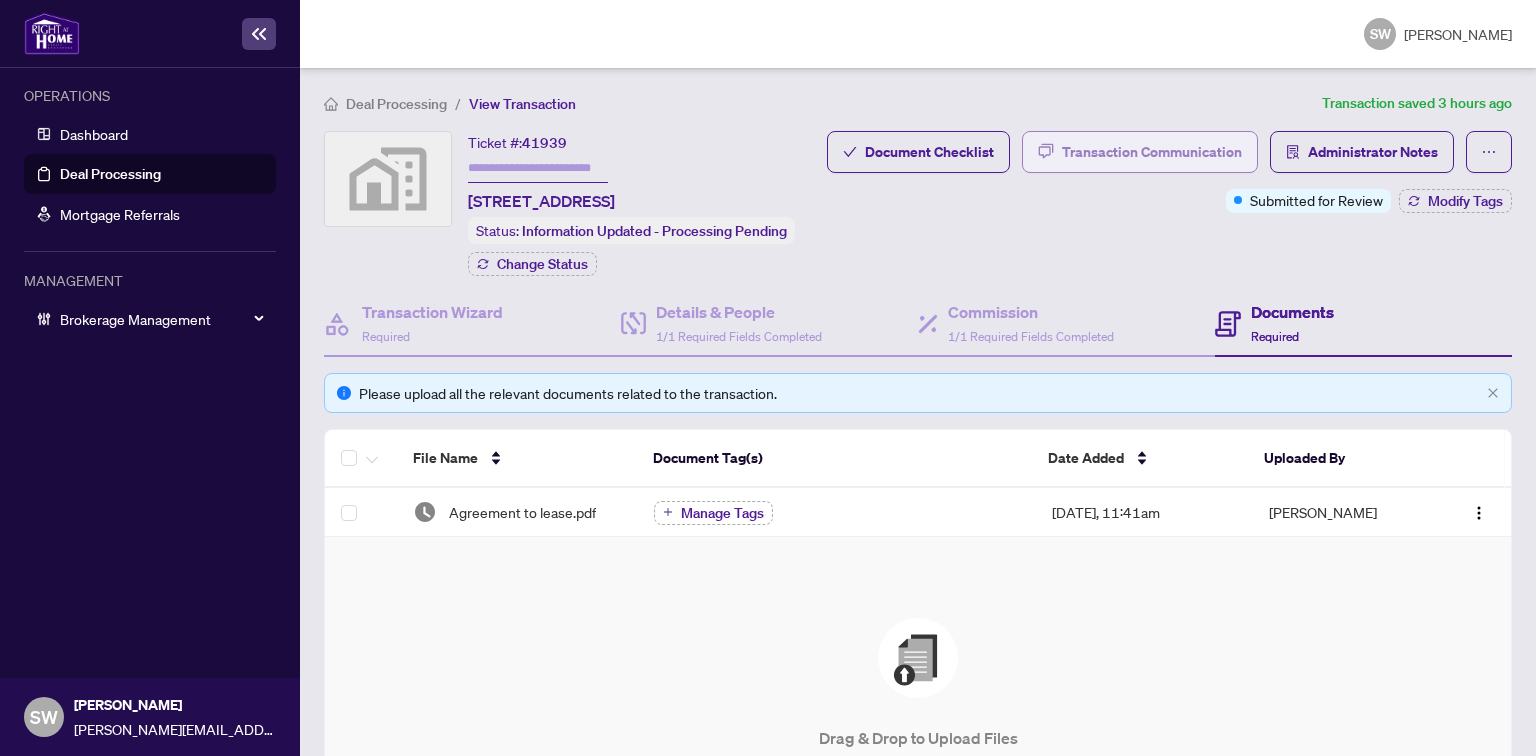 click on "Transaction Communication" at bounding box center [1152, 152] 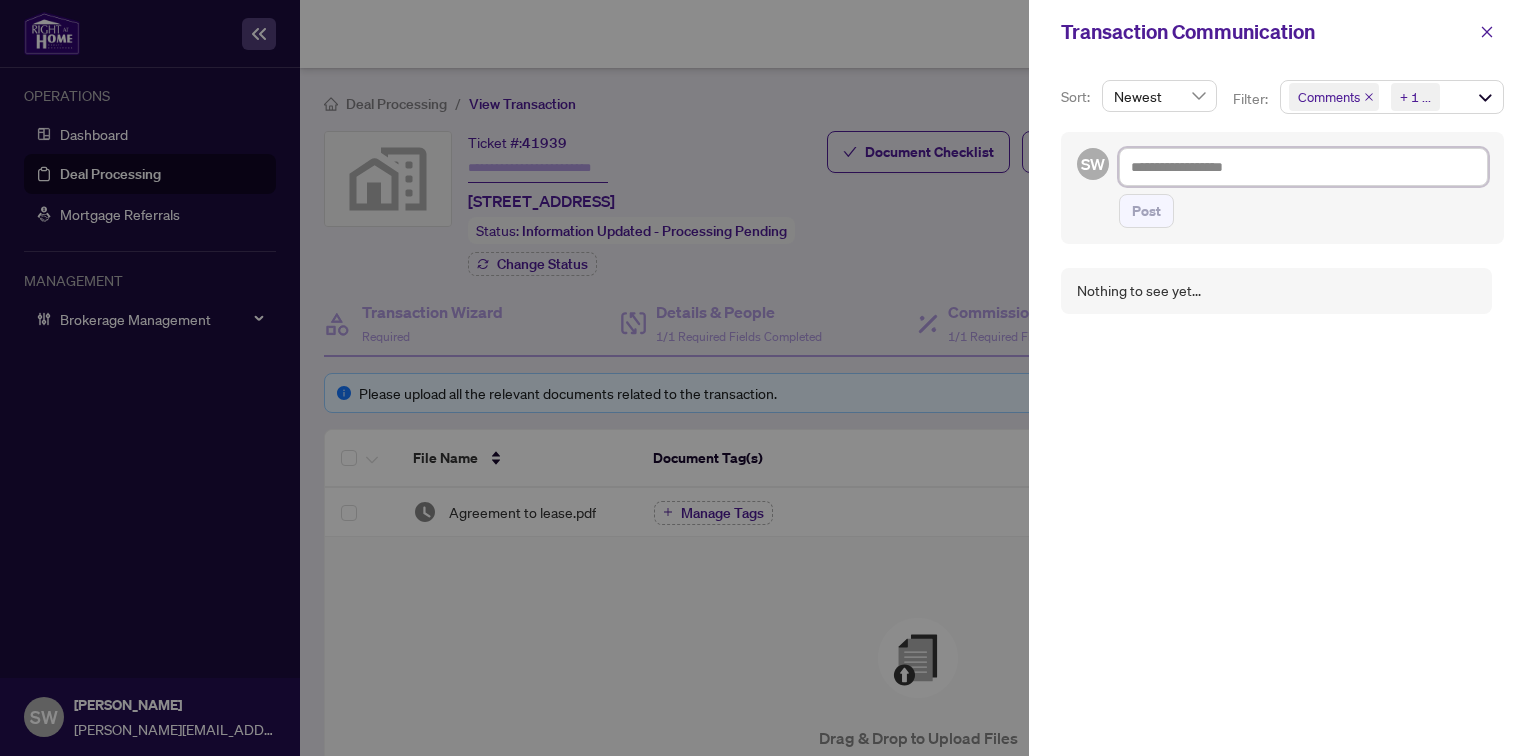 click at bounding box center [1303, 167] 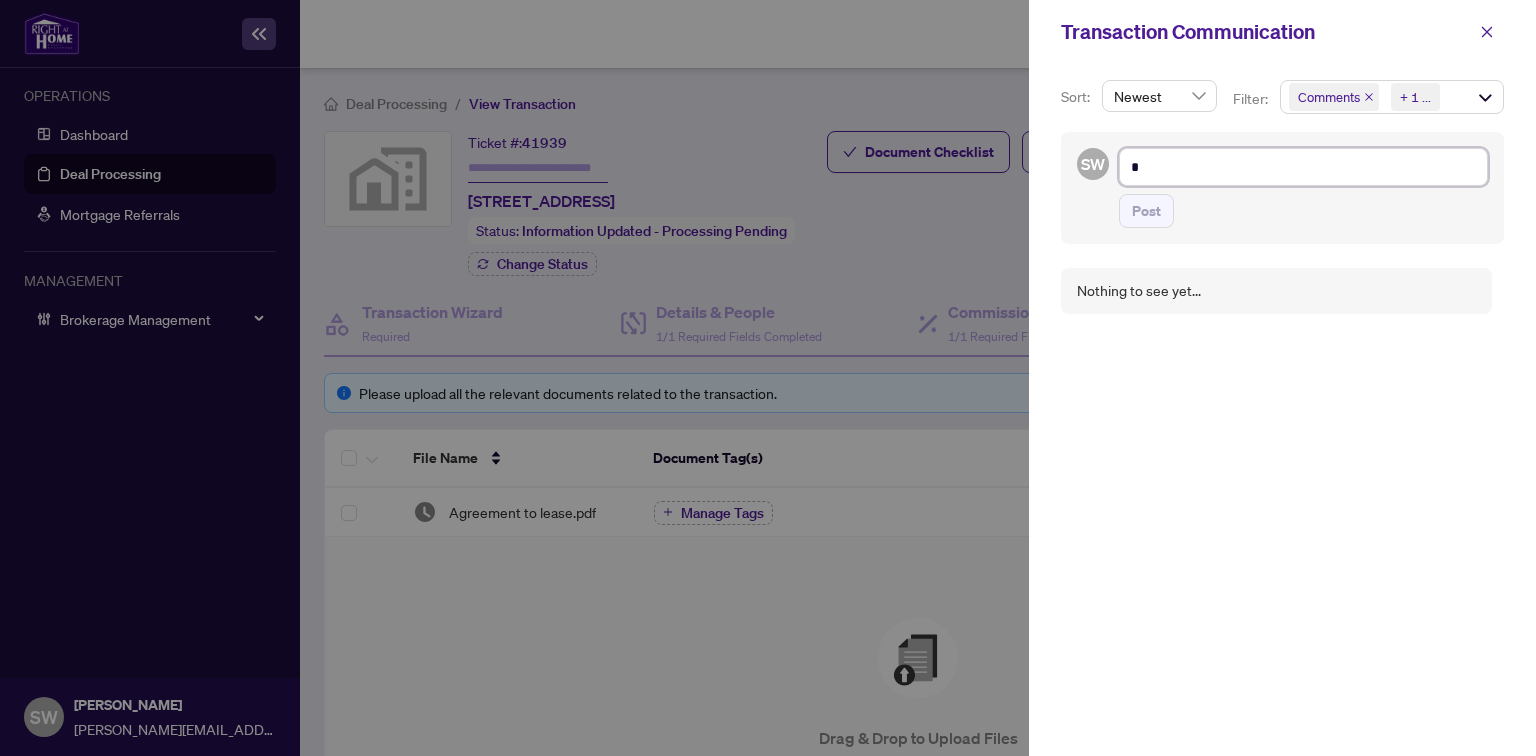 type on "**" 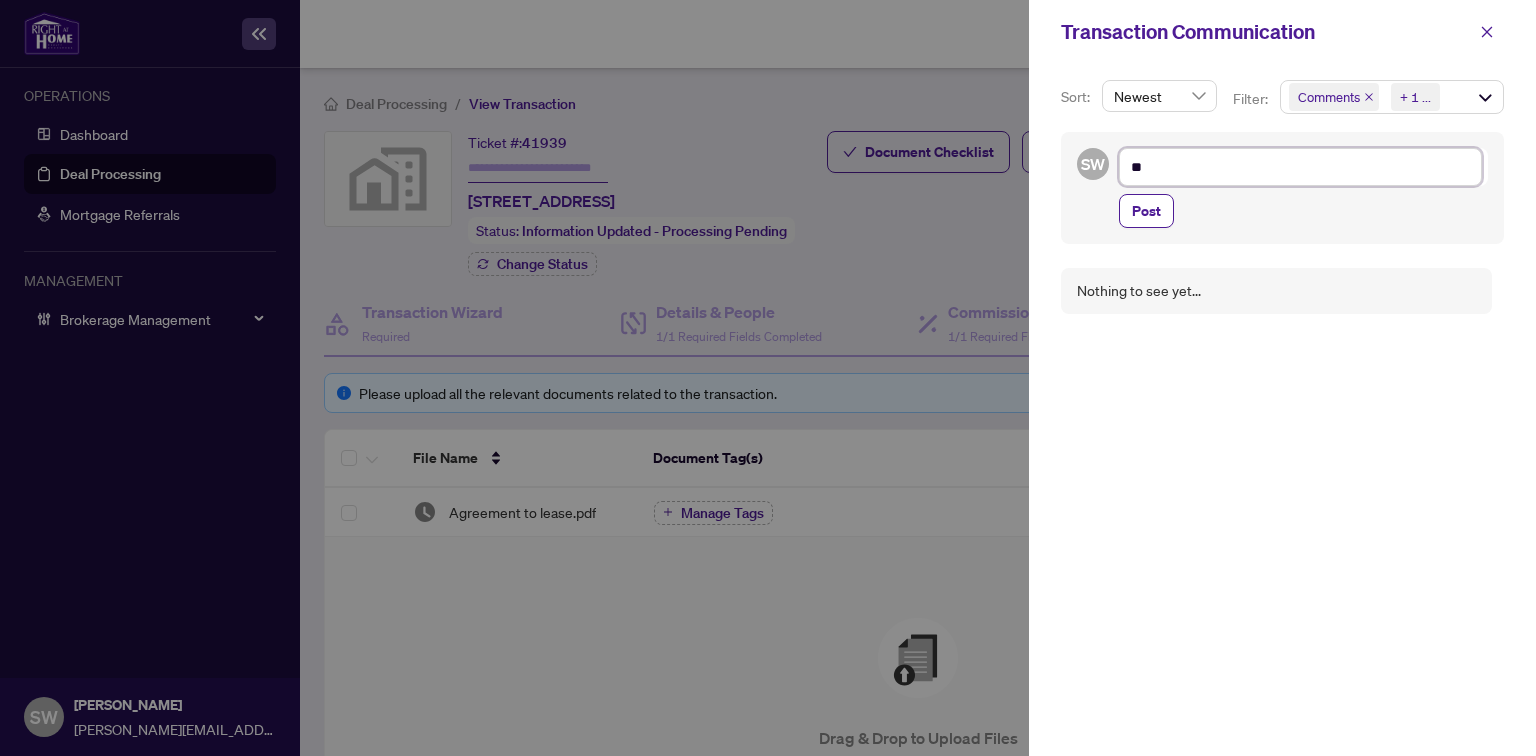 type on "***" 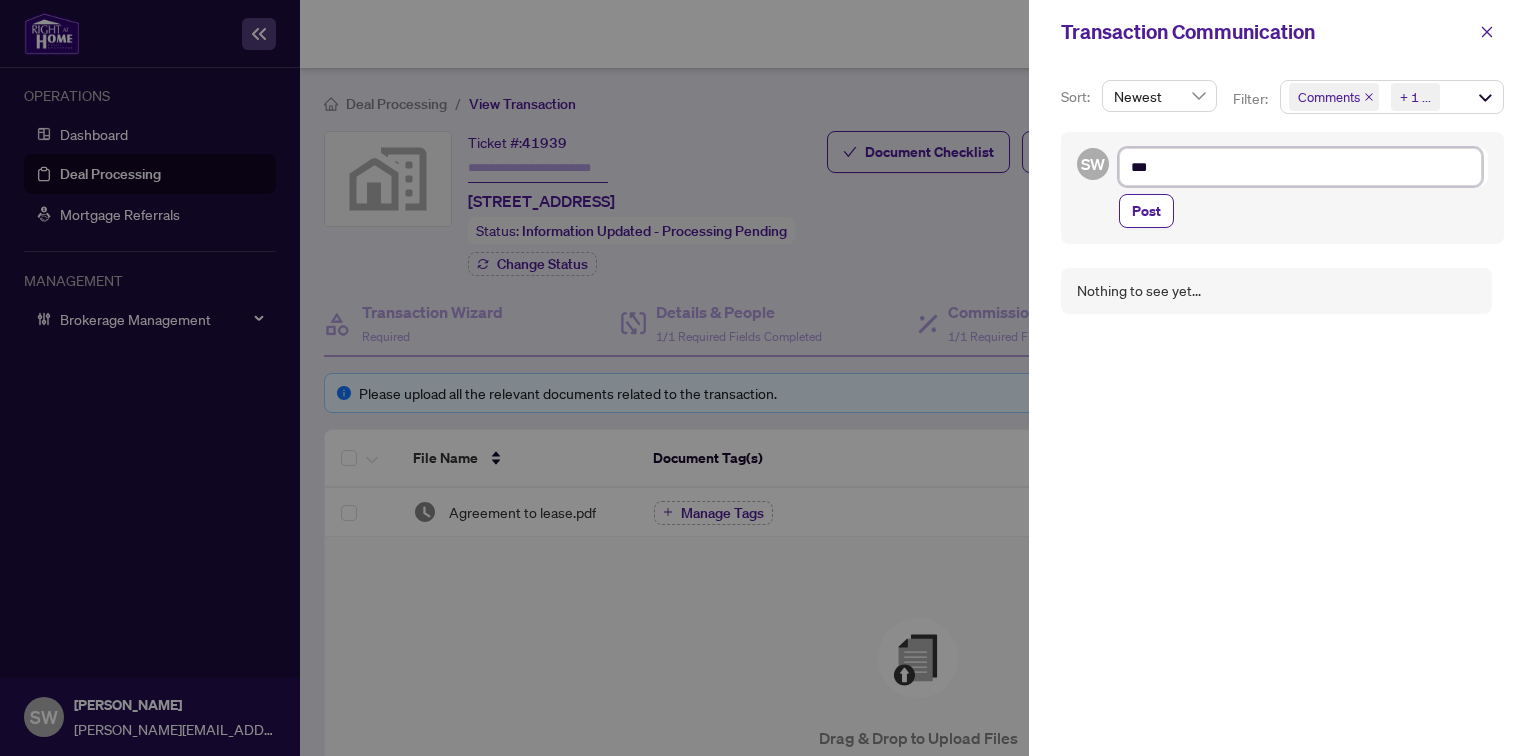 type on "****" 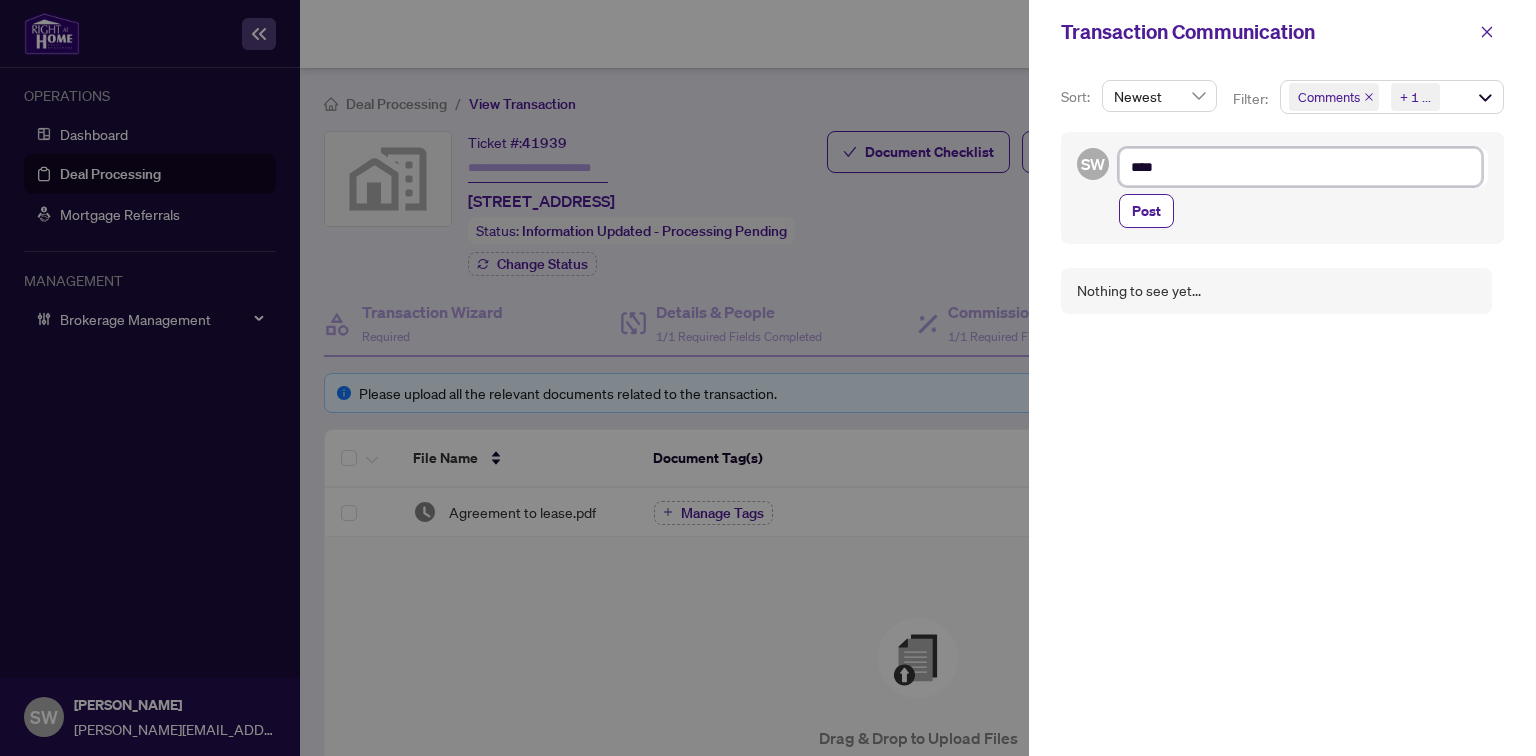type on "*****" 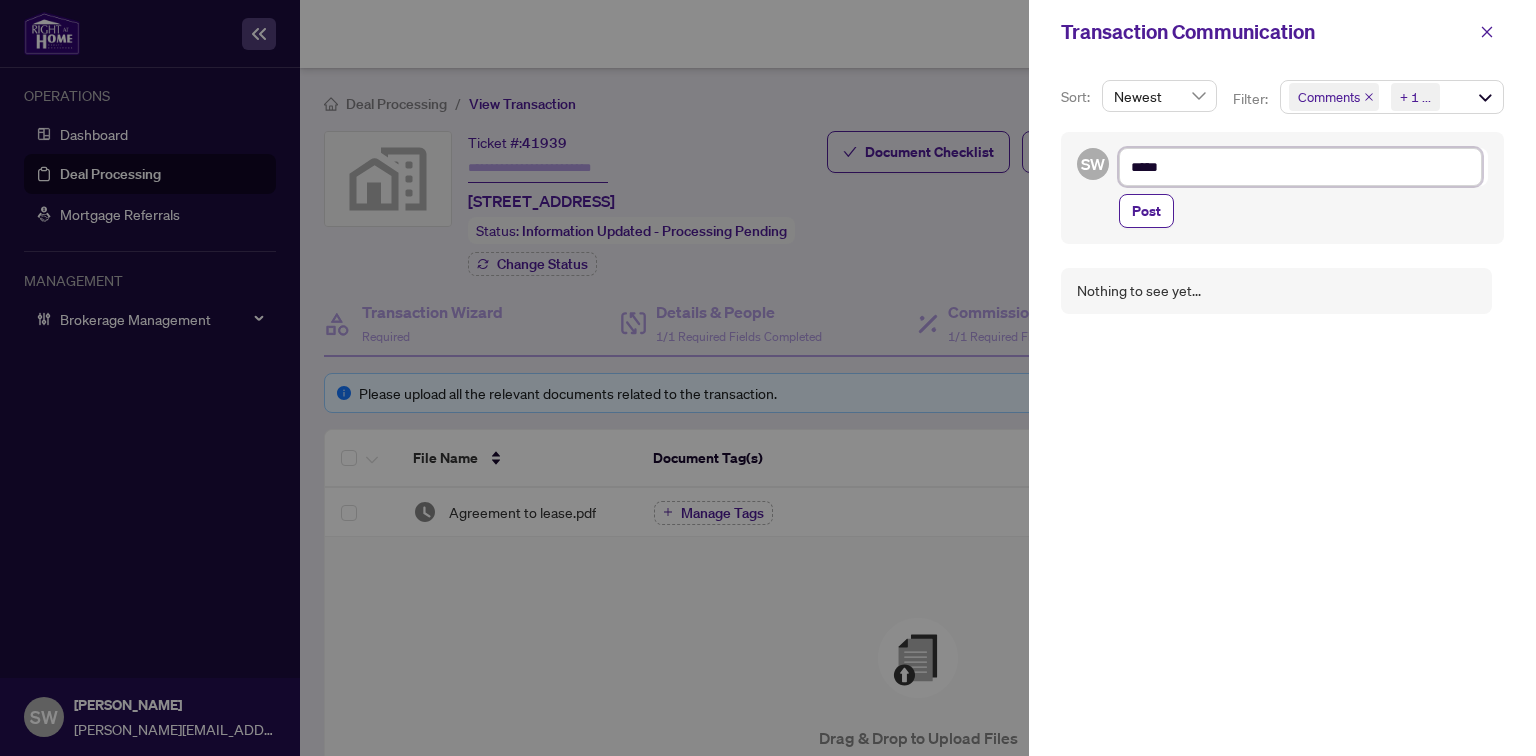 type on "******" 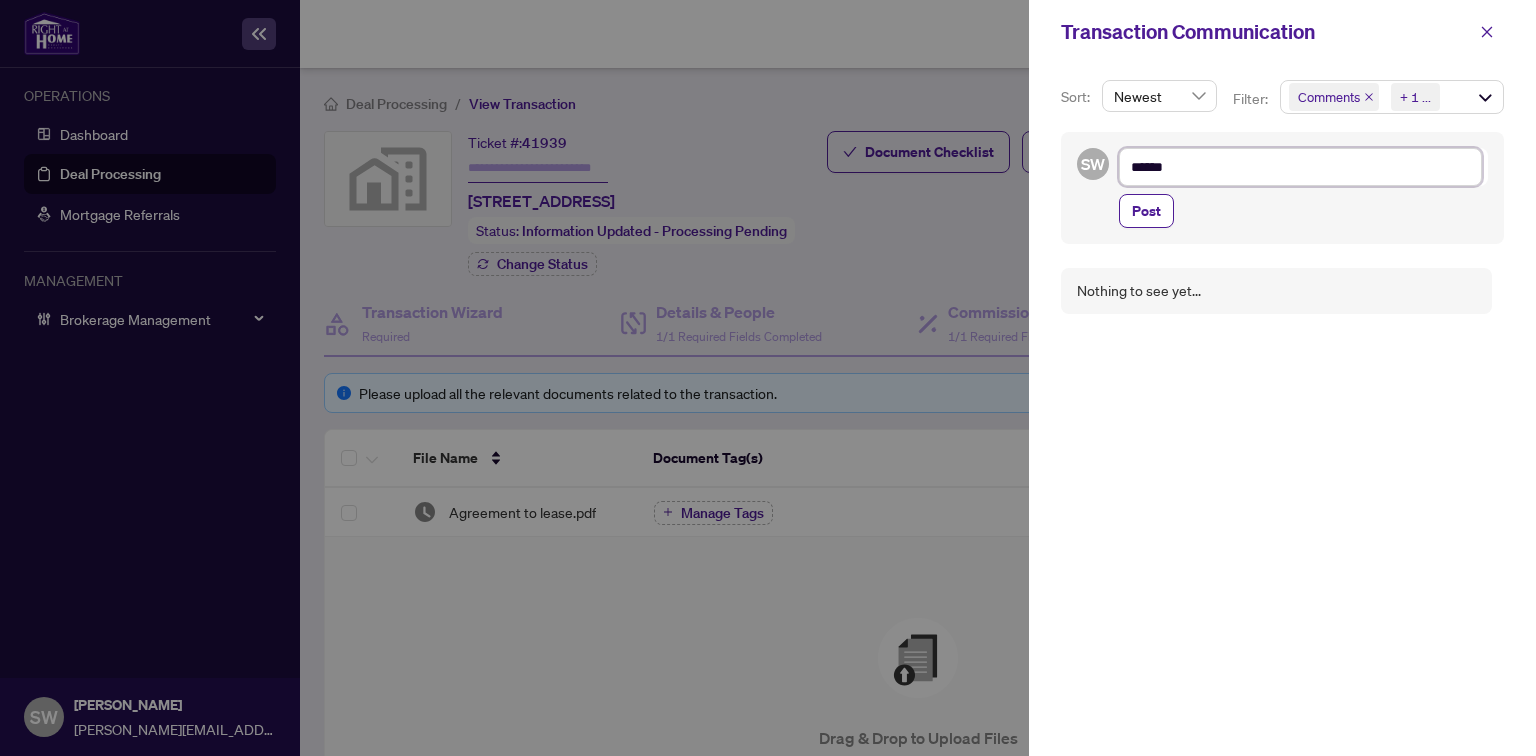 type on "******" 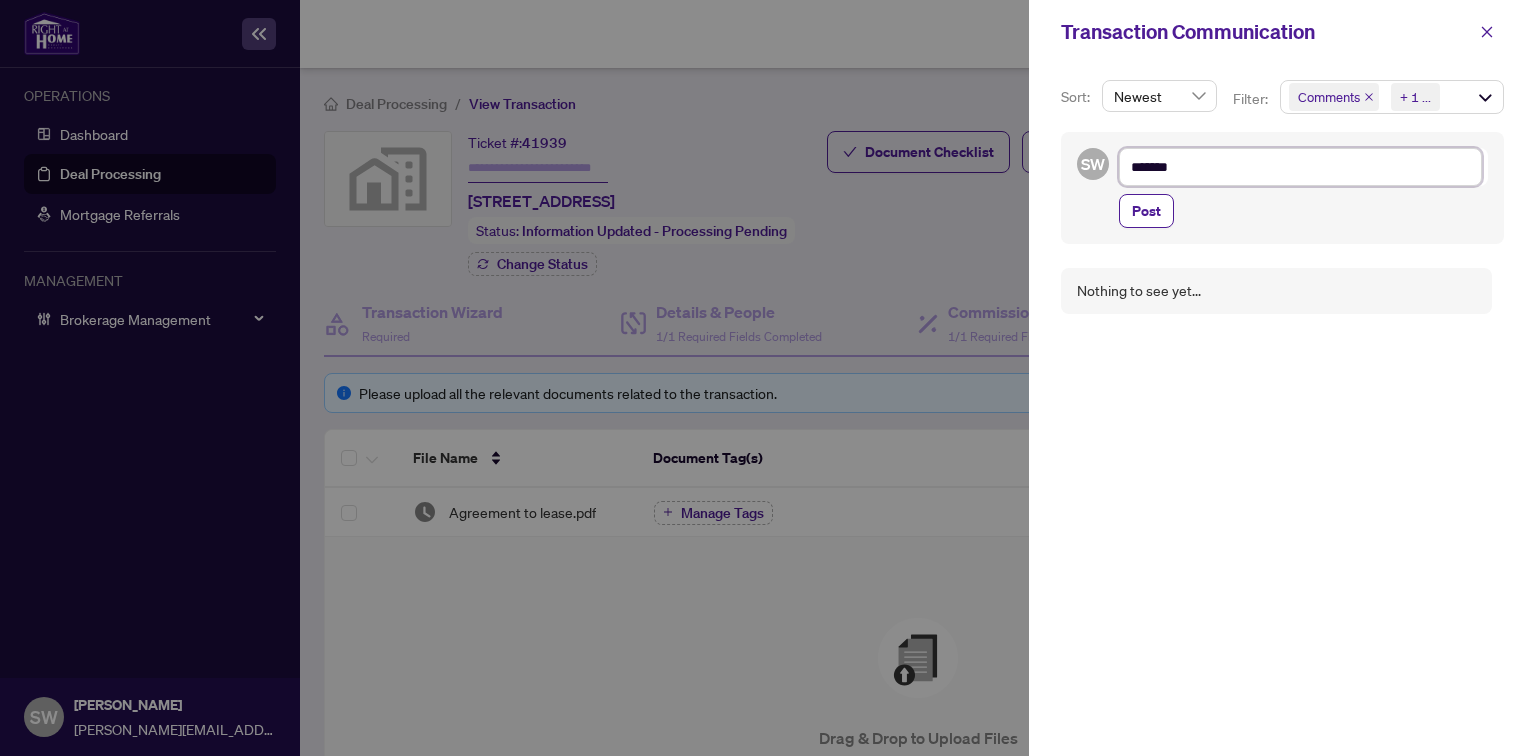 type on "********" 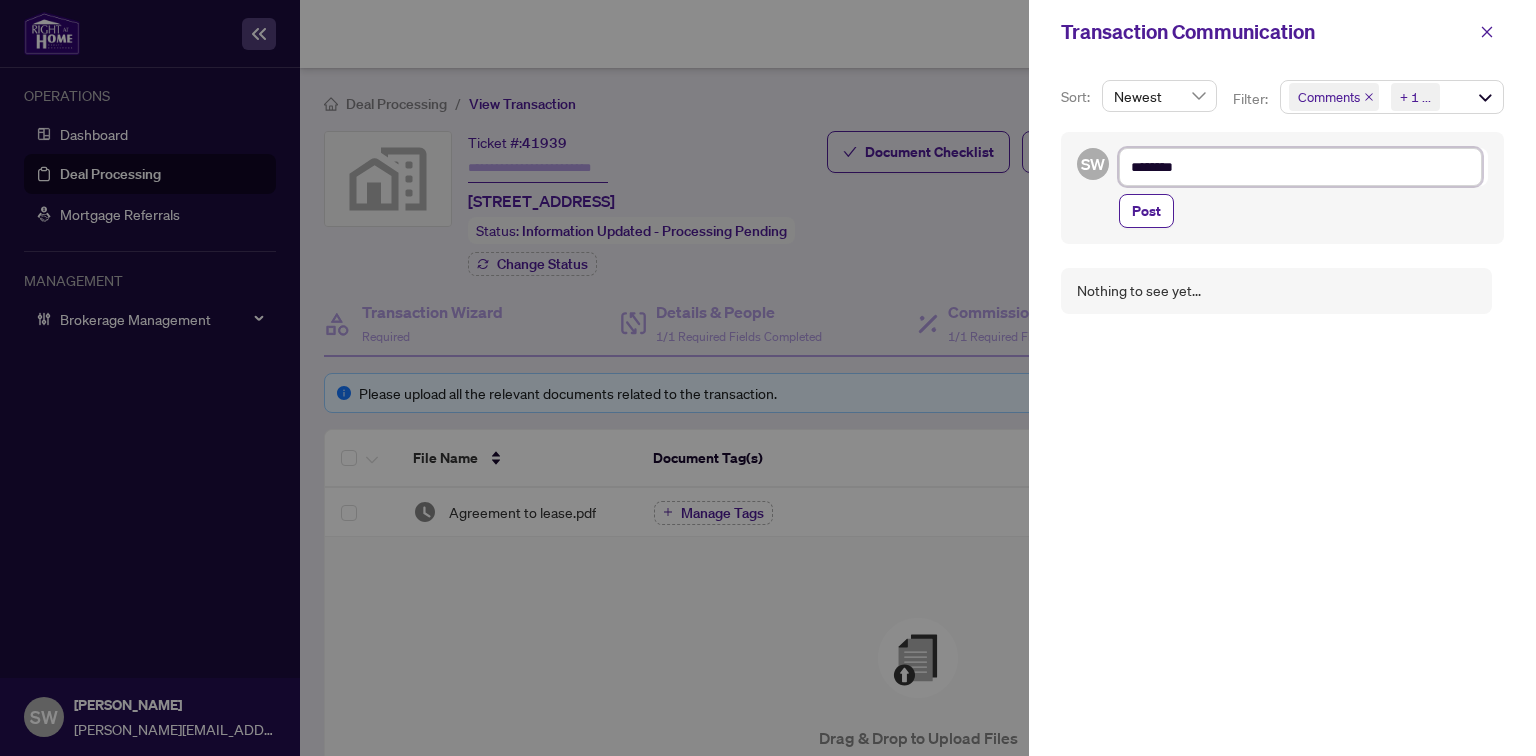 type on "*********" 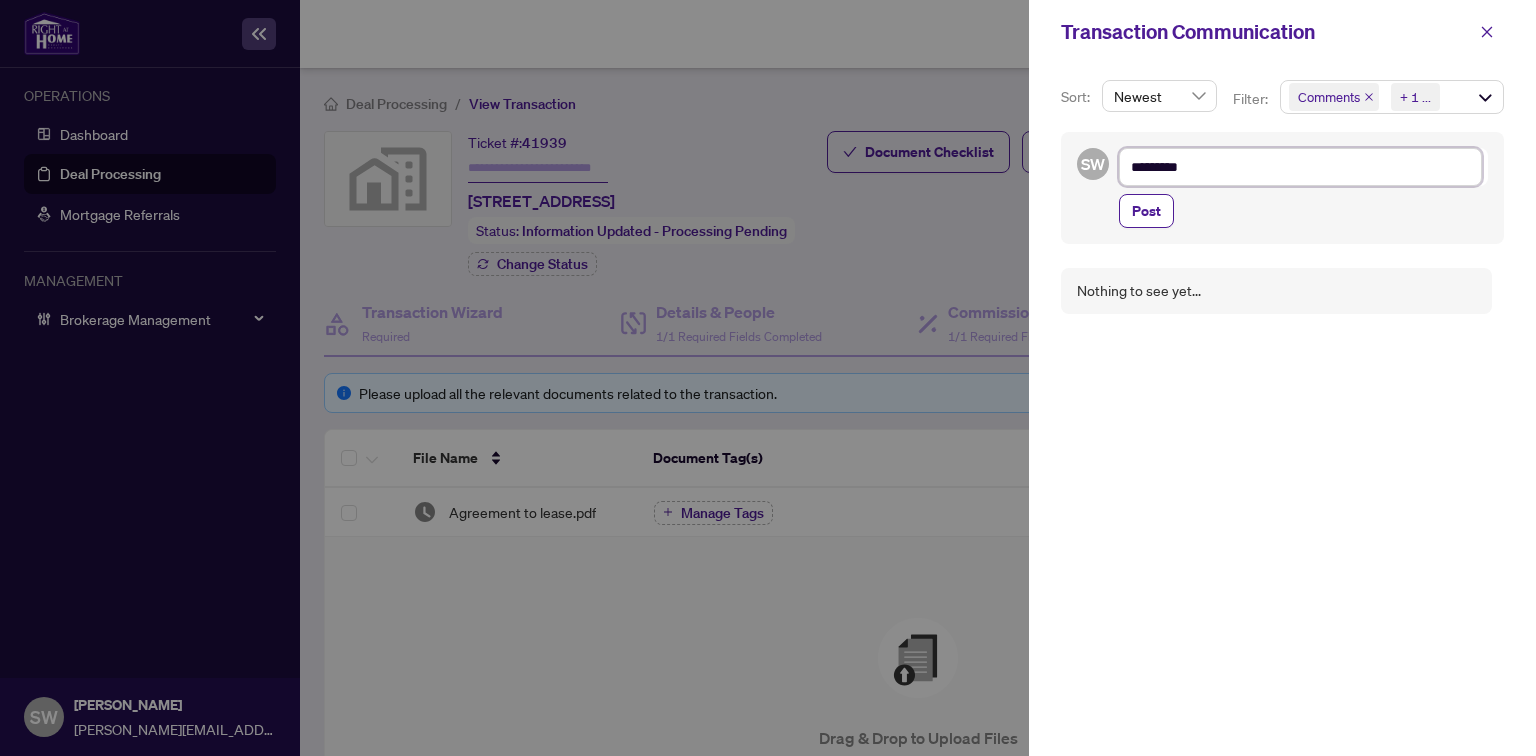 type on "*********" 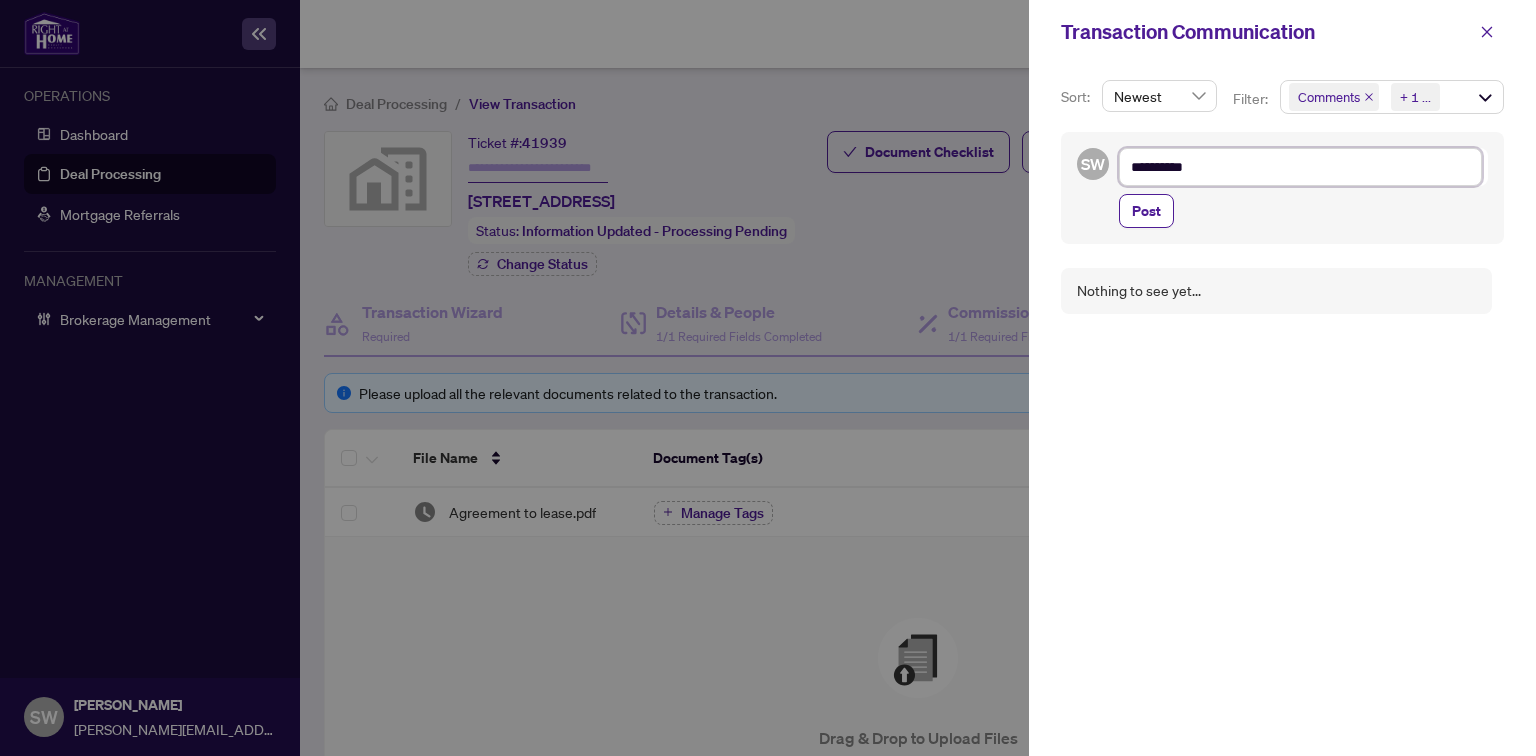 type on "**********" 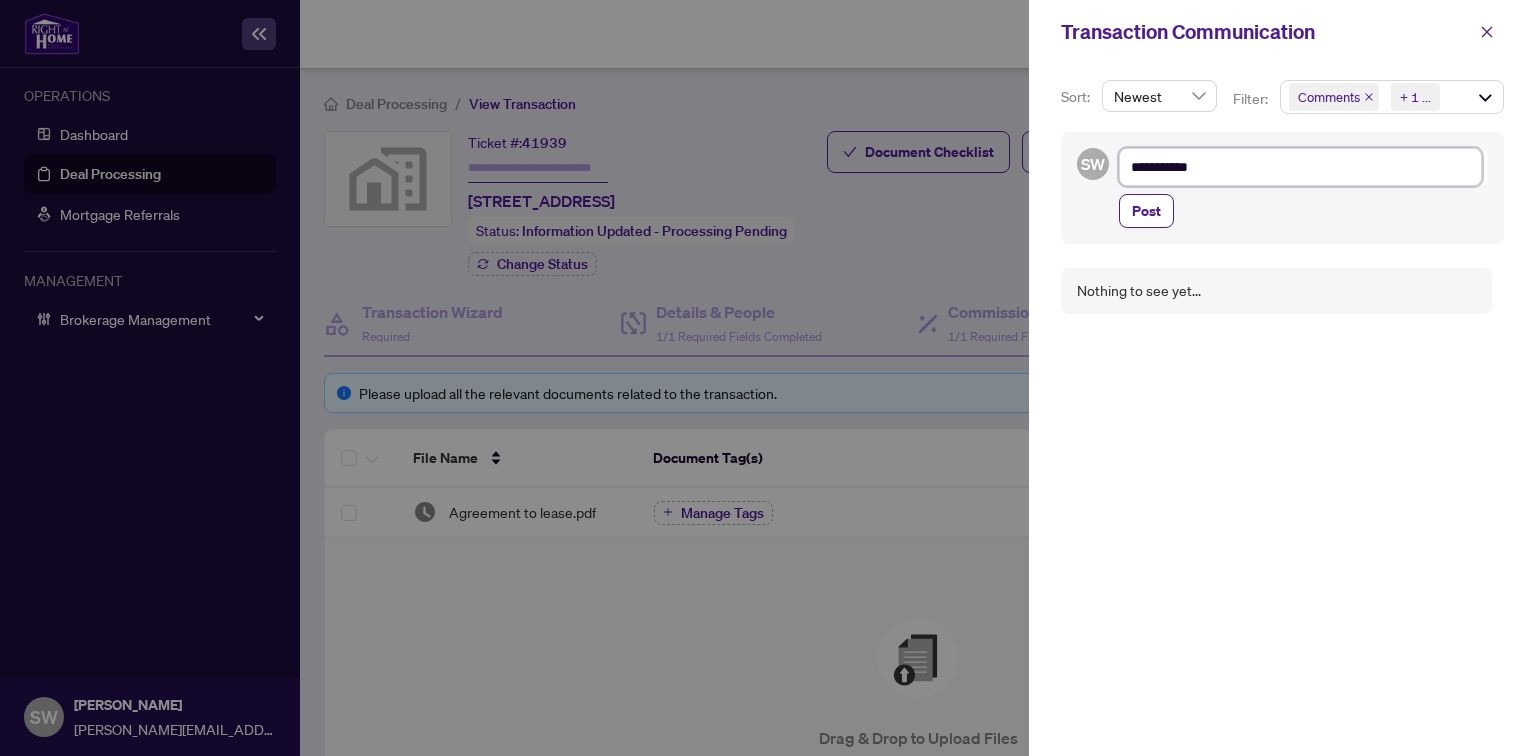 type on "**********" 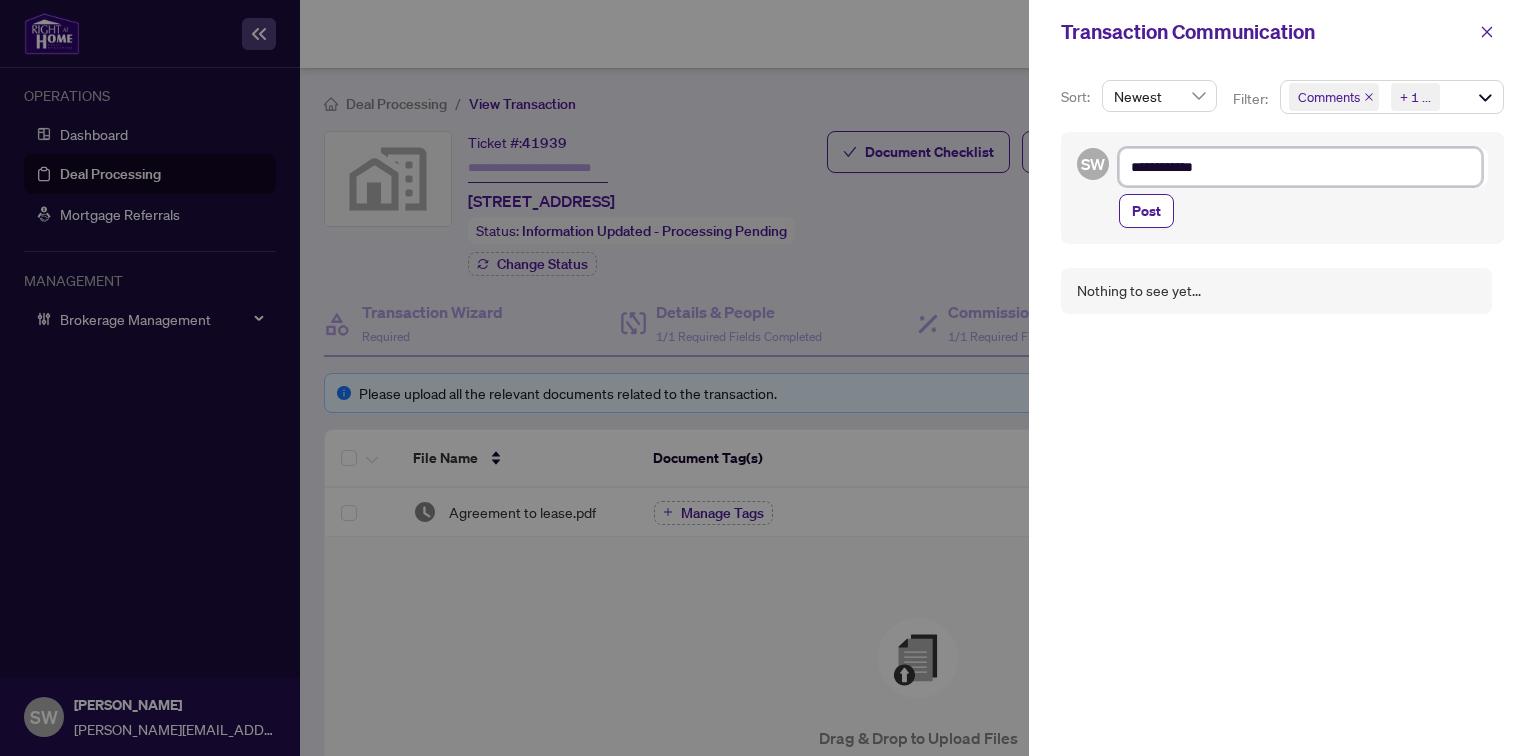 type on "**********" 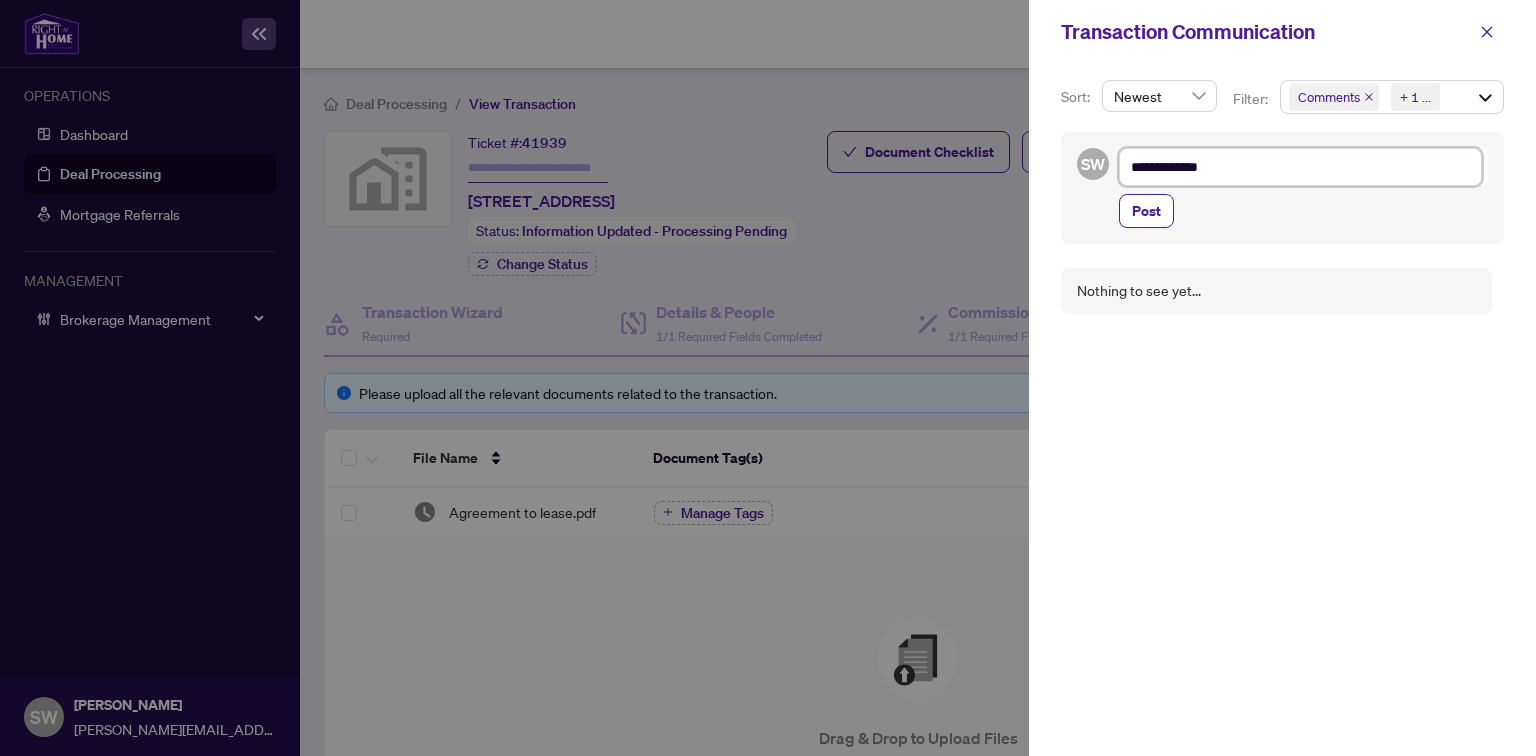 type on "**********" 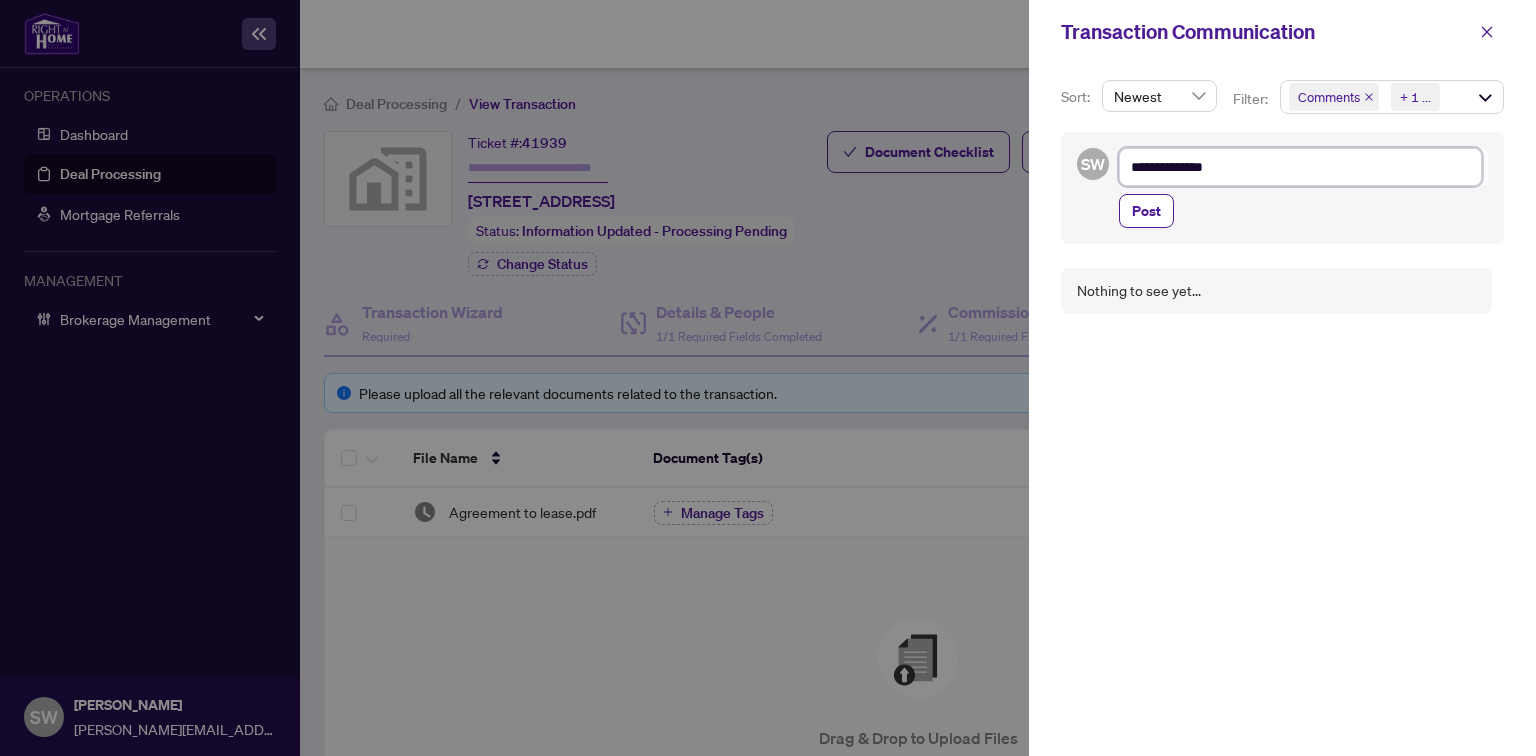 type on "**********" 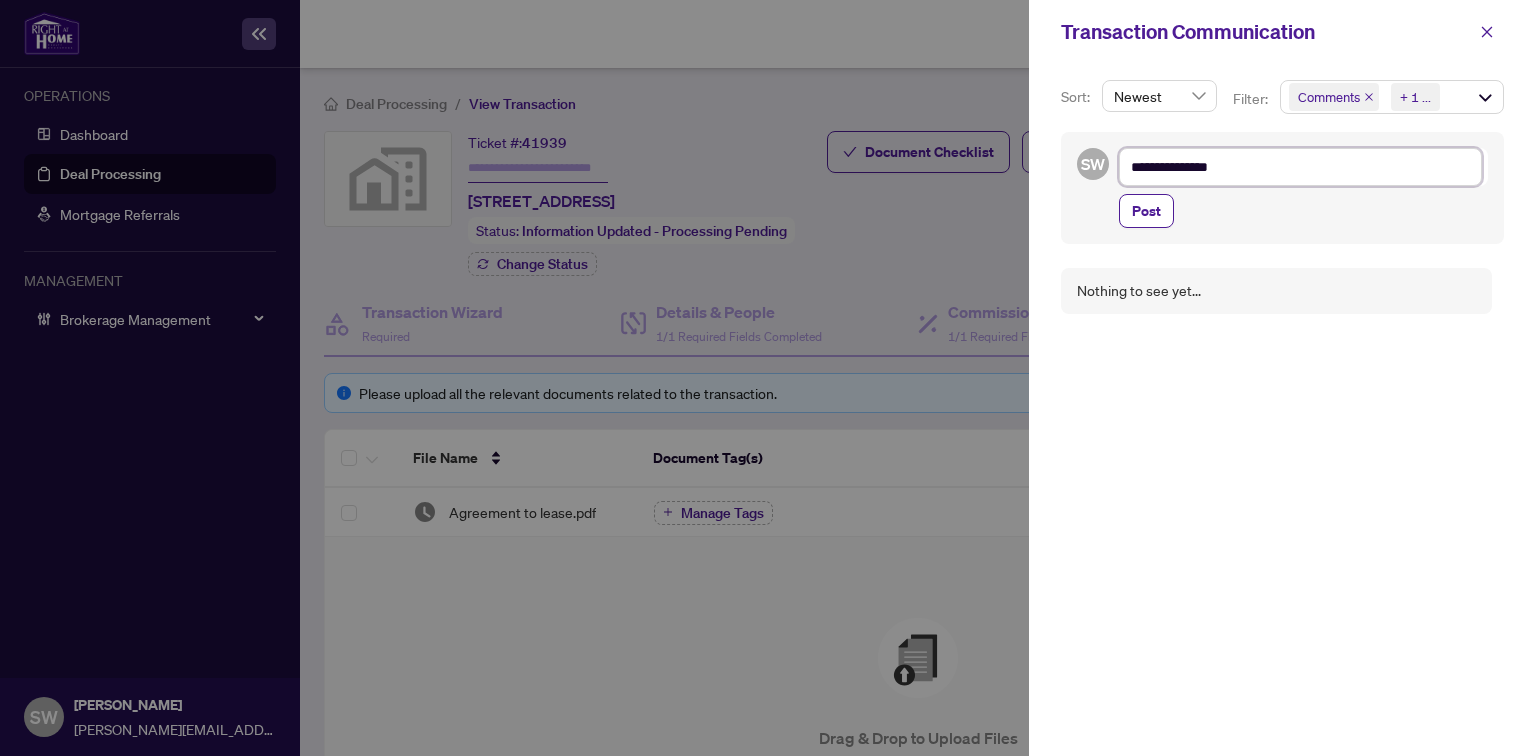 type on "**********" 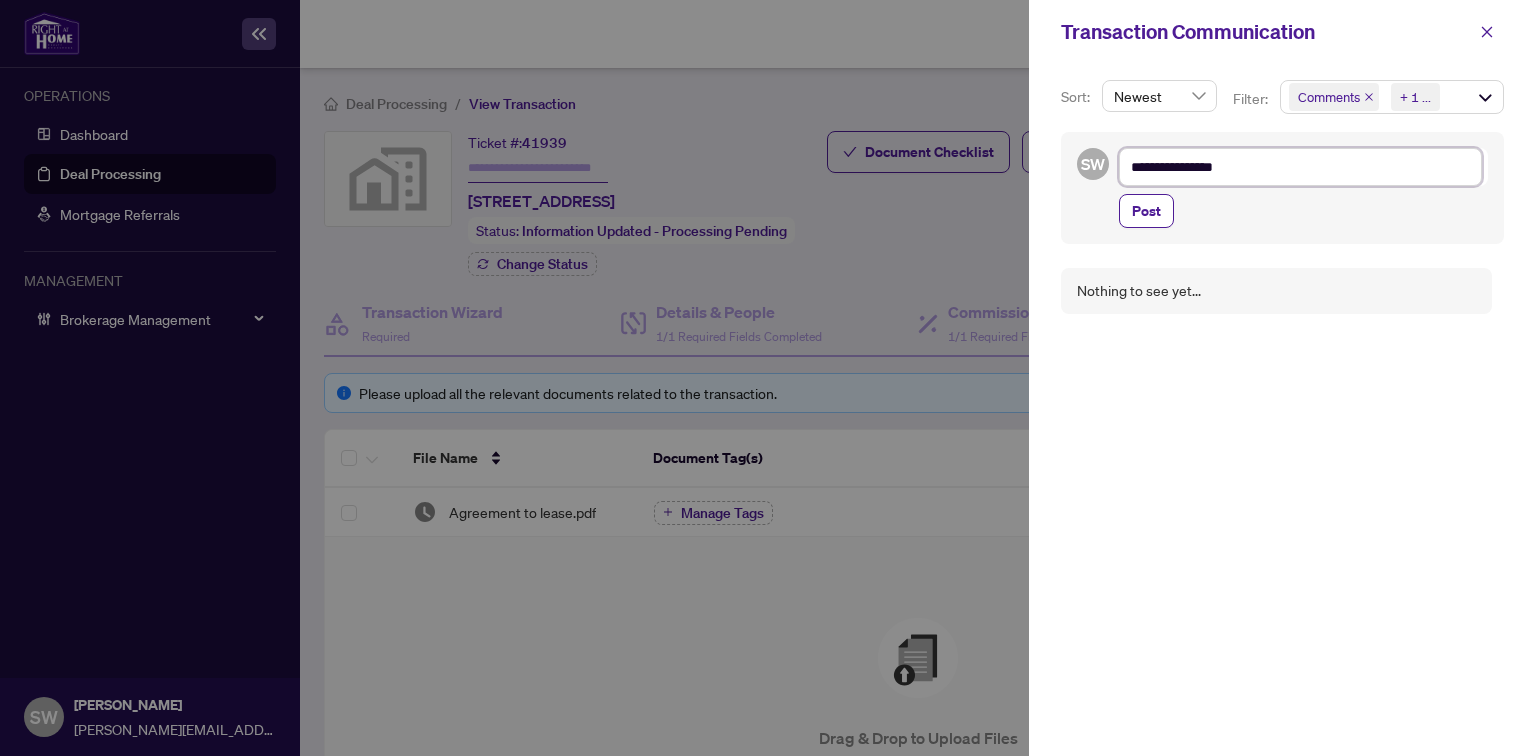 type on "**********" 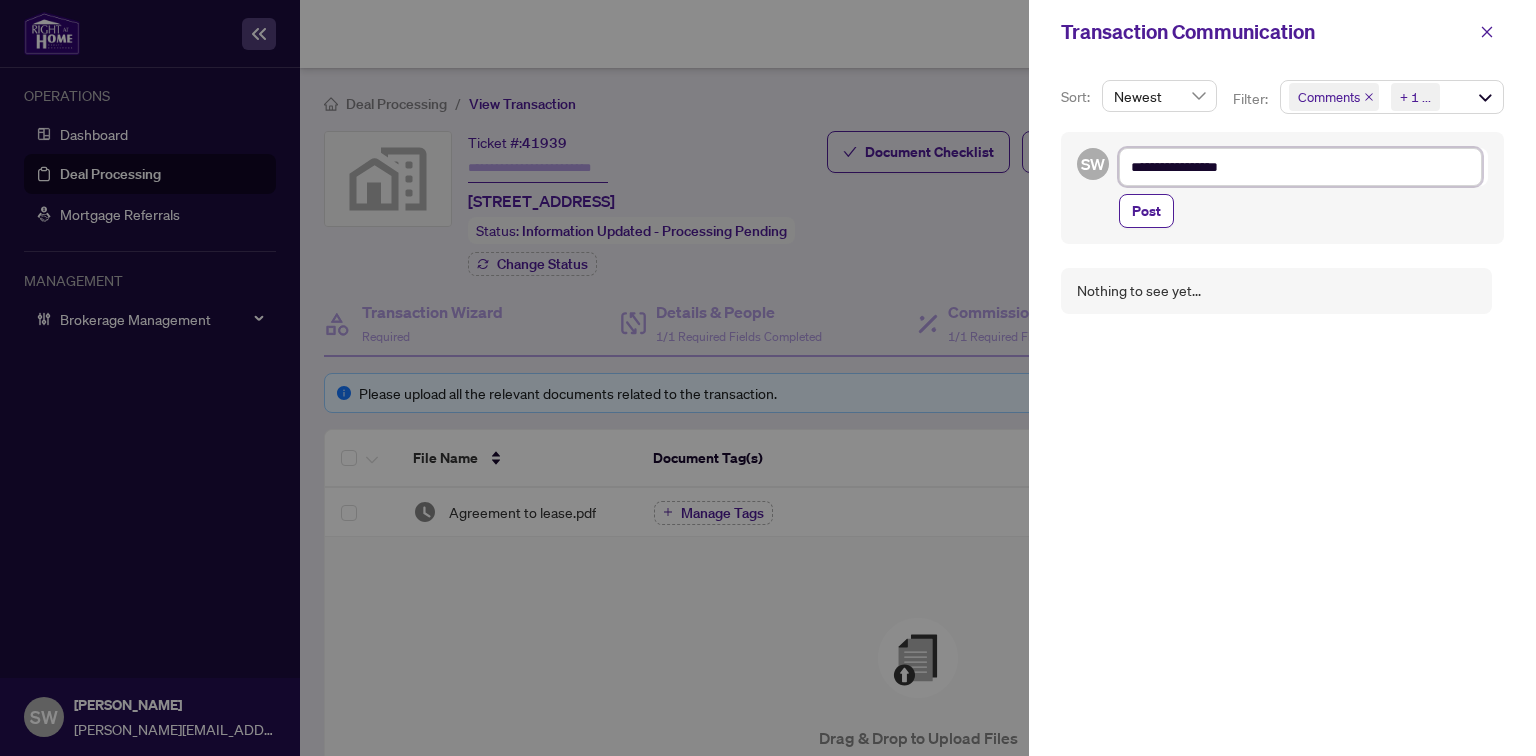 type on "**********" 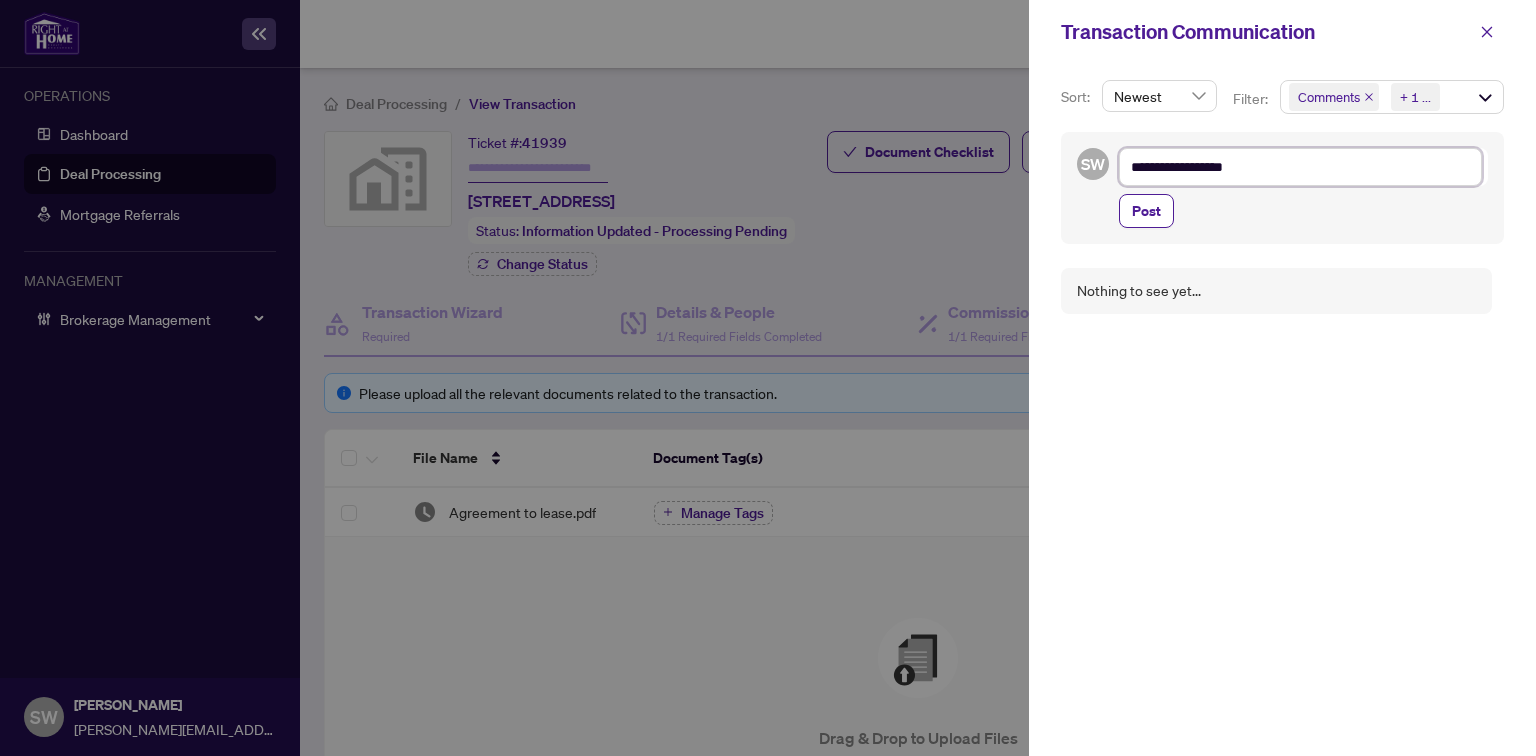 type on "**********" 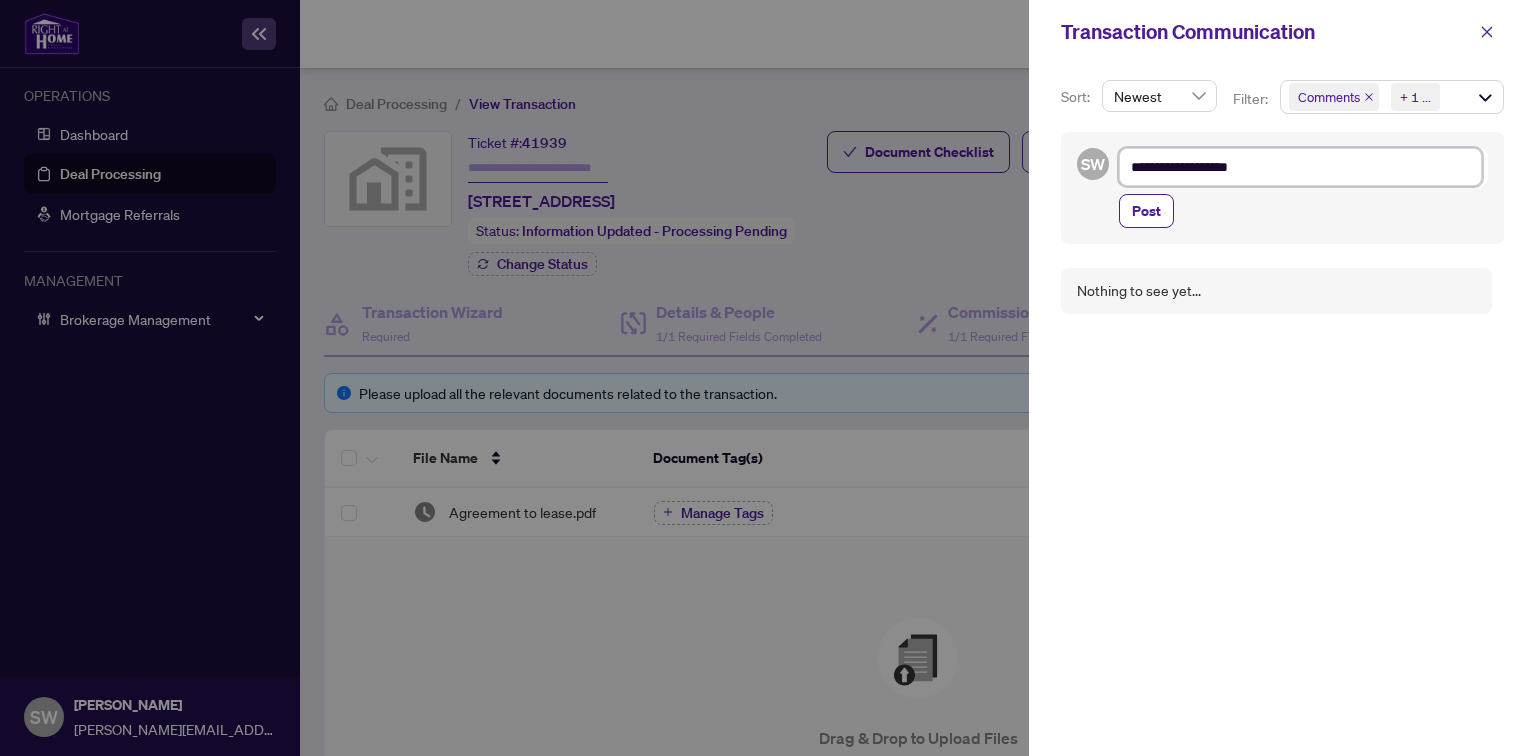 type on "**********" 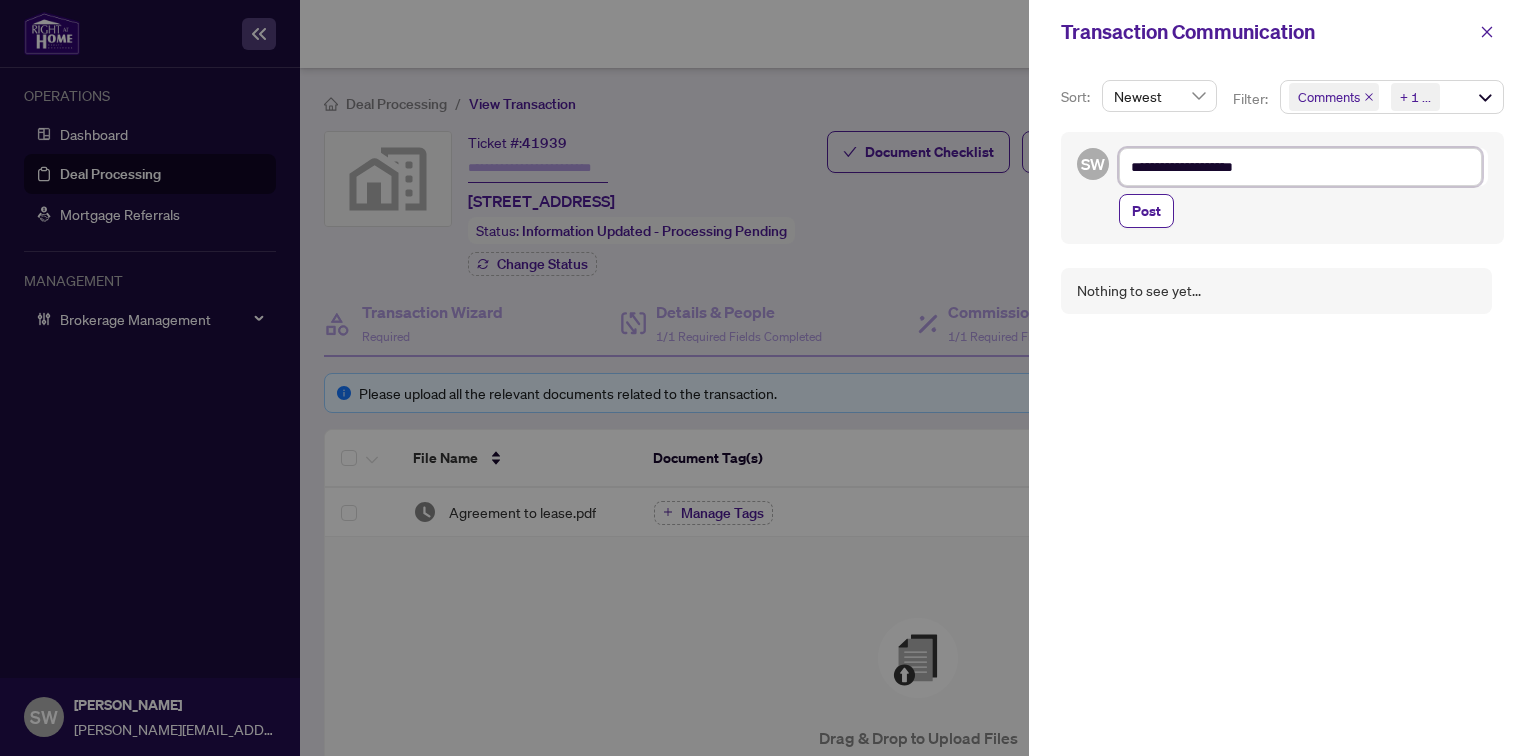 type on "**********" 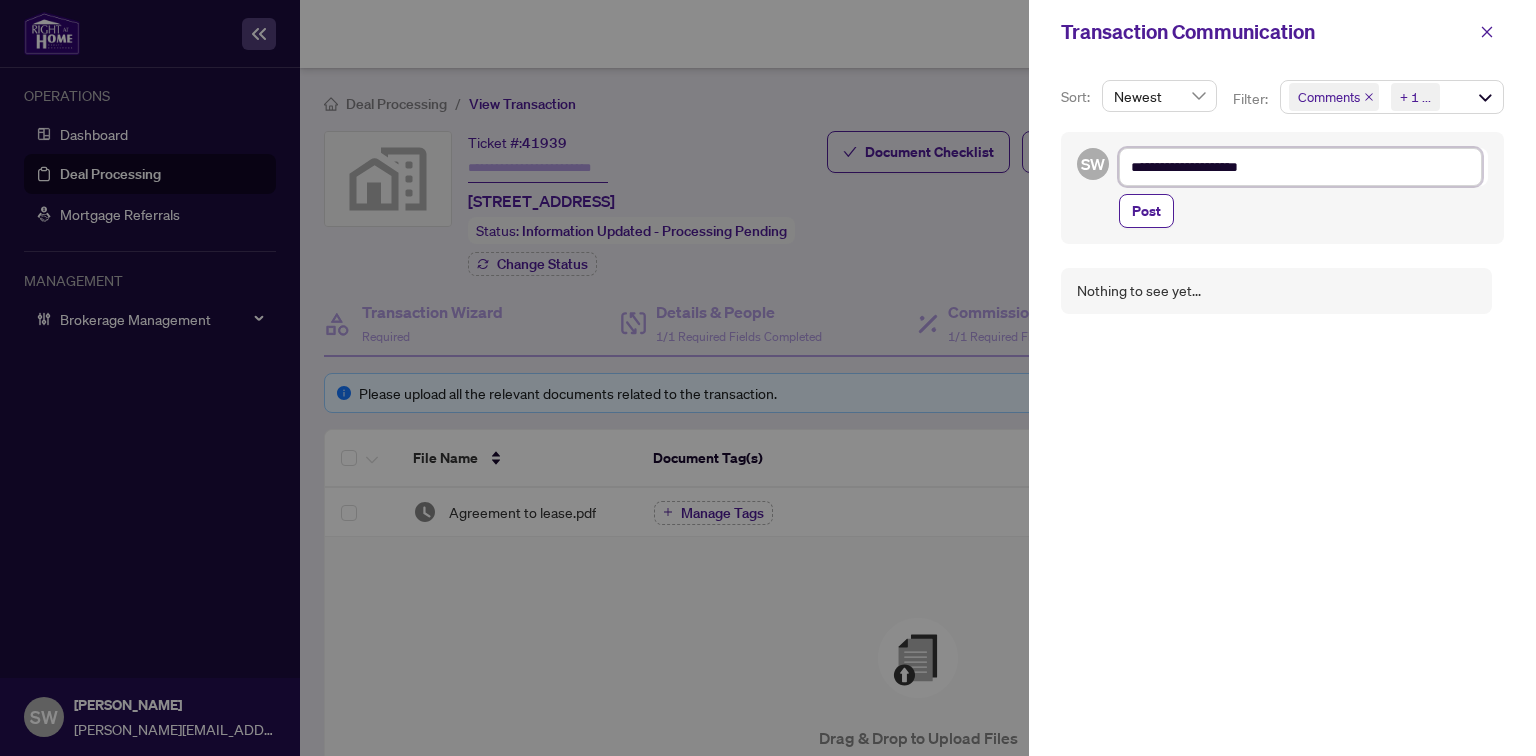 type on "**********" 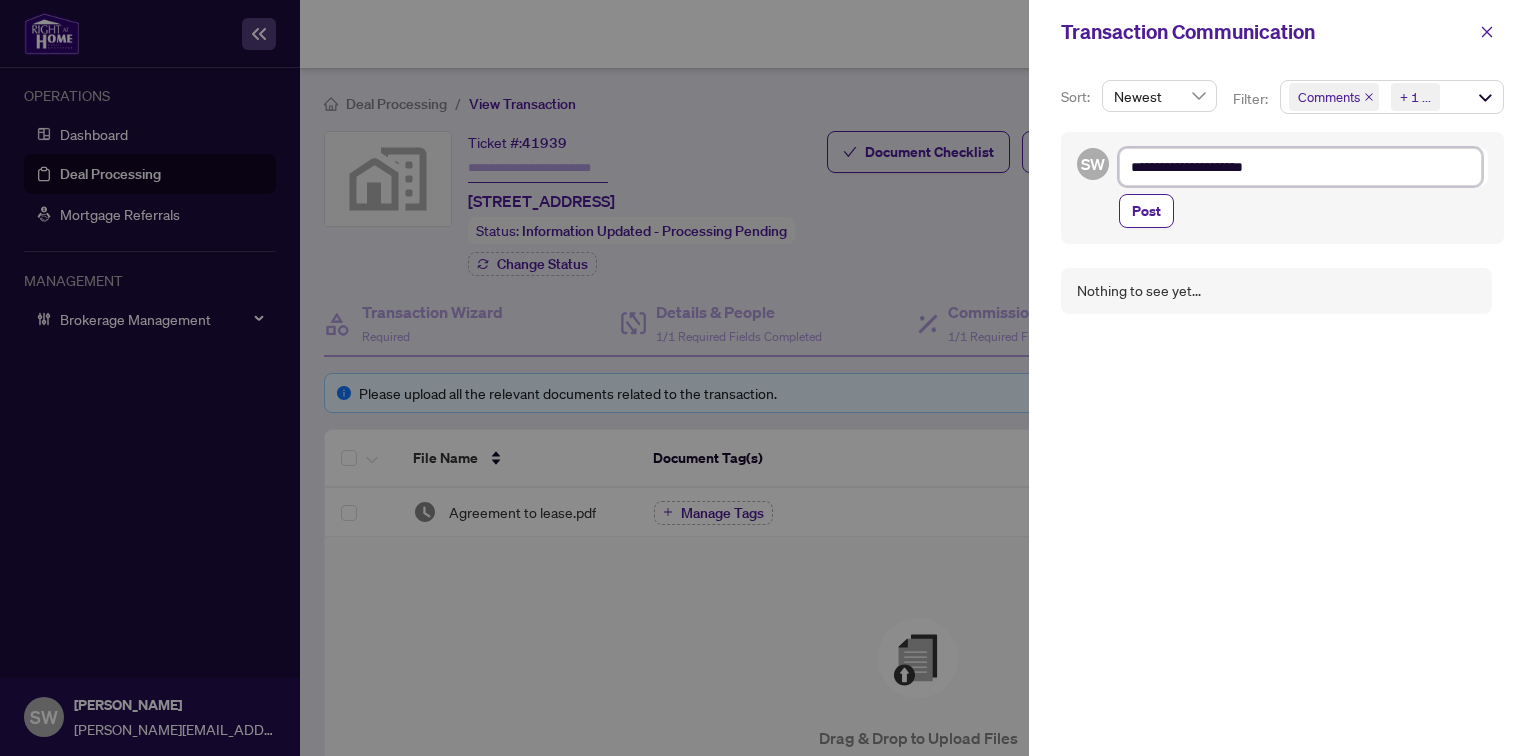 type on "**********" 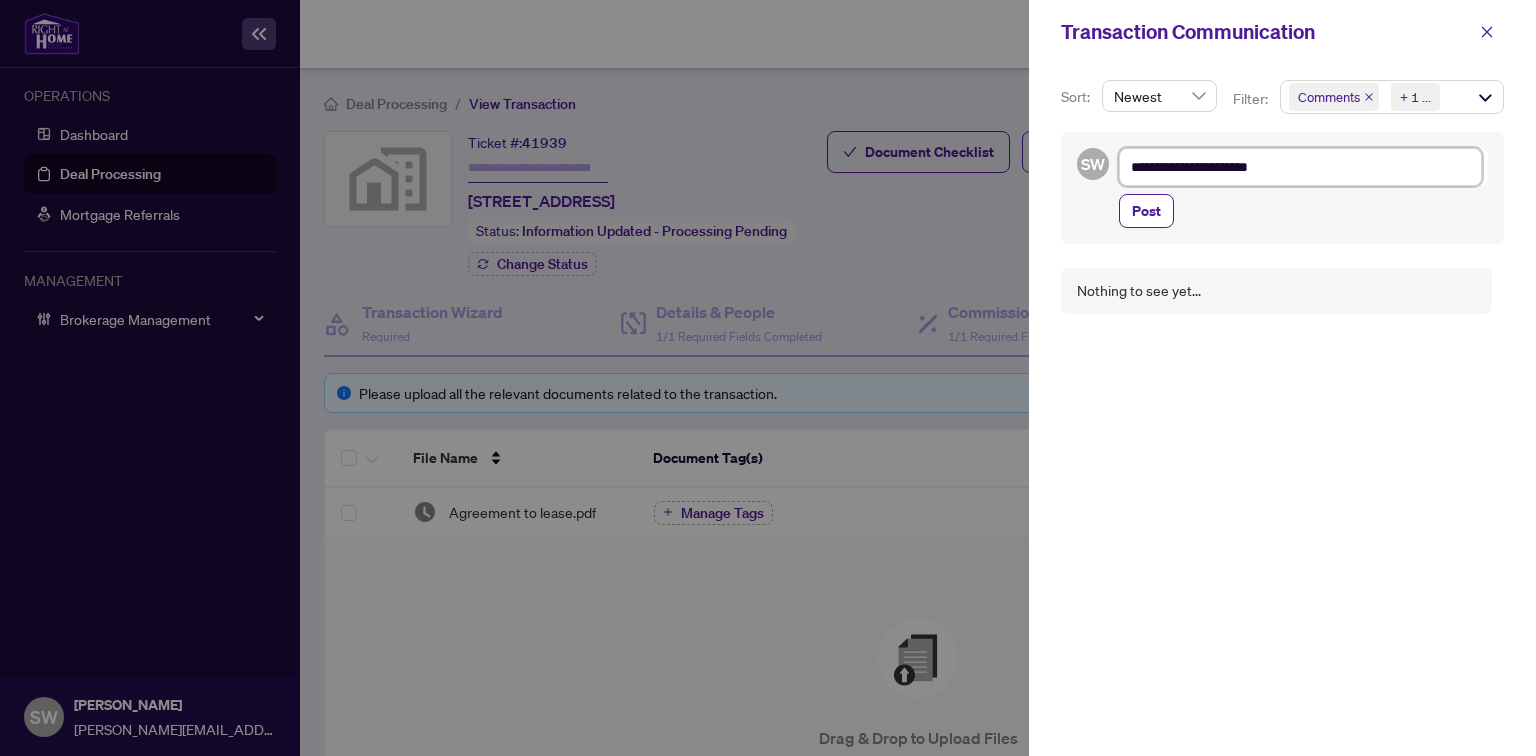 type on "**********" 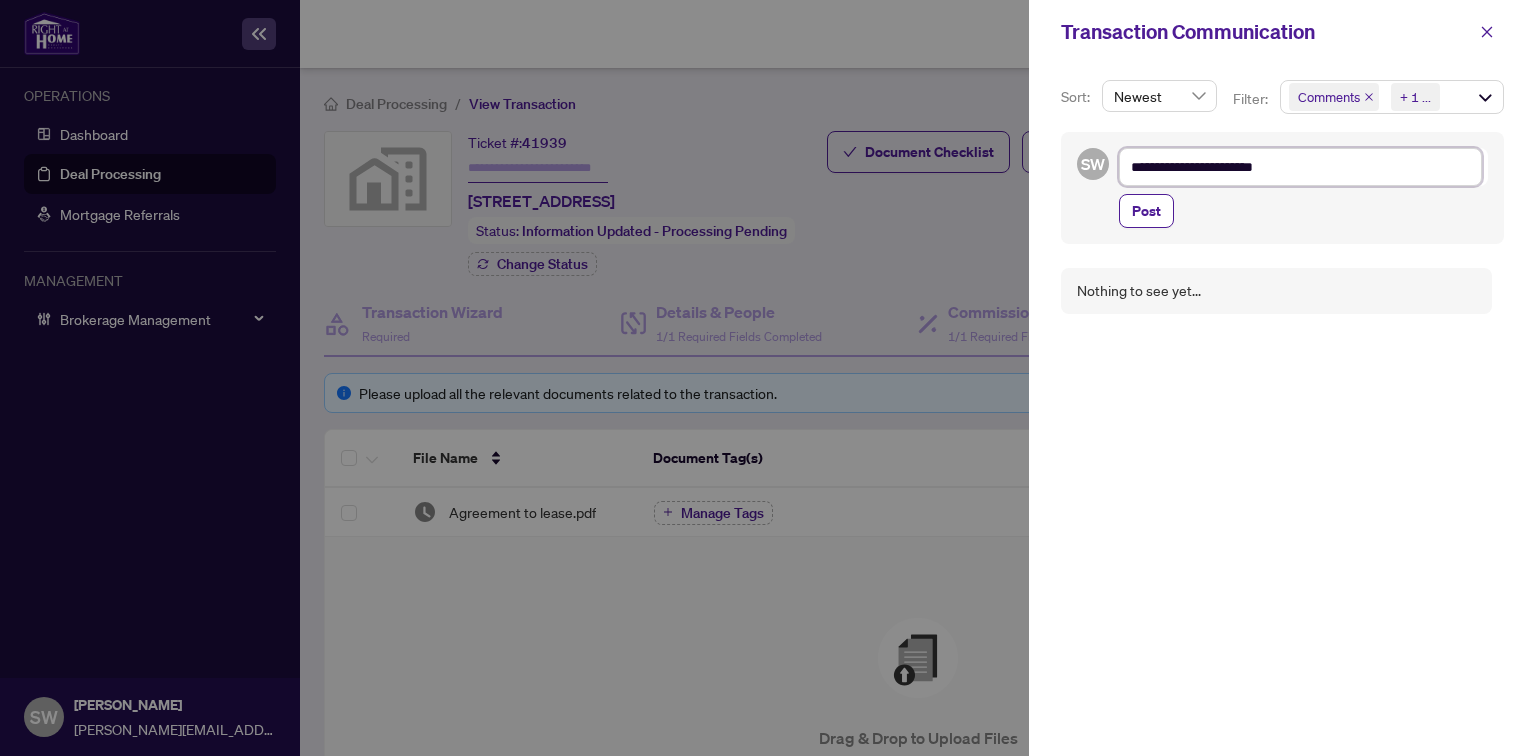 type on "**********" 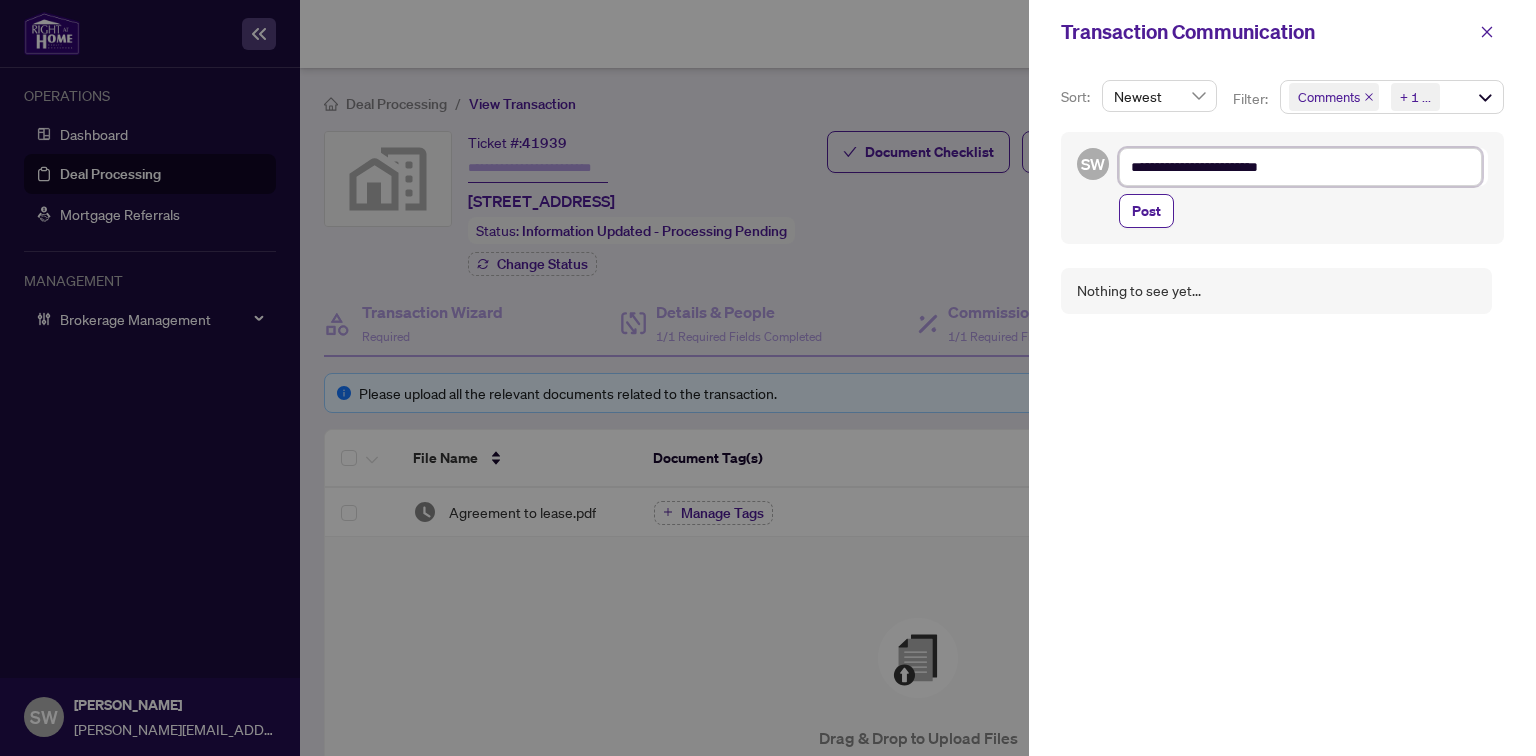 type on "**********" 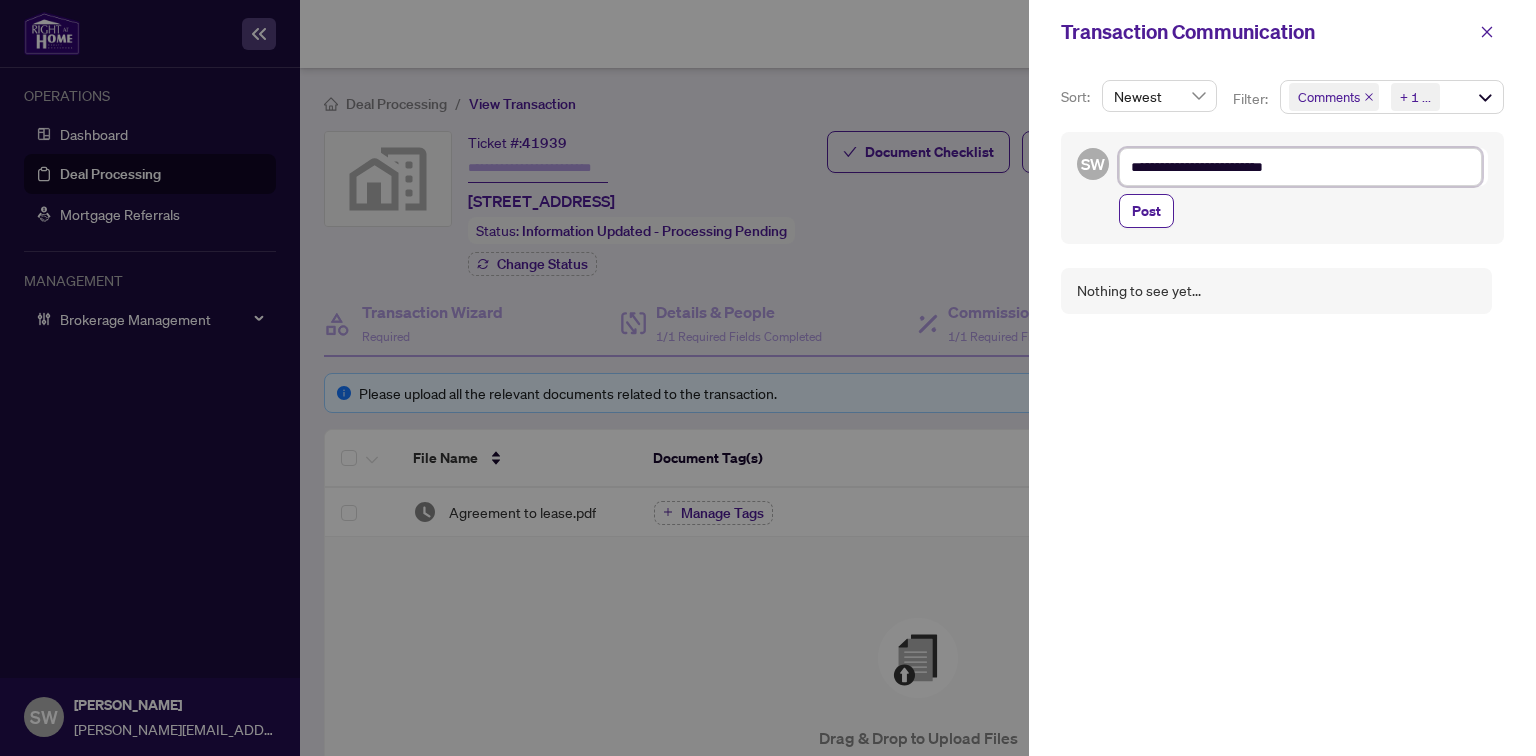 type on "**********" 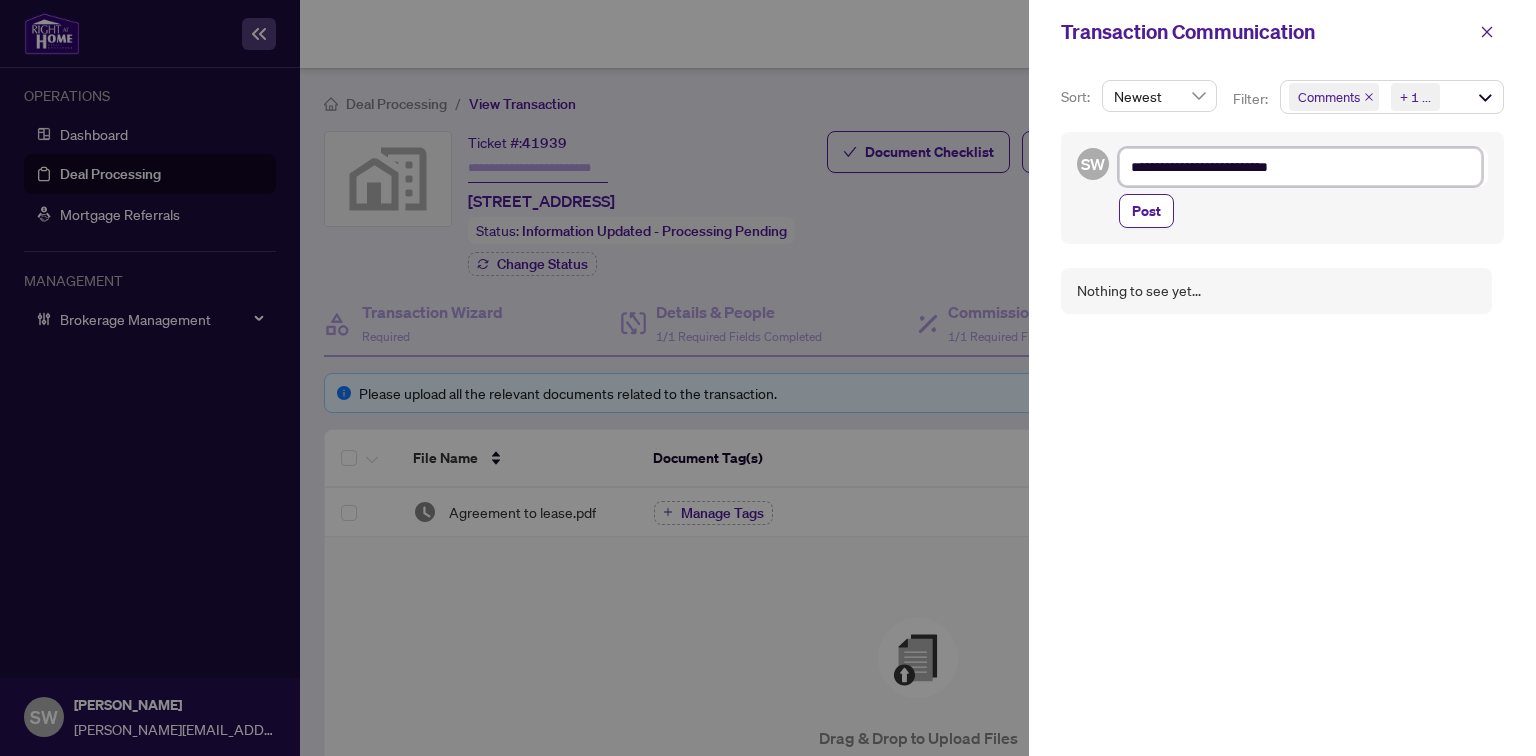 type on "**********" 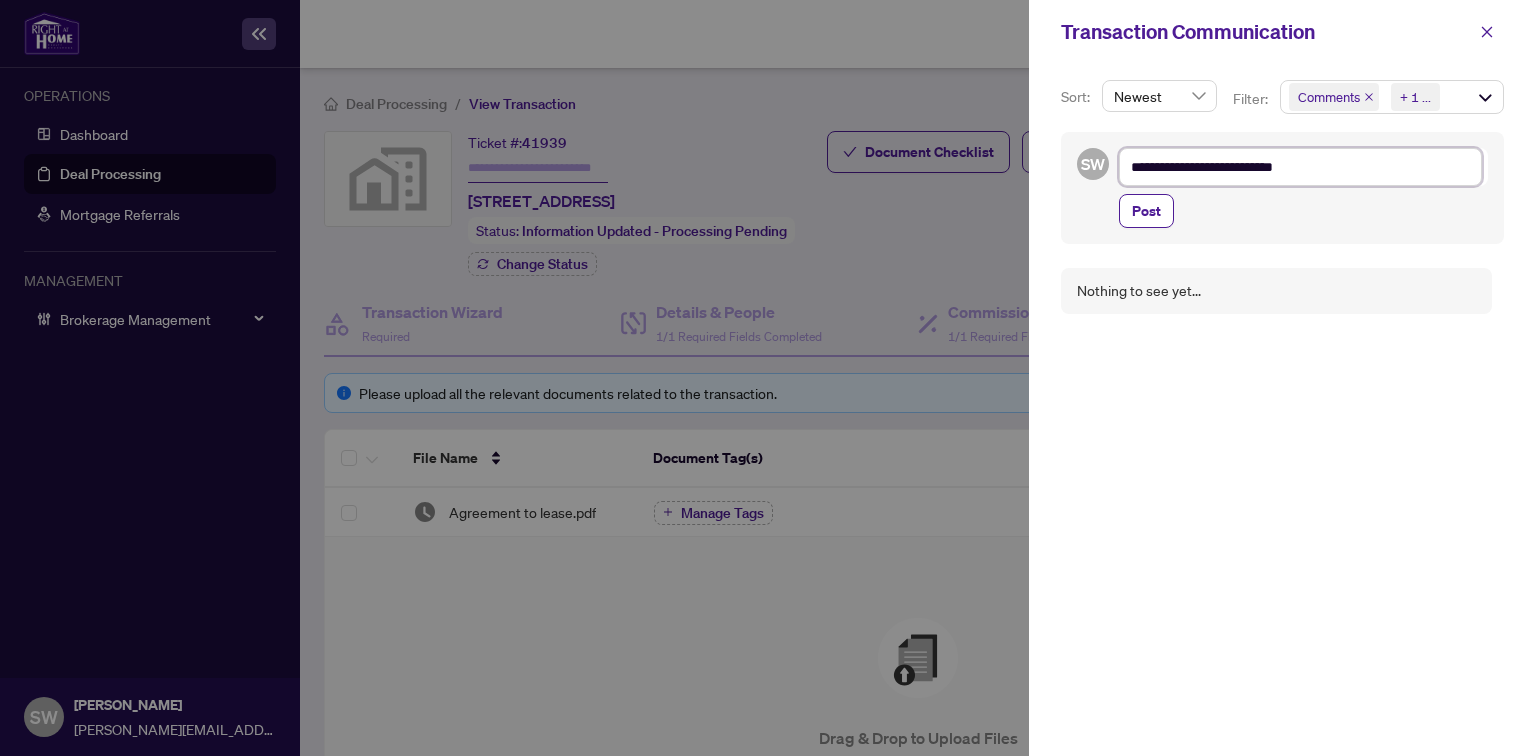 type on "**********" 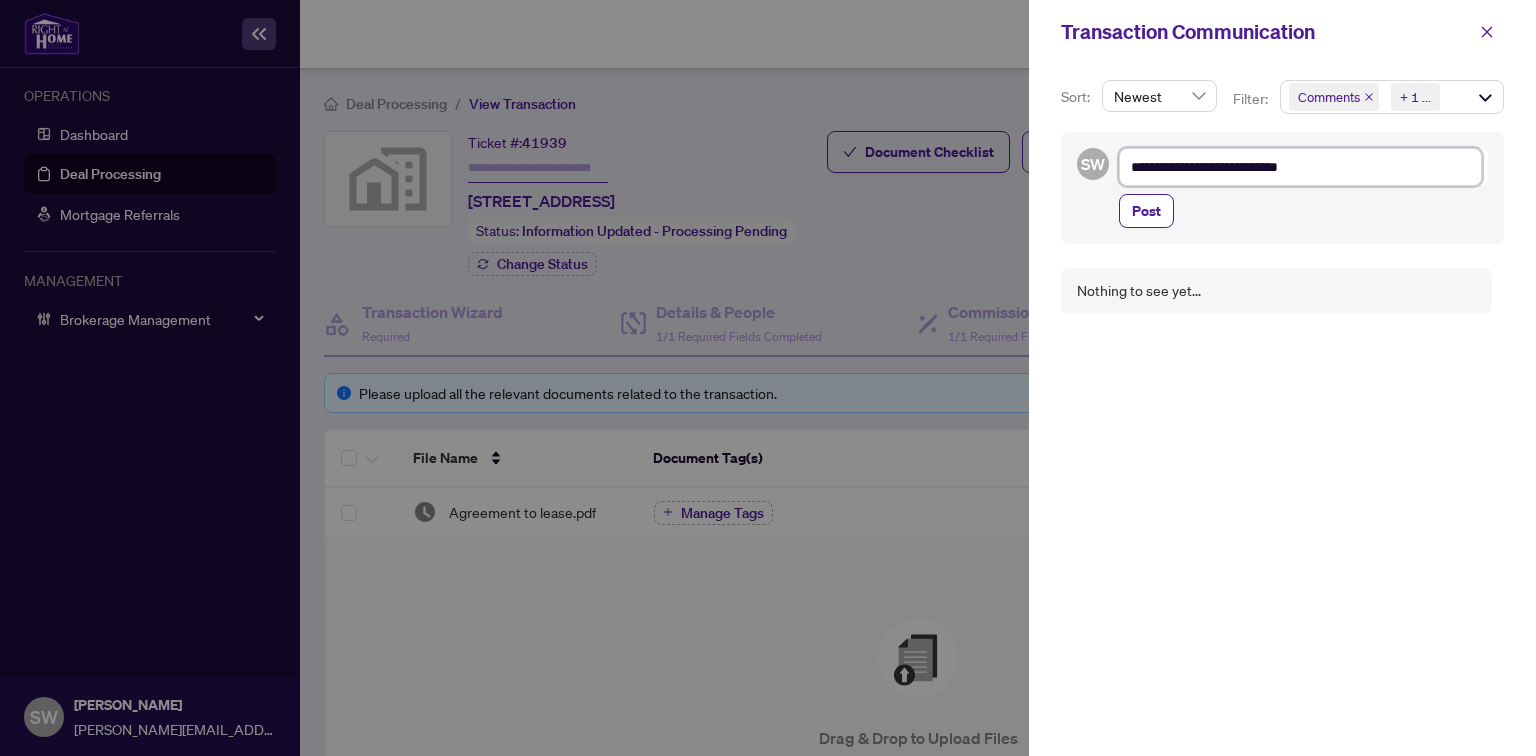 type on "**********" 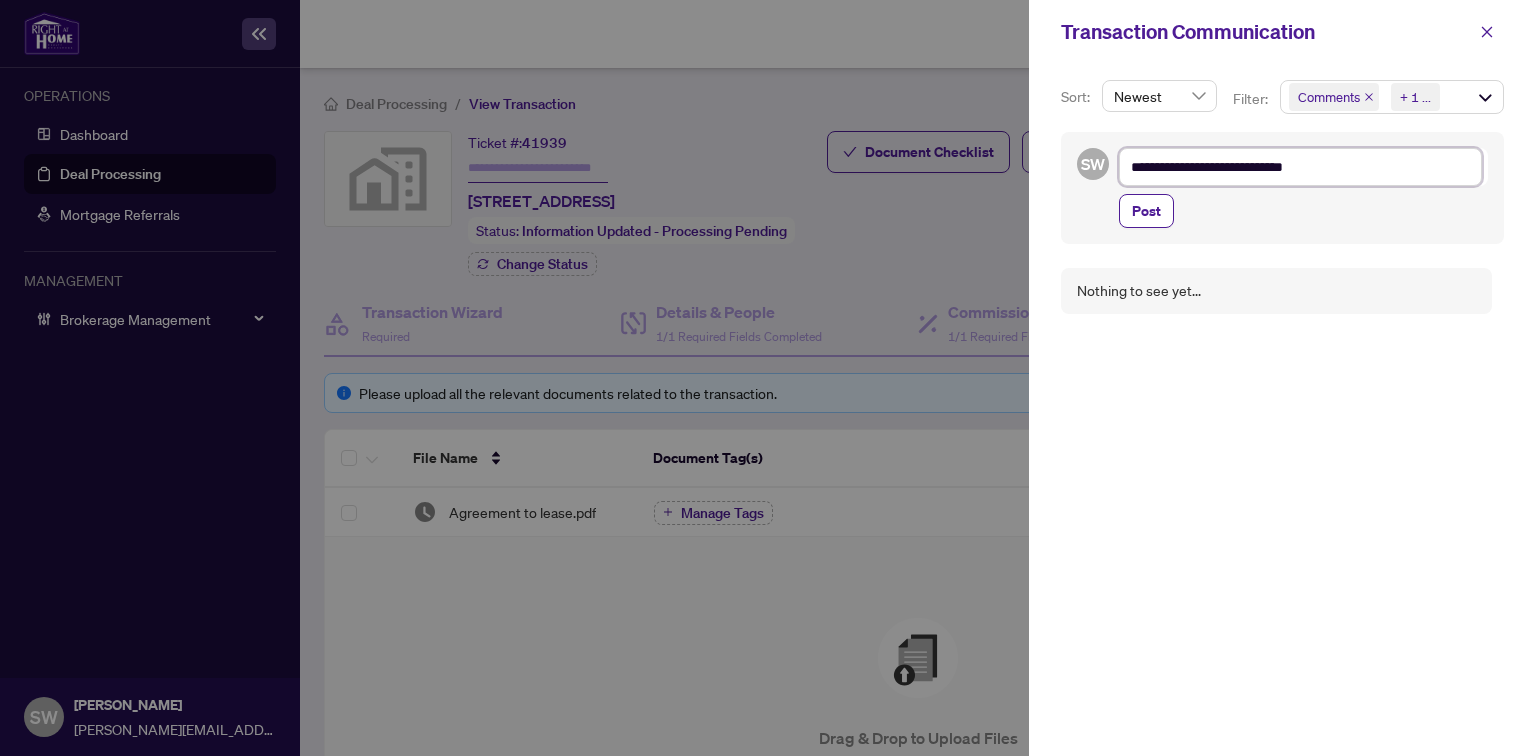 type on "**********" 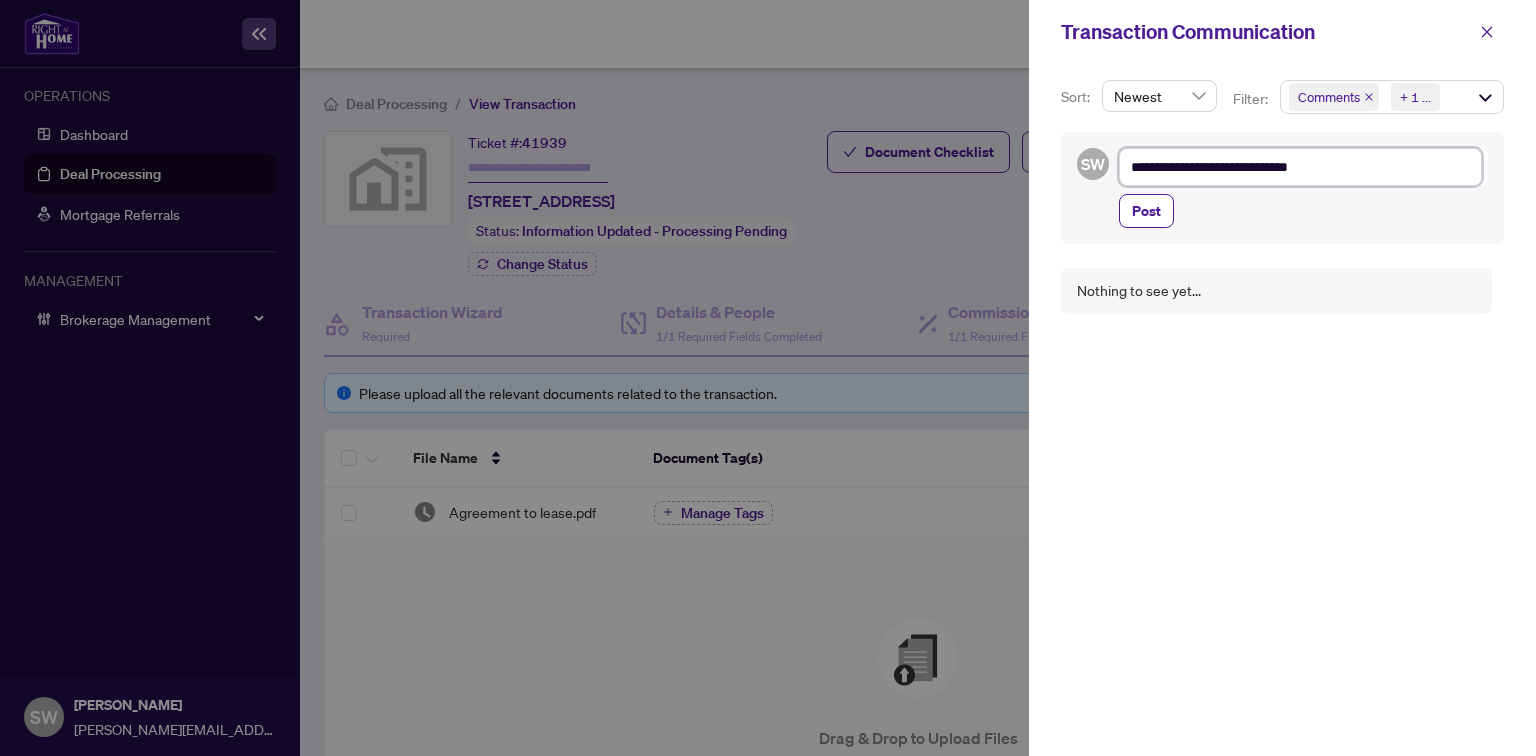 type on "**********" 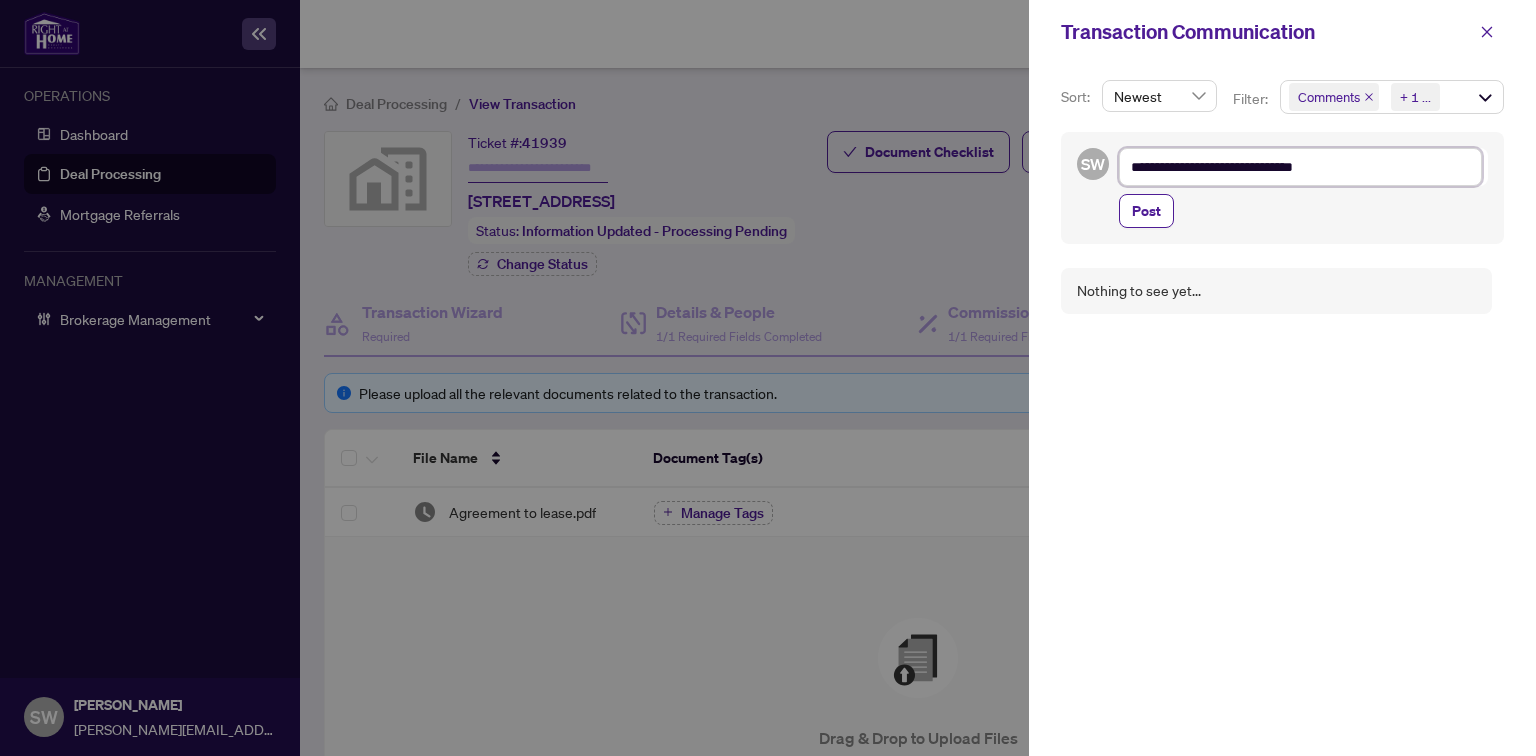 type on "**********" 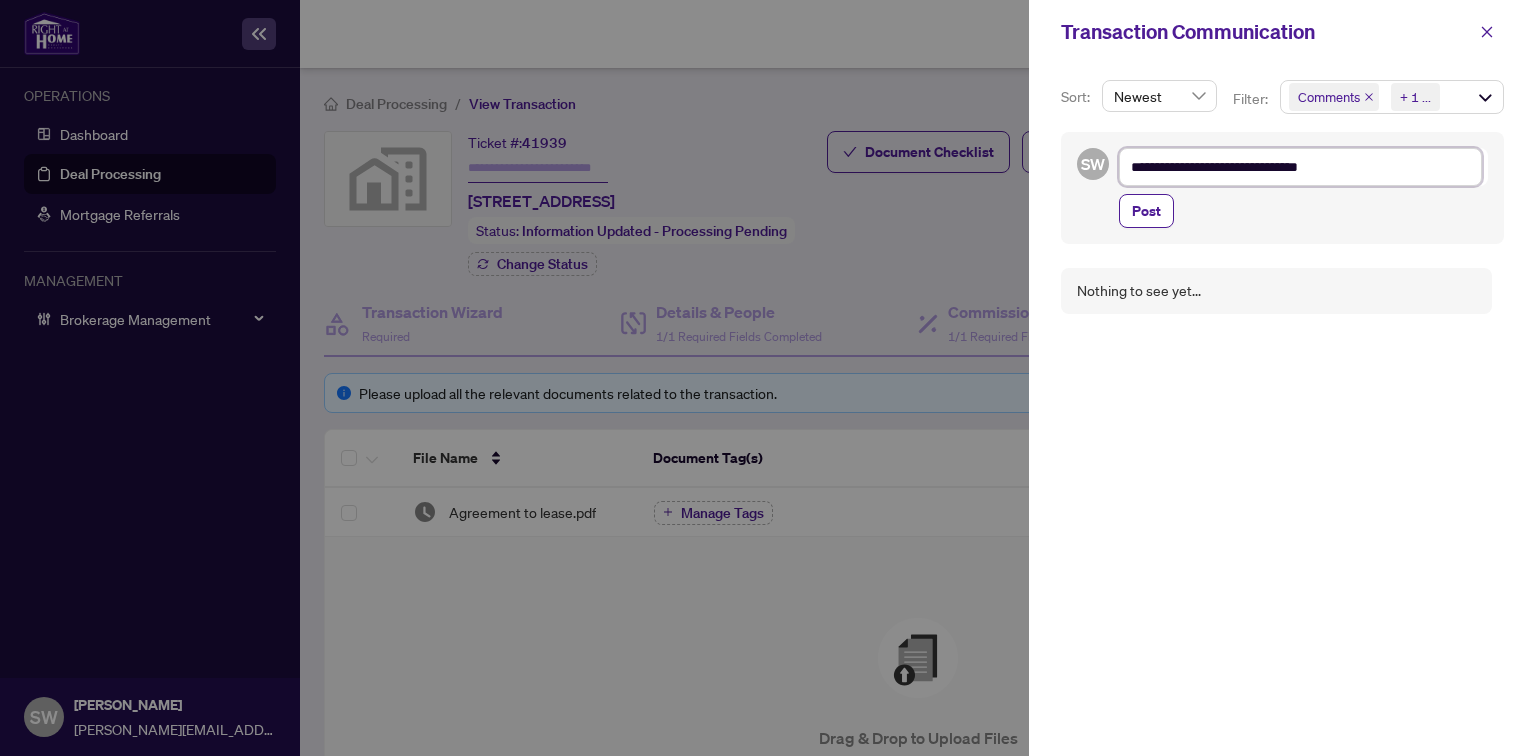 type on "**********" 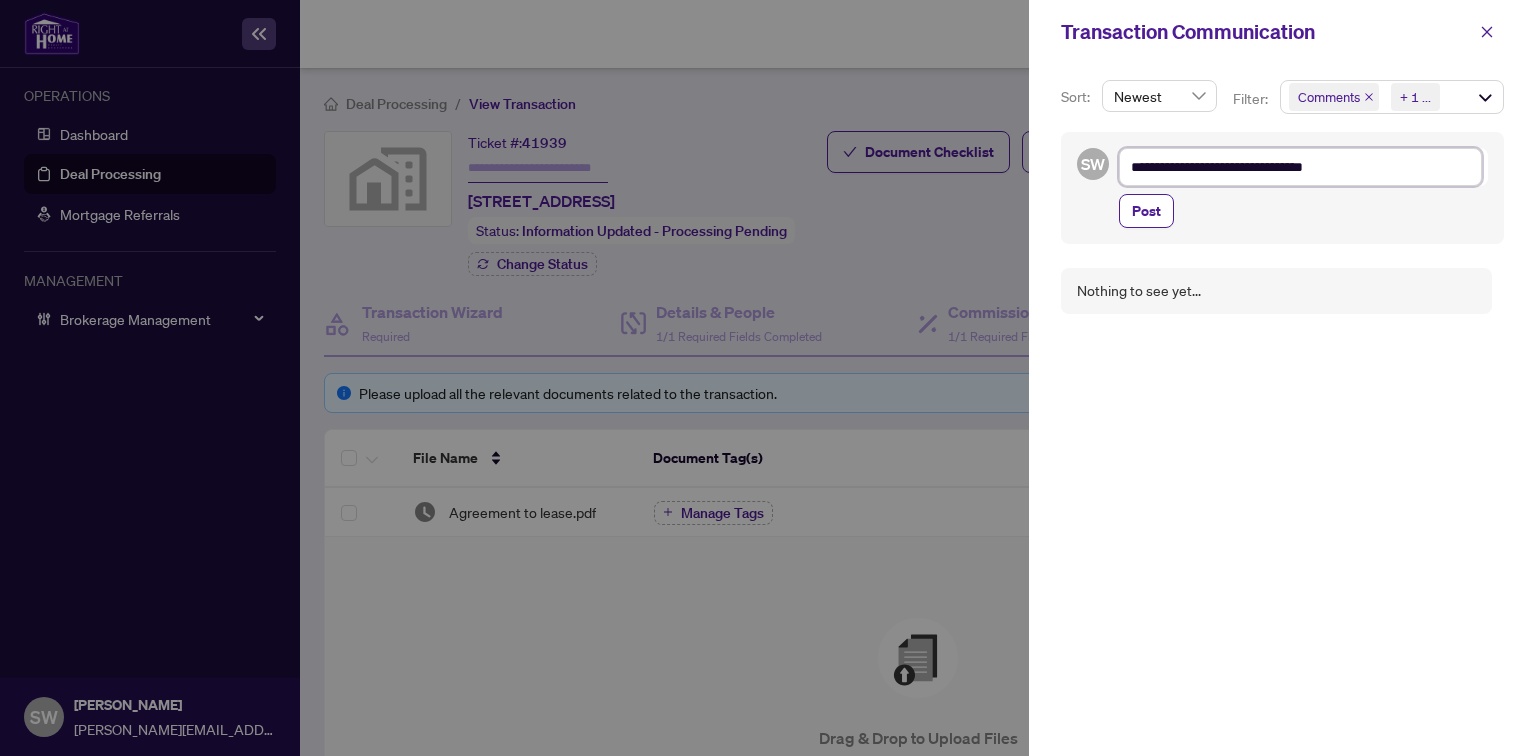 type on "**********" 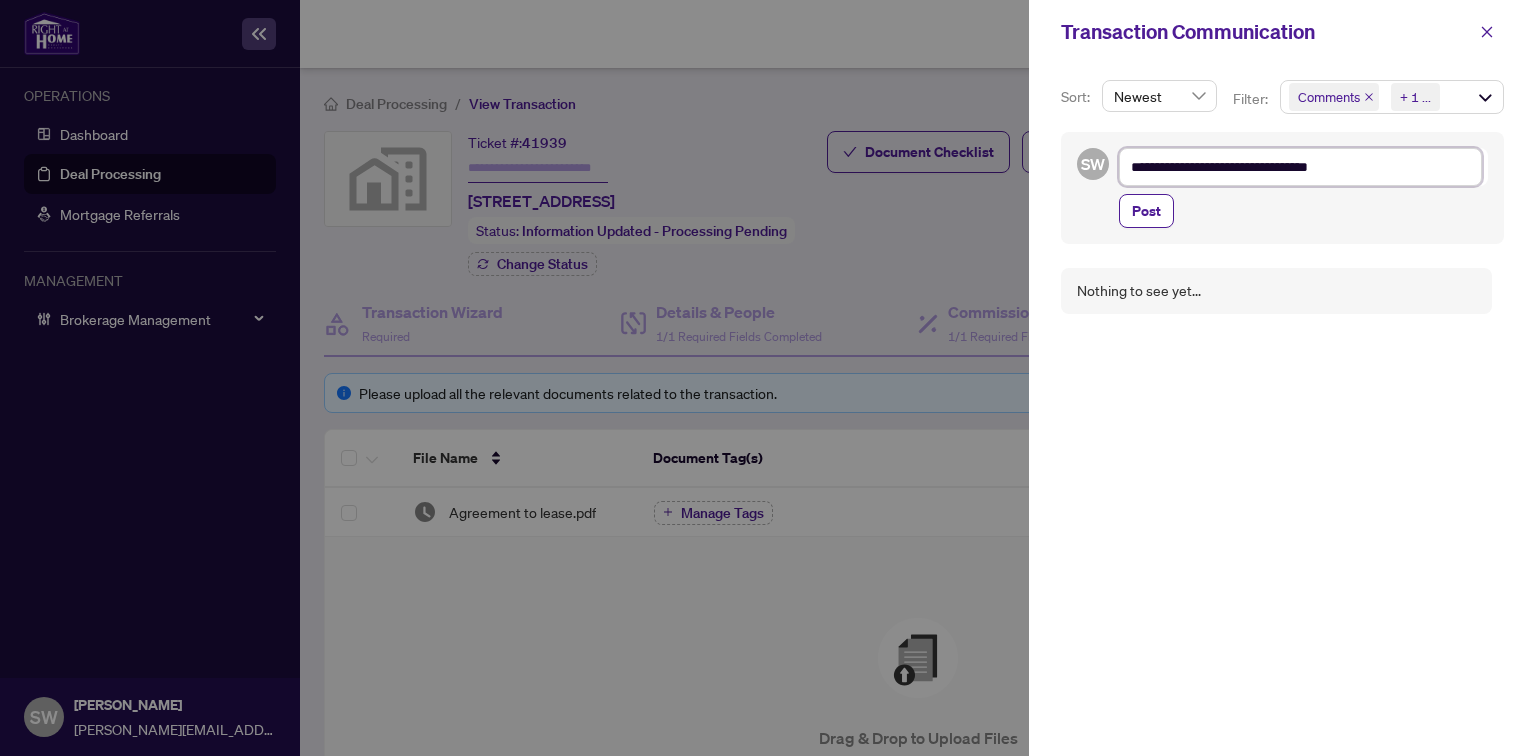 type on "**********" 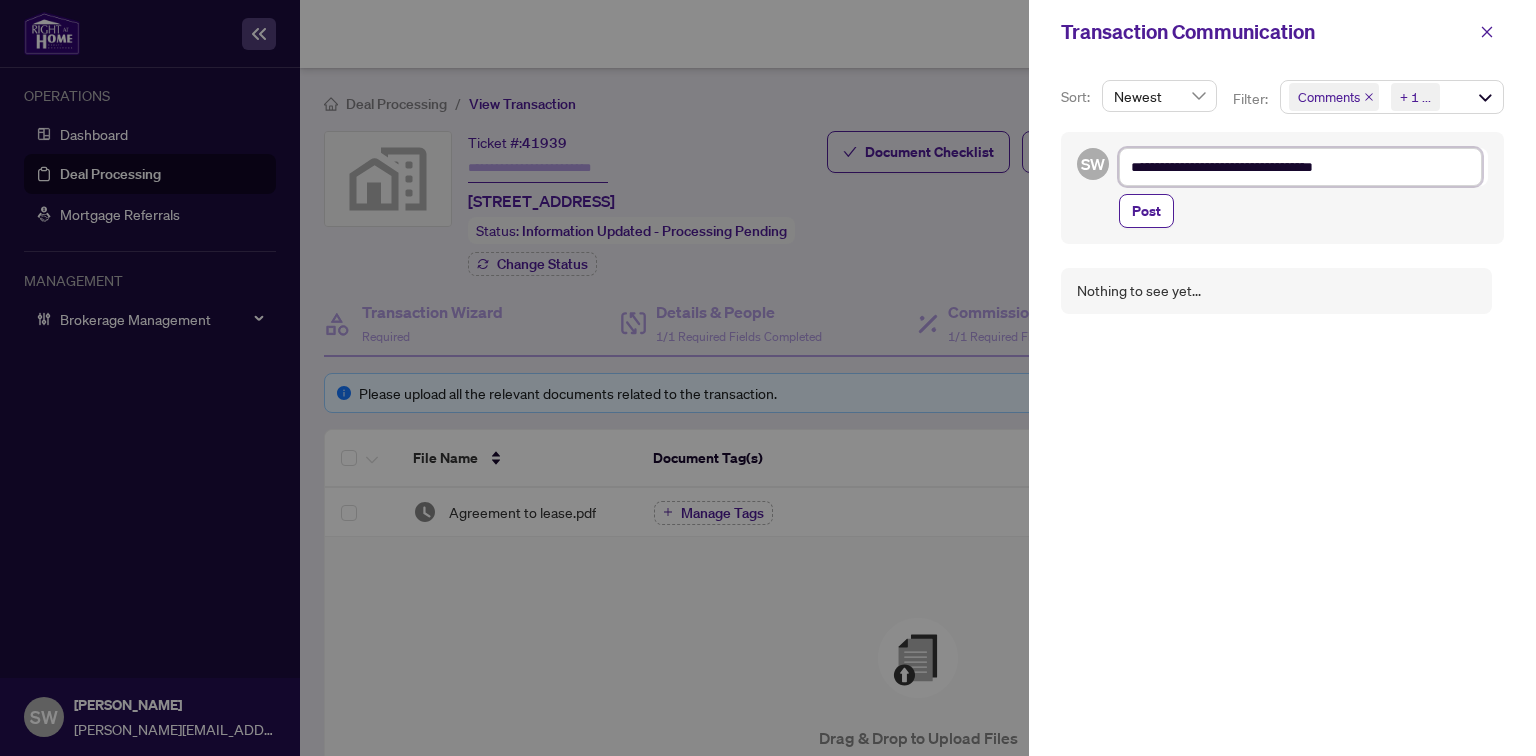 type on "**********" 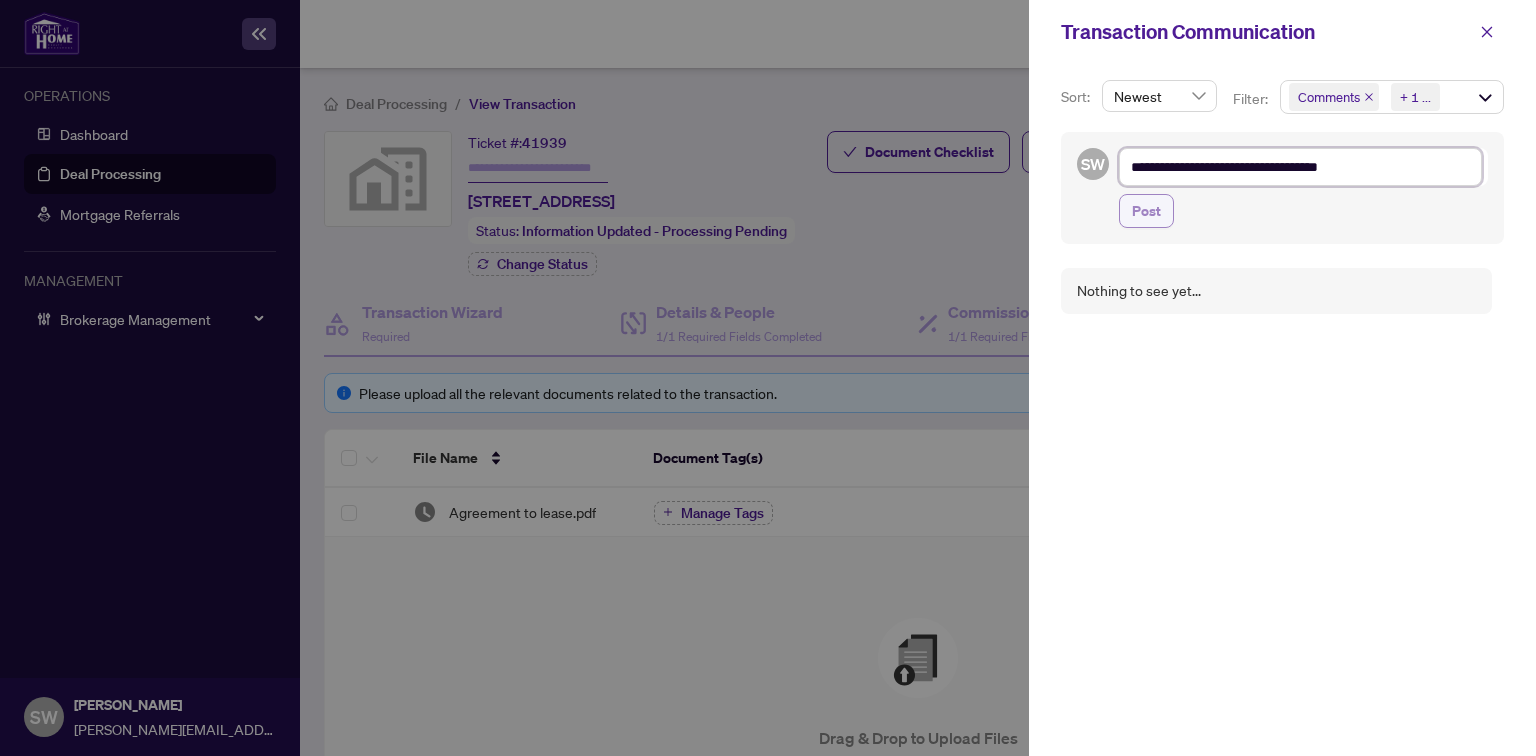 type on "**********" 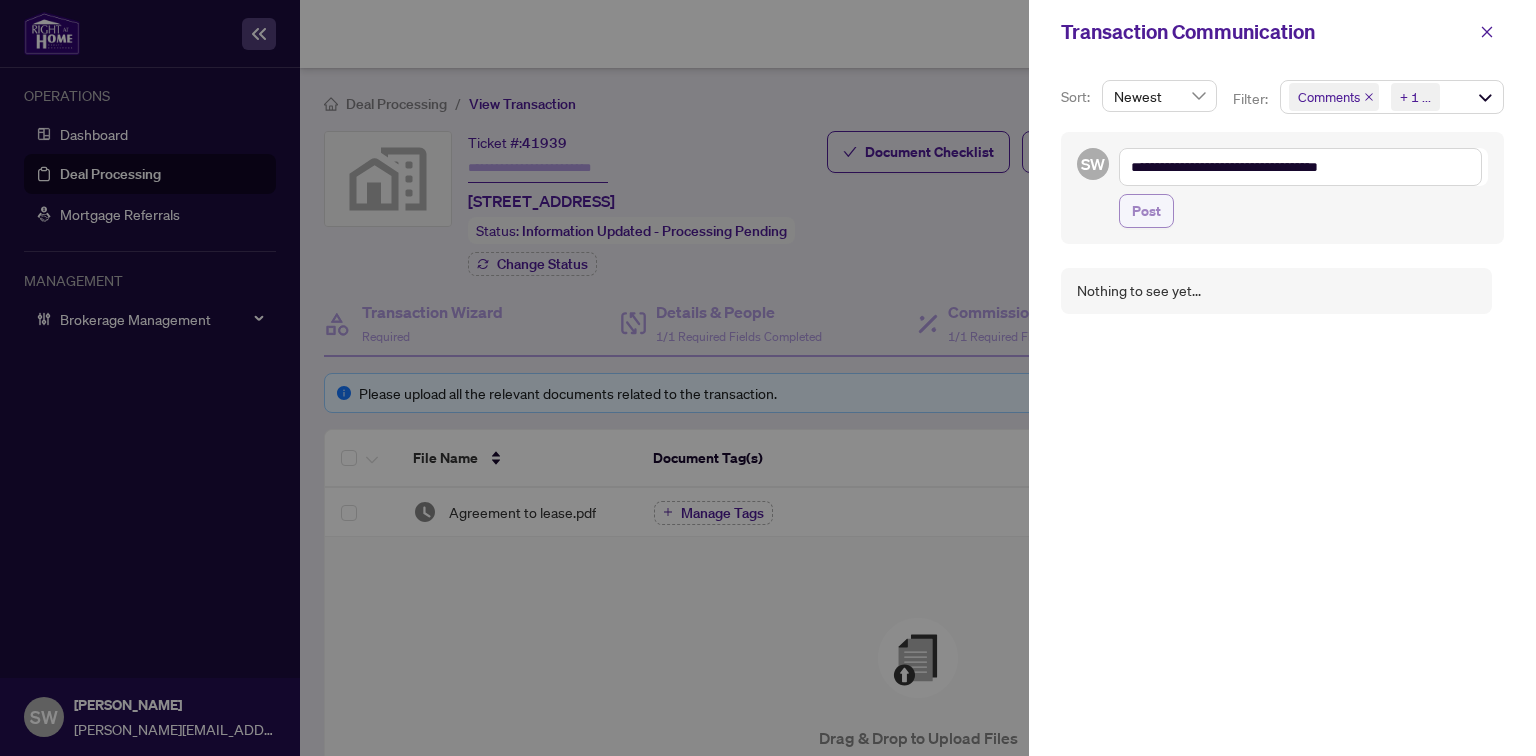 click on "Post" at bounding box center [1146, 211] 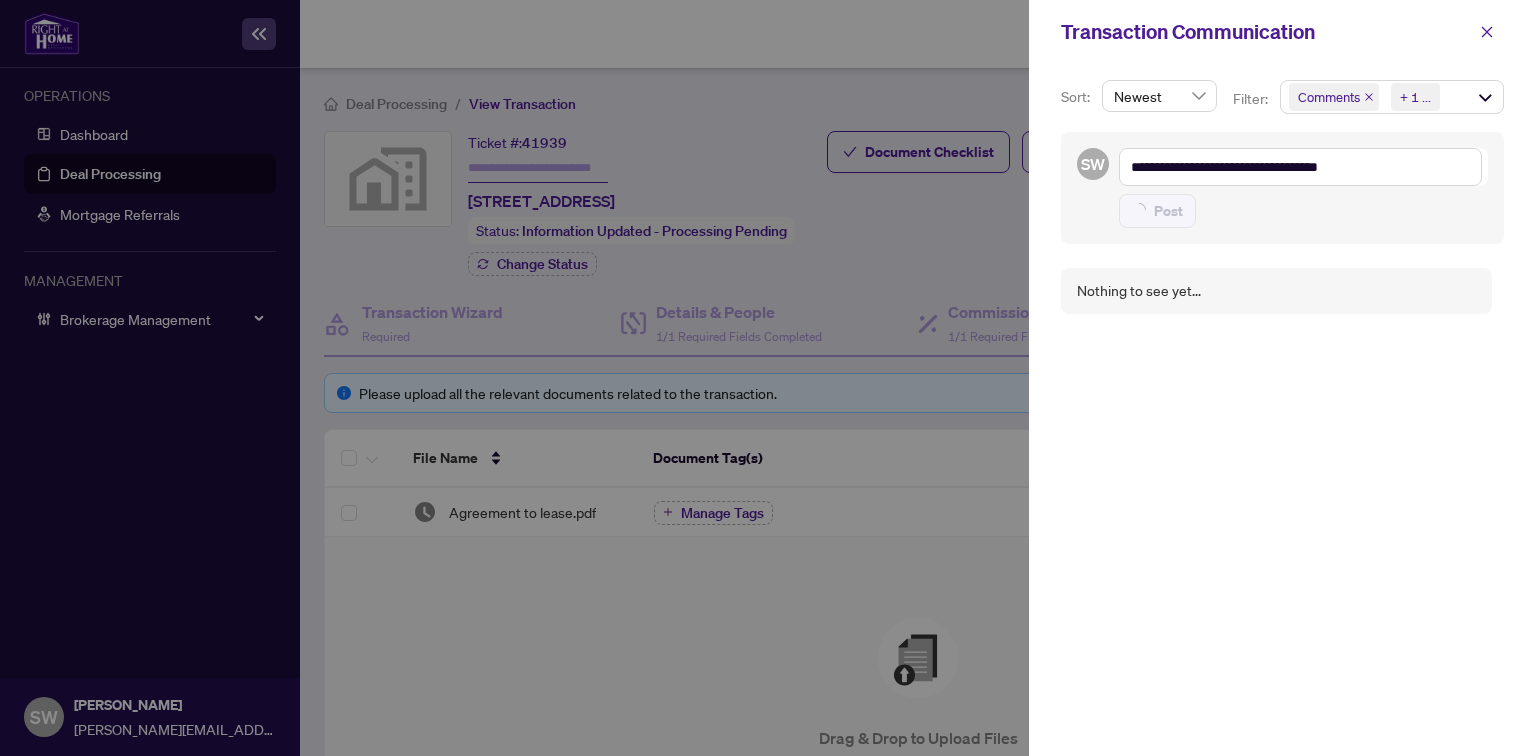 type 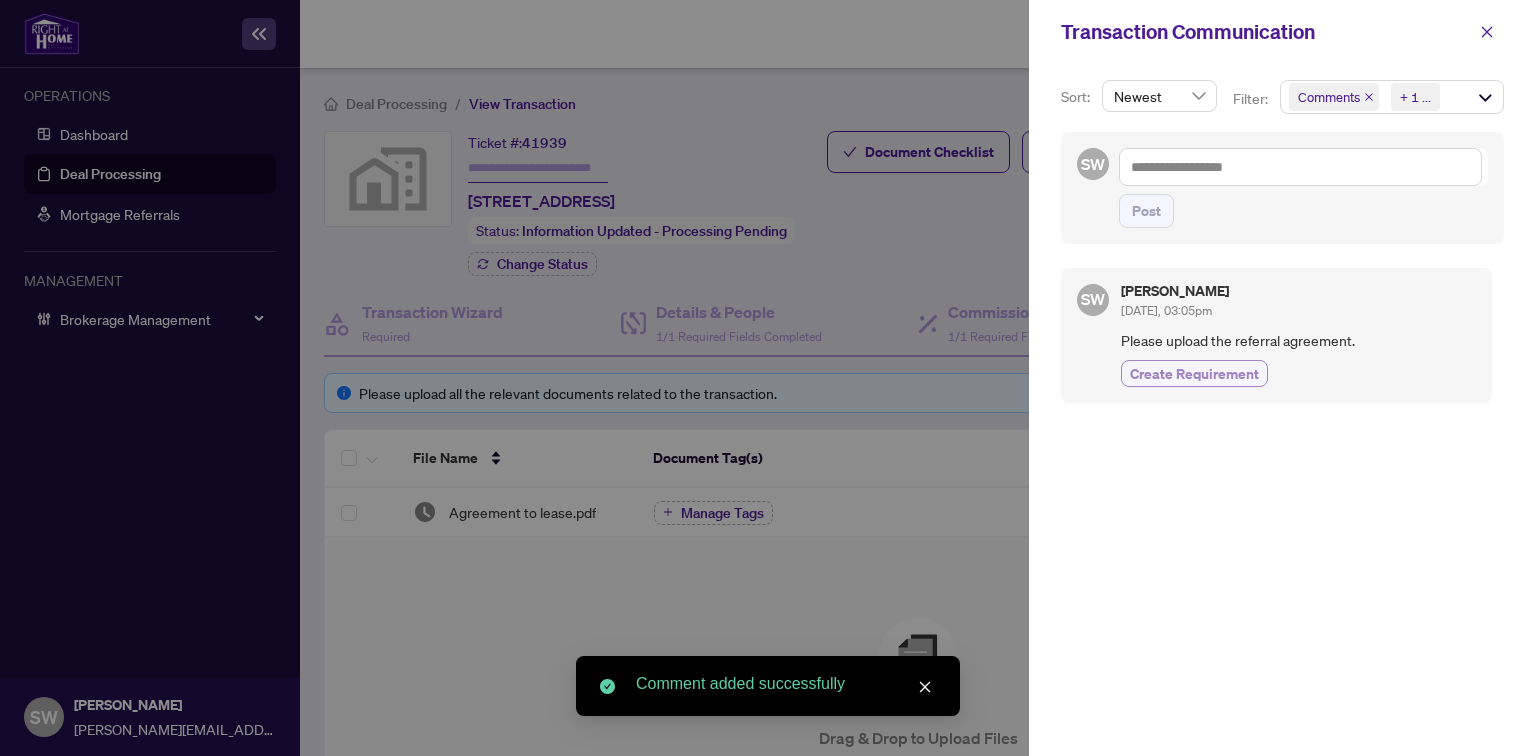 click on "Create Requirement" at bounding box center (1194, 373) 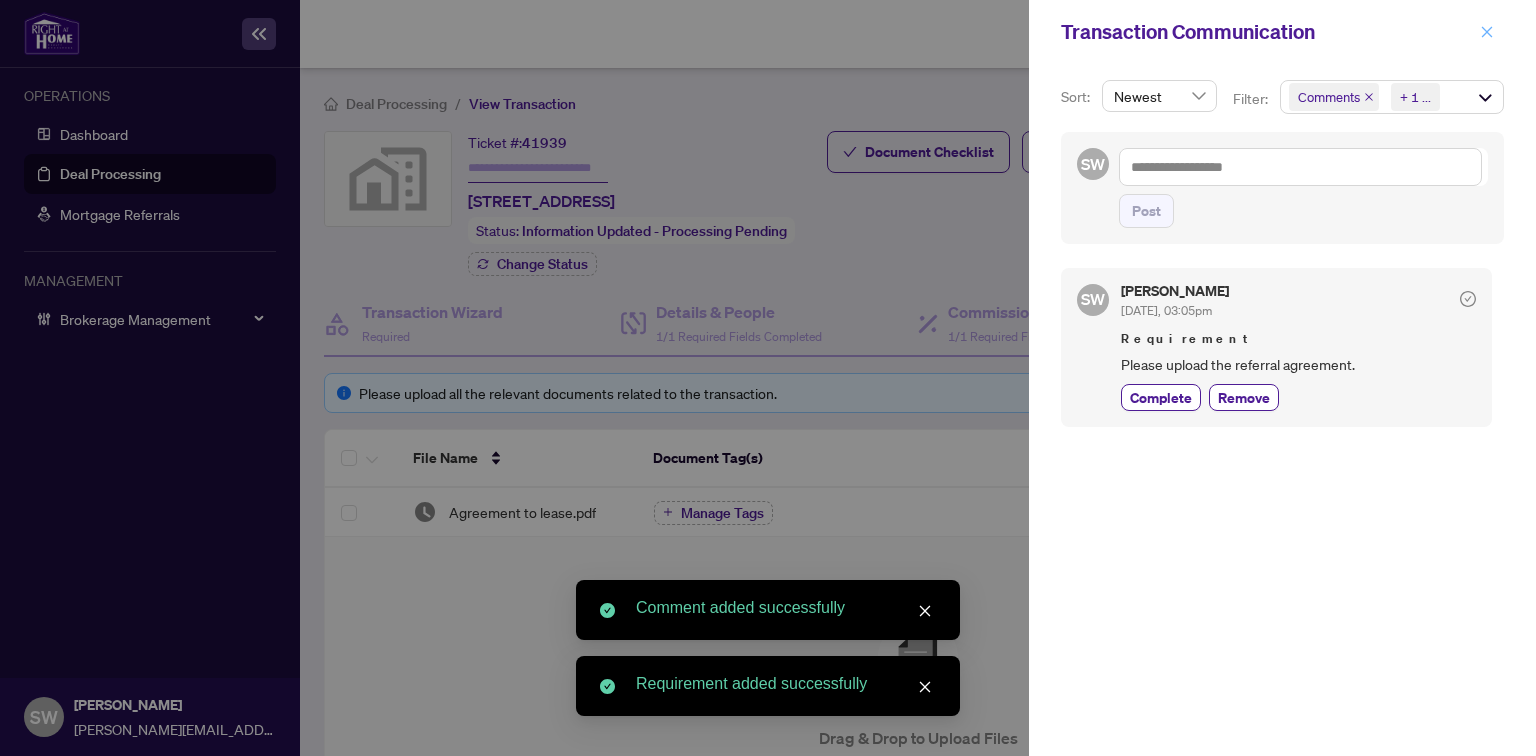 click 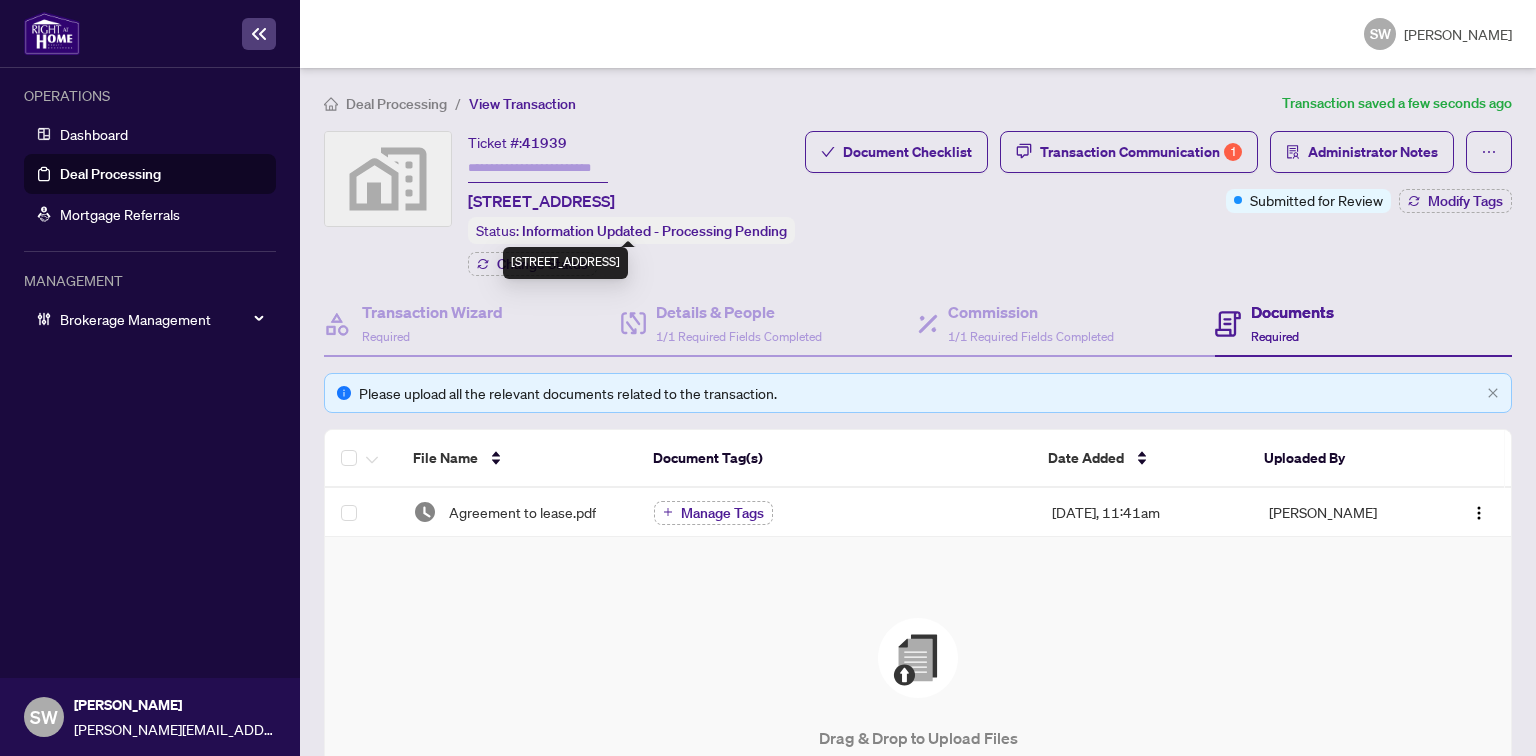 drag, startPoint x: 514, startPoint y: 192, endPoint x: 614, endPoint y: 198, distance: 100.17984 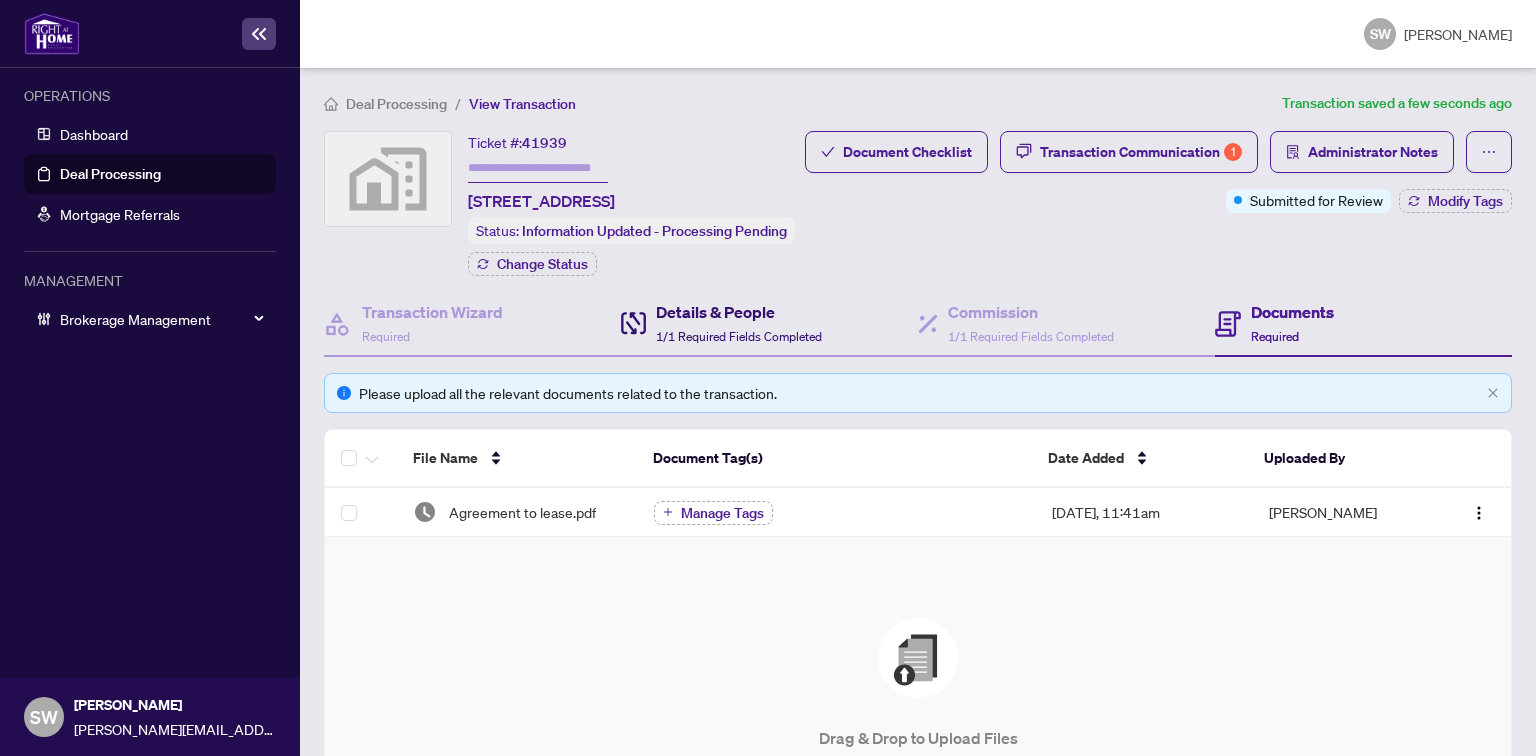 click on "Details & People 1/1 Required Fields Completed" at bounding box center [739, 323] 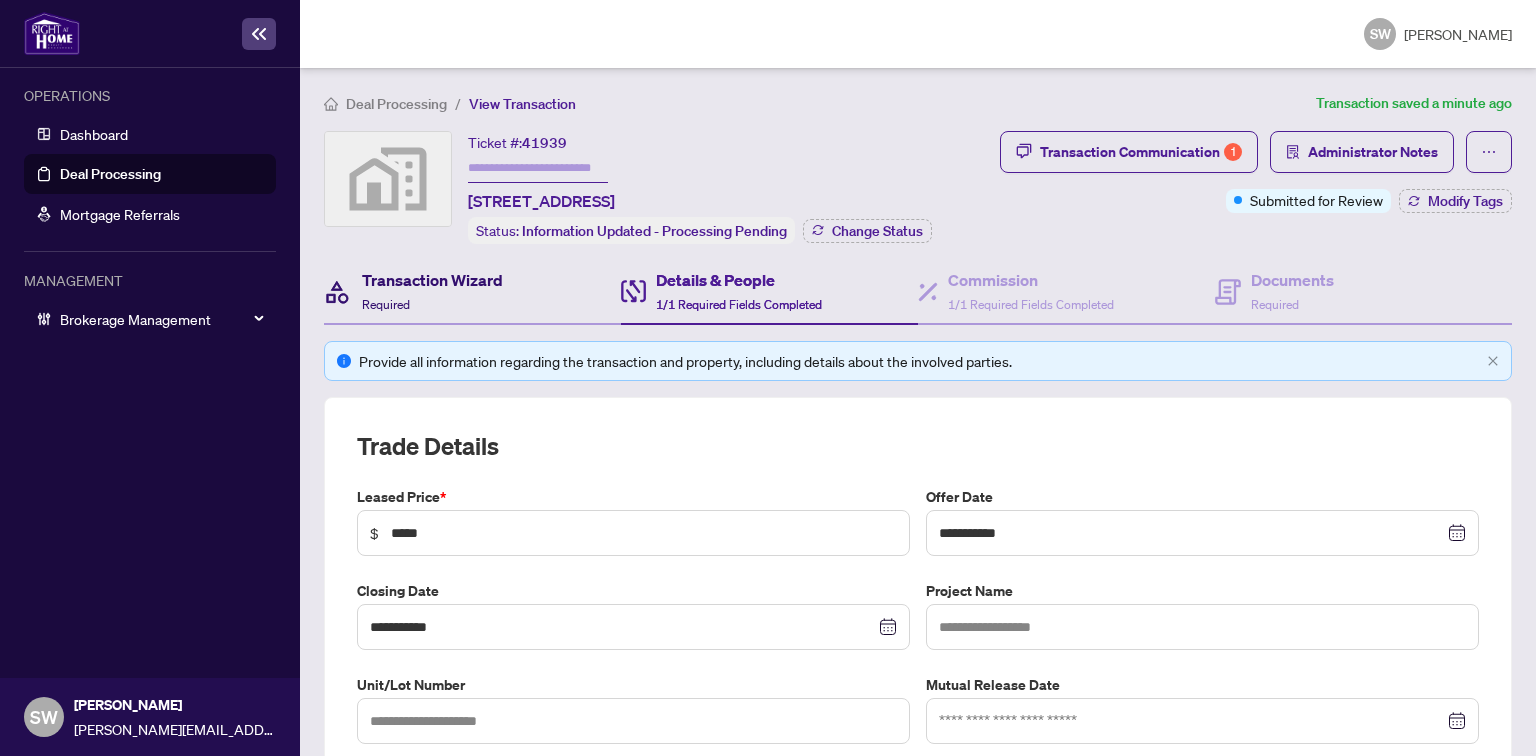 click on "Required" at bounding box center (386, 304) 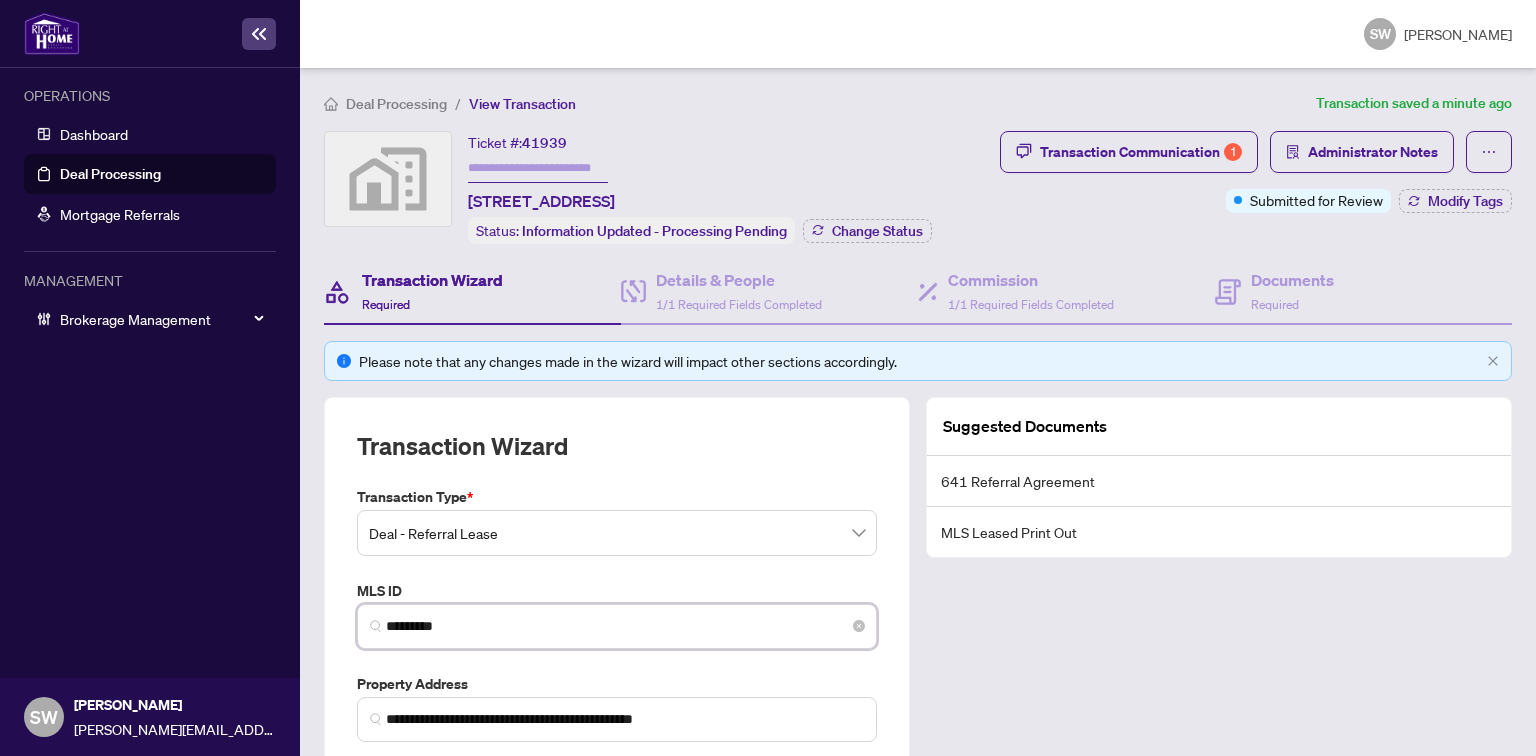 click on "*********" at bounding box center [625, 626] 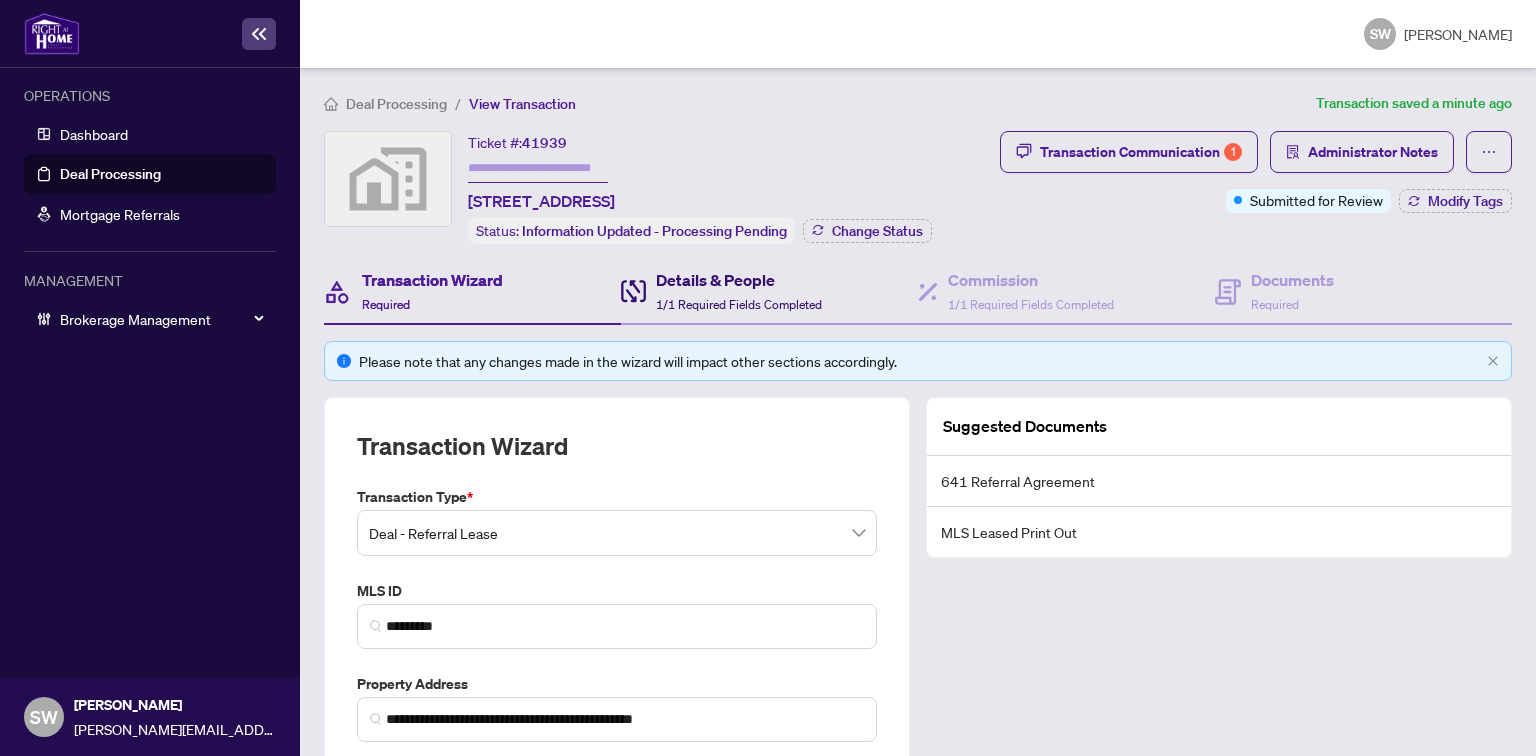 click on "1/1 Required Fields Completed" at bounding box center [739, 304] 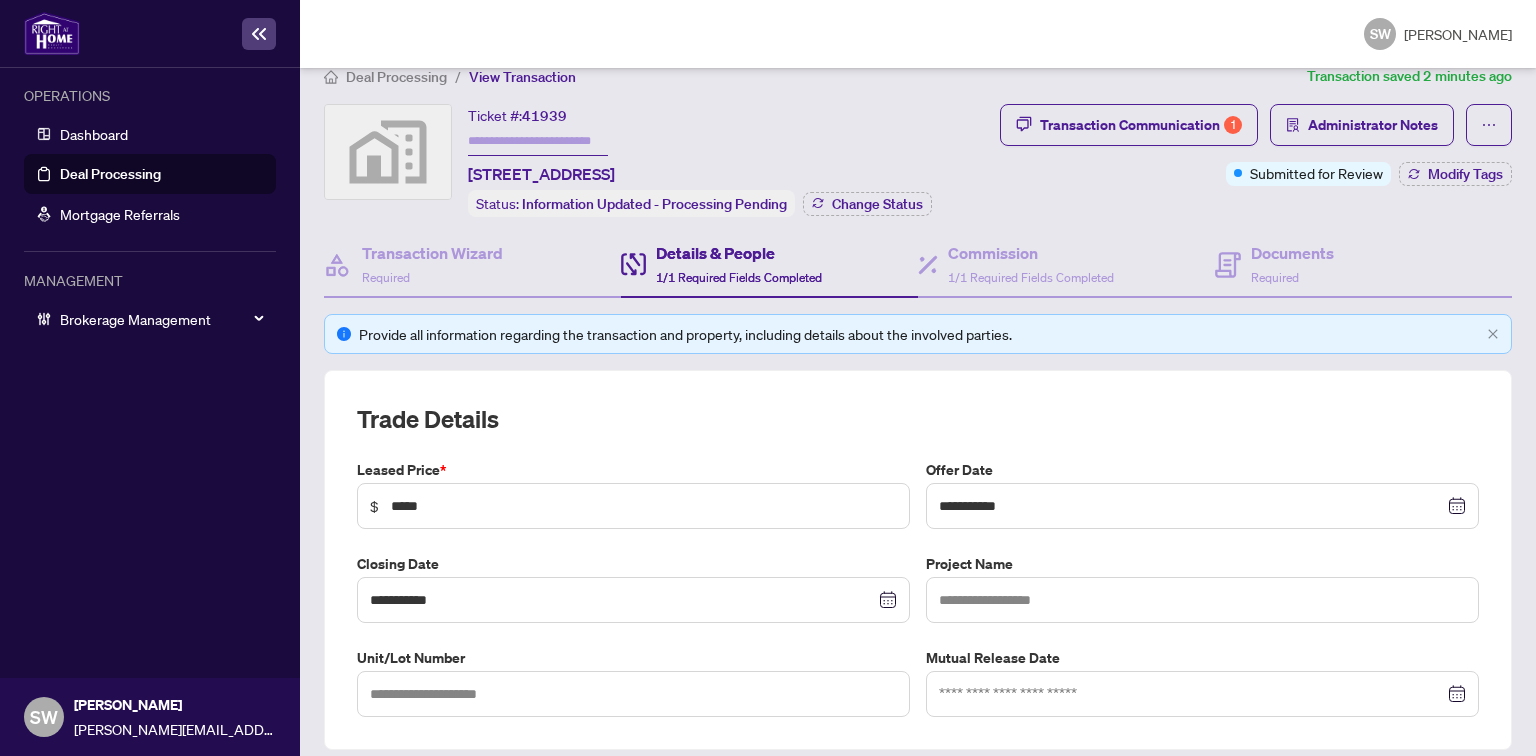 scroll, scrollTop: 0, scrollLeft: 0, axis: both 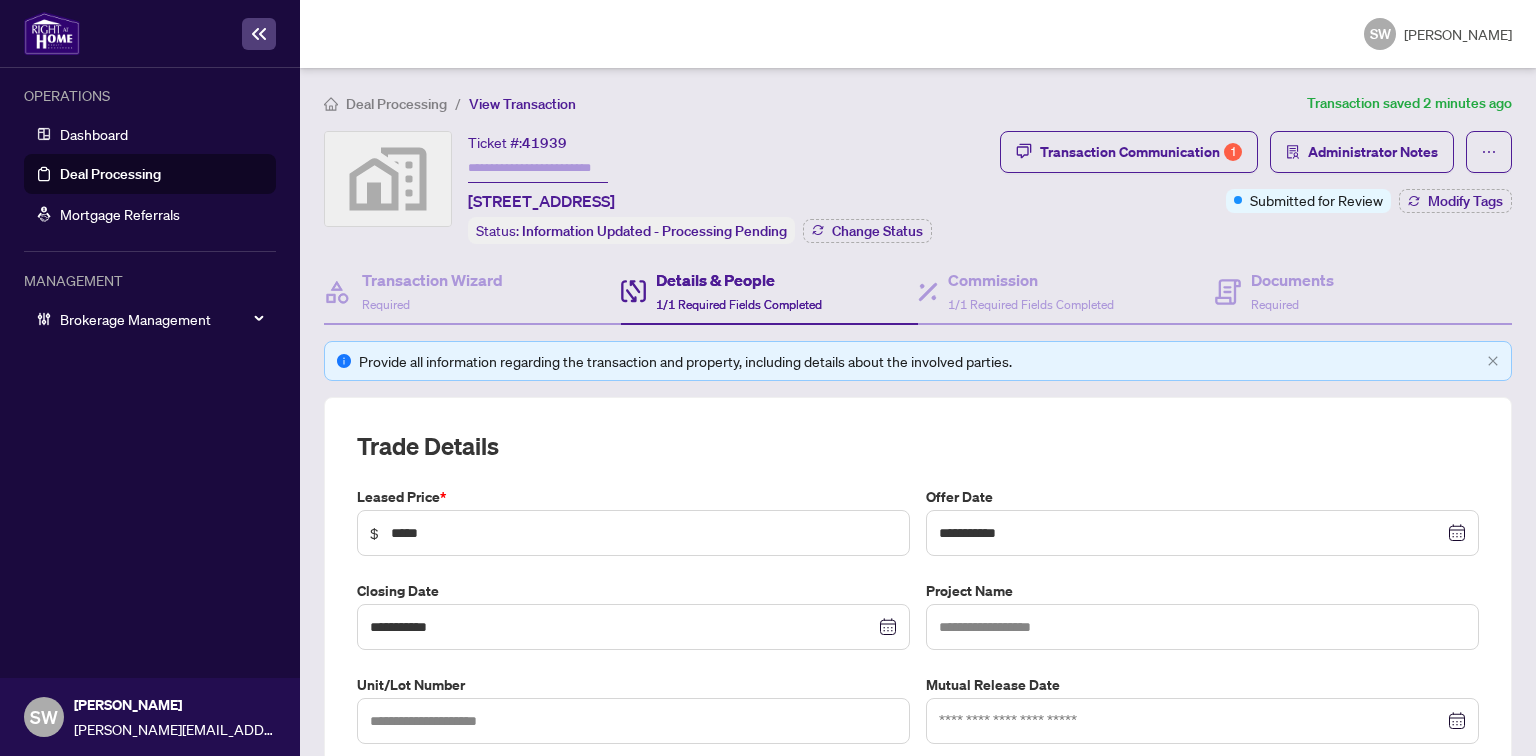 click on "1/1 Required Fields Completed" at bounding box center [739, 304] 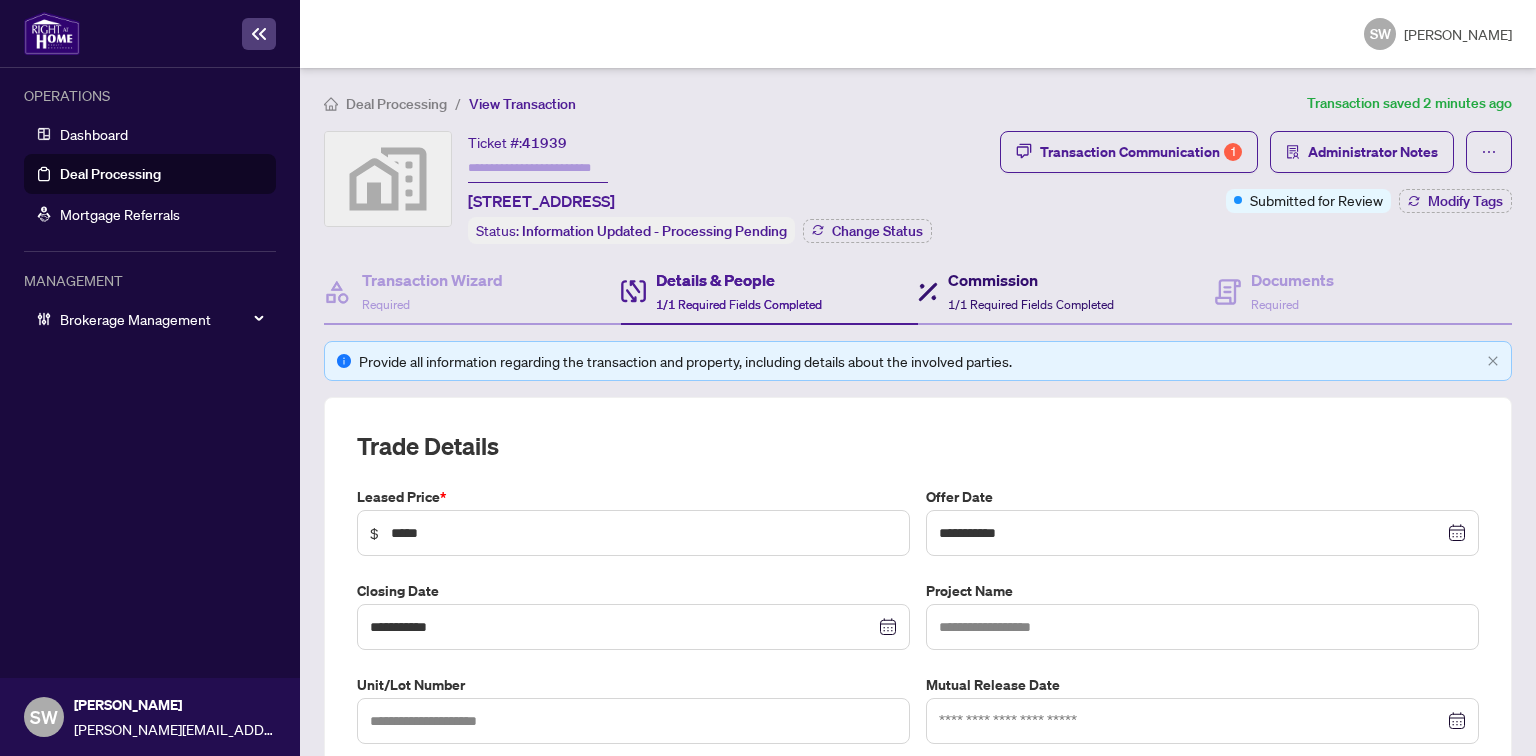 click on "Commission" at bounding box center (1031, 280) 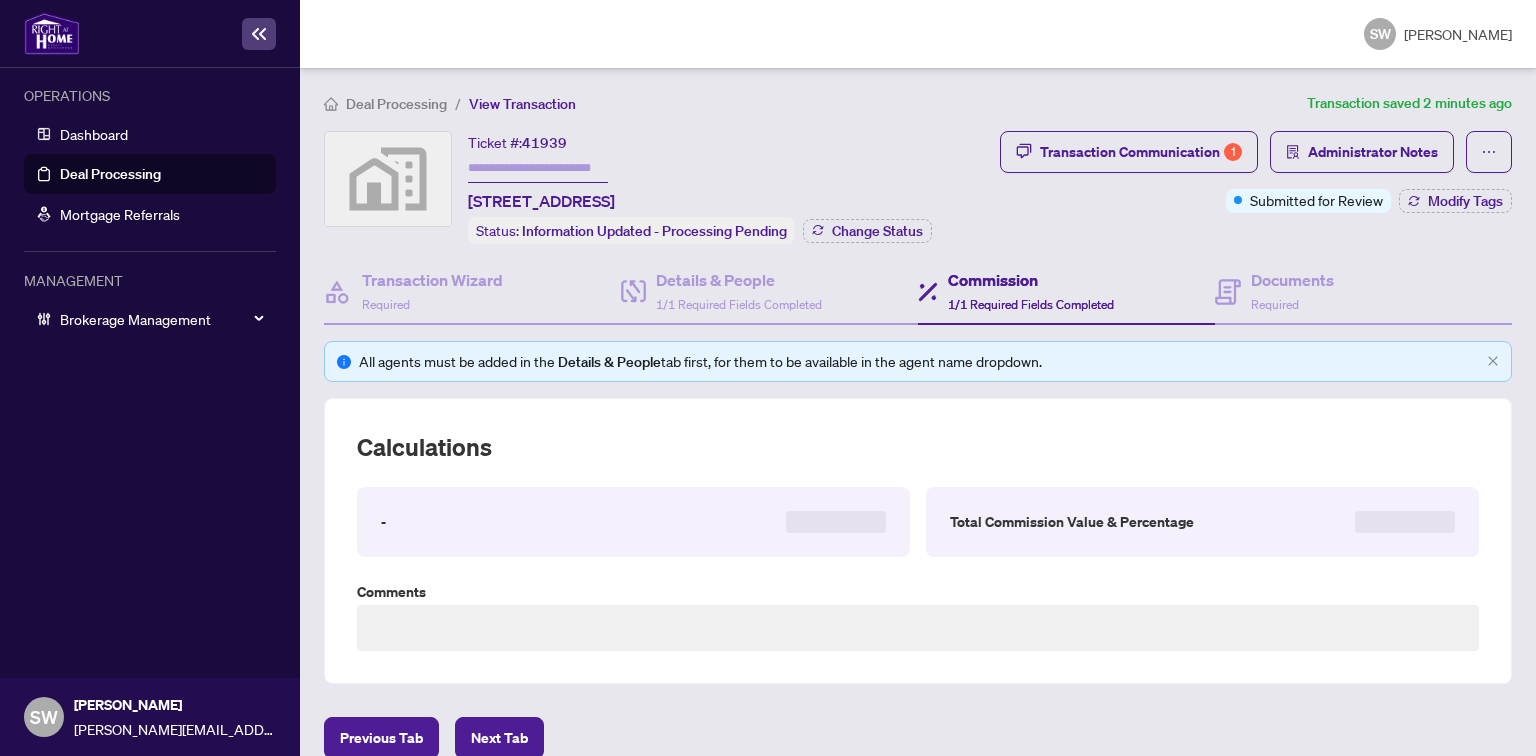 type on "**********" 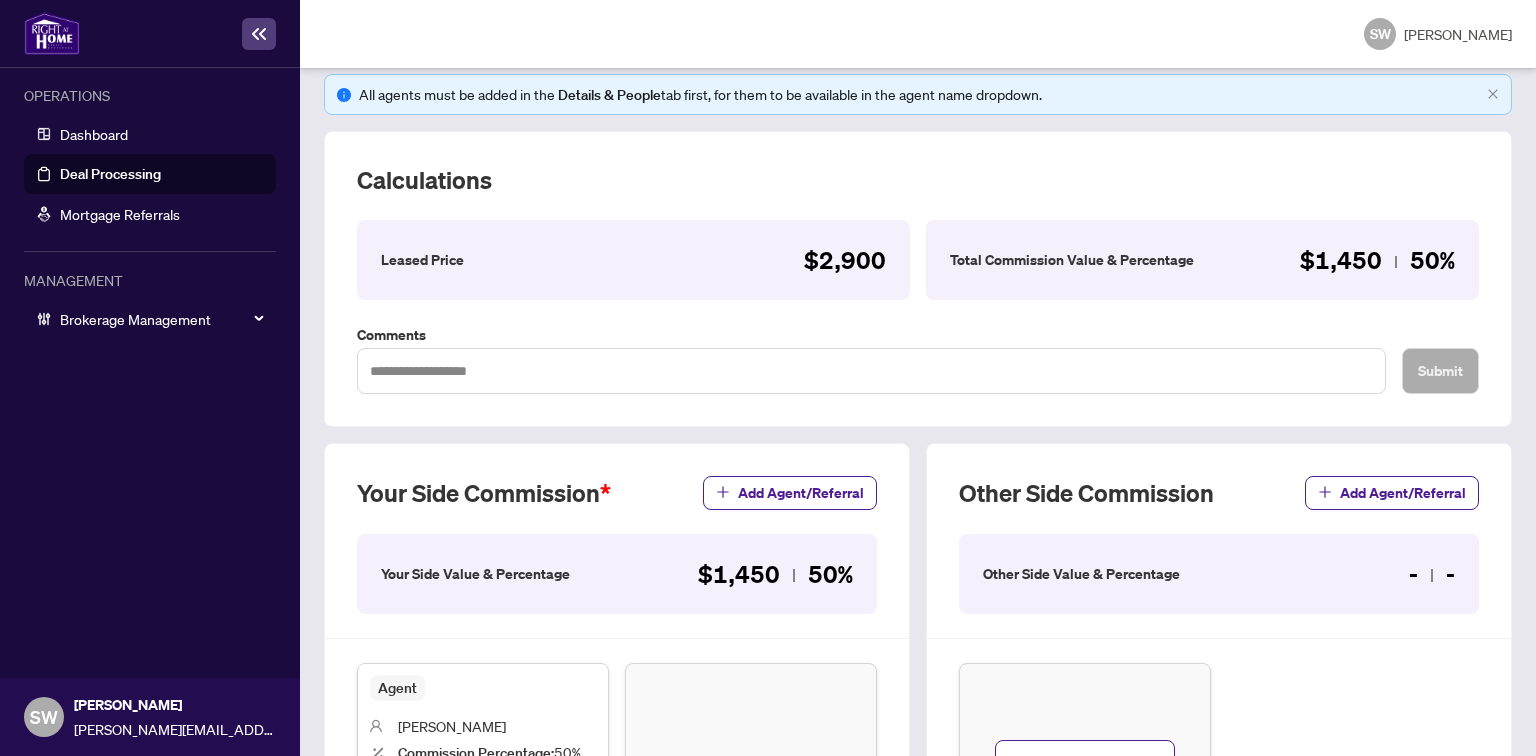 scroll, scrollTop: 240, scrollLeft: 0, axis: vertical 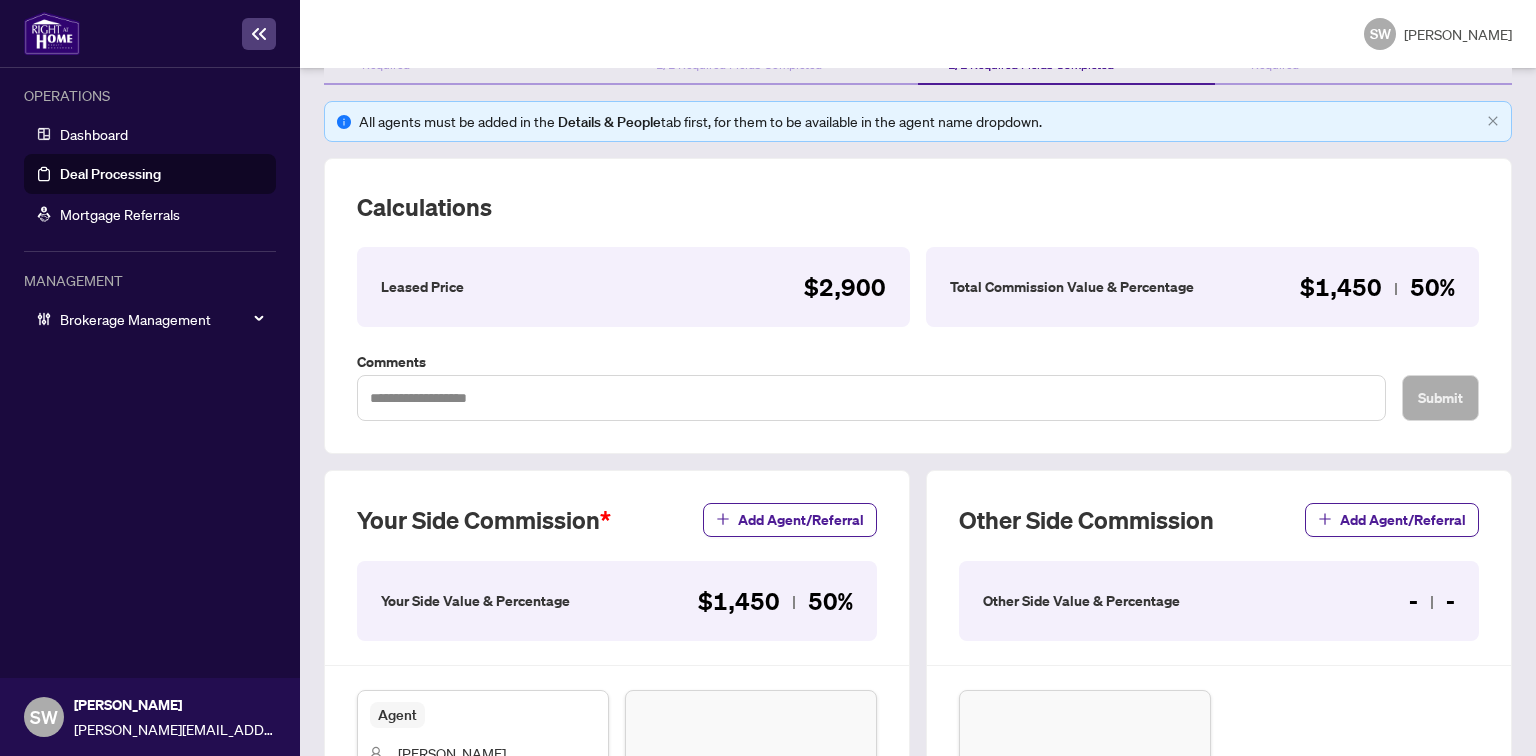 click on "Chantell Beete" at bounding box center (452, 753) 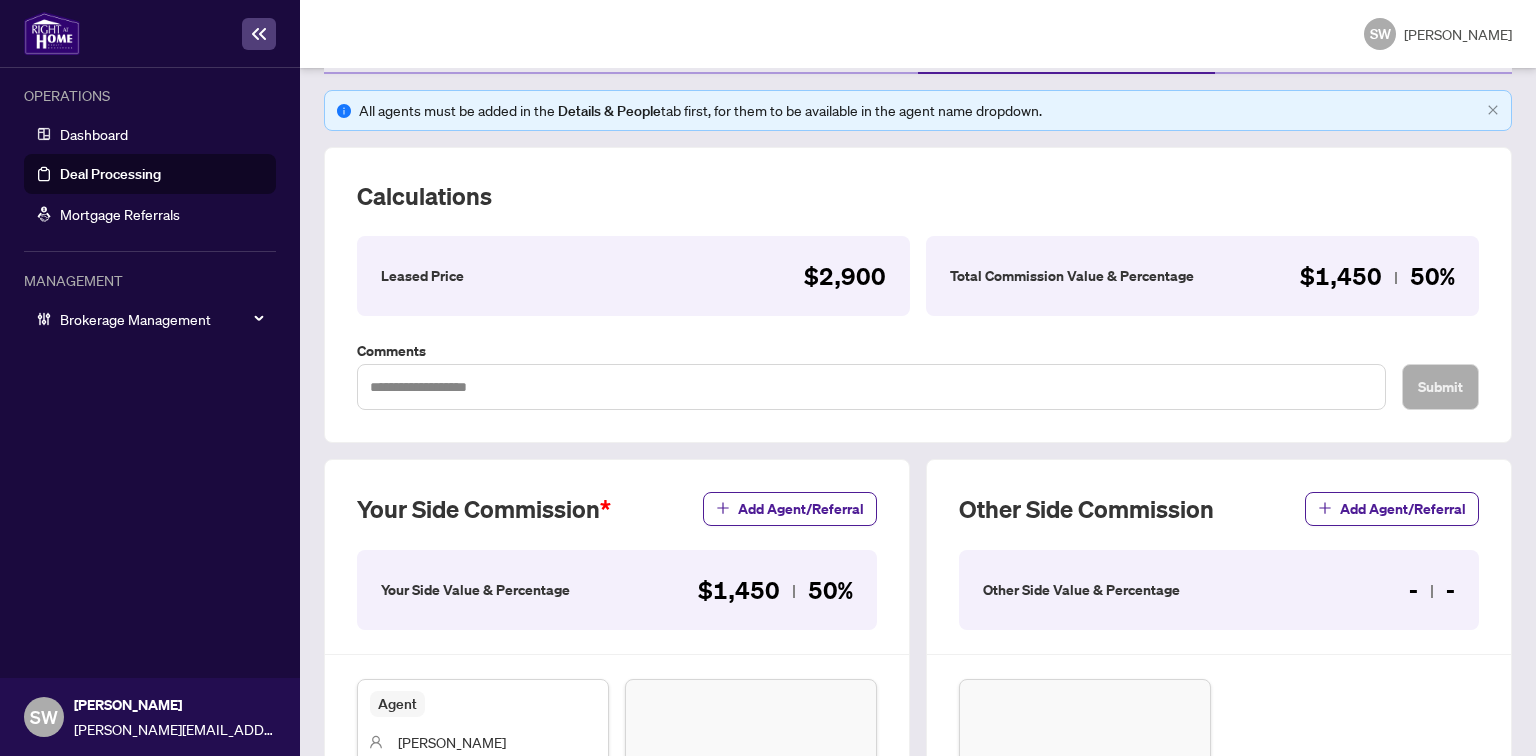 scroll, scrollTop: 0, scrollLeft: 0, axis: both 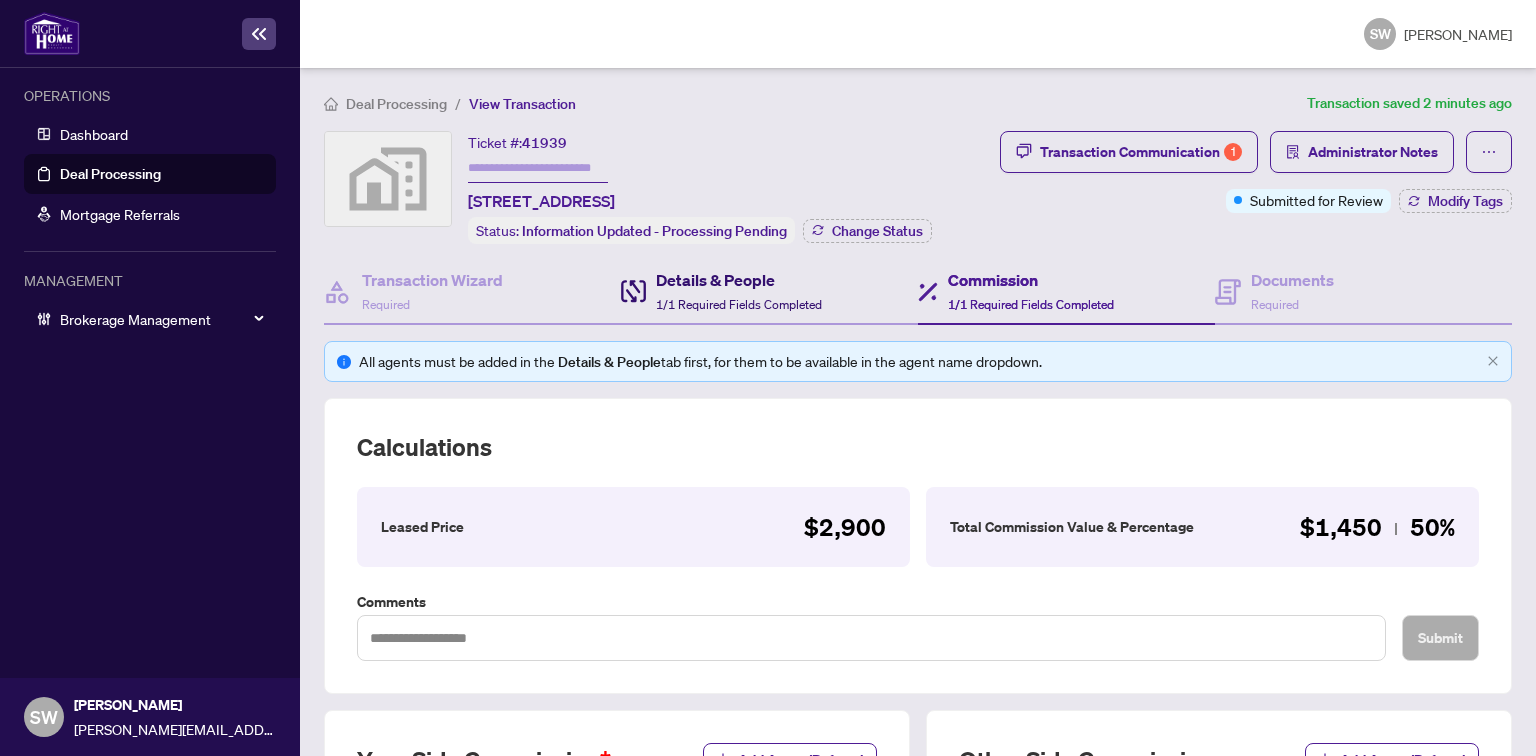 click on "1/1 Required Fields Completed" at bounding box center (739, 304) 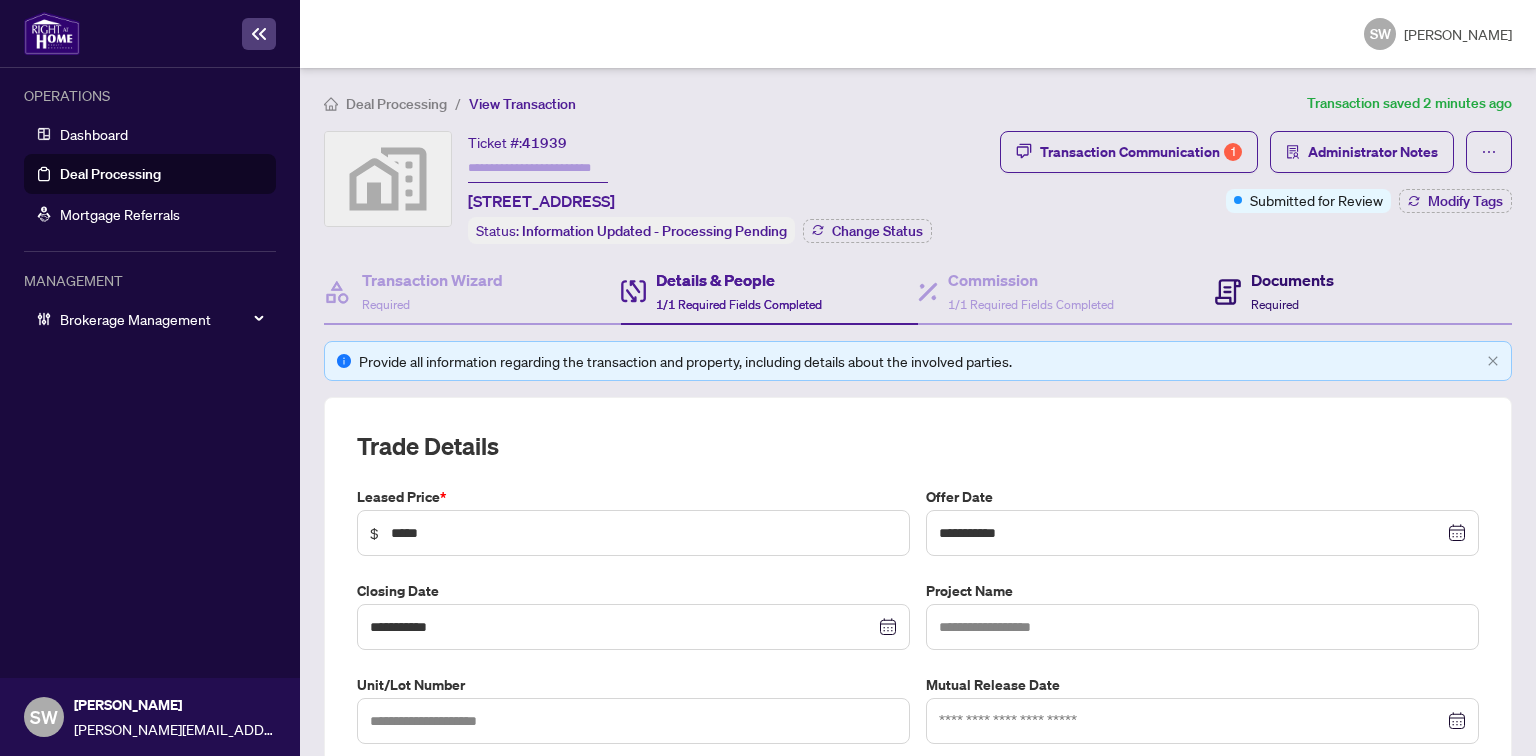 click on "Documents" at bounding box center [1292, 280] 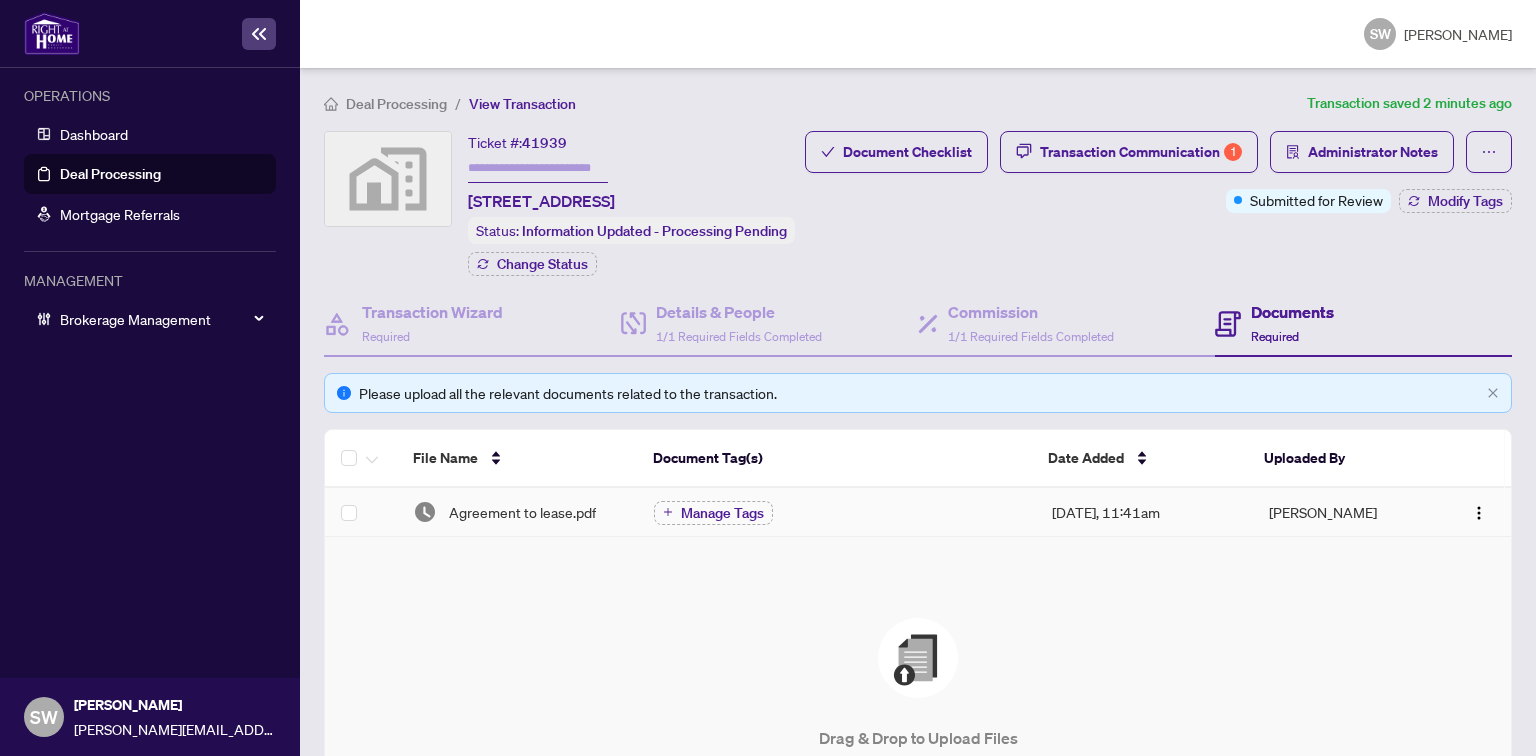 click on "Agreement to lease.pdf" at bounding box center (517, 512) 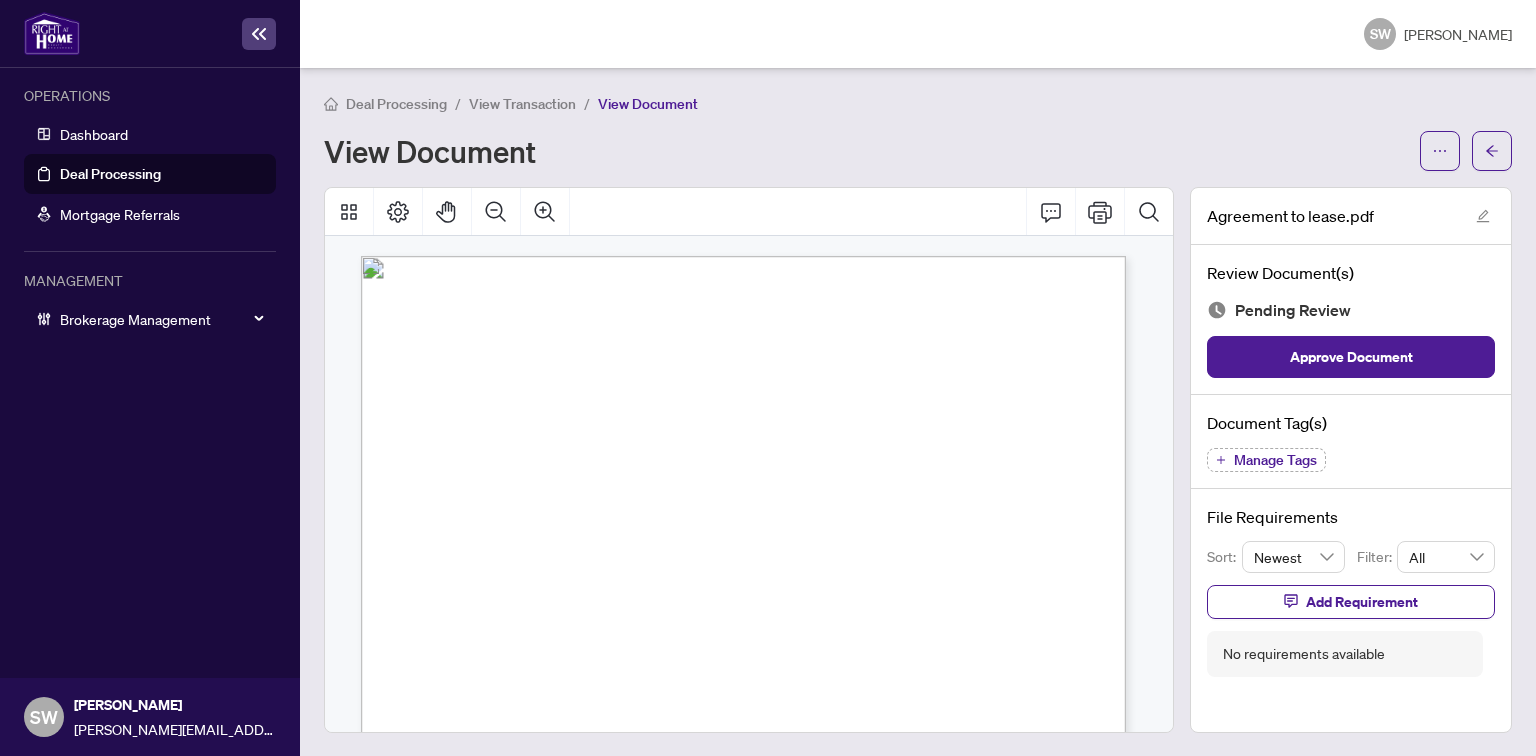 click on "Form 400 Revised Feb 2024  Page 1 of 4
The trademarks REALTOR®, REALTORS®, MLS®, Multiple Listing Services® and associated logos are owned or controlled by  The Canadian Real Estate Association (CREA) and identify the real estate professionals who are members of CREA and the  quality of services they provide. Used under license.
© 2025, Ontario Real Estate Association (“OREA”). All rights reserved. This form was developed by OREA for the use and reproduction  by its members and licensees only. Any other use or reproduction is prohibited except with prior written consent of OREA. Do not alter  when printing or reproducing the standard pre-set portion. OREA bears no liability for your use of this form.
This Agreement to Lease (Agreement) dated this .............................. day of......................................................................................., 20..................
TENANT:  (Full legal names of all Tenants)
LANDLORD: (Full legal name of Landlord)
ADDRESS OF LANDLORD:" at bounding box center (839, 875) 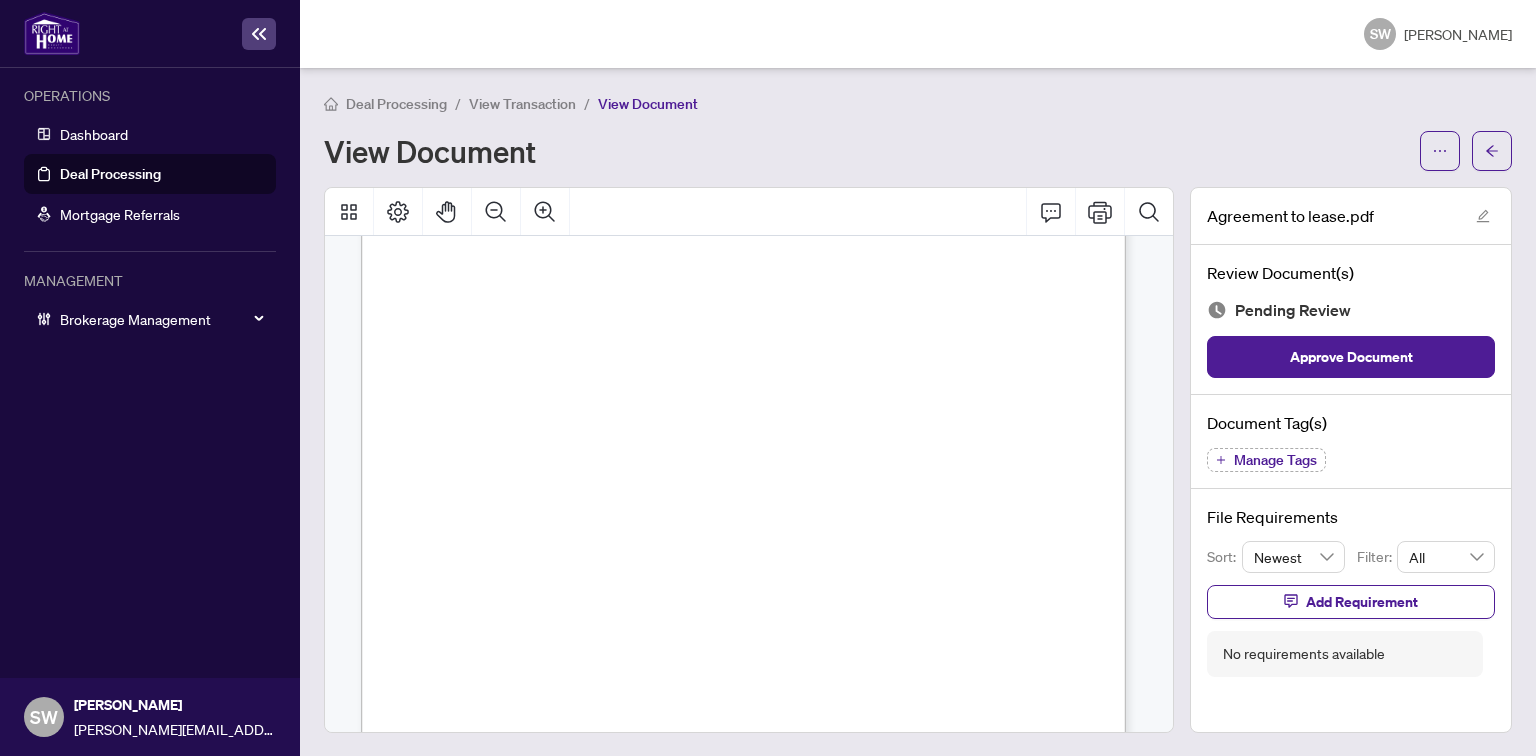 scroll, scrollTop: 7199, scrollLeft: 0, axis: vertical 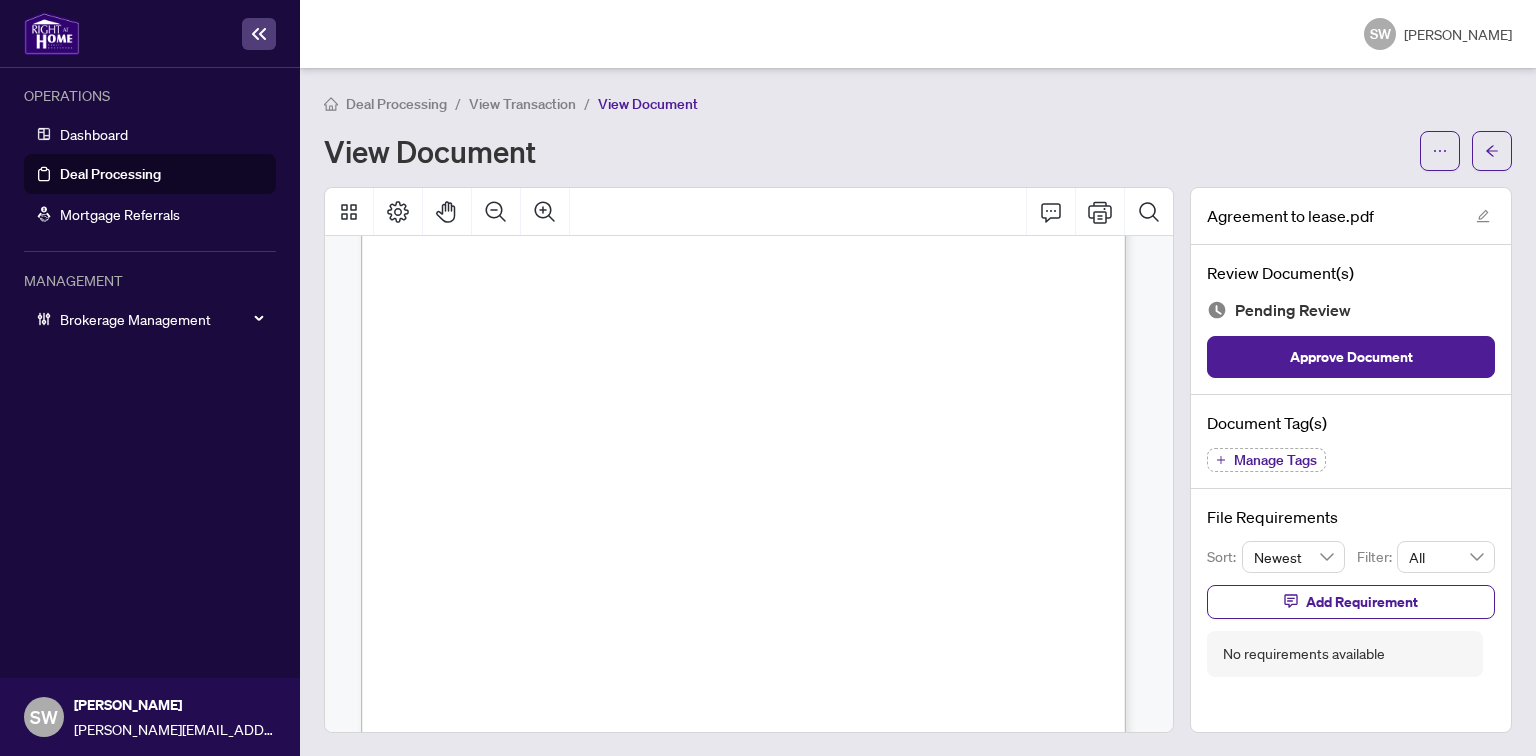 click on "Manage Tags" at bounding box center (1275, 460) 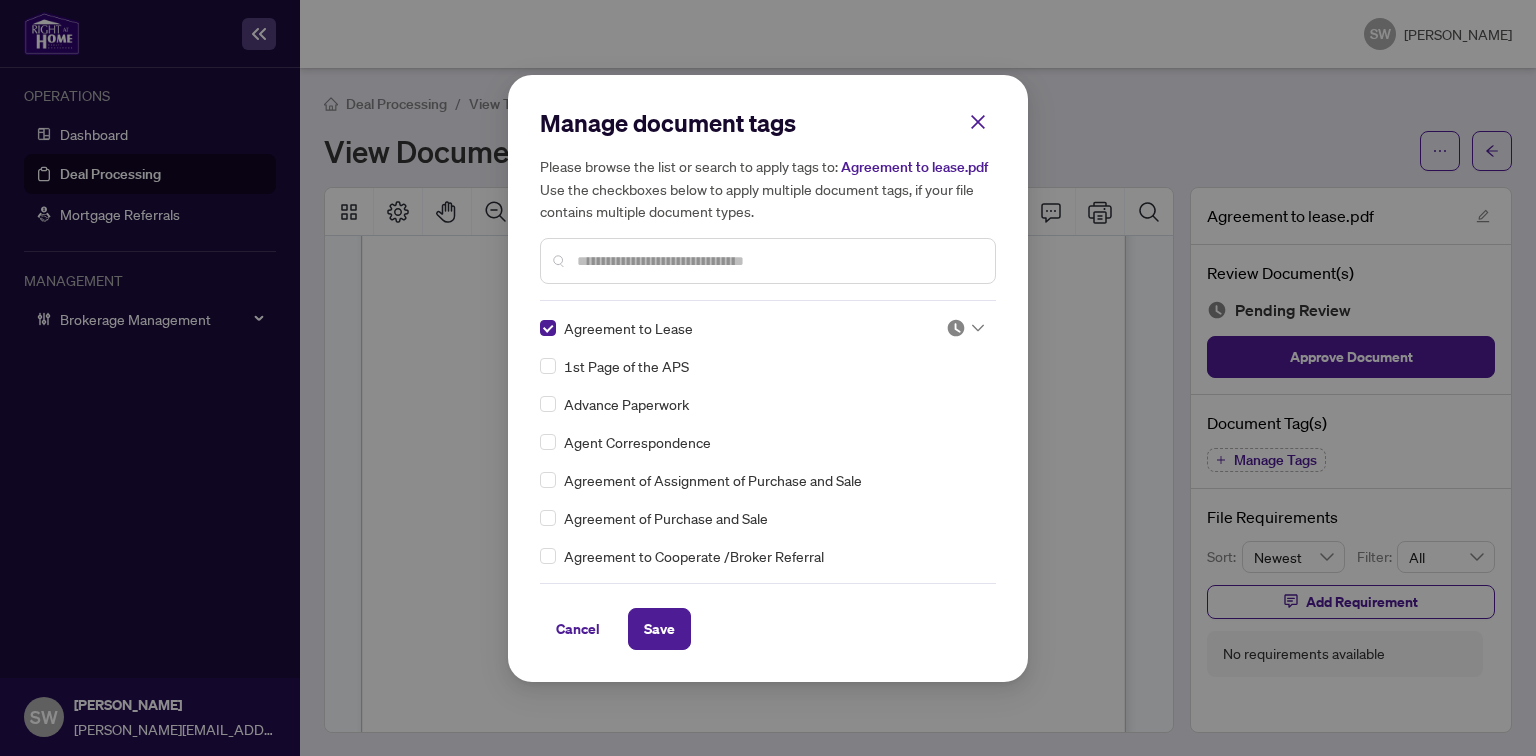 click at bounding box center (778, 261) 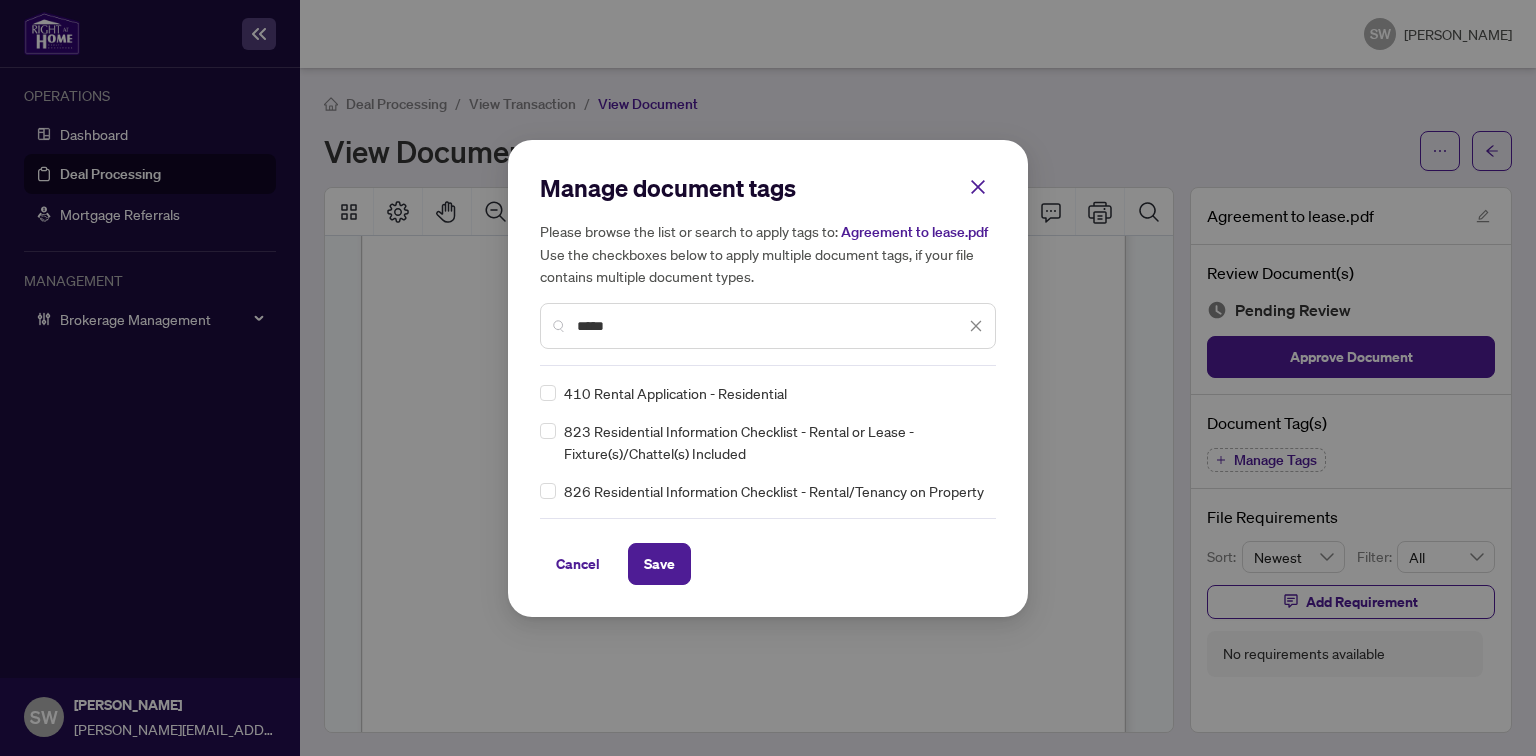 type on "*****" 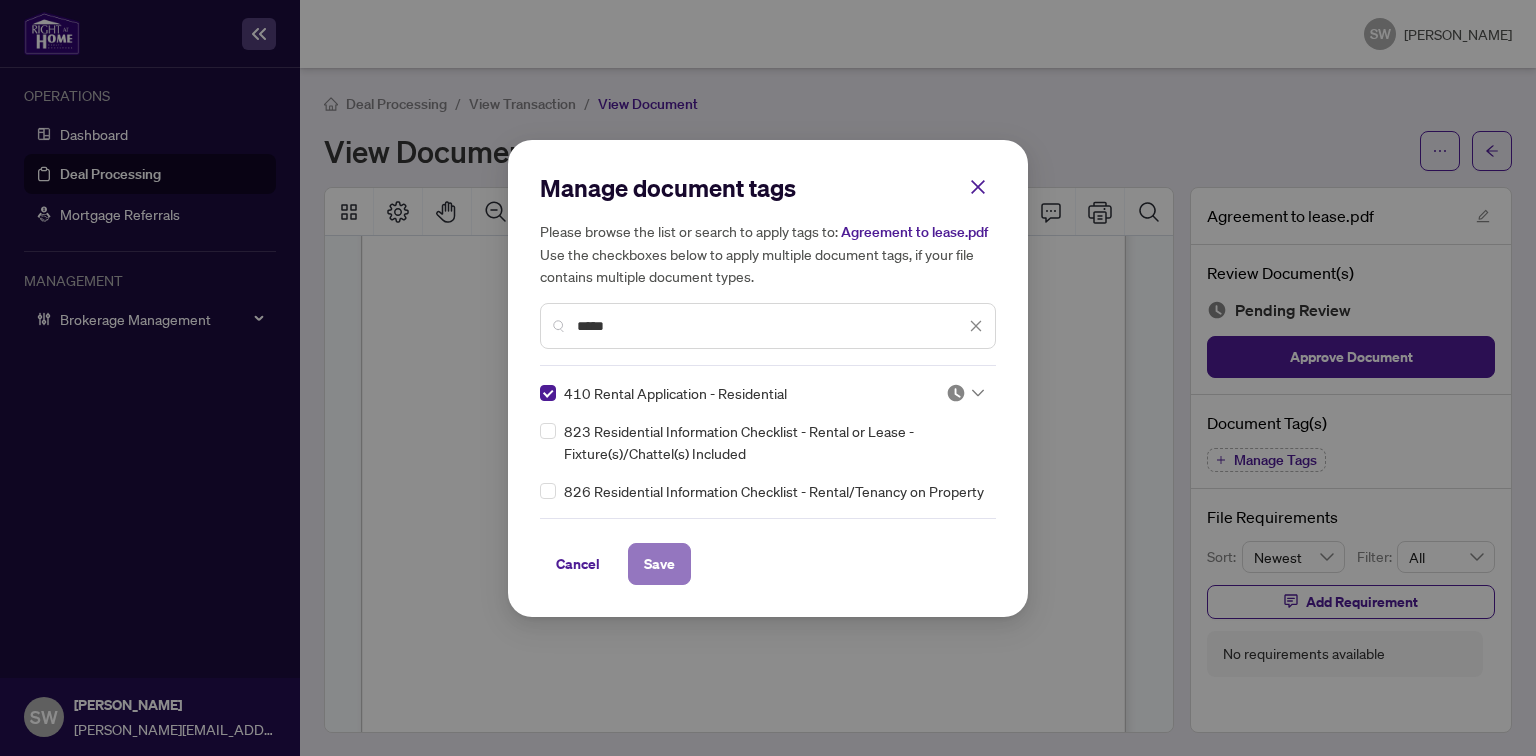 click on "Save" at bounding box center [659, 564] 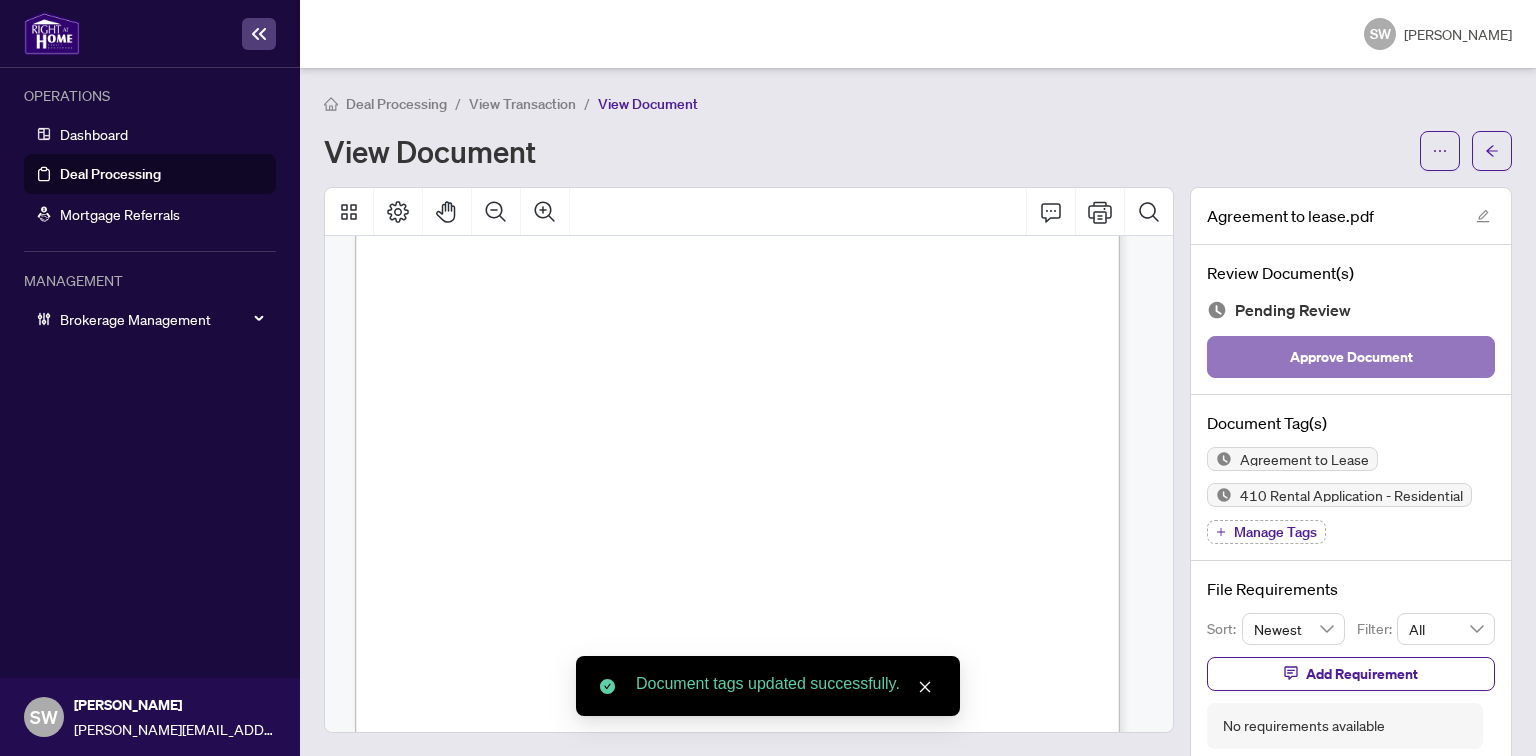 click on "Approve Document" at bounding box center (1351, 357) 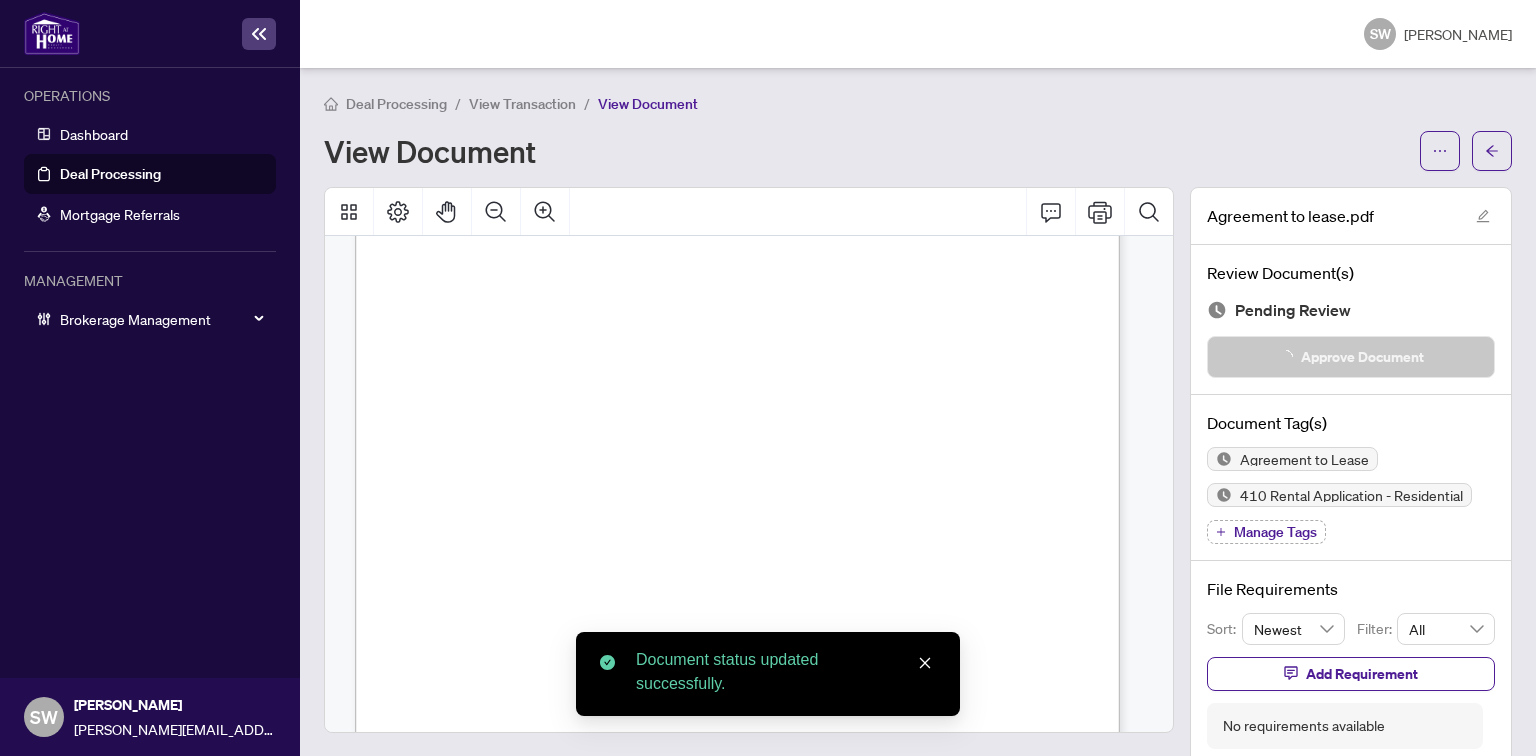 click at bounding box center [1492, 151] 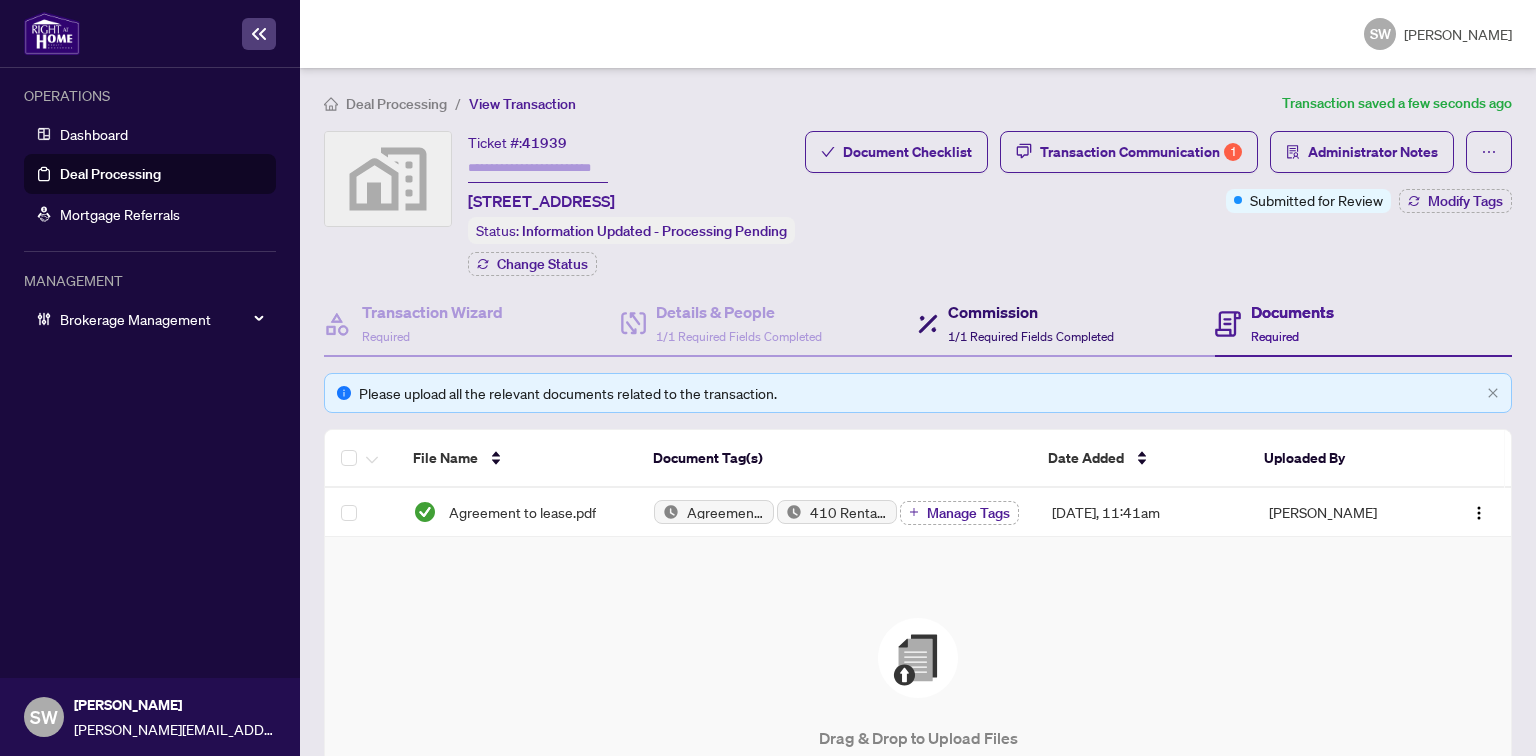click on "1/1 Required Fields Completed" at bounding box center [1031, 336] 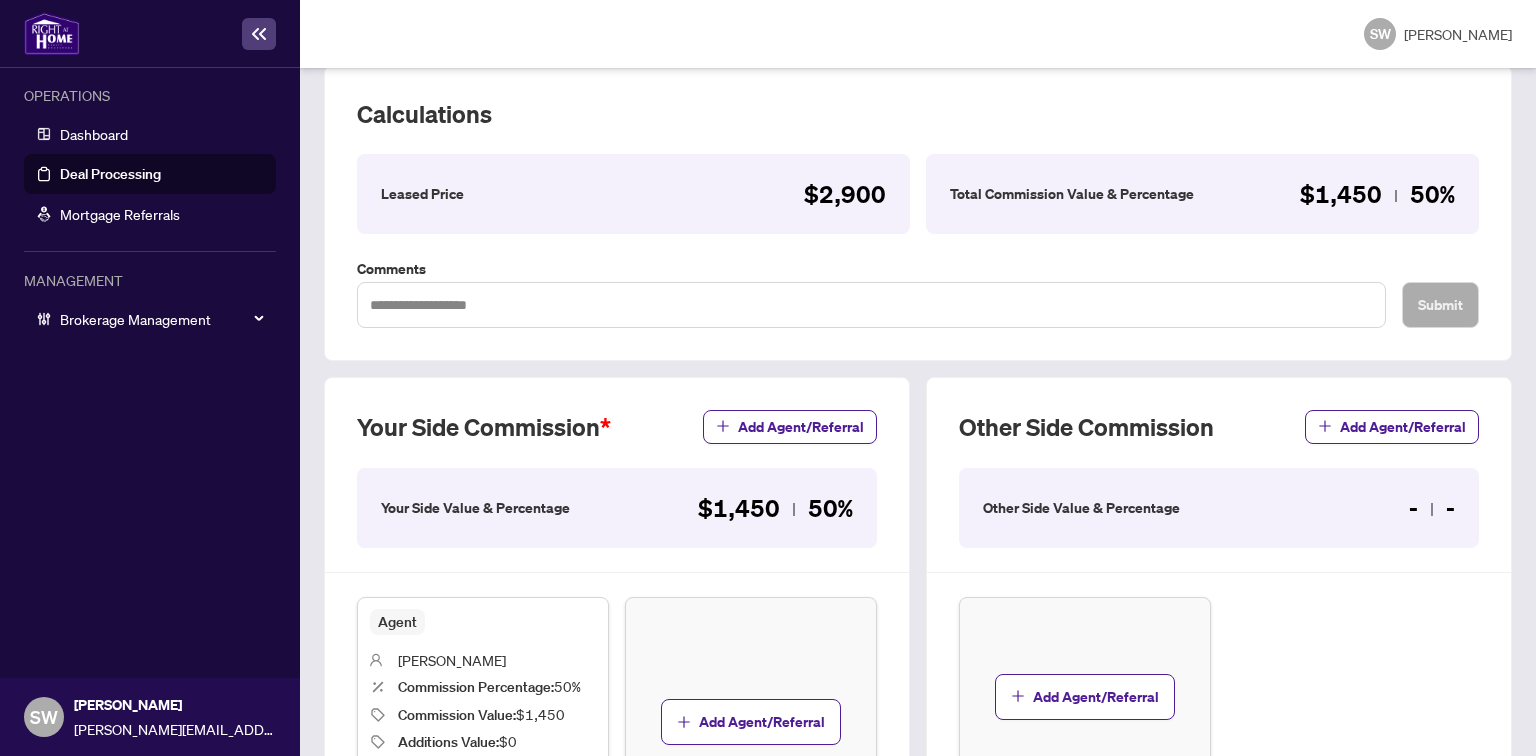 scroll, scrollTop: 640, scrollLeft: 0, axis: vertical 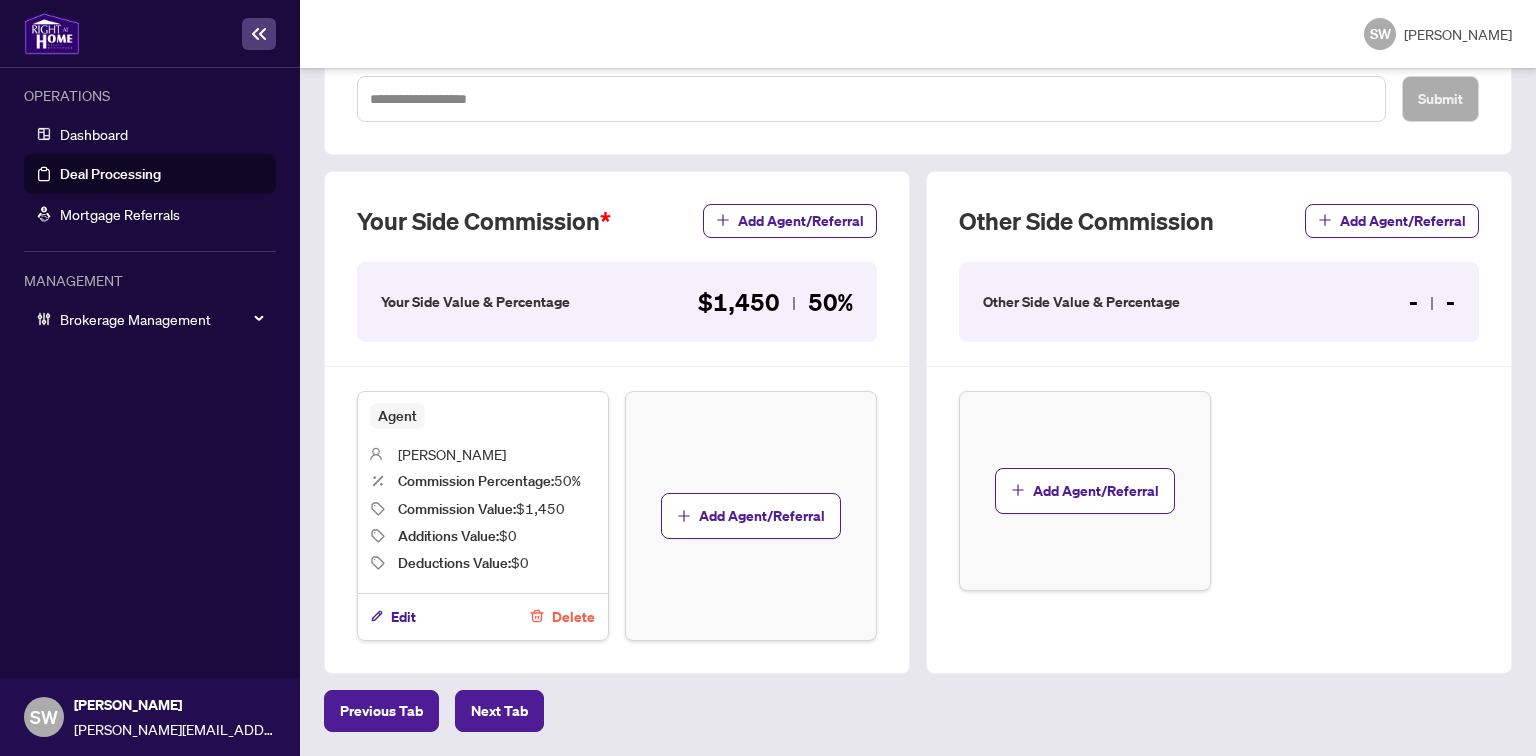 click on "Chantell Beete" at bounding box center [452, 454] 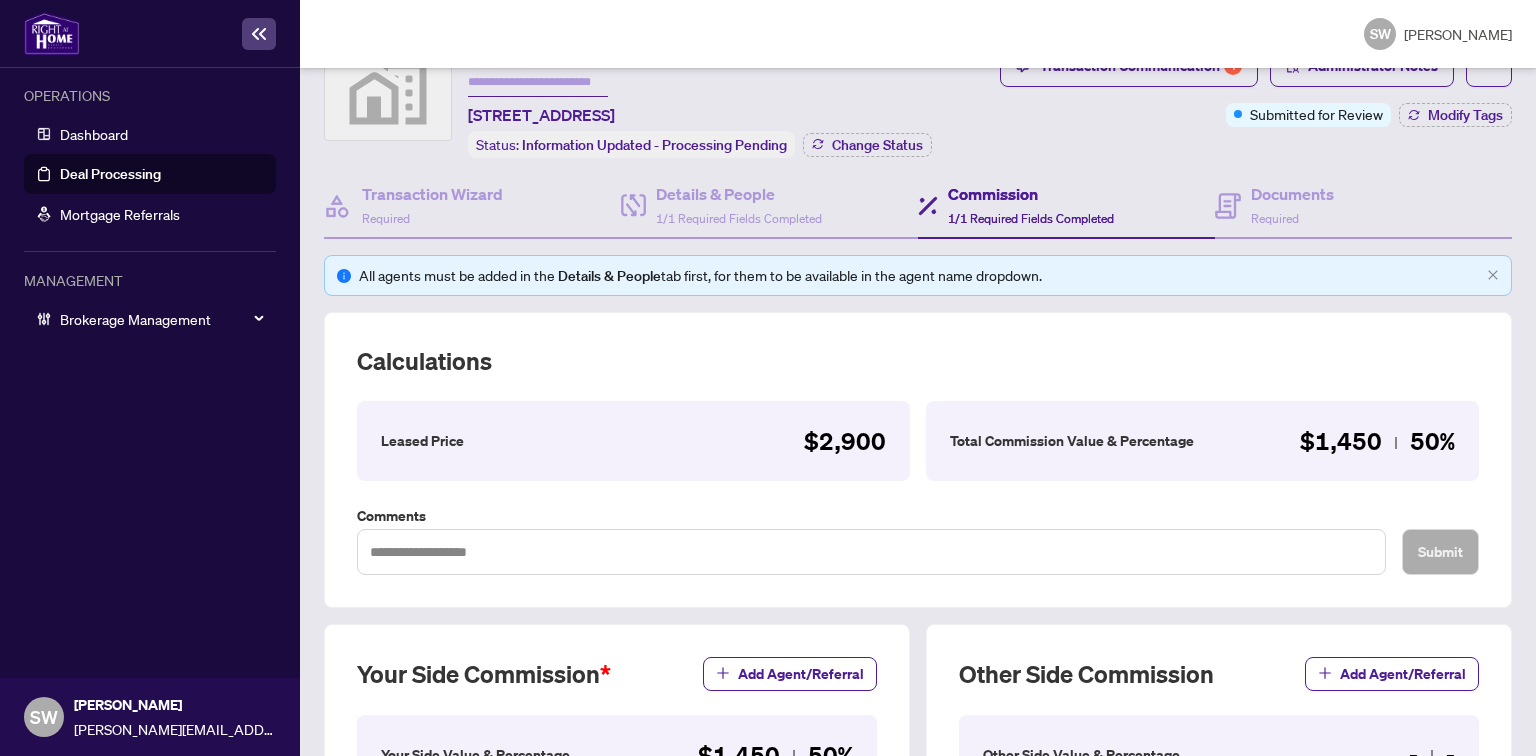 scroll, scrollTop: 0, scrollLeft: 0, axis: both 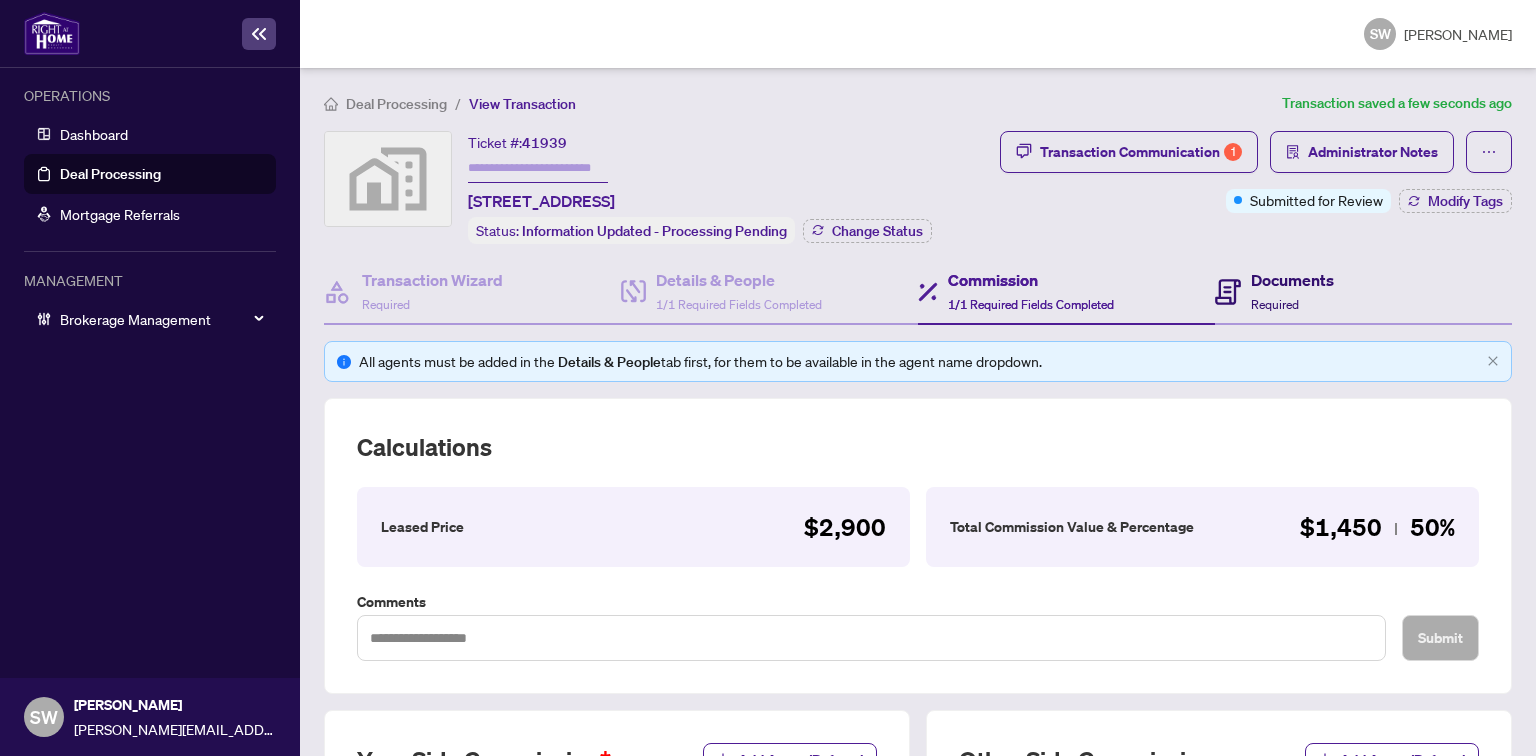 click on "Required" at bounding box center (1275, 304) 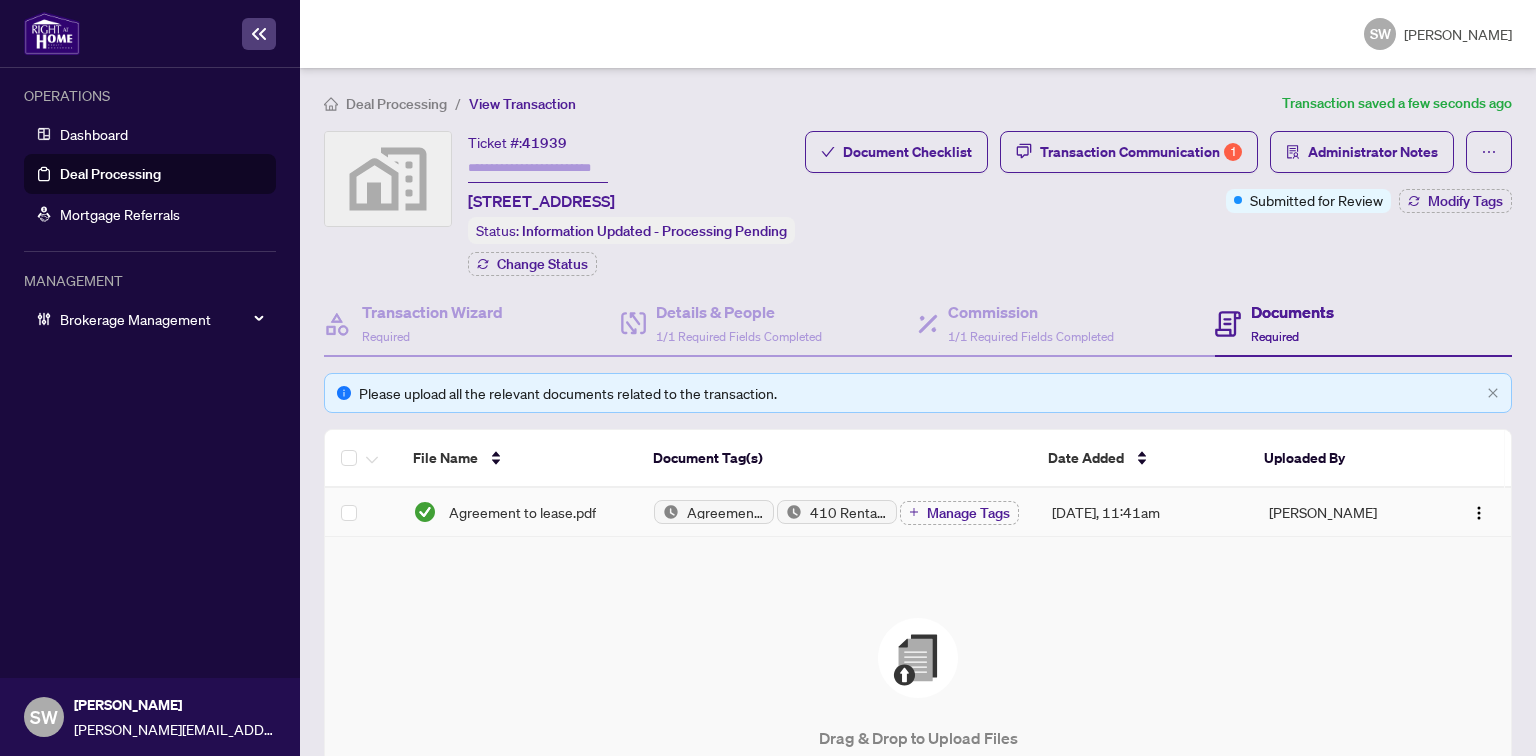 click on "Agreement to lease.pdf" at bounding box center (517, 512) 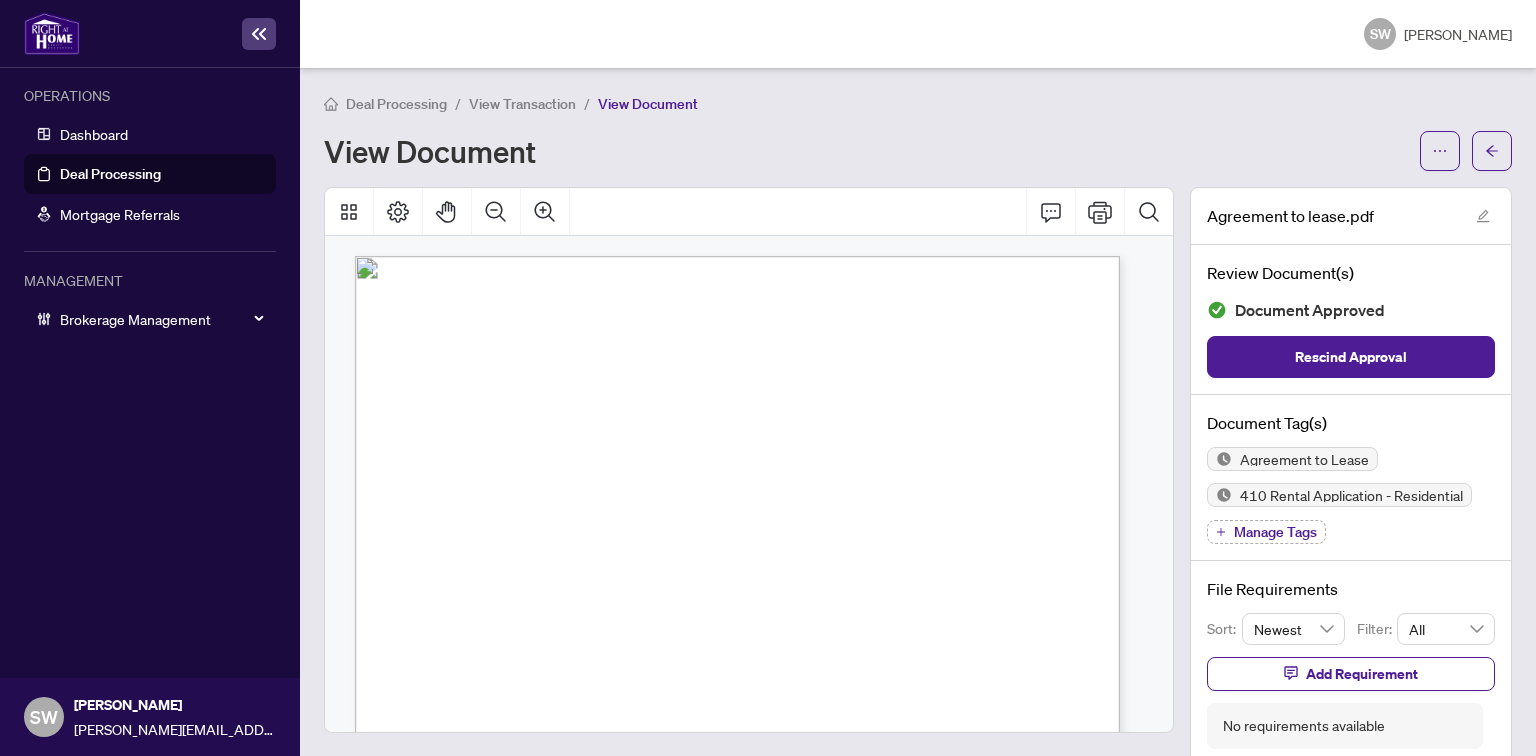 click on "Form 400 Revised Feb 2024  Page 1 of 4
The trademarks REALTOR®, REALTORS®, MLS®, Multiple Listing Services® and associated logos are owned or controlled by  The Canadian Real Estate Association (CREA) and identify the real estate professionals who are members of CREA and the  quality of services they provide. Used under license.
© 2025, Ontario Real Estate Association (“OREA”). All rights reserved. This form was developed by OREA for the use and reproduction  by its members and licensees only. Any other use or reproduction is prohibited except with prior written consent of OREA. Do not alter  when printing or reproducing the standard pre-set portion. OREA bears no liability for your use of this form.
This Agreement to Lease (Agreement) dated this .............................. day of......................................................................................., 20..................
TENANT:  (Full legal names of all Tenants)
LANDLORD: (Full legal name of Landlord)
ADDRESS OF LANDLORD:" at bounding box center (743, 5816) 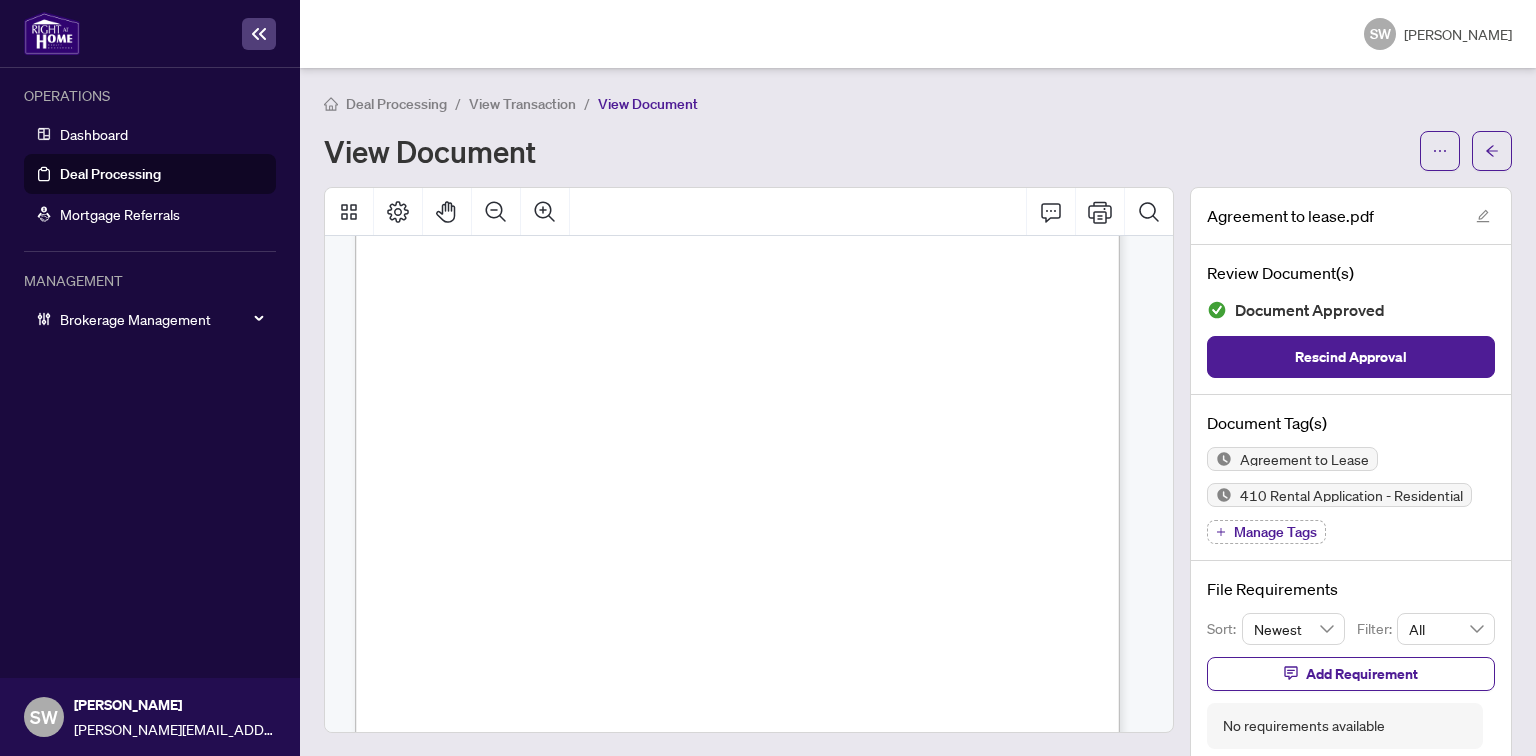 scroll, scrollTop: 2278, scrollLeft: 0, axis: vertical 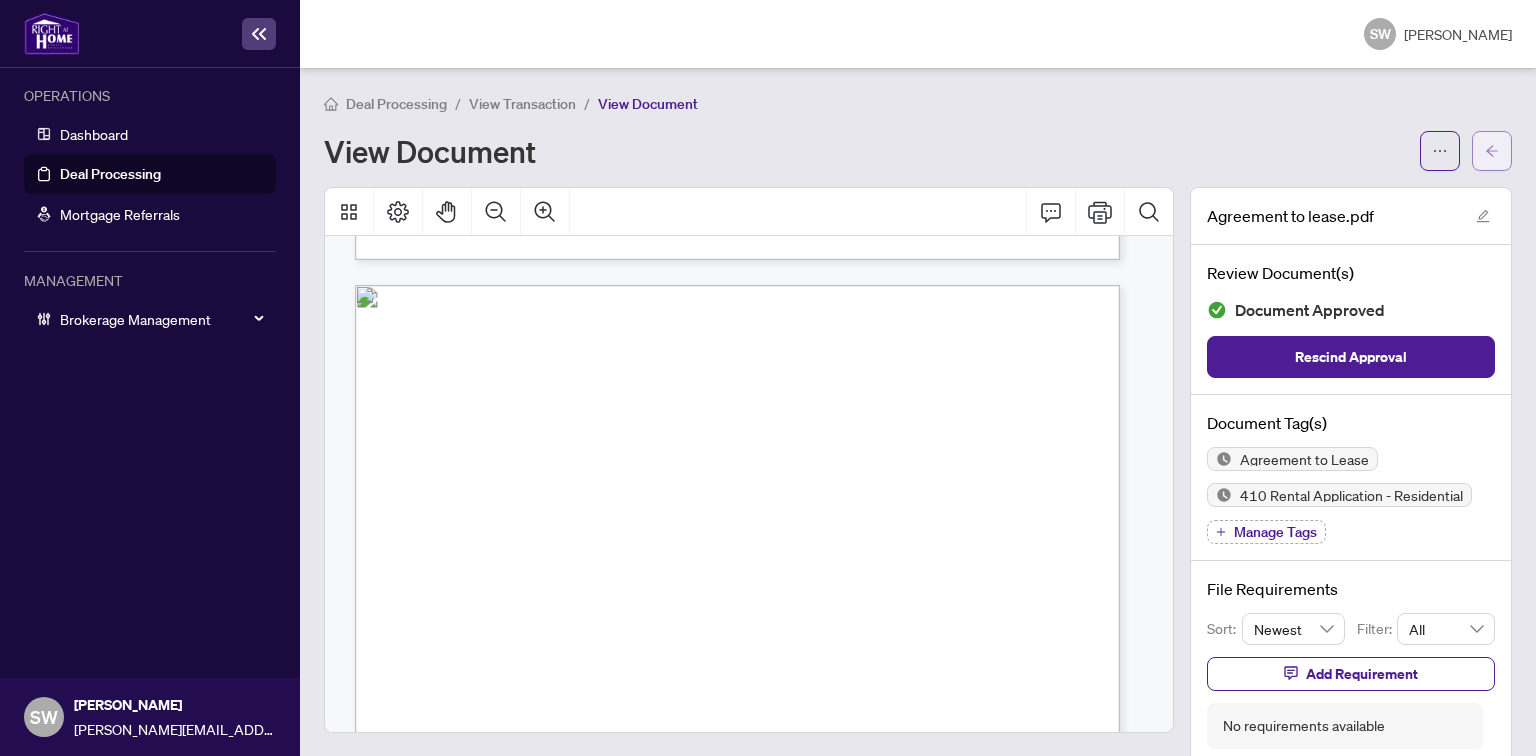 click at bounding box center (1492, 151) 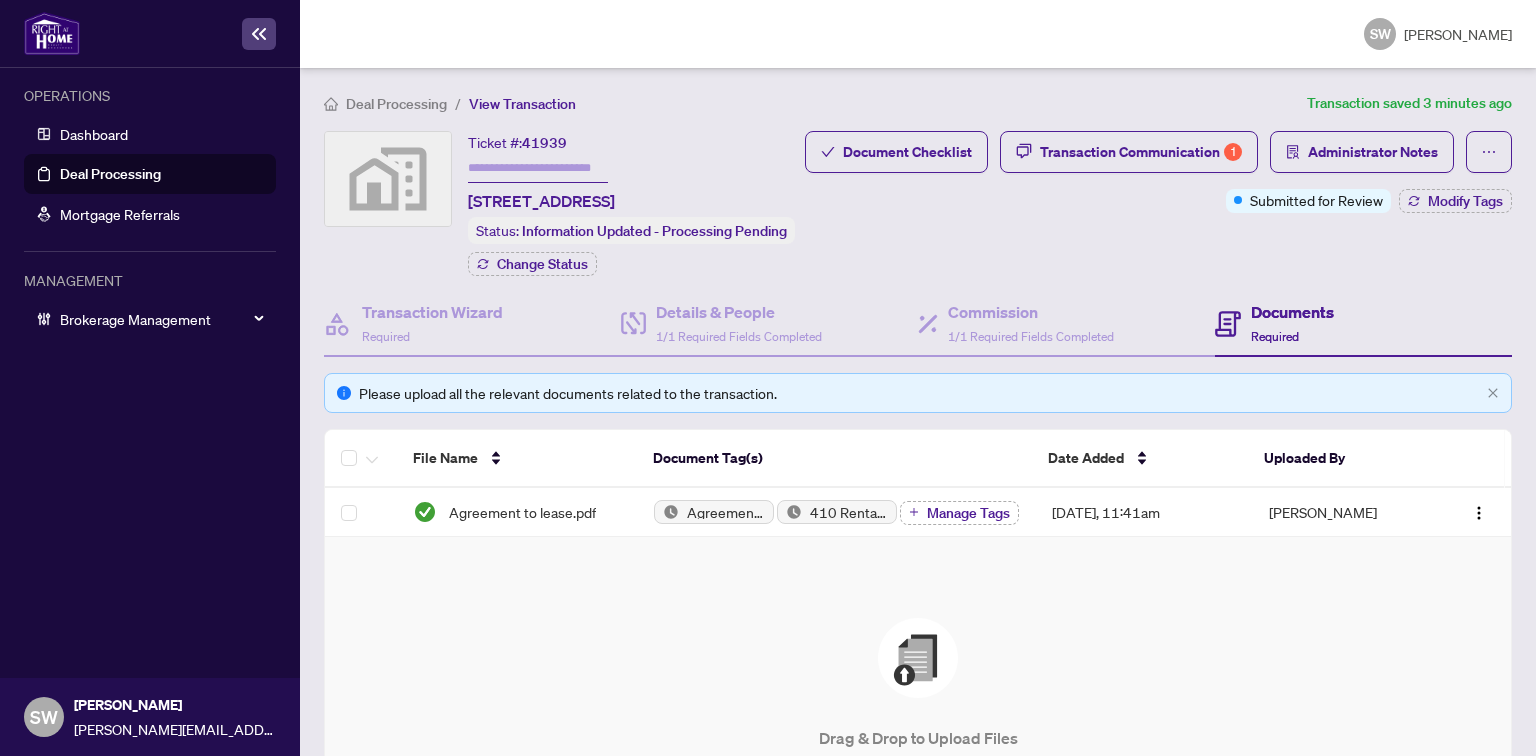 click at bounding box center [538, 168] 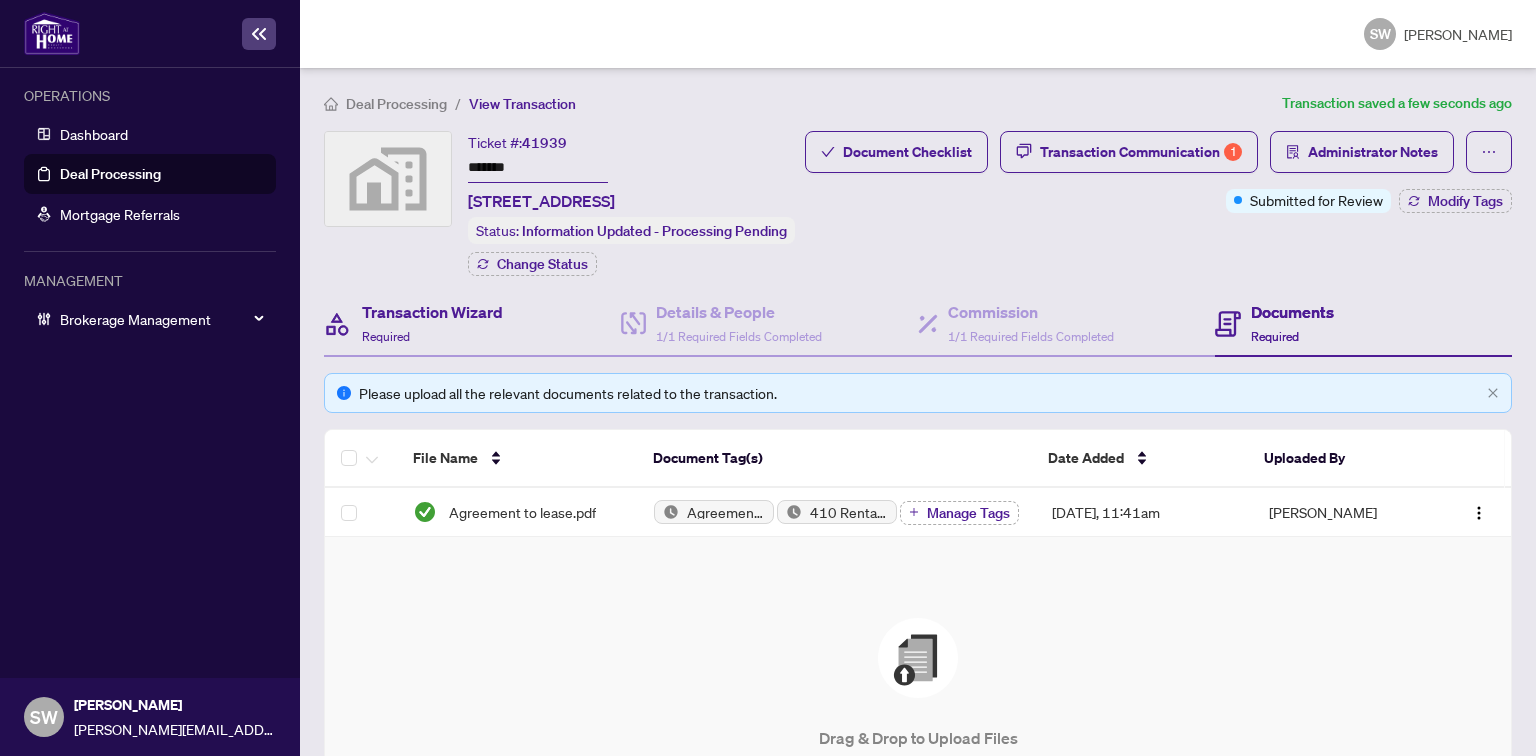 type on "*******" 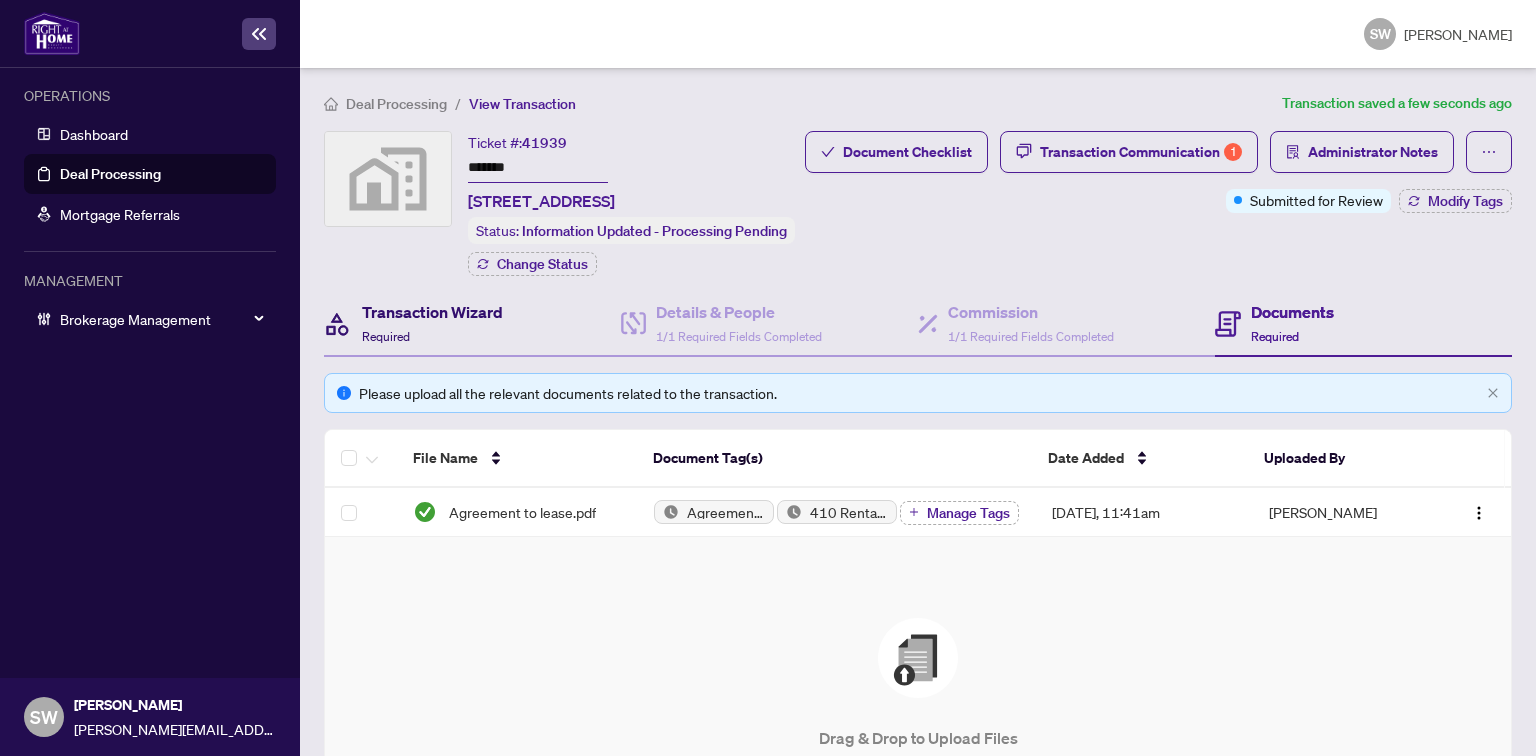 click on "Required" at bounding box center [386, 336] 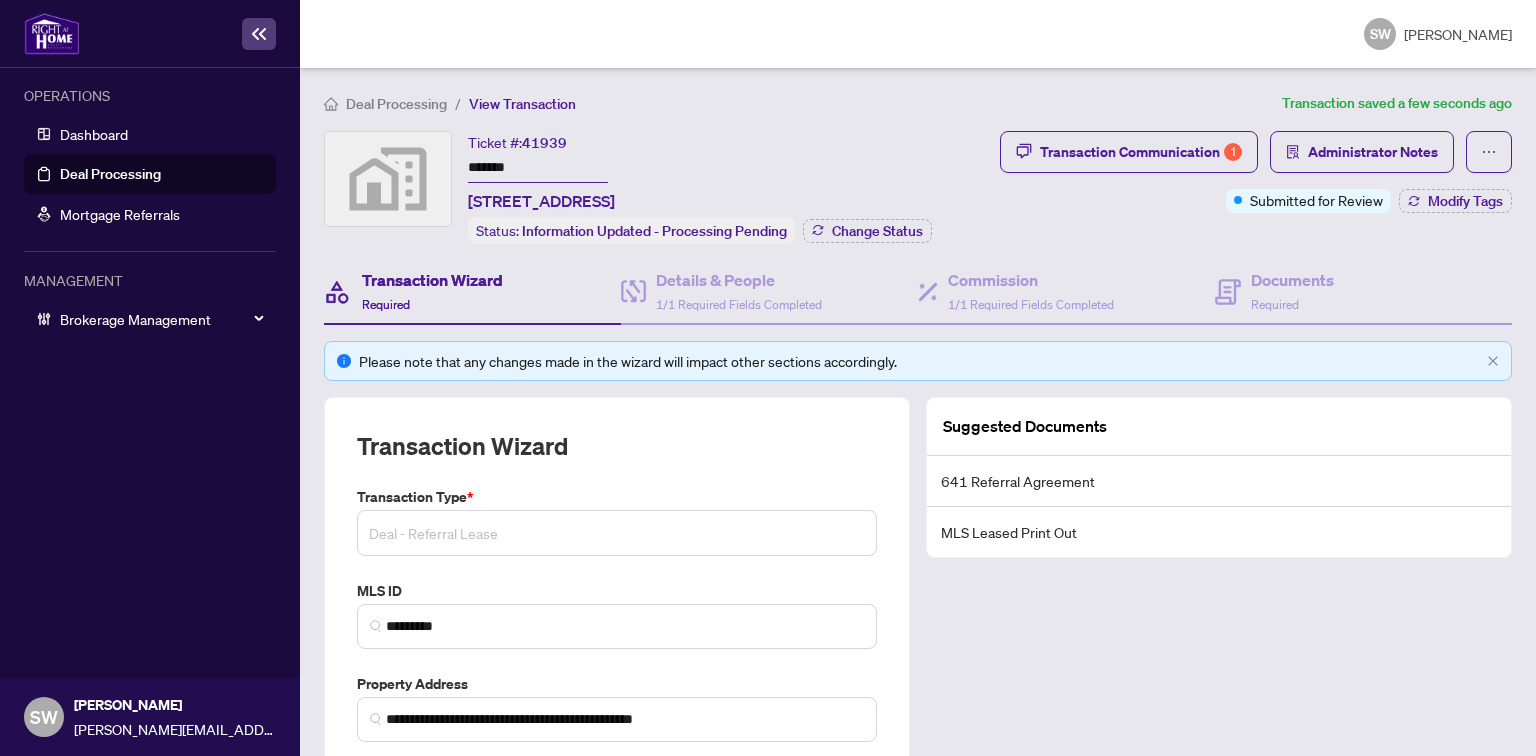 scroll, scrollTop: 96, scrollLeft: 0, axis: vertical 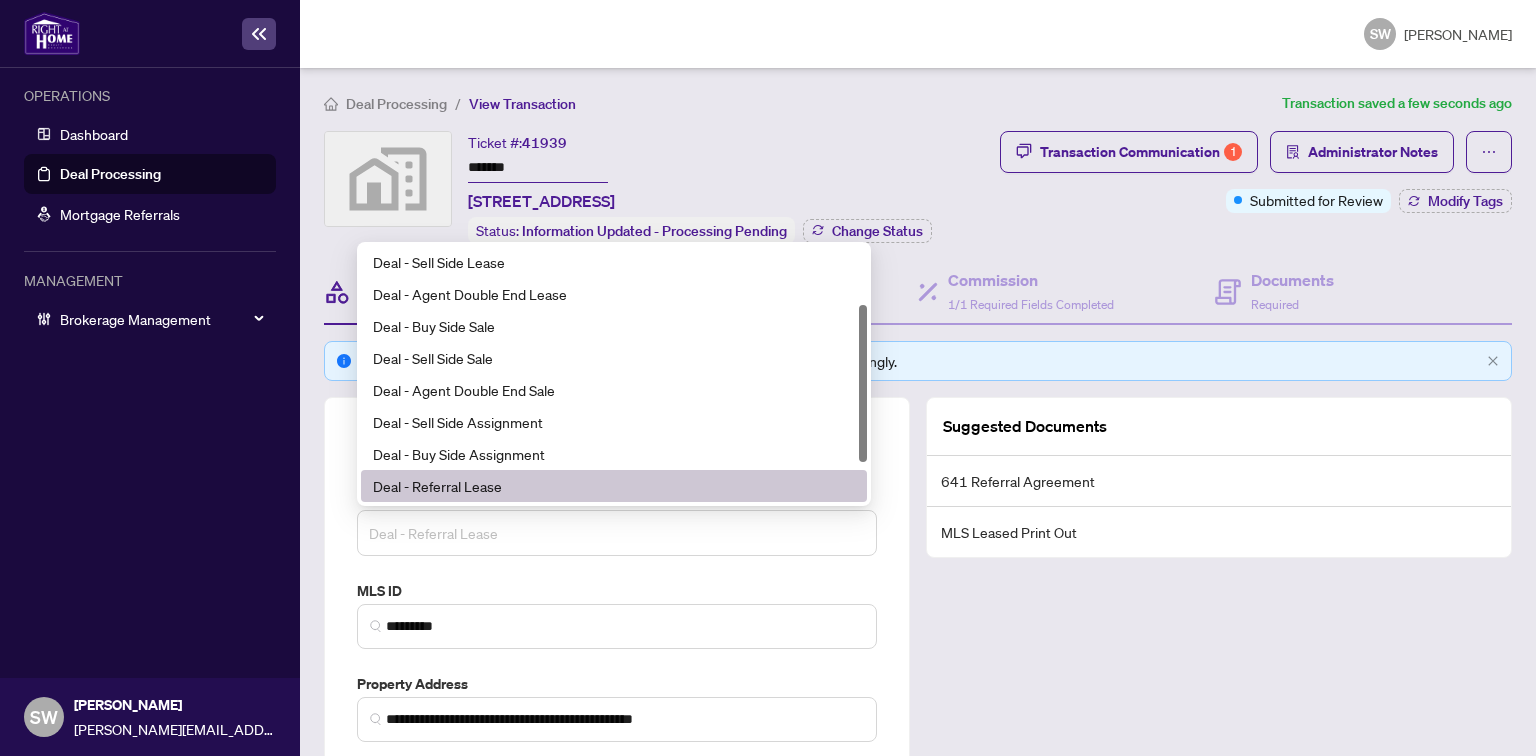 drag, startPoint x: 505, startPoint y: 532, endPoint x: 358, endPoint y: 534, distance: 147.01361 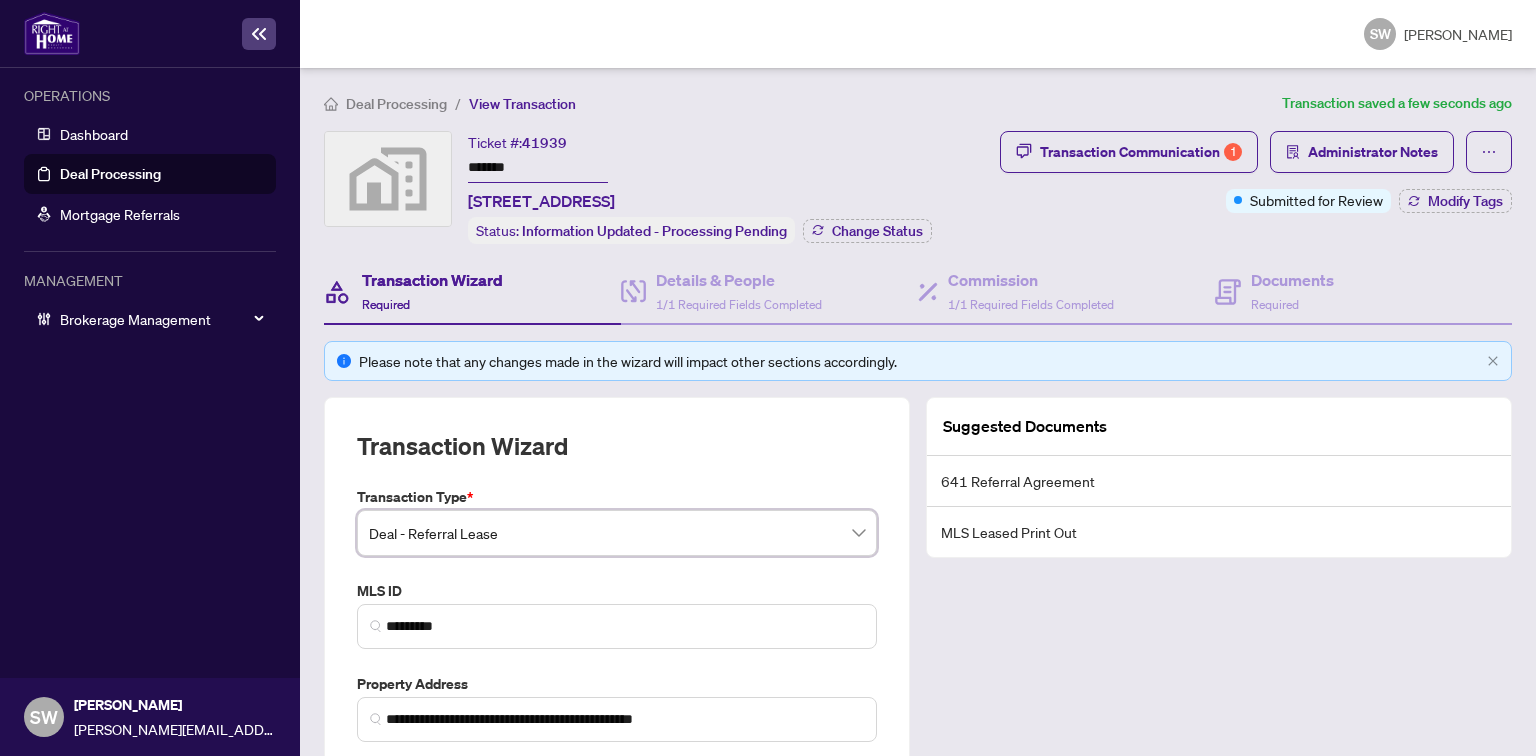 drag, startPoint x: 518, startPoint y: 528, endPoint x: 334, endPoint y: 522, distance: 184.0978 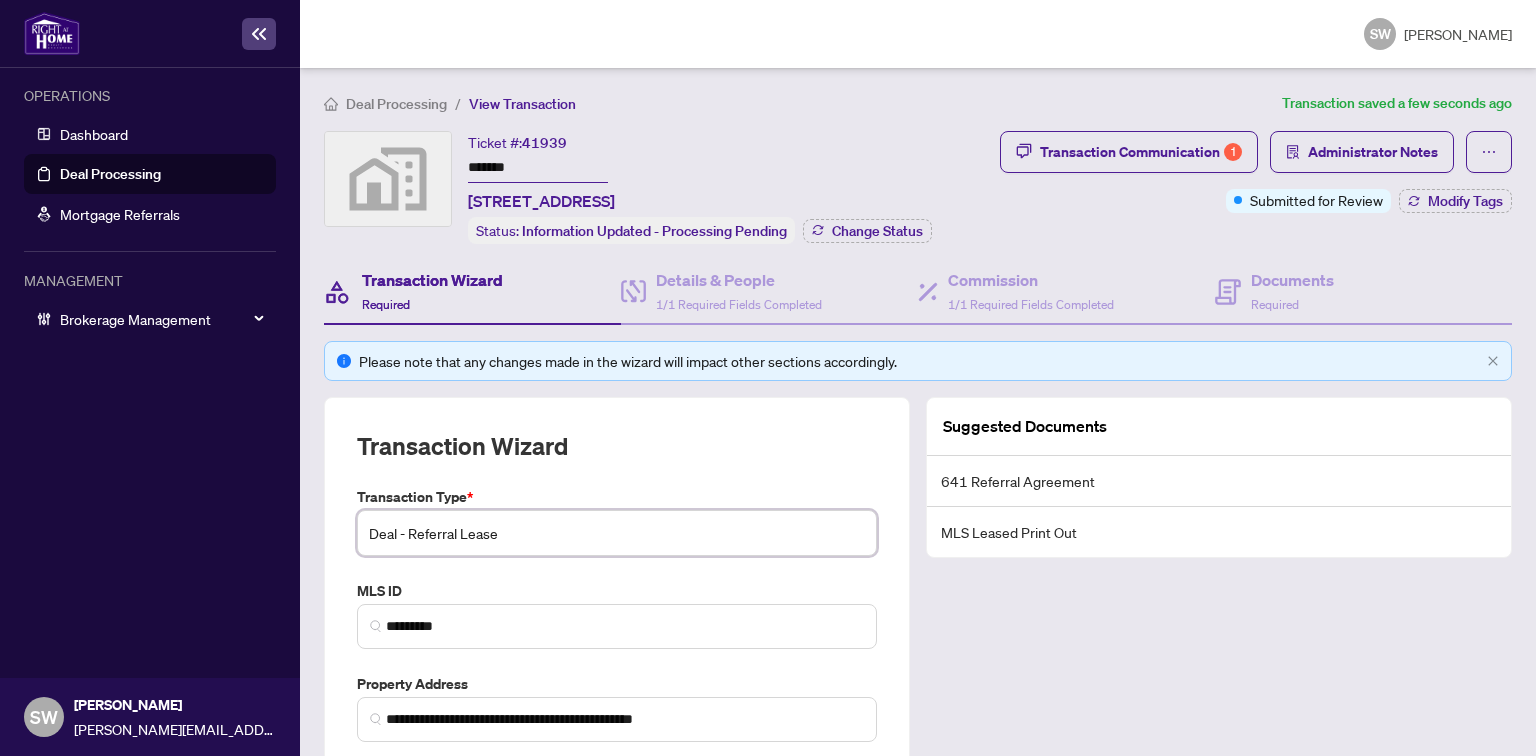 drag, startPoint x: 399, startPoint y: 525, endPoint x: 373, endPoint y: 525, distance: 26 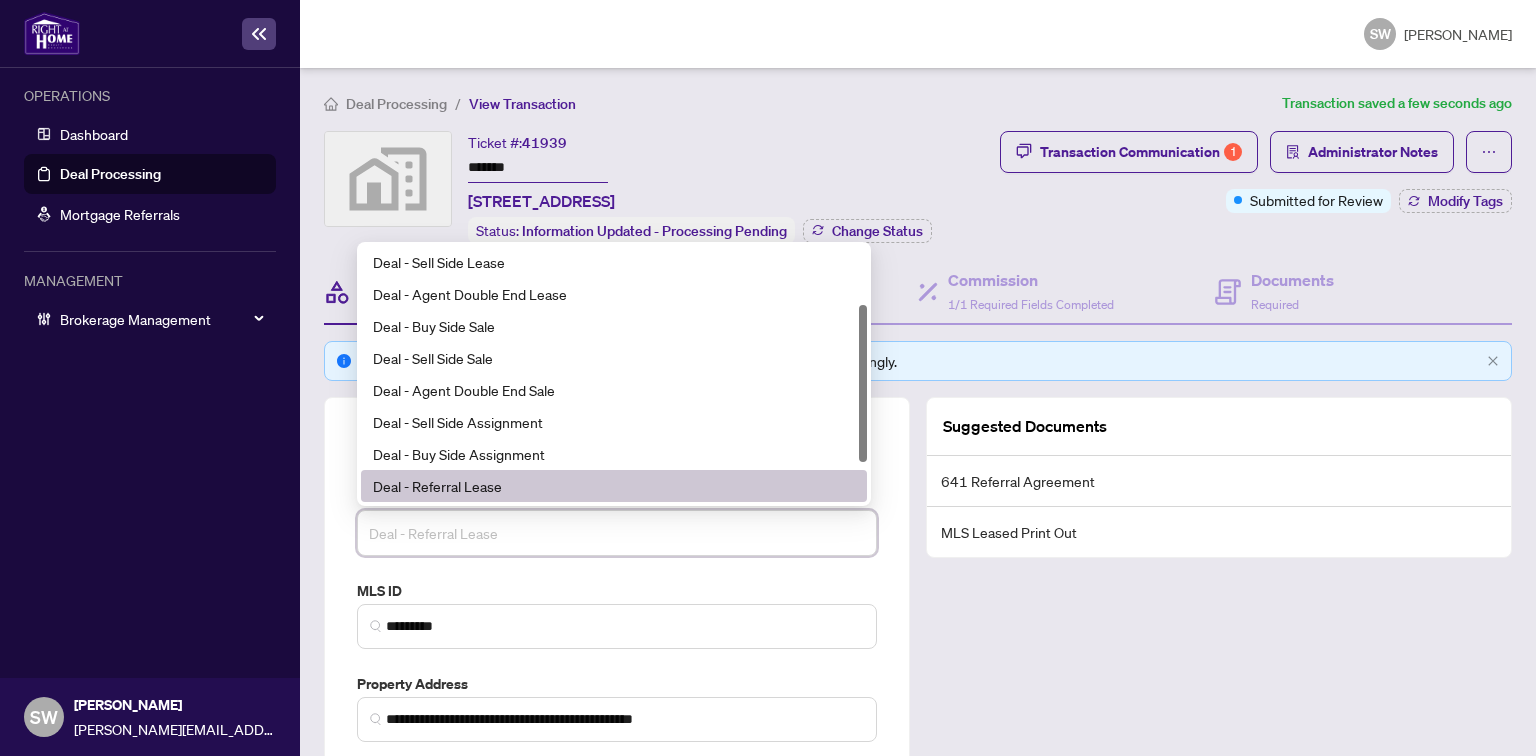 drag, startPoint x: 371, startPoint y: 525, endPoint x: 482, endPoint y: 525, distance: 111 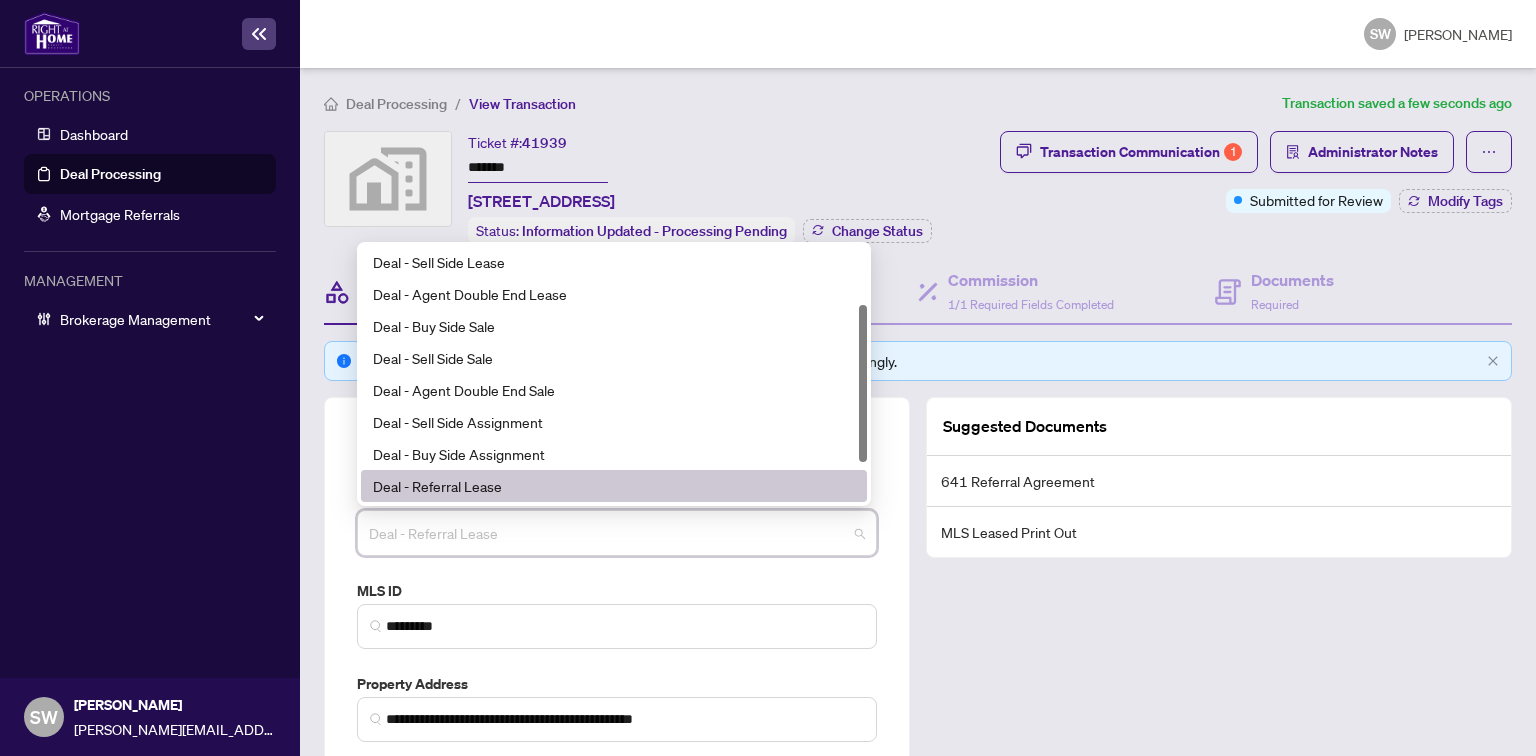 click on "Transaction Communication 1 Administrator Notes Submitted for Review Modify Tags" at bounding box center (1256, 187) 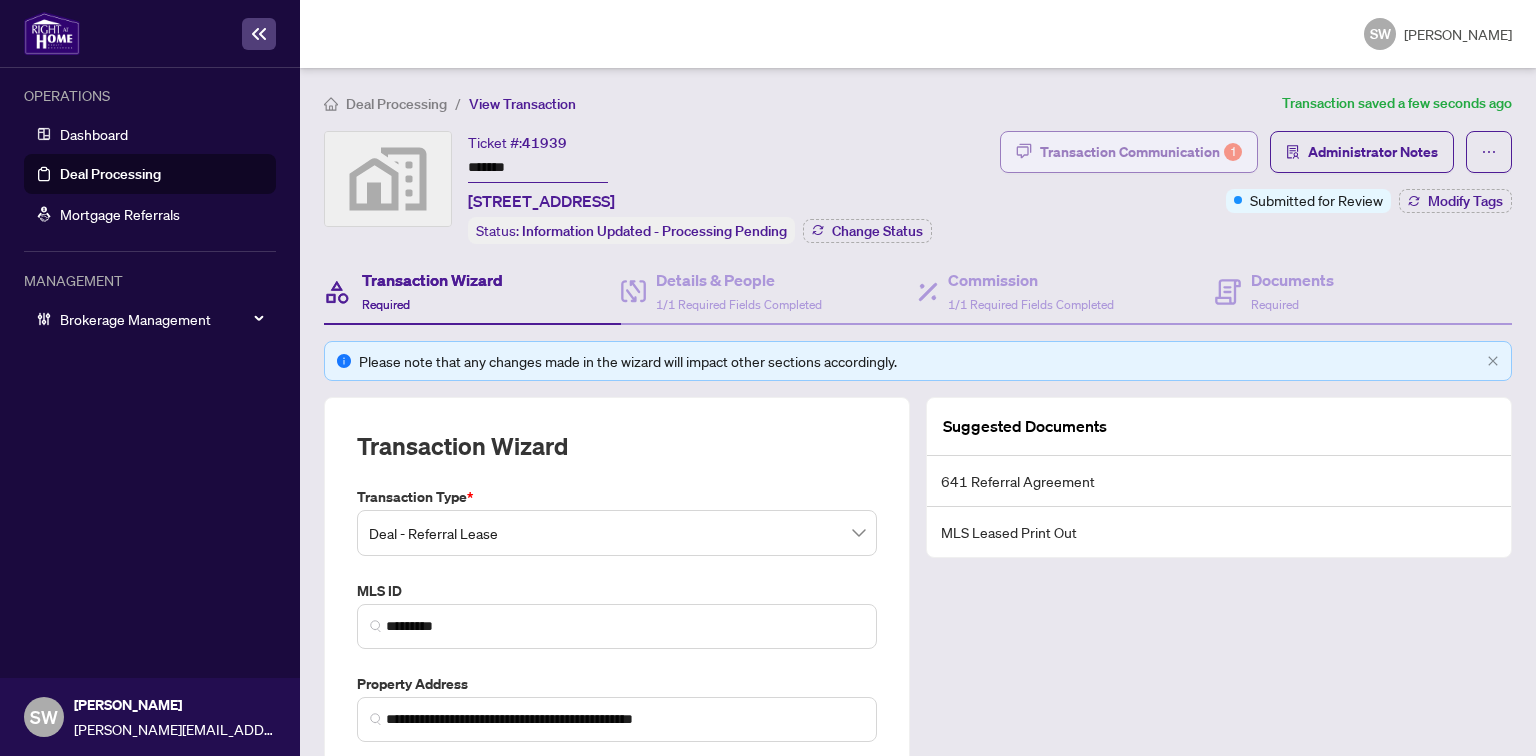 click on "Transaction Communication 1" at bounding box center (1141, 152) 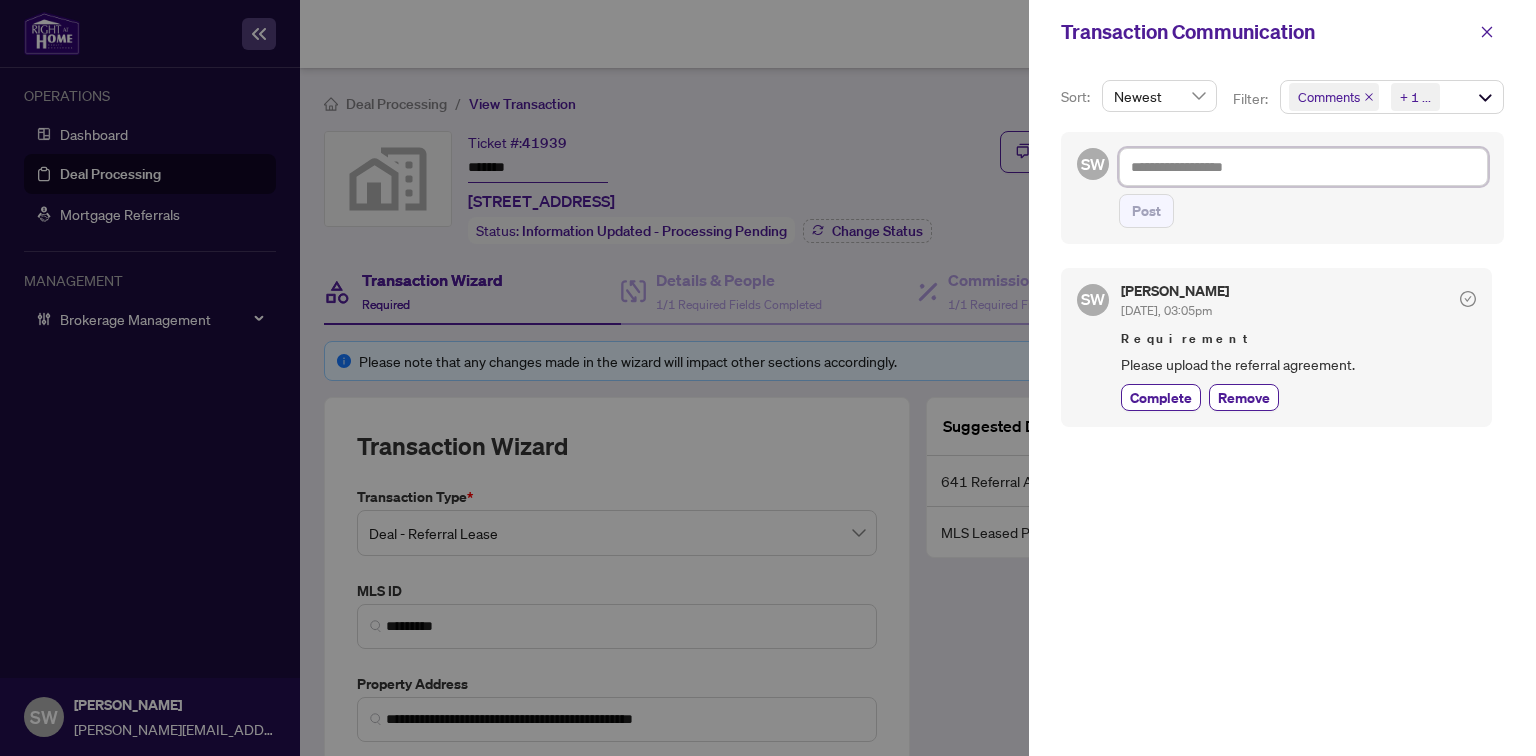 click at bounding box center (1303, 167) 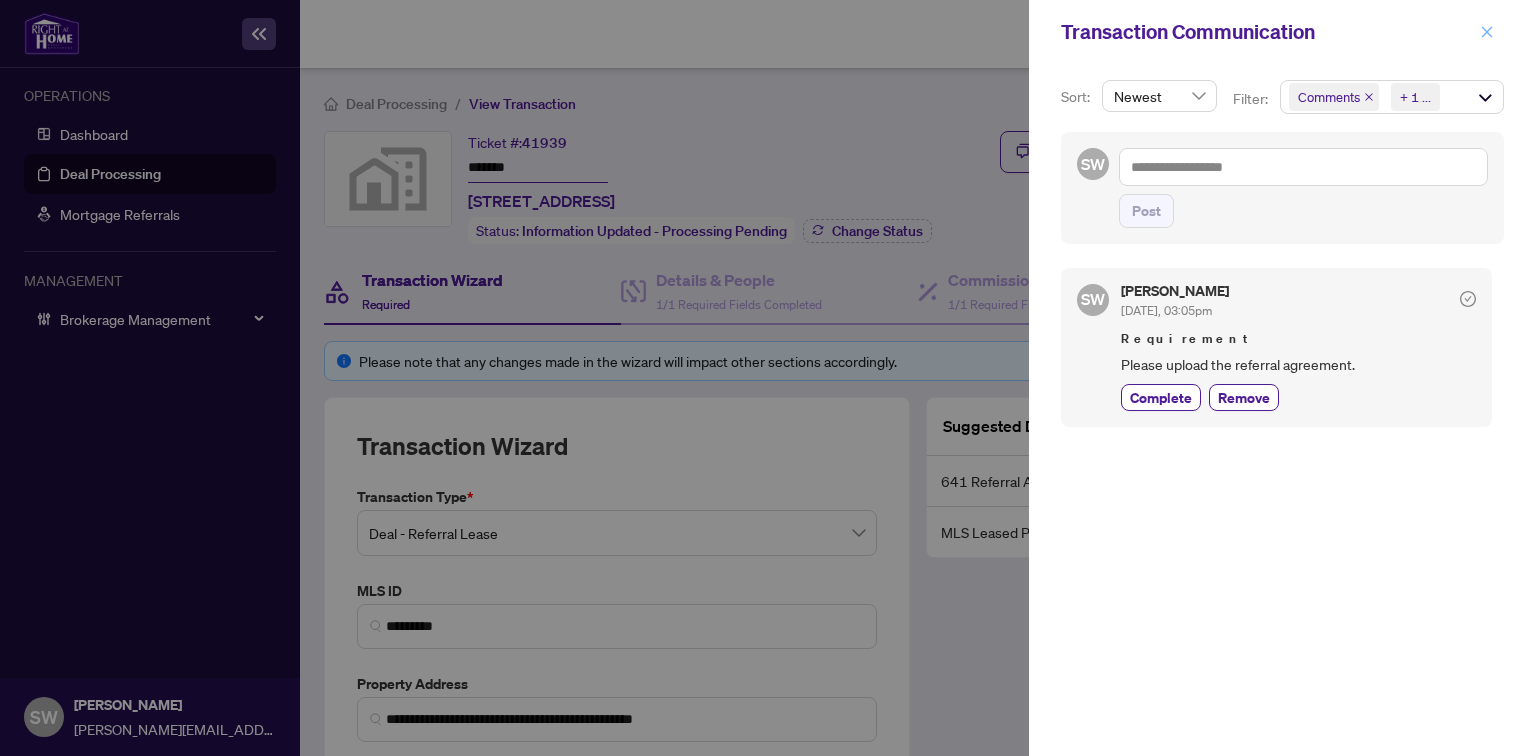 click 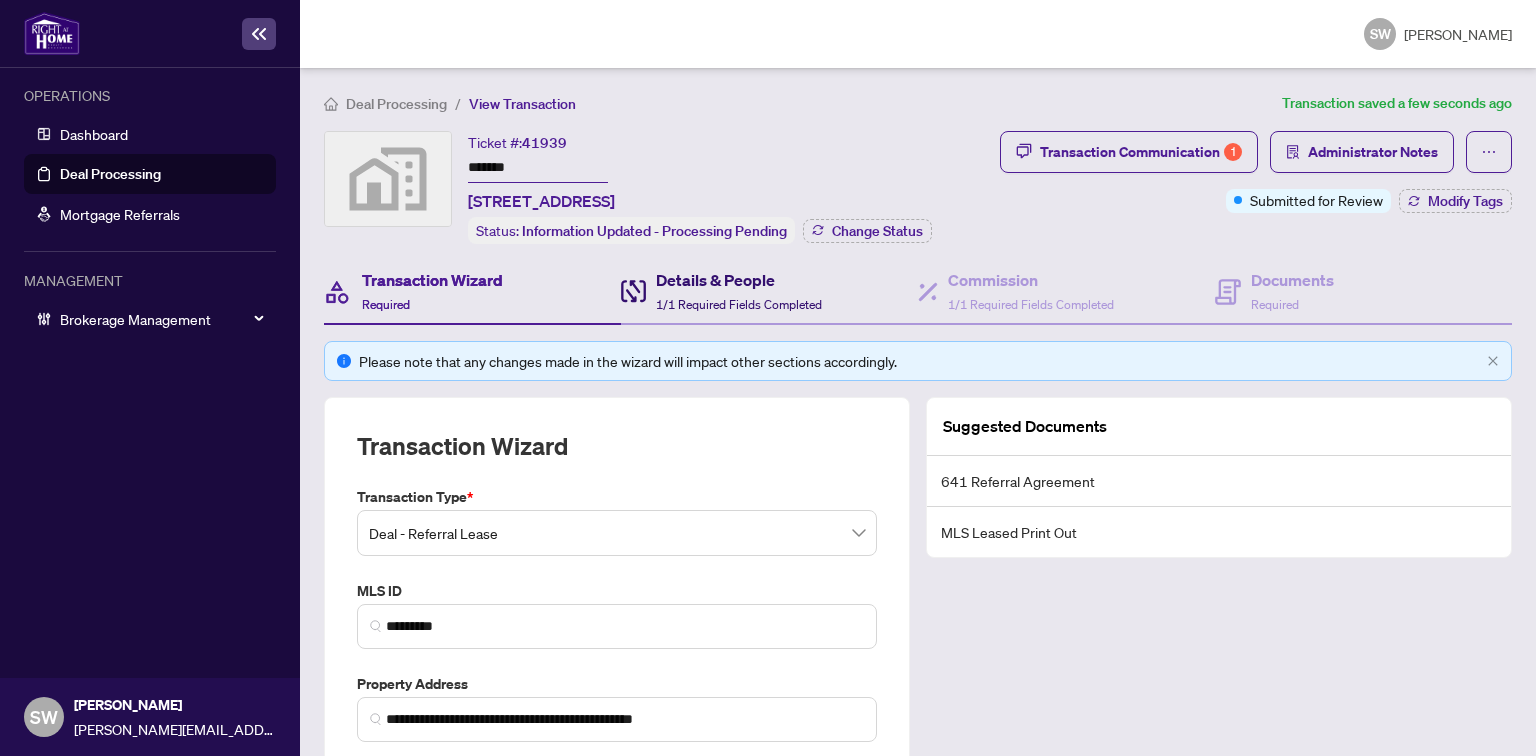 click on "Details & People 1/1 Required Fields Completed" at bounding box center (739, 291) 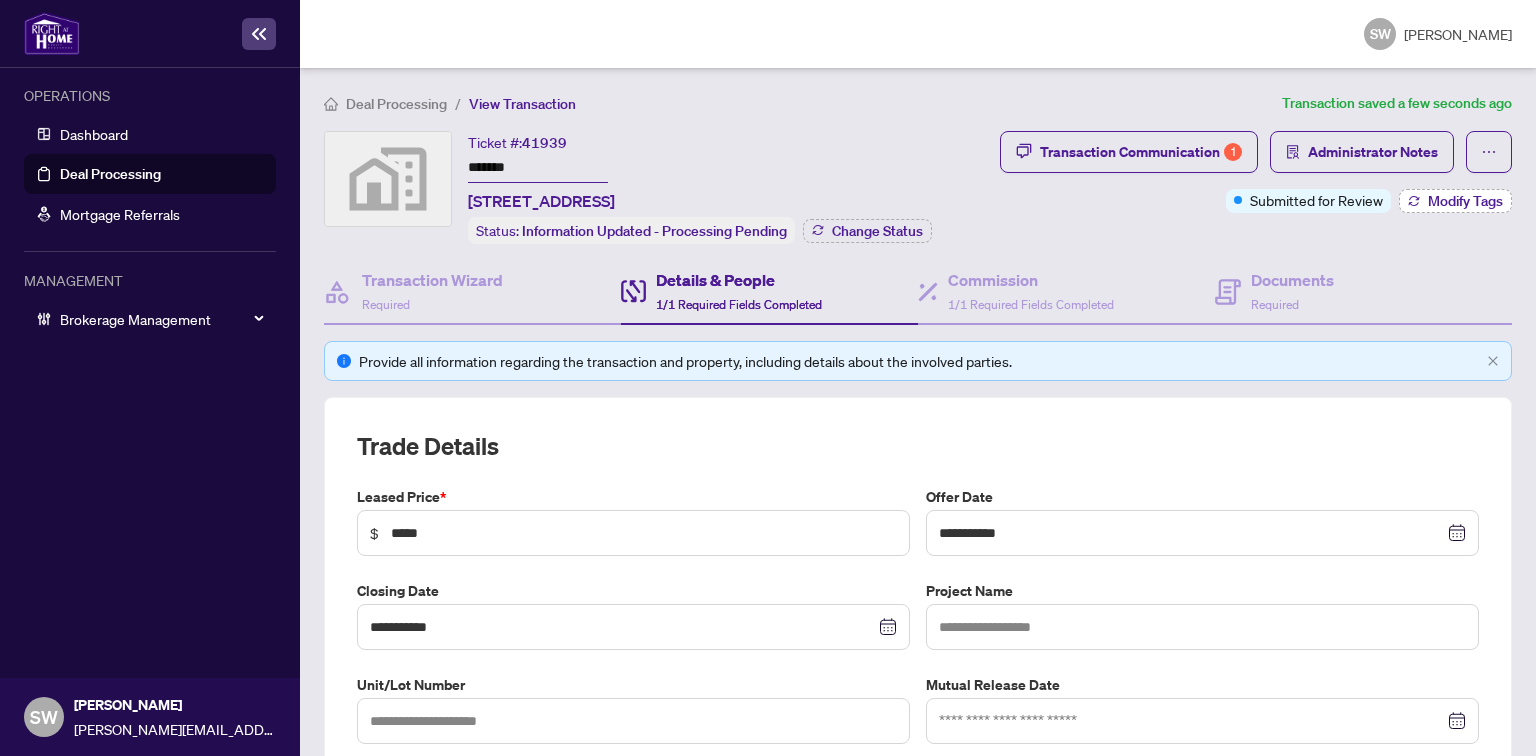 click on "Modify Tags" at bounding box center [1465, 201] 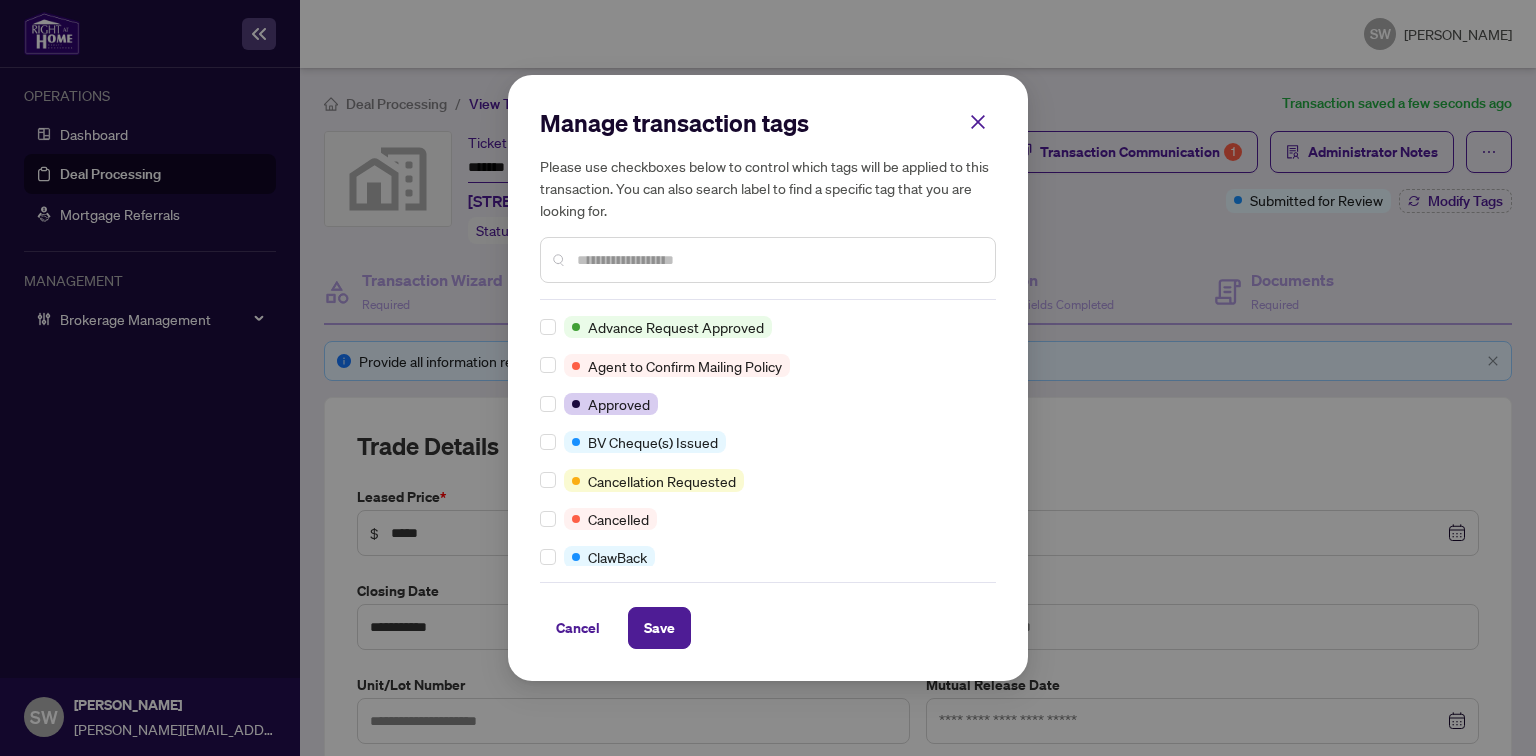 scroll, scrollTop: 0, scrollLeft: 0, axis: both 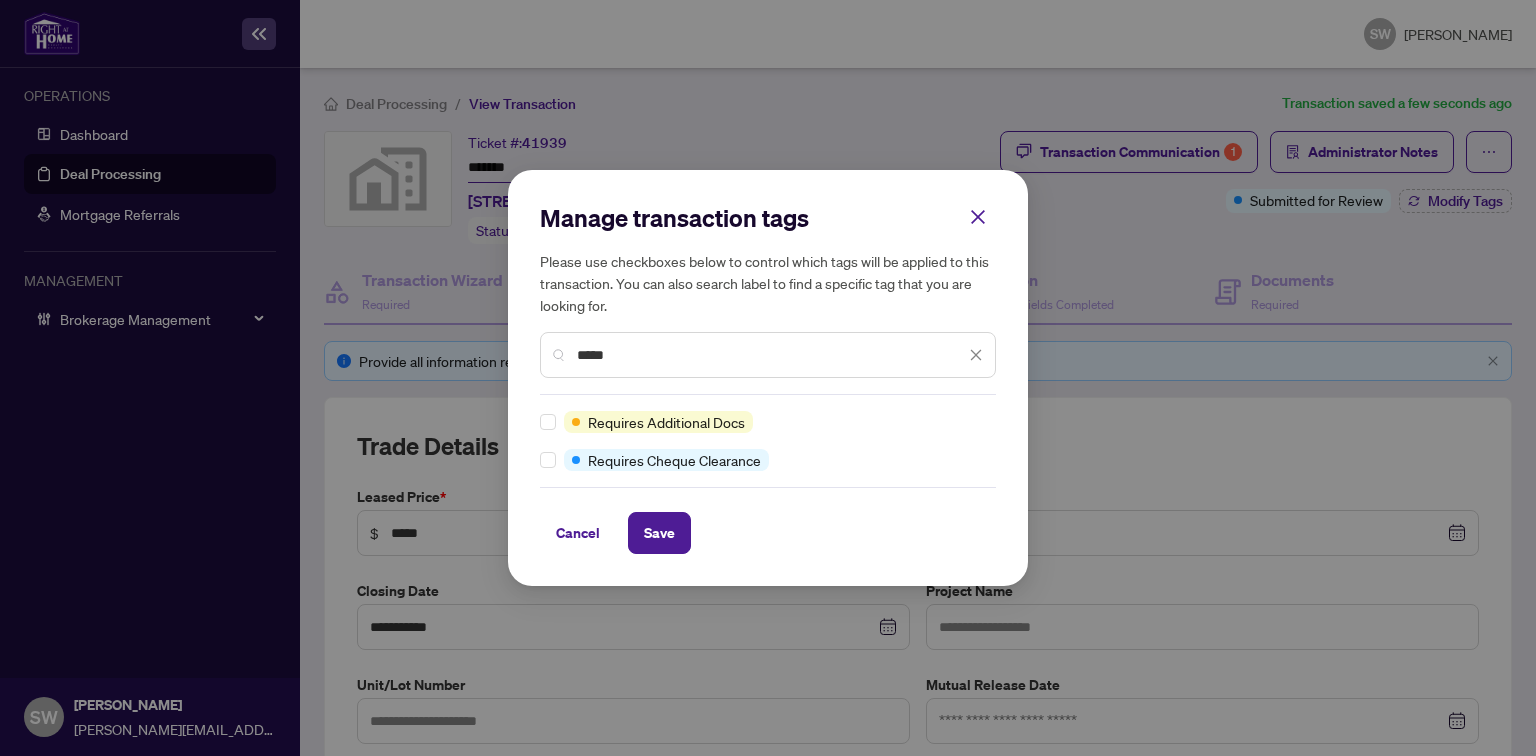 type on "*****" 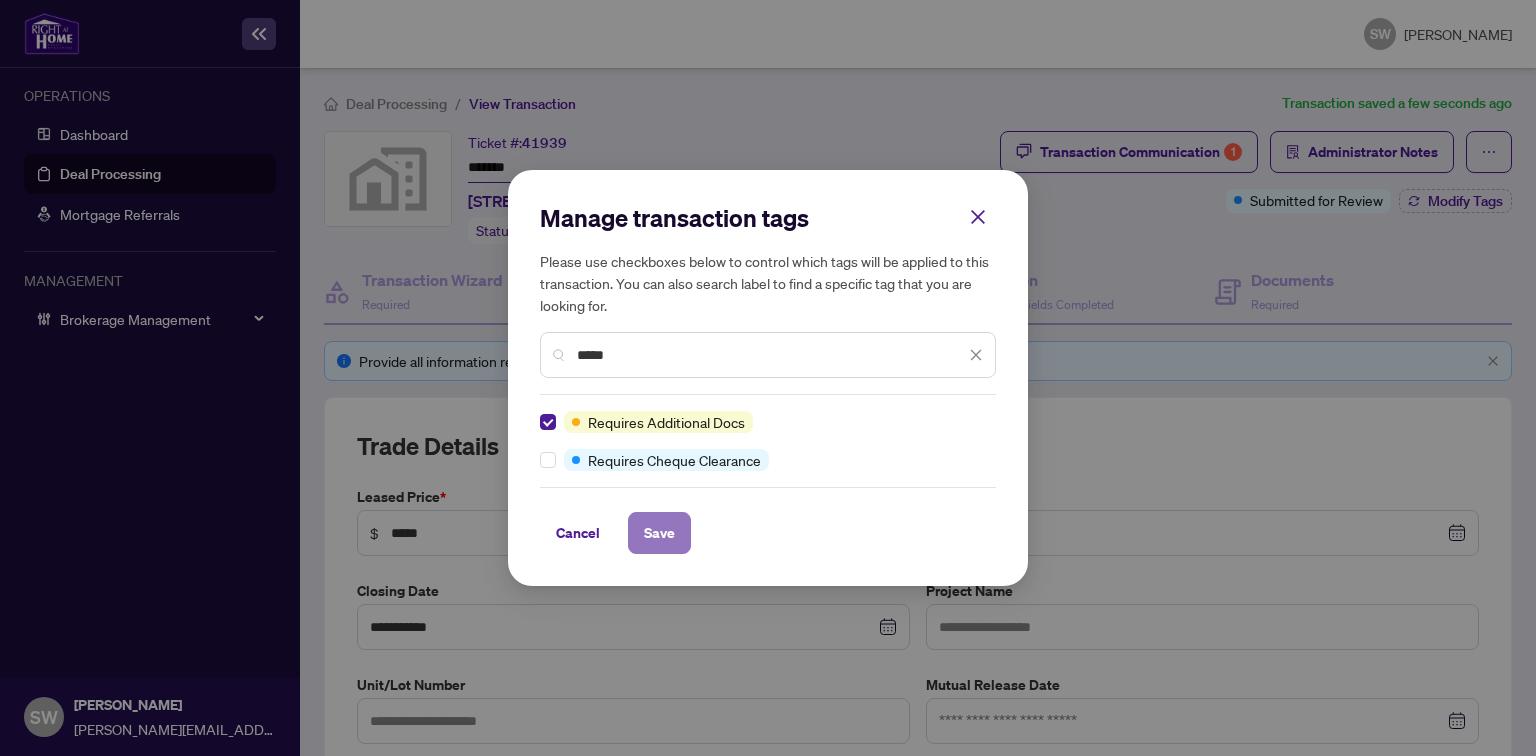 click on "Save" at bounding box center [659, 533] 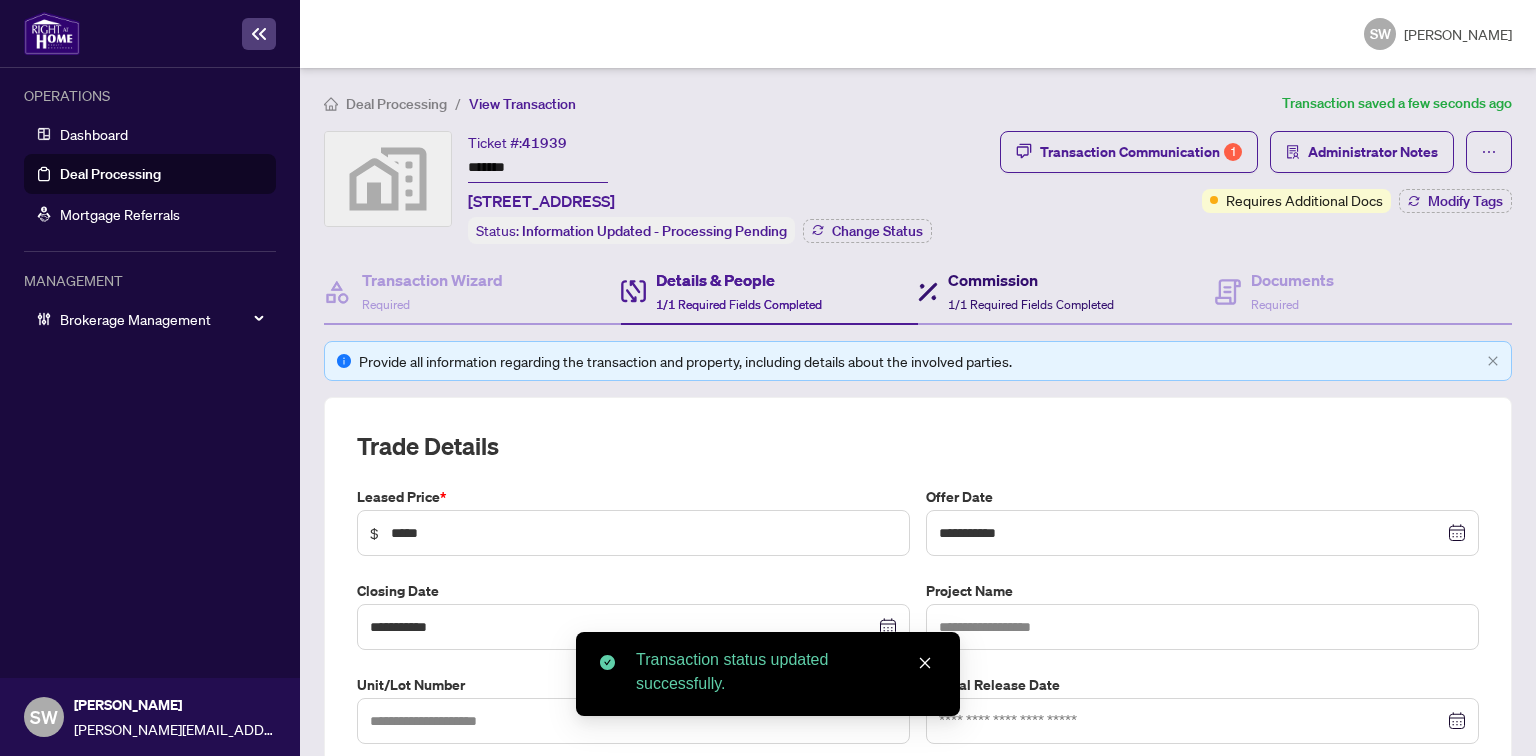 click on "1/1 Required Fields Completed" at bounding box center [1031, 304] 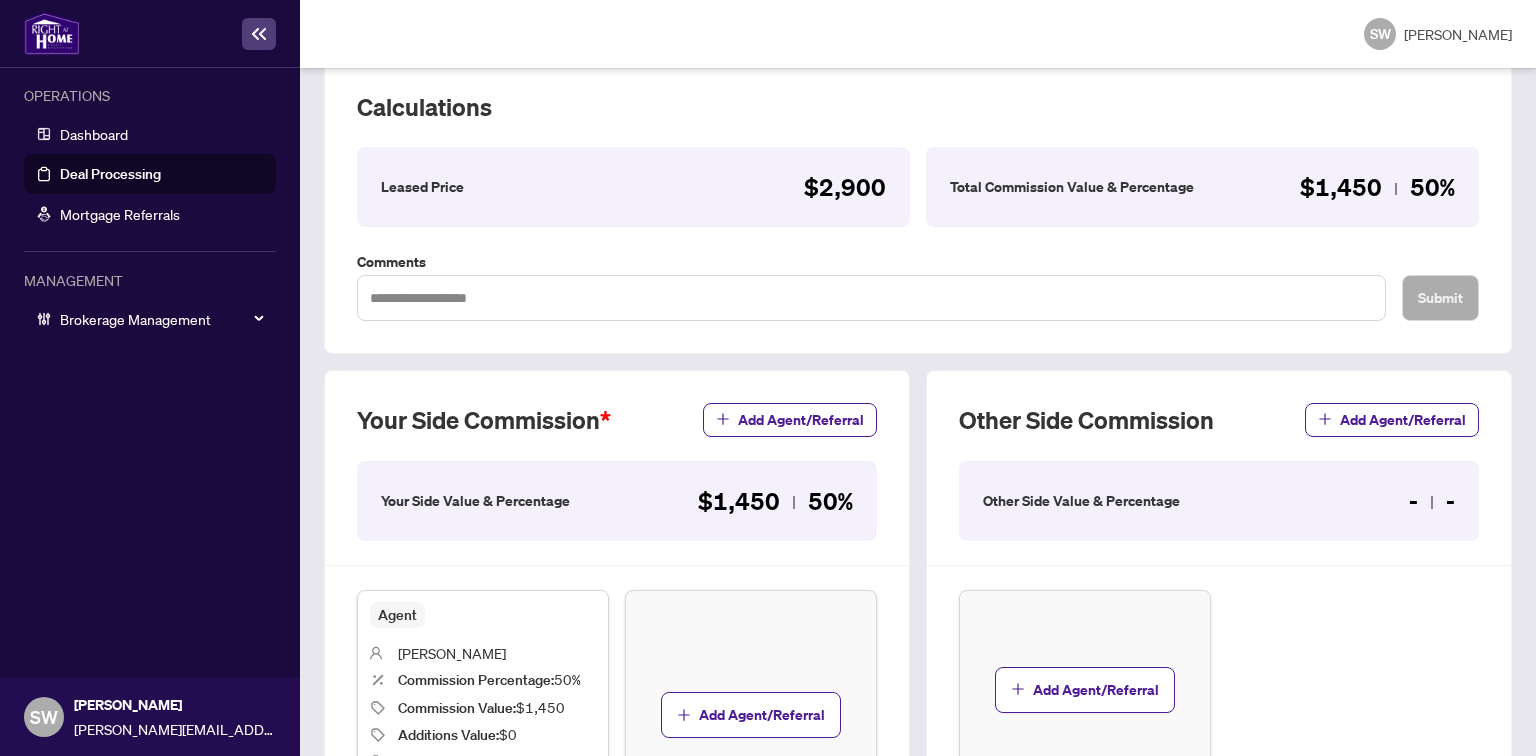 scroll, scrollTop: 0, scrollLeft: 0, axis: both 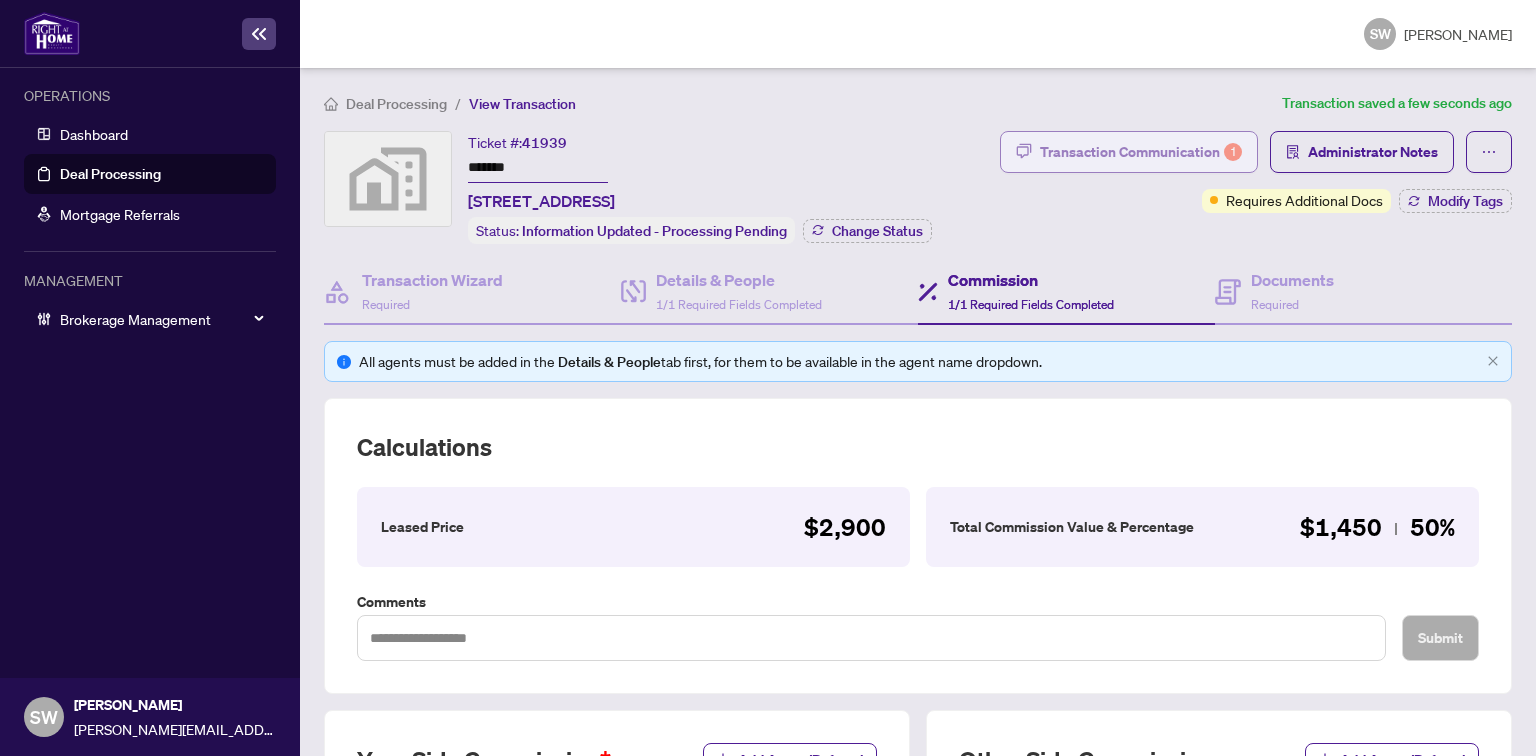 click on "Transaction Communication 1" at bounding box center (1141, 152) 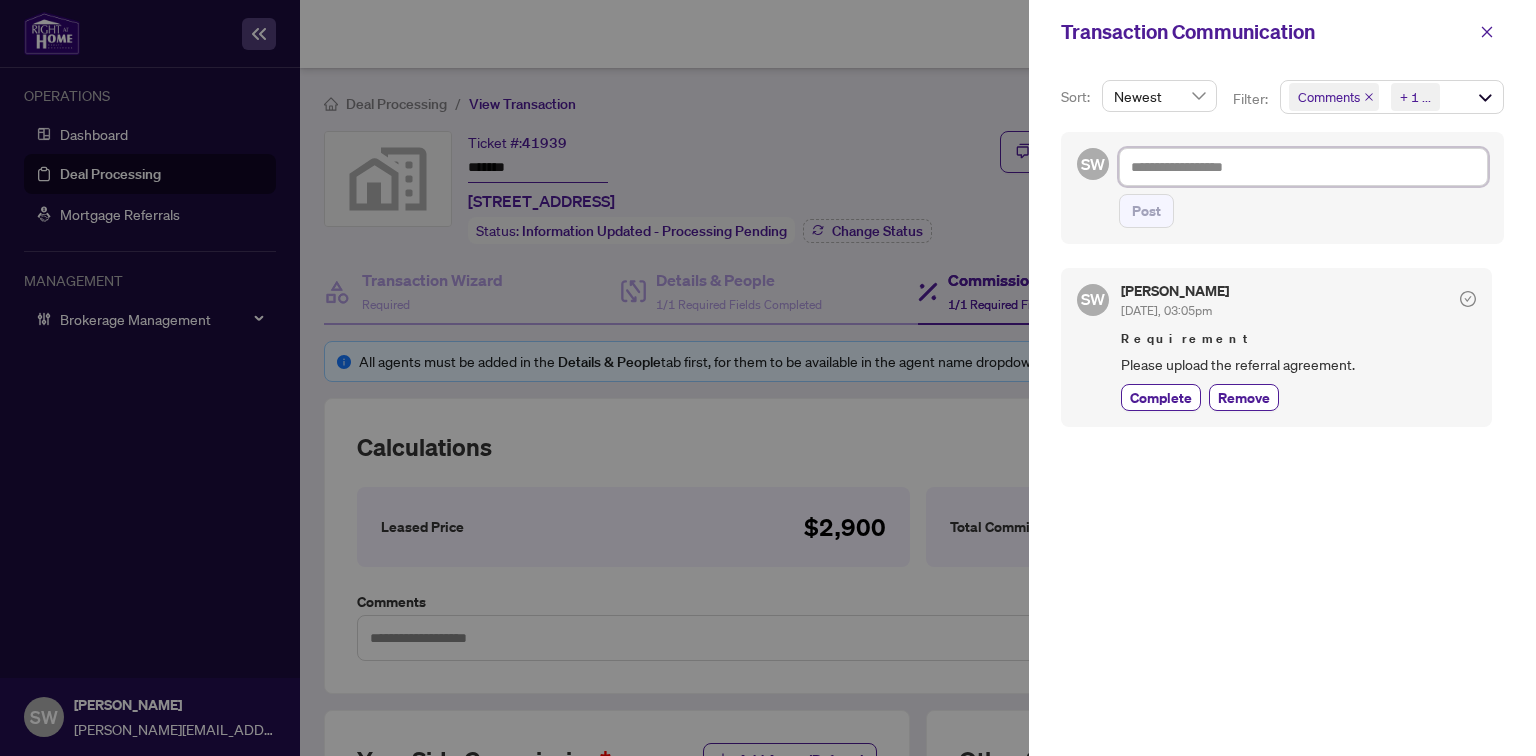 click at bounding box center [1303, 167] 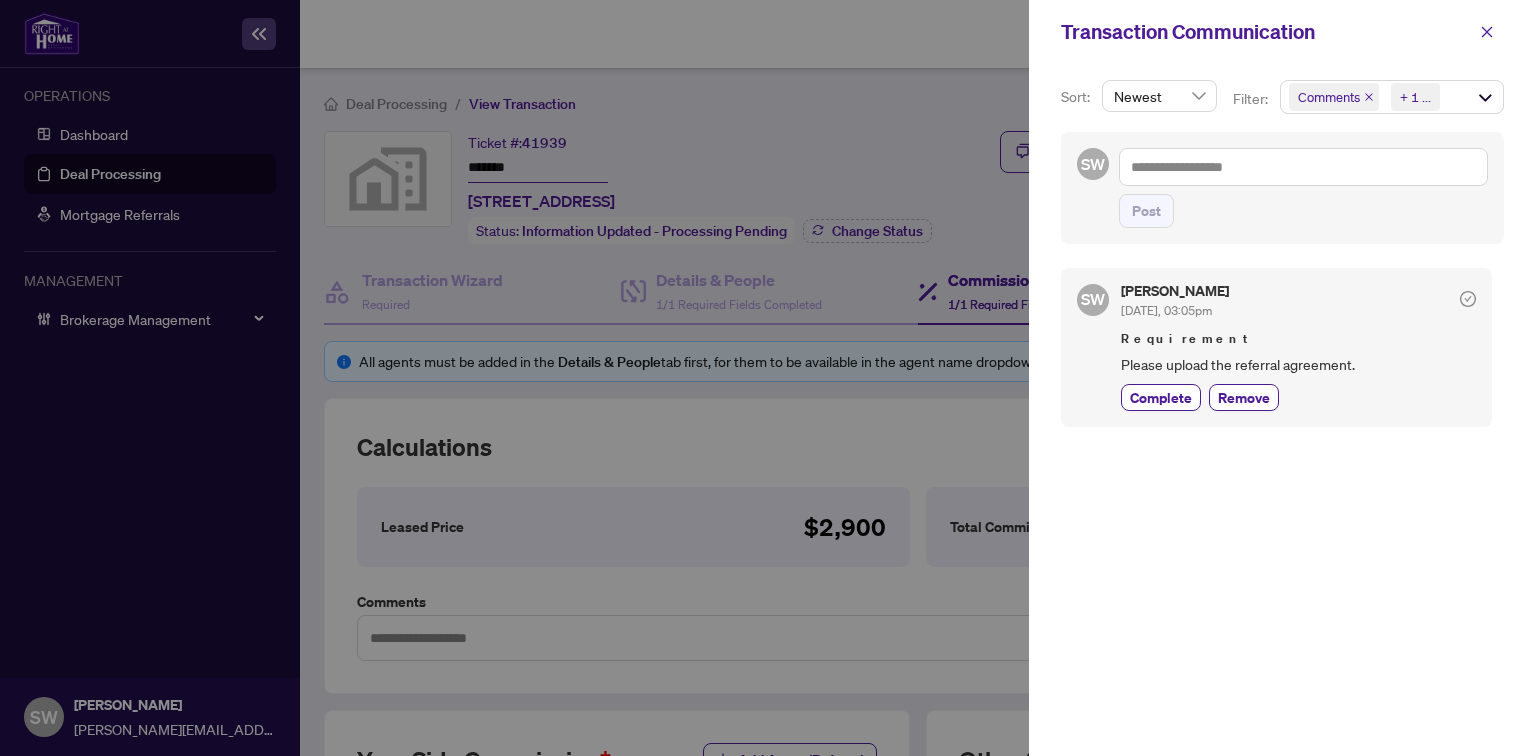 click on "Please upload the referral agreement." at bounding box center [1298, 364] 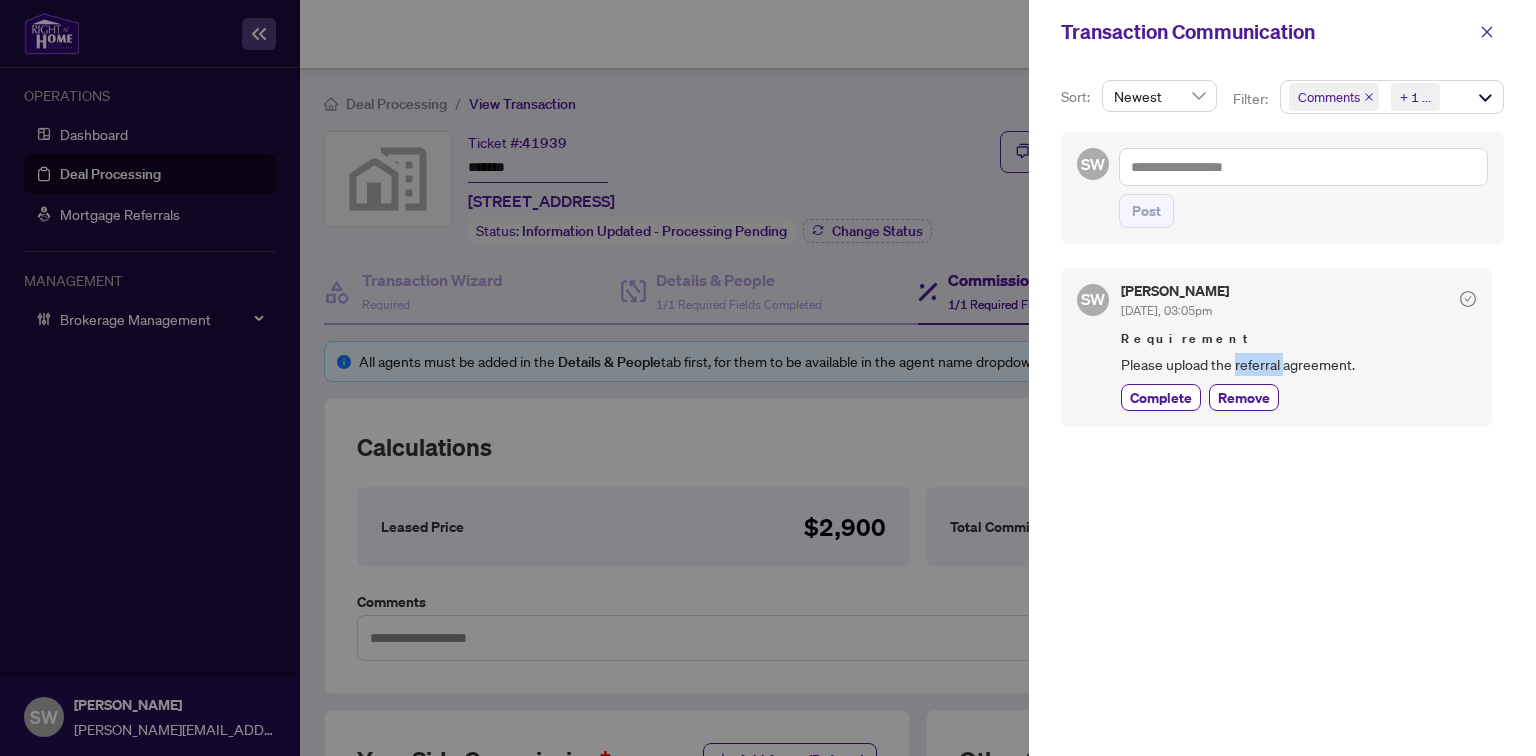 click on "Please upload the referral agreement." at bounding box center [1298, 364] 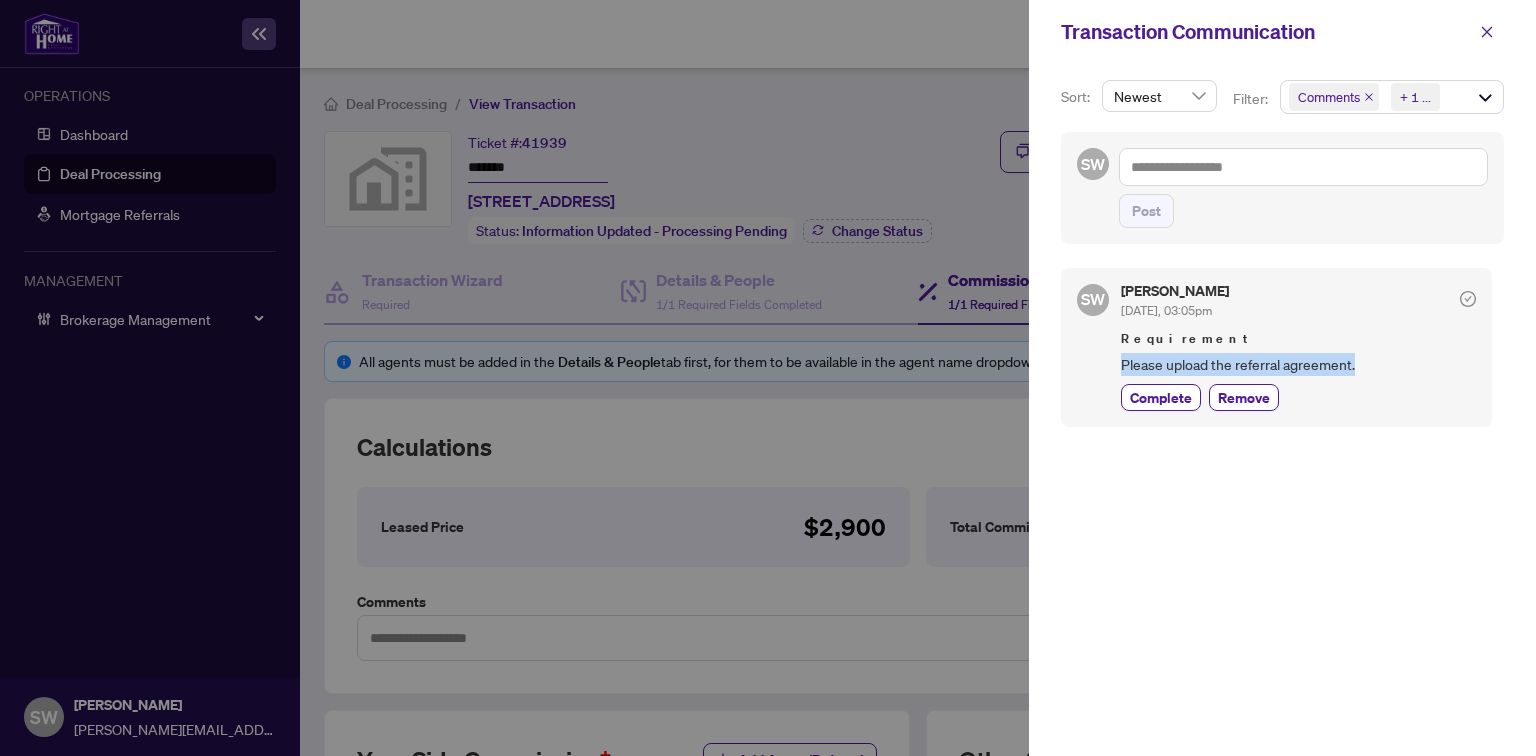 click on "Please upload the referral agreement." at bounding box center (1298, 364) 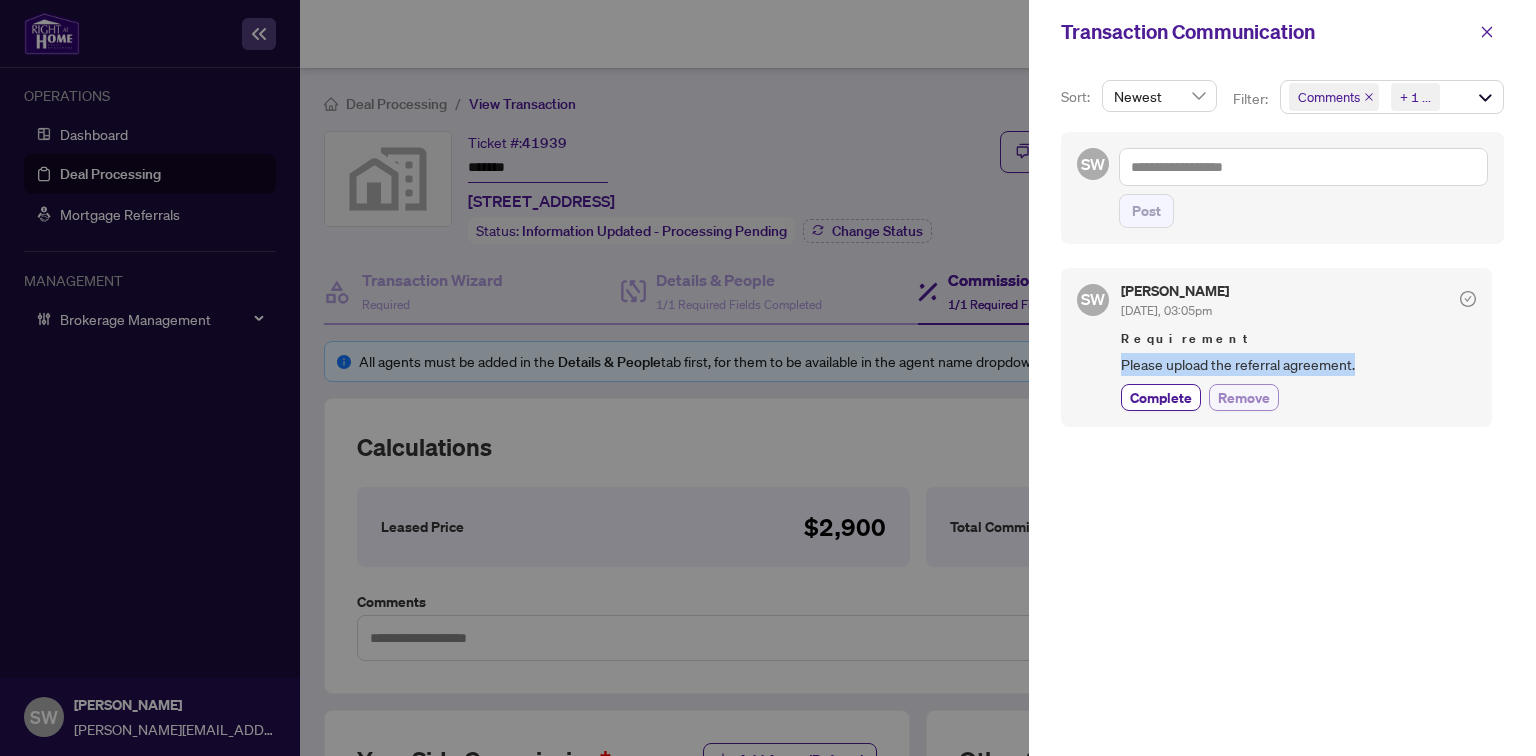 click on "Remove" at bounding box center [1244, 397] 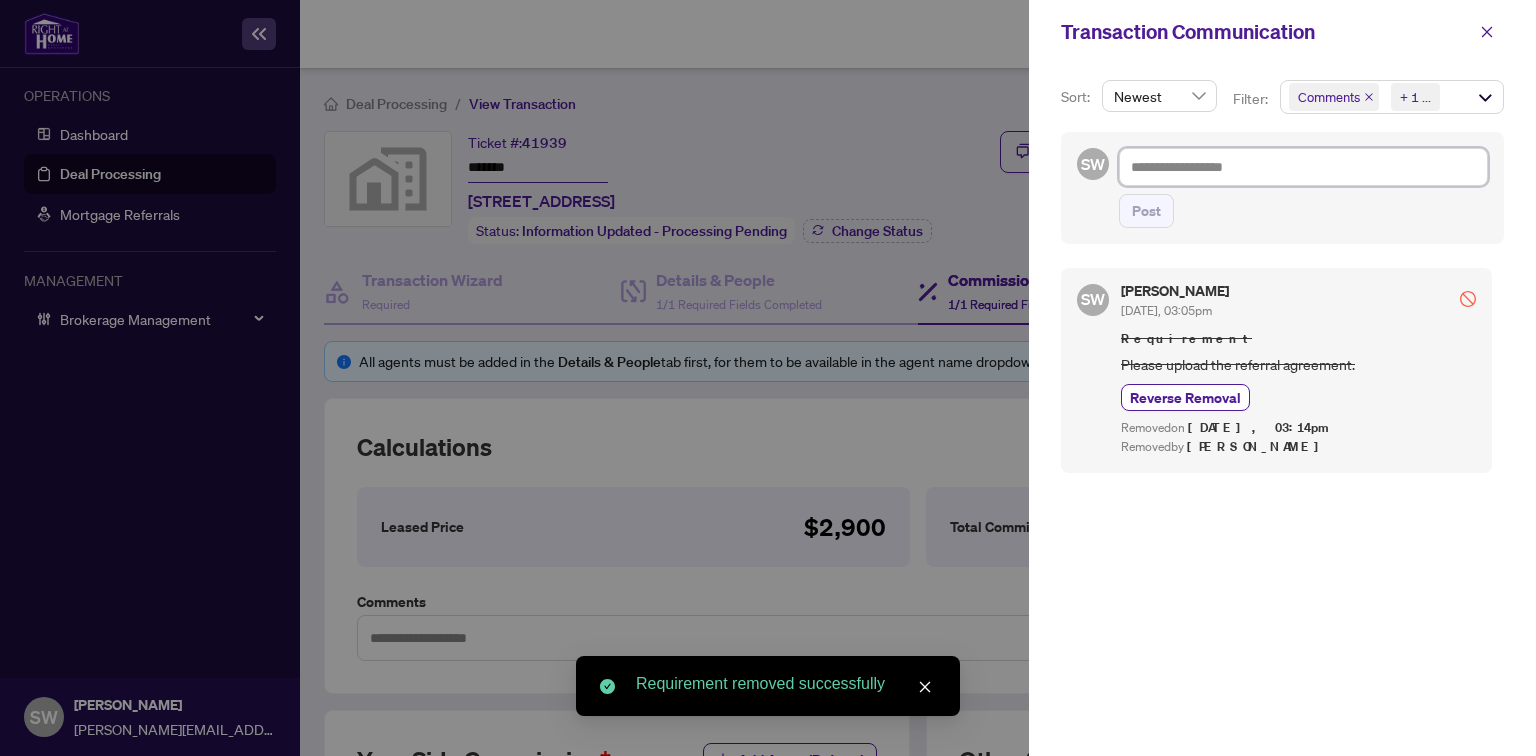 click at bounding box center [1303, 167] 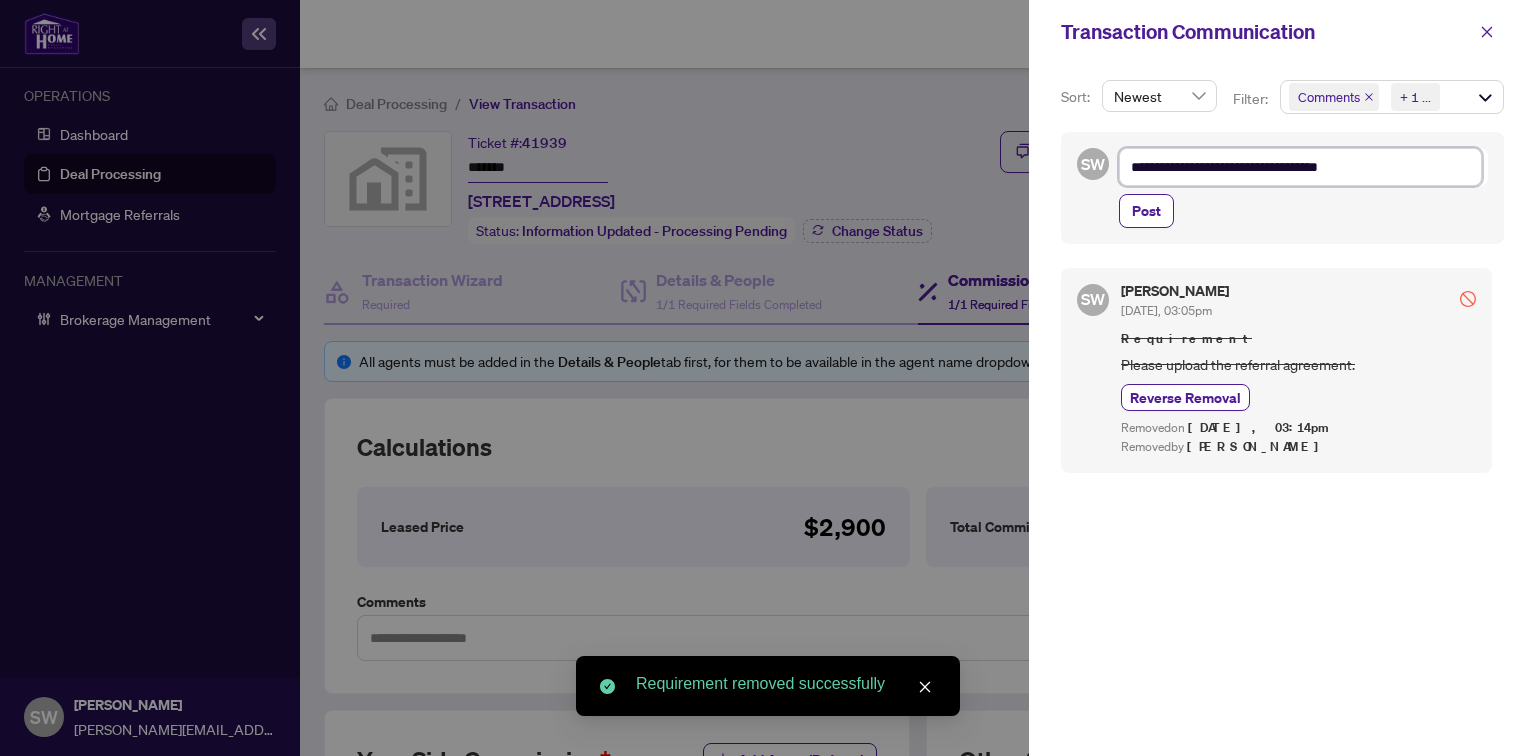type on "**********" 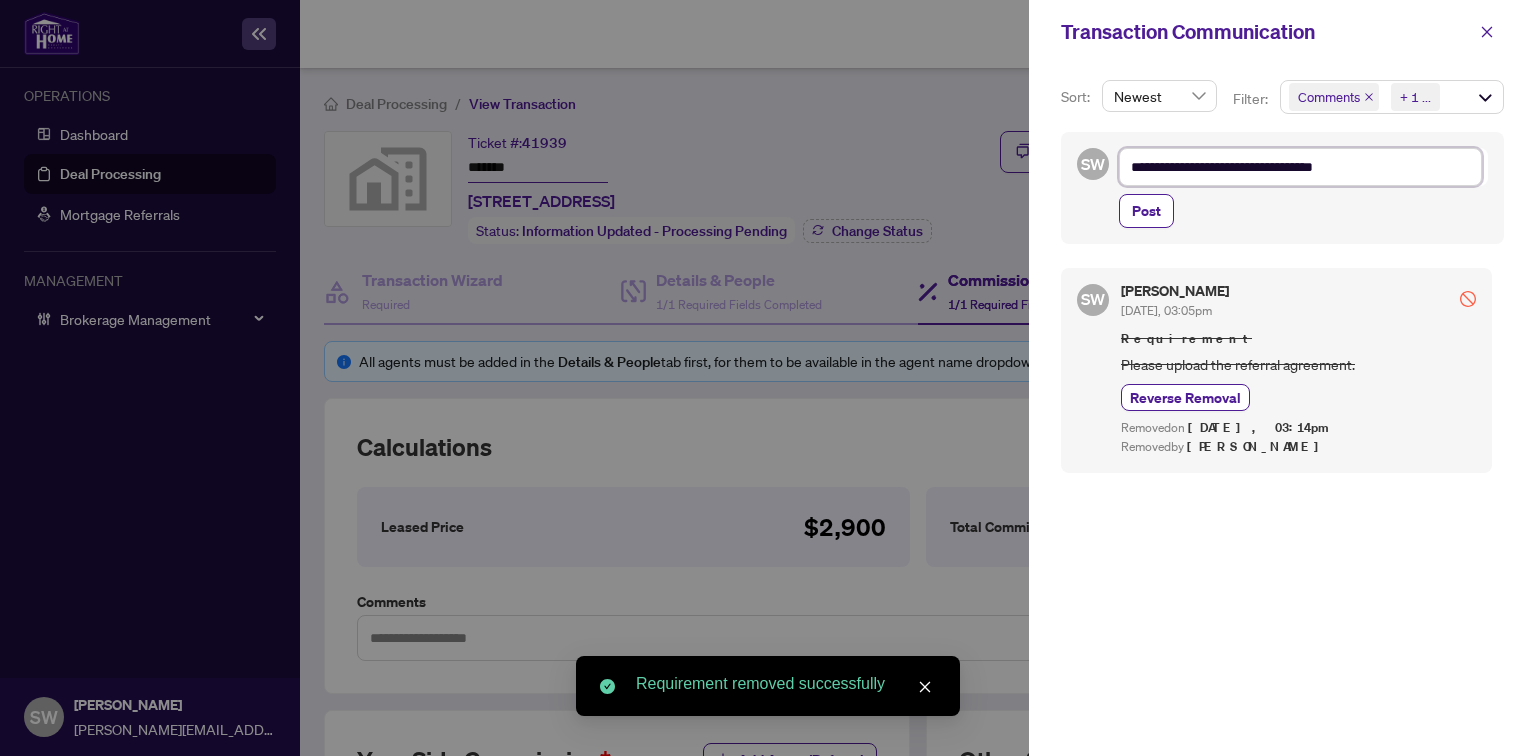 type on "**********" 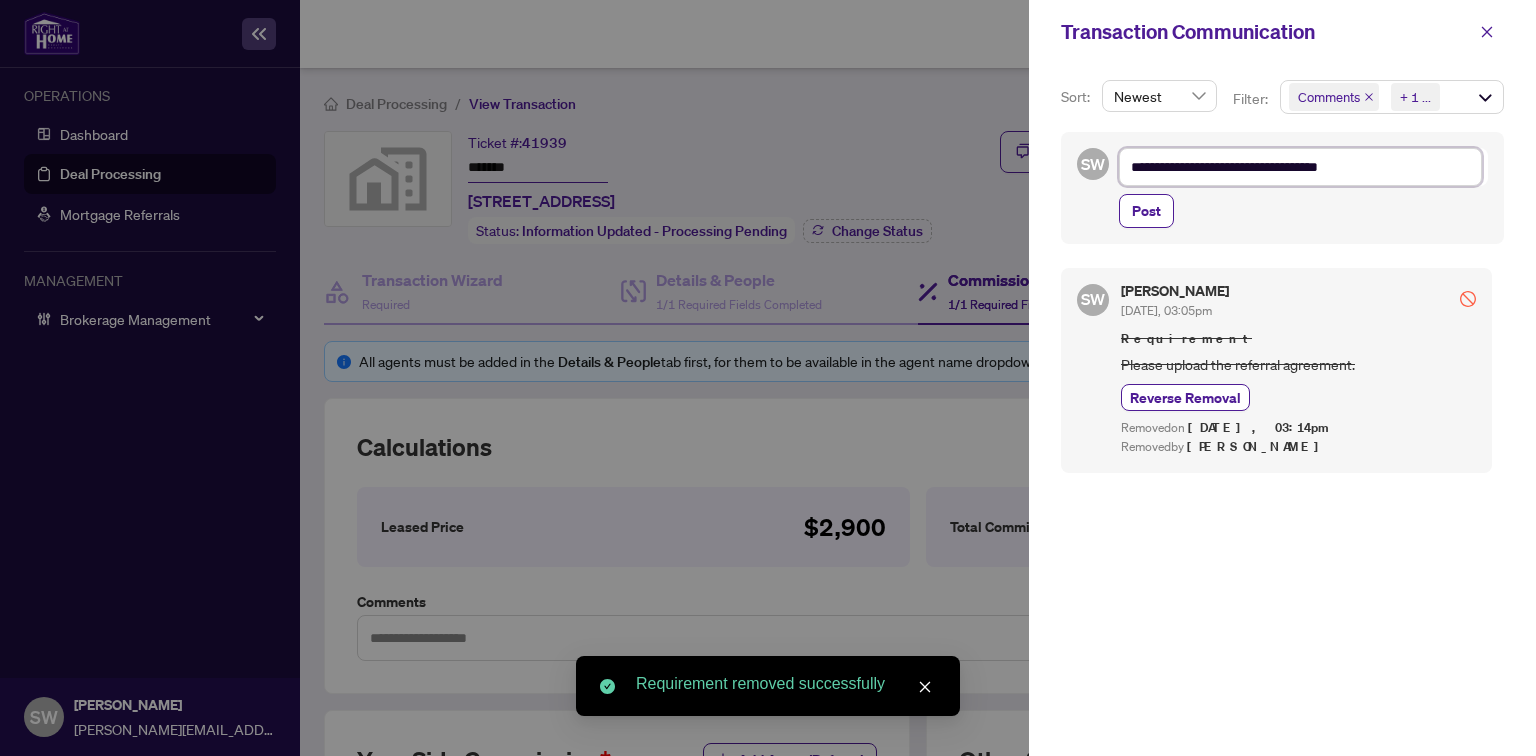 type on "**********" 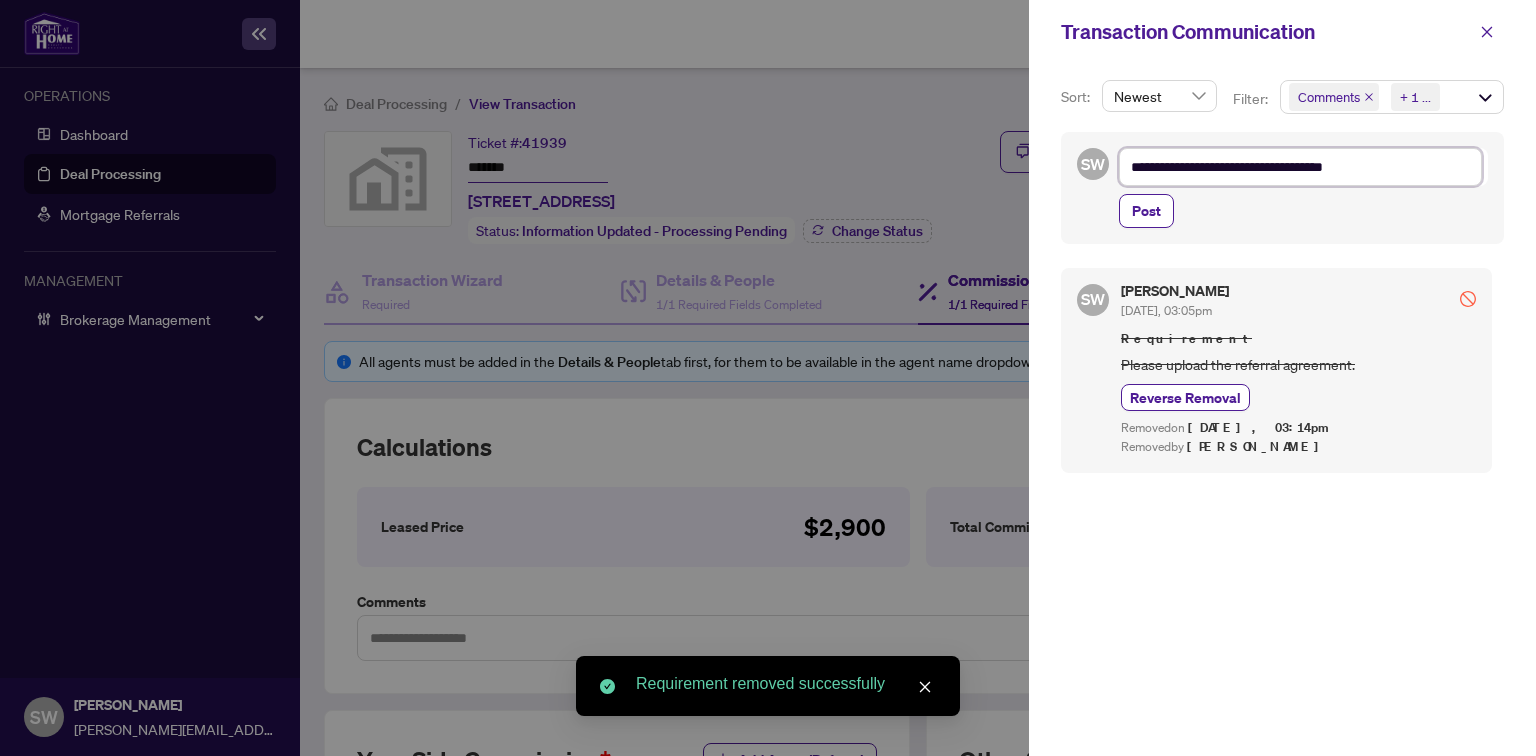 type on "**********" 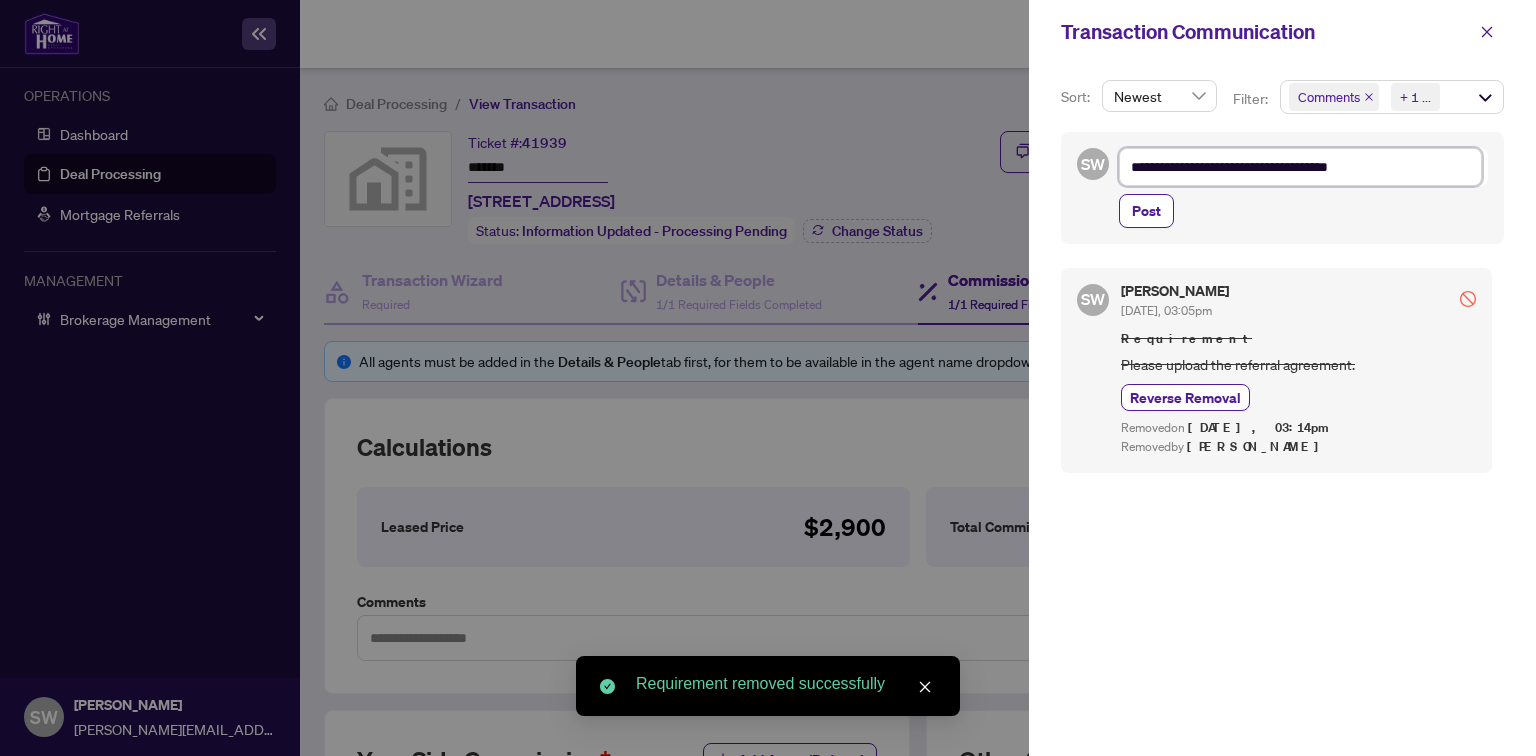 type on "**********" 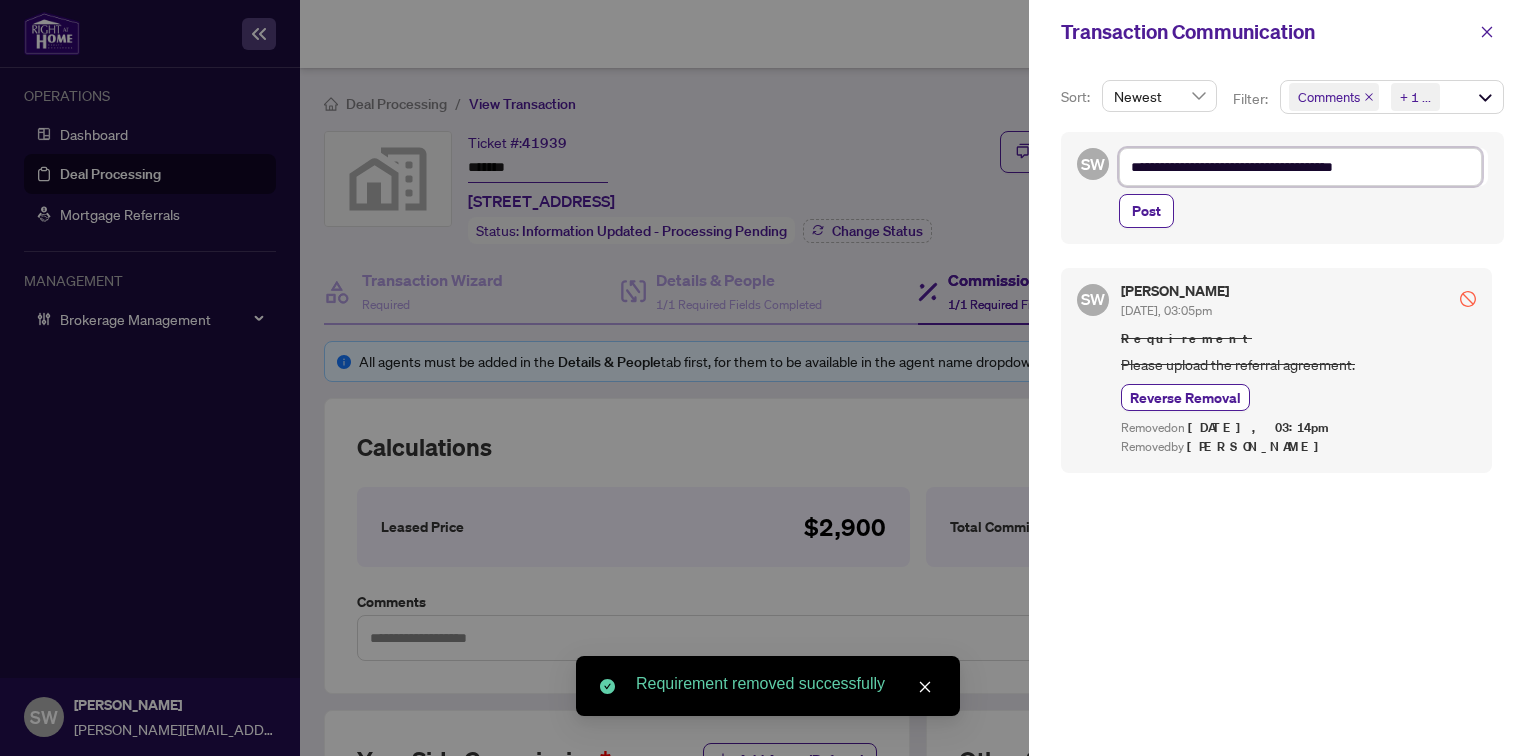 type on "**********" 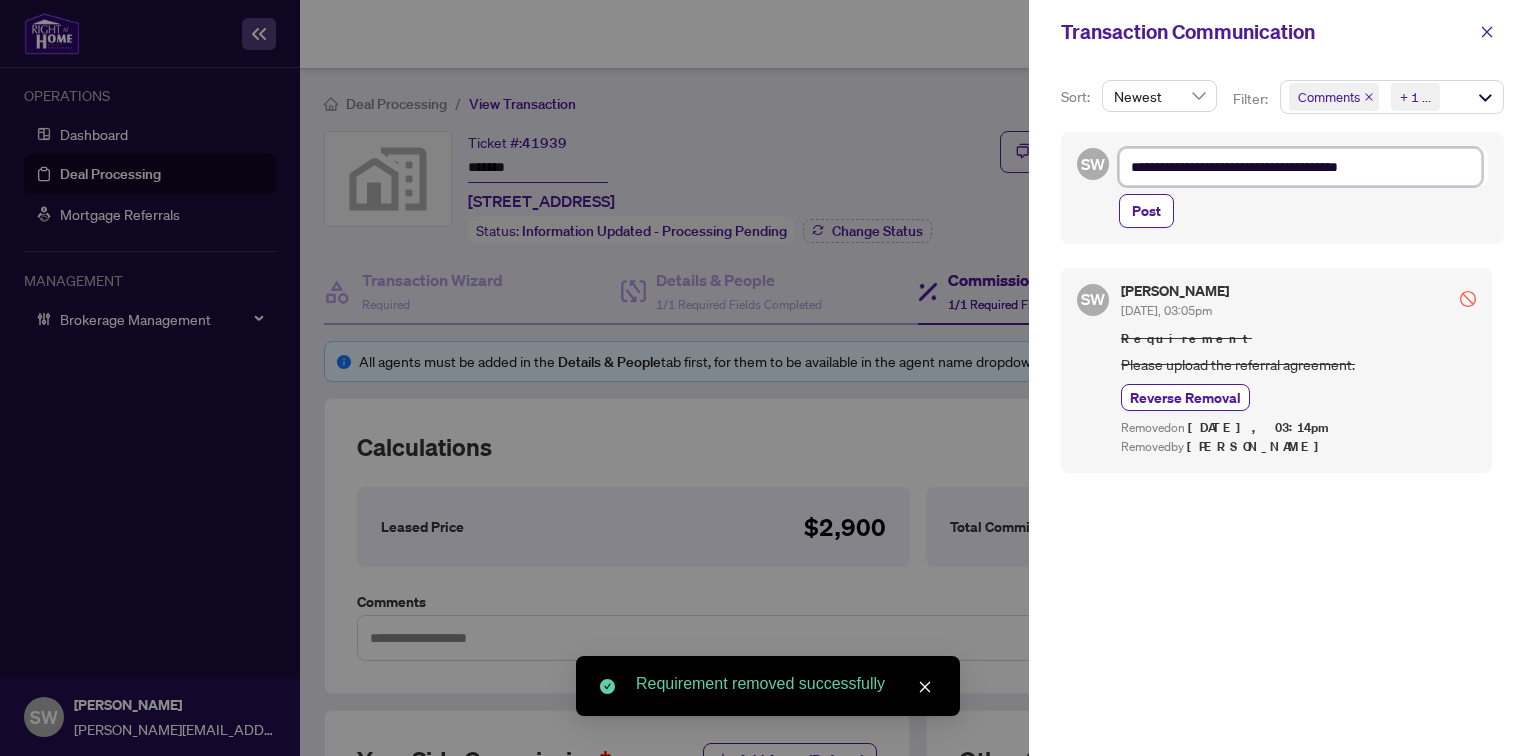 type on "**********" 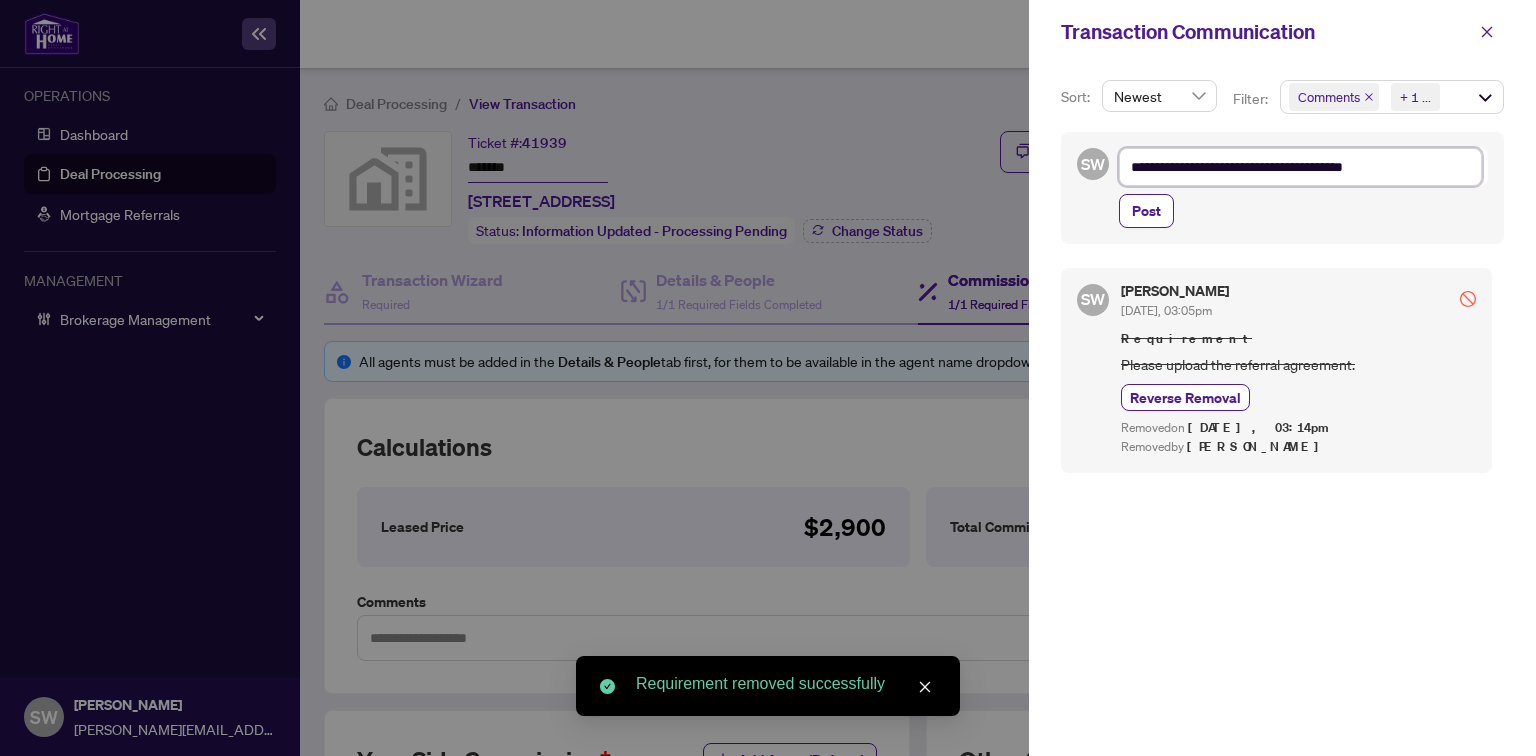 type on "**********" 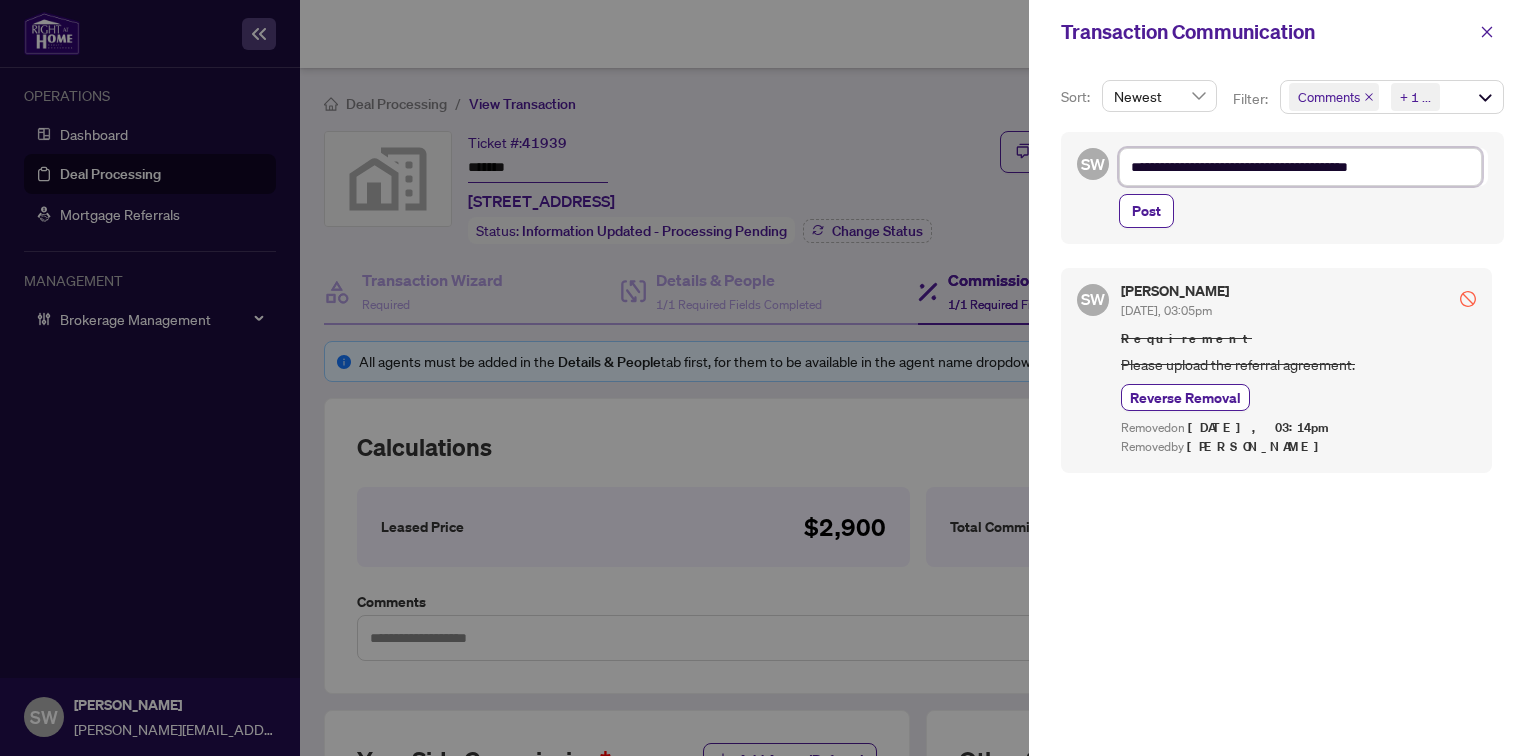 type on "**********" 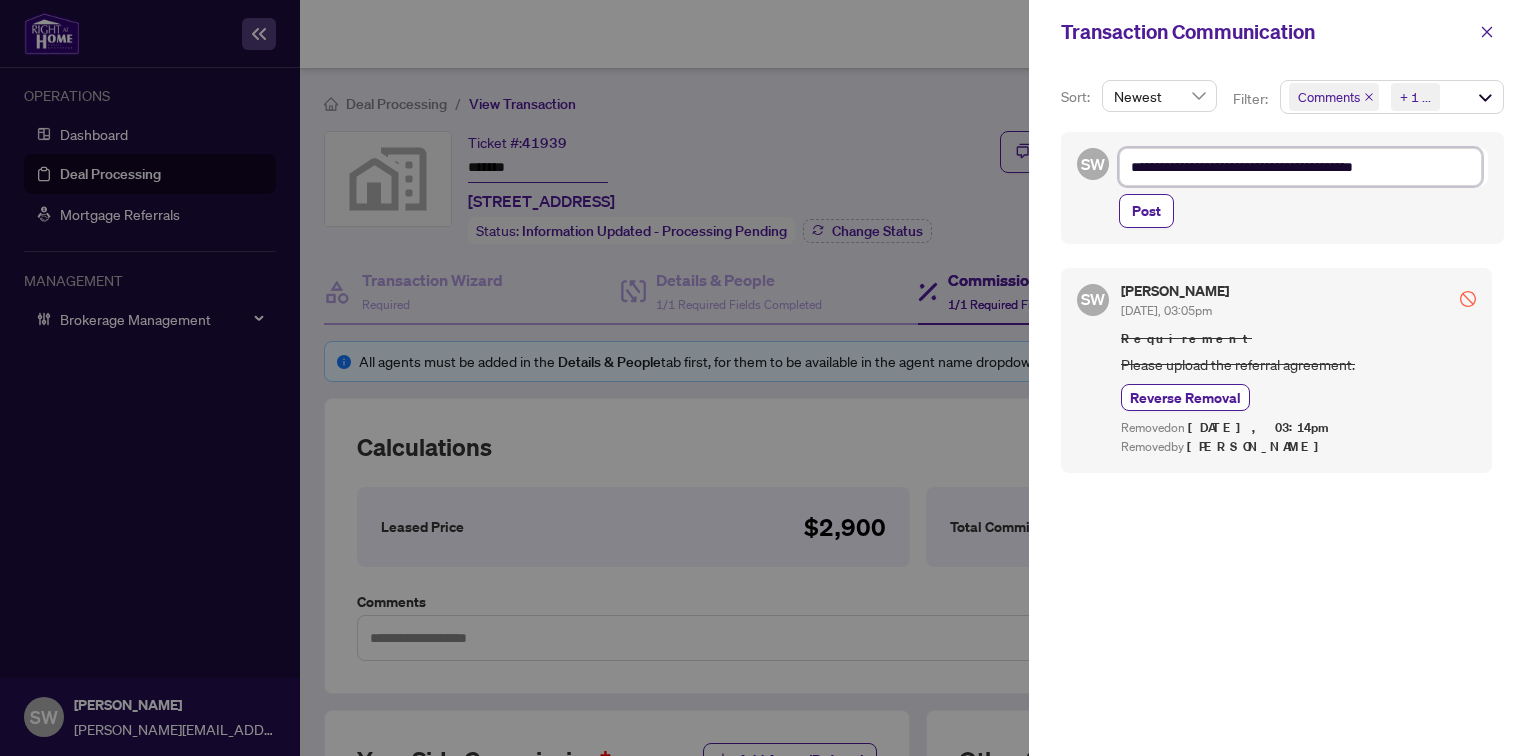 type on "**********" 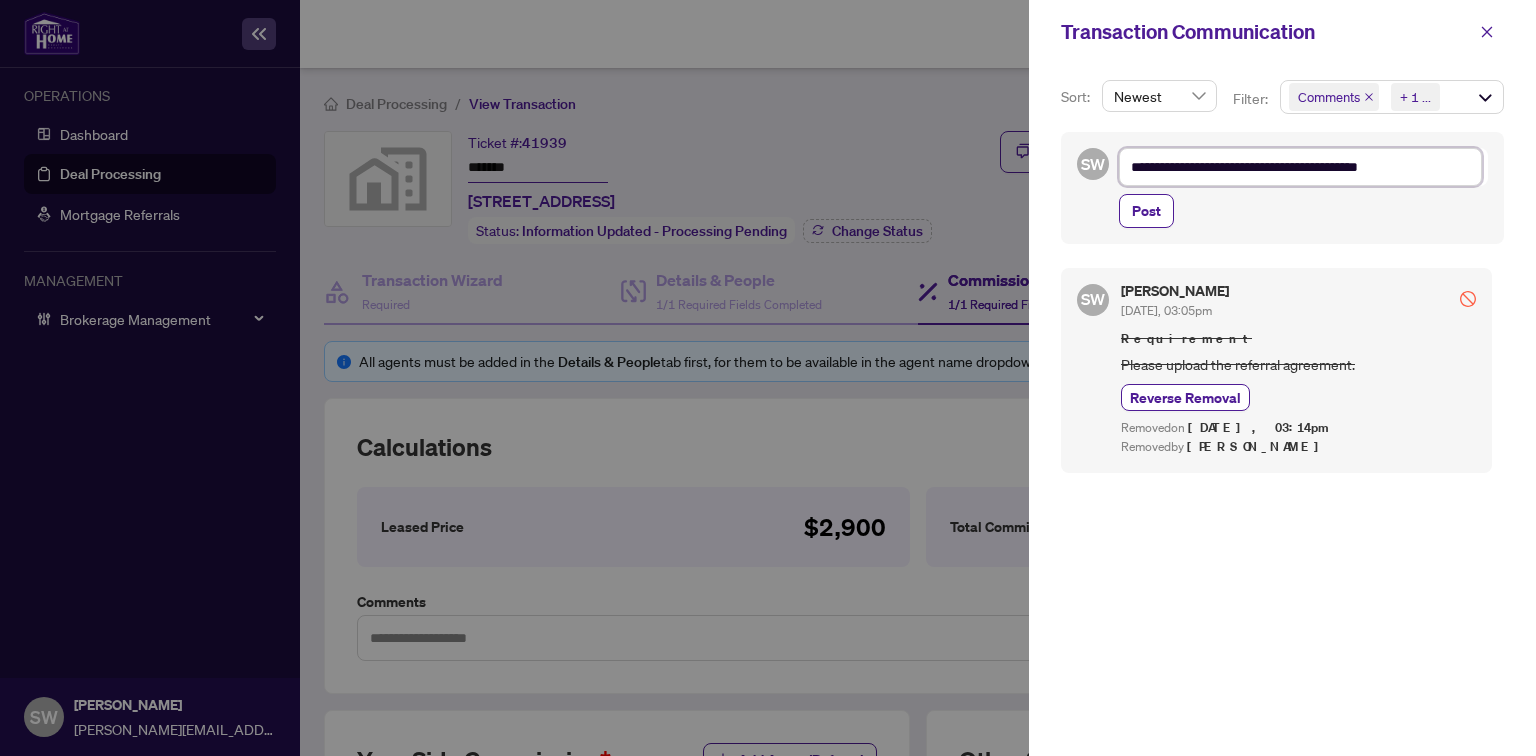type on "**********" 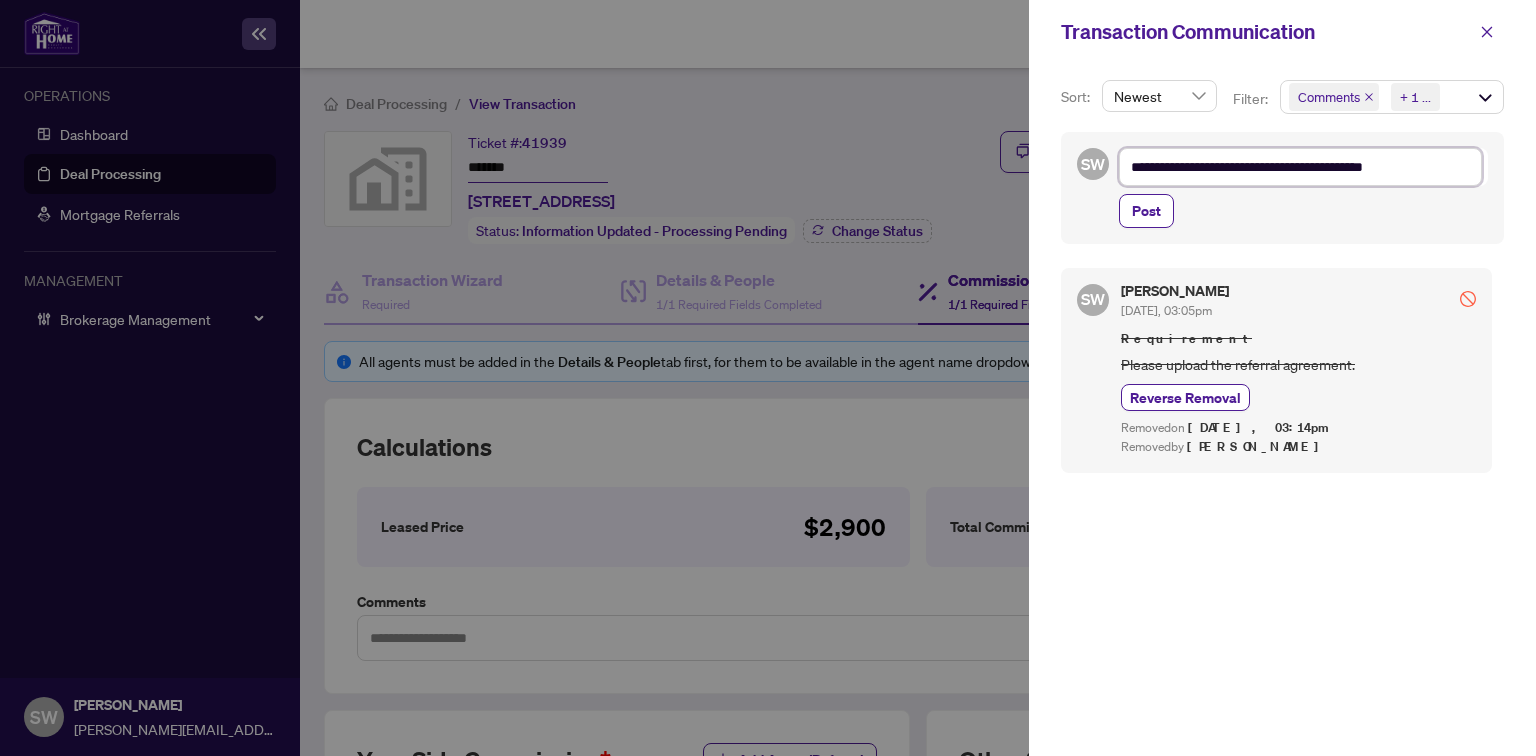 type on "**********" 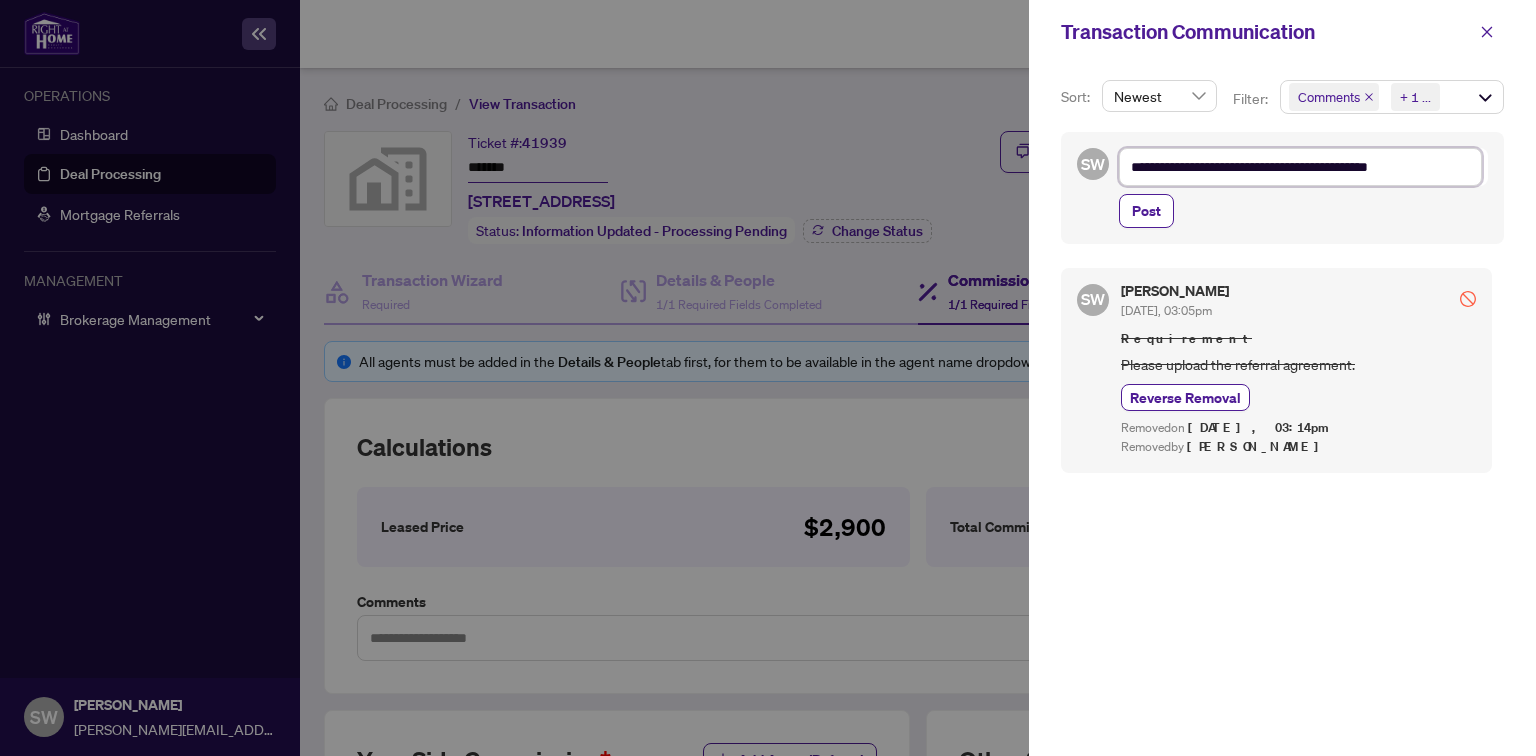 type on "**********" 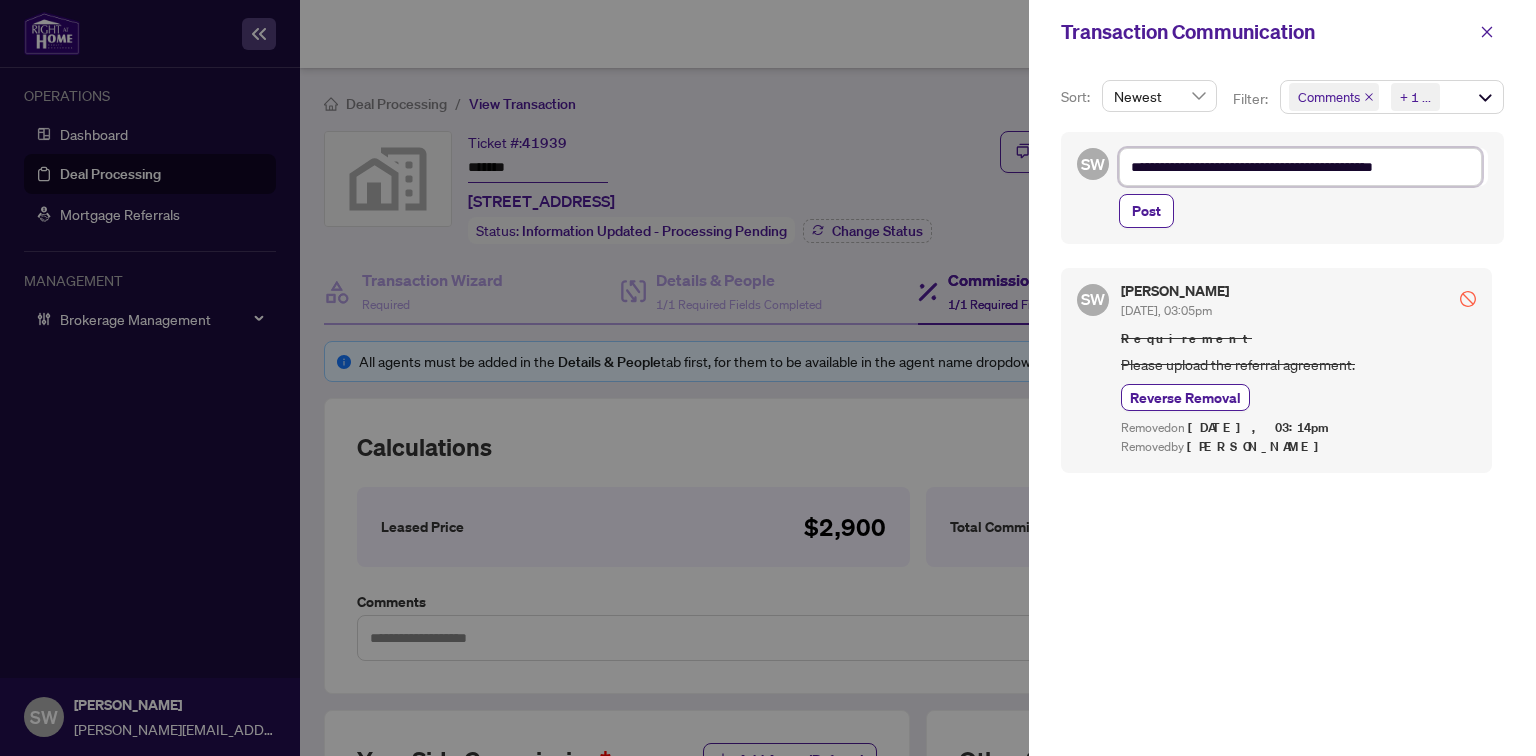 type on "**********" 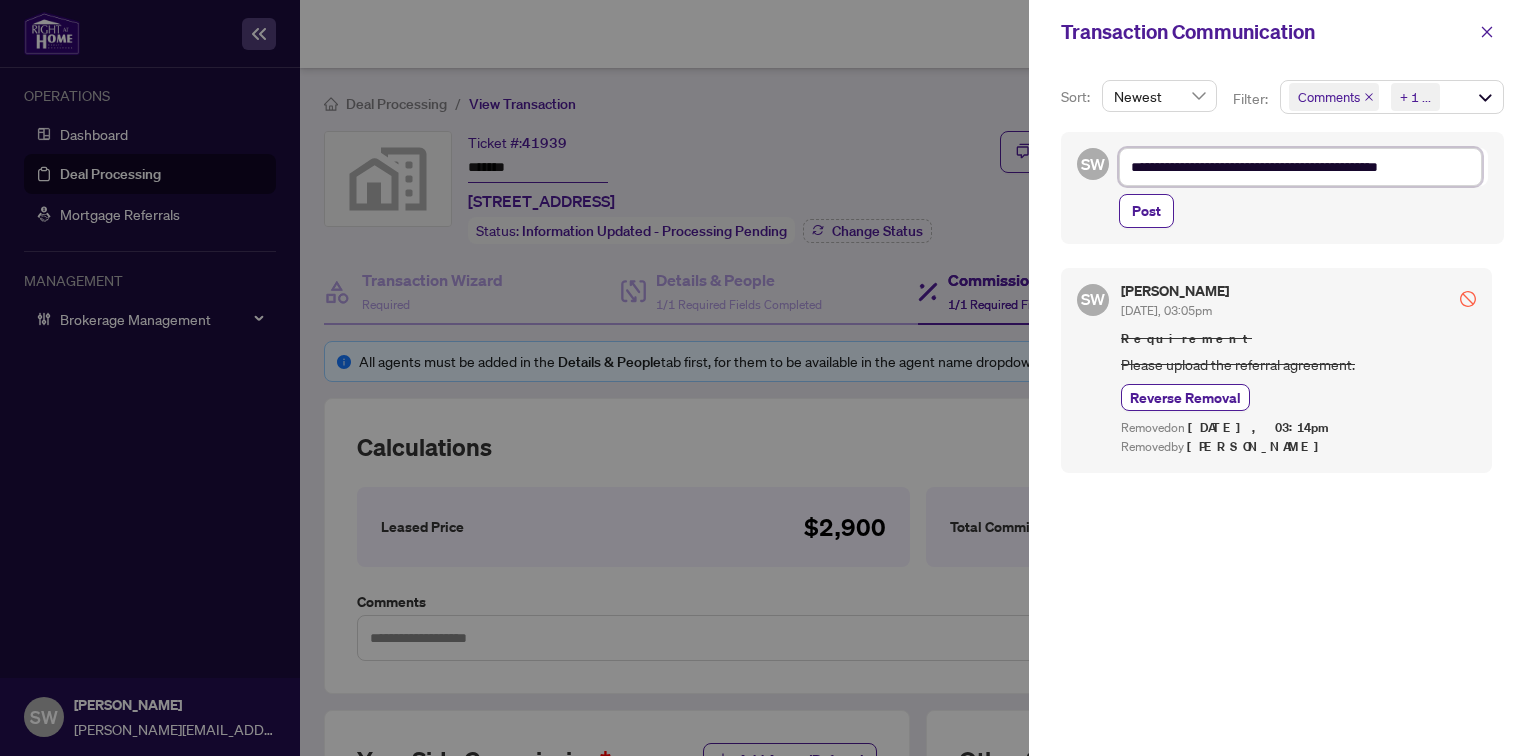 type on "**********" 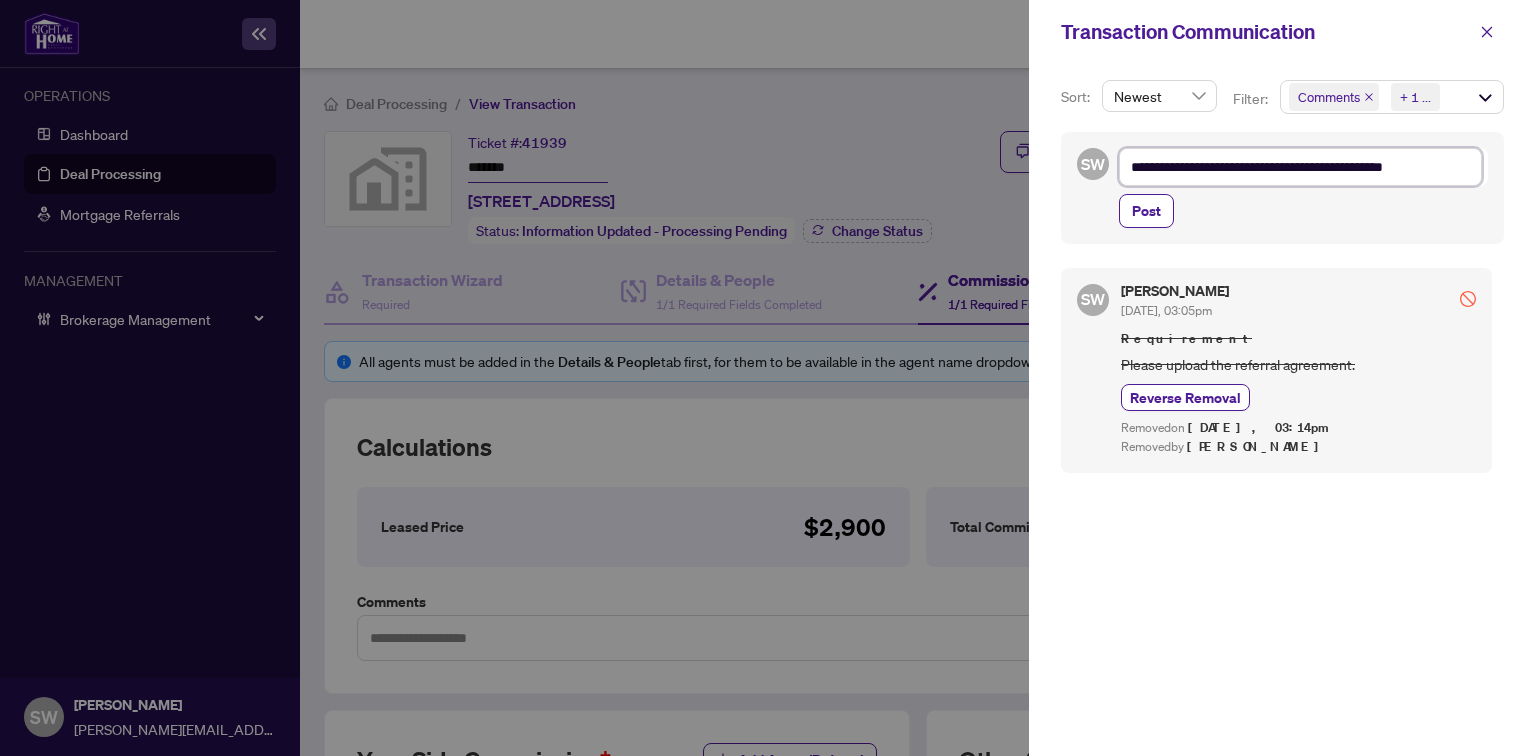 type on "**********" 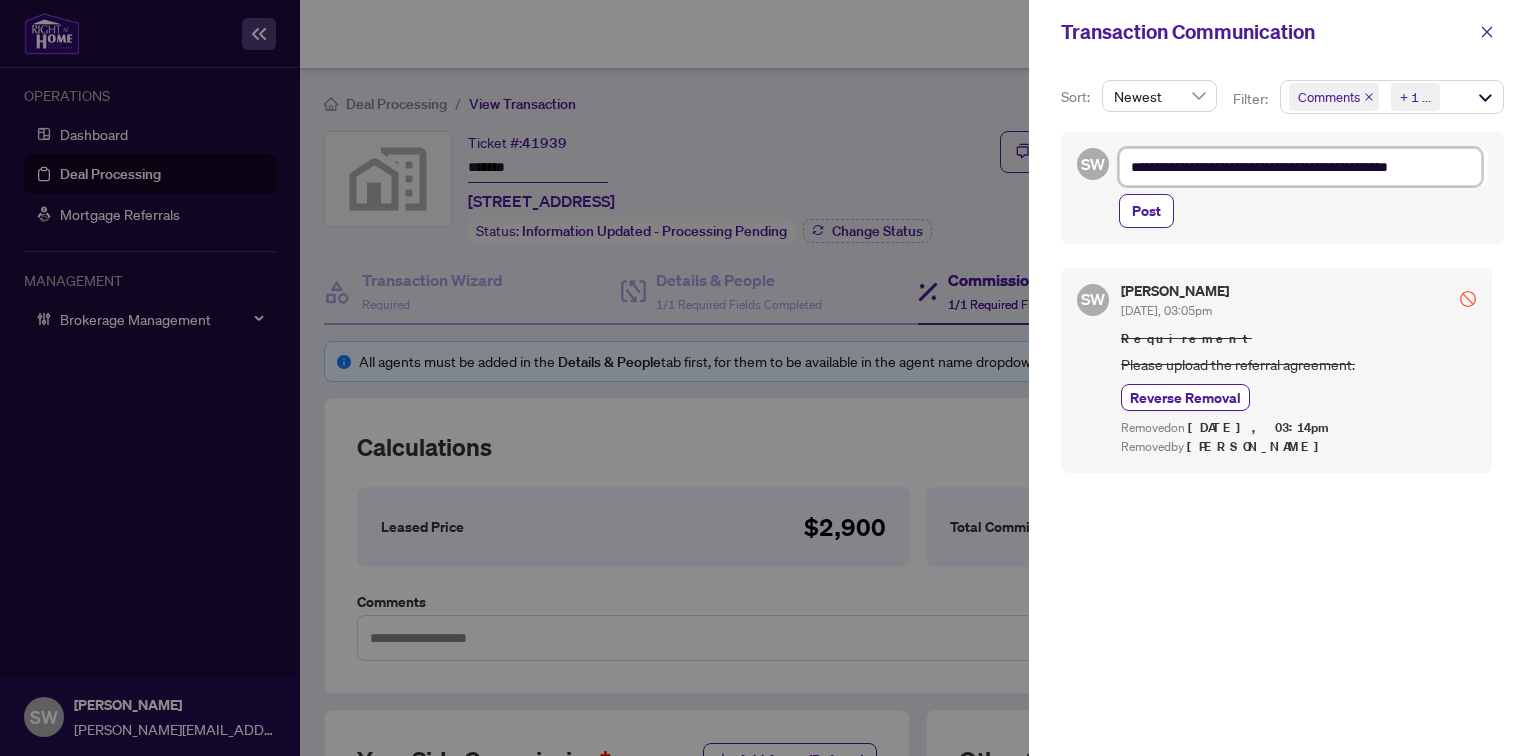type on "**********" 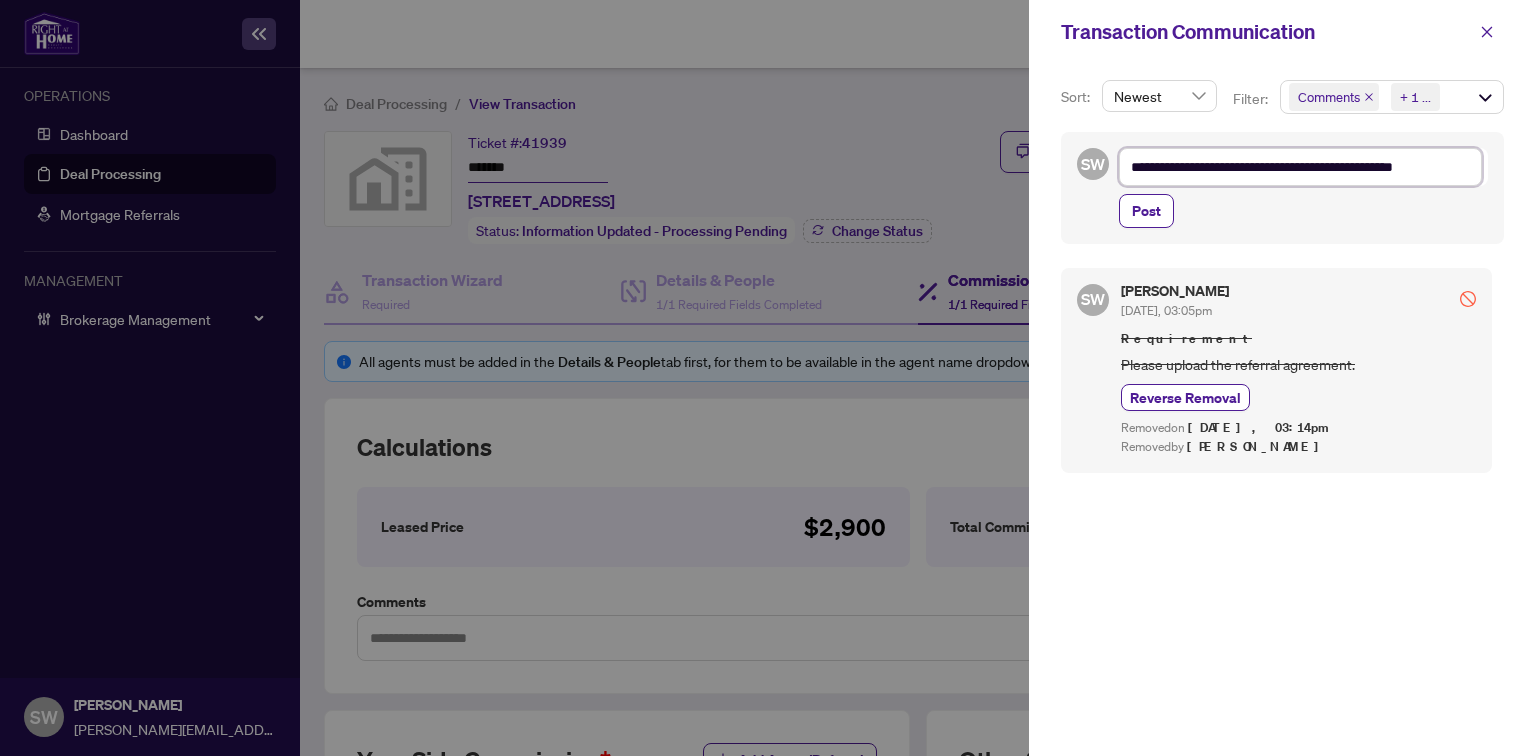 type on "**********" 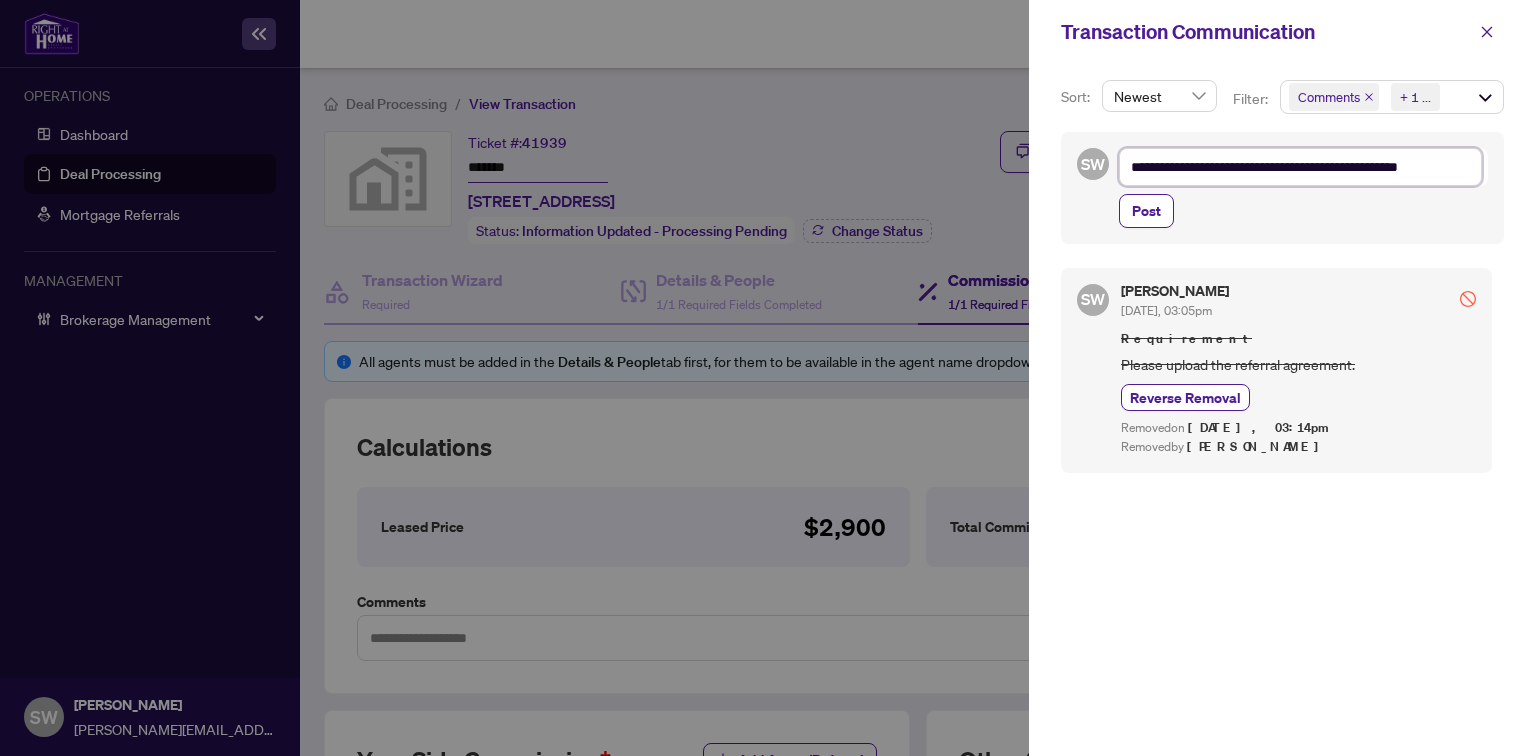 type on "**********" 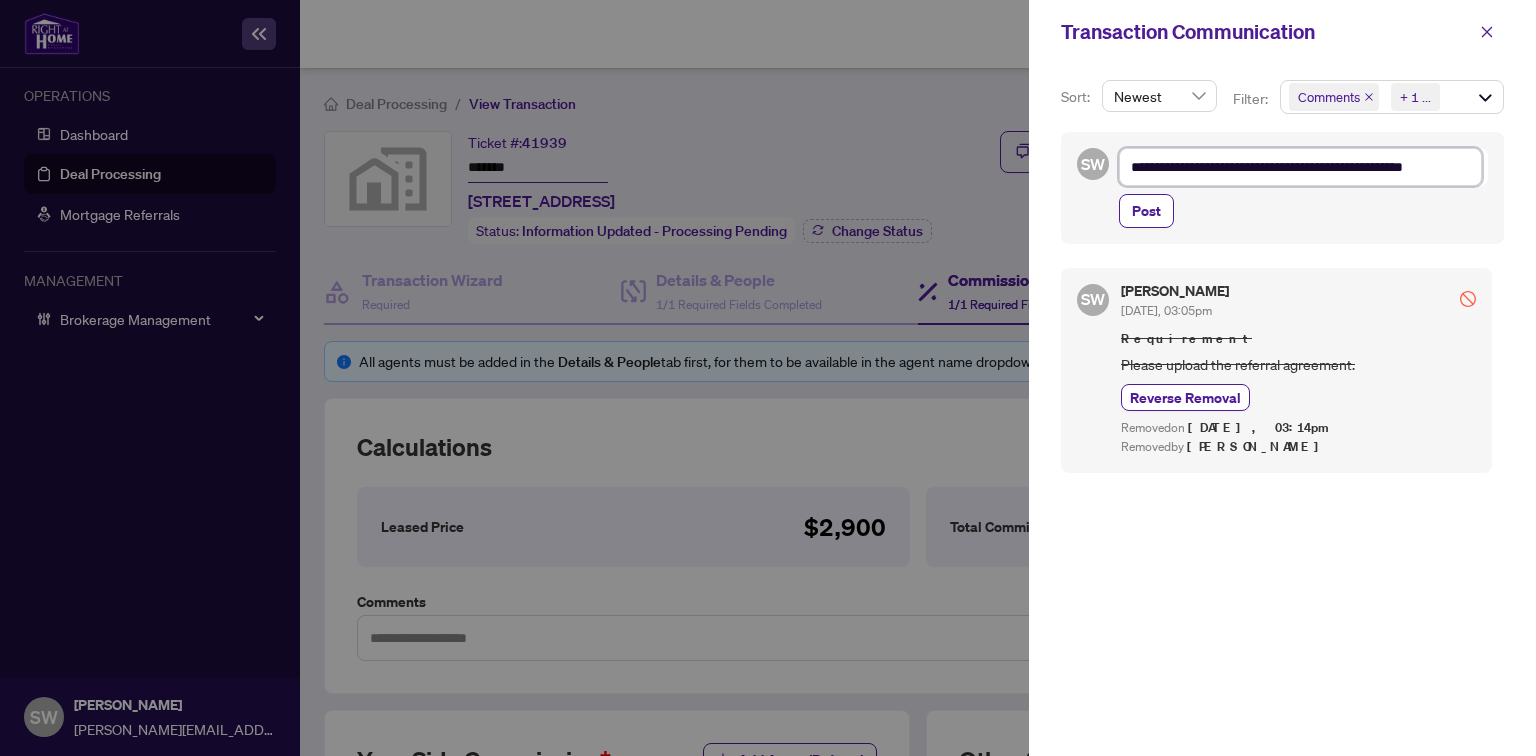 type on "**********" 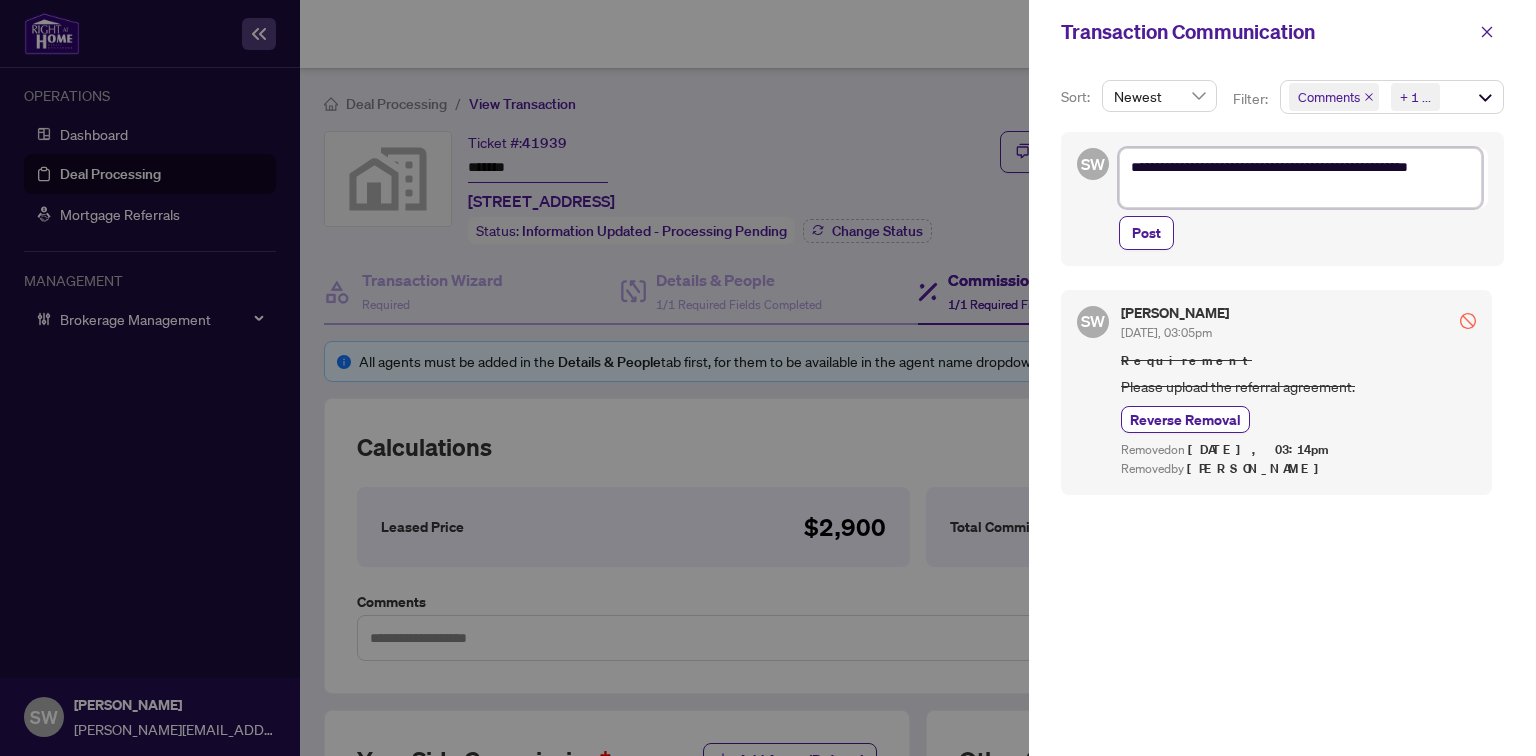 type on "**********" 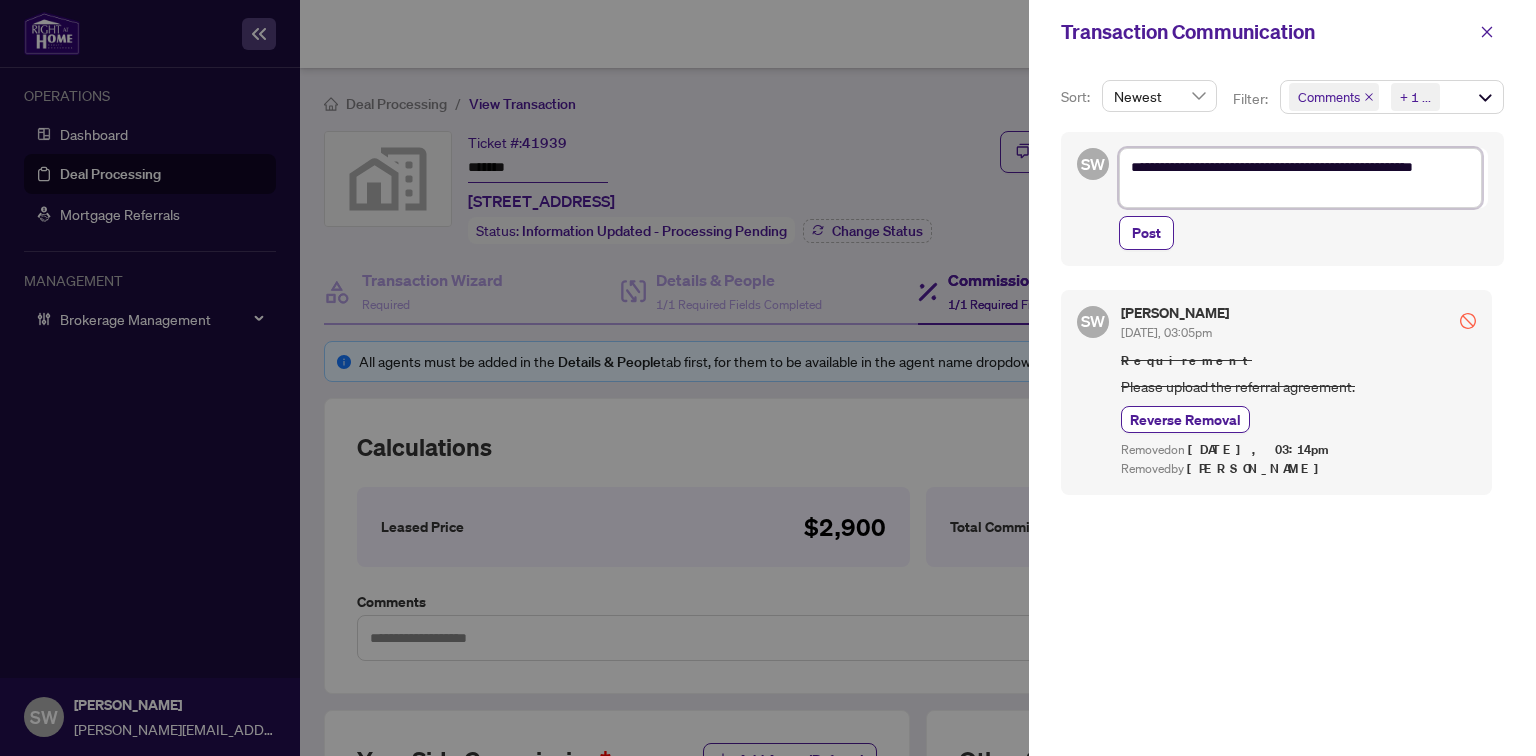 type on "**********" 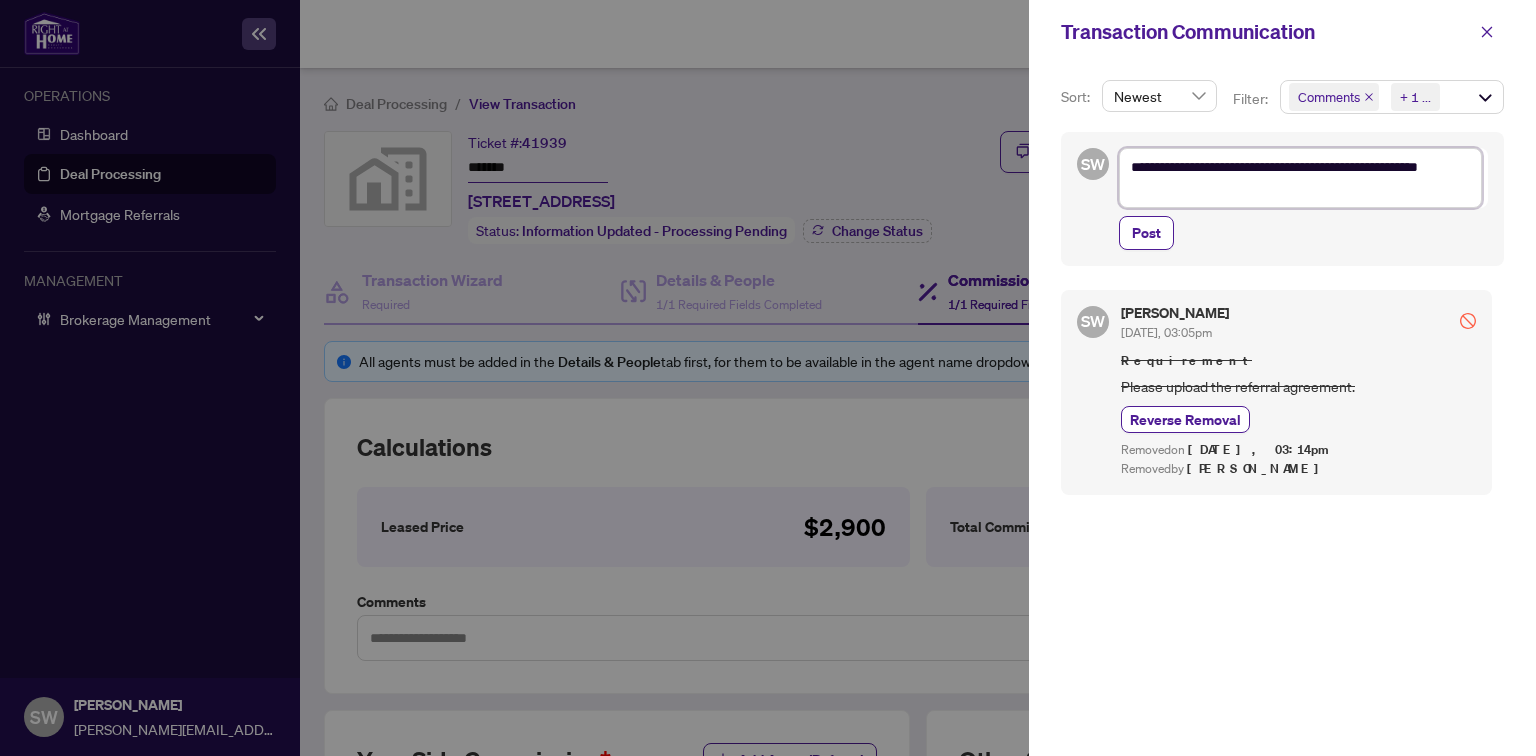 type on "**********" 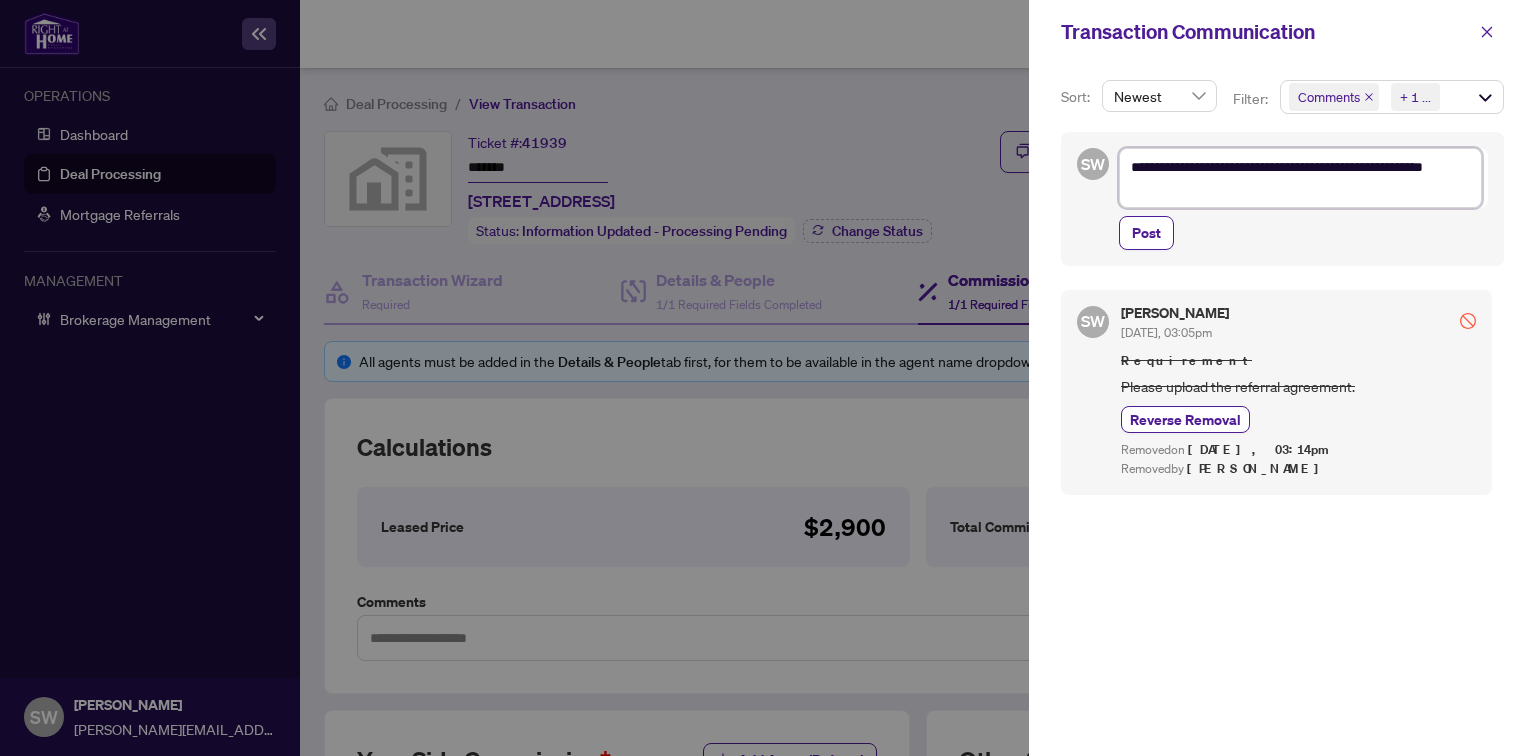 type on "**********" 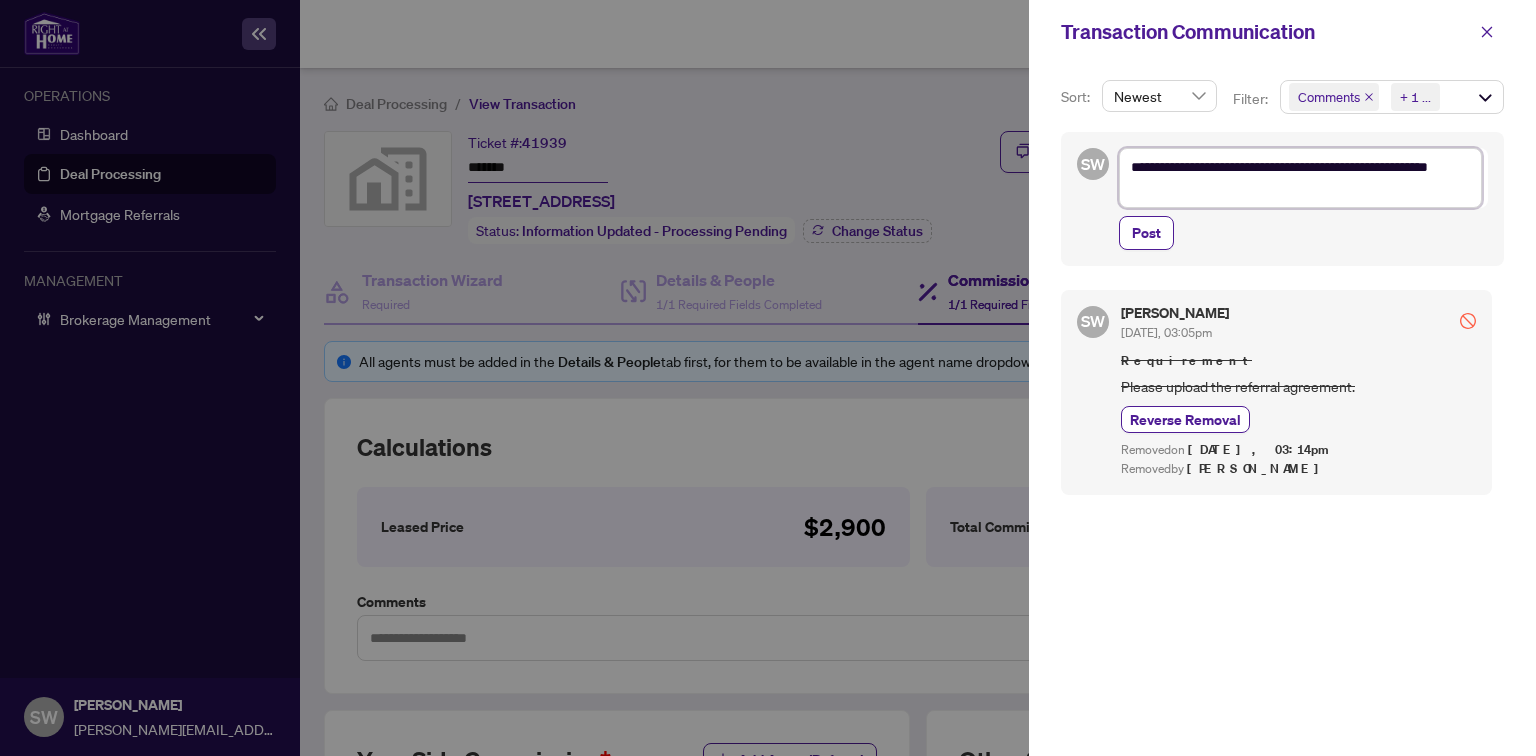 type on "**********" 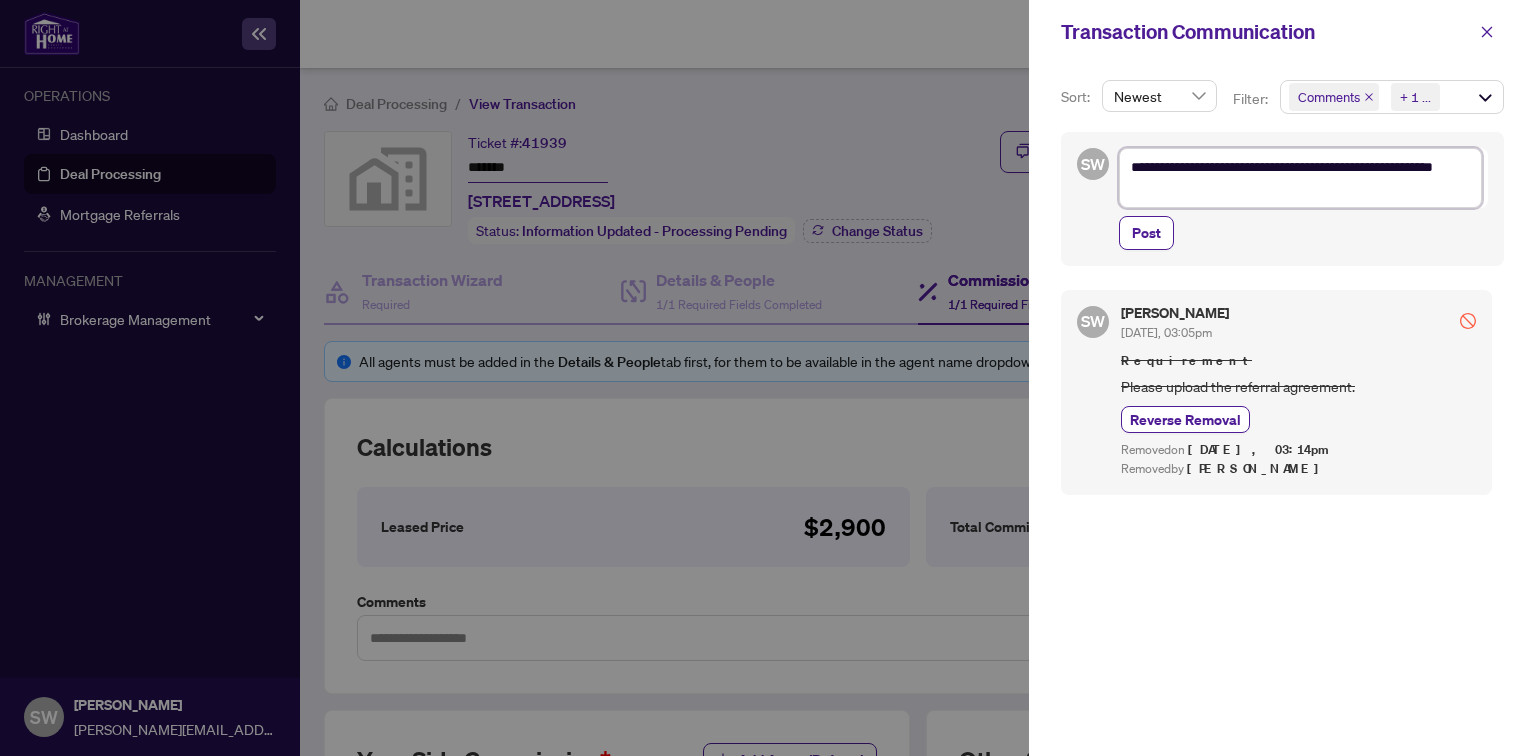 type on "**********" 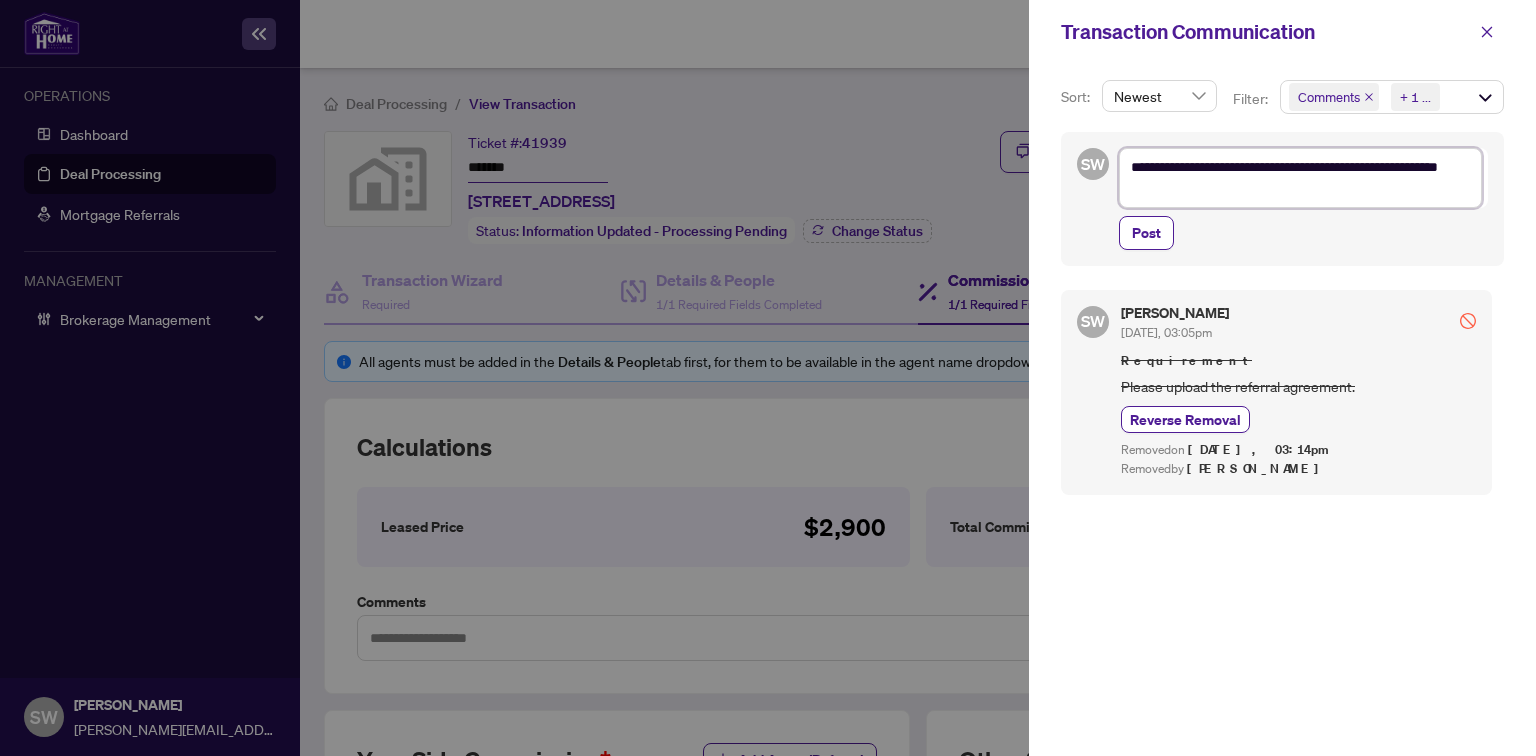 type on "**********" 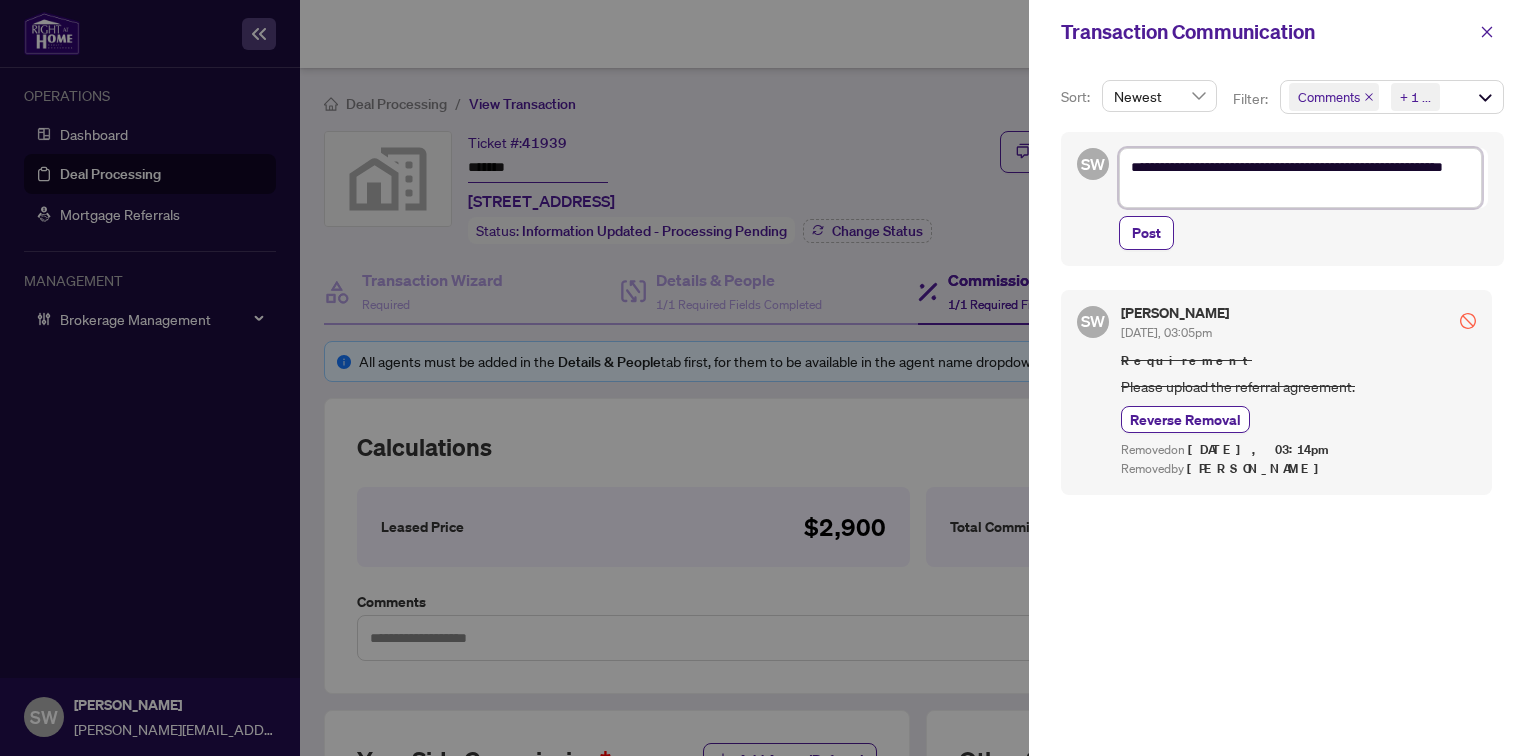 type on "**********" 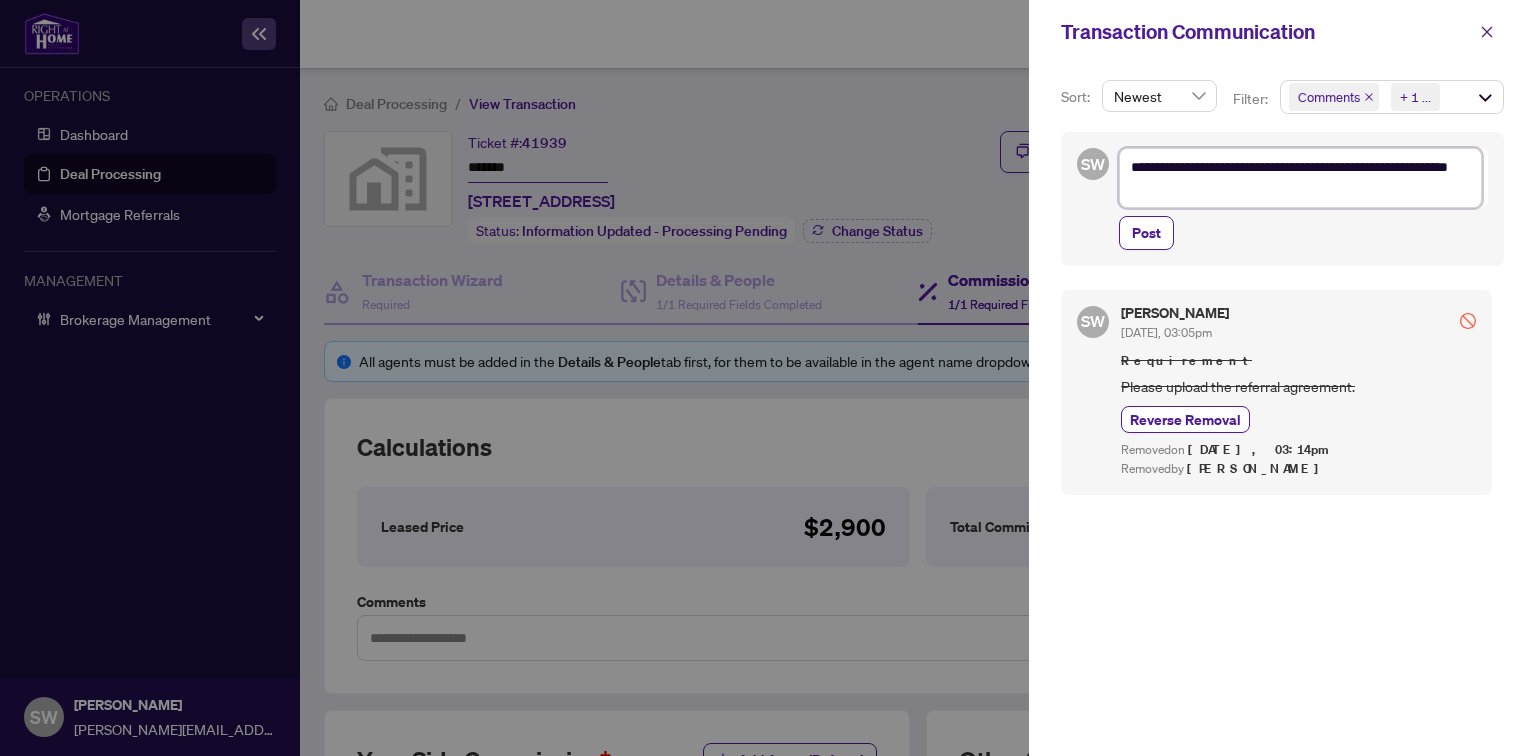 type on "**********" 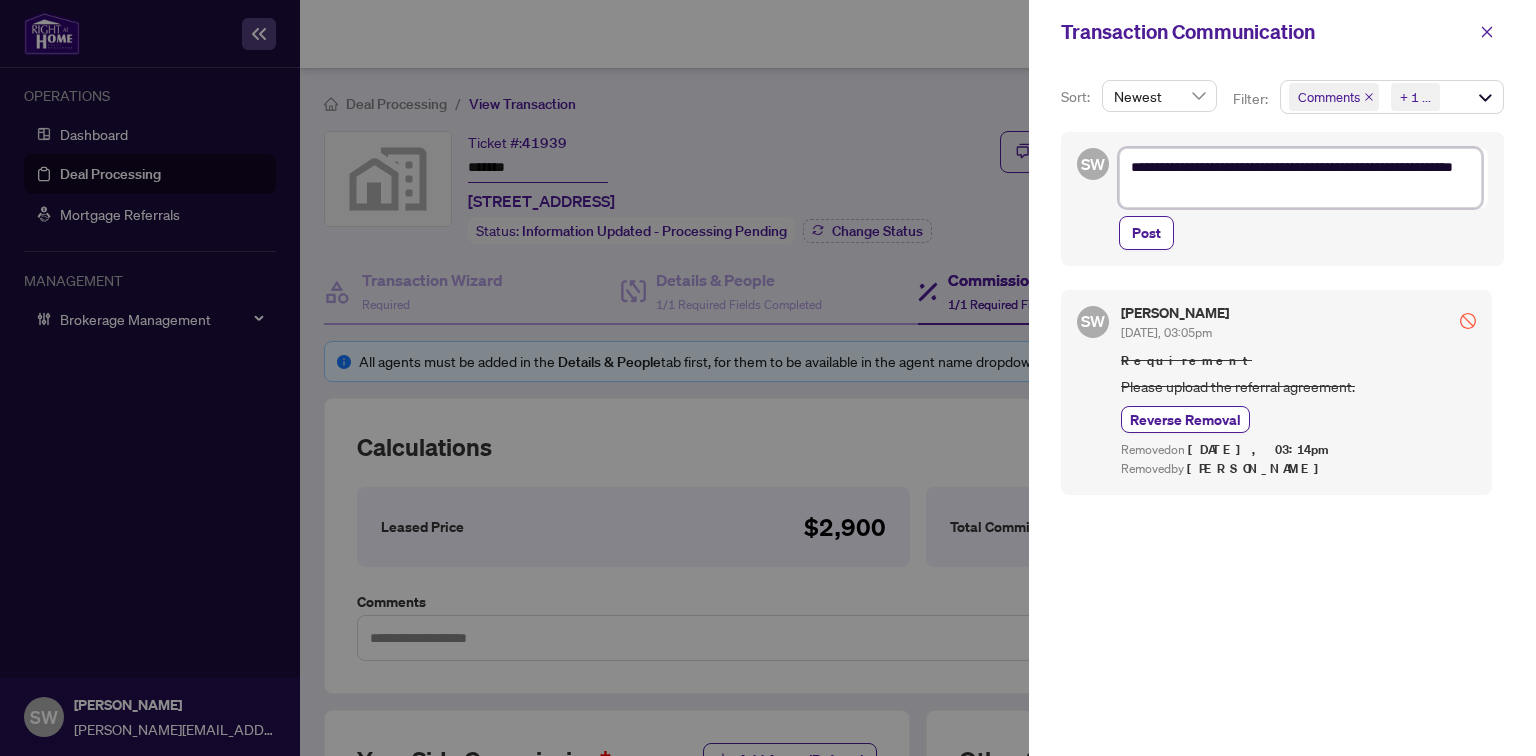 type on "**********" 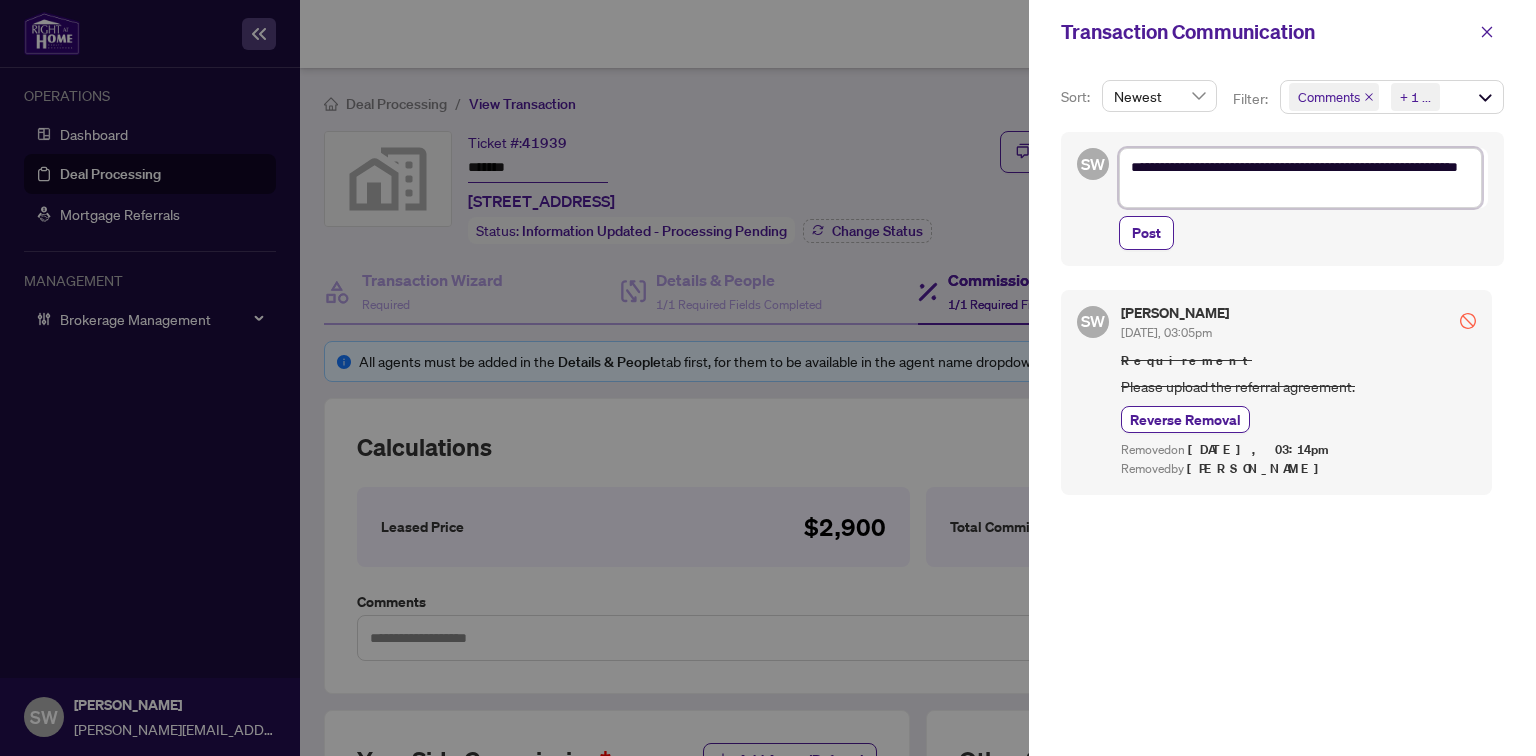 type on "**********" 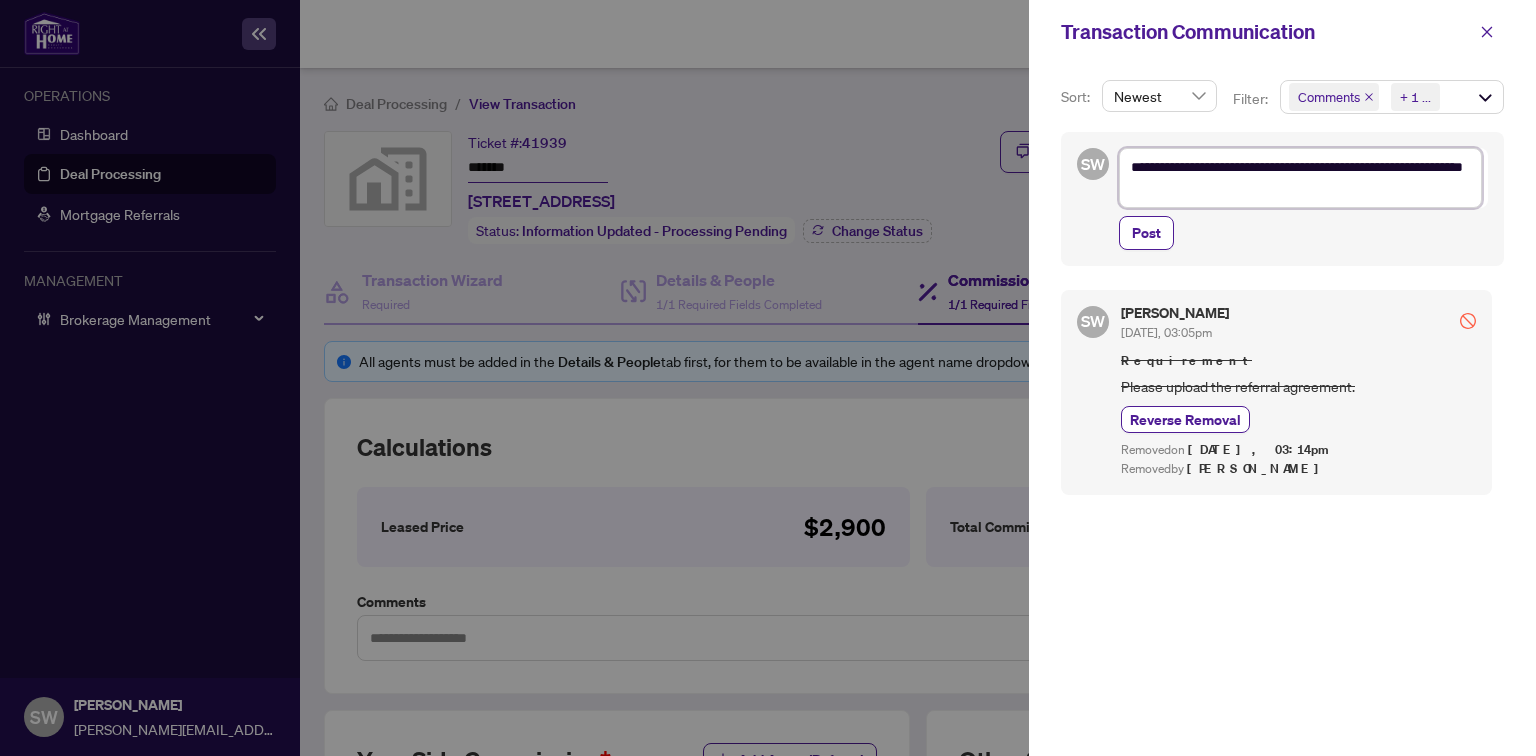 type on "**********" 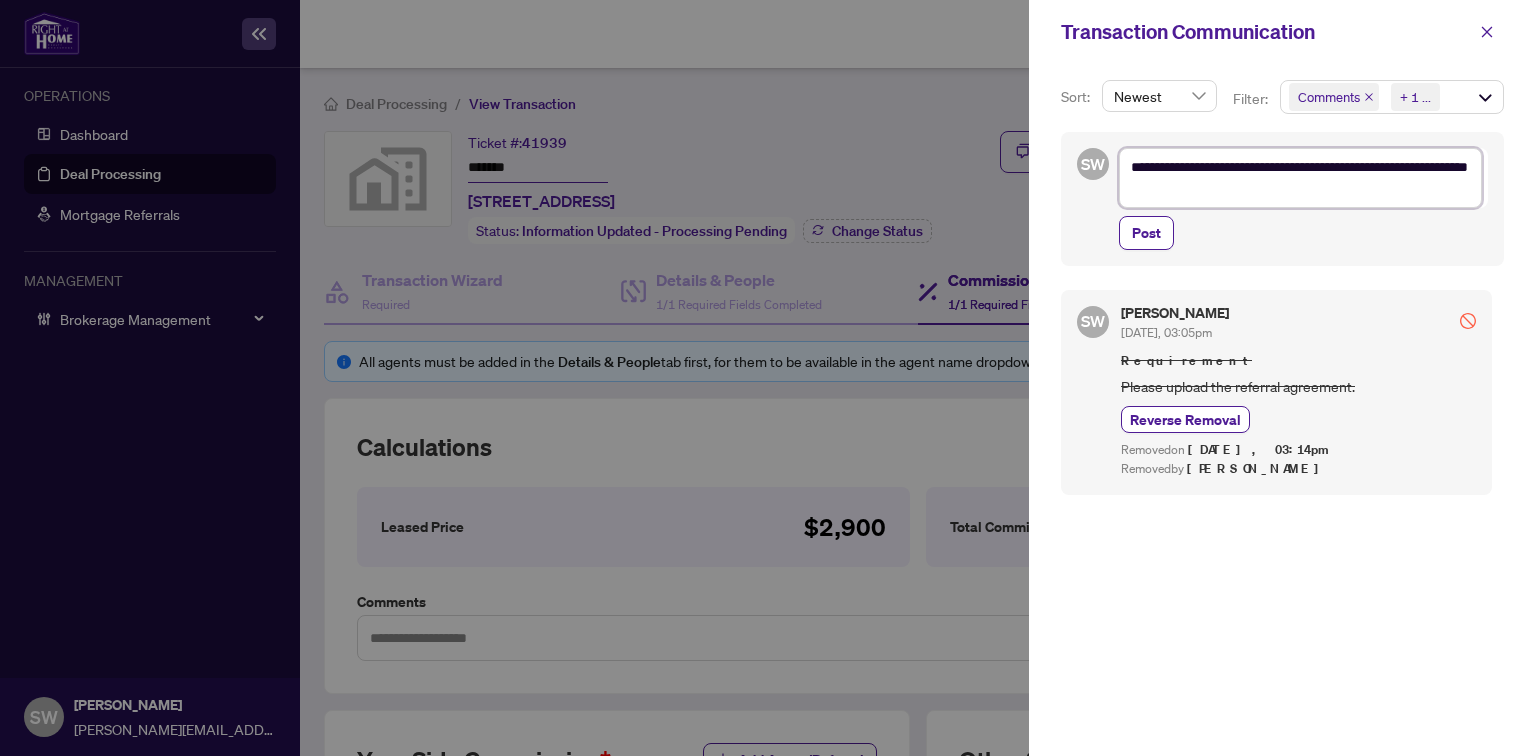 type on "**********" 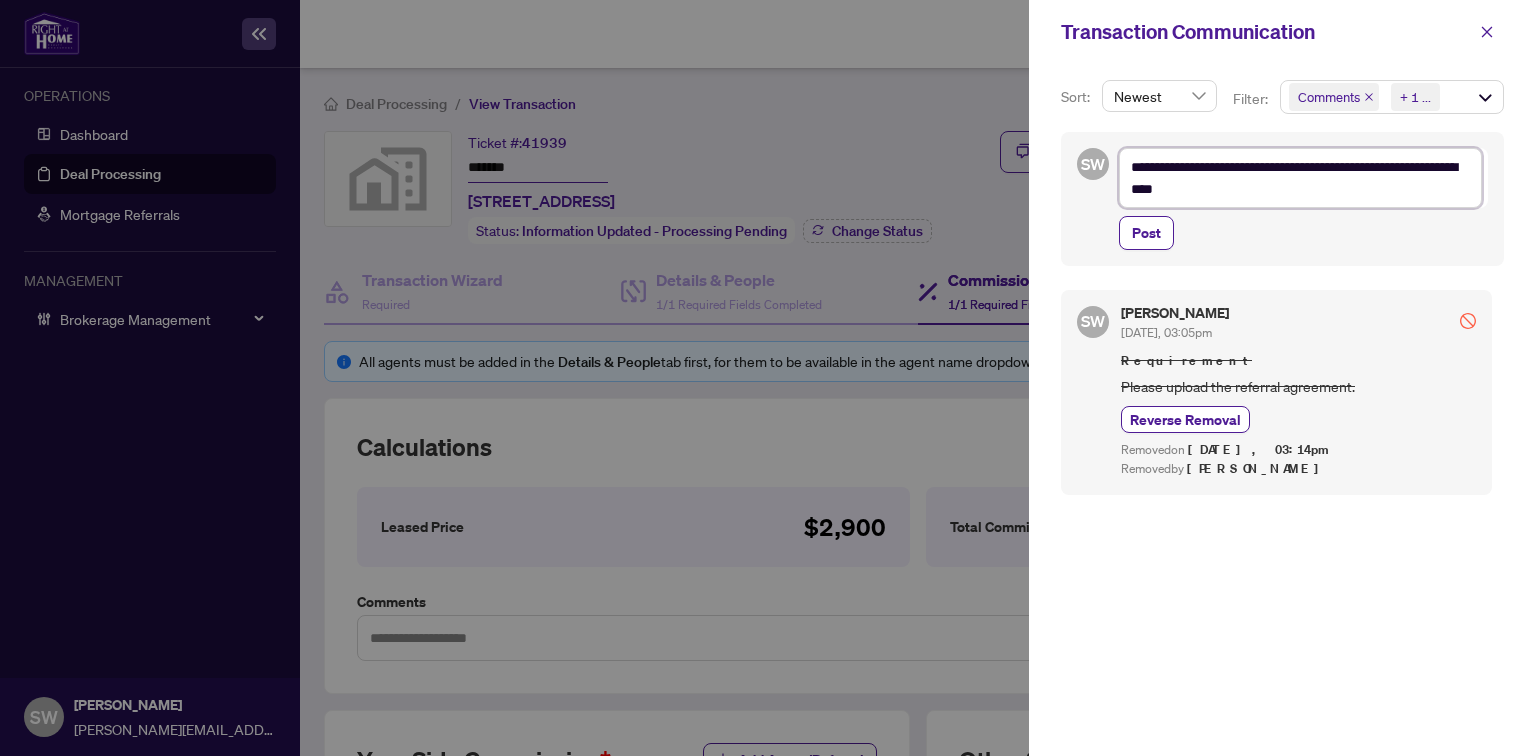 type on "**********" 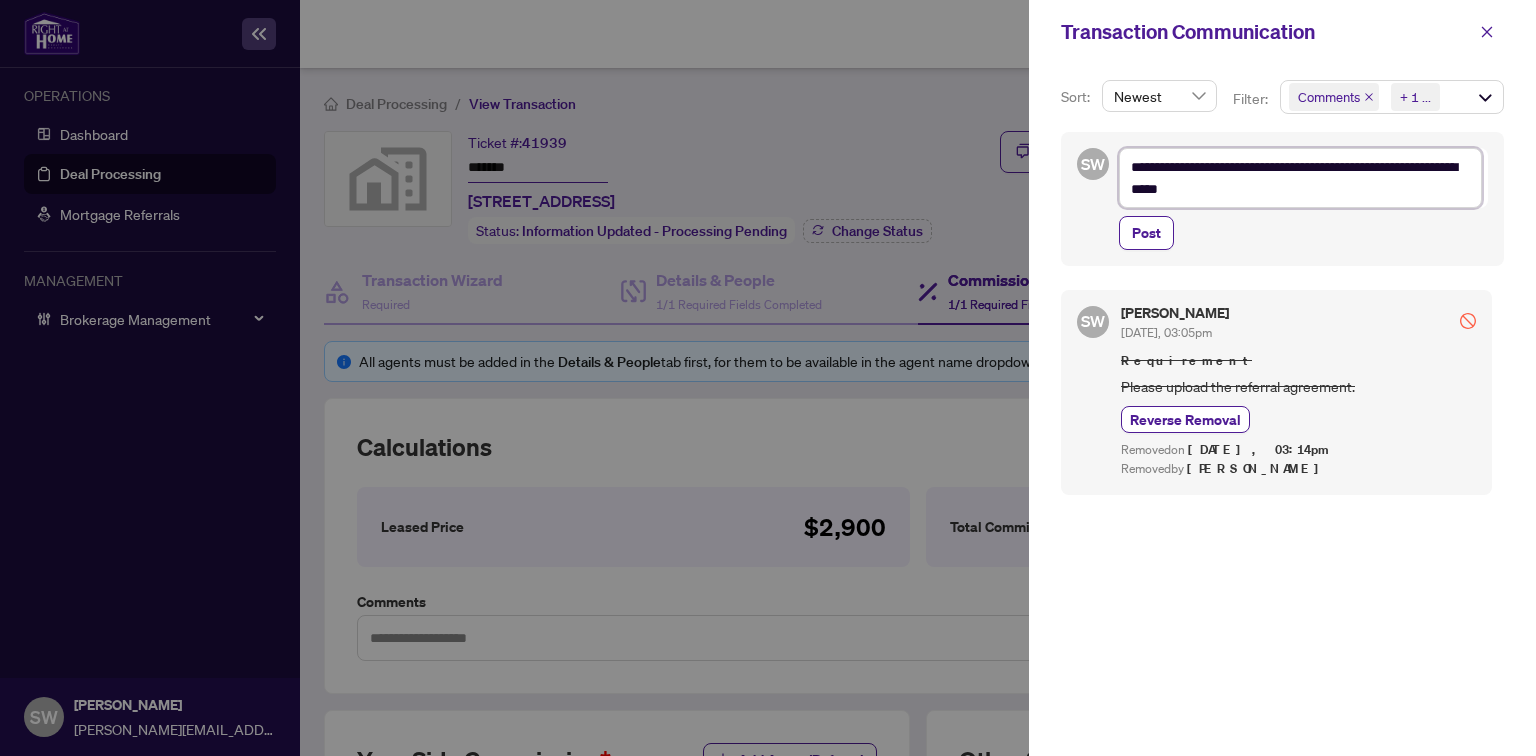 type on "**********" 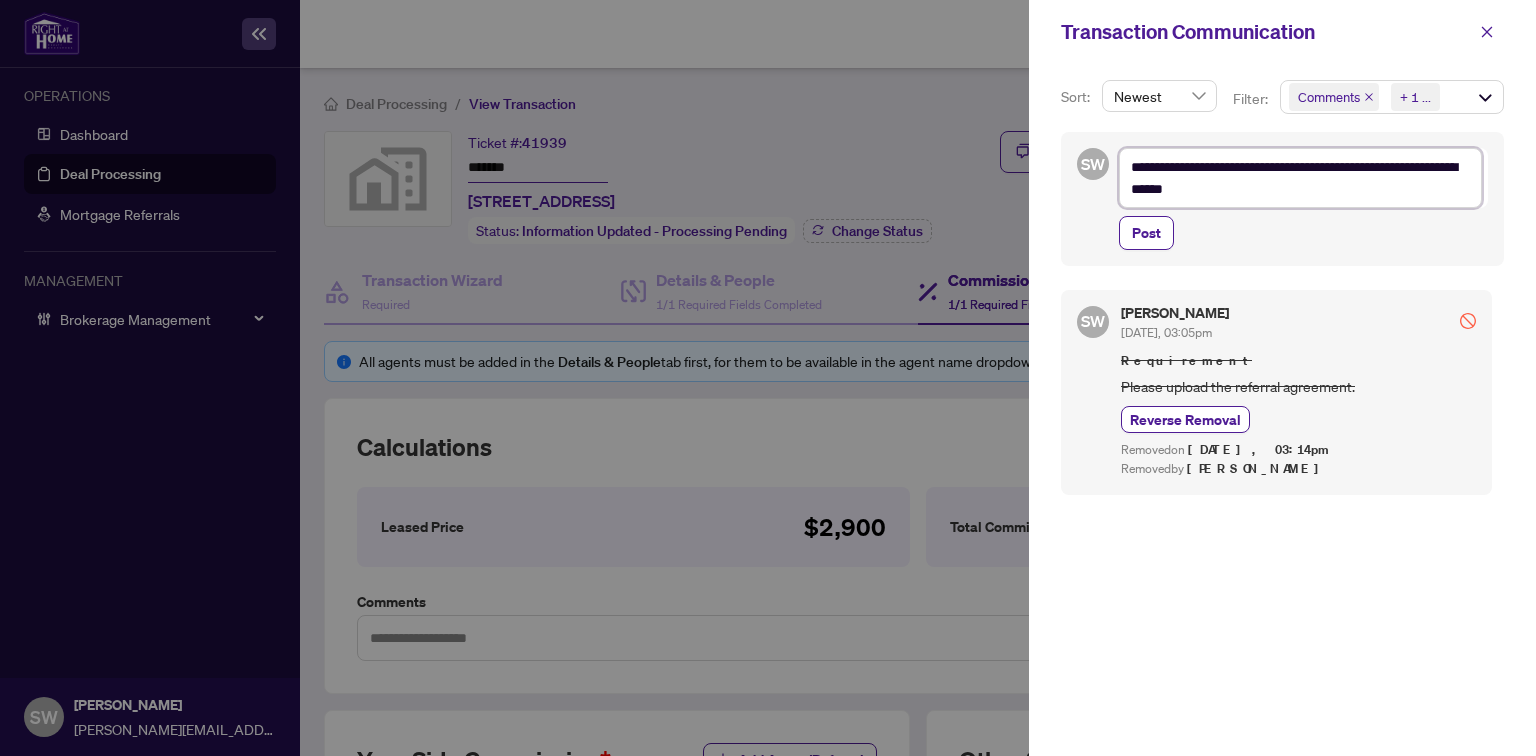 type on "**********" 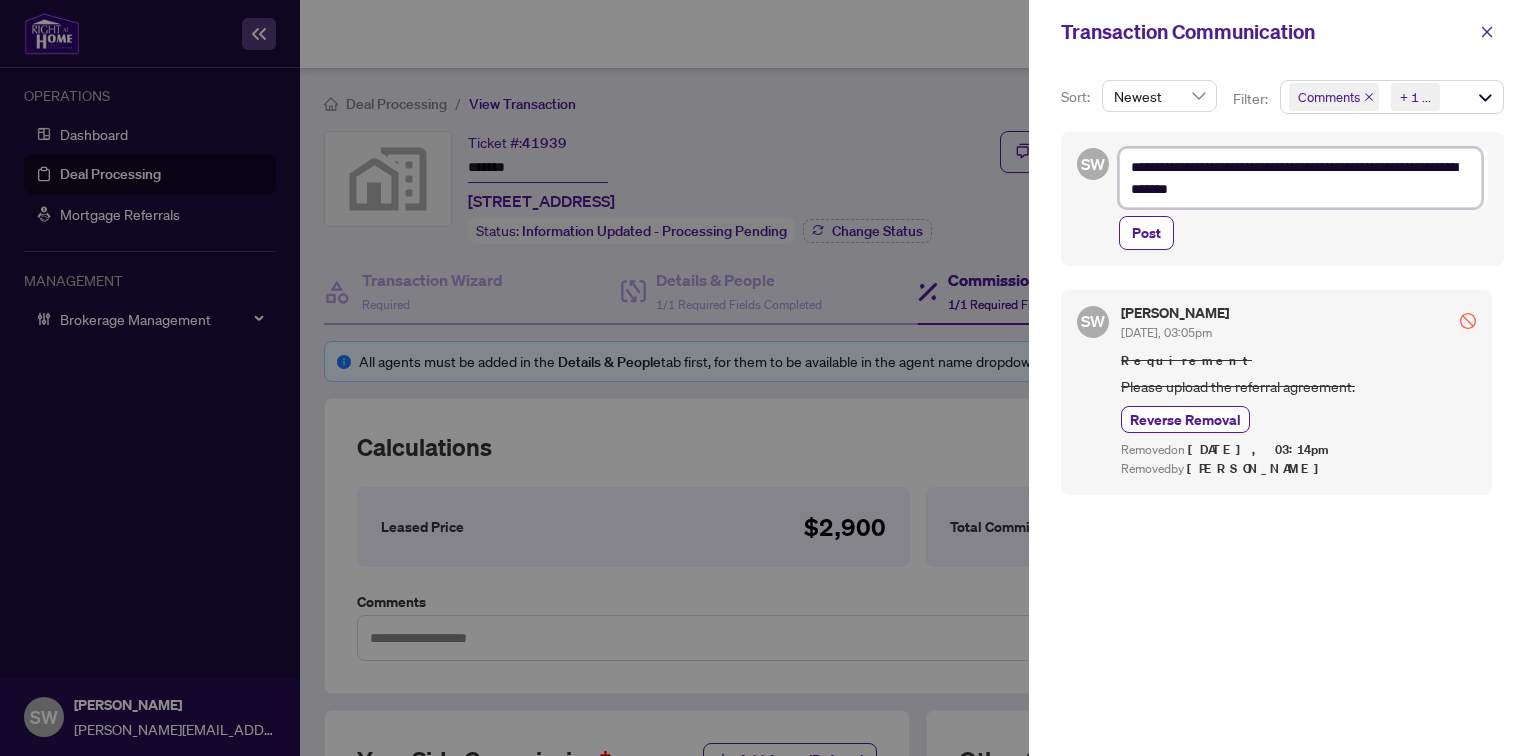 type on "**********" 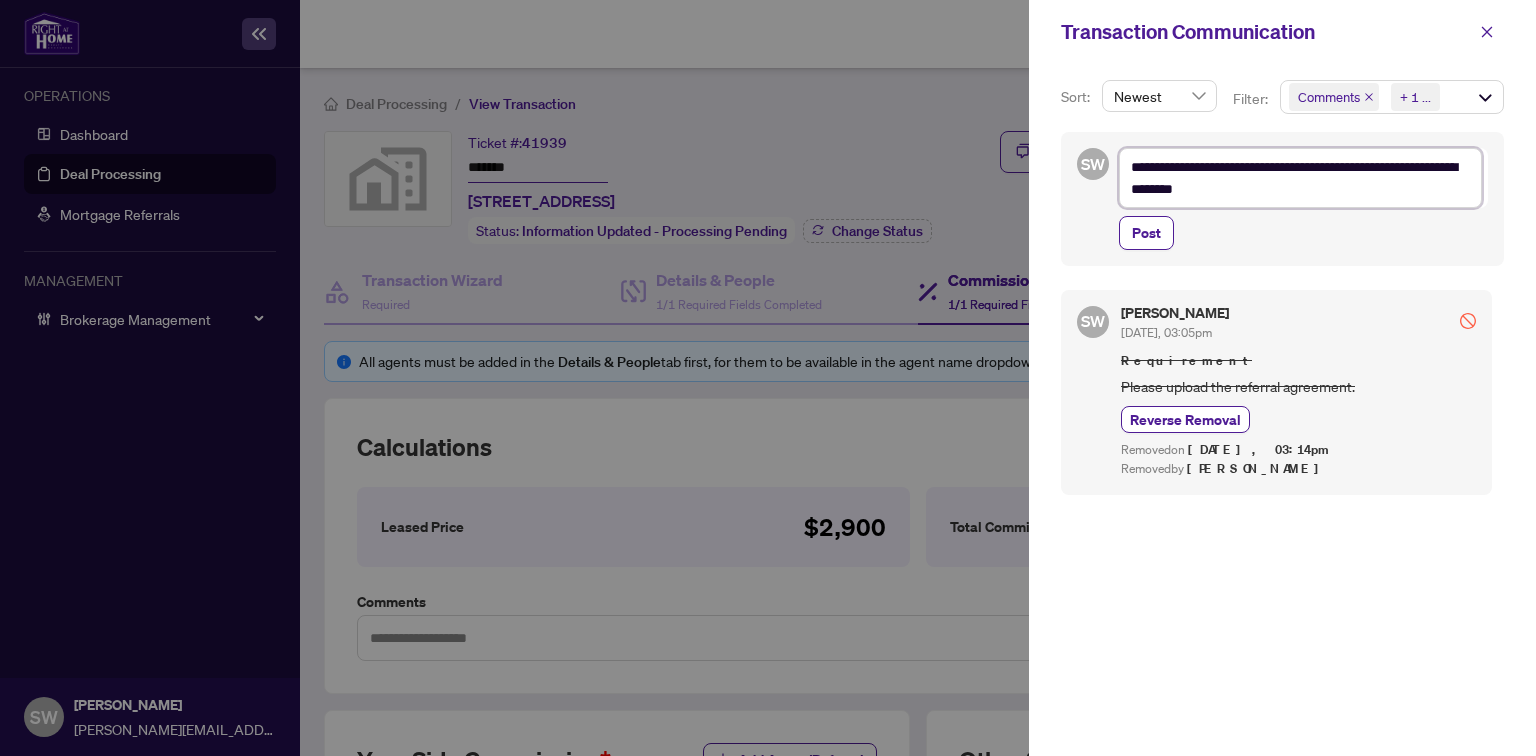 type on "**********" 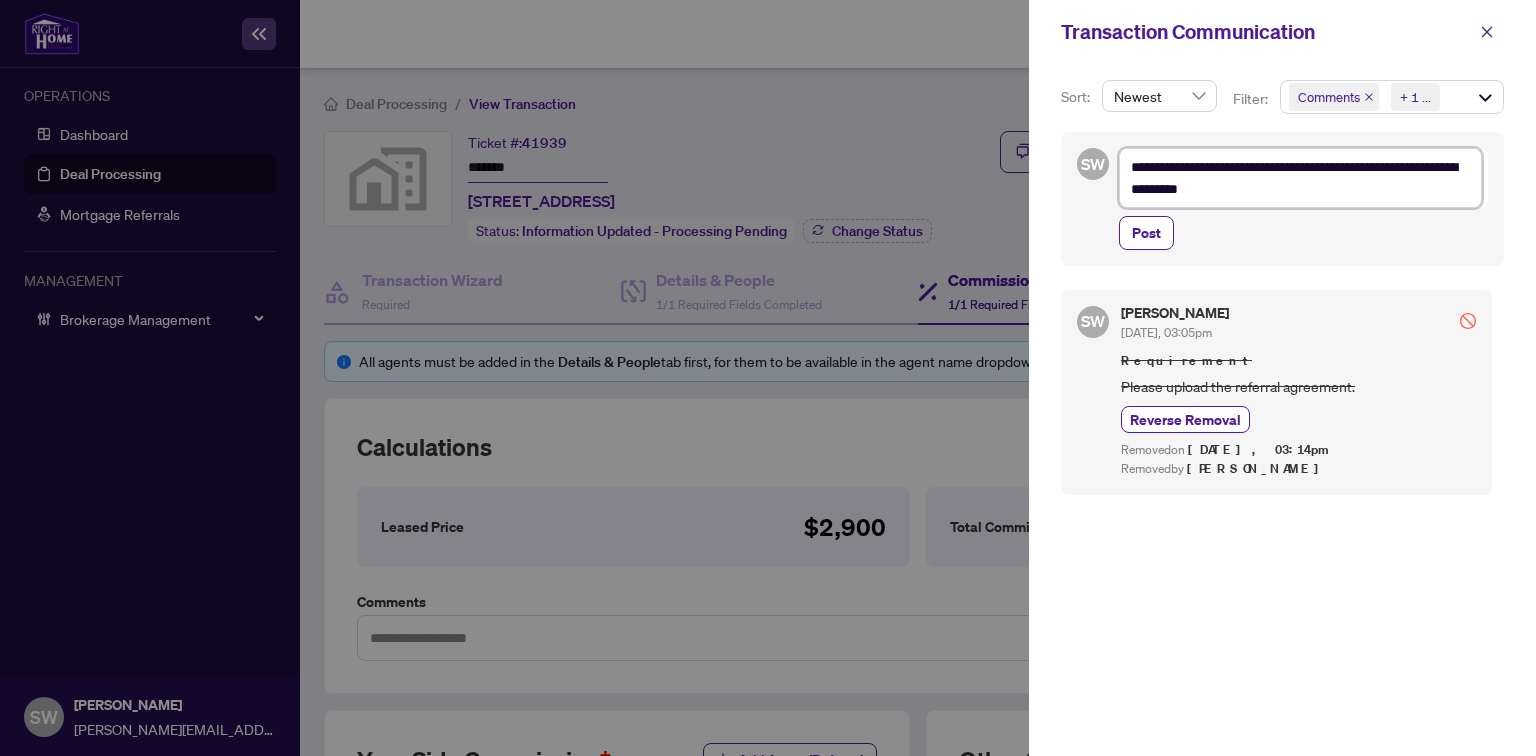 type on "**********" 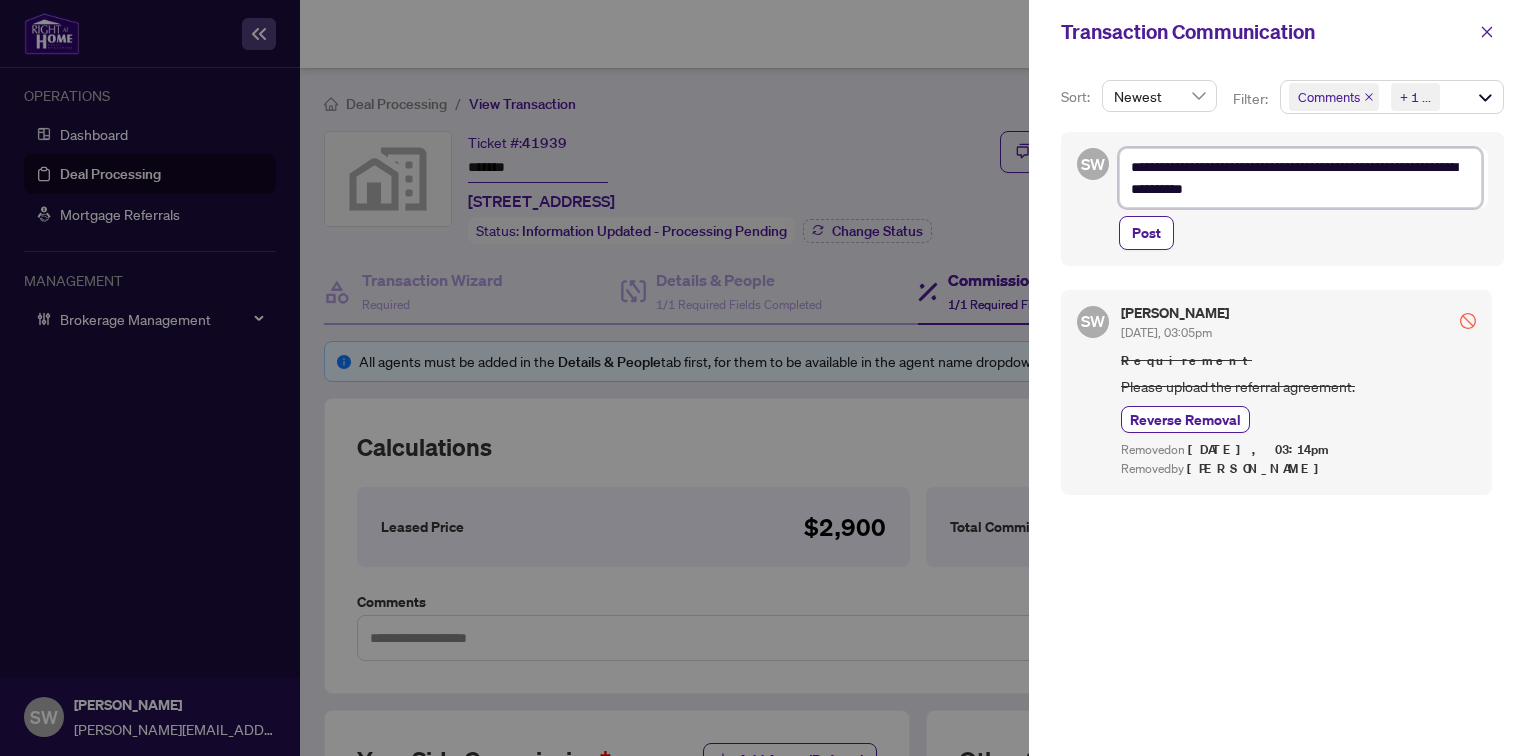 type on "**********" 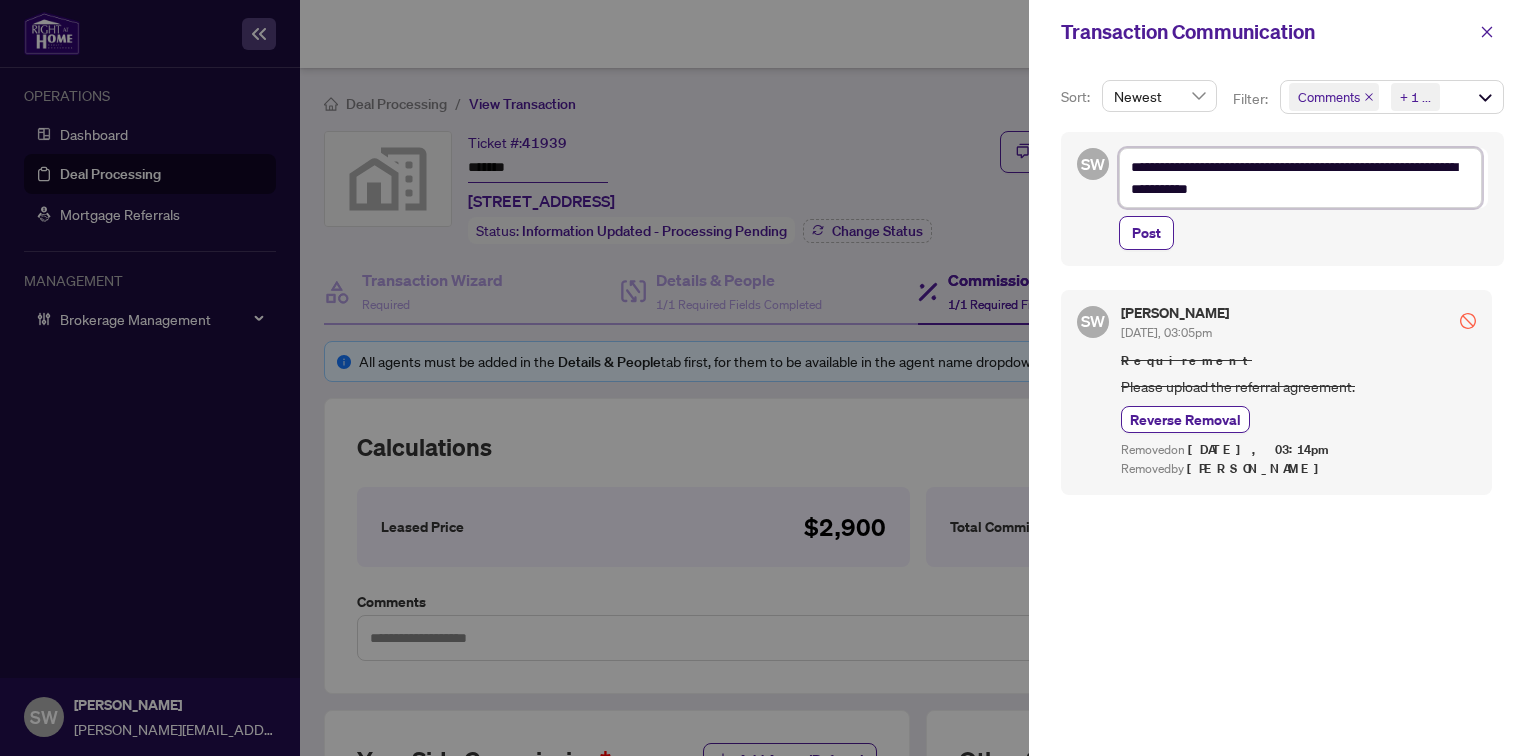type on "**********" 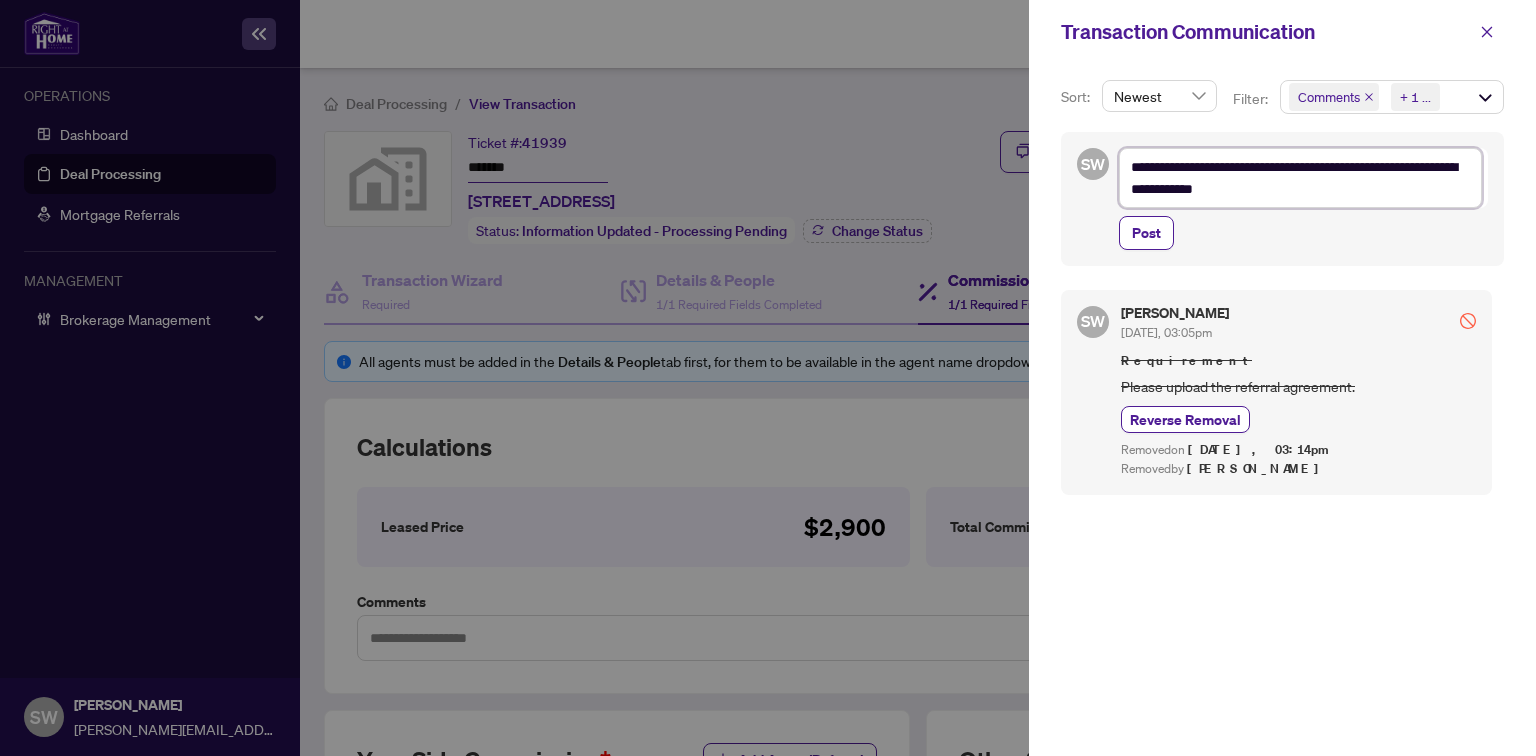 type on "**********" 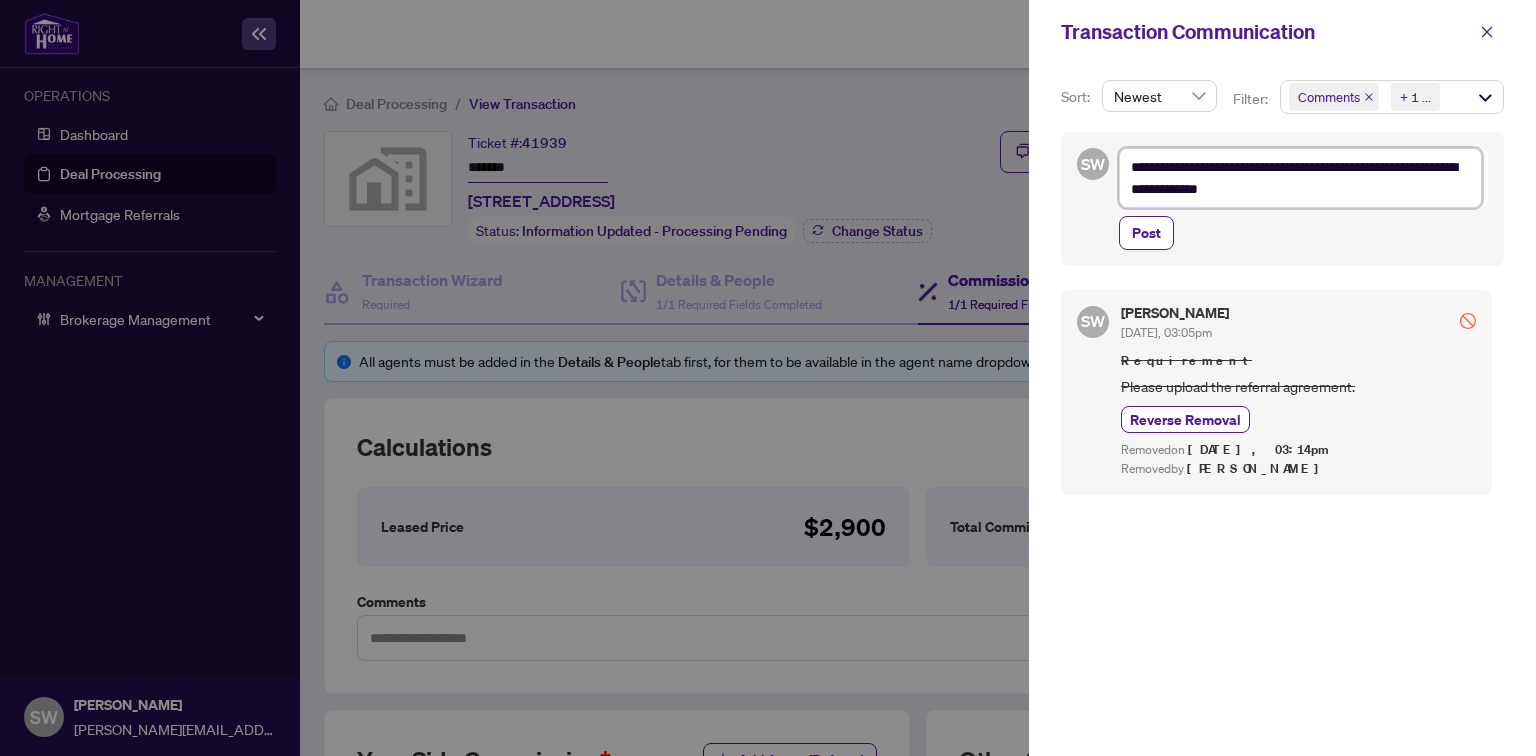 type on "**********" 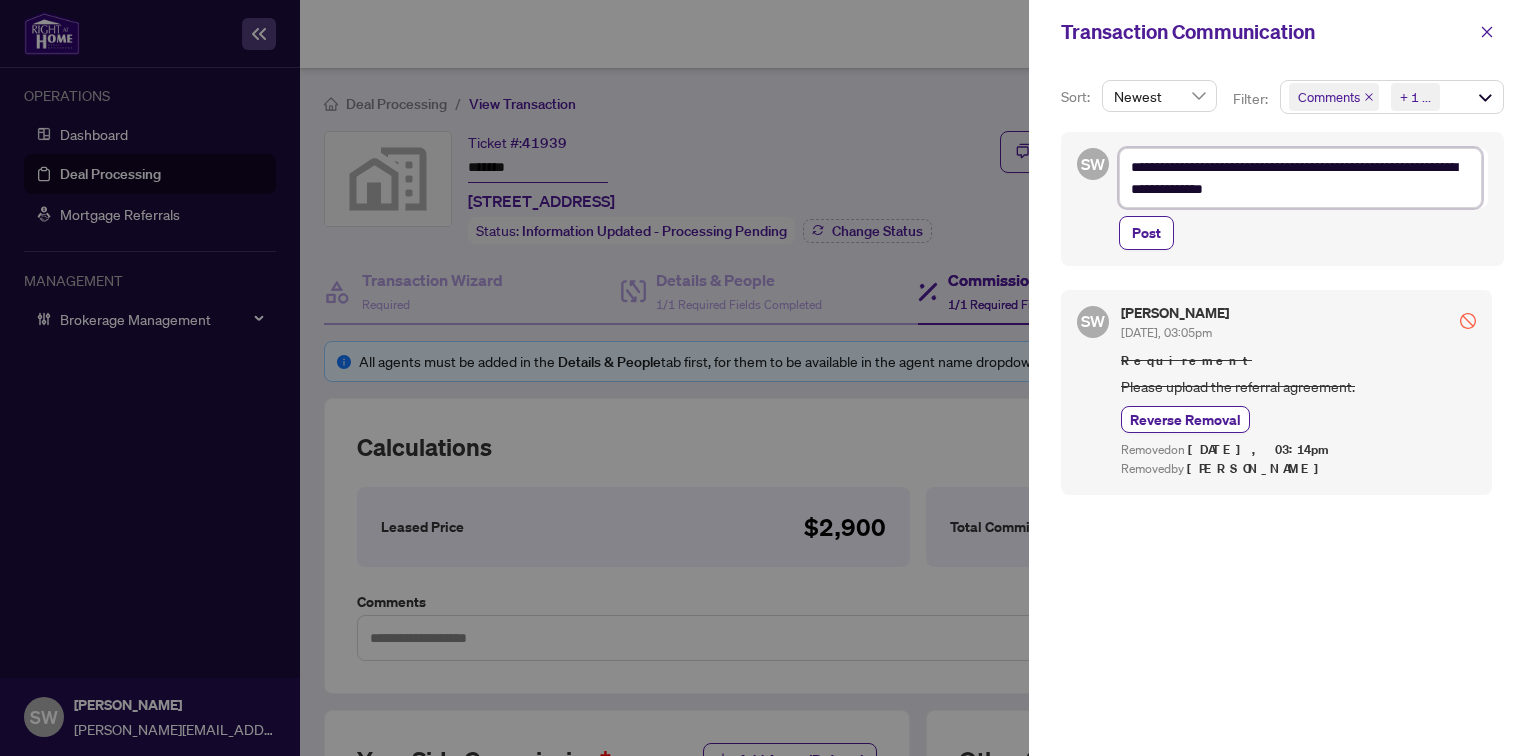 type on "**********" 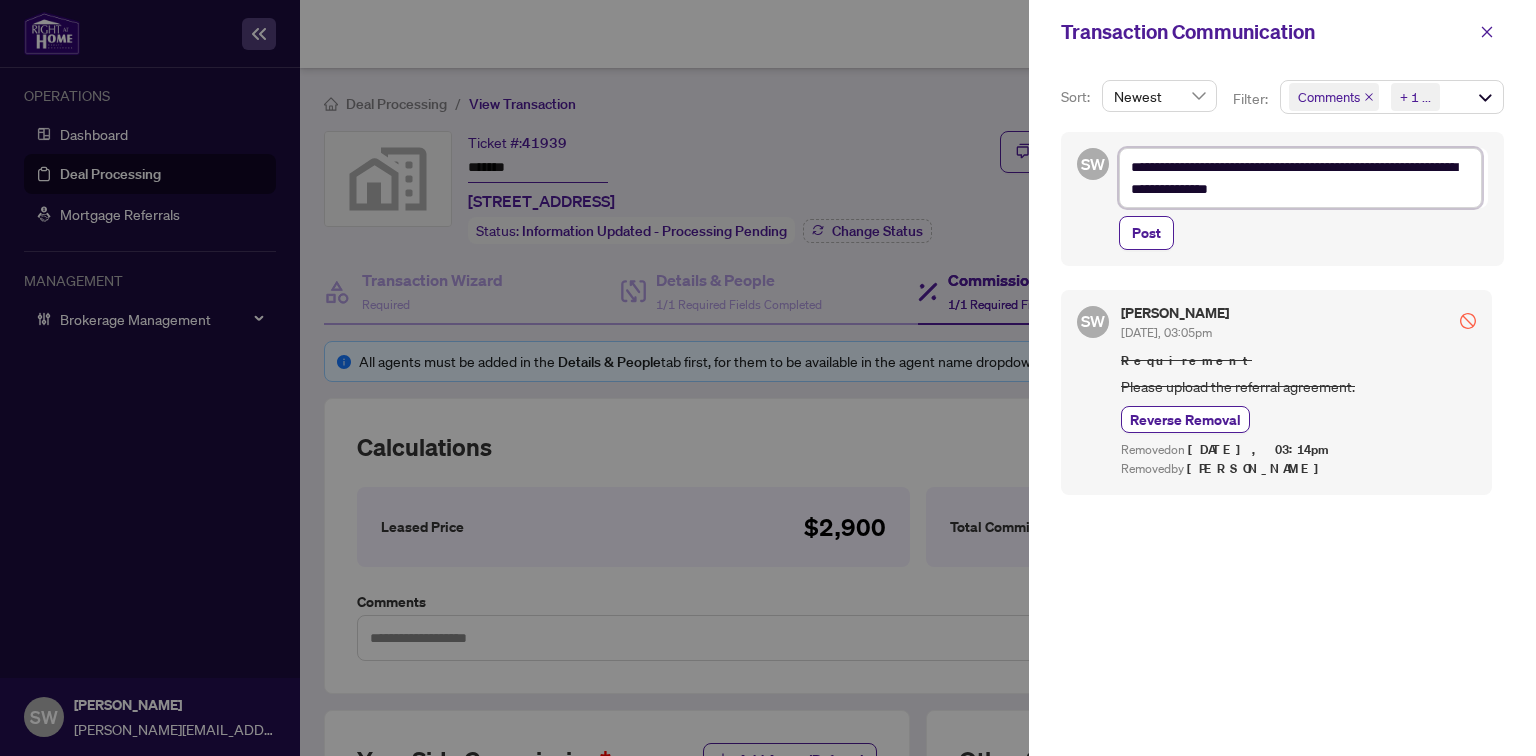 type on "**********" 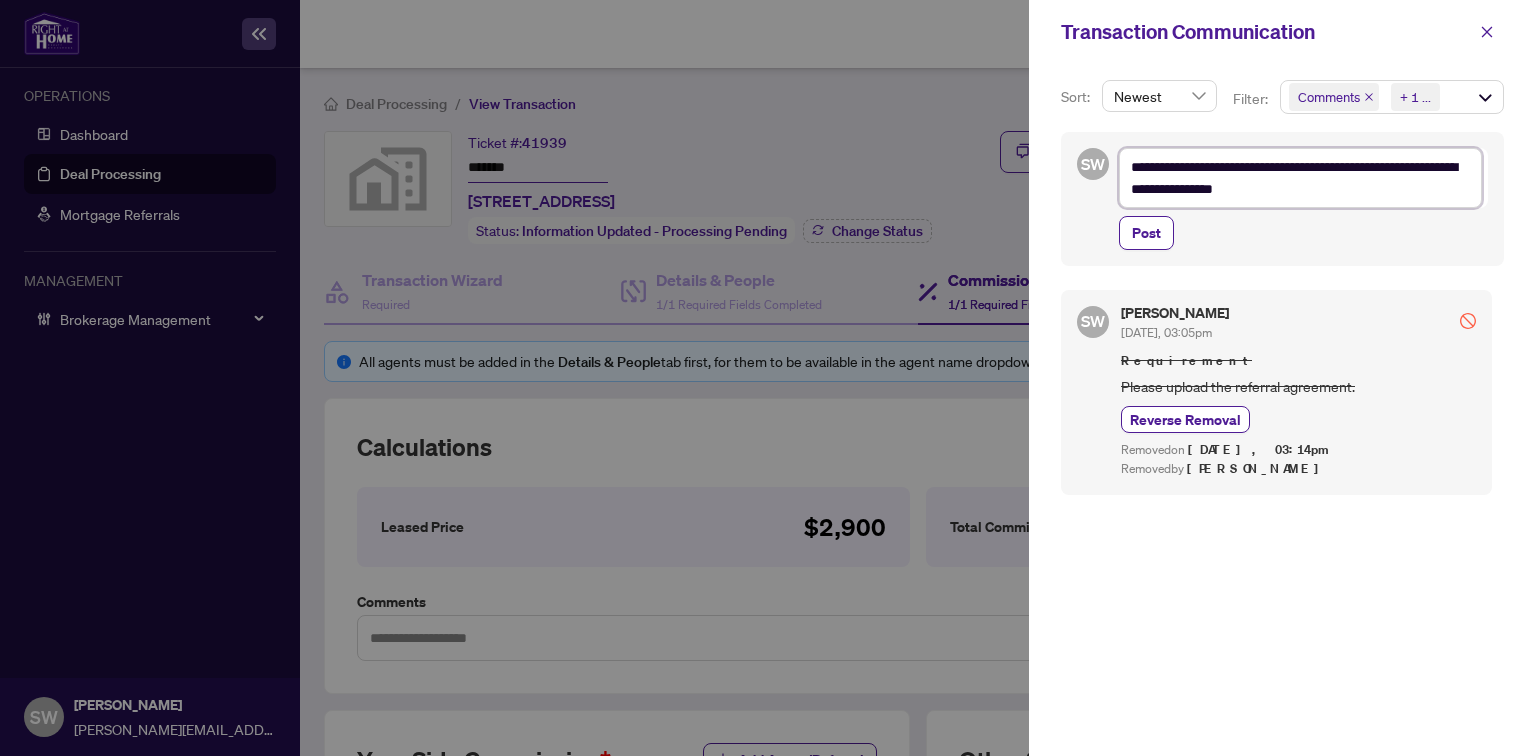 type on "**********" 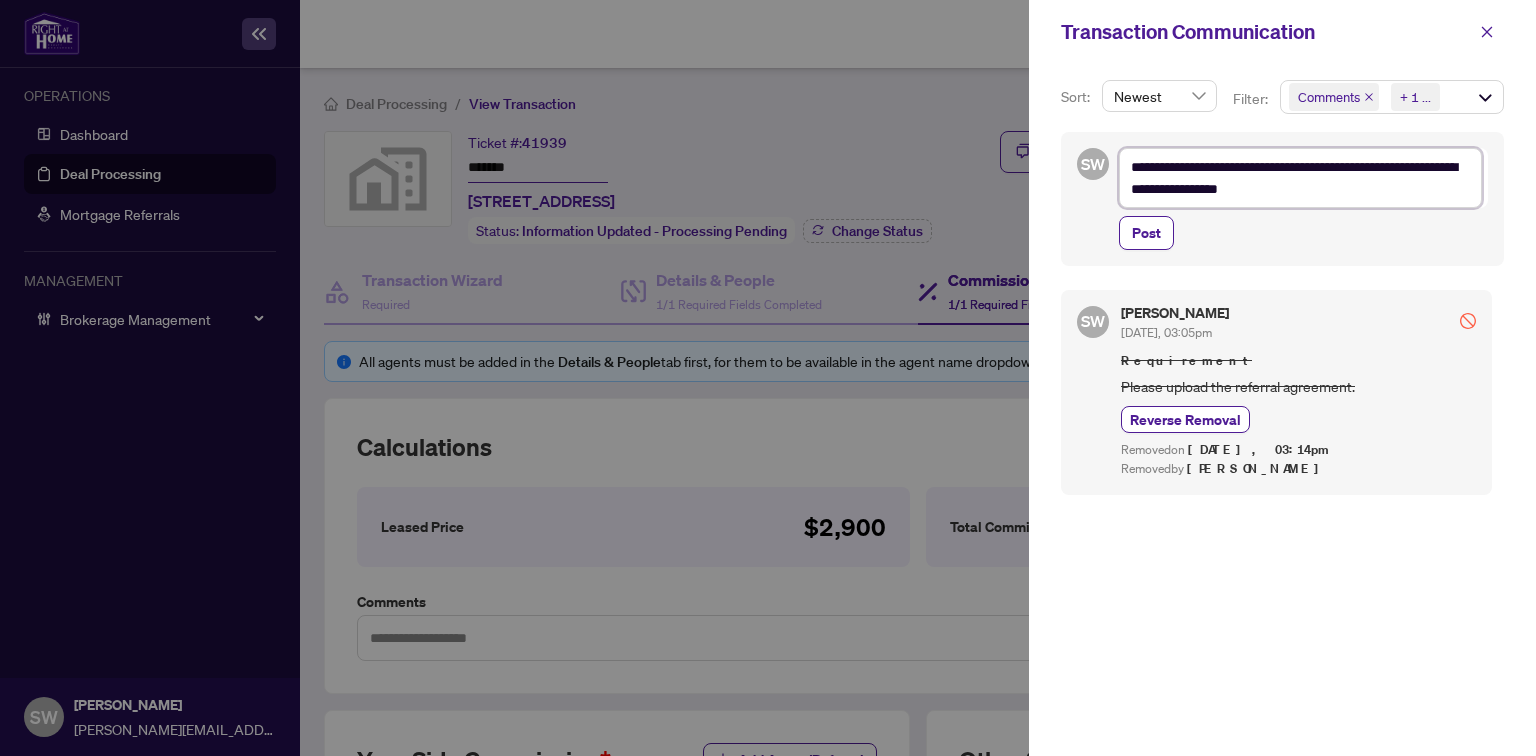 type on "**********" 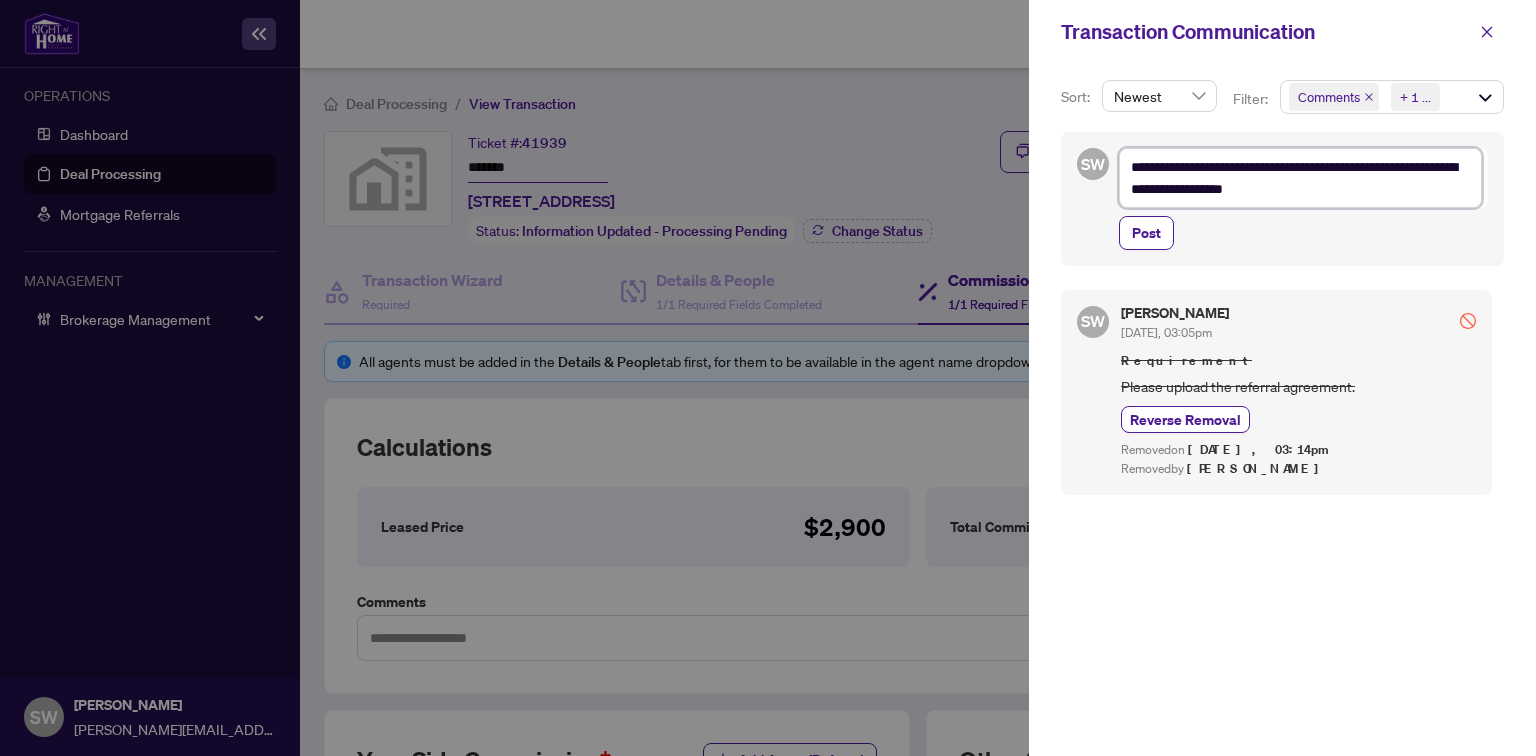 type on "**********" 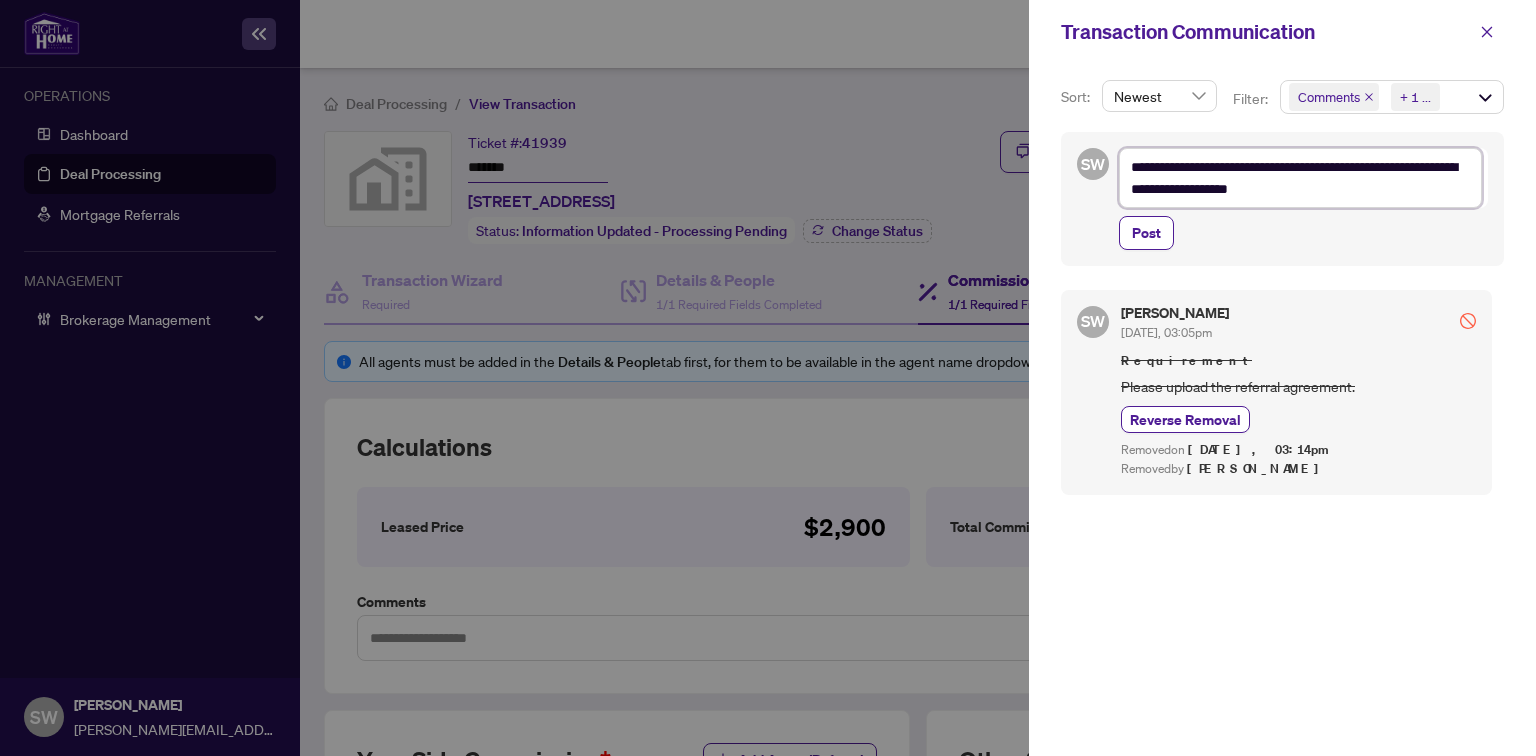 type on "**********" 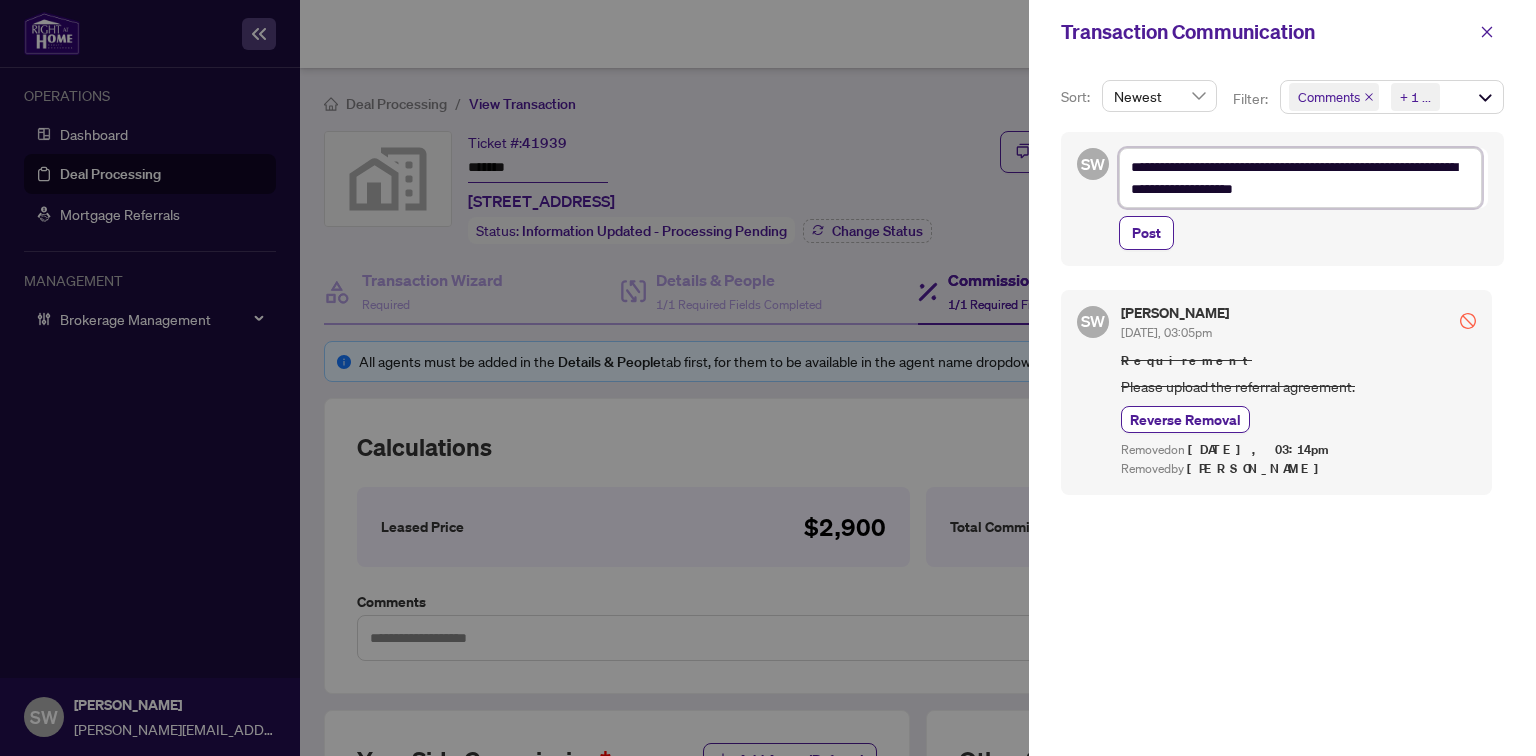 type on "**********" 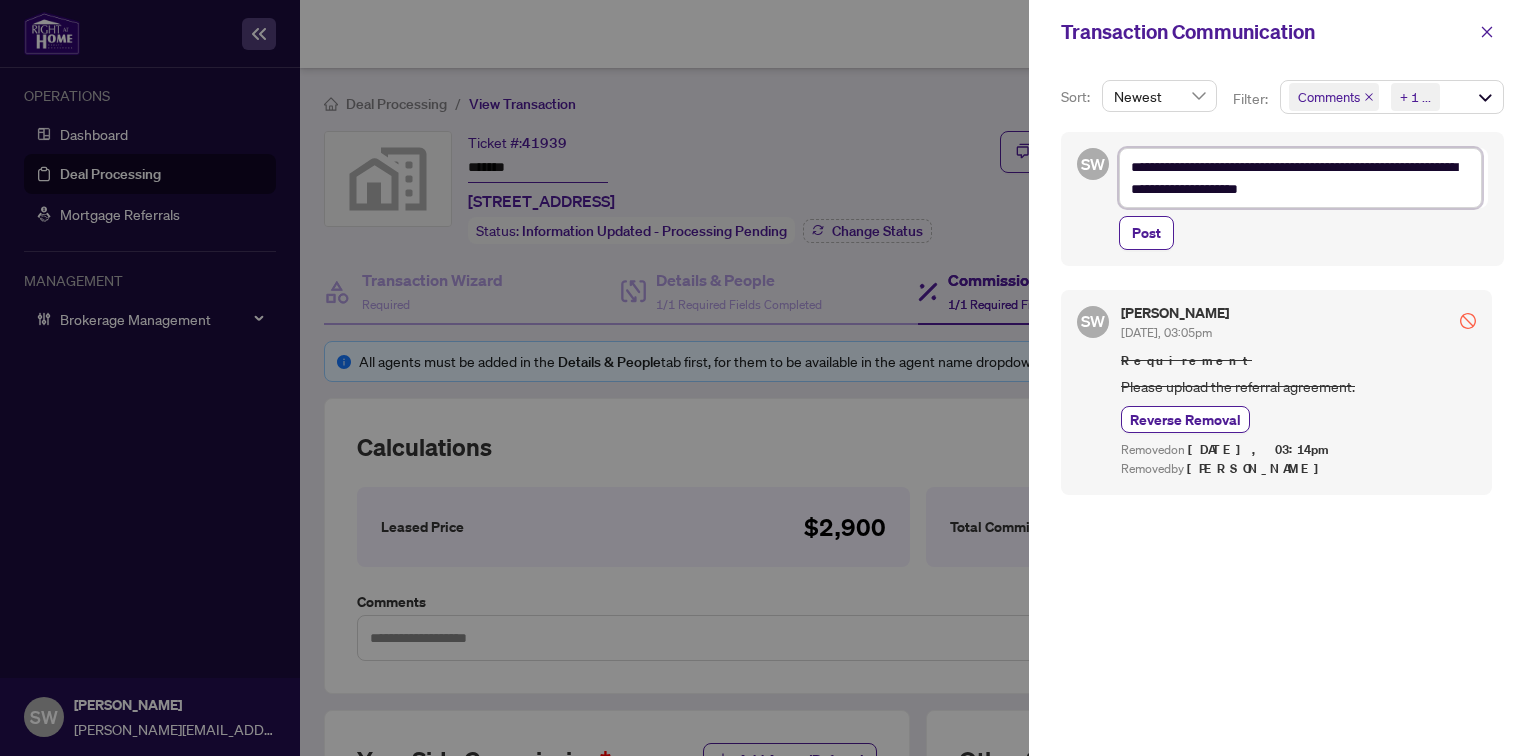 type on "**********" 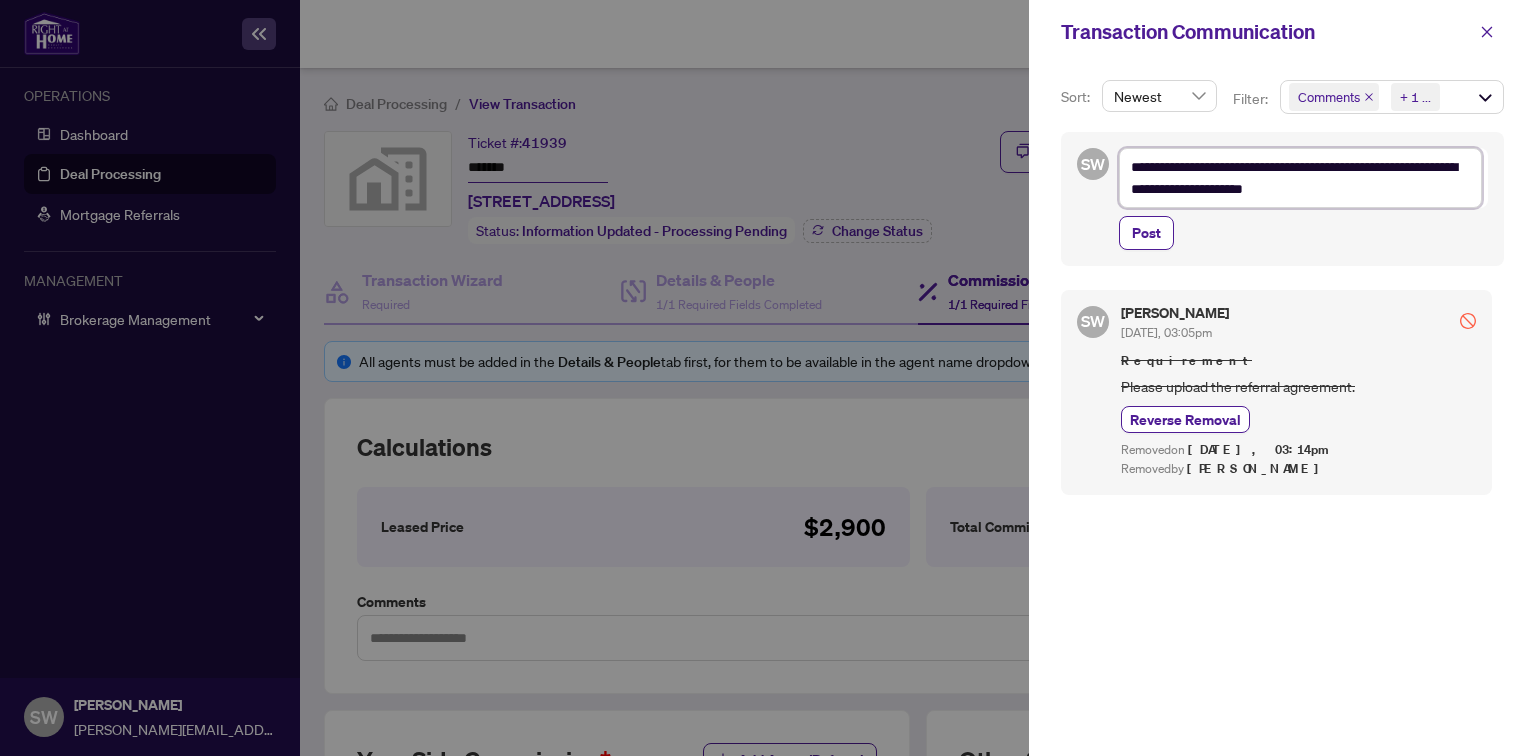 type on "**********" 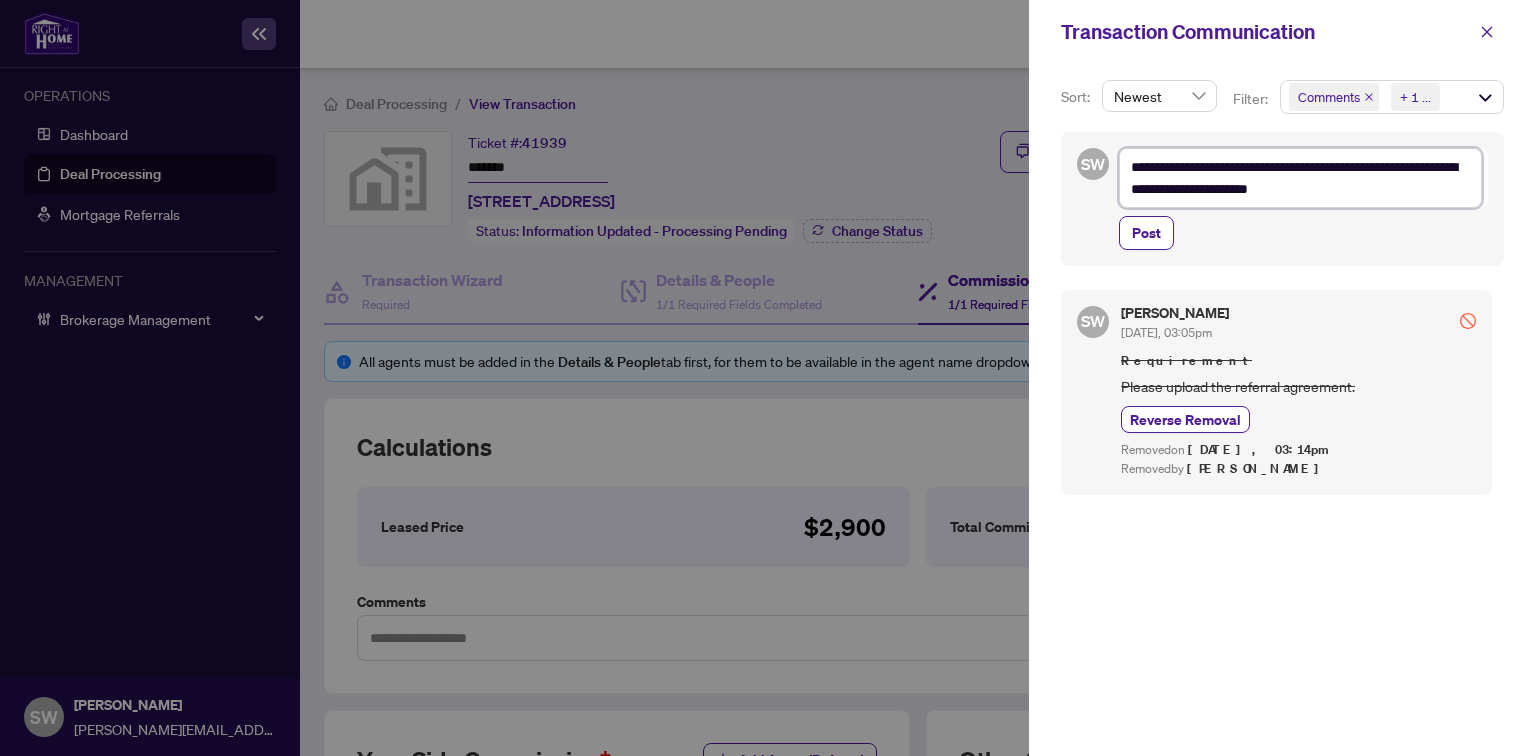 type on "**********" 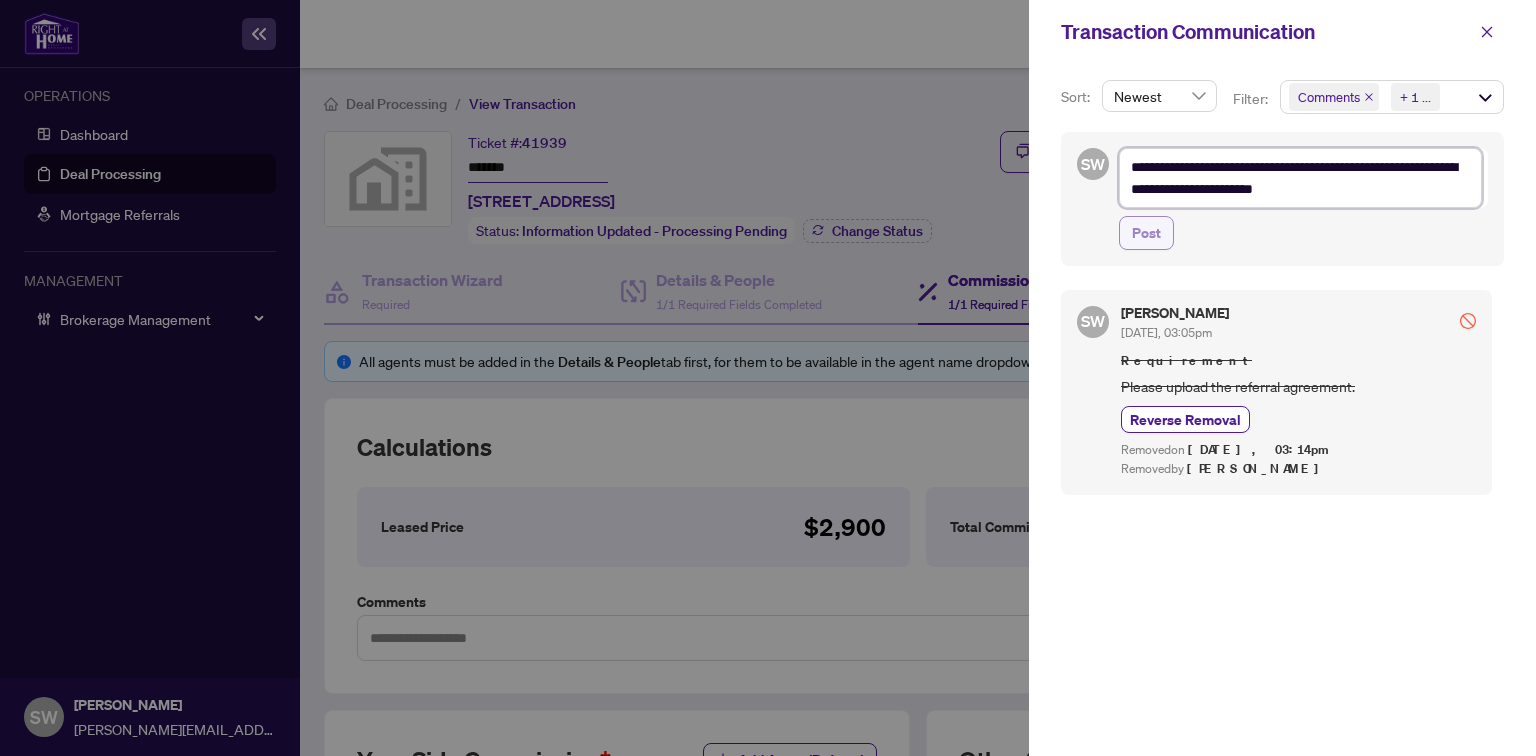 type on "**********" 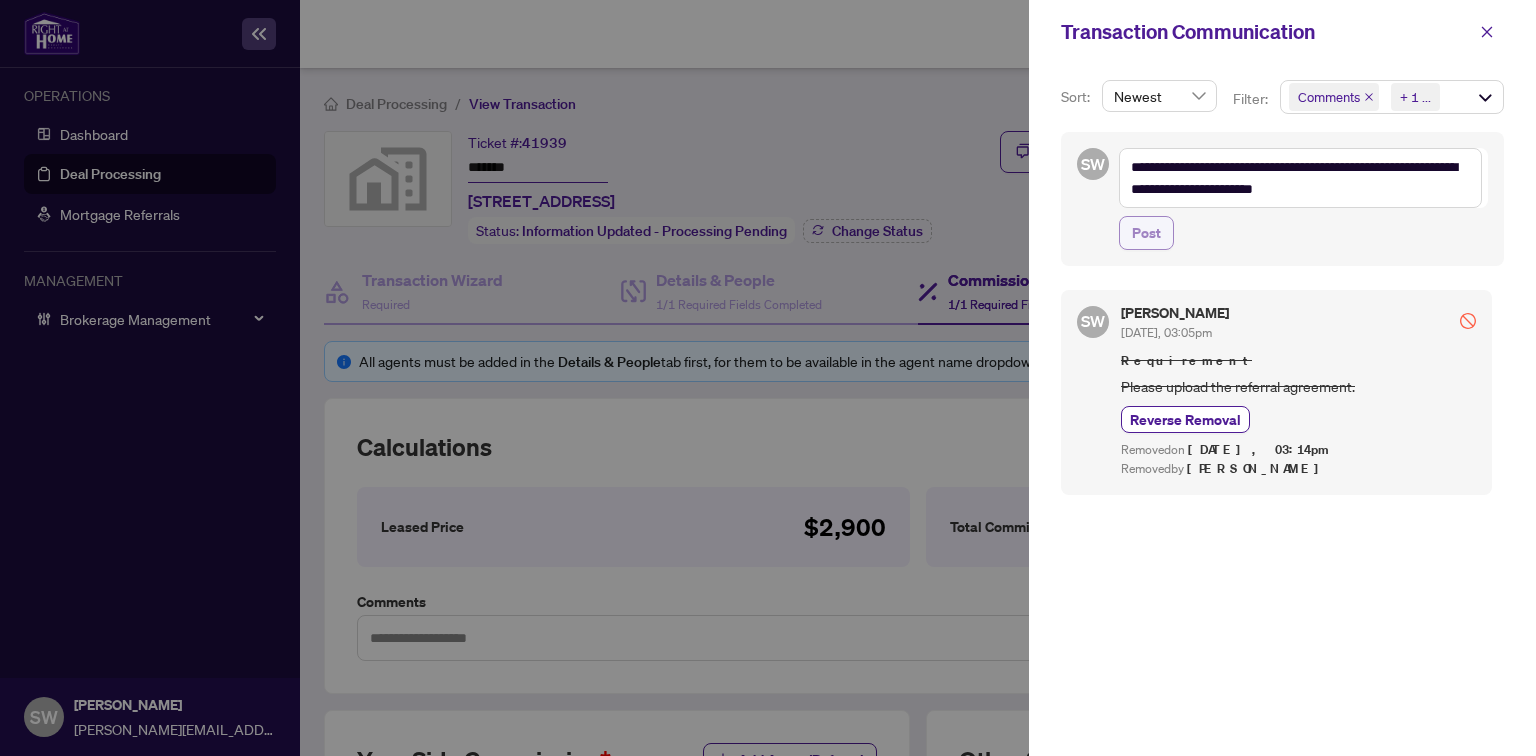 click on "Post" at bounding box center (1146, 233) 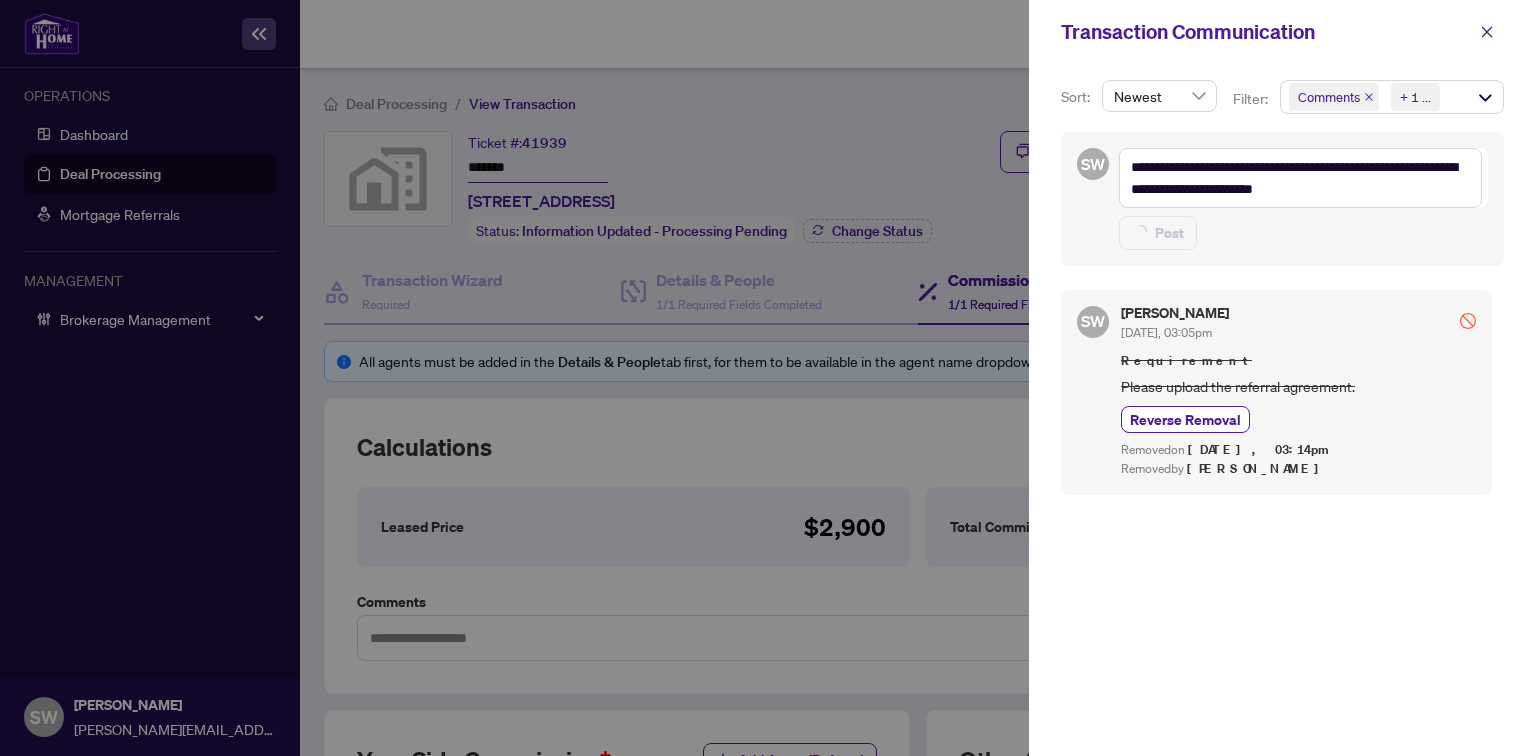 type on "**********" 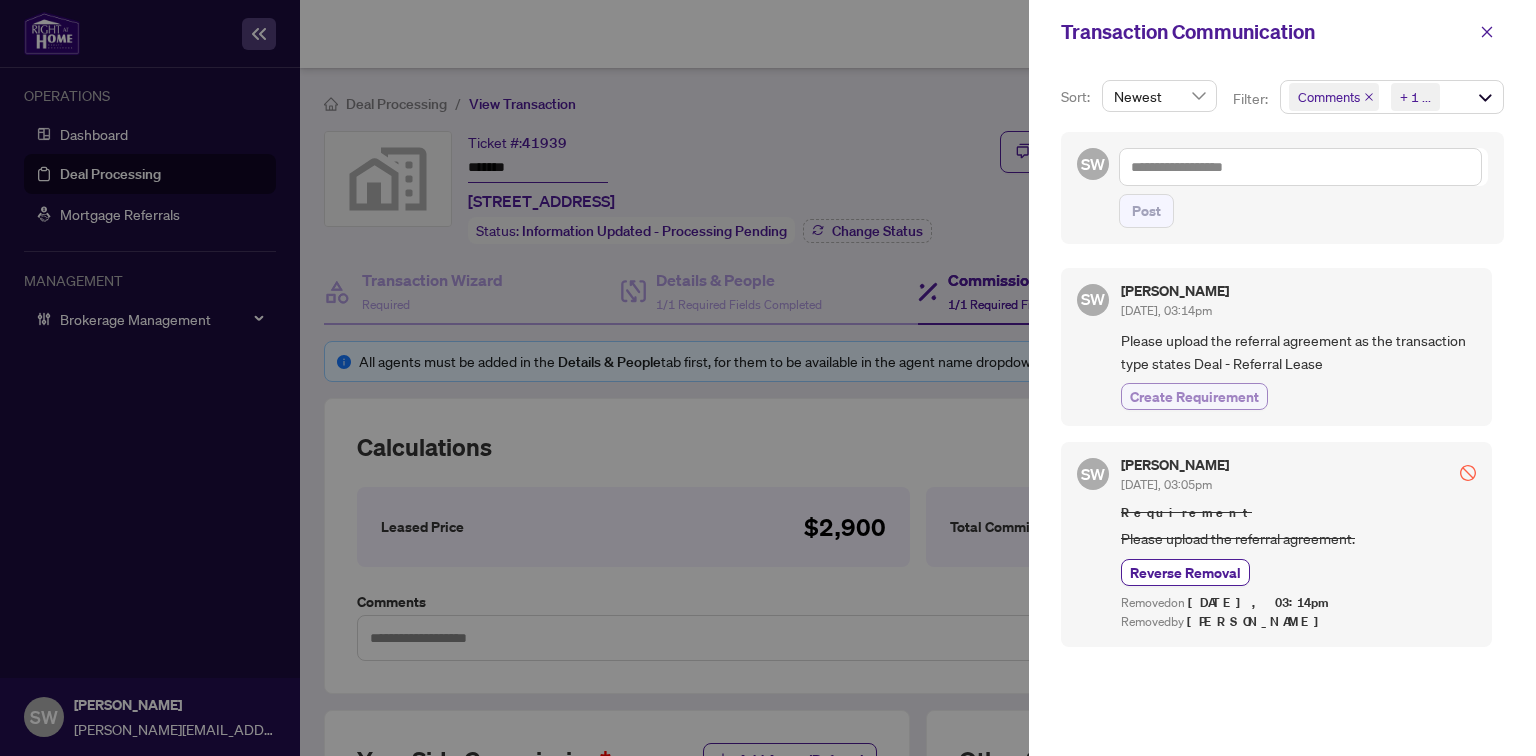 click on "Create Requirement" at bounding box center (1194, 396) 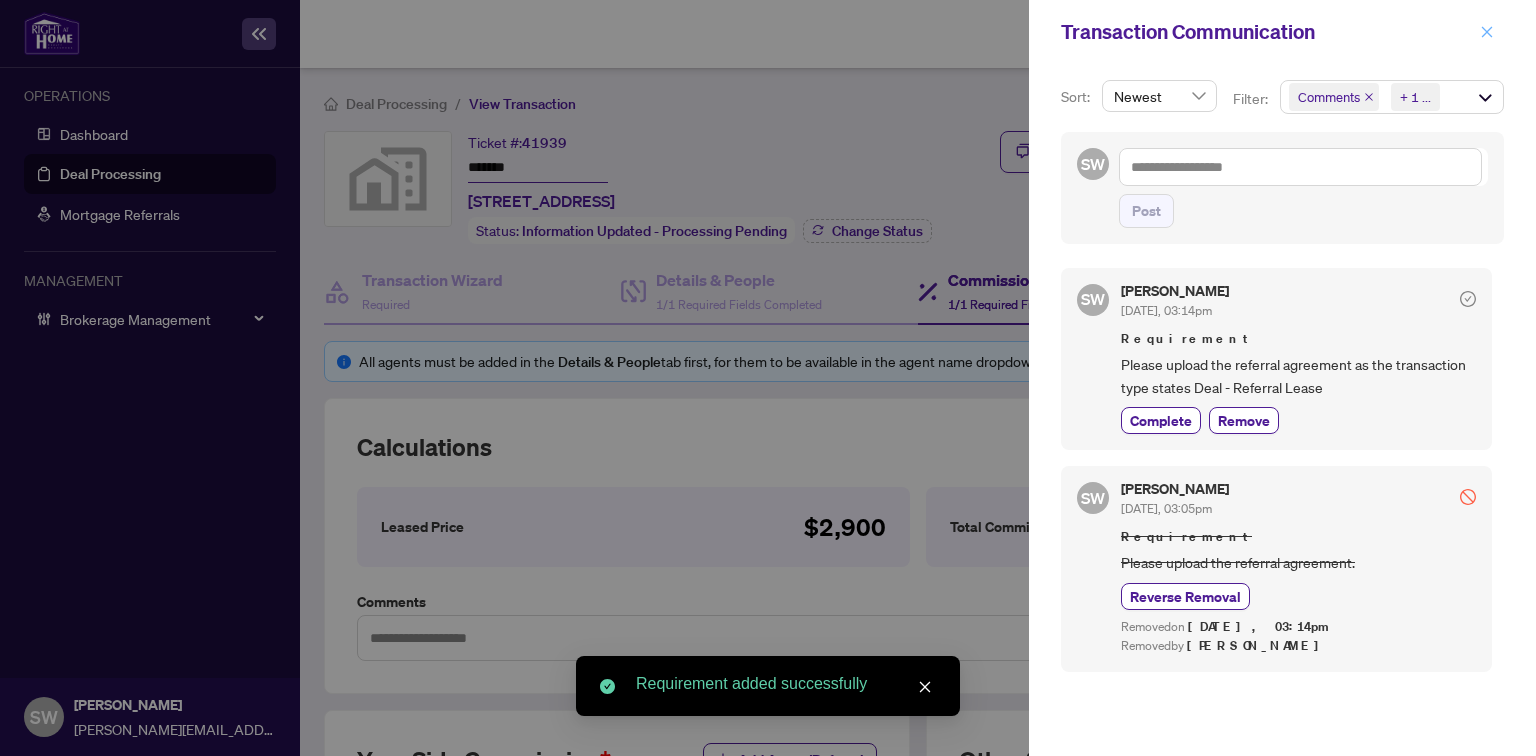click 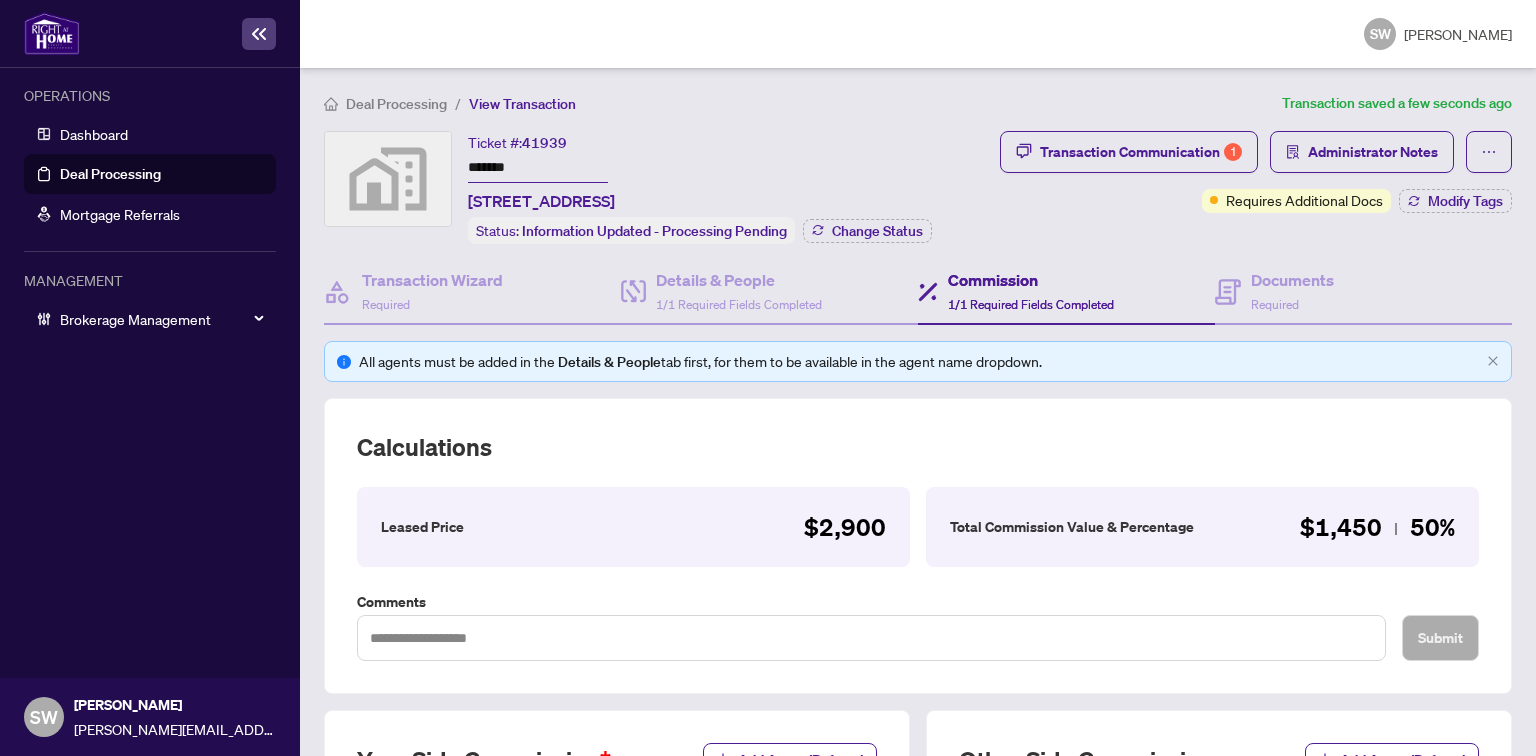 click on "41939" at bounding box center (544, 143) 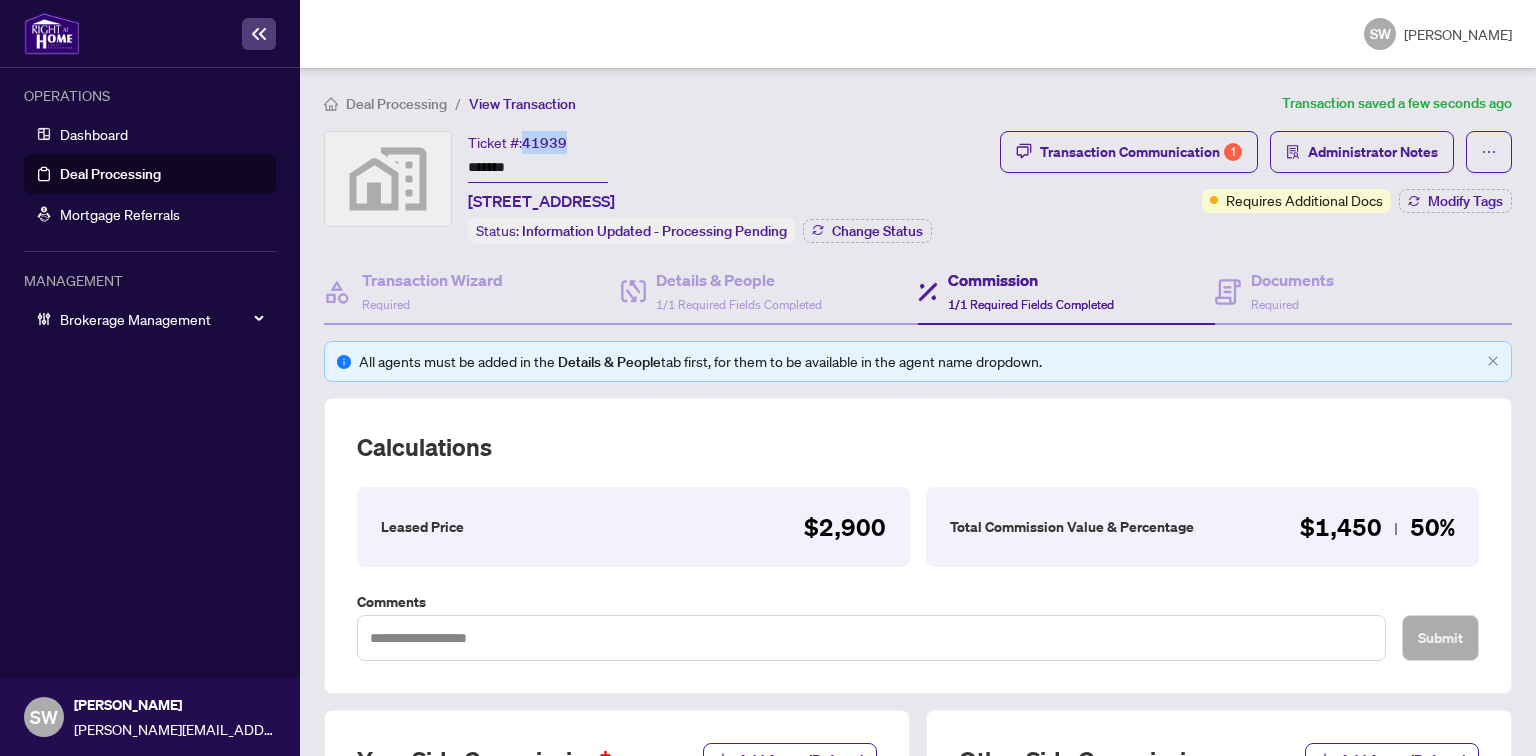 click on "41939" at bounding box center [544, 143] 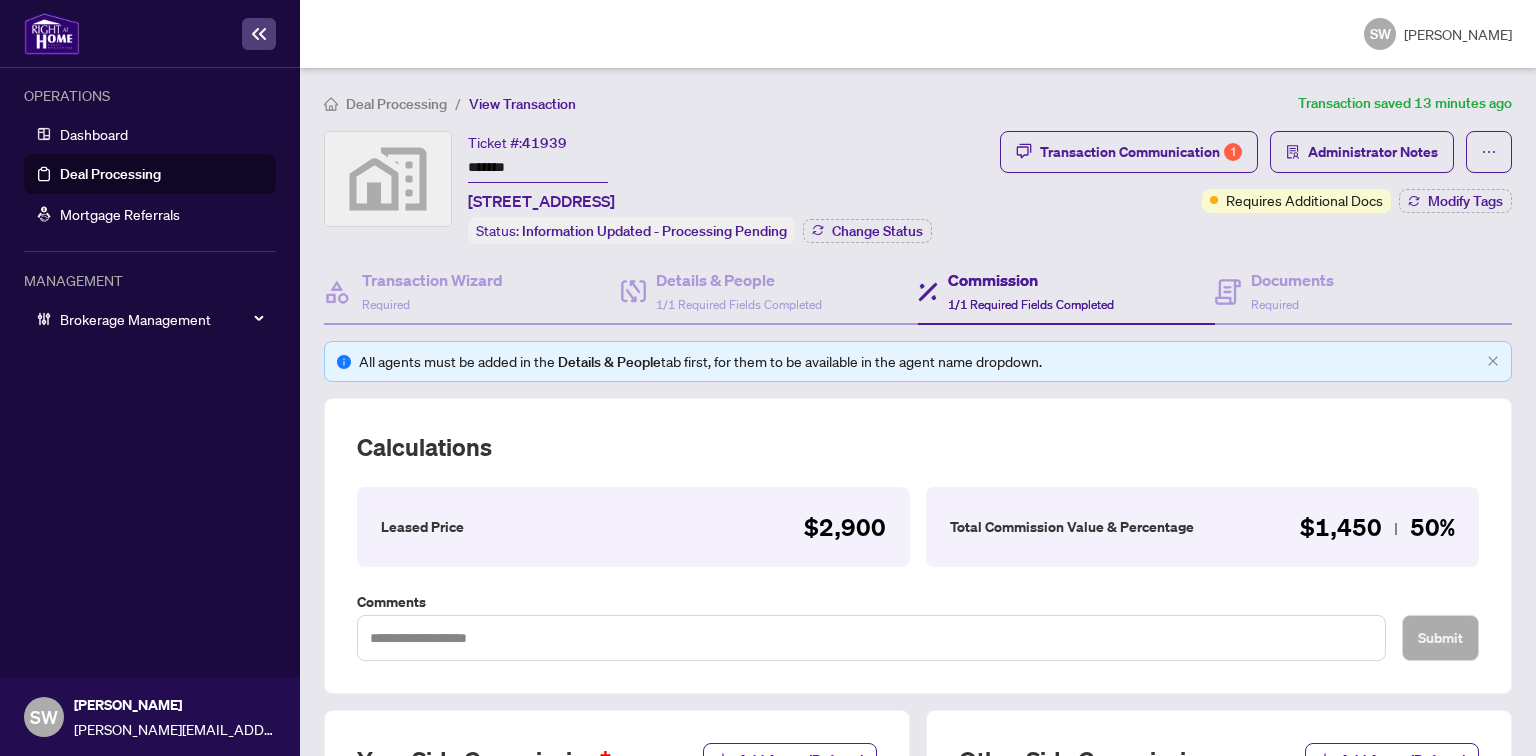 click on "Deal Processing" at bounding box center (396, 104) 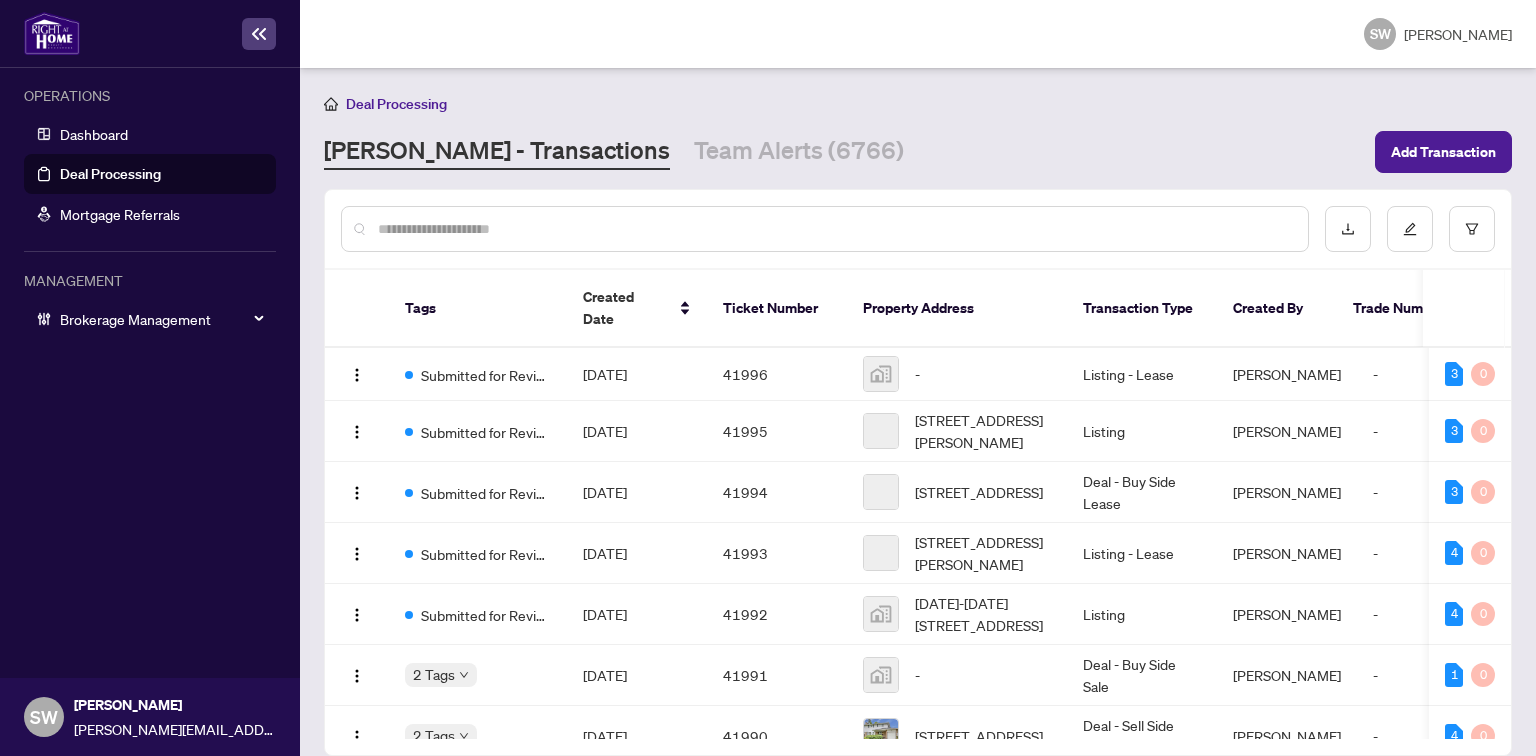 click at bounding box center [835, 229] 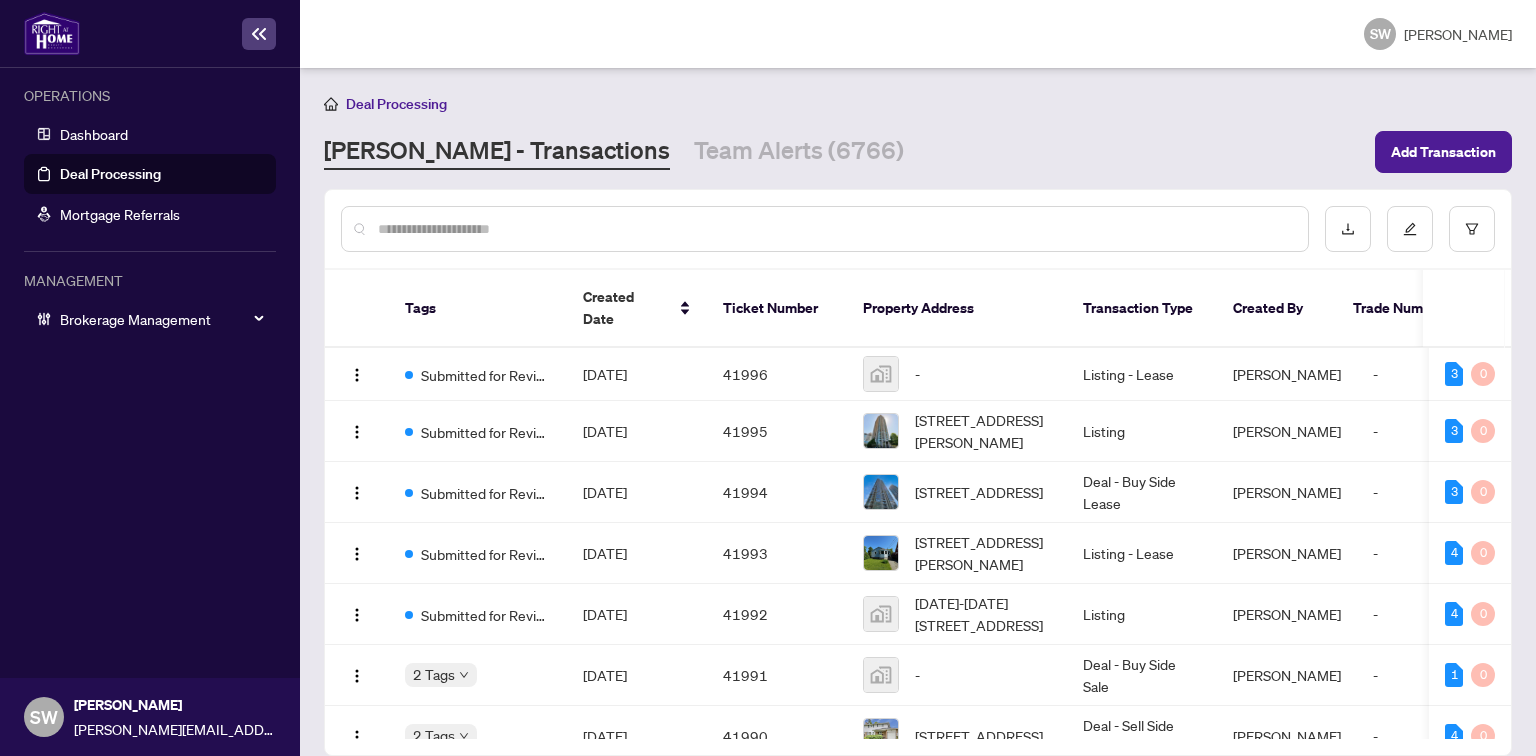 paste on "*****" 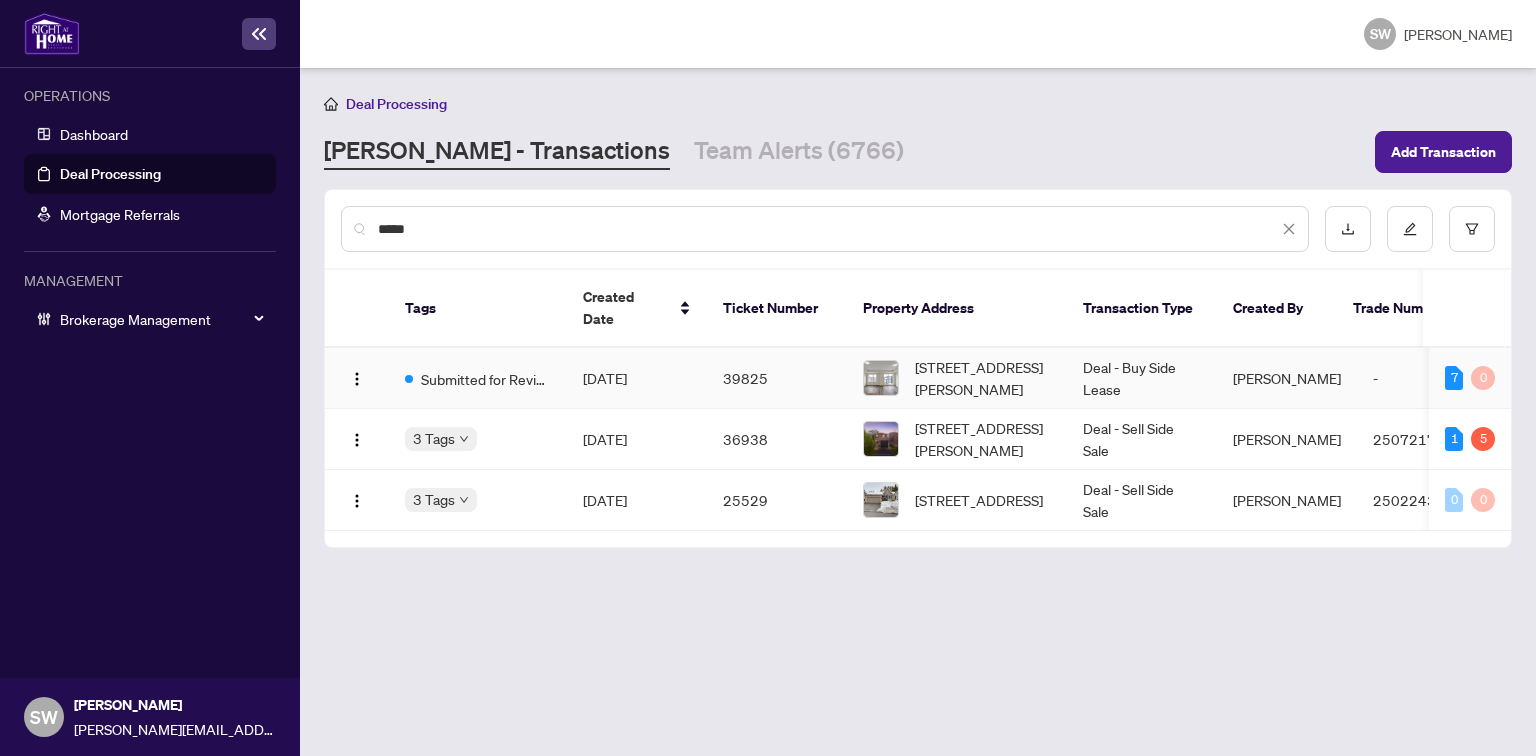type on "*****" 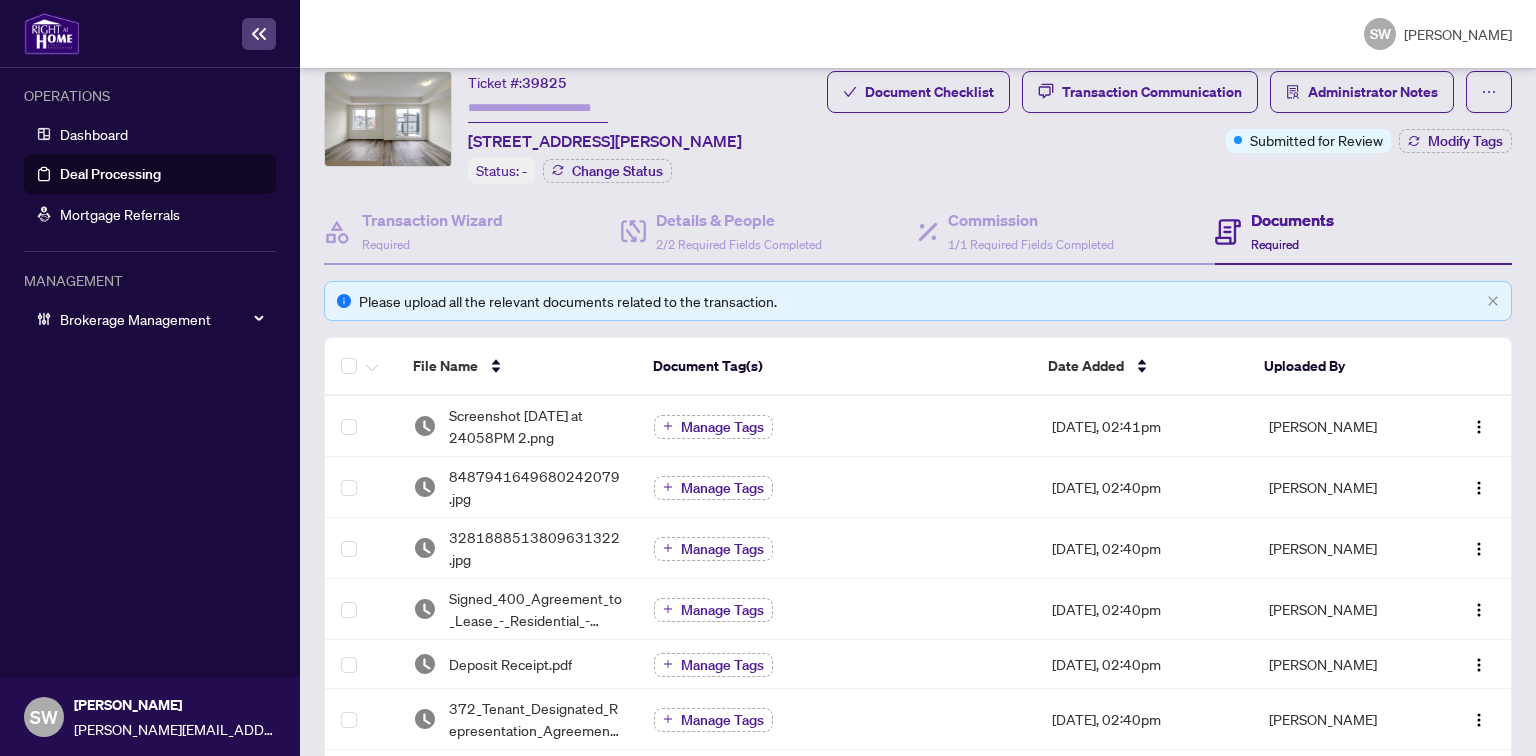 scroll, scrollTop: 0, scrollLeft: 0, axis: both 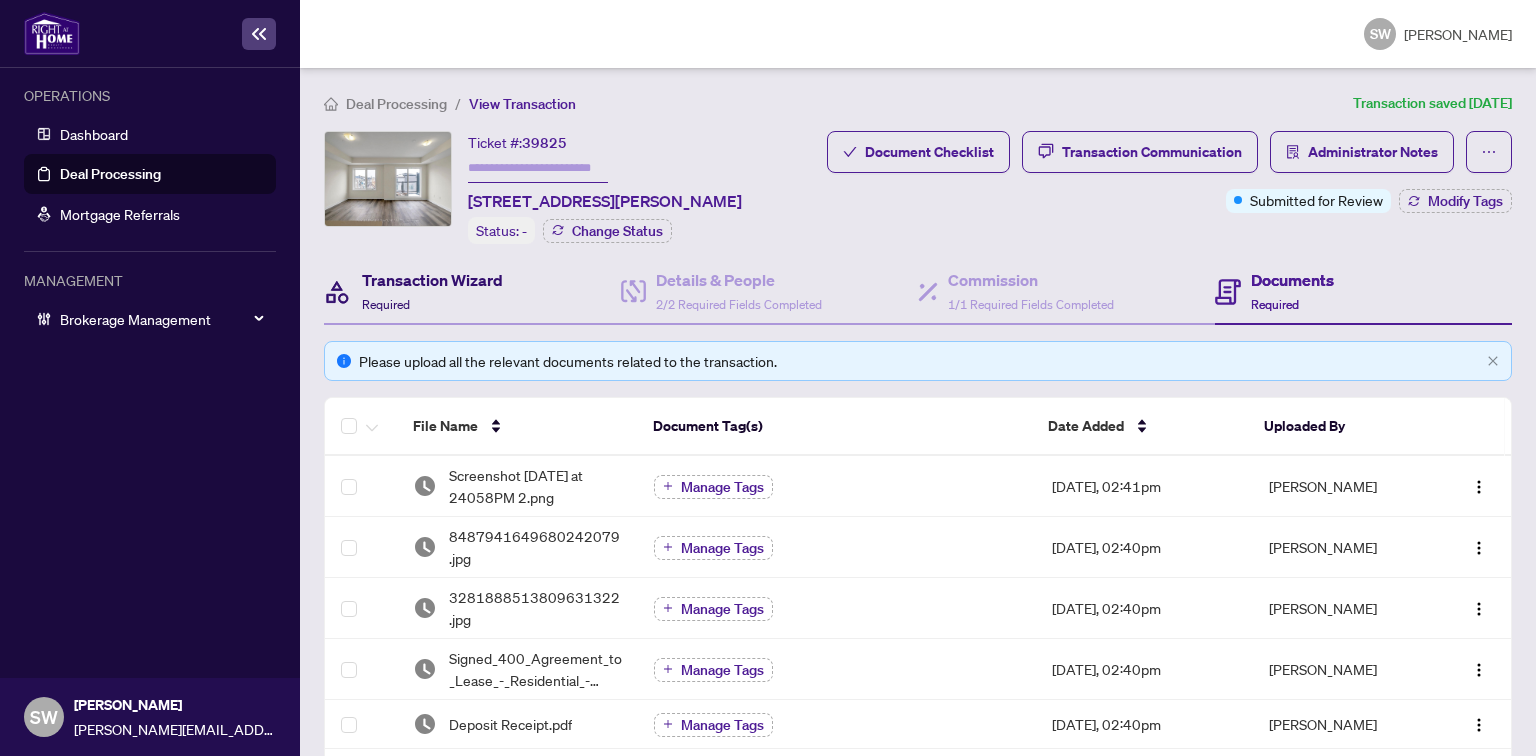 click on "Transaction Wizard" at bounding box center (432, 280) 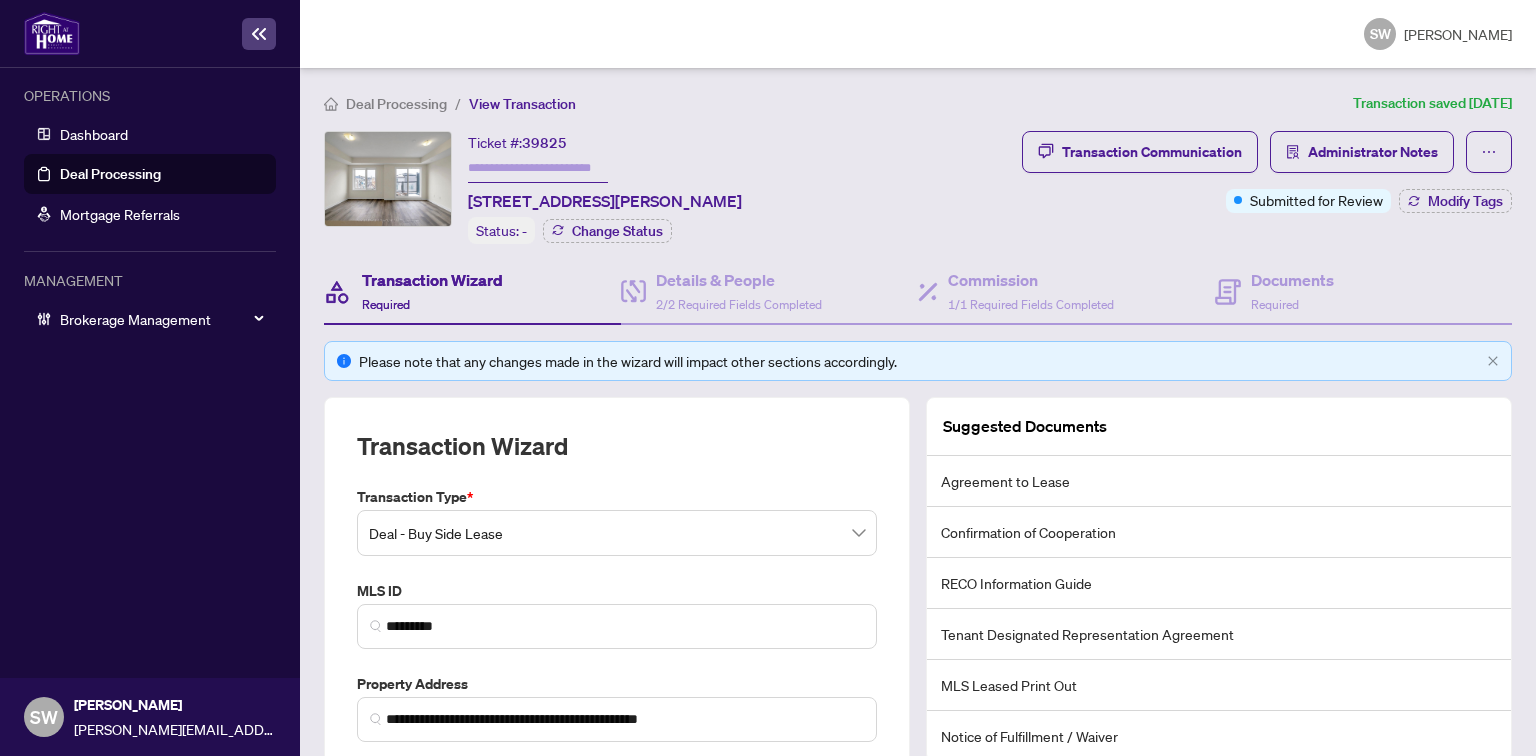 click on "Deal Processing" at bounding box center (396, 104) 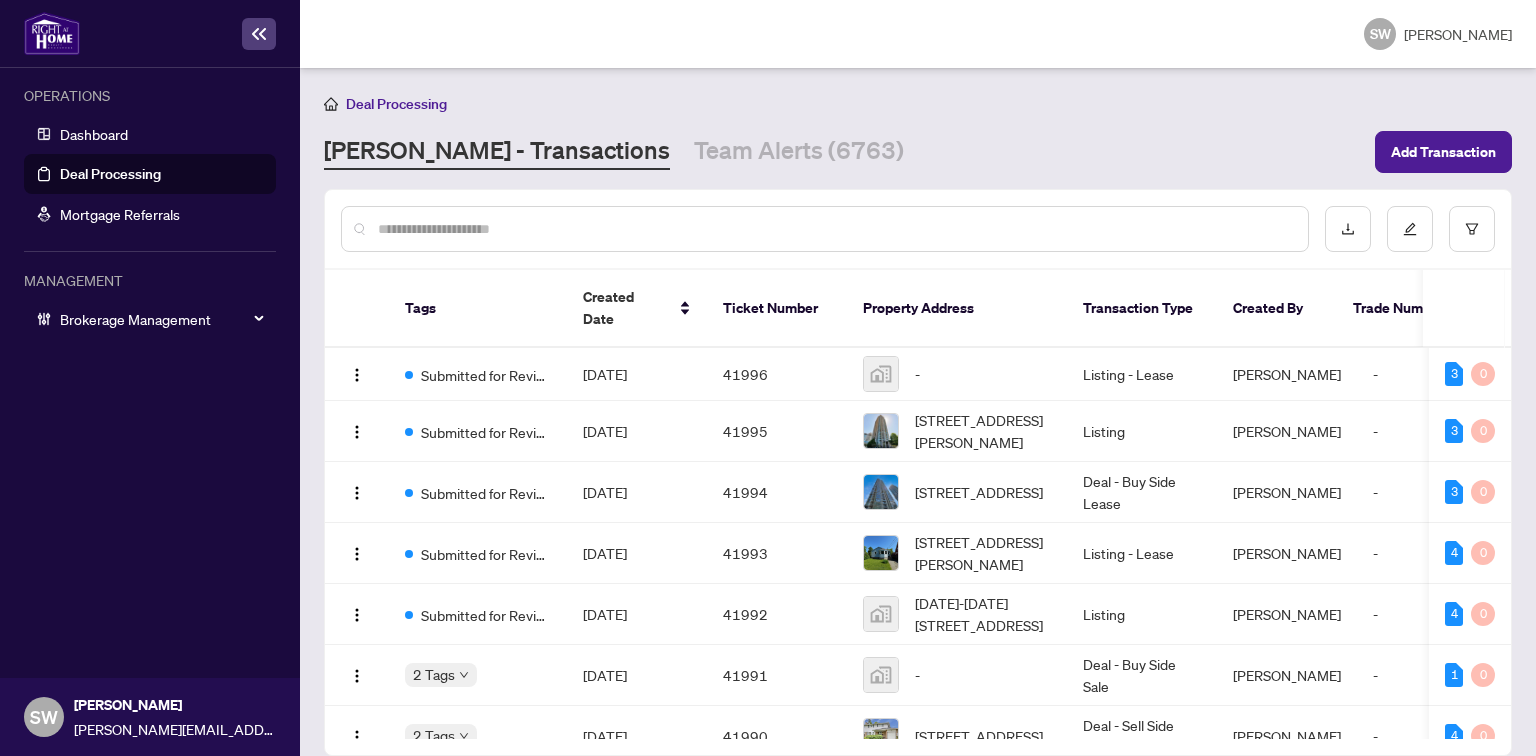 click at bounding box center [825, 229] 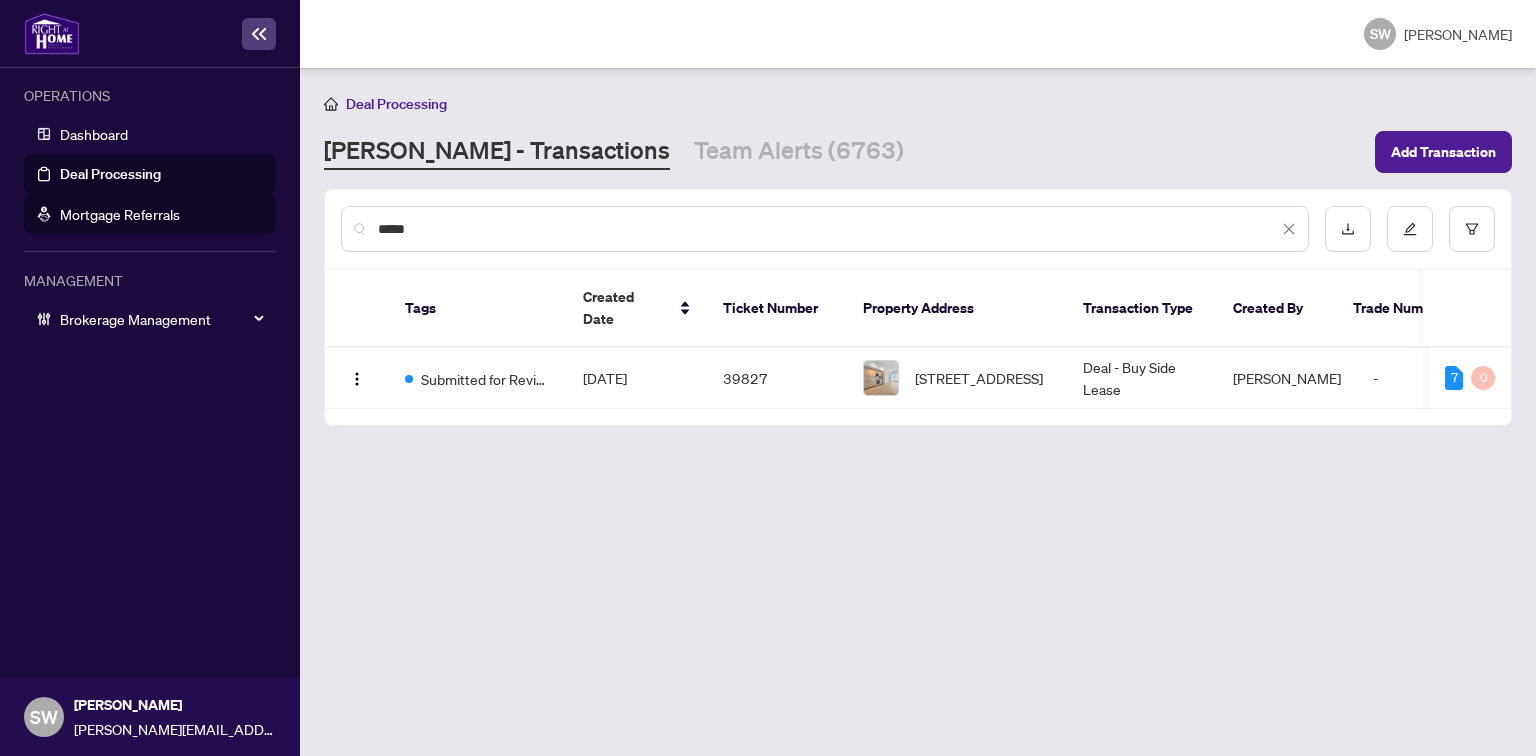 type on "*****" 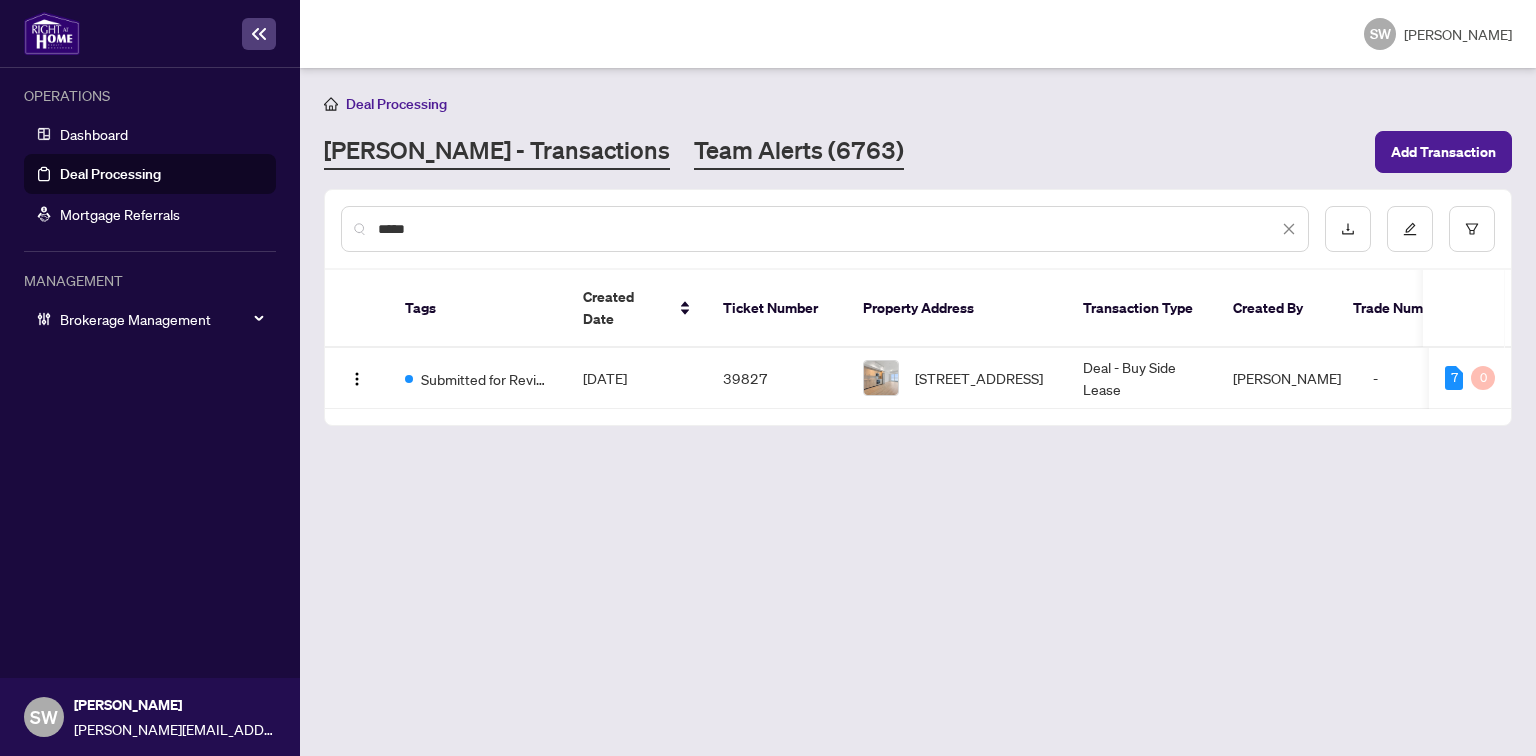 click on "Team Alerts   (6763)" at bounding box center [799, 152] 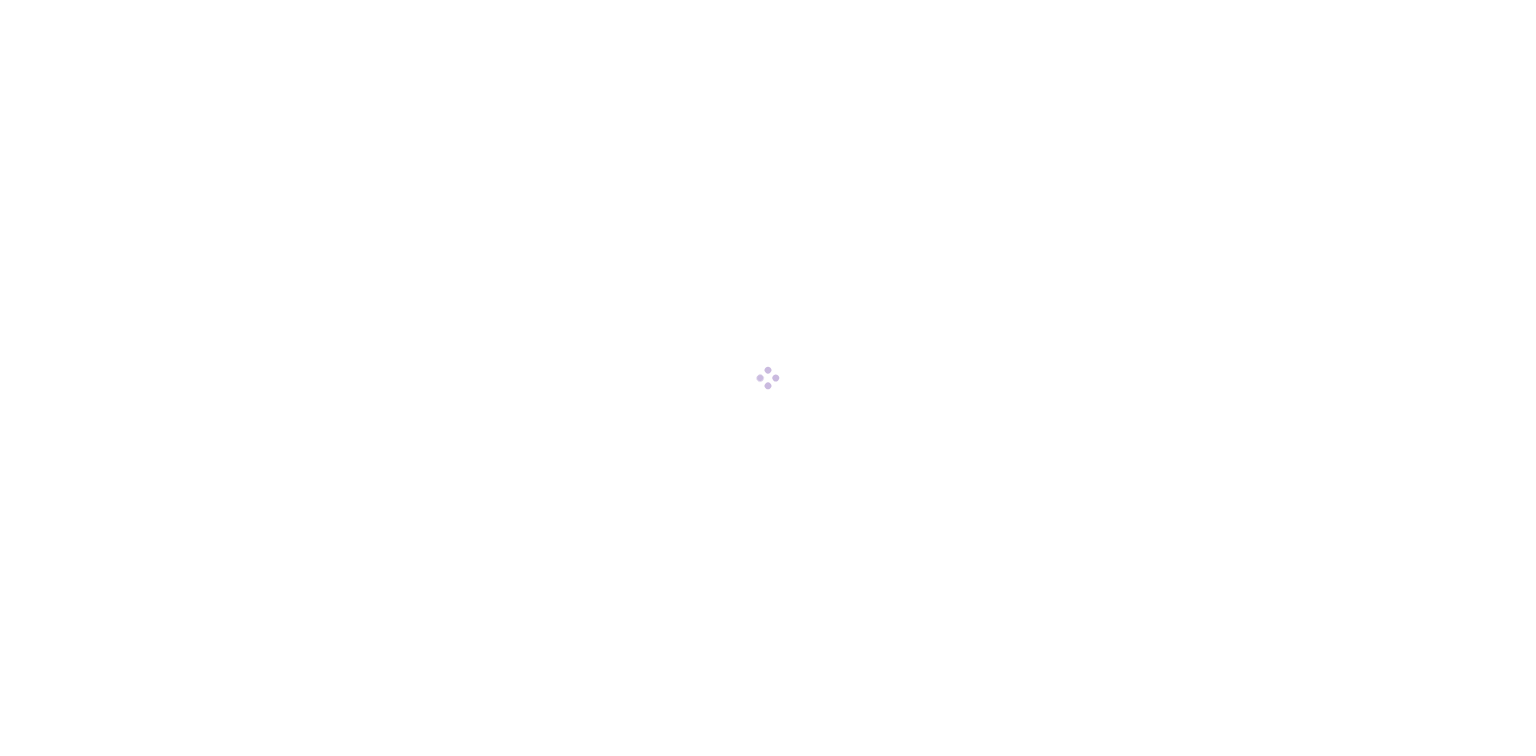 scroll, scrollTop: 0, scrollLeft: 0, axis: both 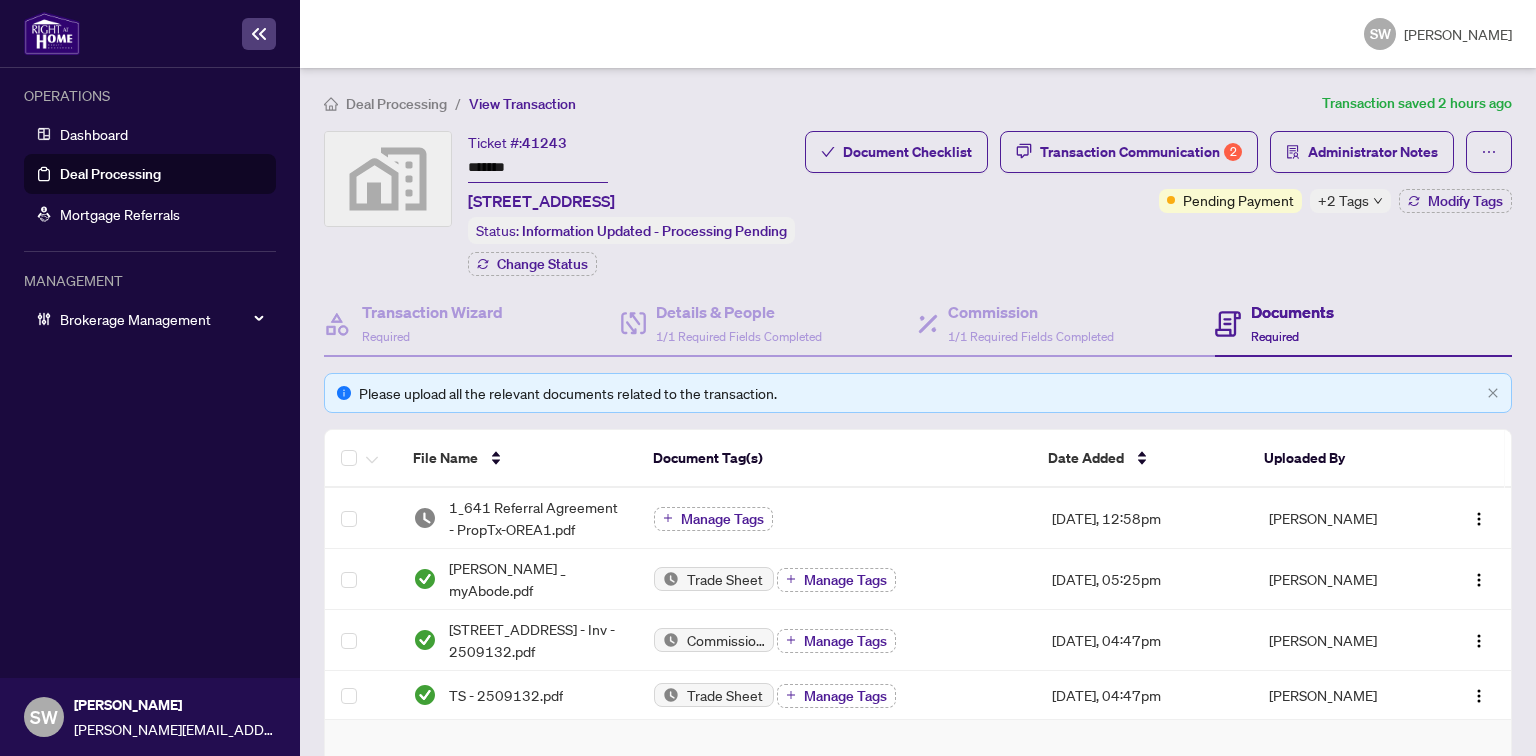 click on "*******" at bounding box center (538, 168) 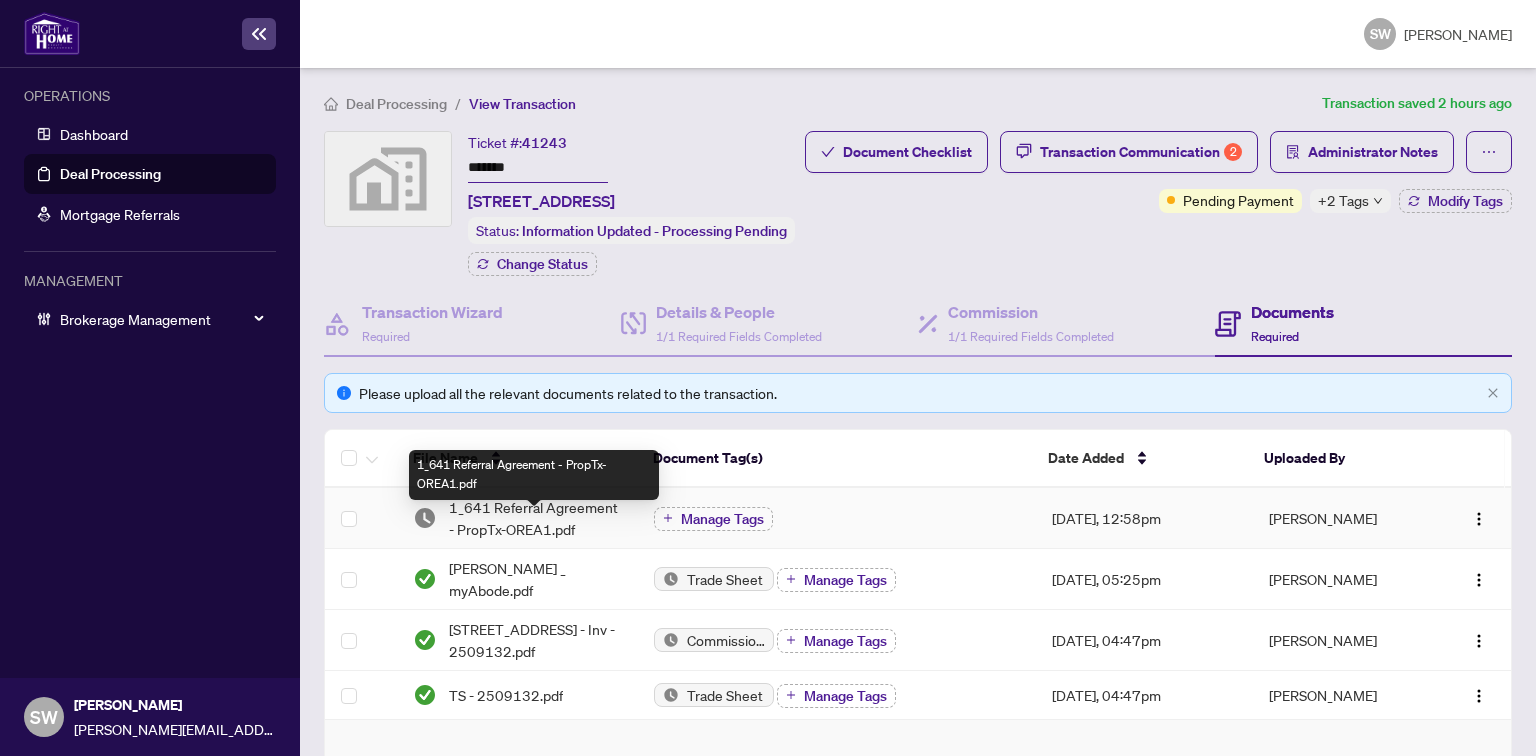 click on "1_641 Referral Agreement - PropTx-OREA1.pdf" at bounding box center [535, 518] 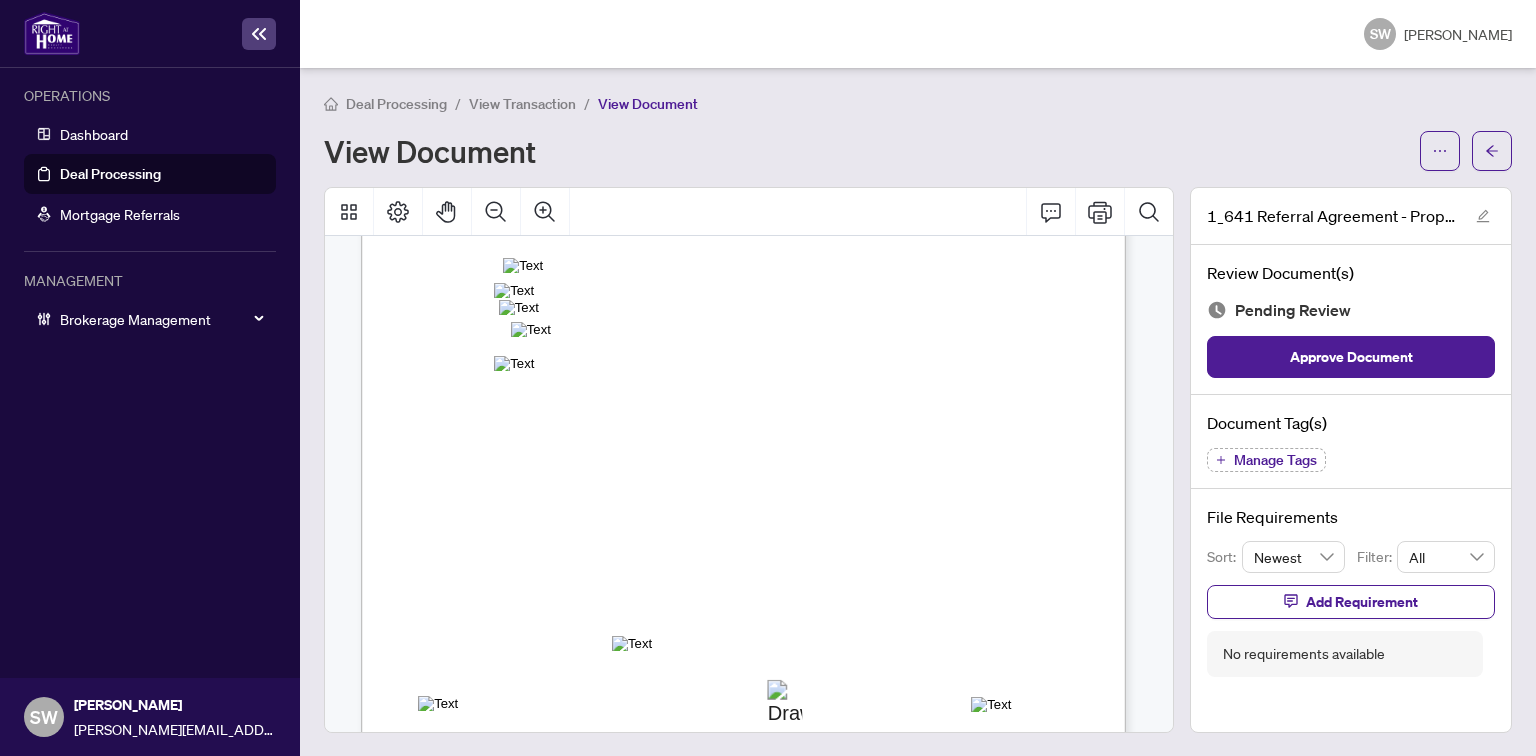 scroll, scrollTop: 53, scrollLeft: 0, axis: vertical 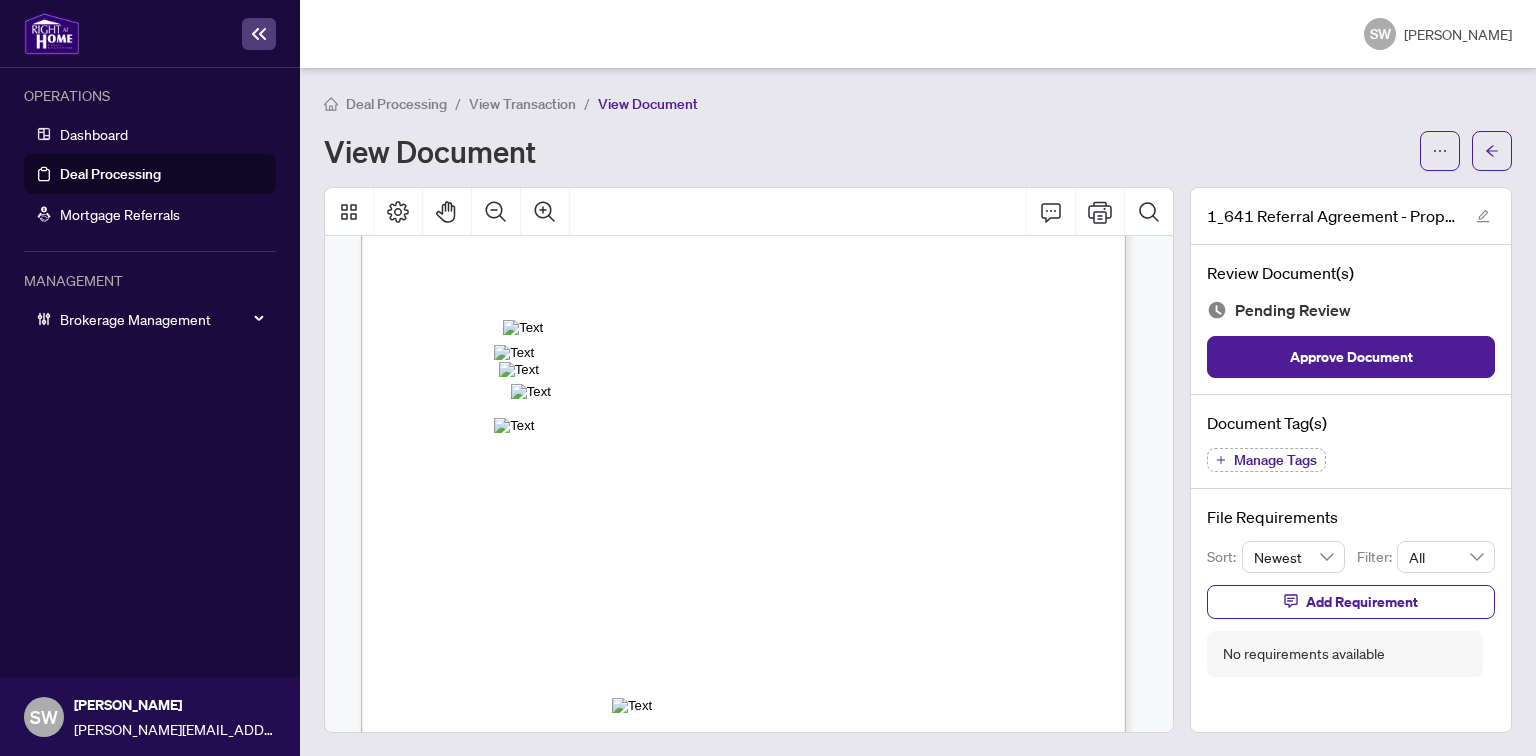 click on "Manage Tags" at bounding box center [1275, 460] 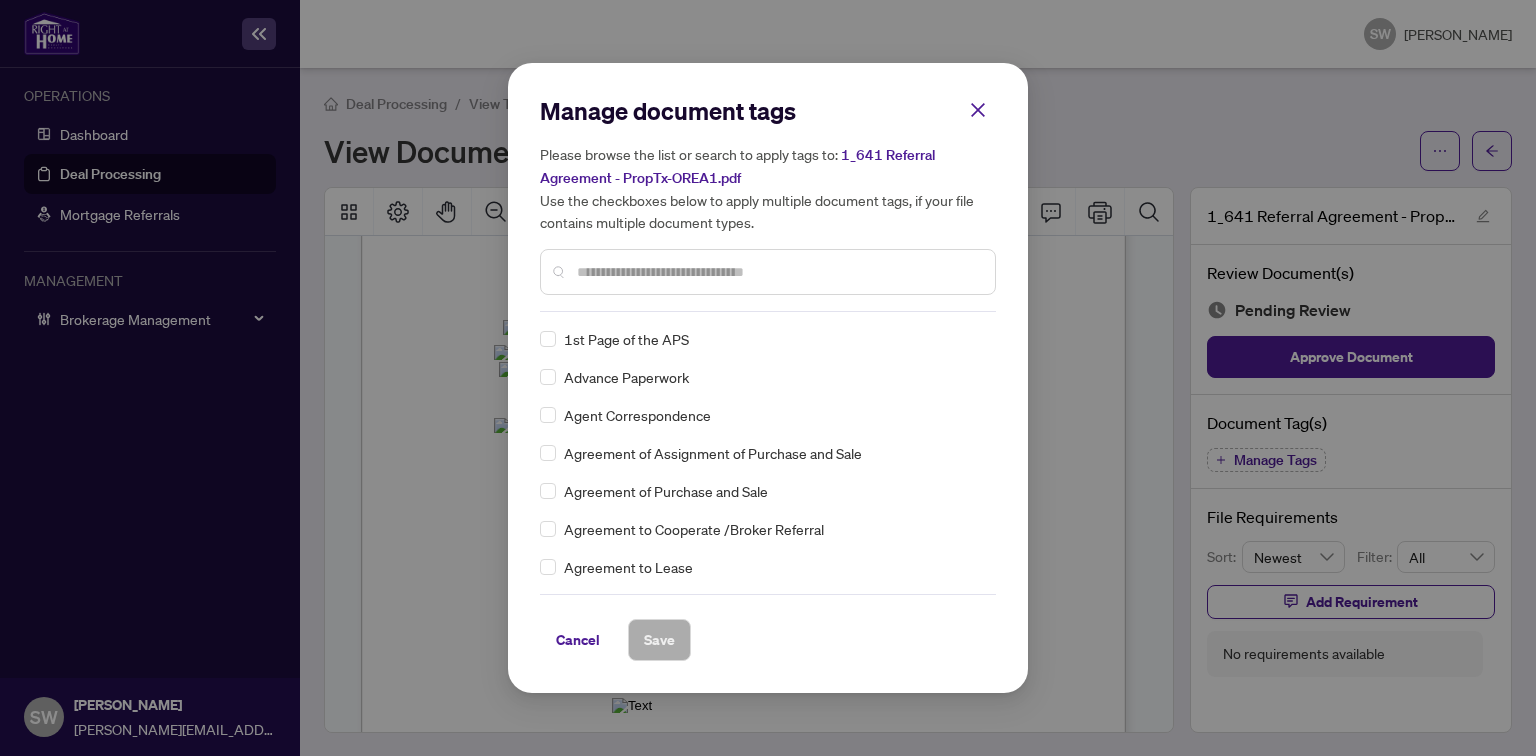 click at bounding box center (778, 272) 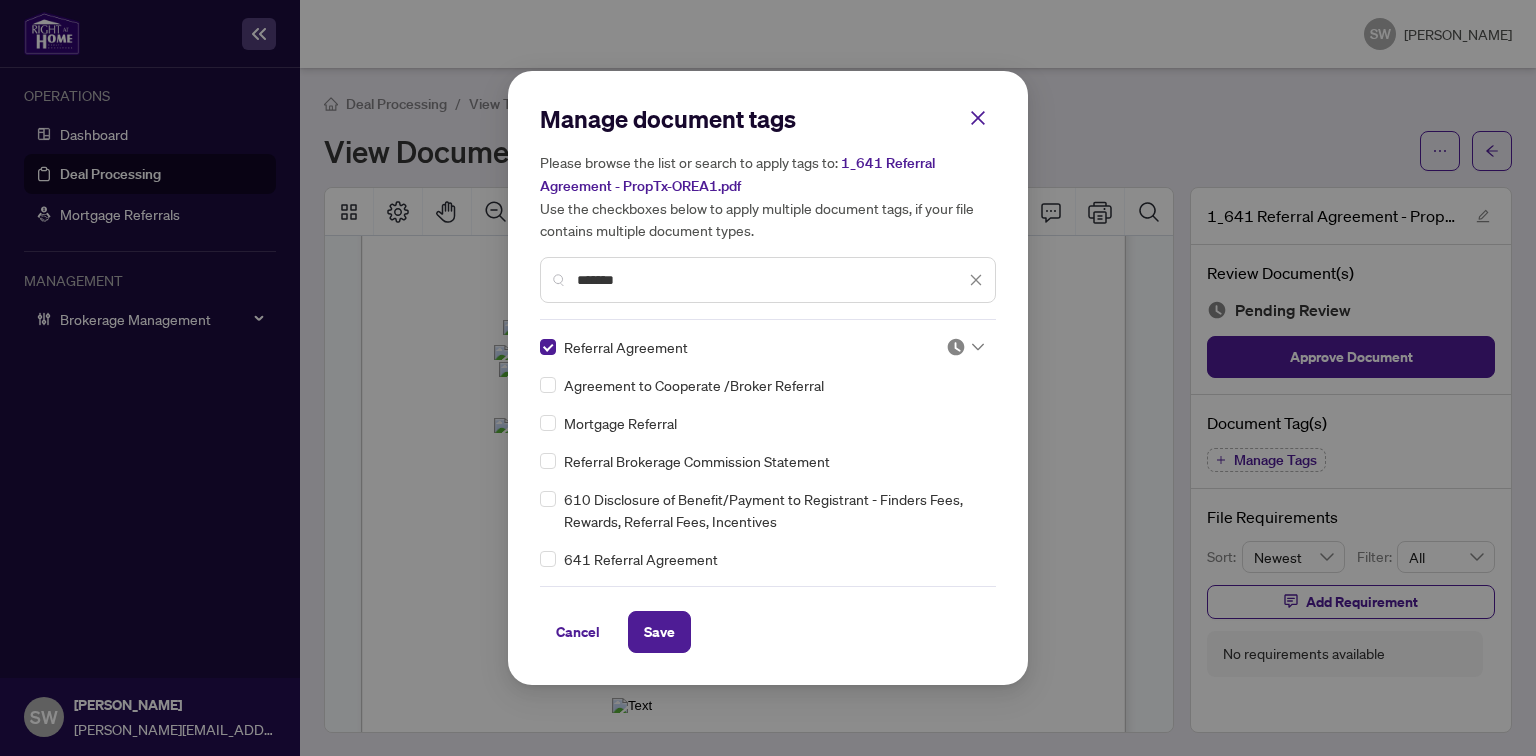 drag, startPoint x: 631, startPoint y: 272, endPoint x: 540, endPoint y: 276, distance: 91.08787 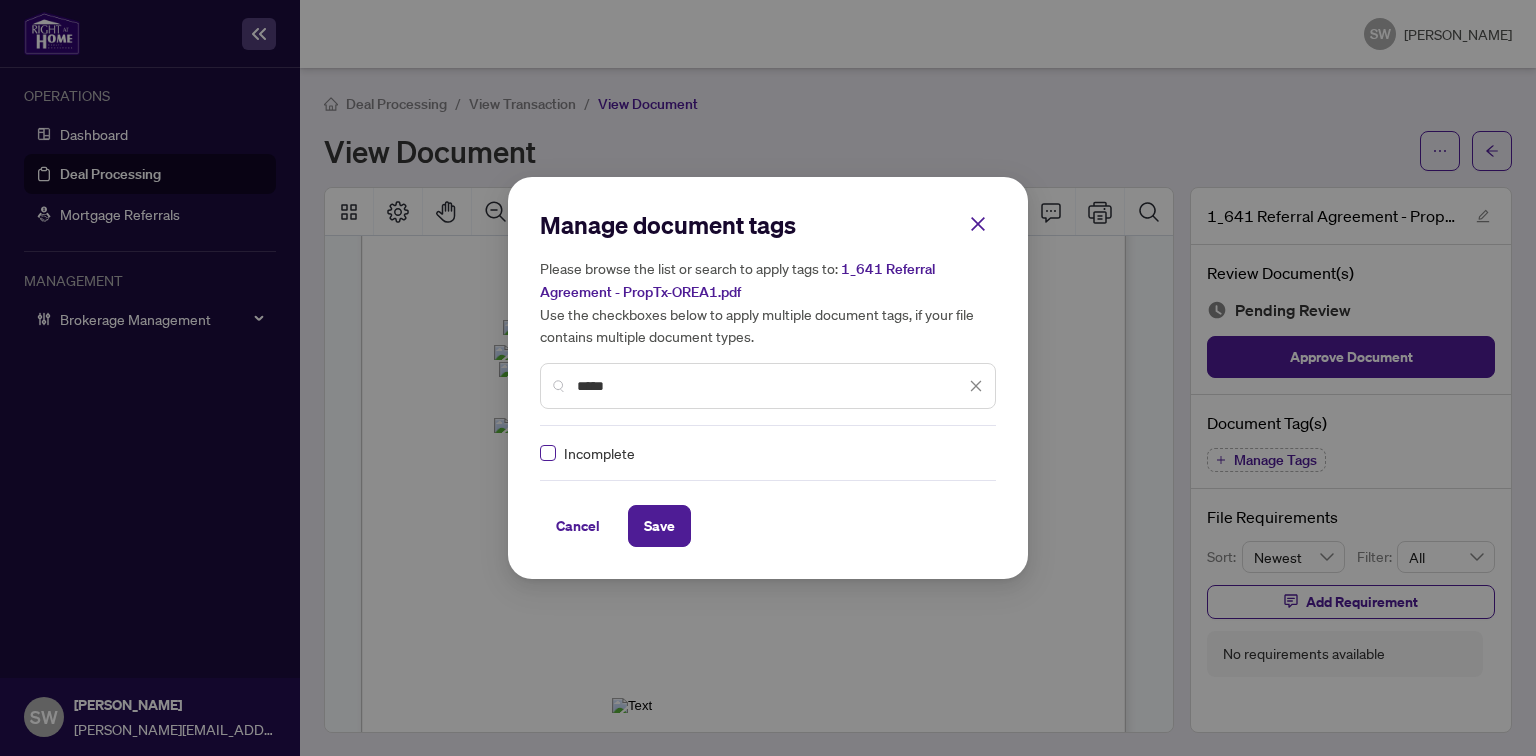 type on "*****" 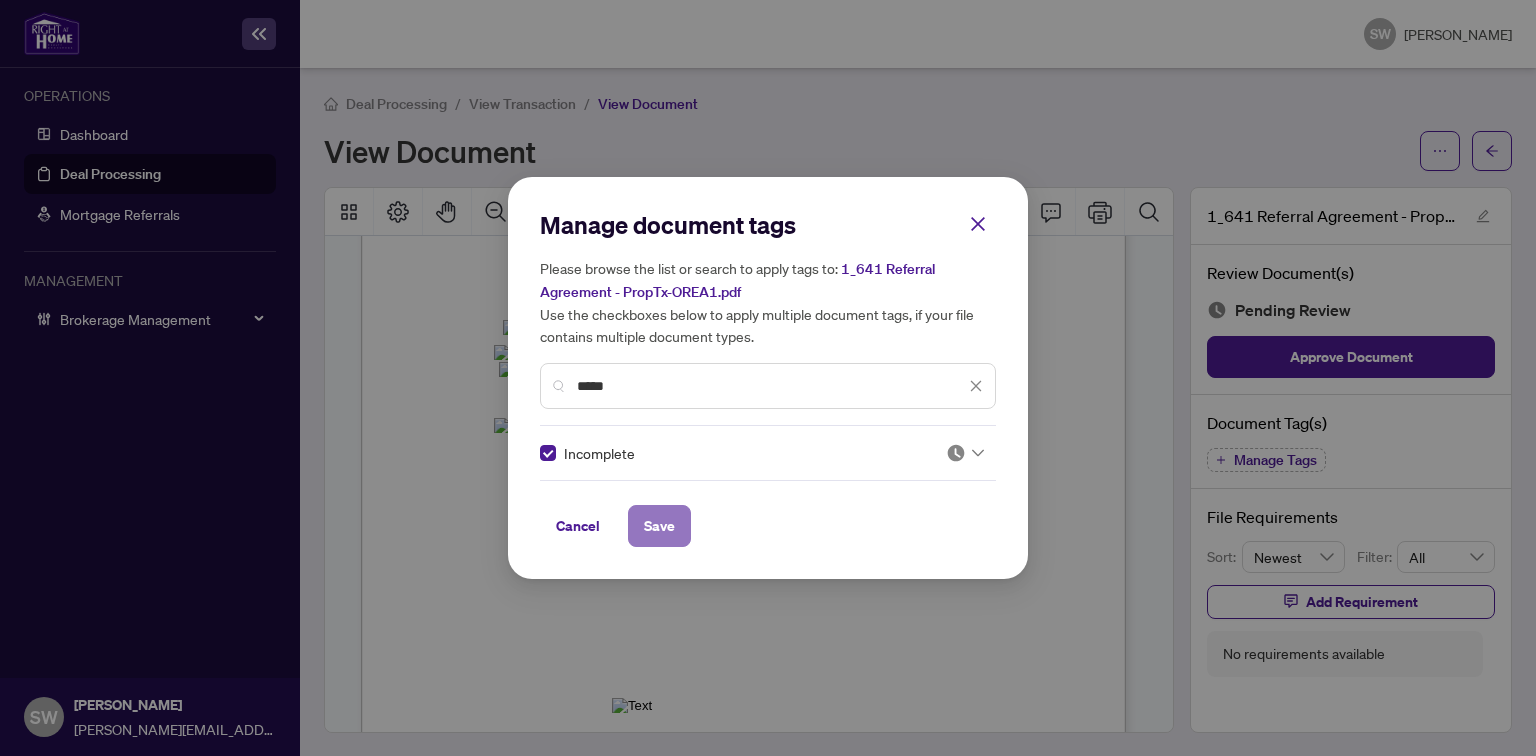 click on "Save" at bounding box center (659, 526) 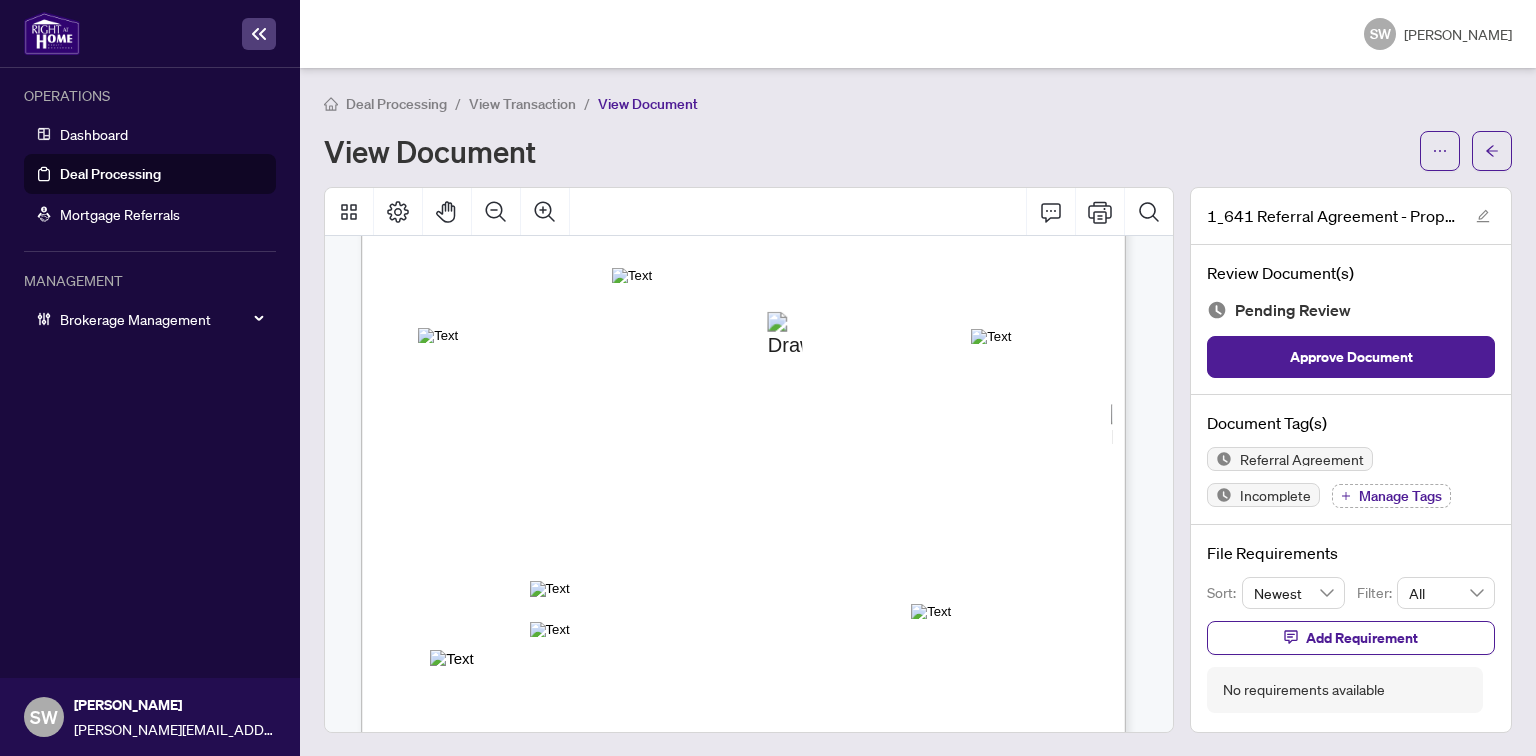 scroll, scrollTop: 521, scrollLeft: 0, axis: vertical 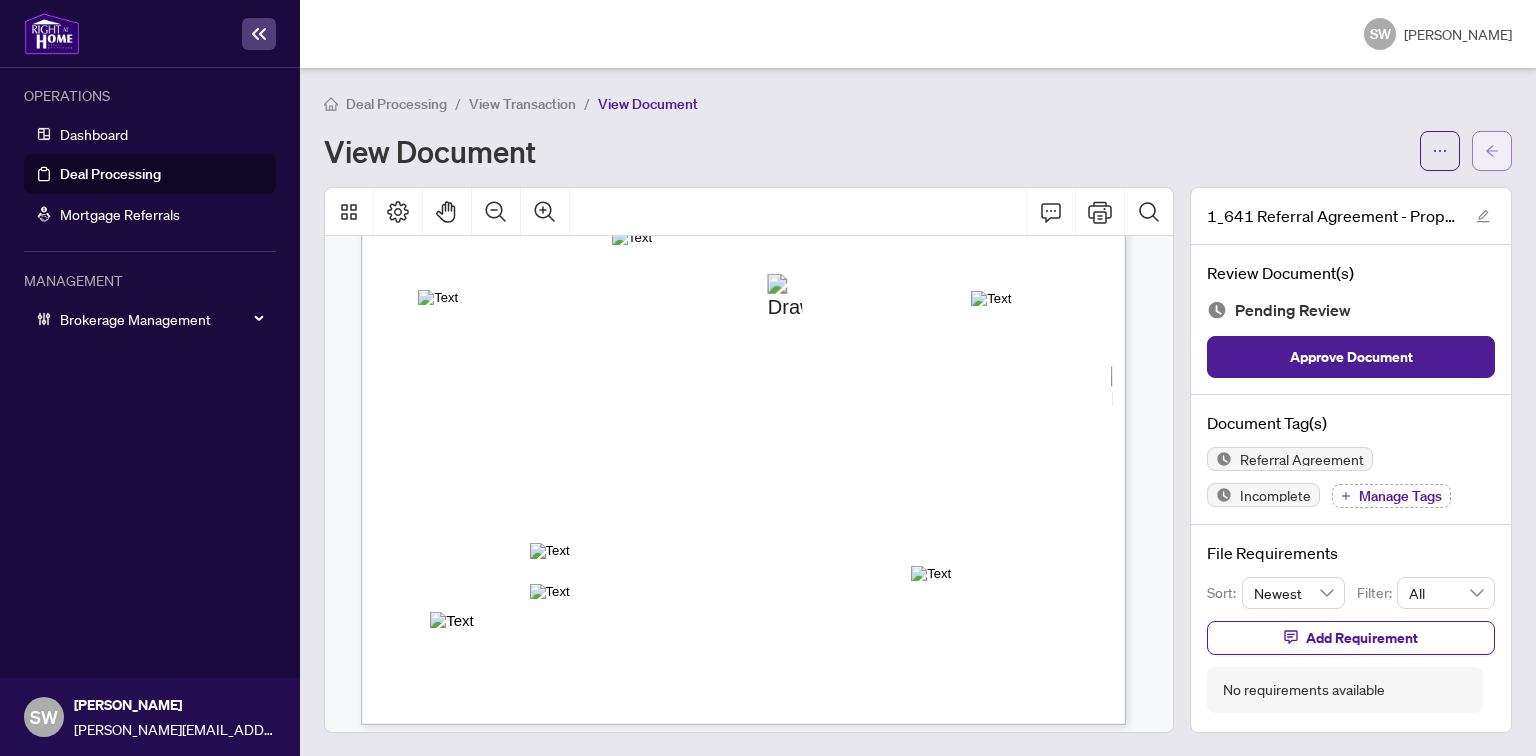 click 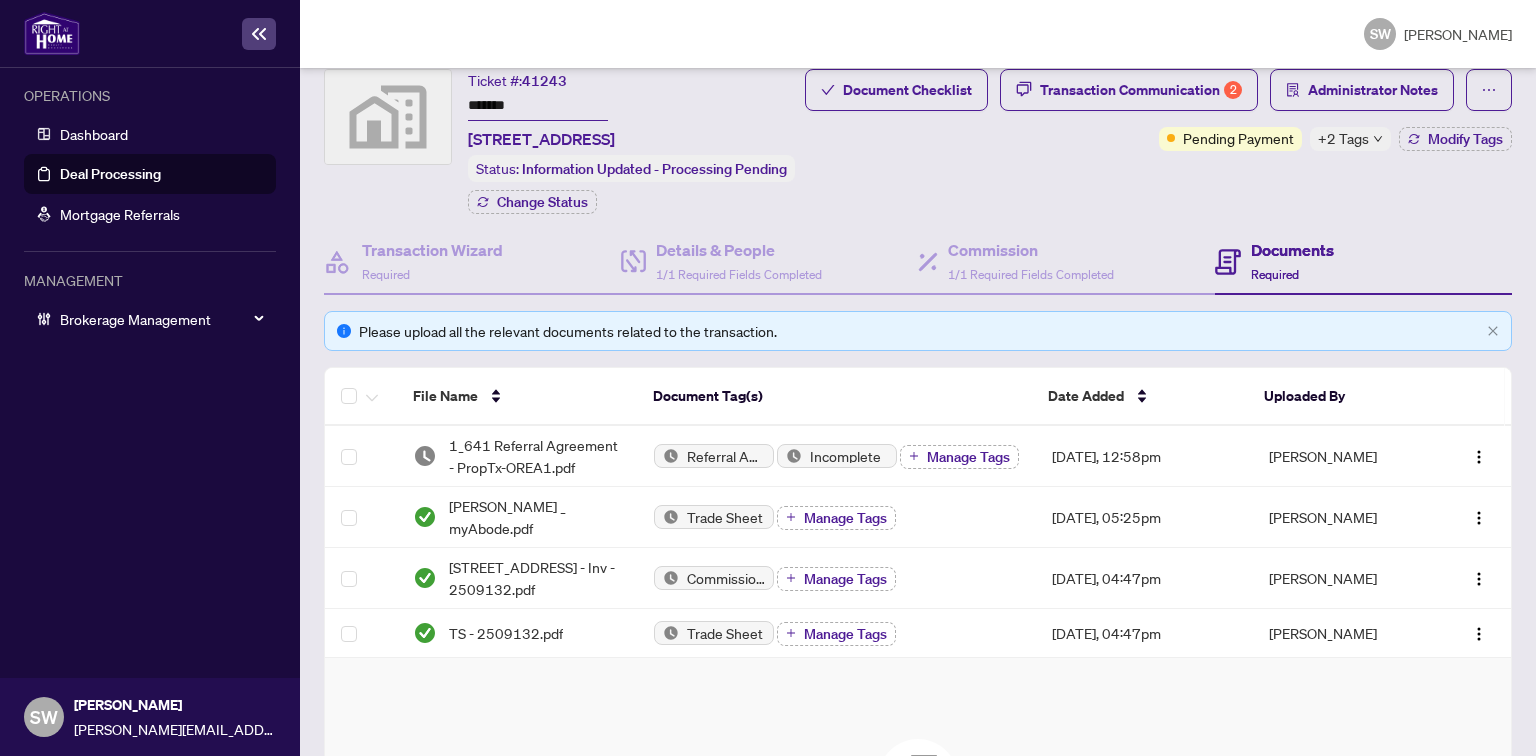 scroll, scrollTop: 0, scrollLeft: 0, axis: both 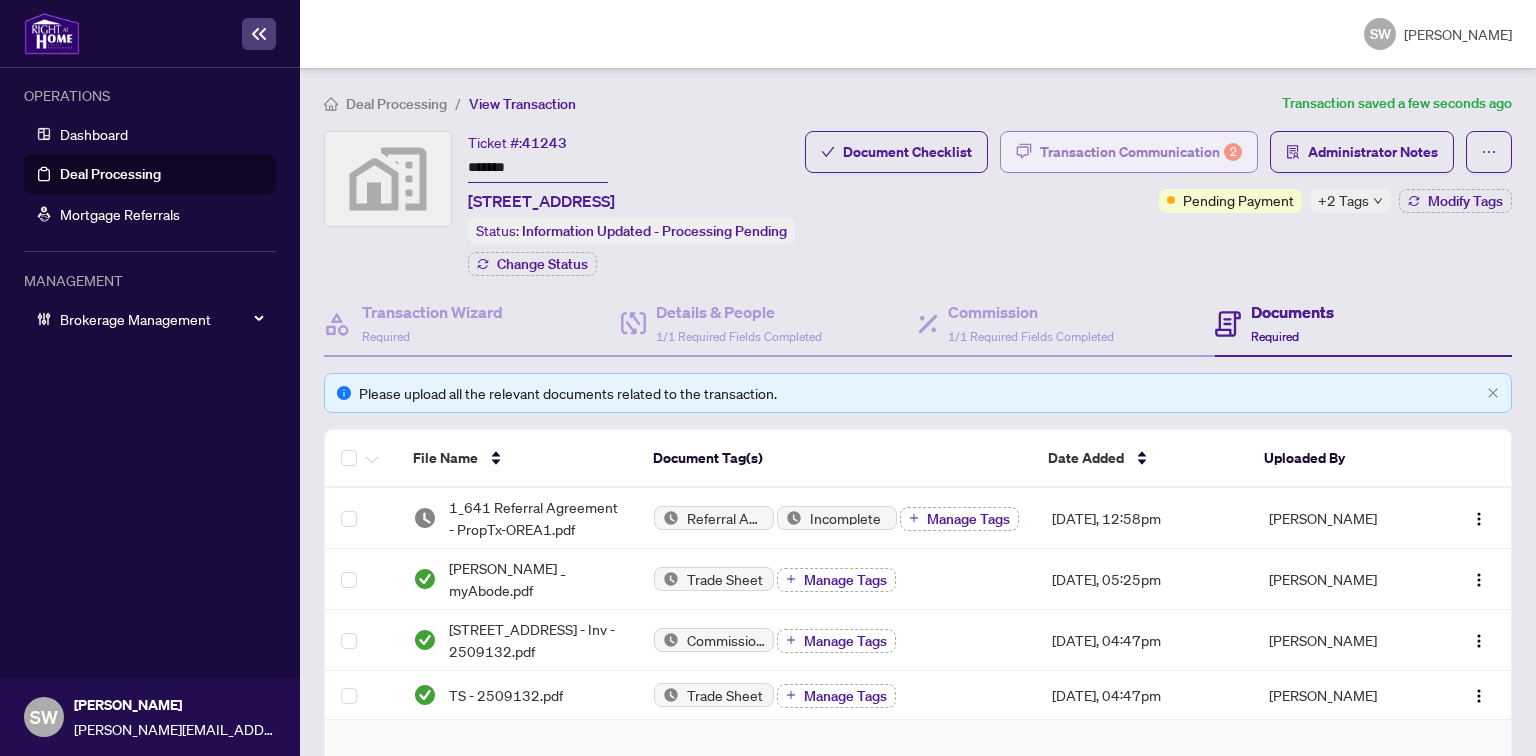 click on "Transaction Communication 2" at bounding box center (1141, 152) 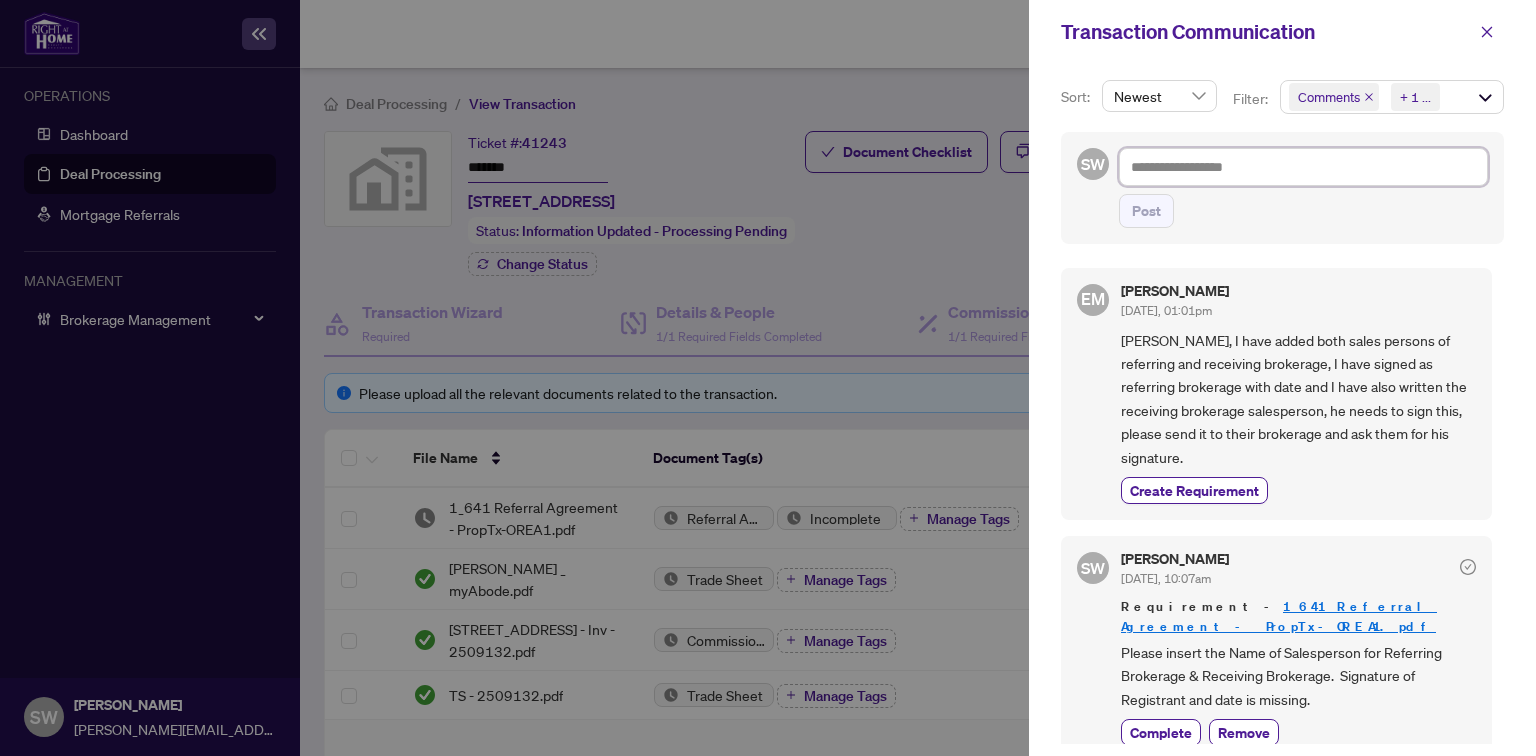 click at bounding box center (1303, 167) 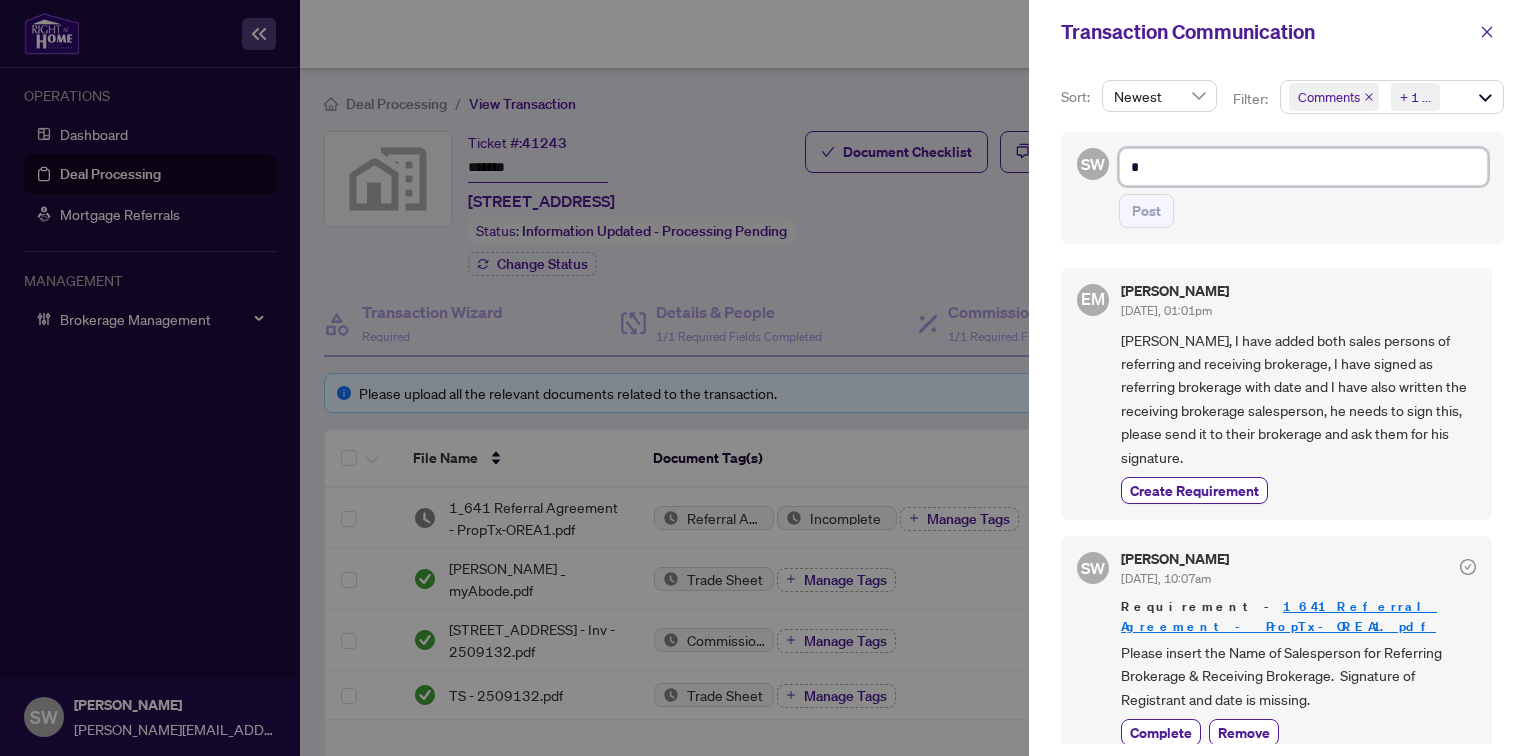 type on "**" 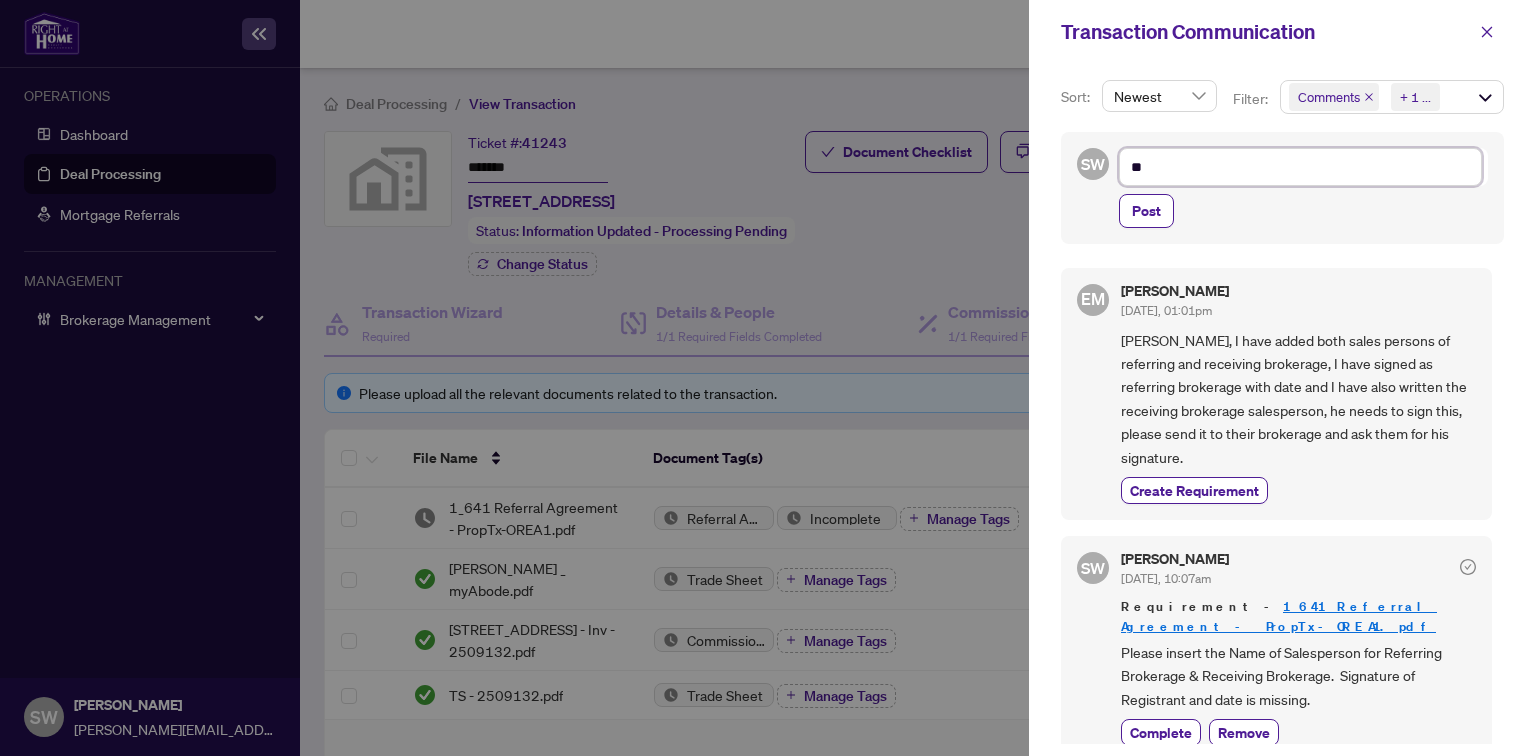 type on "***" 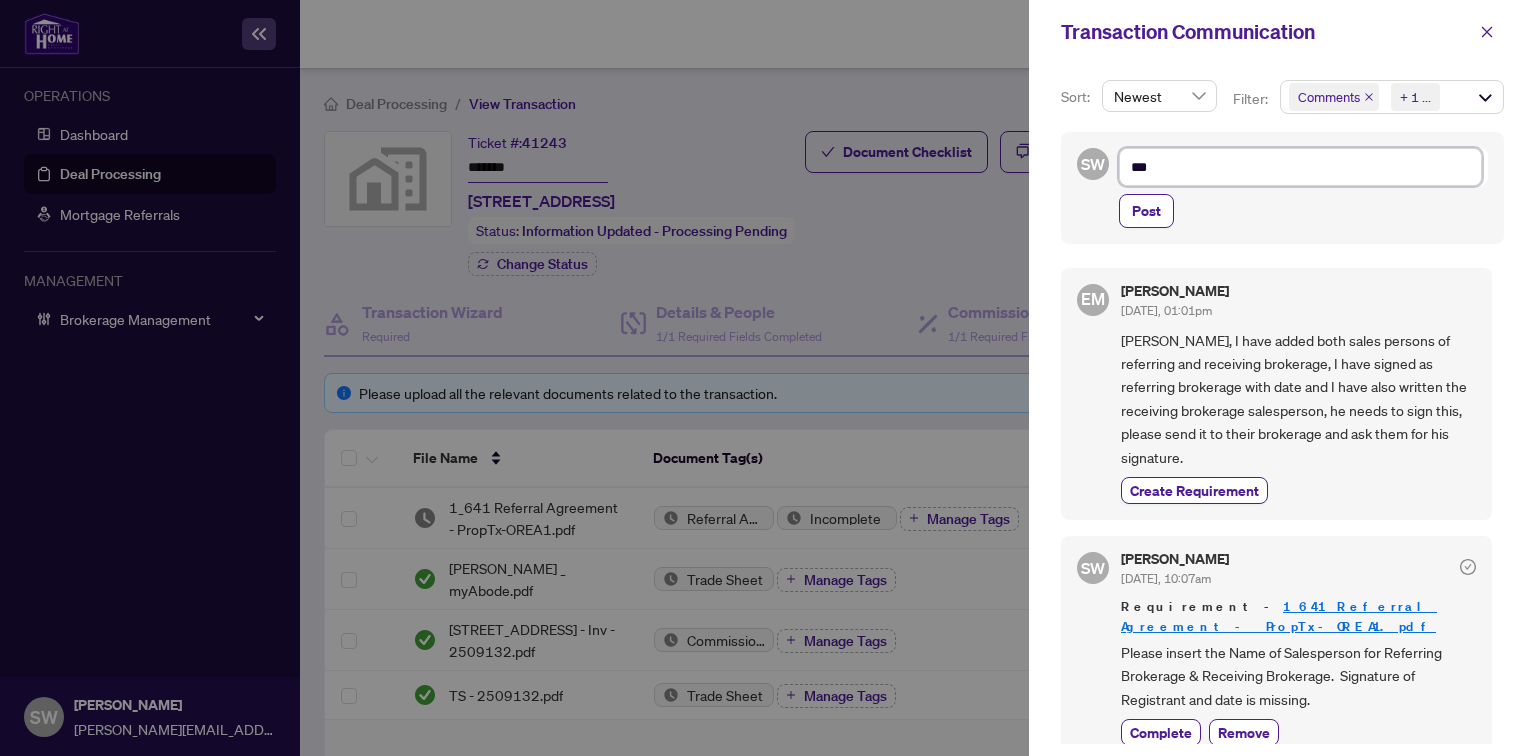 type on "***" 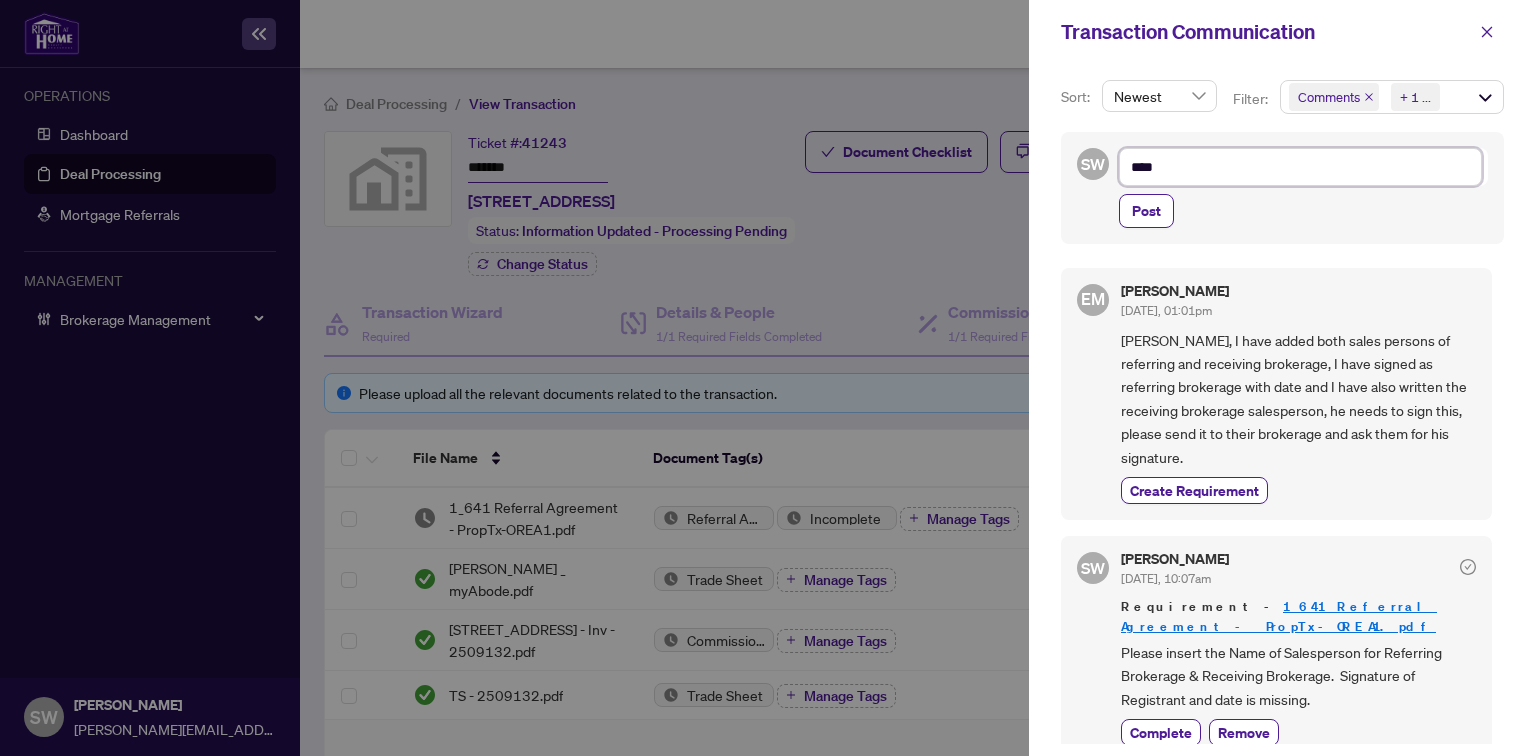 type on "*****" 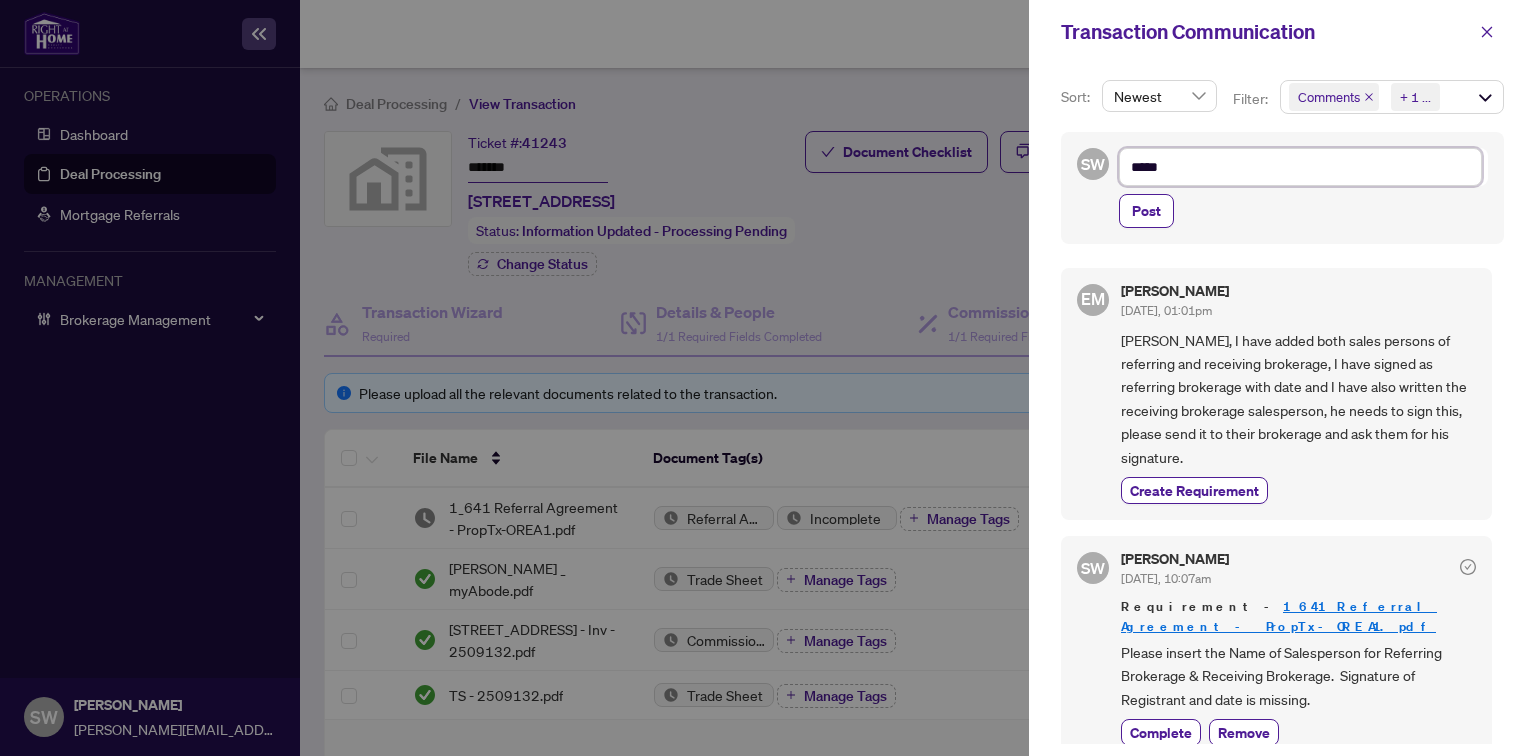 type on "******" 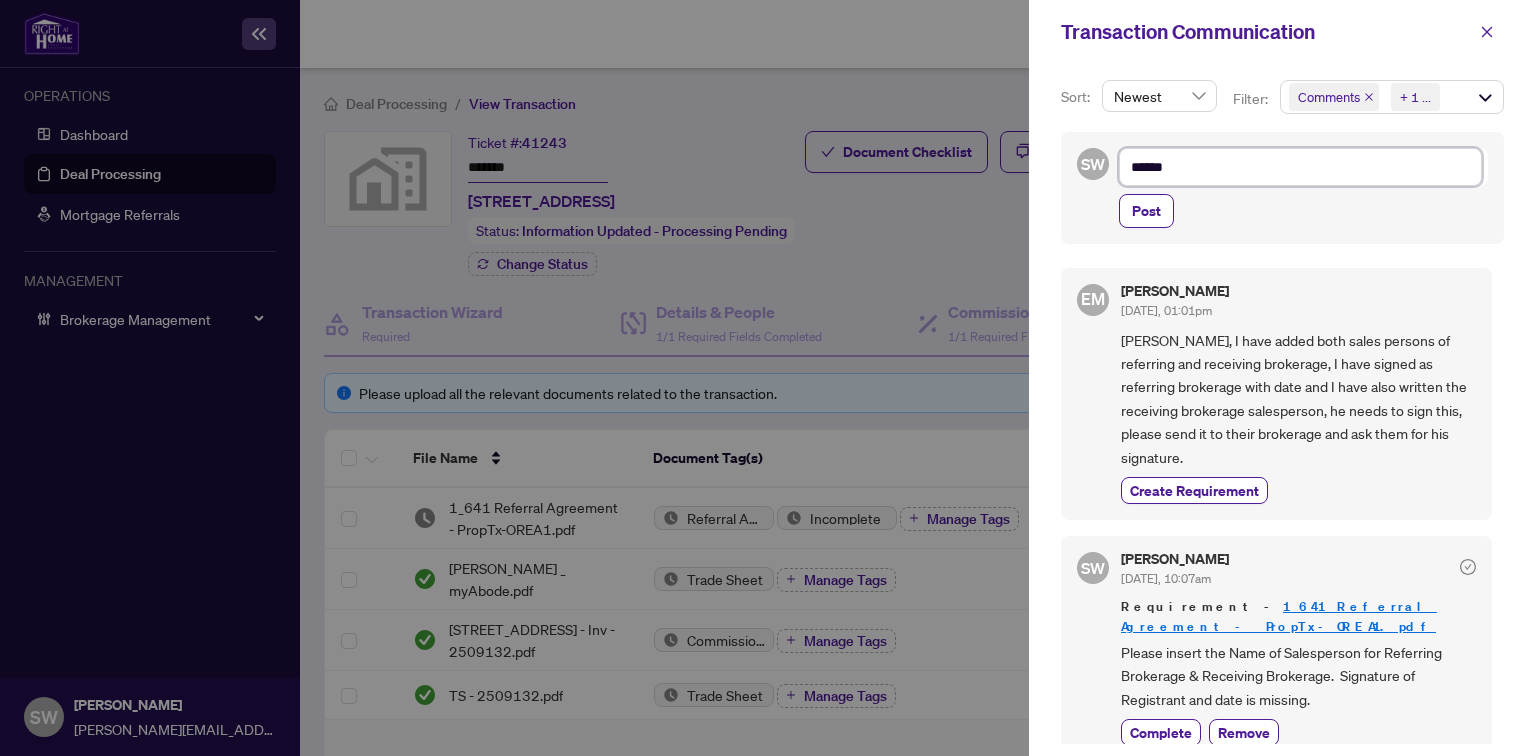 type on "*******" 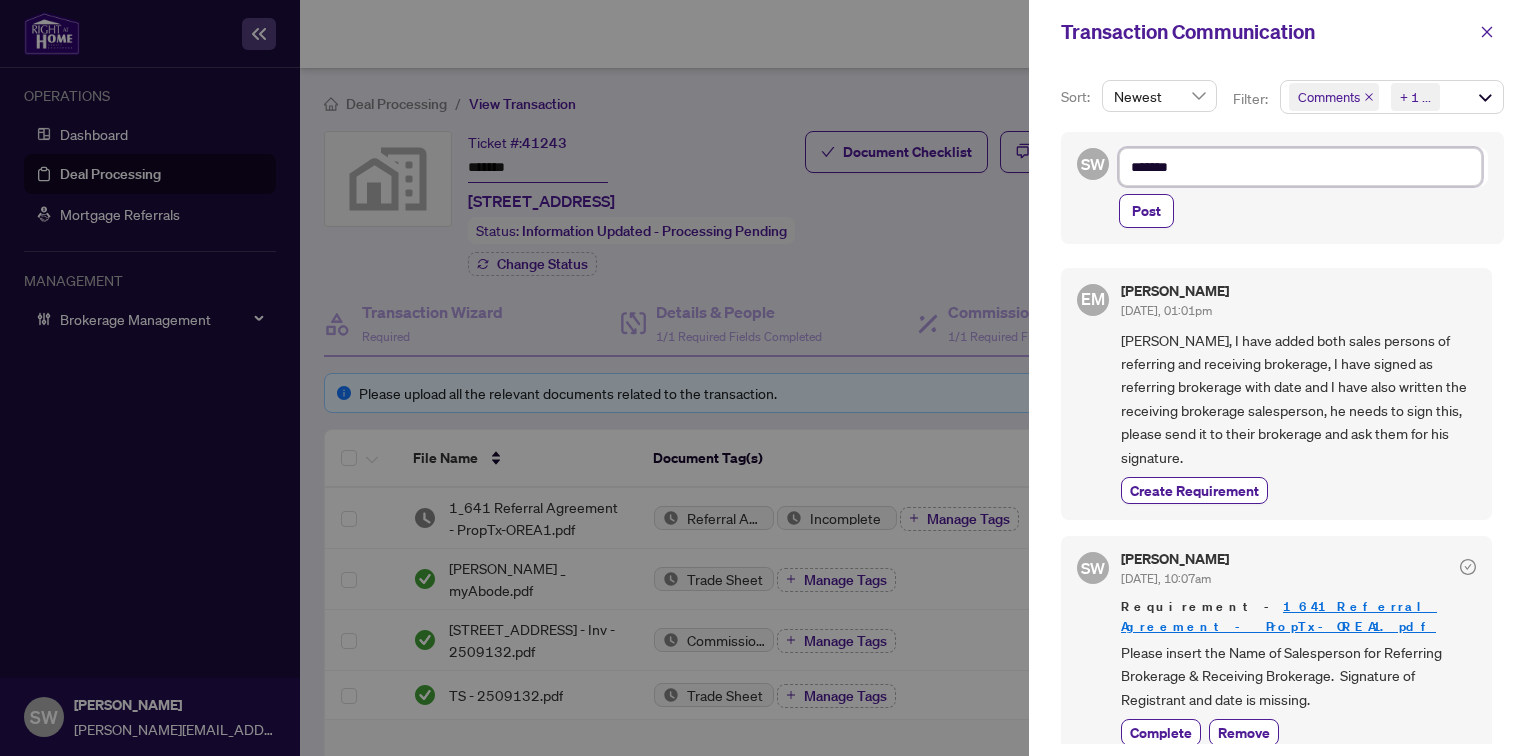 type on "********" 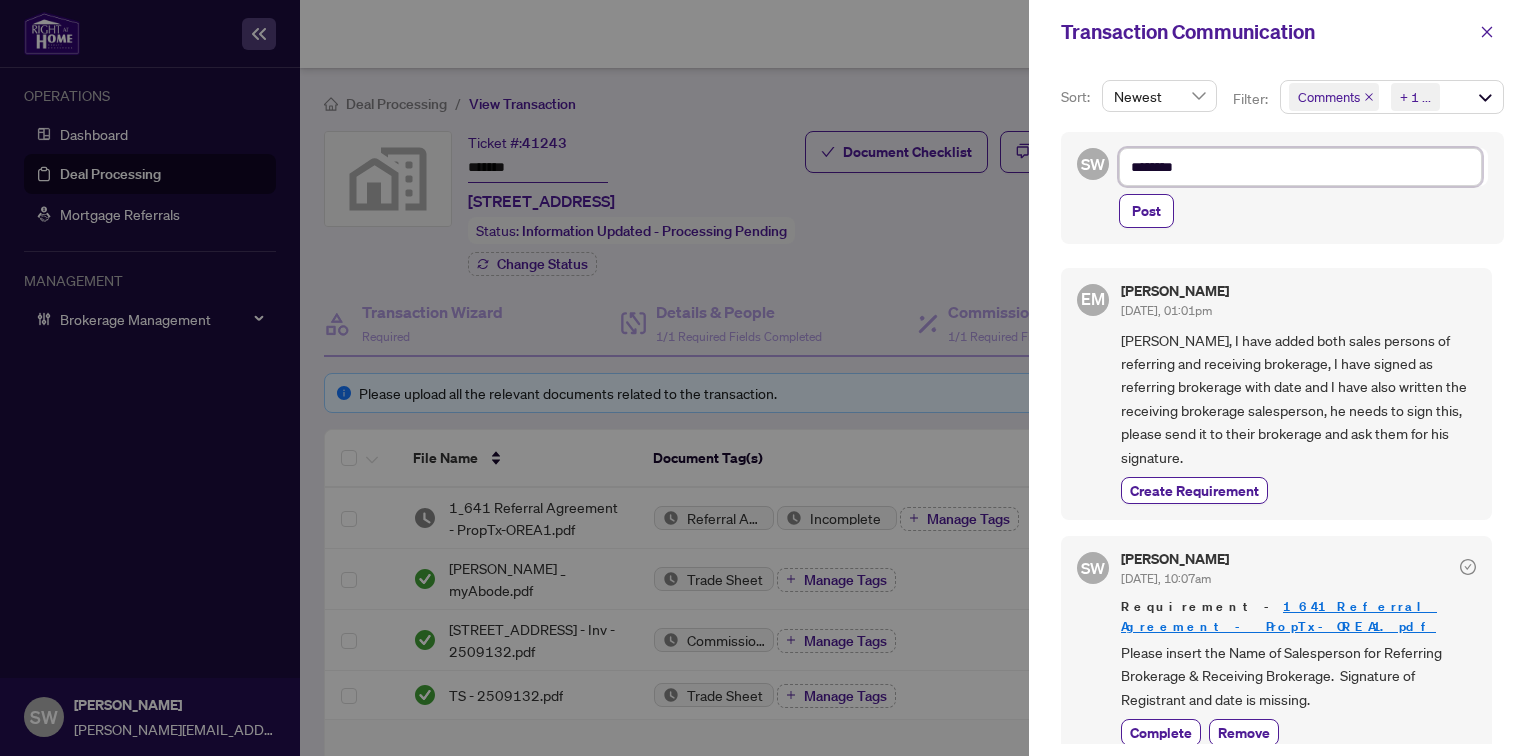 type on "********" 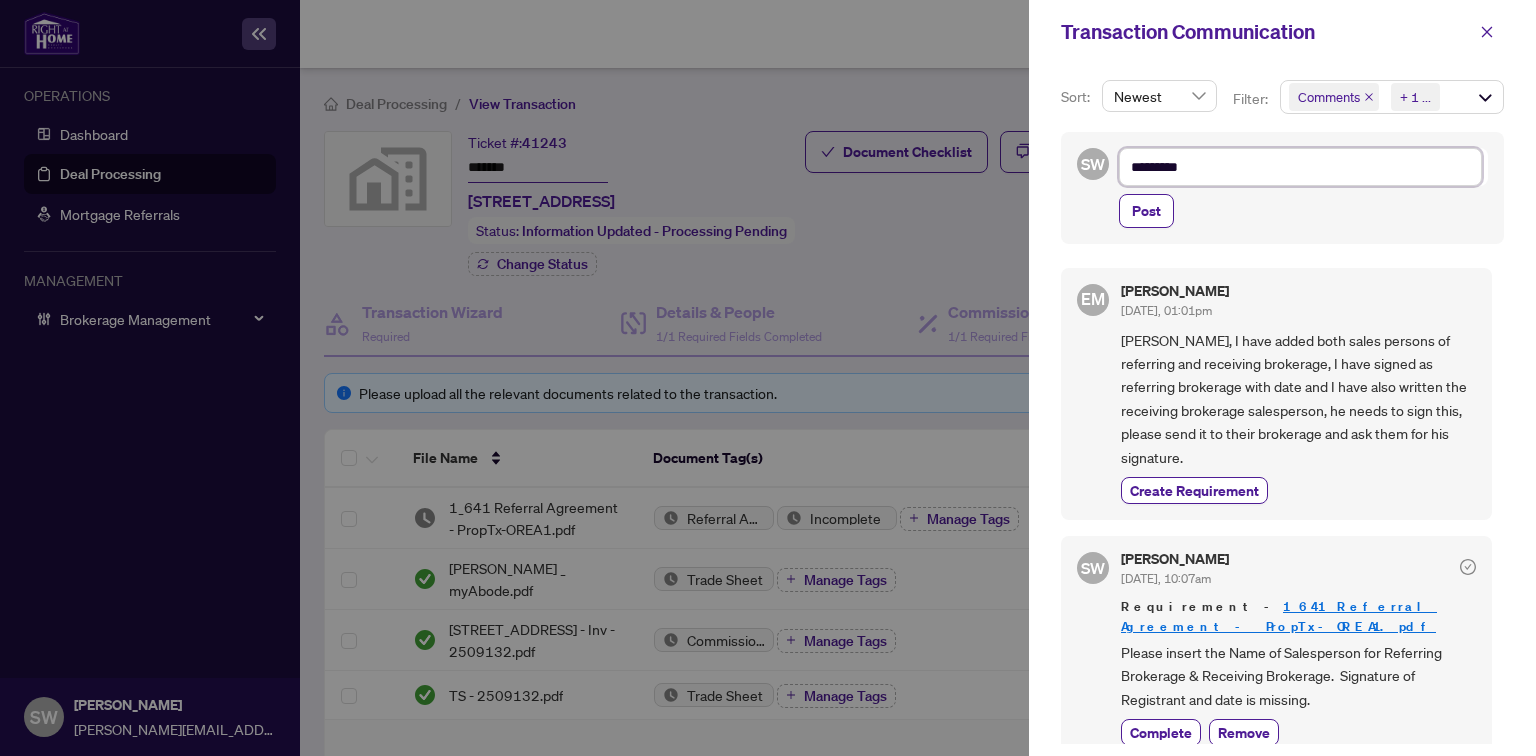 type on "**********" 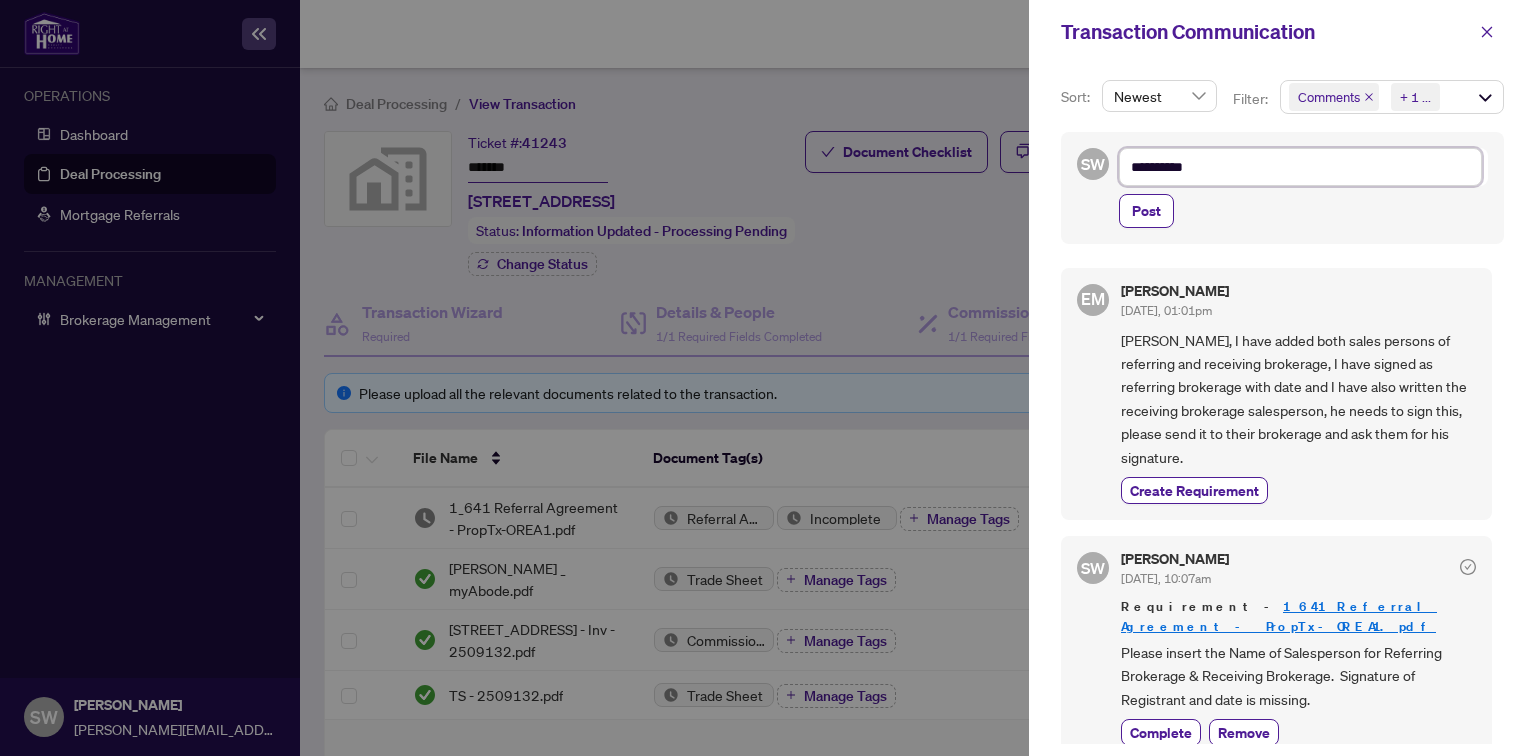 type on "**********" 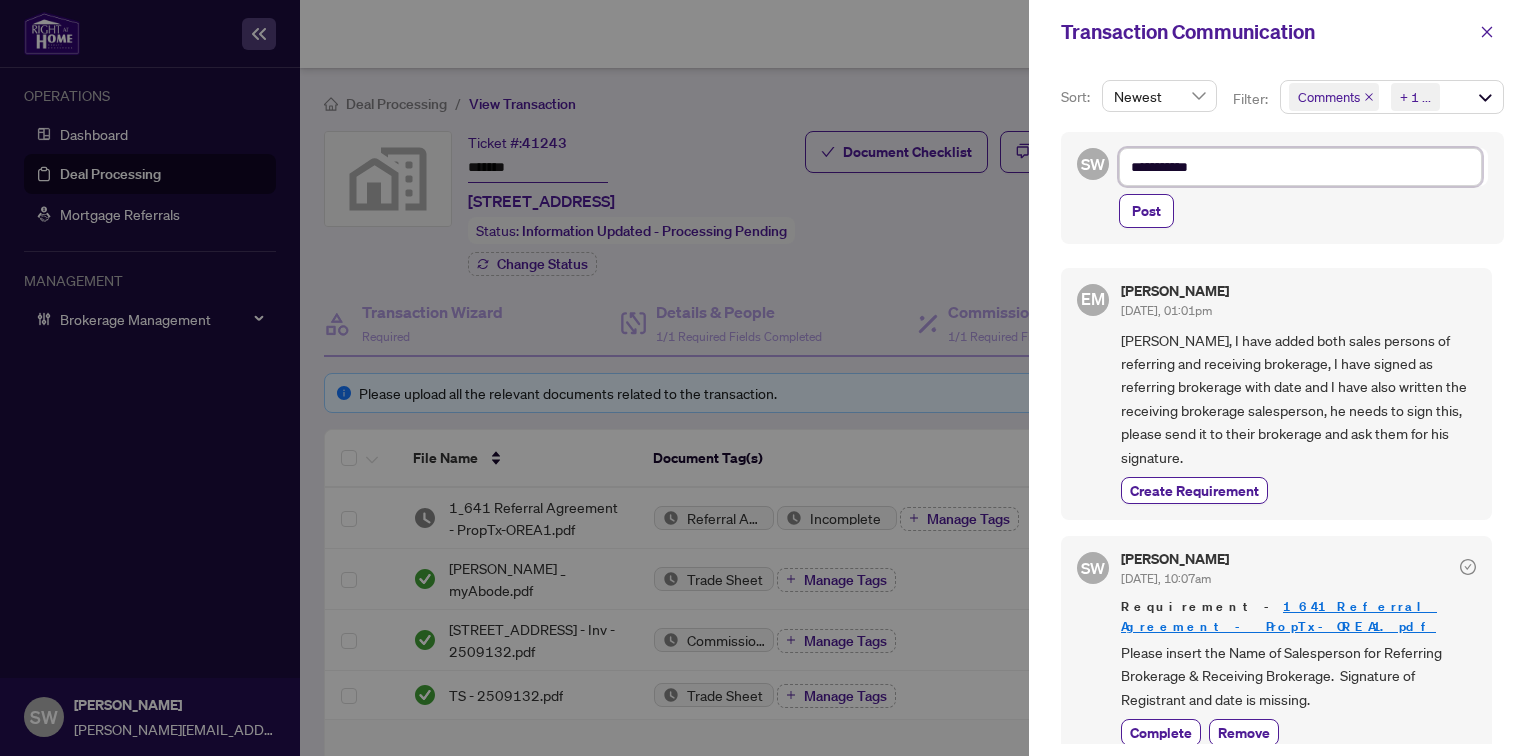 type on "**********" 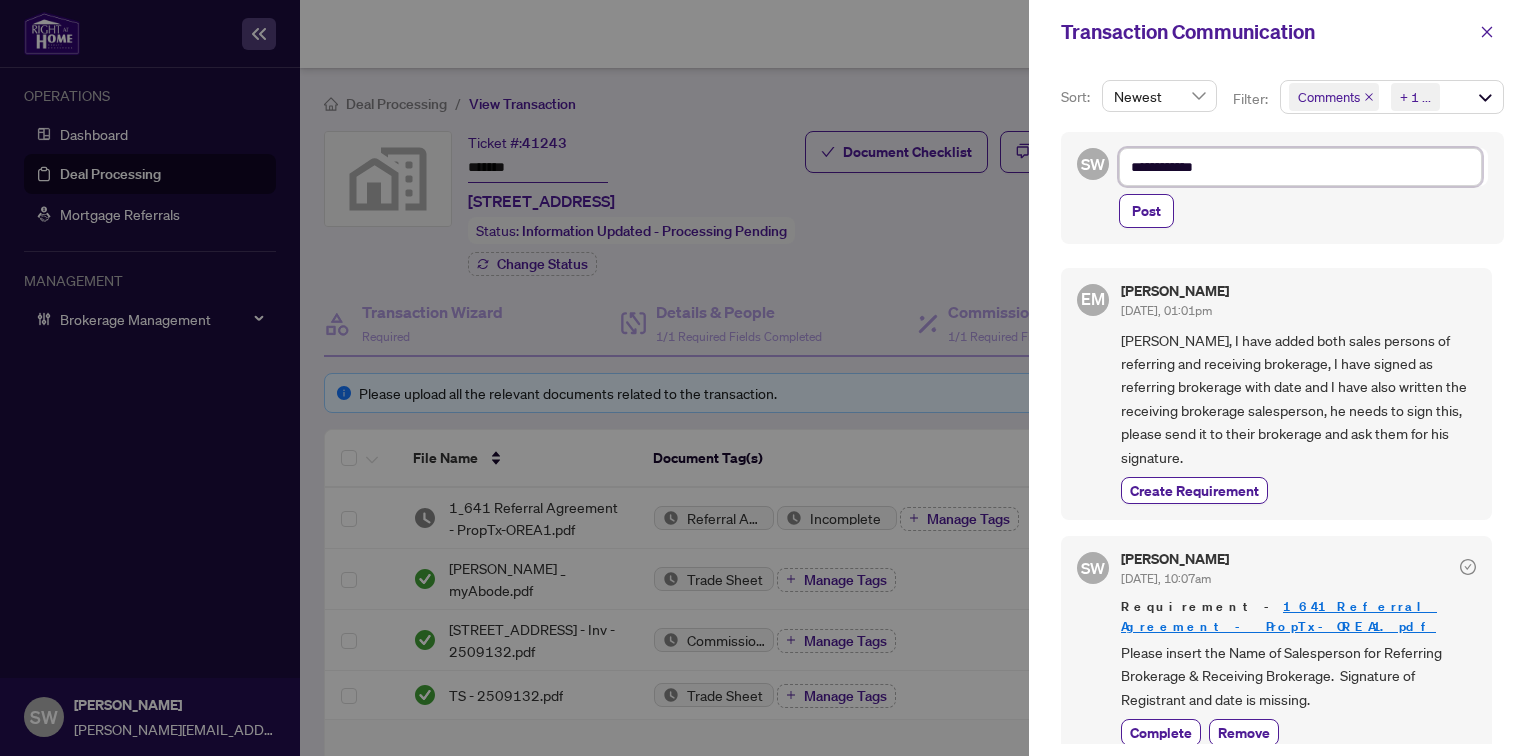 type on "**********" 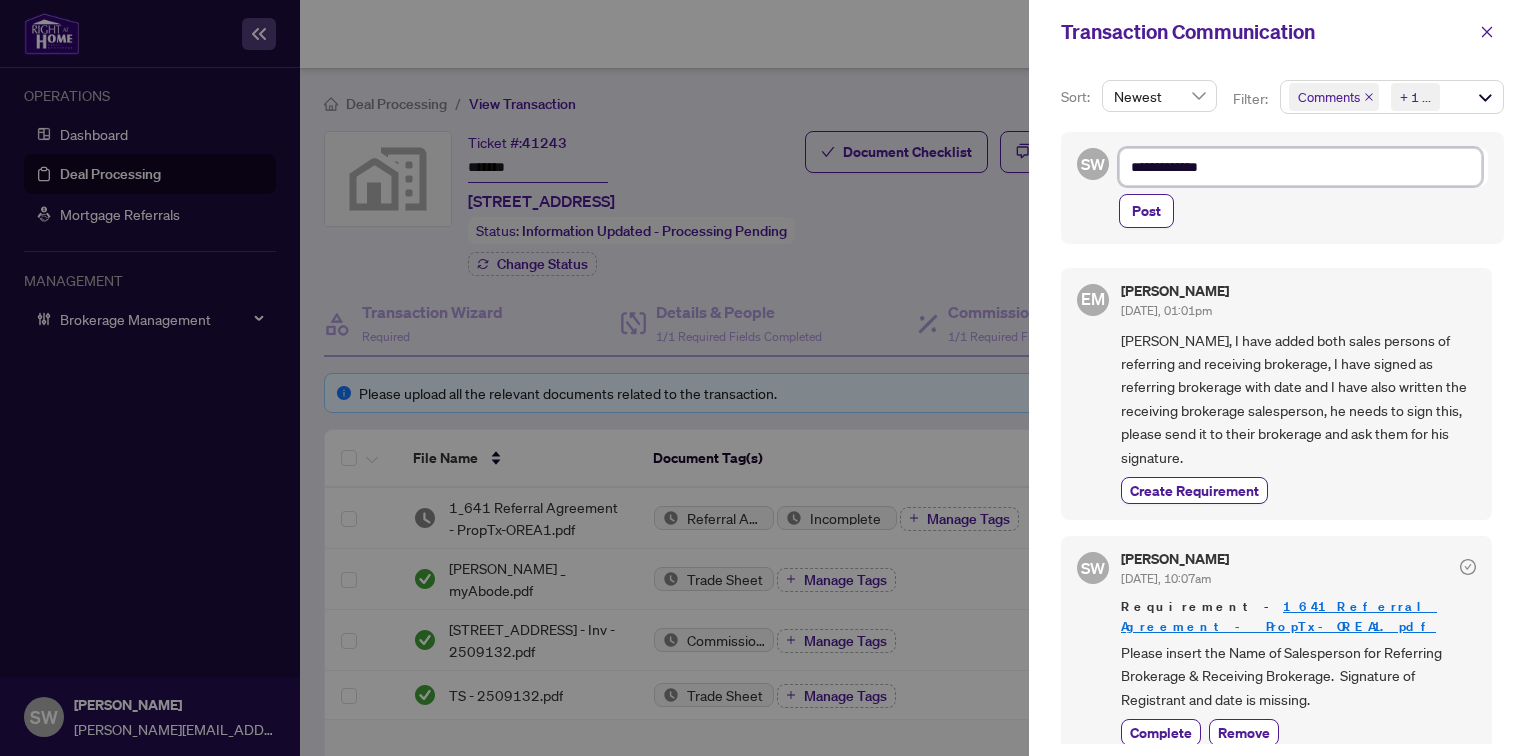 type on "**********" 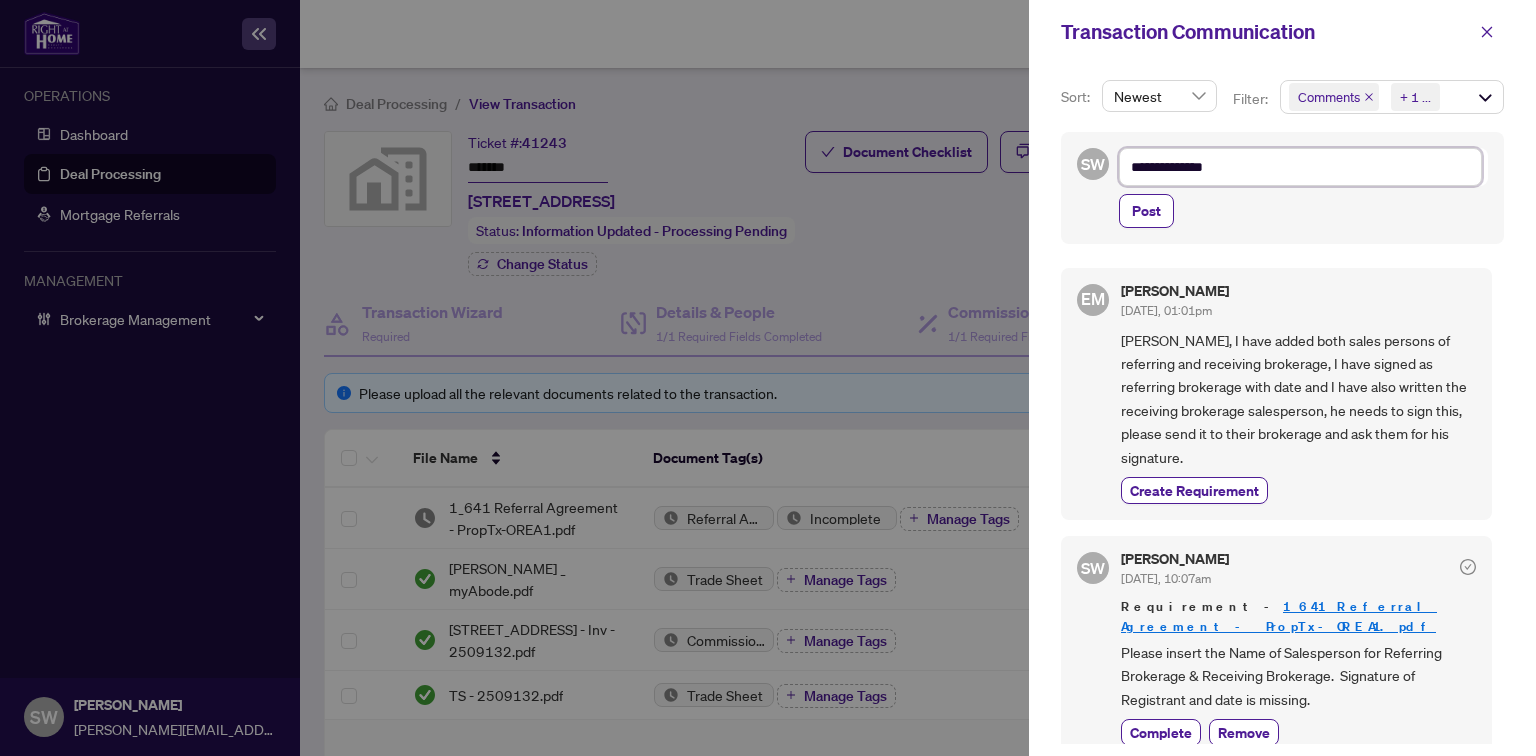 type on "**********" 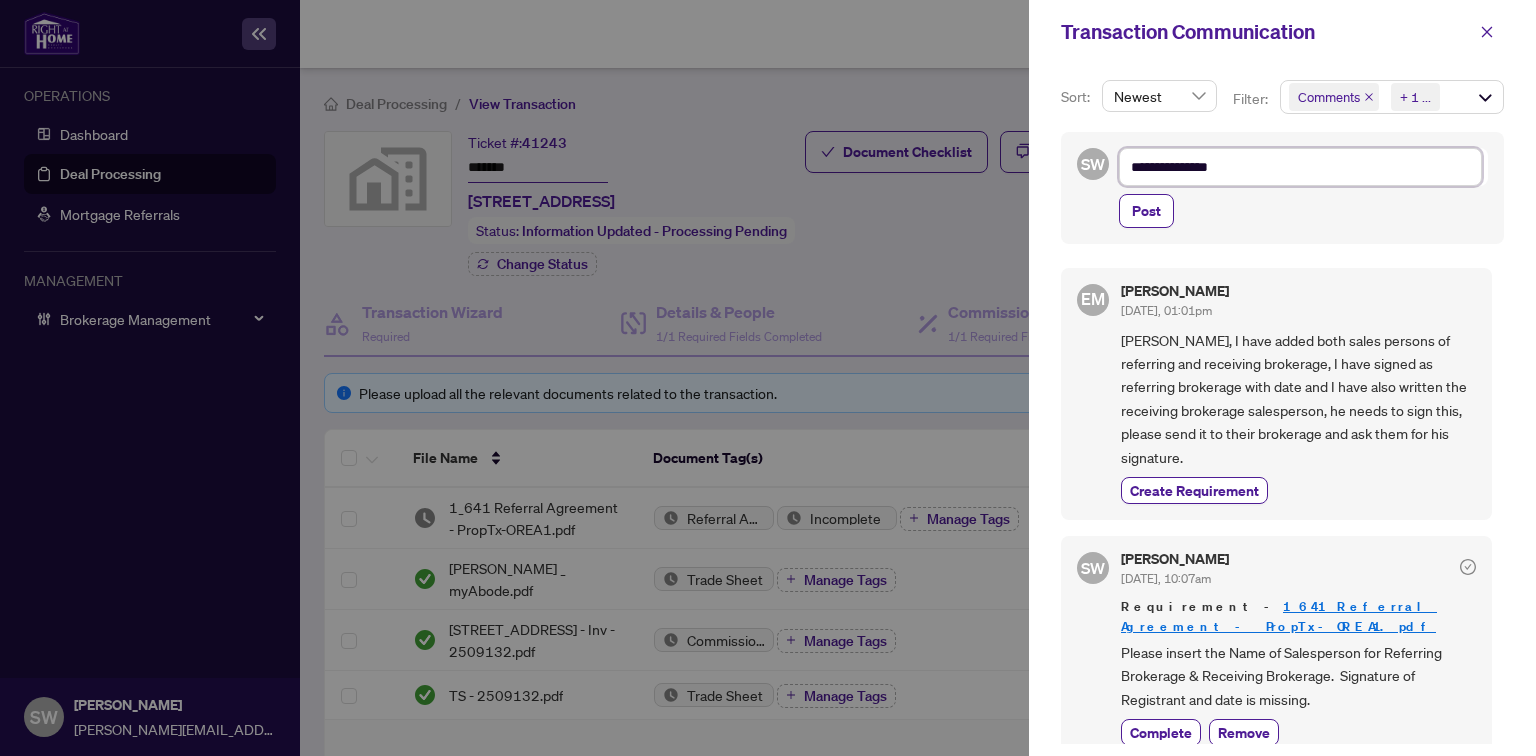 type on "**********" 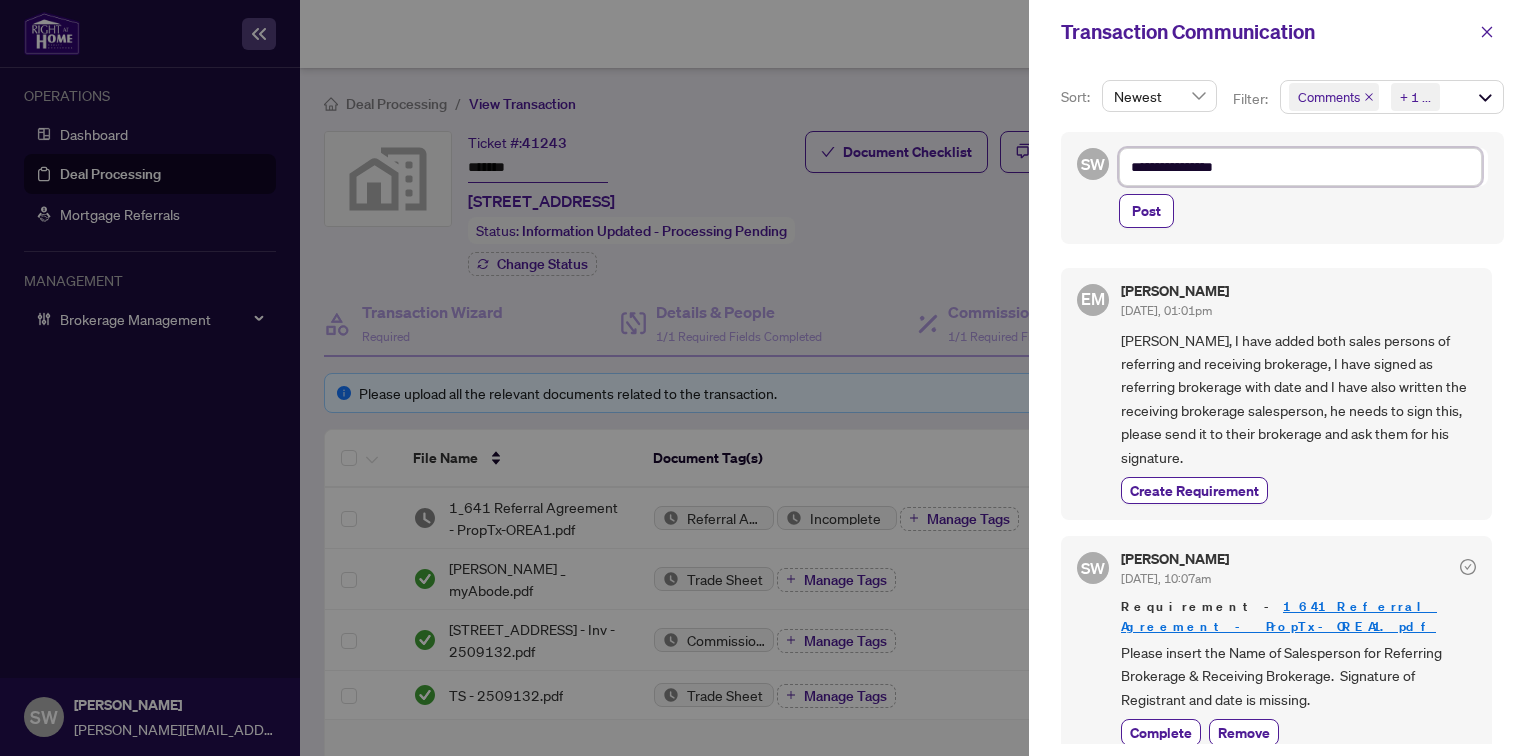 type on "**********" 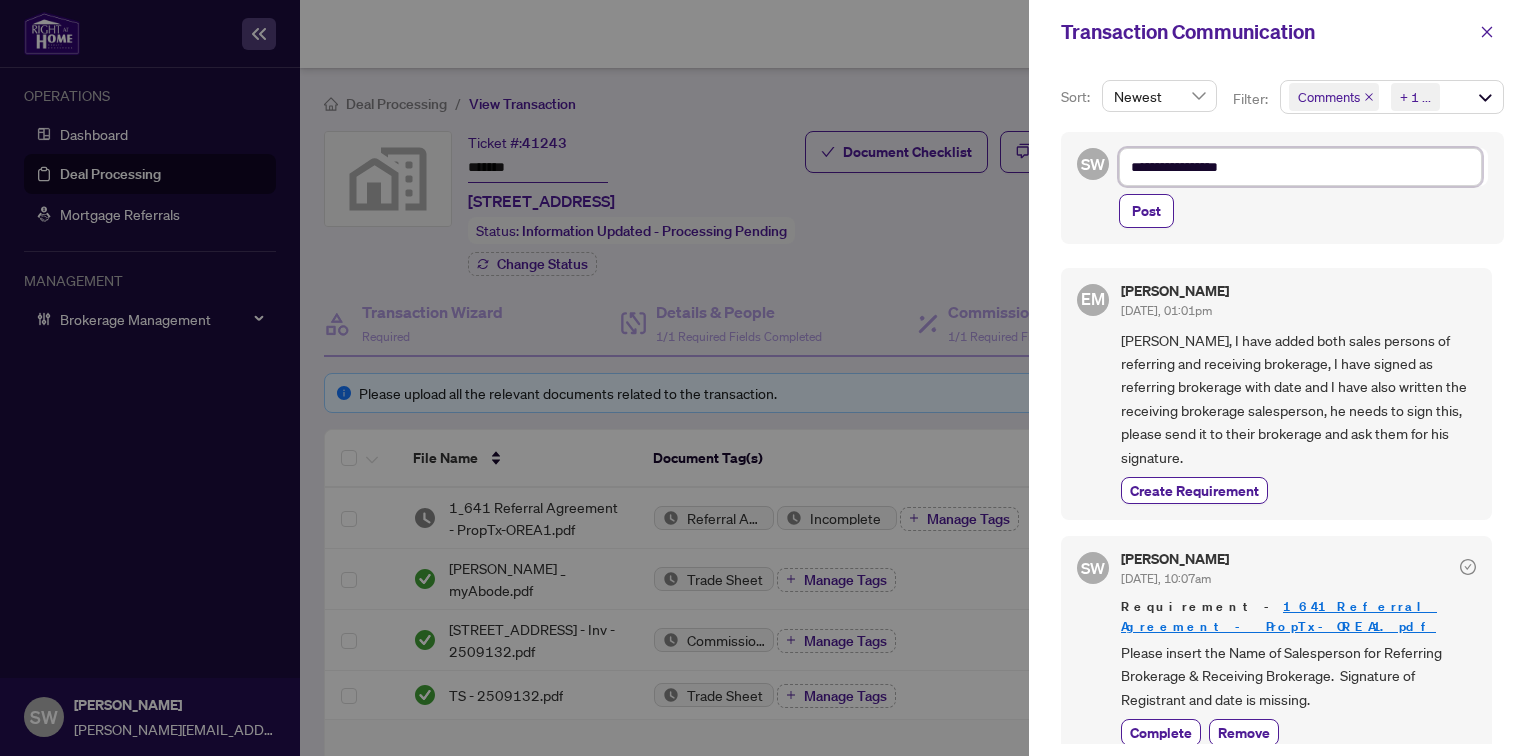 type on "**********" 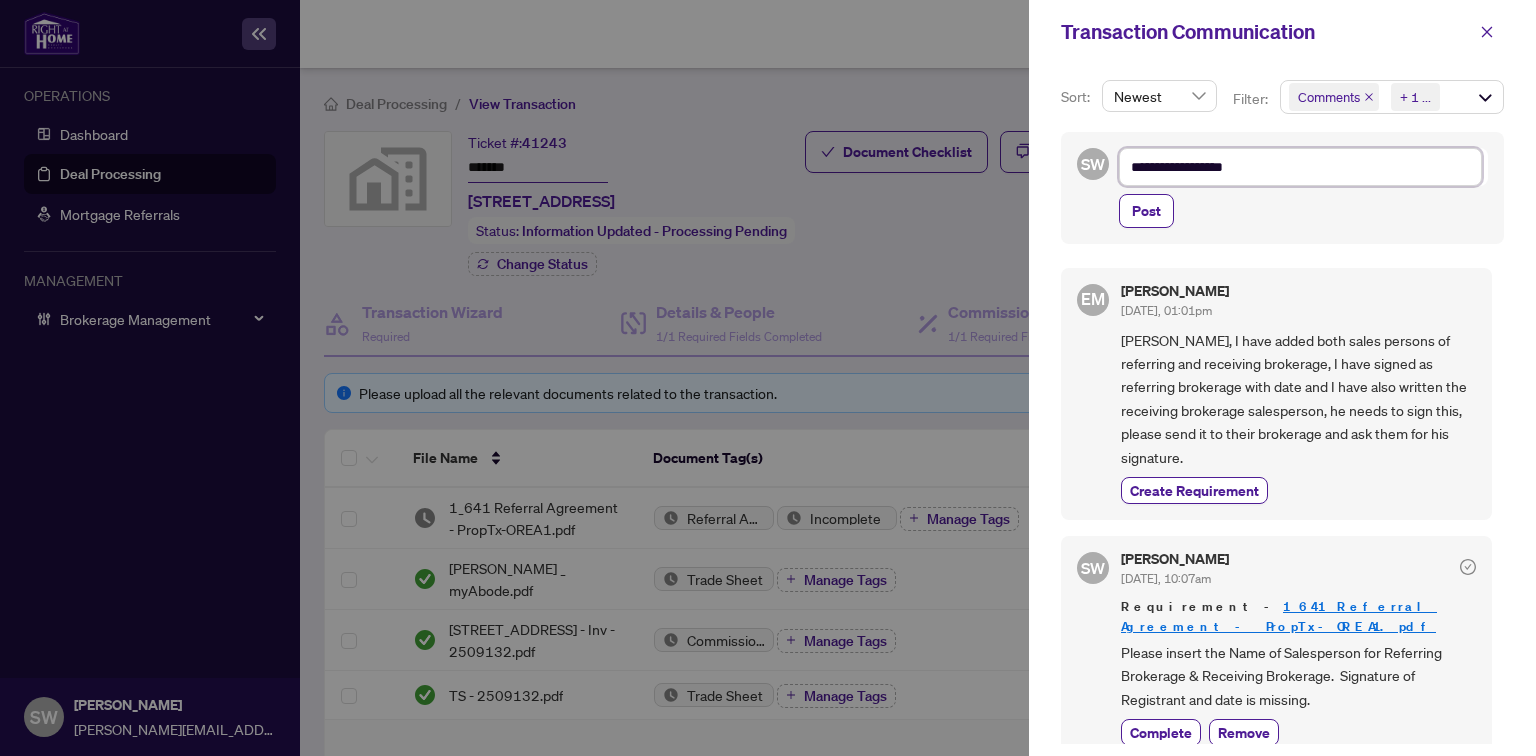 type on "**********" 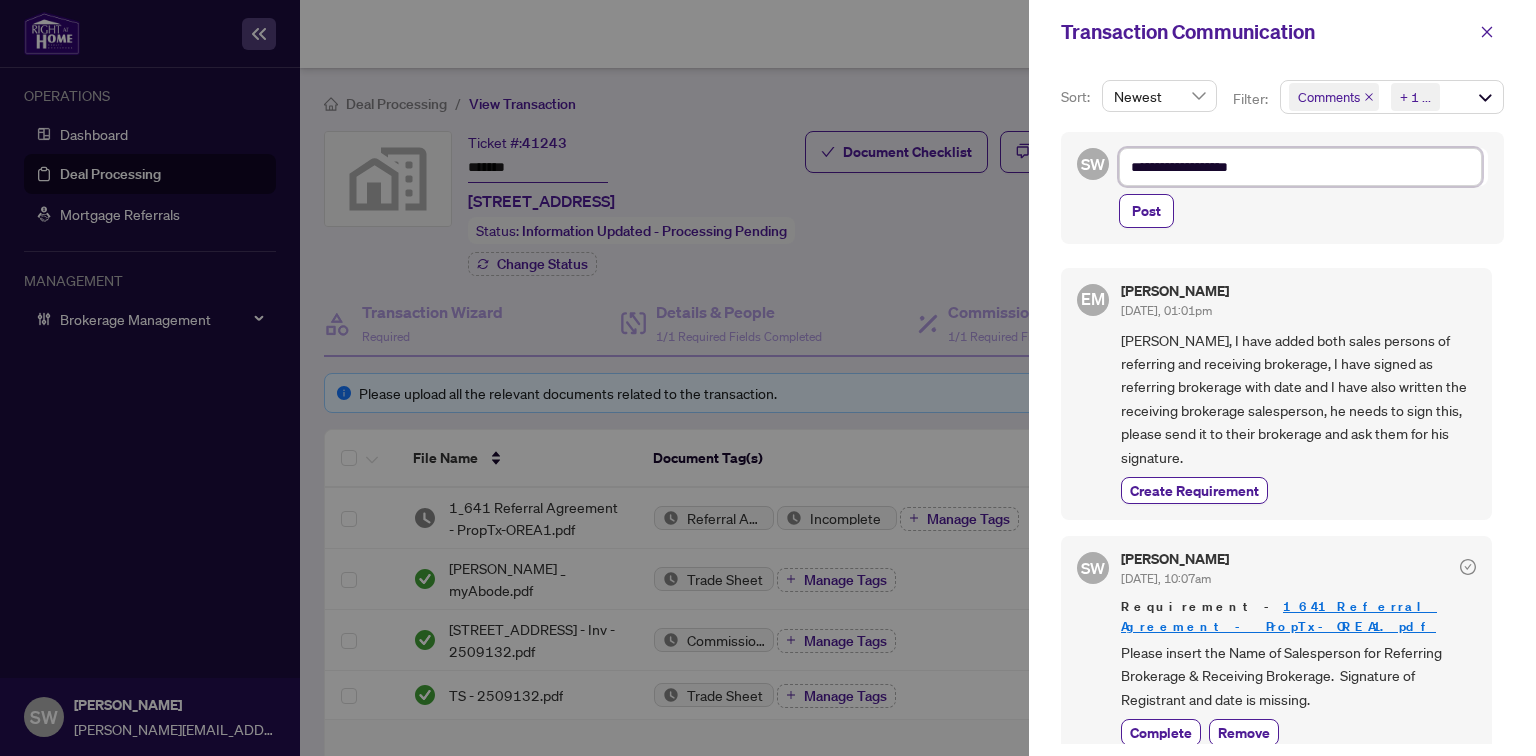 type on "**********" 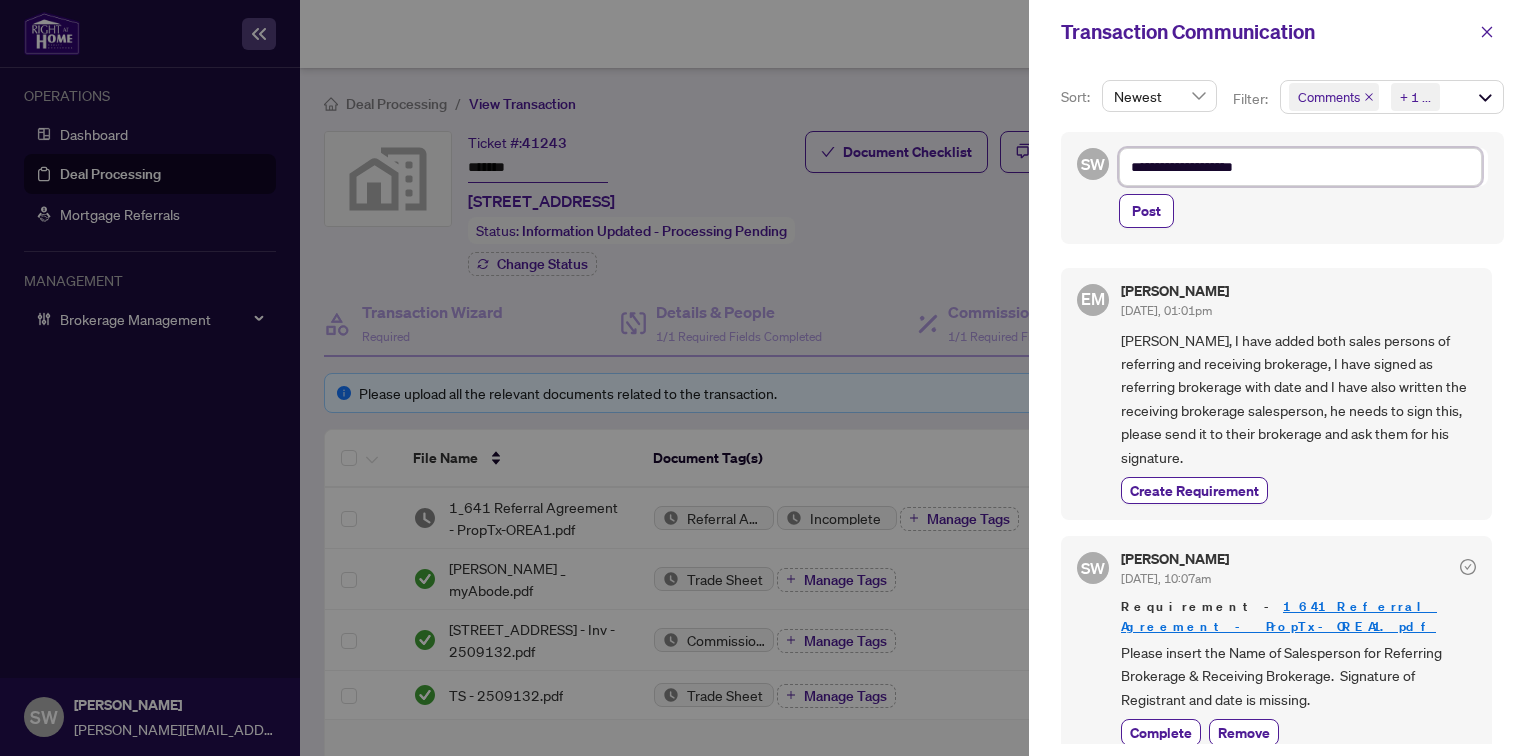 type on "**********" 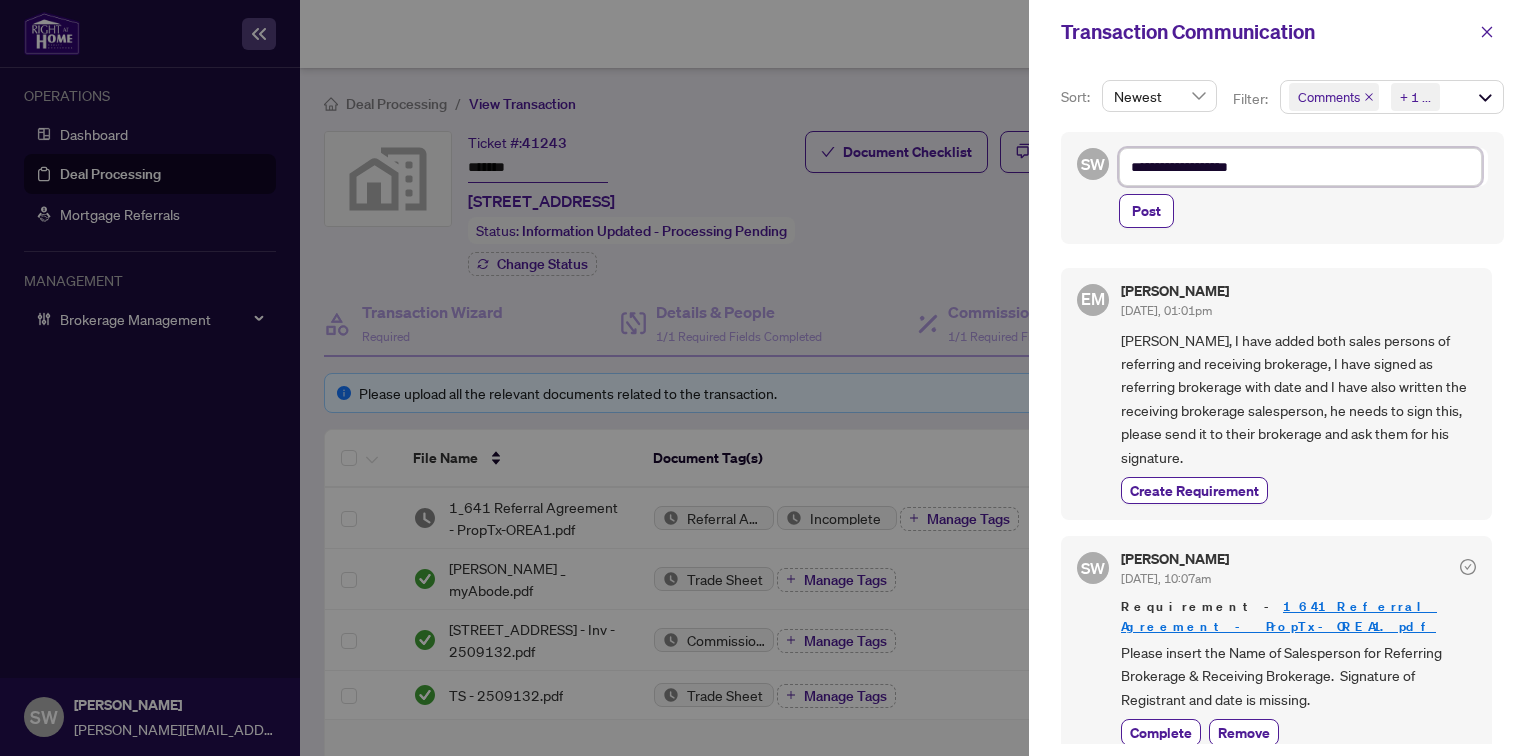 type on "**********" 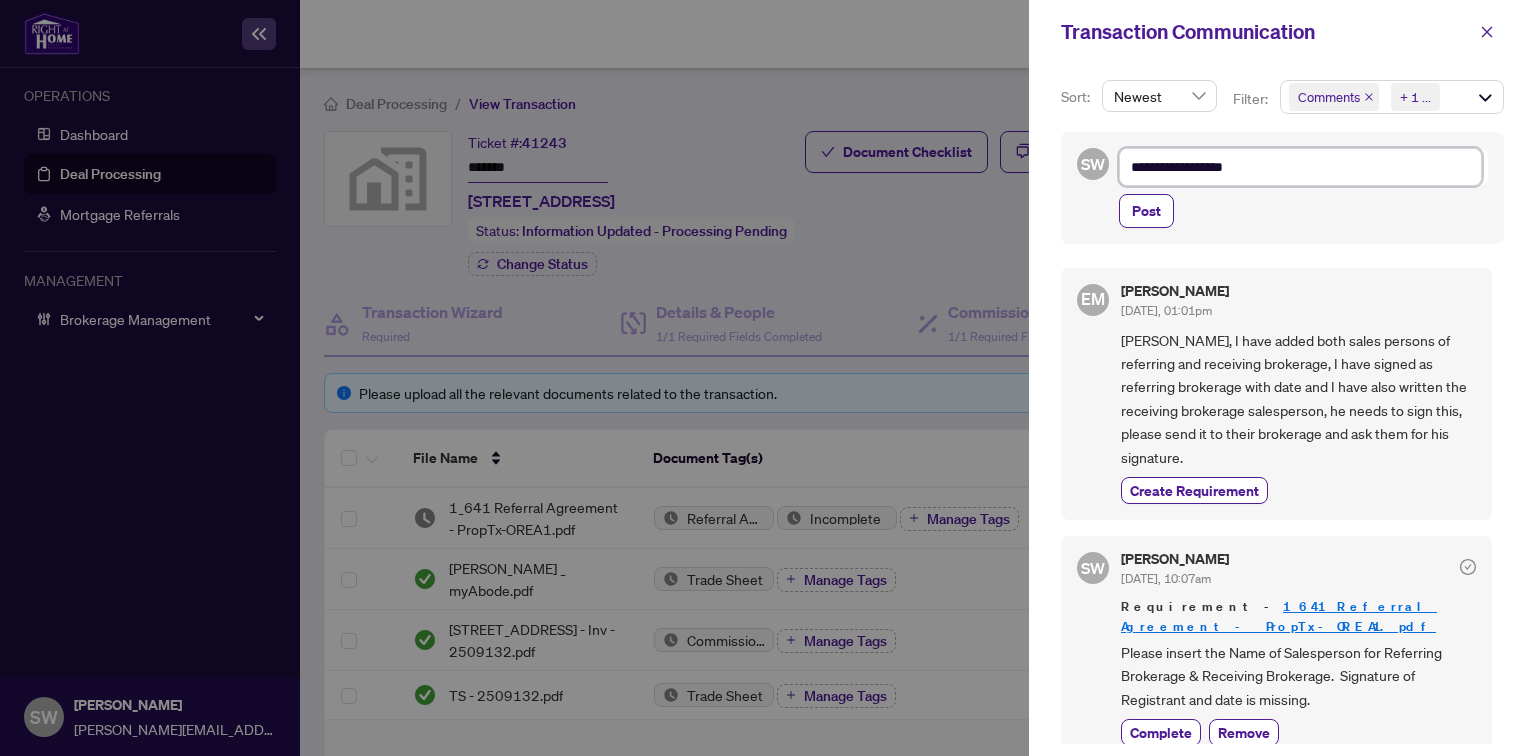 type on "**********" 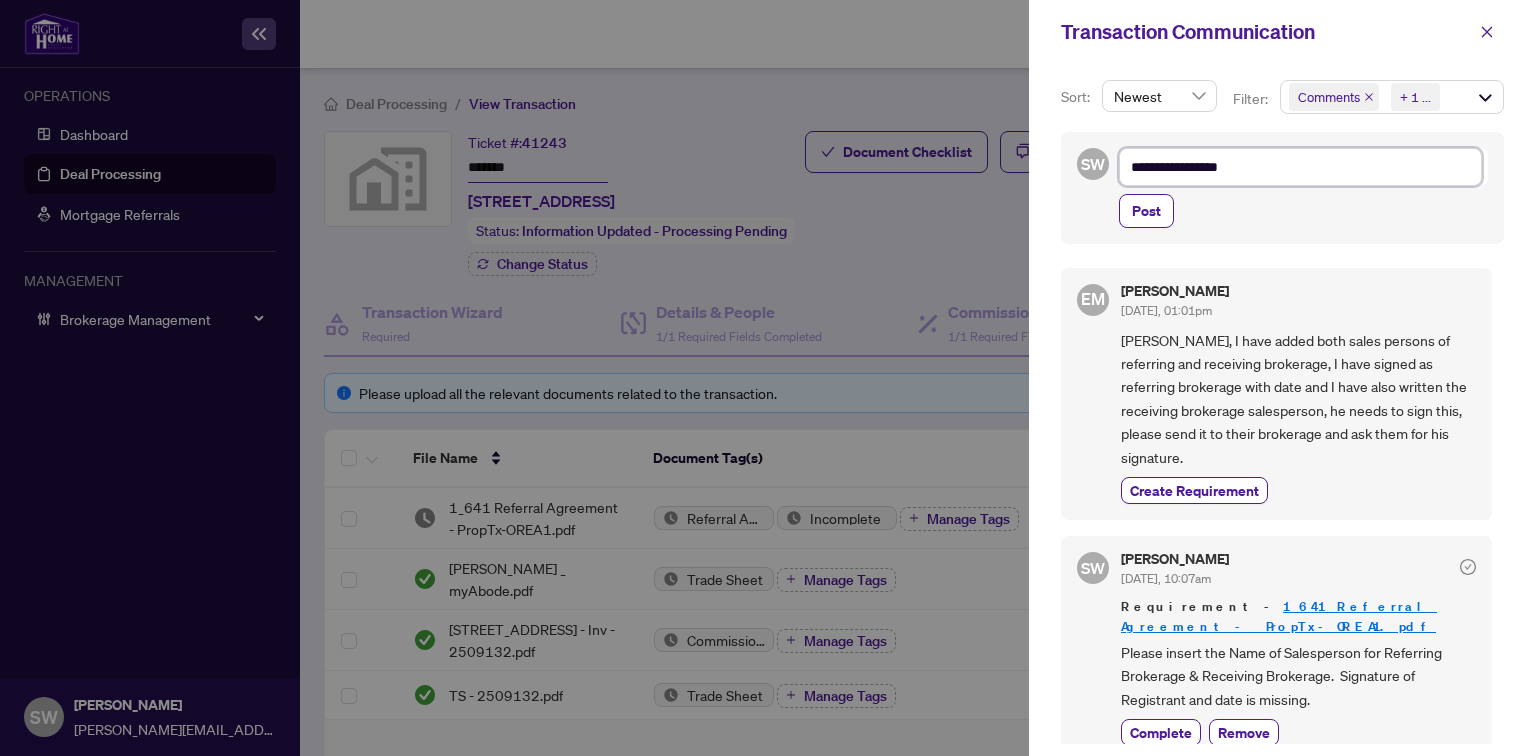 type on "**********" 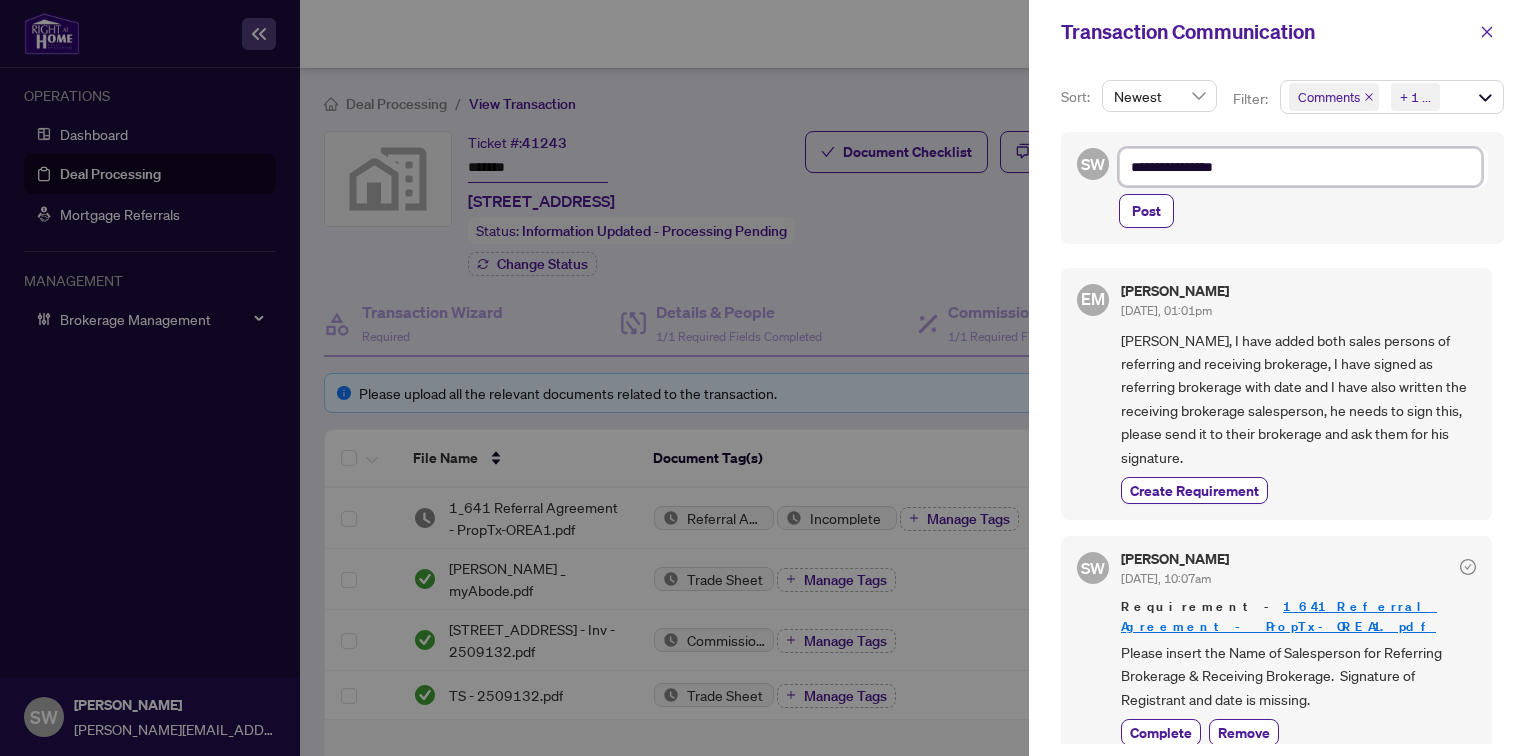 type on "**********" 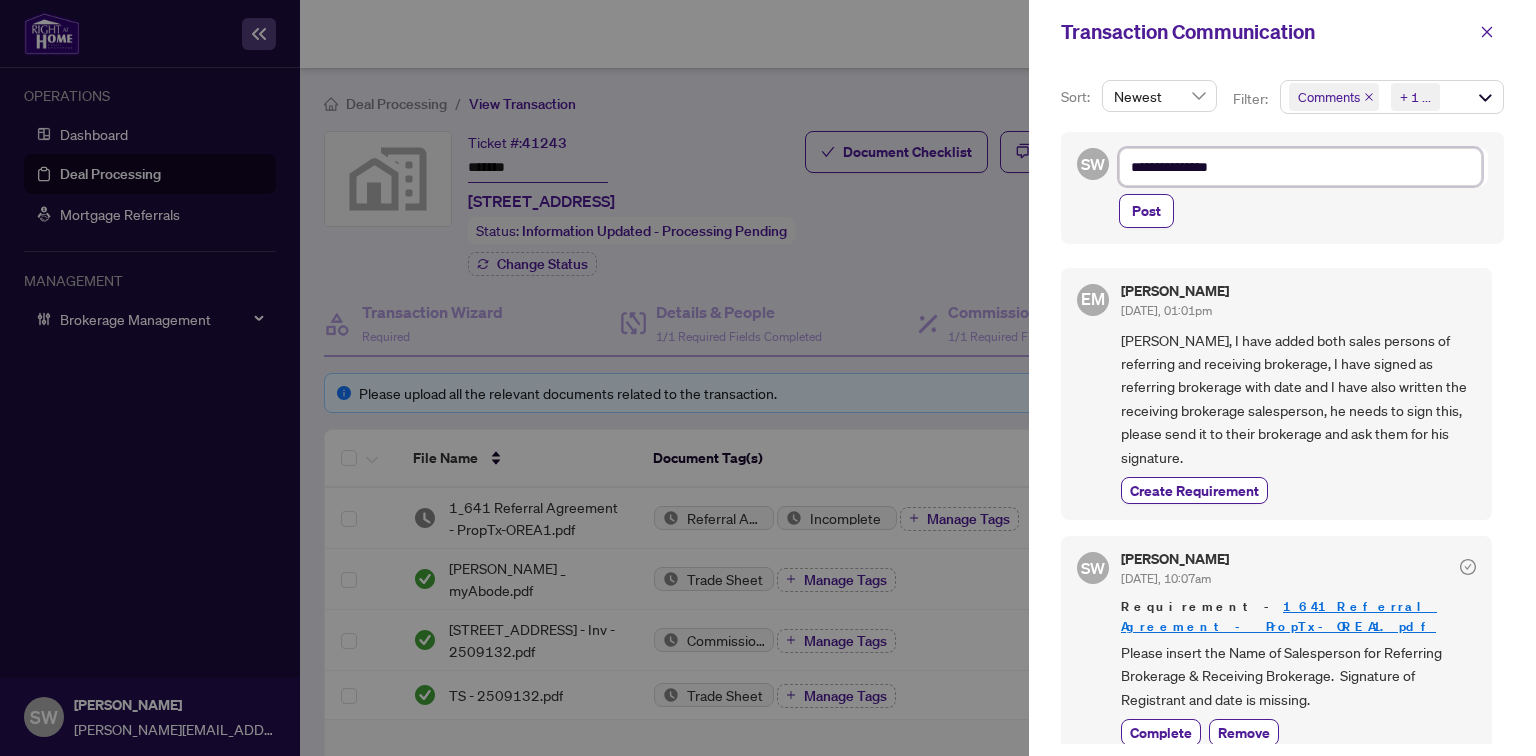 type on "**********" 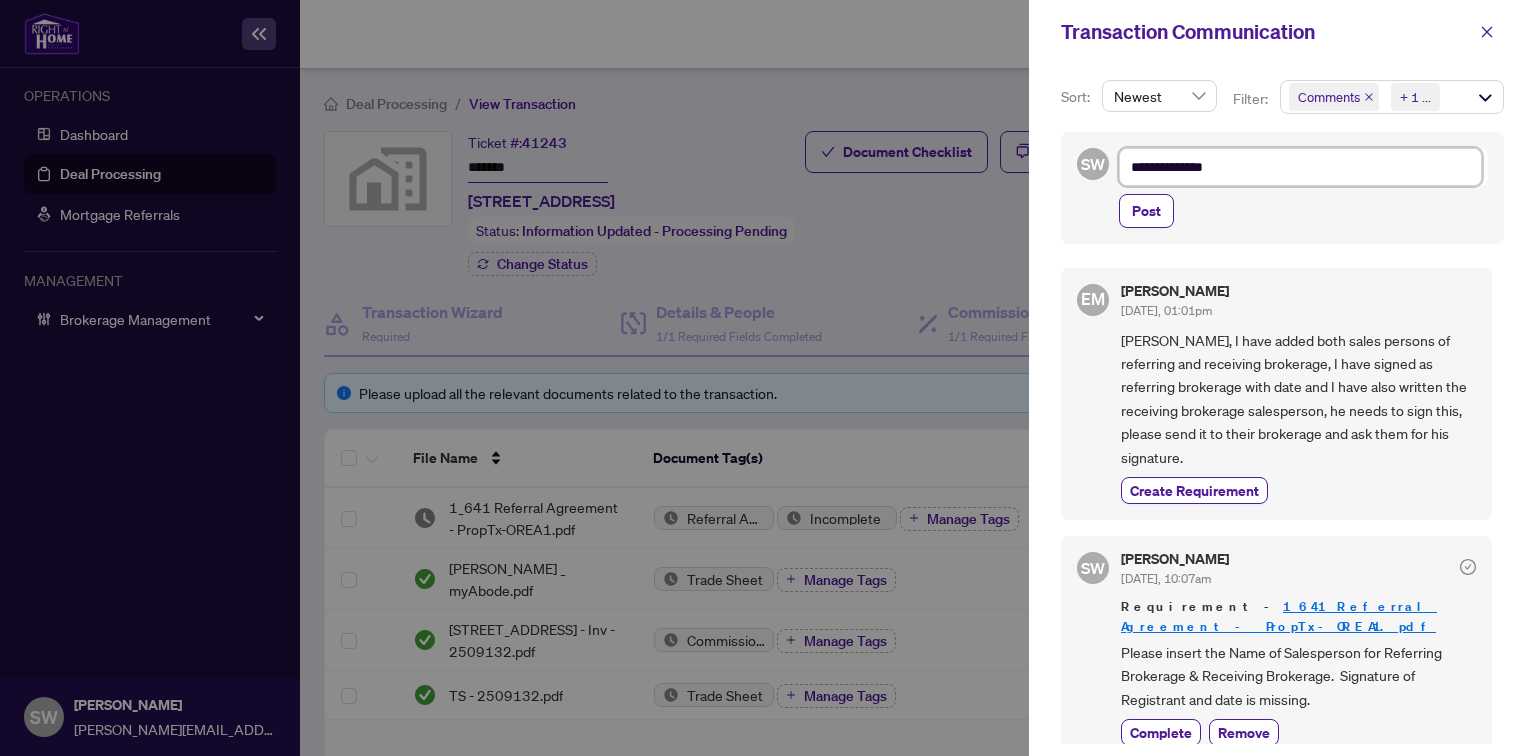 type on "**********" 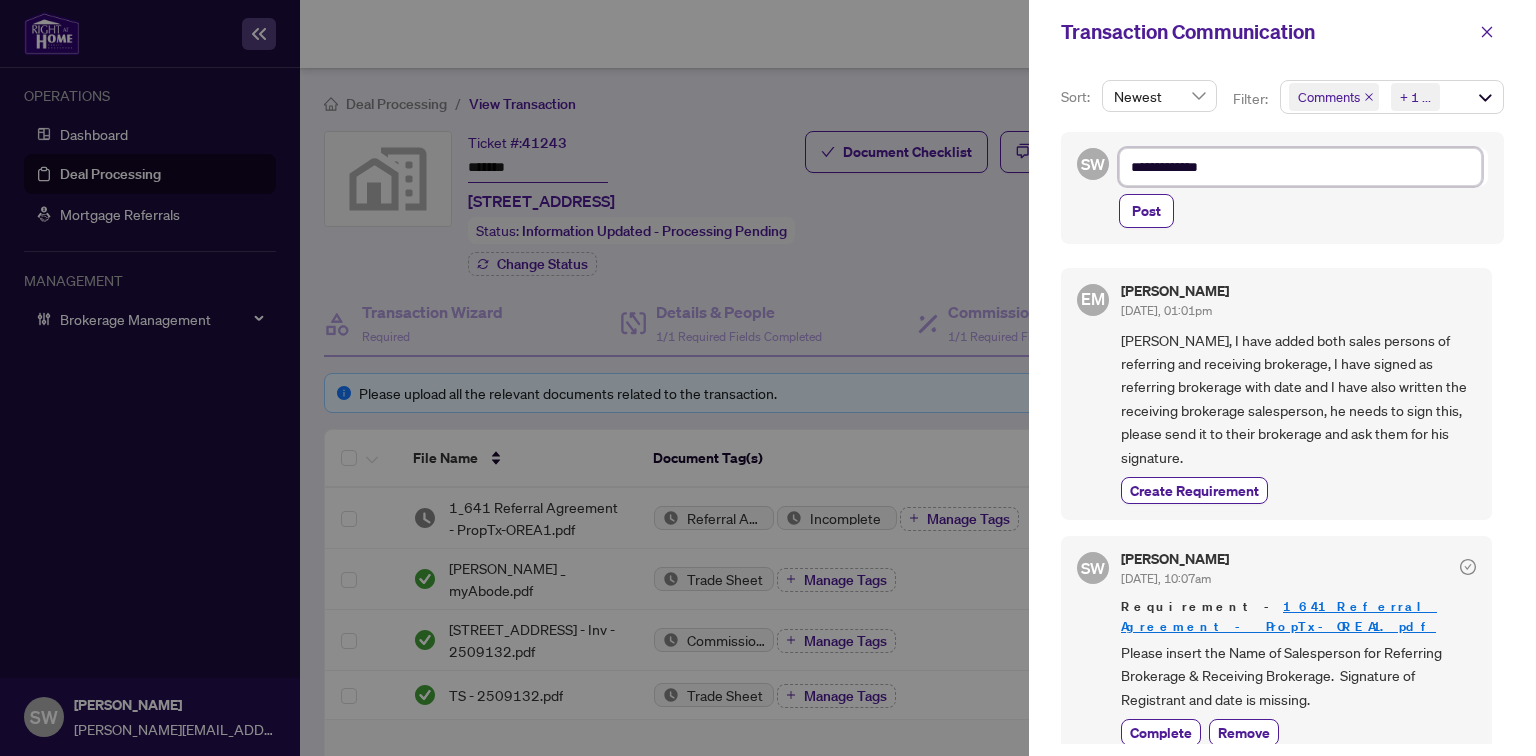 type on "**********" 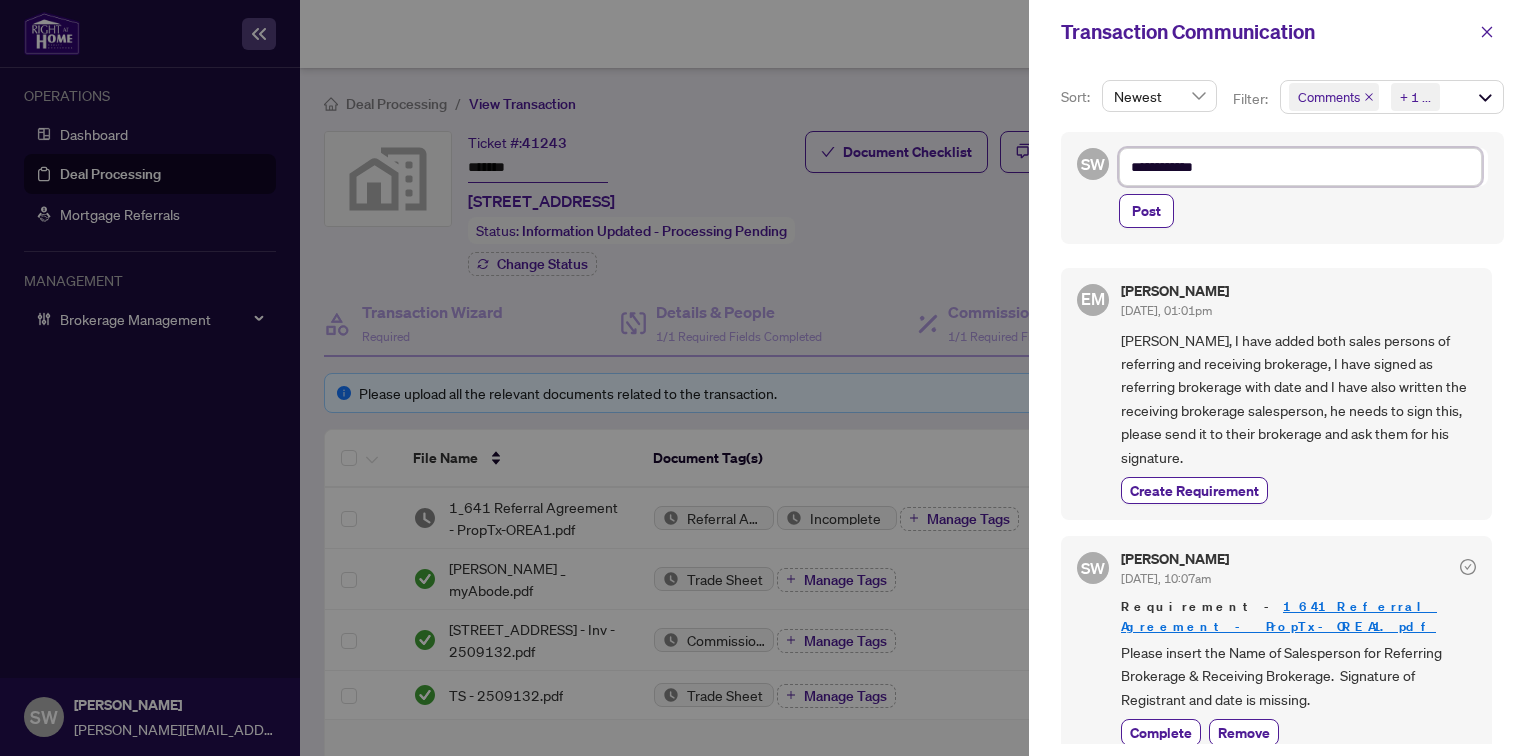 type on "**********" 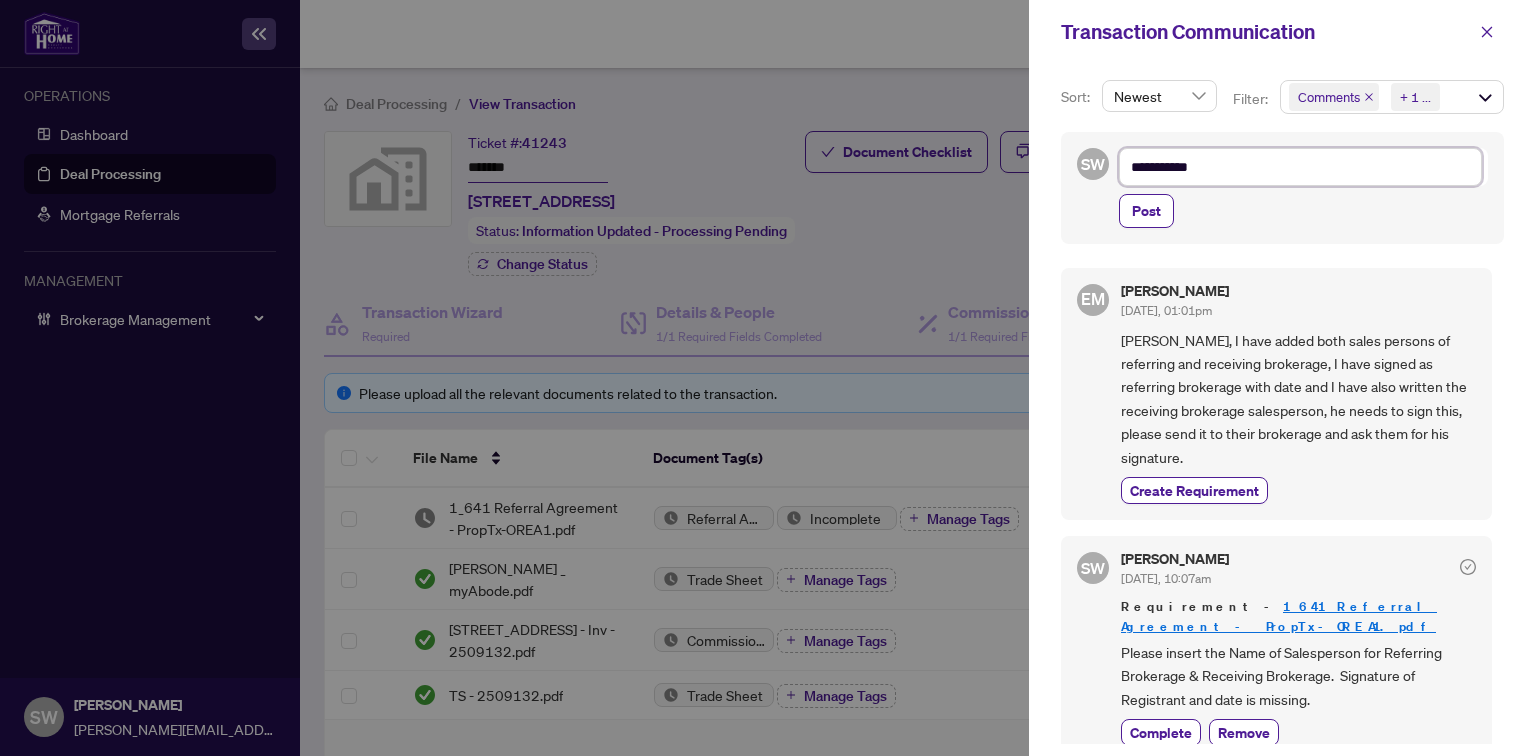 type on "**********" 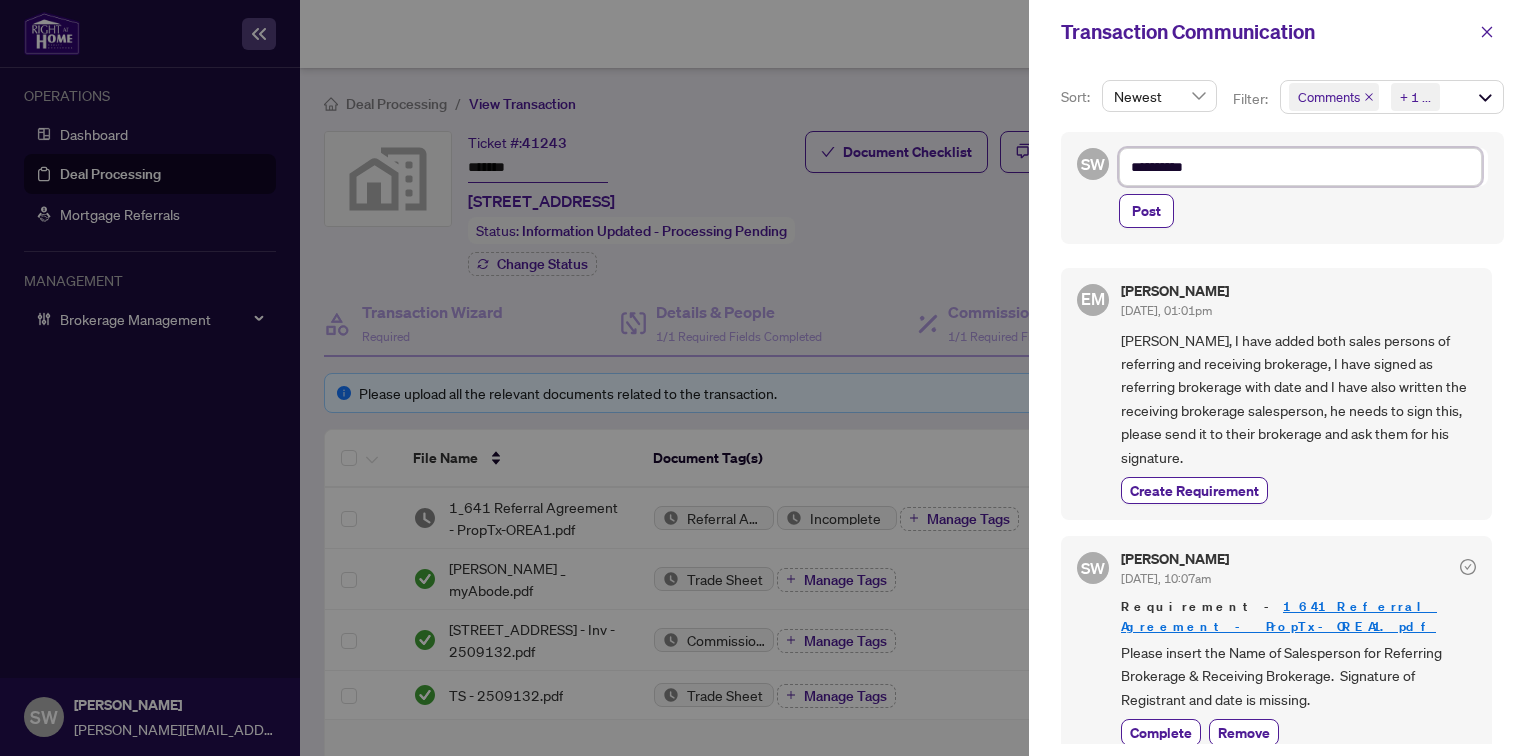 type on "********" 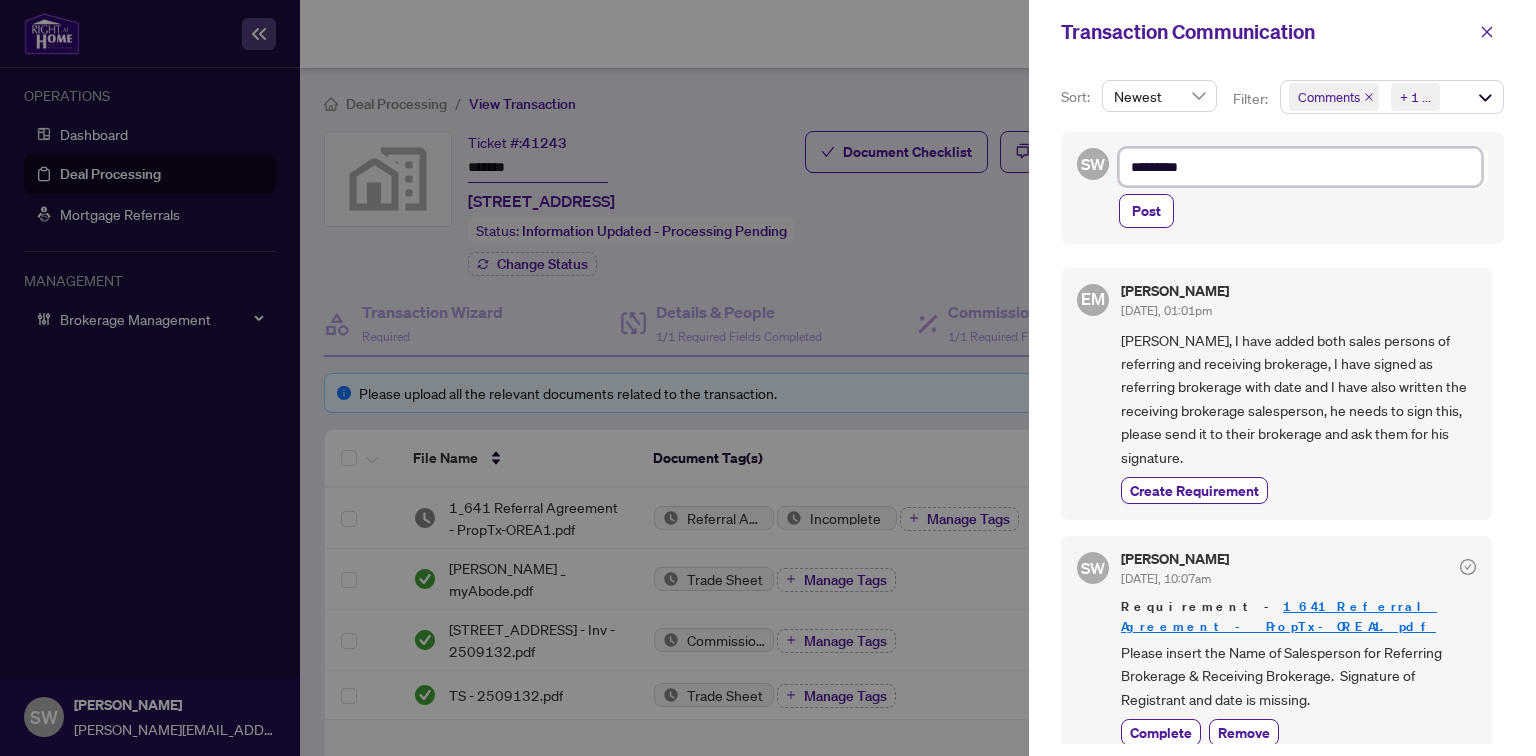 type on "********" 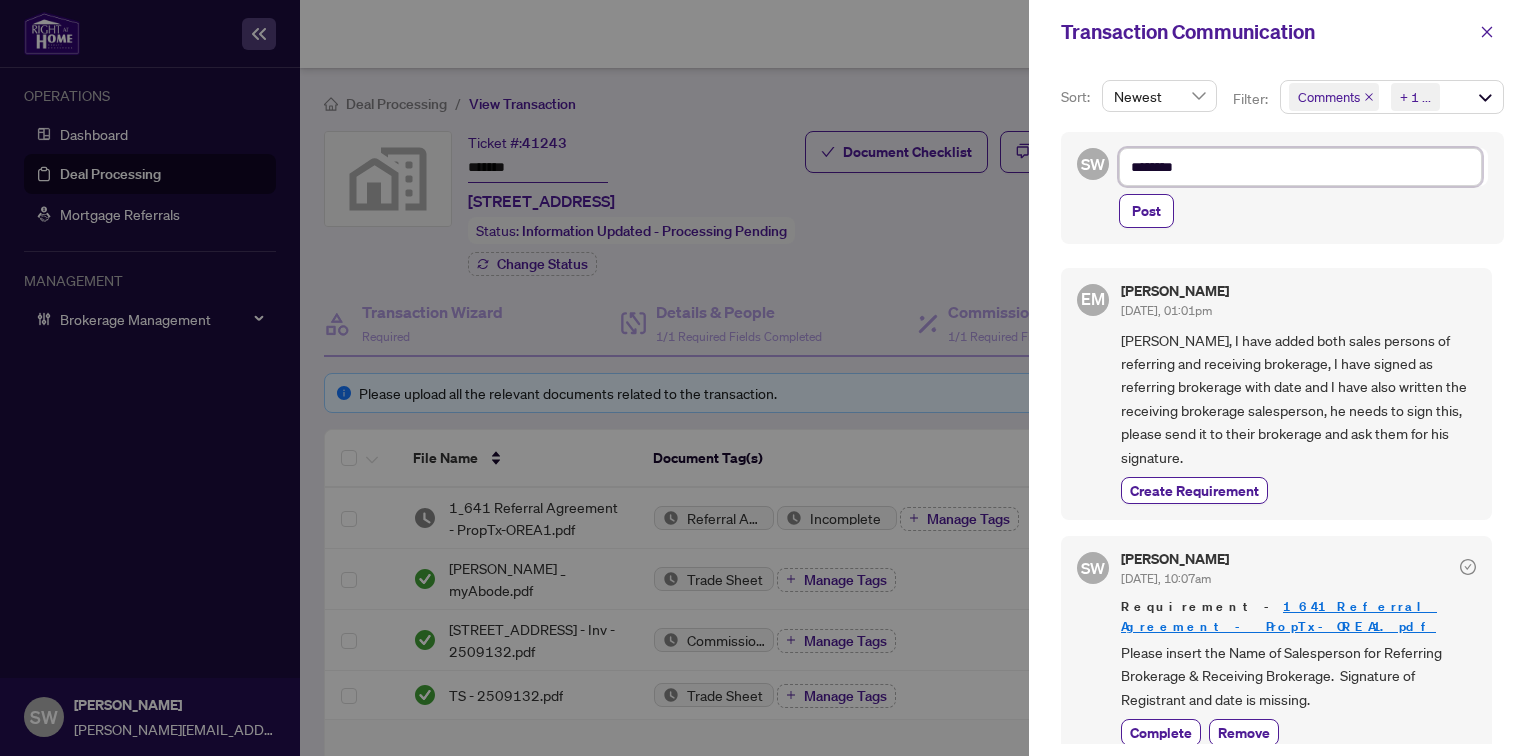 type on "*******" 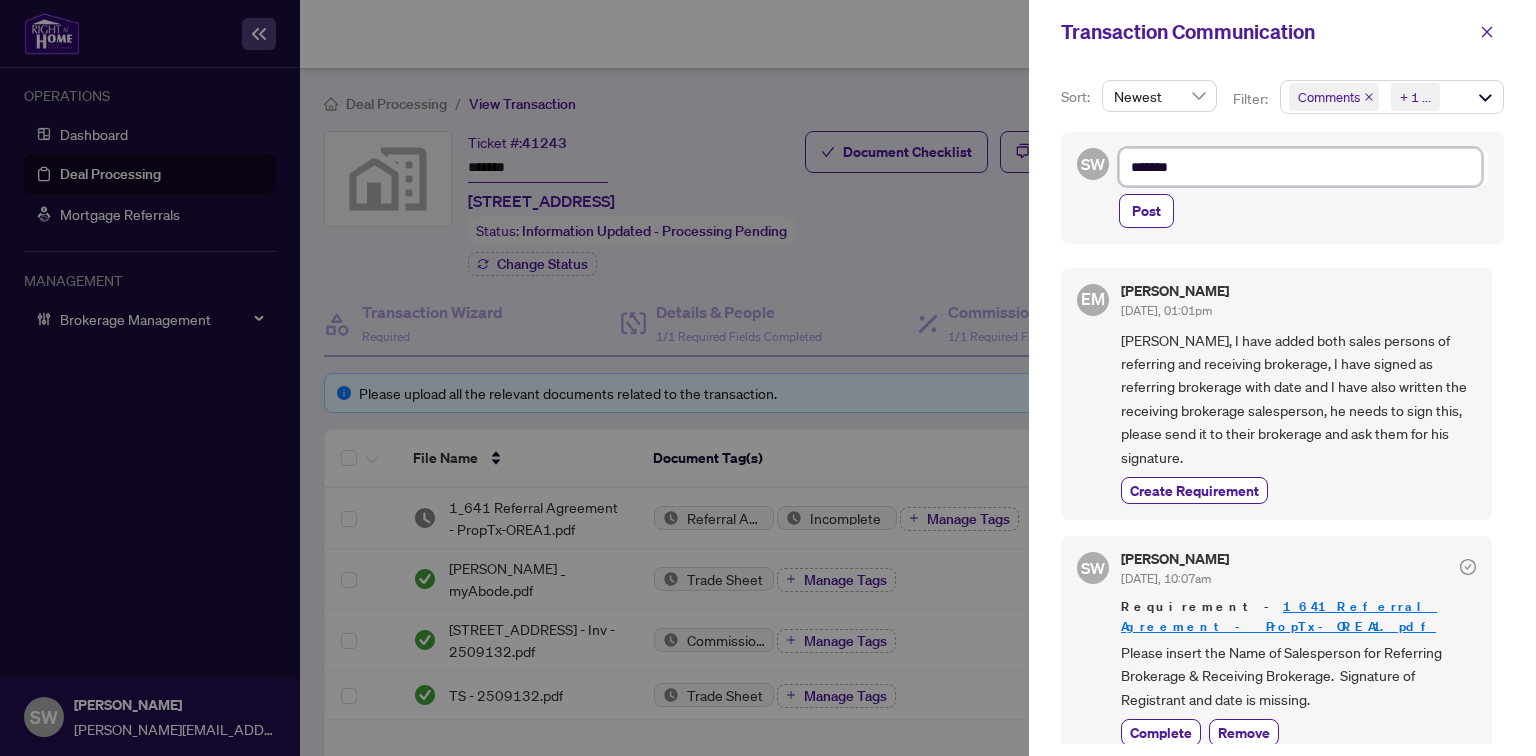 type on "******" 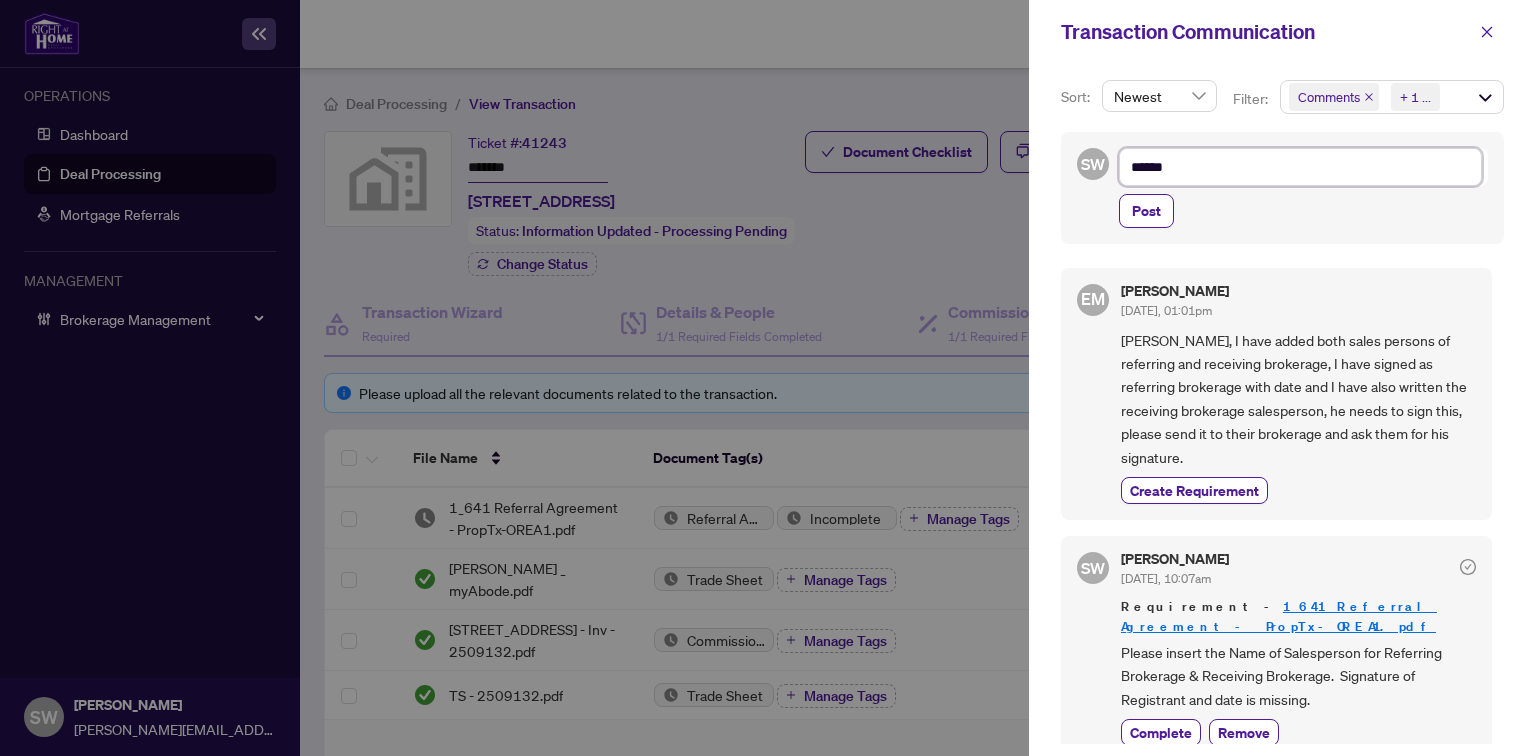 type on "*****" 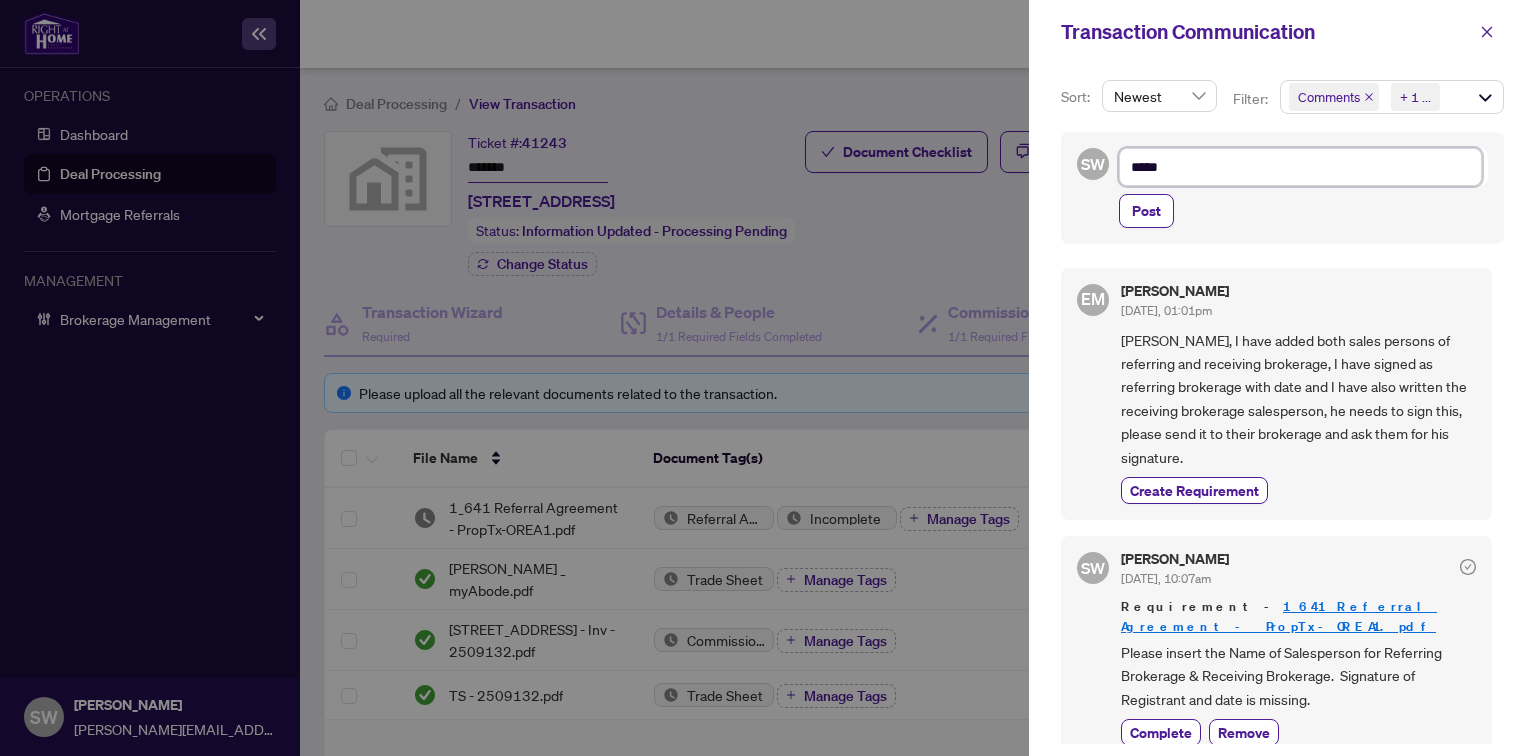type on "***" 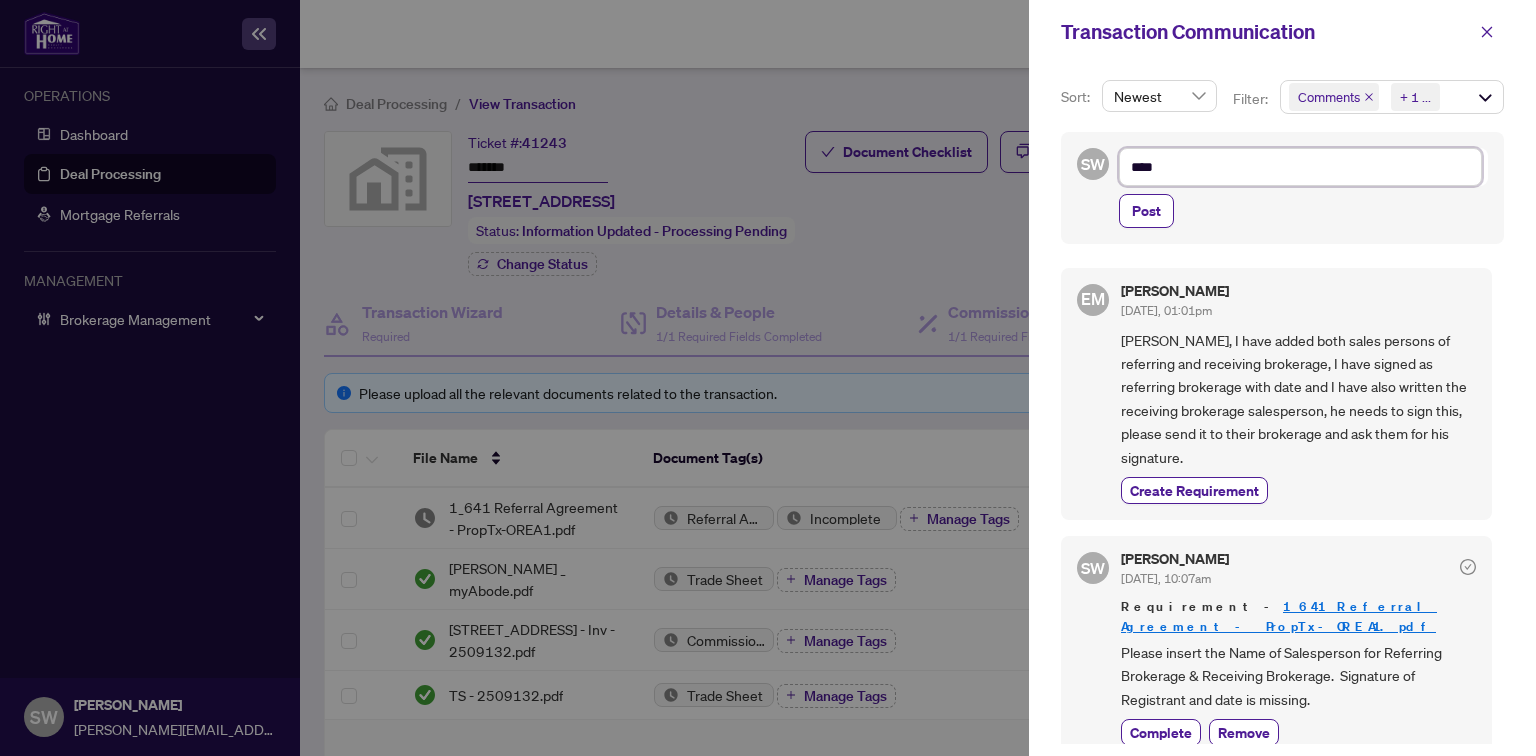 type on "***" 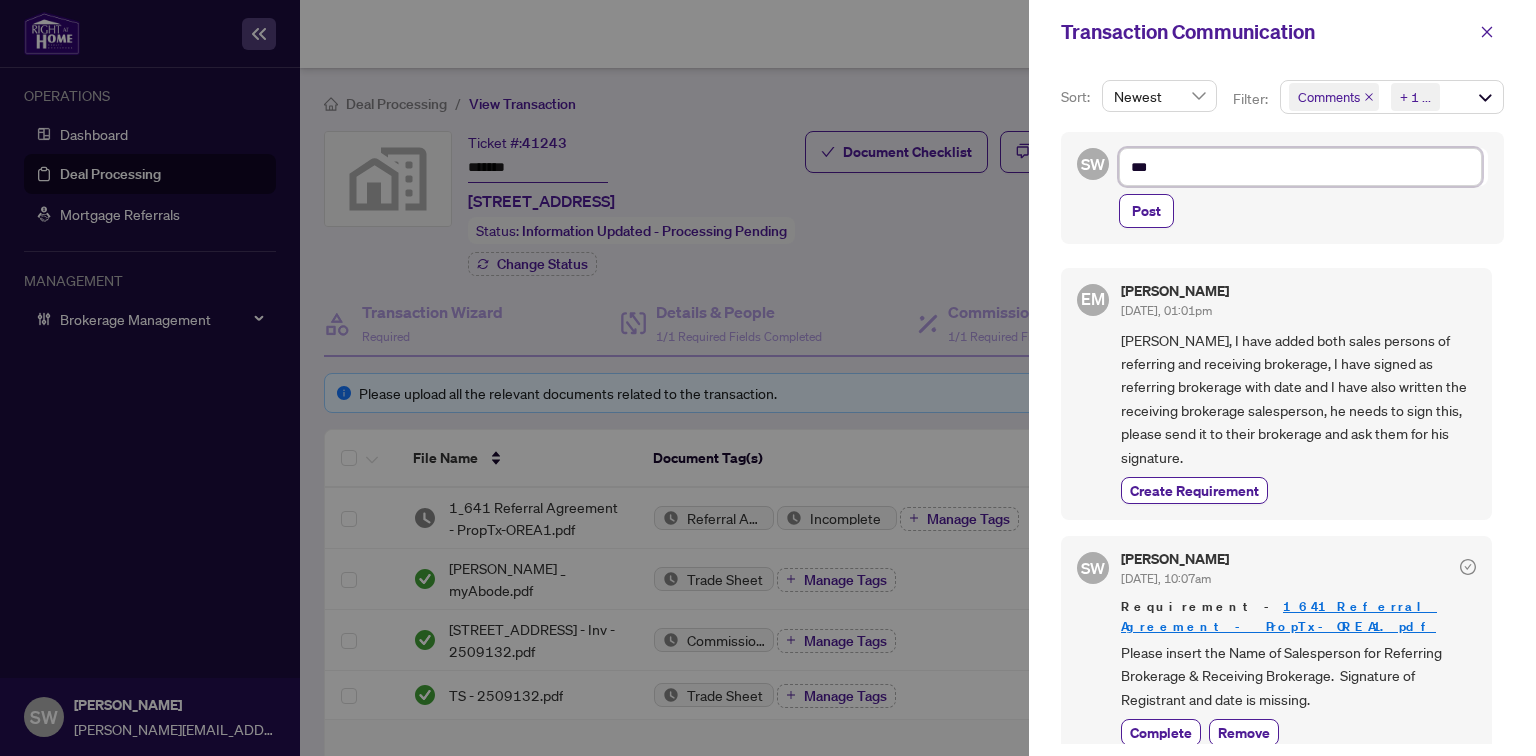 type on "**" 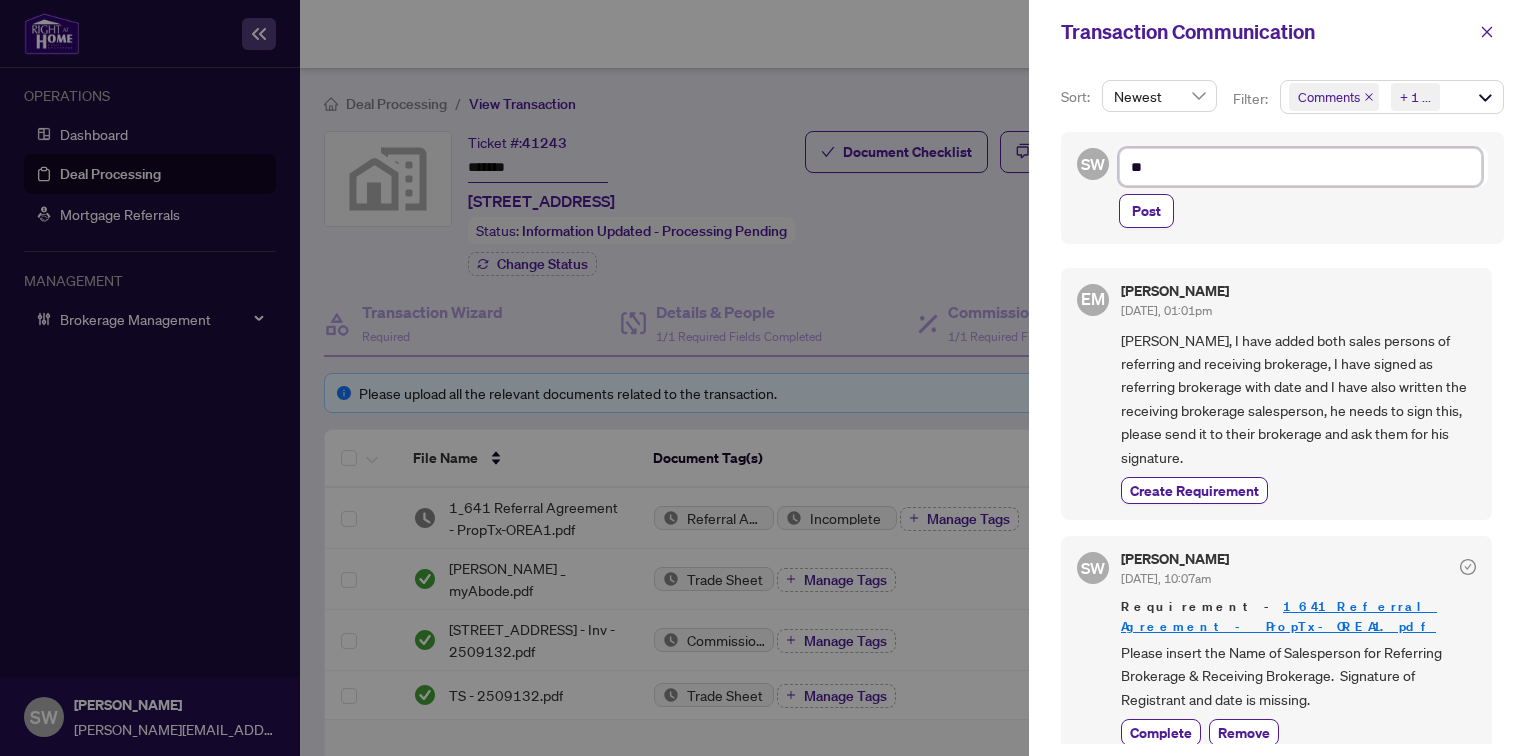 type on "*" 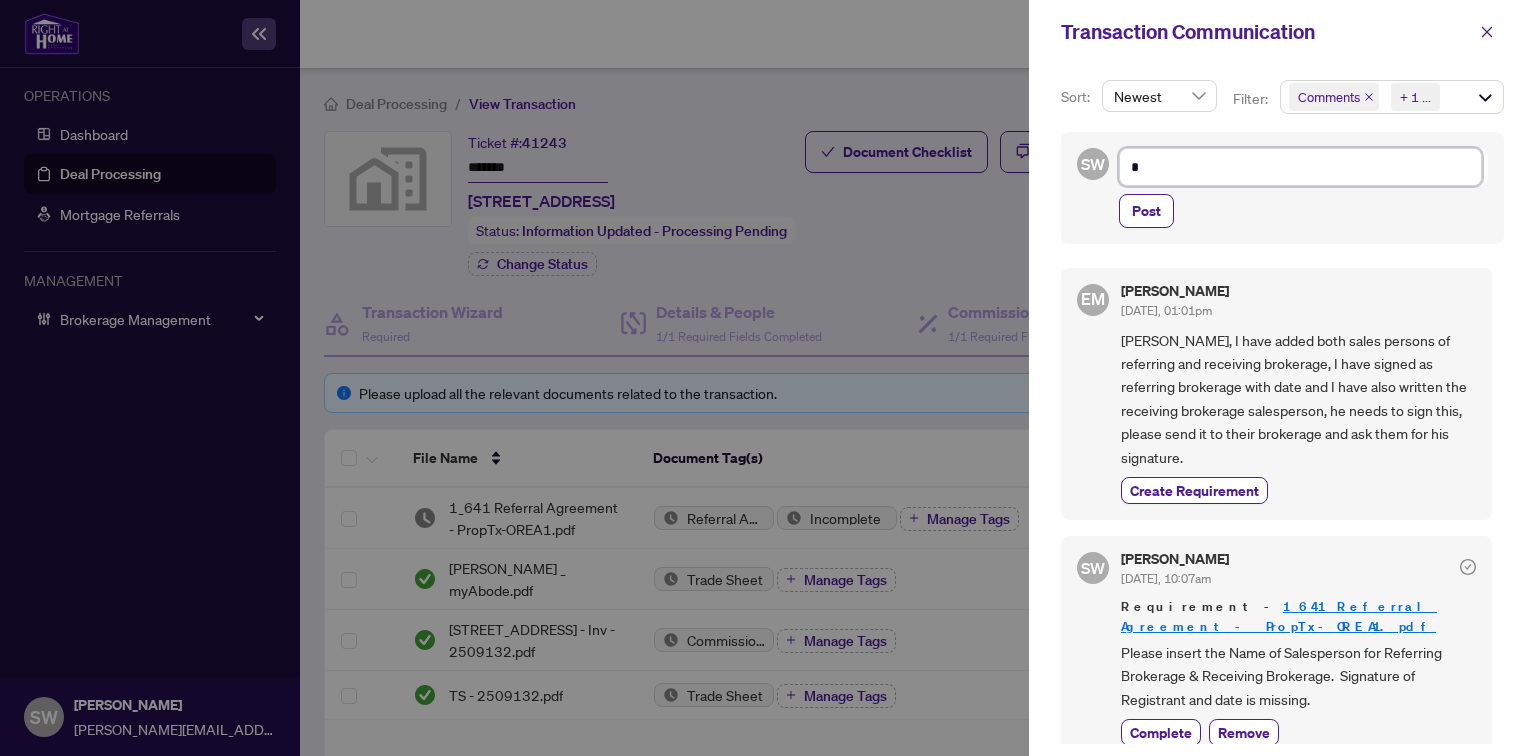 type 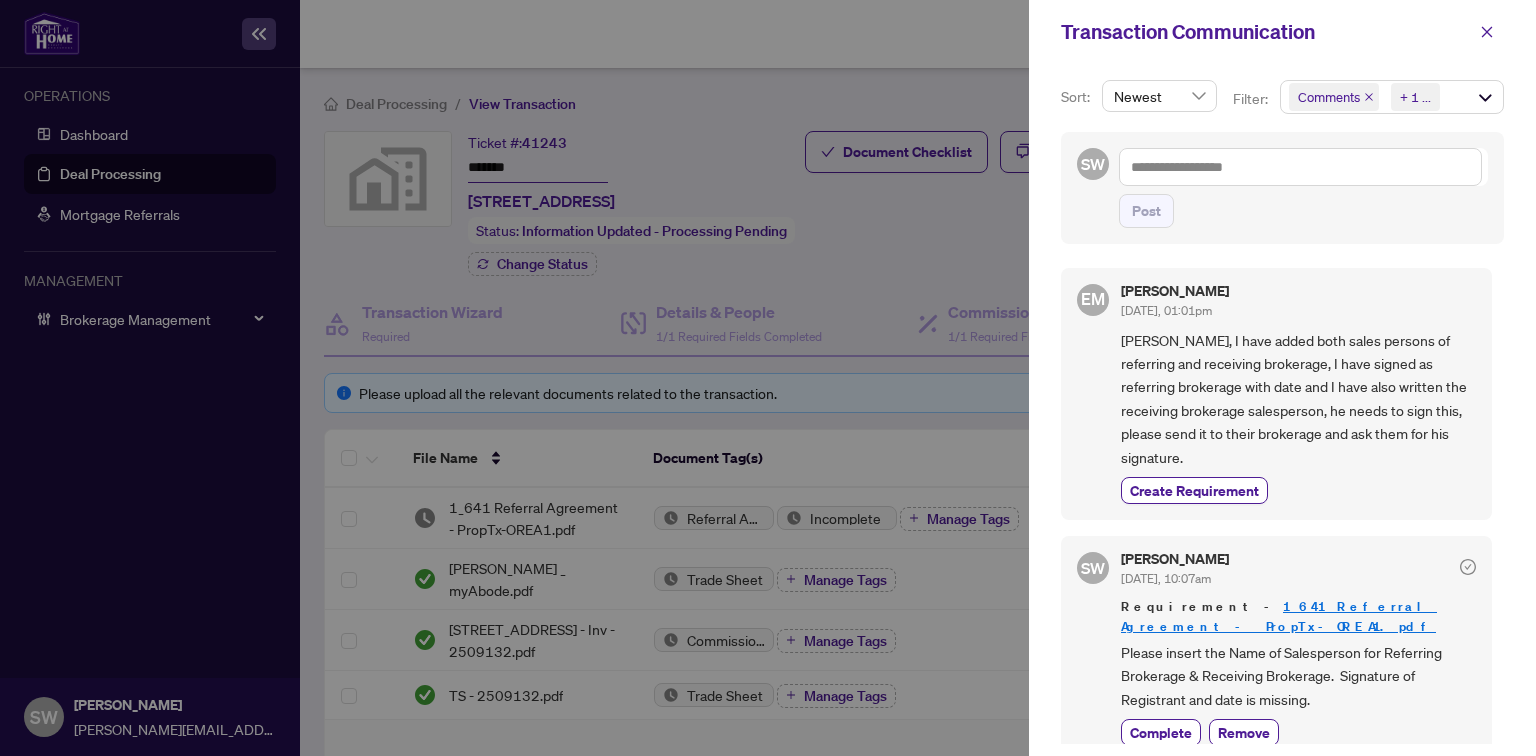 drag, startPoint x: 1483, startPoint y: 32, endPoint x: 1472, endPoint y: 44, distance: 16.27882 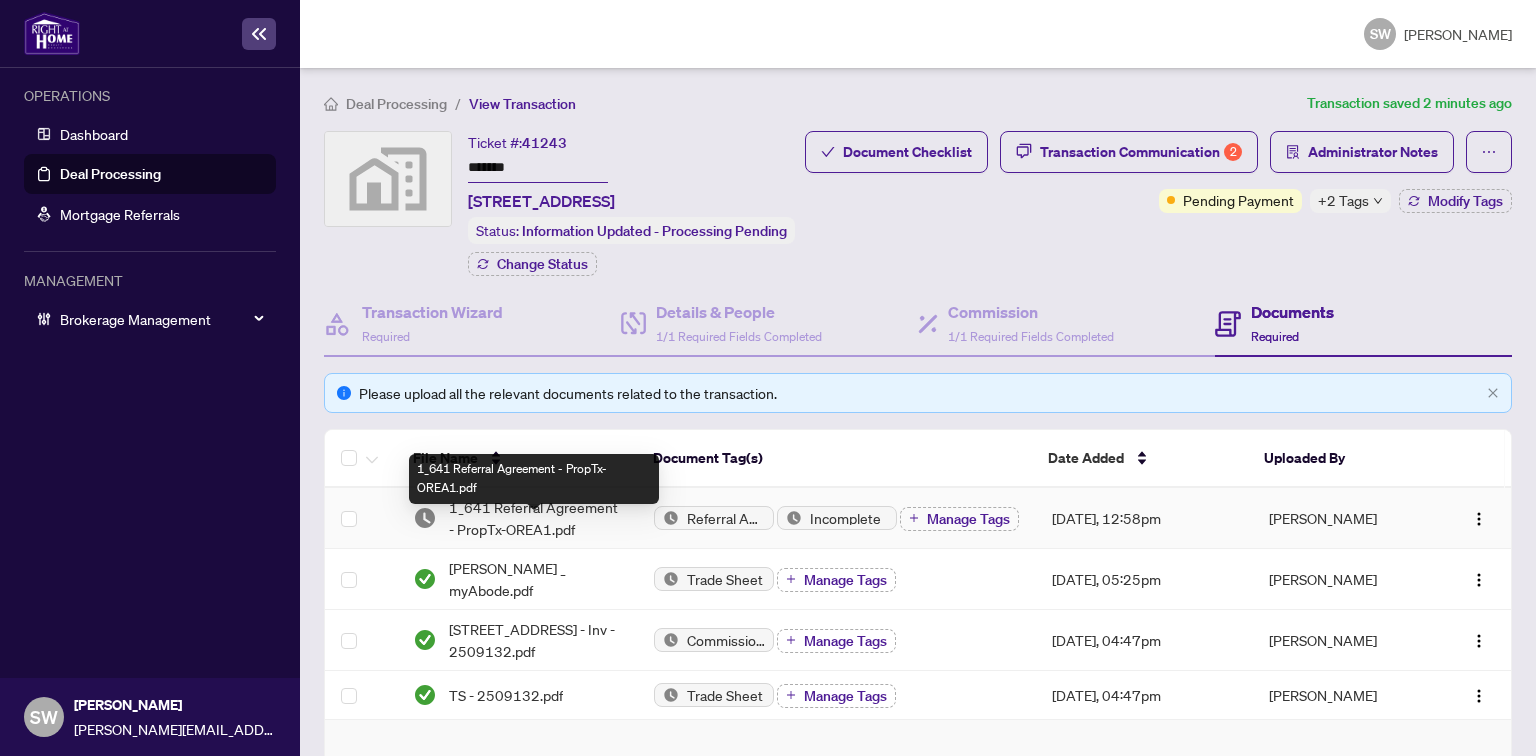 click on "1_641 Referral Agreement - PropTx-OREA1.pdf" at bounding box center [535, 518] 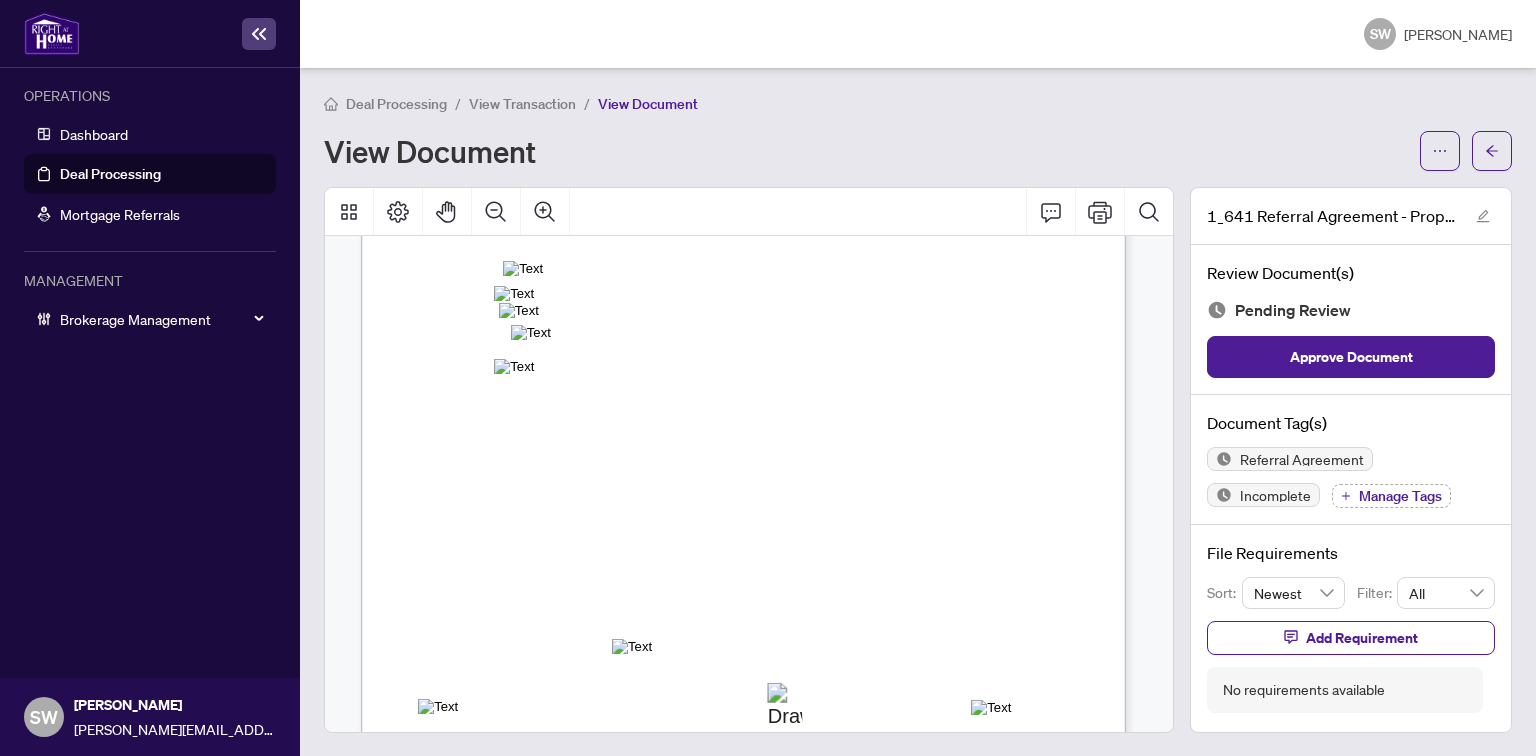 scroll, scrollTop: 0, scrollLeft: 0, axis: both 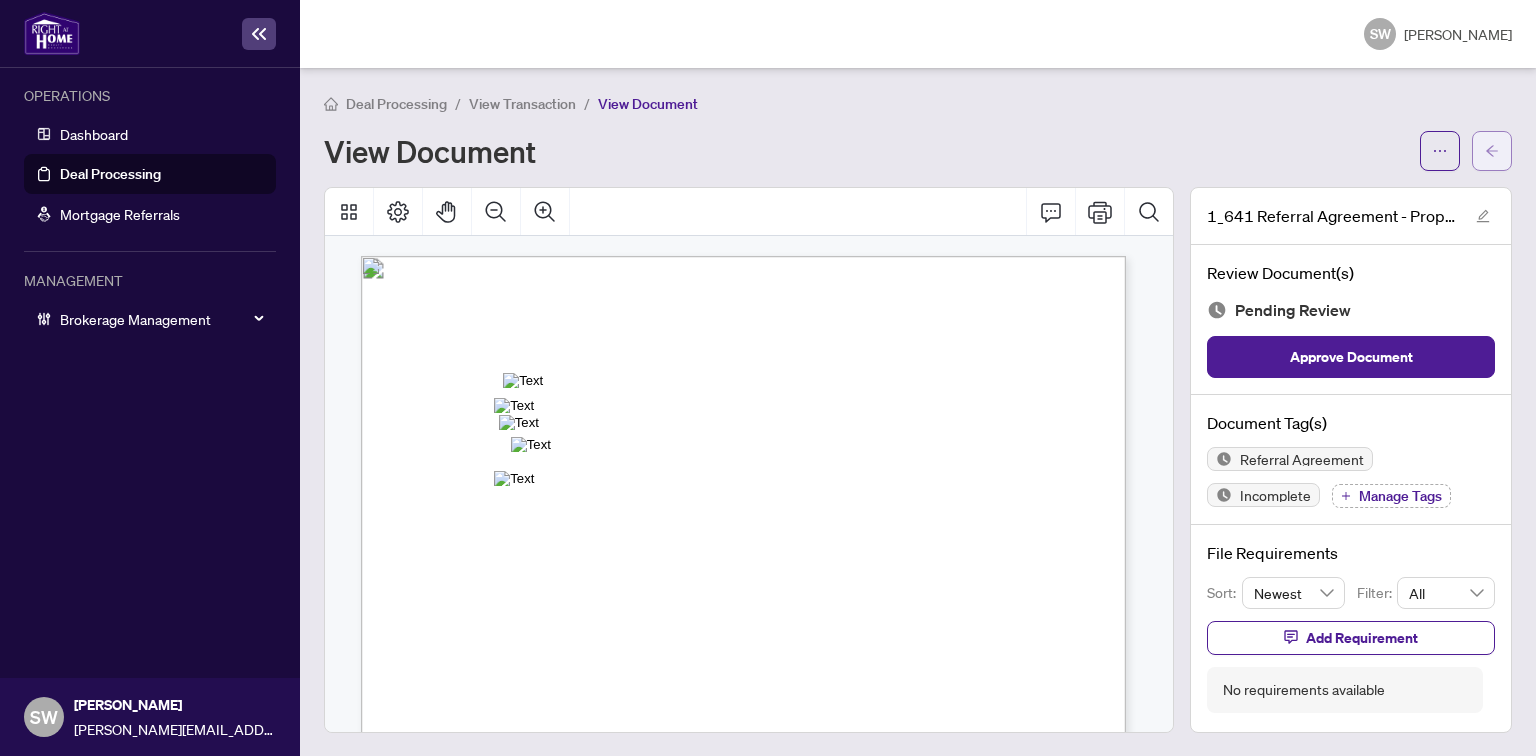 click 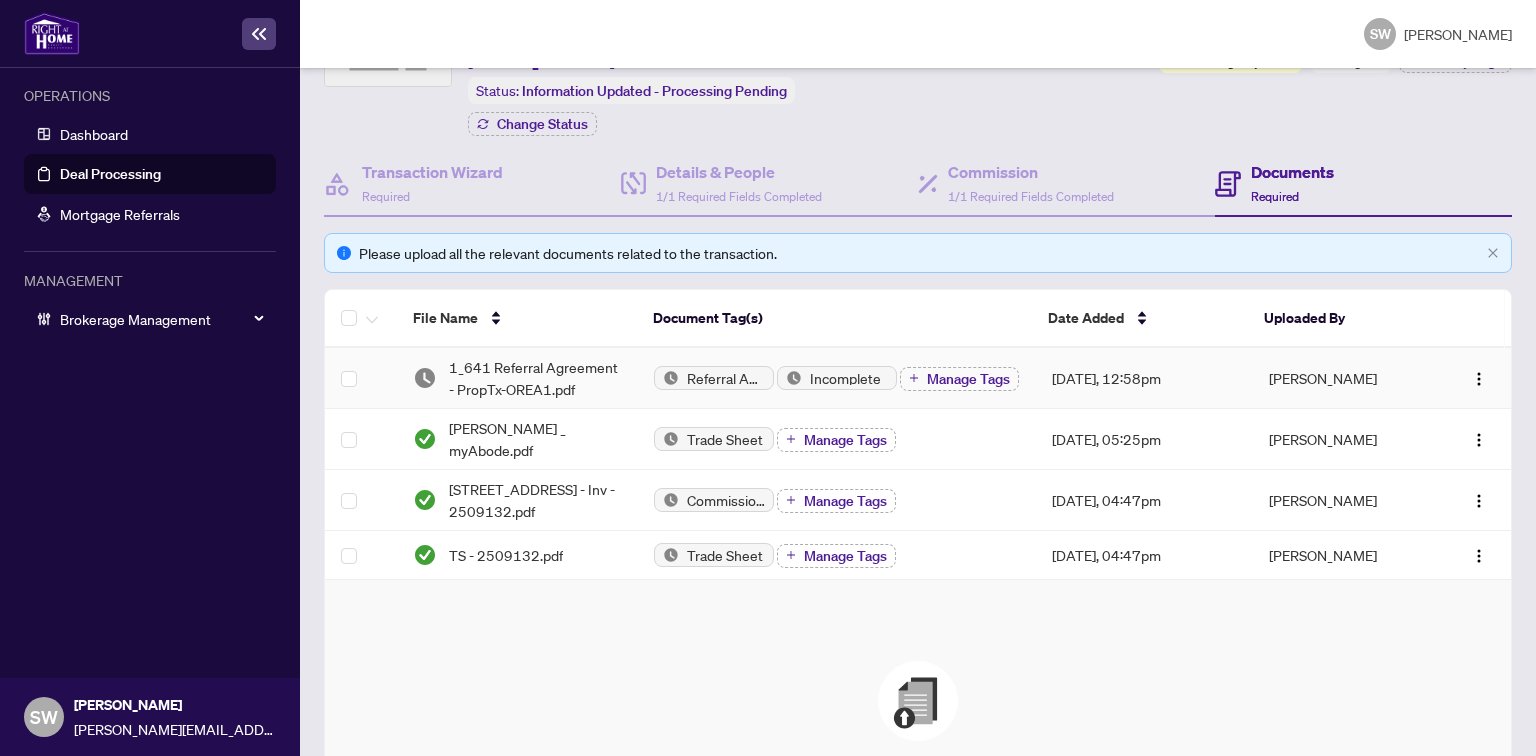 scroll, scrollTop: 160, scrollLeft: 0, axis: vertical 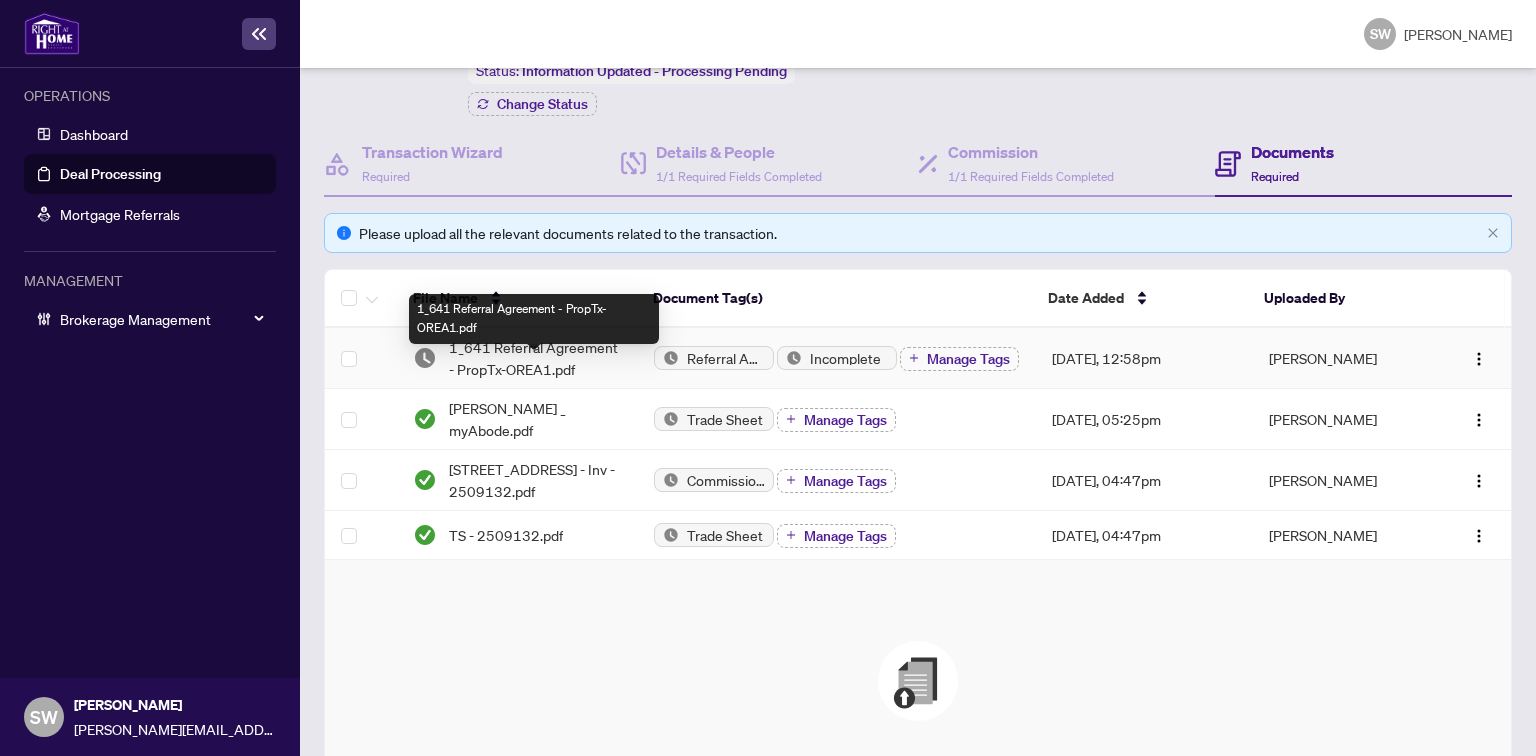 click on "1_641 Referral Agreement - PropTx-OREA1.pdf" at bounding box center (535, 358) 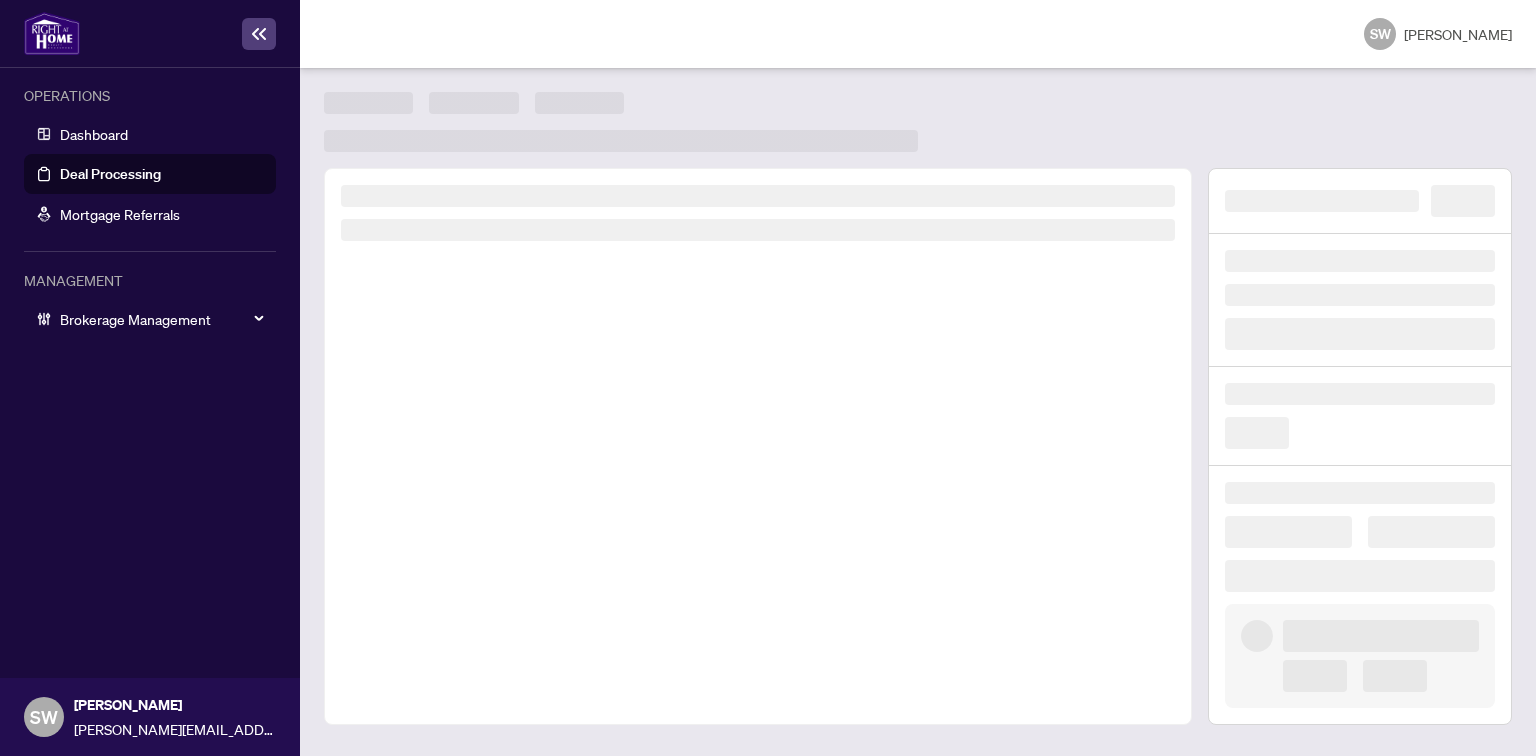 scroll, scrollTop: 0, scrollLeft: 0, axis: both 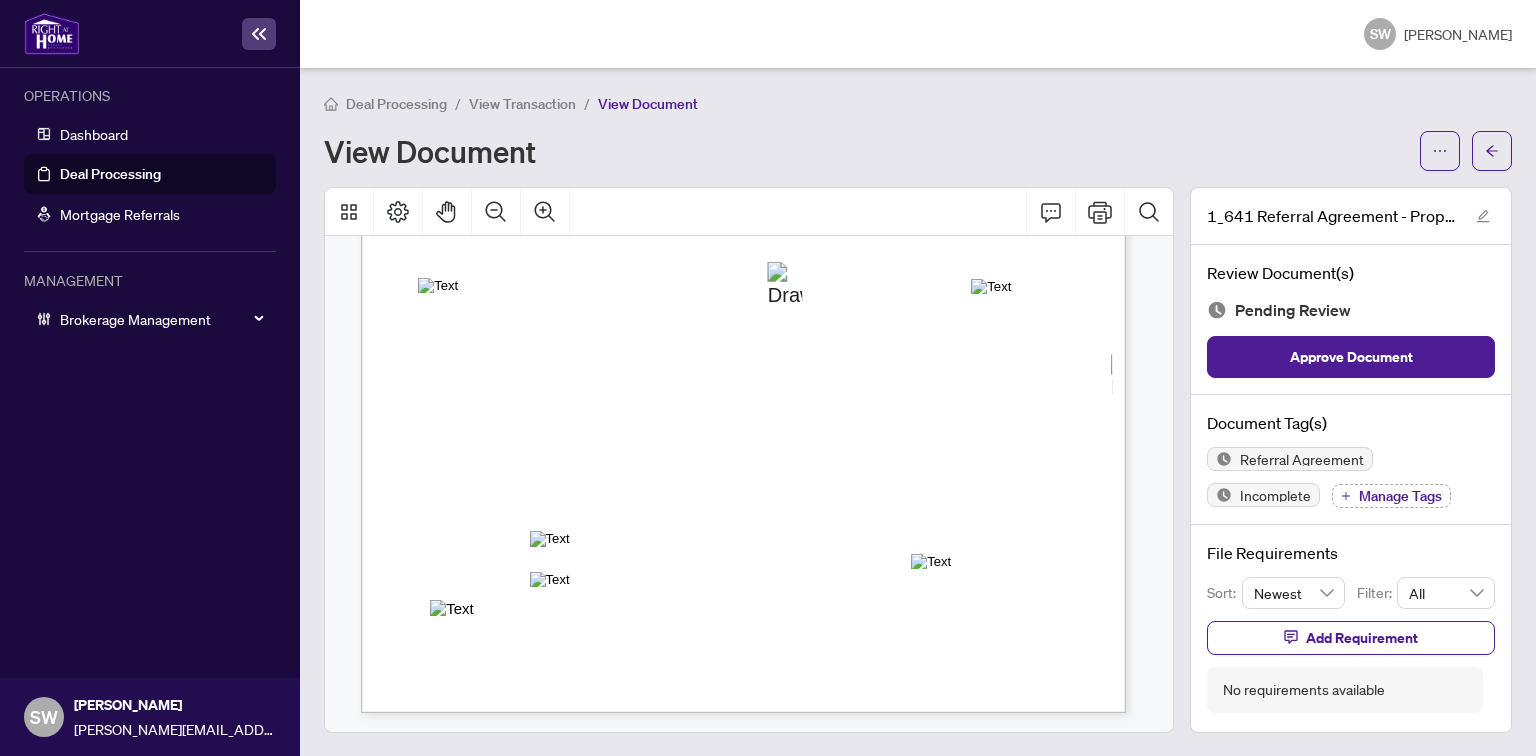 click on "View Transaction" at bounding box center (522, 104) 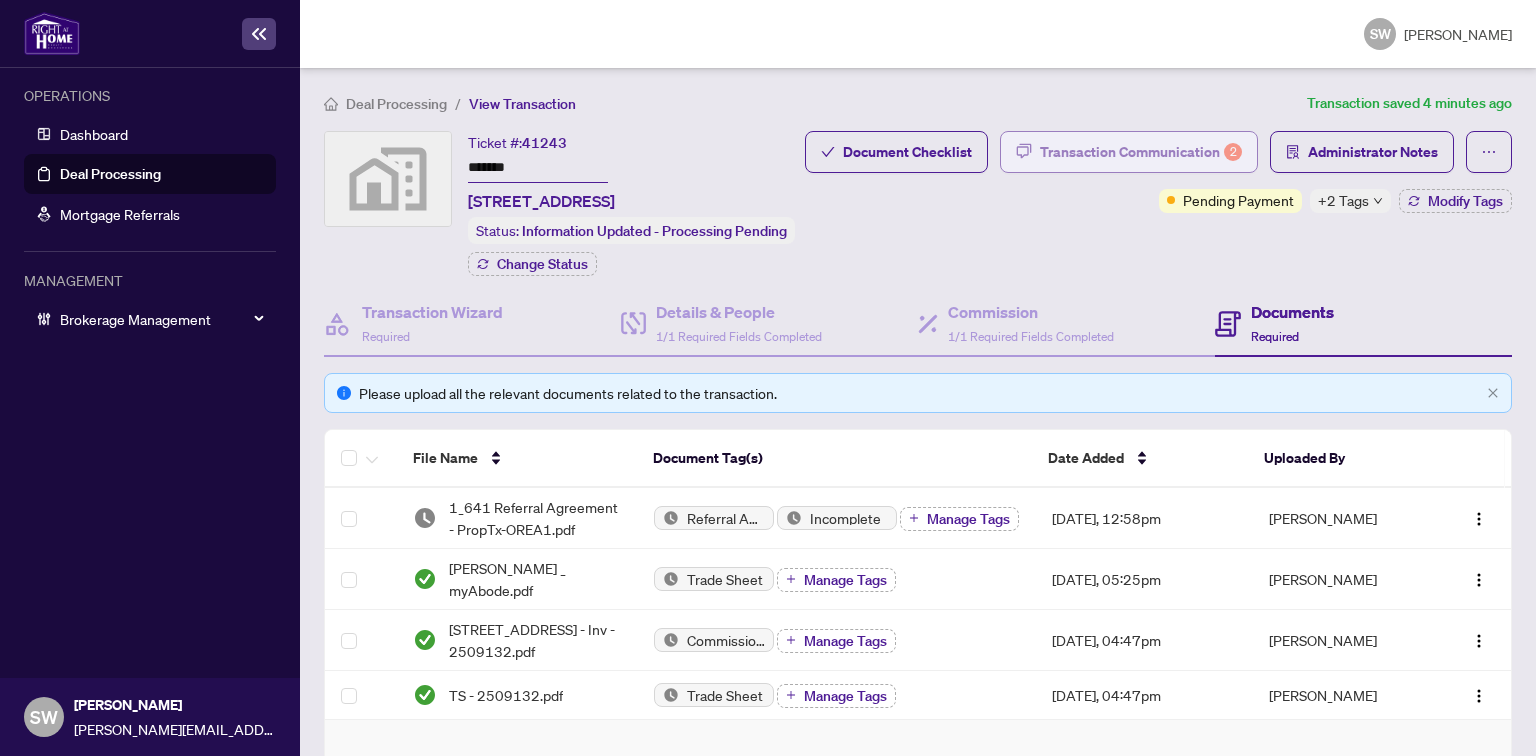 click on "Transaction Communication 2" at bounding box center (1141, 152) 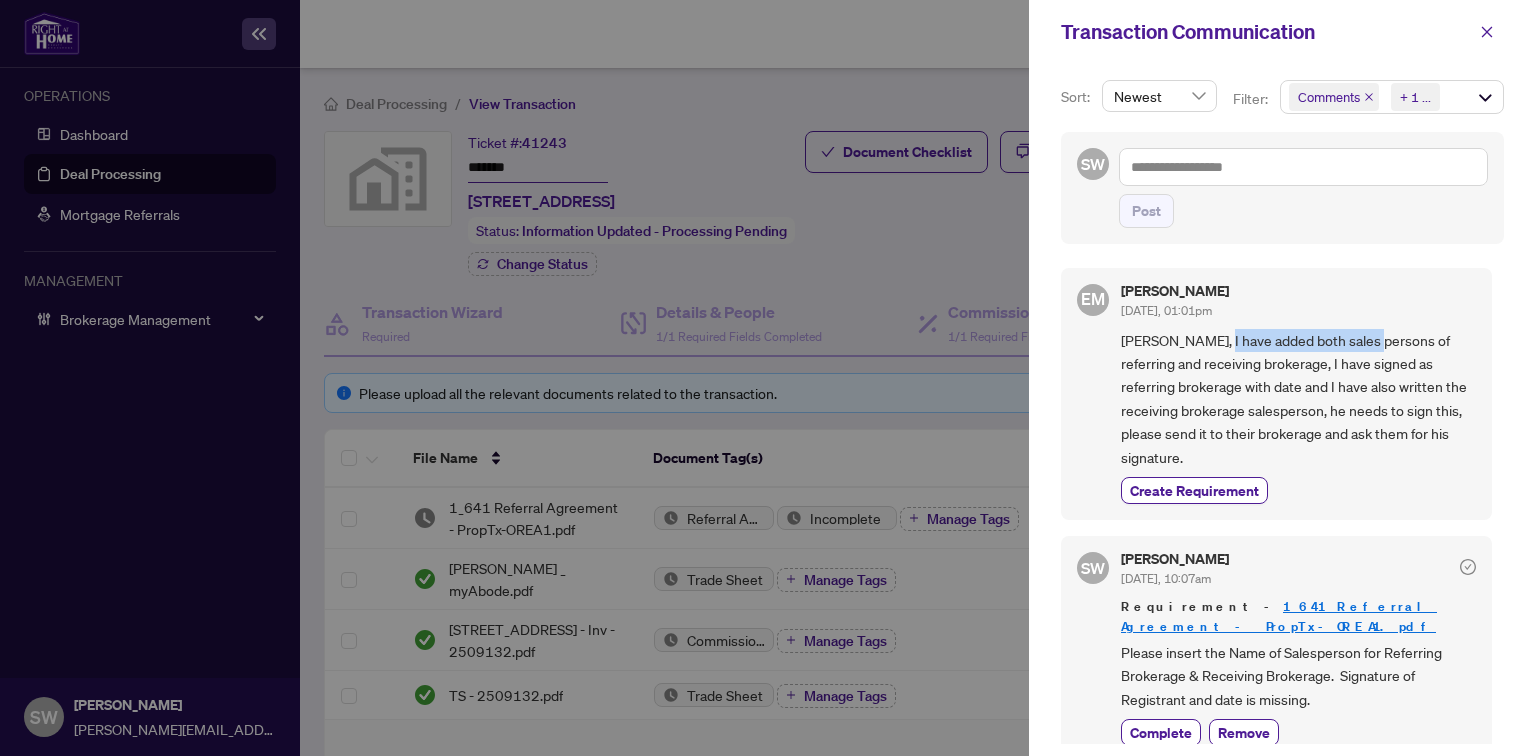 drag, startPoint x: 1216, startPoint y: 336, endPoint x: 1372, endPoint y: 339, distance: 156.02884 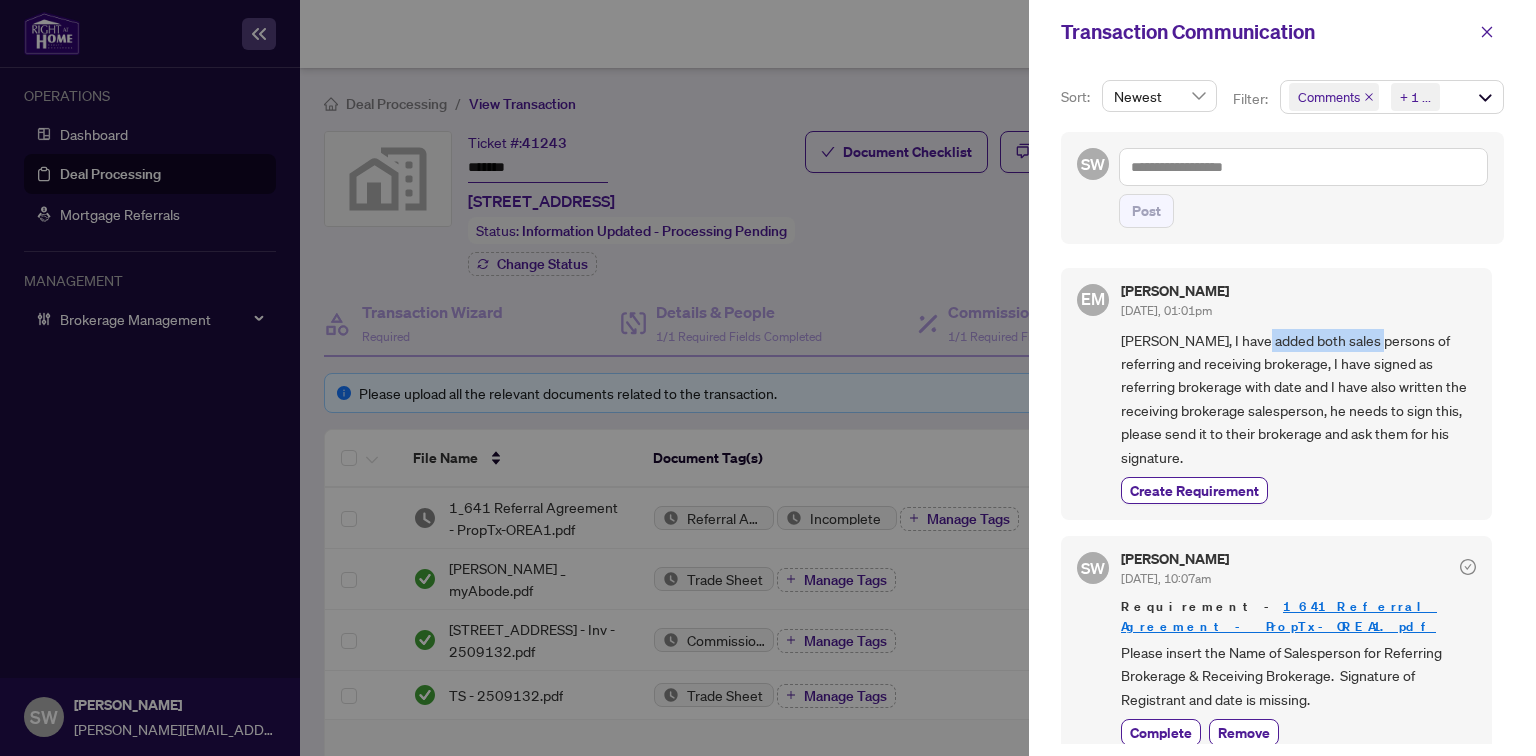 drag, startPoint x: 1258, startPoint y: 340, endPoint x: 1373, endPoint y: 340, distance: 115 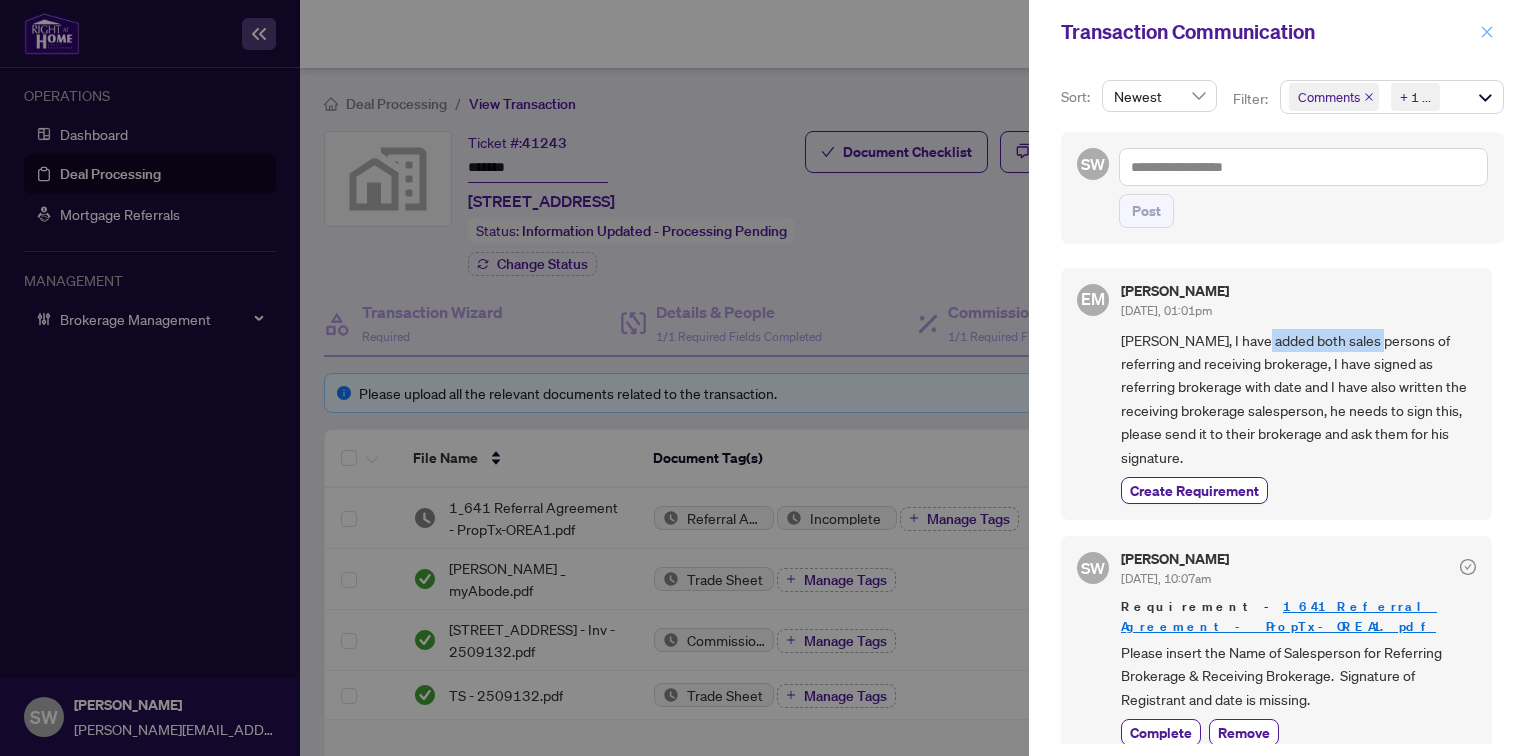 click 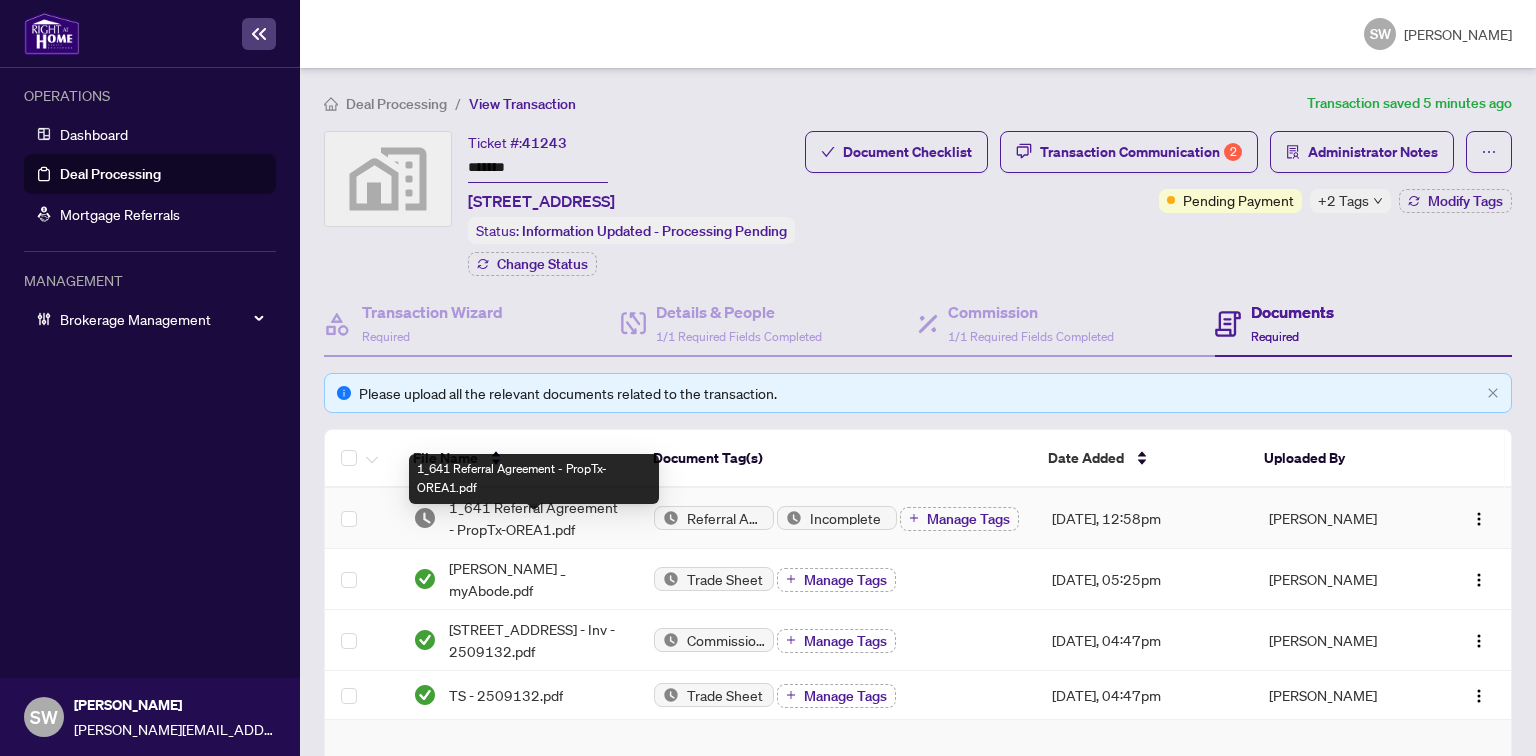 click on "1_641 Referral Agreement - PropTx-OREA1.pdf" at bounding box center [535, 518] 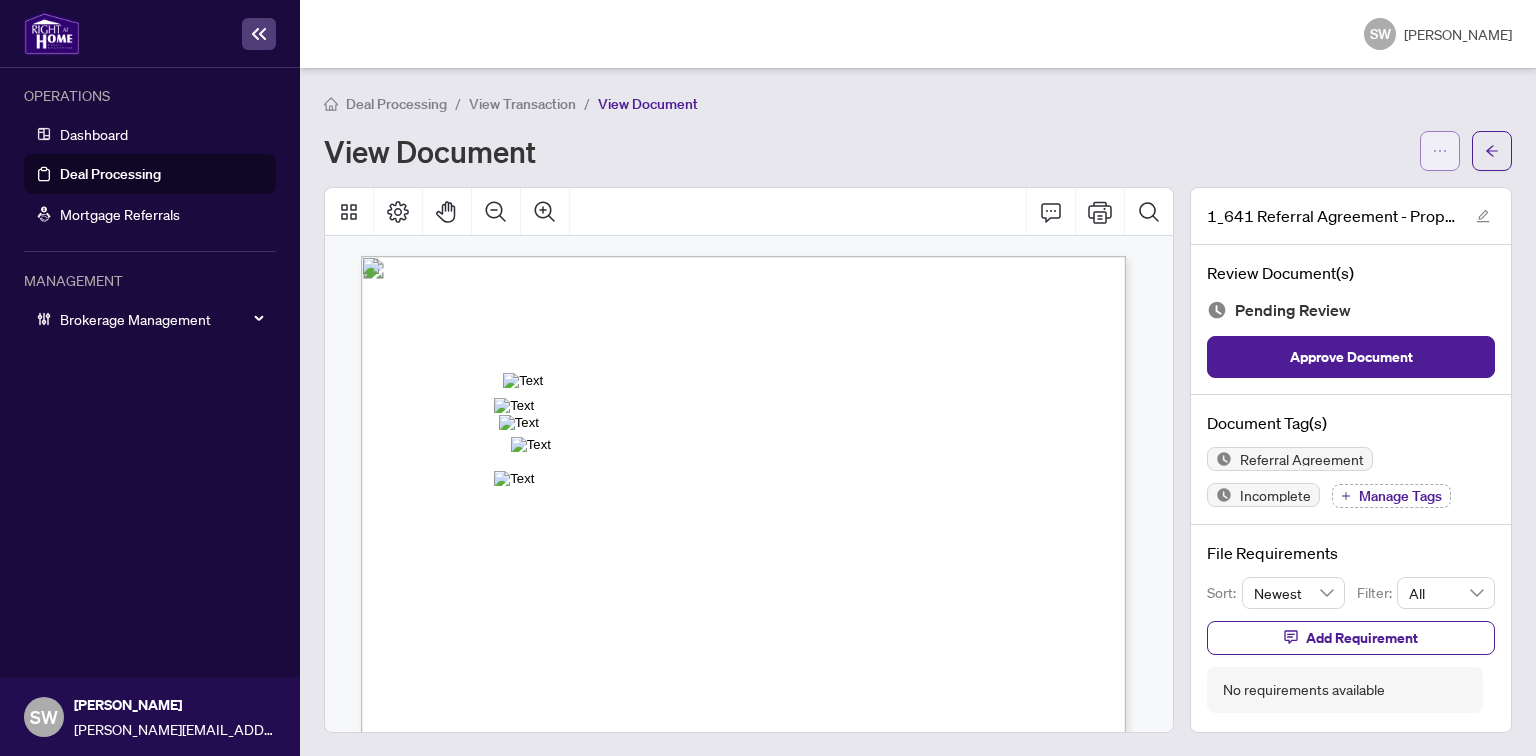 click at bounding box center (1440, 151) 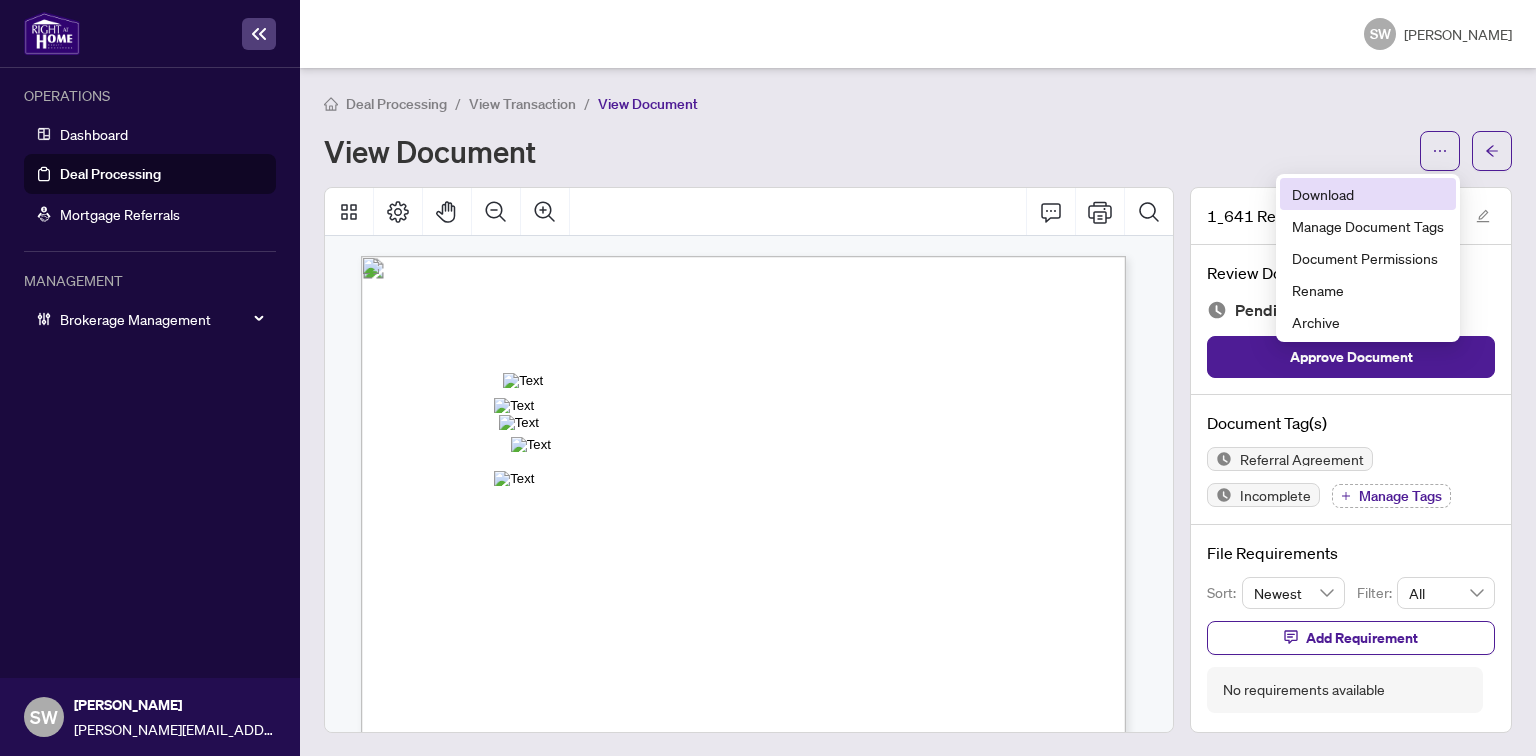 click on "Download" at bounding box center (1368, 194) 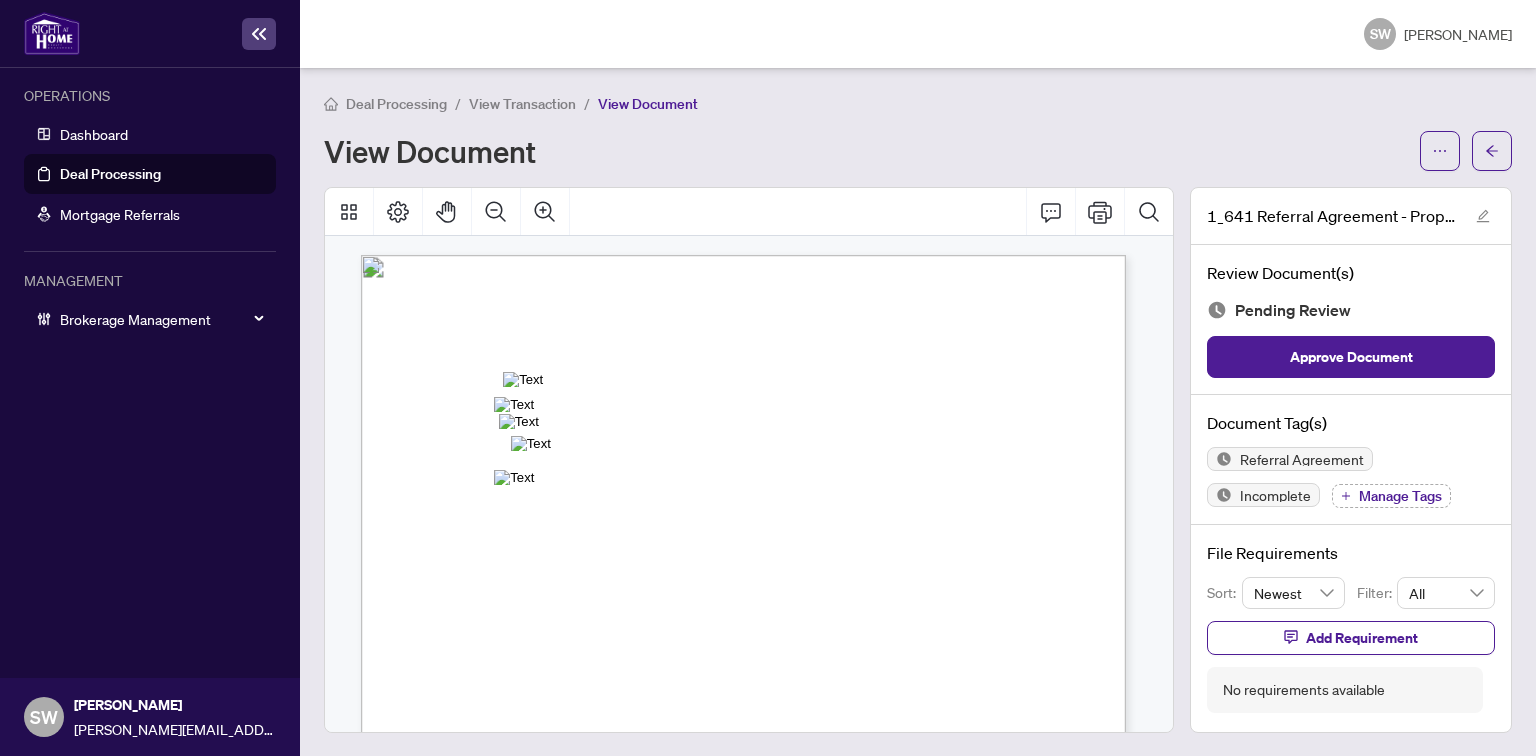 scroll, scrollTop: 0, scrollLeft: 0, axis: both 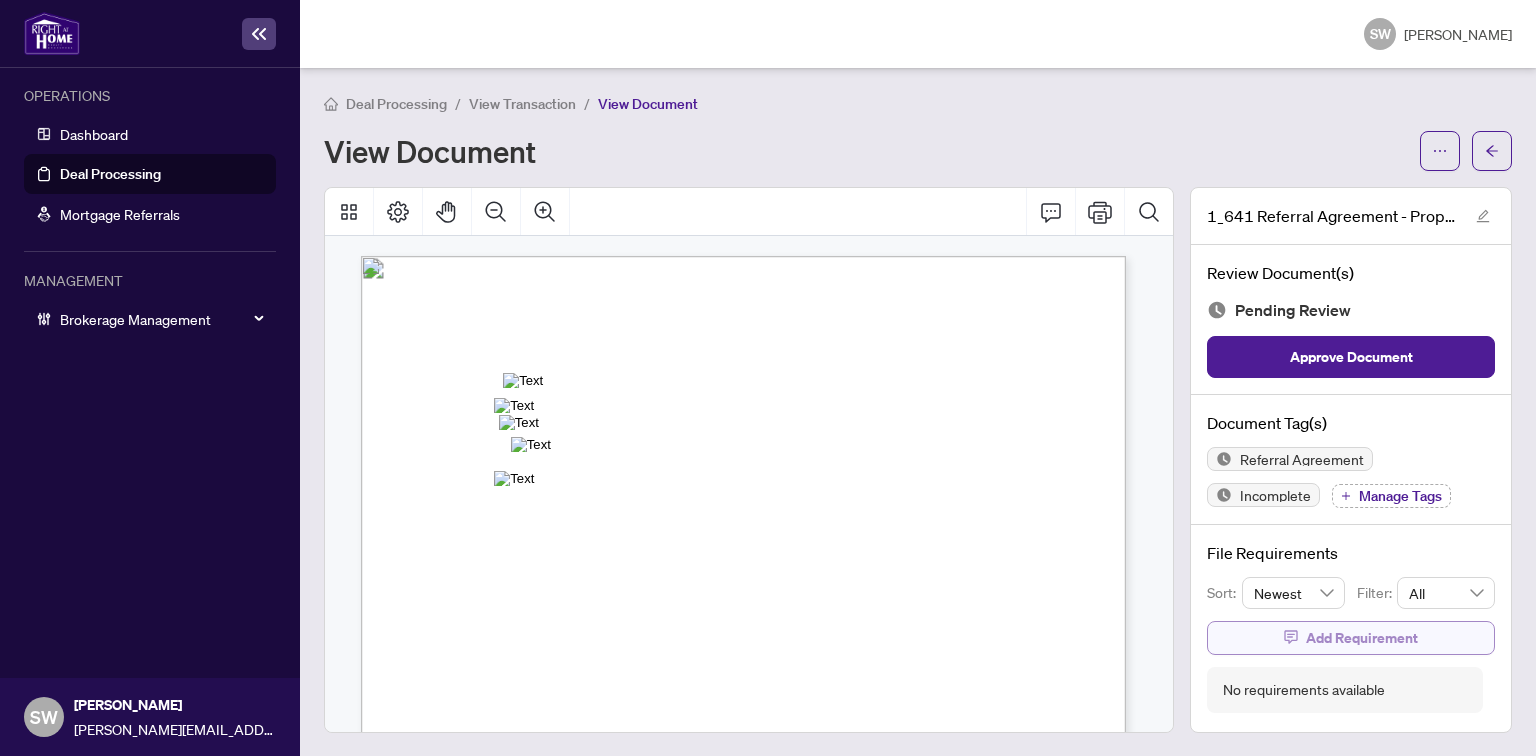 click on "Add Requirement" at bounding box center [1362, 638] 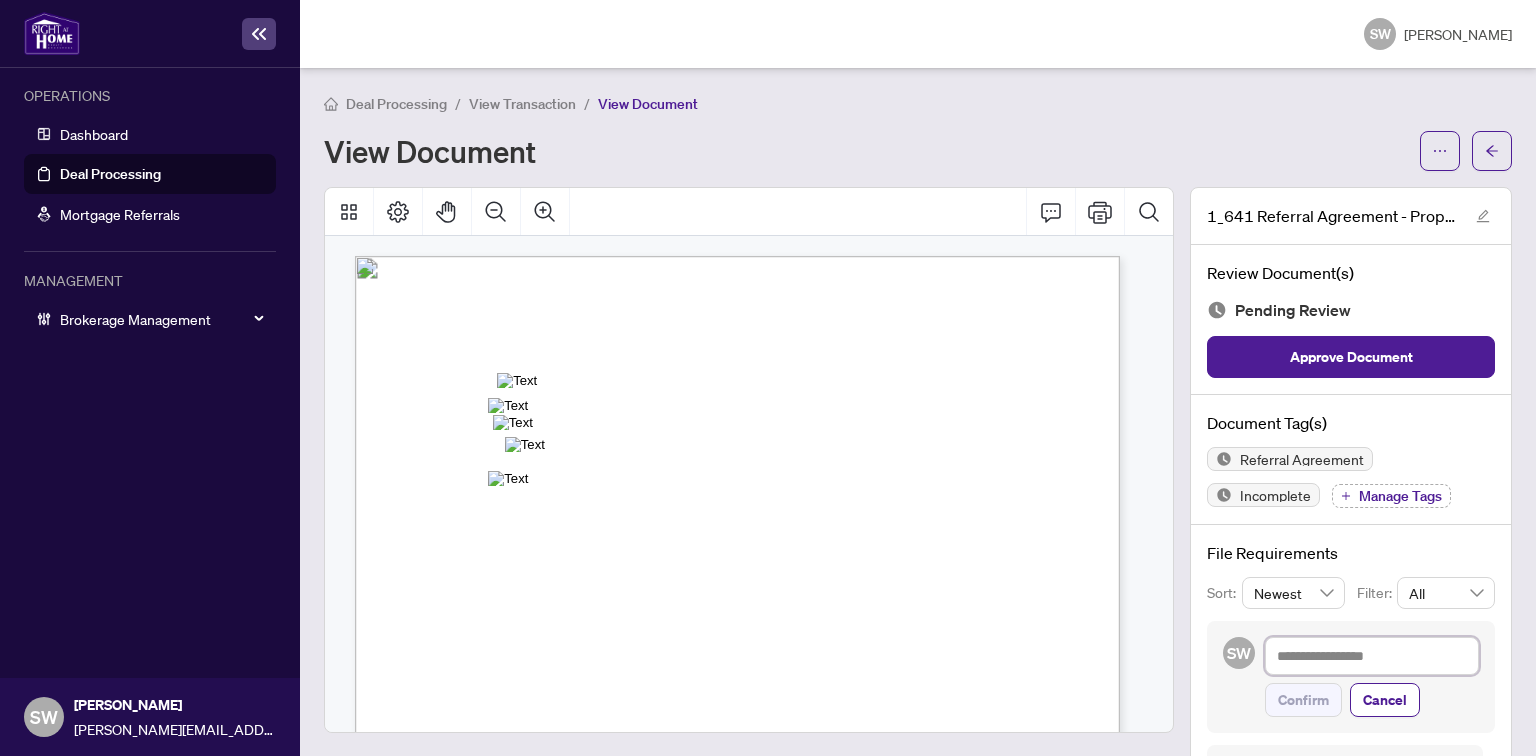 click at bounding box center [1372, 656] 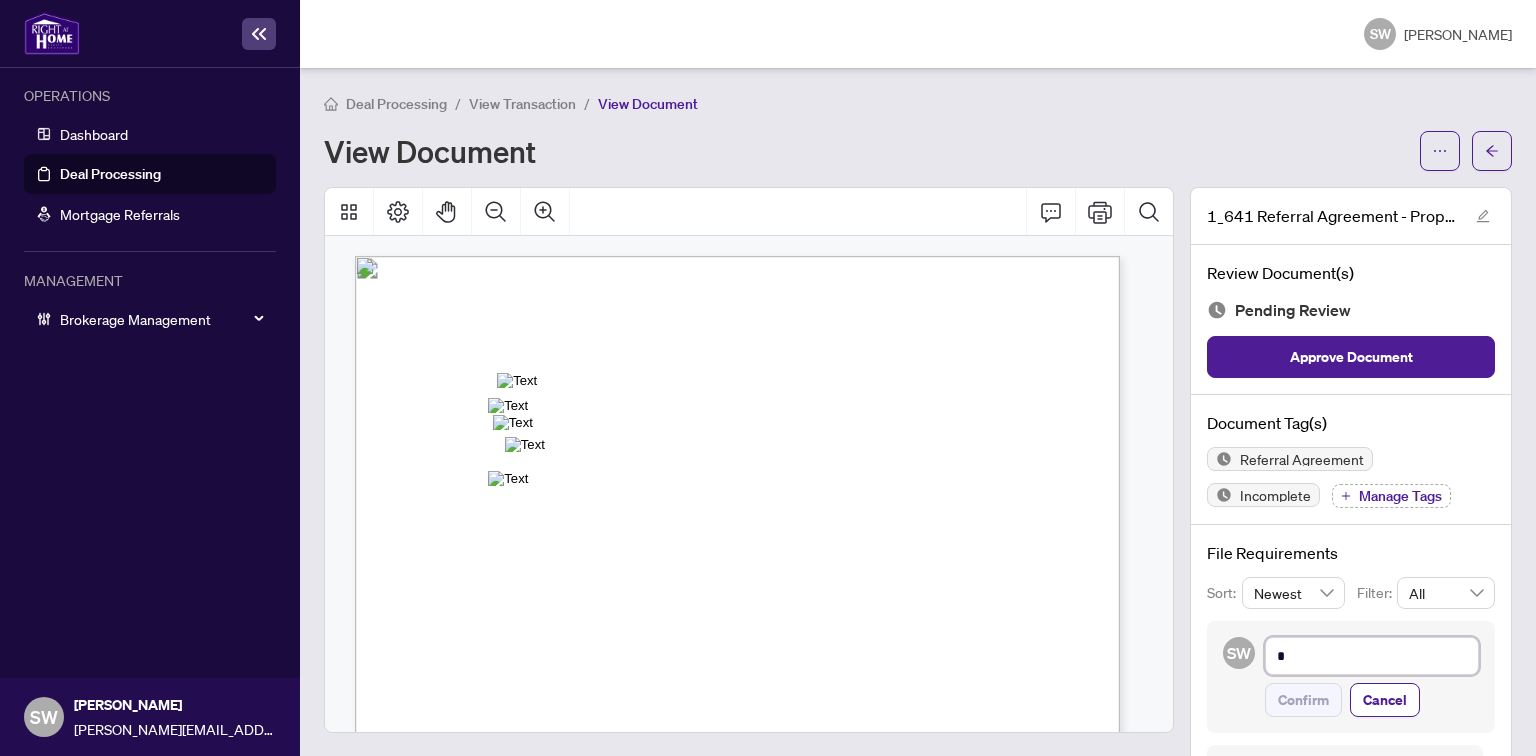 type on "**" 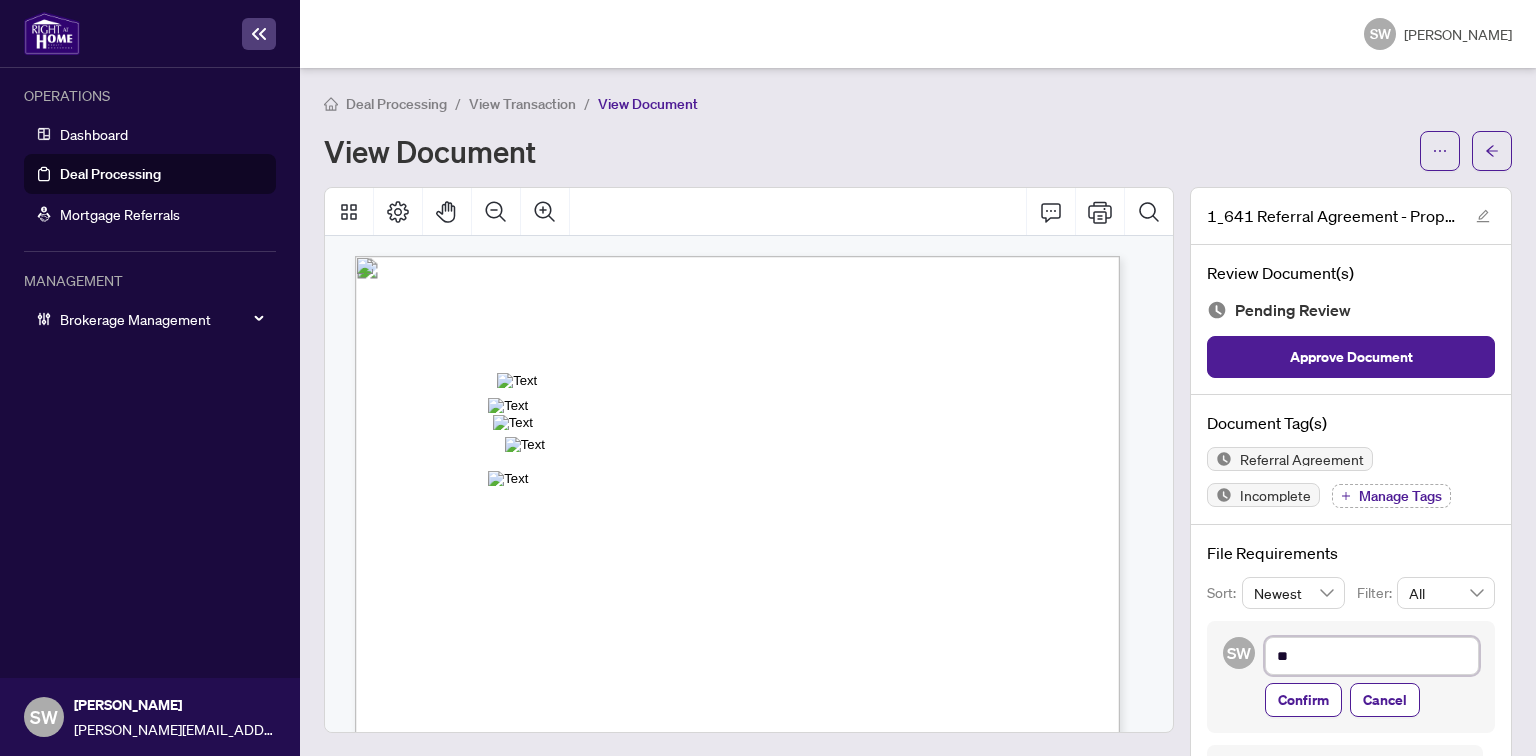 type on "***" 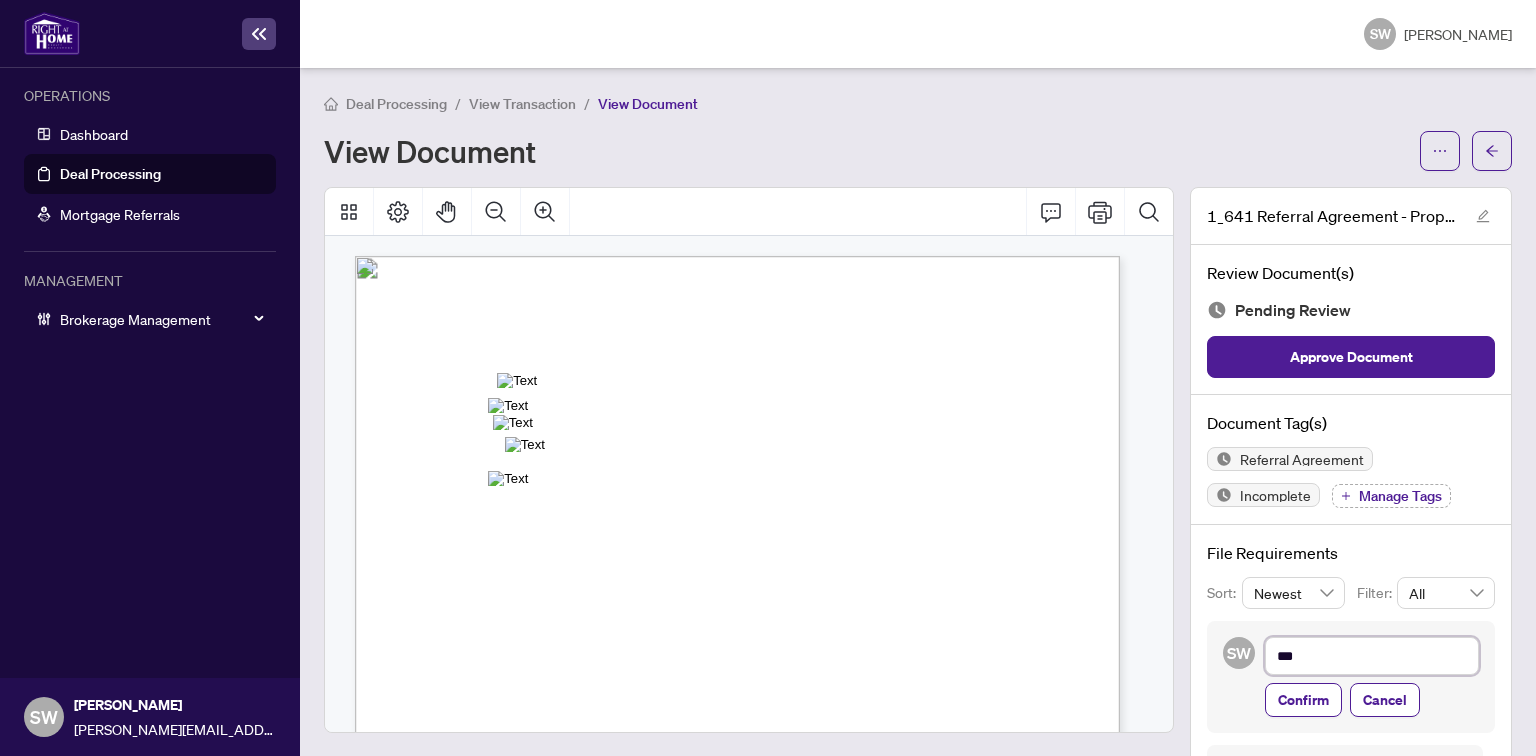 type on "***" 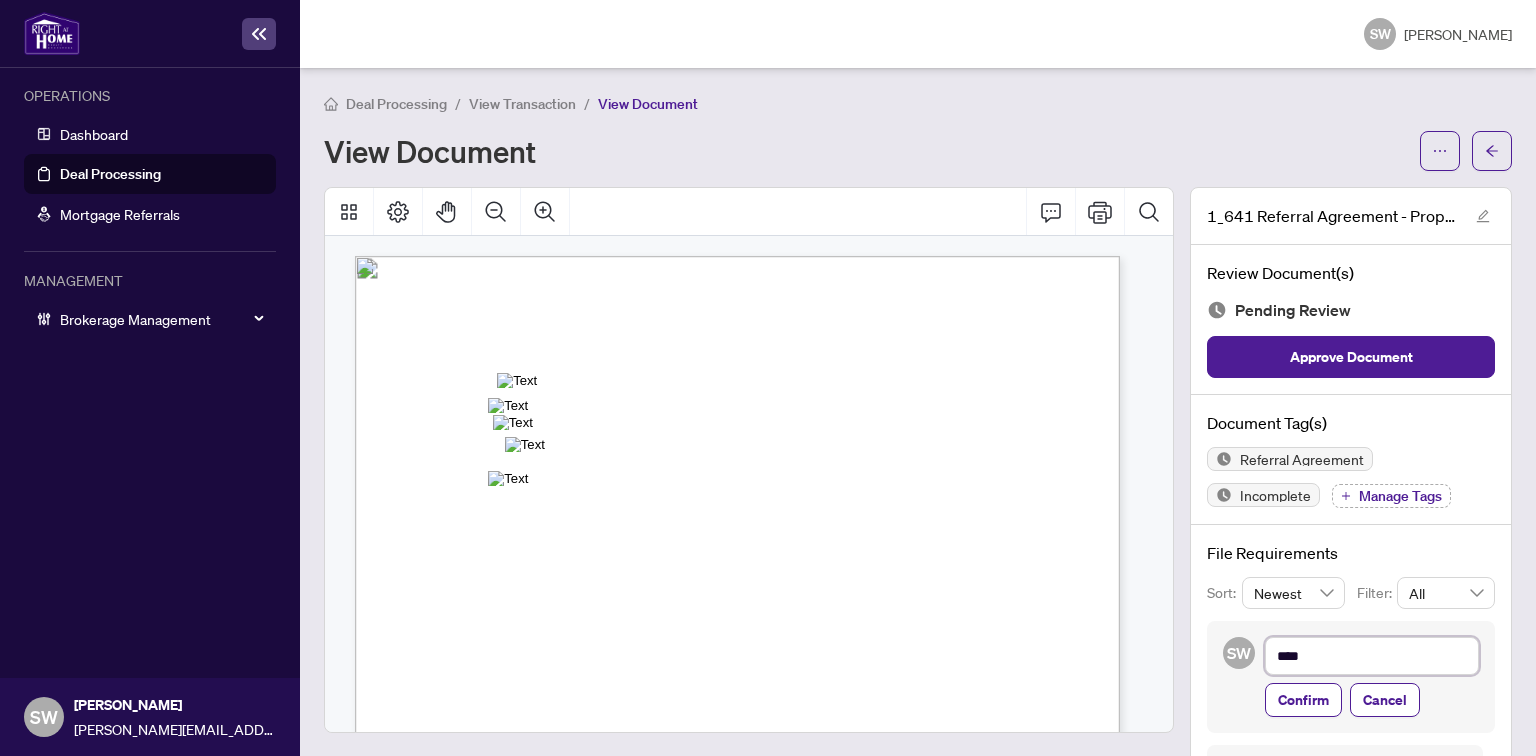 type on "*****" 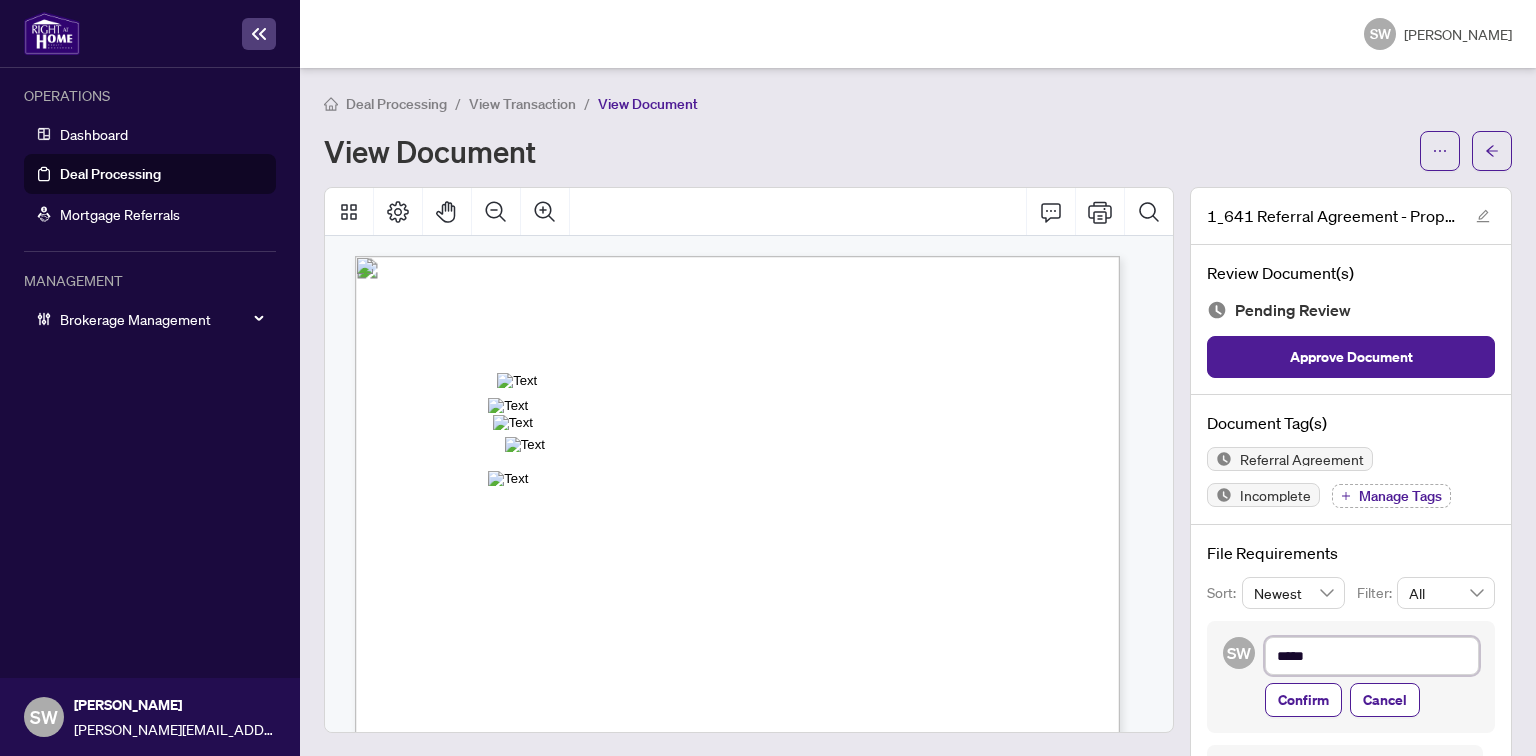 type on "******" 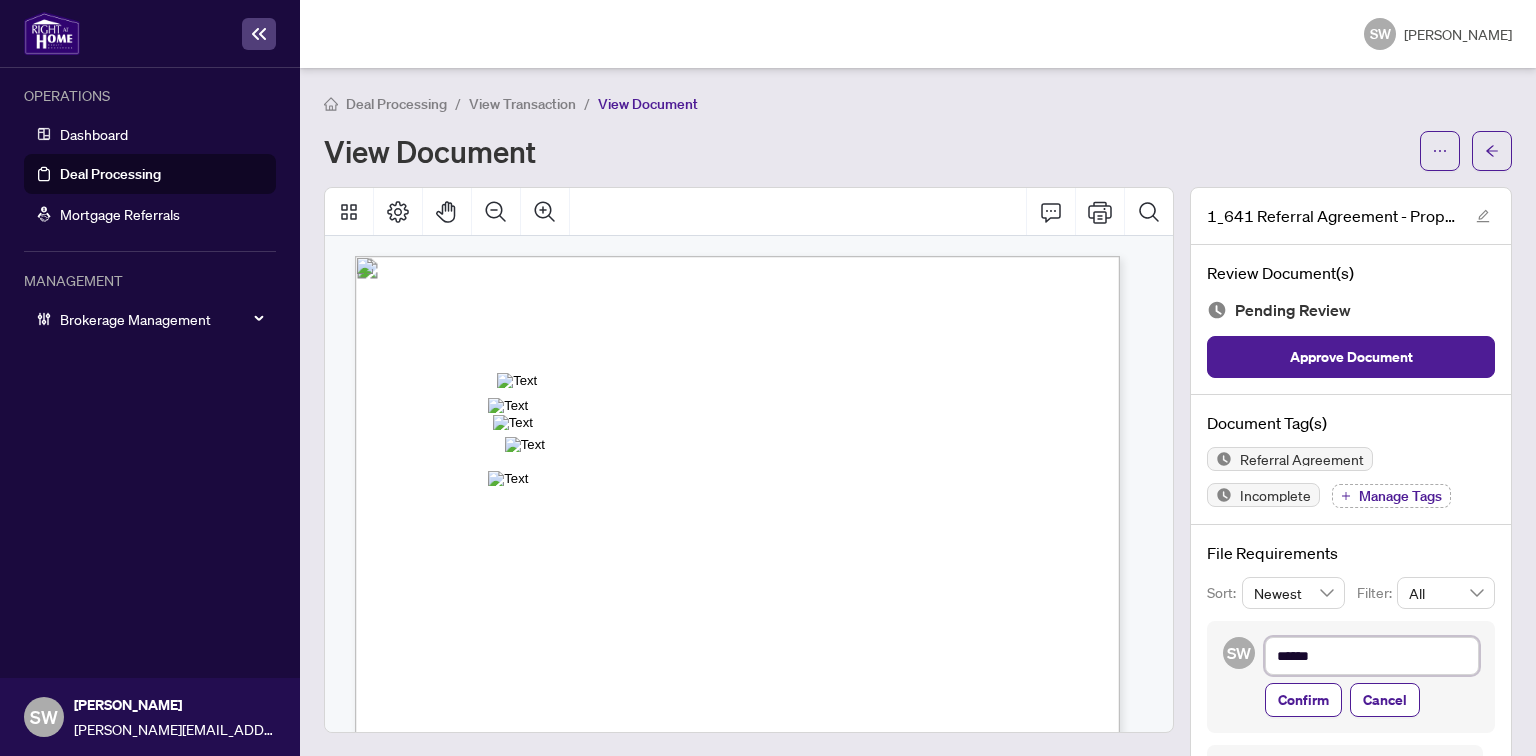 type on "*******" 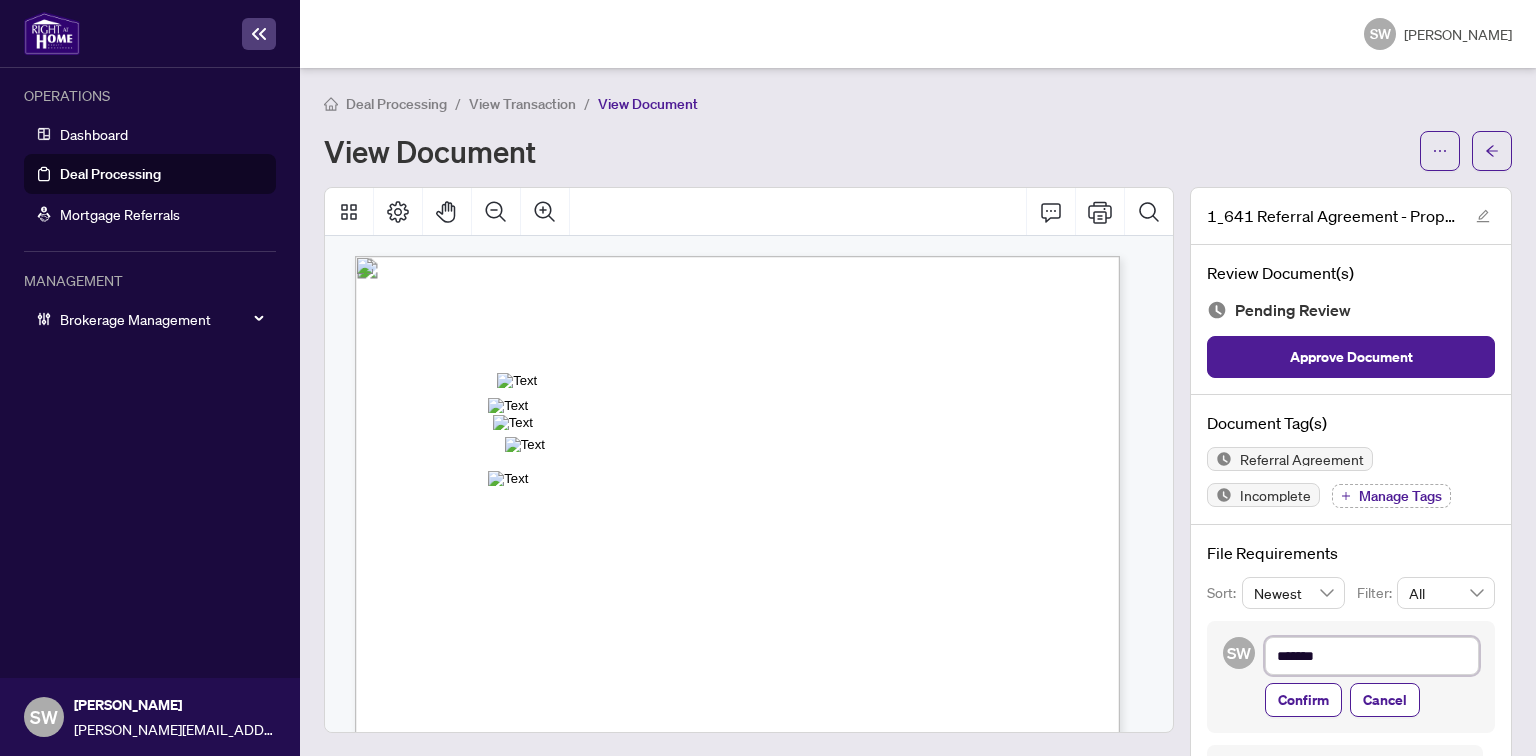 type on "********" 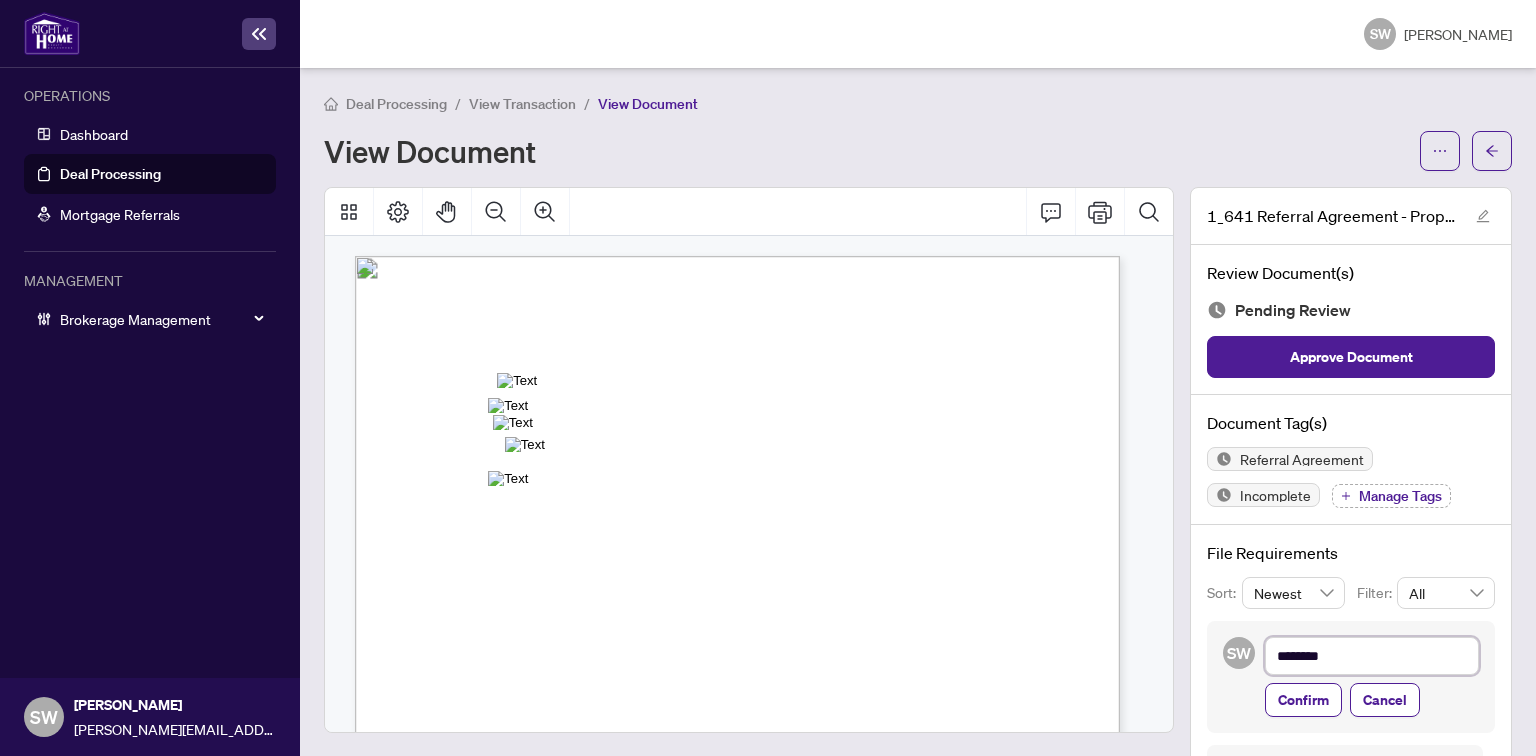 type on "********" 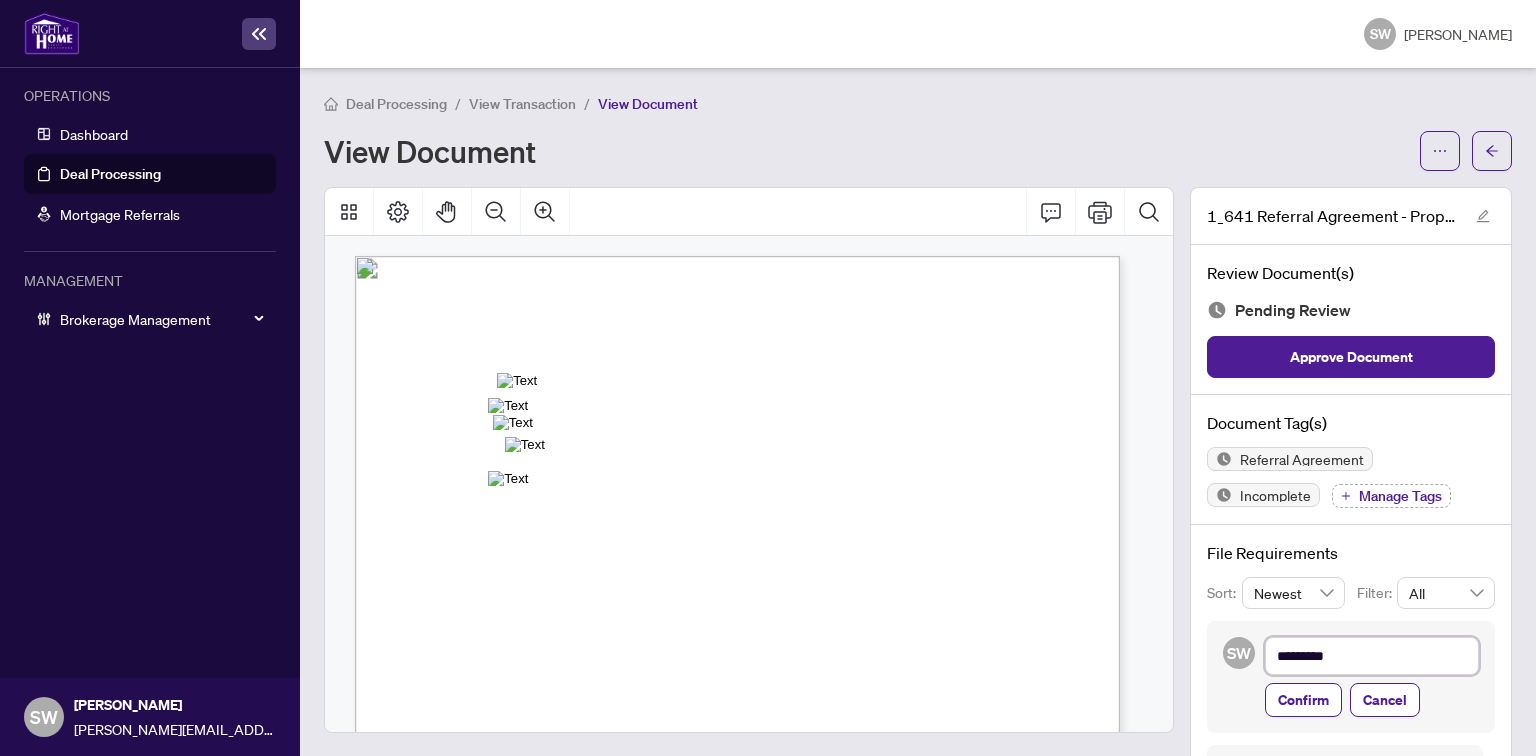 type on "**********" 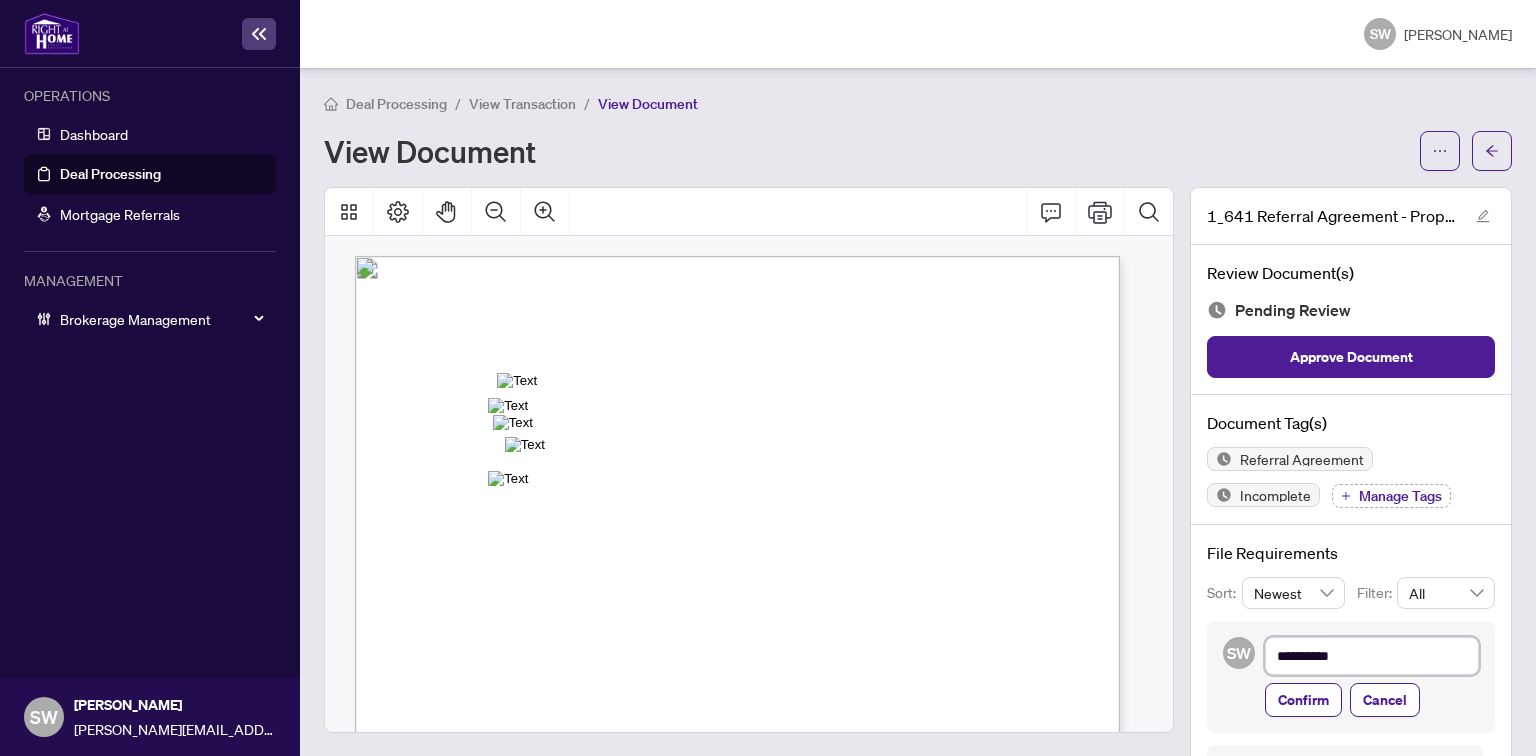 type on "**********" 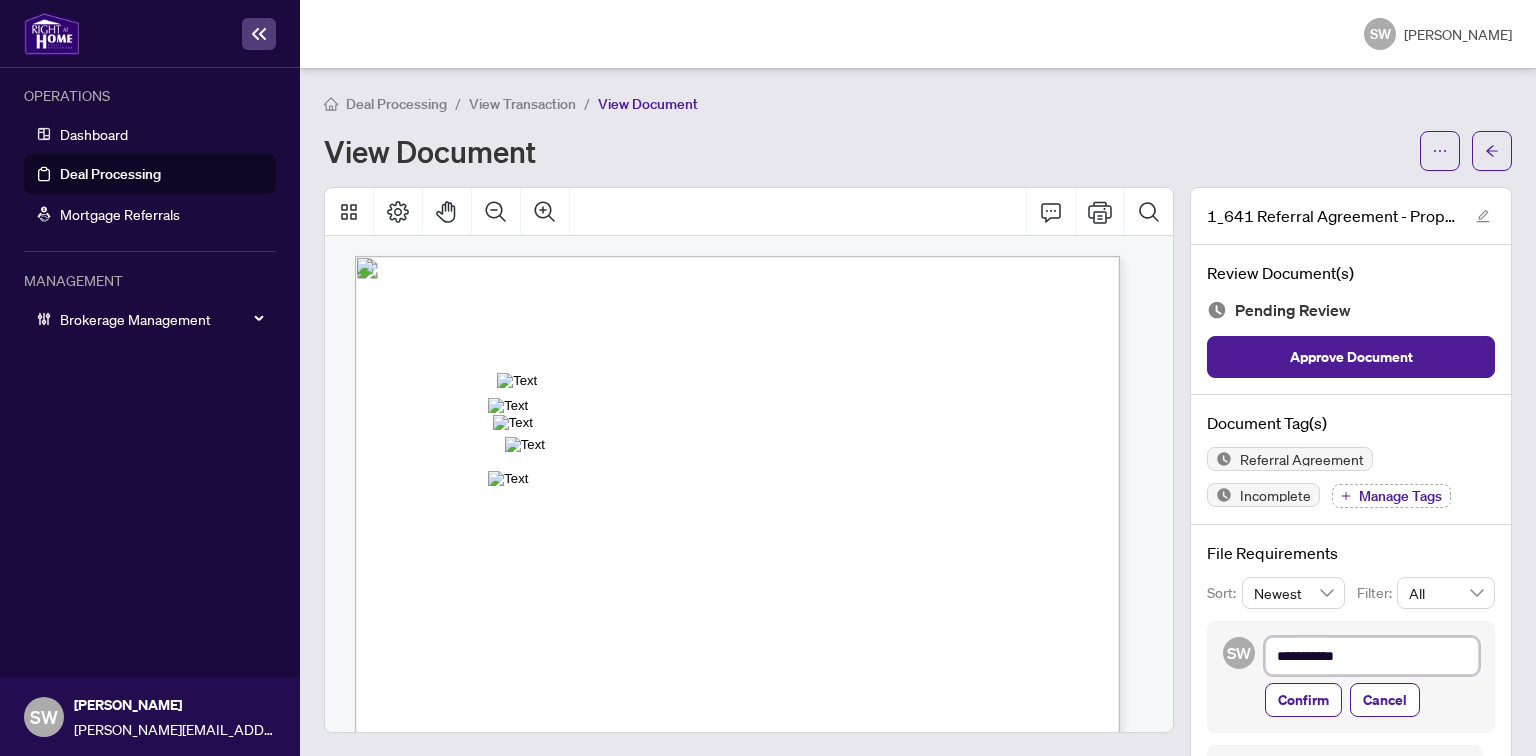 type on "**********" 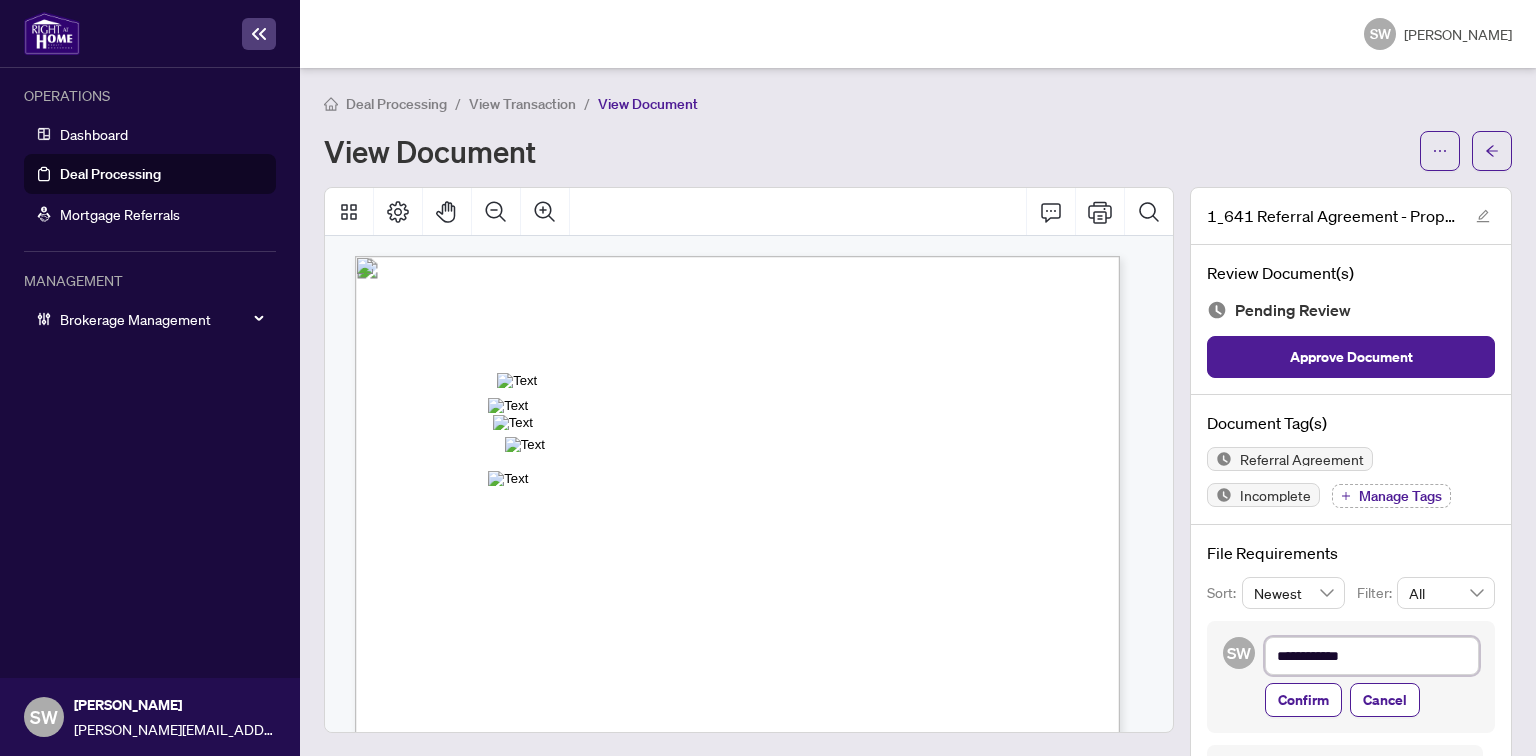 type on "**********" 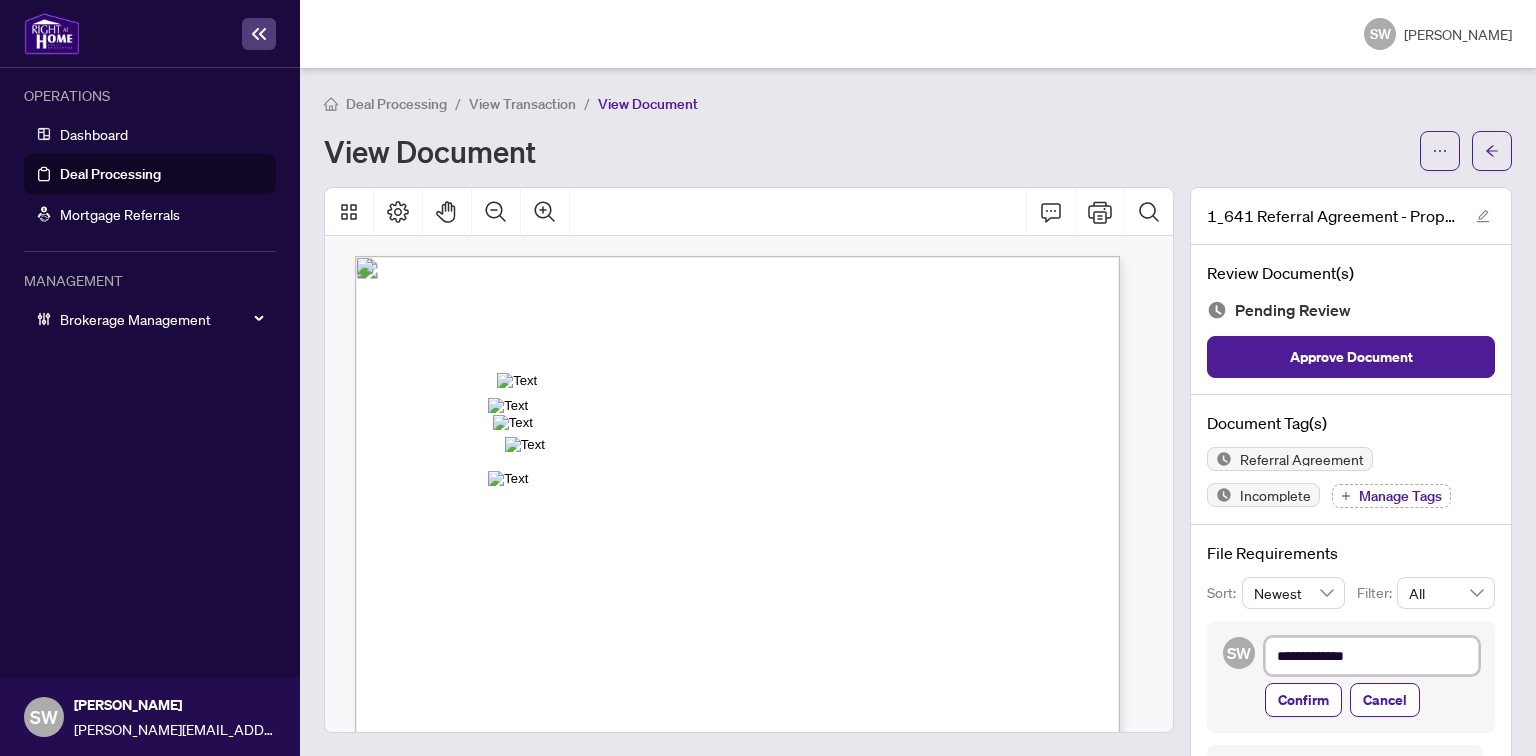 type on "**********" 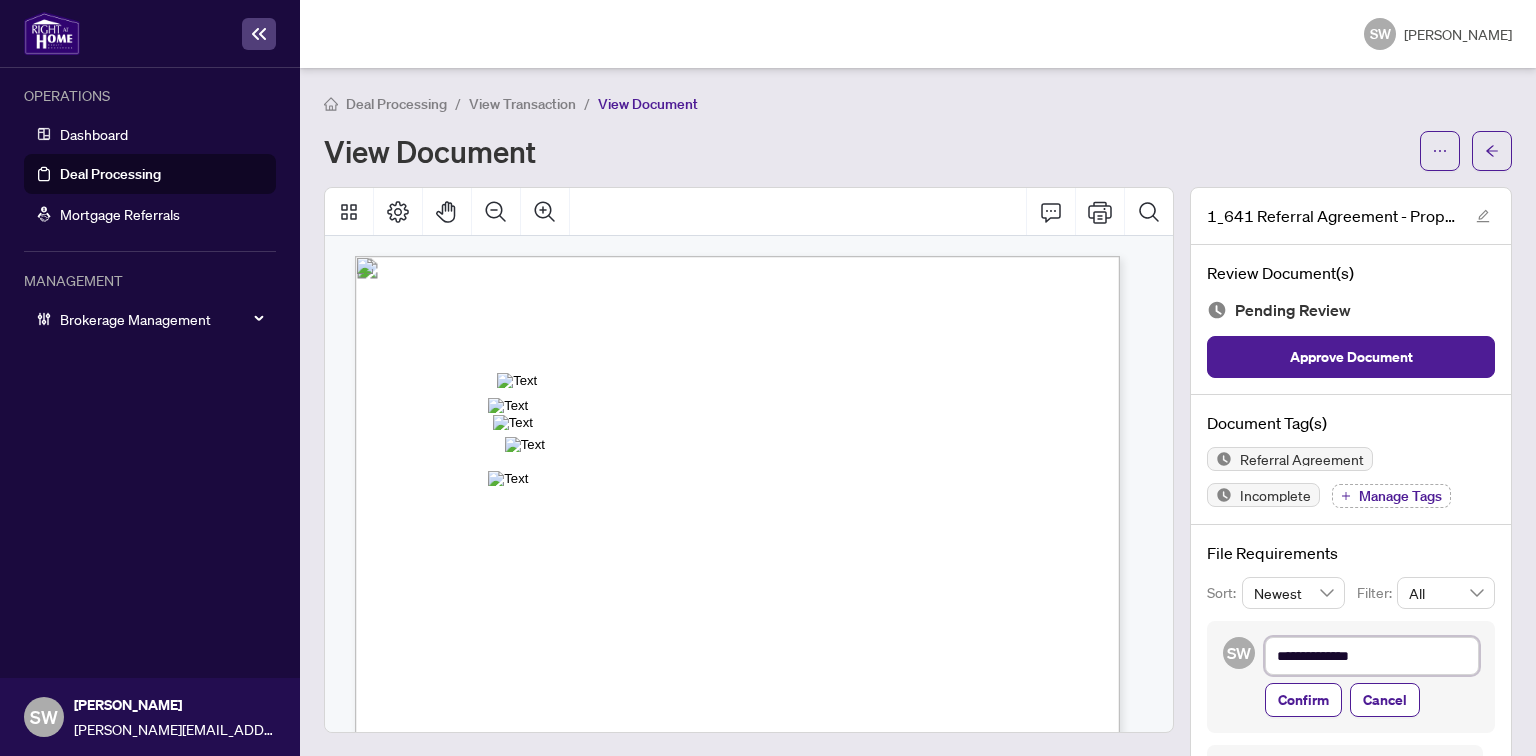 type on "**********" 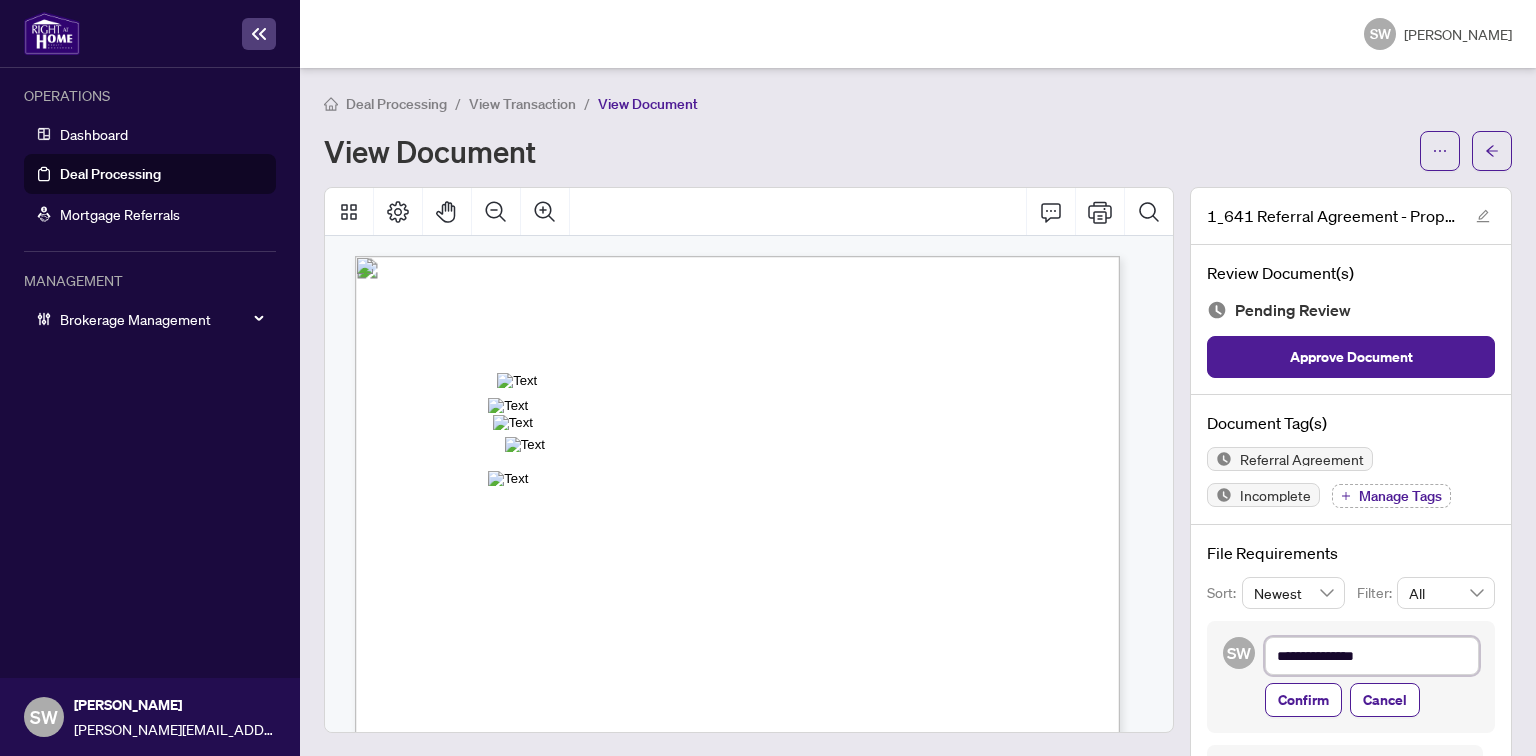 type on "**********" 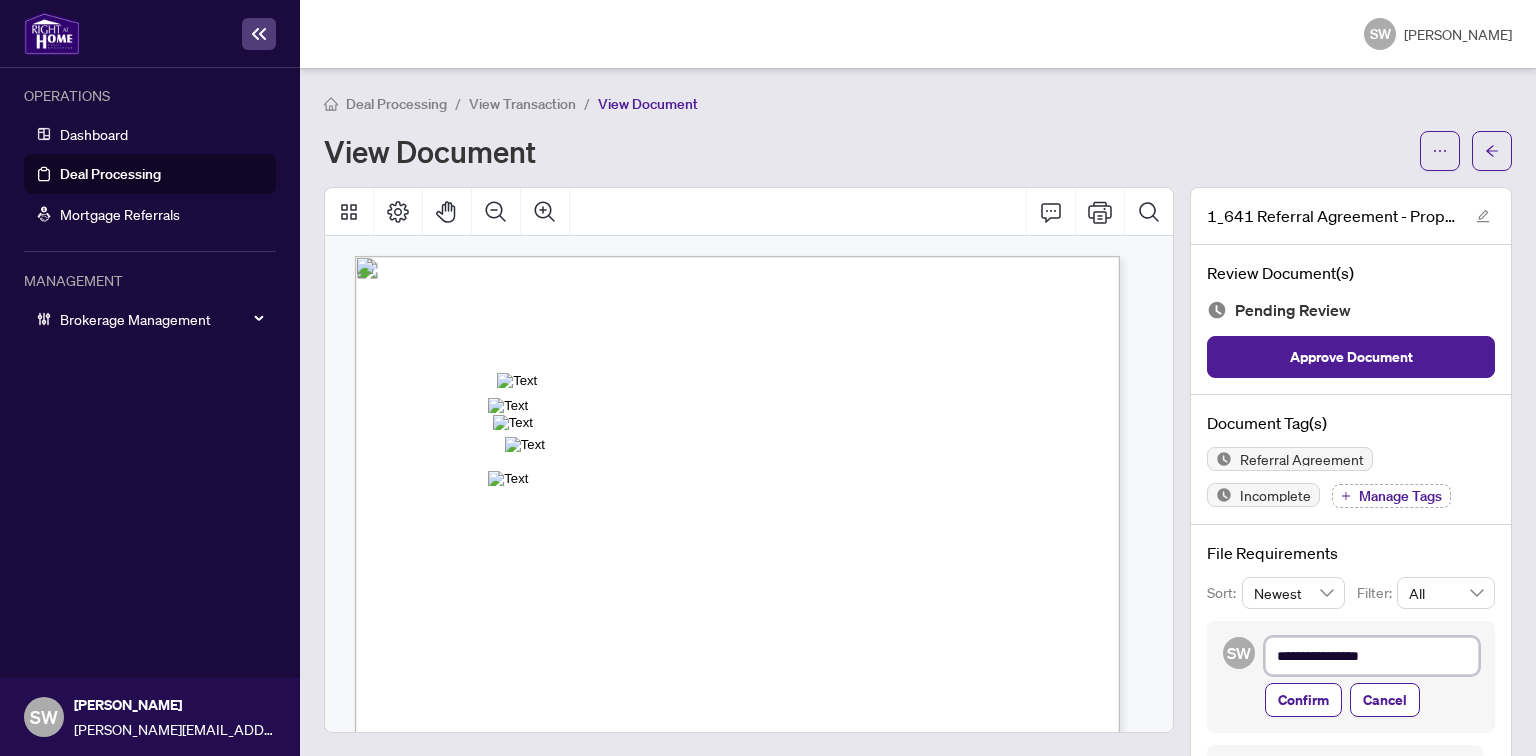 type on "**********" 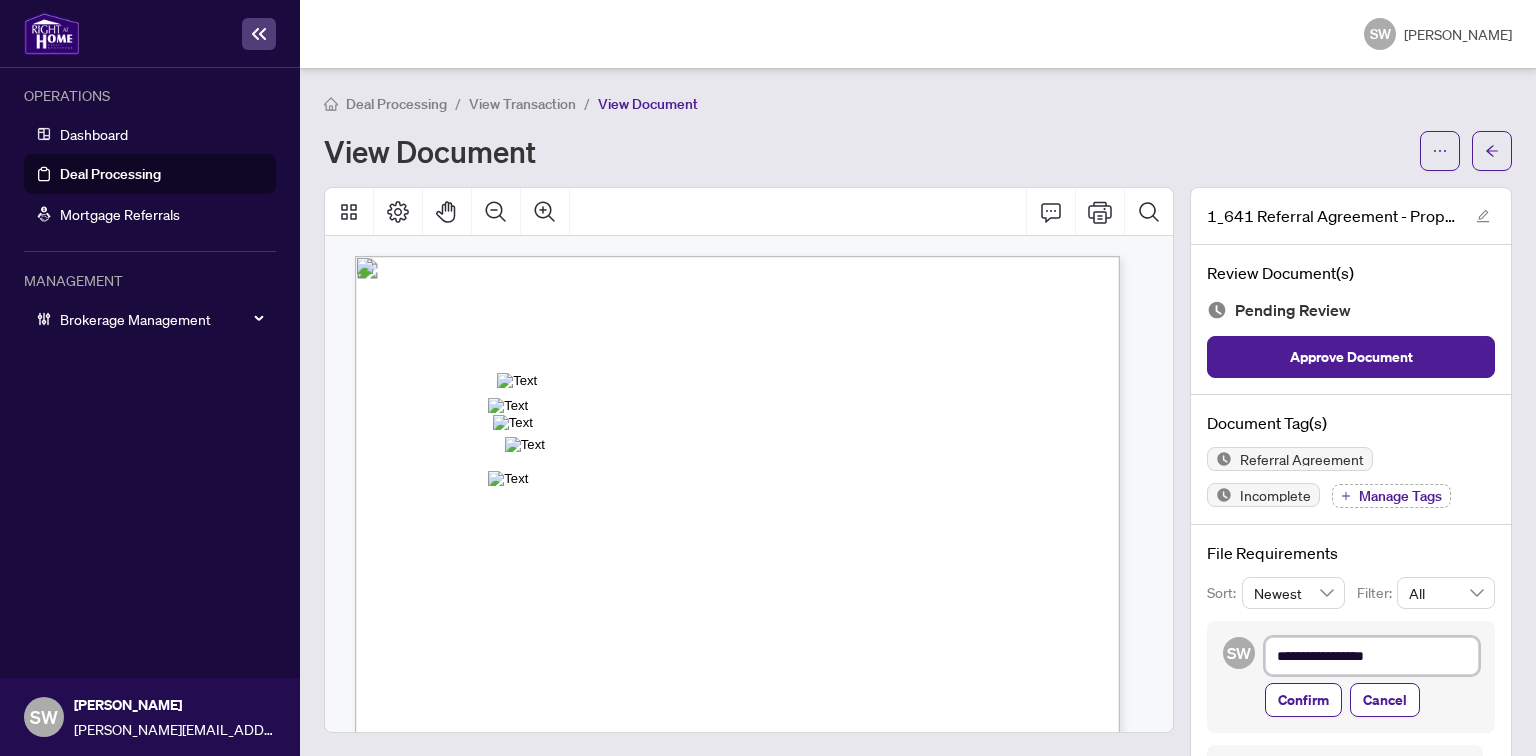 type on "**********" 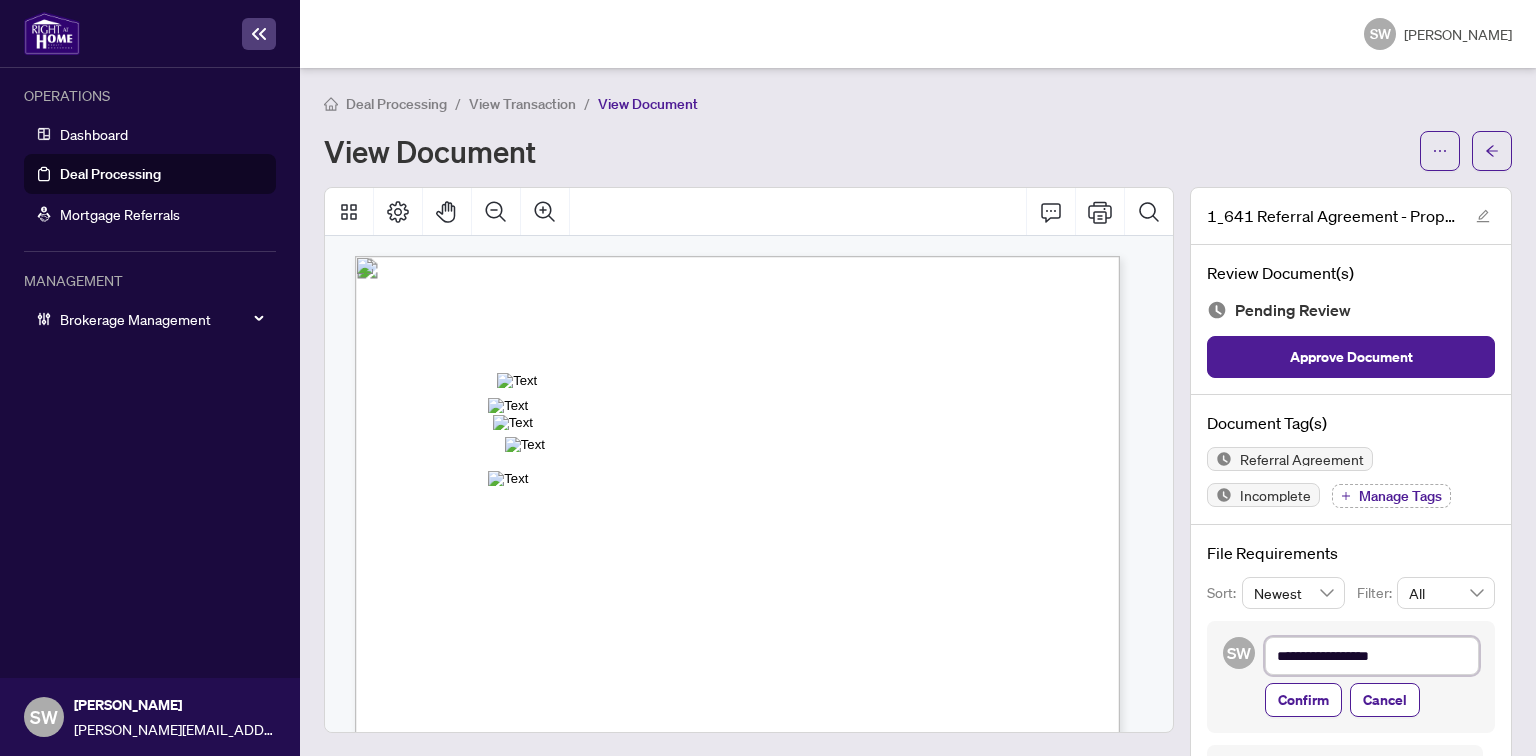 type on "**********" 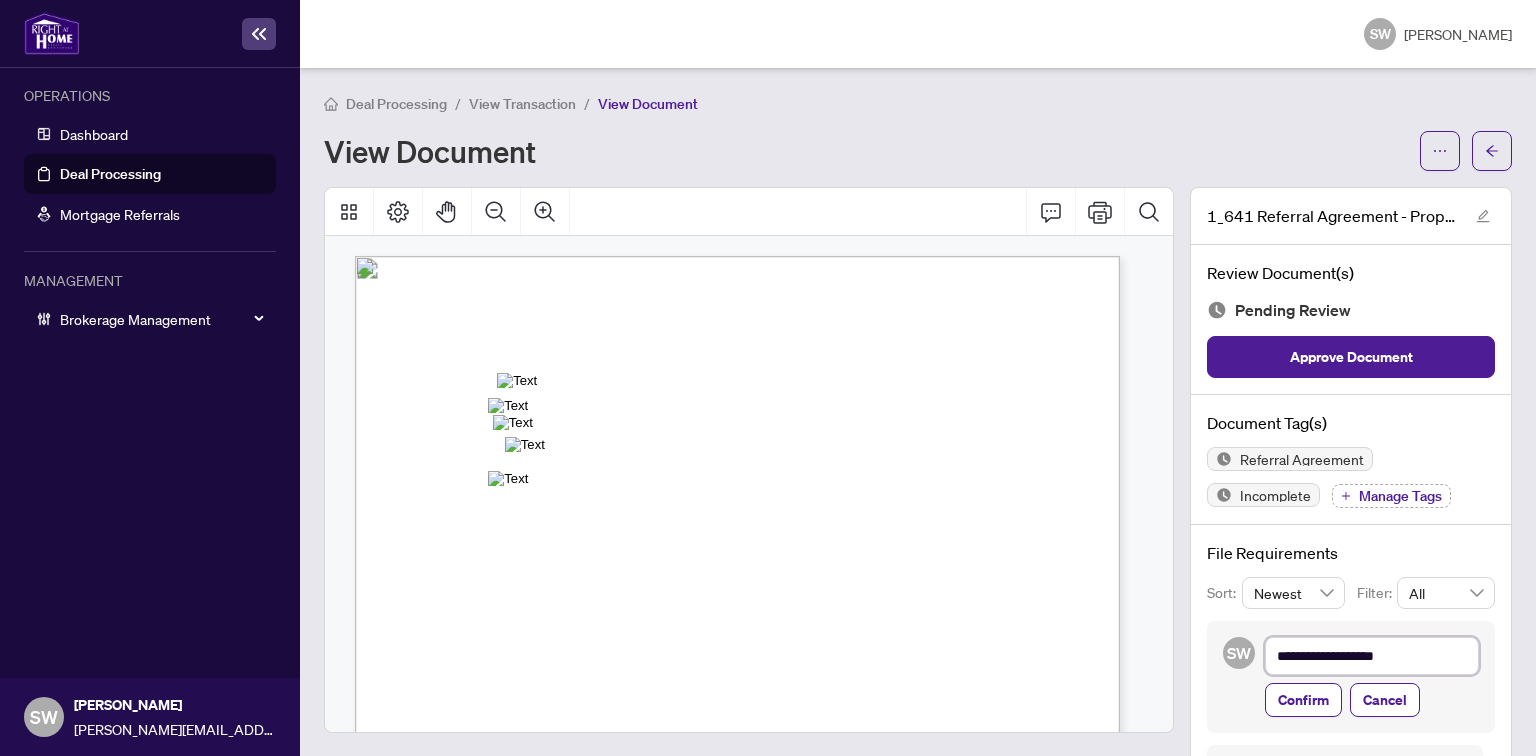 type on "**********" 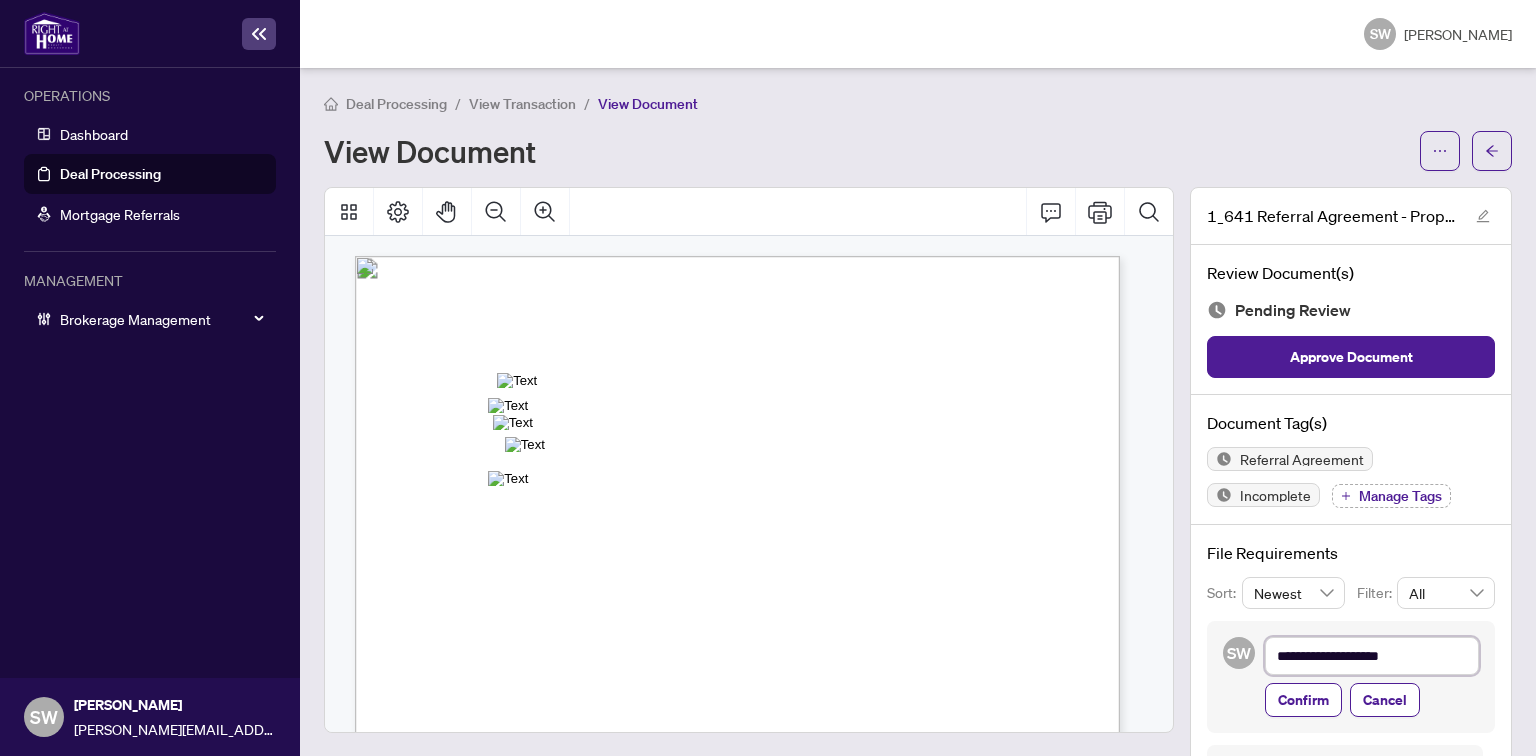 type on "**********" 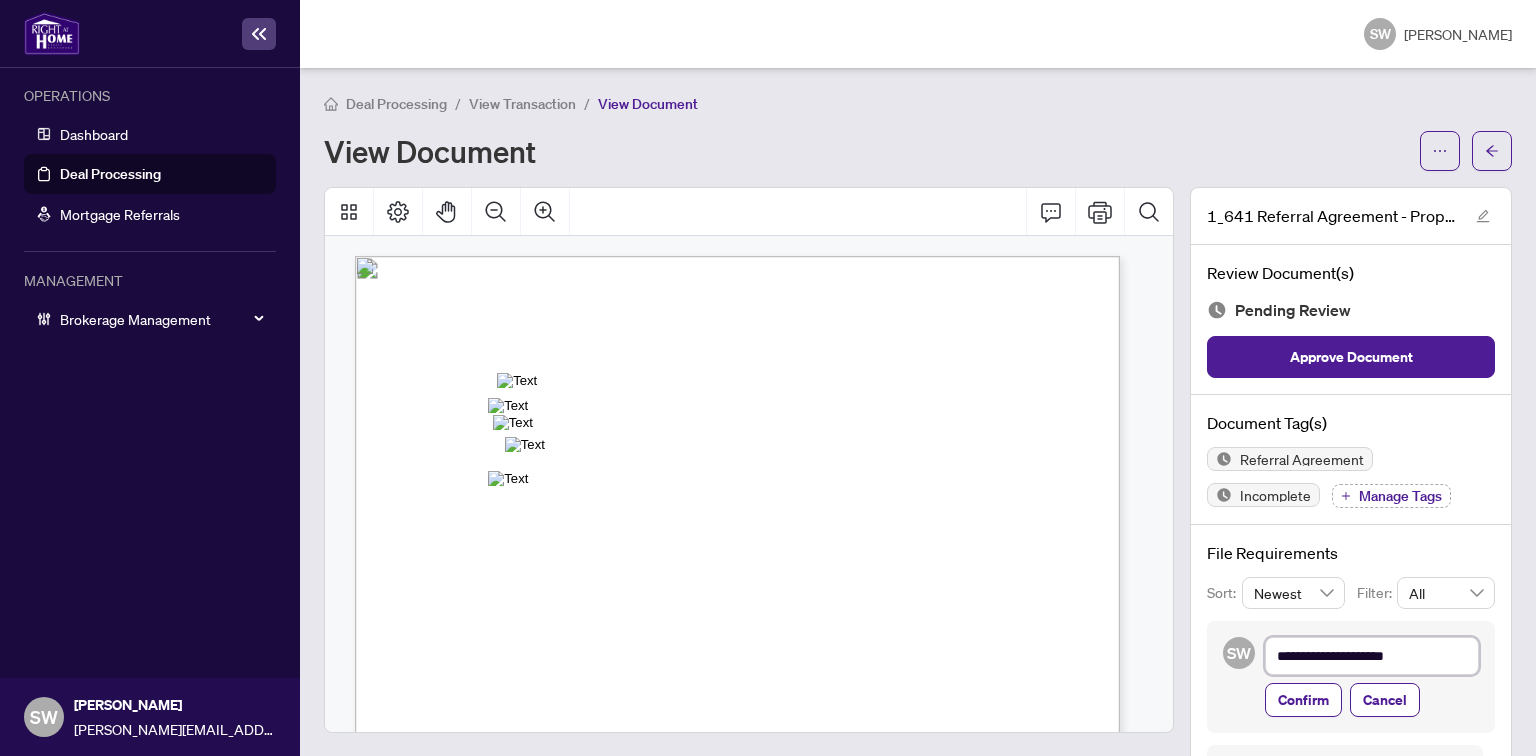 type on "**********" 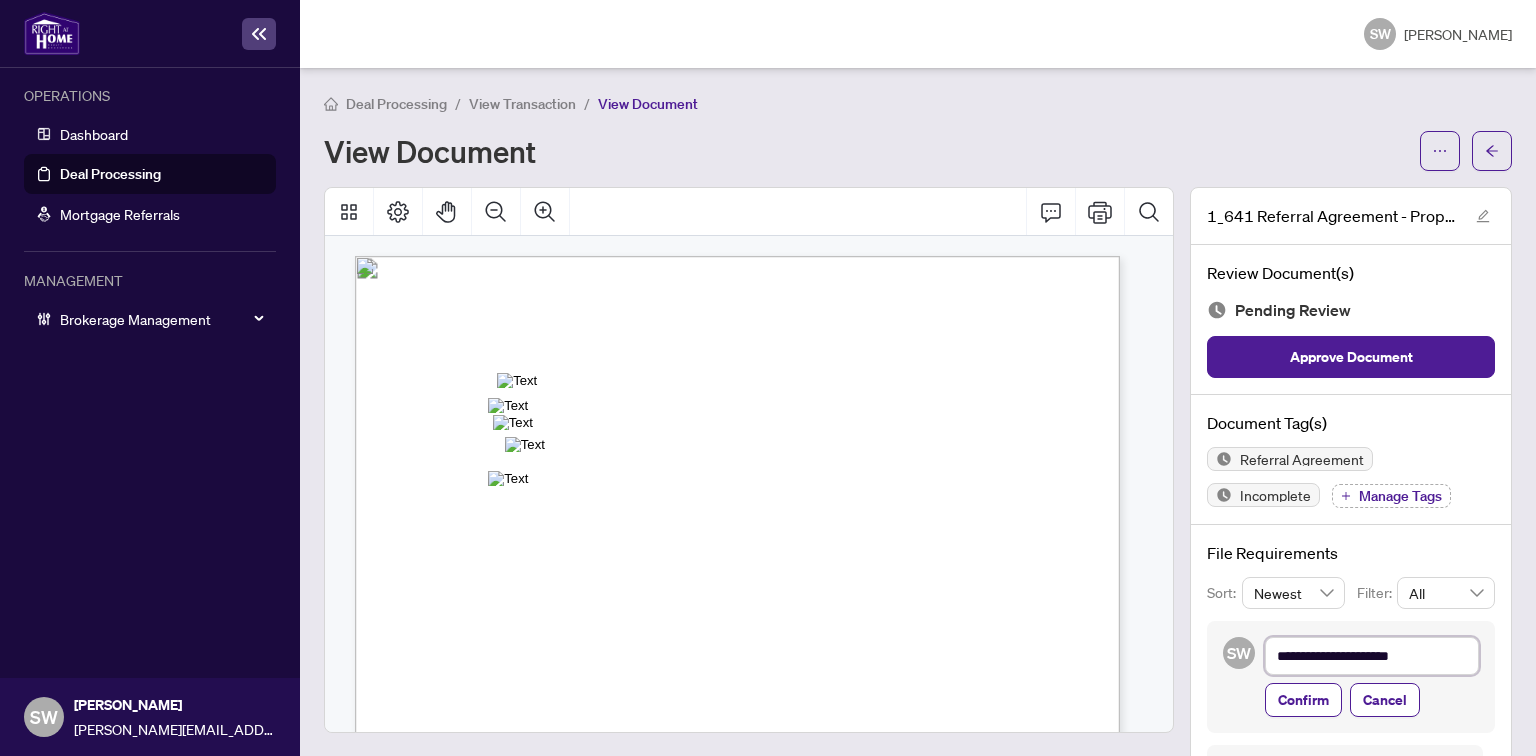 type on "**********" 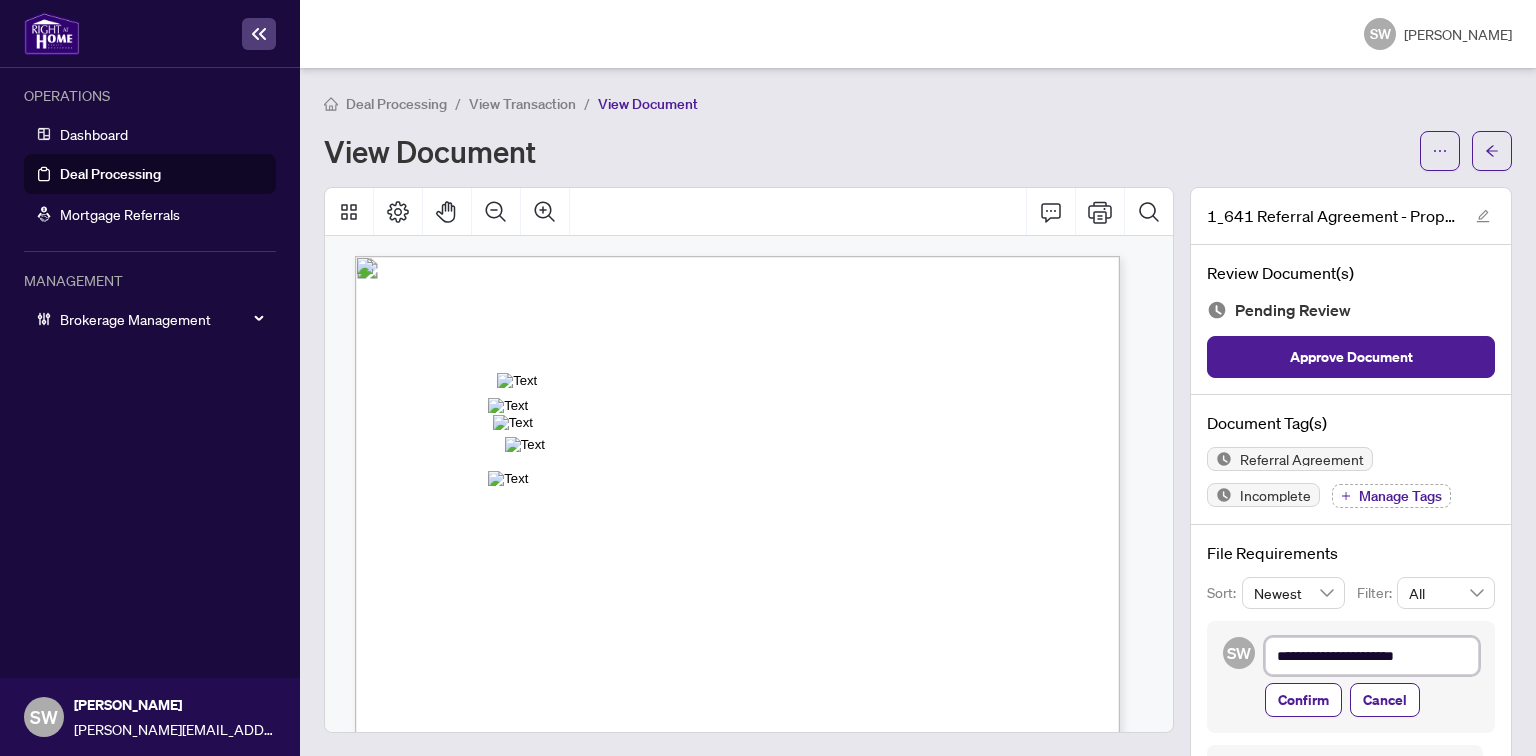 type on "**********" 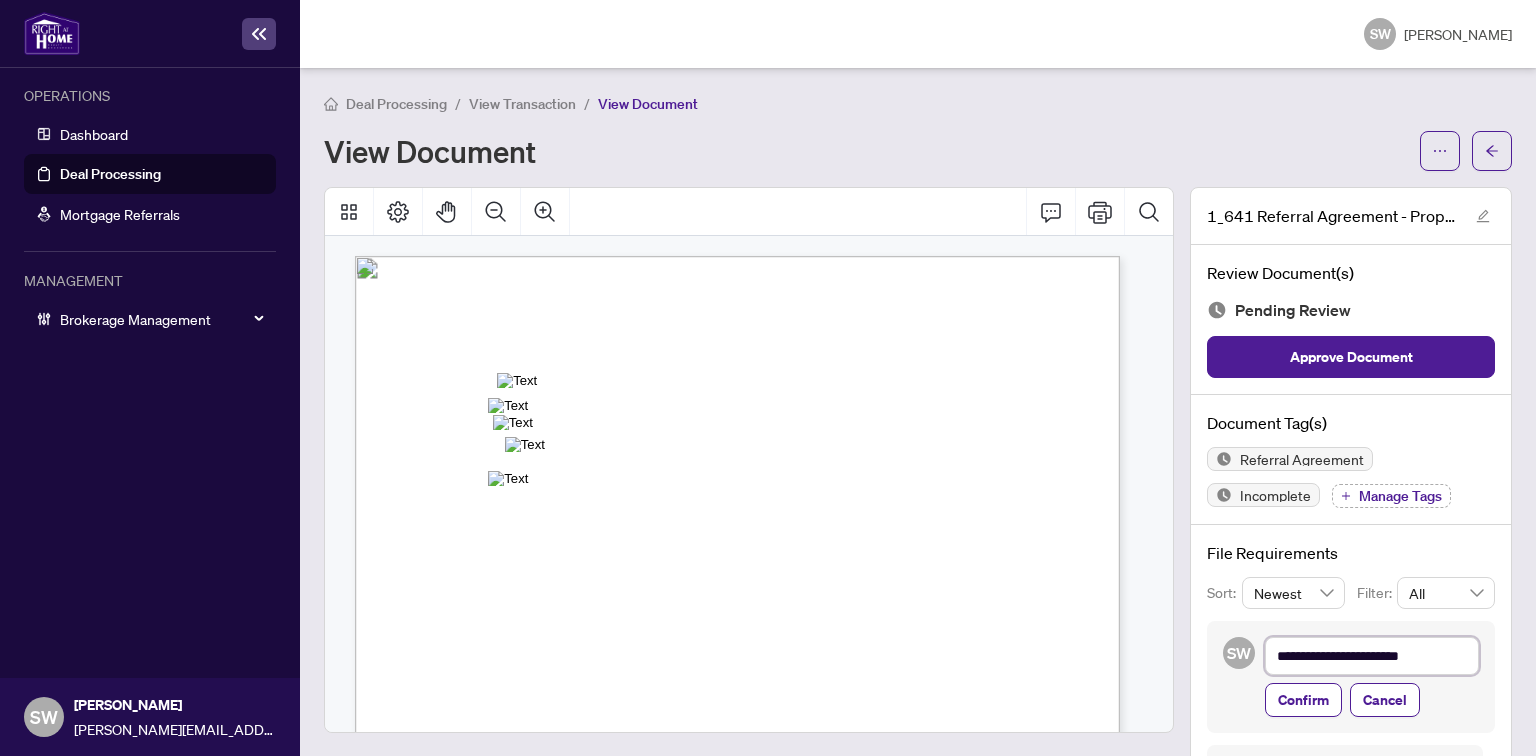 type on "**********" 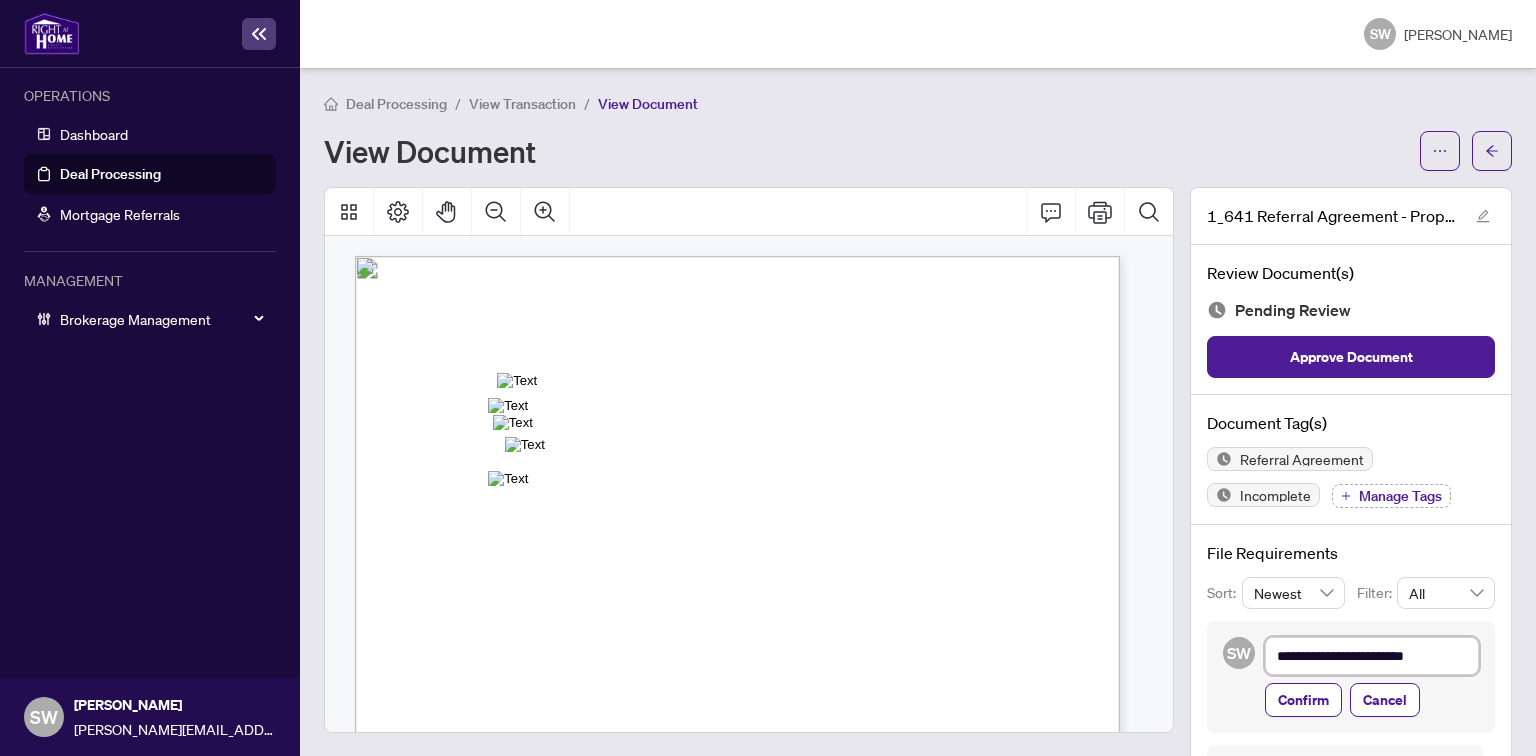 type on "**********" 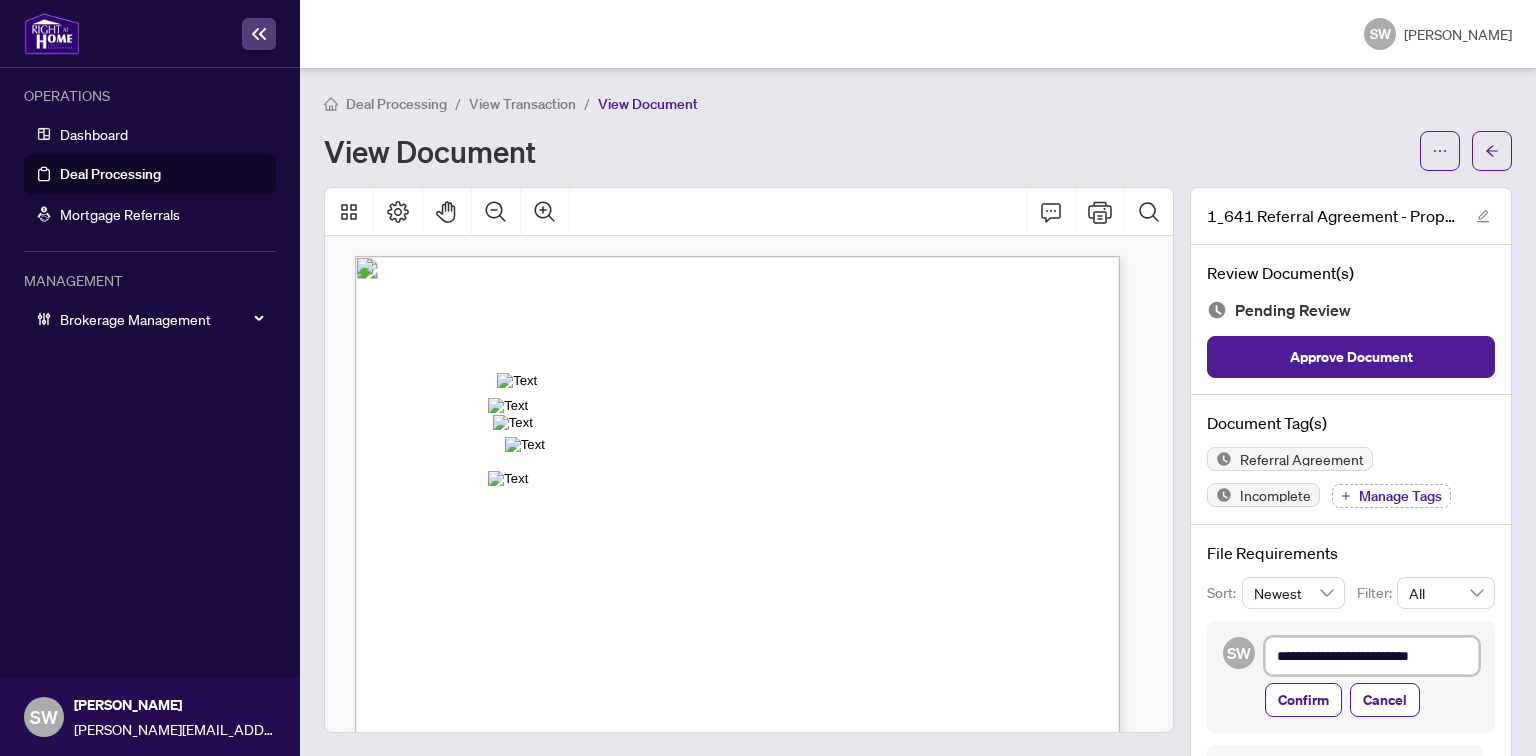 type on "**********" 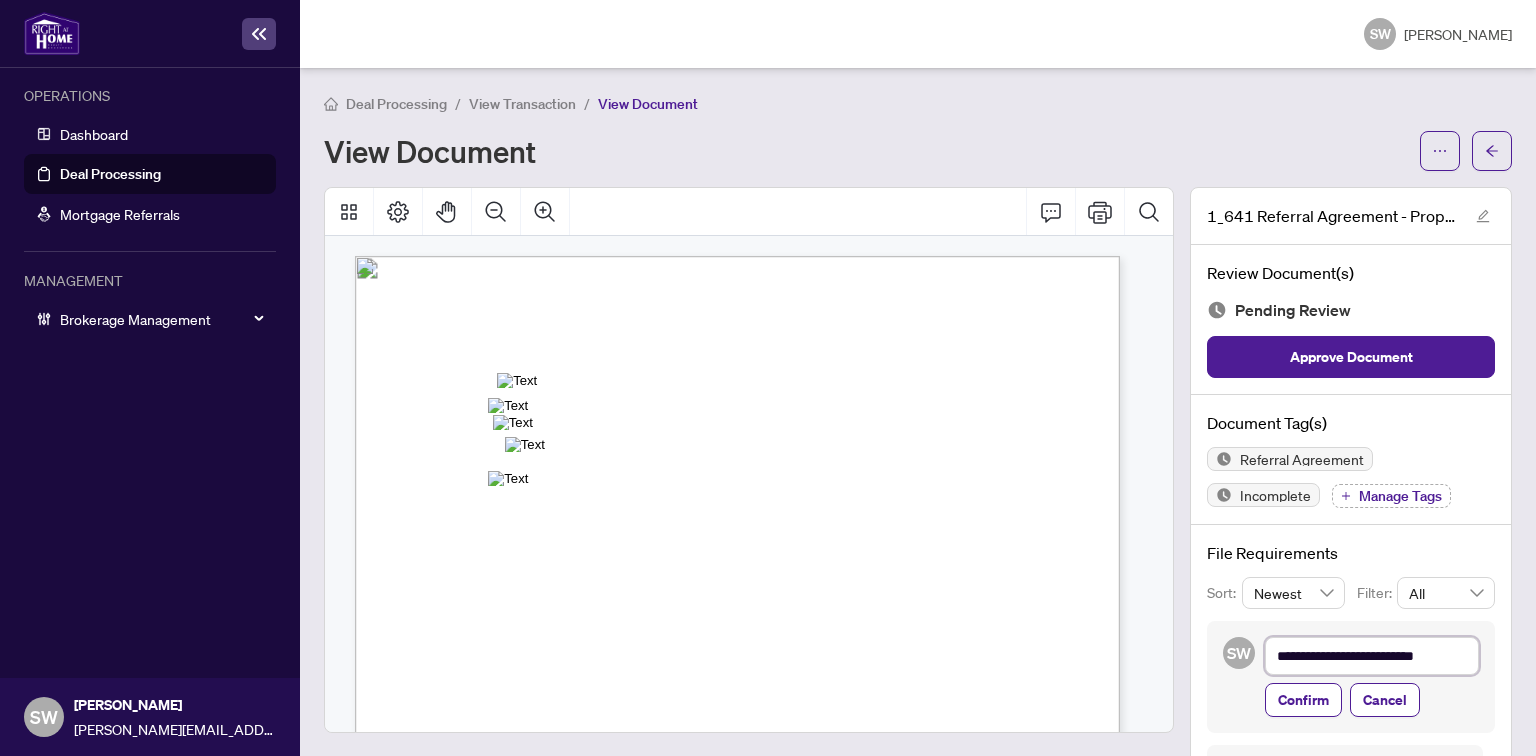 type on "**********" 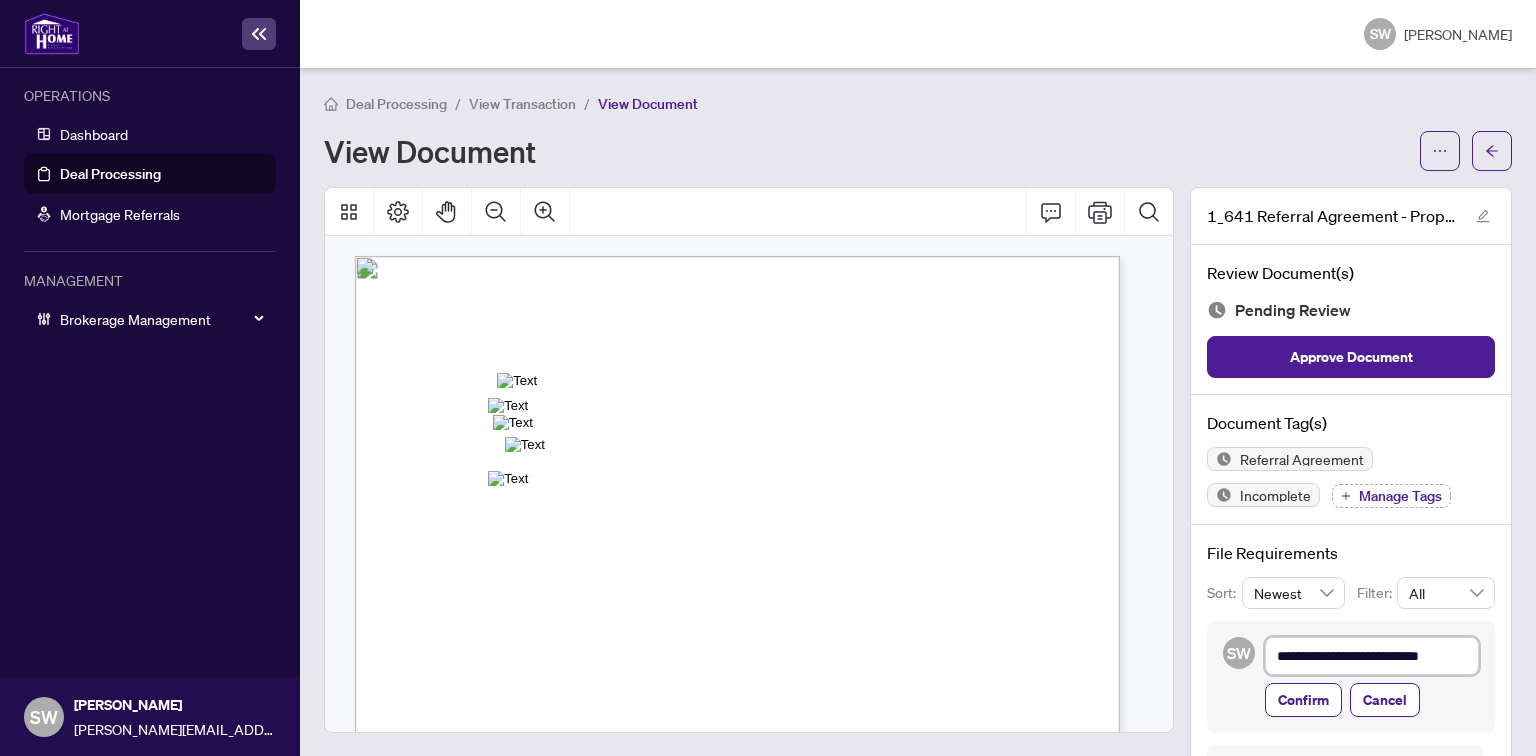 type on "**********" 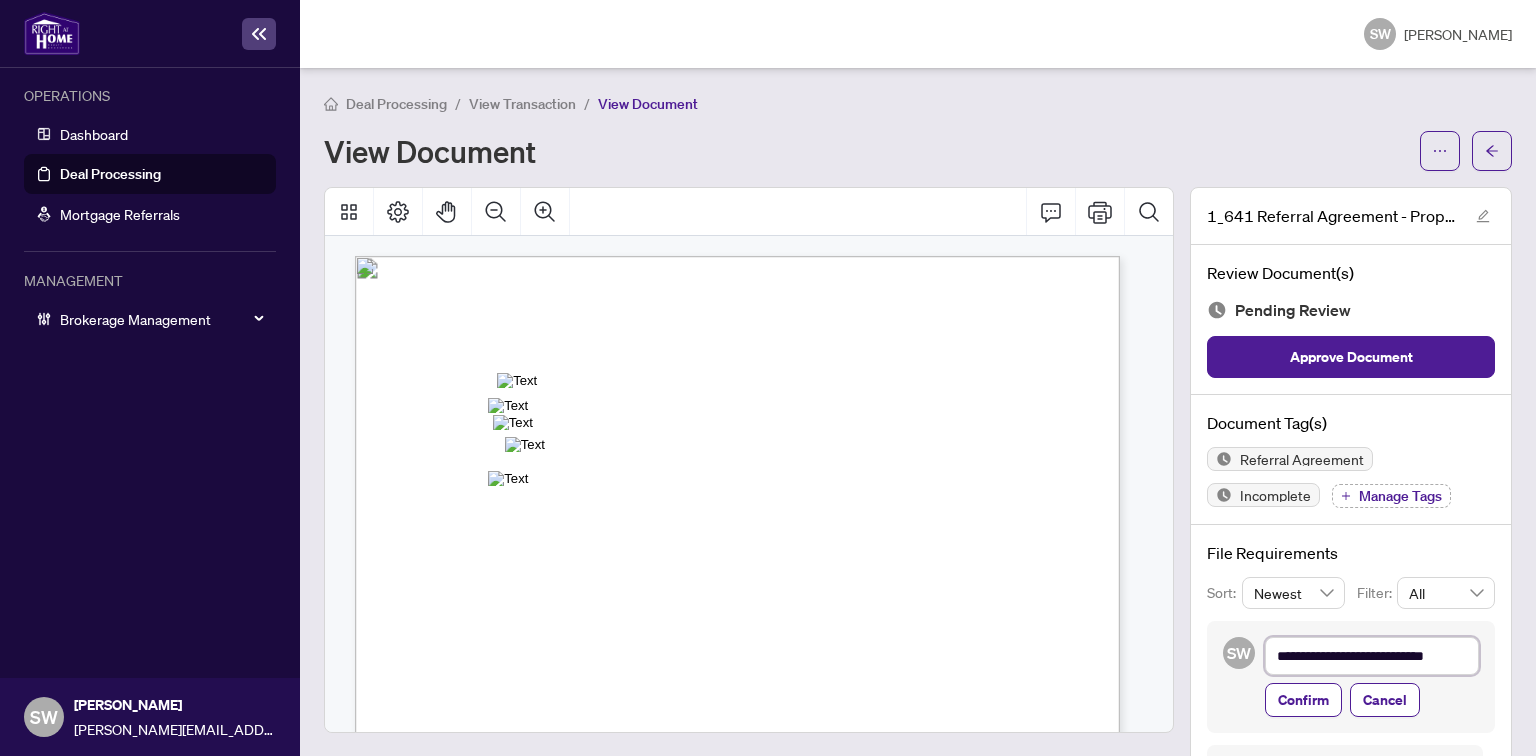 type on "**********" 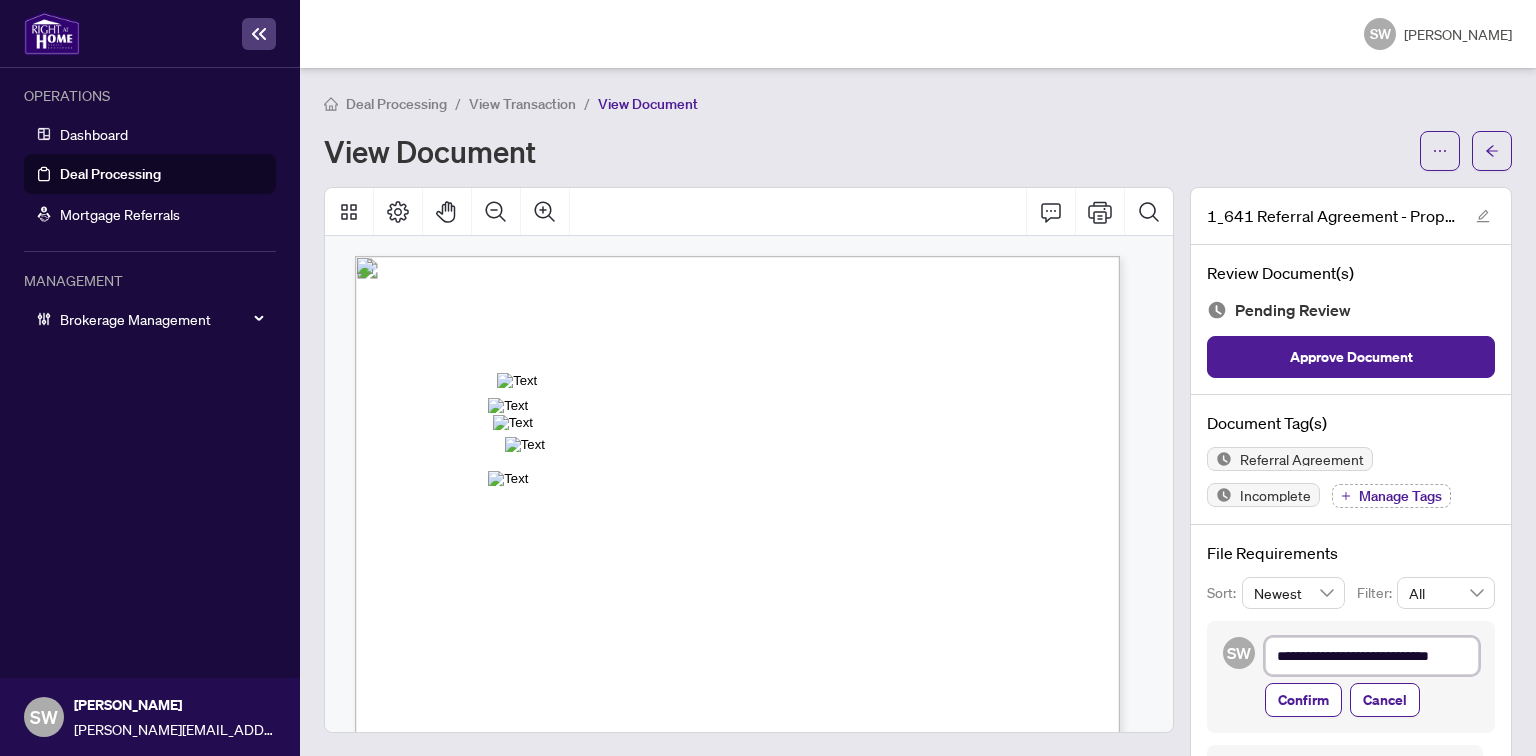 type on "**********" 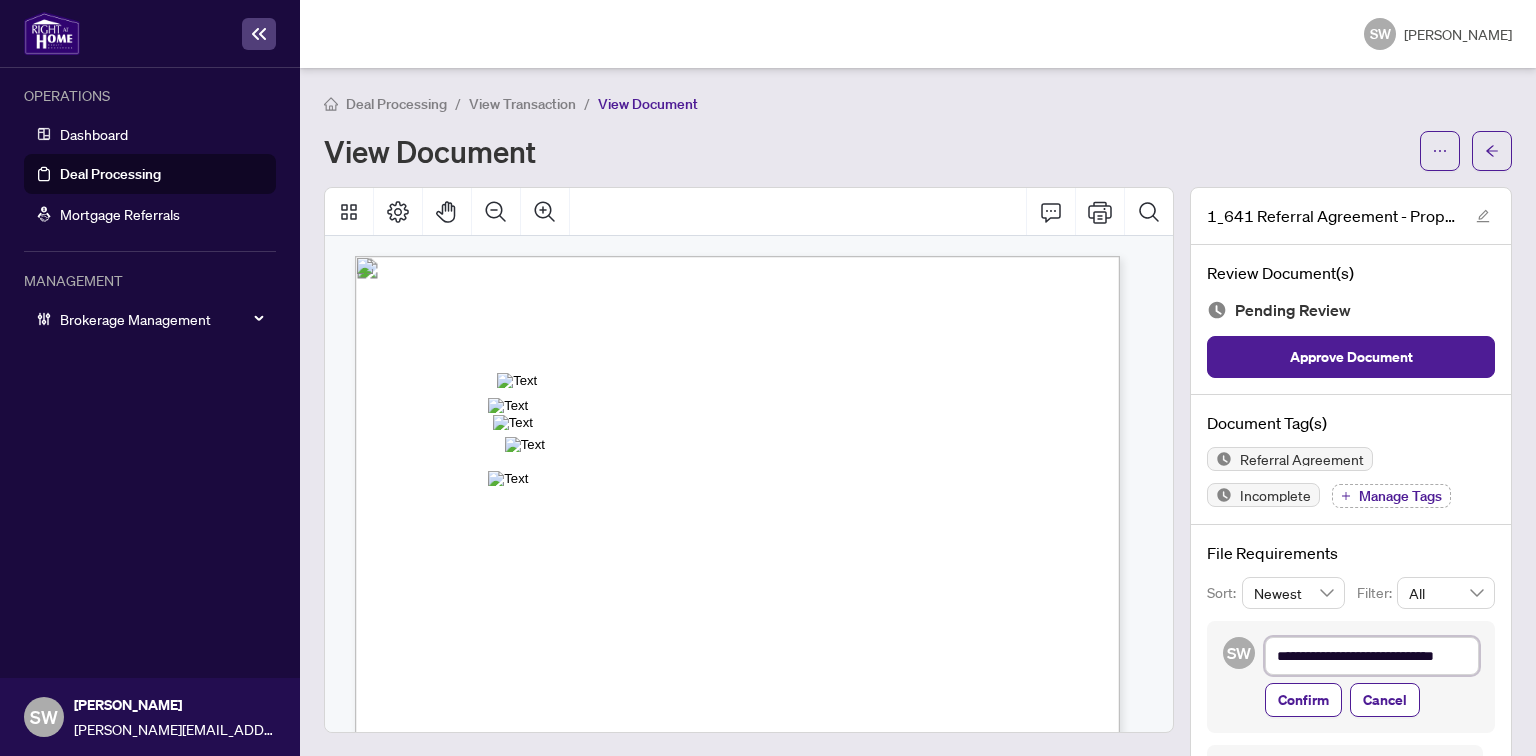 paste on "**********" 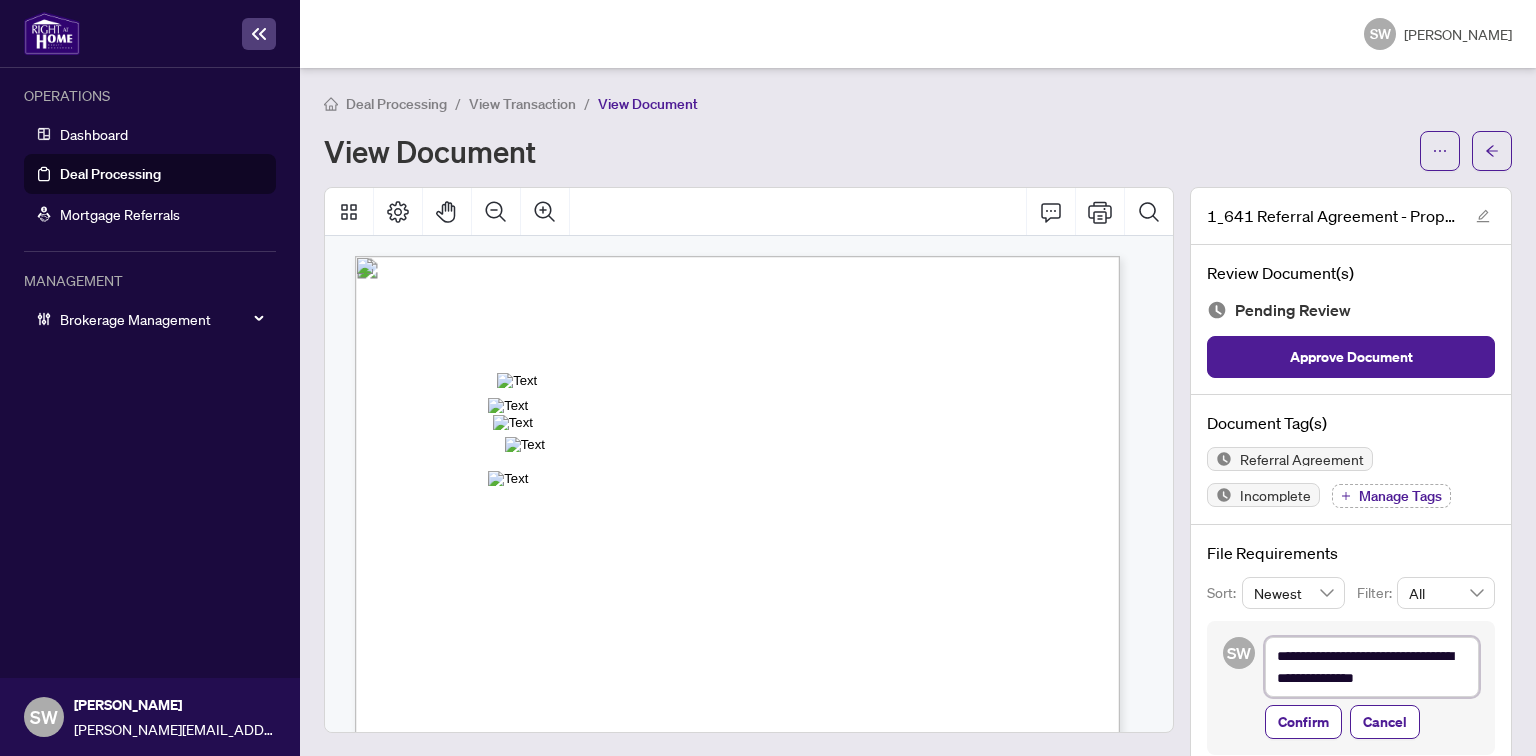 type on "**********" 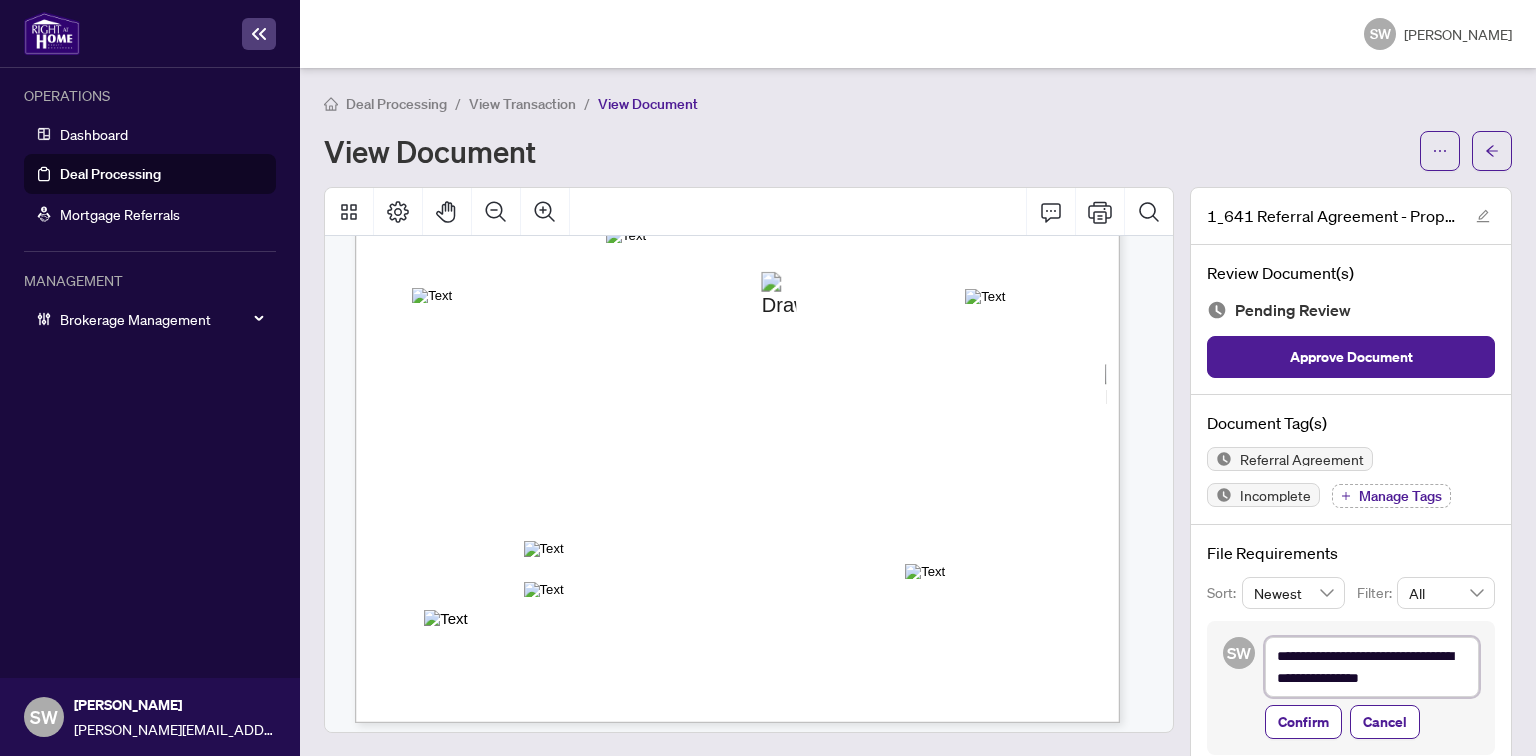 scroll, scrollTop: 533, scrollLeft: 0, axis: vertical 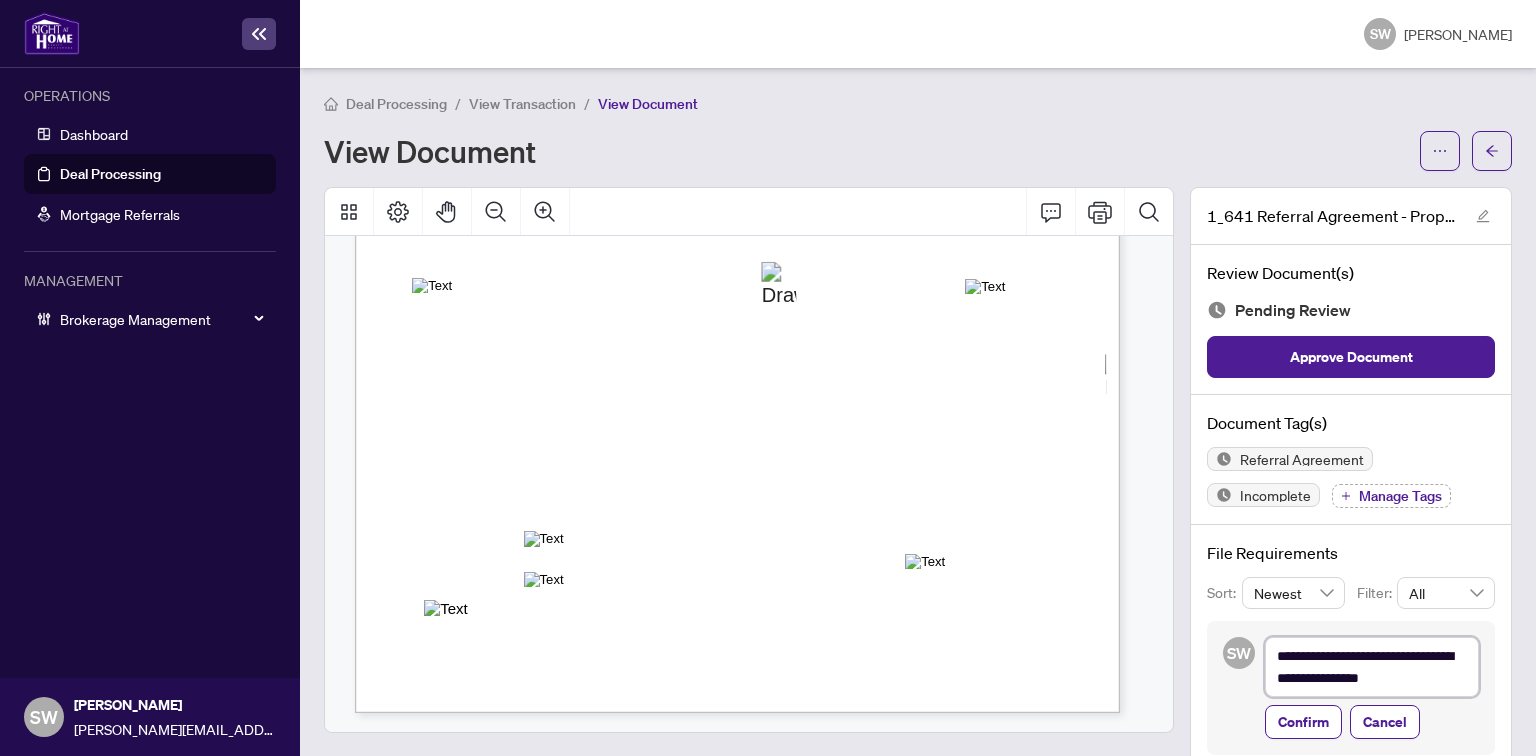 type on "**********" 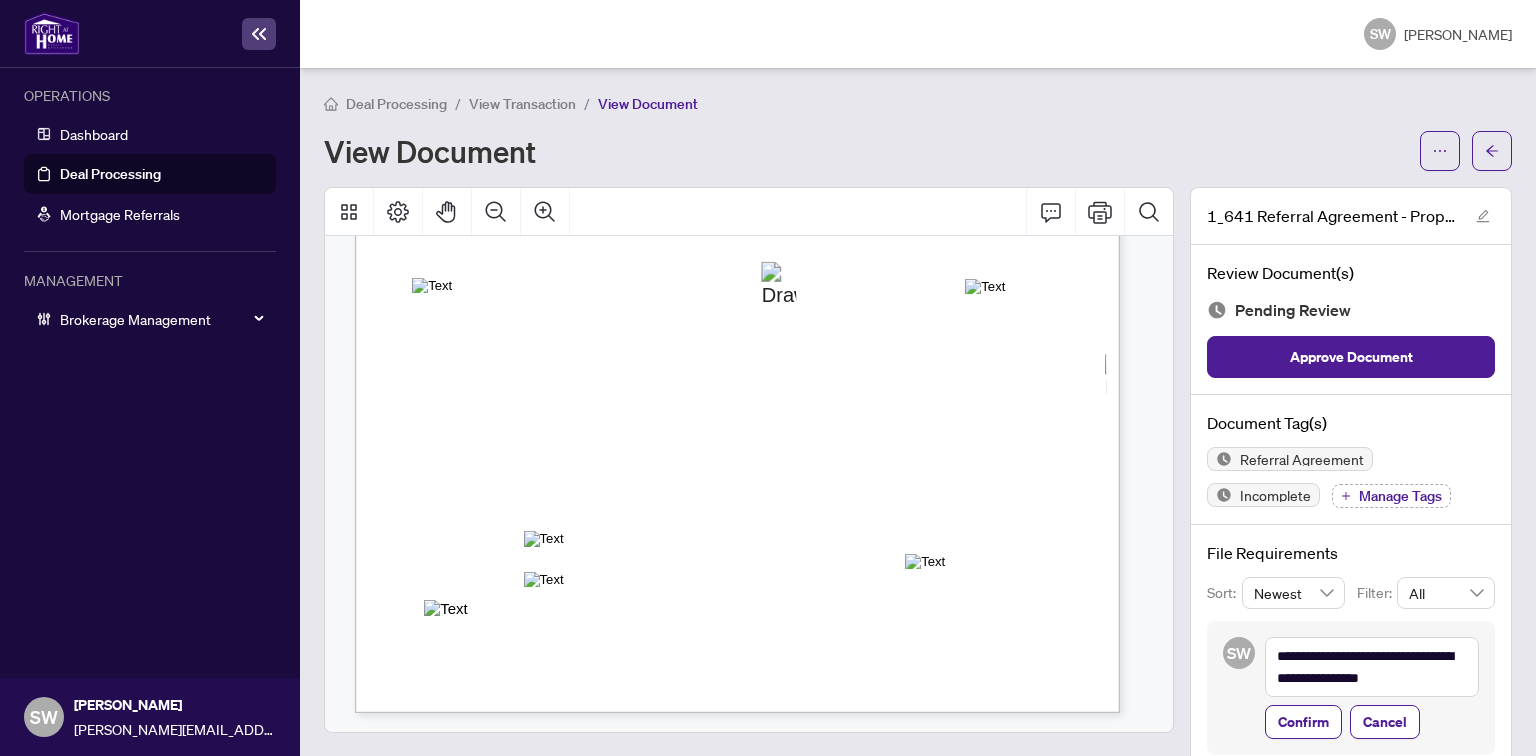 drag, startPoint x: 713, startPoint y: 622, endPoint x: 795, endPoint y: 622, distance: 82 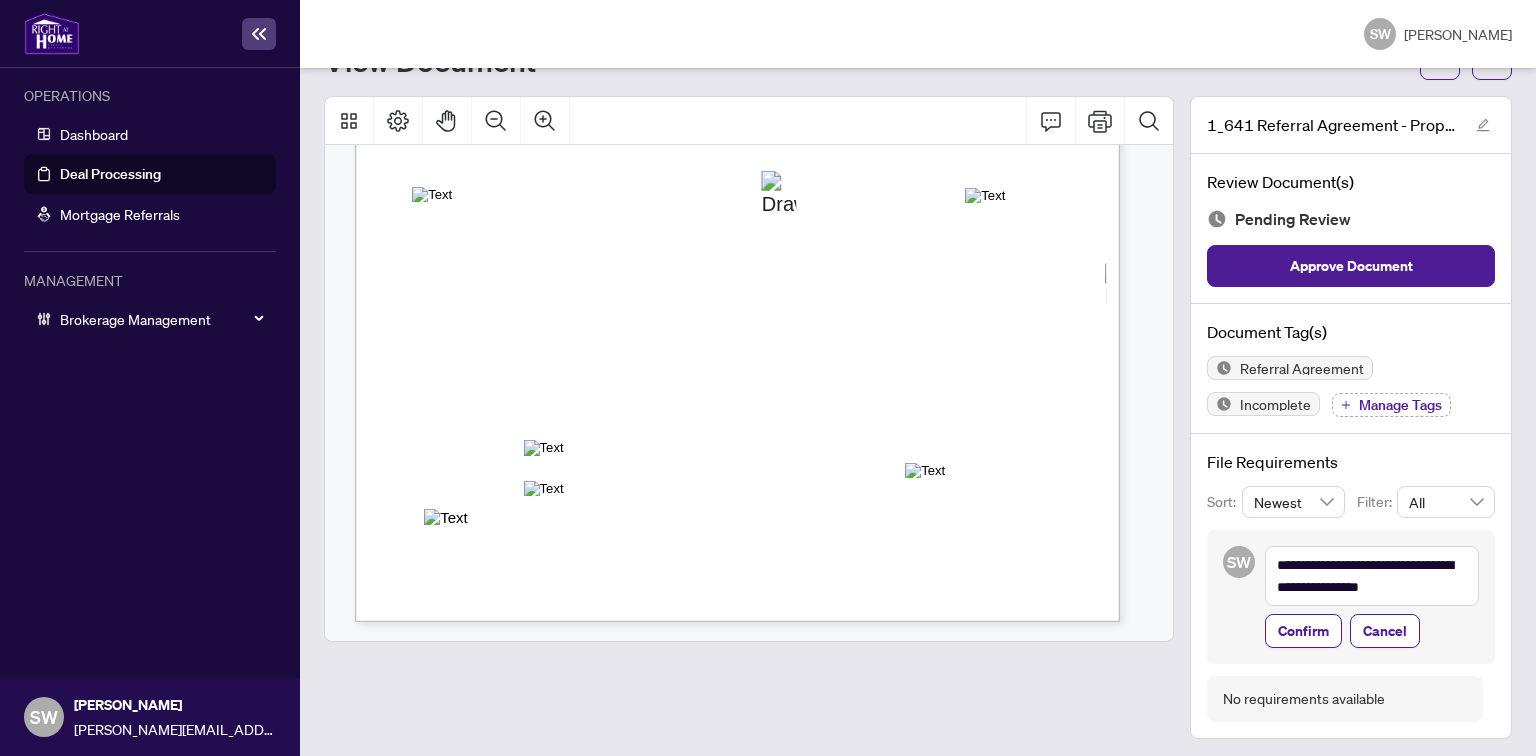 scroll, scrollTop: 93, scrollLeft: 0, axis: vertical 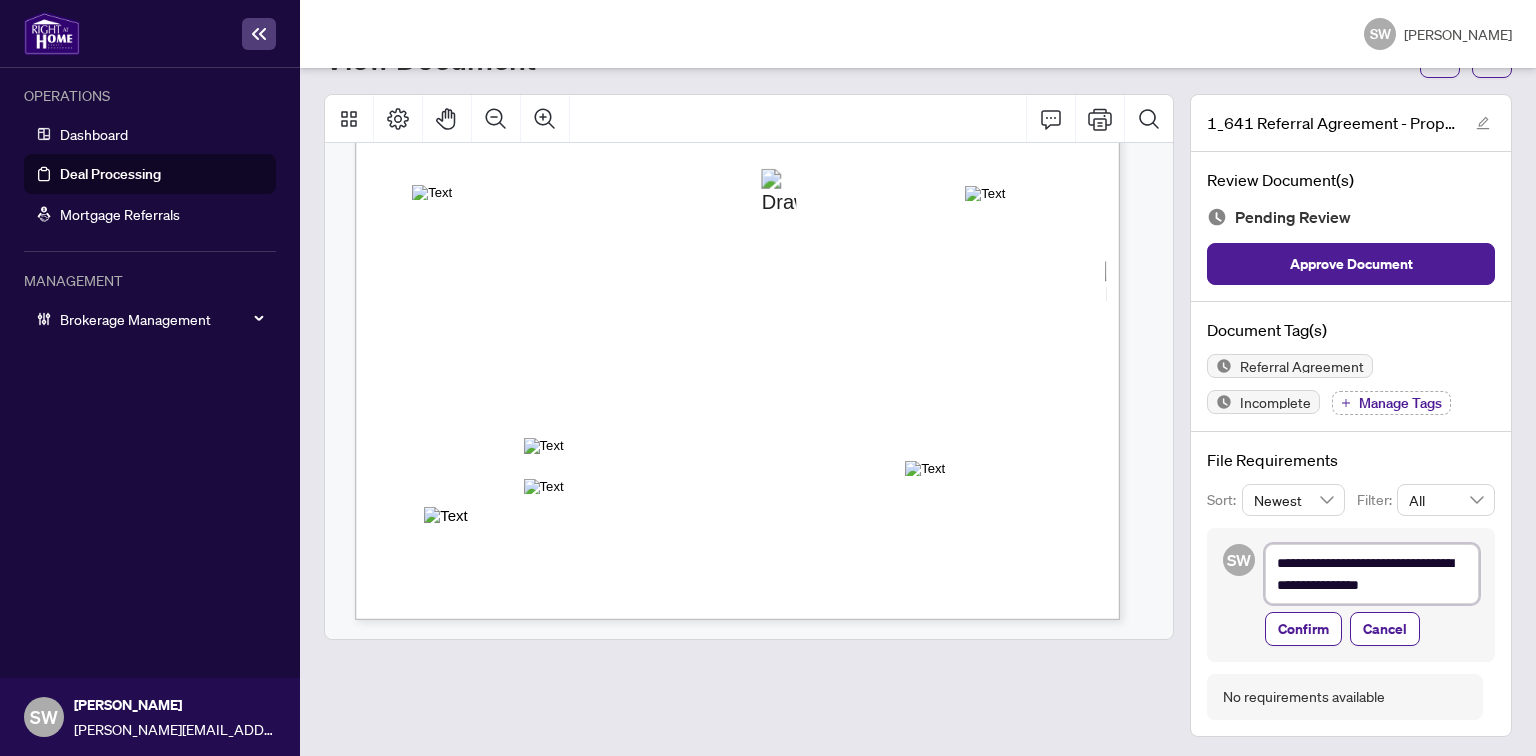 click on "**********" at bounding box center (1372, 574) 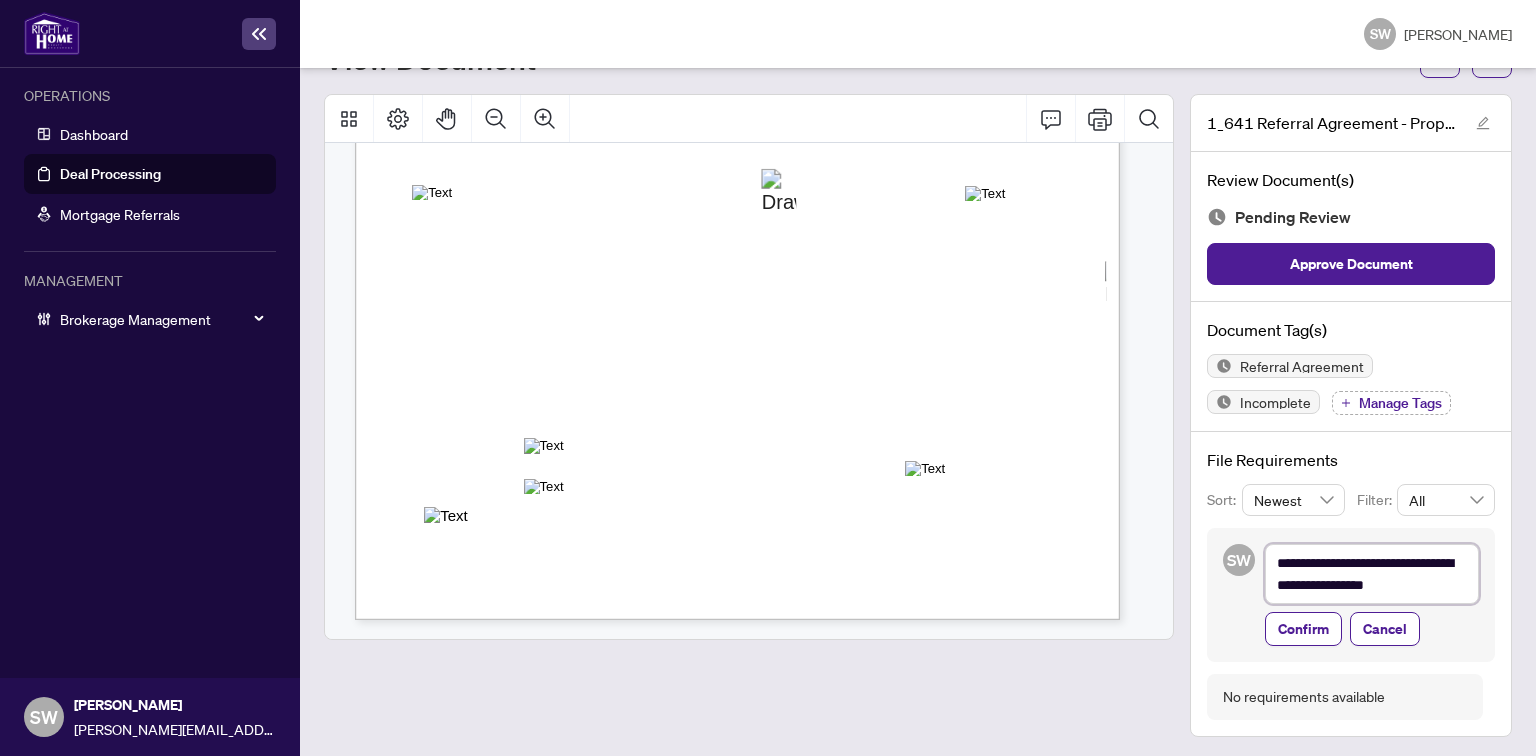 type on "**********" 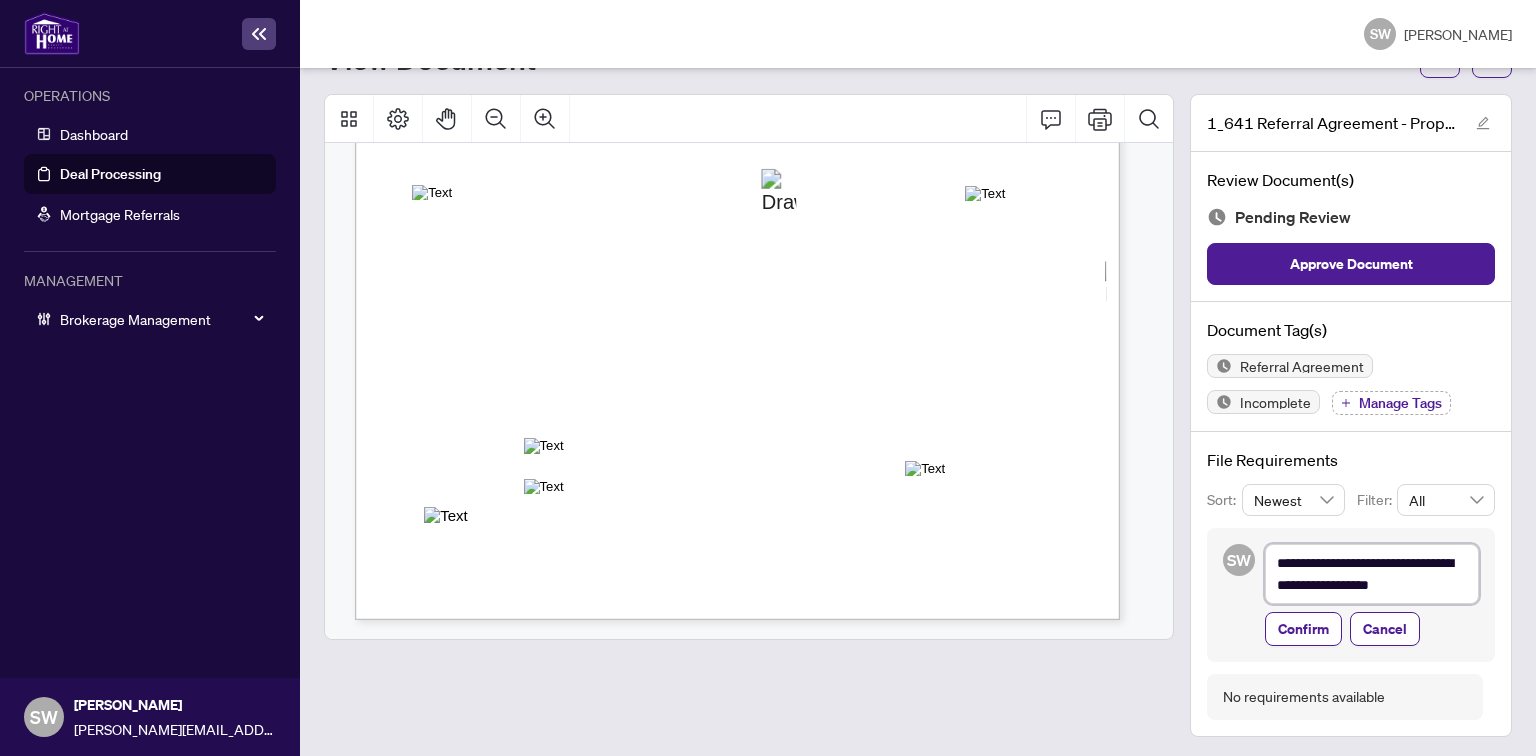 type on "**********" 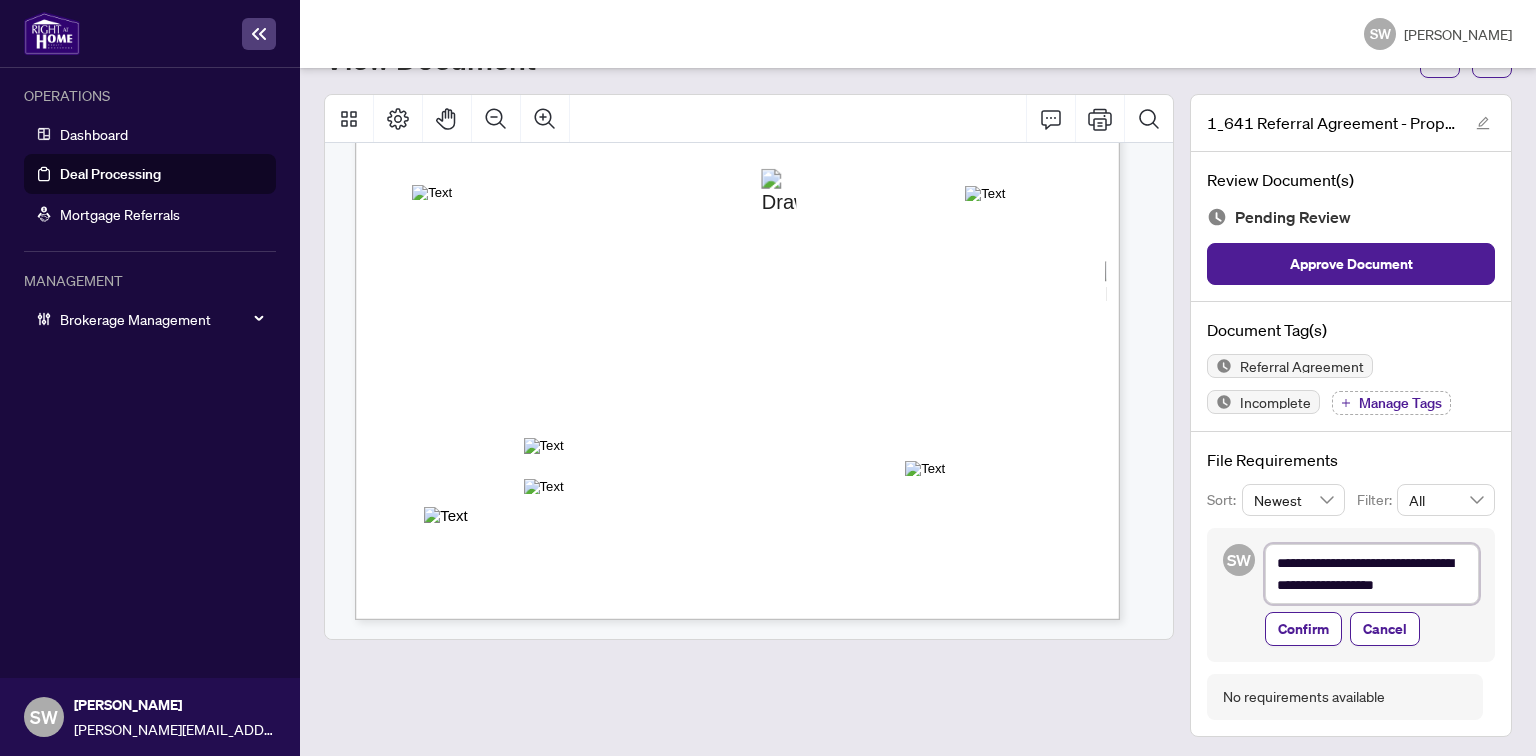type on "**********" 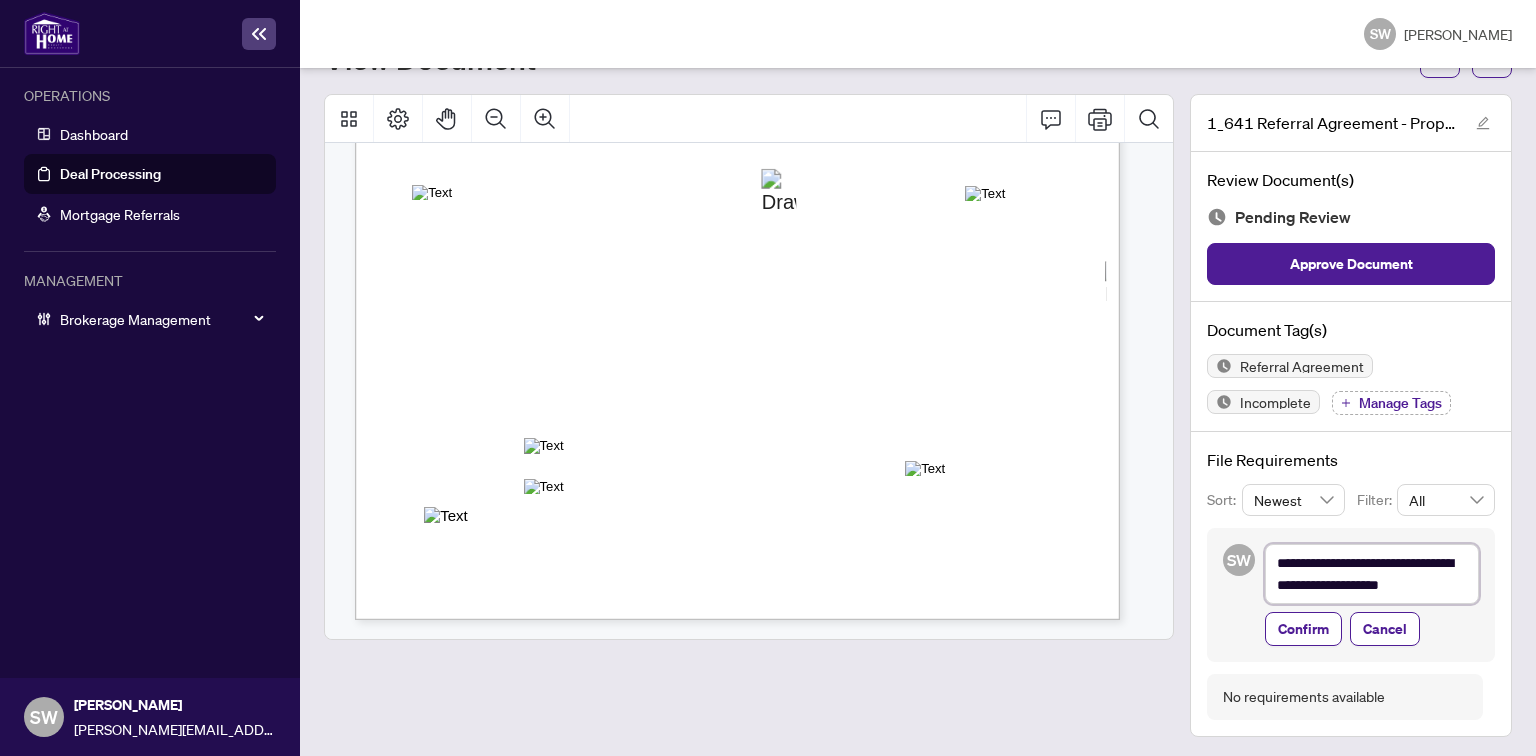 type on "**********" 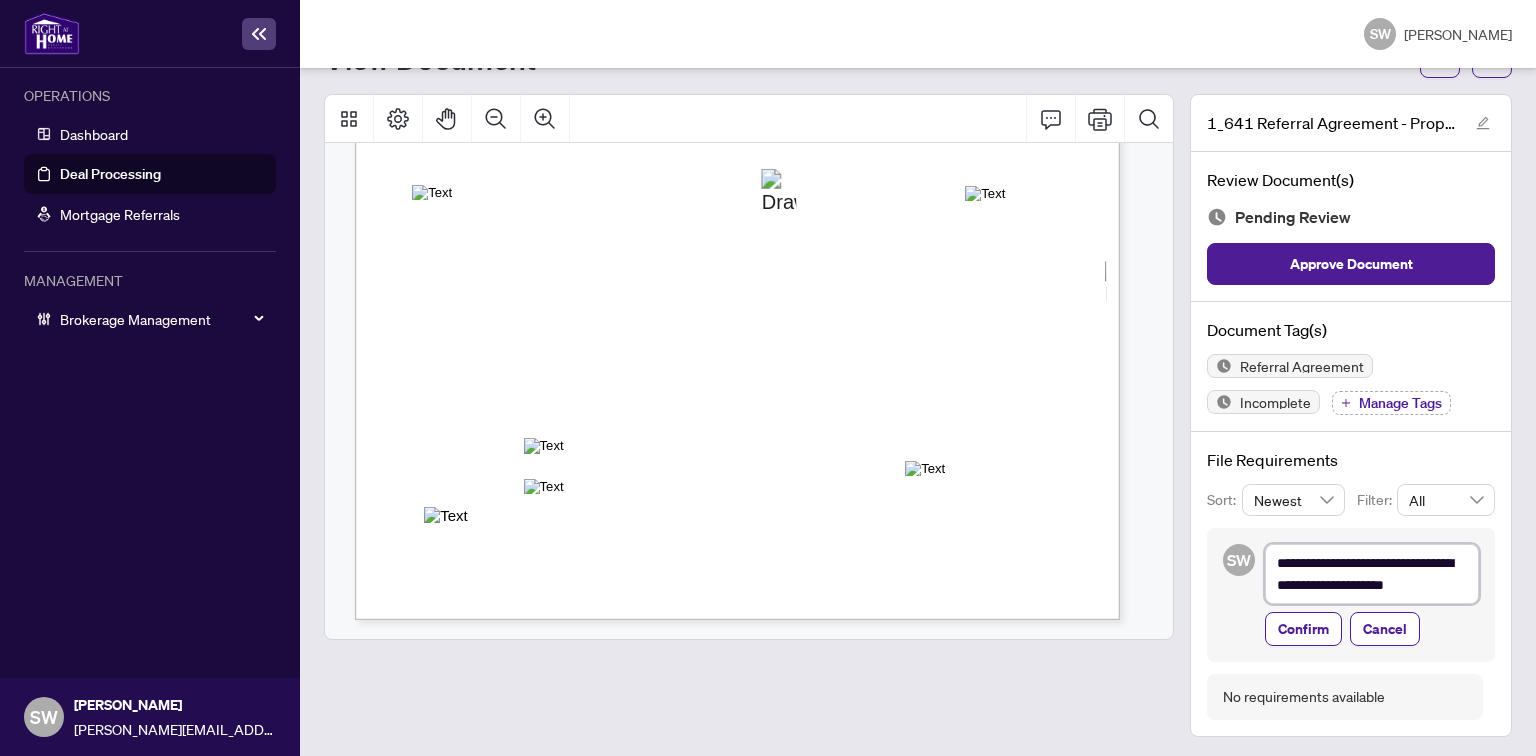 paste on "**********" 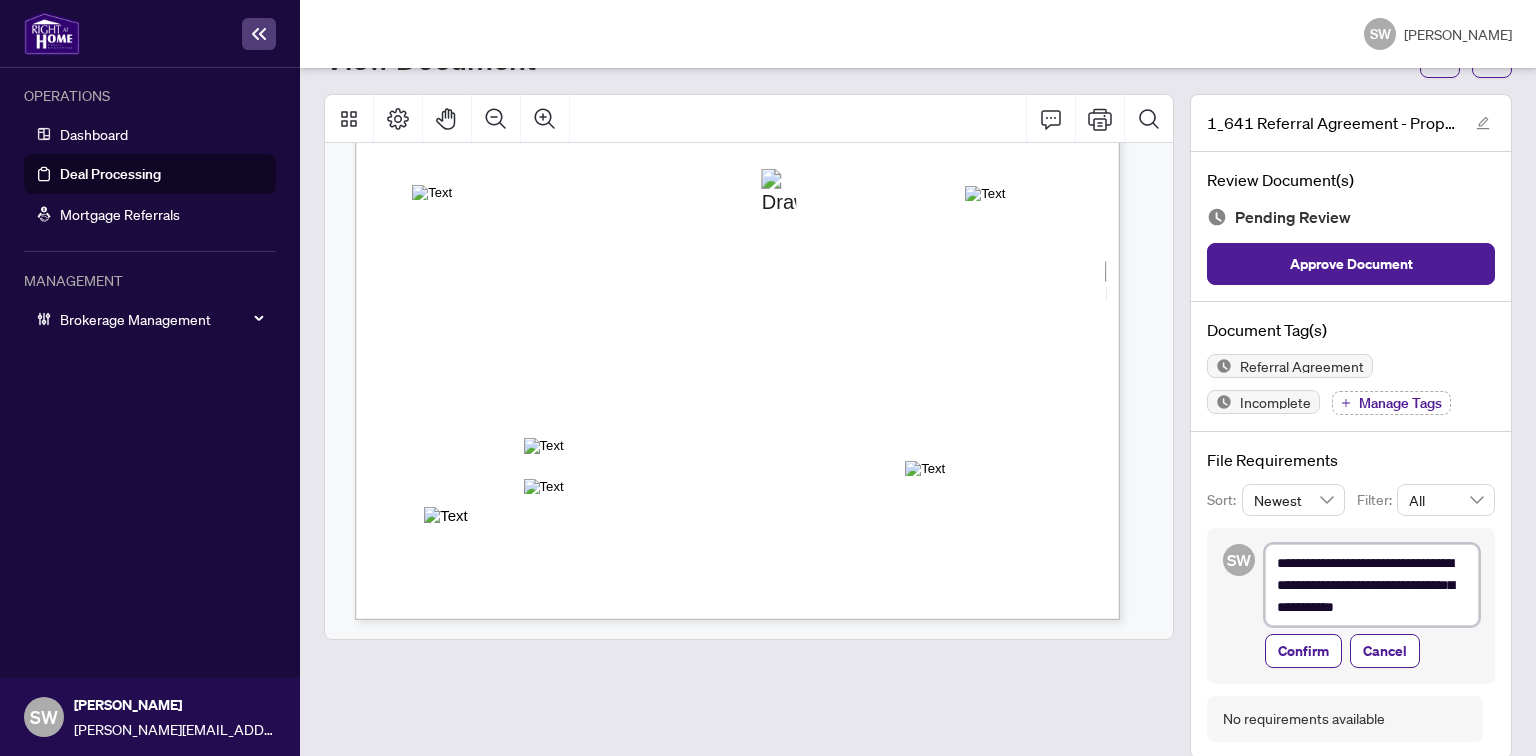 type on "**********" 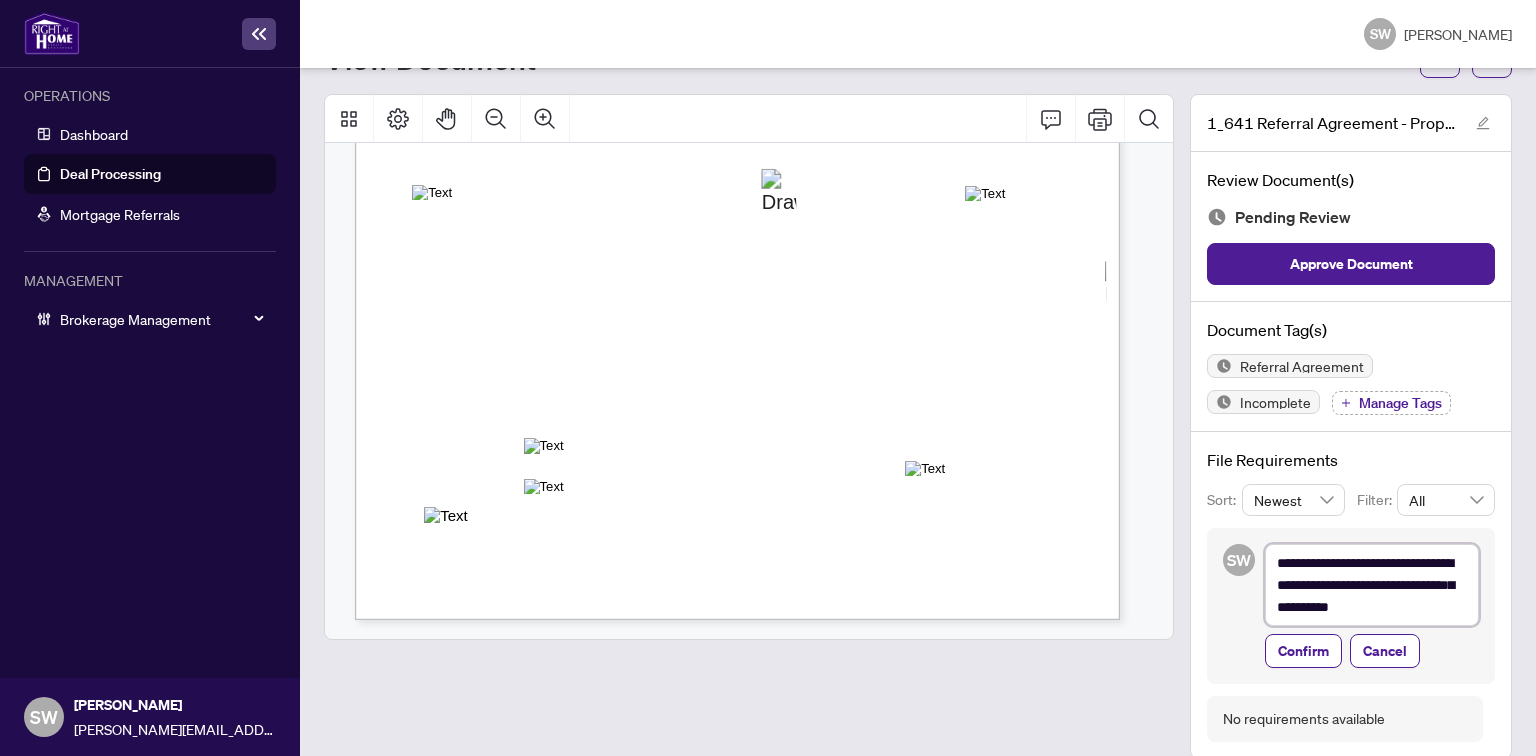 type on "**********" 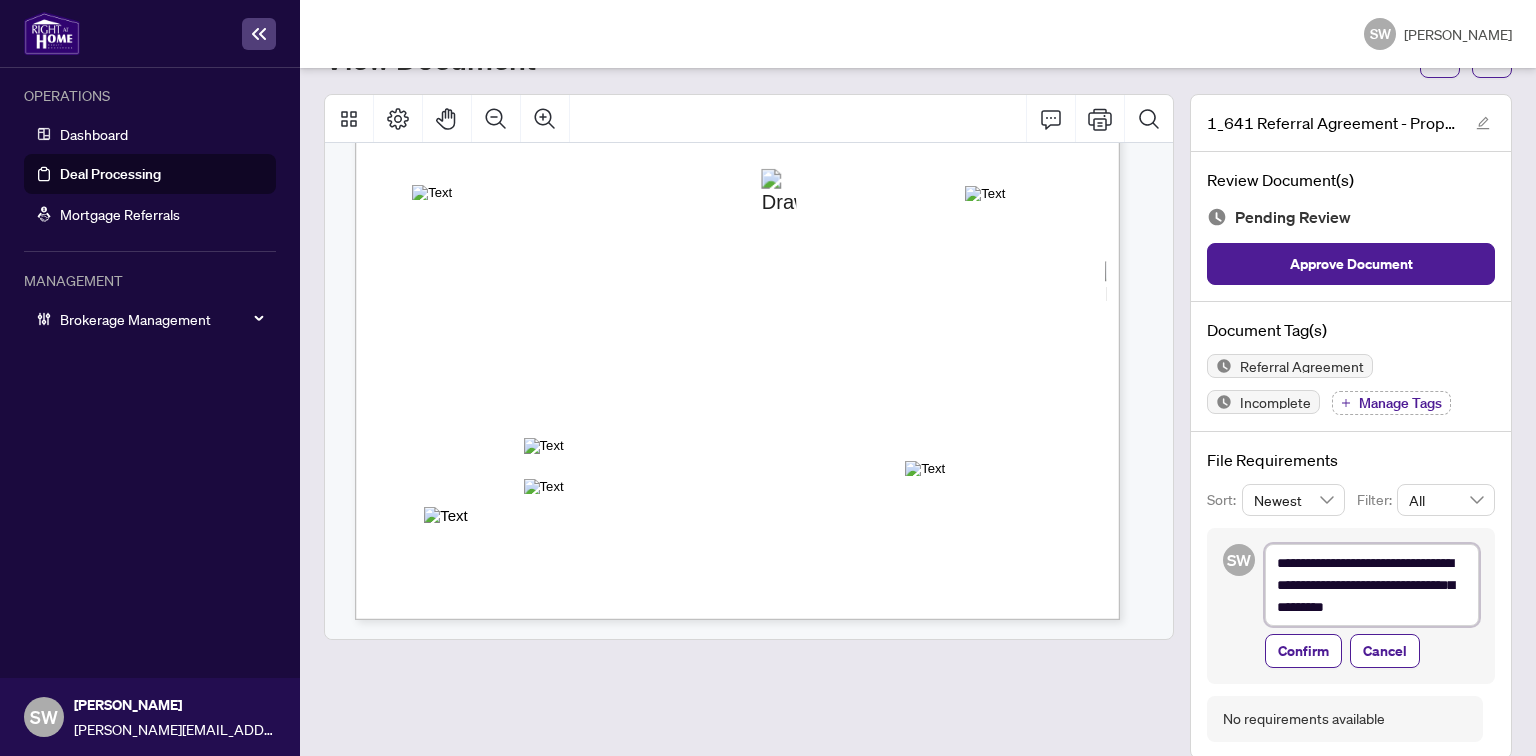 type on "**********" 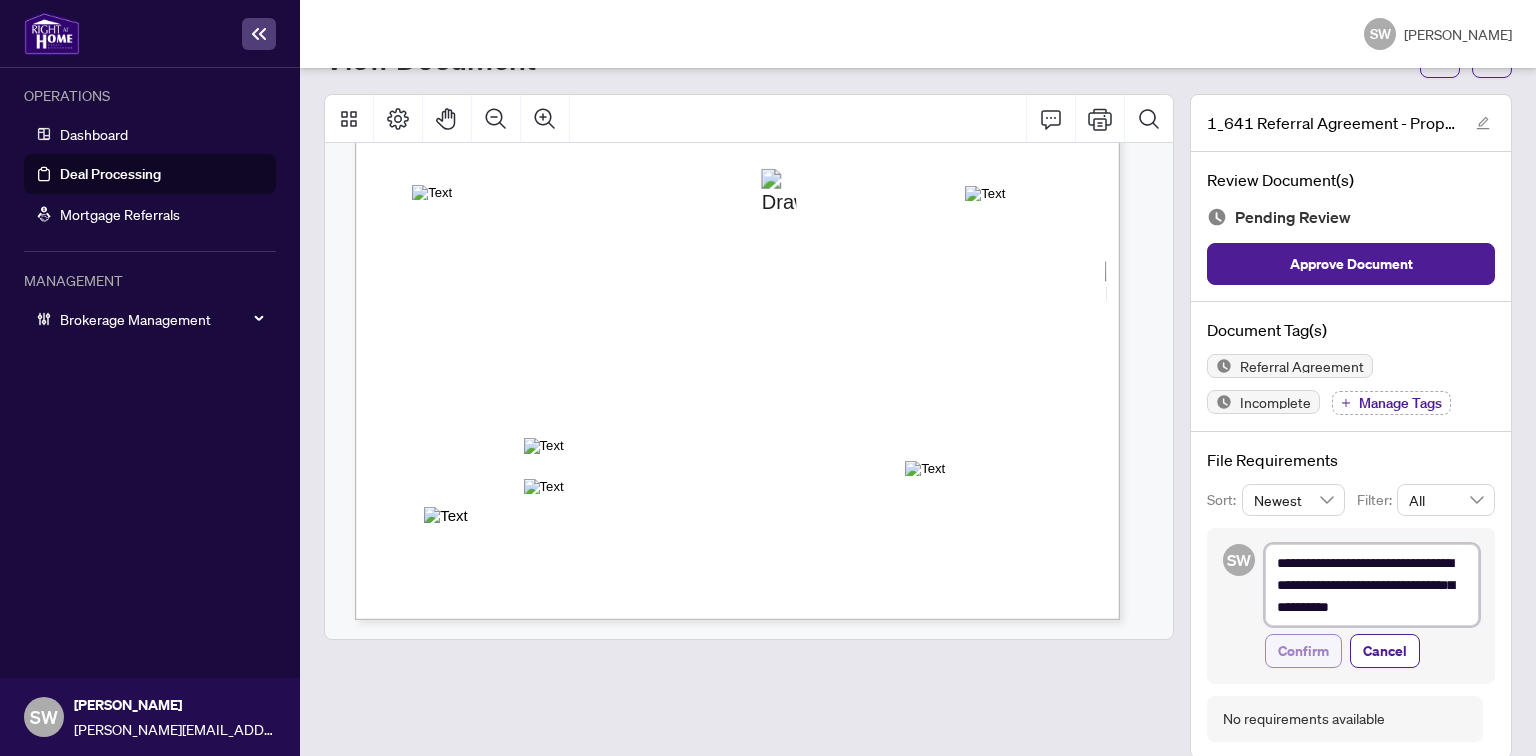 type on "**********" 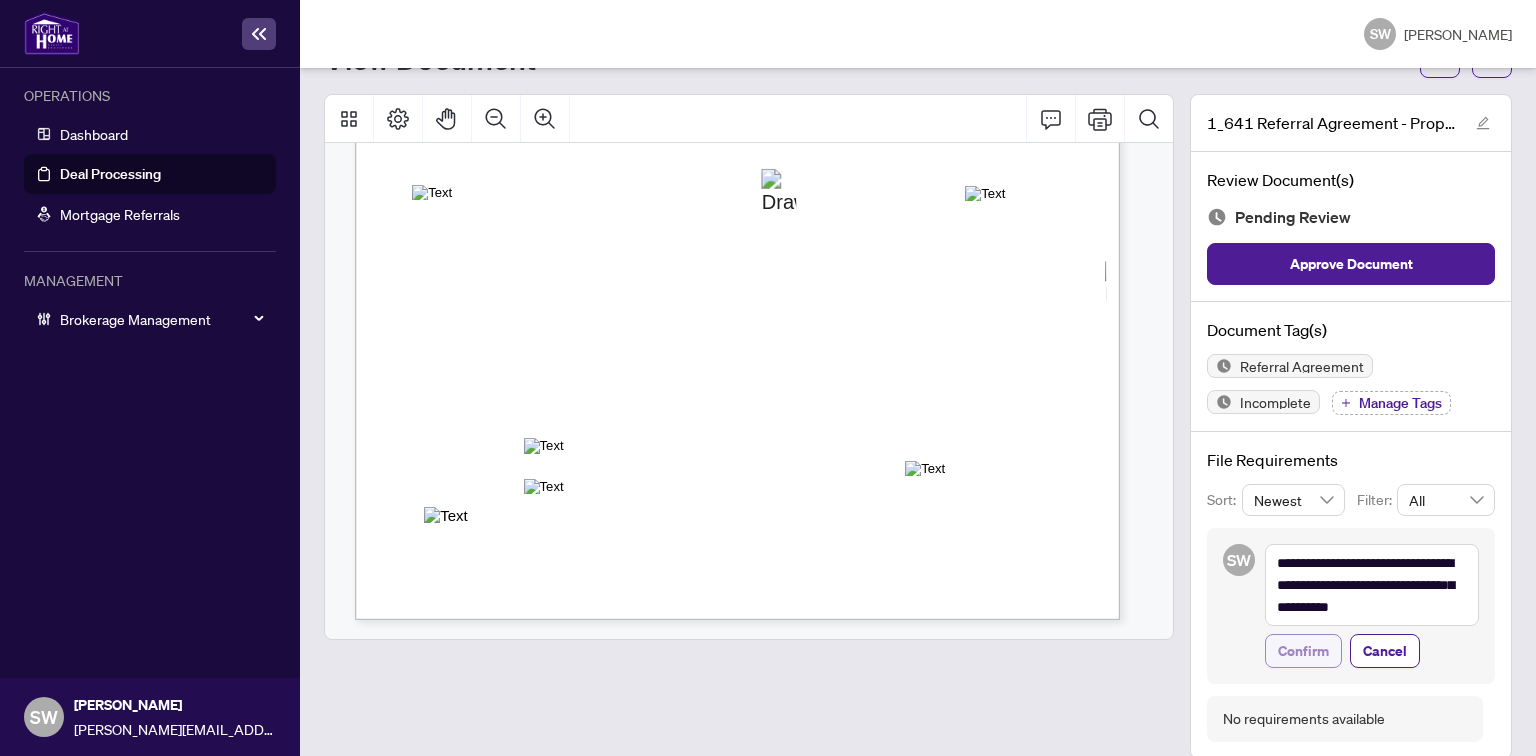 click on "Confirm" at bounding box center [1303, 651] 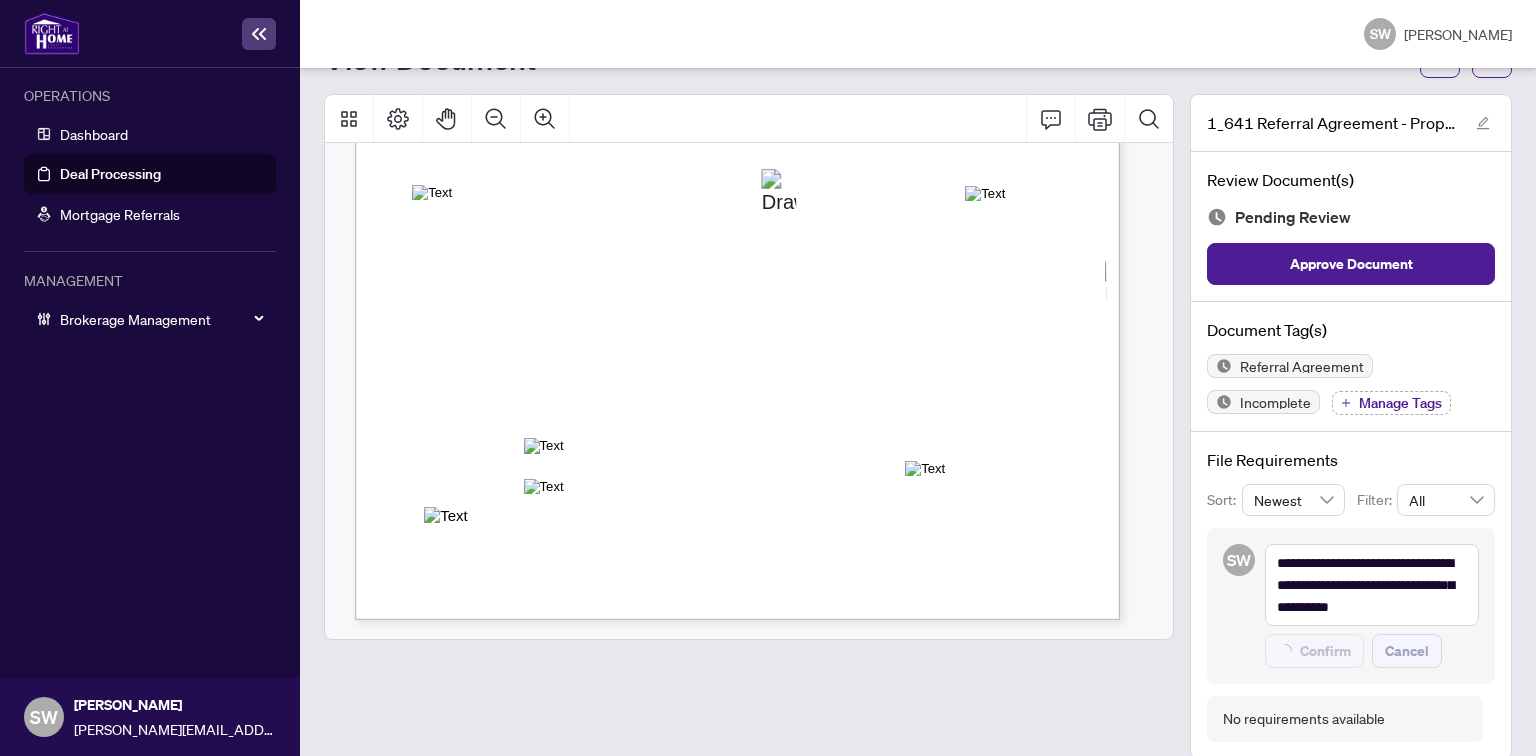 type on "**********" 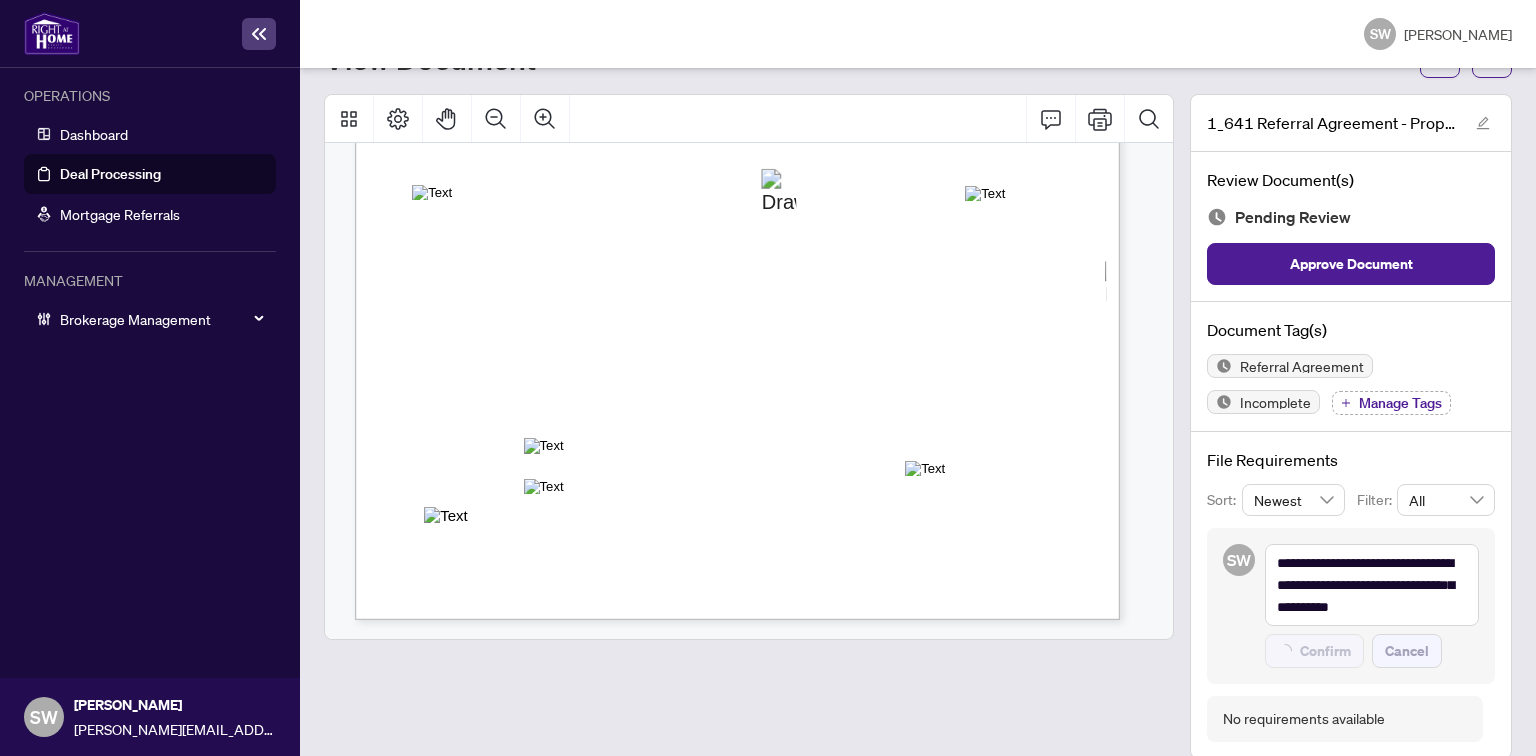 type 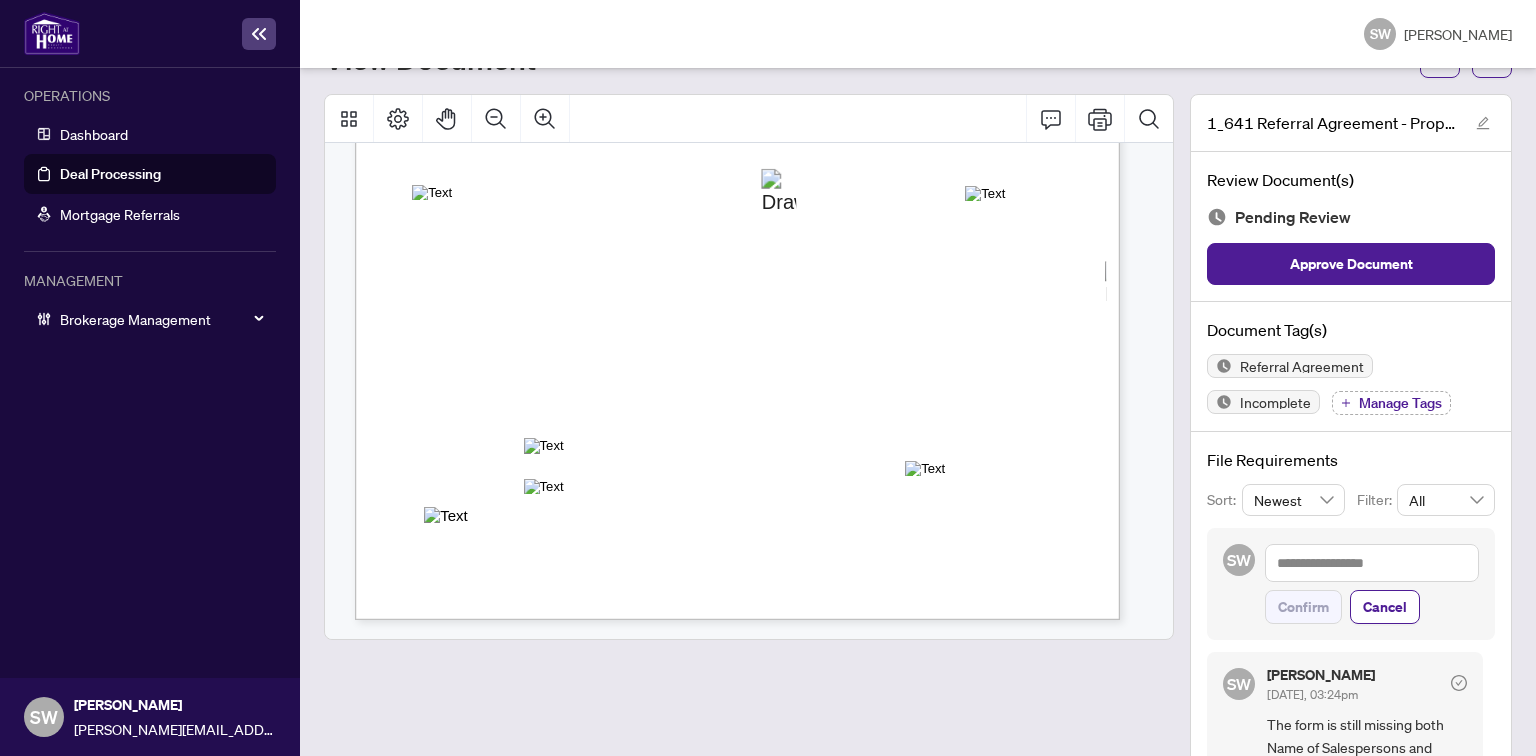 click at bounding box center (749, 472) 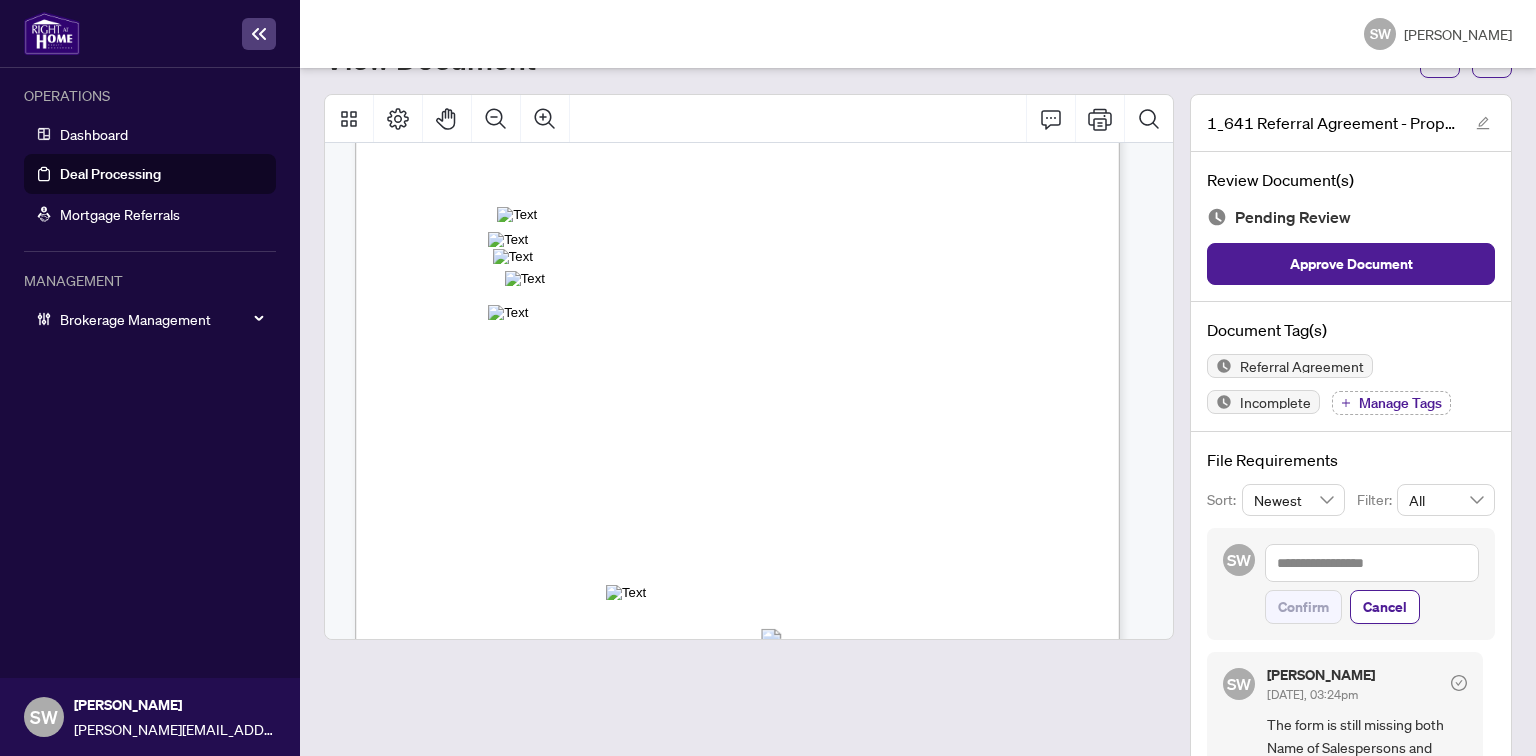 scroll, scrollTop: 0, scrollLeft: 0, axis: both 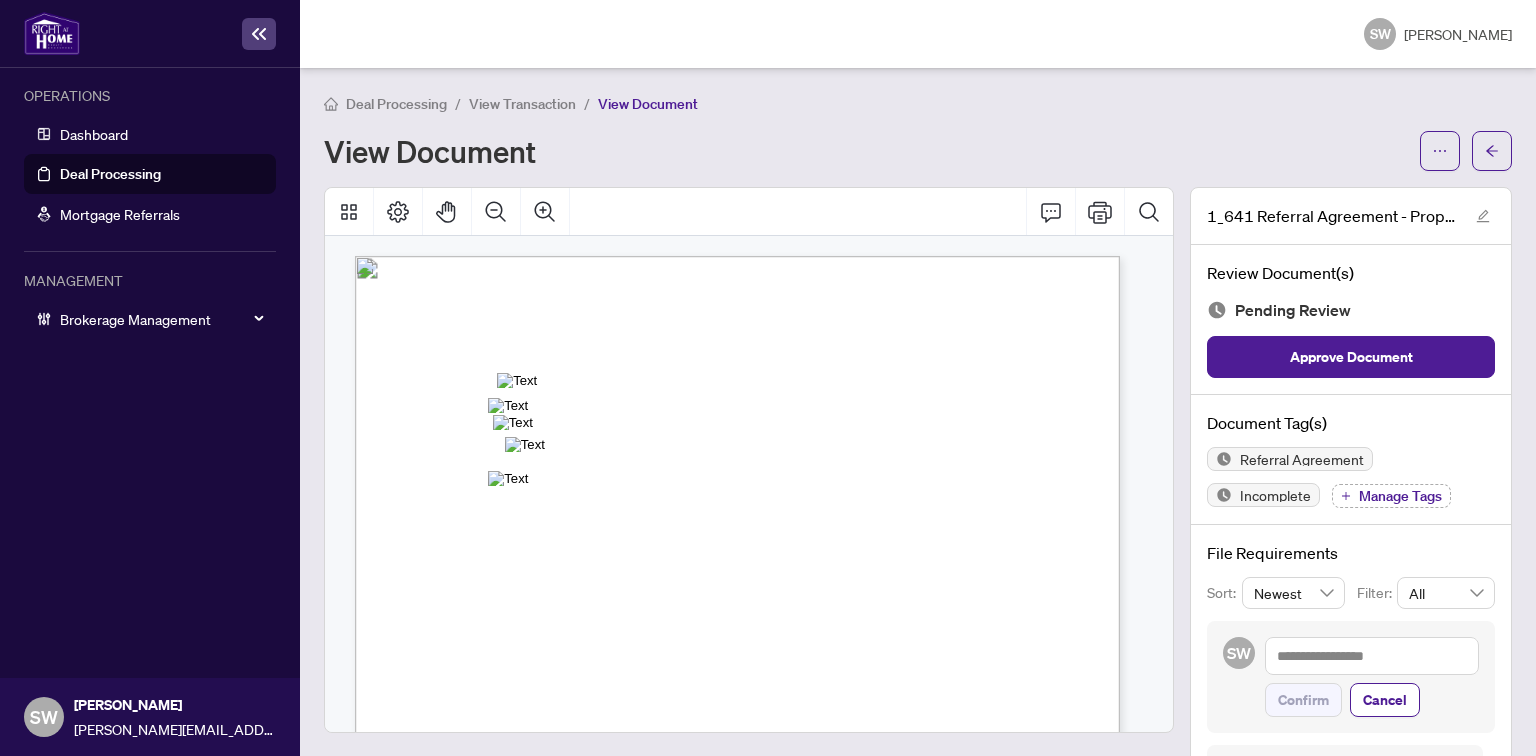 click on "View Transaction" at bounding box center (522, 104) 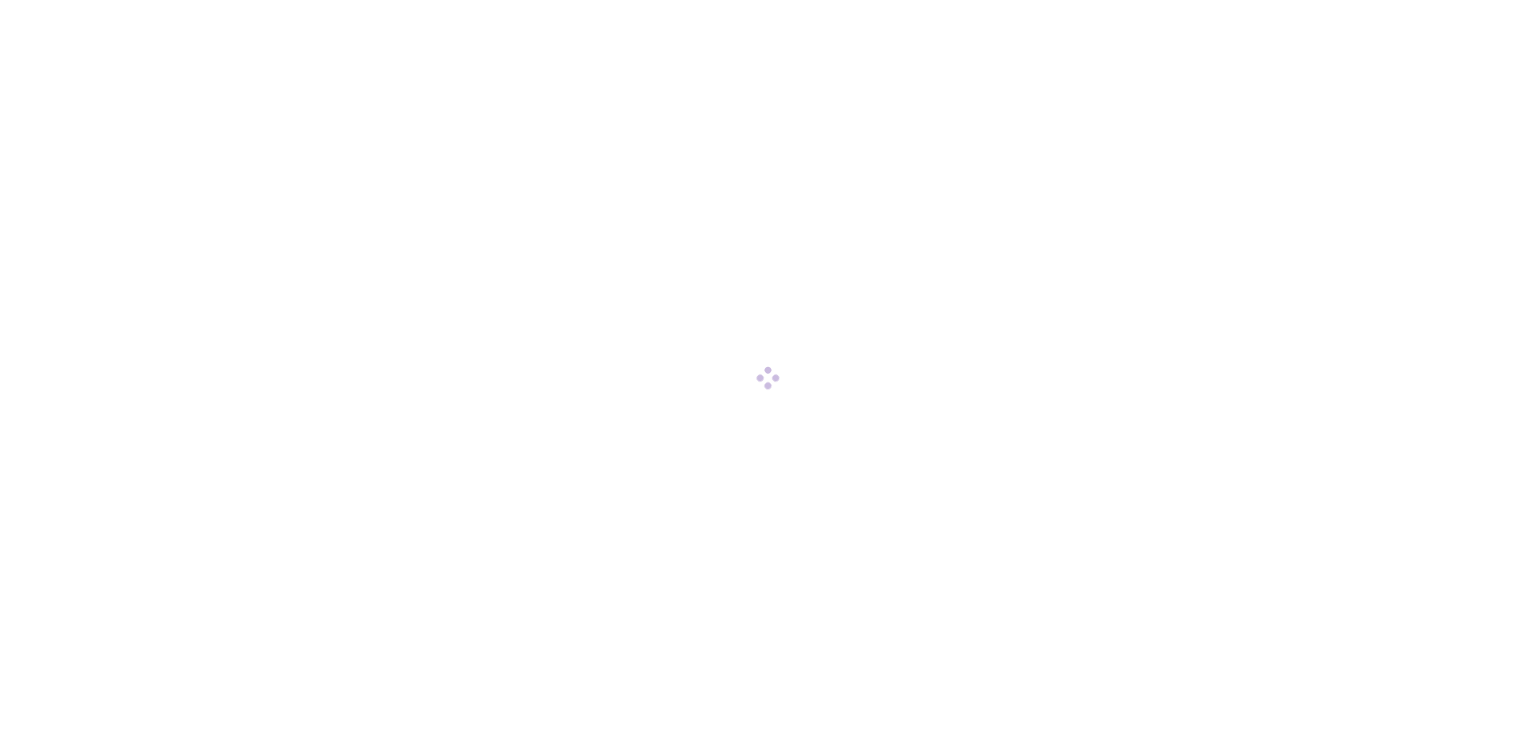 scroll, scrollTop: 0, scrollLeft: 0, axis: both 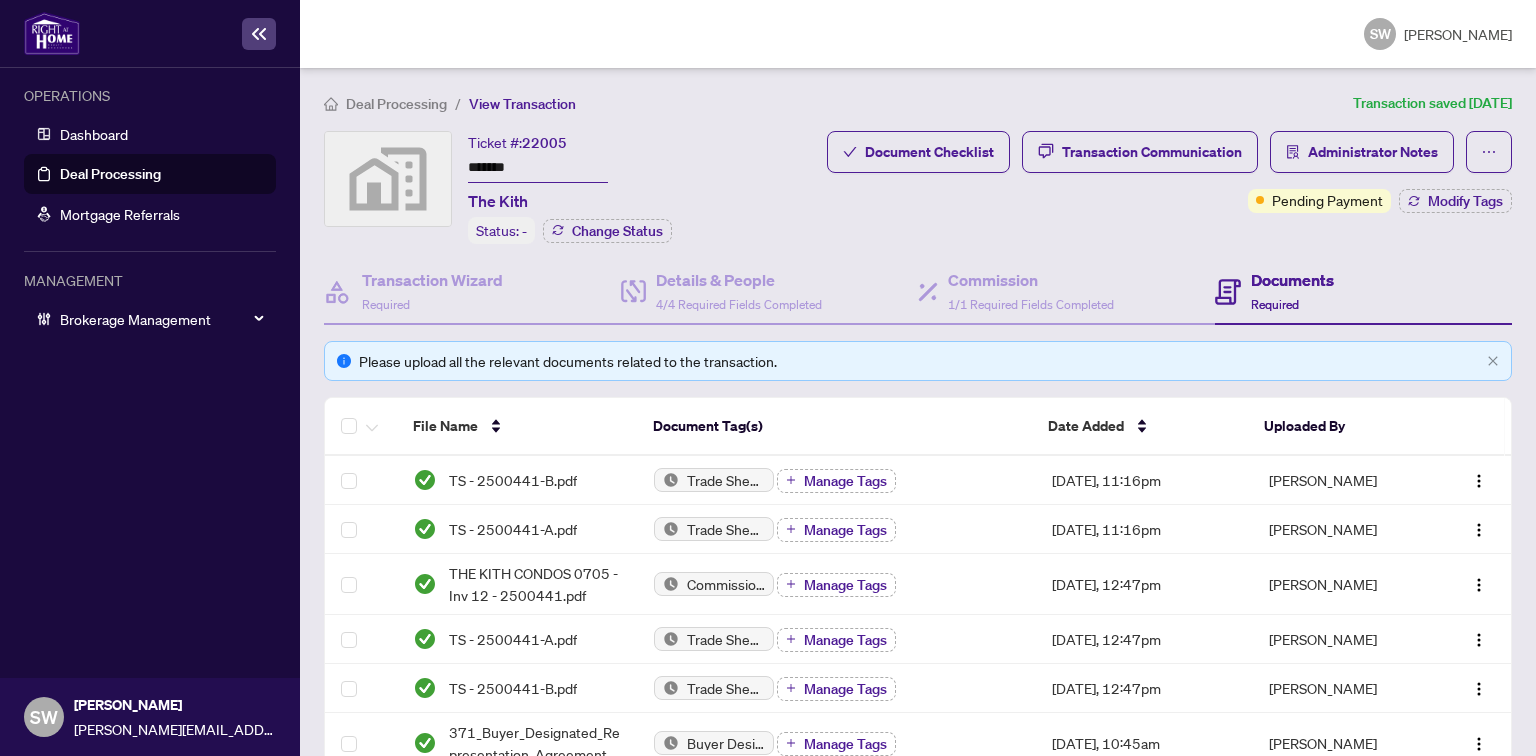 click on "*******" at bounding box center (538, 168) 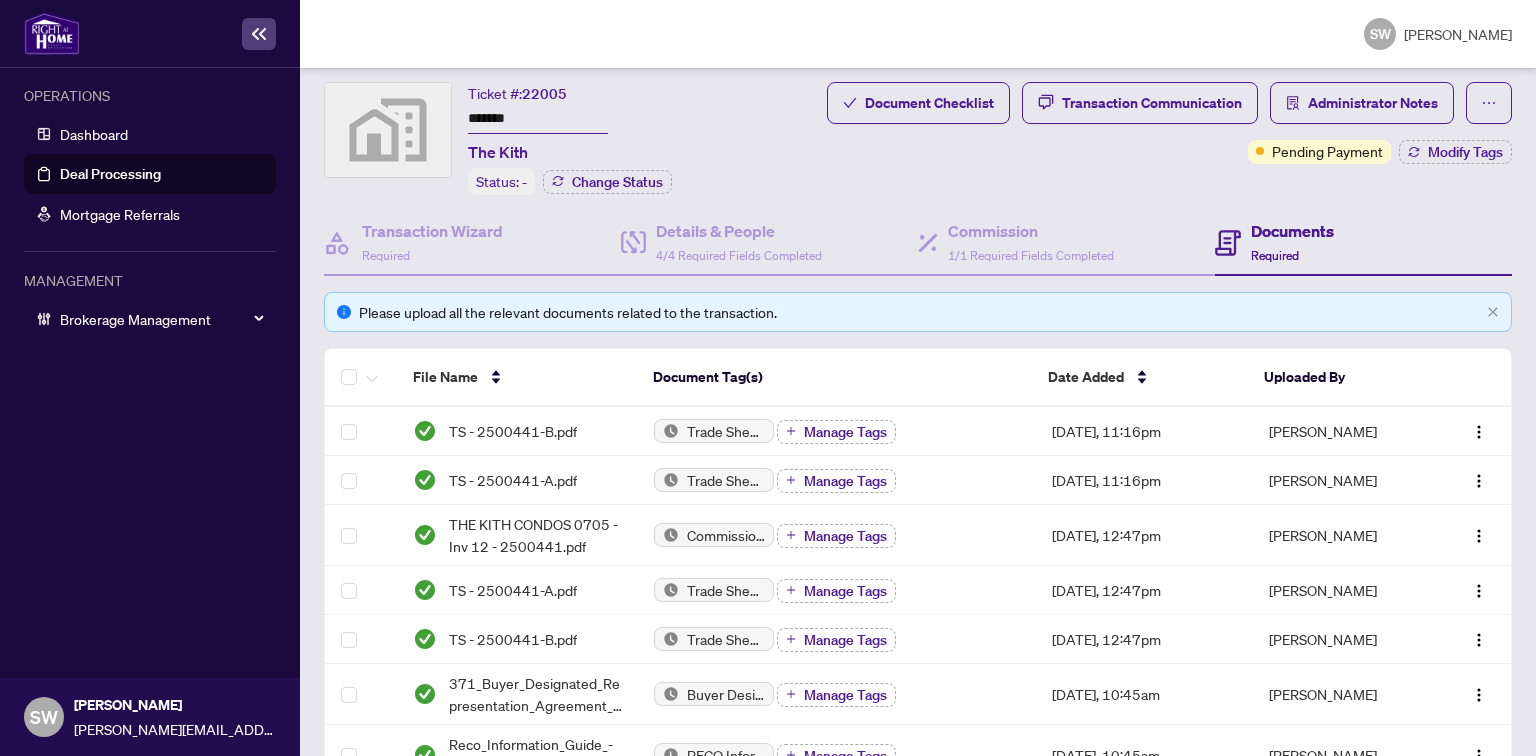 scroll, scrollTop: 0, scrollLeft: 0, axis: both 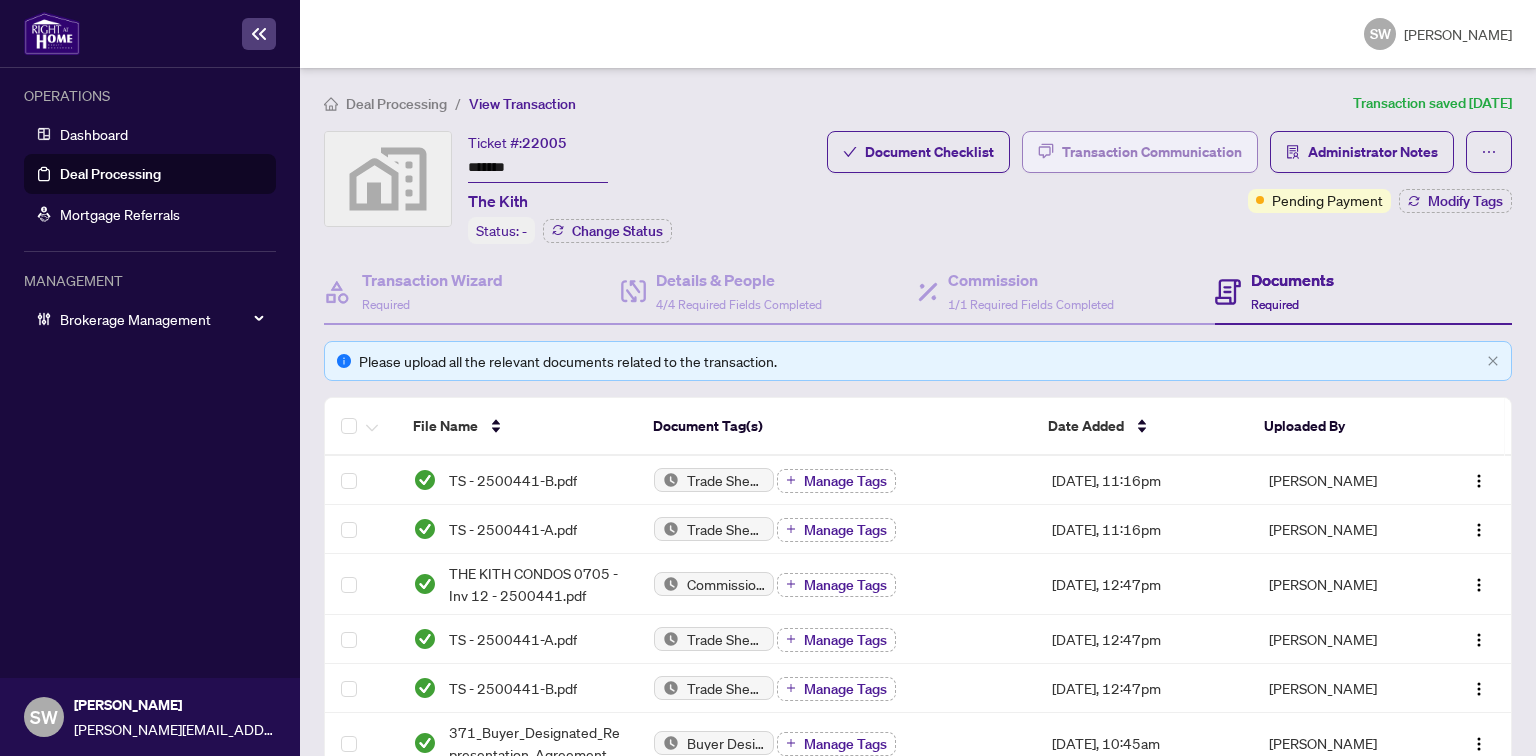 click on "Transaction Communication" at bounding box center [1152, 152] 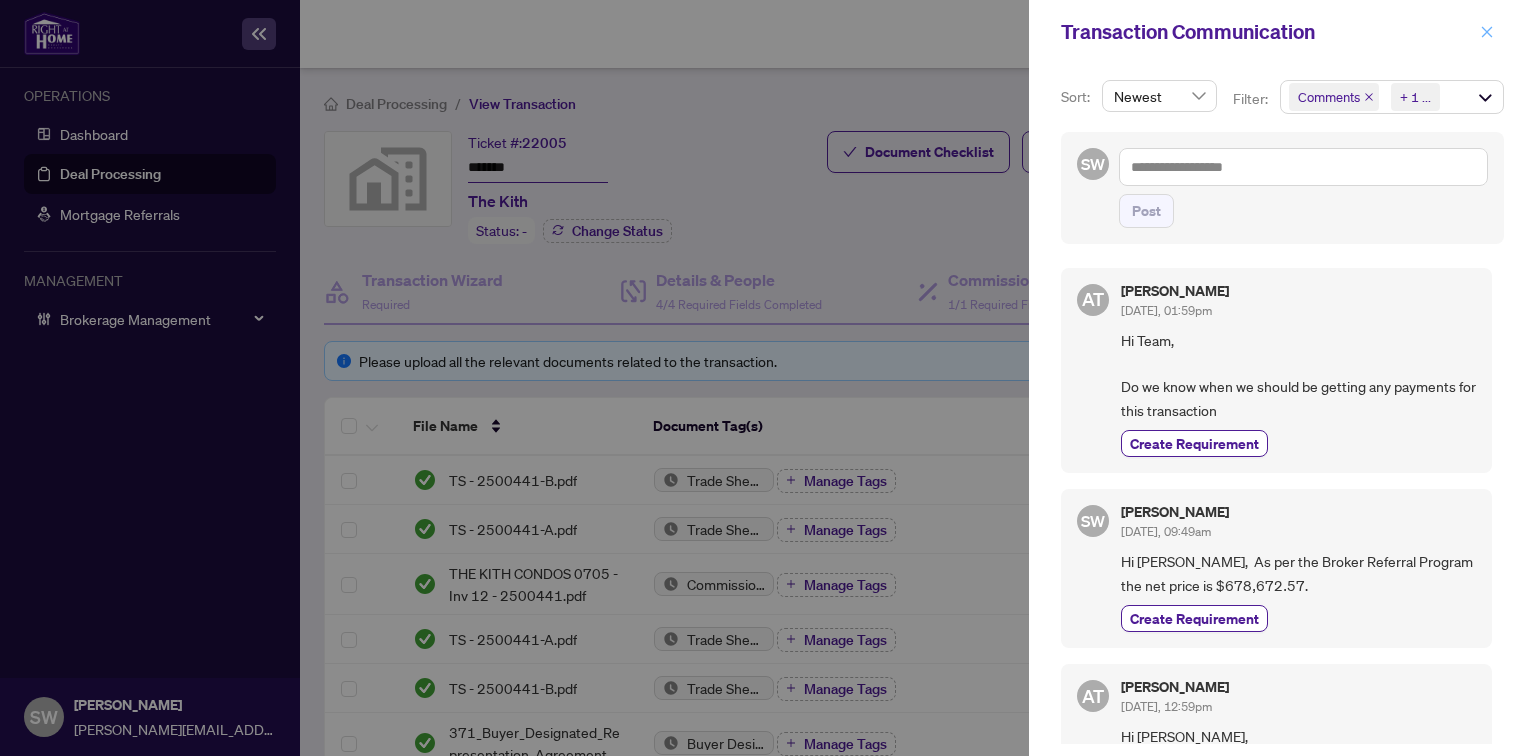 click 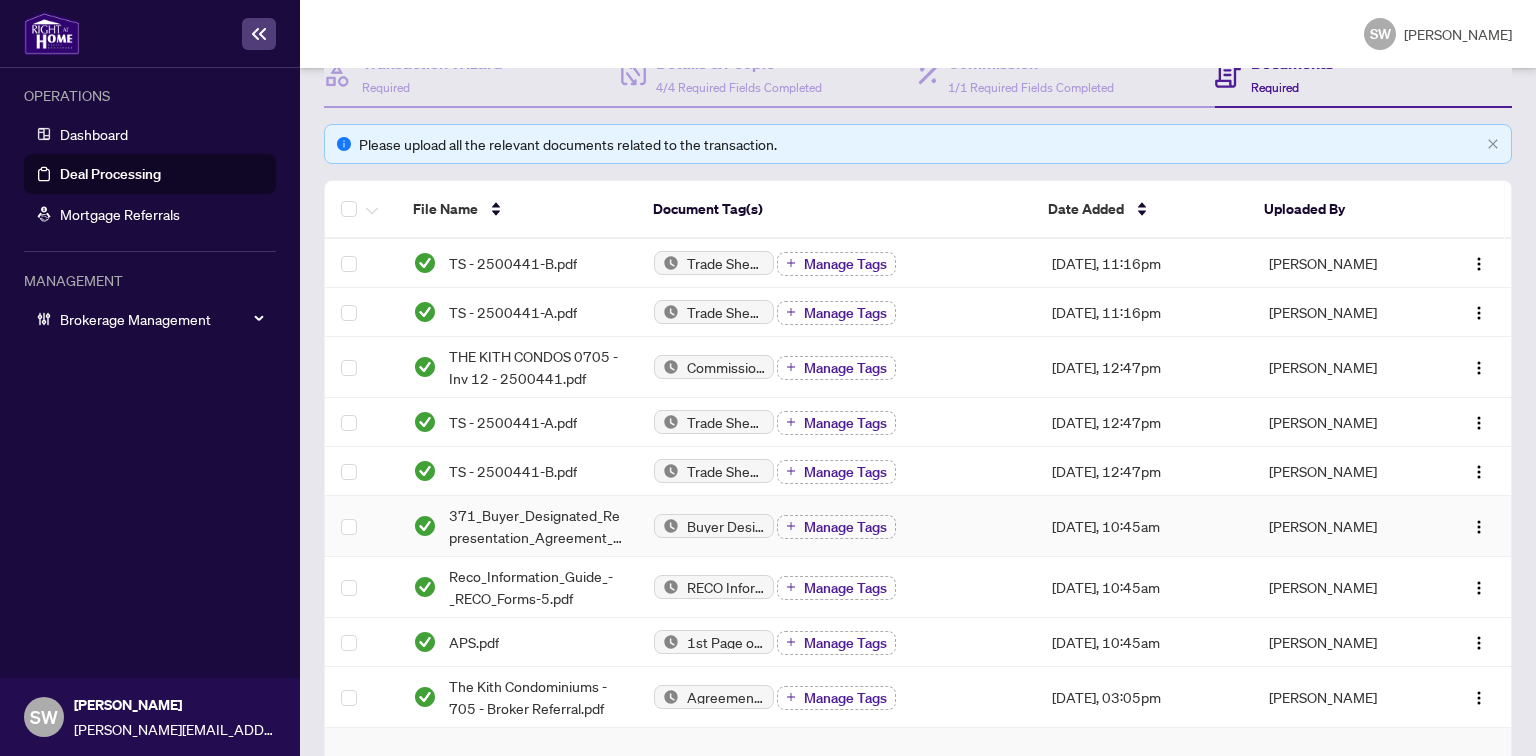 scroll, scrollTop: 240, scrollLeft: 0, axis: vertical 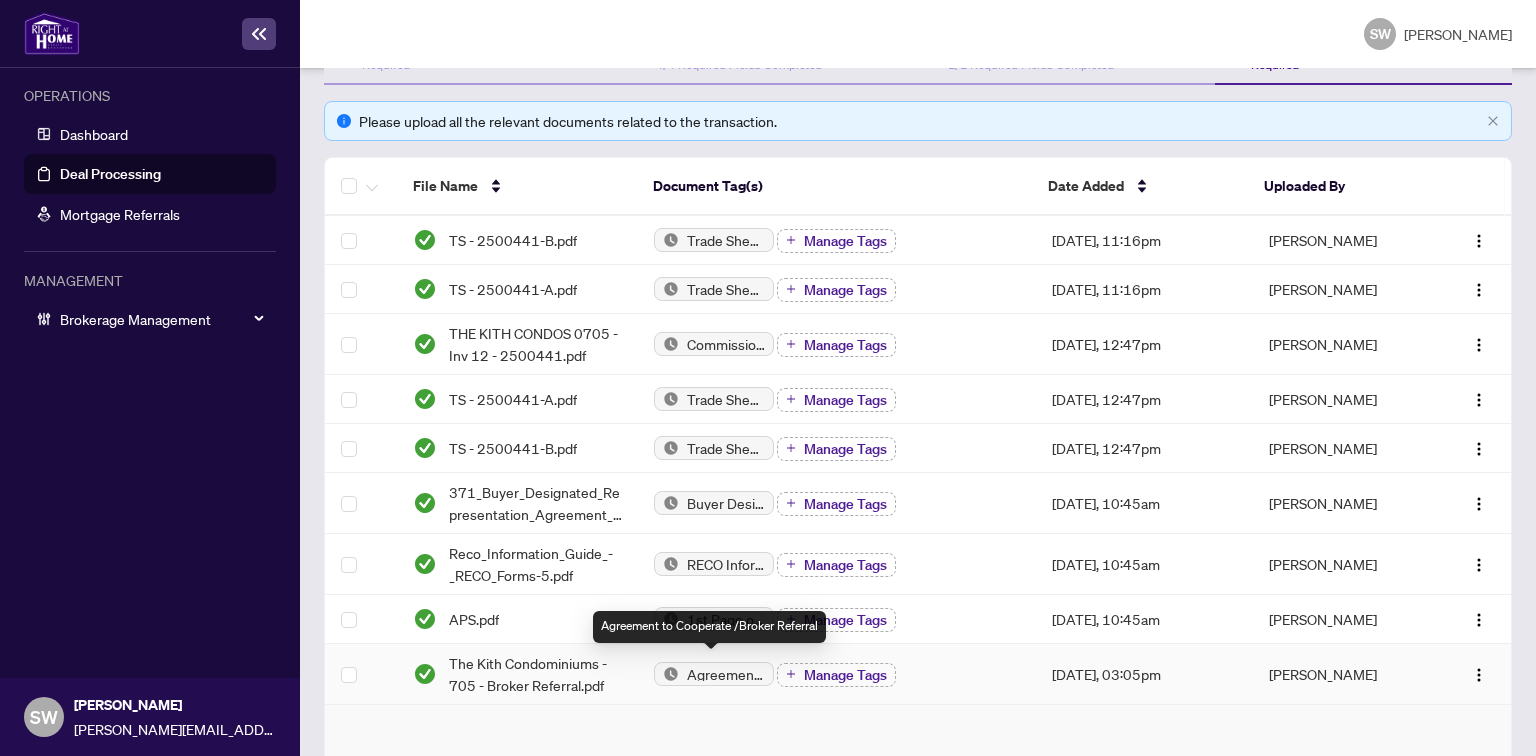 click on "The Kith Condominiums - 705 - Broker Referral.pdf" at bounding box center (535, 674) 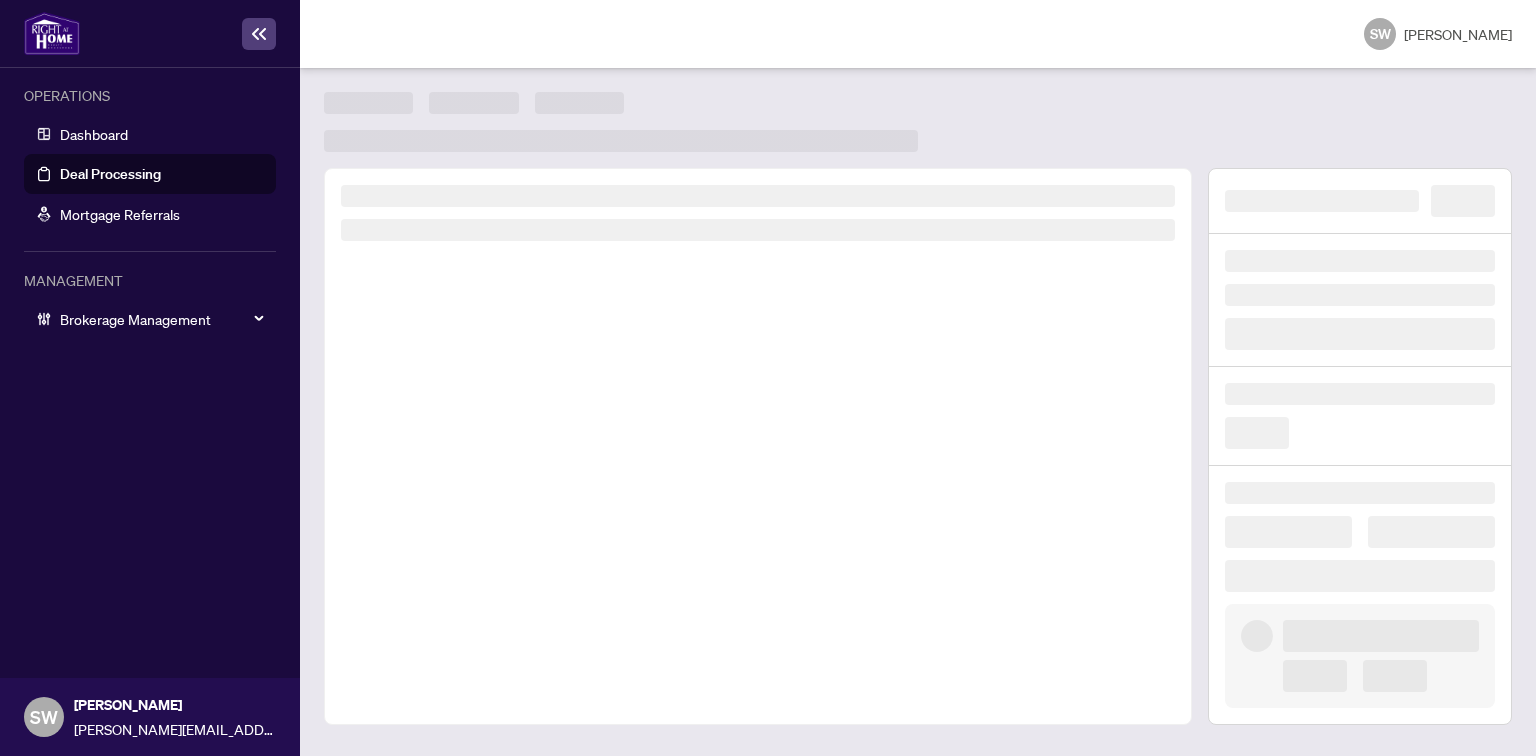 scroll, scrollTop: 0, scrollLeft: 0, axis: both 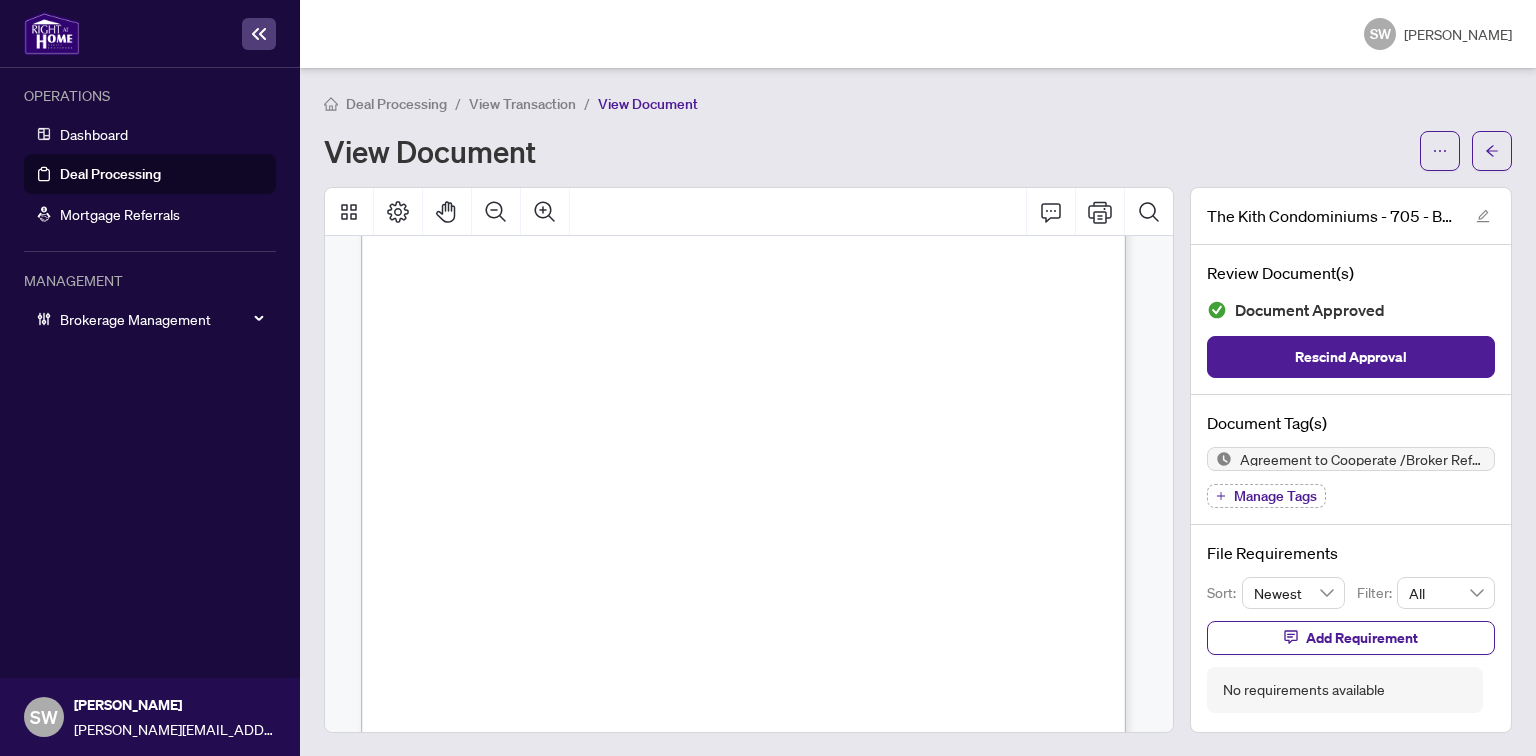 drag, startPoint x: 527, startPoint y: 274, endPoint x: 956, endPoint y: 303, distance: 429.97906 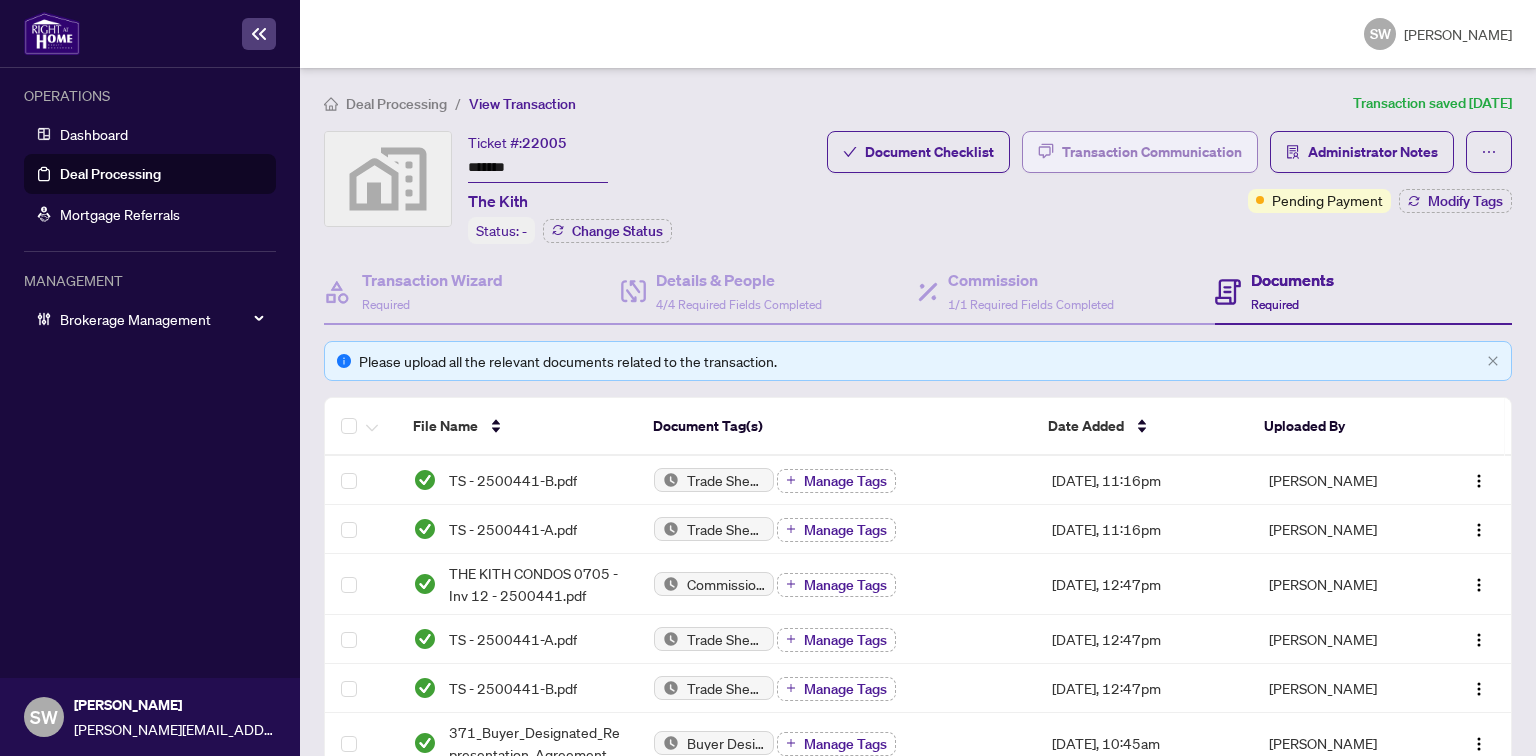 click on "Transaction Communication" at bounding box center (1152, 152) 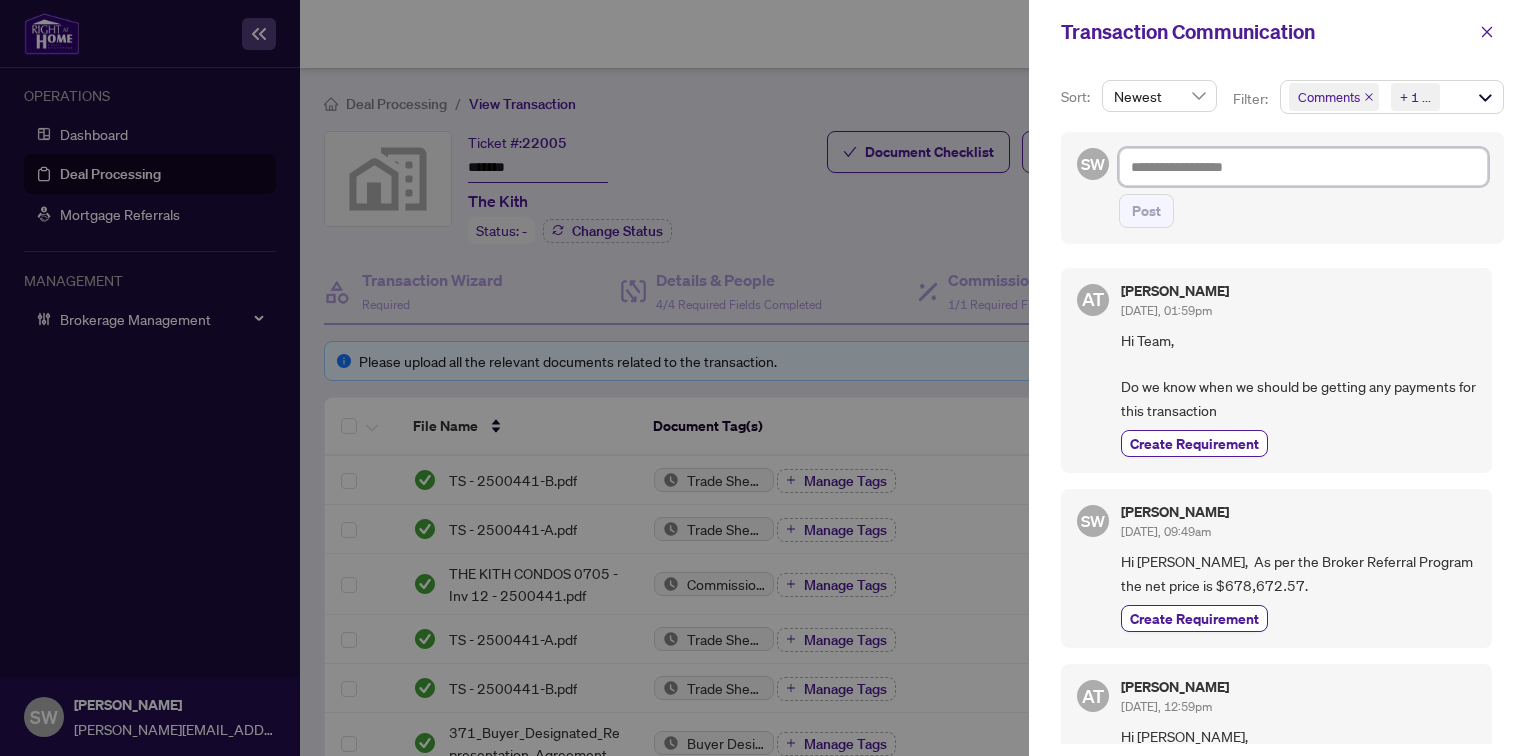 click at bounding box center (1303, 167) 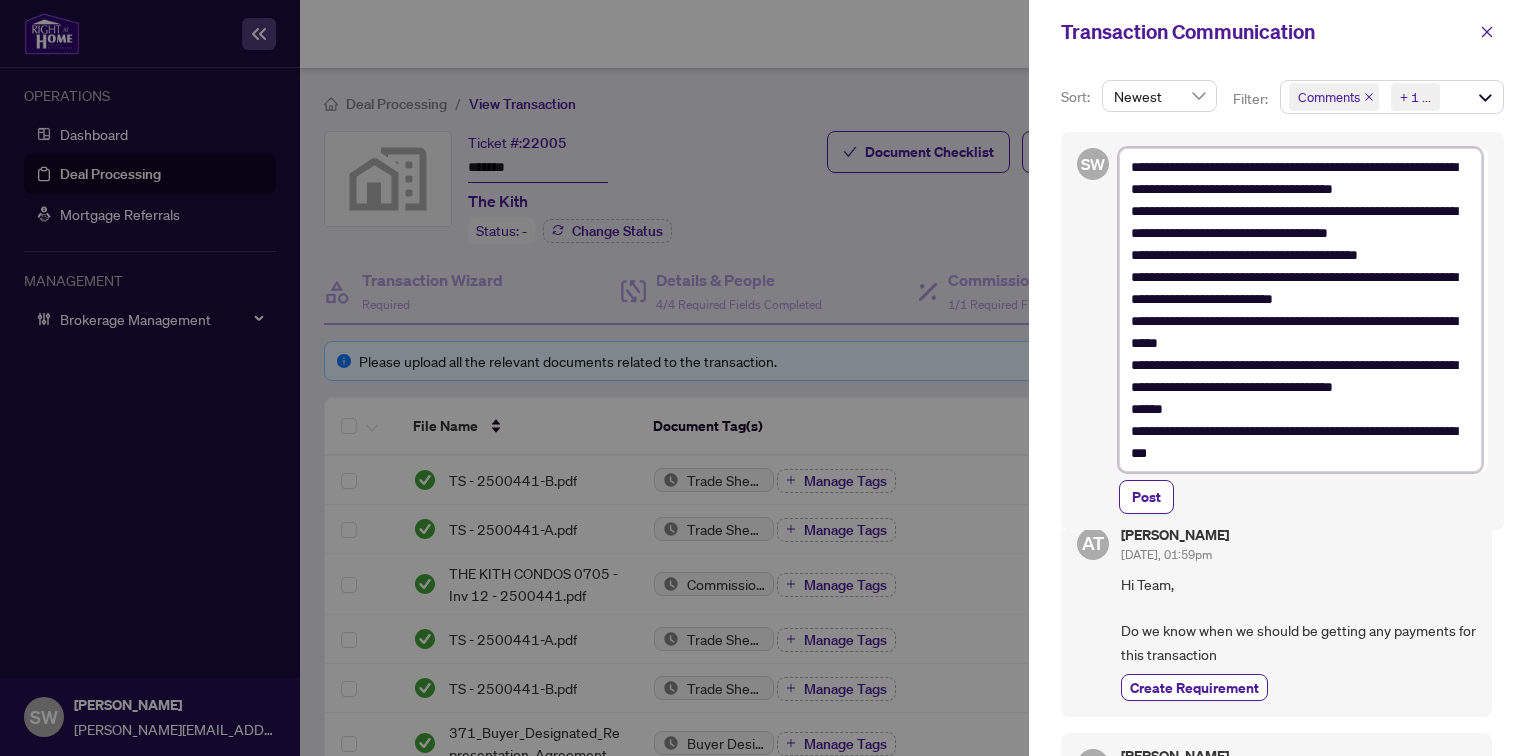 scroll, scrollTop: 80, scrollLeft: 0, axis: vertical 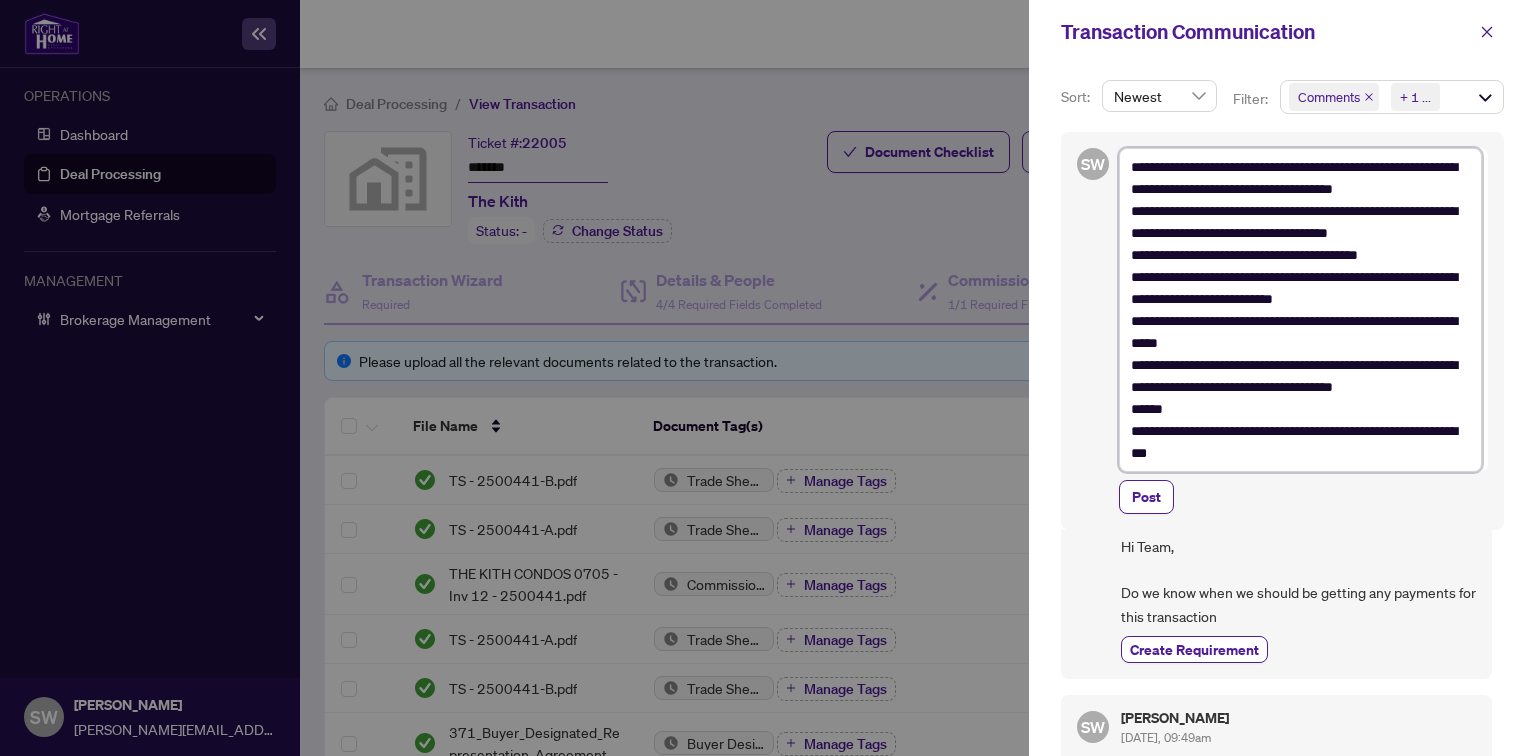 click on "**********" at bounding box center (1300, 310) 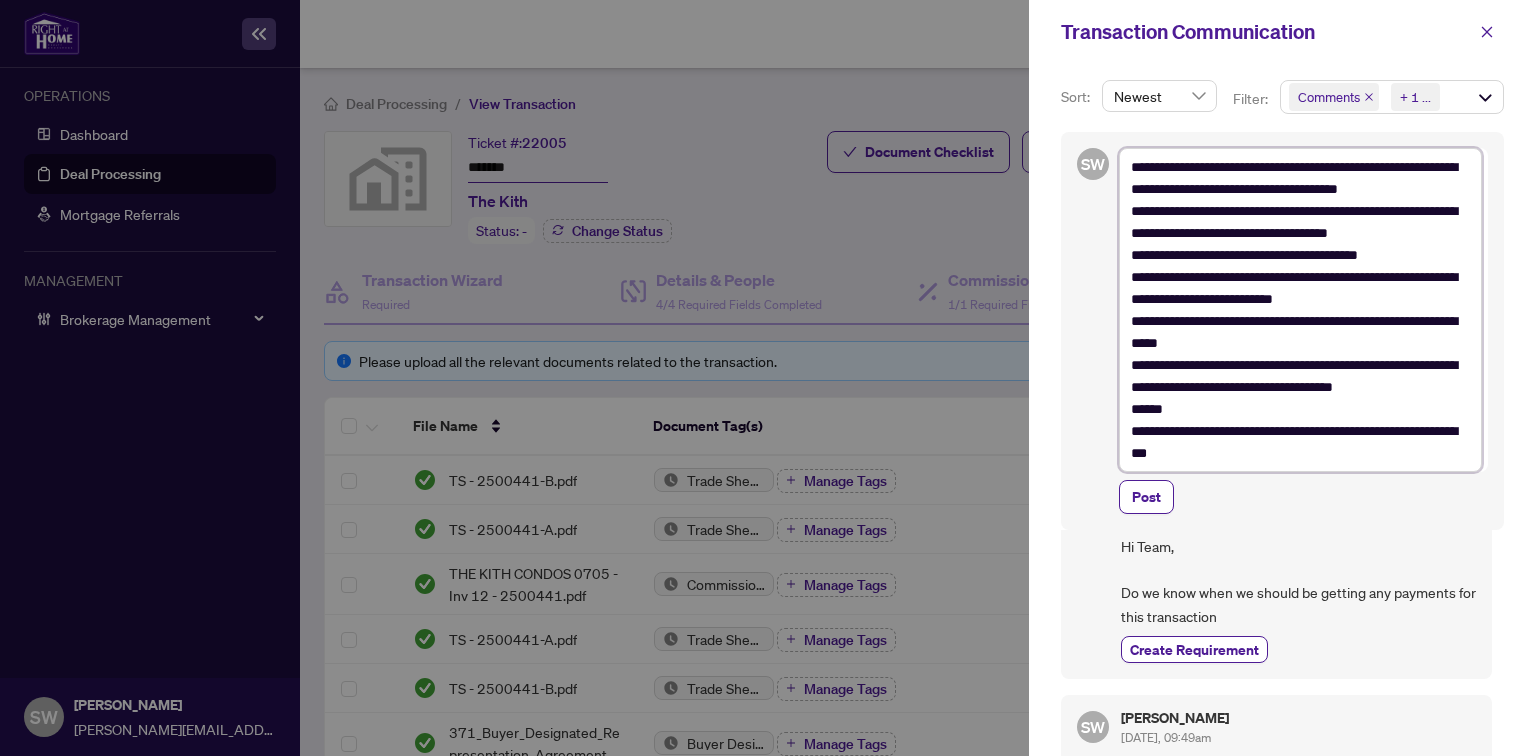 type on "**********" 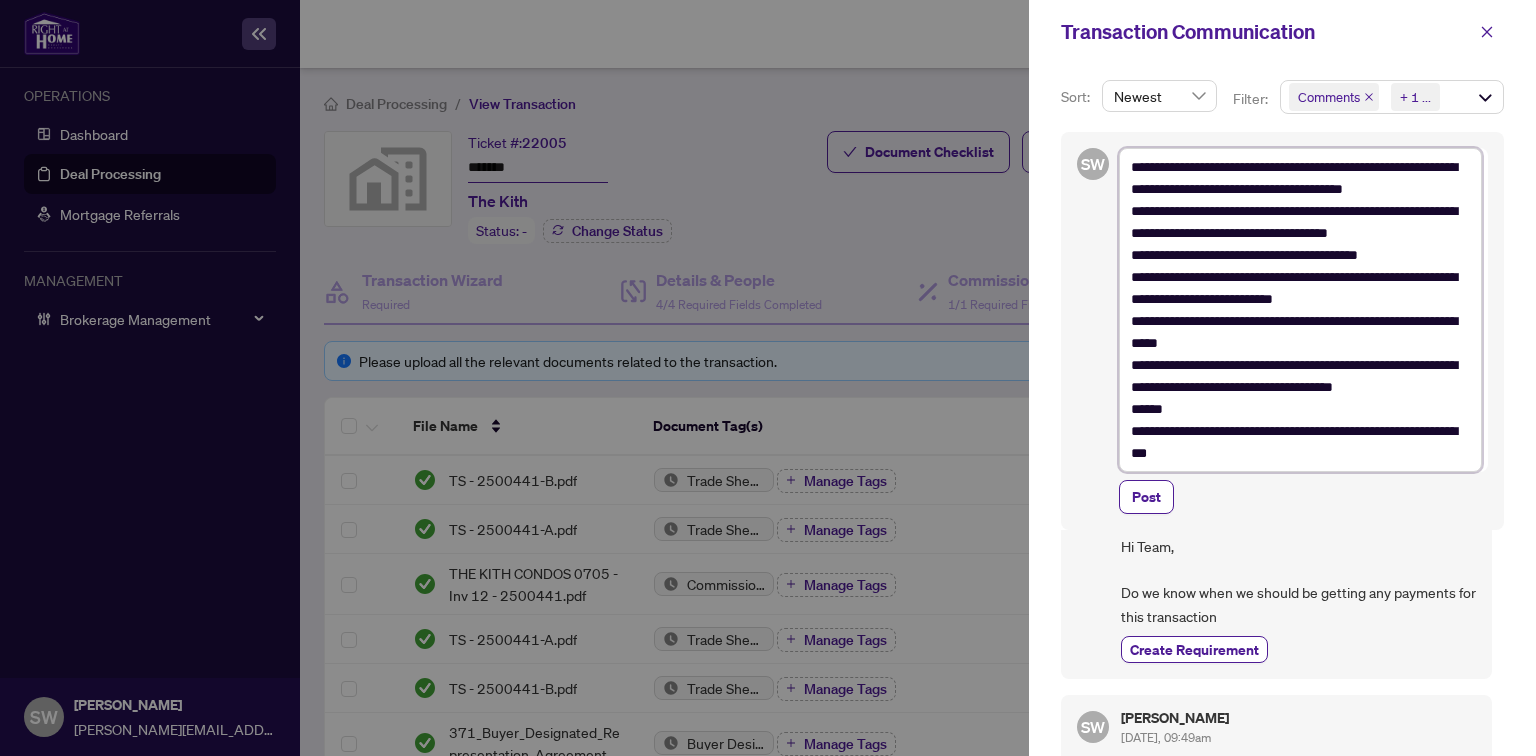 drag, startPoint x: 1149, startPoint y: 432, endPoint x: 1086, endPoint y: 422, distance: 63.788715 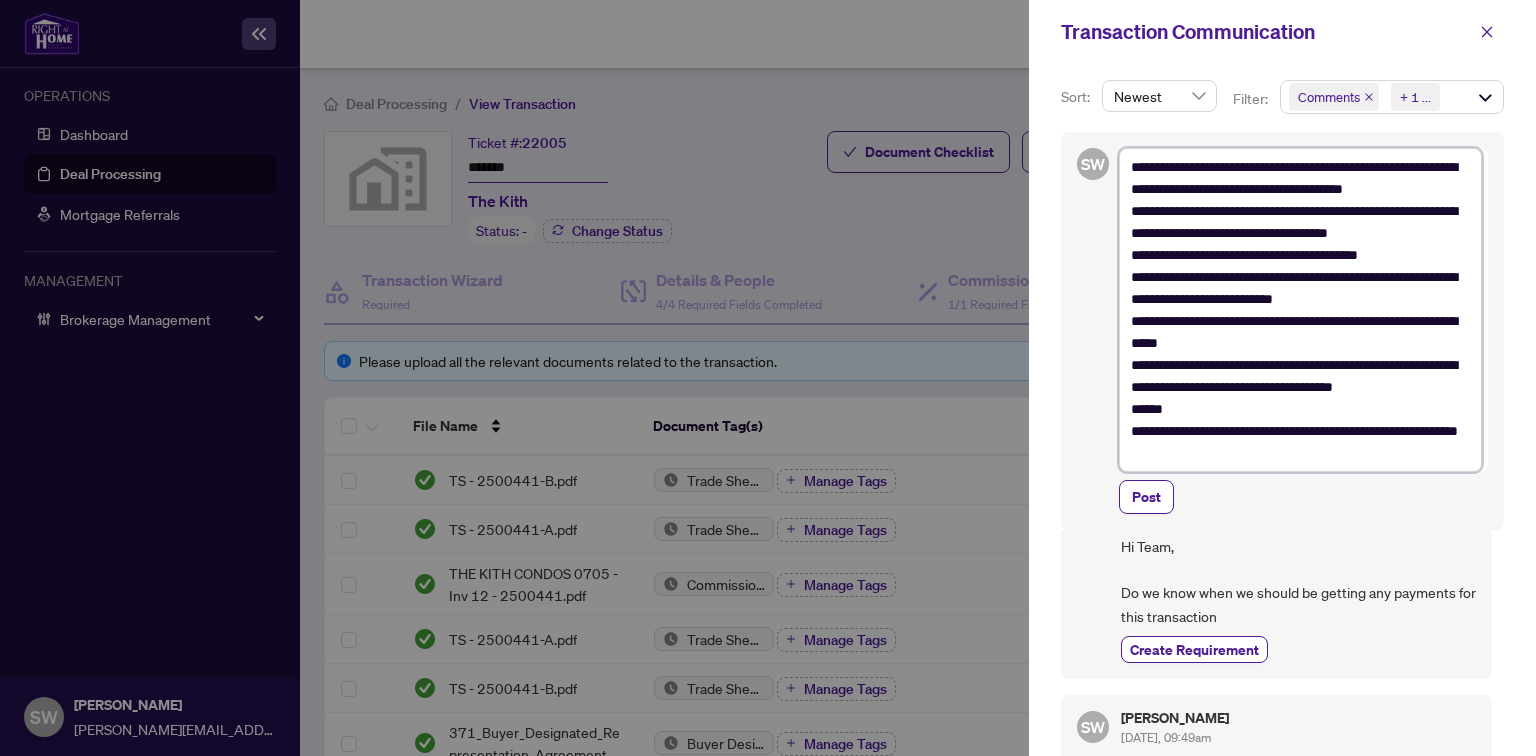 type on "**********" 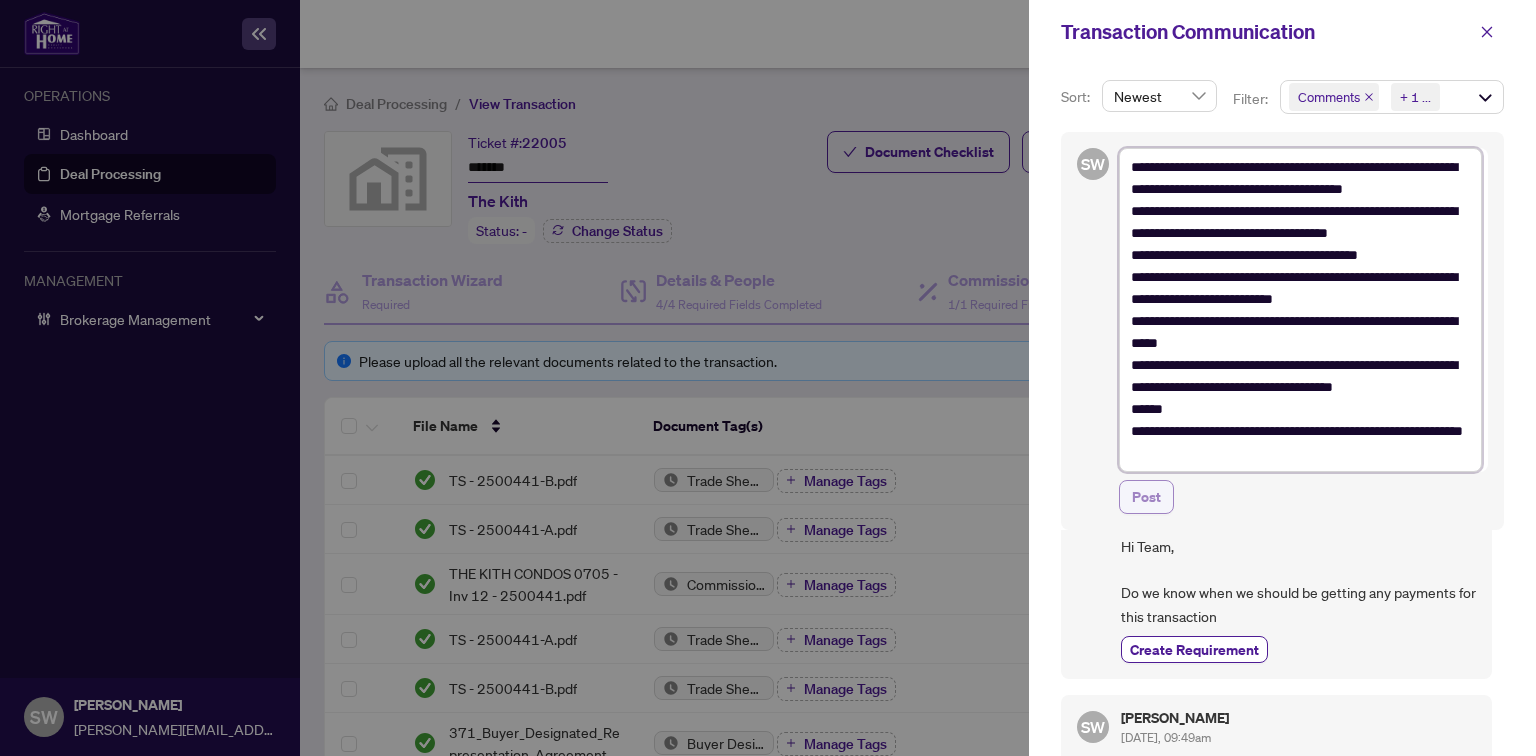 type on "**********" 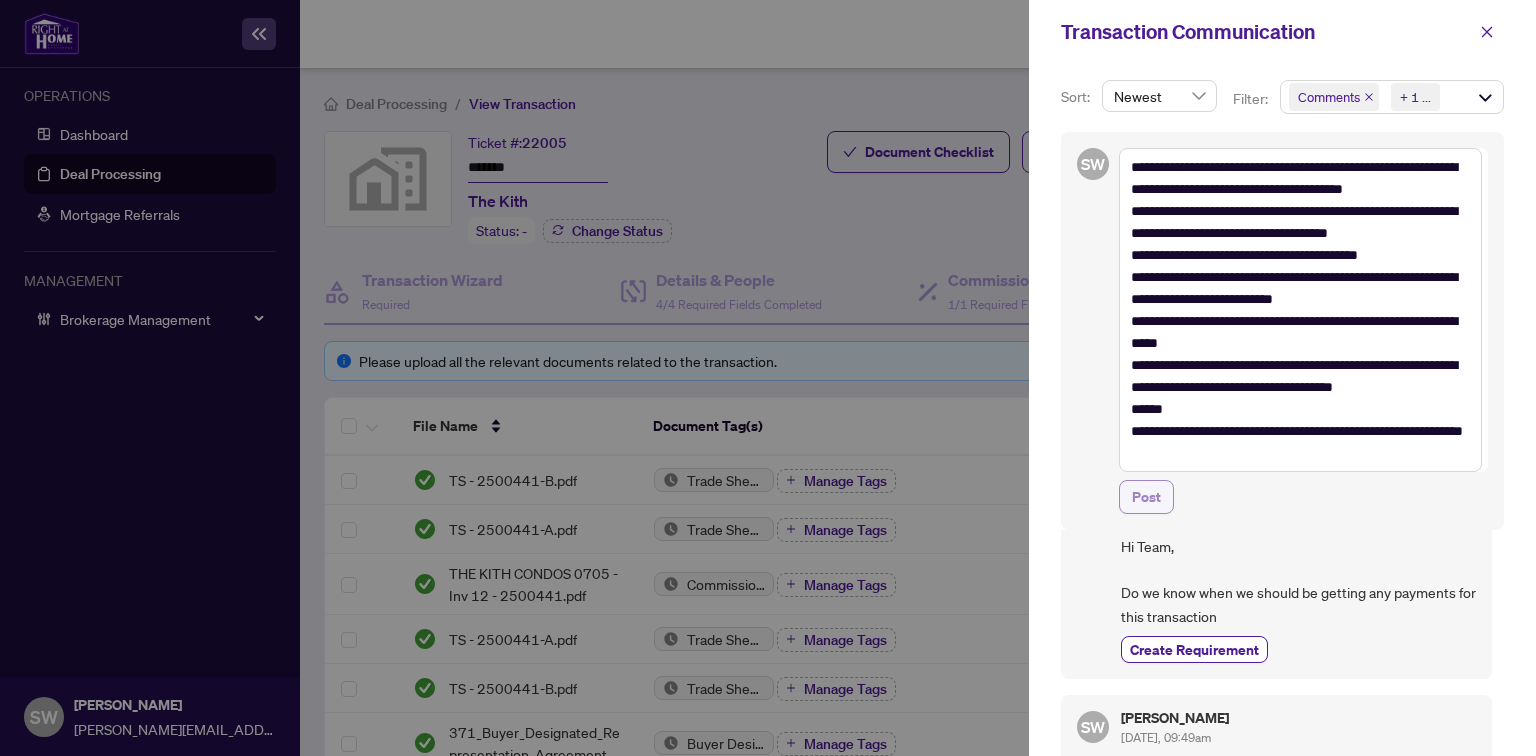 click on "Post" at bounding box center [1146, 497] 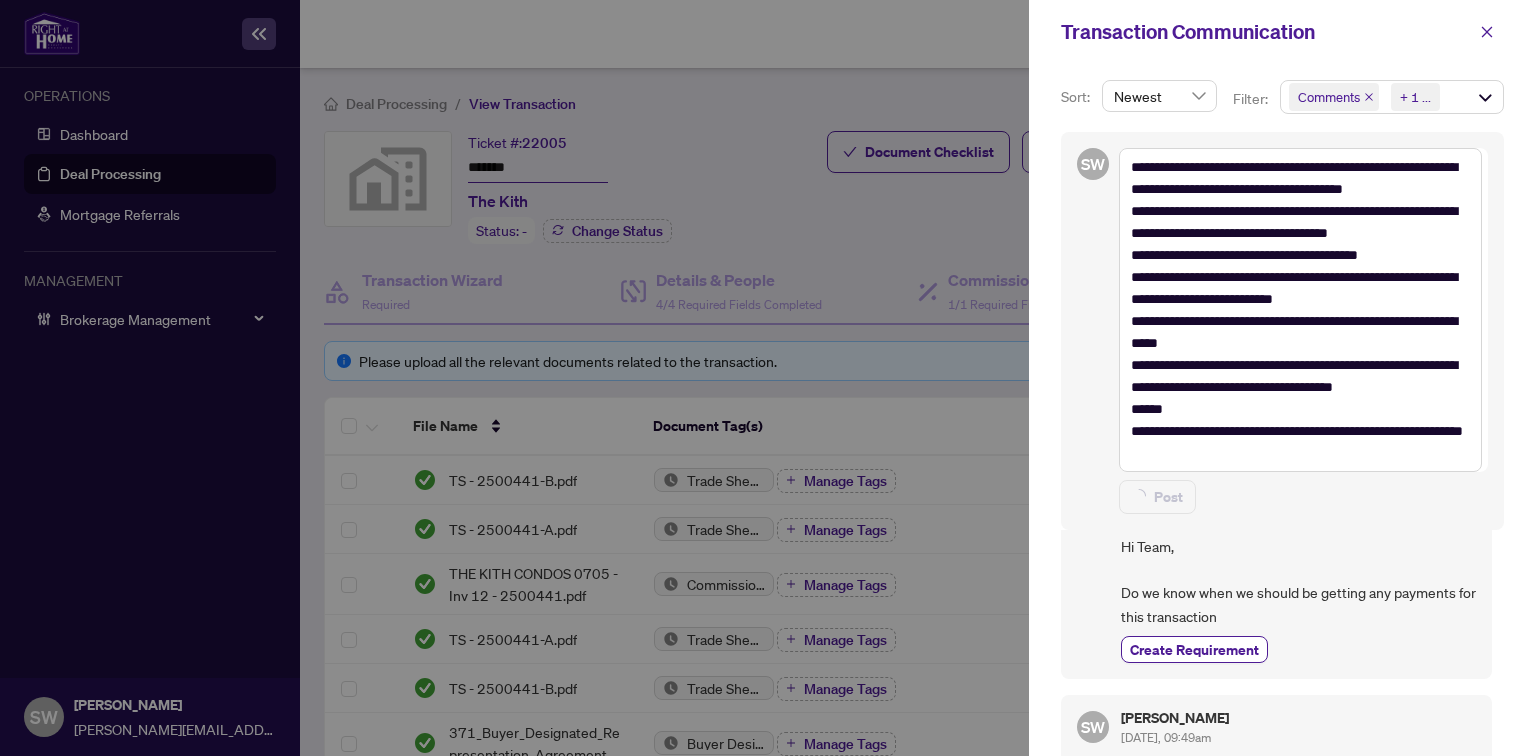 type on "**********" 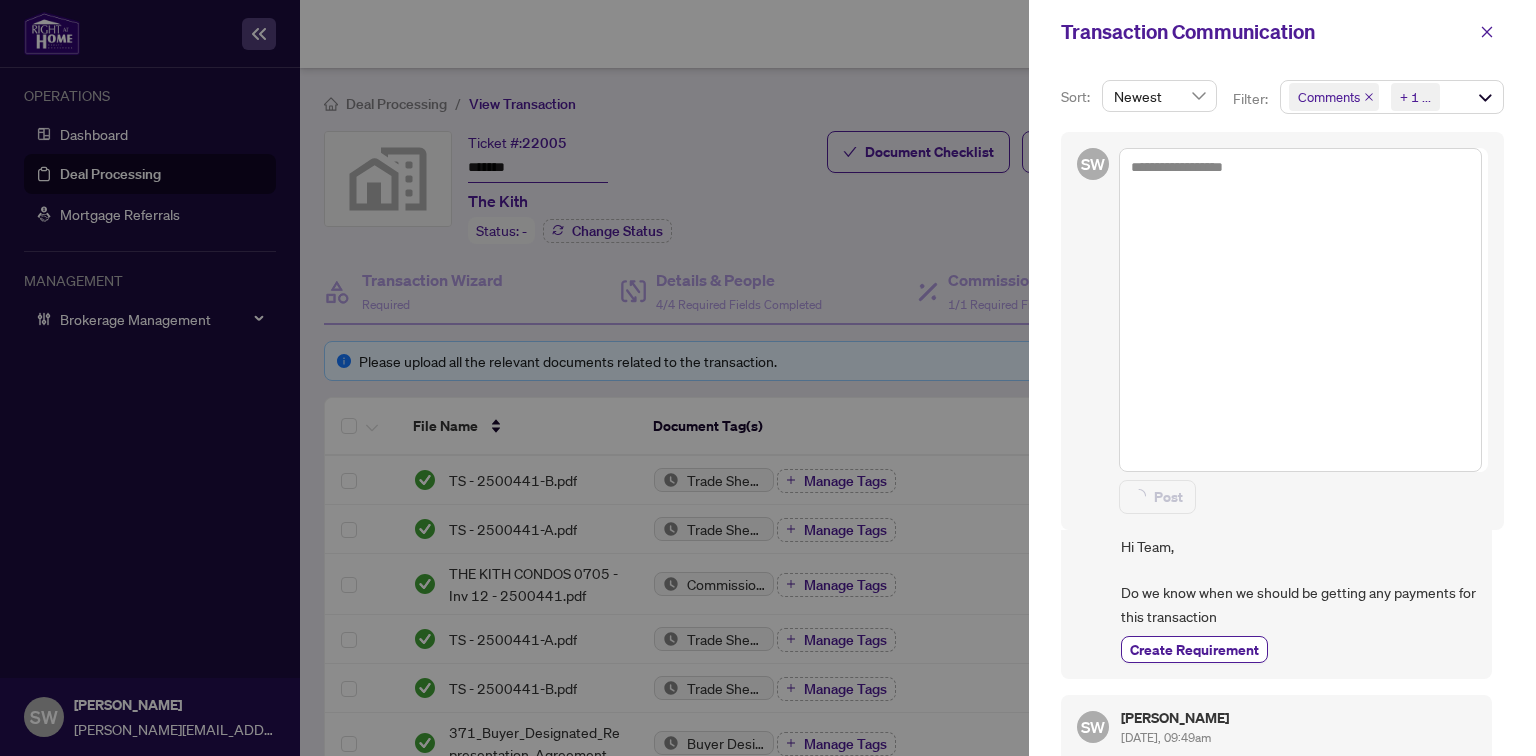 scroll, scrollTop: 3, scrollLeft: 0, axis: vertical 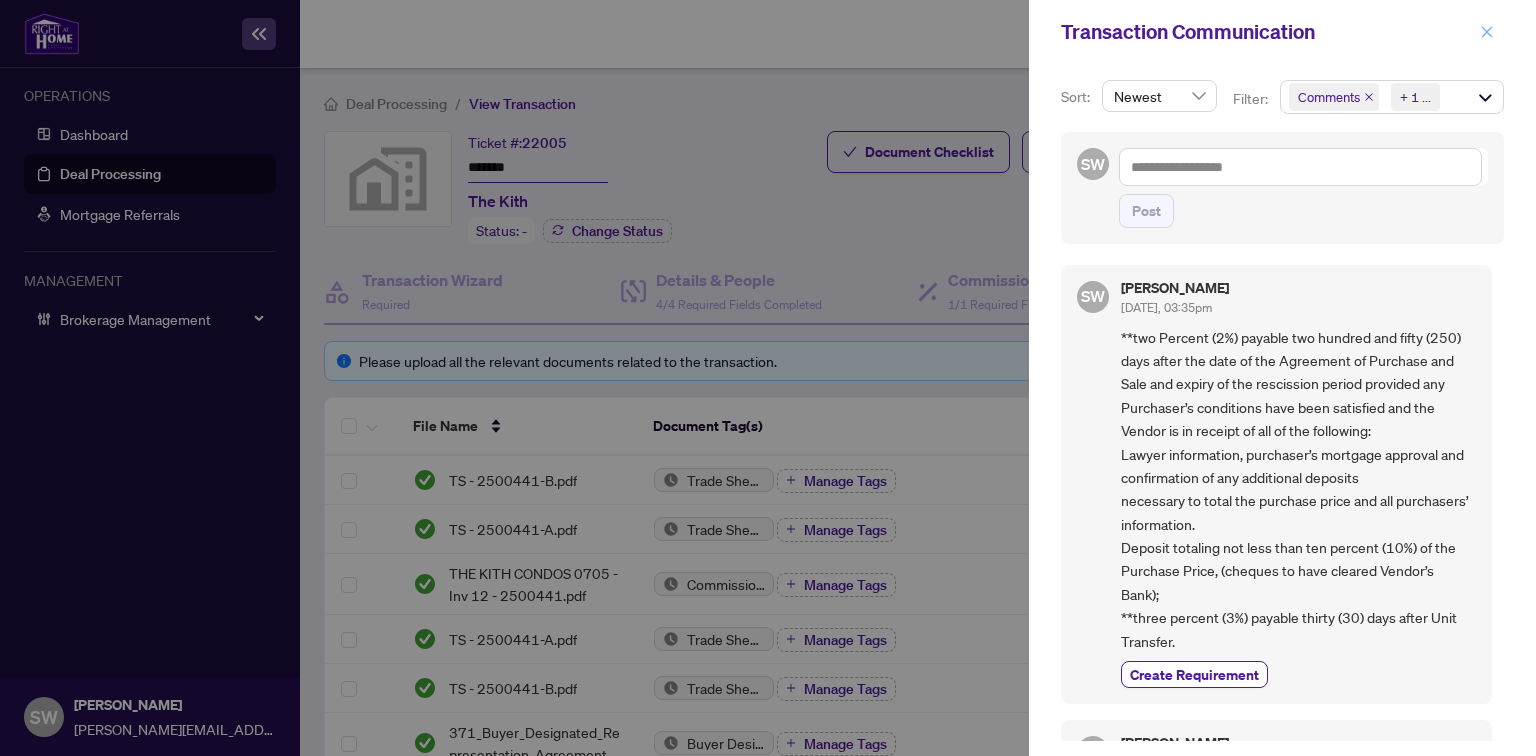 click 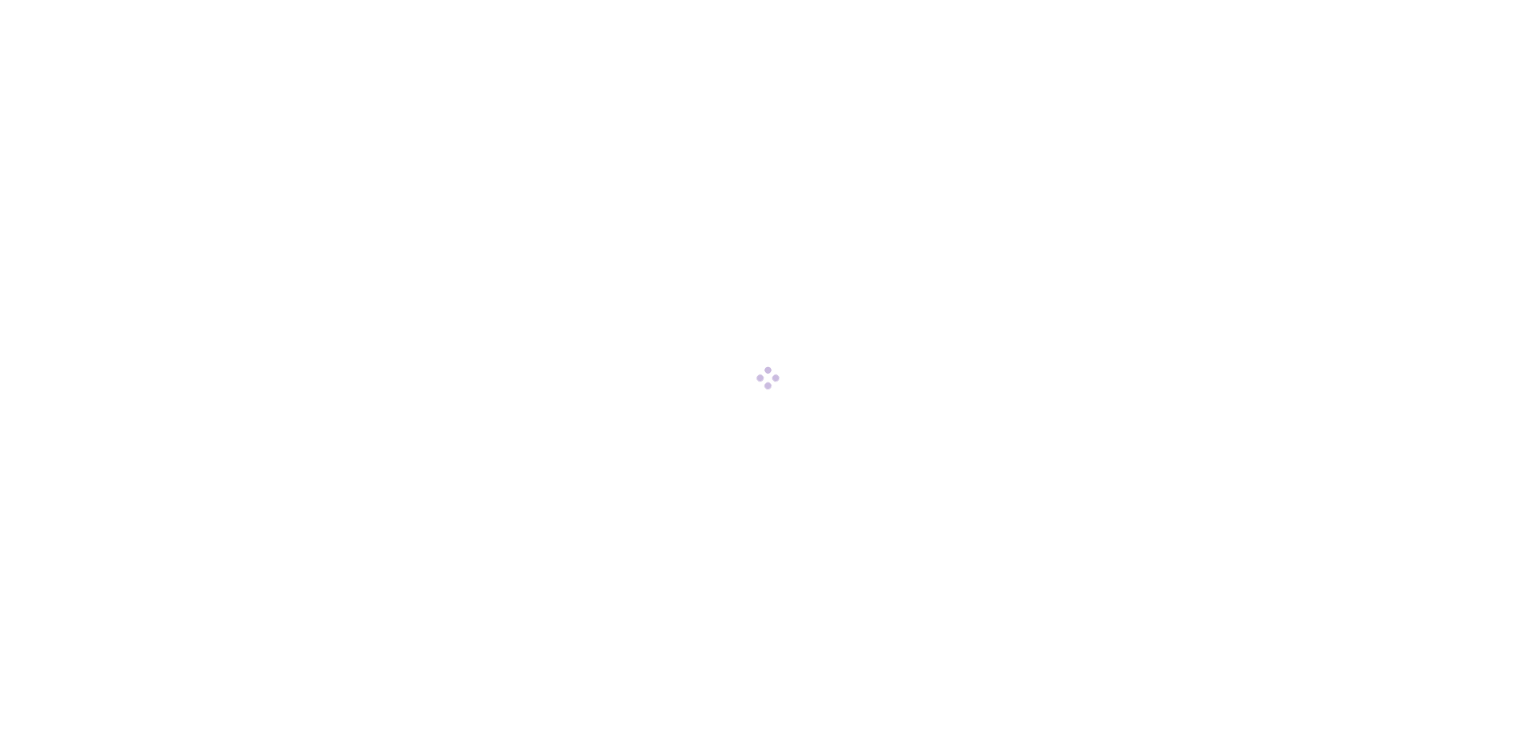 scroll, scrollTop: 0, scrollLeft: 0, axis: both 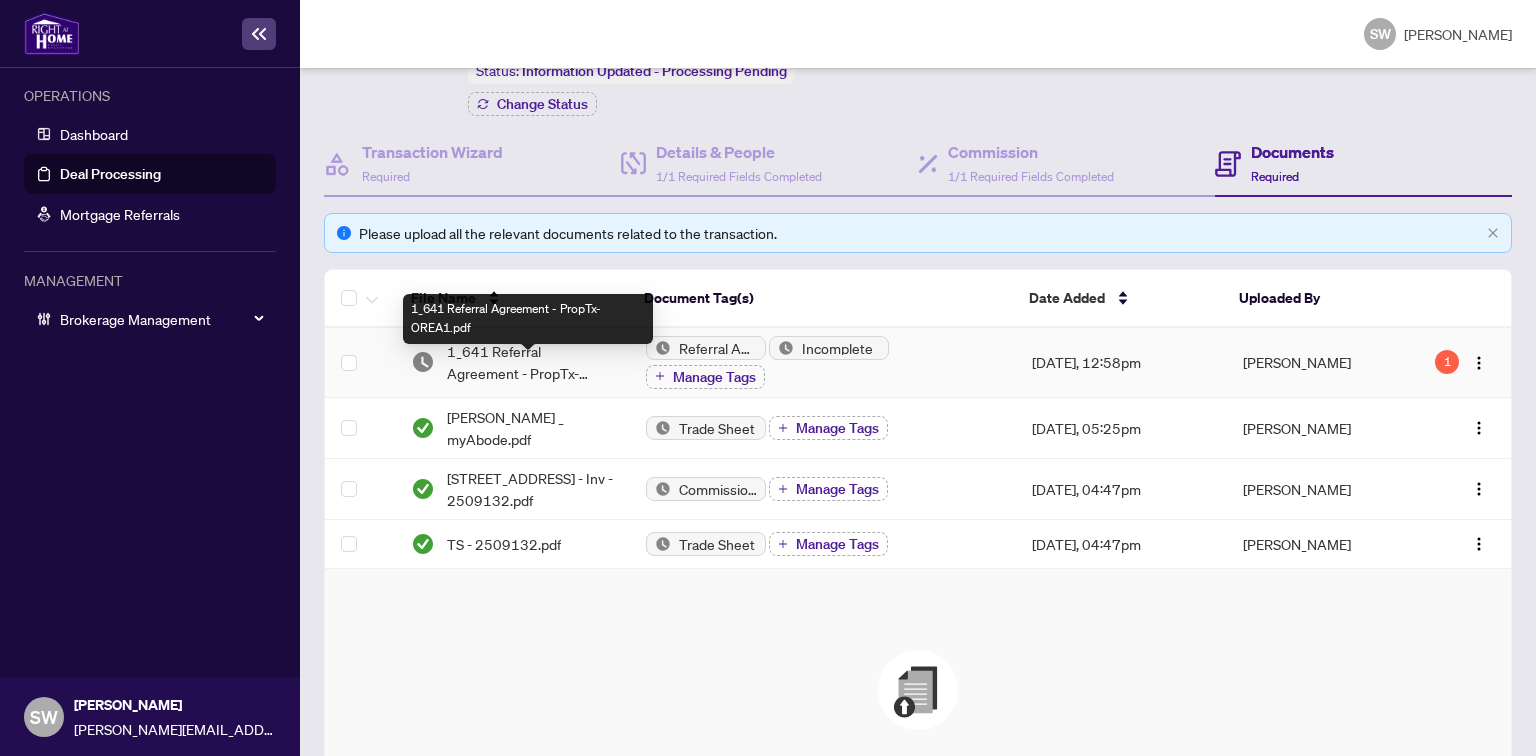 click on "1_641 Referral Agreement - PropTx-OREA1.pdf" at bounding box center (530, 362) 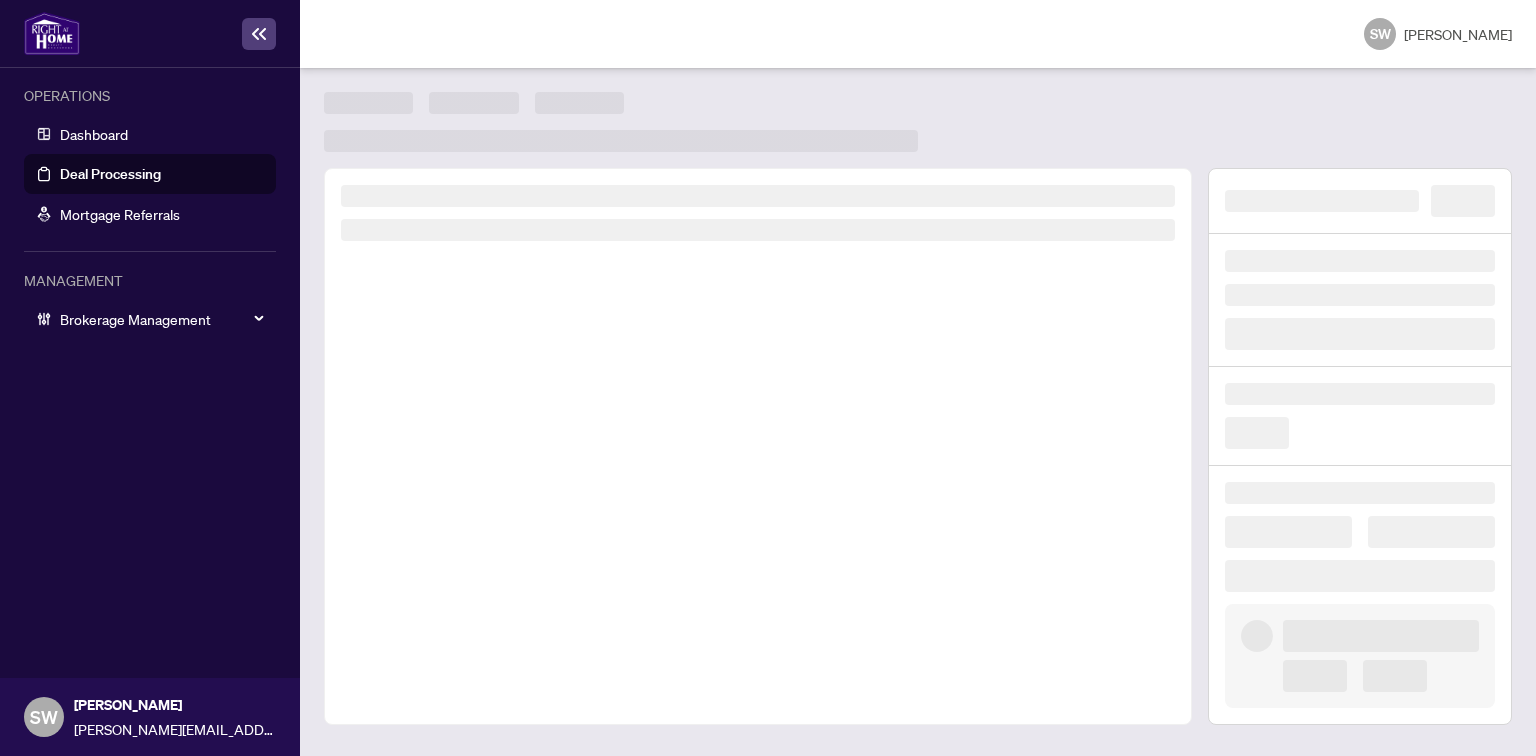 scroll, scrollTop: 0, scrollLeft: 0, axis: both 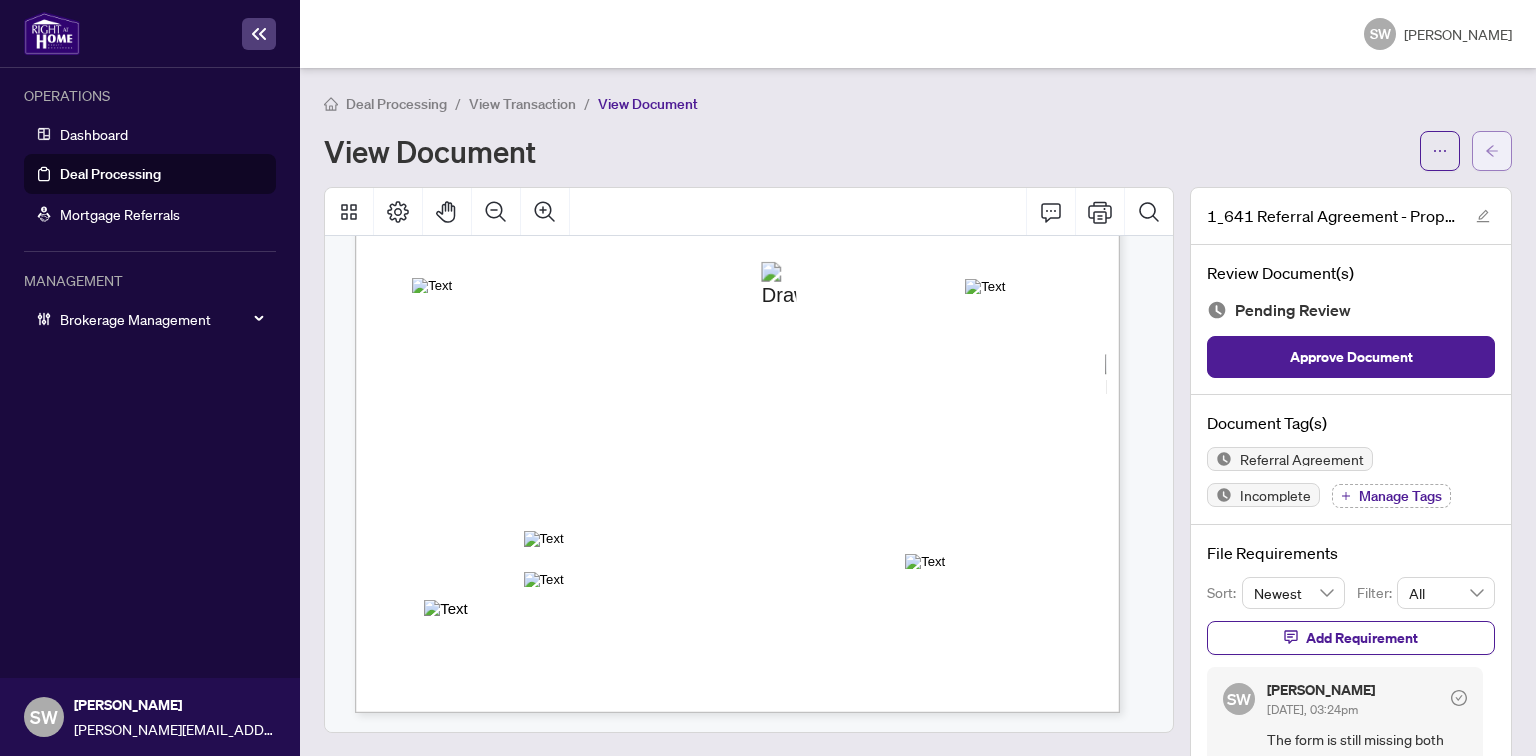 click at bounding box center (1492, 151) 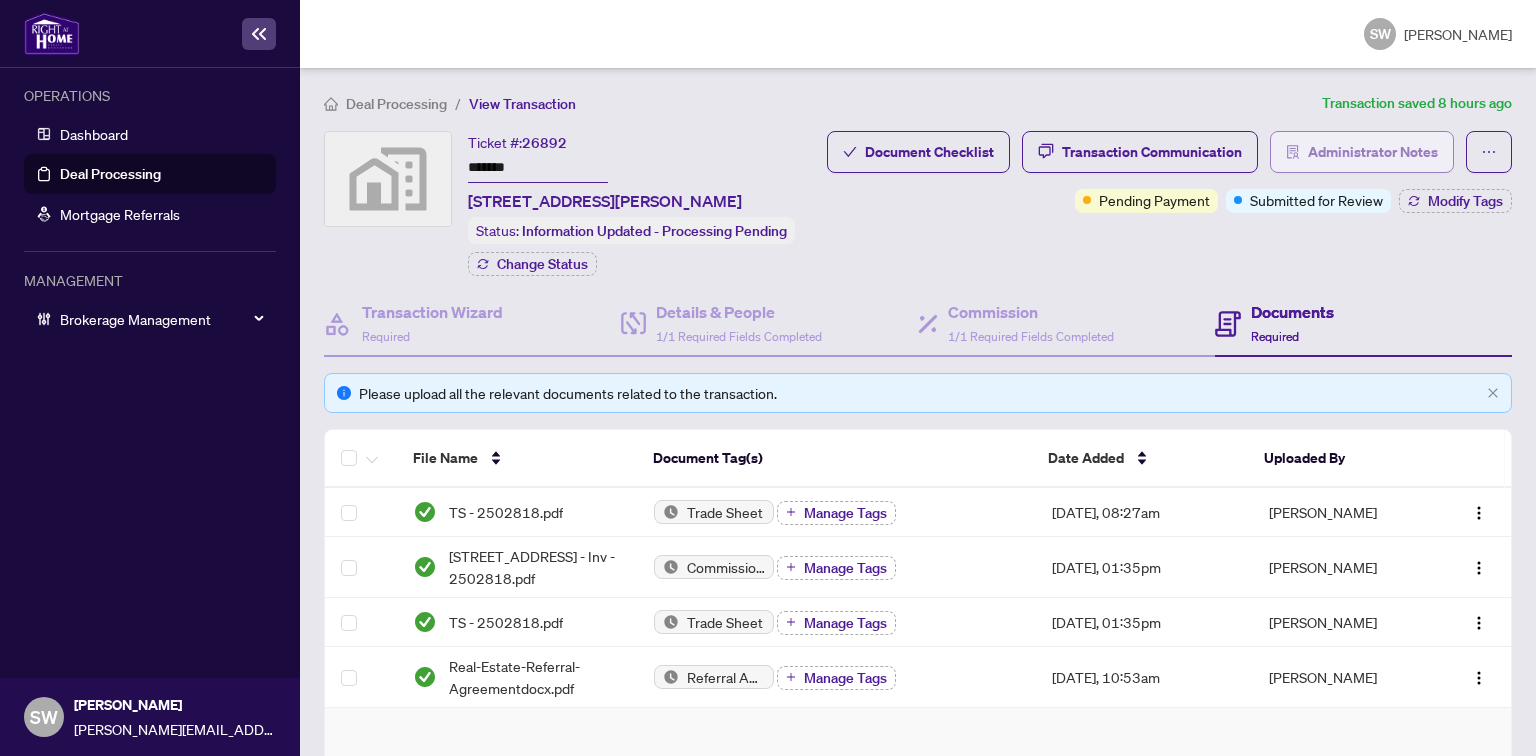 scroll, scrollTop: 0, scrollLeft: 0, axis: both 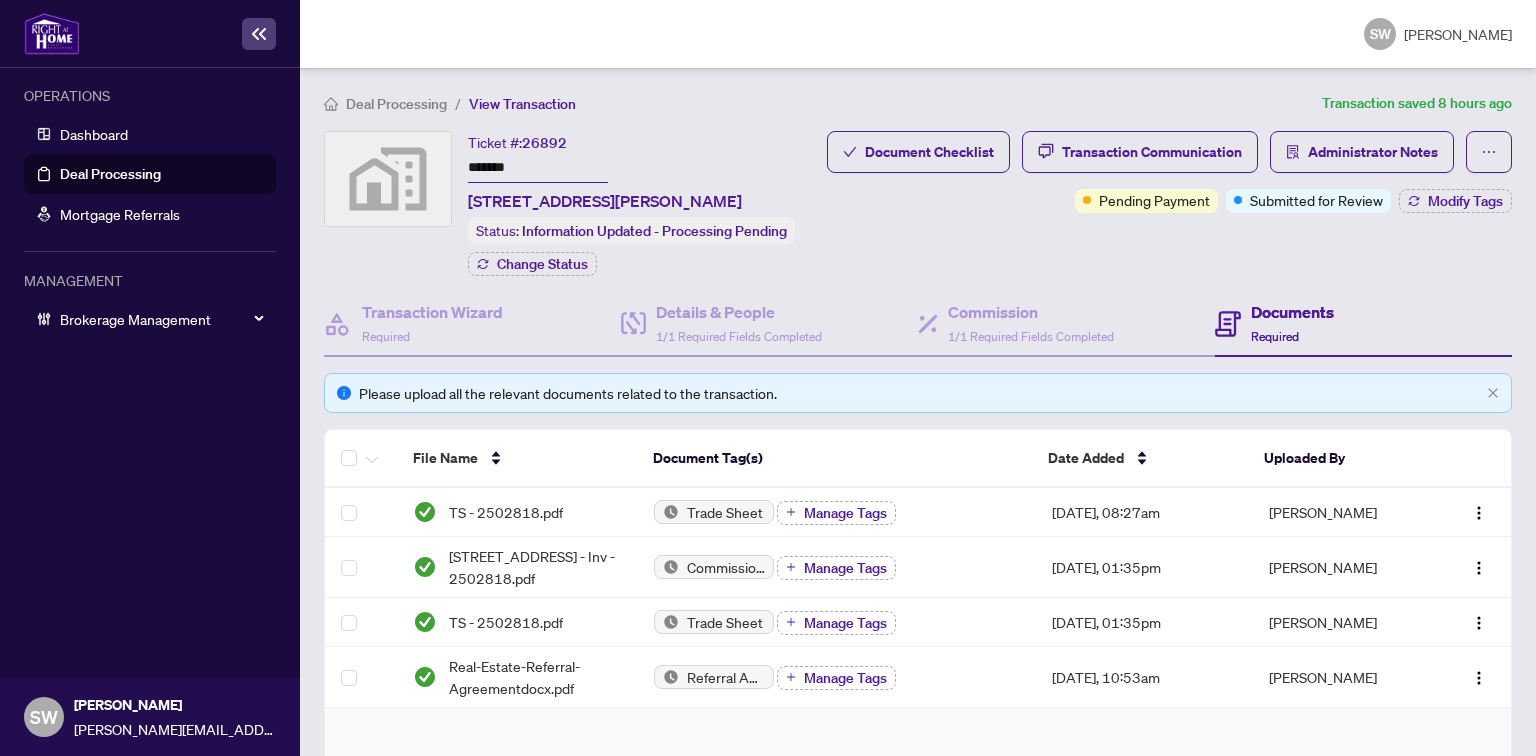 click on "*******" at bounding box center [538, 168] 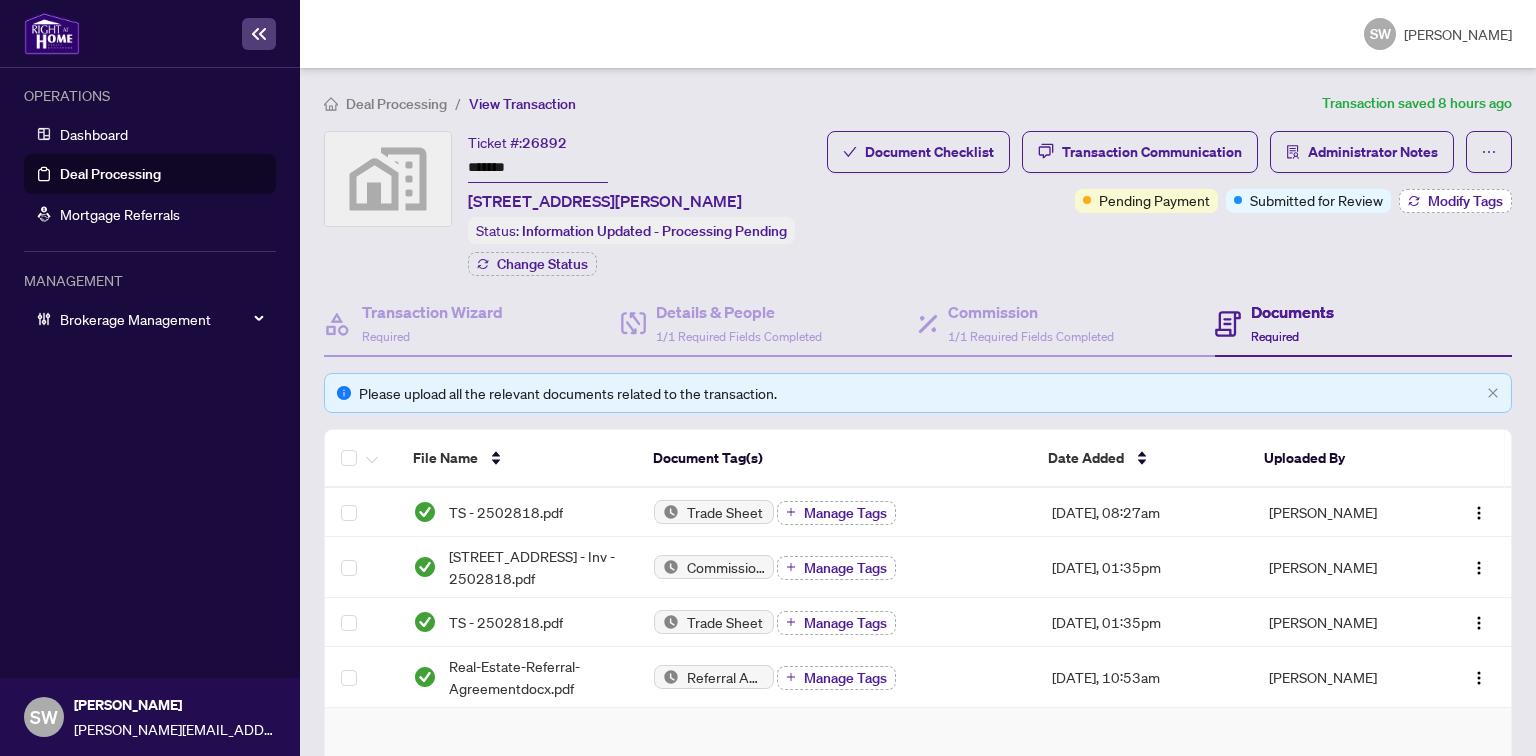 click on "Modify Tags" at bounding box center [1465, 201] 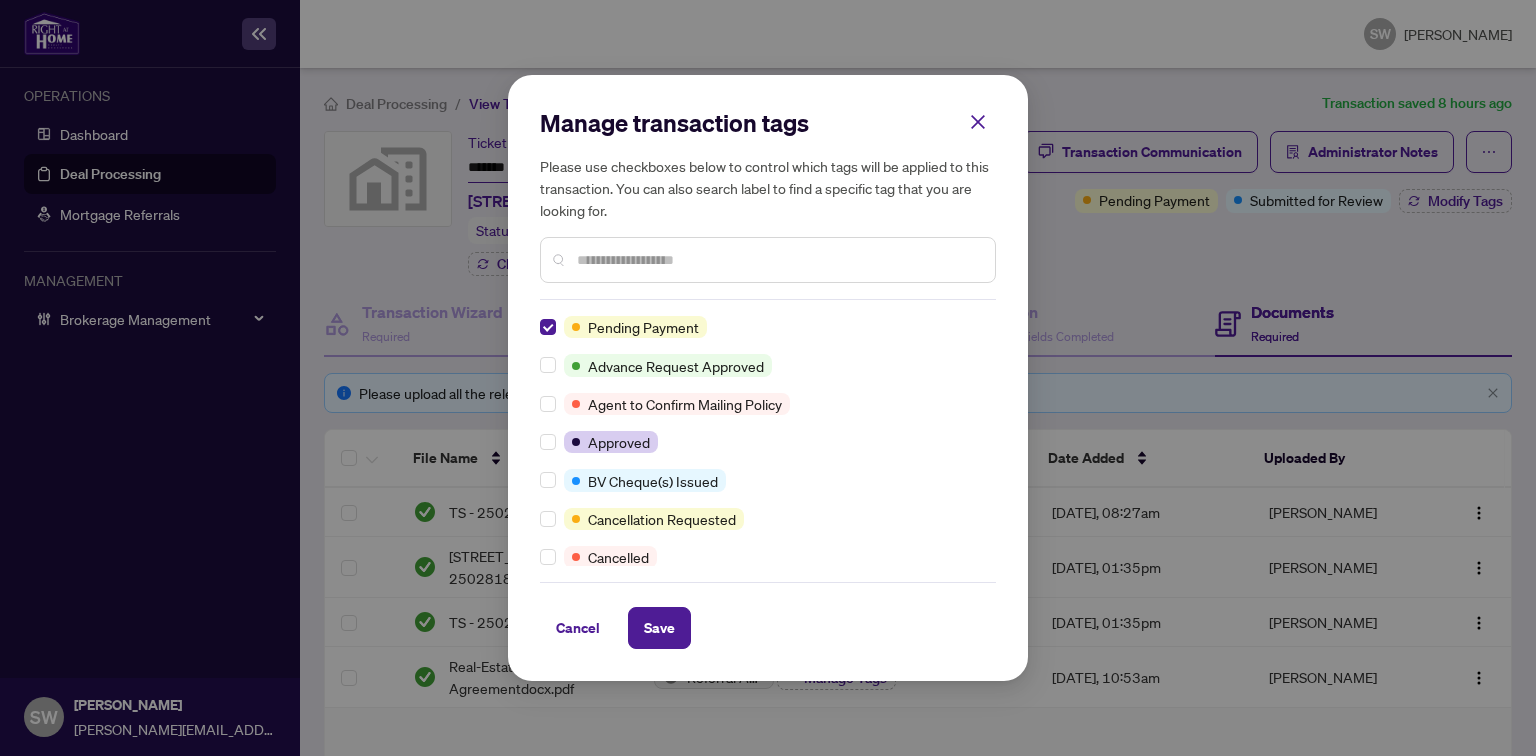 scroll, scrollTop: 0, scrollLeft: 0, axis: both 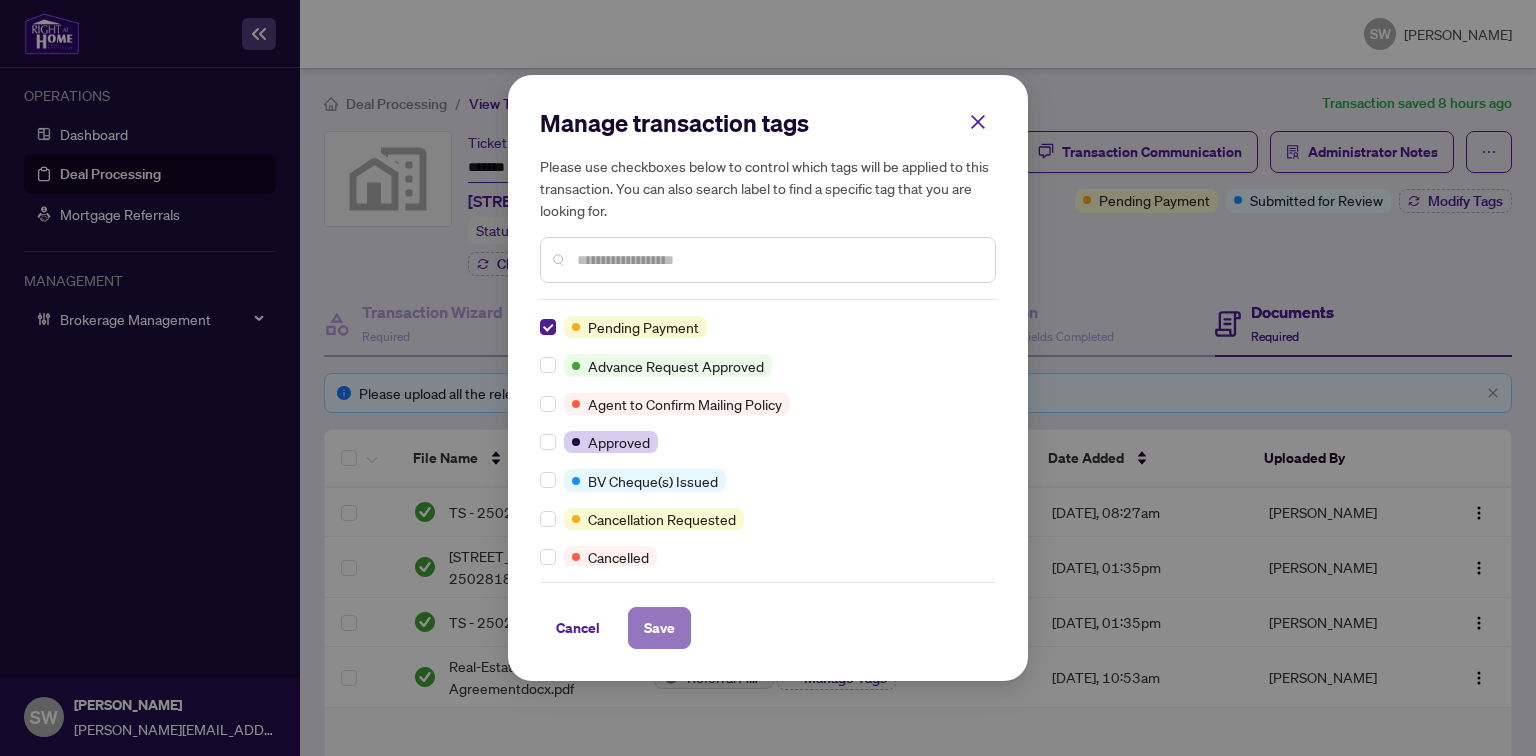 click on "Save" at bounding box center (659, 628) 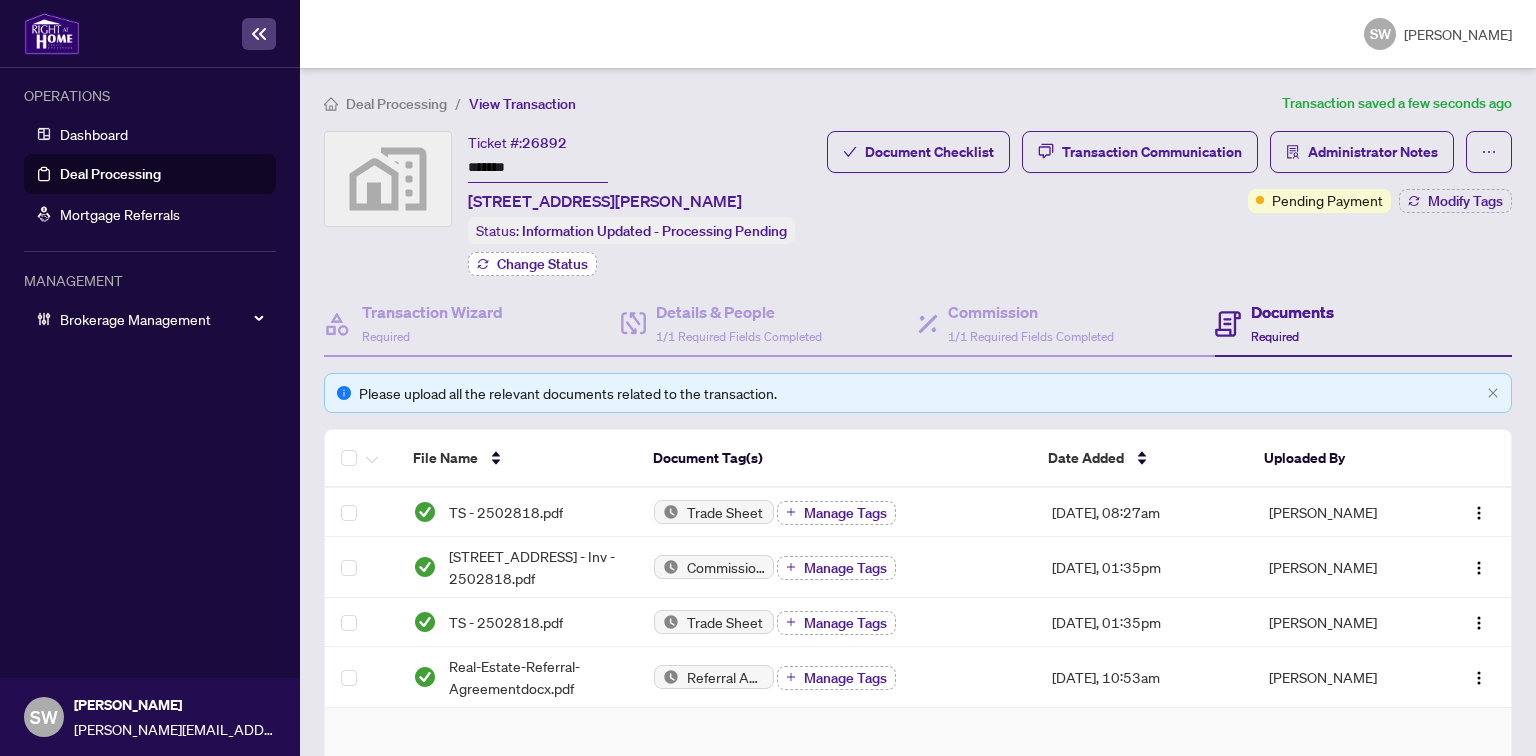 click on "Change Status" at bounding box center (542, 264) 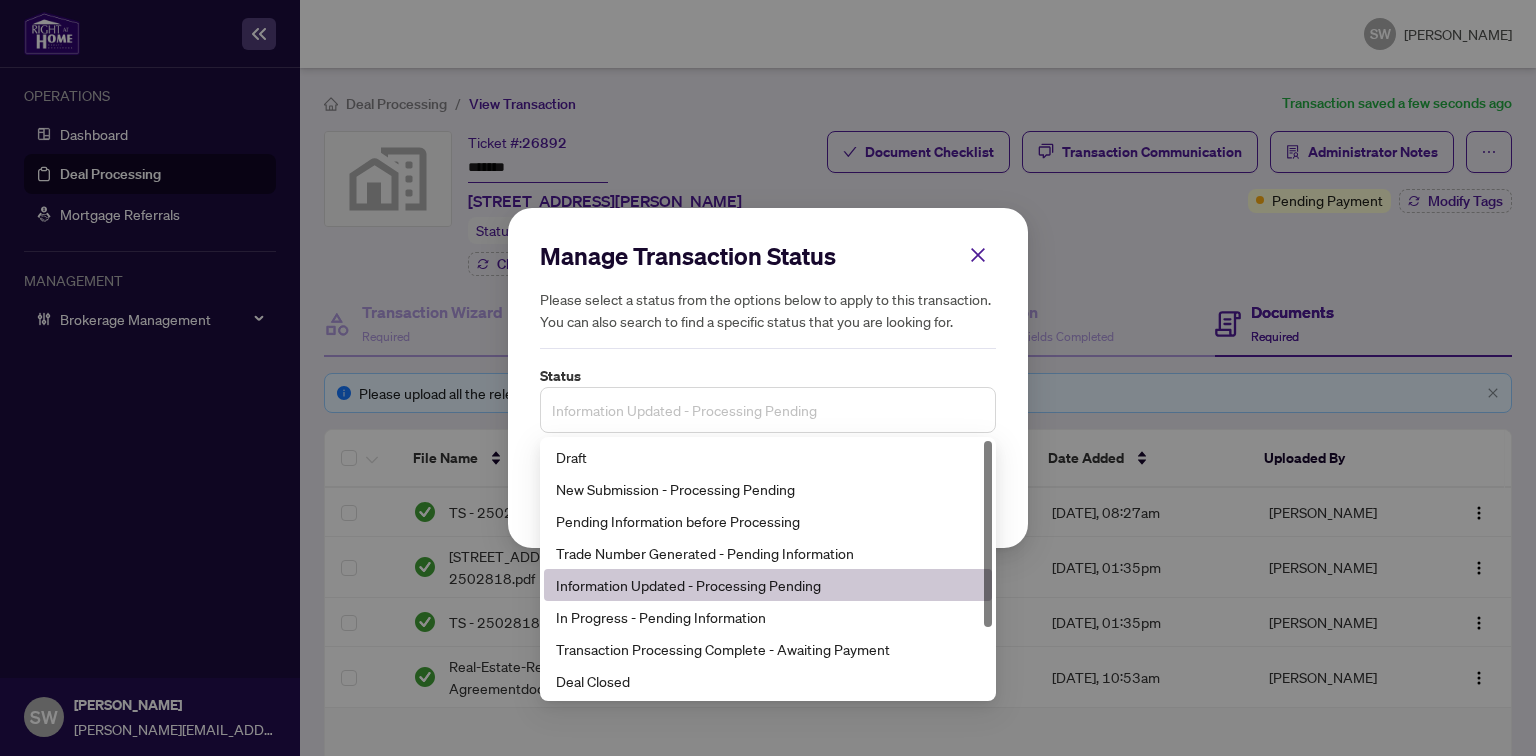 click on "Information Updated - Processing Pending" at bounding box center (768, 410) 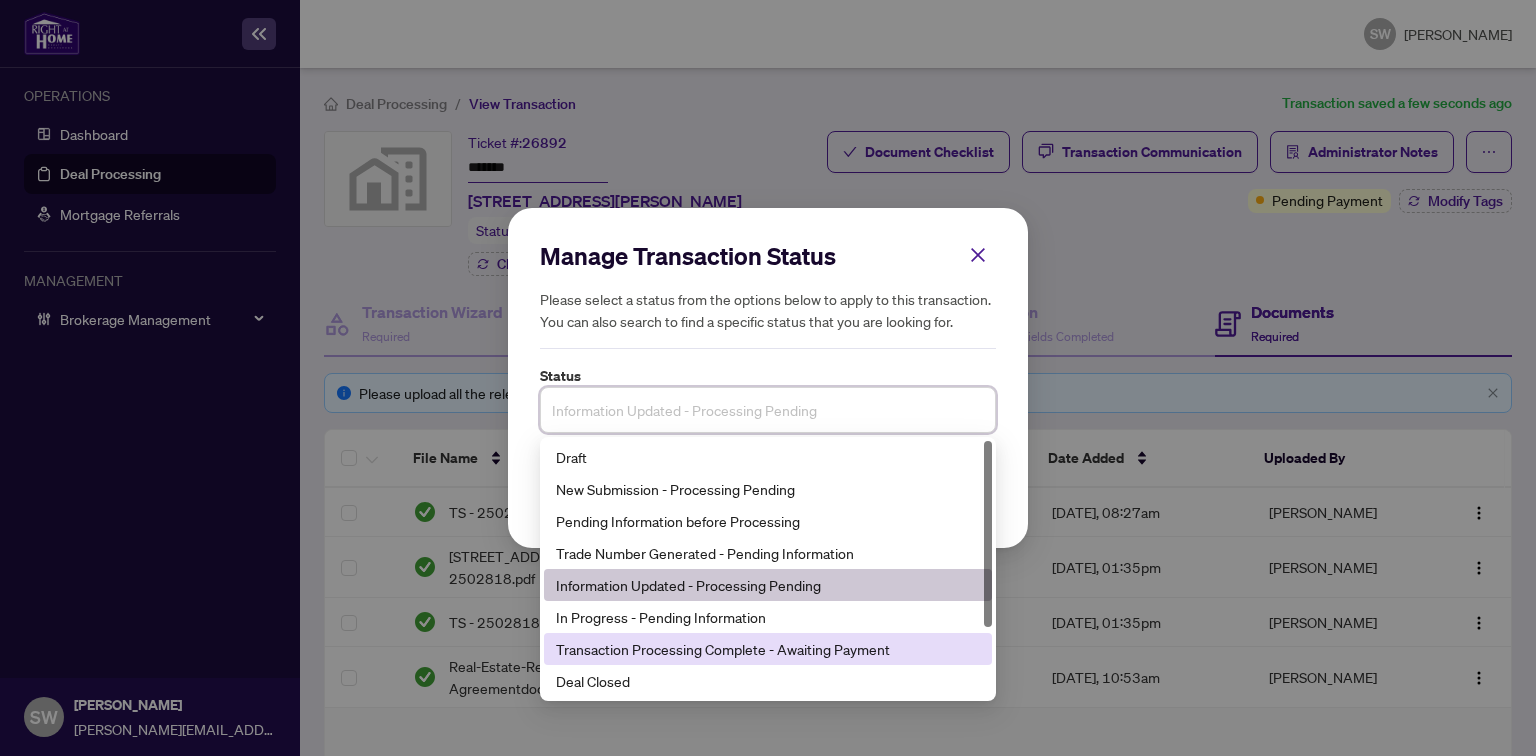 click on "Transaction Processing Complete - Awaiting Payment" at bounding box center [768, 649] 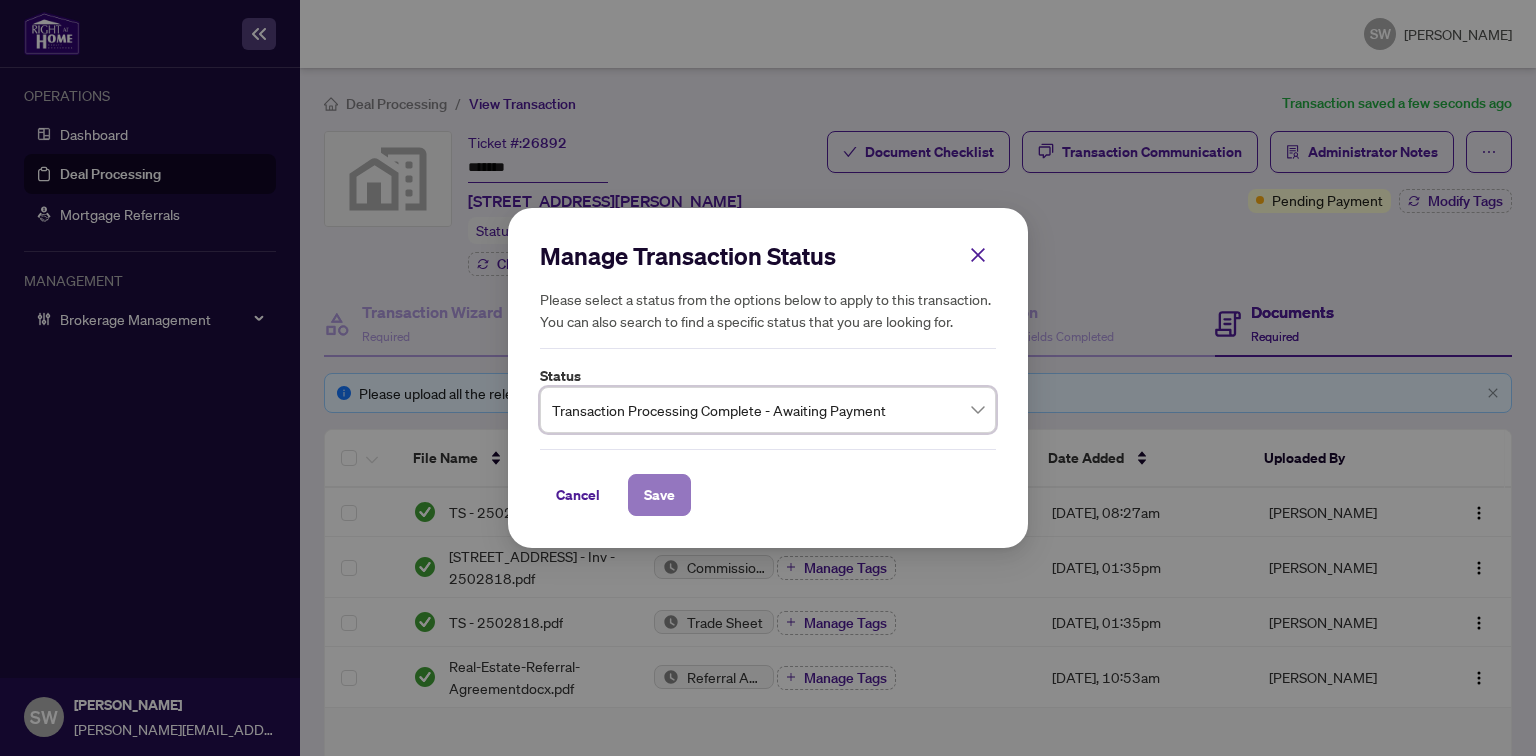 click on "Save" at bounding box center [659, 495] 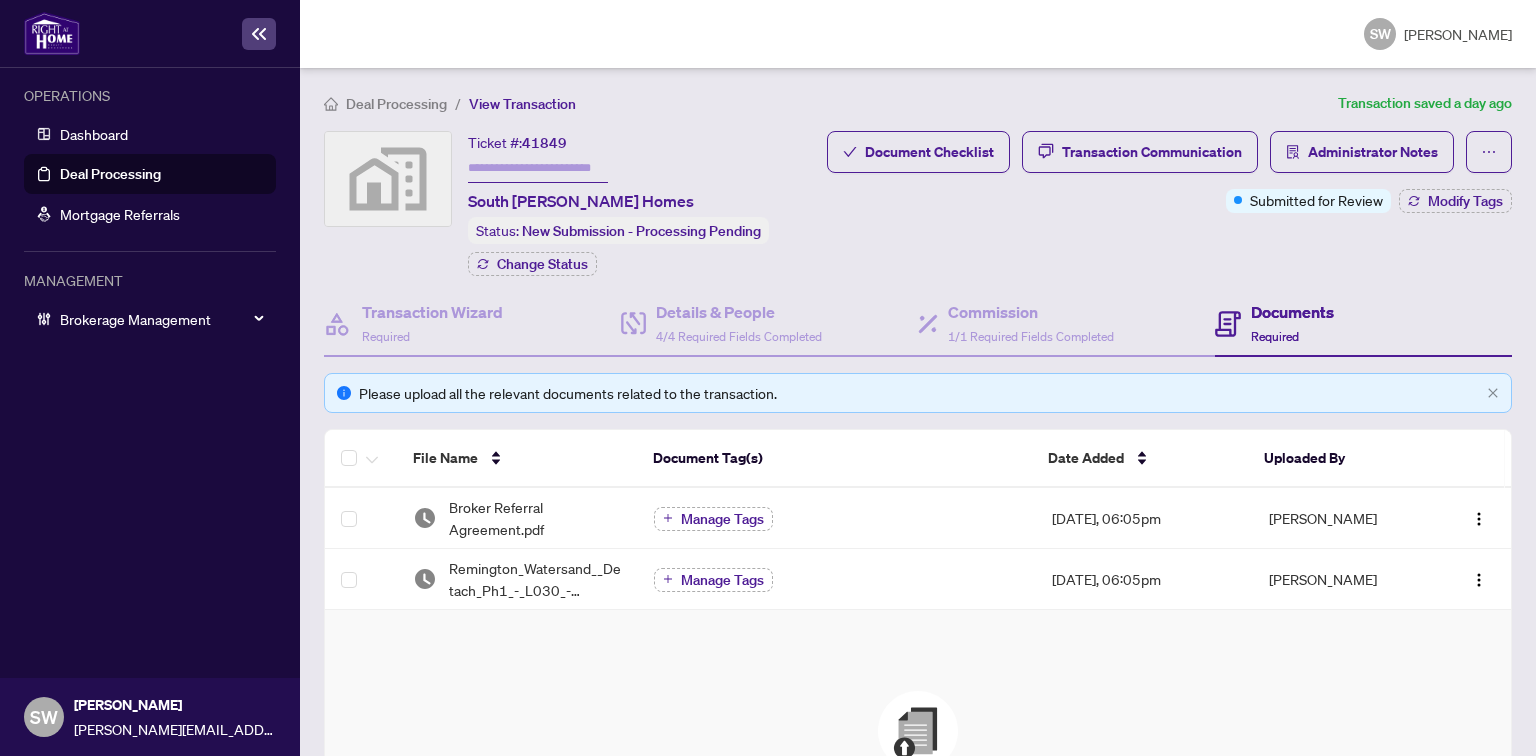scroll, scrollTop: 0, scrollLeft: 0, axis: both 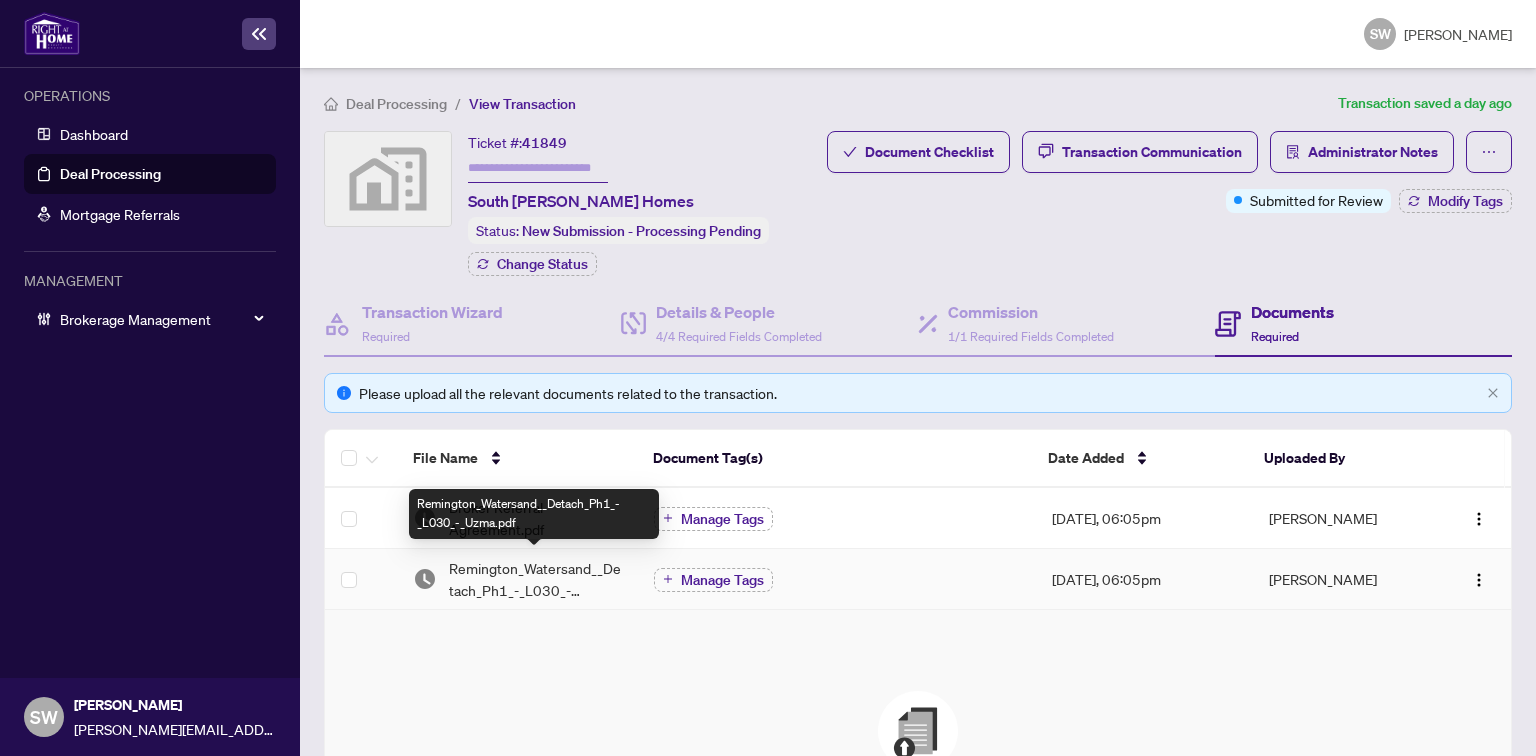 click on "Remington_Watersand__Detach_Ph1_-_L030_-_Uzma.pdf" at bounding box center (535, 579) 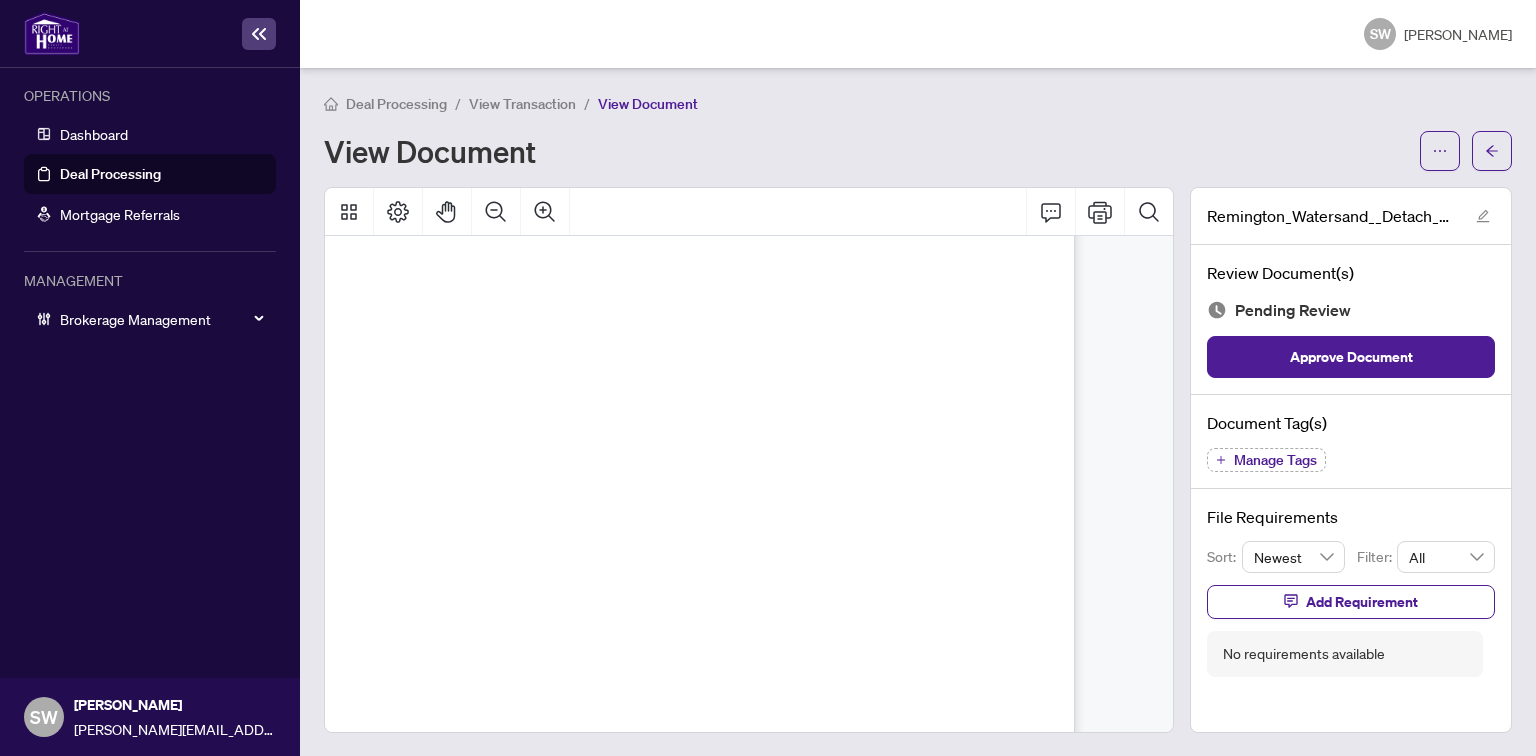 scroll, scrollTop: 106, scrollLeft: 312, axis: both 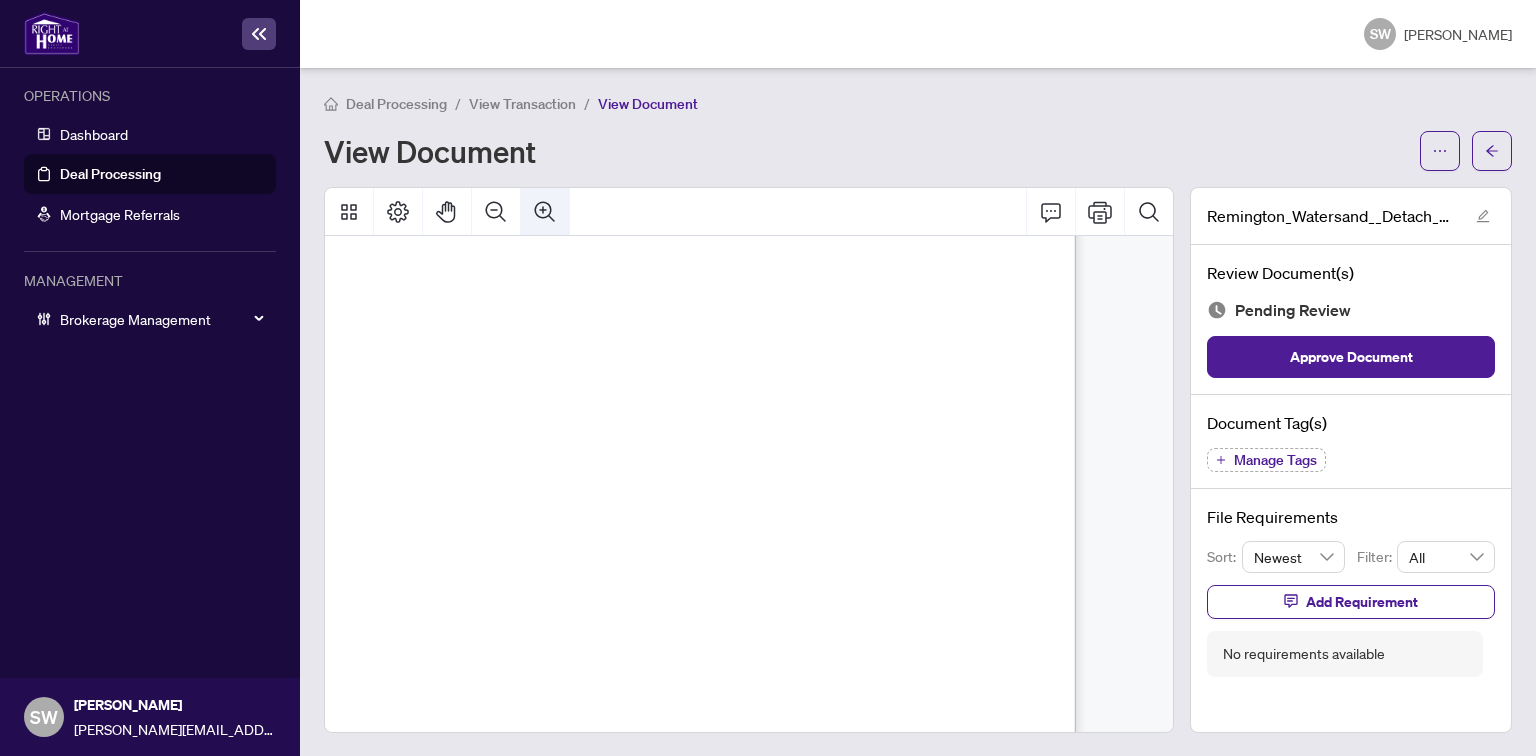 click 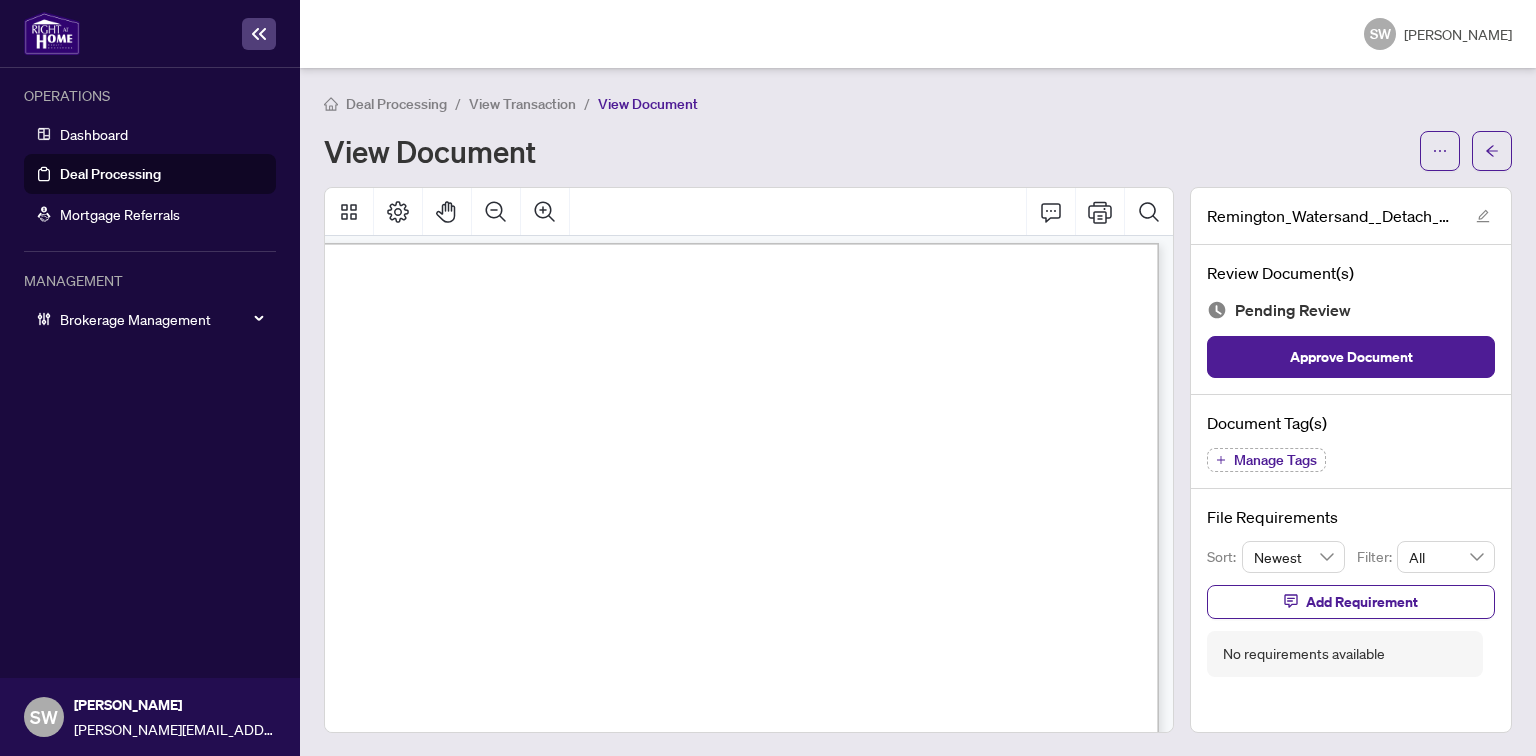 scroll, scrollTop: 0, scrollLeft: 490, axis: horizontal 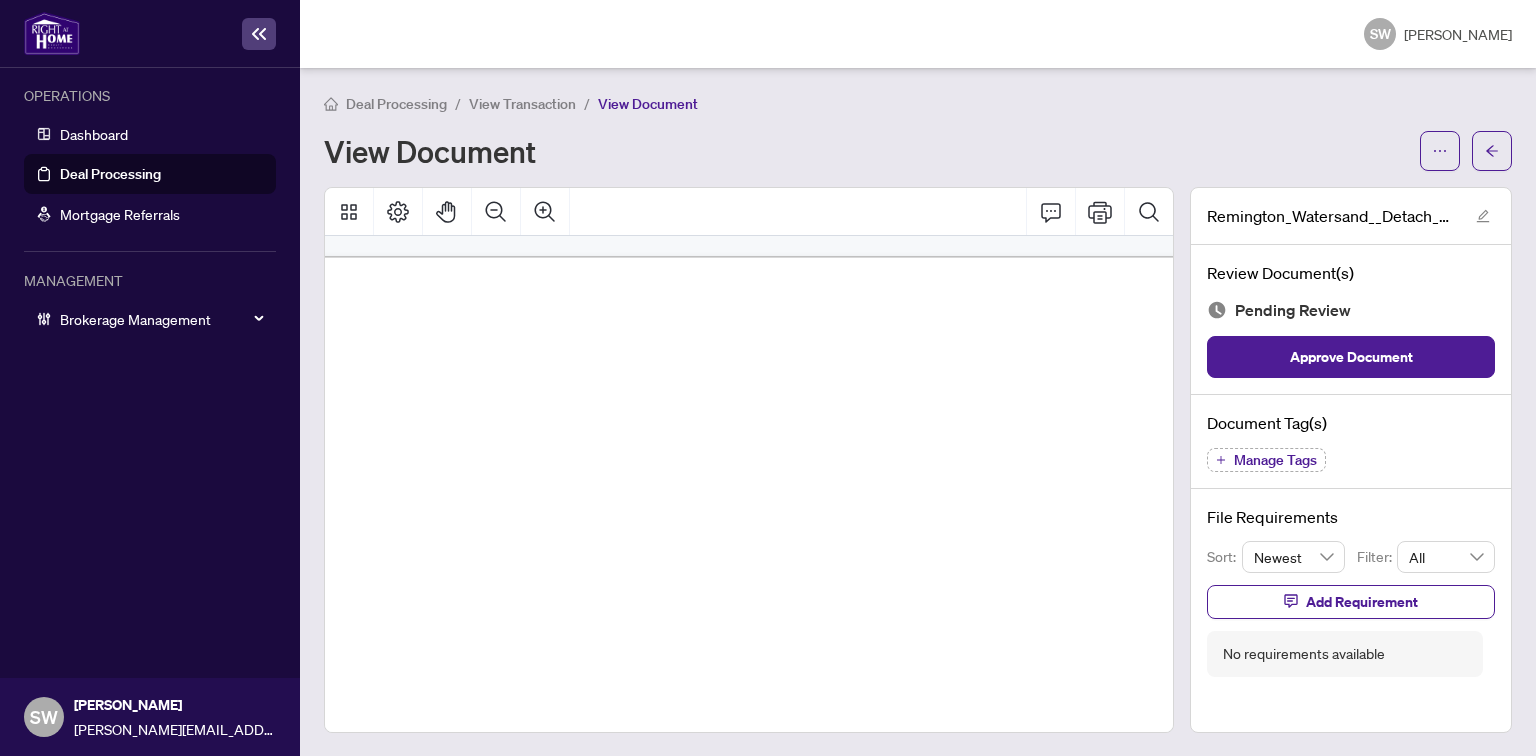 click on "REMINGTON HOMES" at bounding box center [737, 317] 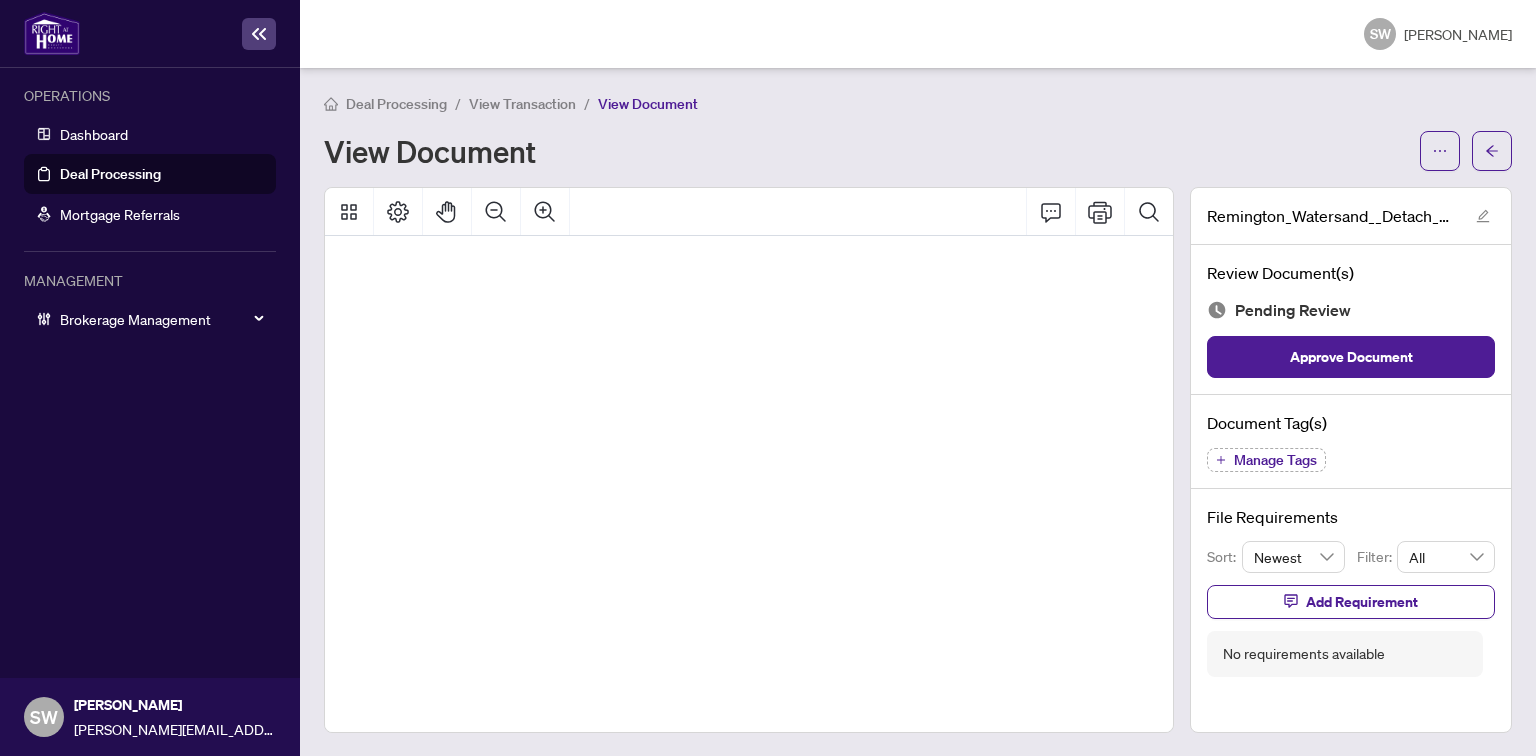 scroll, scrollTop: 240, scrollLeft: 396, axis: both 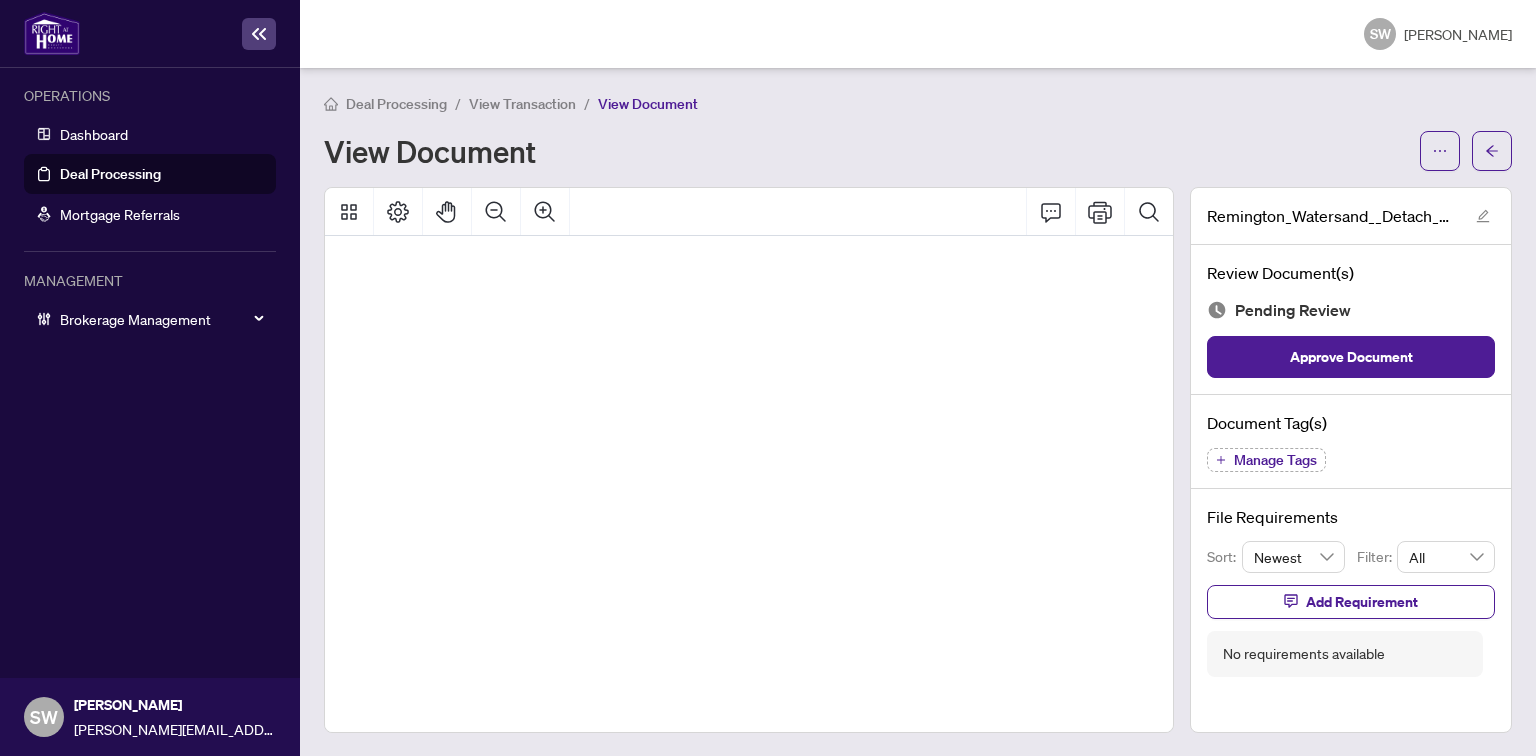click on "Manage Tags" at bounding box center [1275, 460] 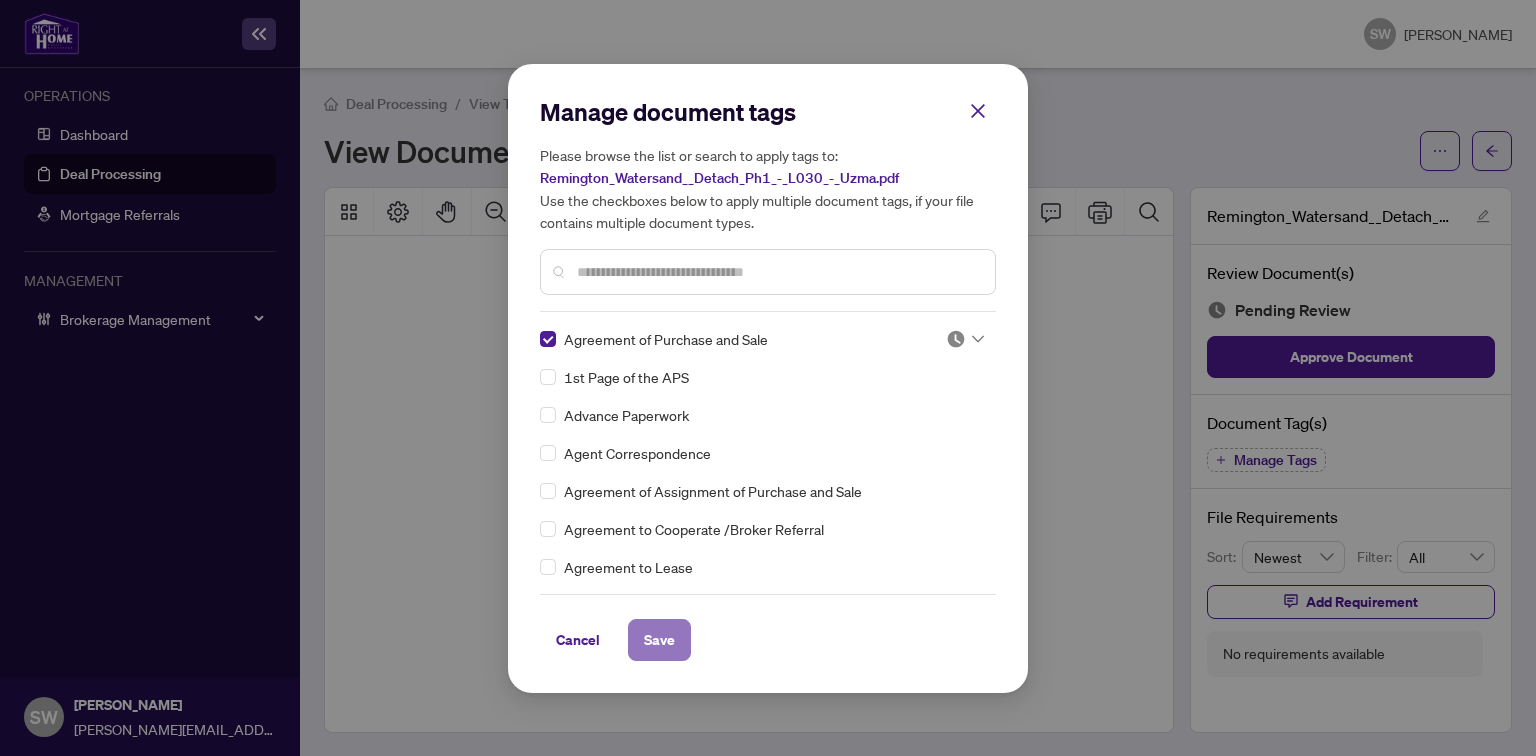 click on "Save" at bounding box center [659, 640] 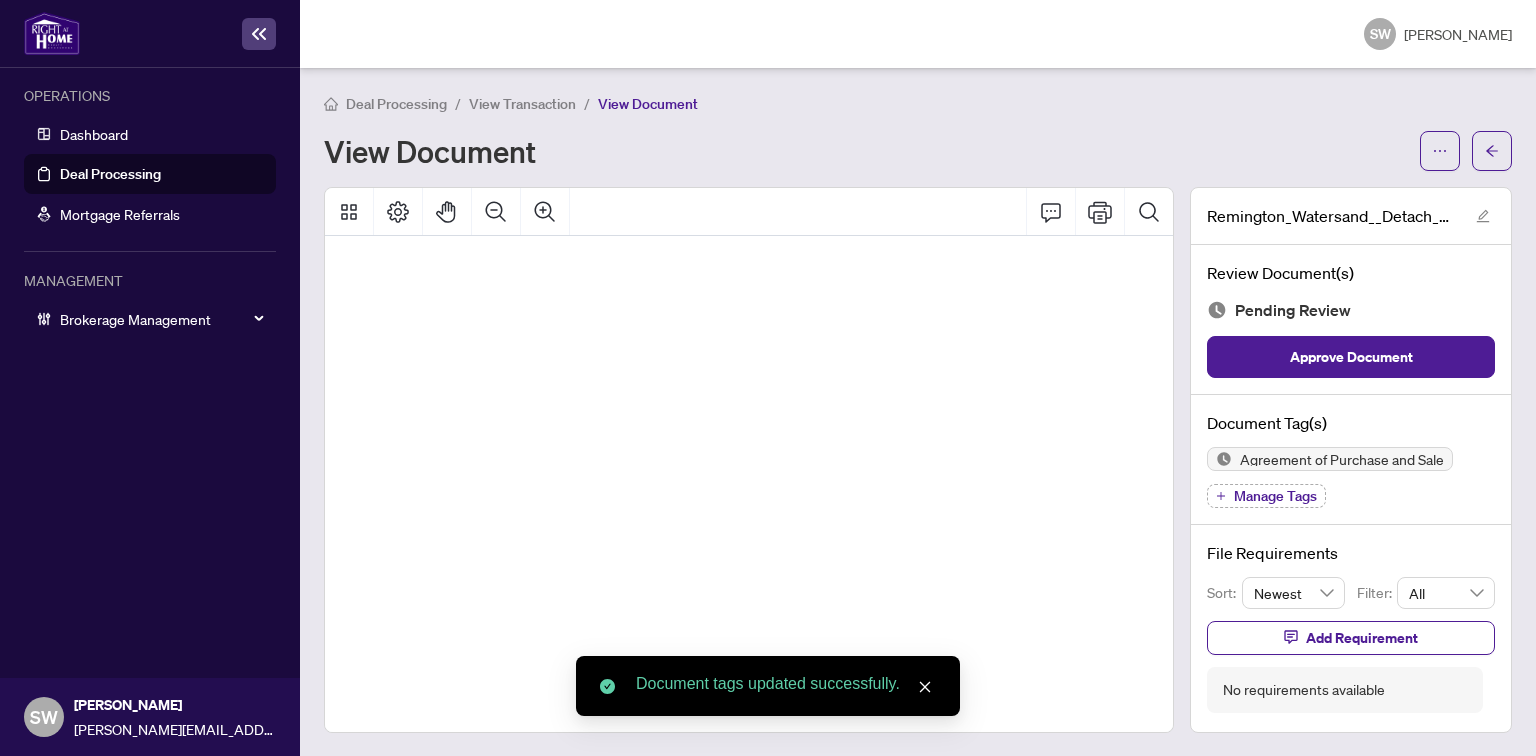 scroll, scrollTop: 982, scrollLeft: 396, axis: both 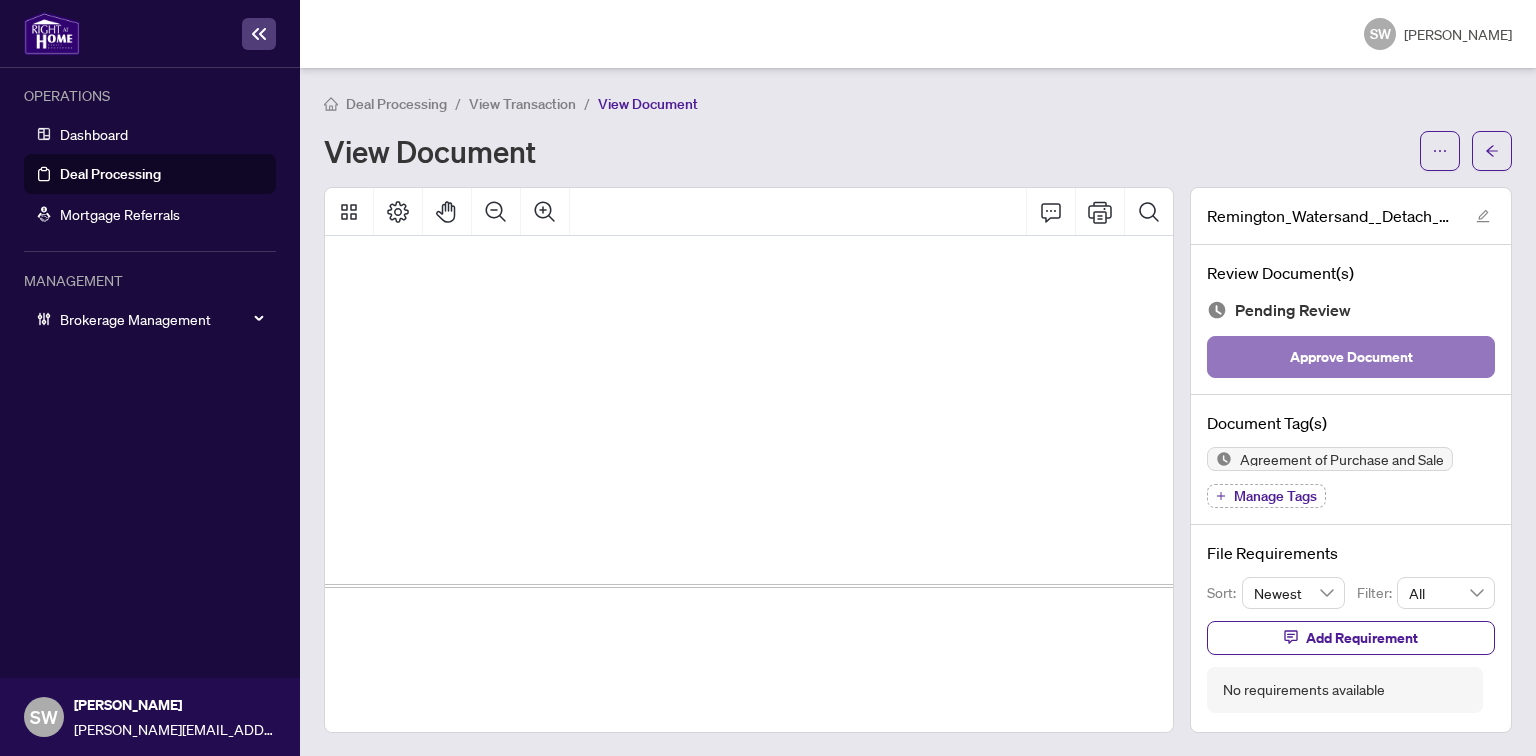 drag, startPoint x: 1336, startPoint y: 360, endPoint x: 1355, endPoint y: 342, distance: 26.172504 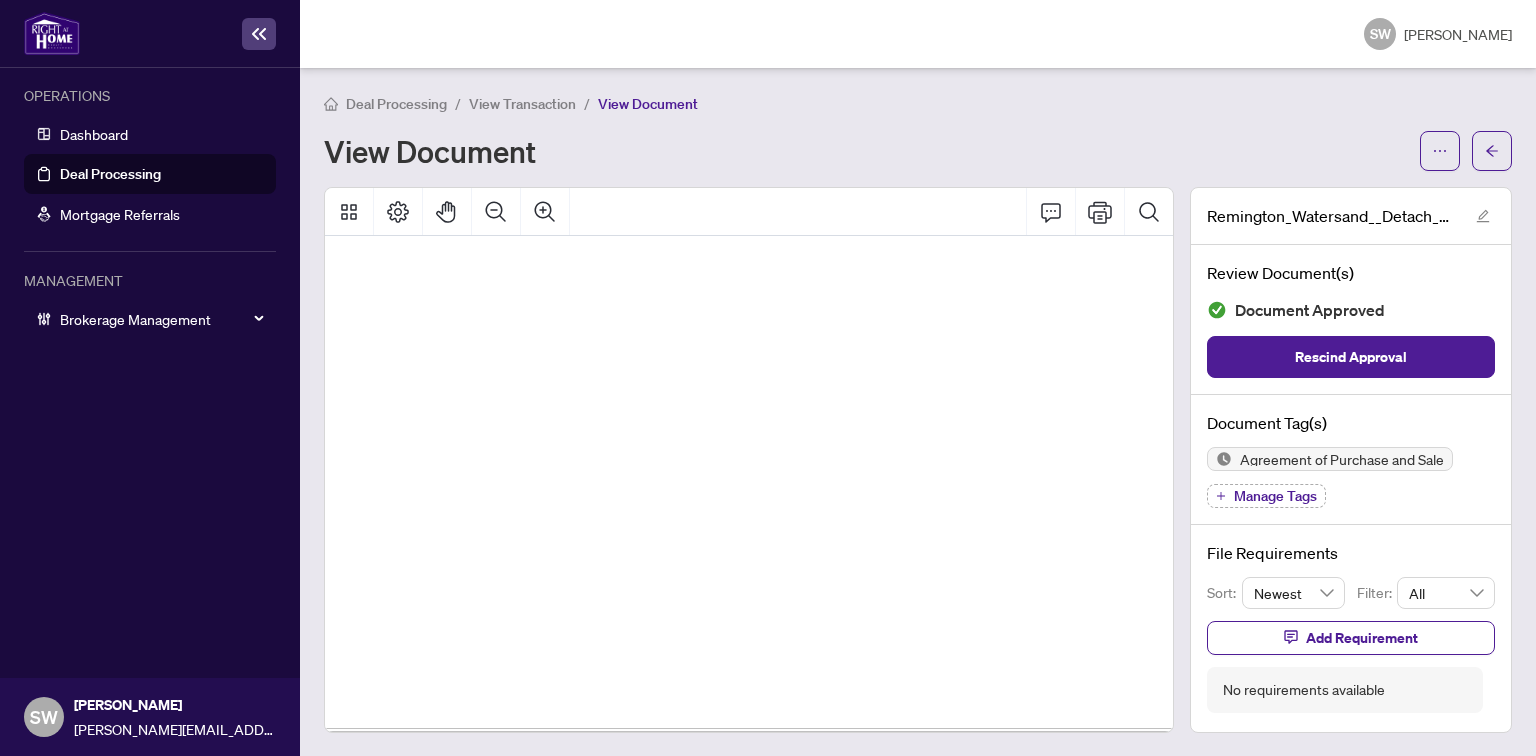 scroll, scrollTop: 81296, scrollLeft: 396, axis: both 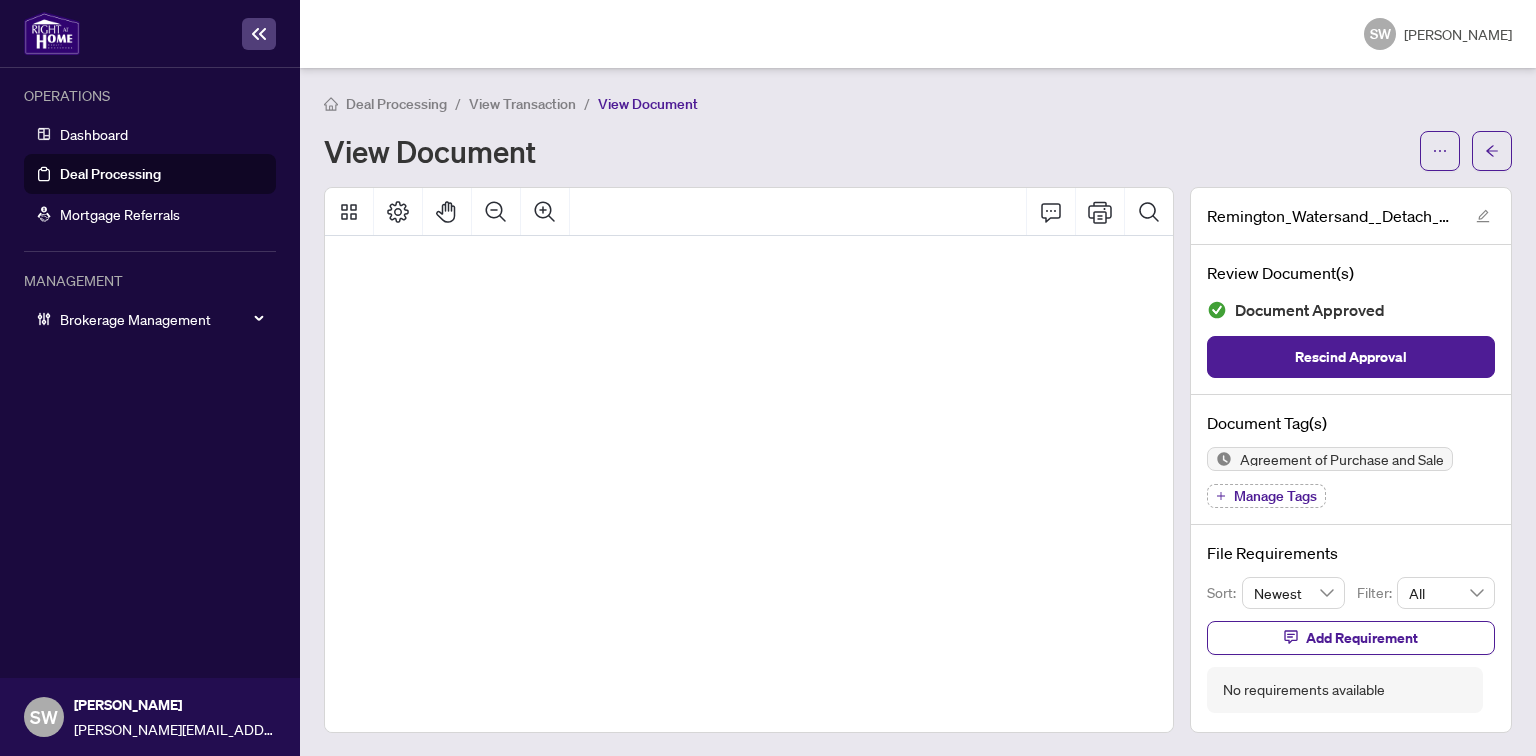 drag, startPoint x: 643, startPoint y: 404, endPoint x: 876, endPoint y: 404, distance: 233 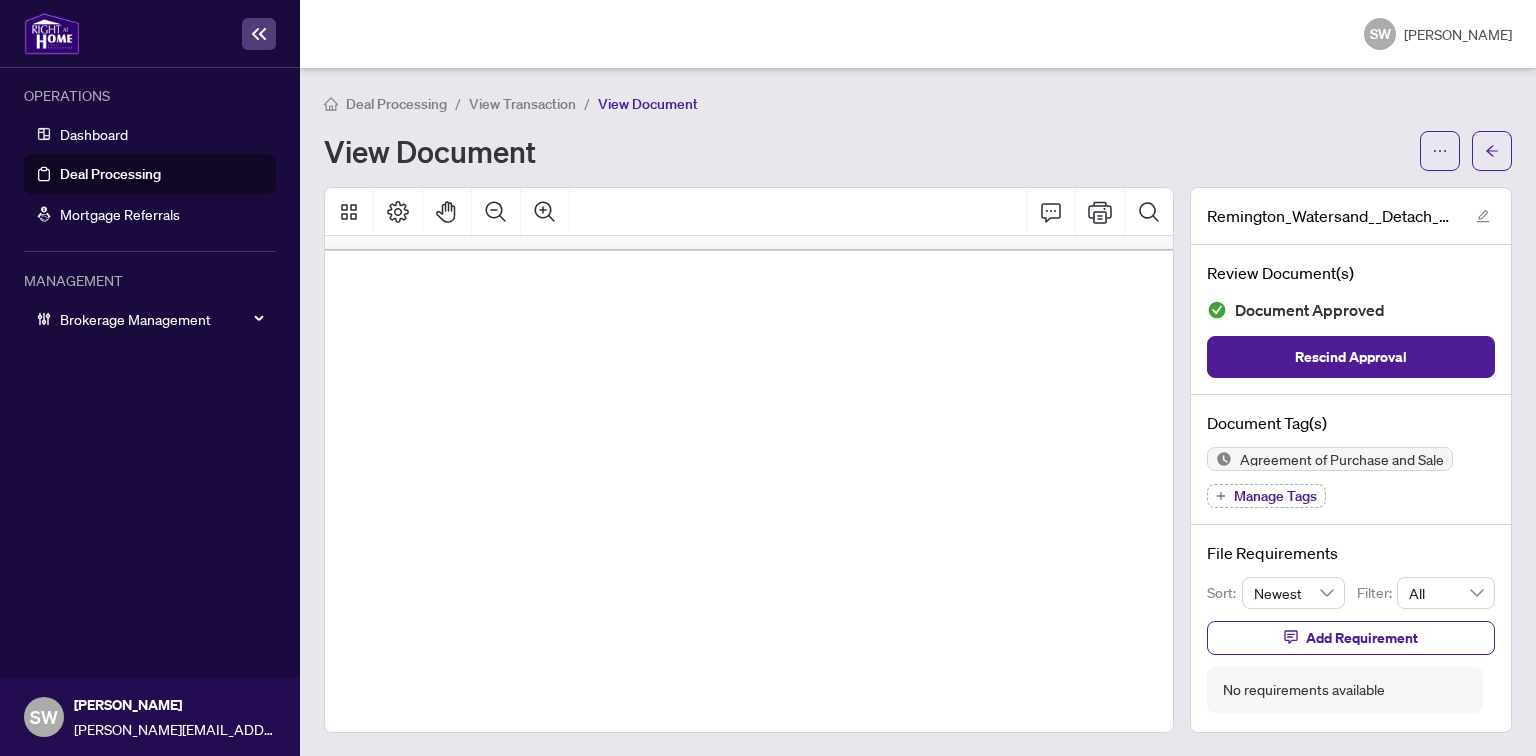 click on "Manage Tags" at bounding box center [1275, 496] 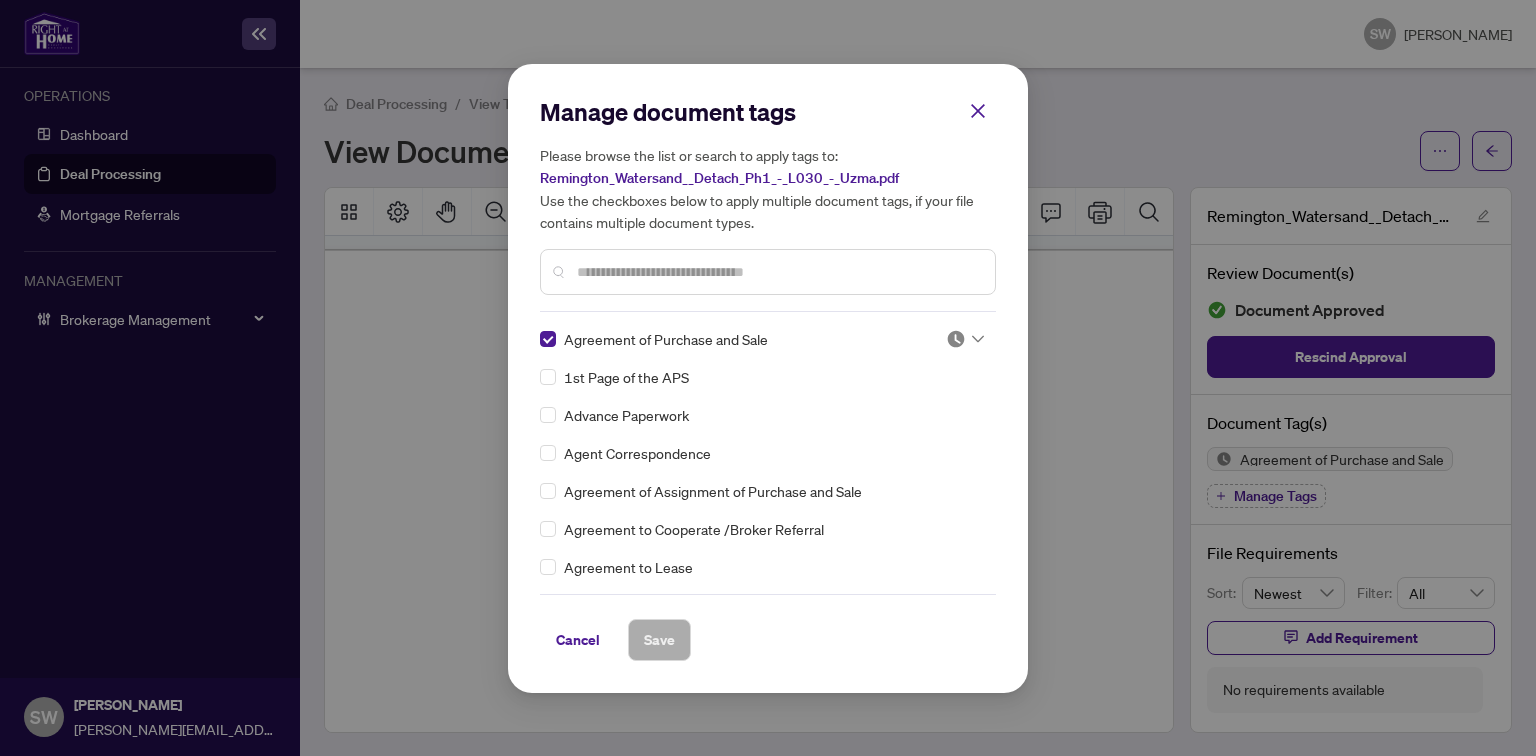 click at bounding box center (778, 272) 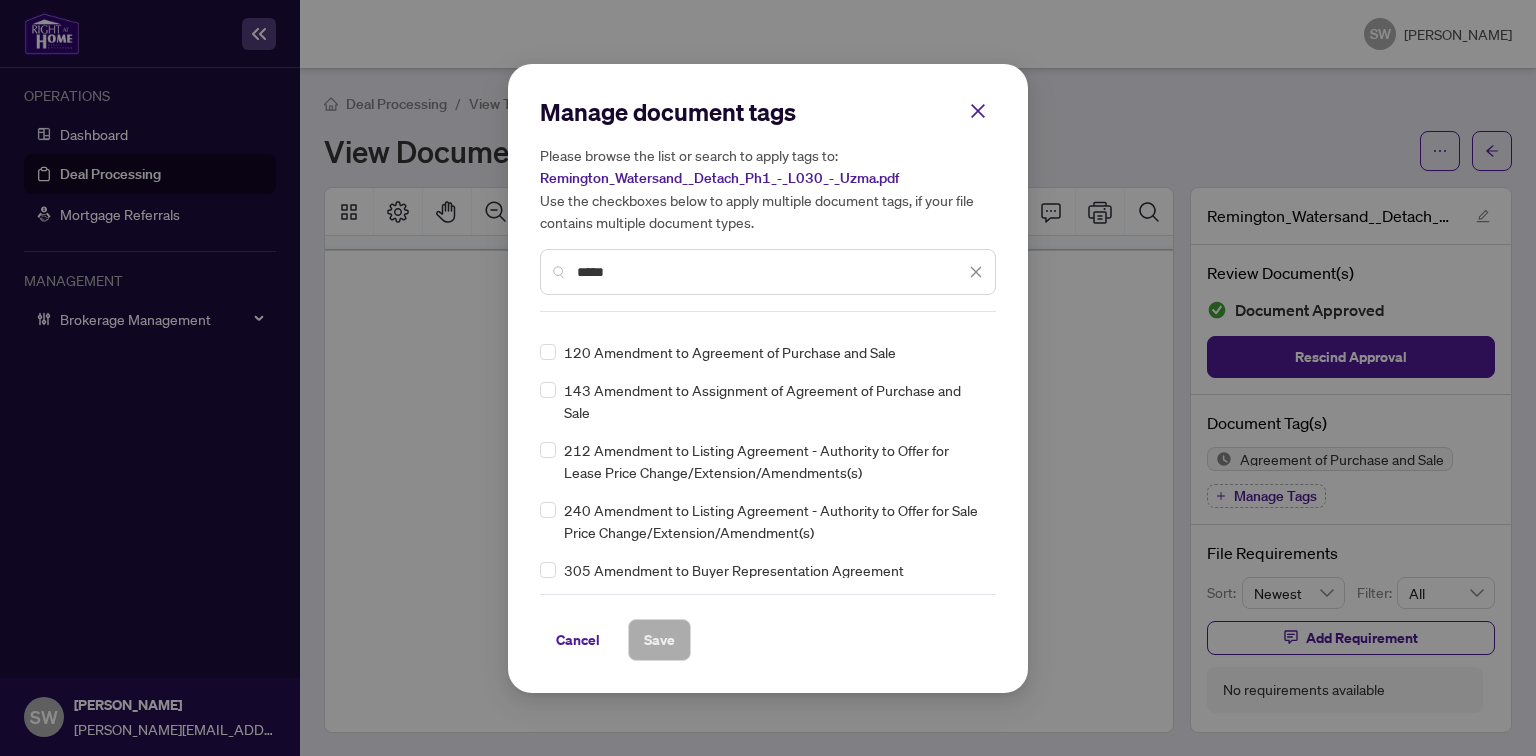 scroll, scrollTop: 0, scrollLeft: 0, axis: both 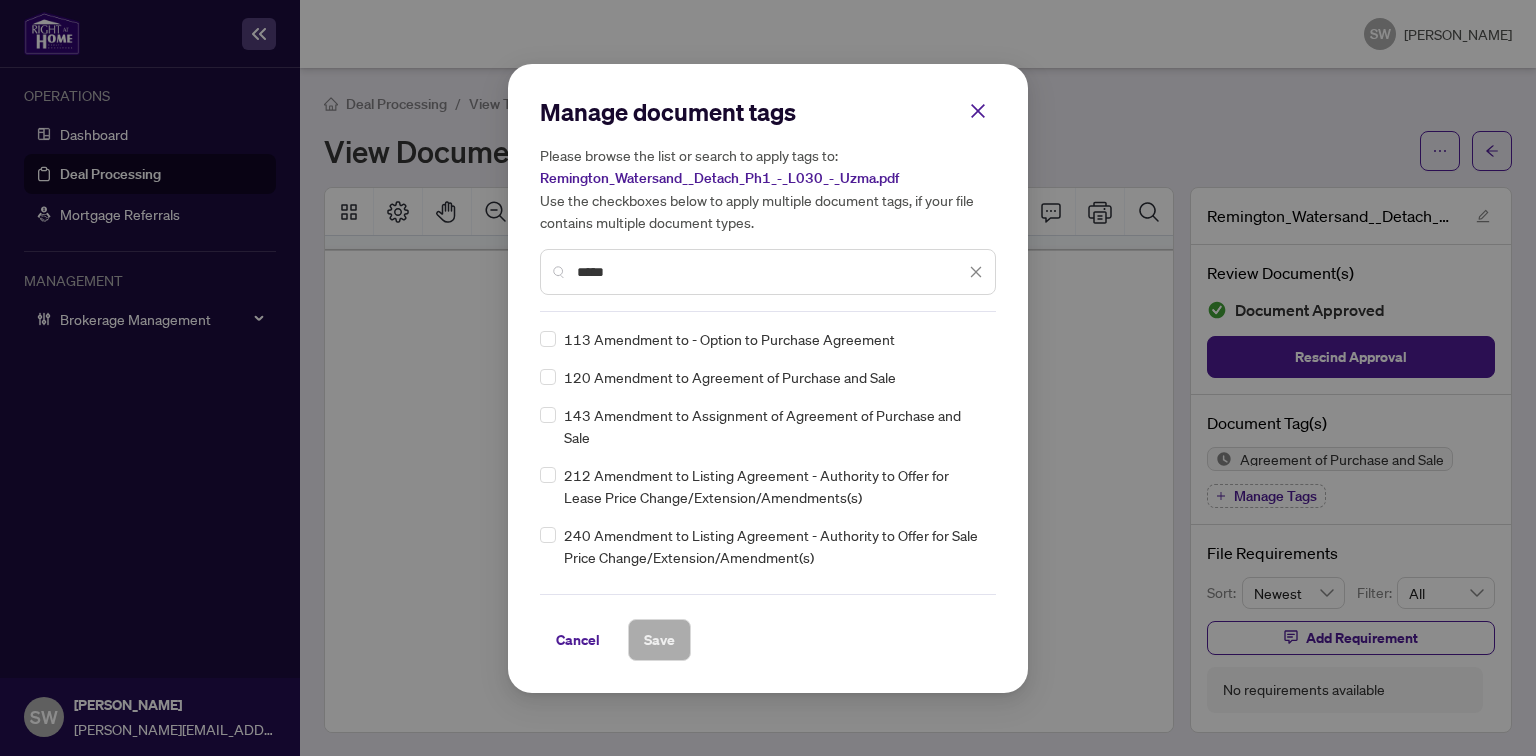 type on "*****" 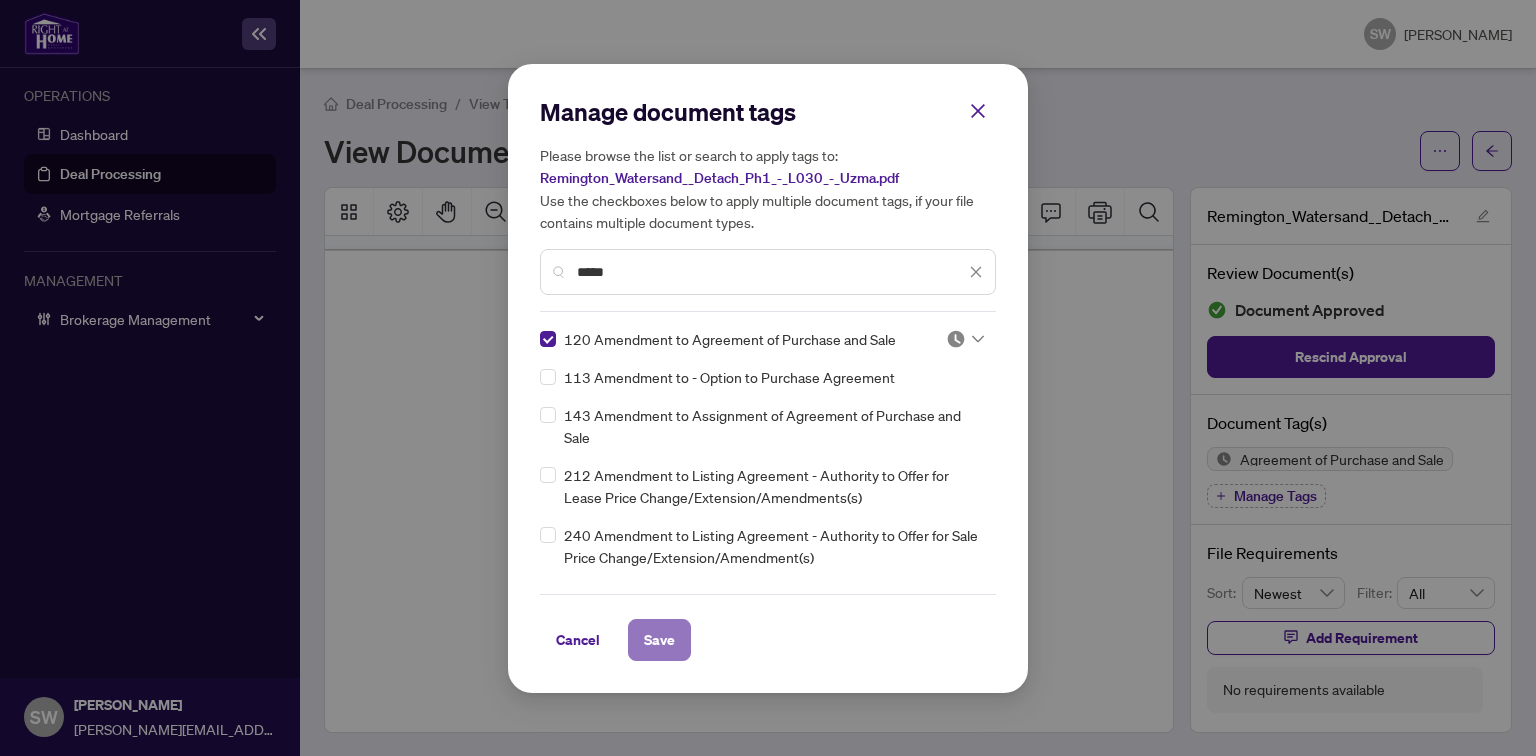 click on "Save" at bounding box center [659, 640] 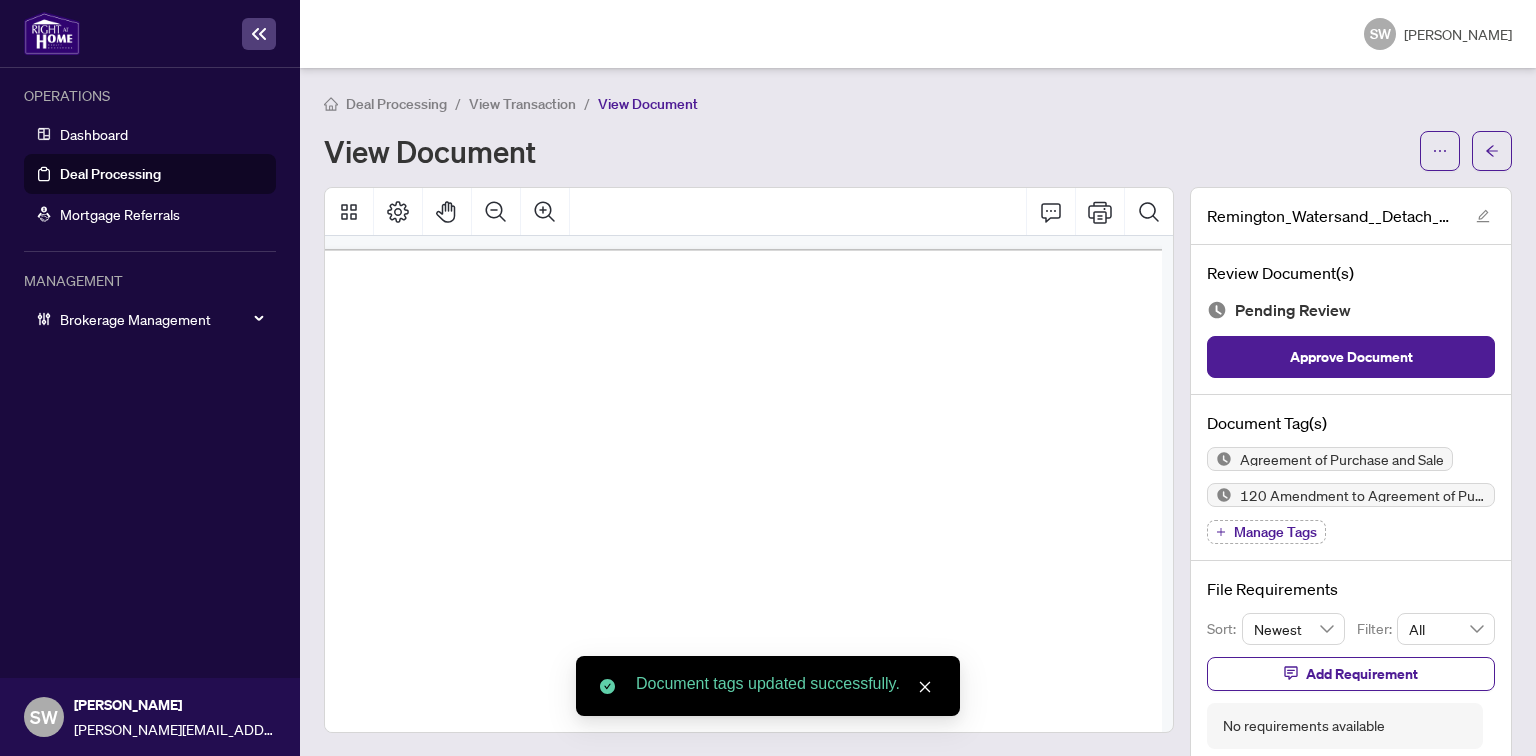 drag, startPoint x: 660, startPoint y: 264, endPoint x: 624, endPoint y: 264, distance: 36 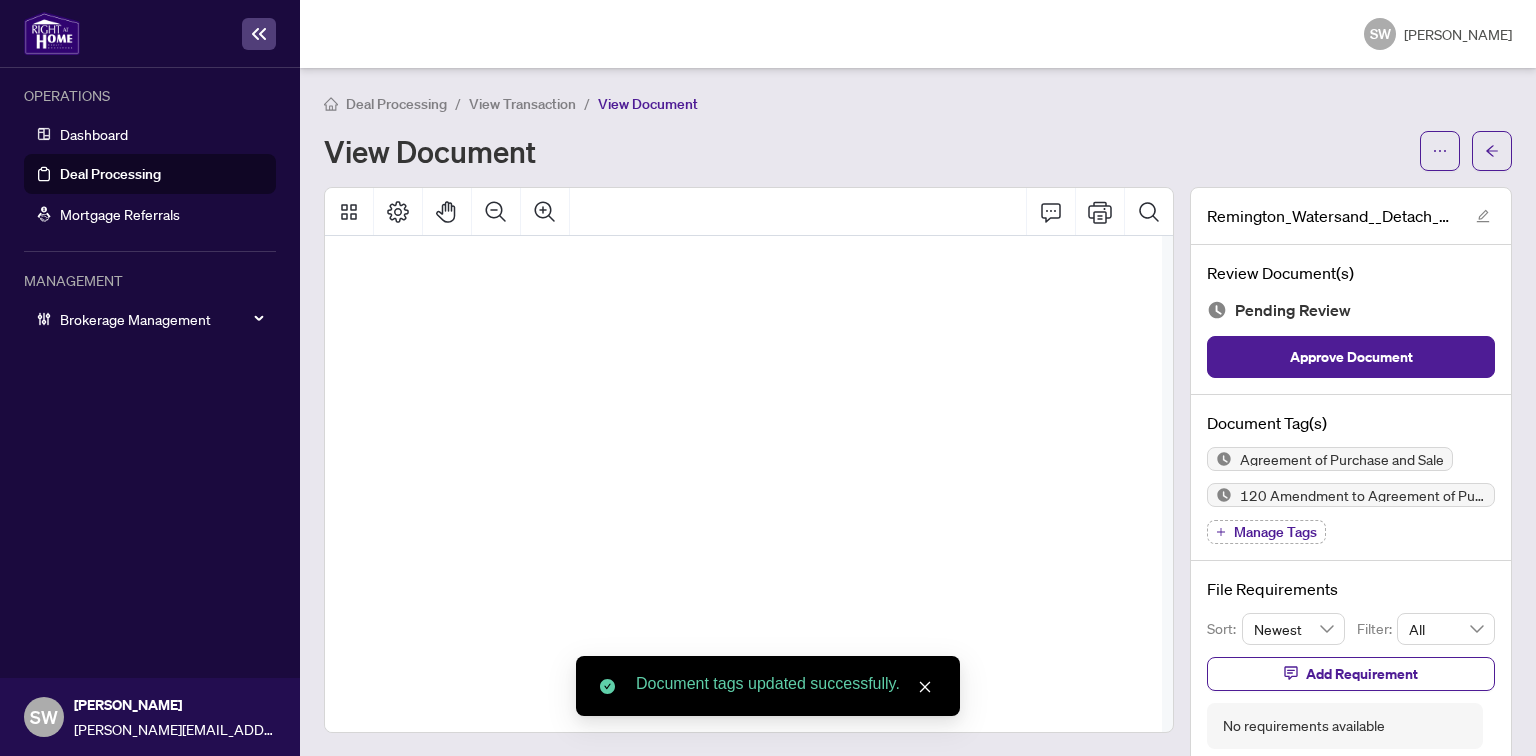 scroll, scrollTop: 68656, scrollLeft: 396, axis: both 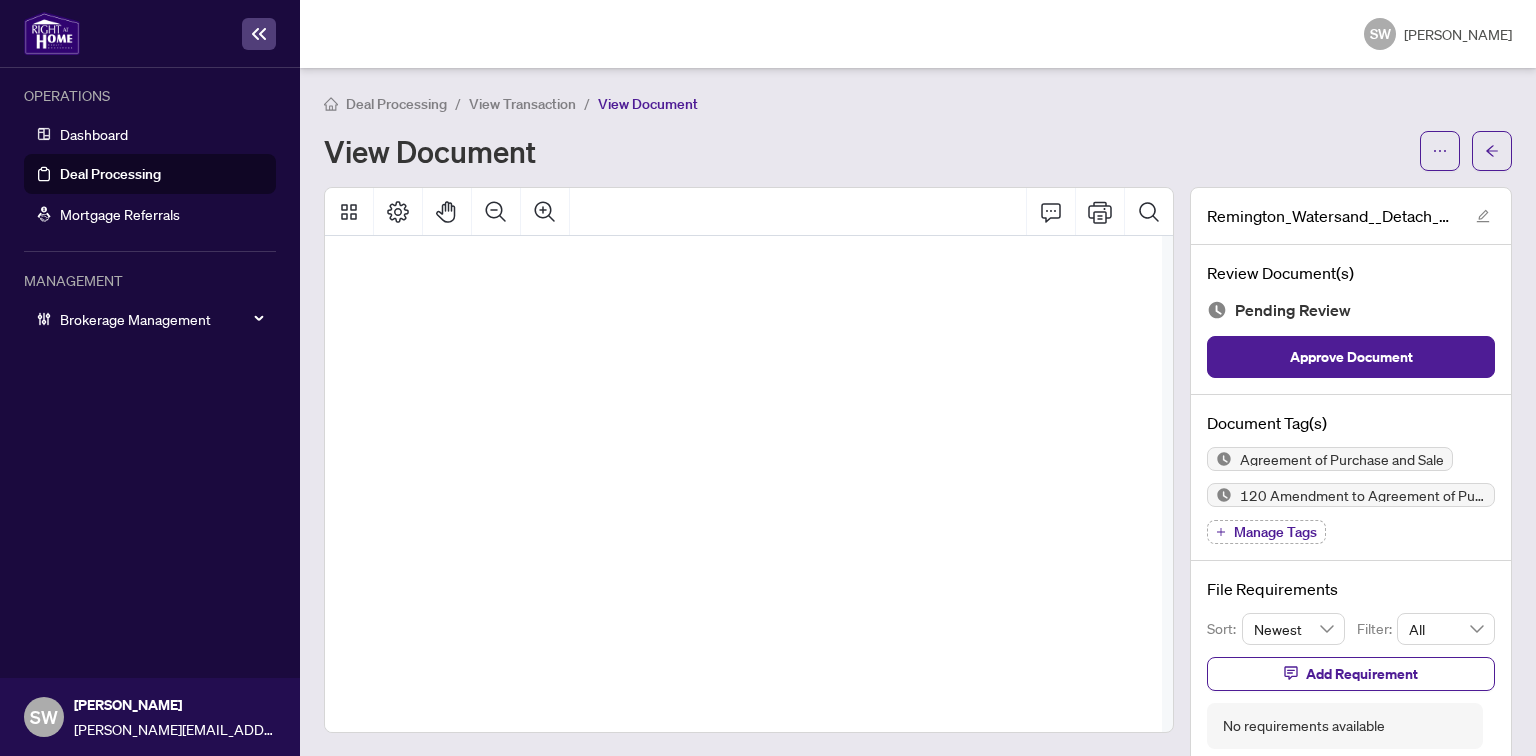 click on "Manage Tags" at bounding box center (1275, 532) 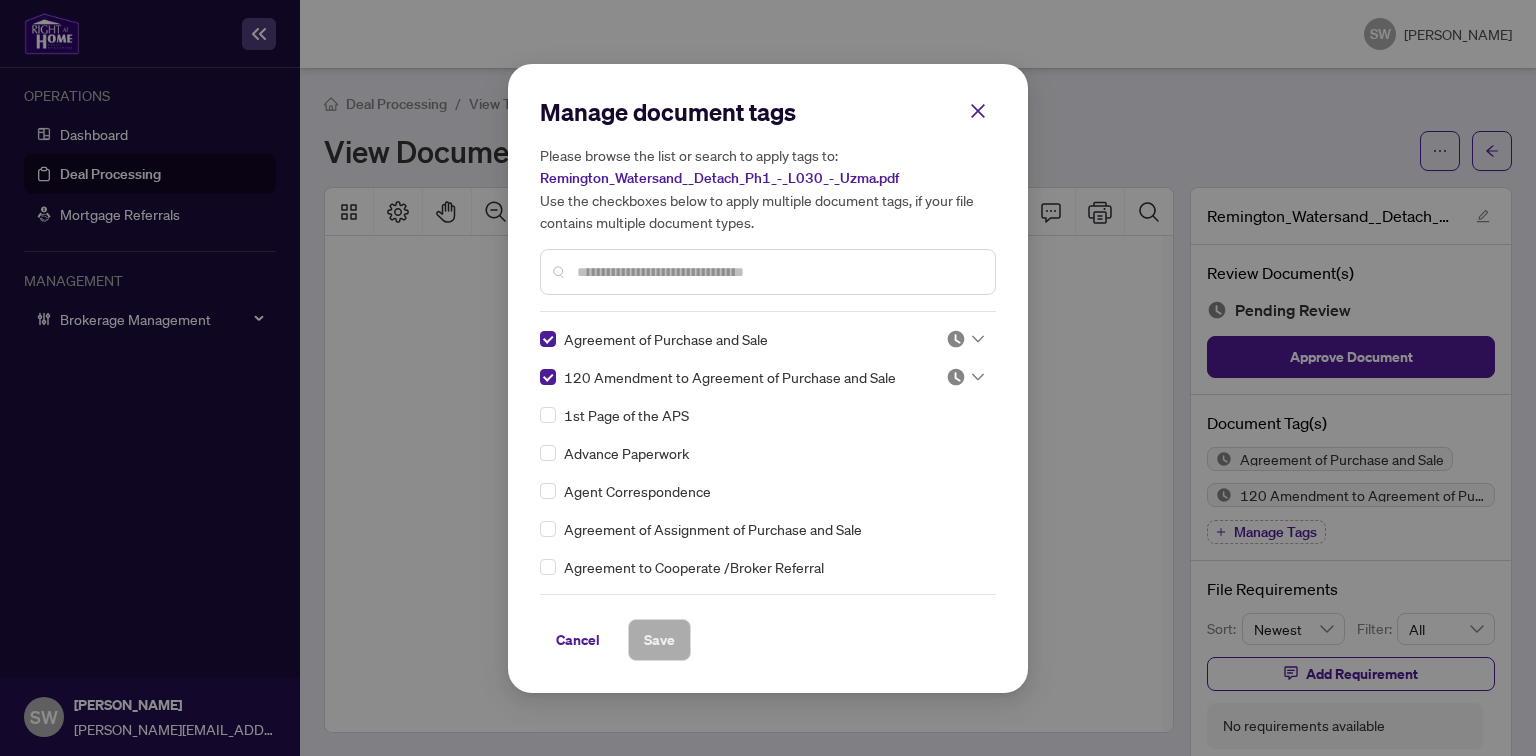 click at bounding box center [778, 272] 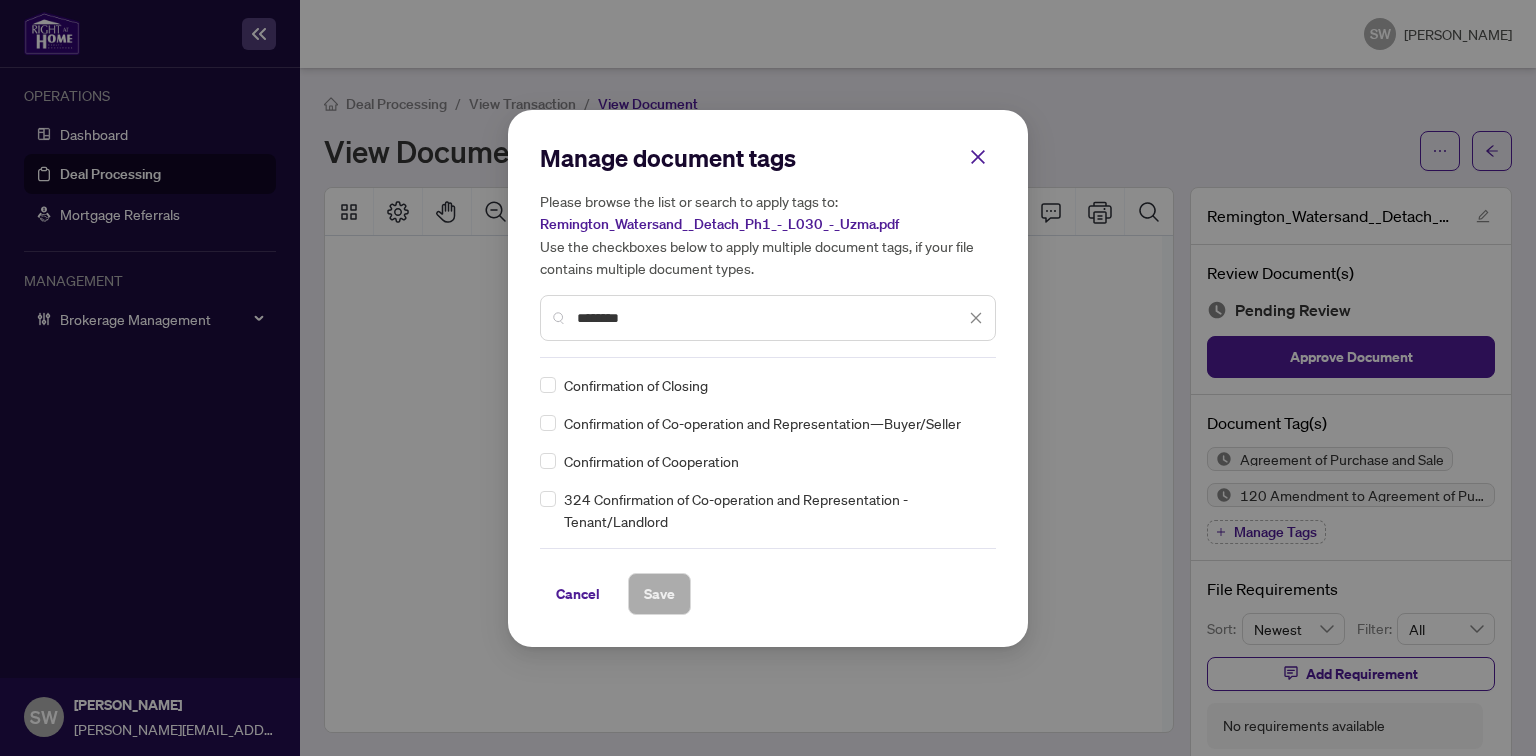 type on "********" 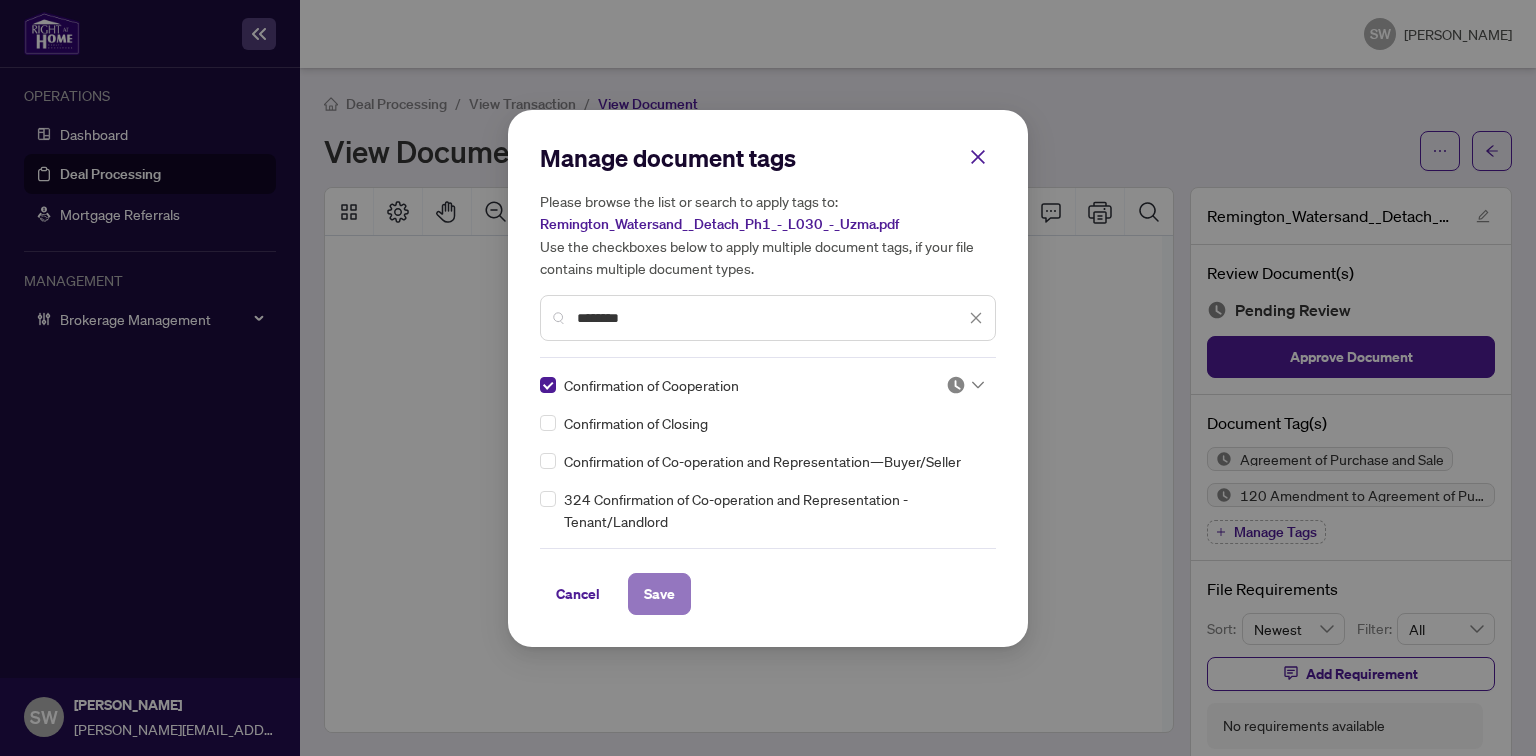click on "Save" at bounding box center [659, 594] 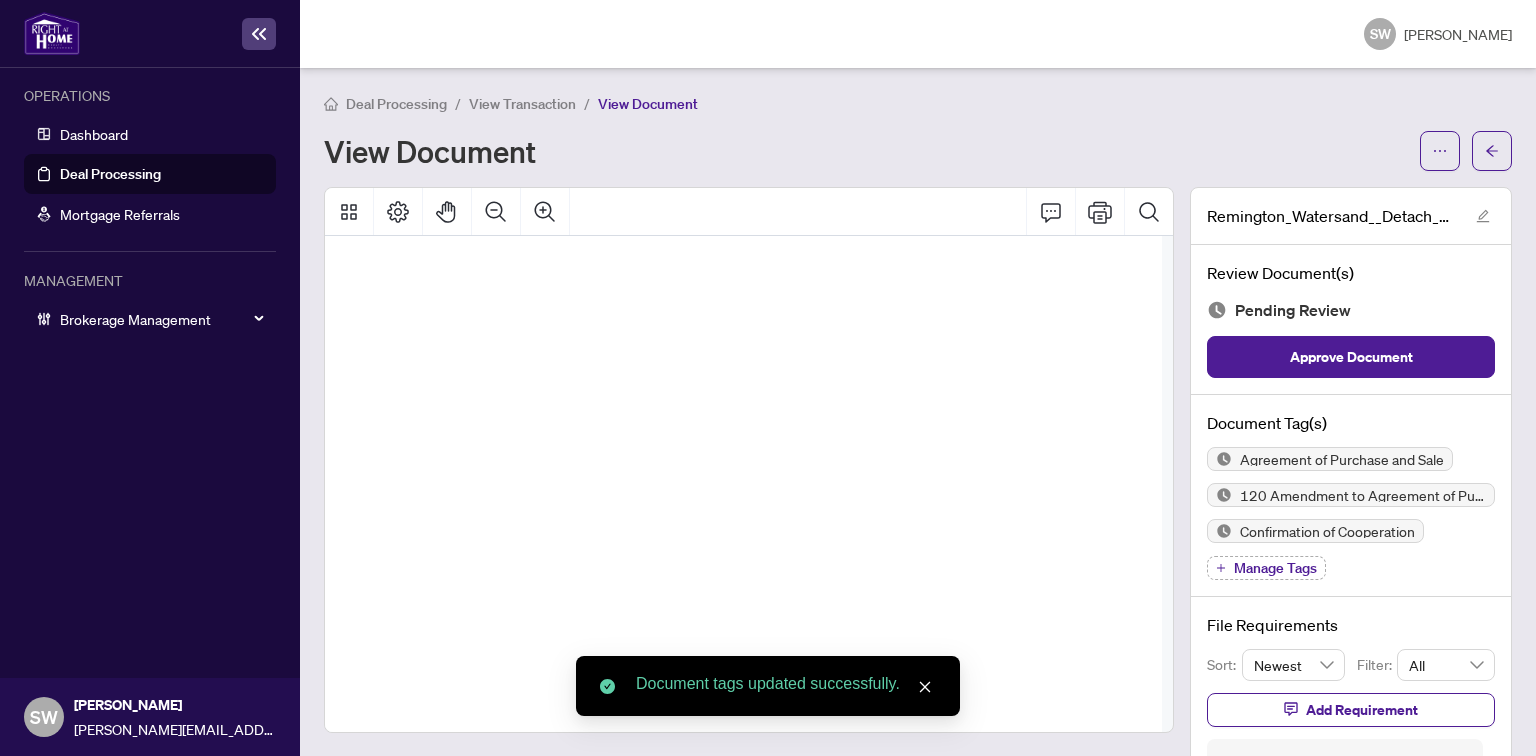 click on "Approve Document" at bounding box center (1351, 357) 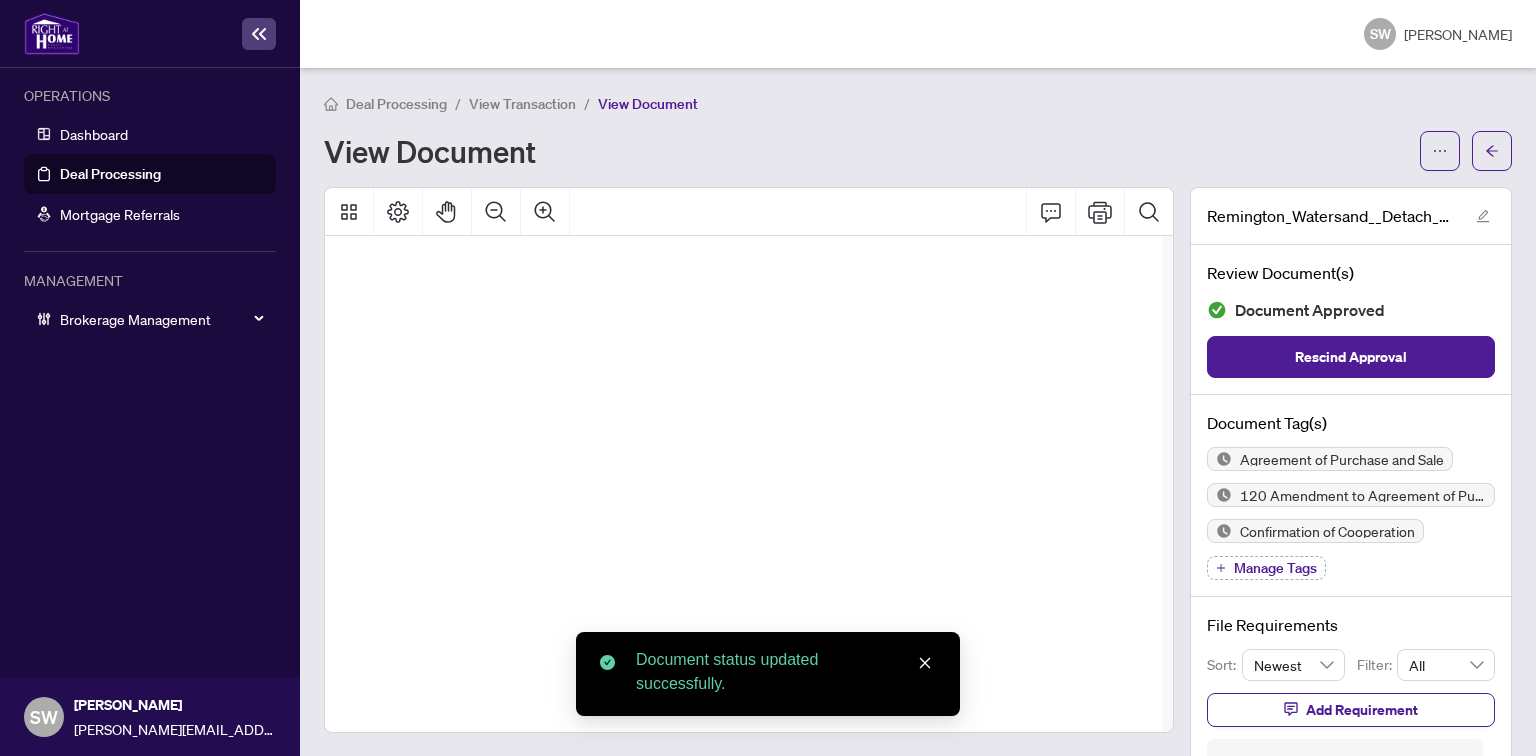 click at bounding box center (1492, 151) 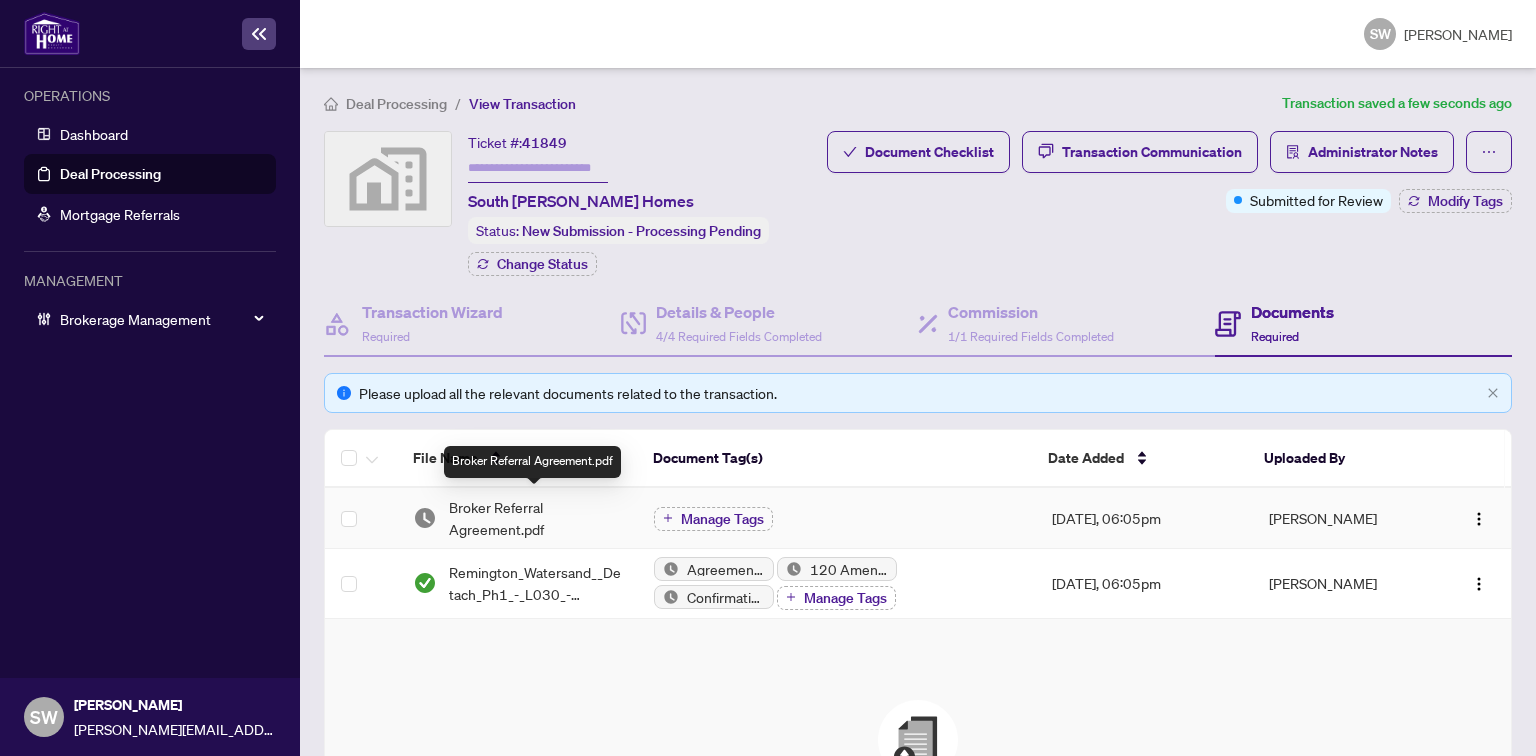 click on "Broker Referral Agreement.pdf" at bounding box center (535, 518) 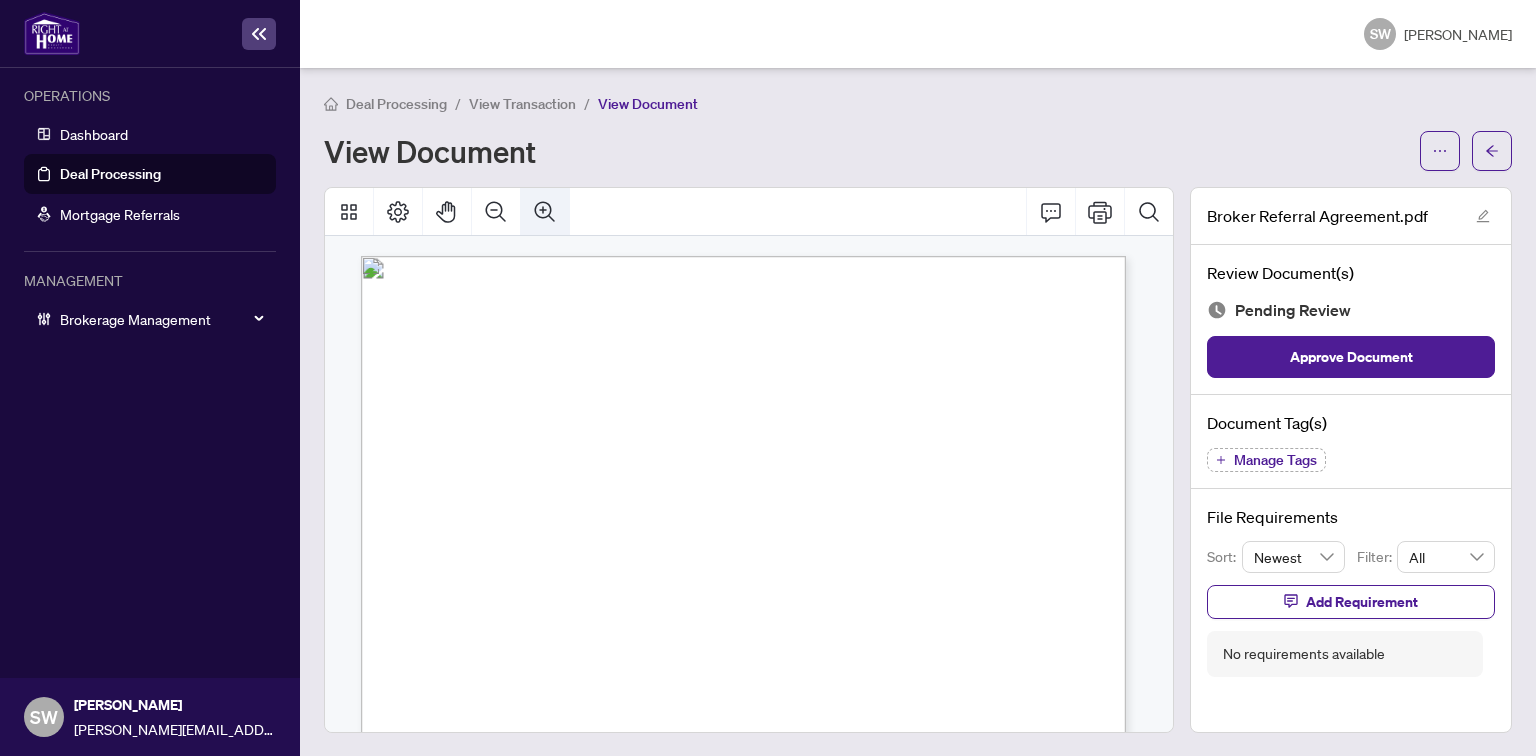 click 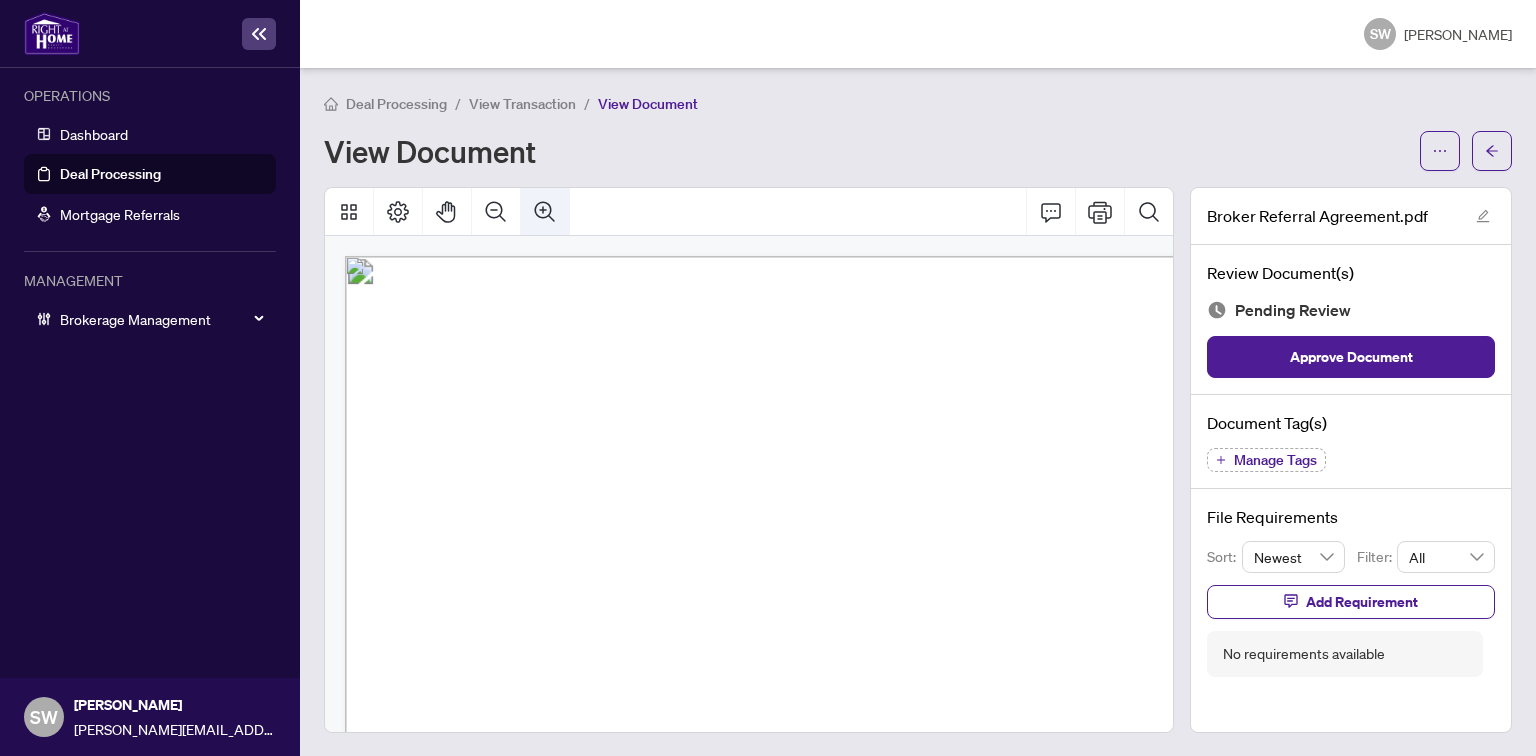 scroll, scrollTop: 7, scrollLeft: 80, axis: both 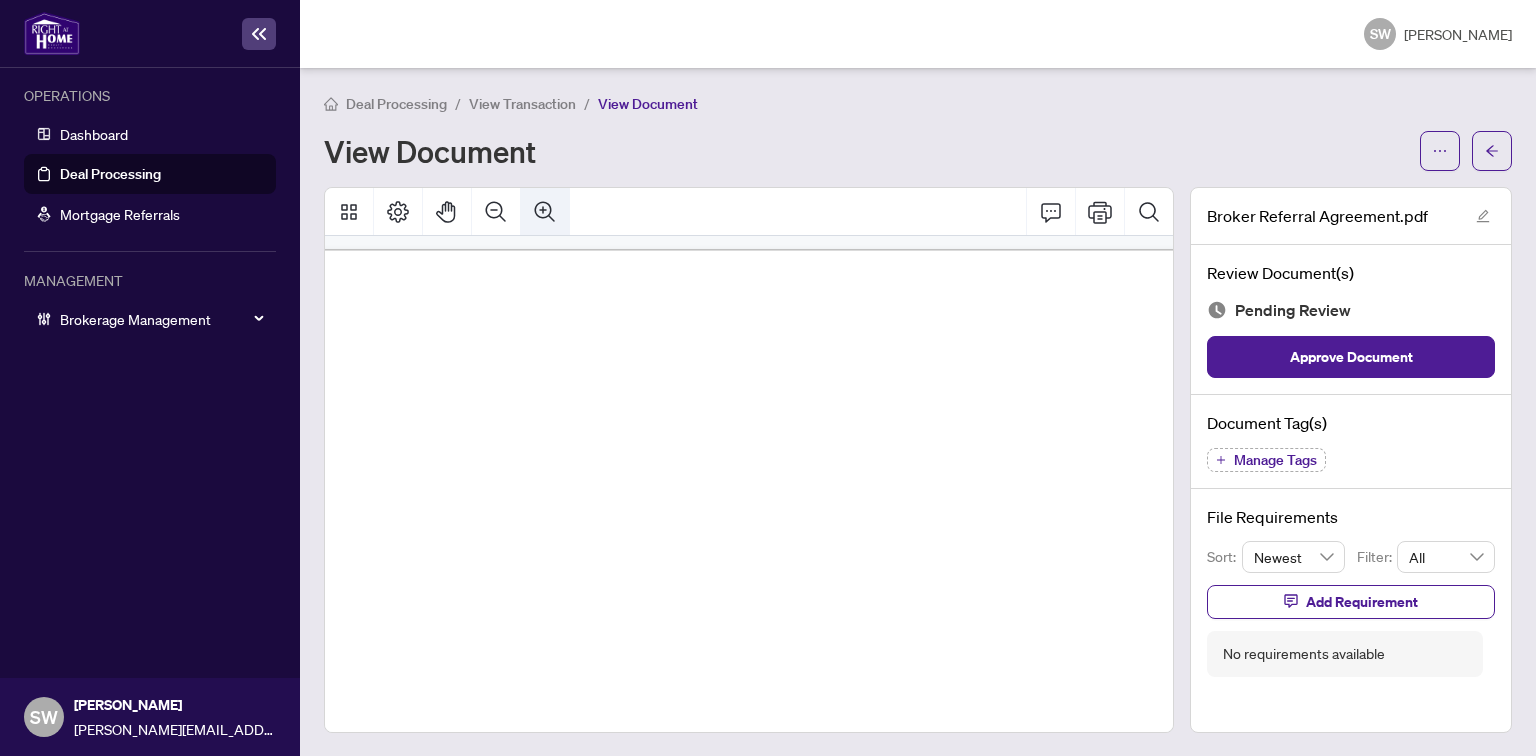 click 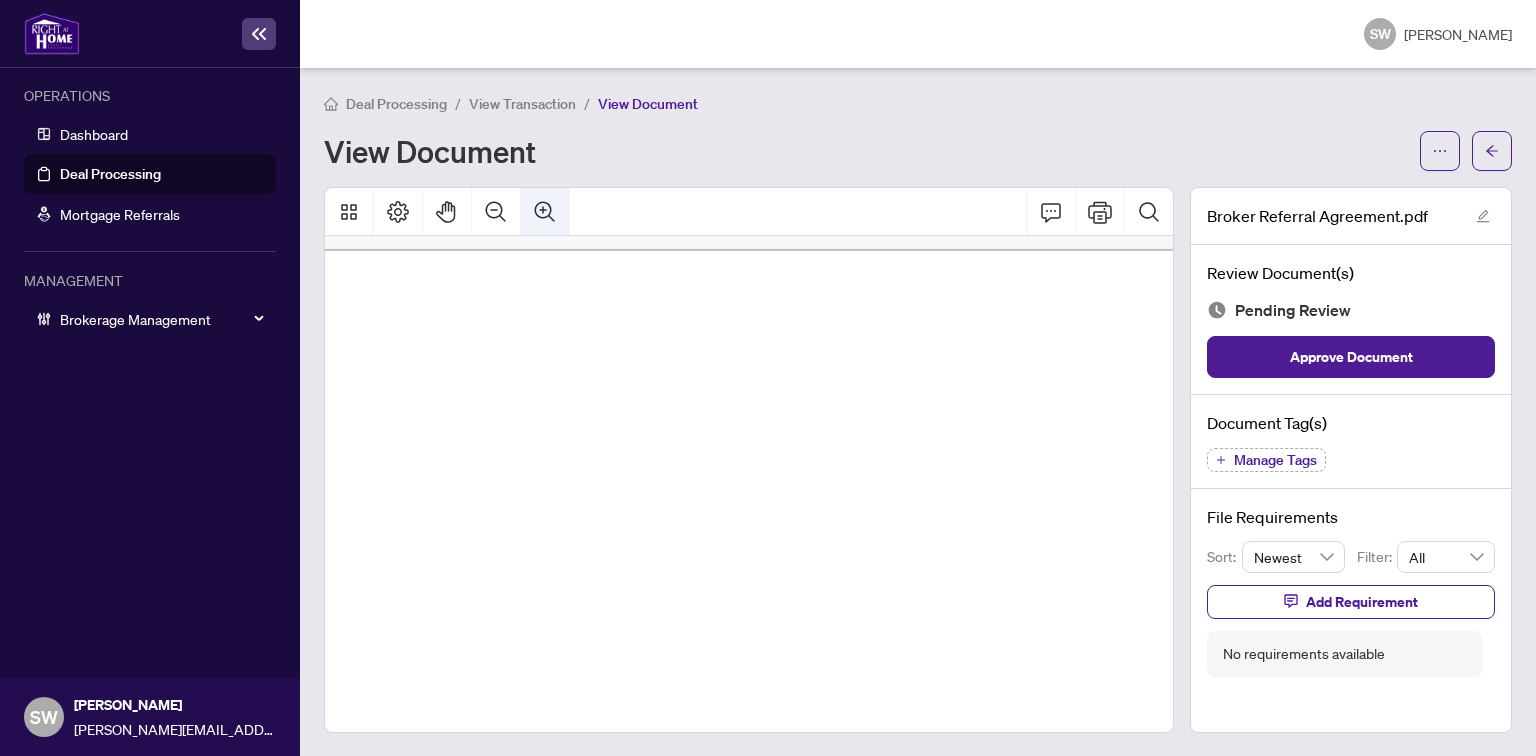 scroll, scrollTop: 16, scrollLeft: 199, axis: both 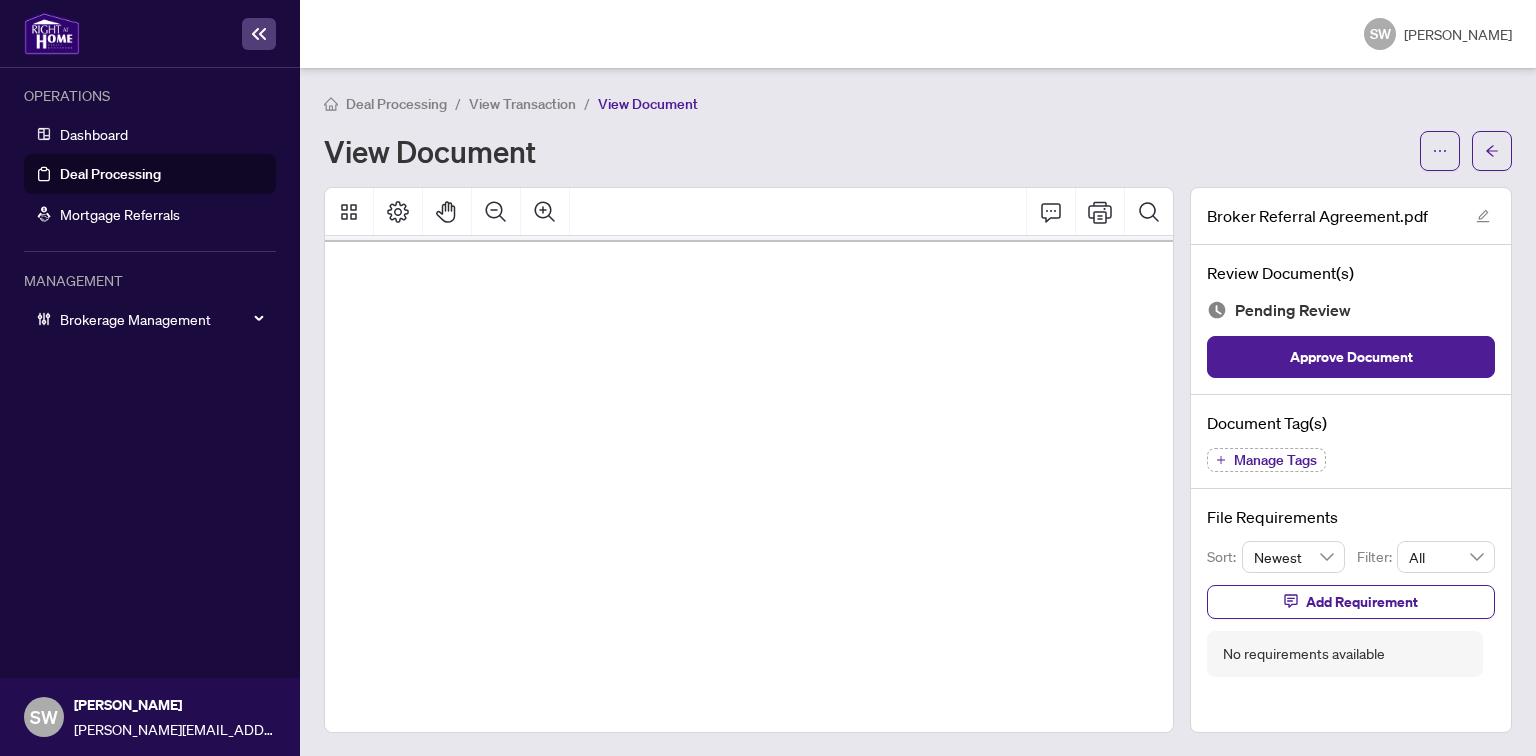 click on "Manage Tags" at bounding box center [1275, 460] 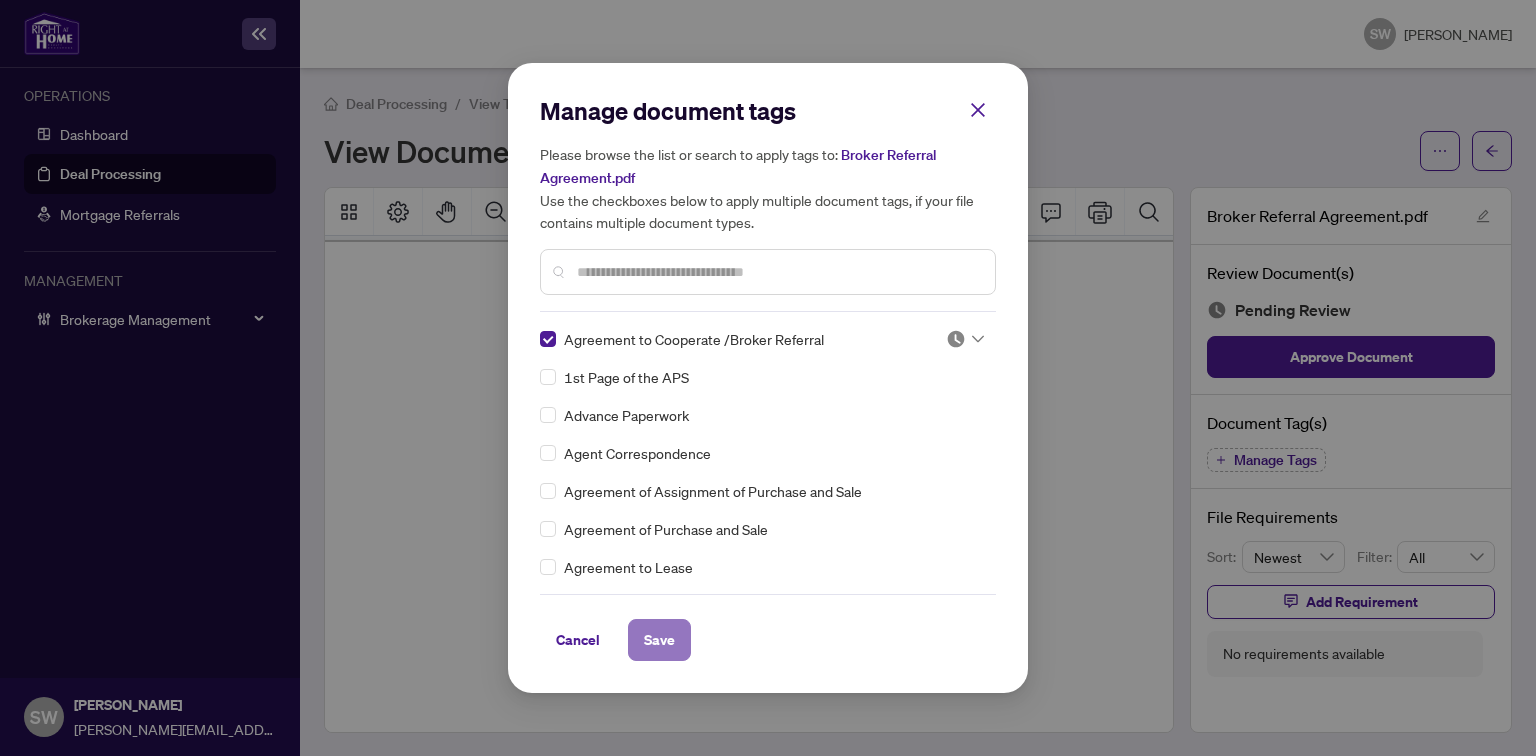 click on "Save" at bounding box center [659, 640] 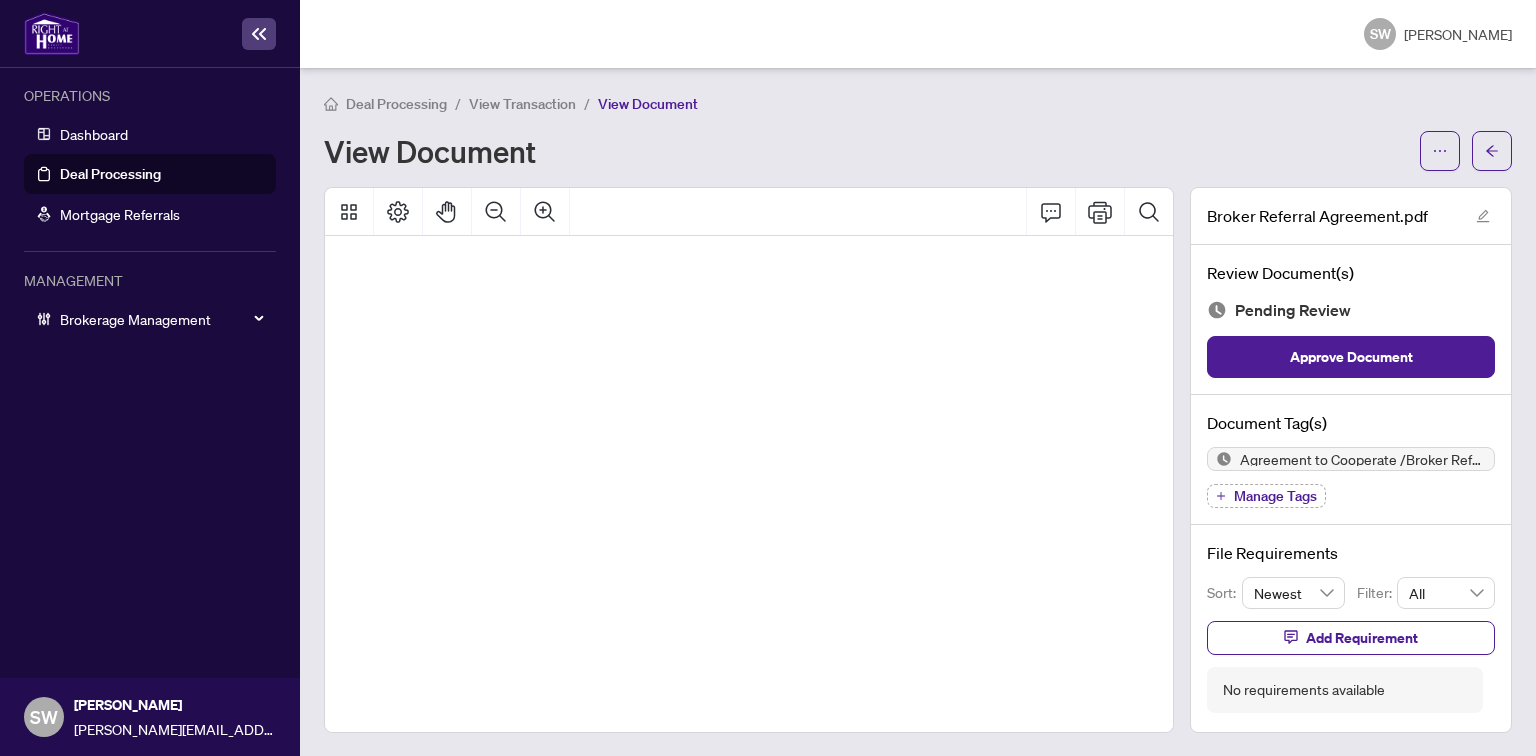 scroll, scrollTop: 142, scrollLeft: 199, axis: both 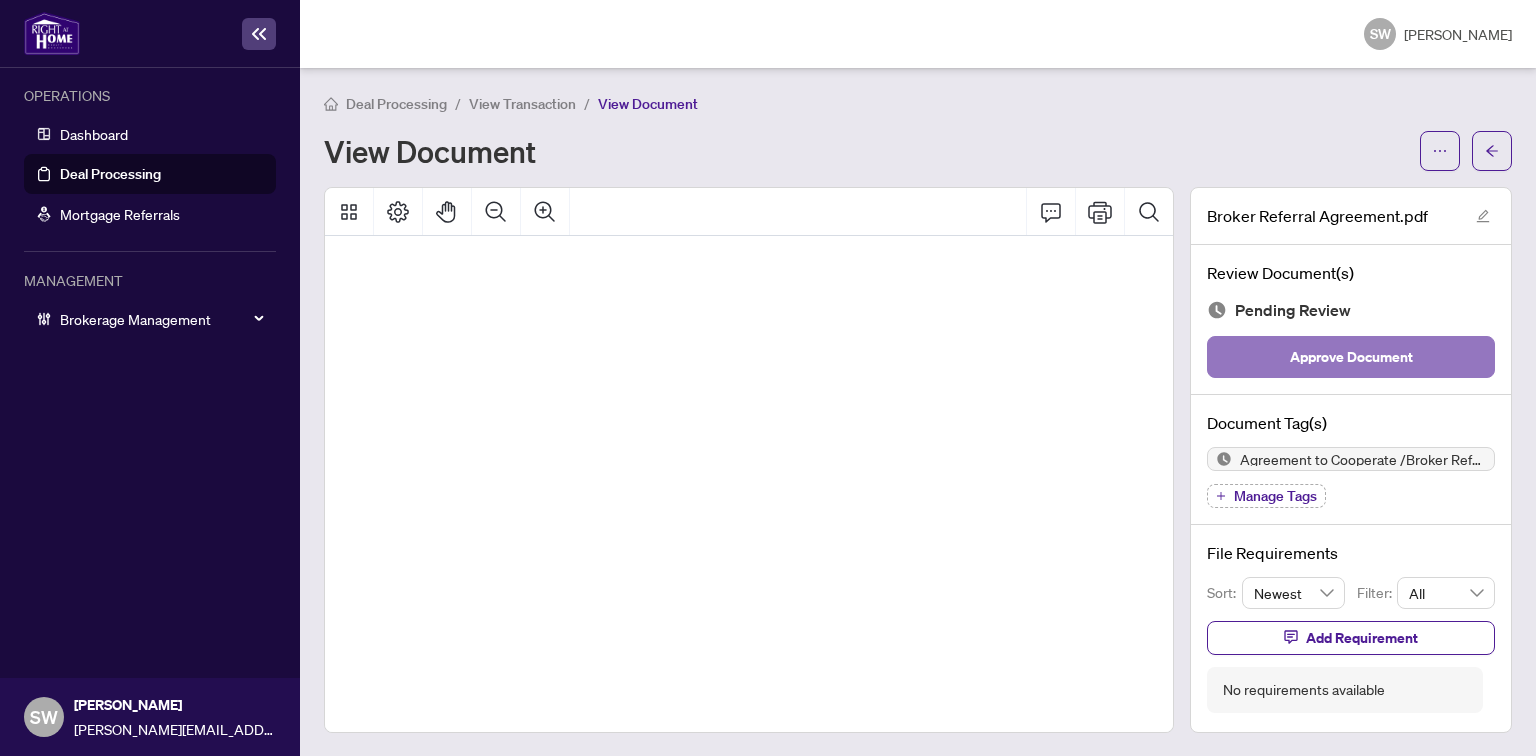 click on "Approve Document" at bounding box center [1351, 357] 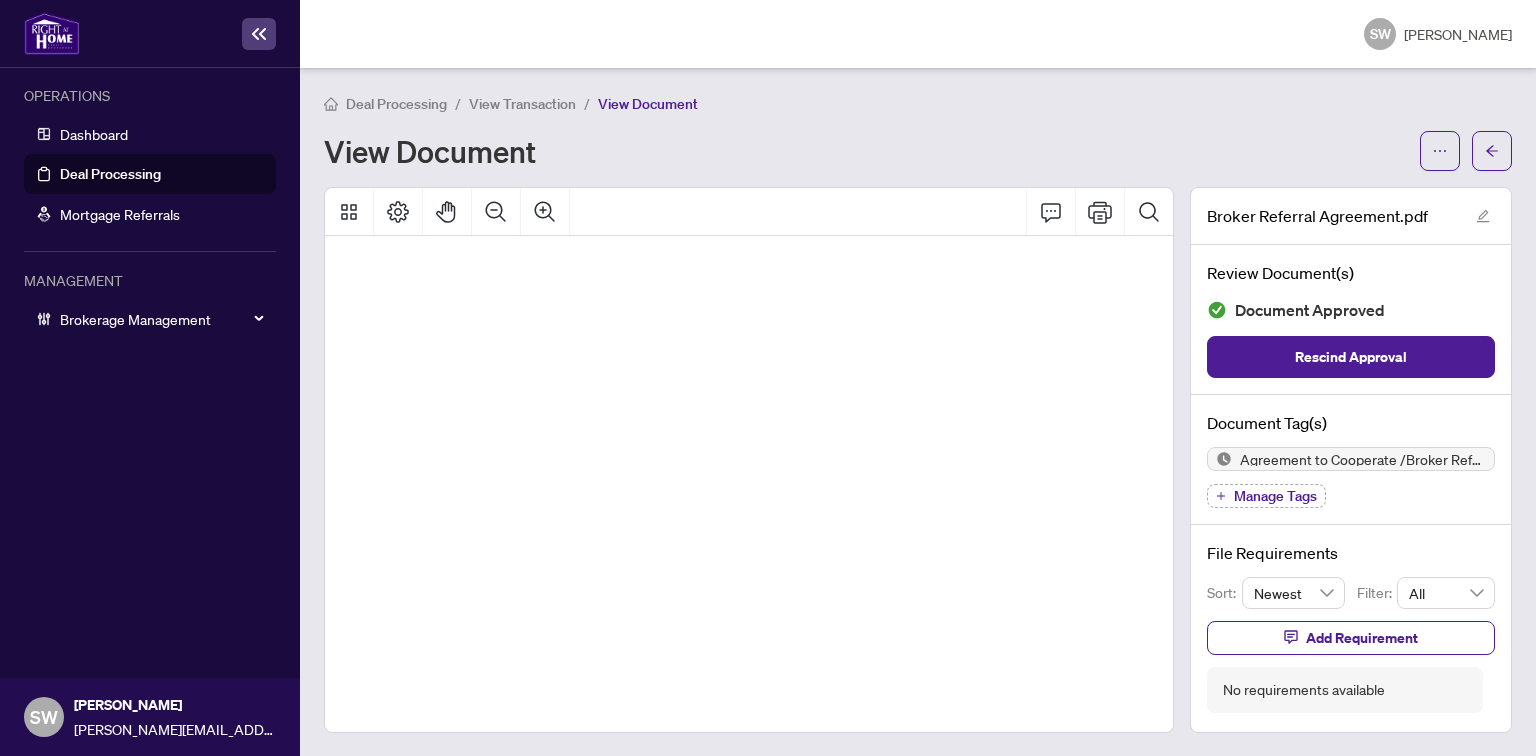 scroll, scrollTop: 0, scrollLeft: 199, axis: horizontal 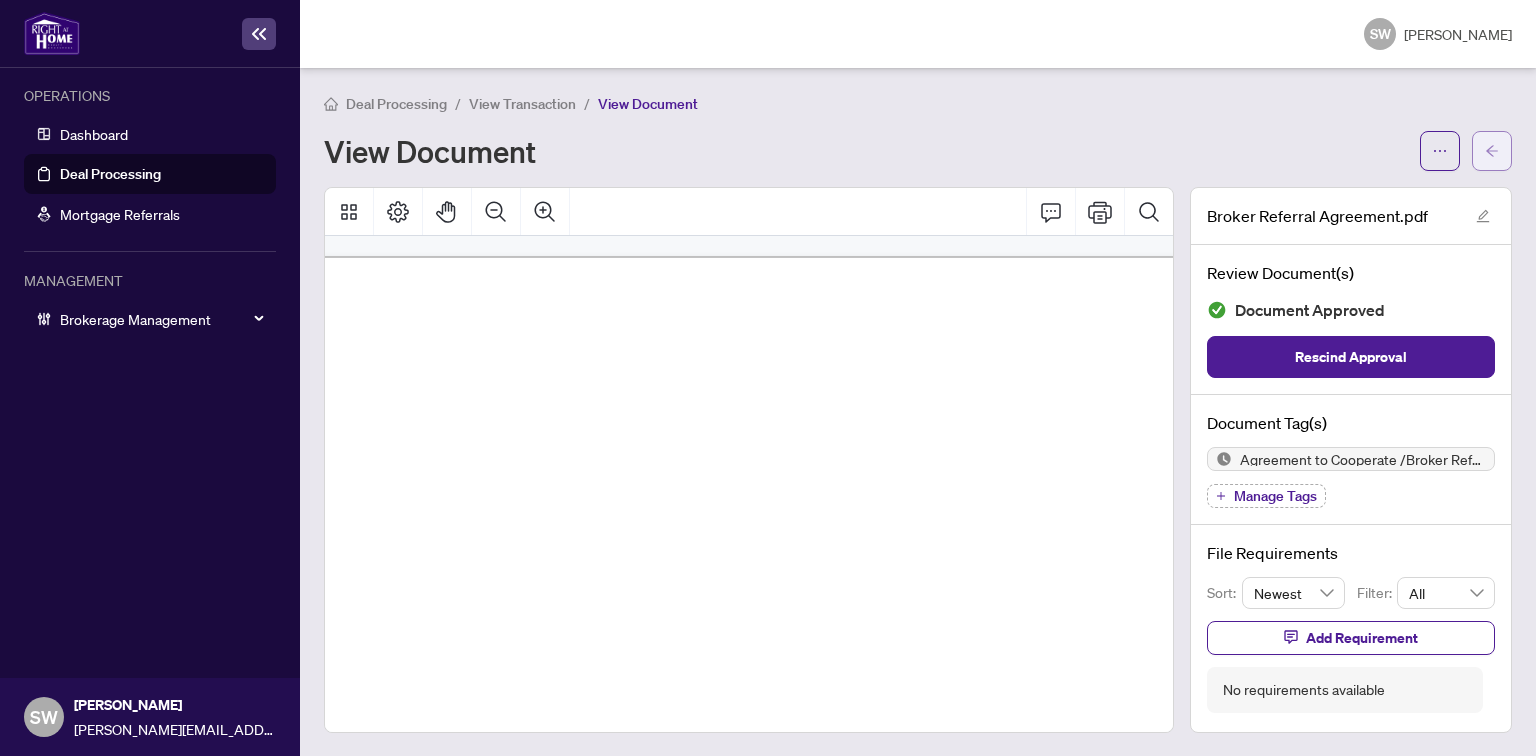 click 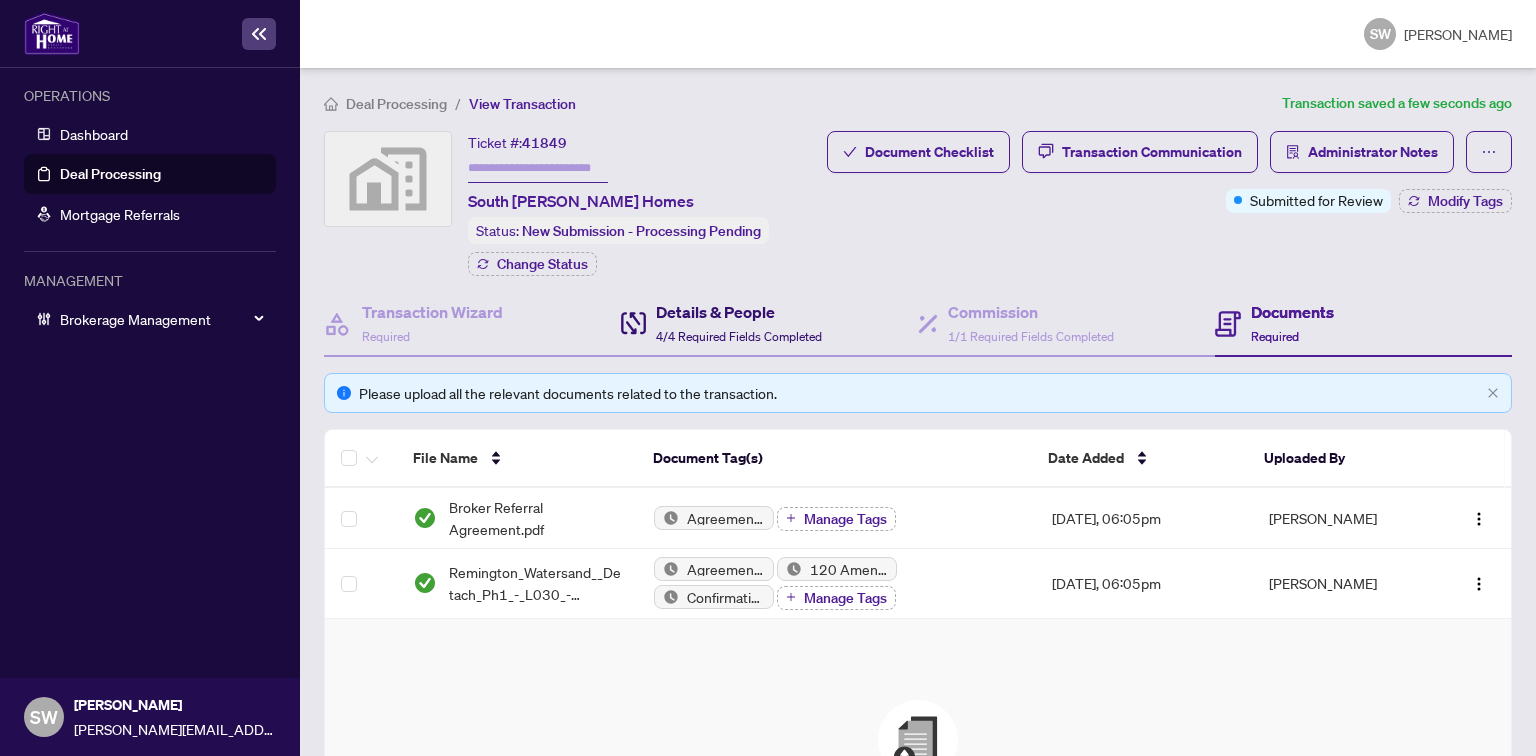 click on "Details & People" at bounding box center (739, 312) 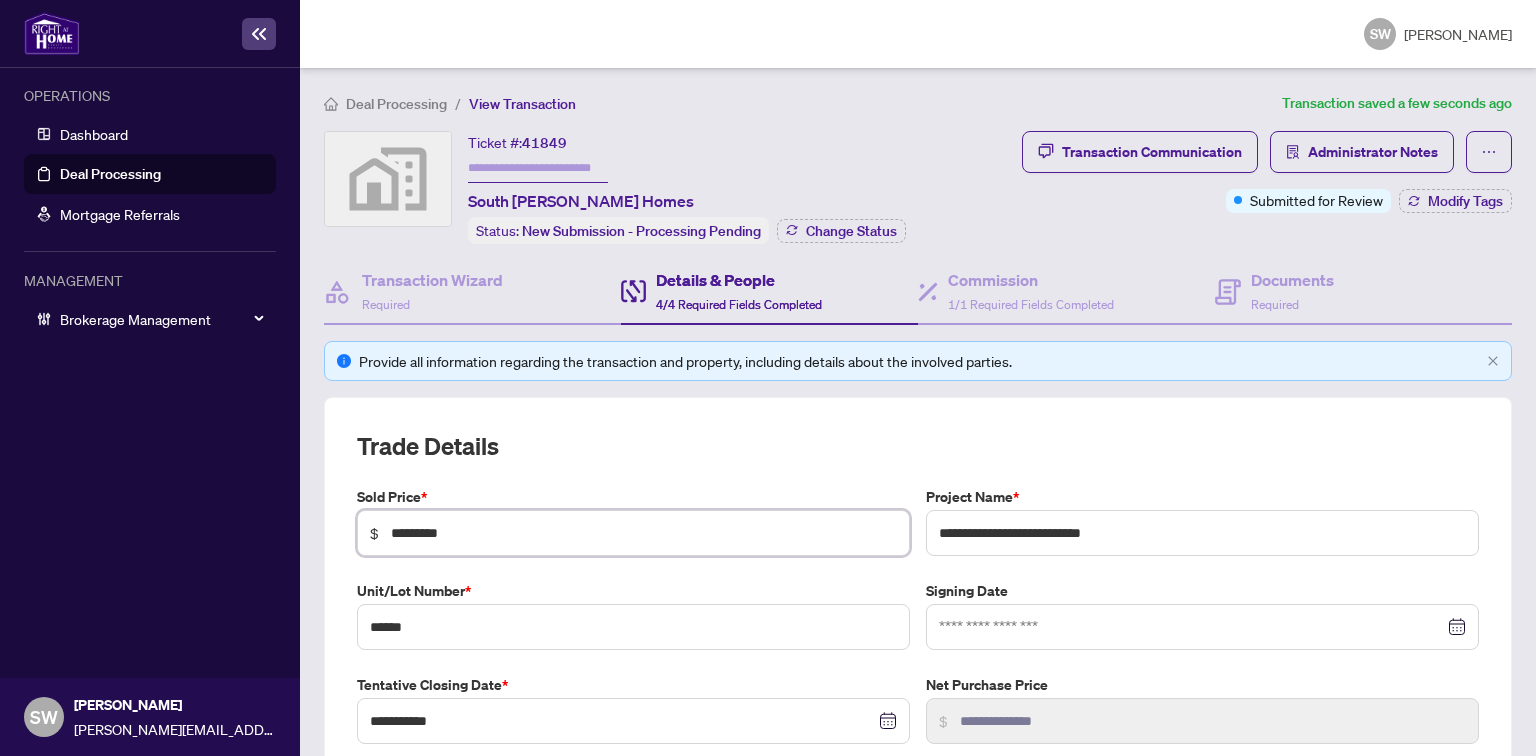 click on "*********" at bounding box center [644, 533] 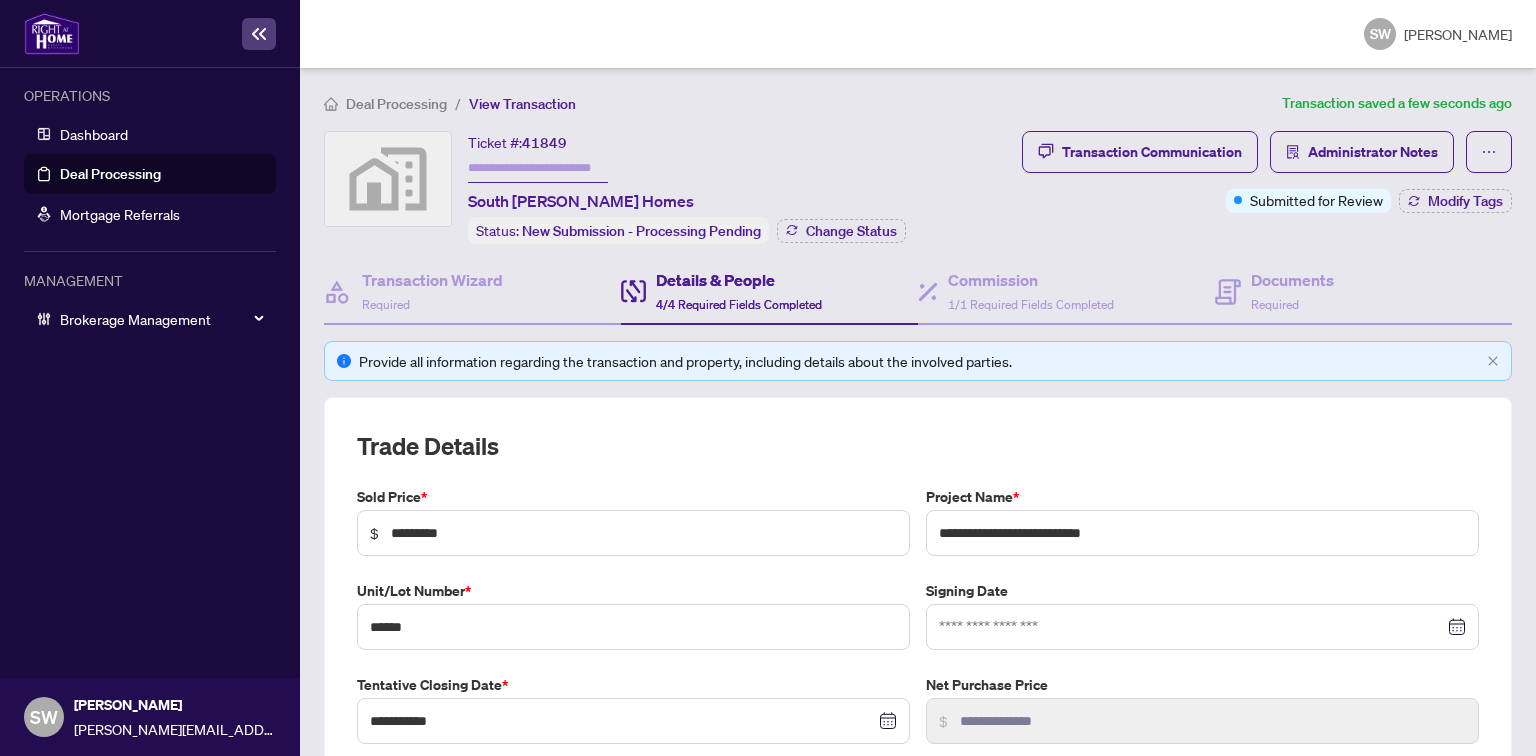 click on "Details & People 4/4 Required Fields Completed" at bounding box center [739, 291] 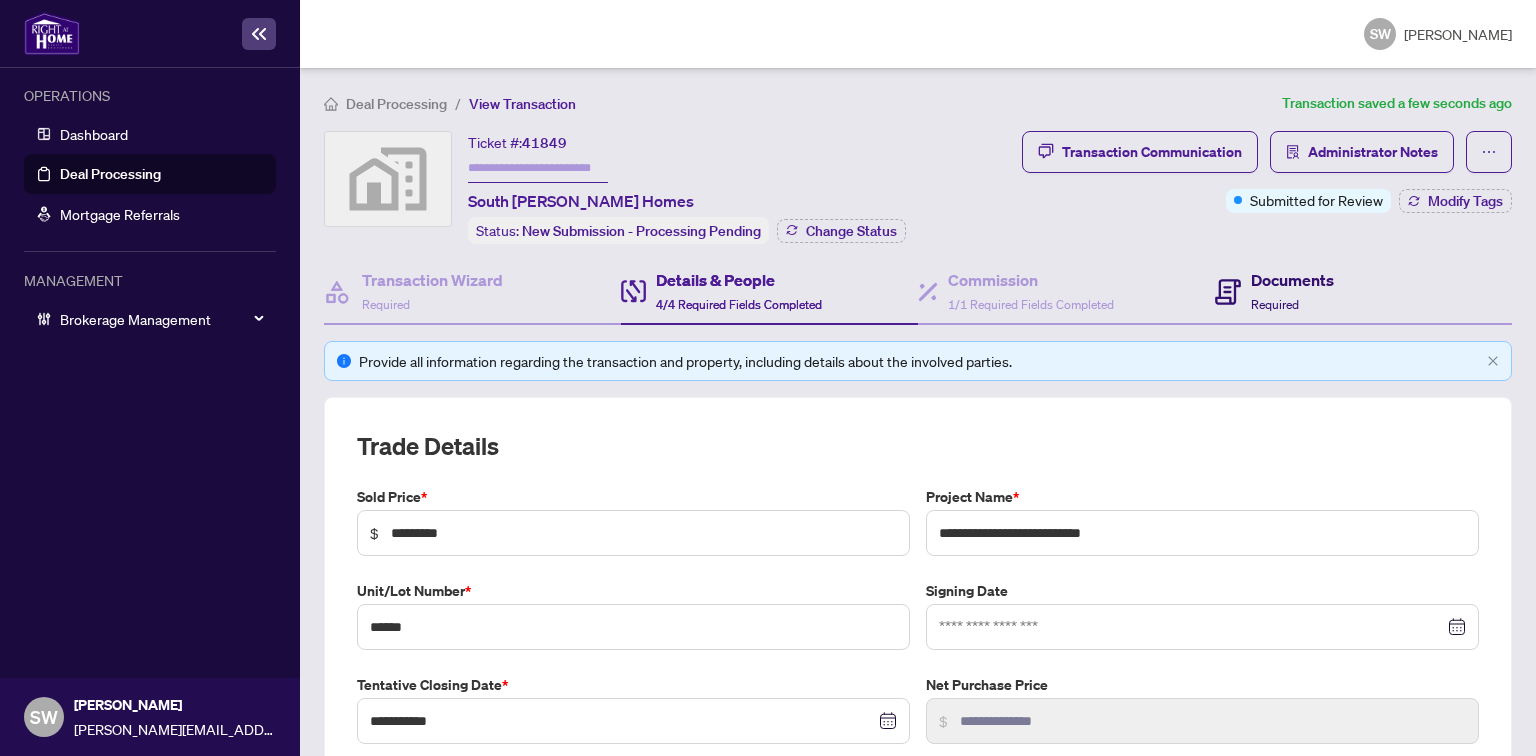 click on "Documents Required" at bounding box center (1292, 291) 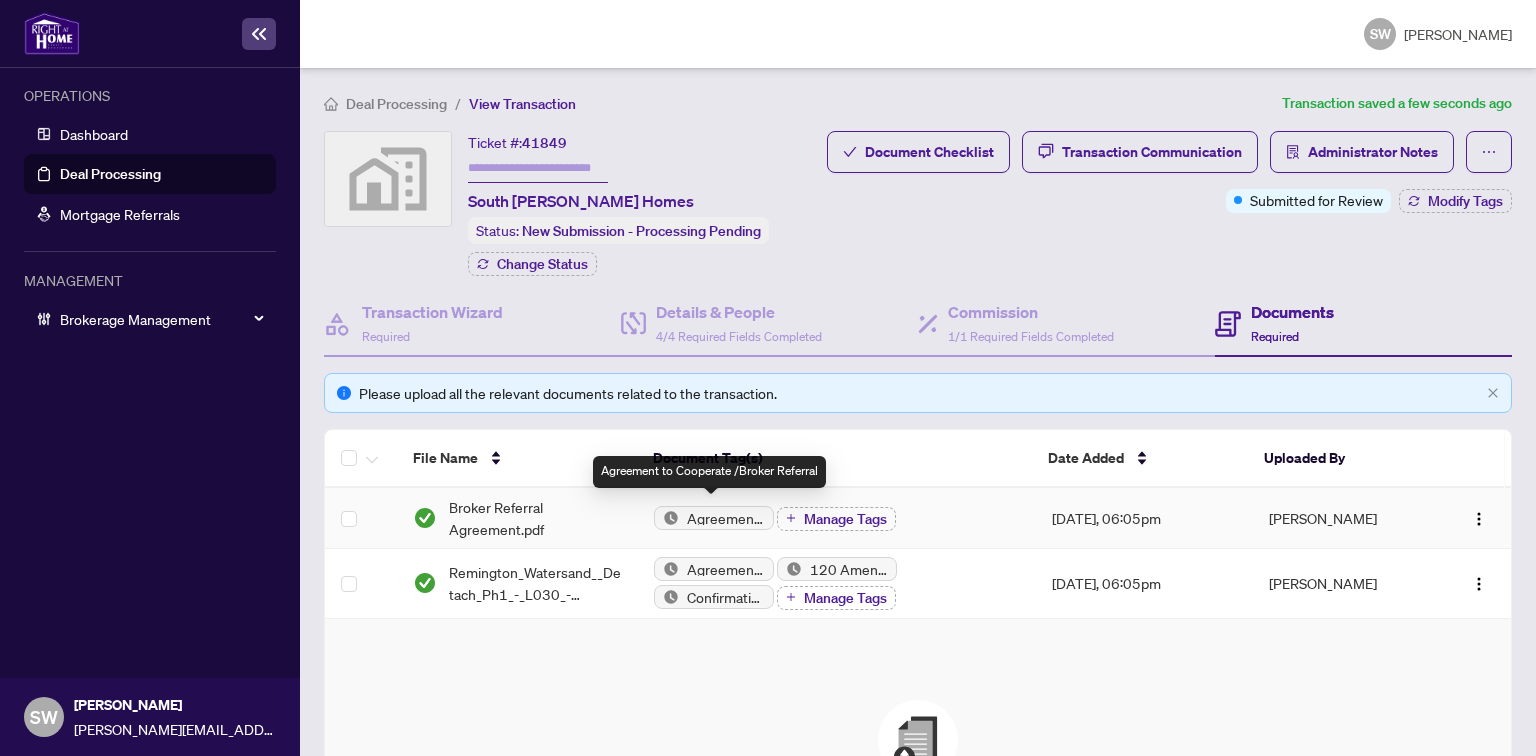 click on "Broker Referral Agreement.pdf" at bounding box center (535, 518) 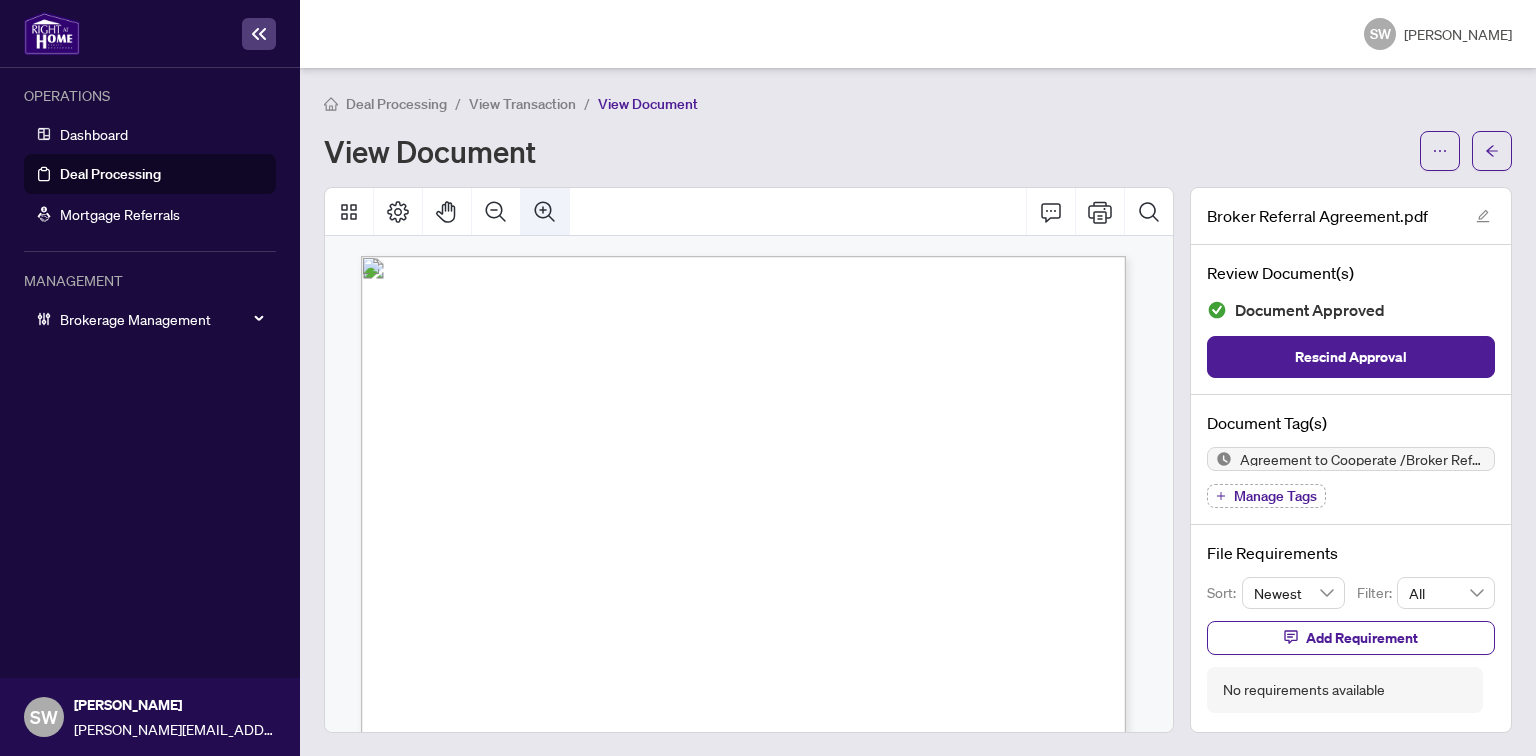click 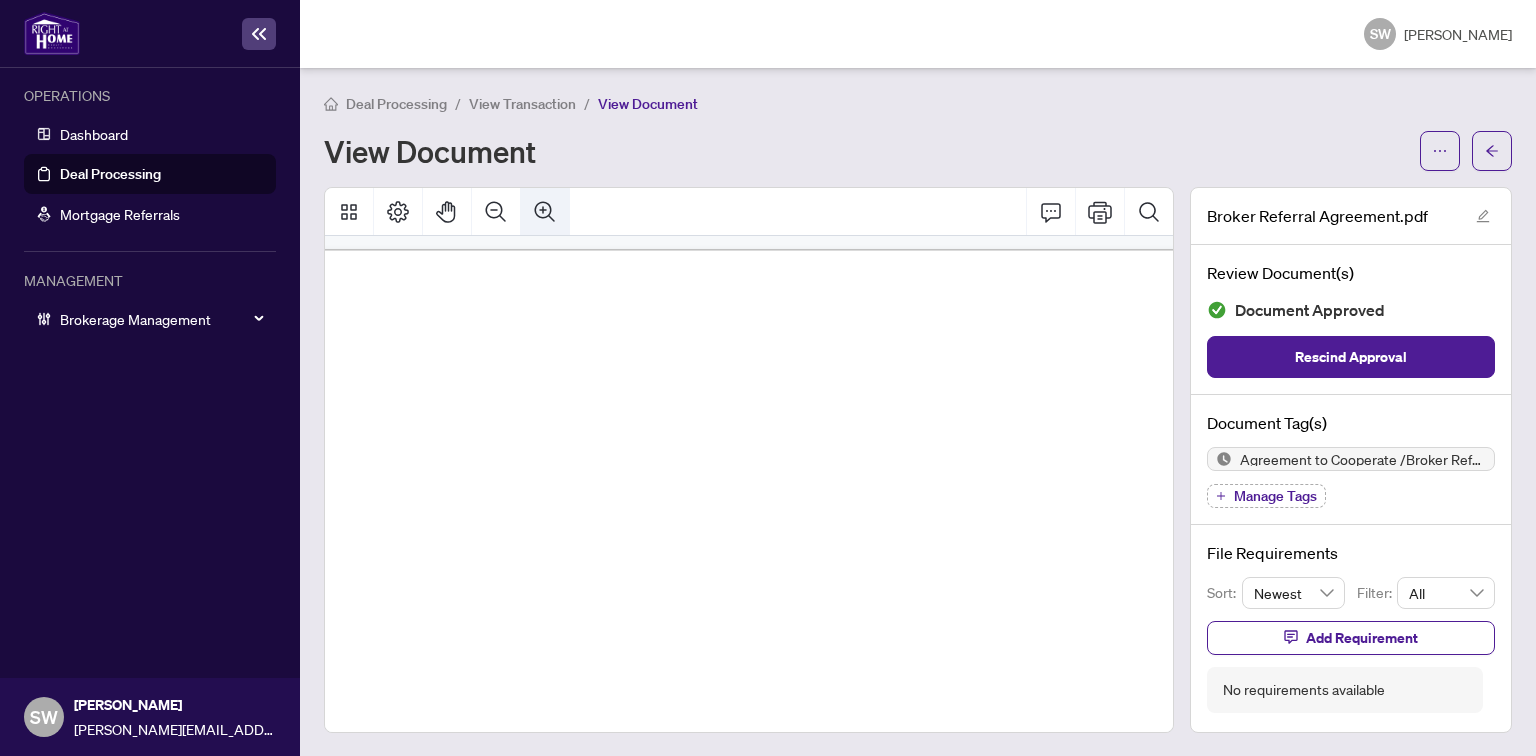 click 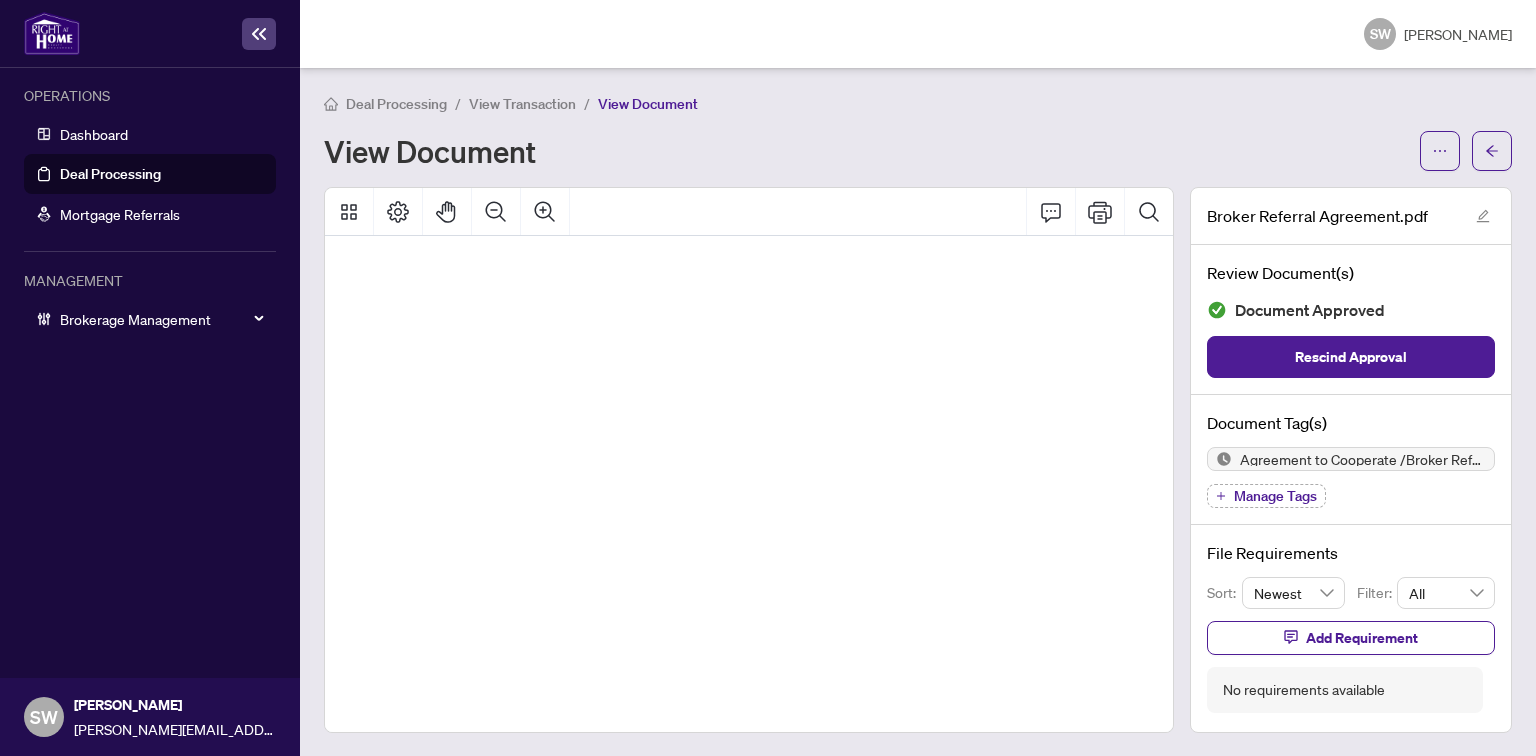 scroll, scrollTop: 302, scrollLeft: 199, axis: both 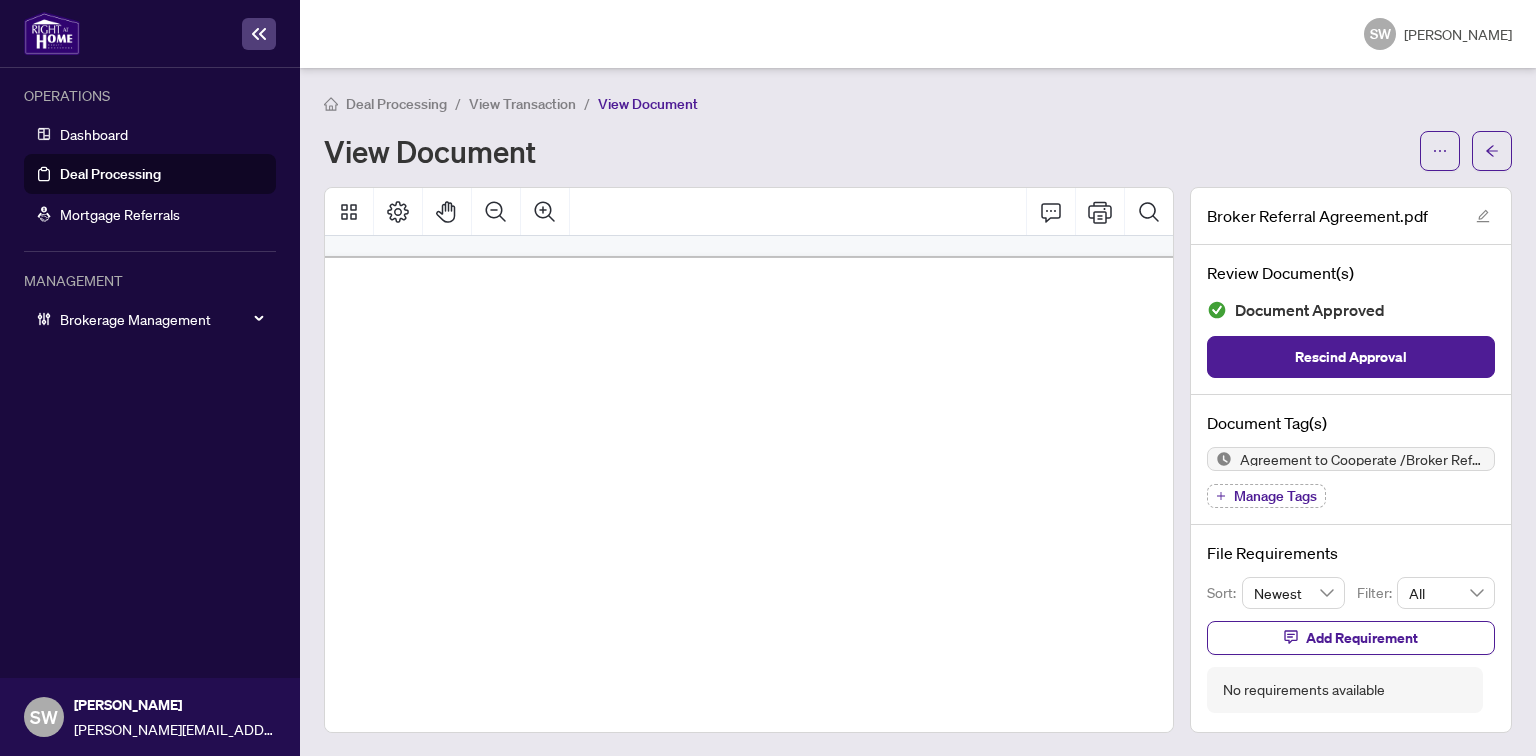 click on "View Transaction" at bounding box center (522, 104) 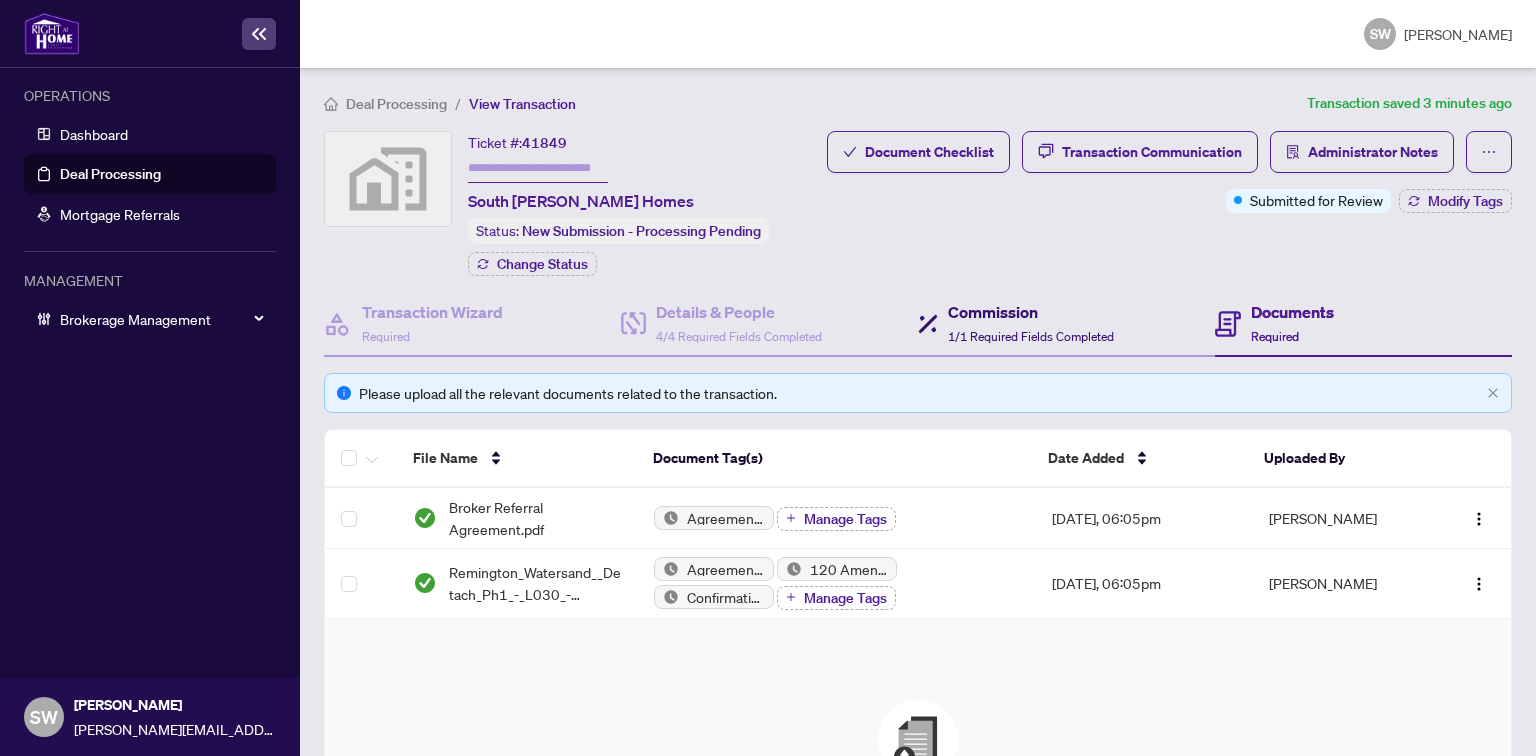 click 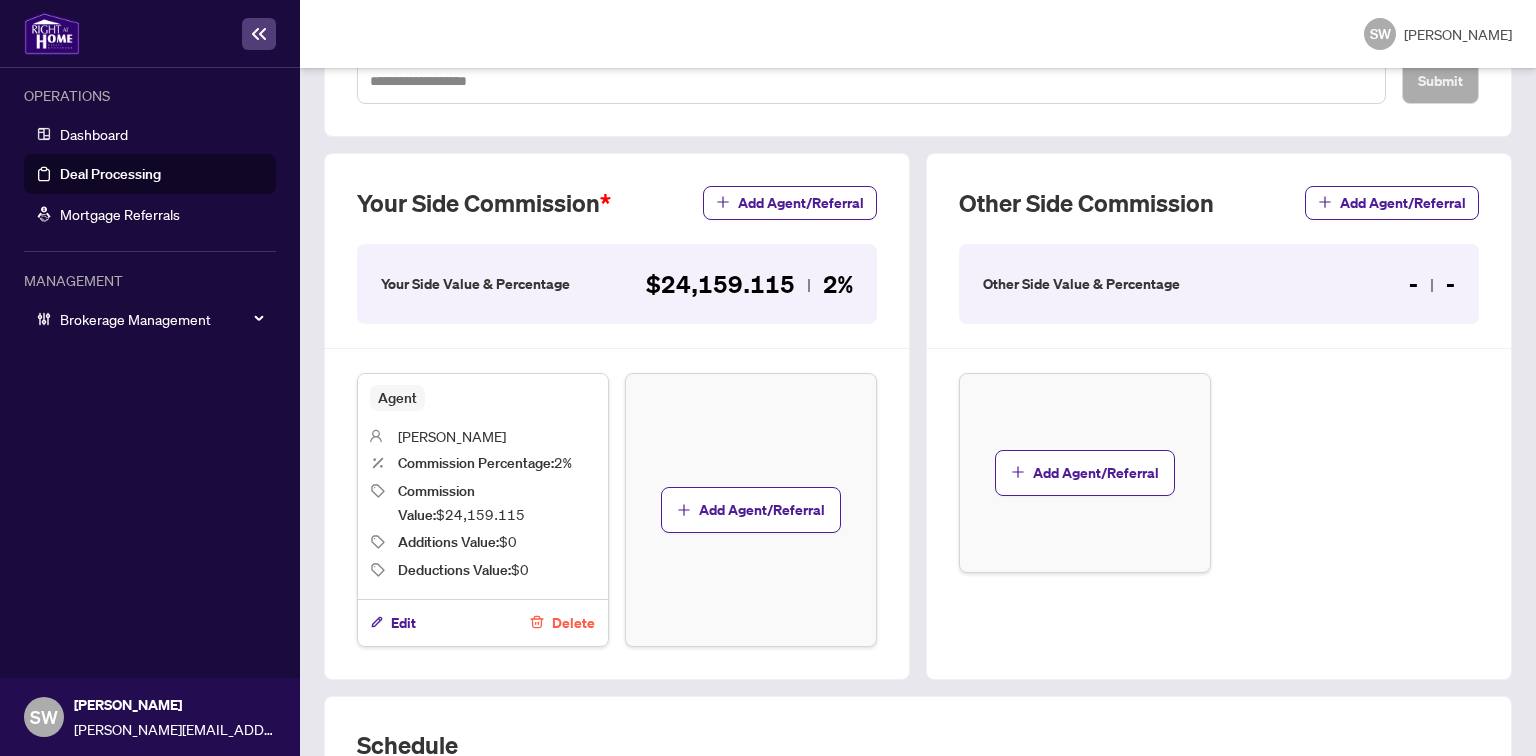 scroll, scrollTop: 560, scrollLeft: 0, axis: vertical 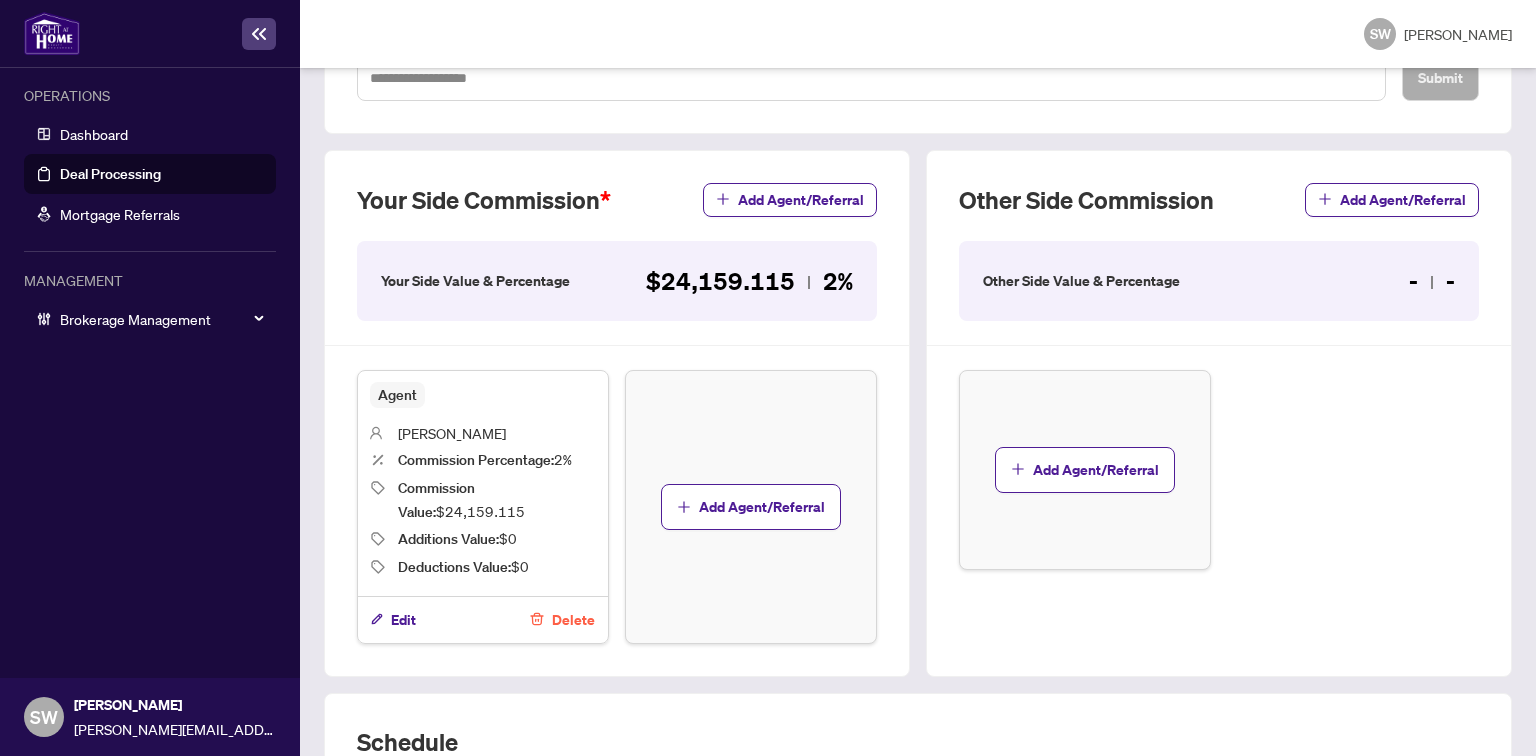 click on "[PERSON_NAME]" at bounding box center [452, 433] 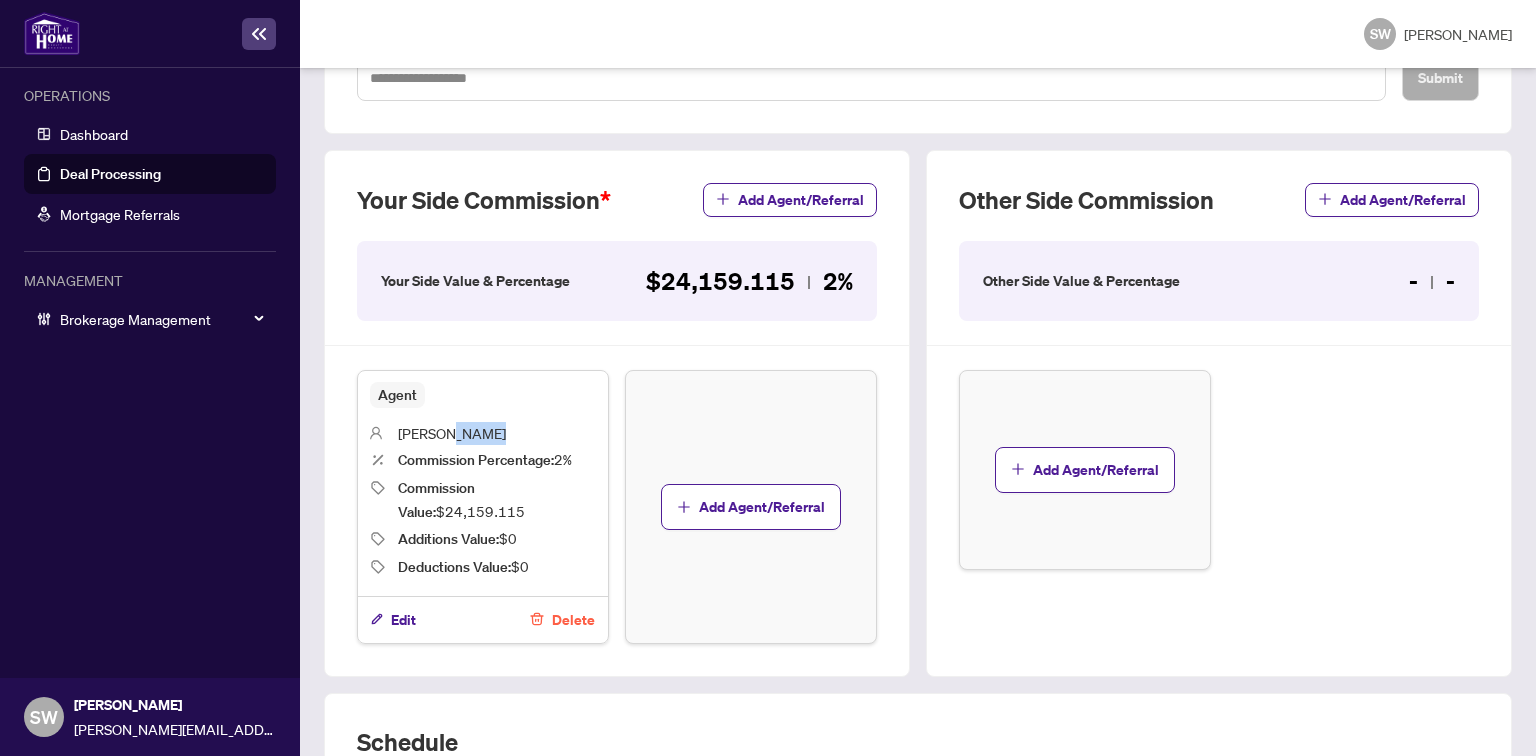 click on "[PERSON_NAME]" at bounding box center [452, 433] 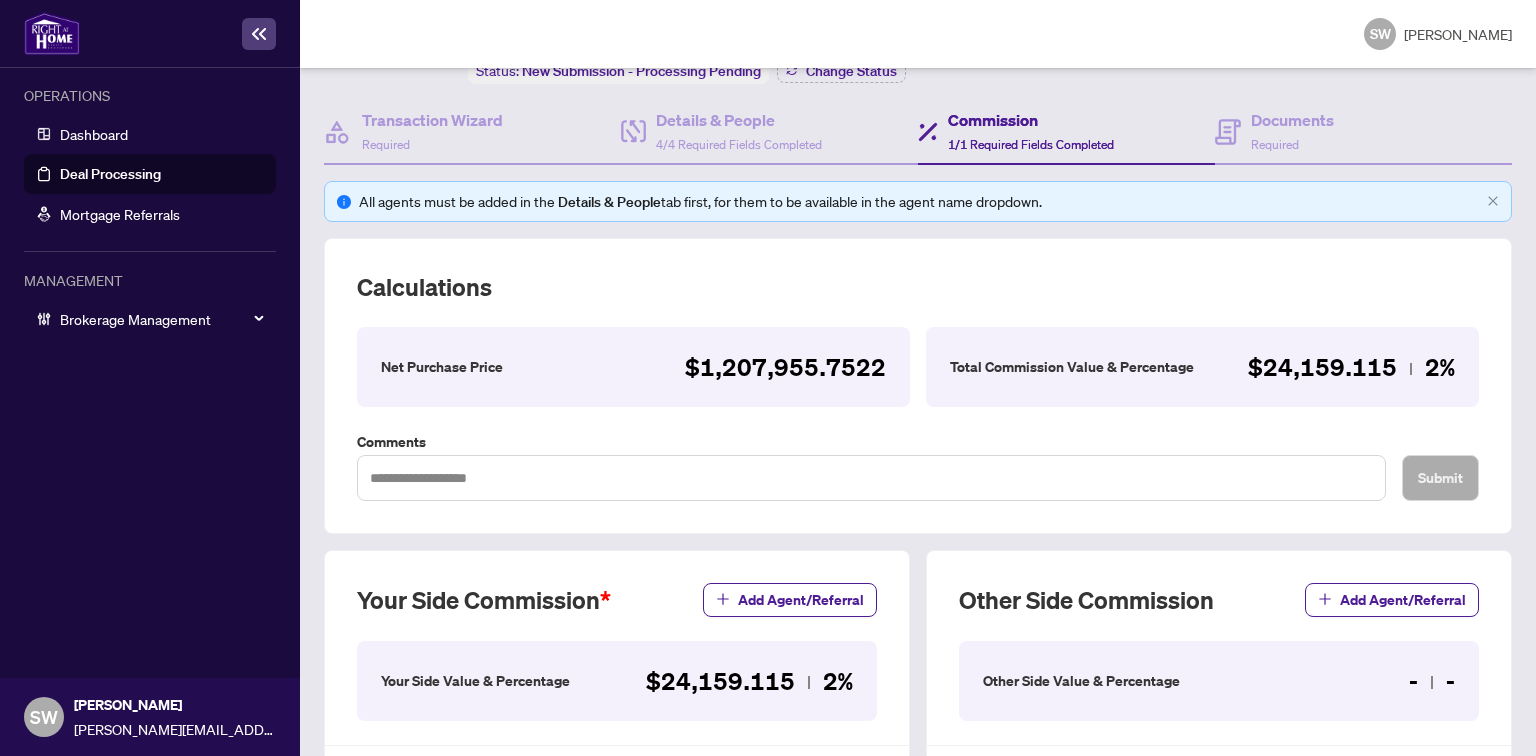 scroll, scrollTop: 0, scrollLeft: 0, axis: both 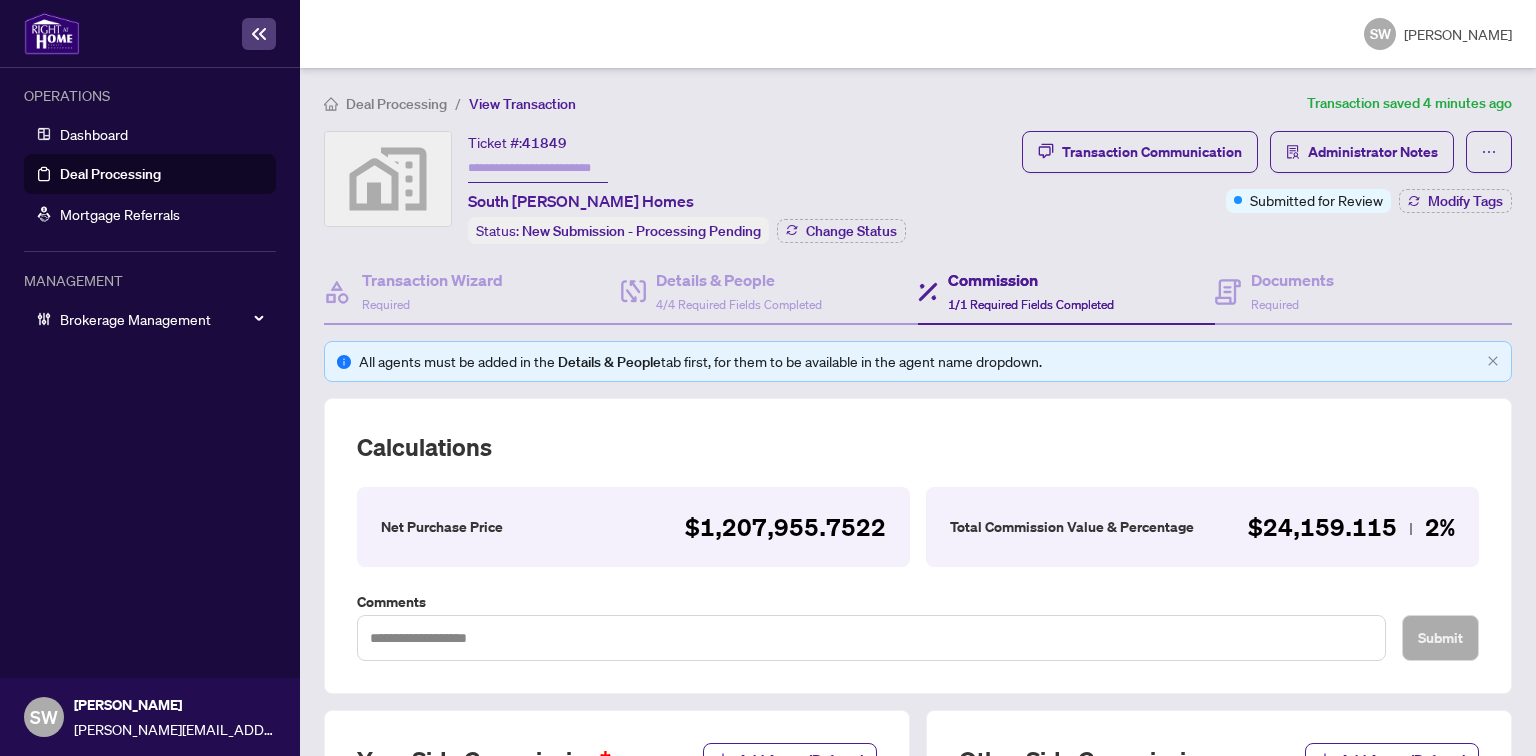 click on "41849" at bounding box center (544, 143) 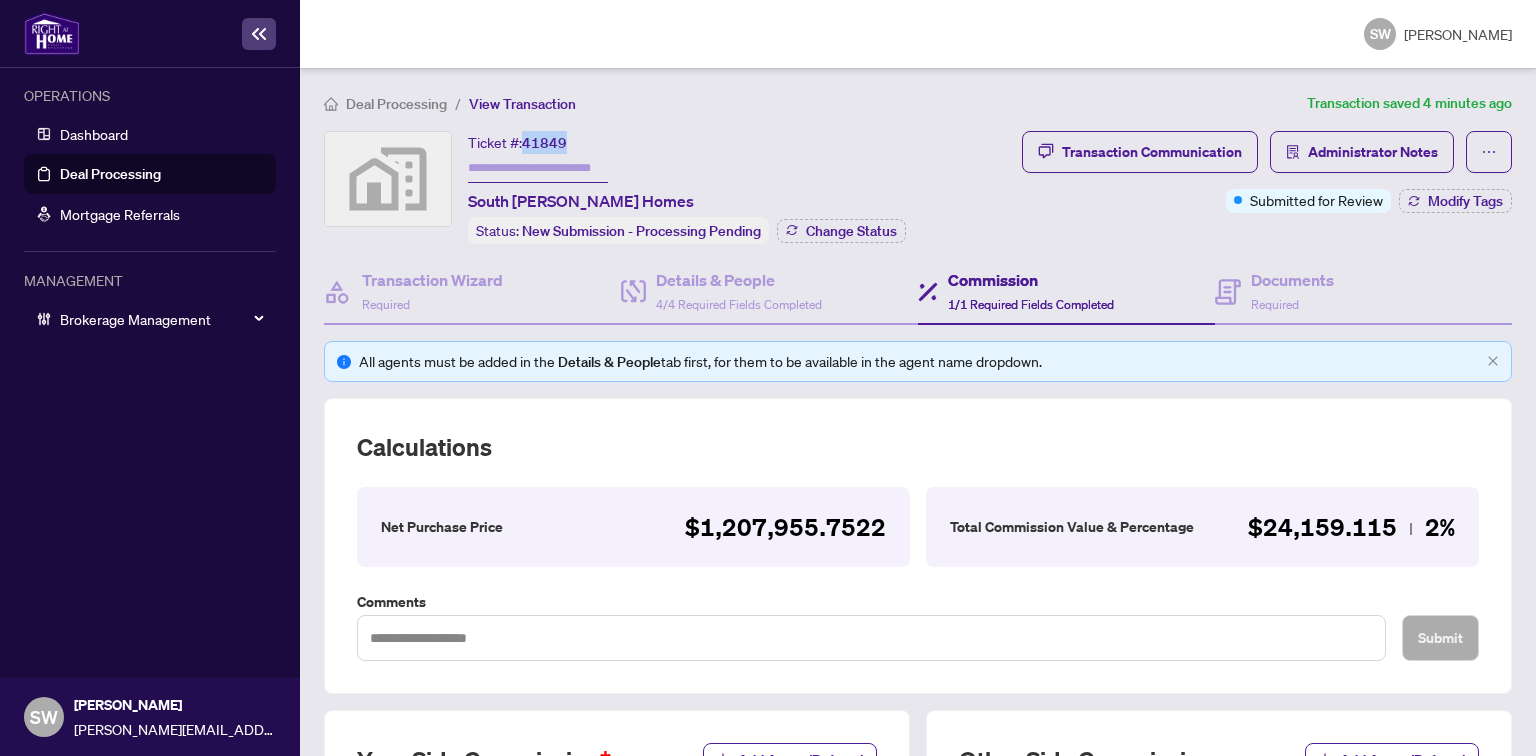 click on "41849" at bounding box center (544, 143) 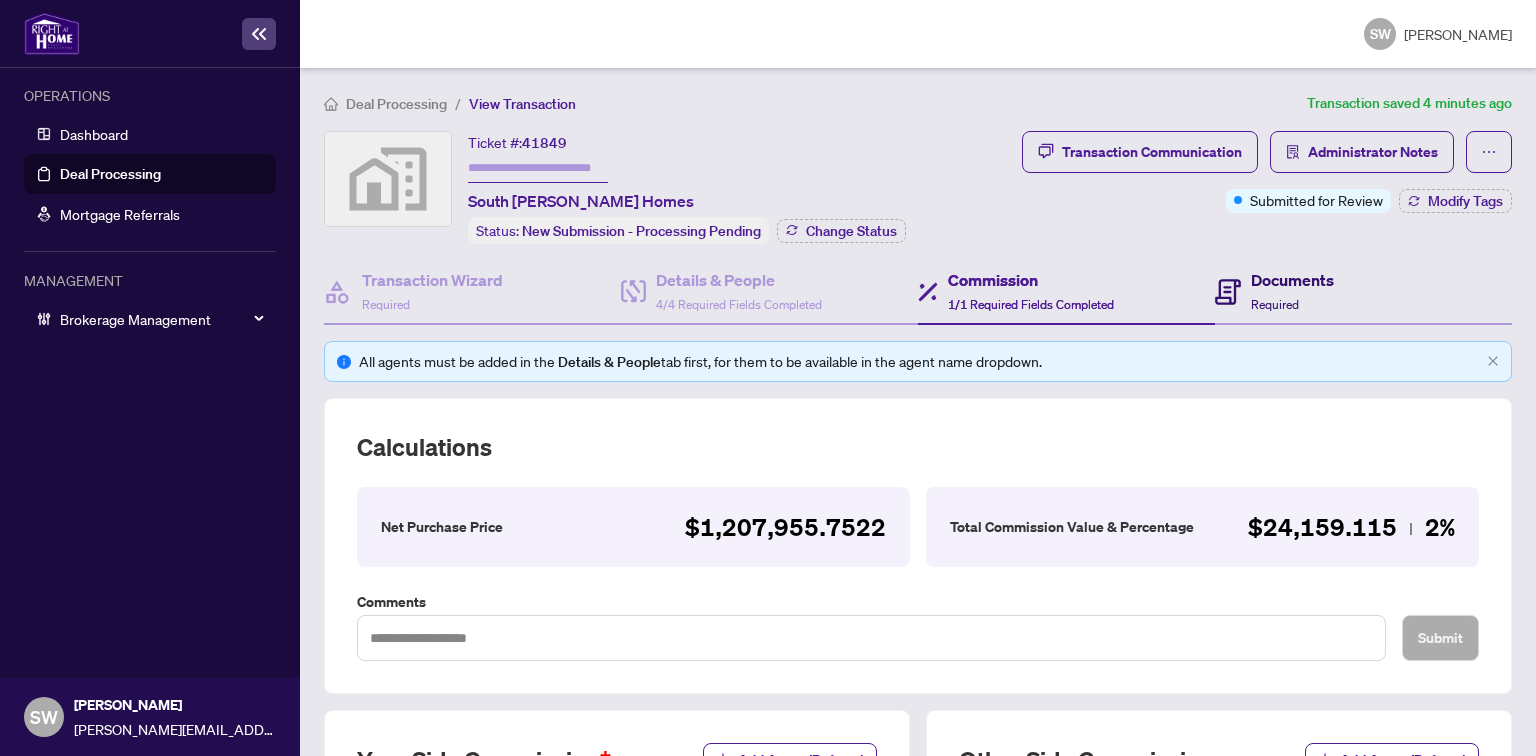 click on "Documents Required" at bounding box center (1274, 291) 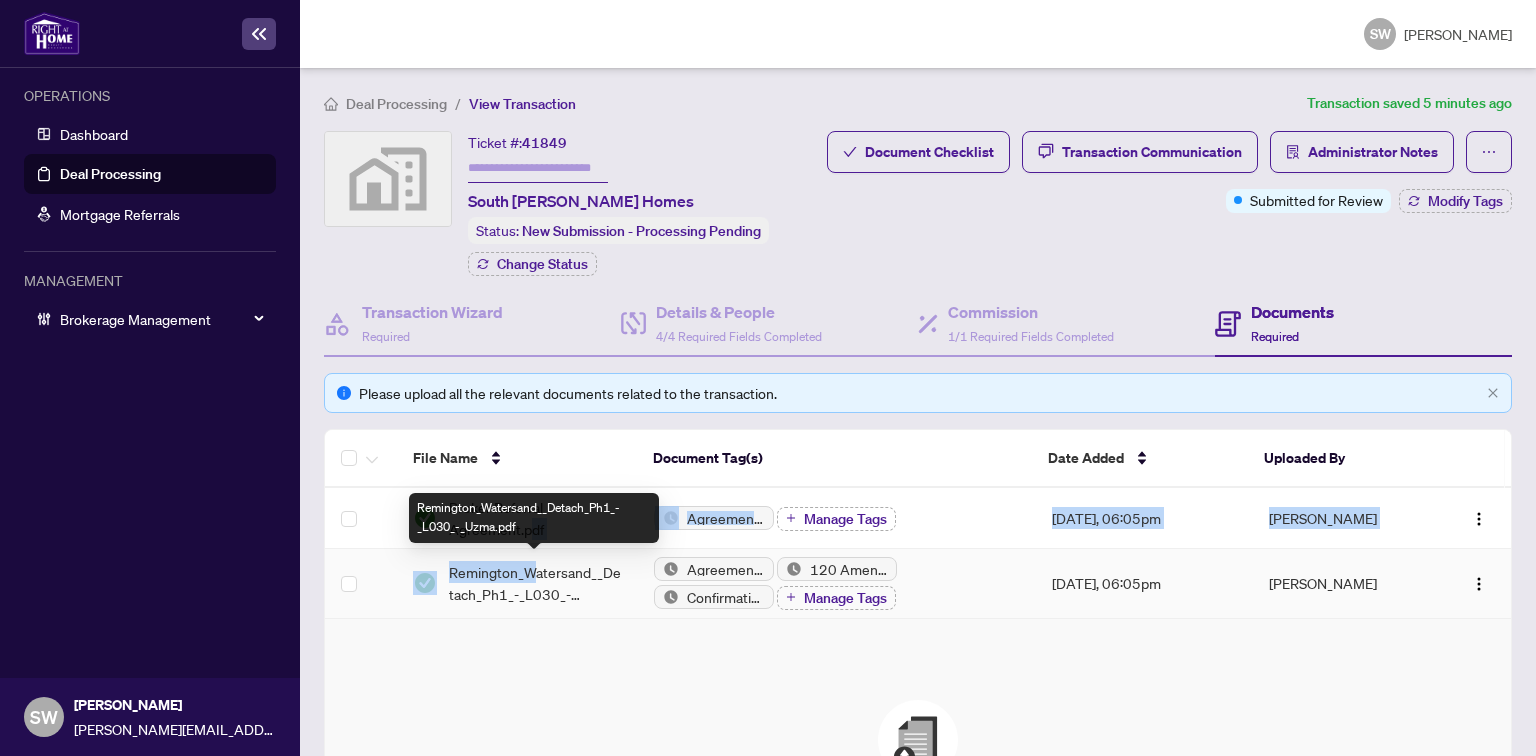 drag, startPoint x: 533, startPoint y: 515, endPoint x: 537, endPoint y: 558, distance: 43.185646 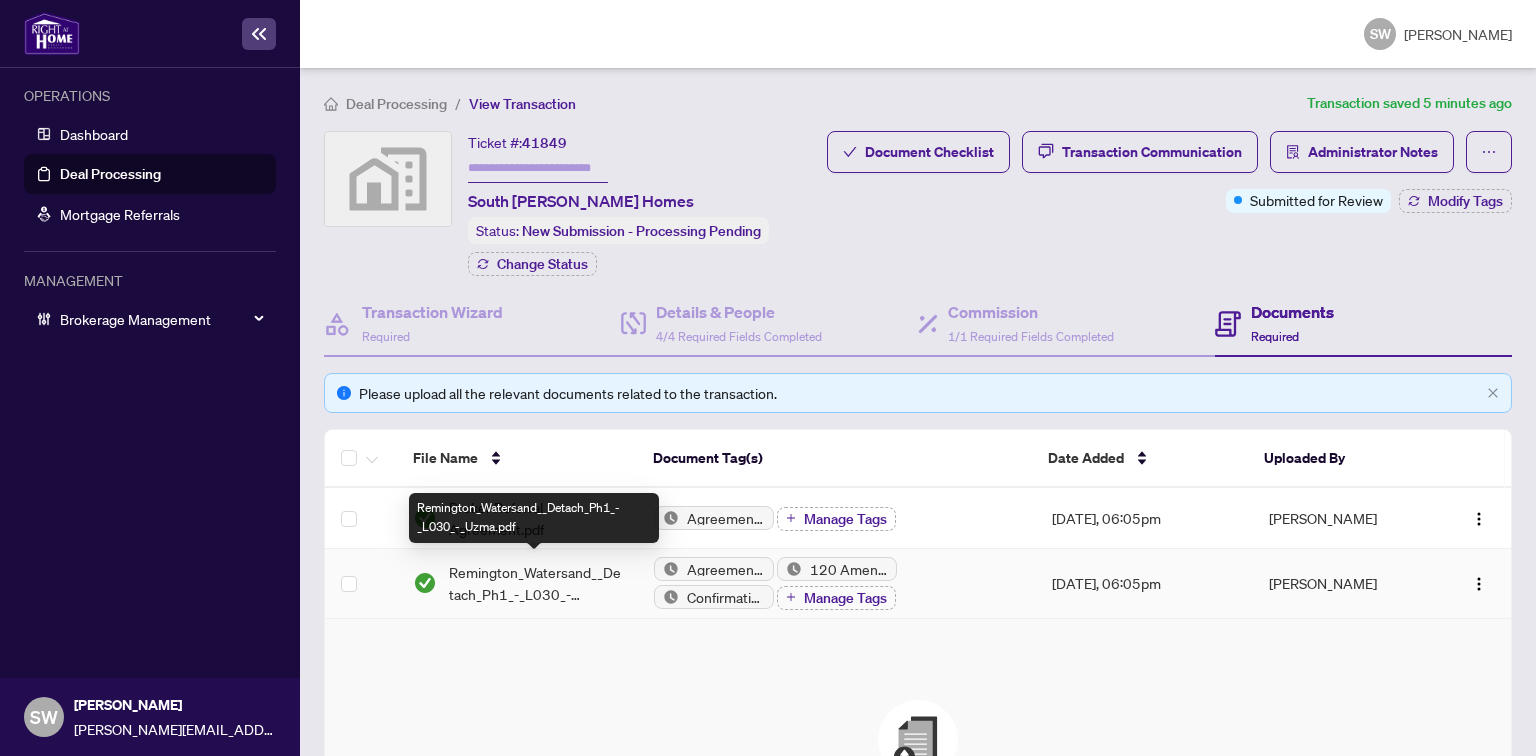 click on "Remington_Watersand__Detach_Ph1_-_L030_-_Uzma.pdf" at bounding box center [535, 583] 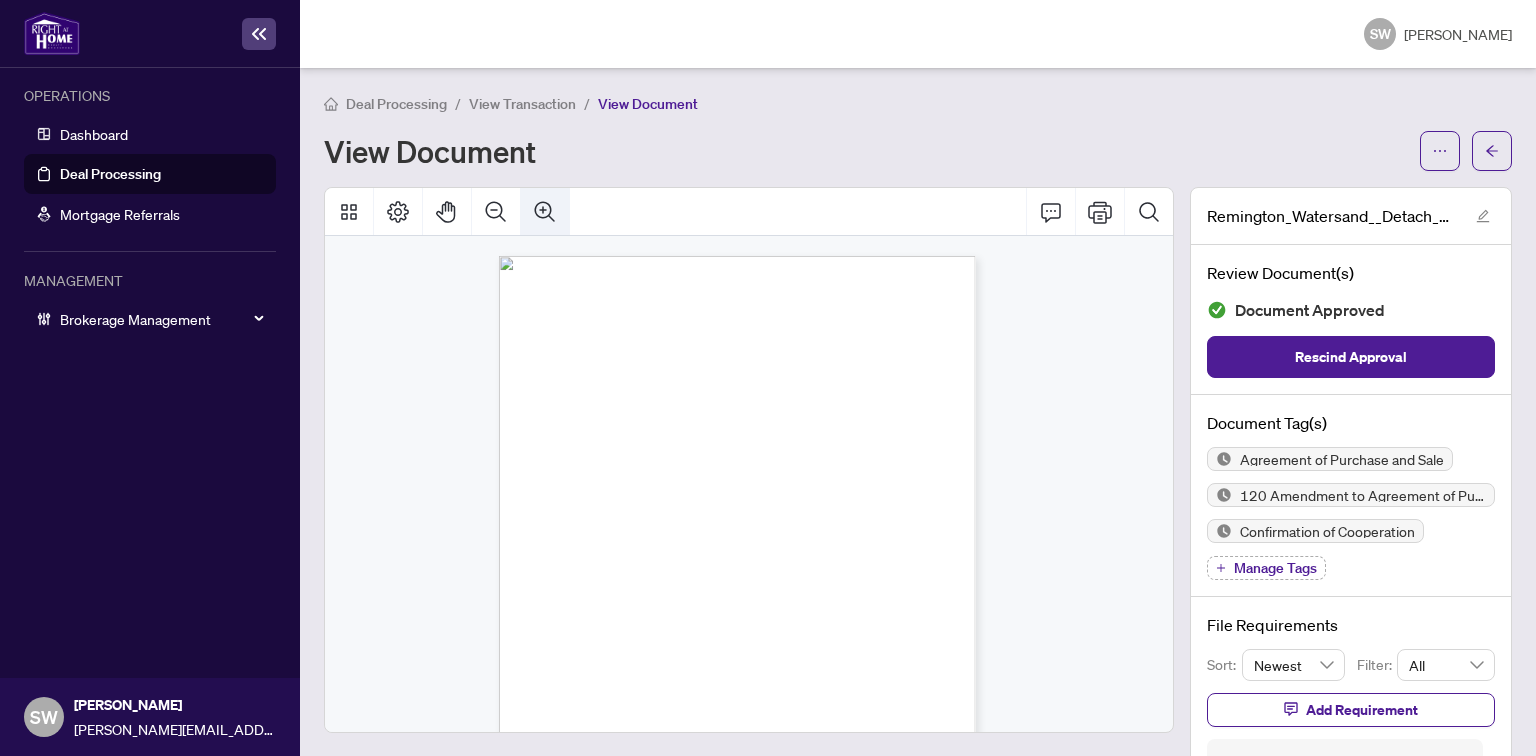 click 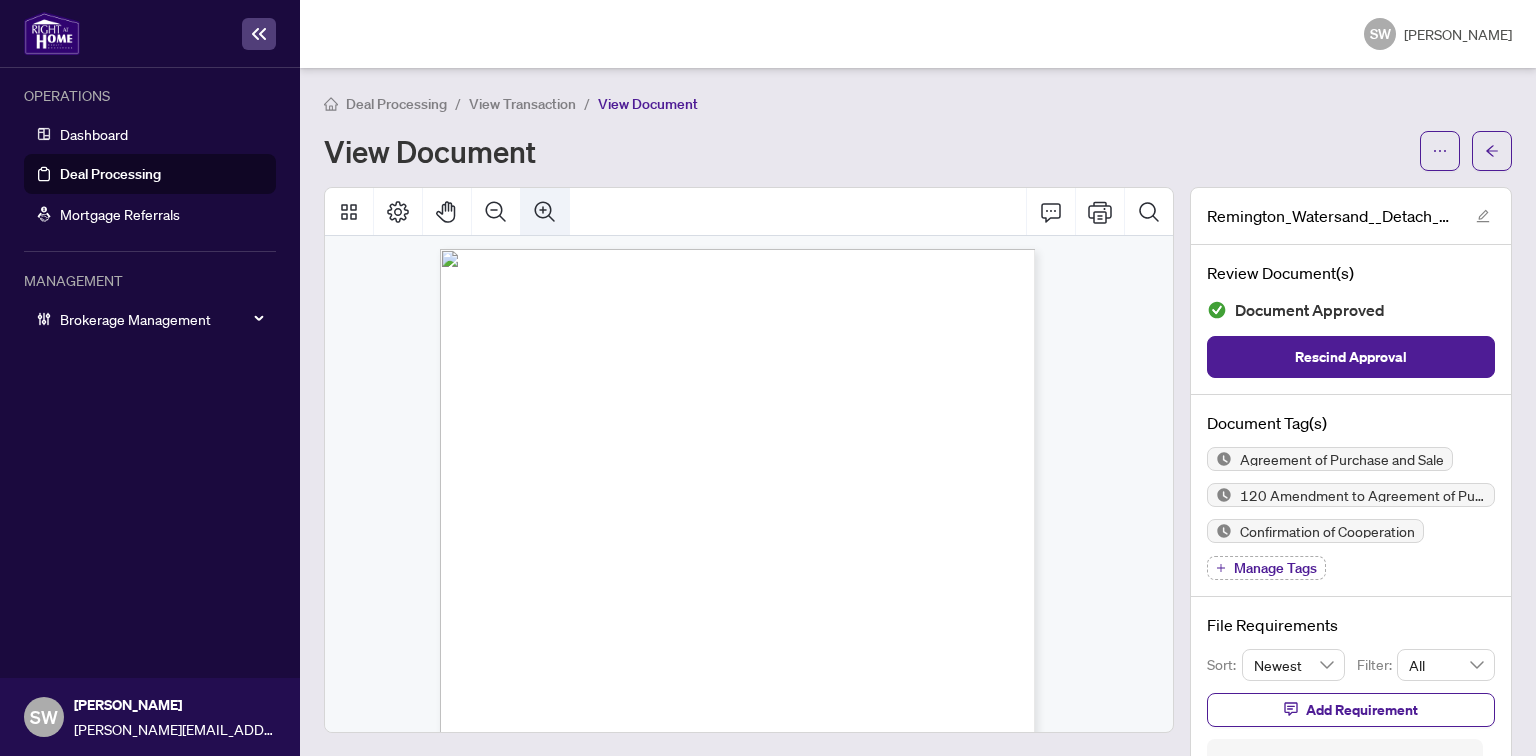 click 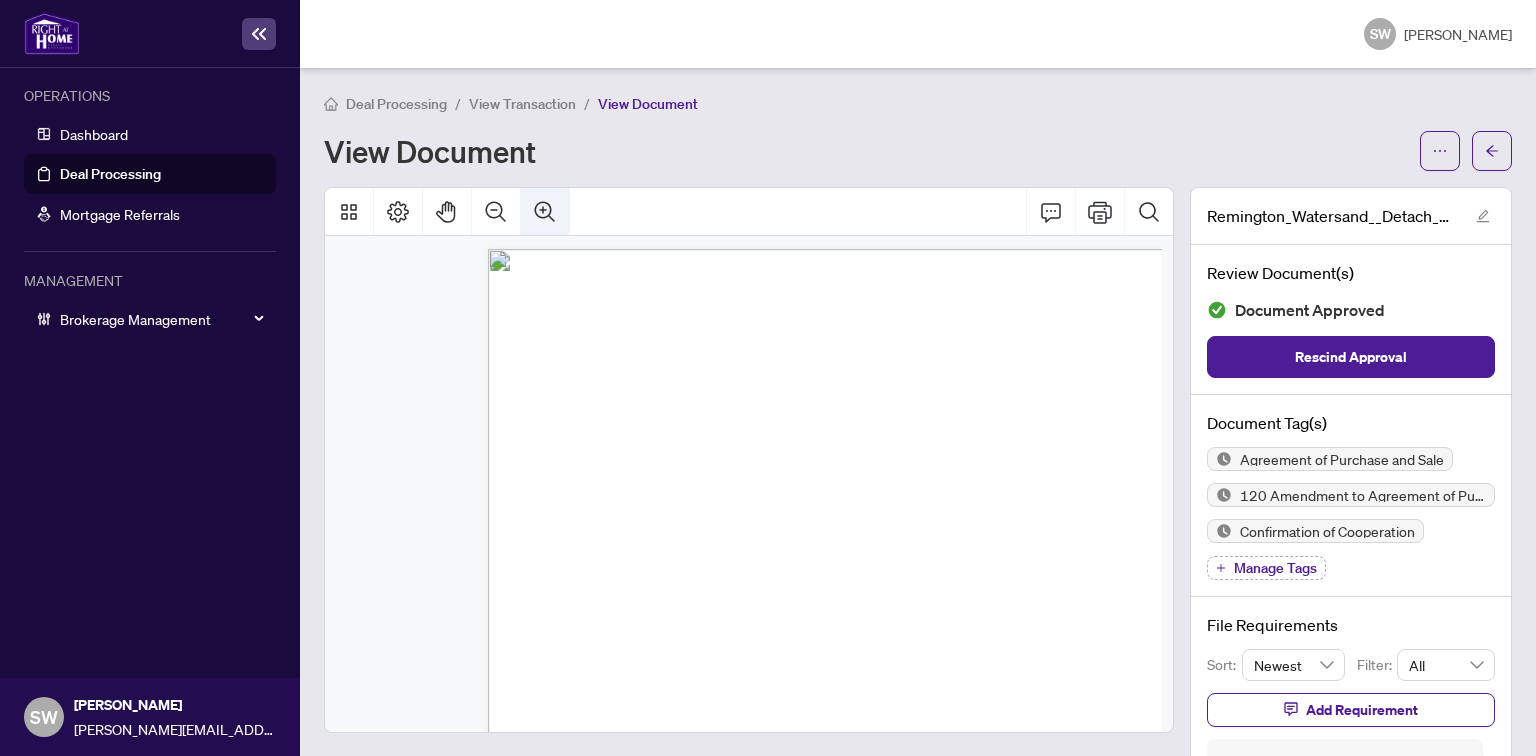 scroll, scrollTop: 16, scrollLeft: 220, axis: both 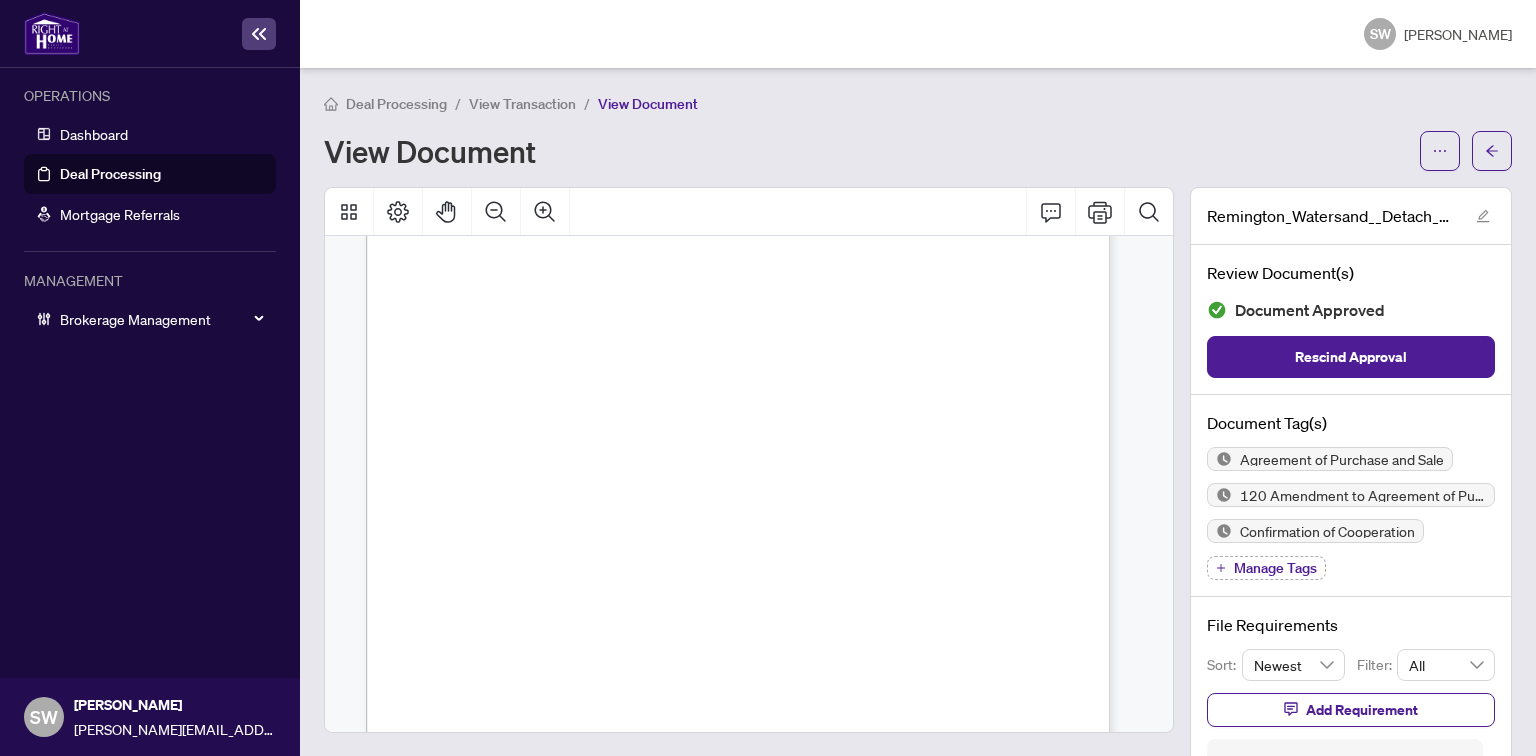 drag, startPoint x: 757, startPoint y: 456, endPoint x: 820, endPoint y: 455, distance: 63.007935 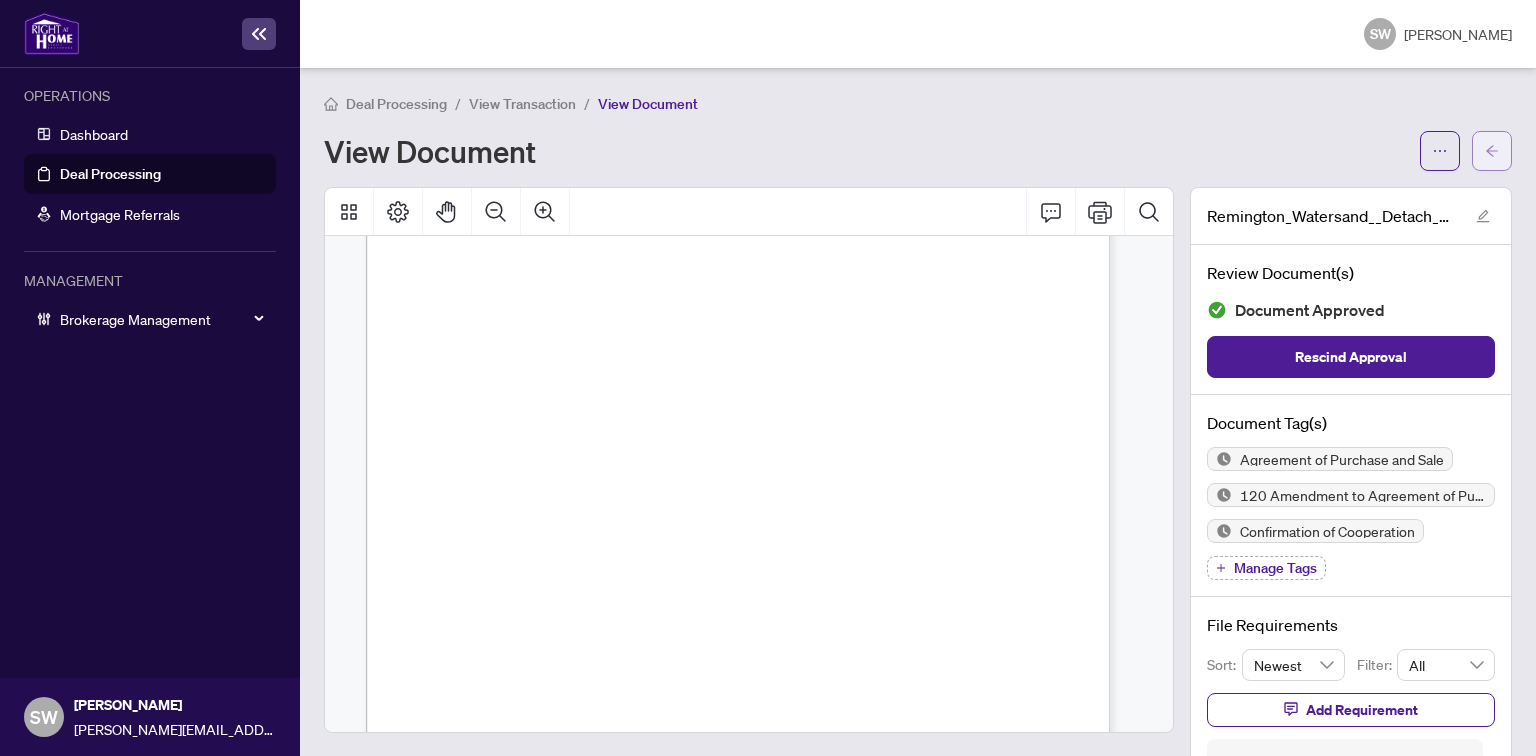 click 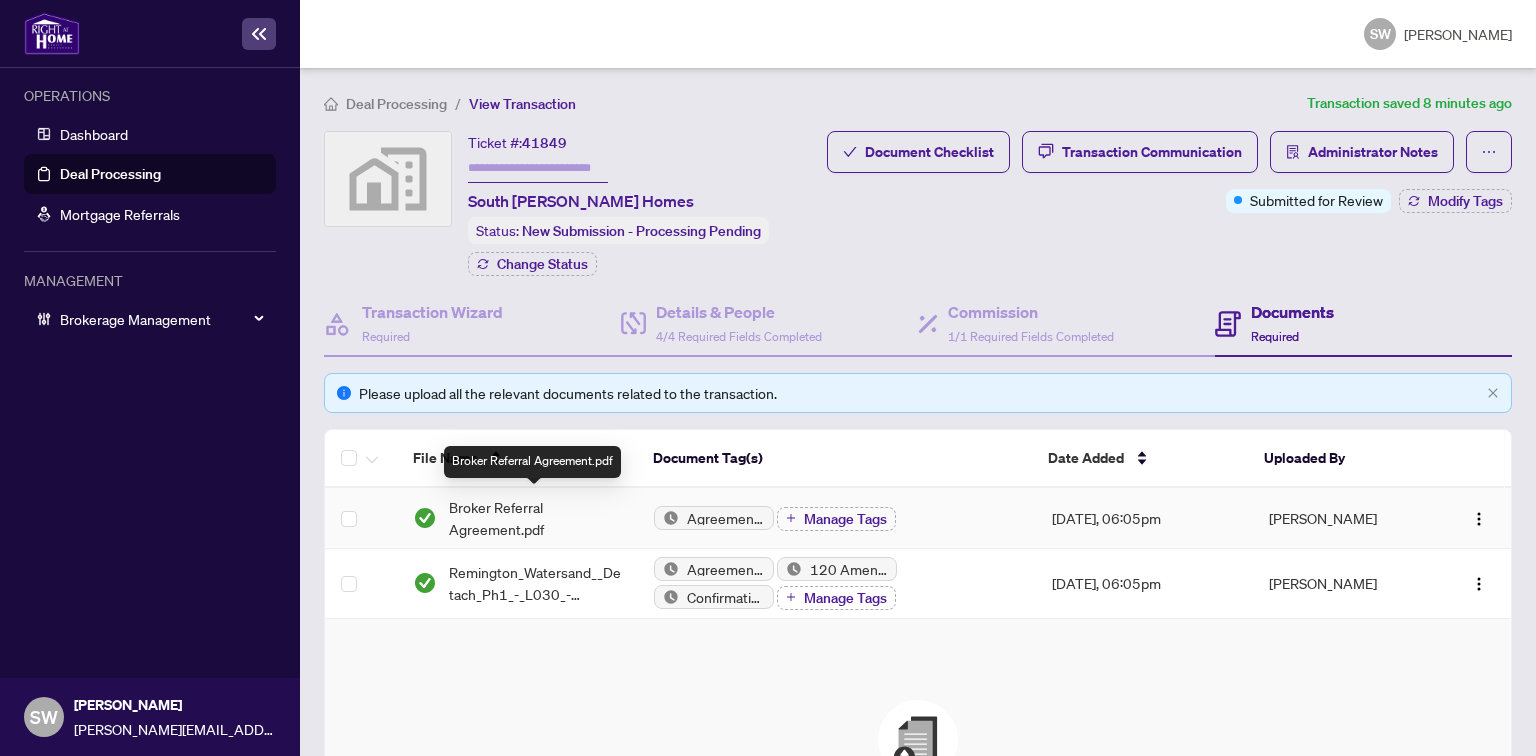 click on "Broker Referral Agreement.pdf" at bounding box center [535, 518] 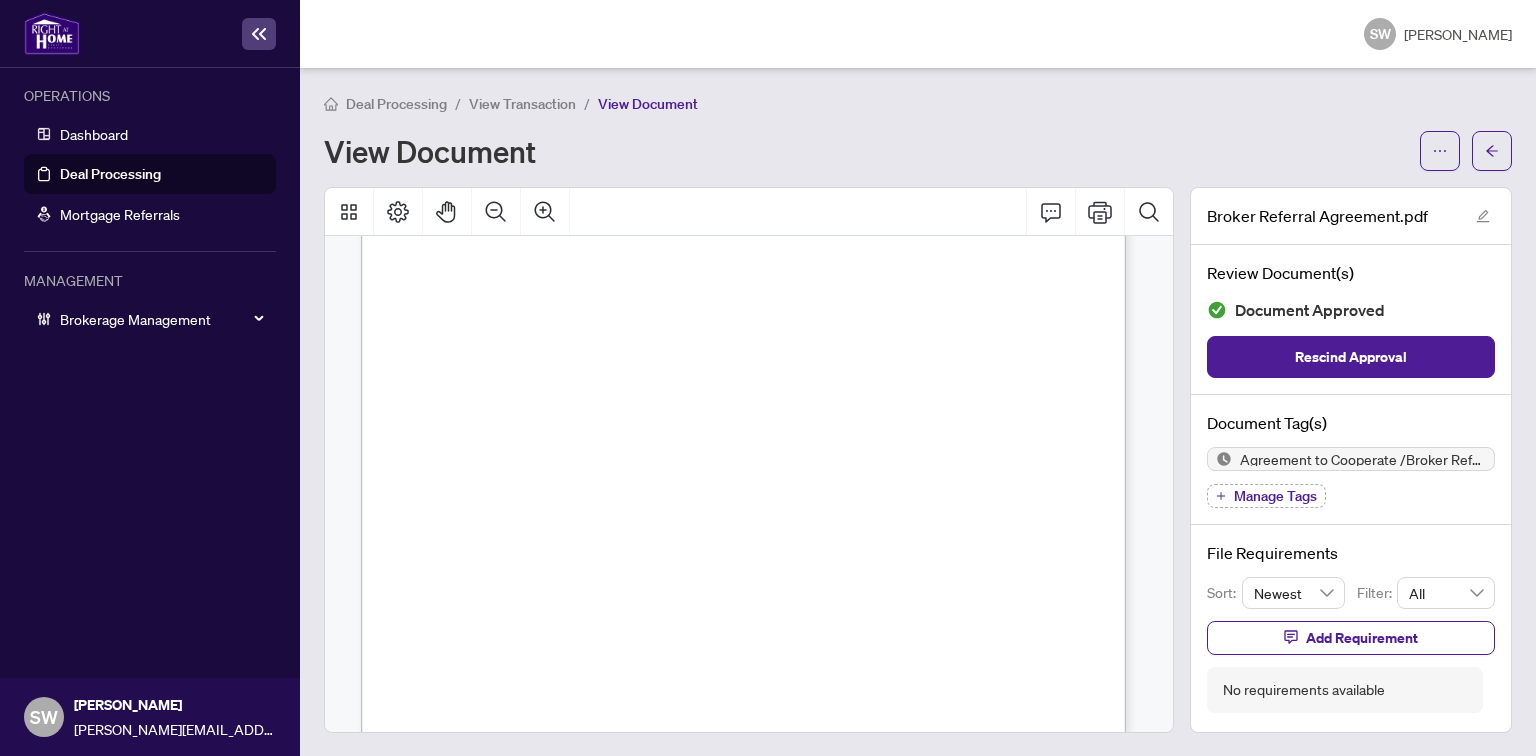 scroll, scrollTop: 160, scrollLeft: 0, axis: vertical 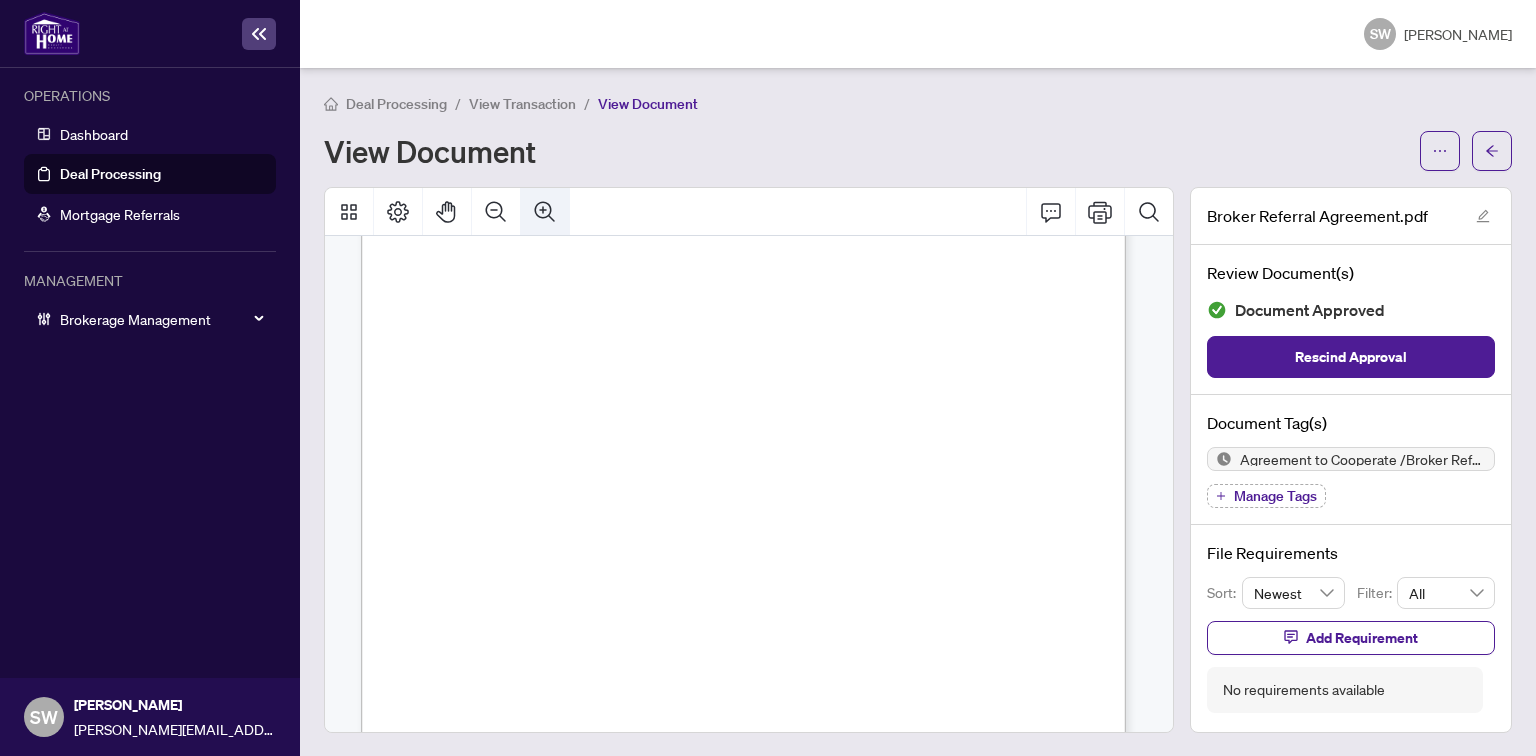 click 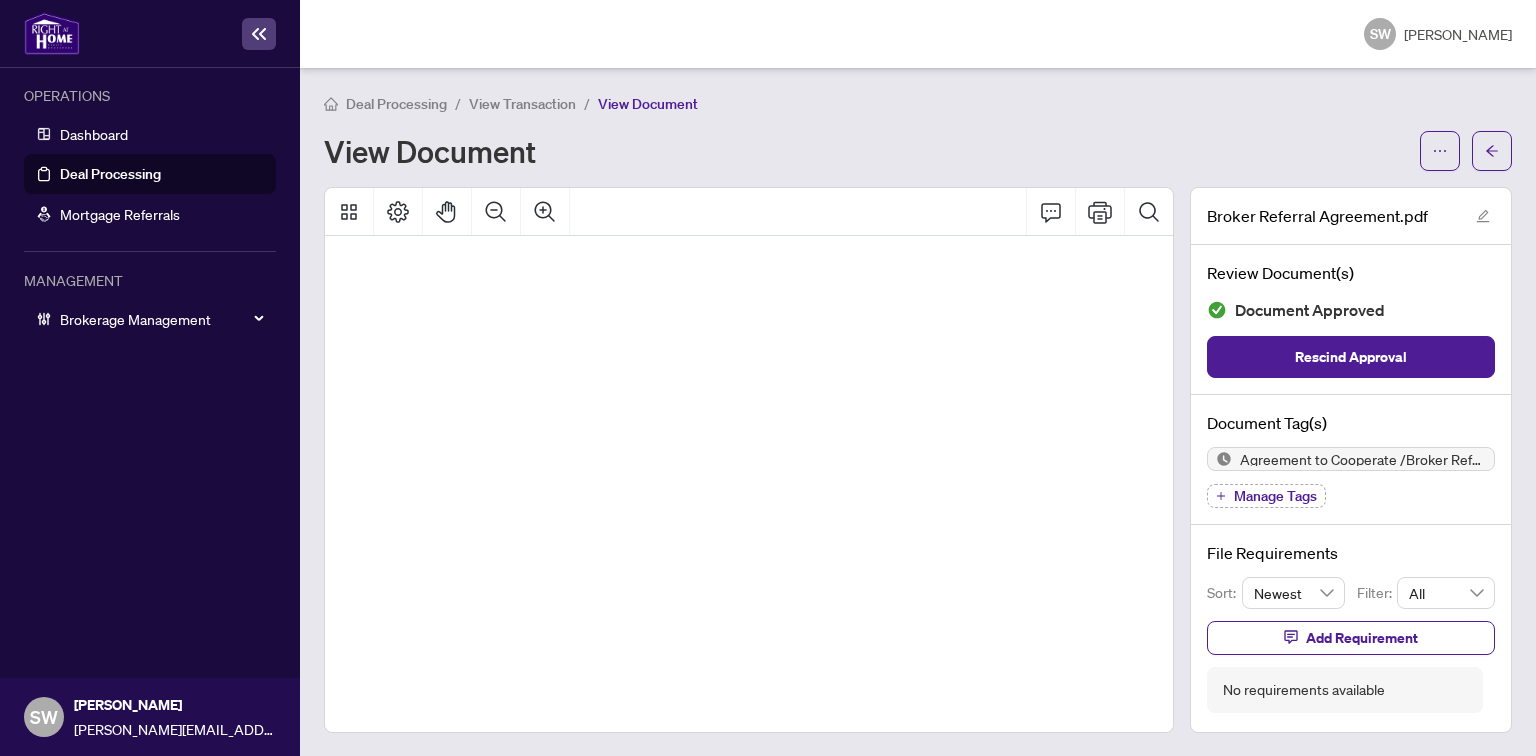 scroll, scrollTop: 632, scrollLeft: 80, axis: both 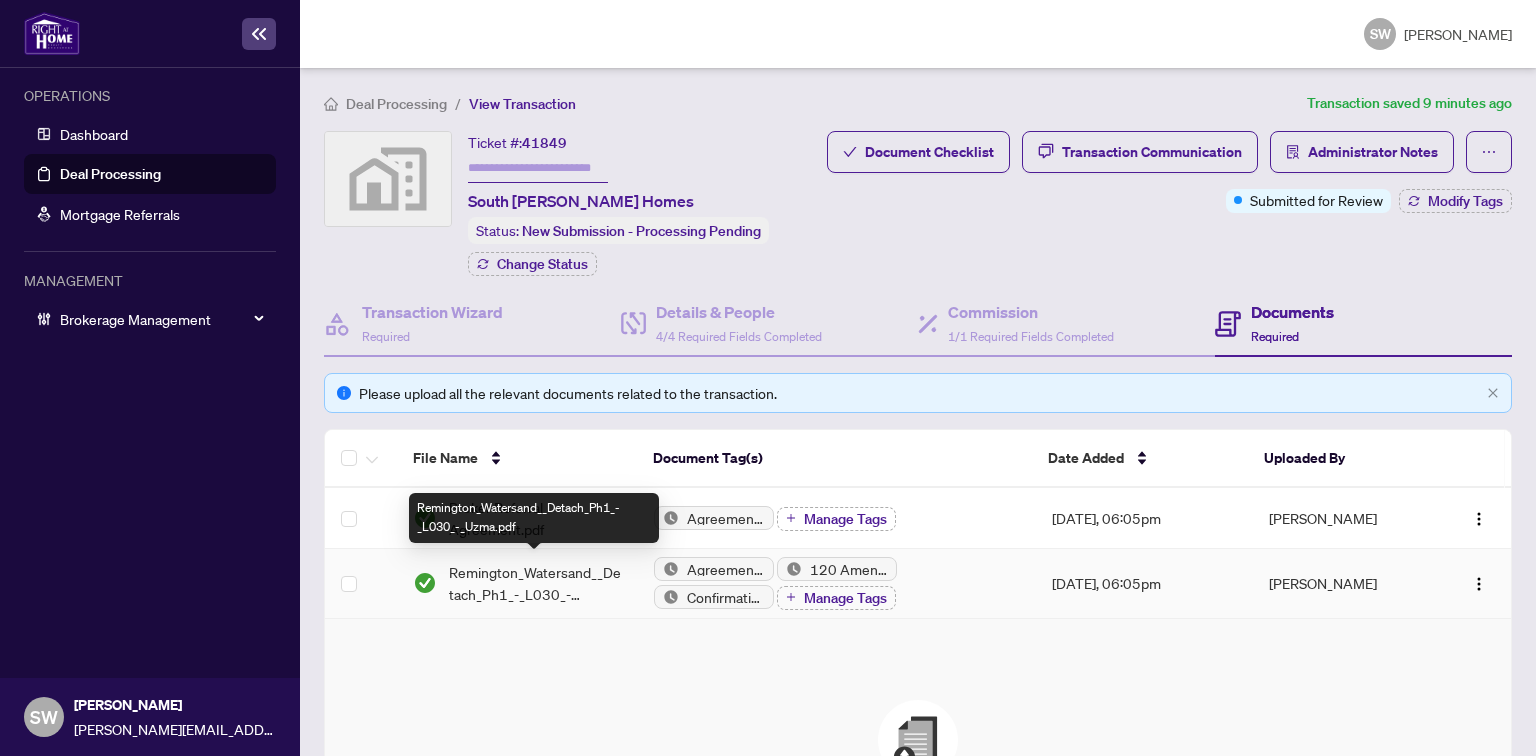 click on "Remington_Watersand__Detach_Ph1_-_L030_-_Uzma.pdf" at bounding box center (535, 583) 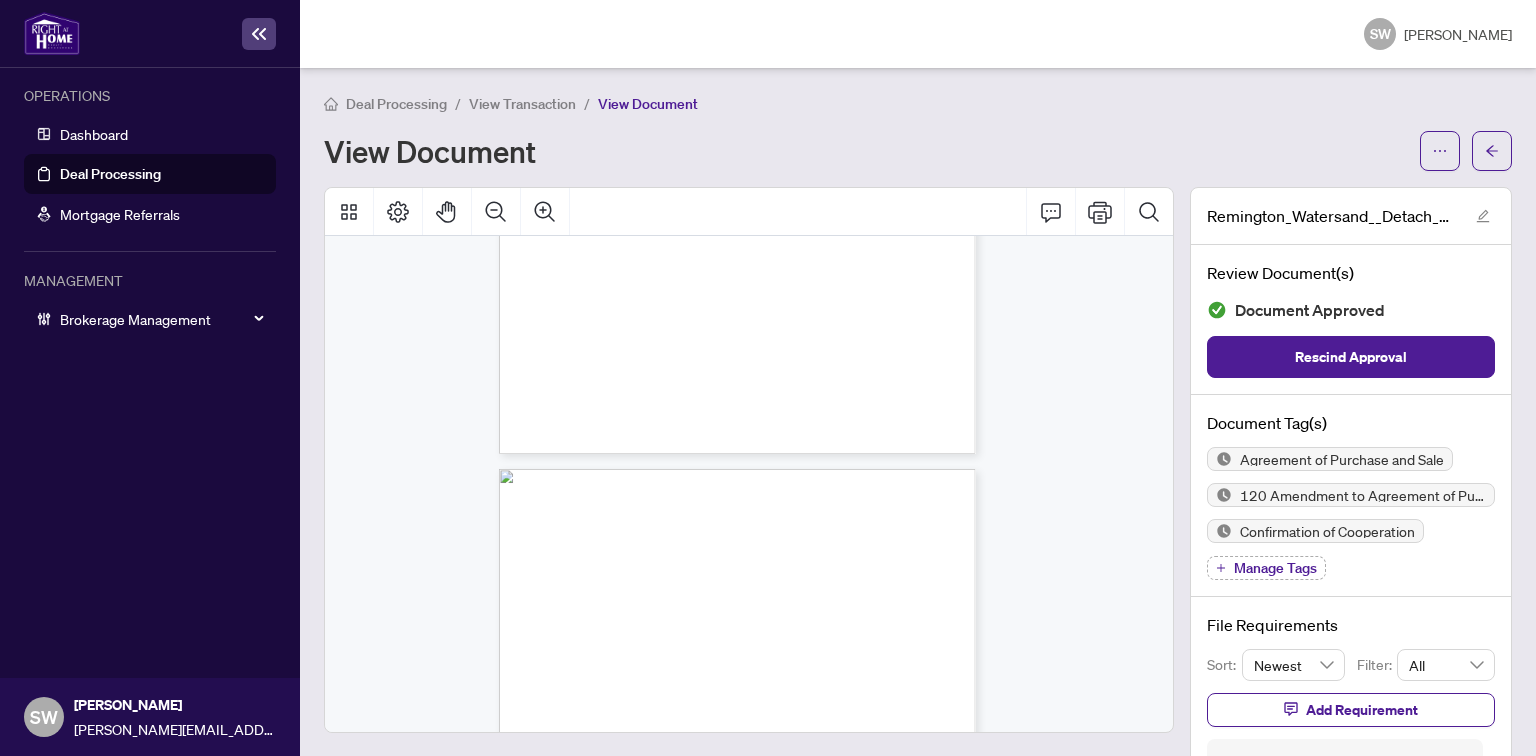 scroll, scrollTop: 3197, scrollLeft: 0, axis: vertical 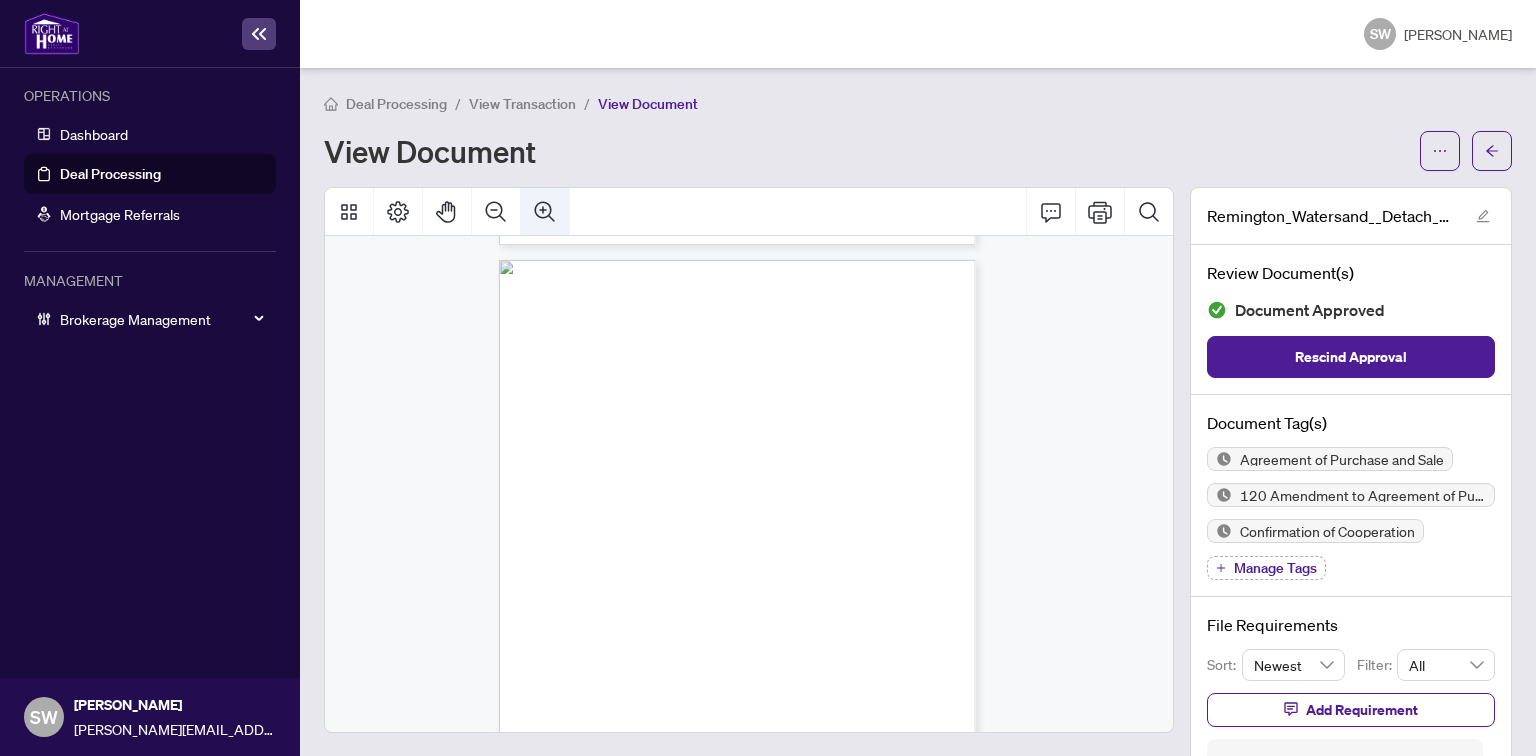 click 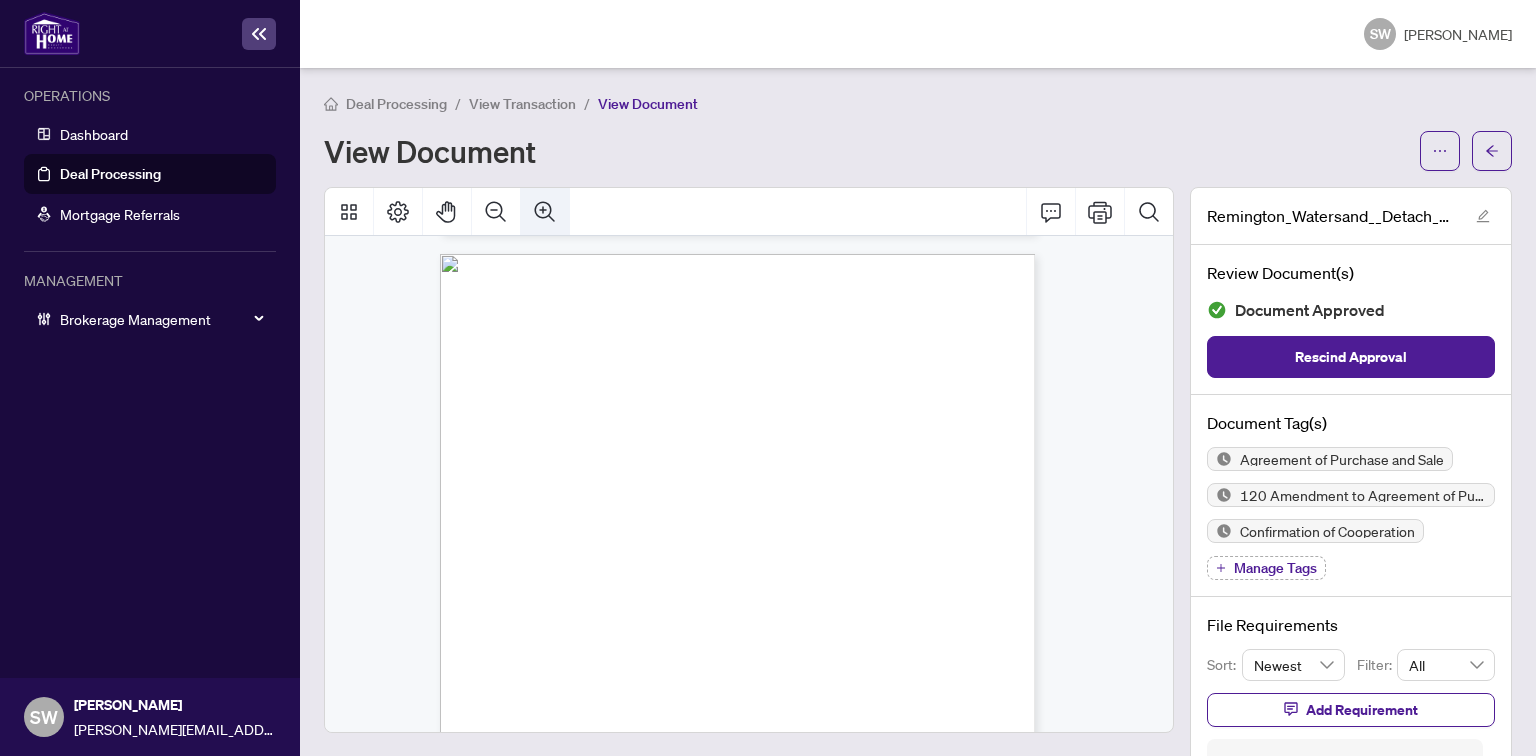 click 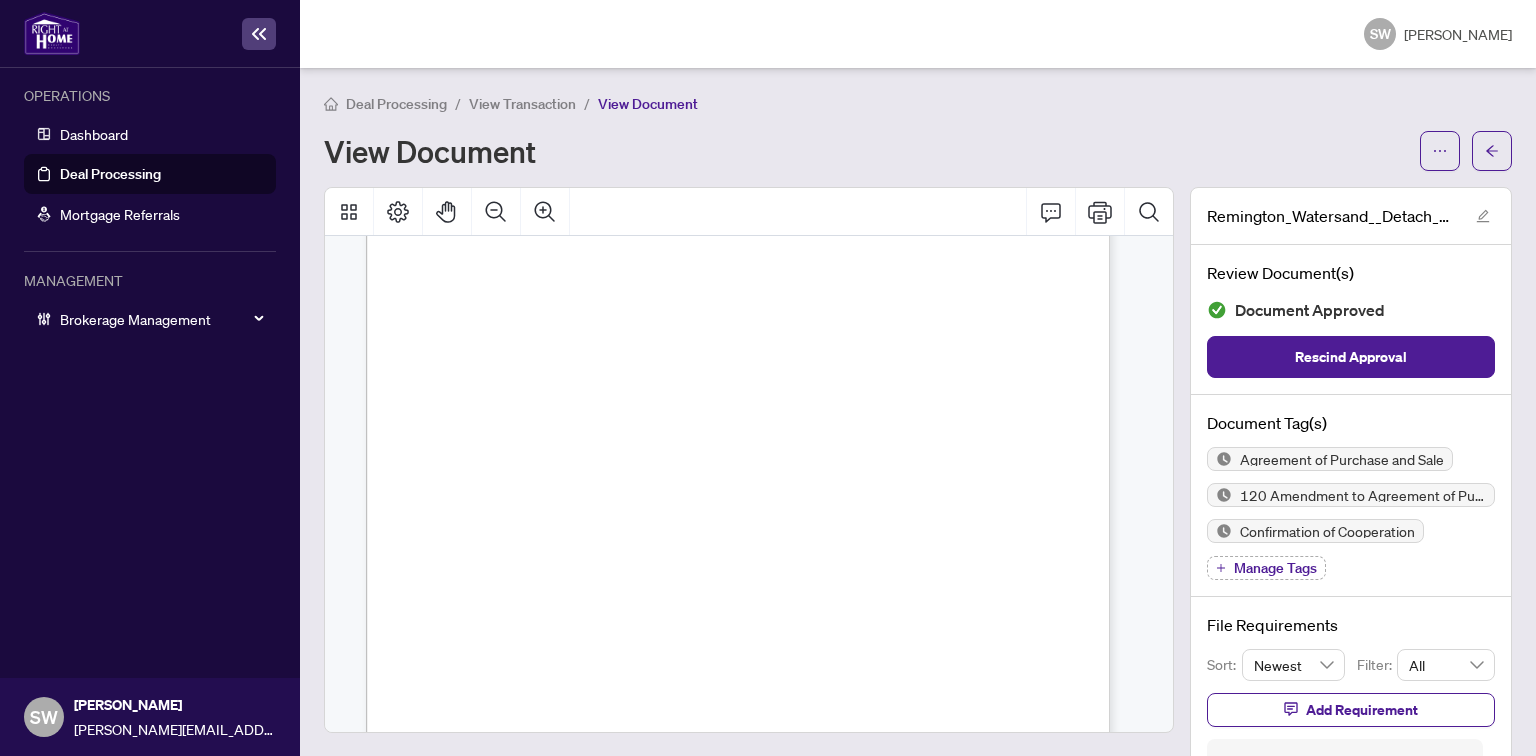scroll, scrollTop: 5092, scrollLeft: 220, axis: both 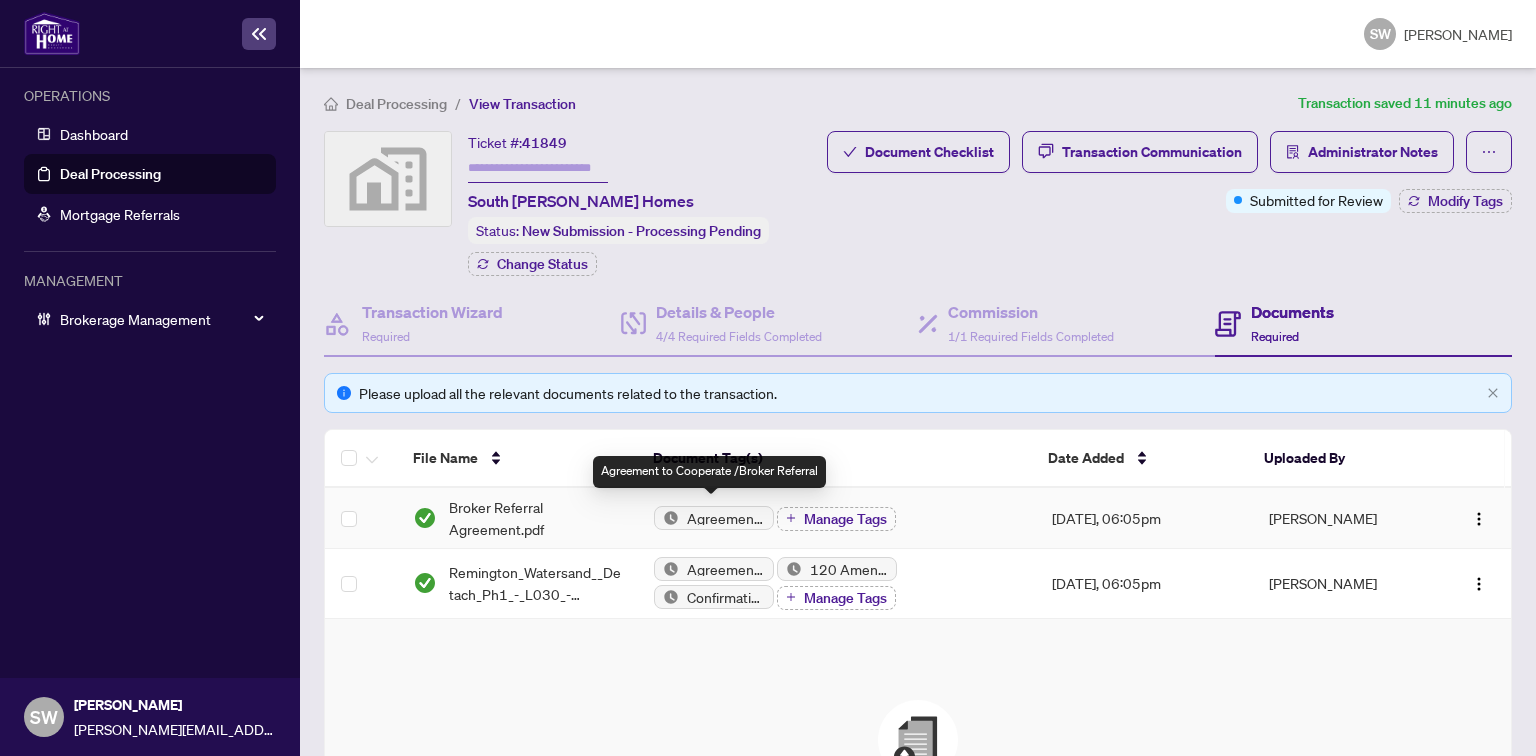 click on "Agreement to Cooperate /Broker Referral" at bounding box center (726, 518) 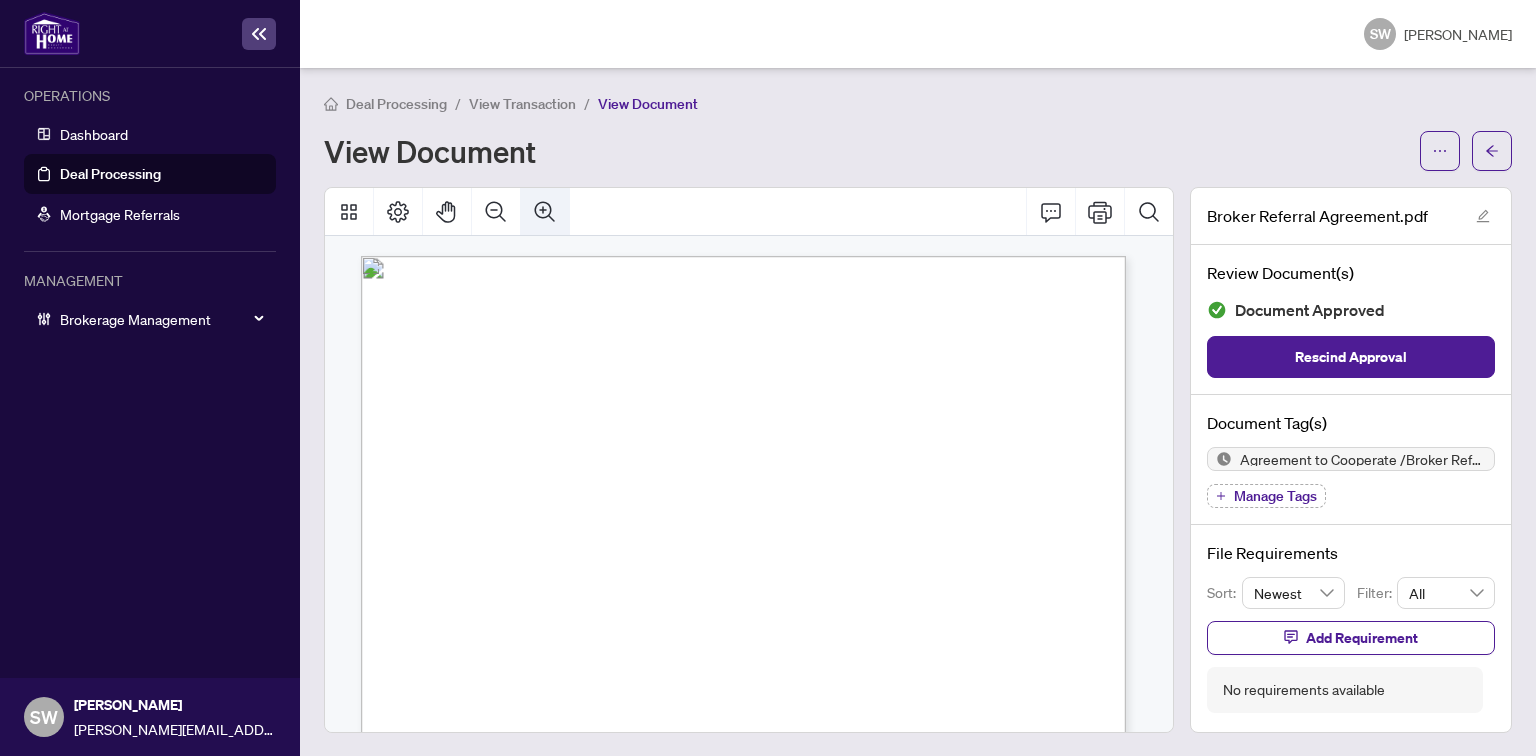 click 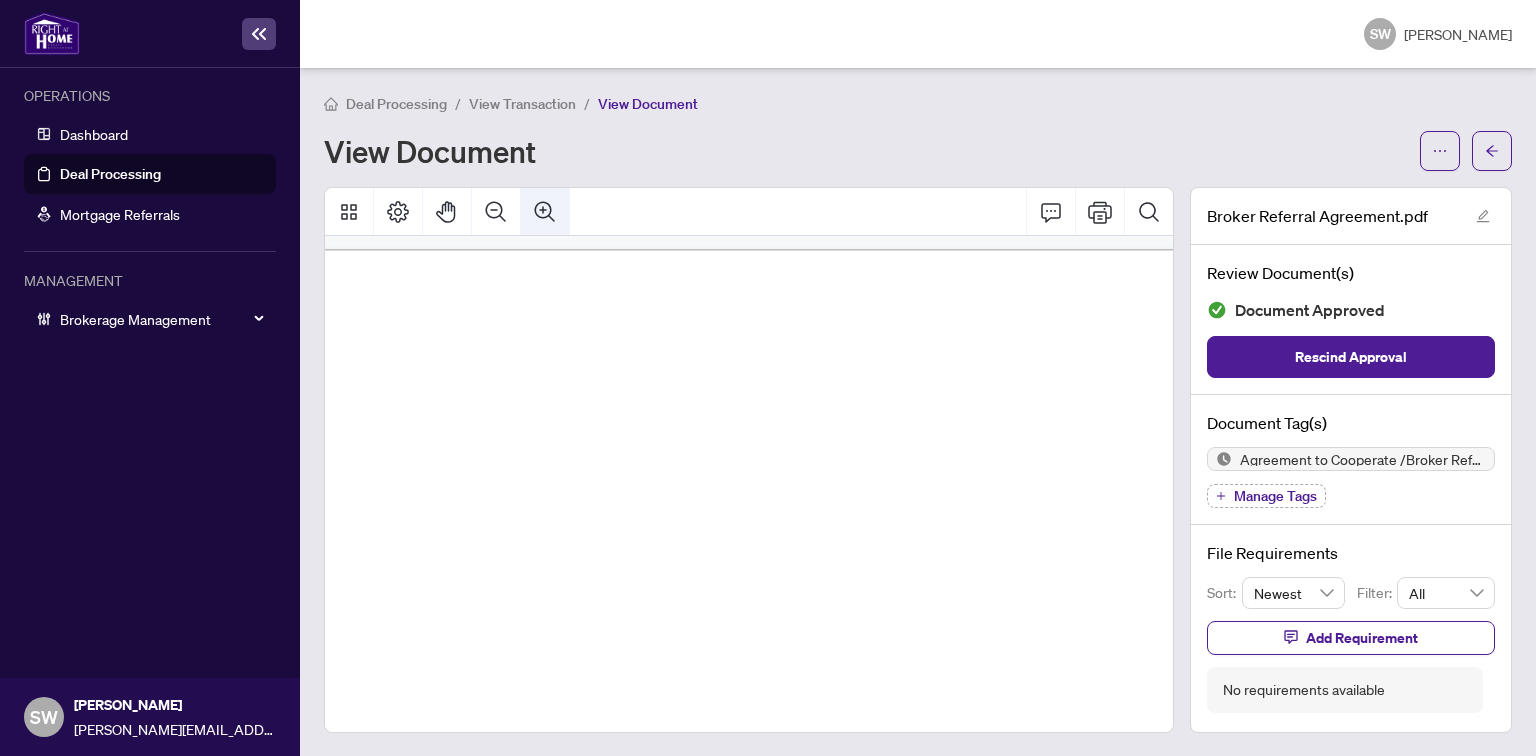 click 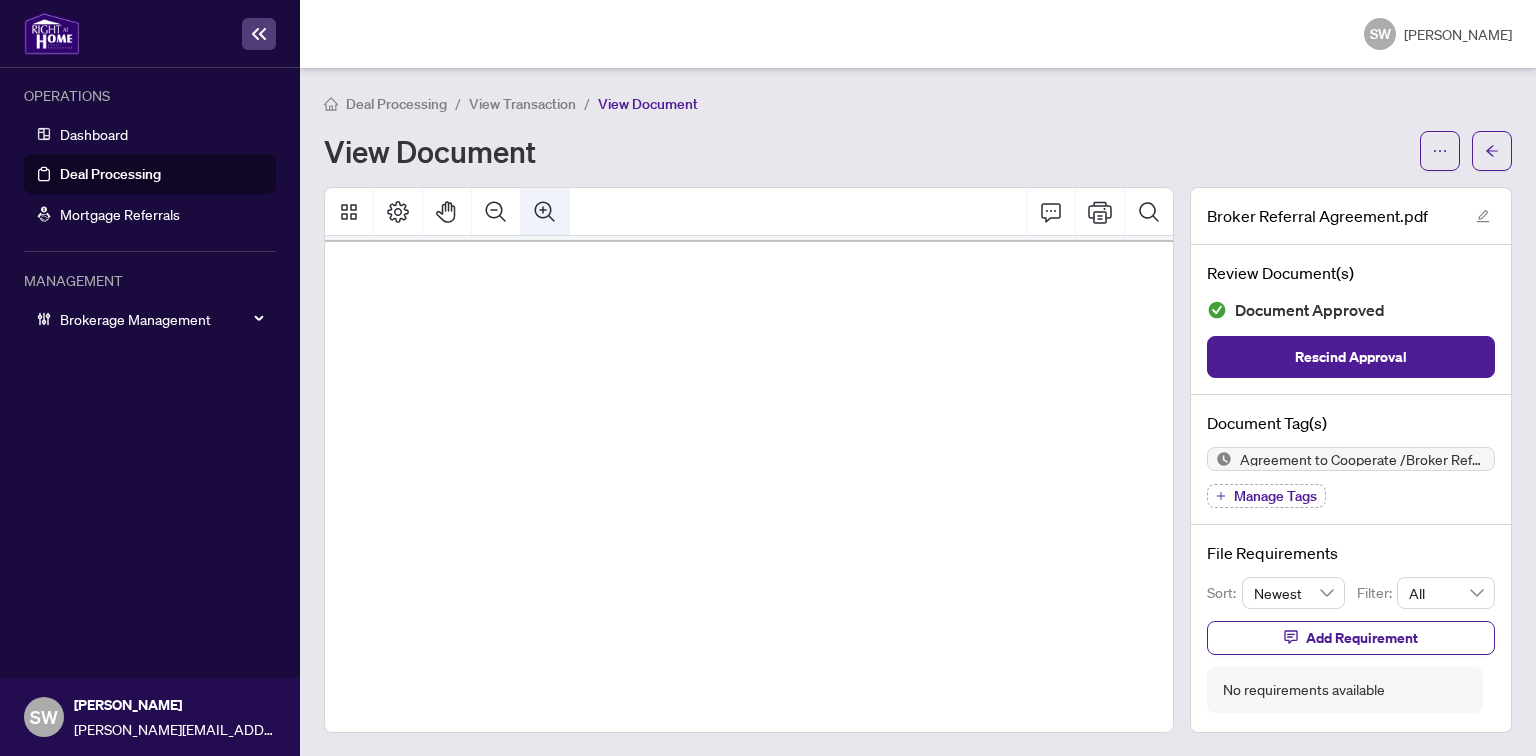 click 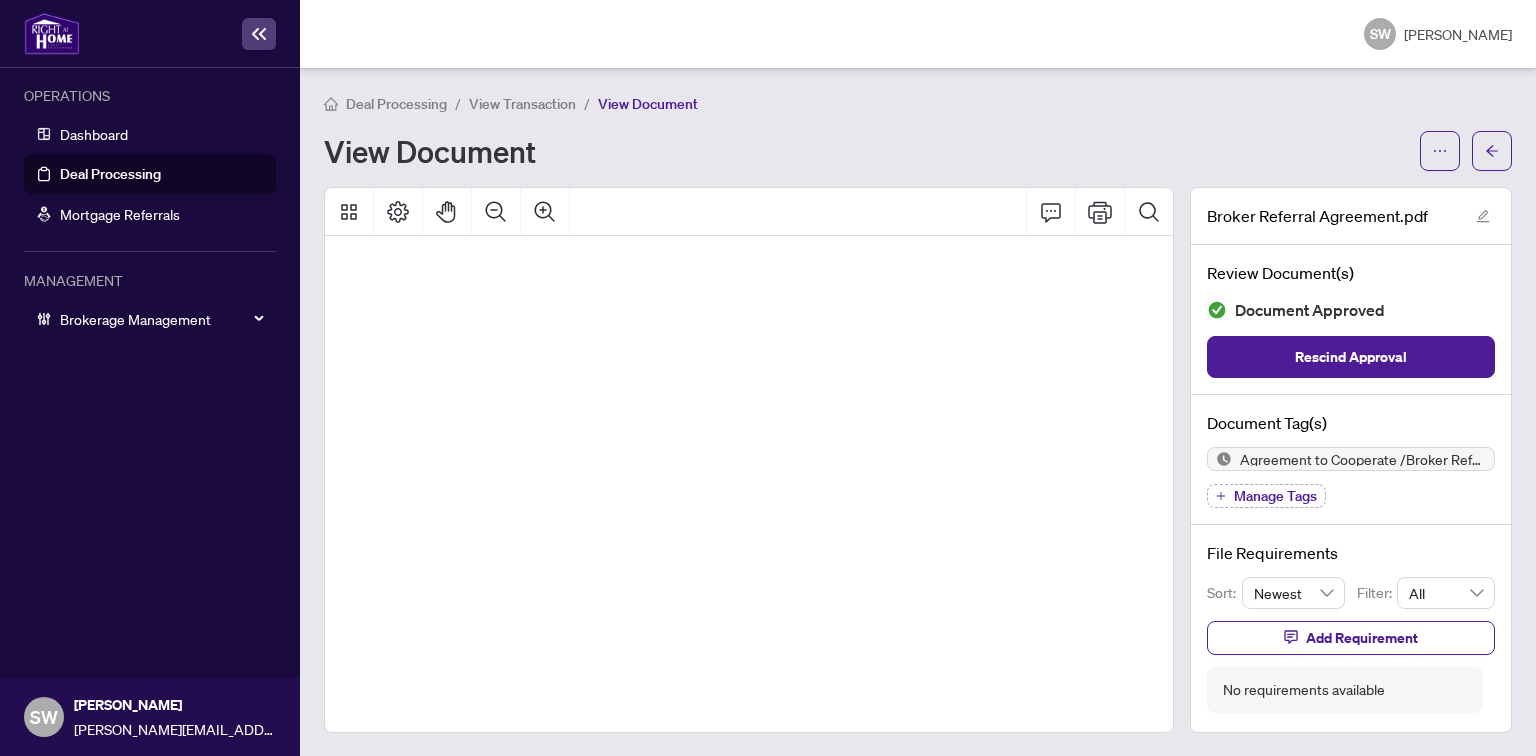 scroll, scrollTop: 748, scrollLeft: 348, axis: both 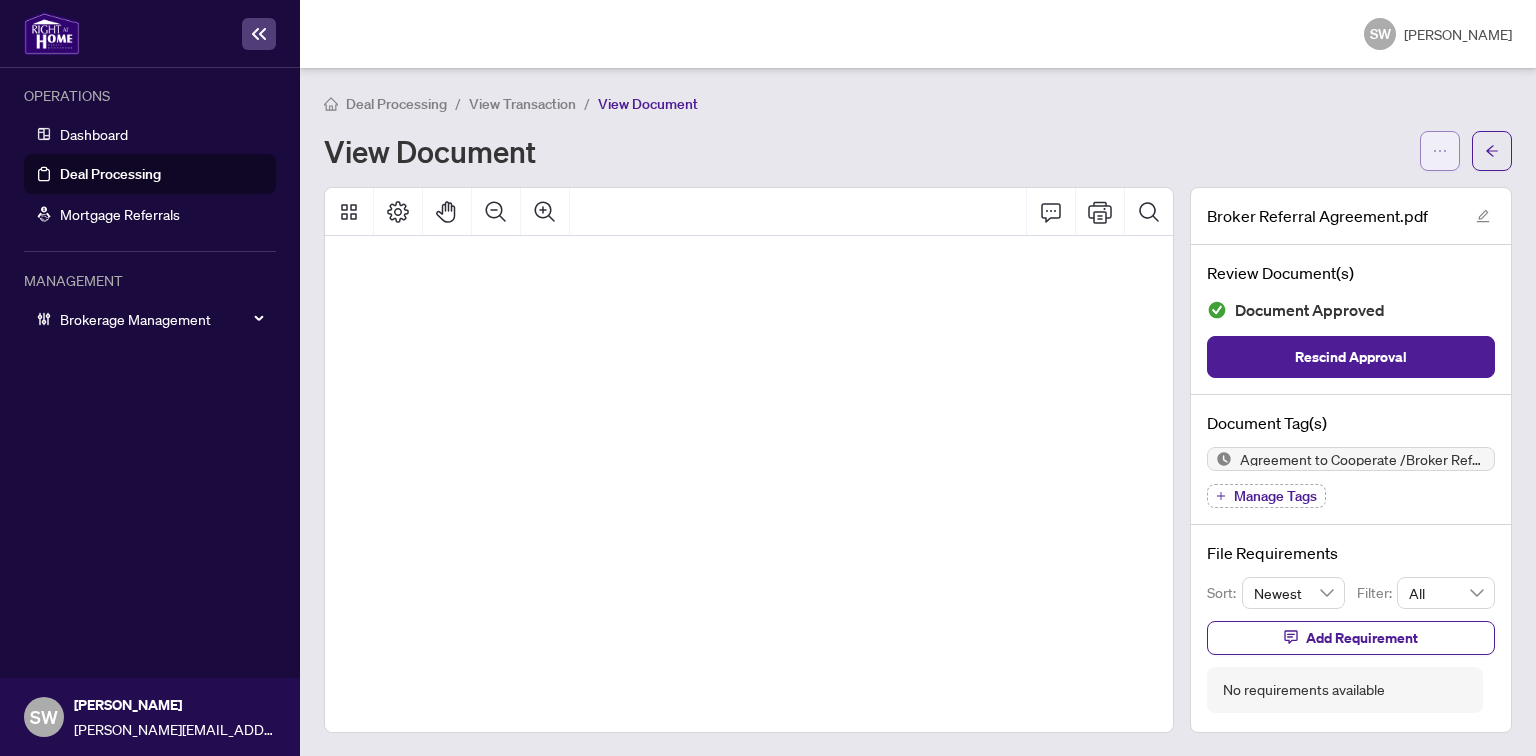 click 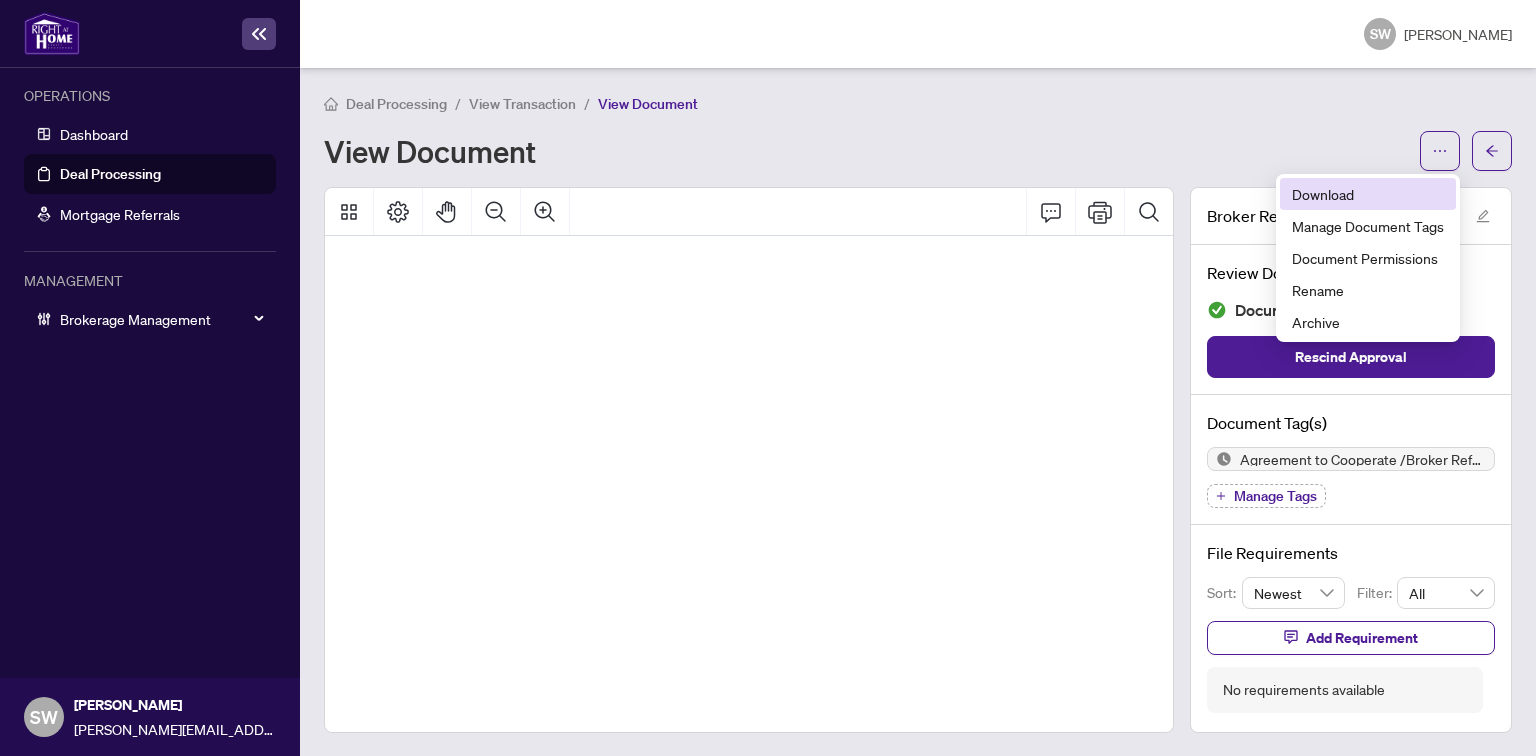 click on "Download" at bounding box center (1368, 194) 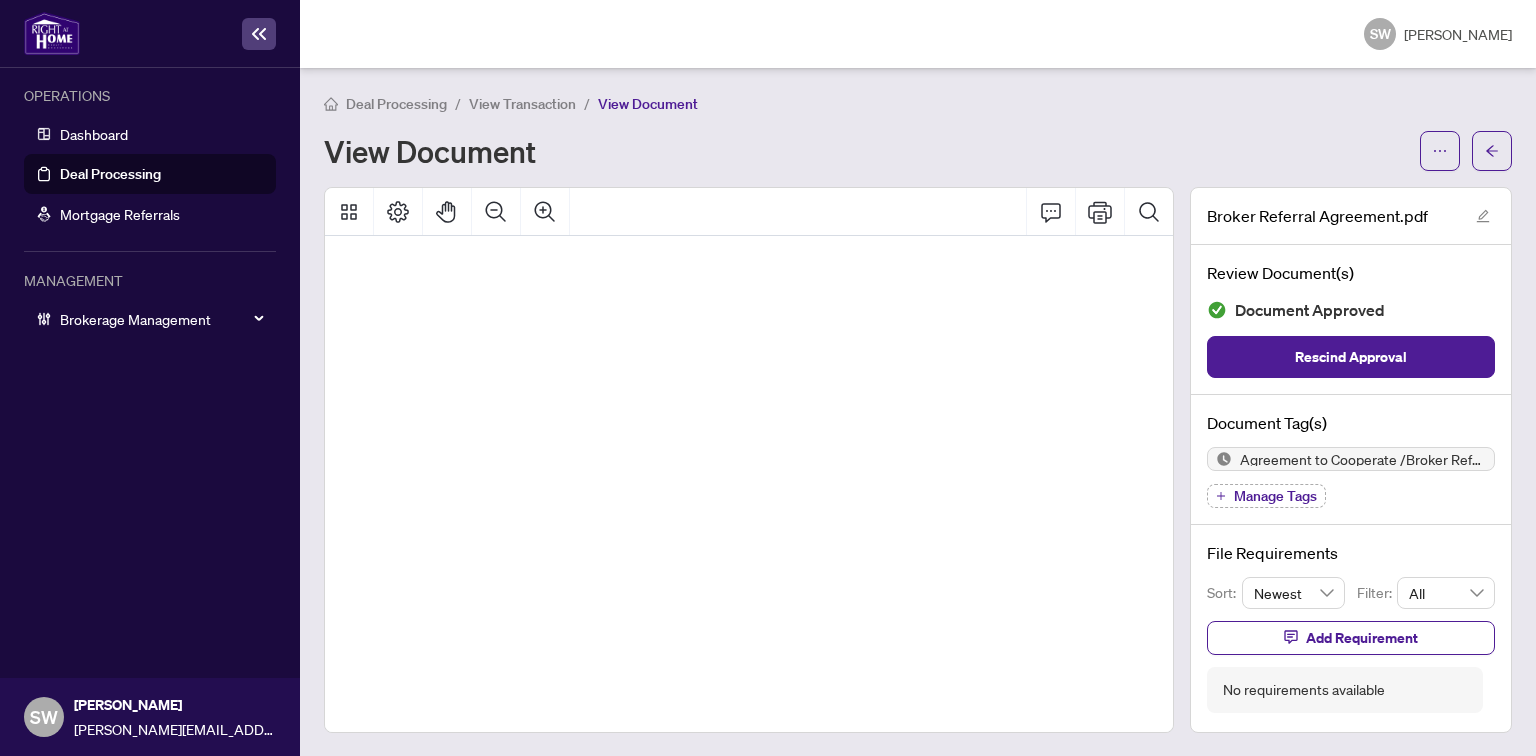 click on "View Transaction" at bounding box center (522, 104) 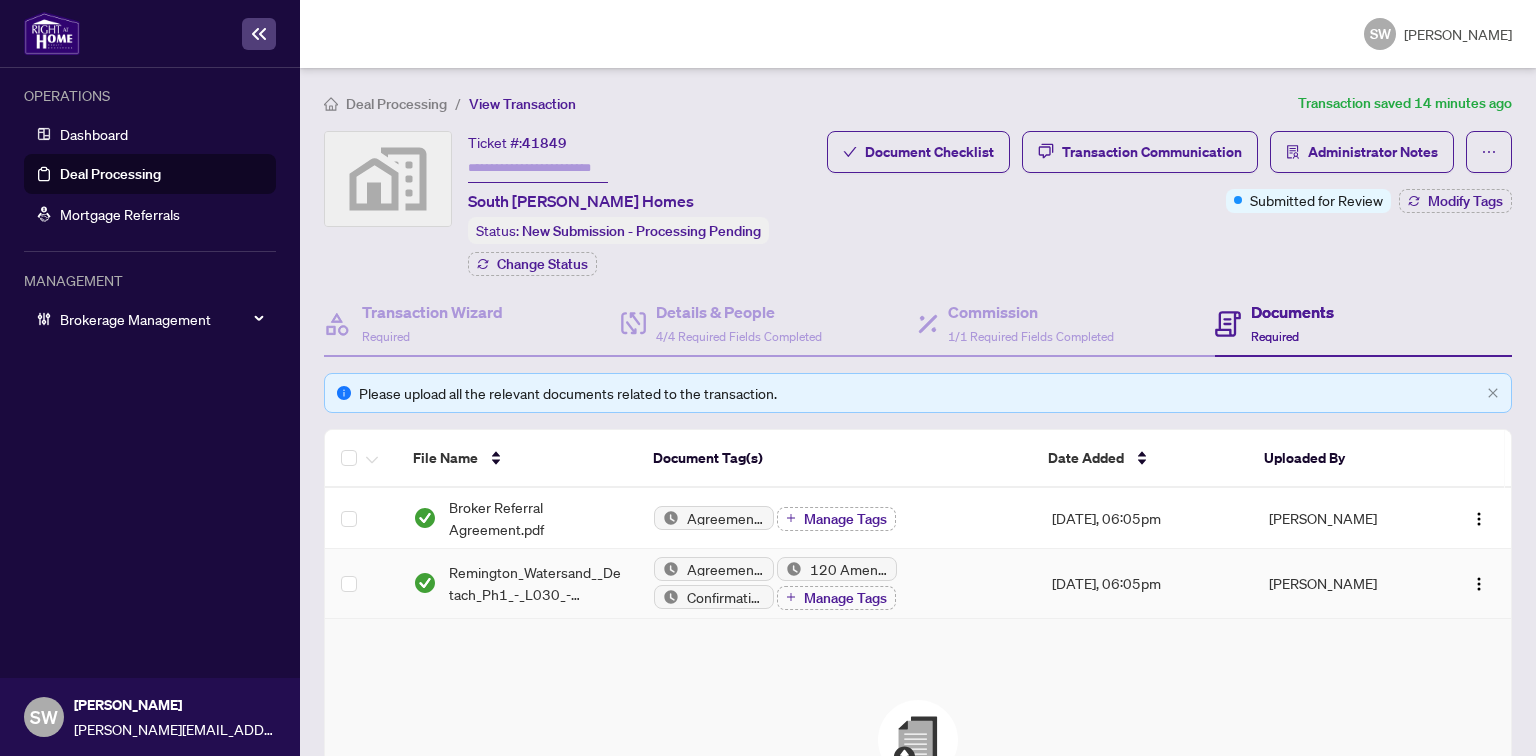 click on "Remington_Watersand__Detach_Ph1_-_L030_-_Uzma.pdf" at bounding box center (535, 583) 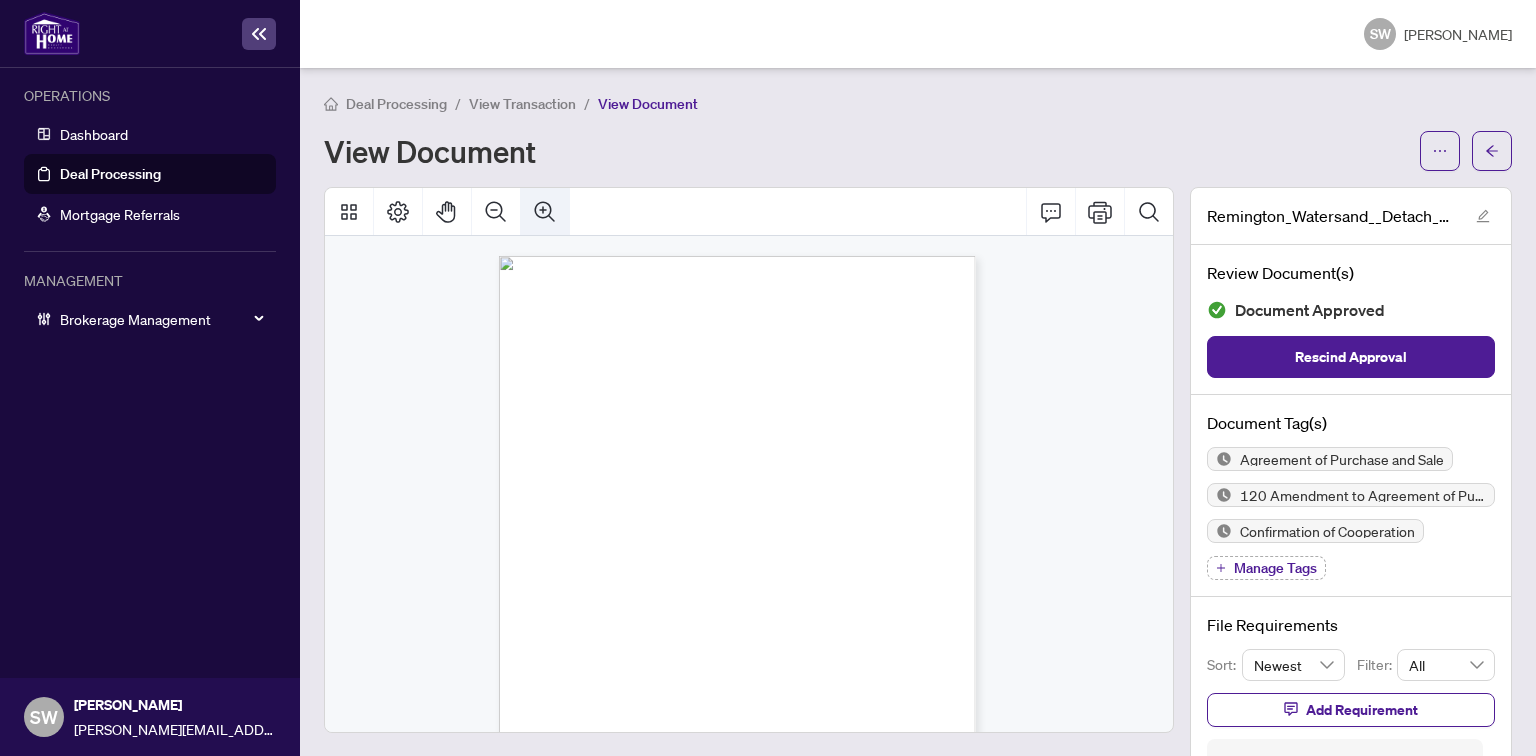 click 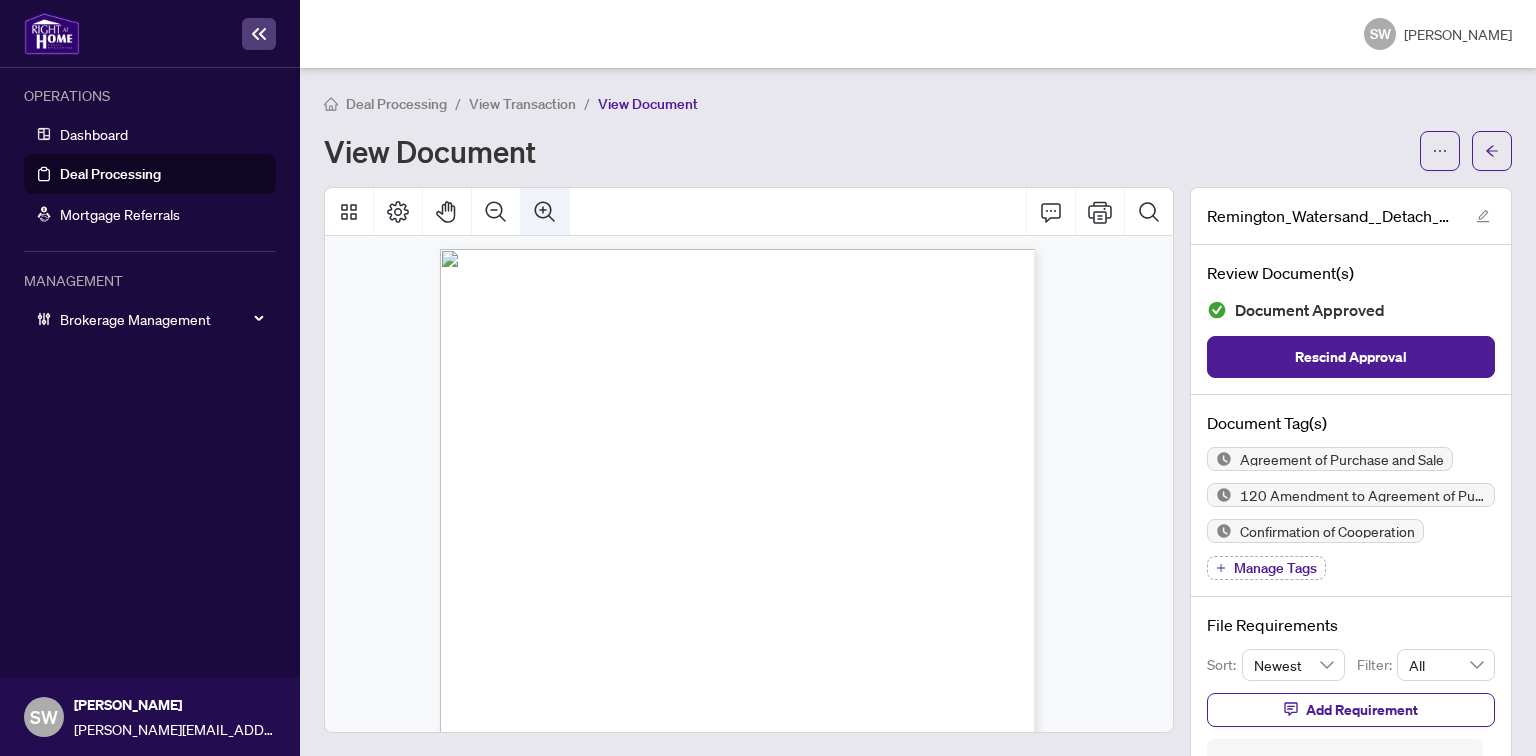 click 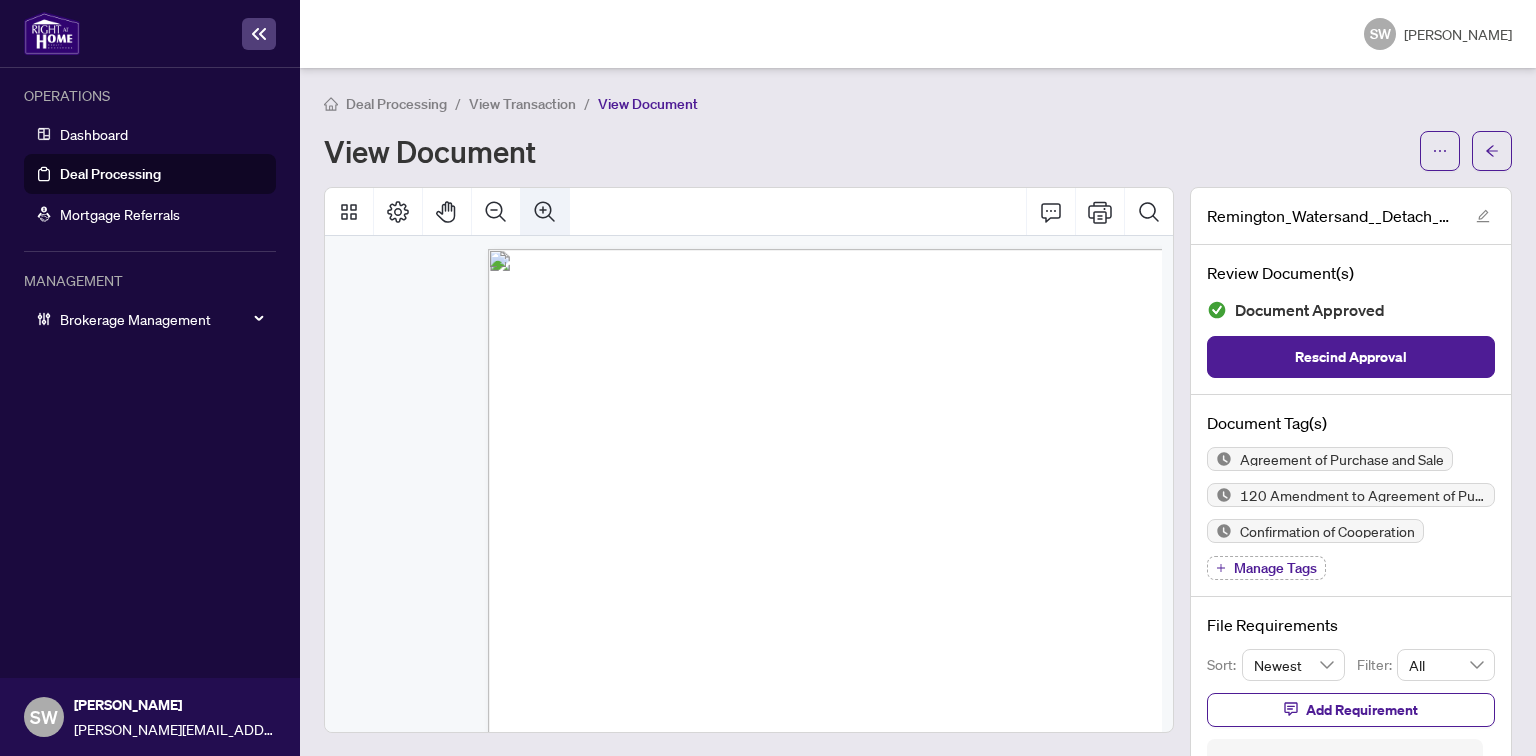 scroll, scrollTop: 16, scrollLeft: 220, axis: both 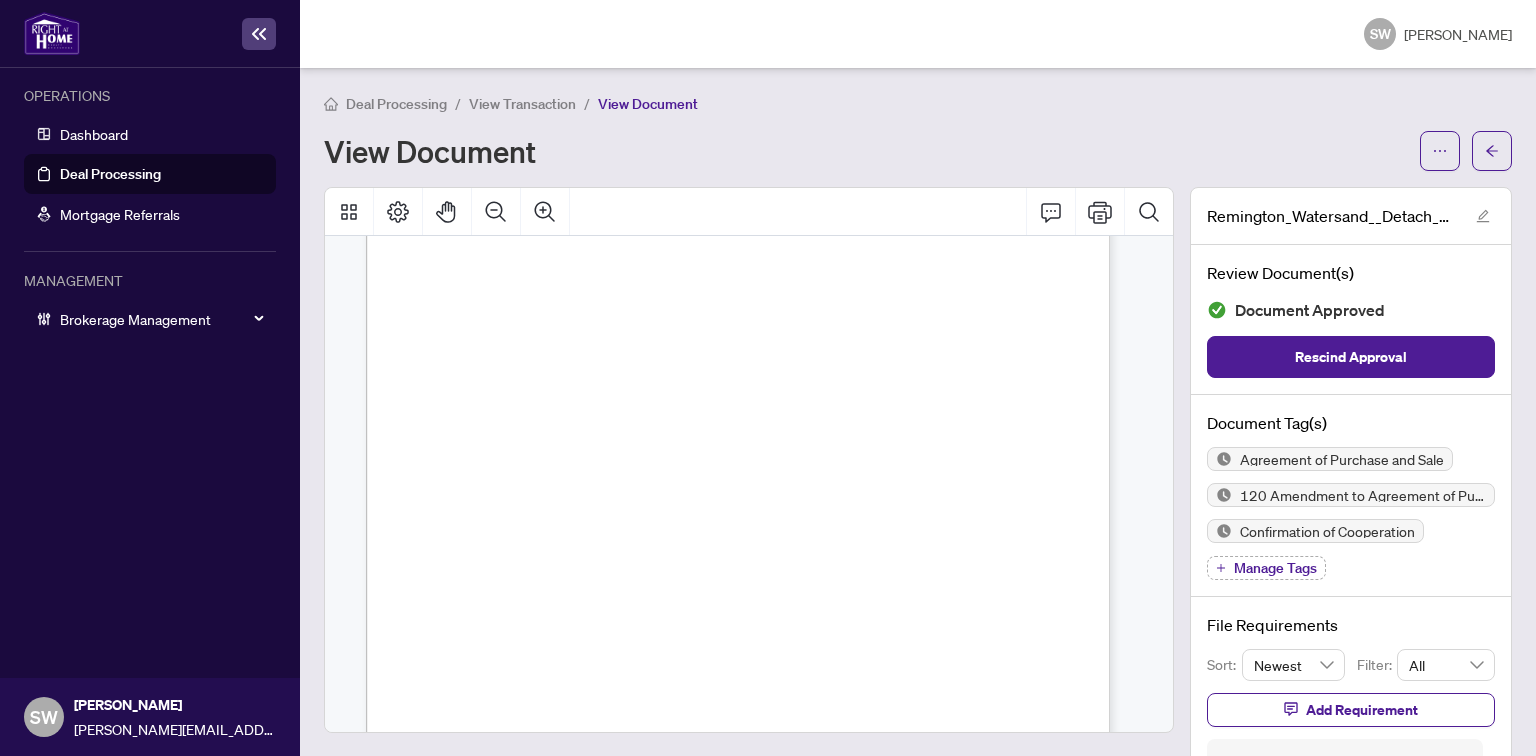 click on "View Transaction" at bounding box center (522, 104) 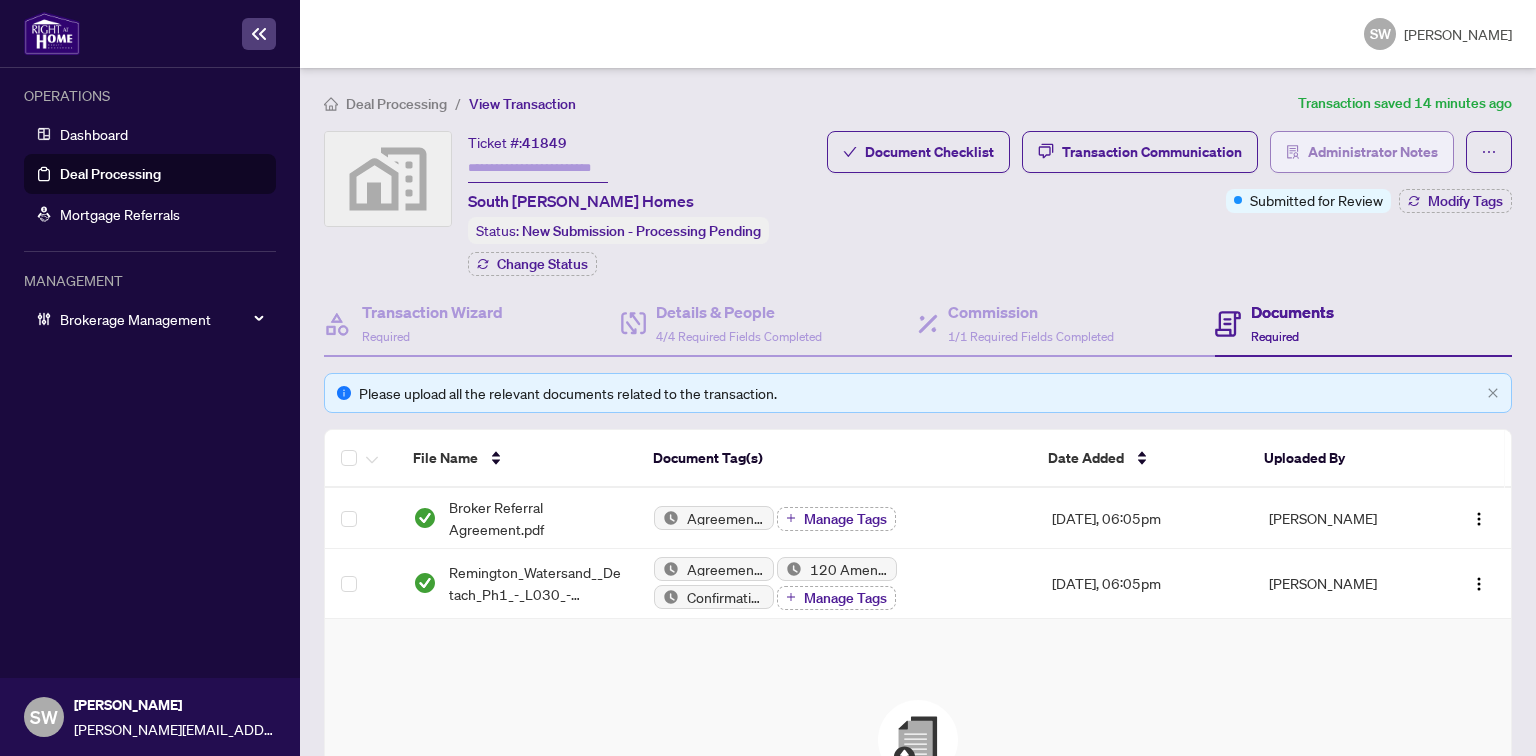 click on "Administrator Notes" at bounding box center (1373, 152) 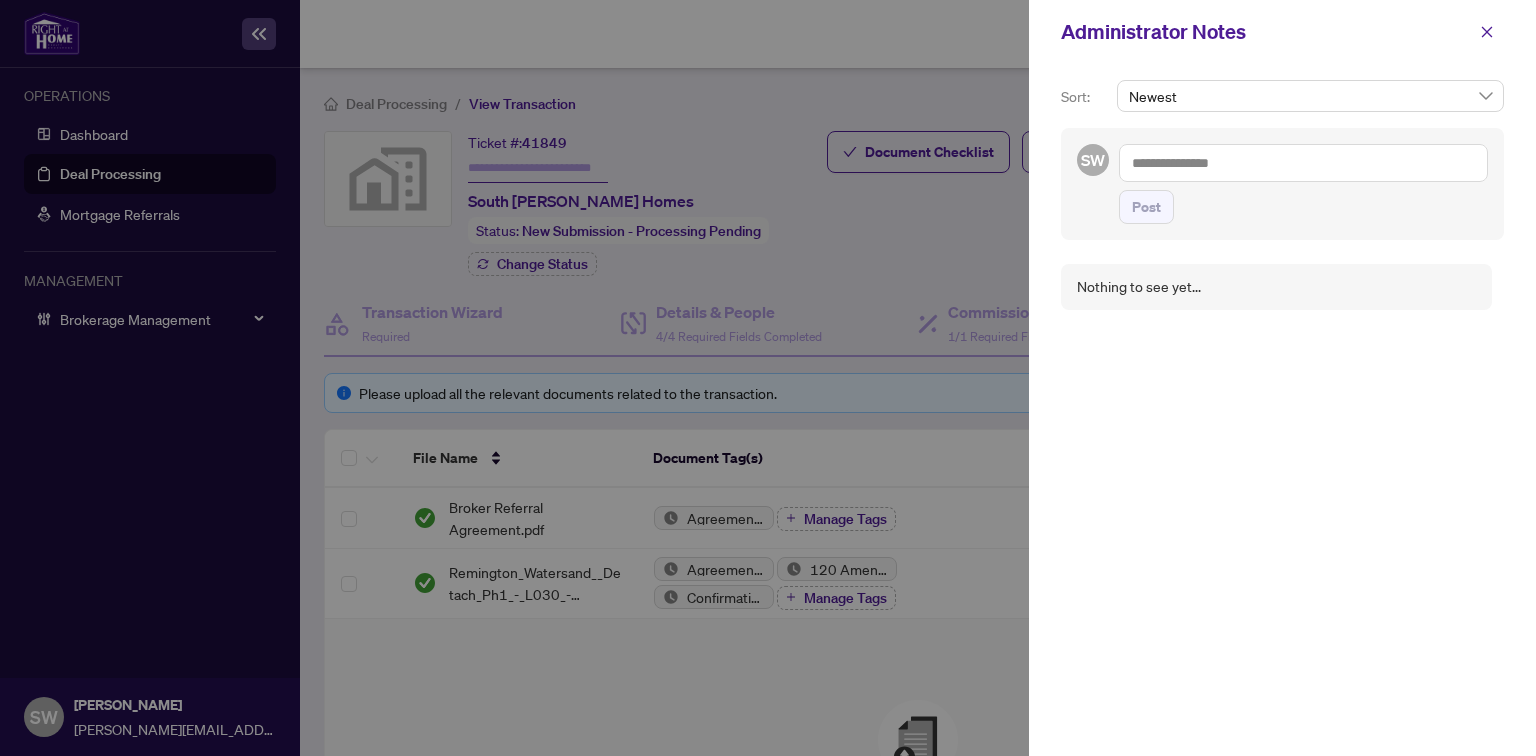 click at bounding box center [1303, 163] 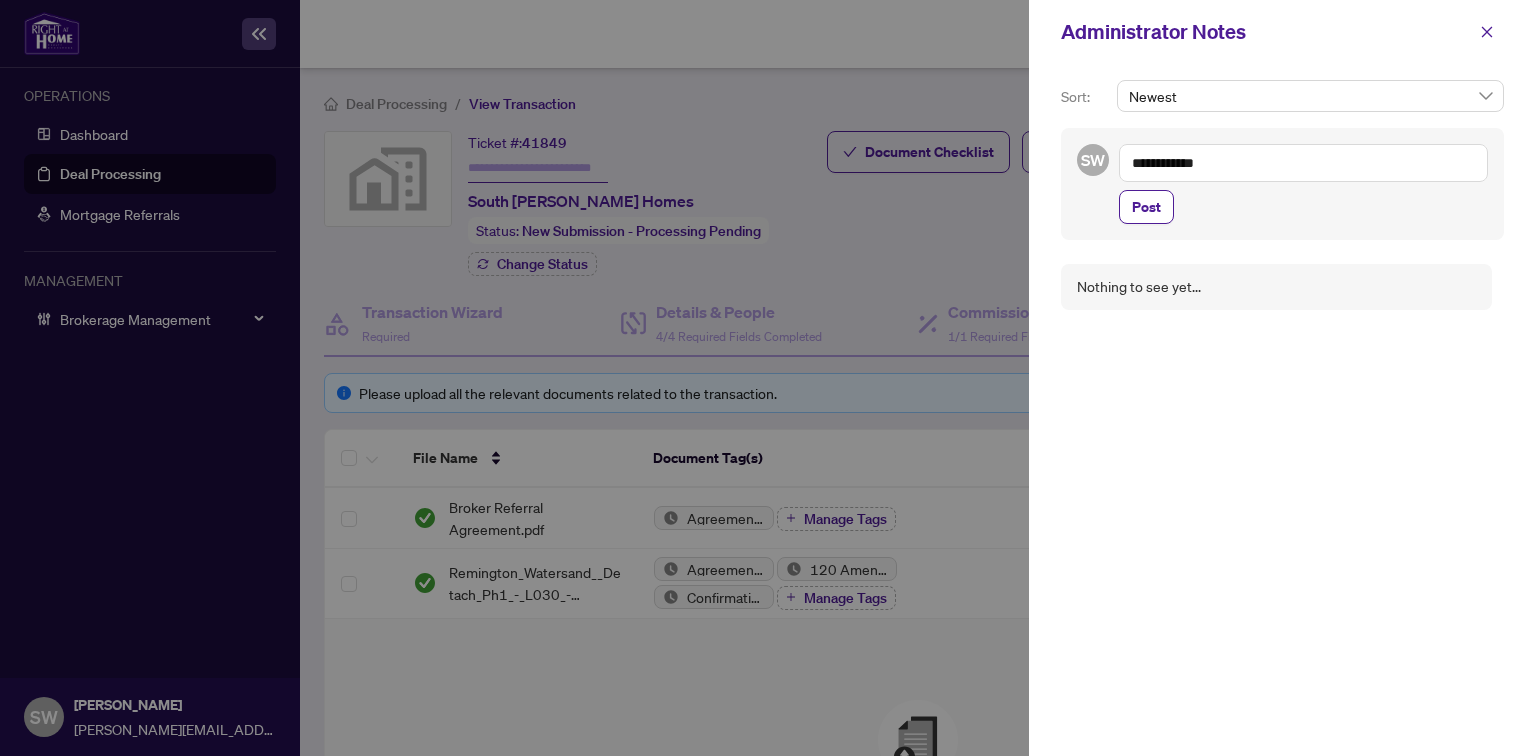 paste on "**********" 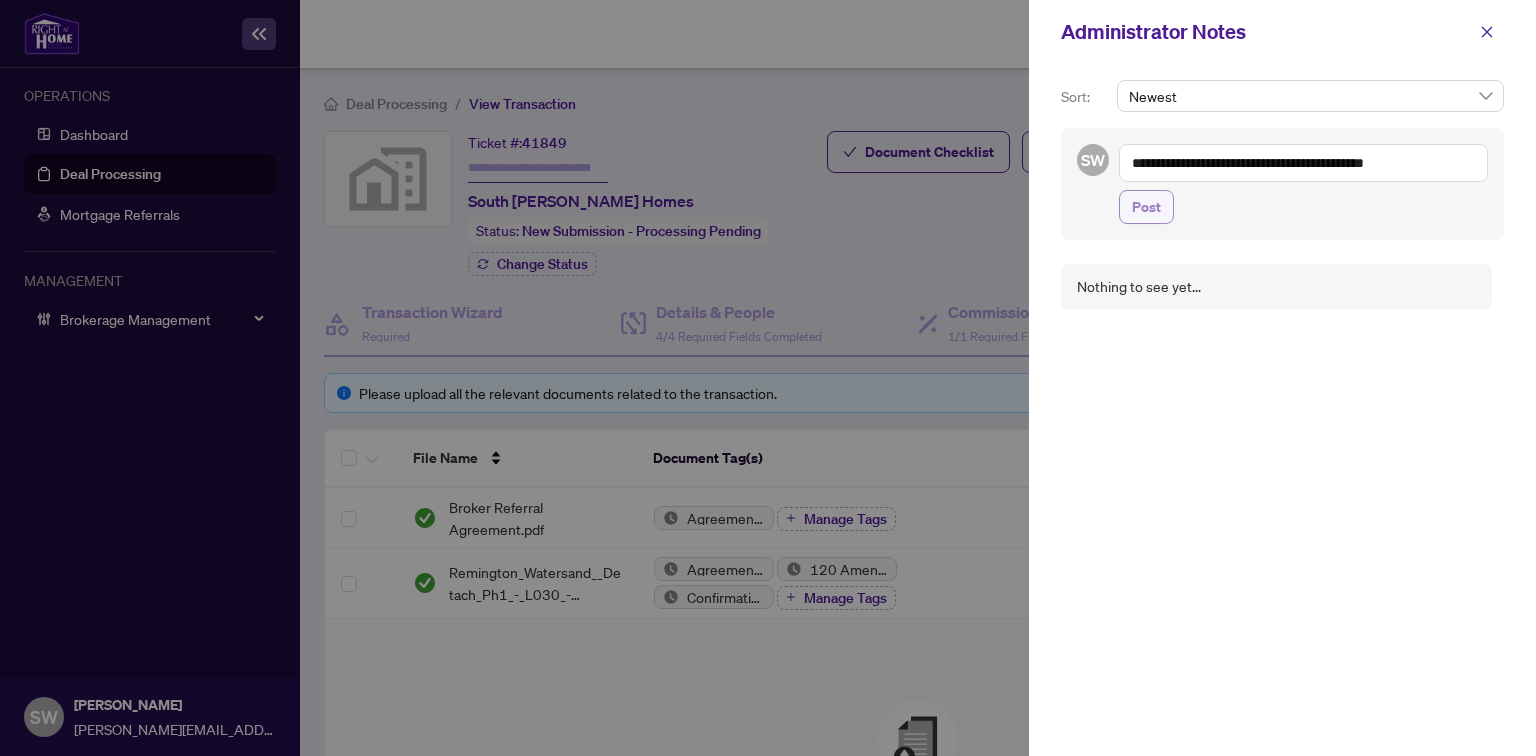 type on "**********" 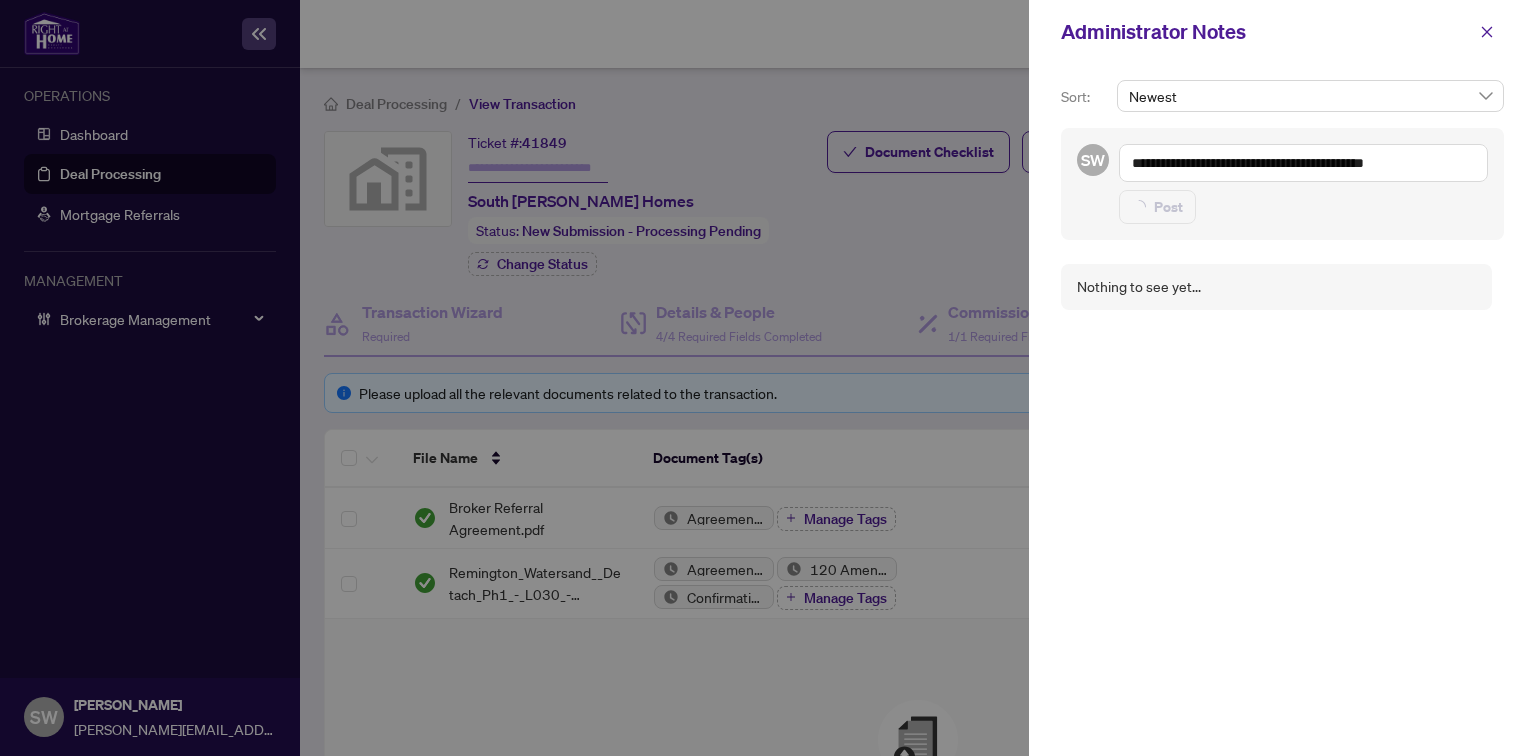 type 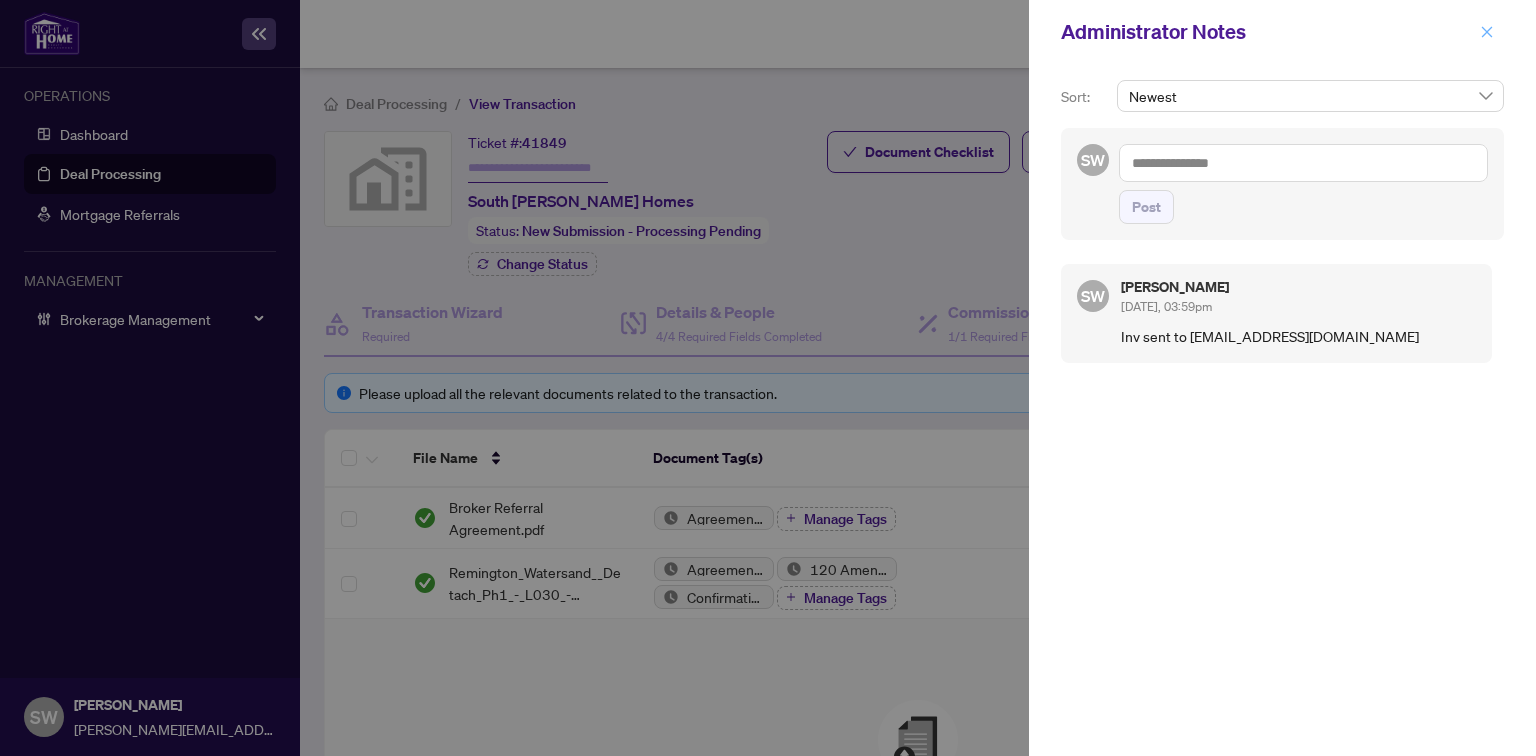 click 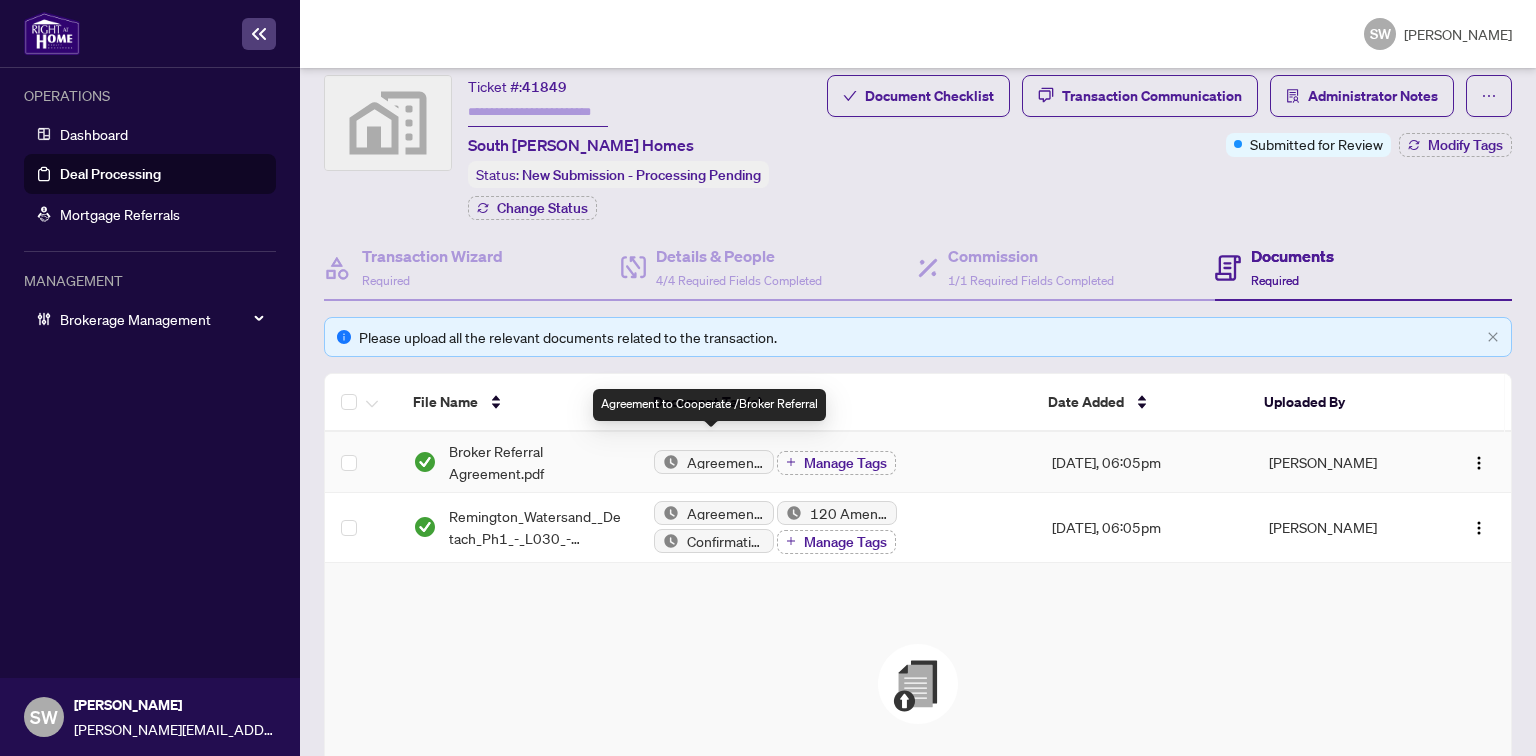 scroll, scrollTop: 80, scrollLeft: 0, axis: vertical 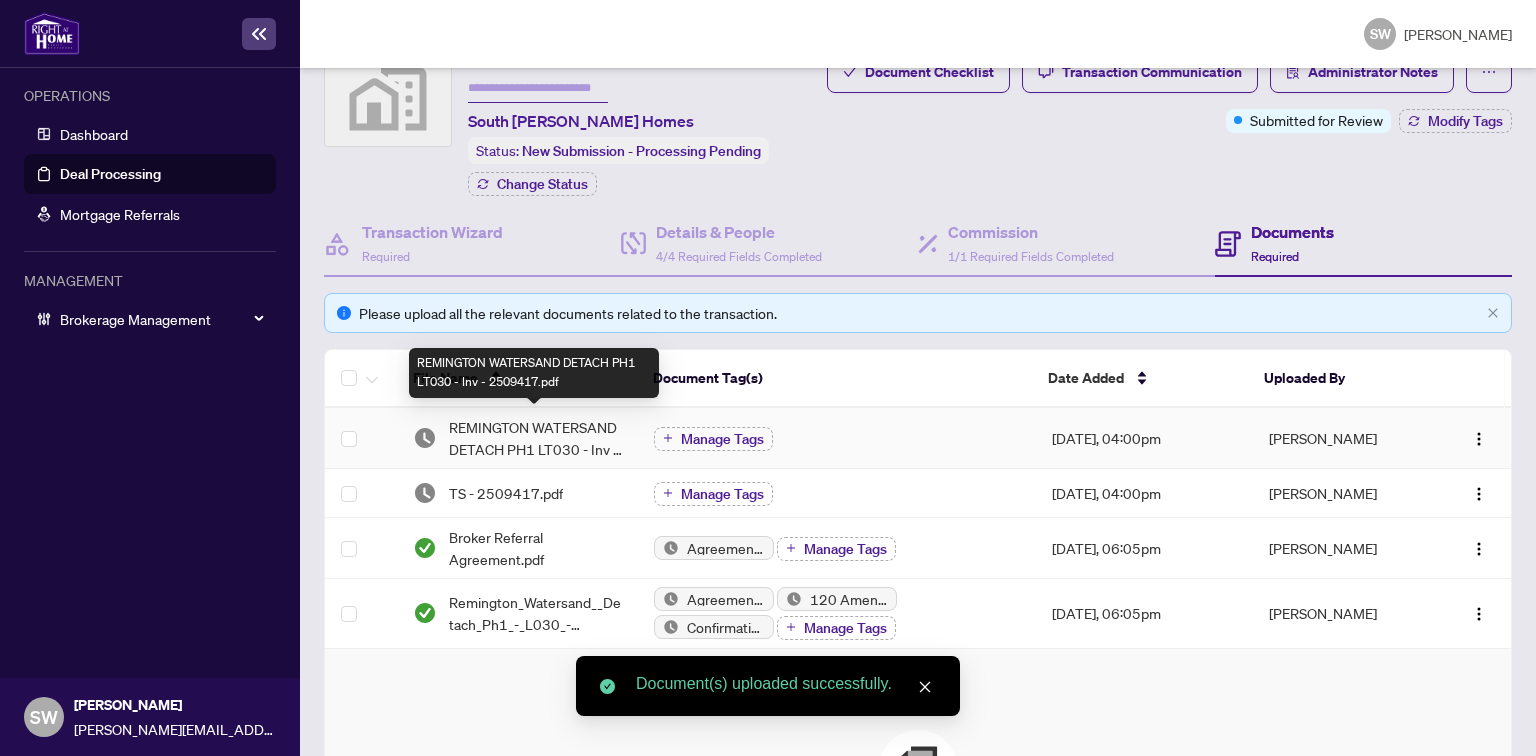 click on "REMINGTON WATERSAND DETACH PH1 LT030 - Inv - 2509417.pdf" at bounding box center (535, 438) 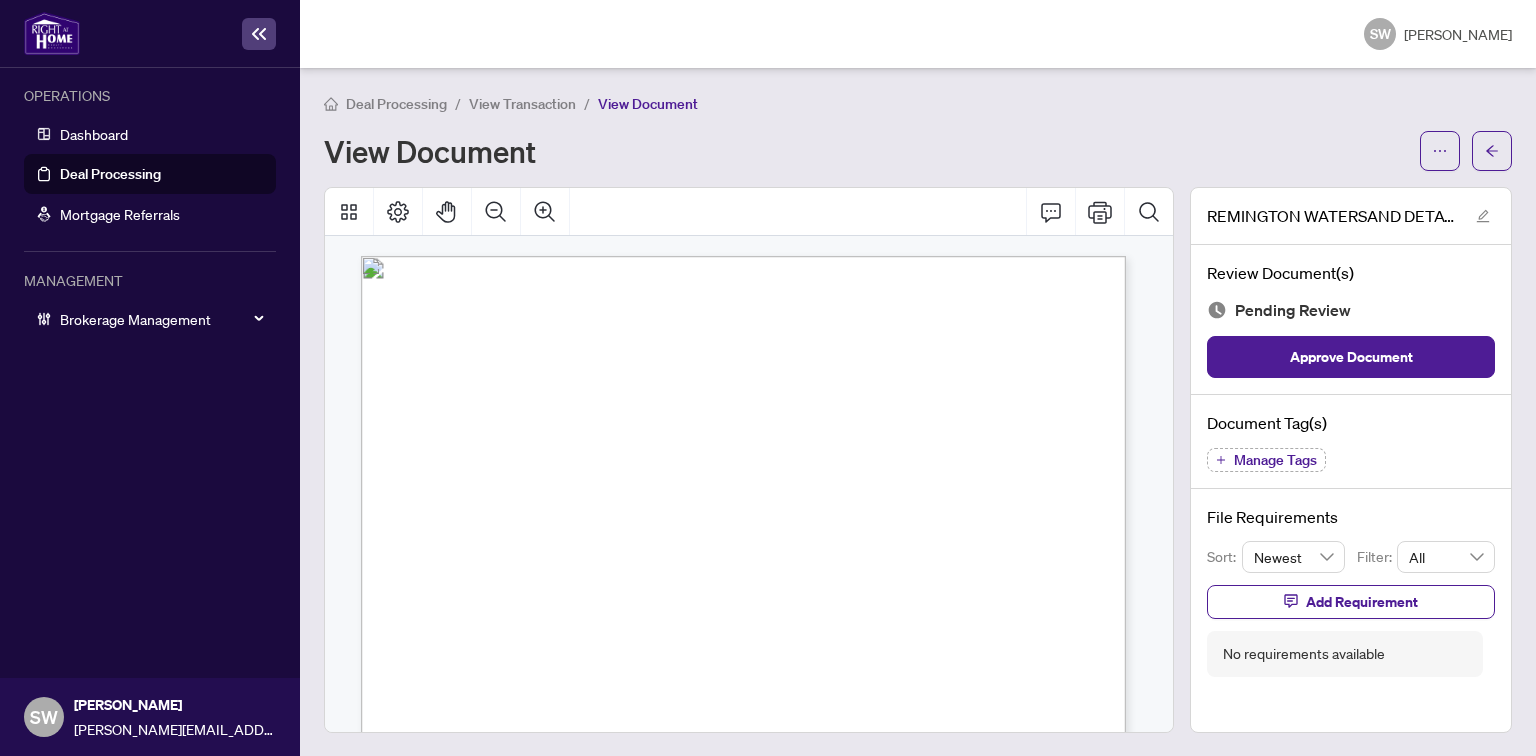 click on "Manage Tags" at bounding box center [1275, 460] 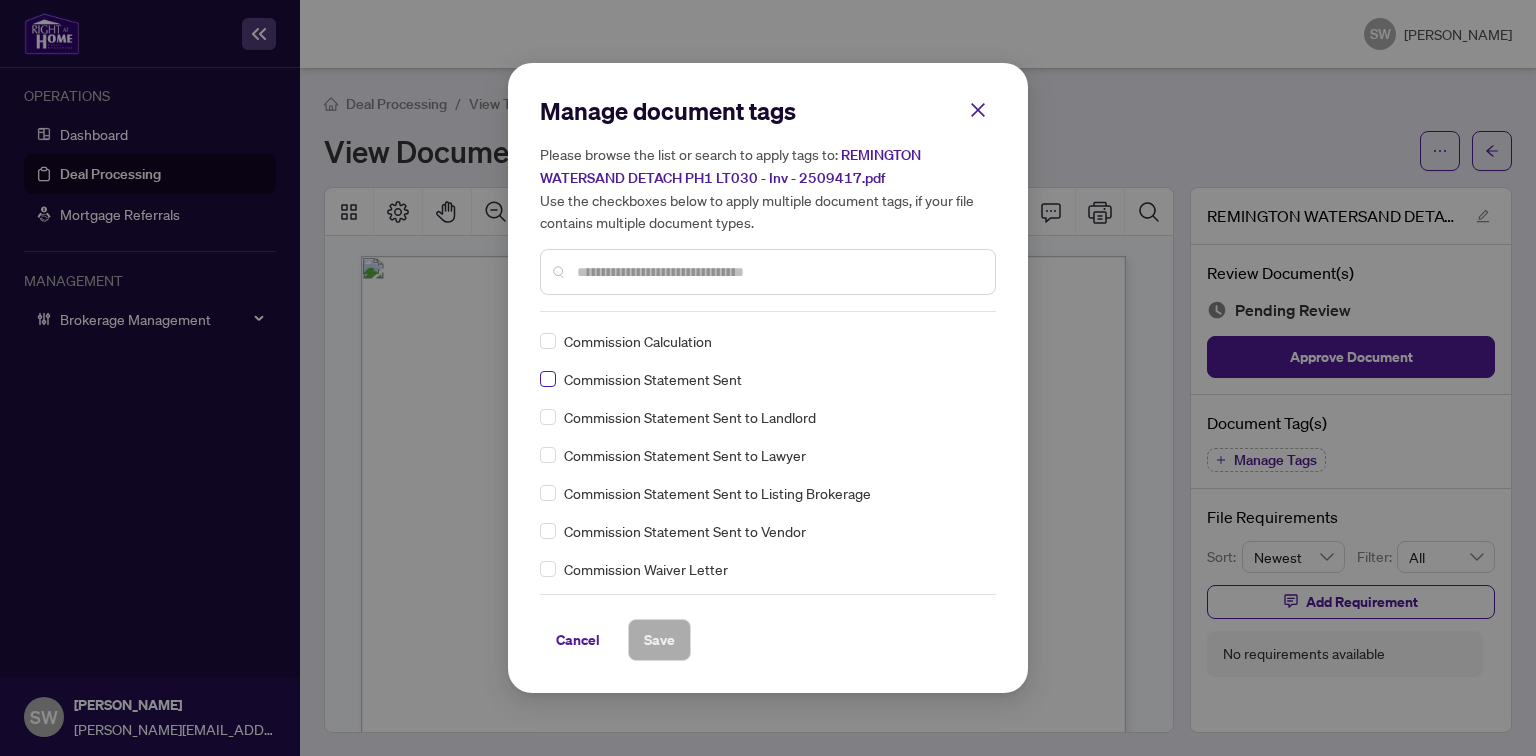 scroll, scrollTop: 880, scrollLeft: 0, axis: vertical 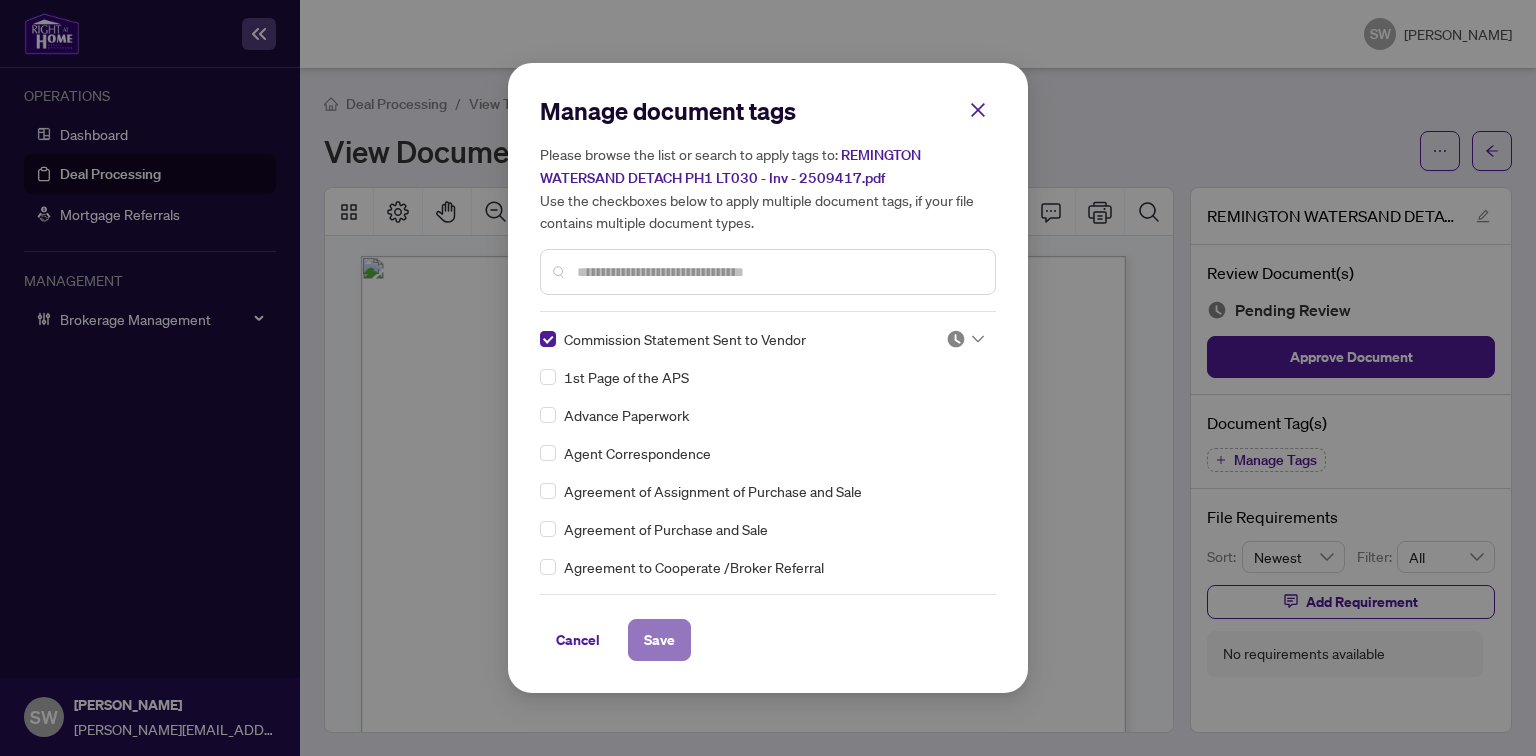 click on "Save" at bounding box center [659, 640] 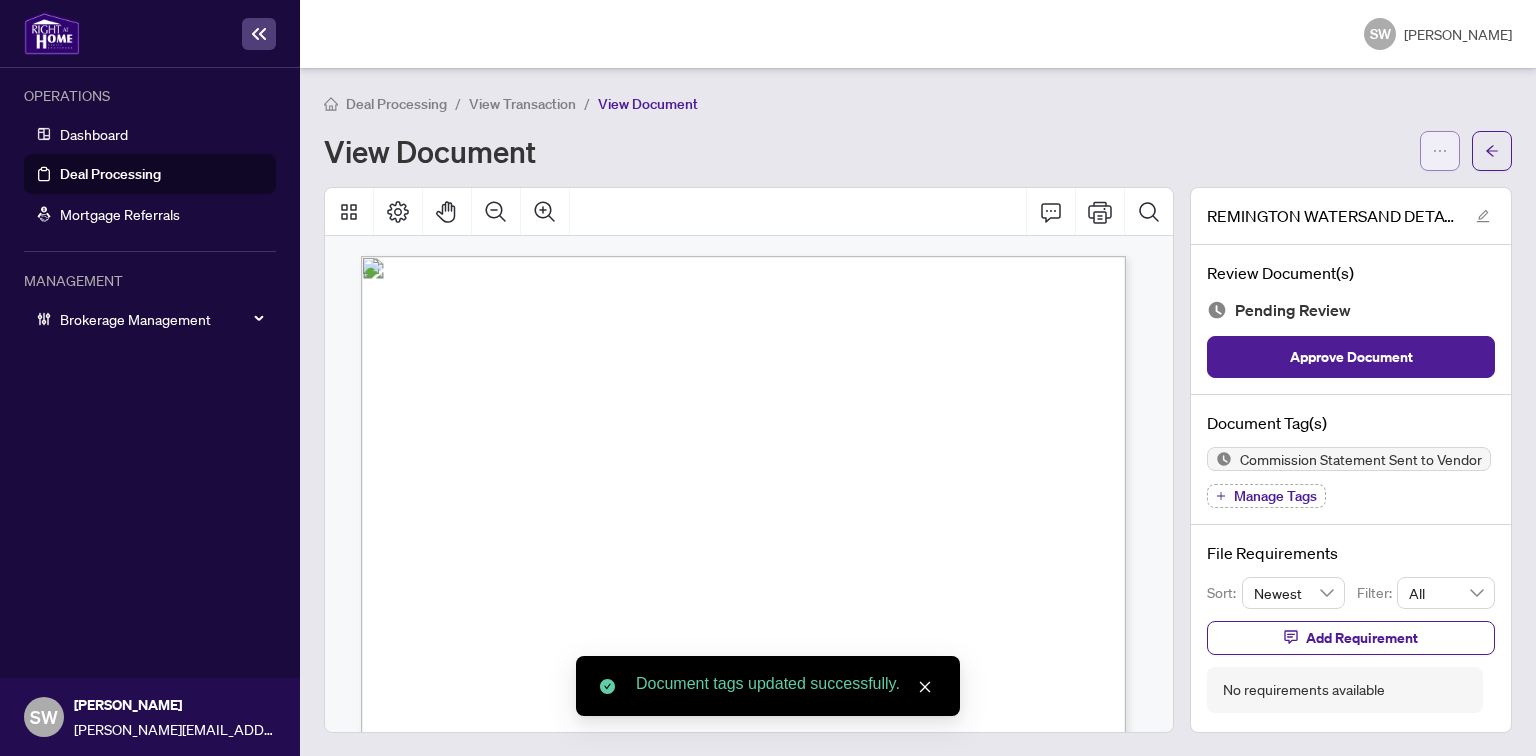 click 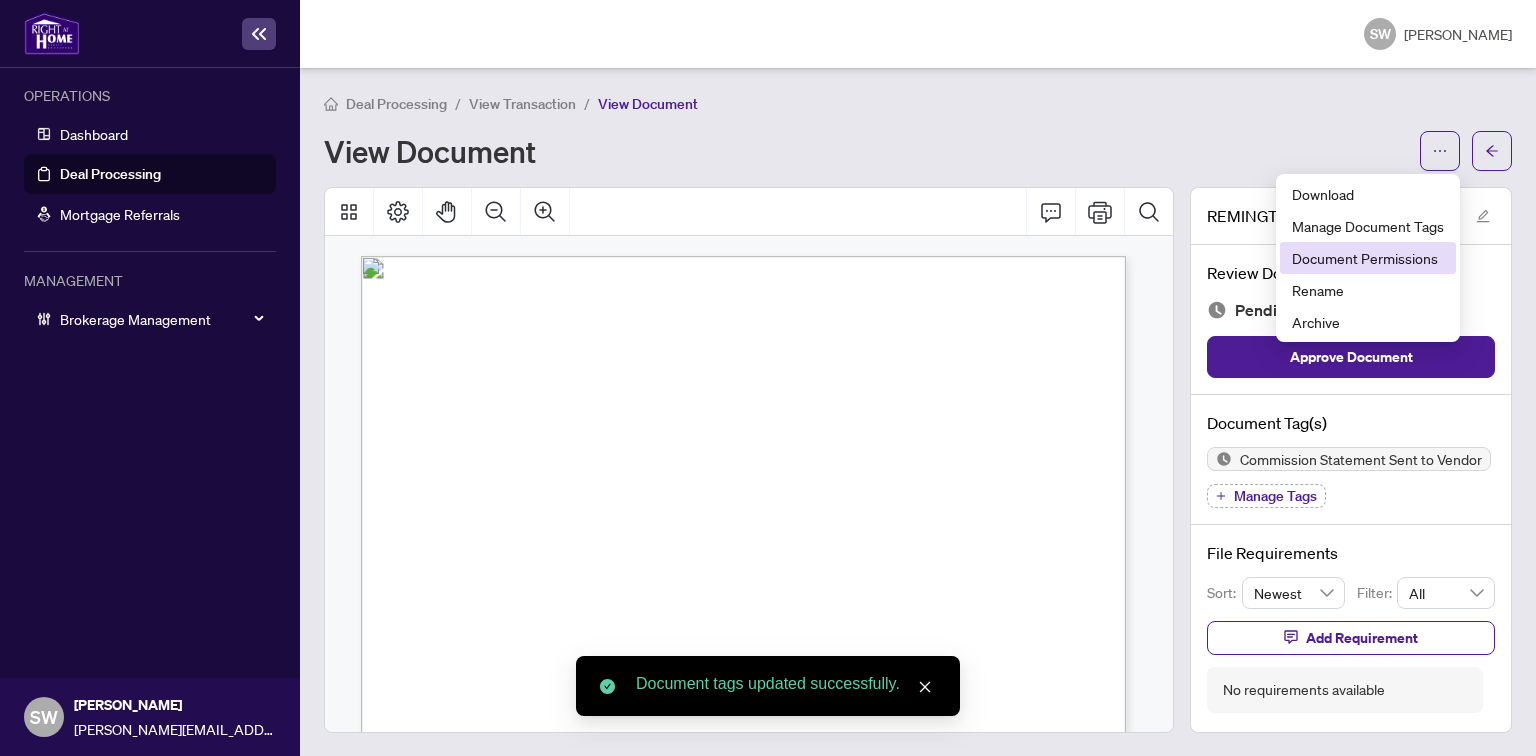 click on "Document Permissions" at bounding box center [1368, 258] 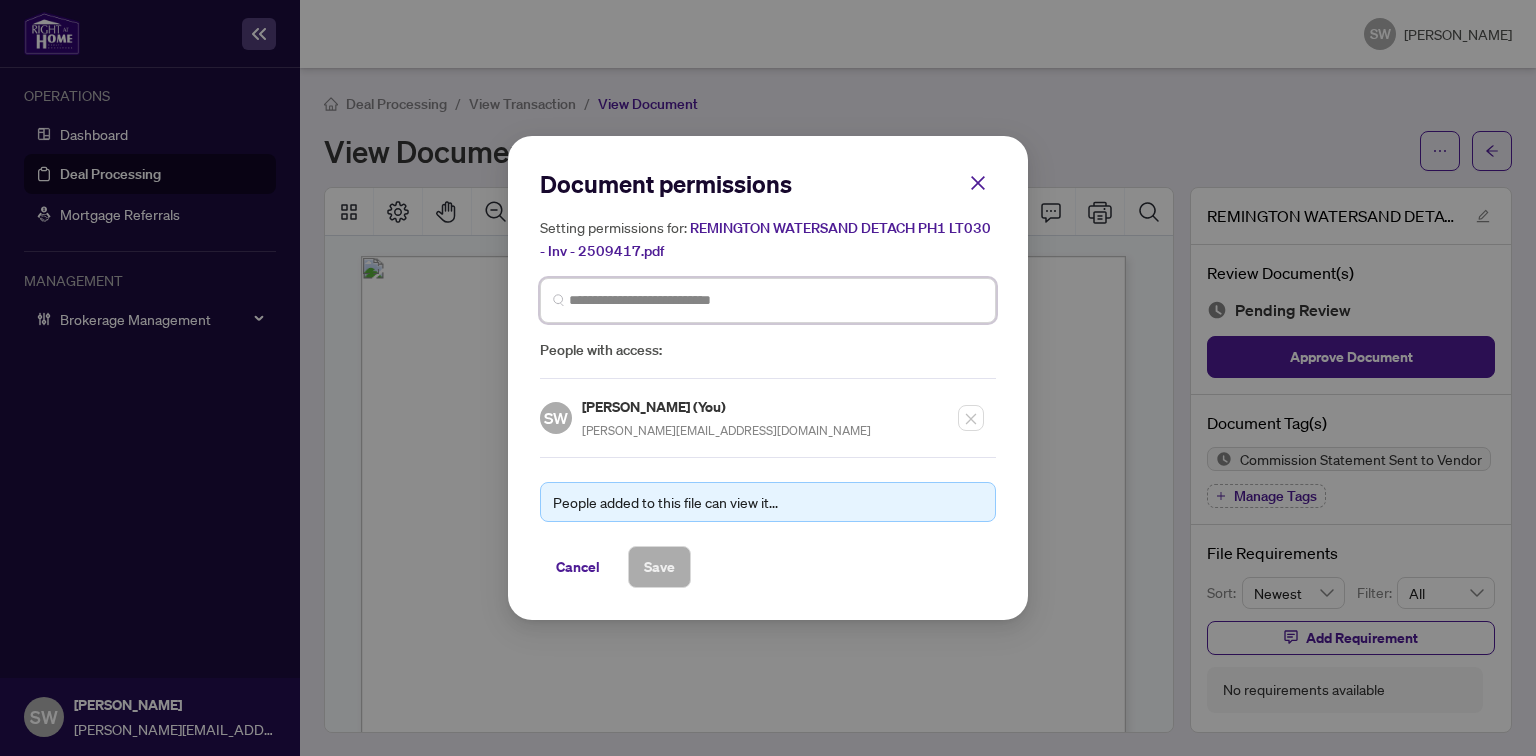 click at bounding box center [776, 300] 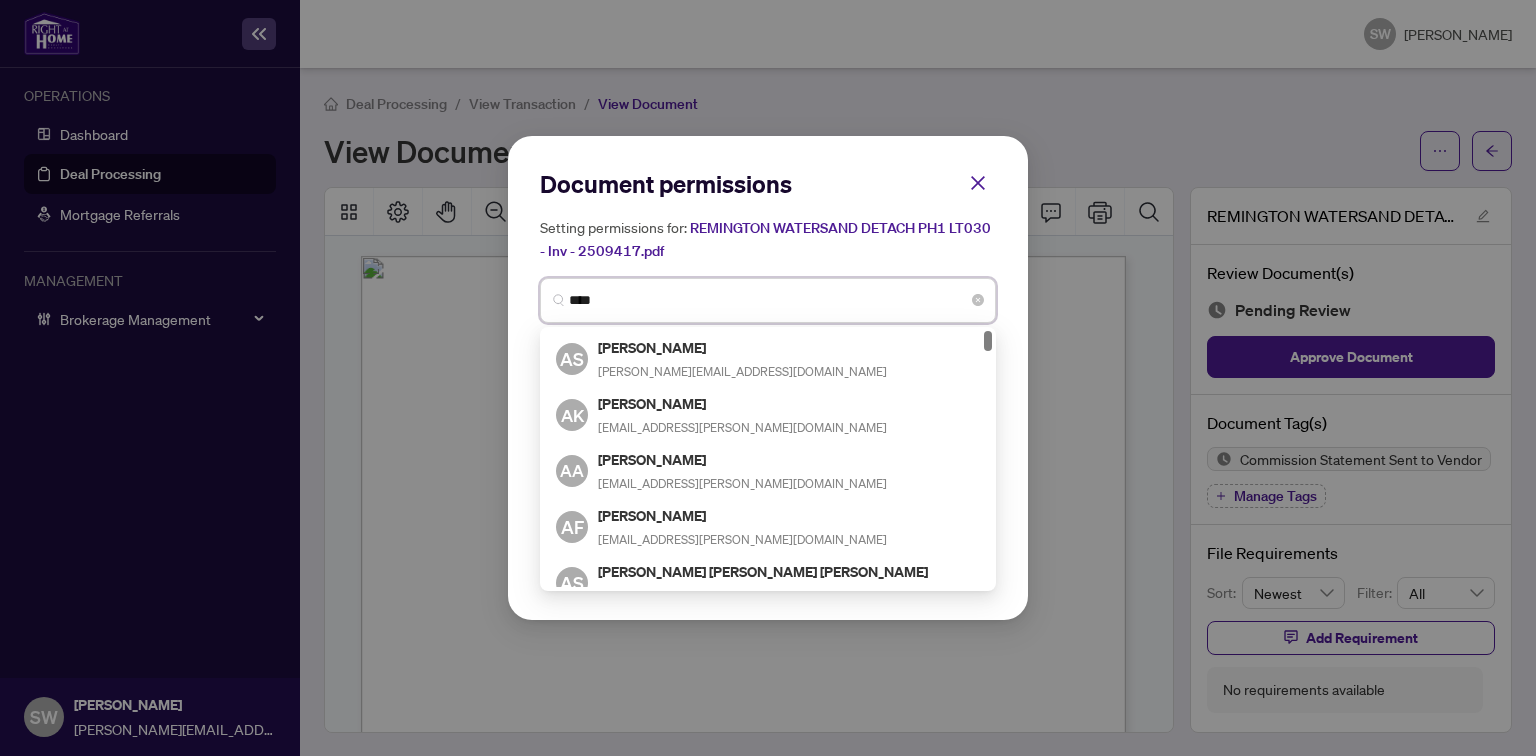 type on "*****" 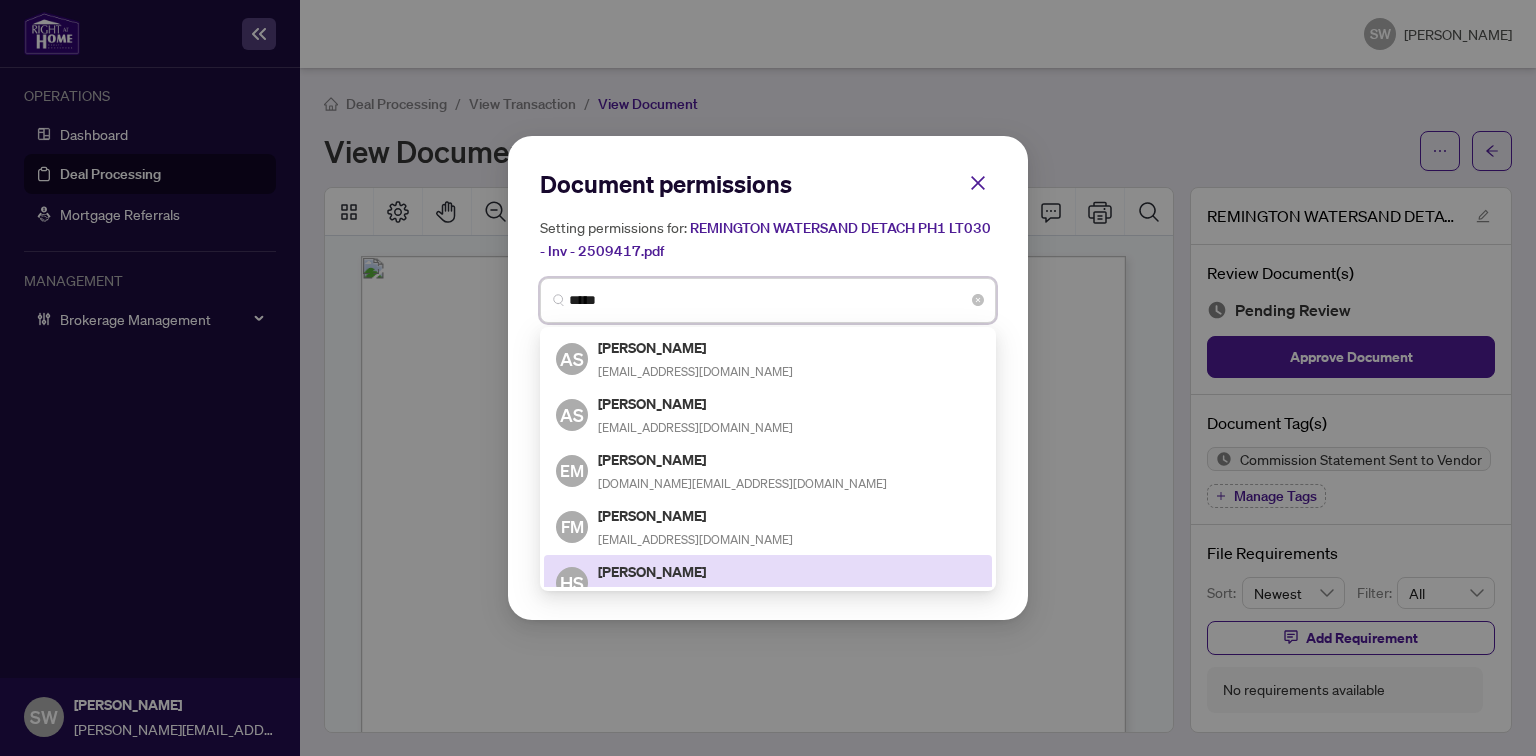 click on "[PERSON_NAME]" at bounding box center [695, 571] 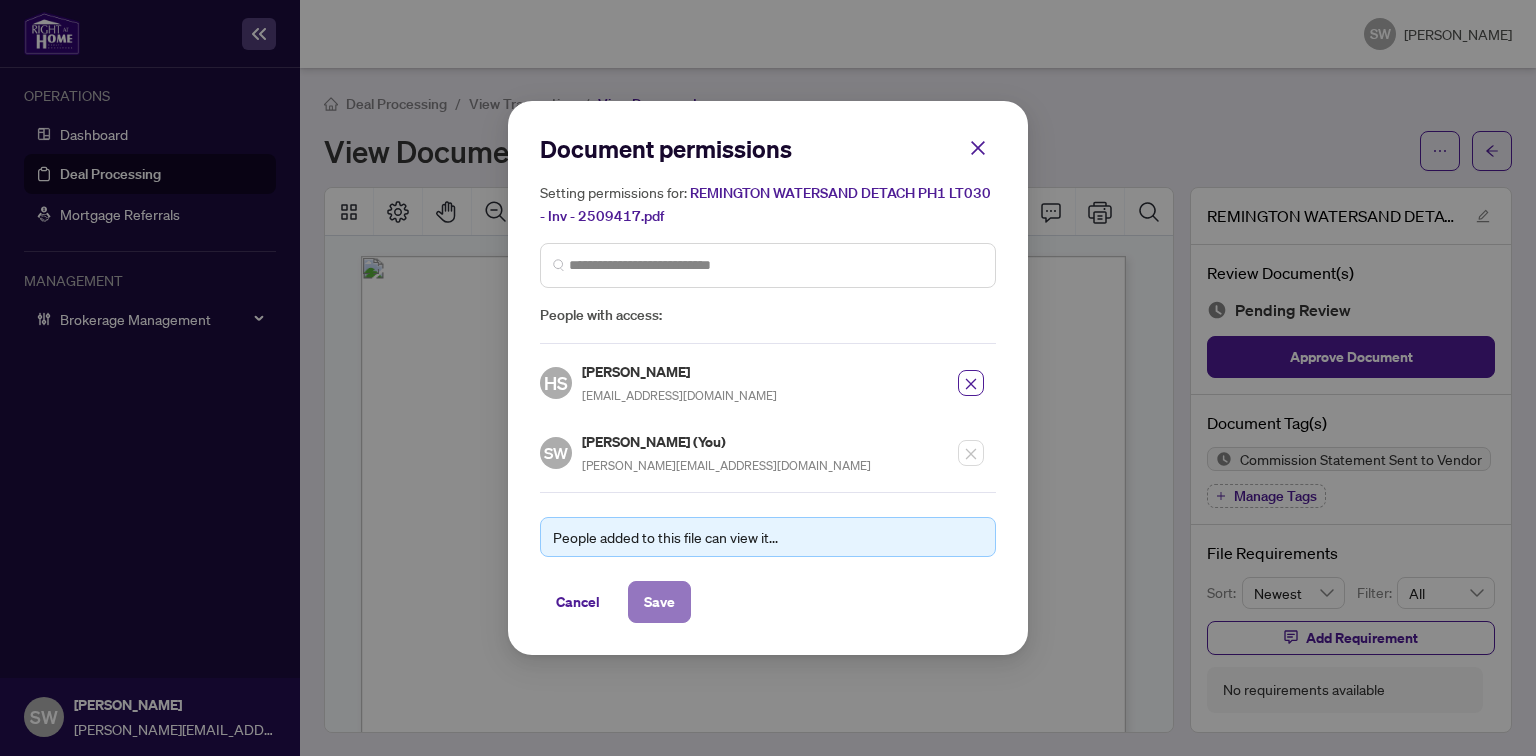 click on "Save" at bounding box center [659, 602] 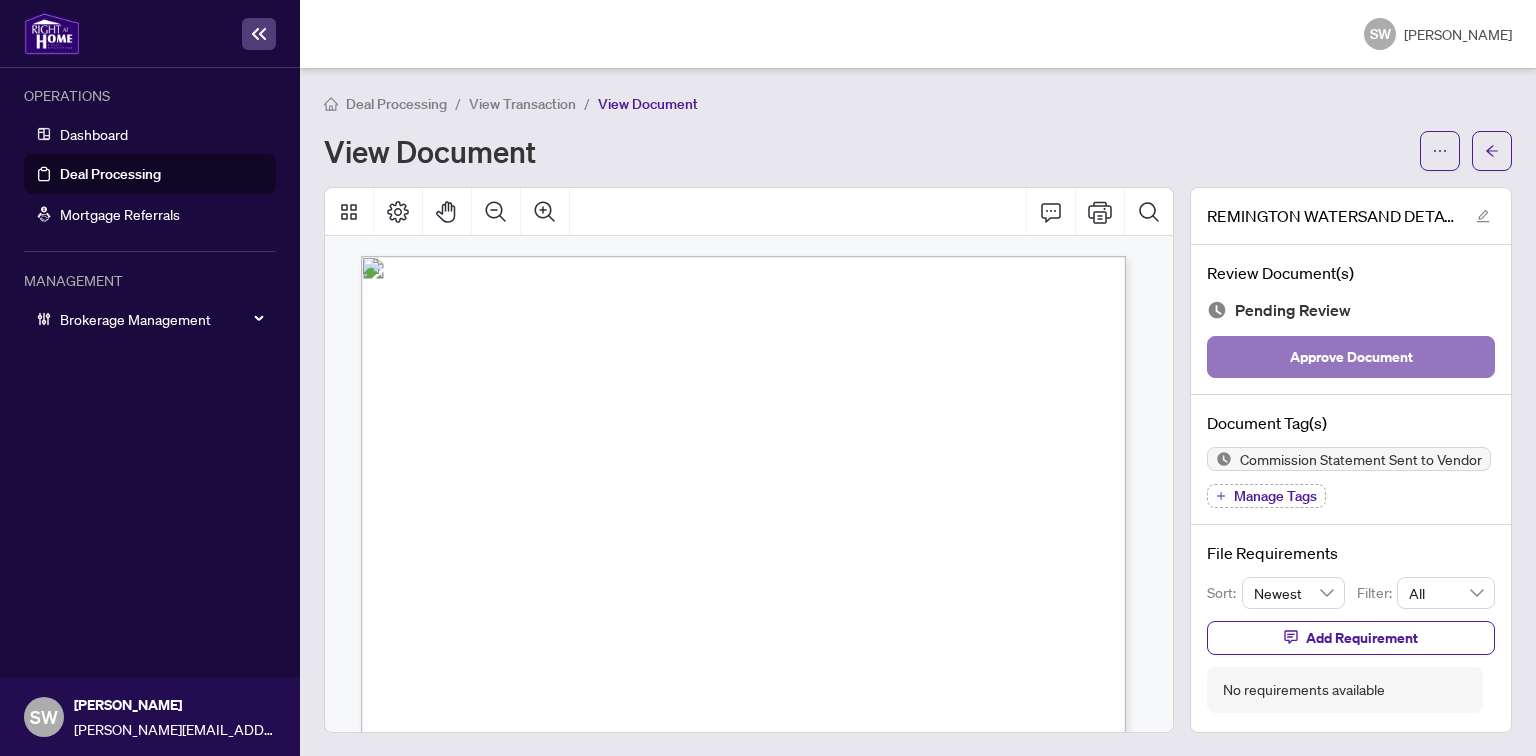 click on "Approve Document" at bounding box center (1351, 357) 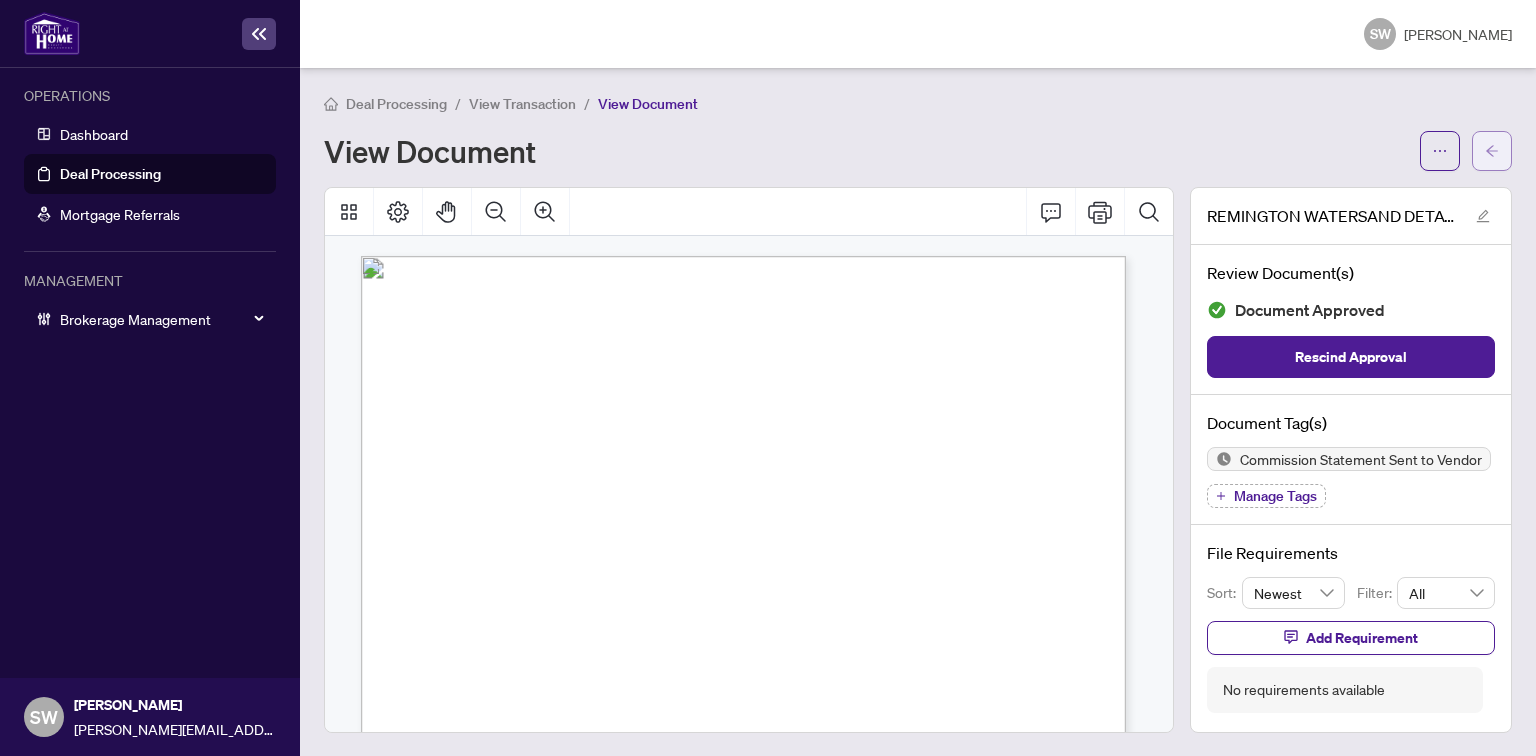 click at bounding box center (1492, 151) 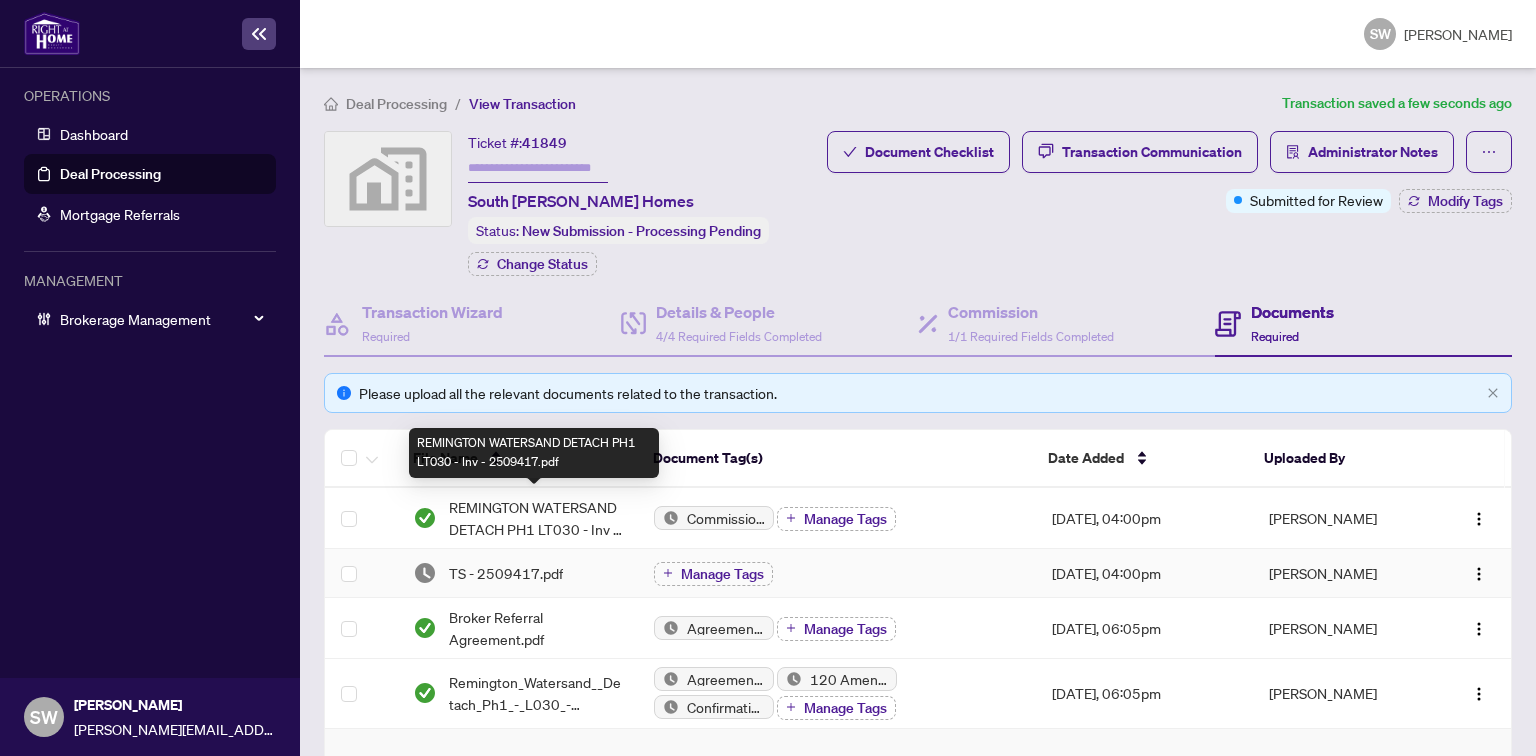 click on "TS - 2509417.pdf" at bounding box center (517, 573) 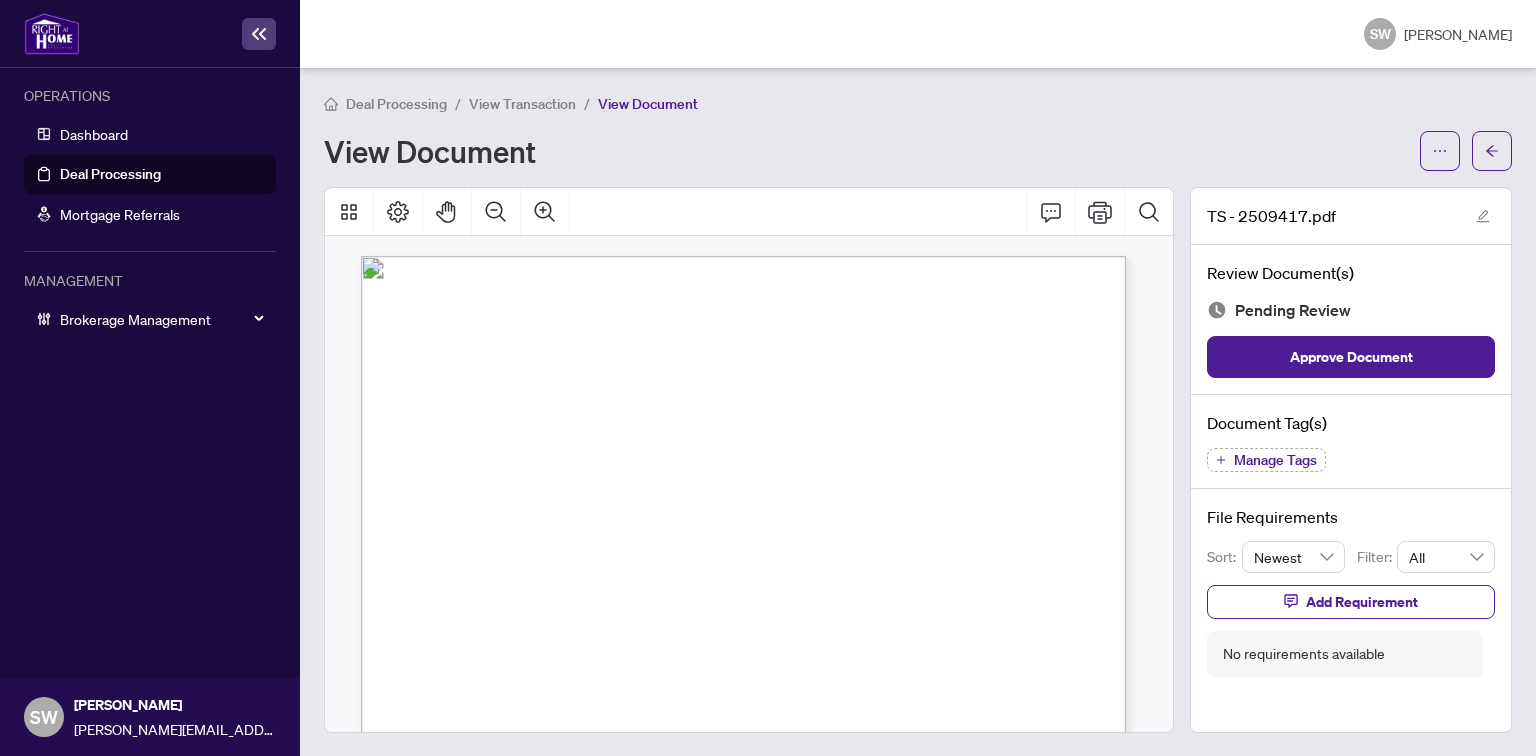 click on "Manage Tags" at bounding box center [1275, 460] 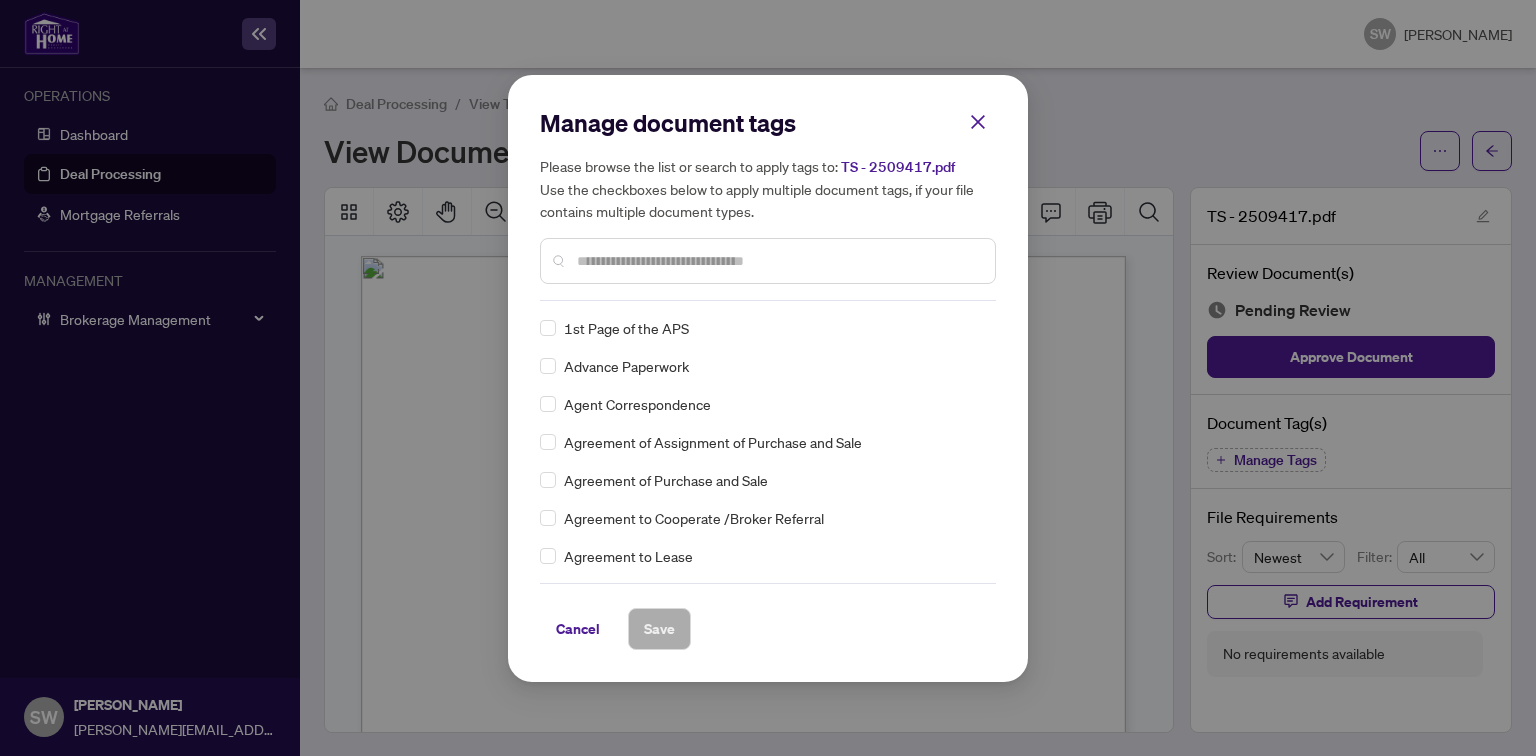 click at bounding box center (778, 261) 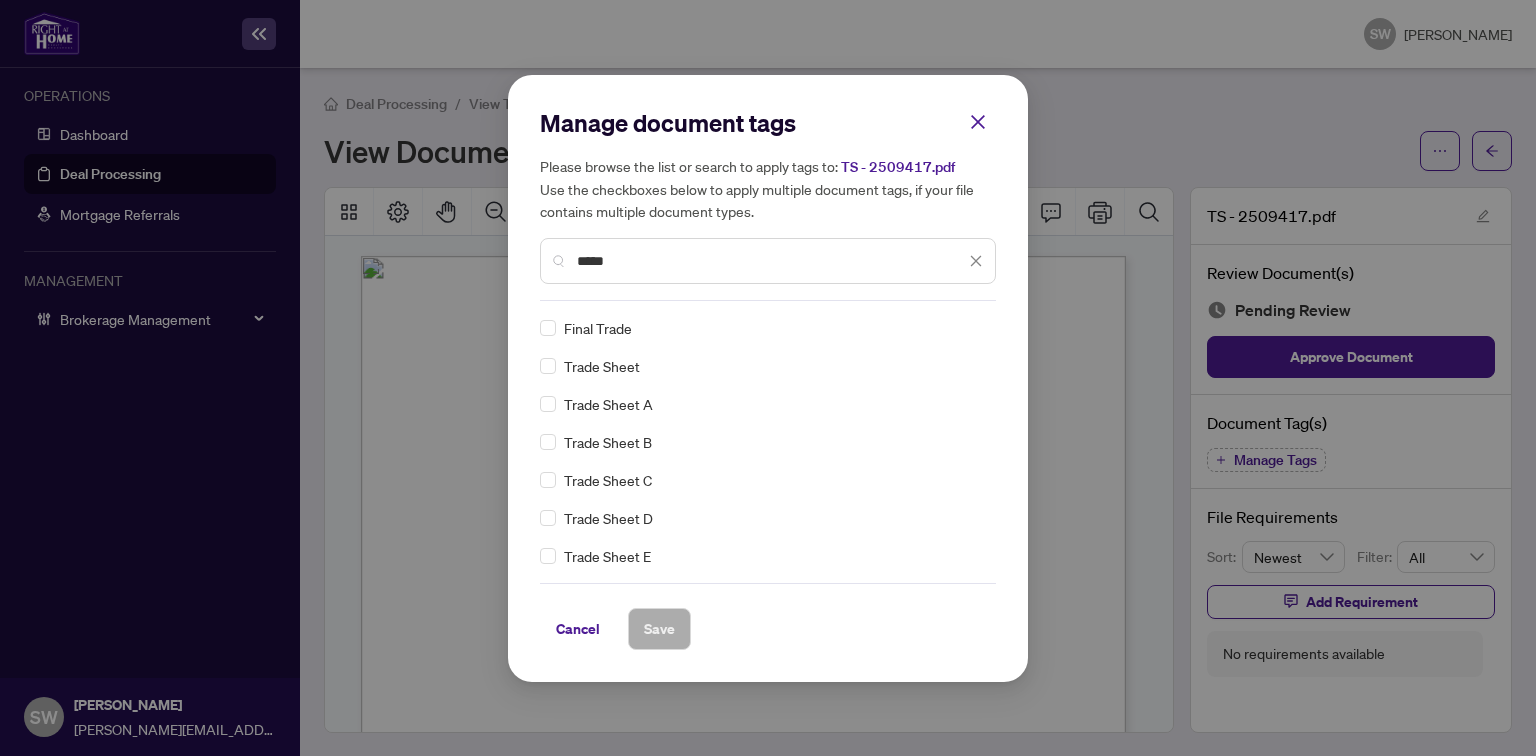 type on "*****" 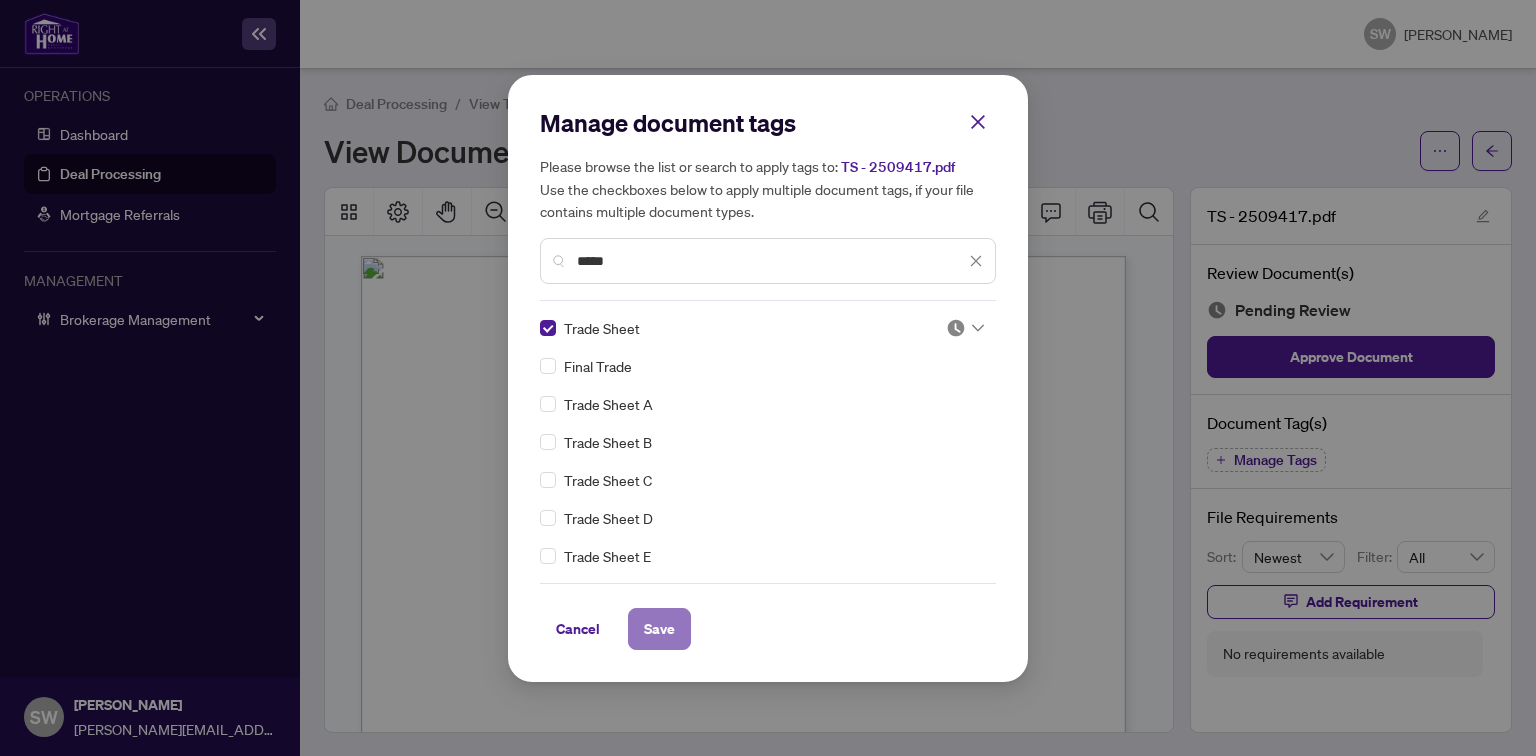 click on "Save" at bounding box center [659, 629] 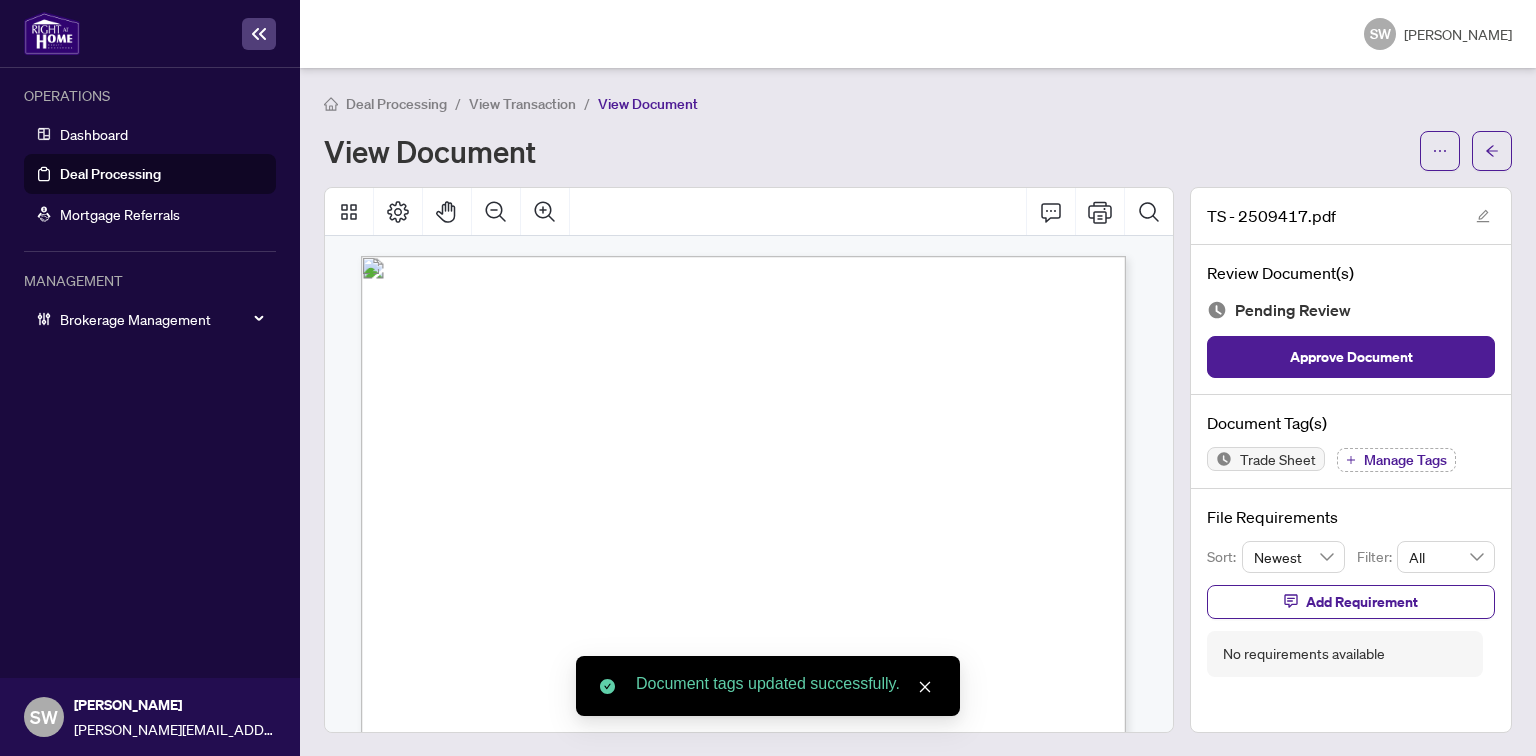 click 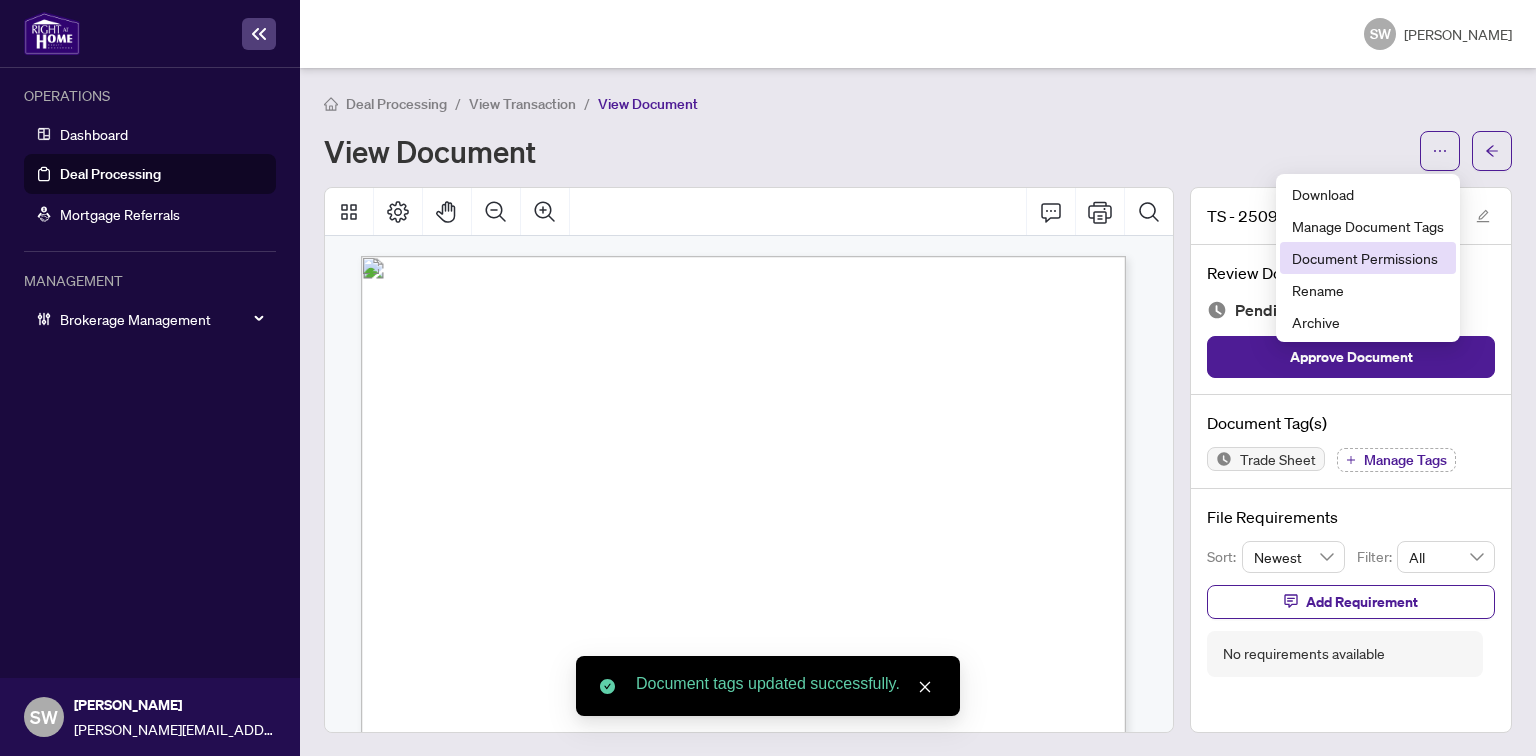 click on "Document Permissions" at bounding box center [1368, 258] 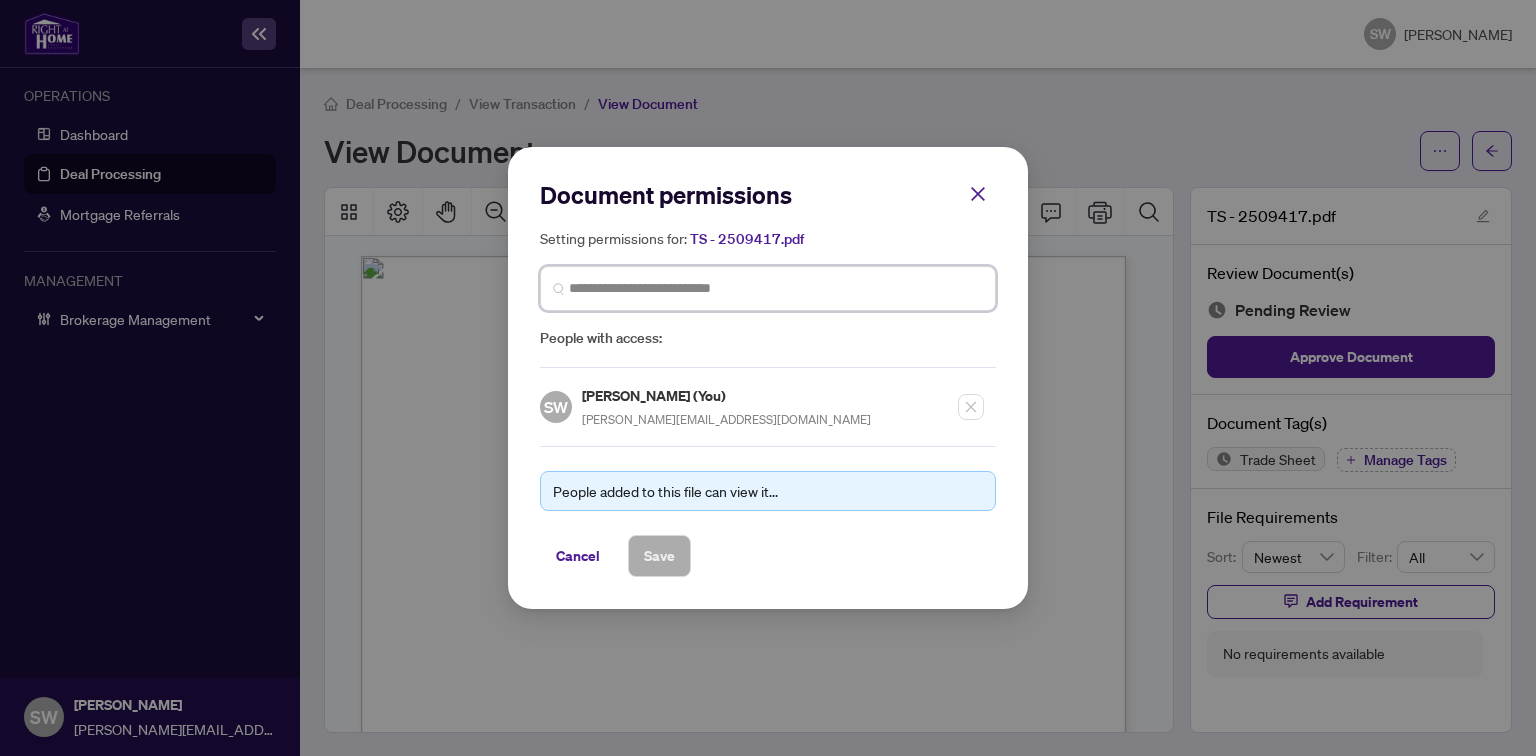 click at bounding box center [776, 288] 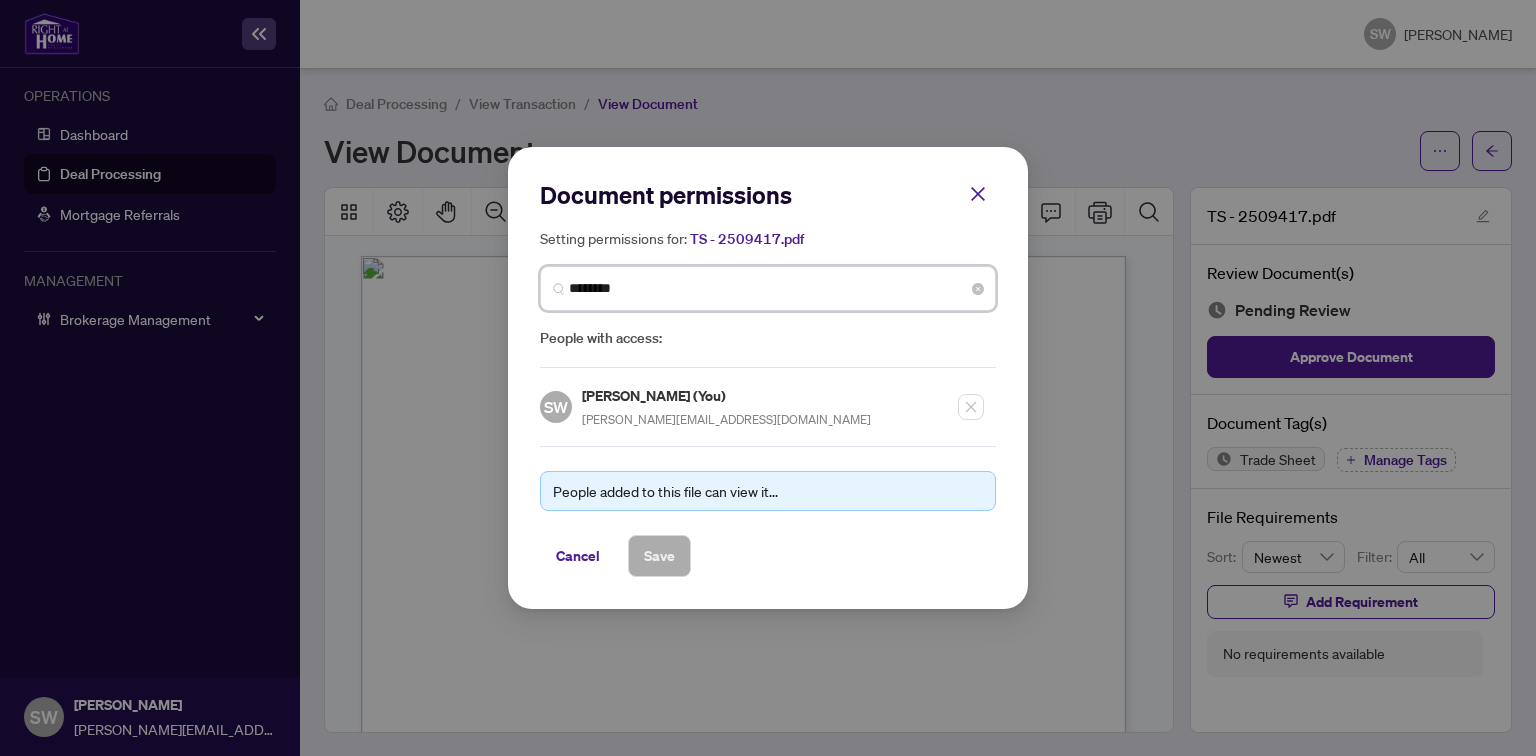 type on "*********" 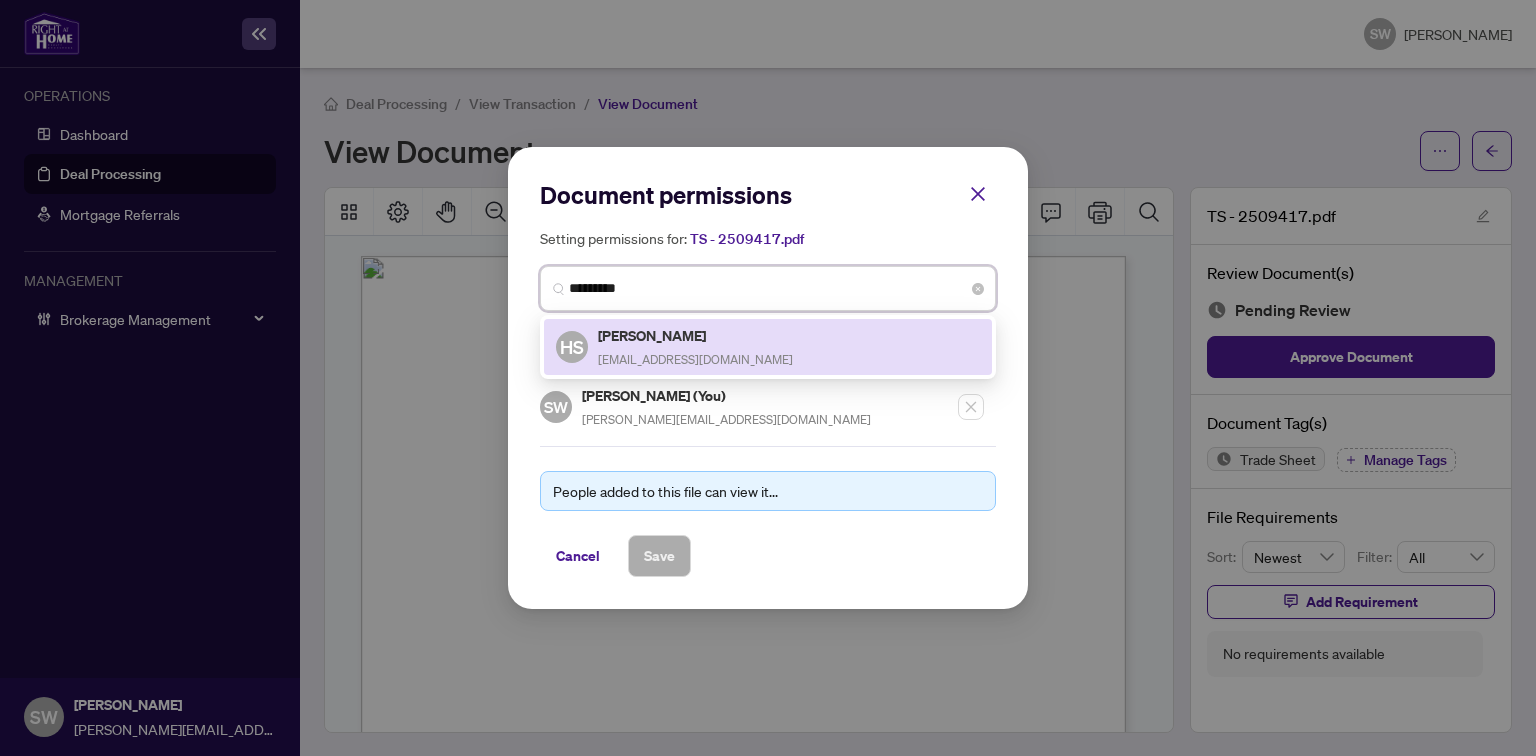 click on "[PERSON_NAME]" at bounding box center (695, 335) 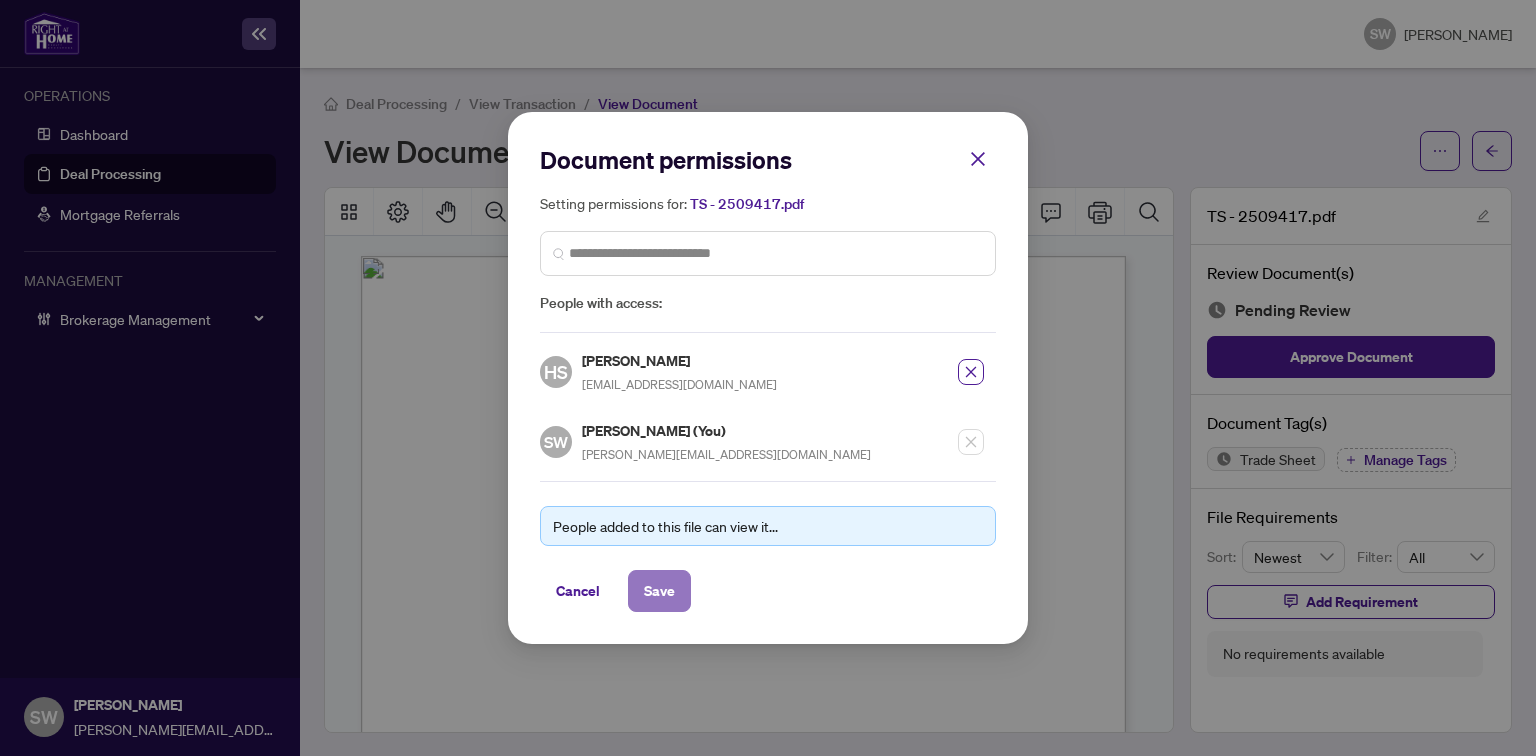 click on "Save" at bounding box center [659, 591] 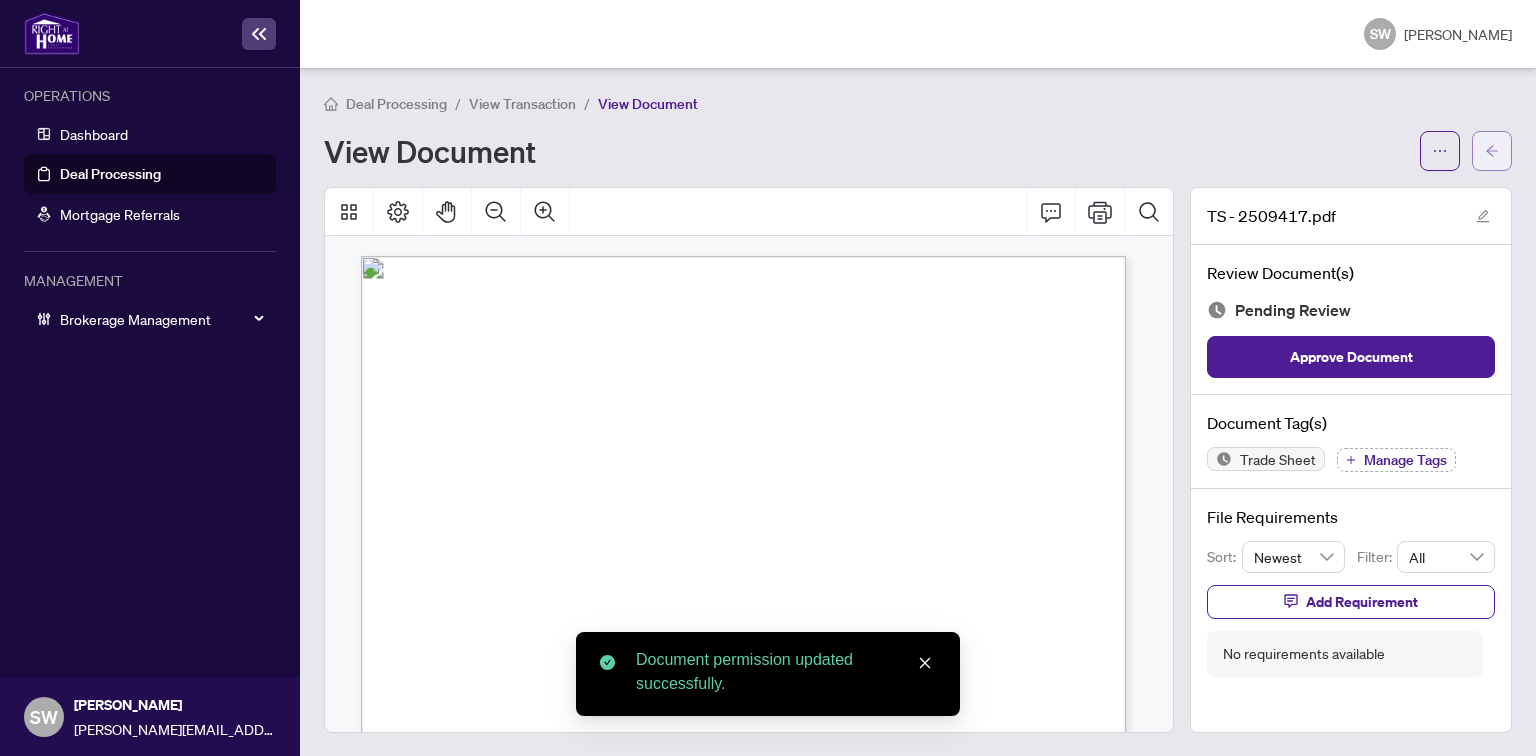 click at bounding box center [1492, 151] 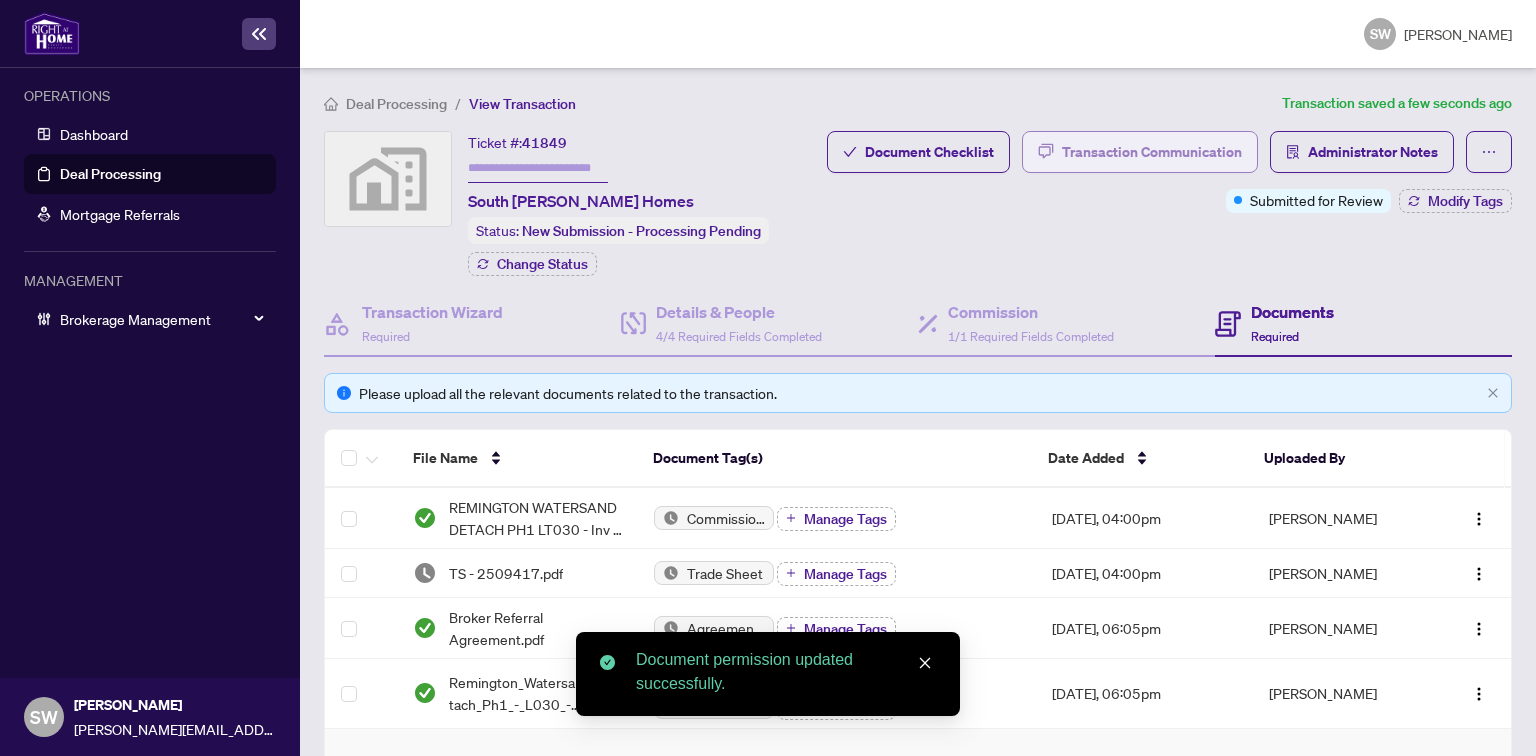 click on "Transaction Communication" at bounding box center (1152, 152) 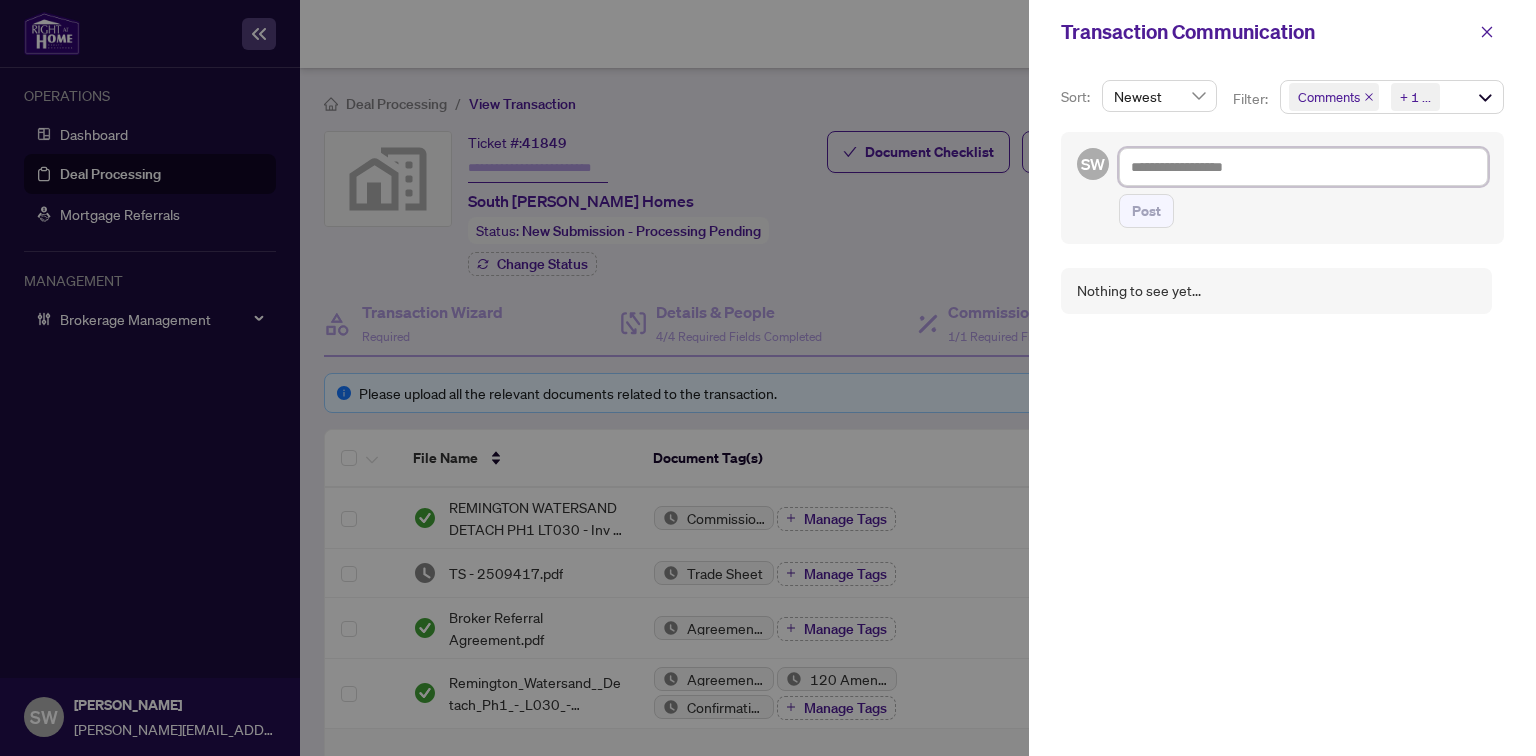 click at bounding box center (1303, 167) 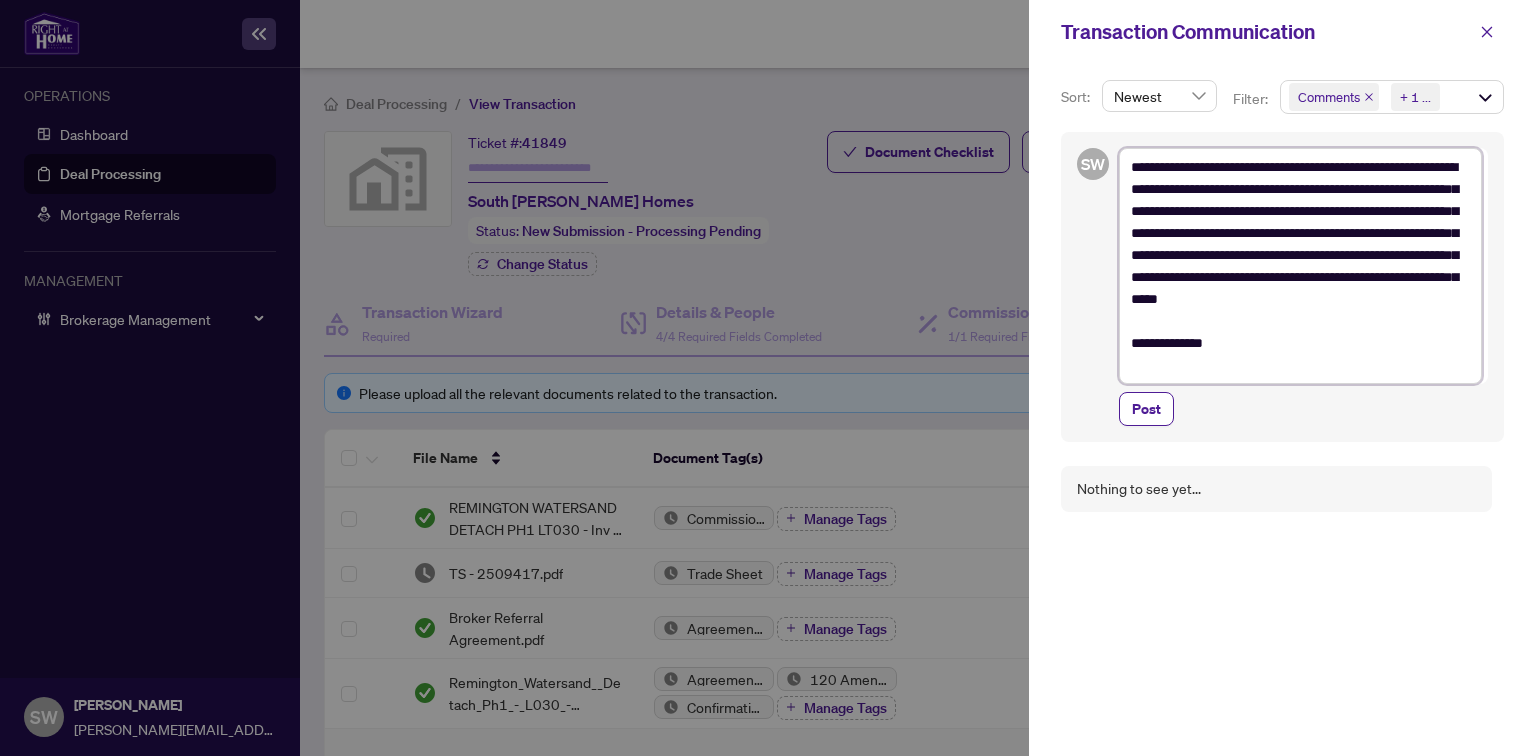 drag, startPoint x: 1312, startPoint y: 170, endPoint x: 1341, endPoint y: 167, distance: 29.15476 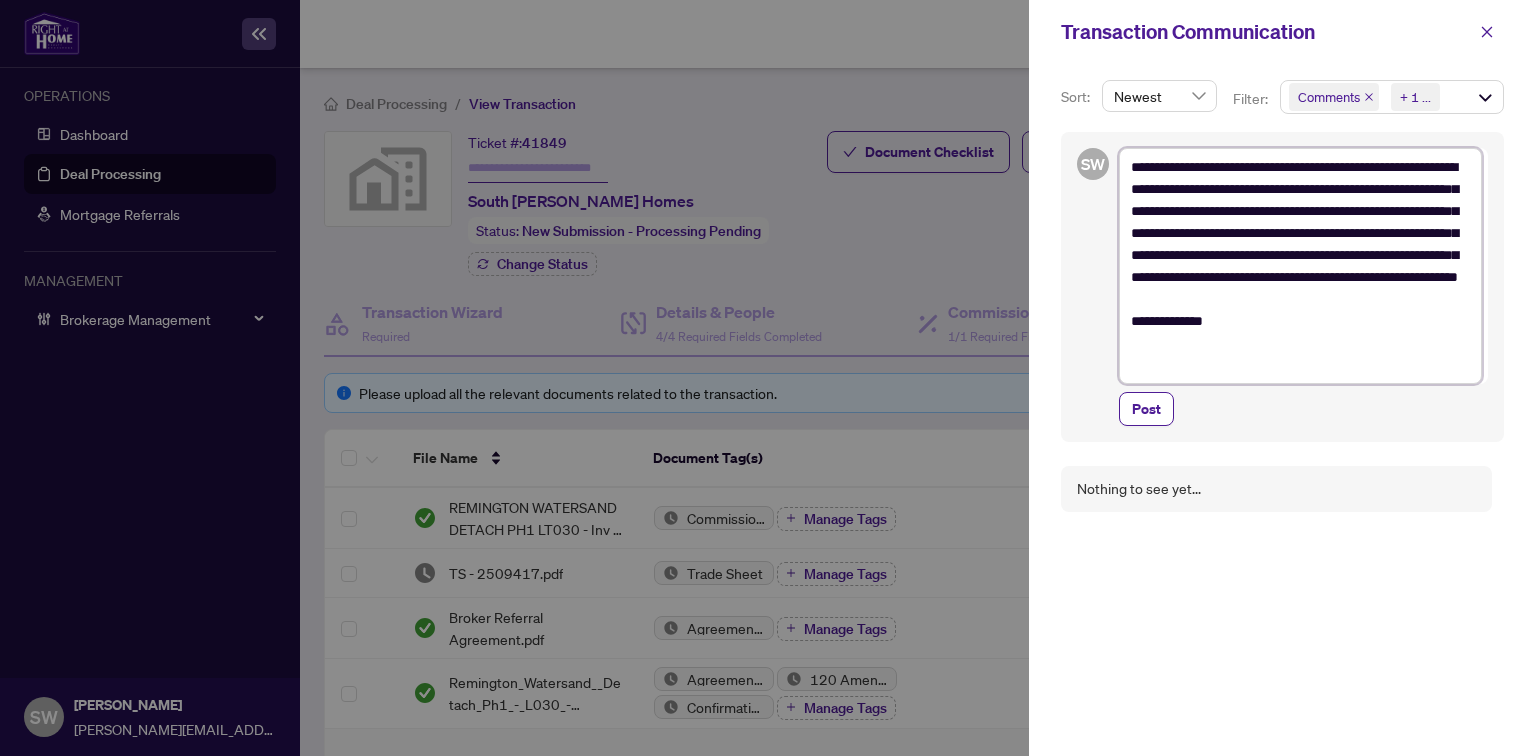 type on "**********" 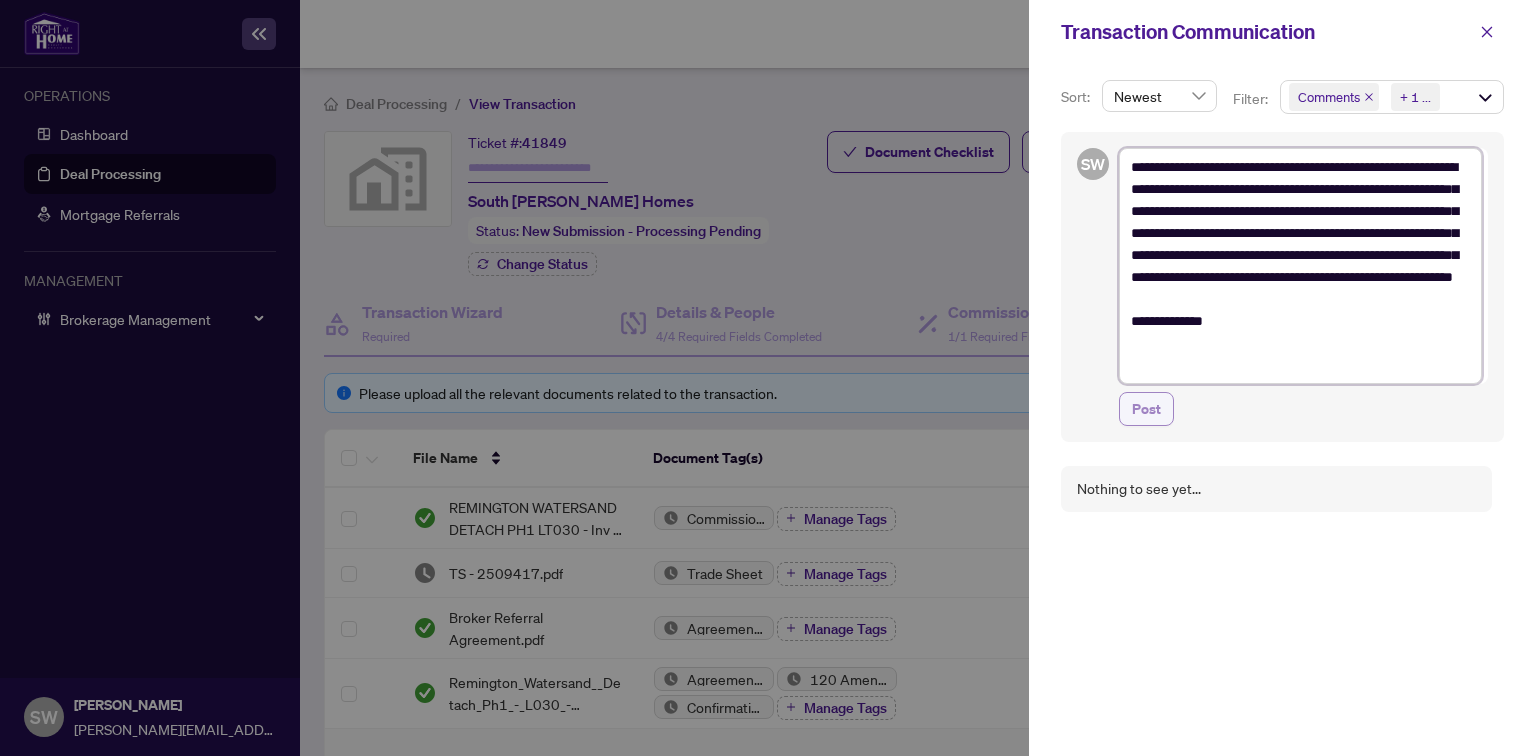 type on "**********" 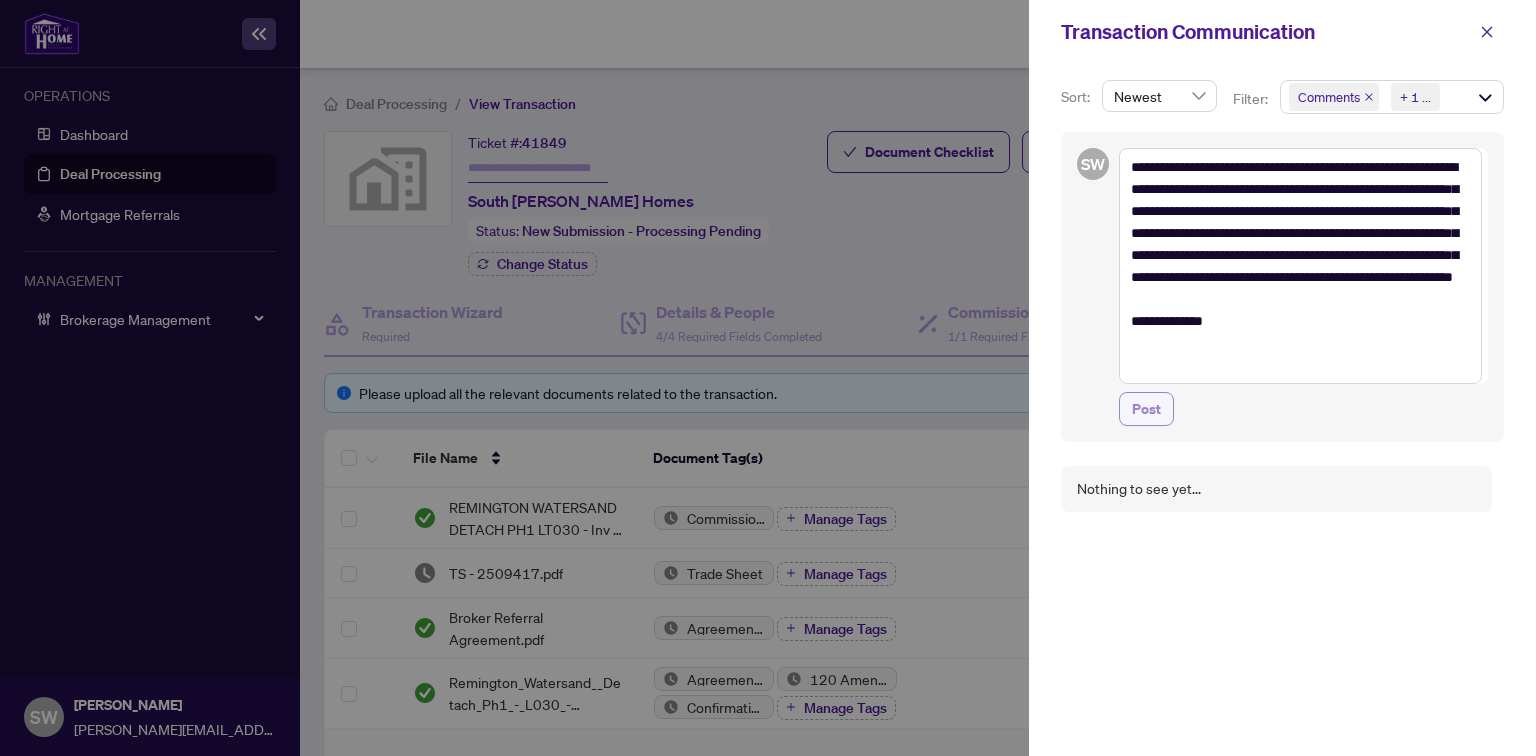 click on "Post" at bounding box center [1146, 409] 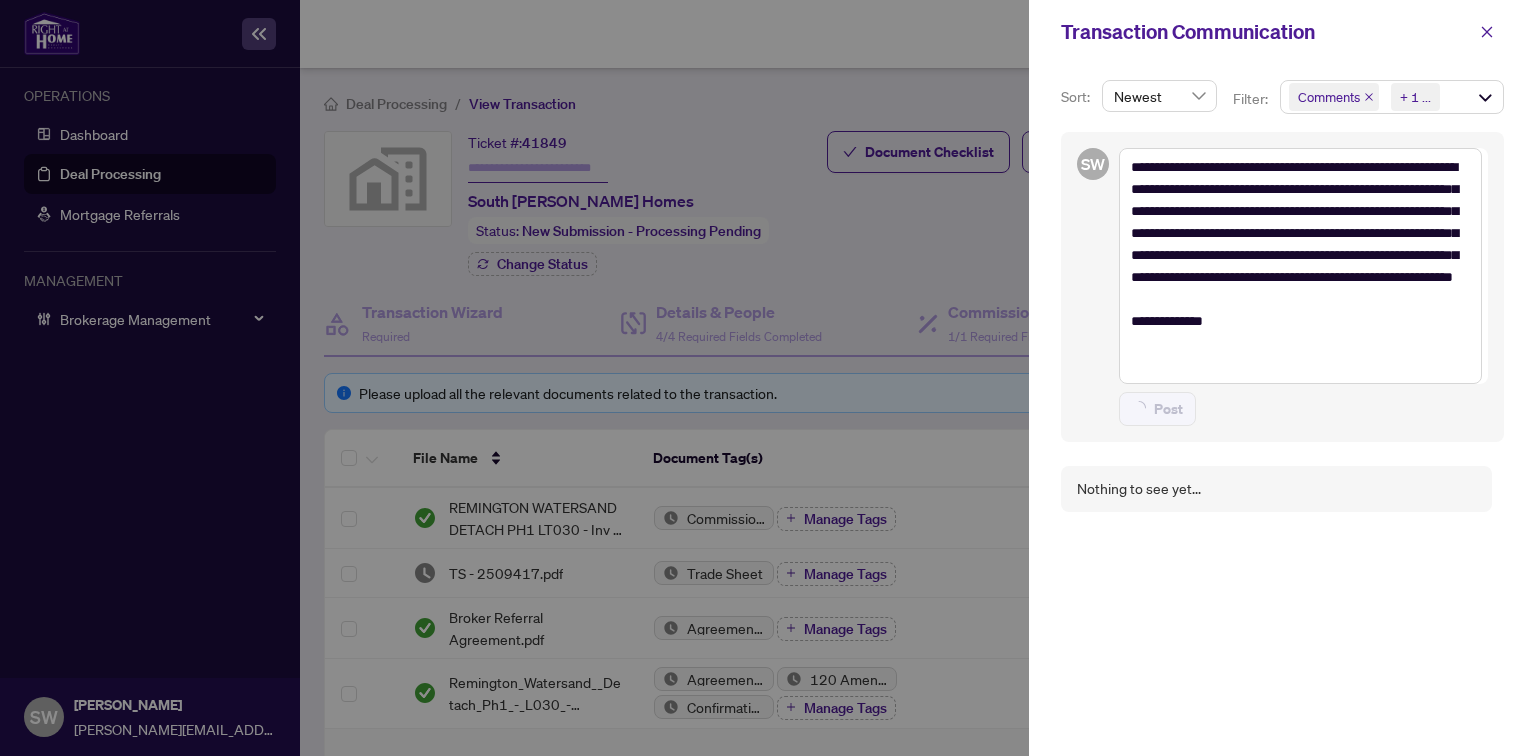 type on "**********" 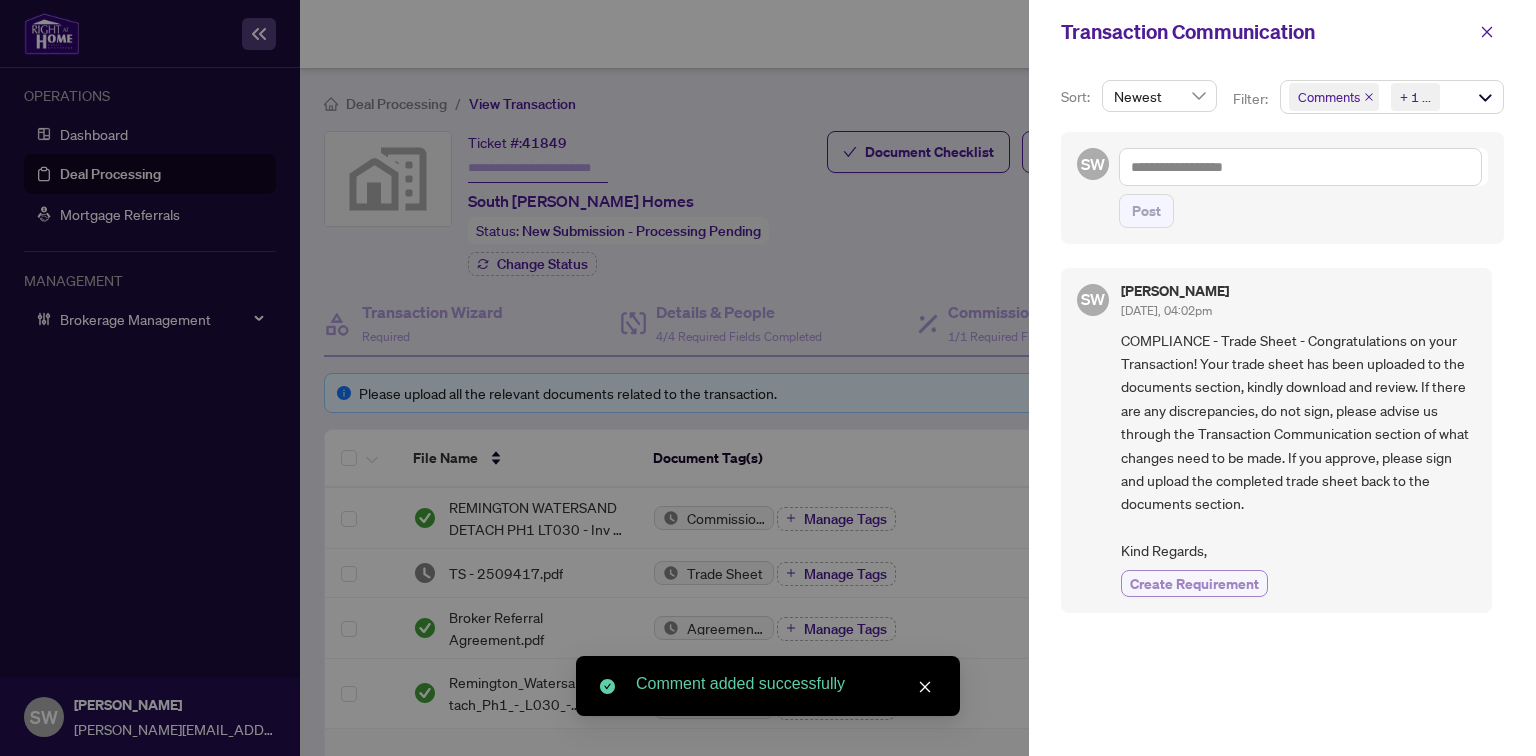 click on "Create Requirement" at bounding box center (1194, 583) 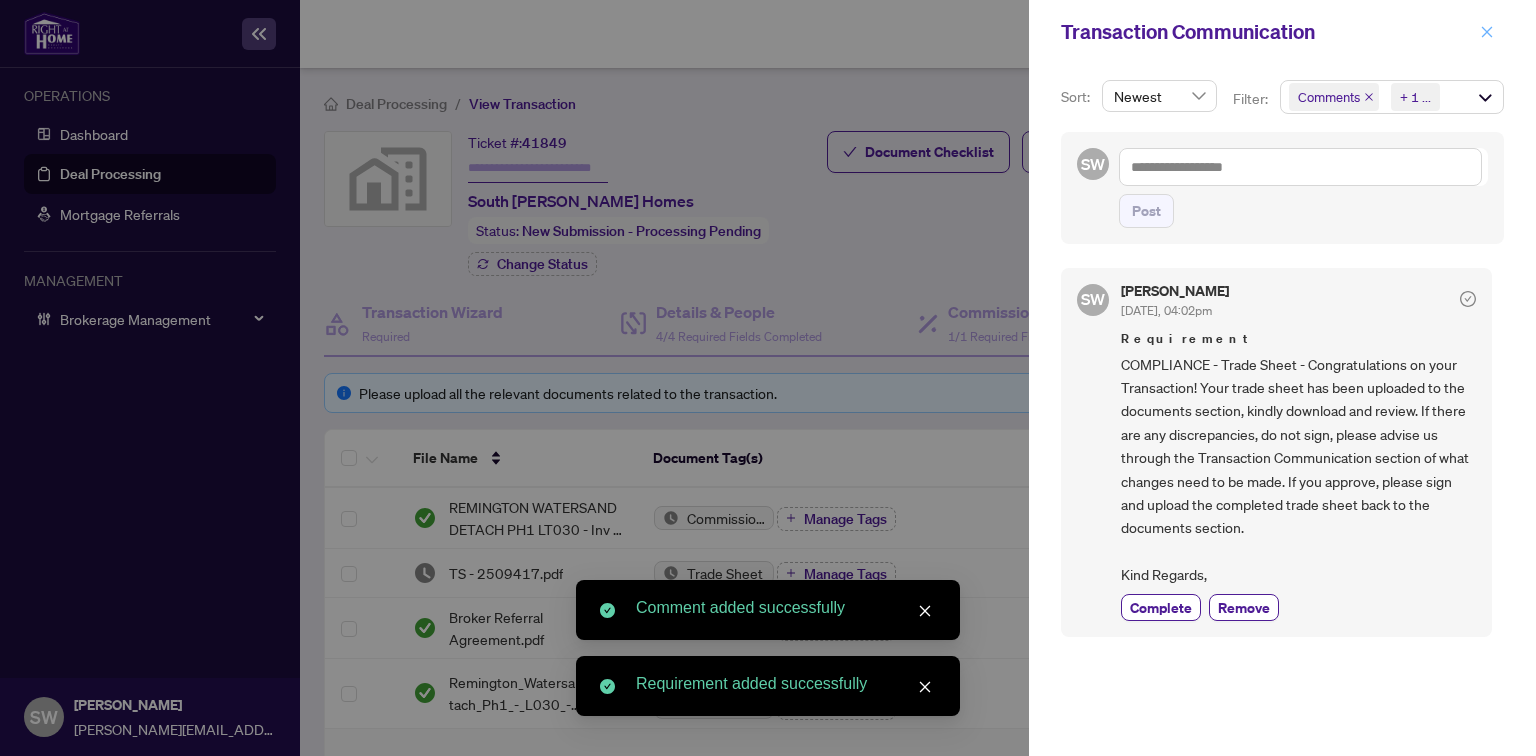 click 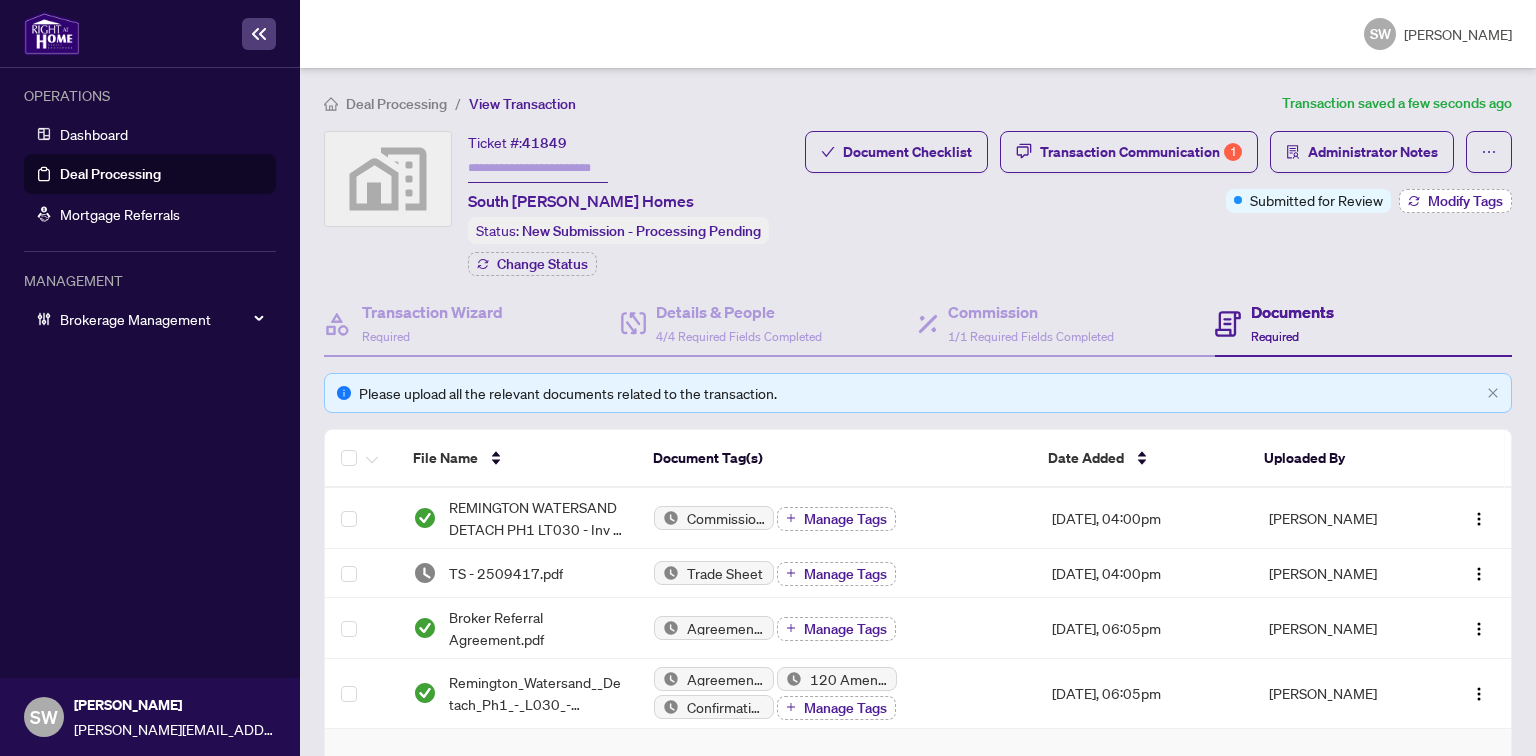 click on "Modify Tags" at bounding box center (1465, 201) 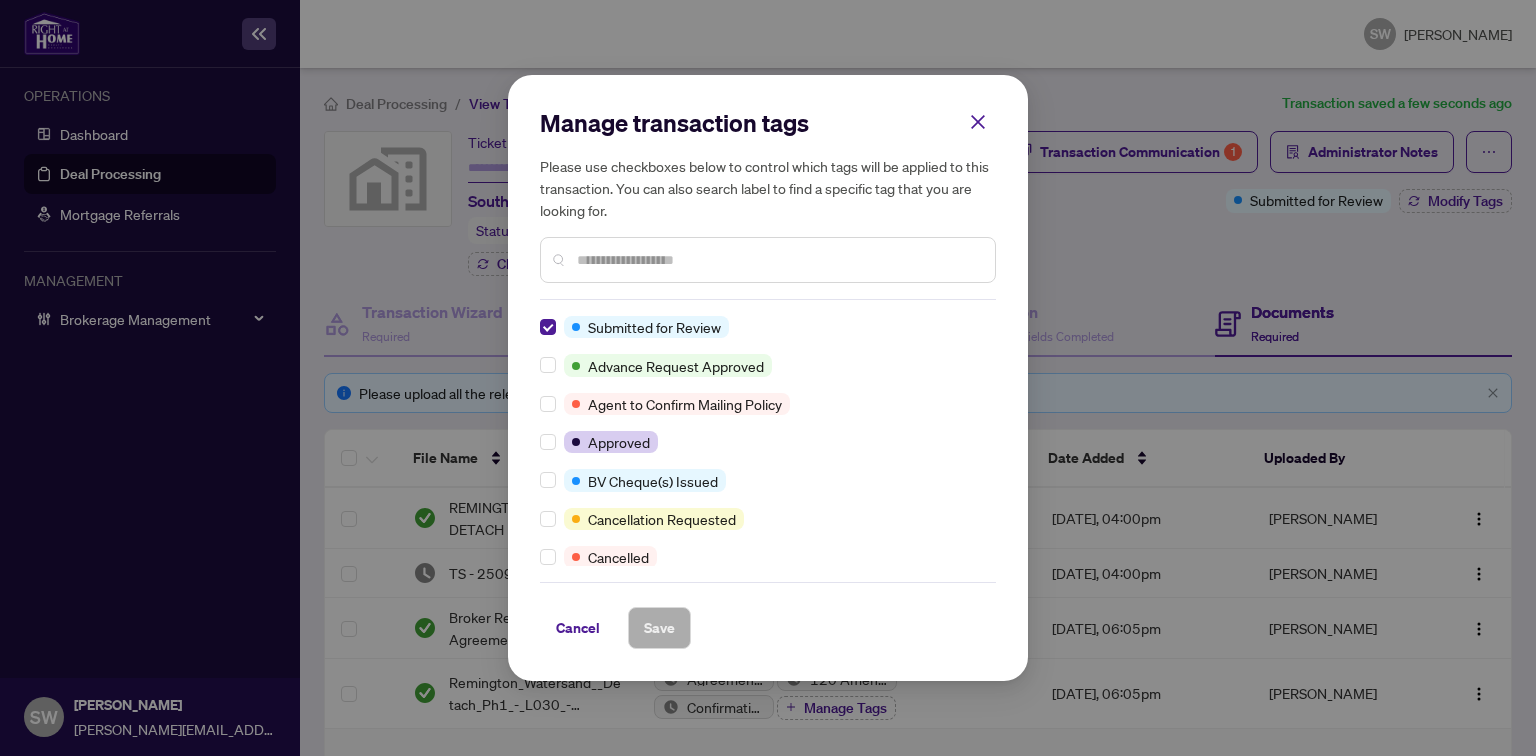 scroll, scrollTop: 0, scrollLeft: 0, axis: both 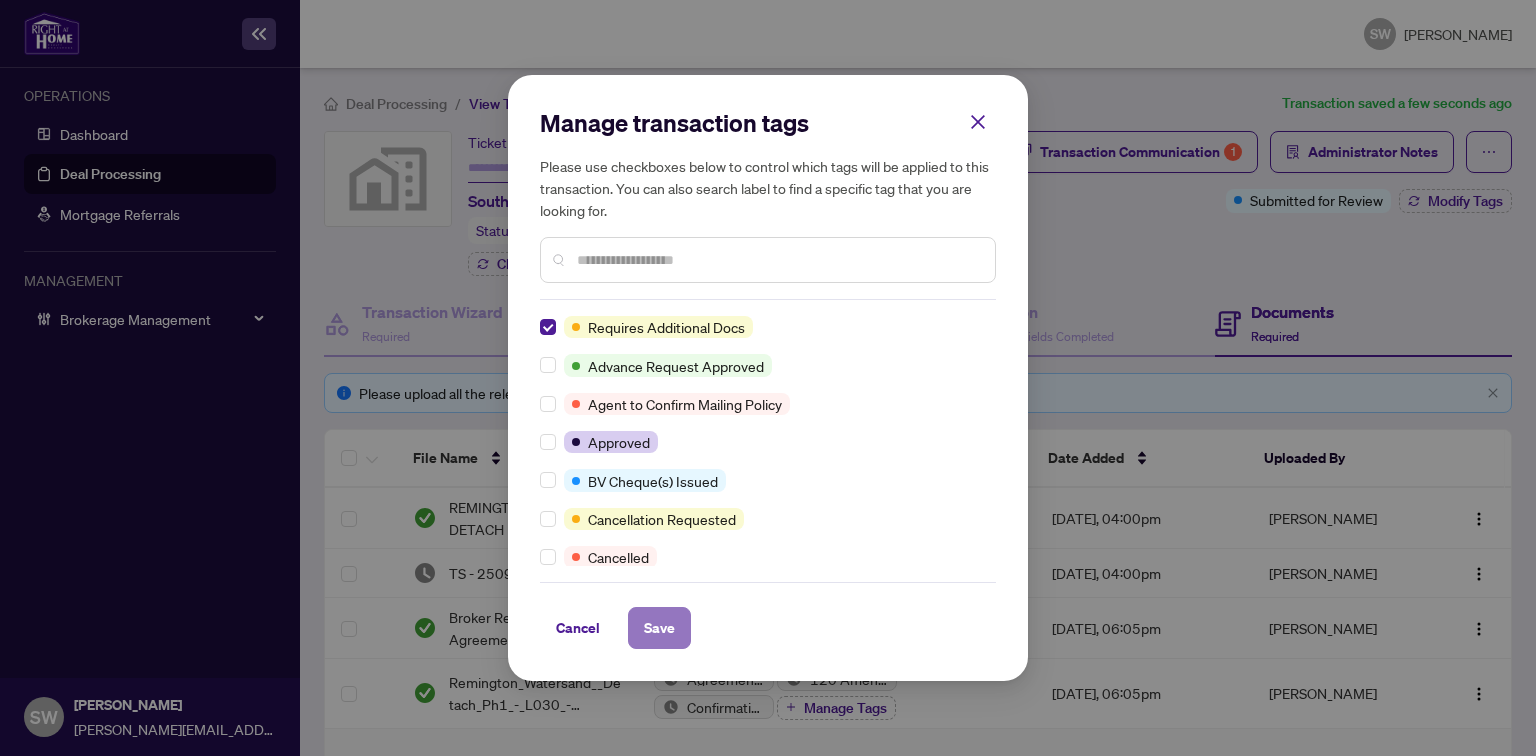 click on "Save" at bounding box center (659, 628) 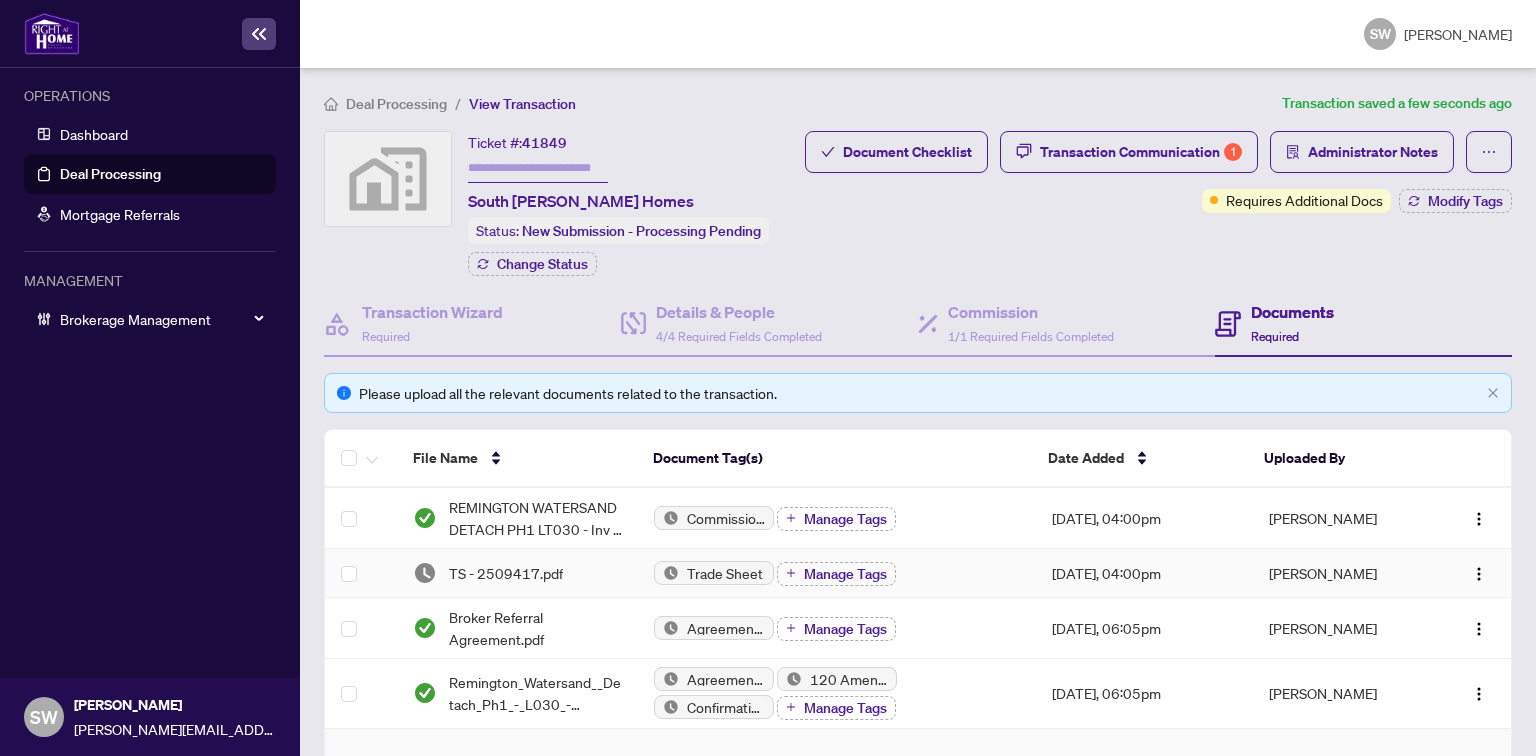 click on "TS - 2509417.pdf" at bounding box center [517, 573] 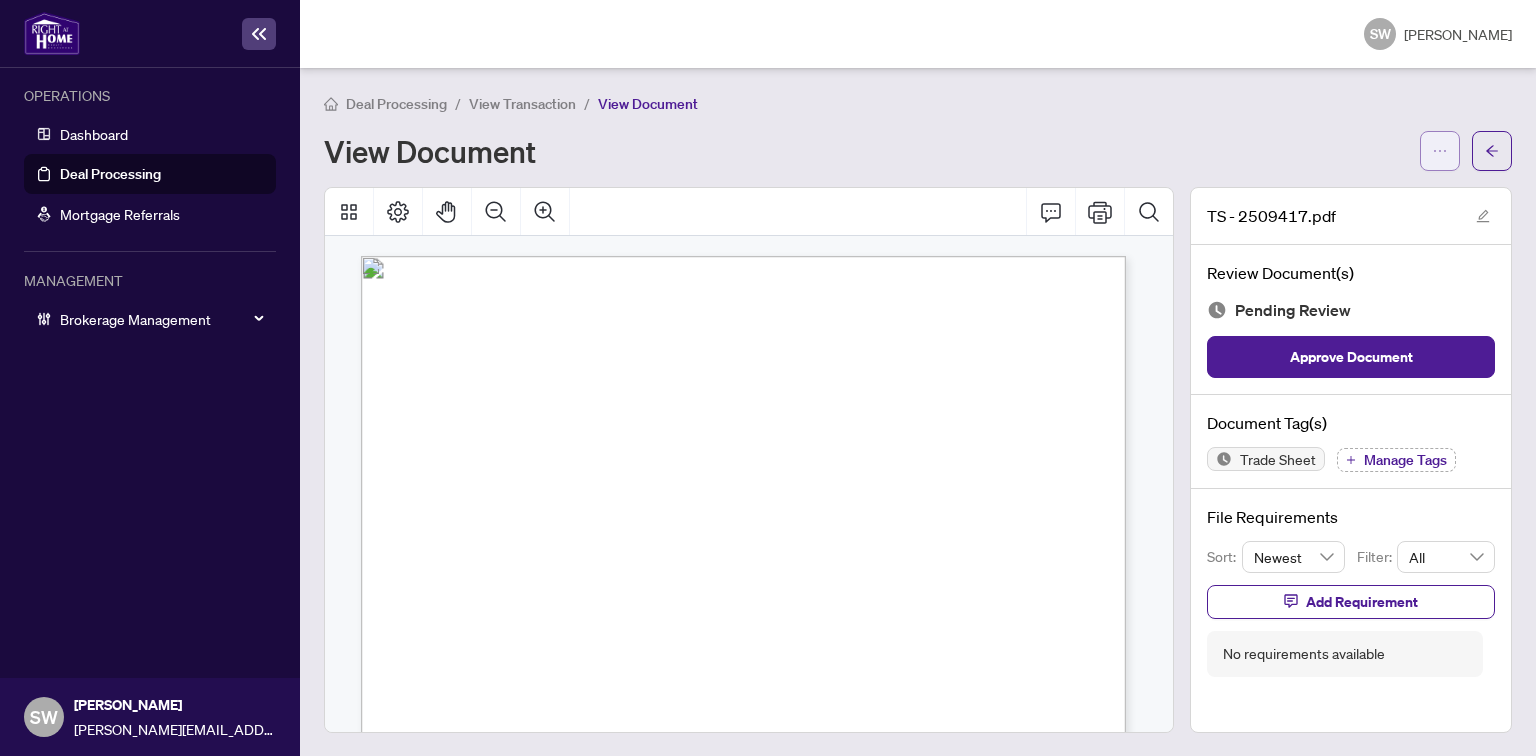 click 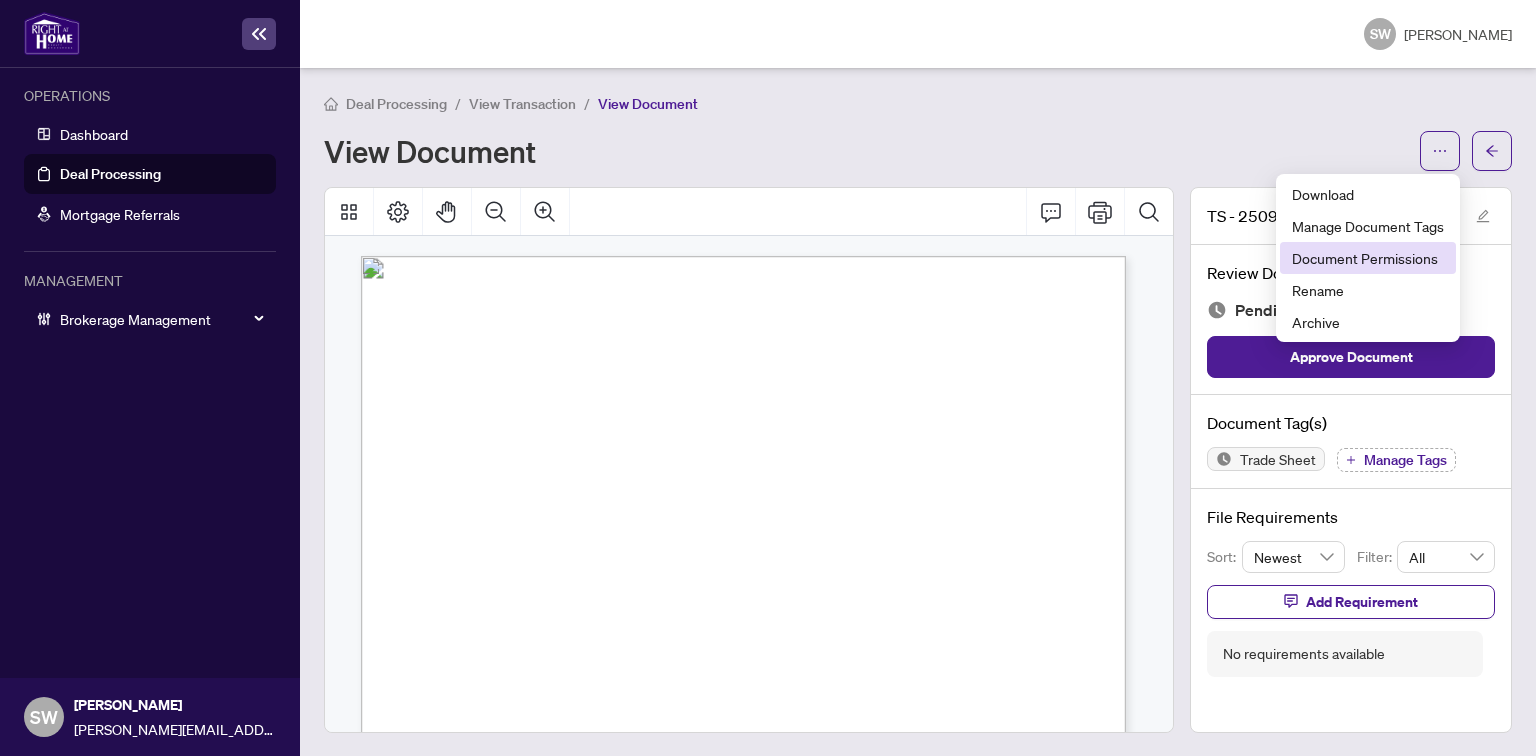 click on "Document Permissions" at bounding box center [1368, 258] 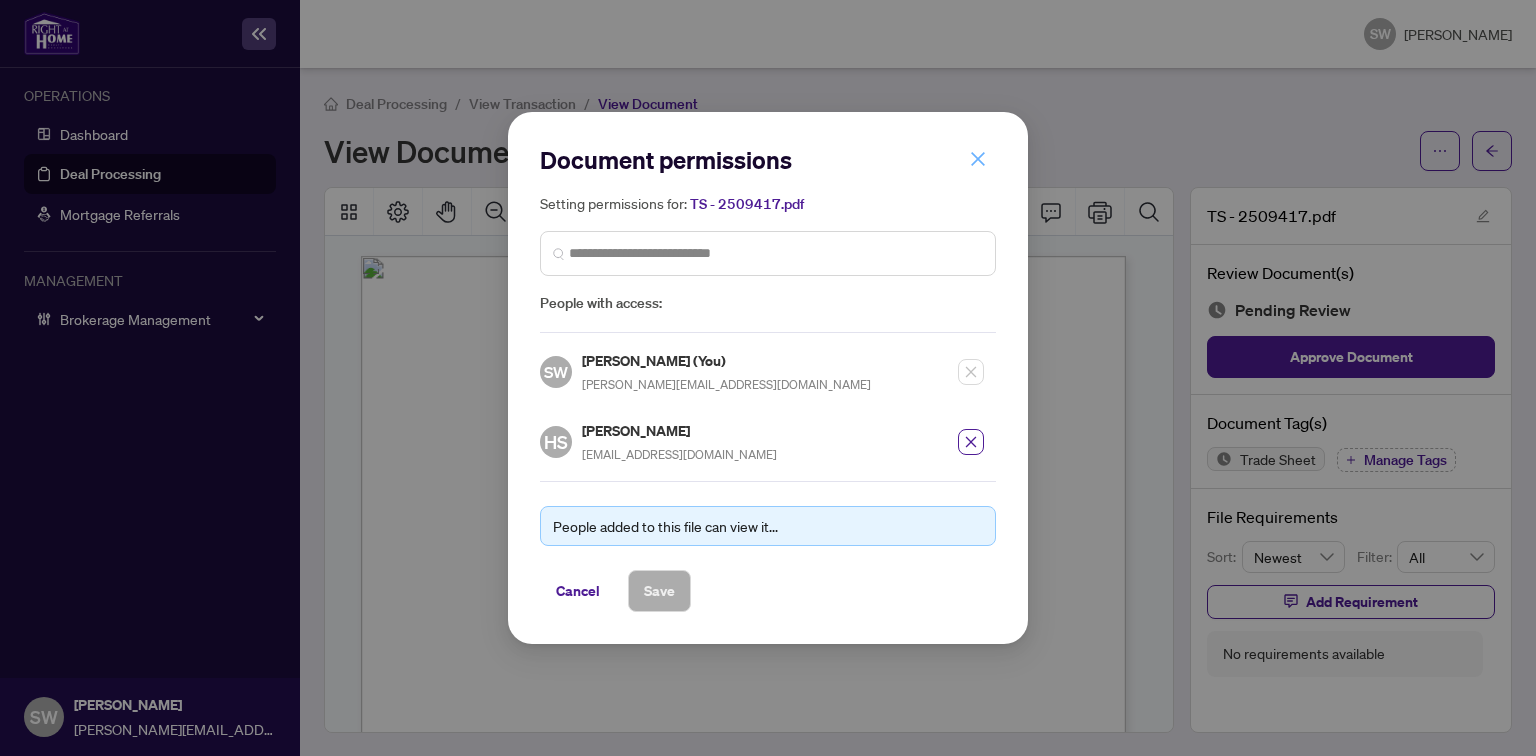 click 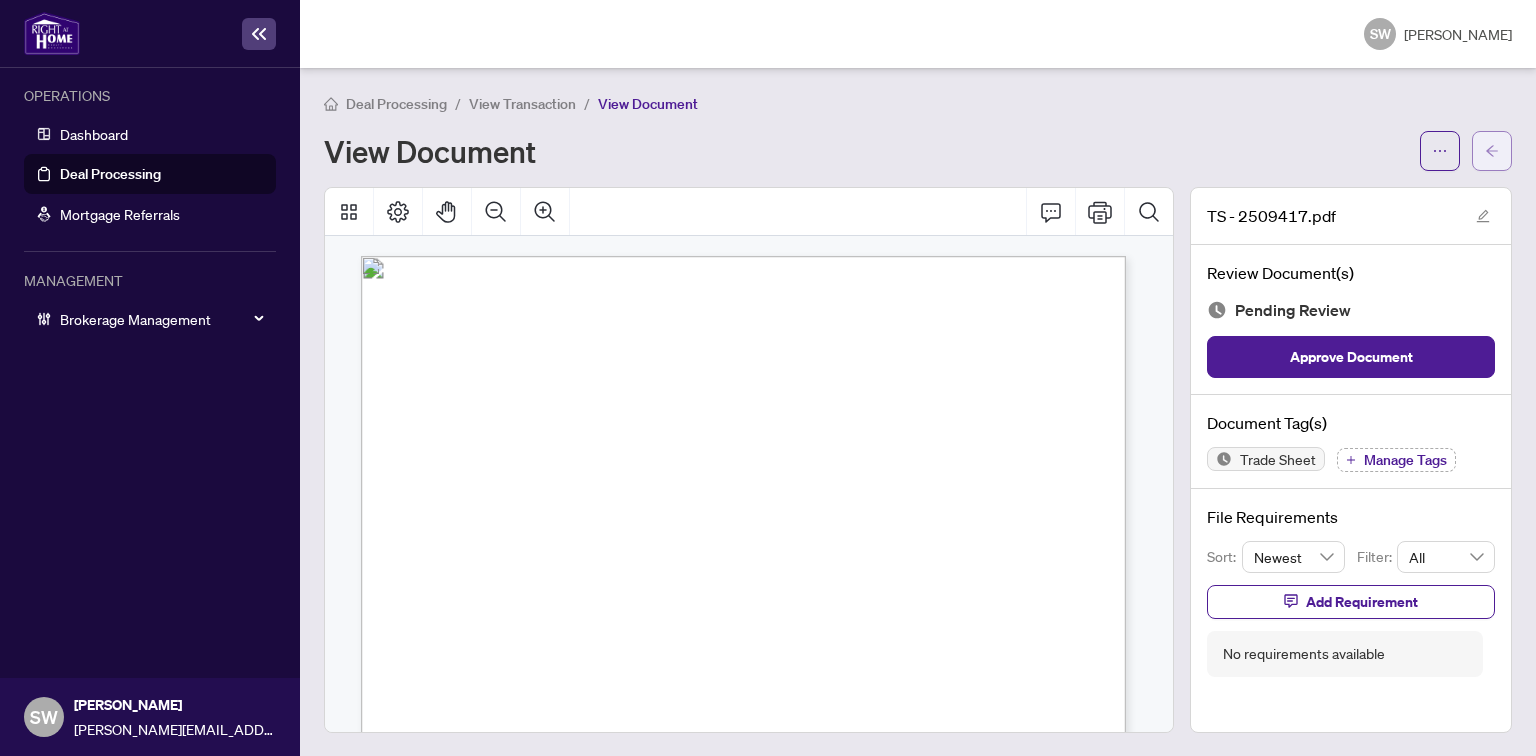 click at bounding box center (1492, 151) 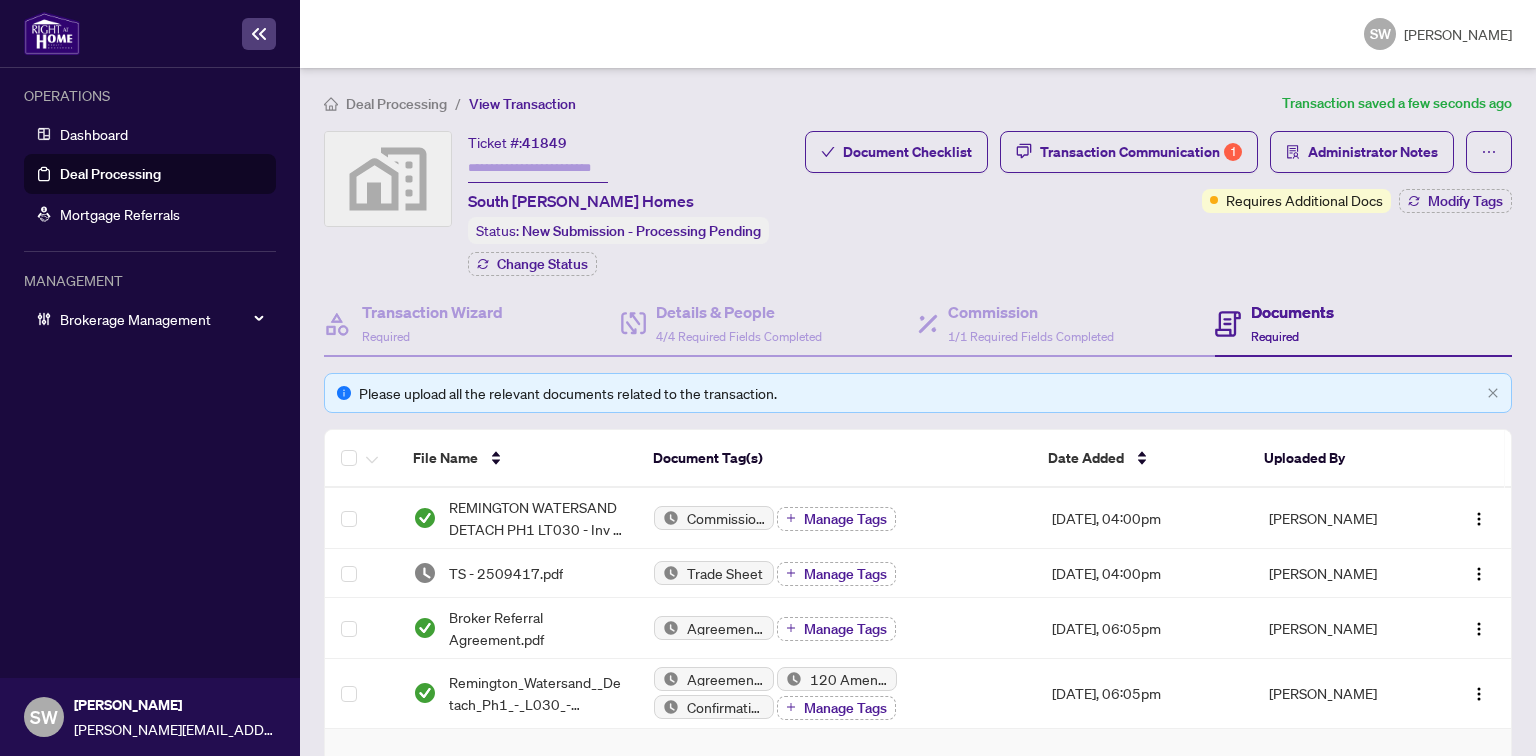 click at bounding box center (538, 168) 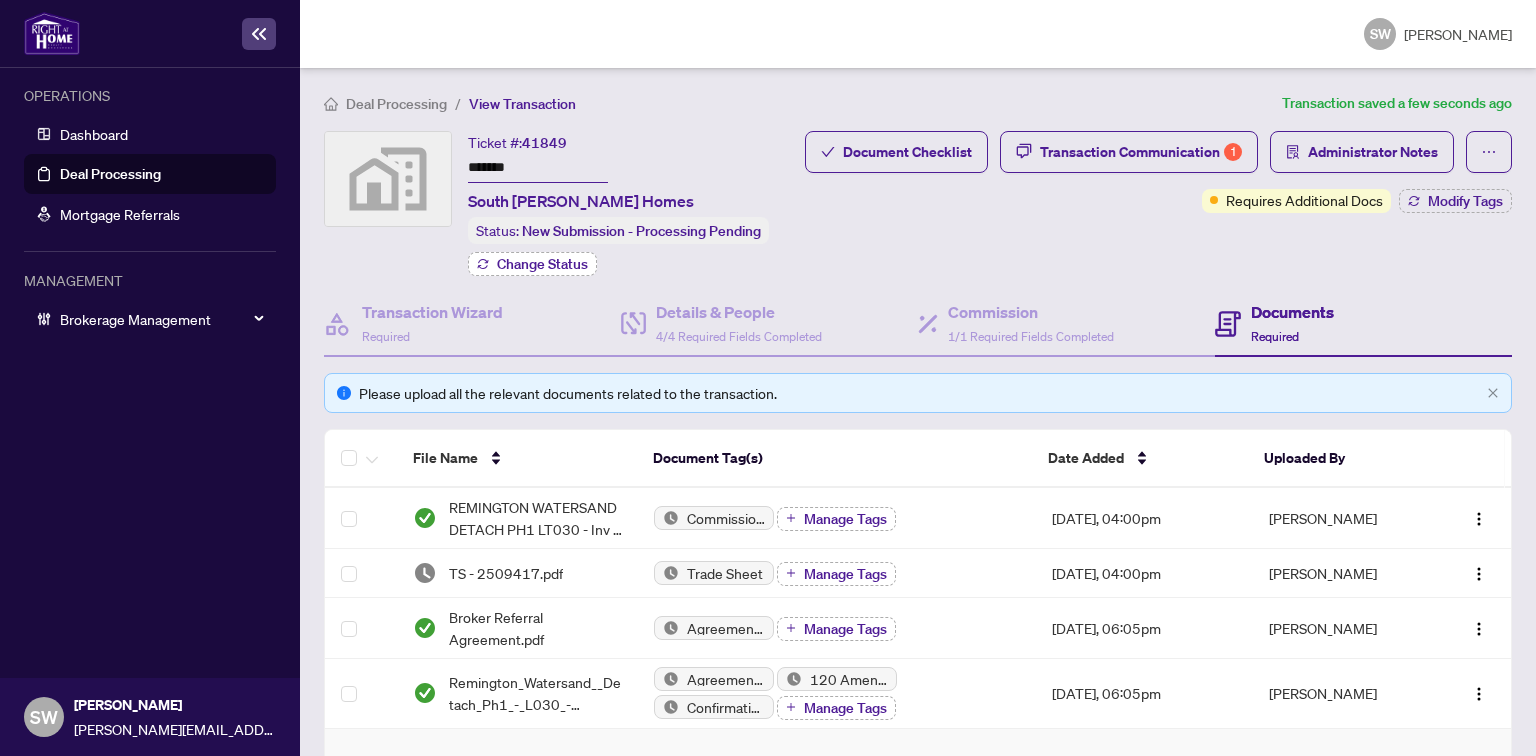 type on "*******" 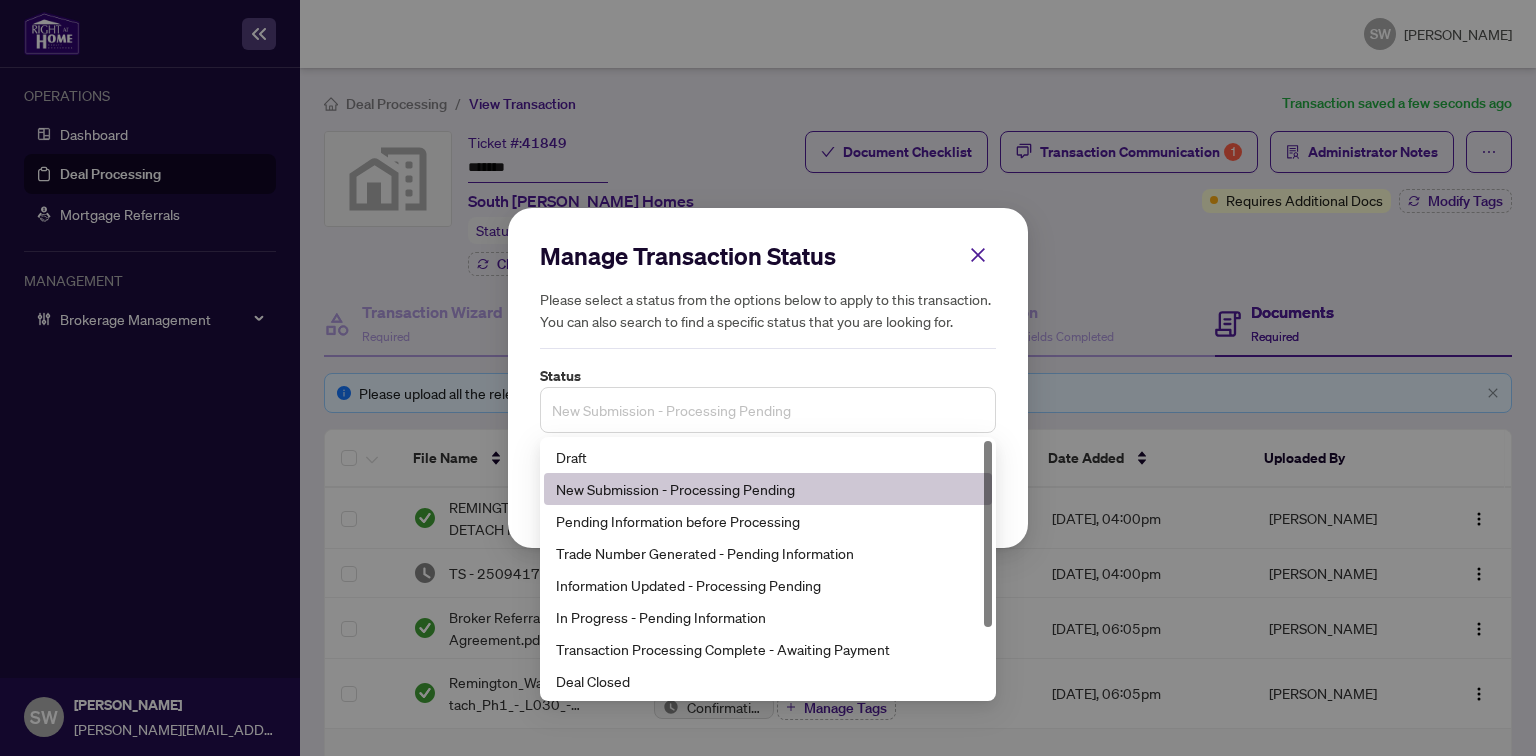 click on "New Submission - Processing Pending" at bounding box center [768, 410] 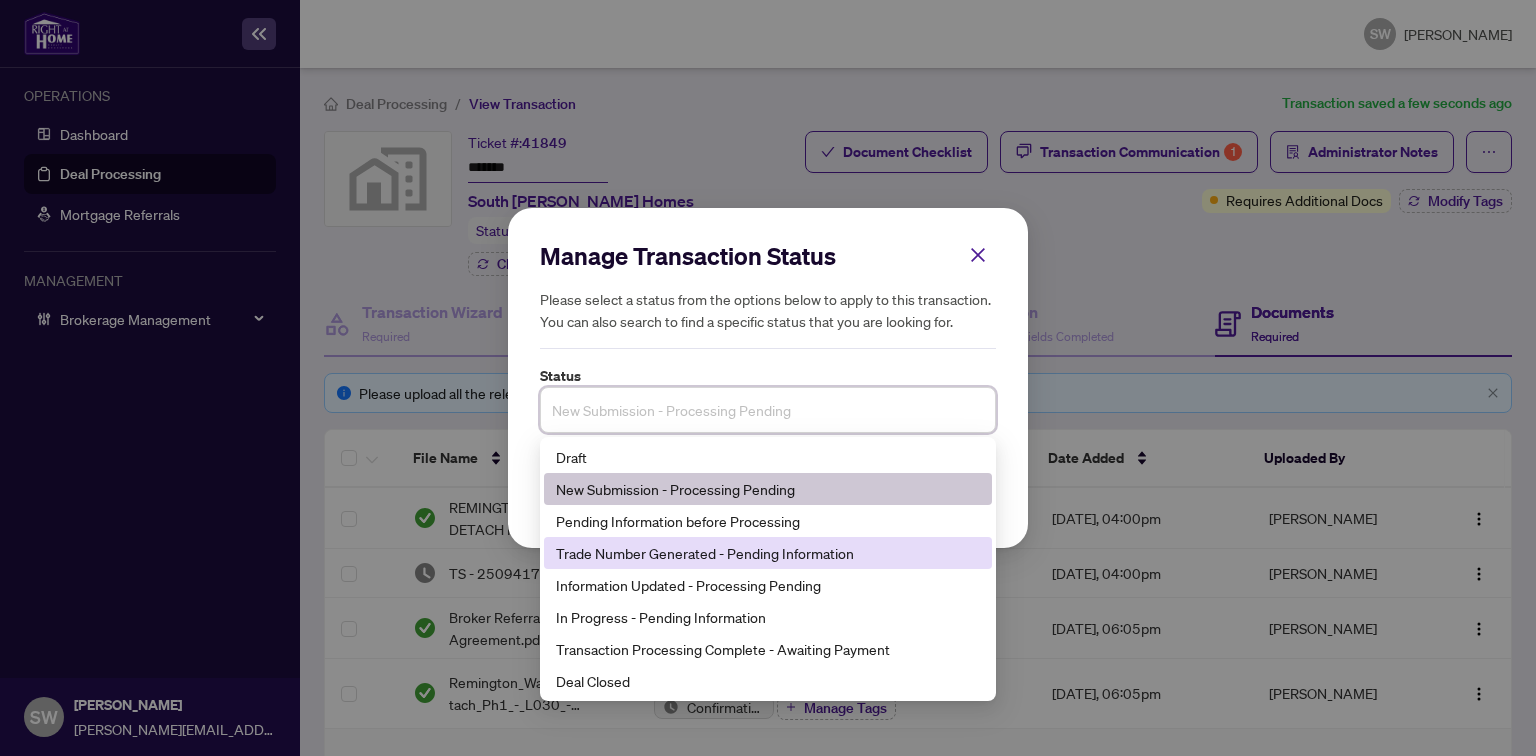 scroll, scrollTop: 96, scrollLeft: 0, axis: vertical 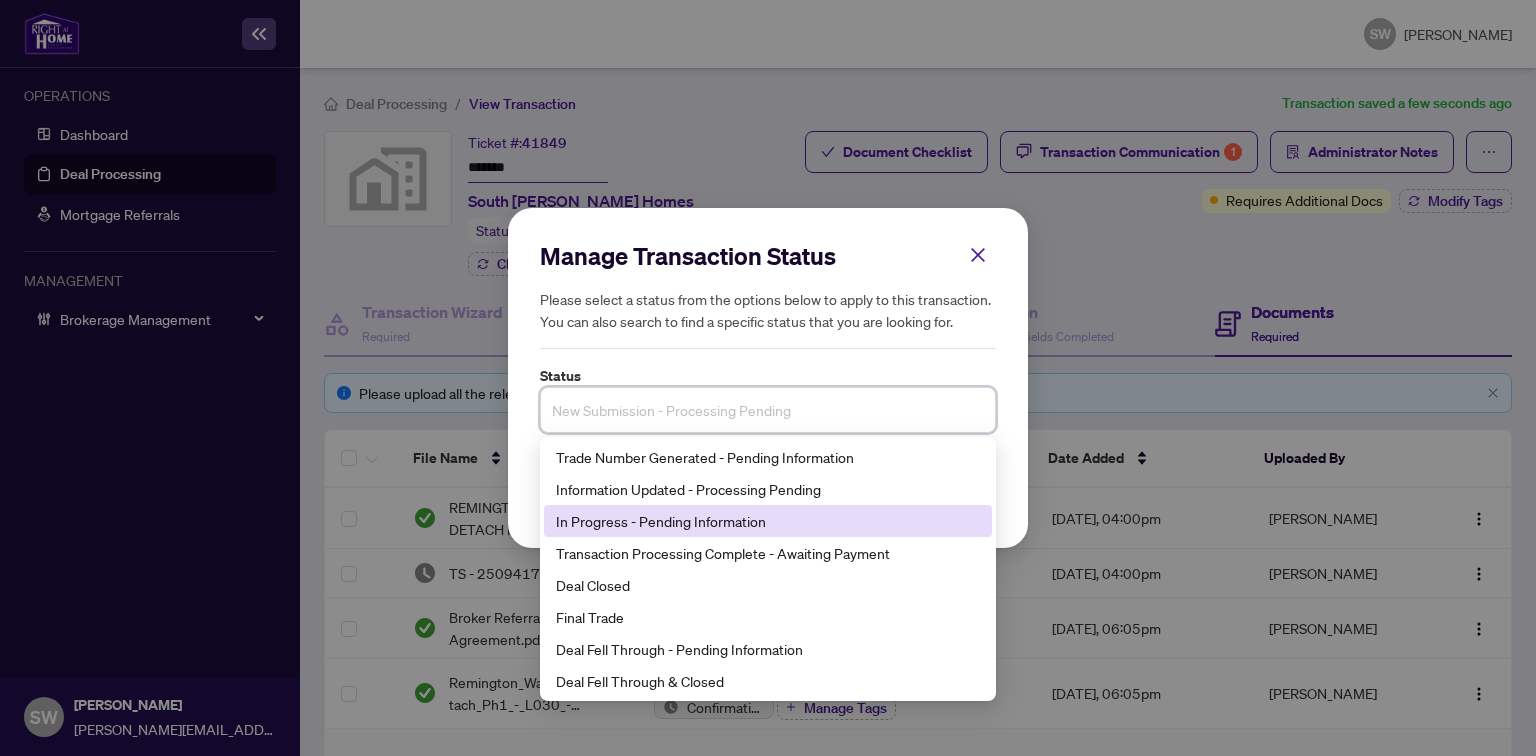 click on "In Progress - Pending Information" at bounding box center (768, 521) 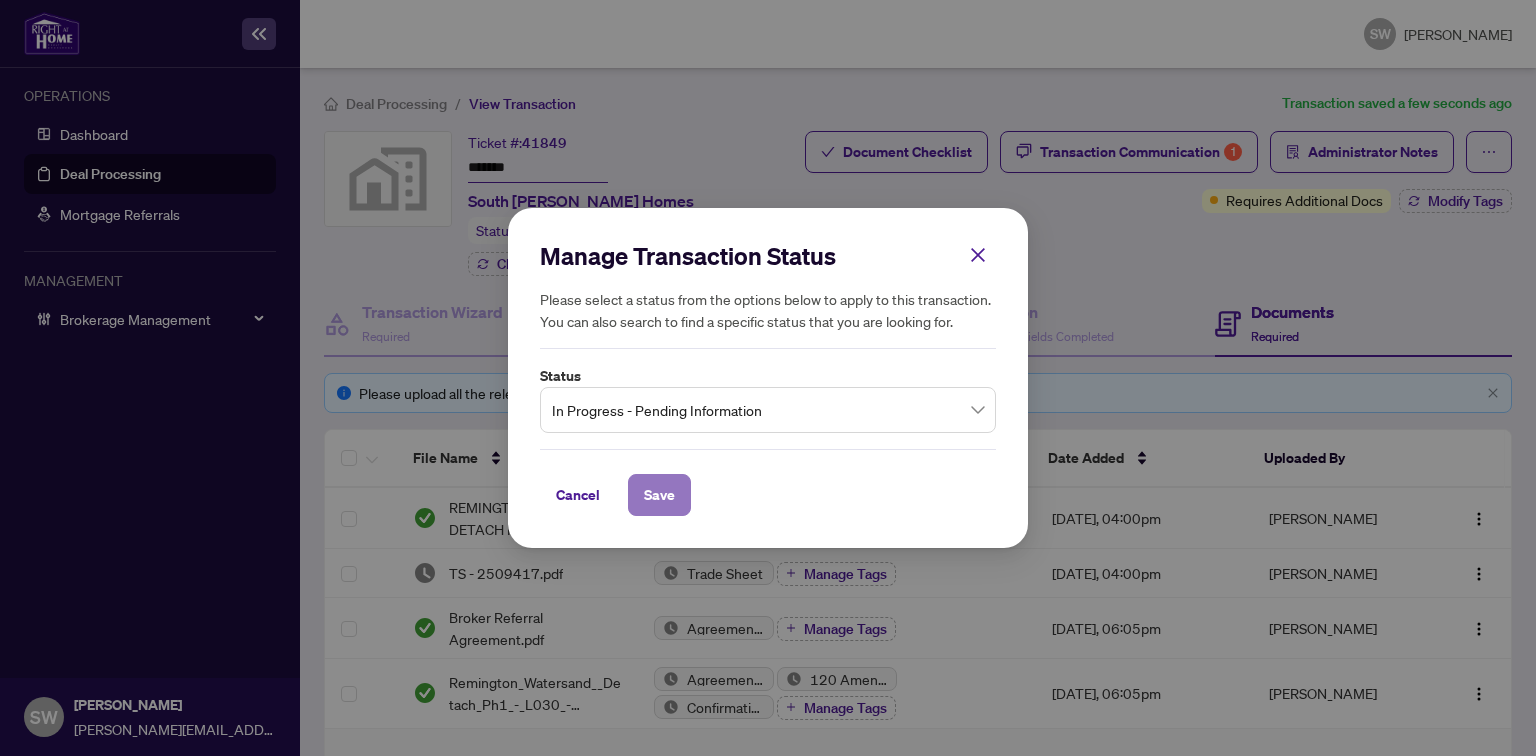 click on "Save" at bounding box center [659, 495] 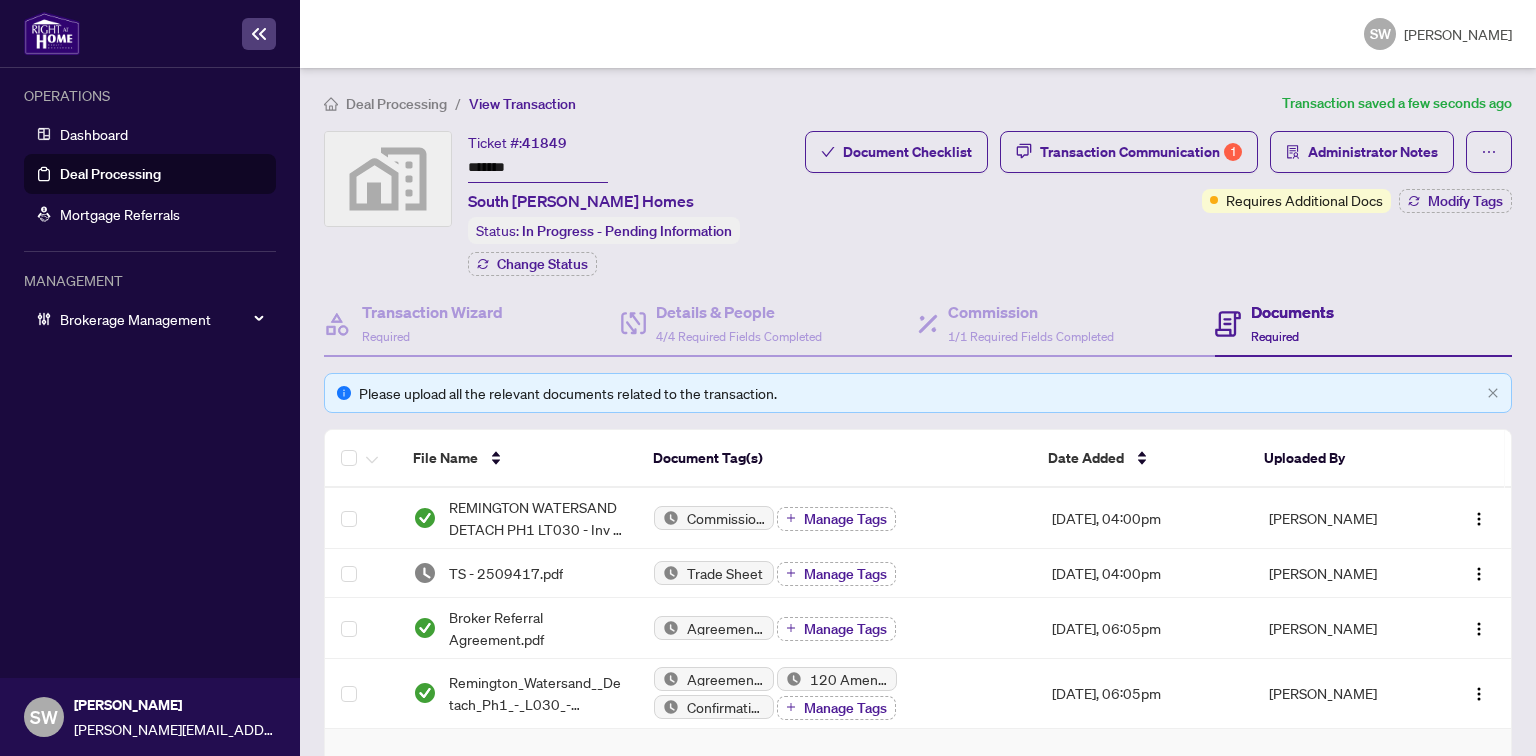 click on "Deal Processing" at bounding box center (396, 104) 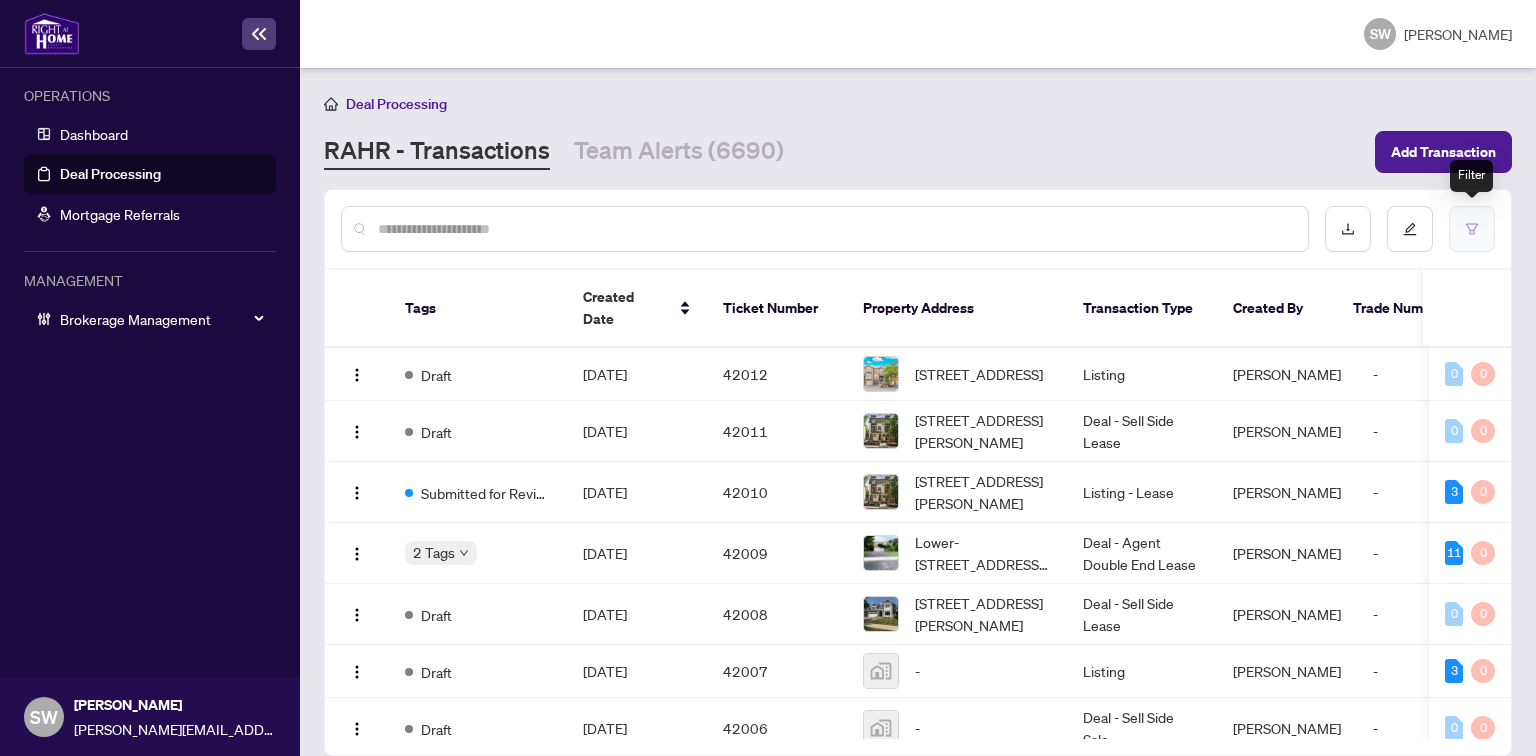 click 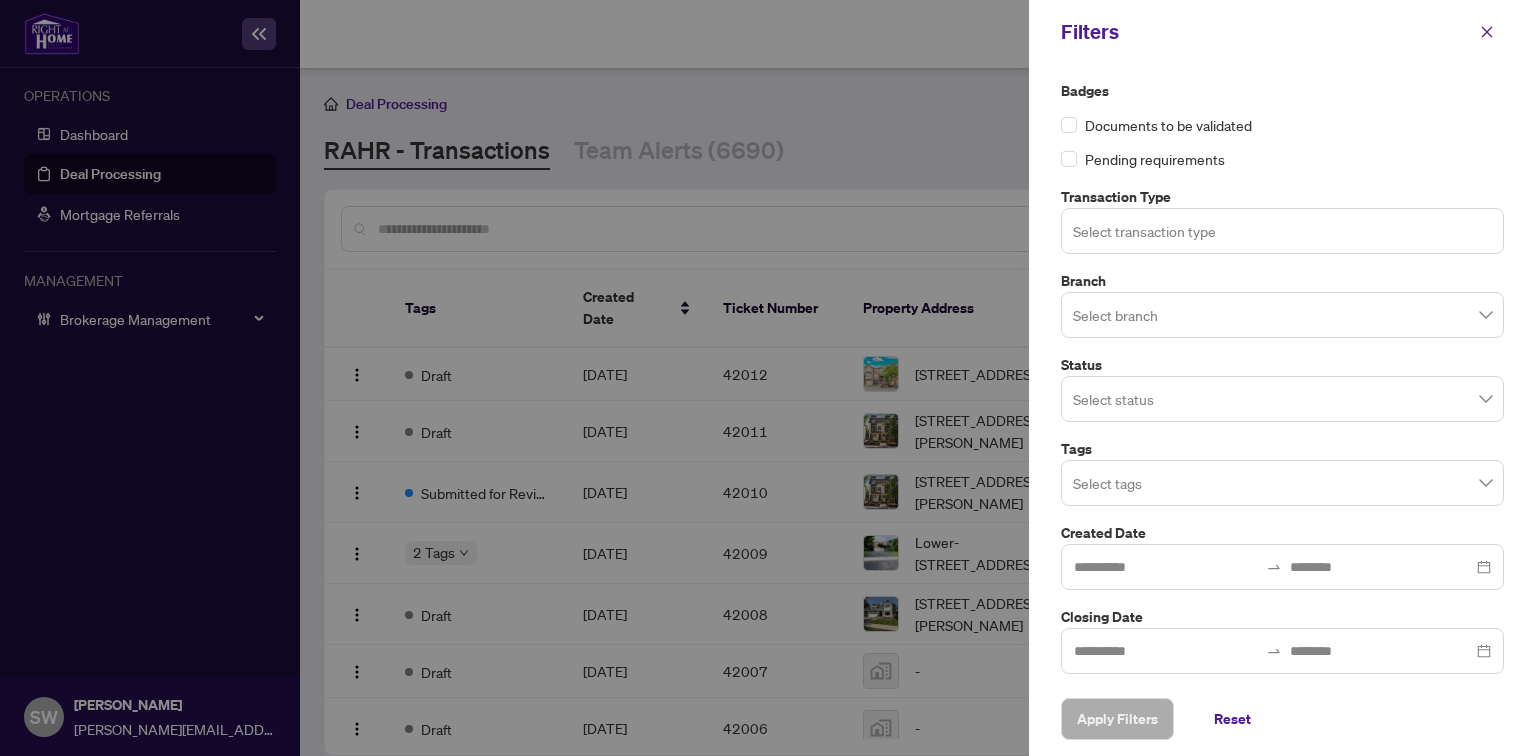 click at bounding box center (1282, 230) 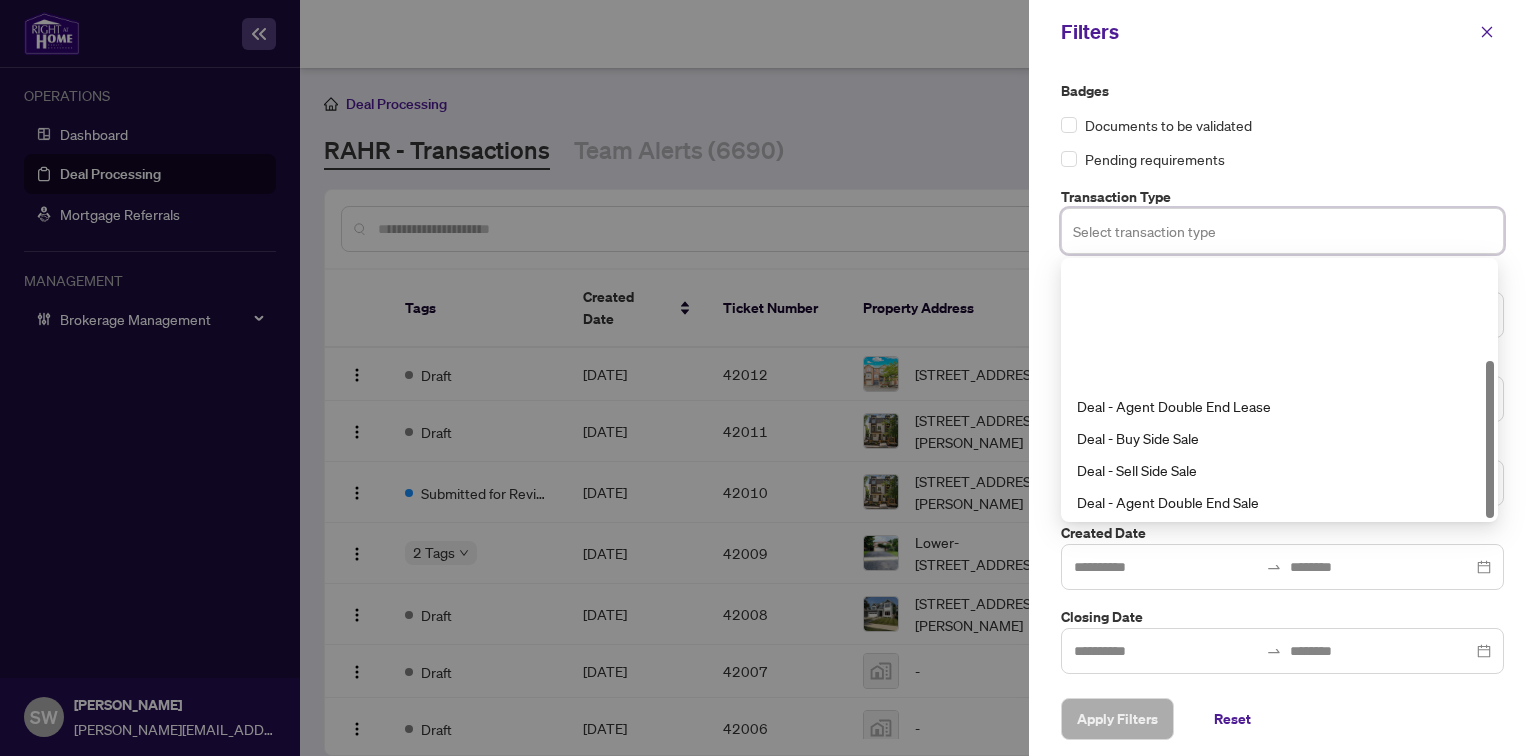 scroll, scrollTop: 160, scrollLeft: 0, axis: vertical 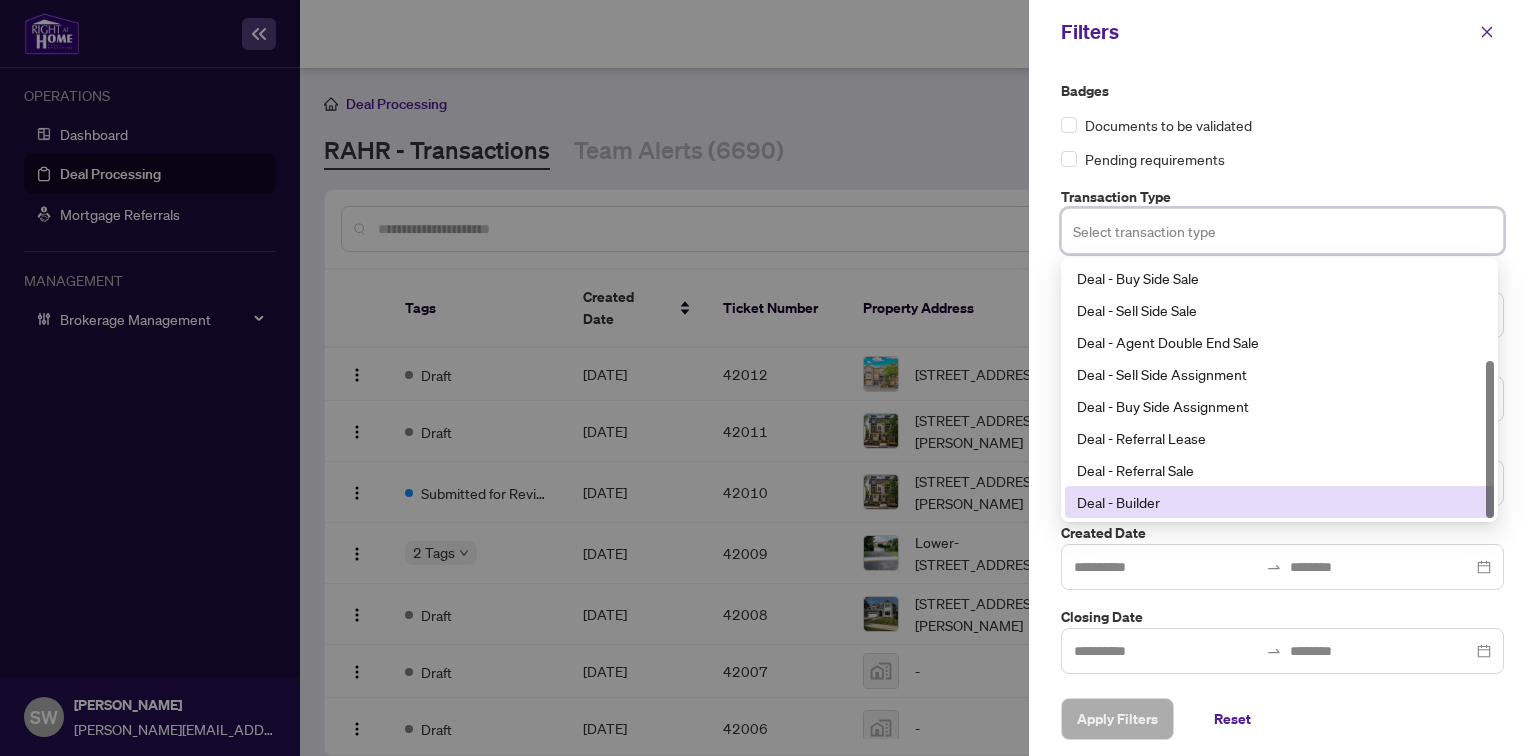click on "Deal - Builder" at bounding box center [1279, 502] 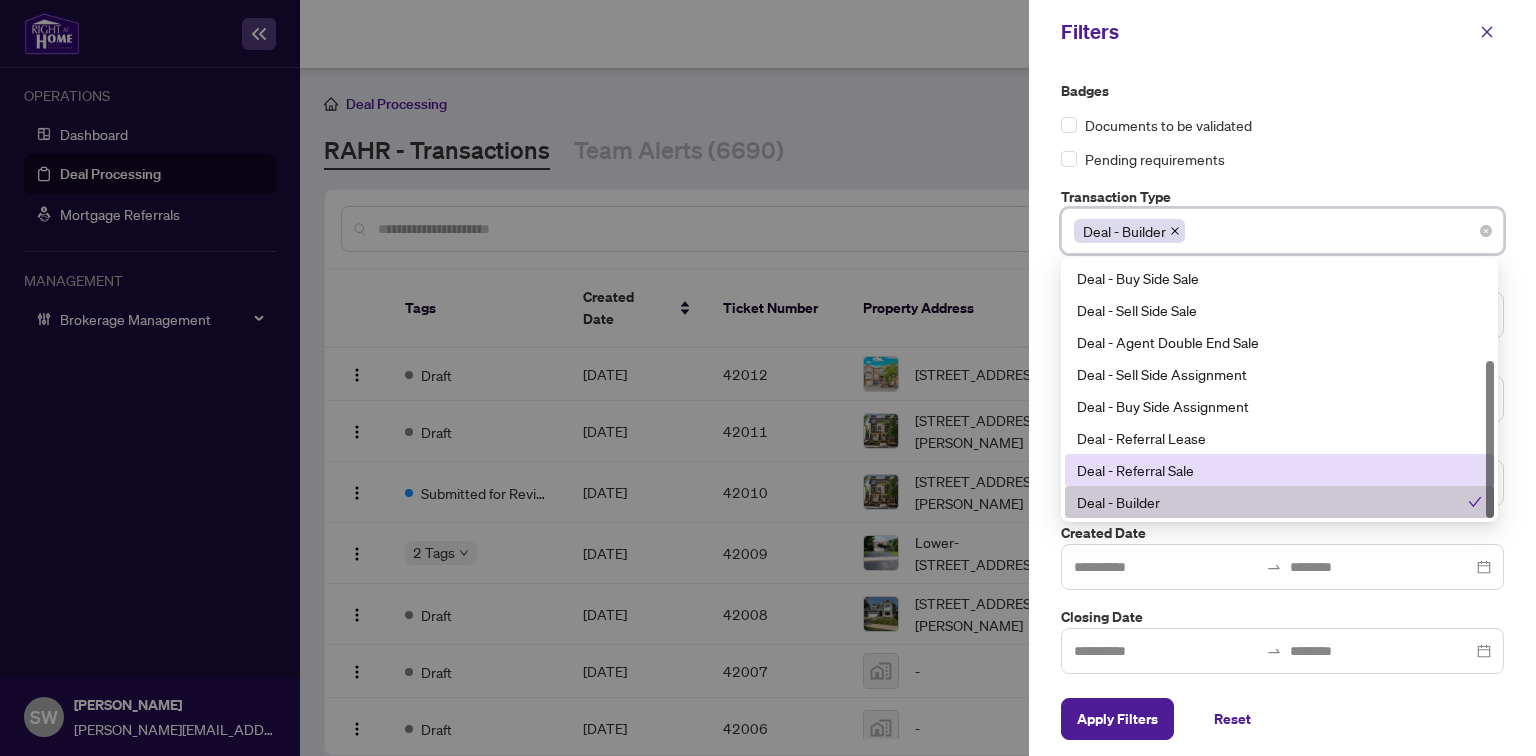click on "Deal - Referral Sale" at bounding box center (1279, 470) 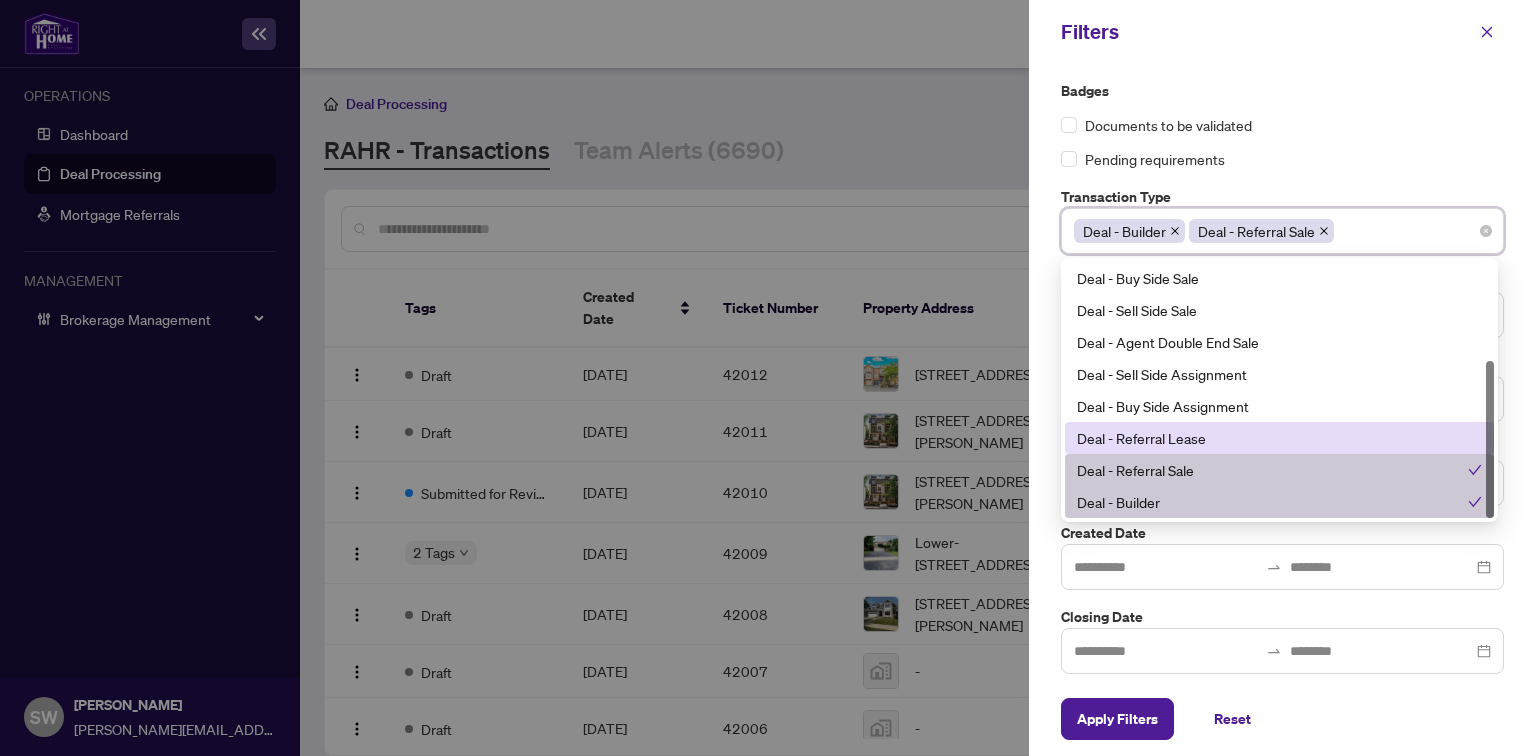 click on "Deal - Referral Lease" at bounding box center (1279, 438) 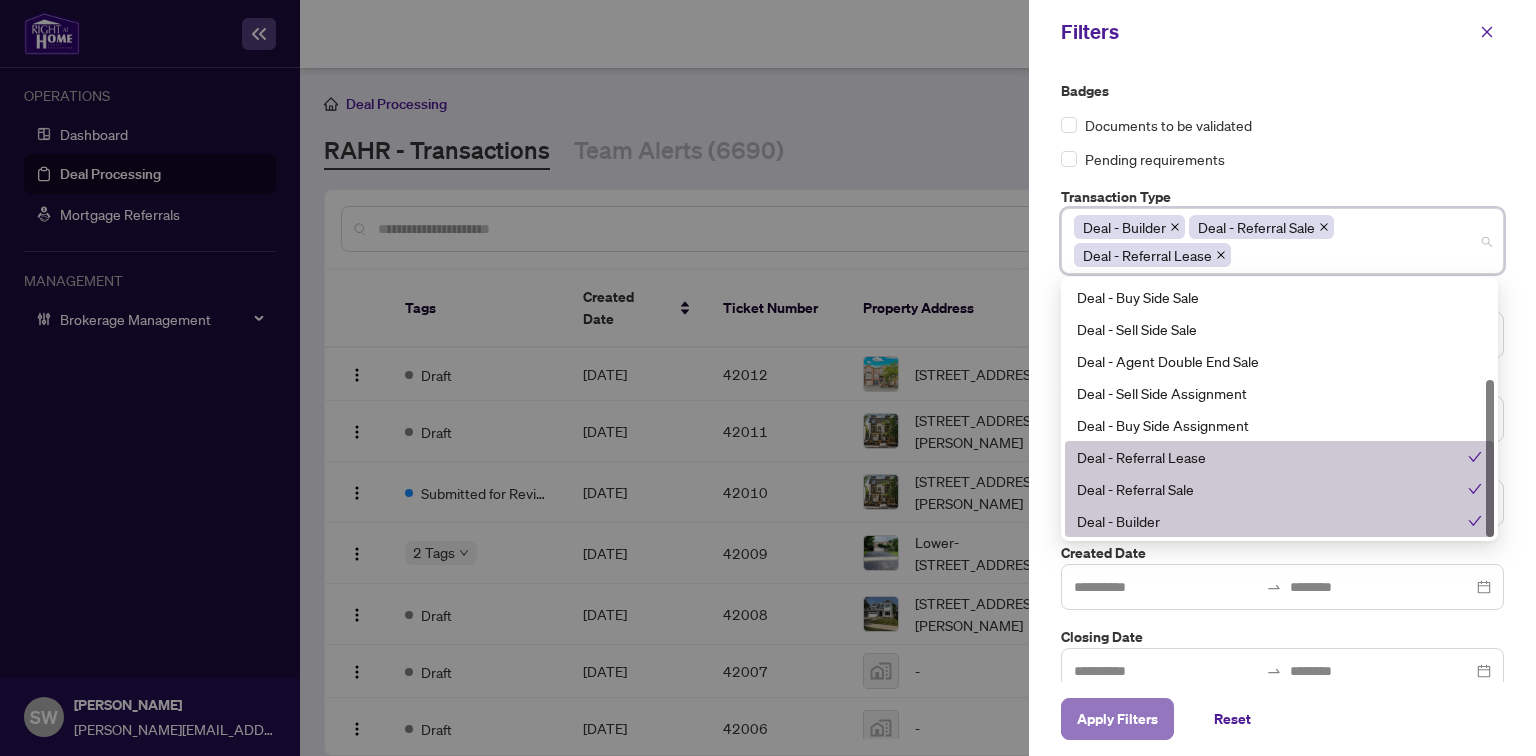 click on "Apply Filters" at bounding box center (1117, 719) 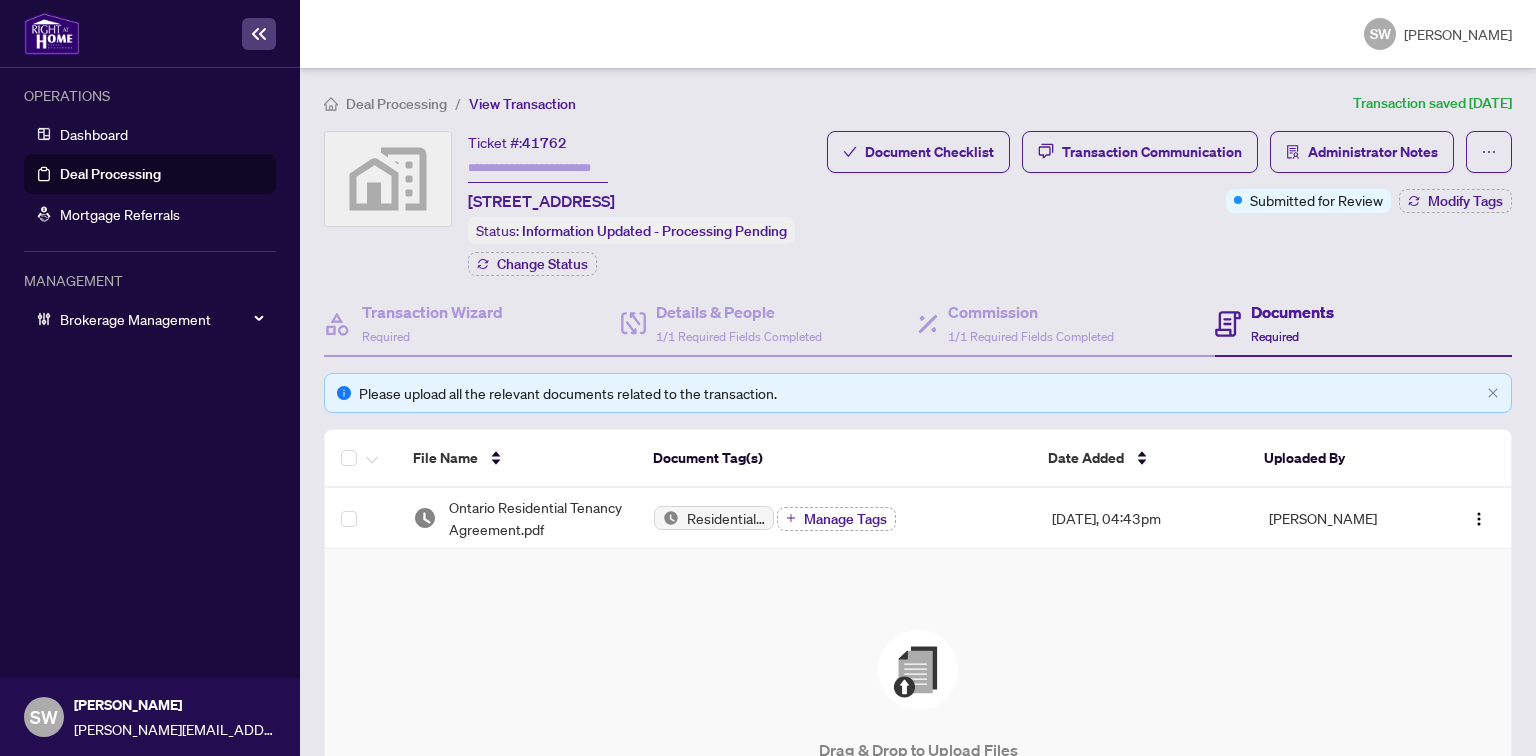 scroll, scrollTop: 0, scrollLeft: 0, axis: both 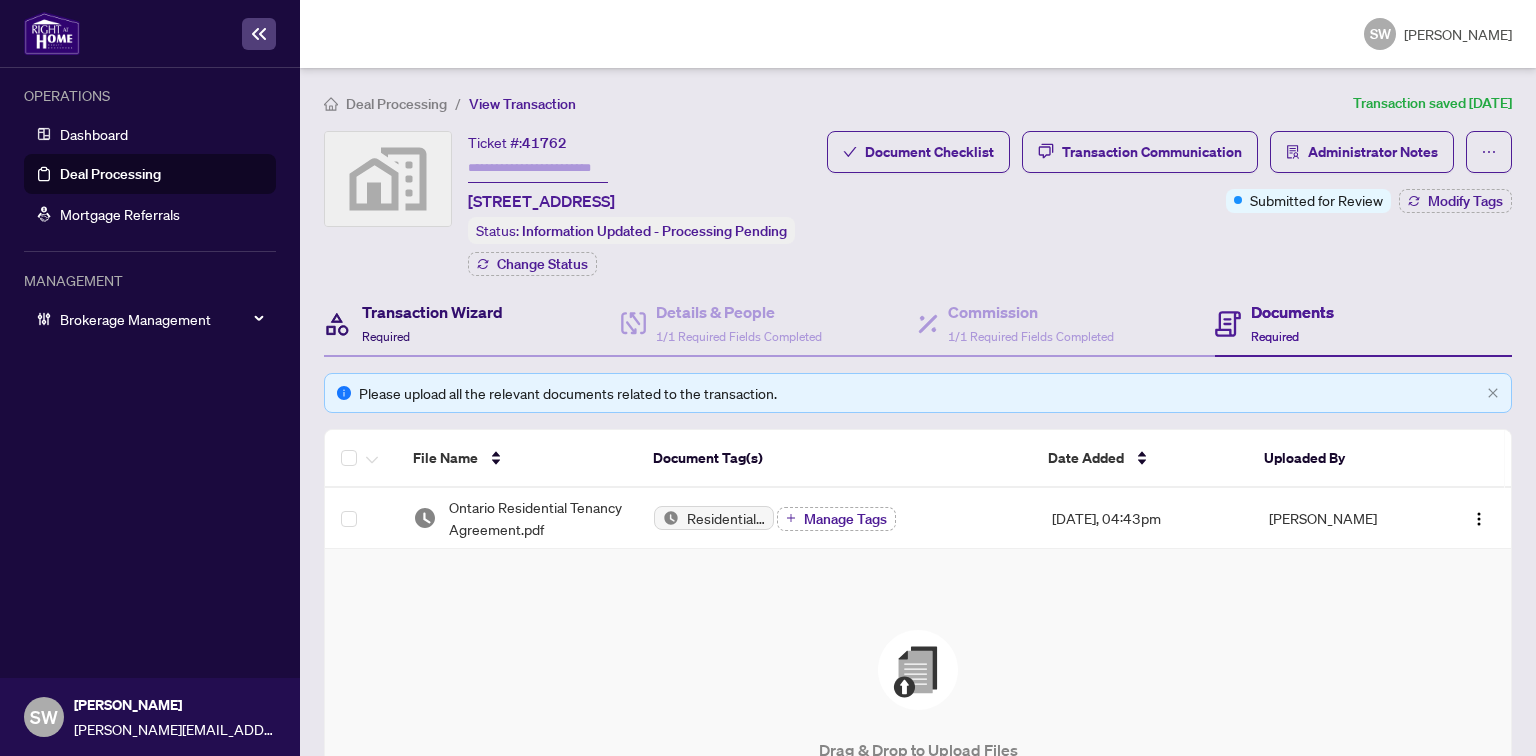 click on "Transaction Wizard" at bounding box center (432, 312) 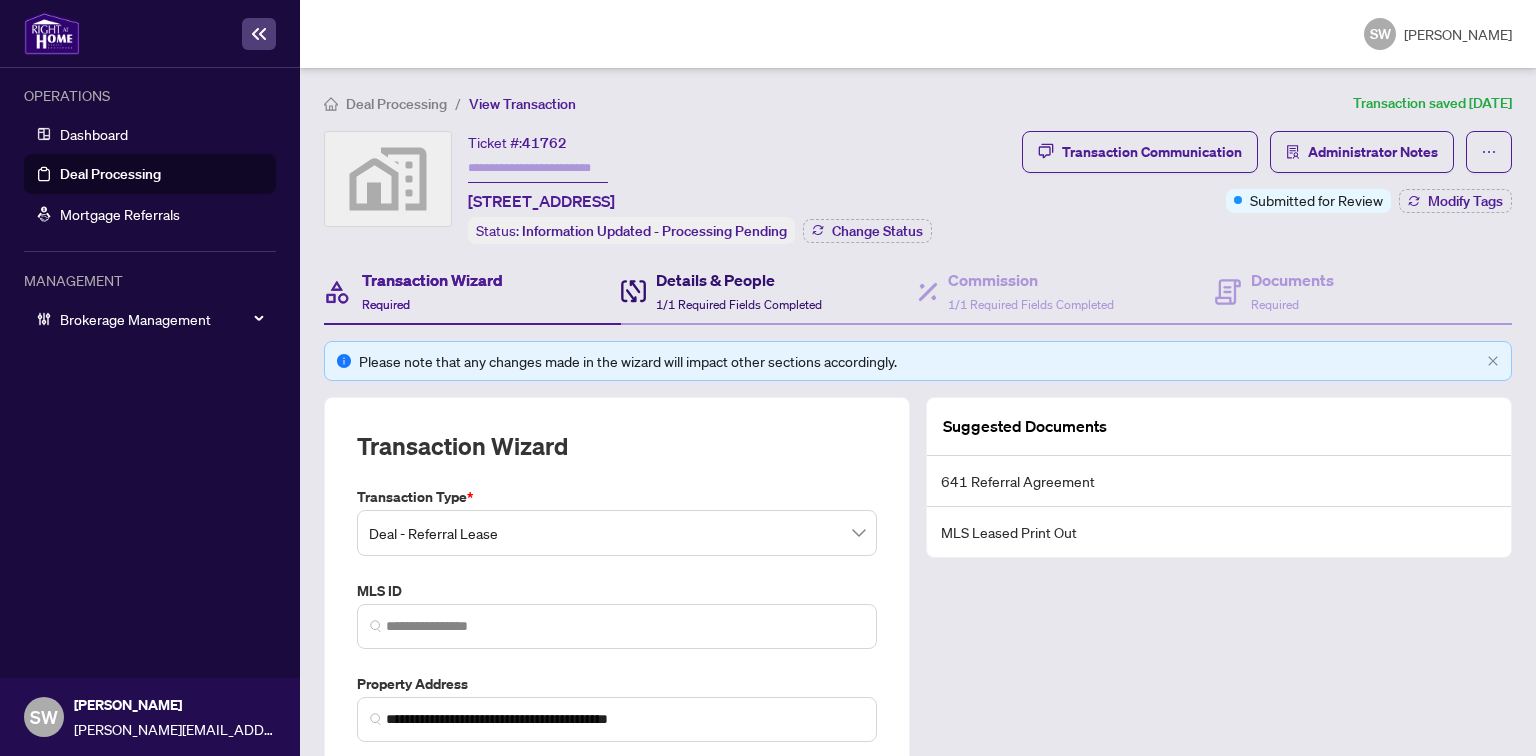 click on "Details & People" at bounding box center [739, 280] 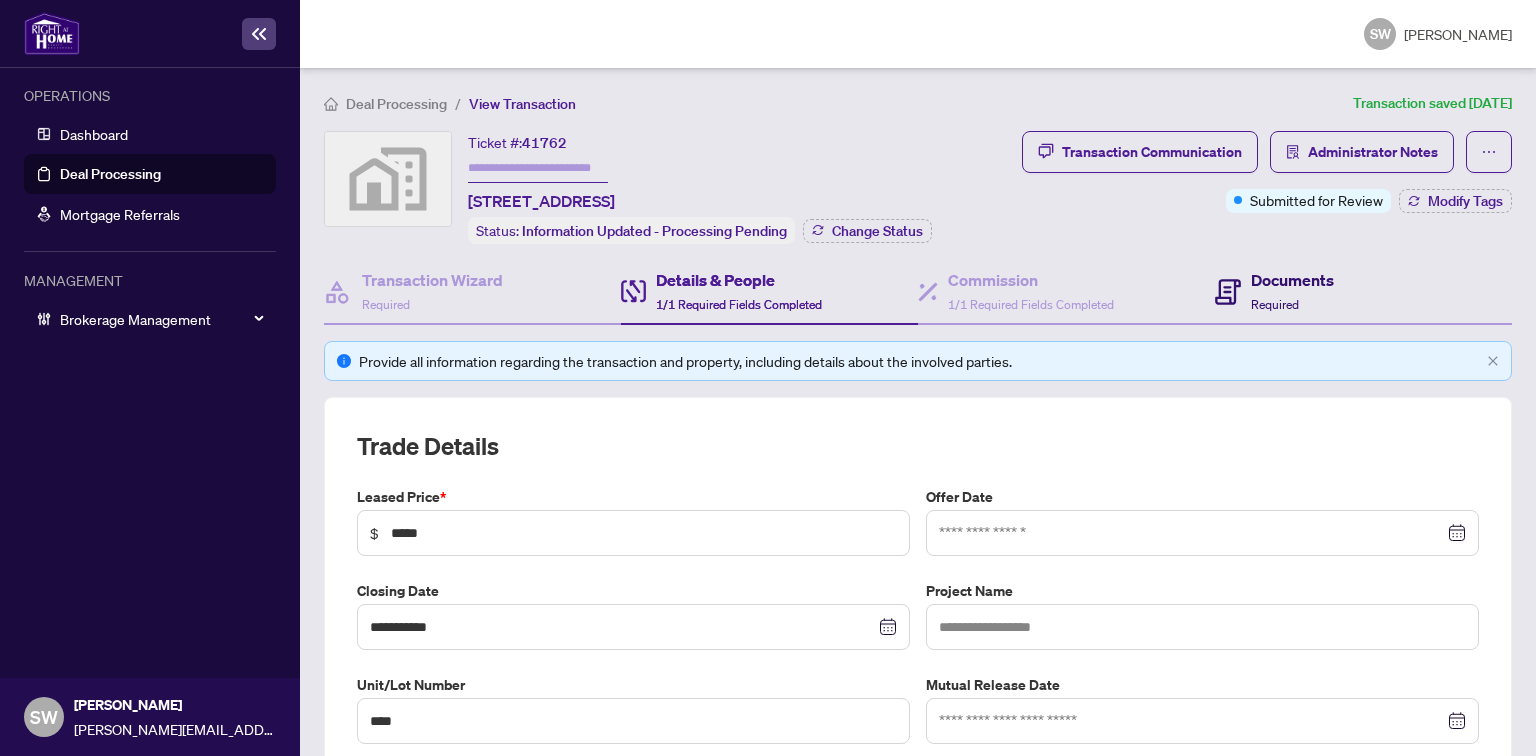 click on "Documents" at bounding box center [1292, 280] 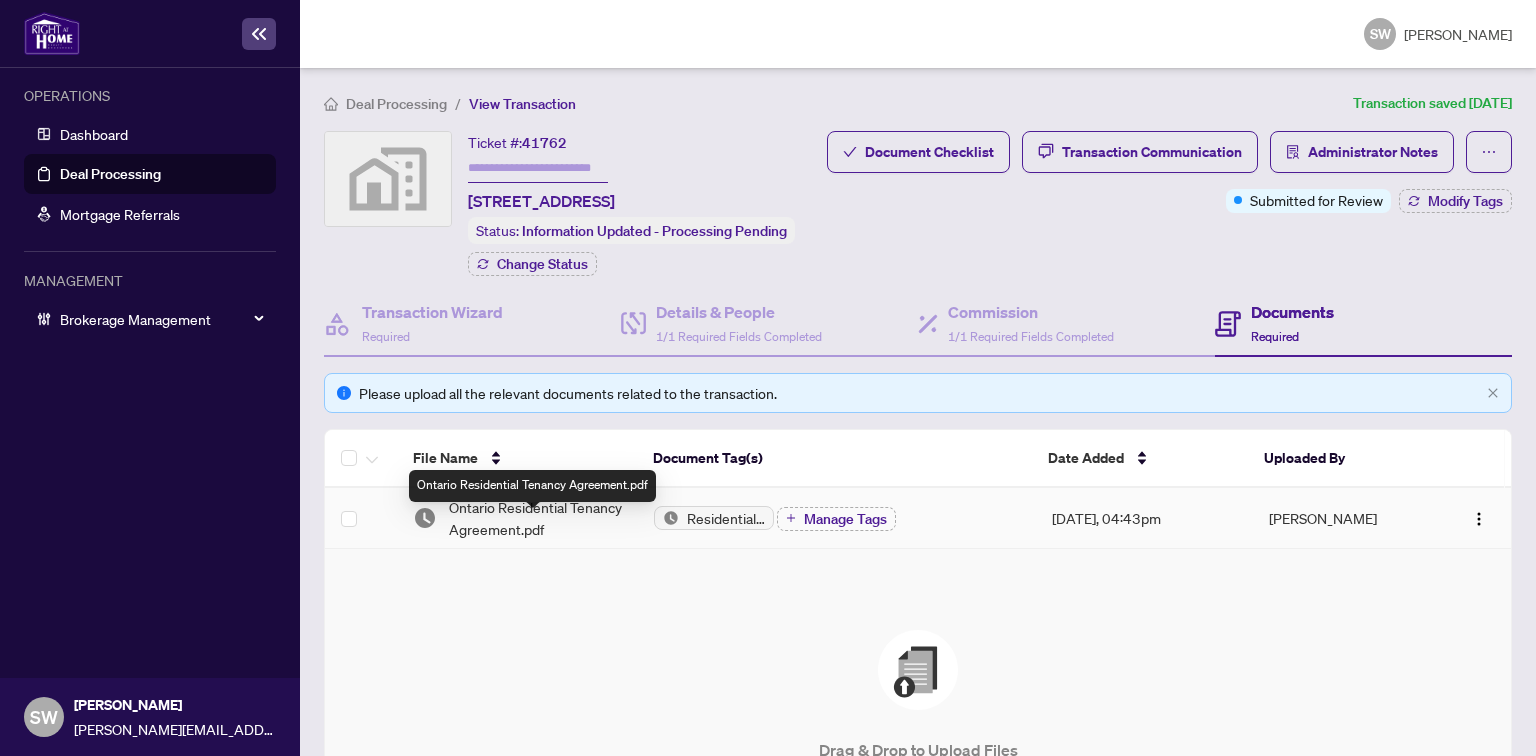 click on "Ontario Residential Tenancy Agreement.pdf" at bounding box center [535, 518] 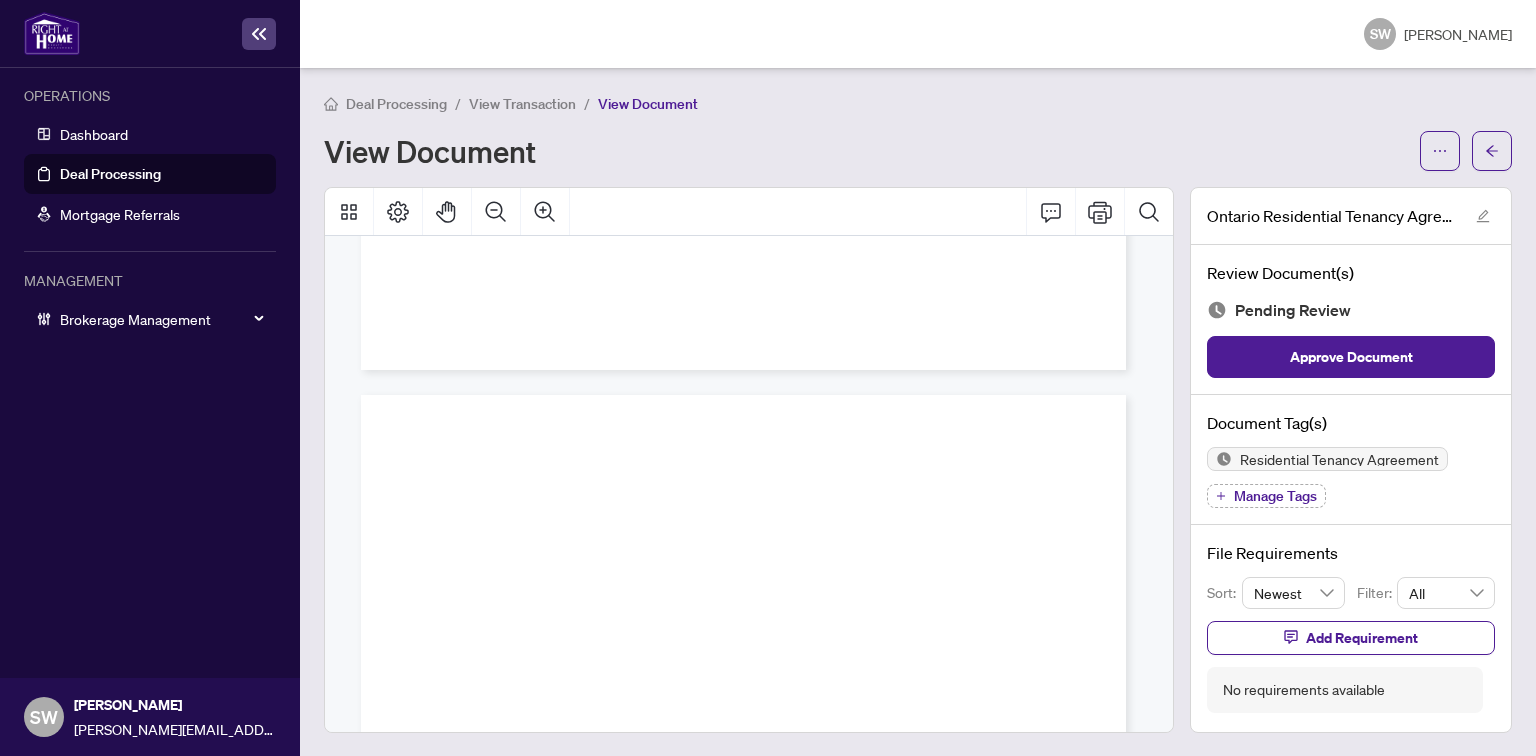 scroll, scrollTop: 0, scrollLeft: 0, axis: both 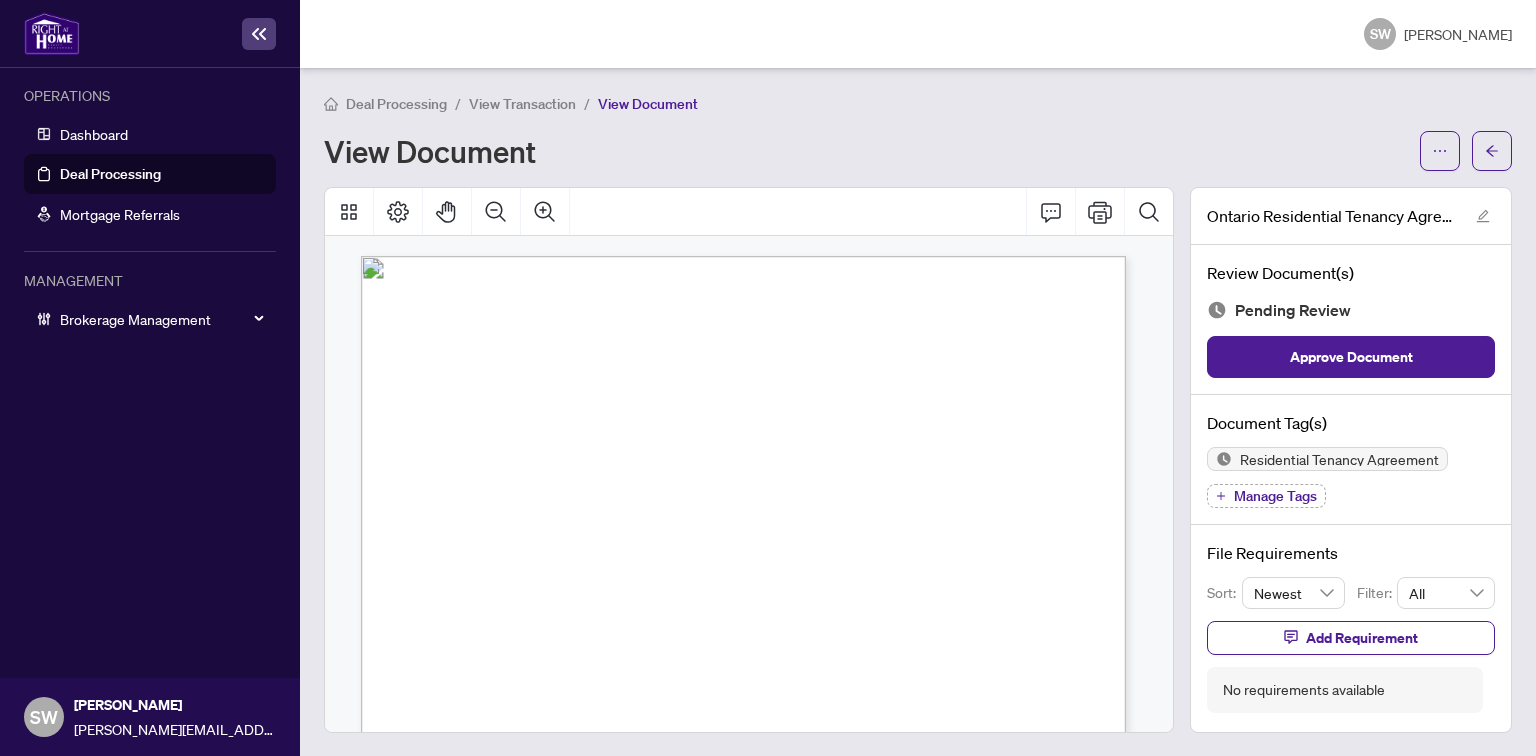 click on "View Transaction" at bounding box center [522, 104] 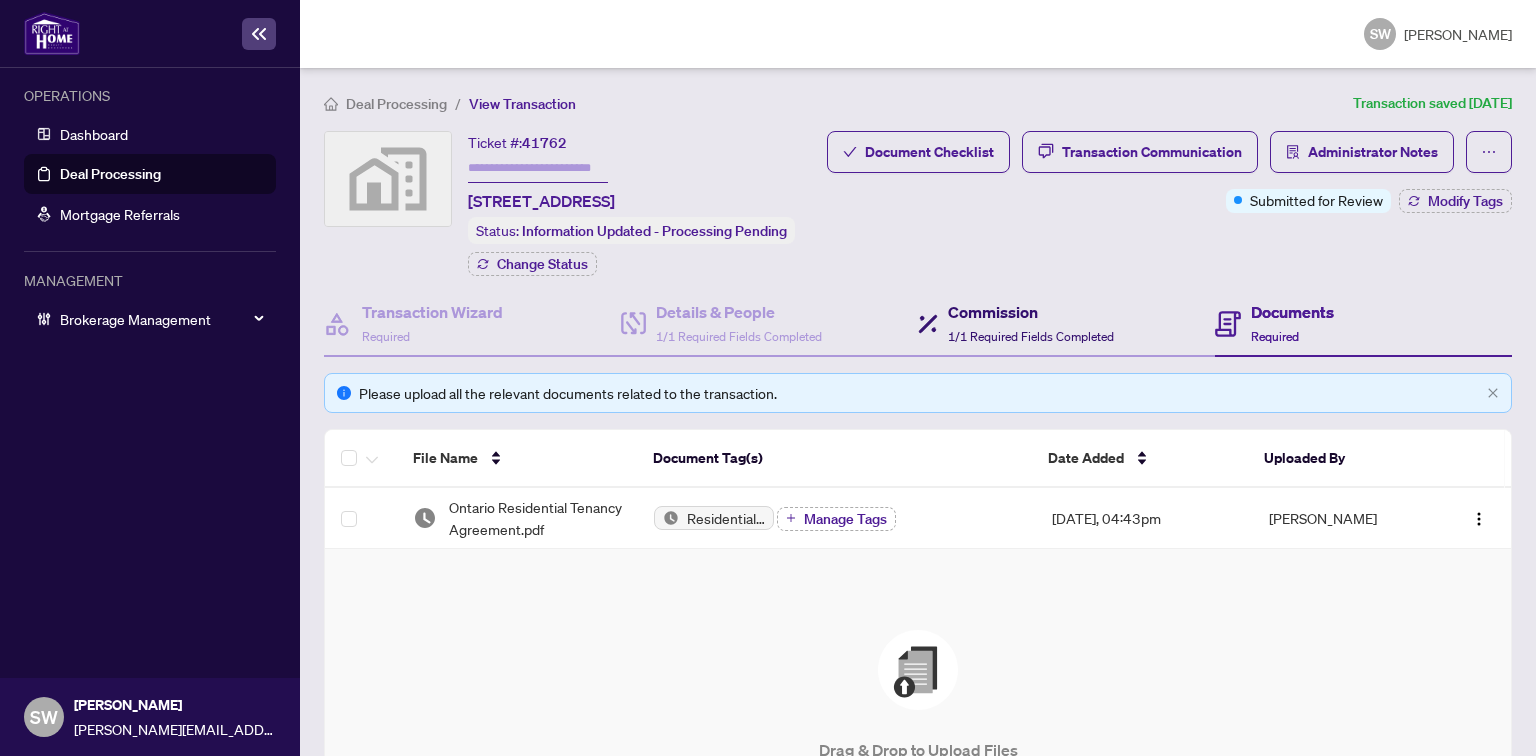 click on "Commission" at bounding box center [1031, 312] 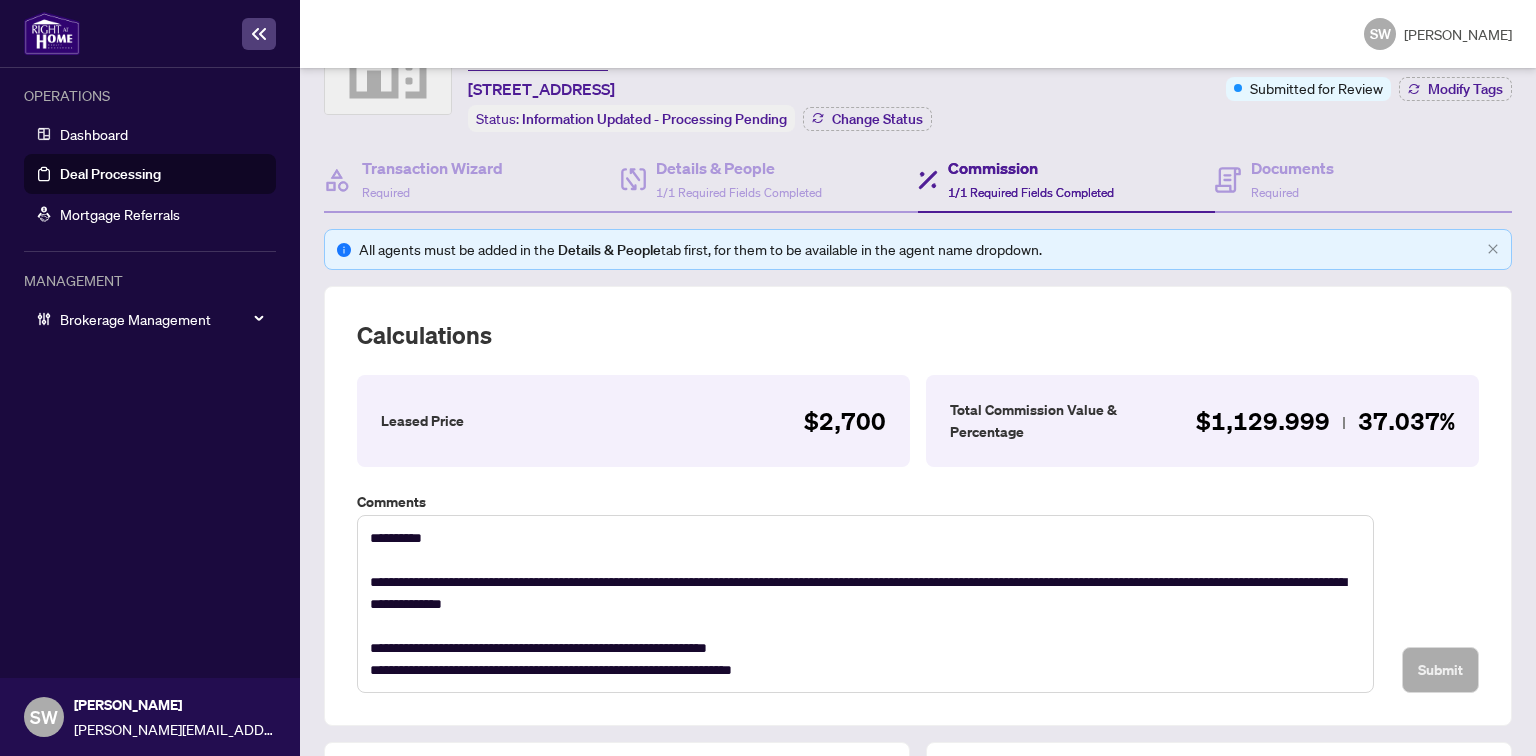 scroll, scrollTop: 0, scrollLeft: 0, axis: both 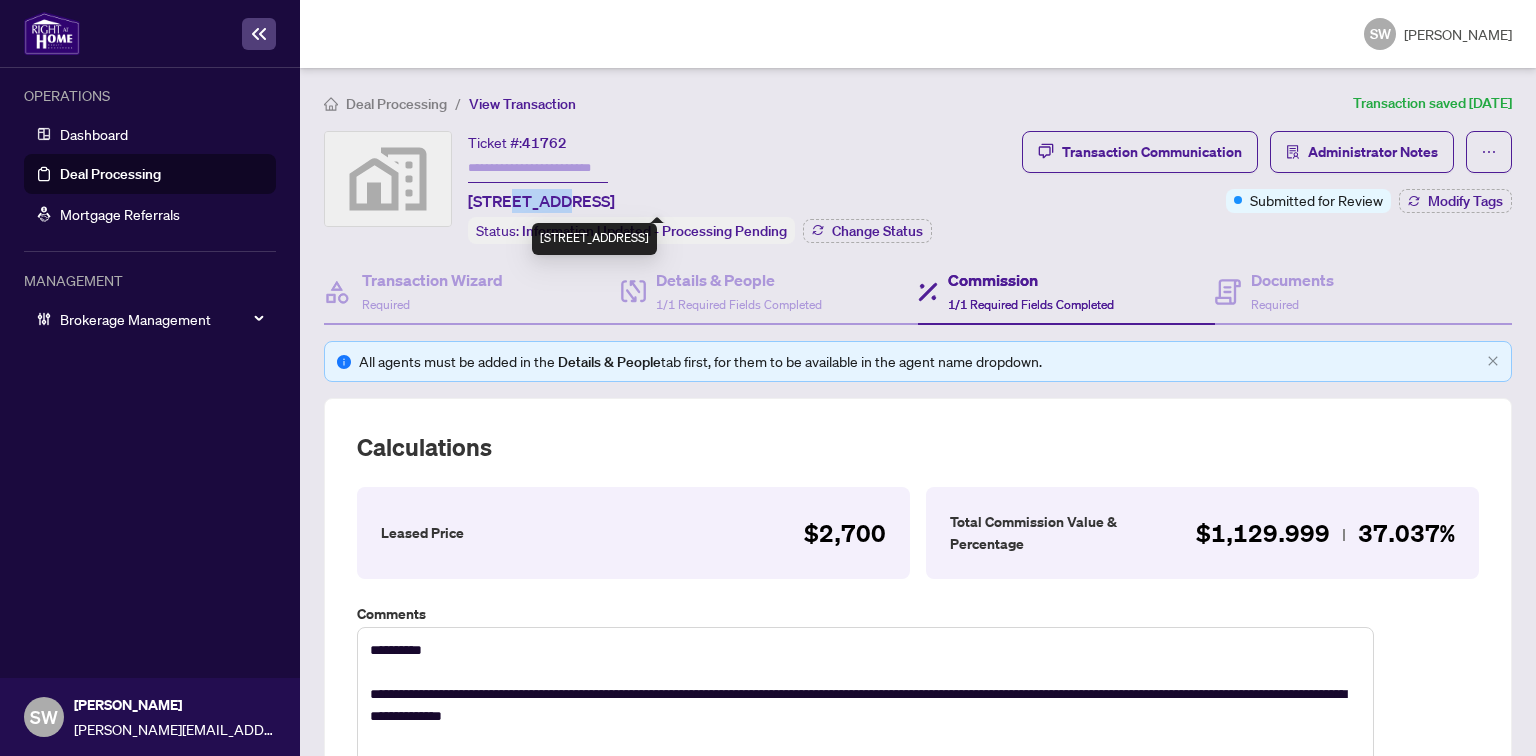 drag, startPoint x: 515, startPoint y: 196, endPoint x: 564, endPoint y: 198, distance: 49.0408 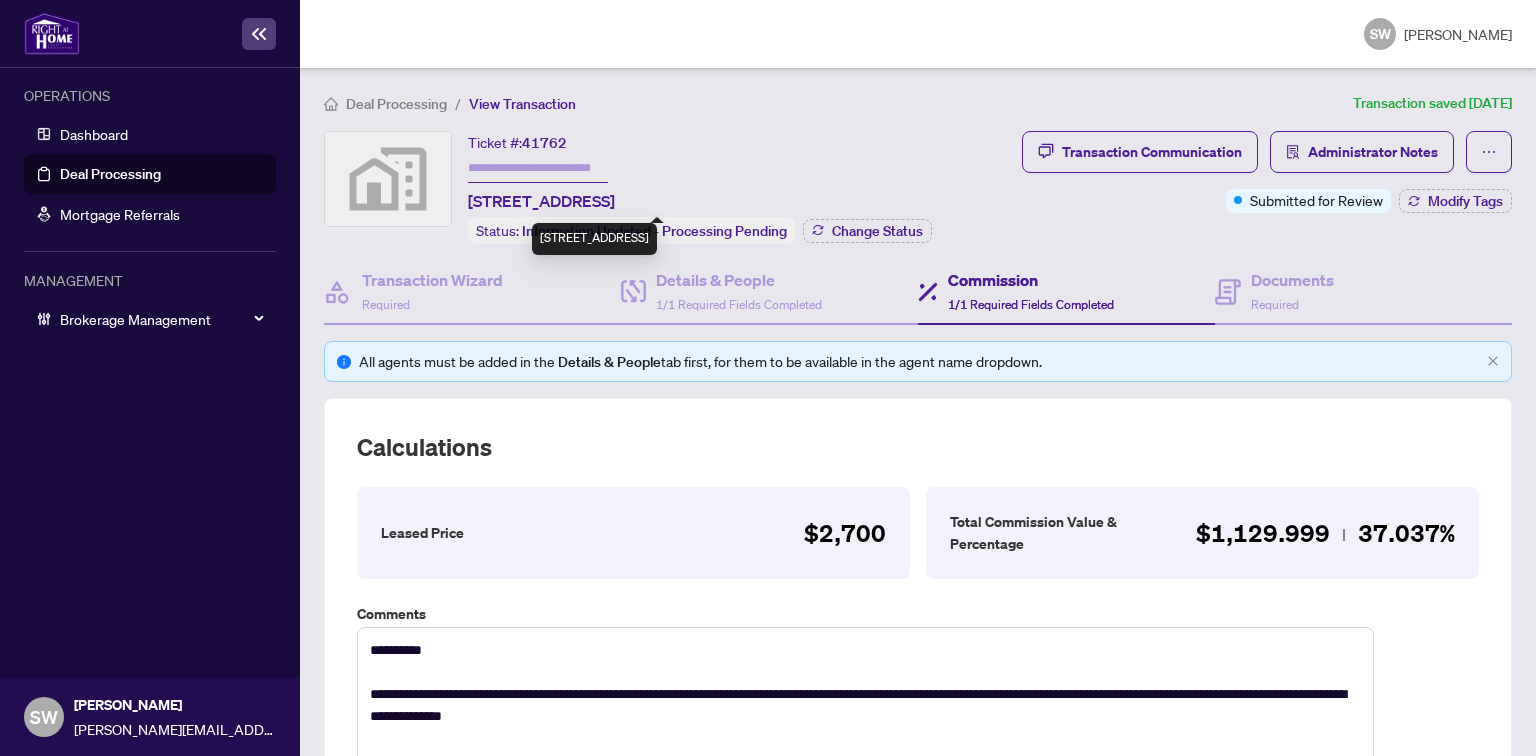 drag, startPoint x: 557, startPoint y: 196, endPoint x: 616, endPoint y: 201, distance: 59.211487 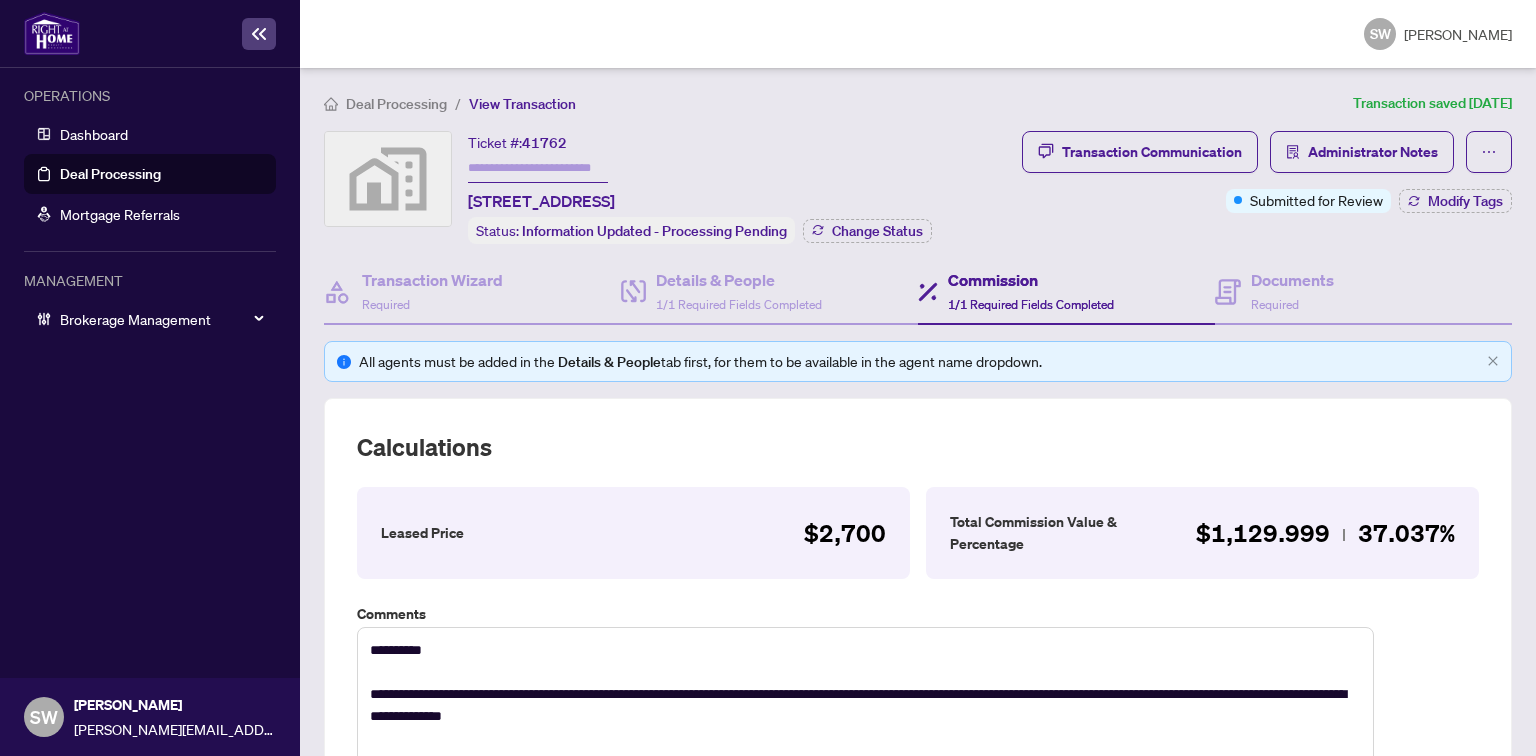 copy on "[GEOGRAPHIC_DATA]" 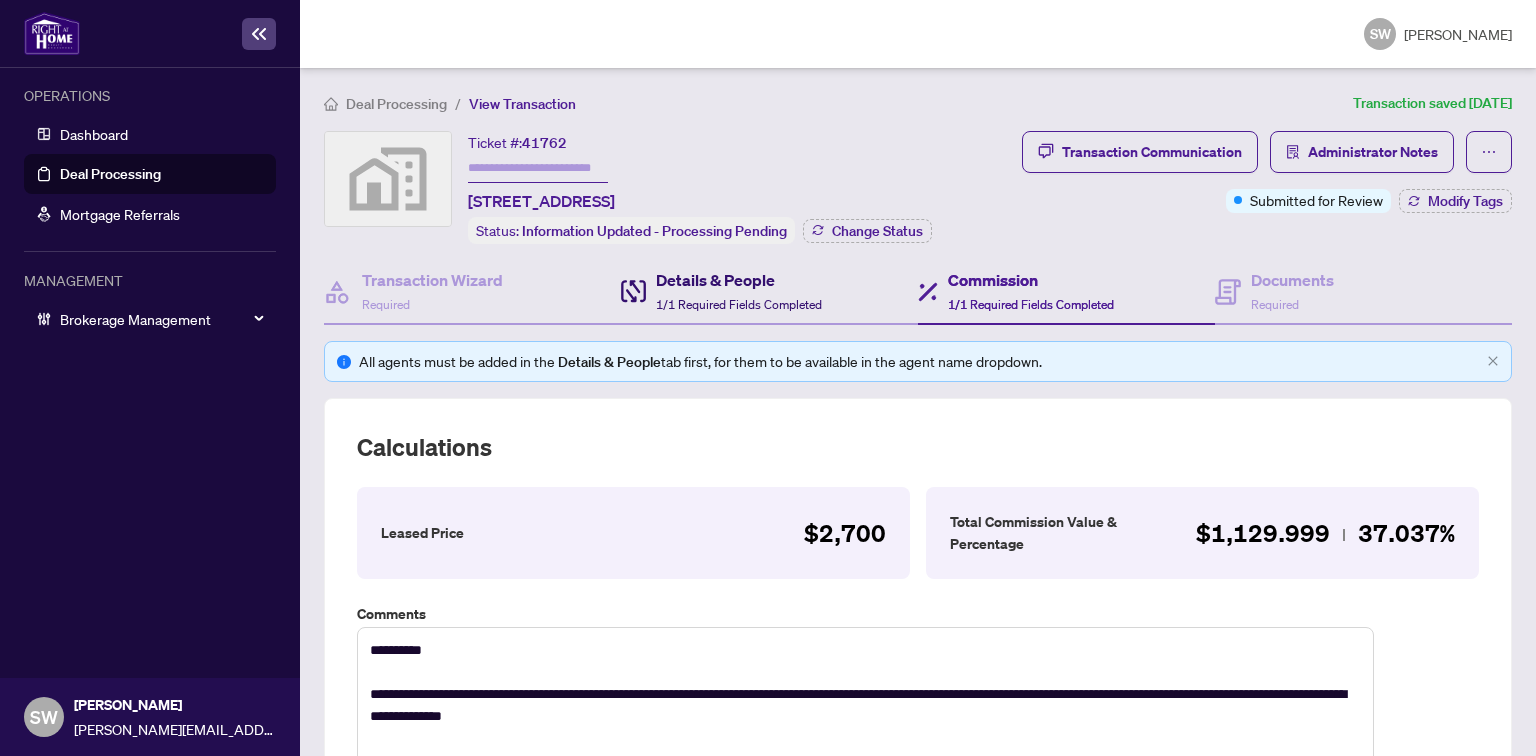 click on "Details & People" at bounding box center [739, 280] 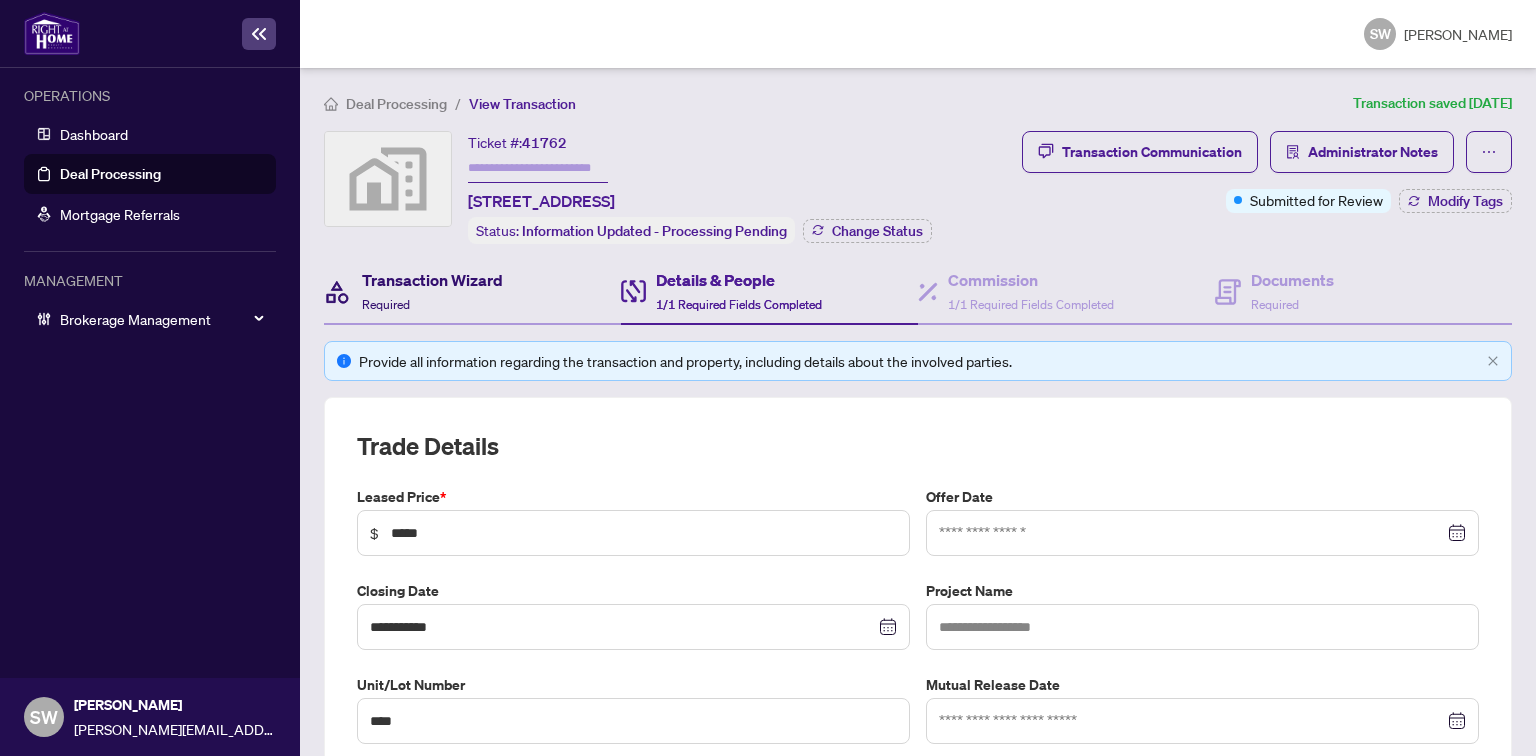 click on "Transaction Wizard Required" at bounding box center [432, 291] 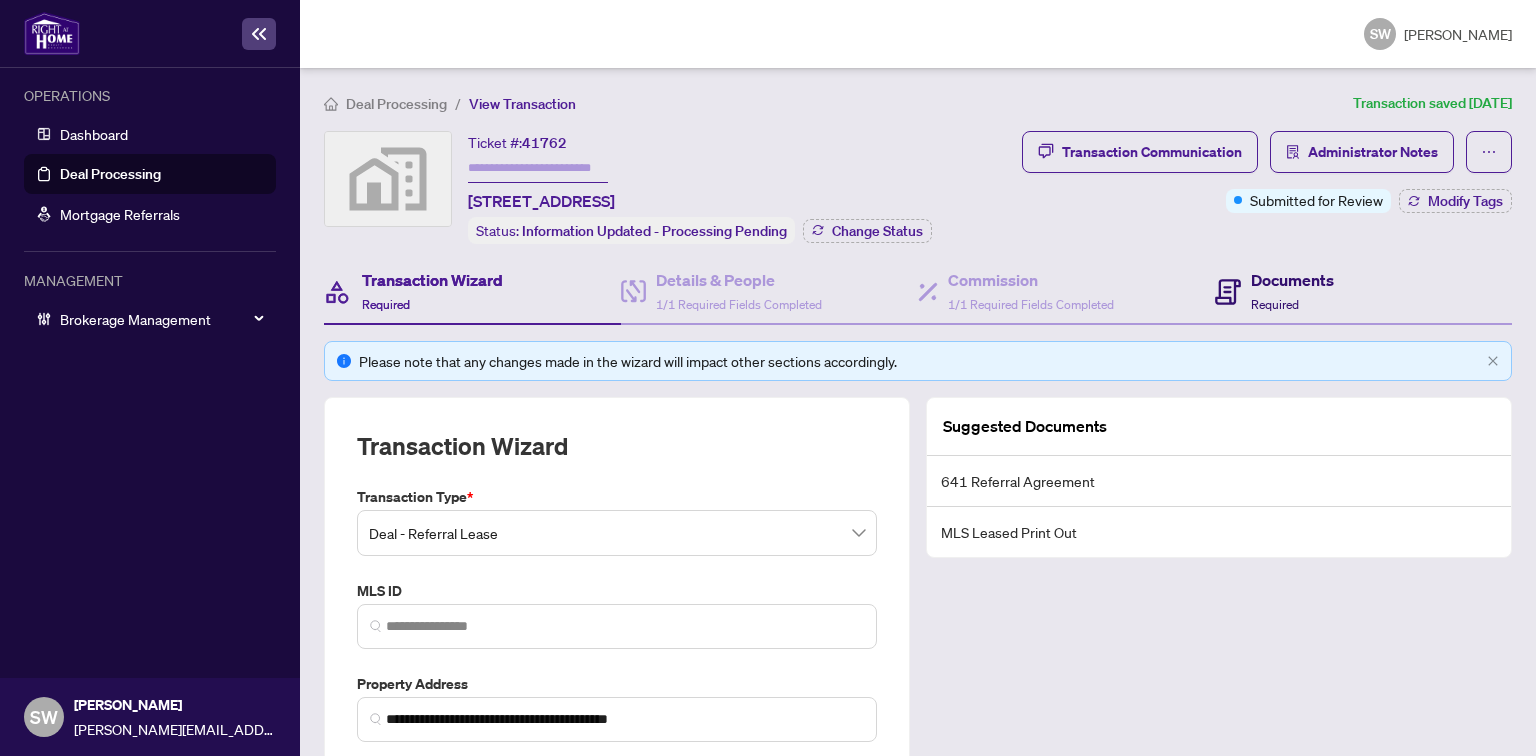 click on "Required" at bounding box center [1275, 304] 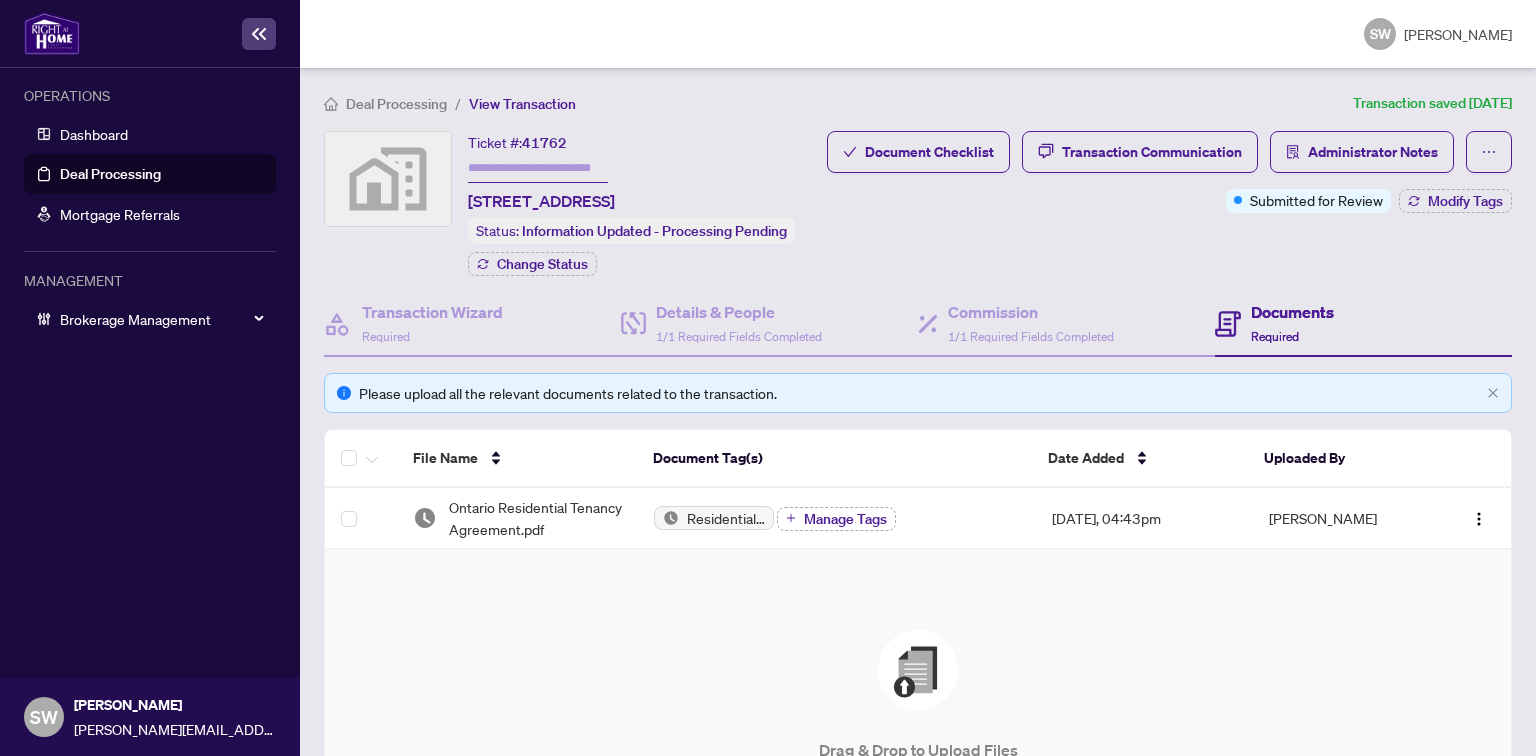 click on "Documents" at bounding box center [1292, 312] 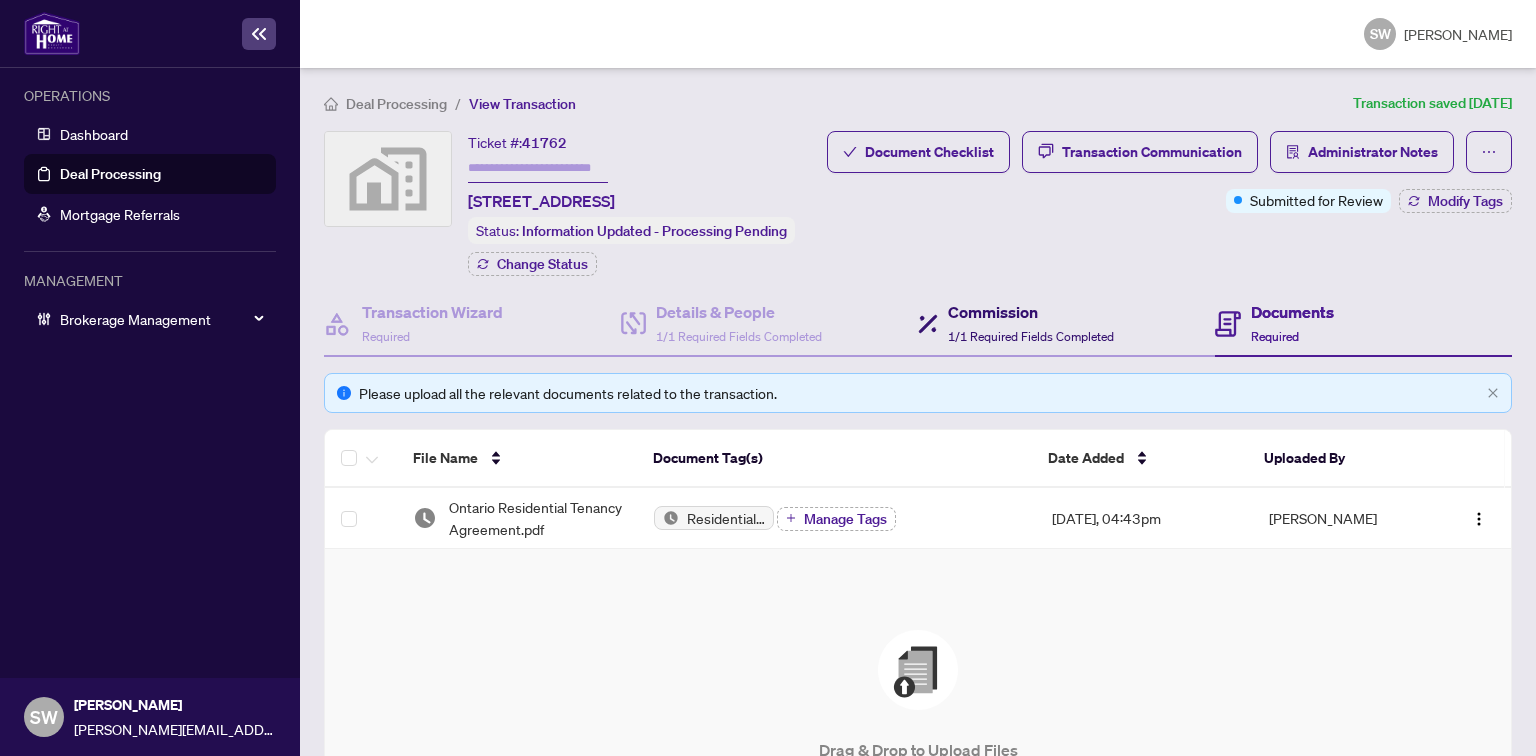click on "1/1 Required Fields Completed" at bounding box center [1031, 336] 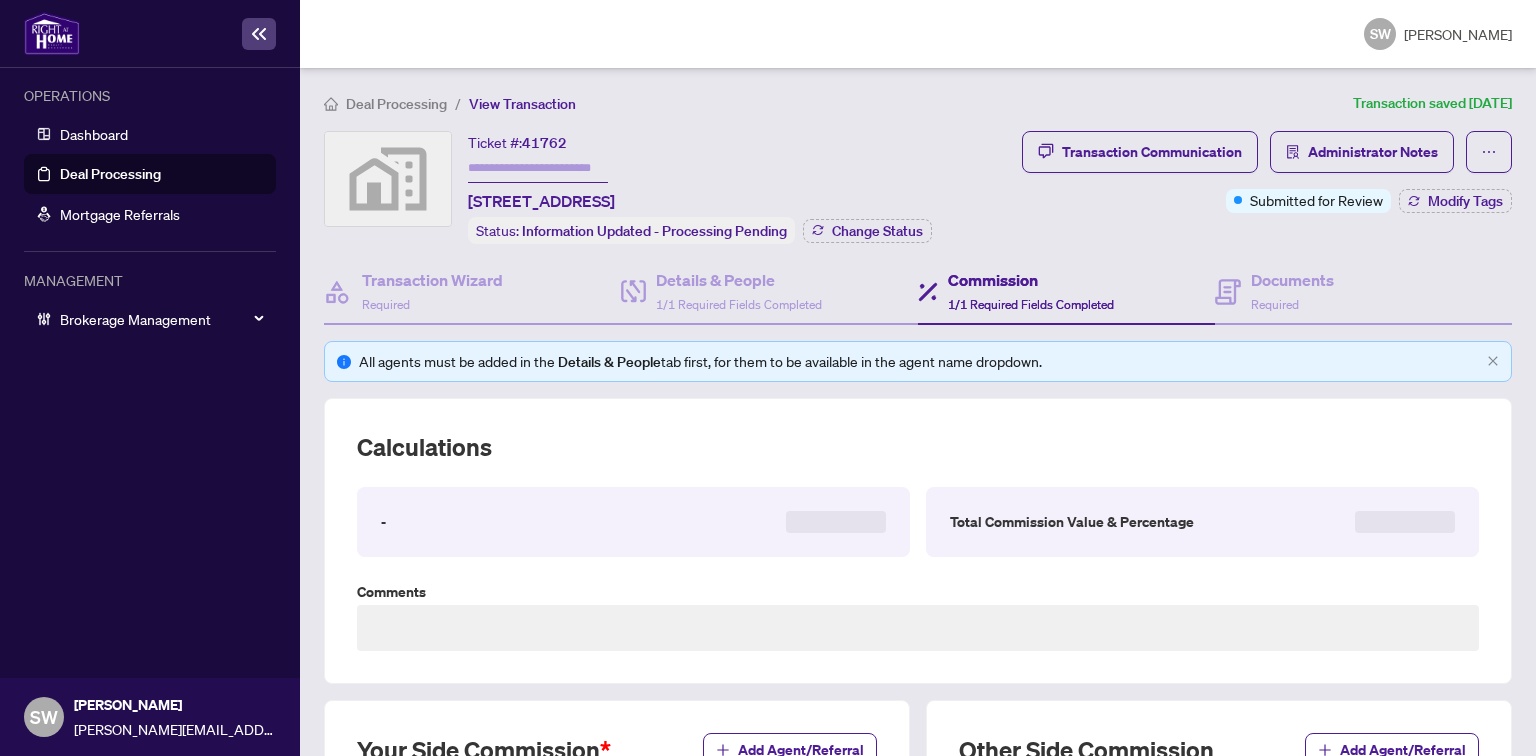 type on "**********" 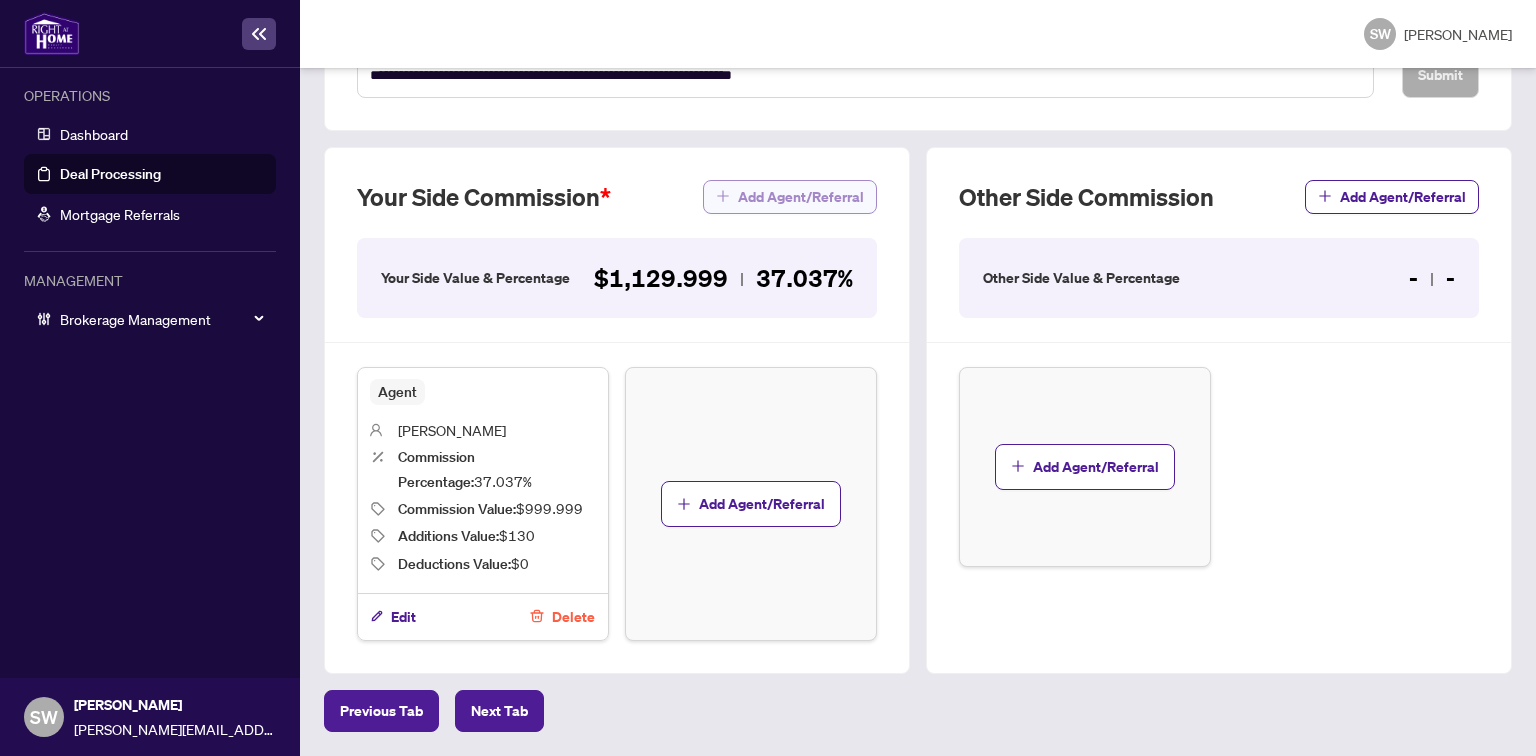 scroll, scrollTop: 720, scrollLeft: 0, axis: vertical 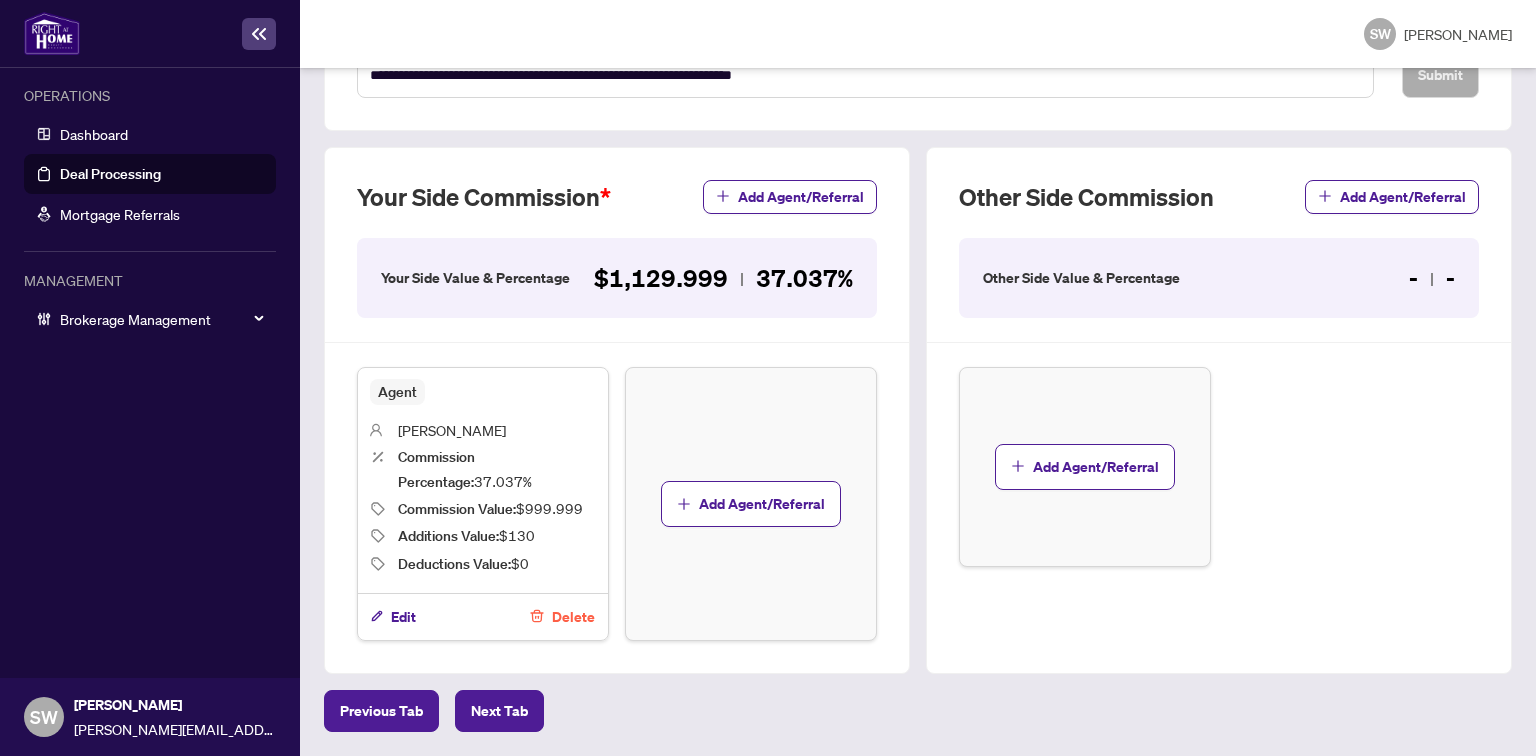click on "$1,129.999     37.037%" at bounding box center (723, 278) 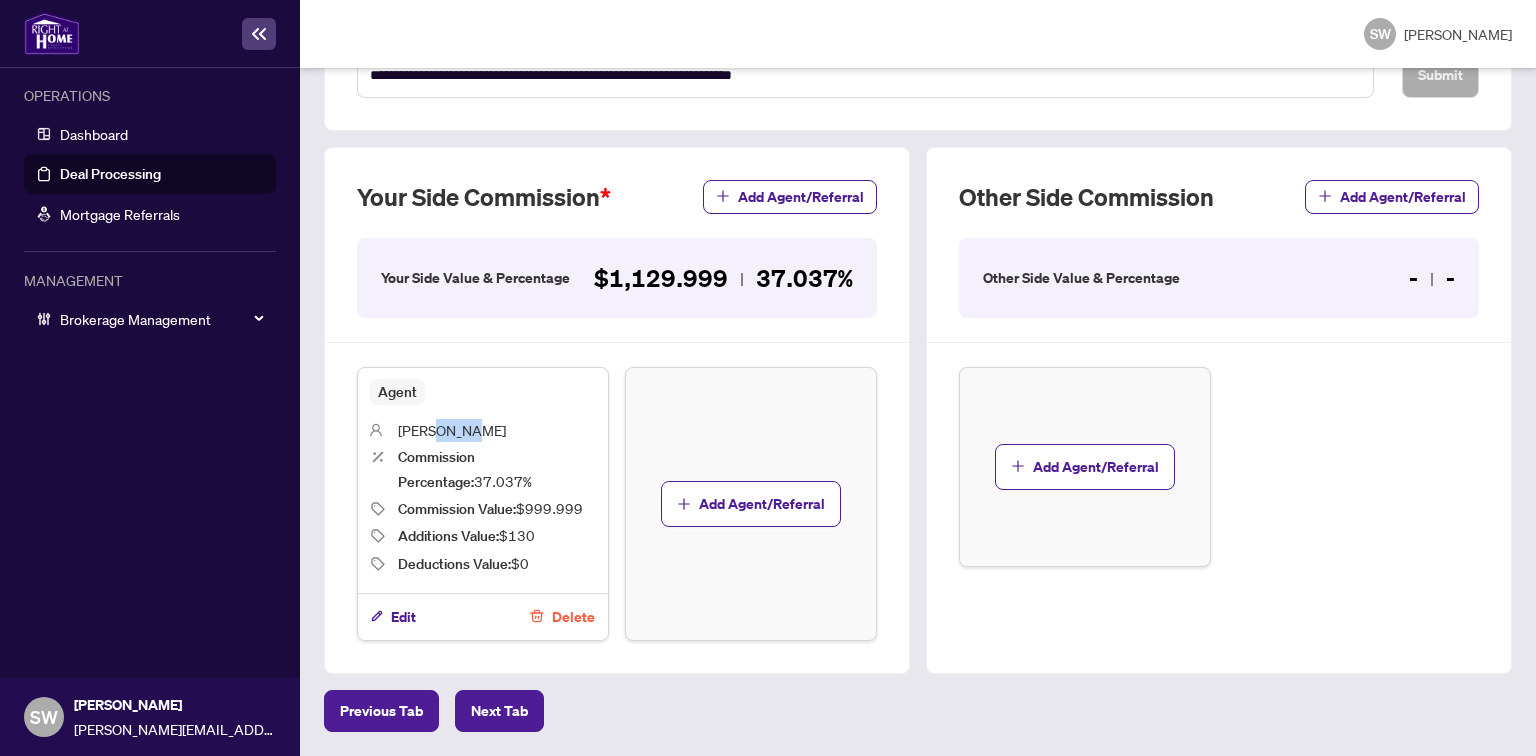 click on "[PERSON_NAME]" at bounding box center [452, 430] 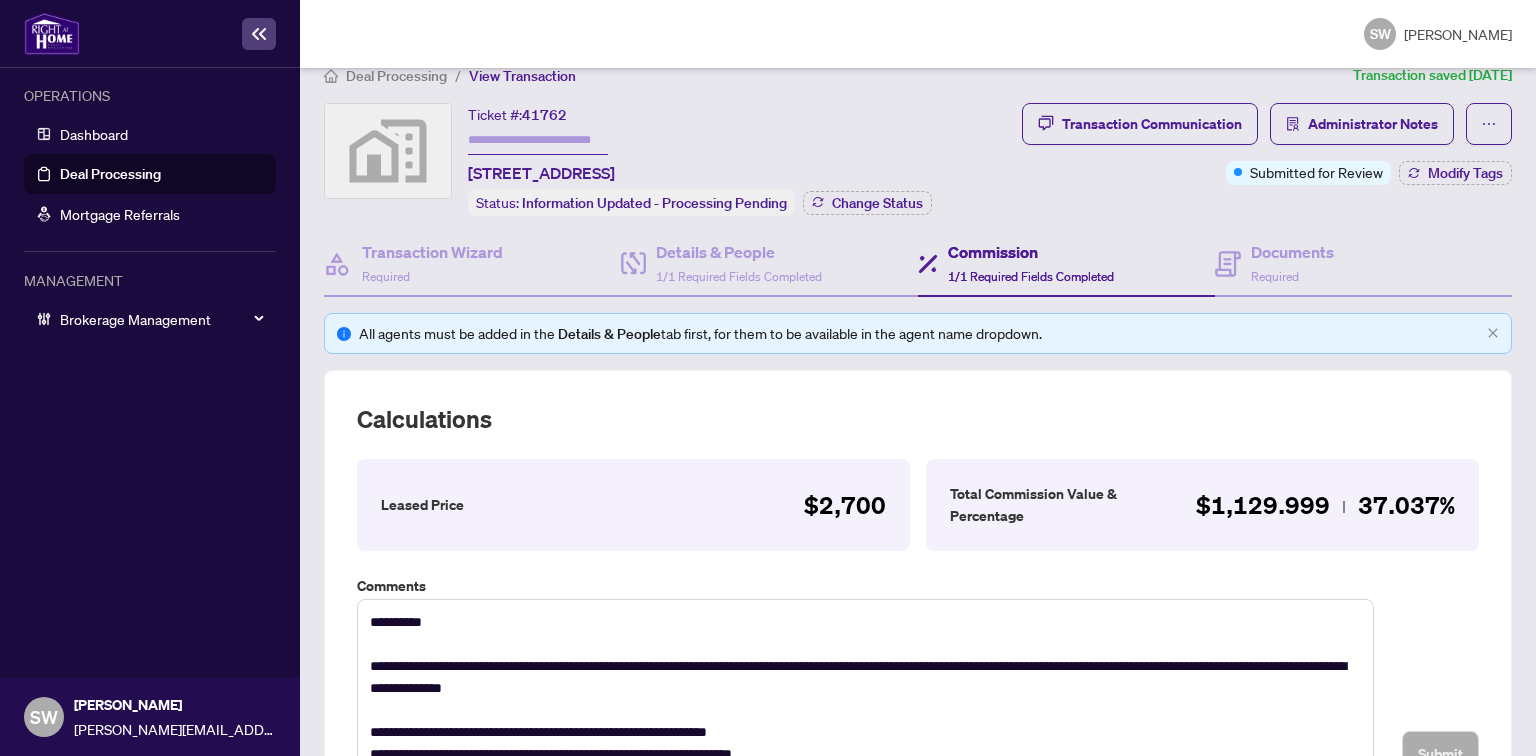 scroll, scrollTop: 0, scrollLeft: 0, axis: both 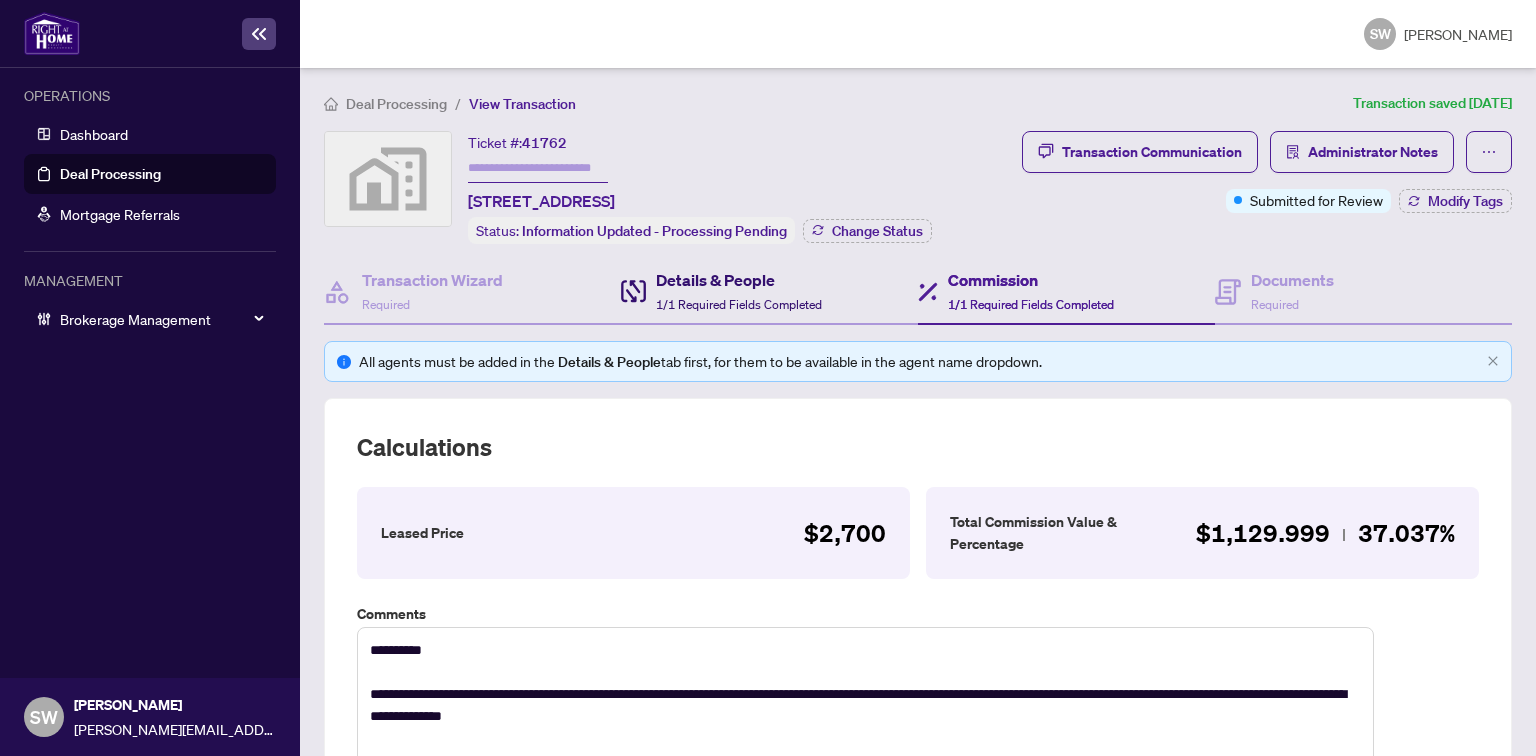 click on "1/1 Required Fields Completed" at bounding box center (739, 304) 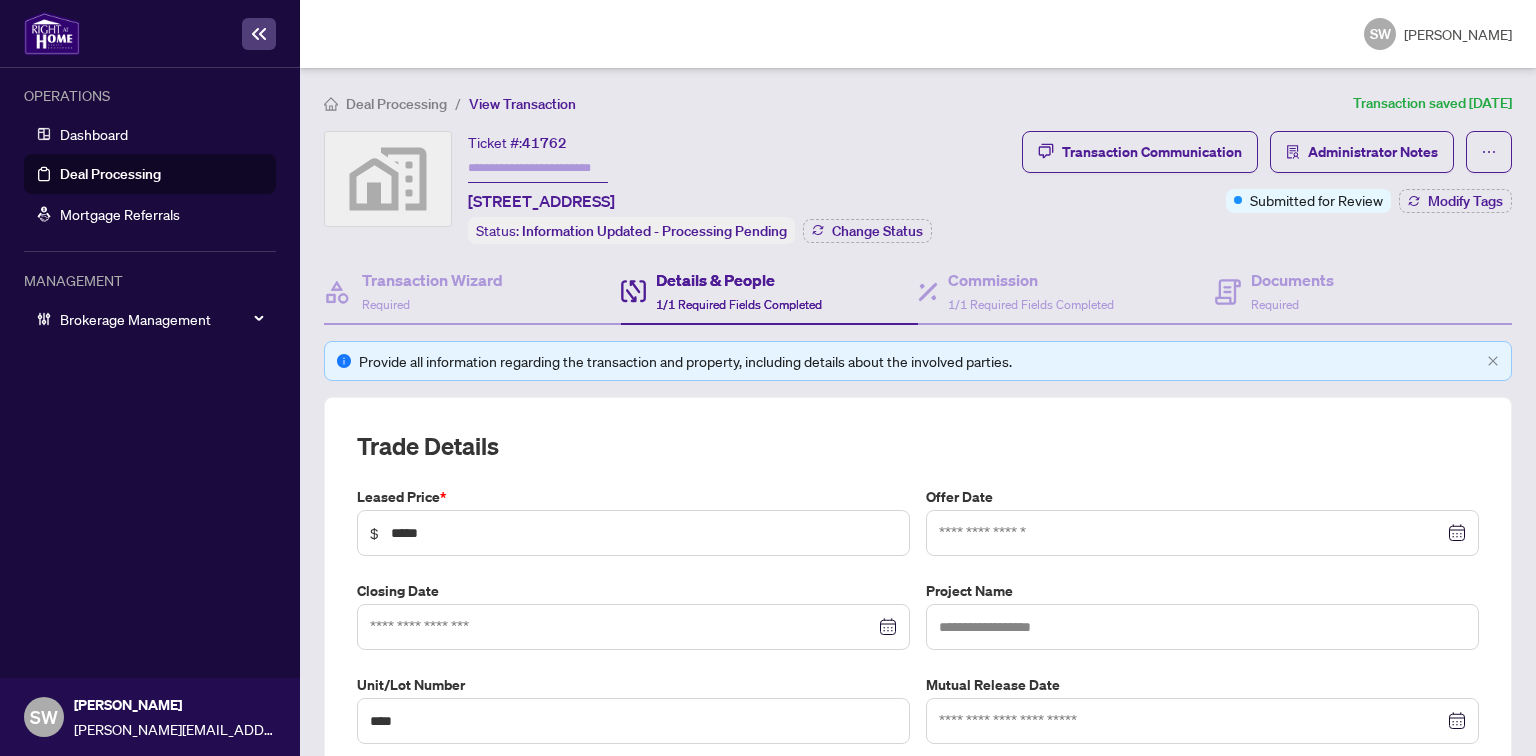 type on "**********" 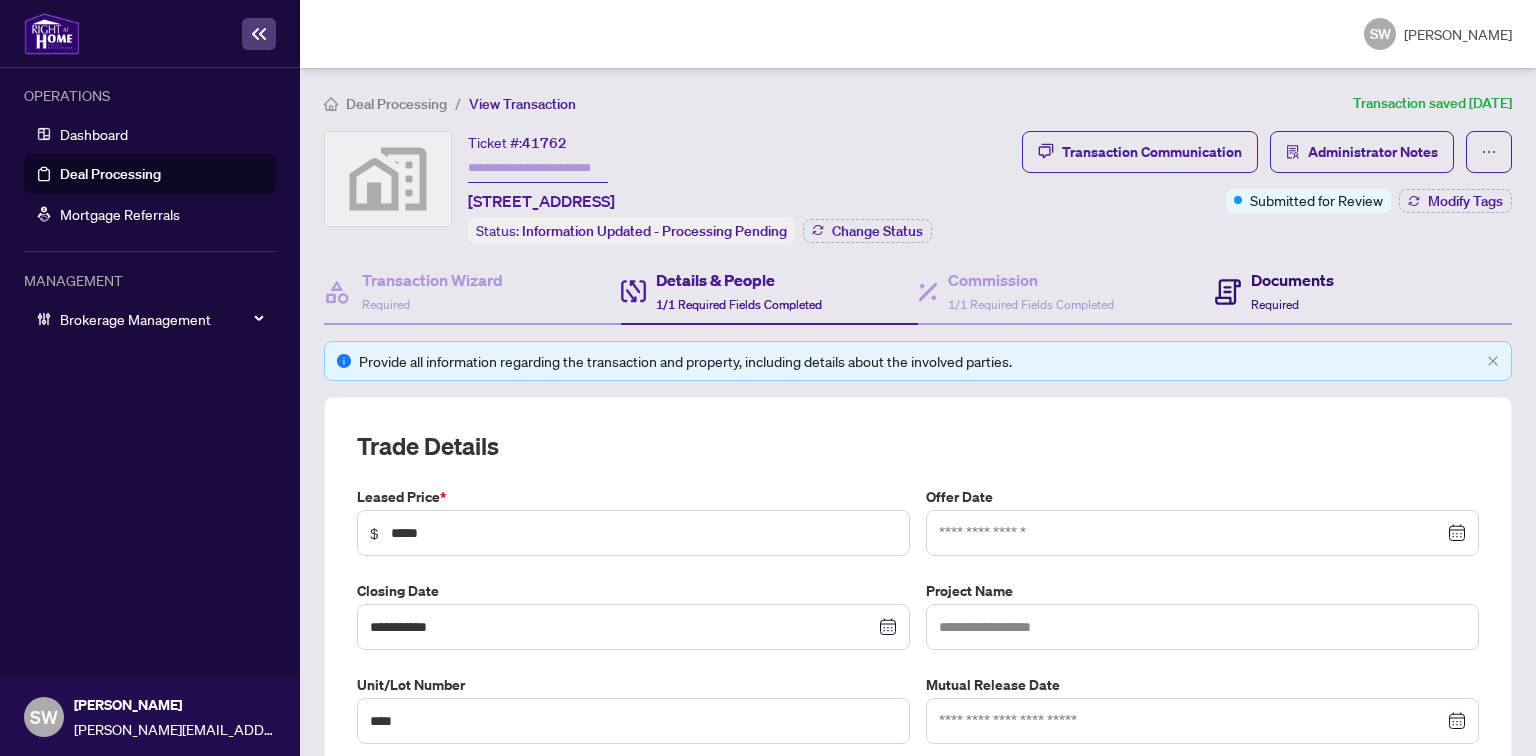 click on "Required" at bounding box center [1275, 304] 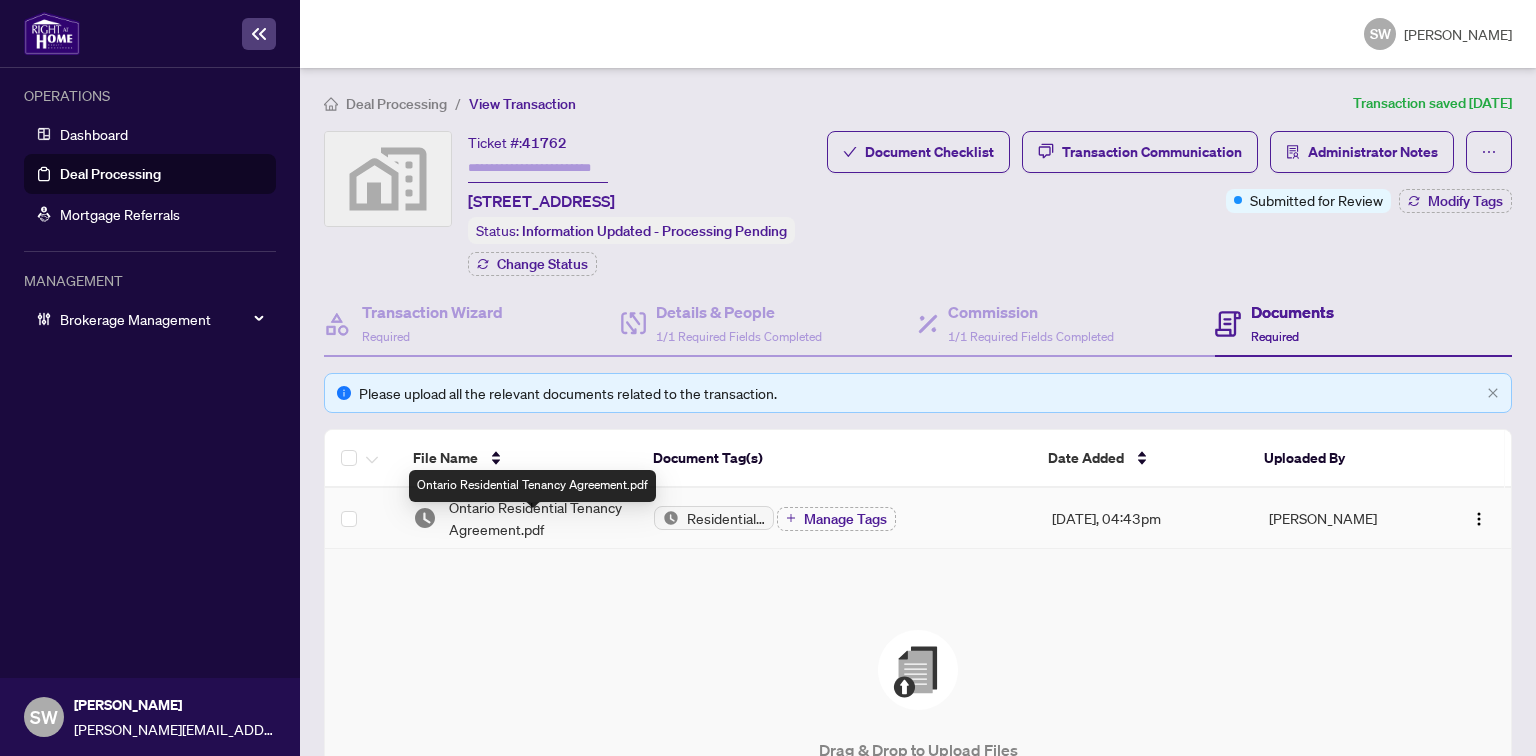 click on "Ontario Residential Tenancy Agreement.pdf" at bounding box center [535, 518] 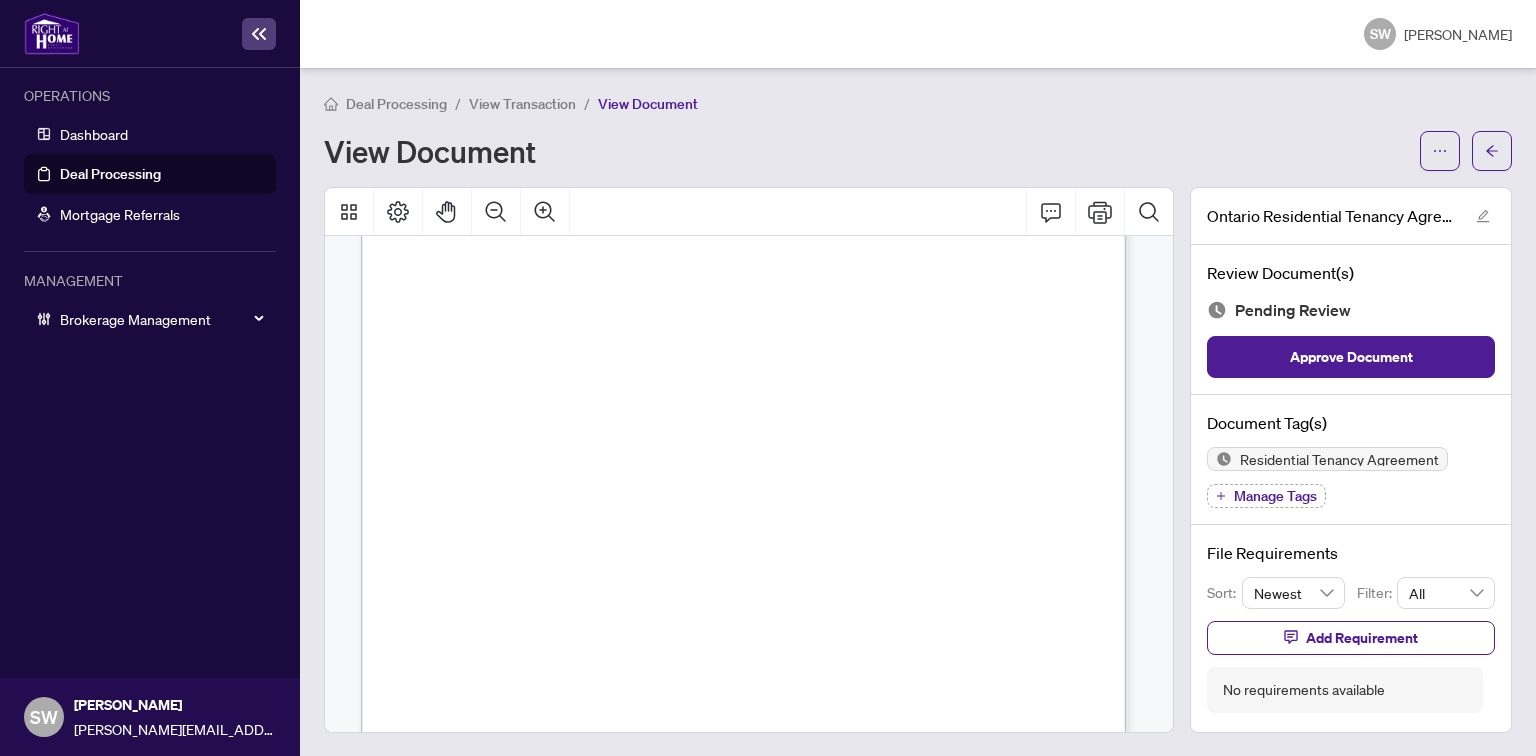 scroll, scrollTop: 6328, scrollLeft: 0, axis: vertical 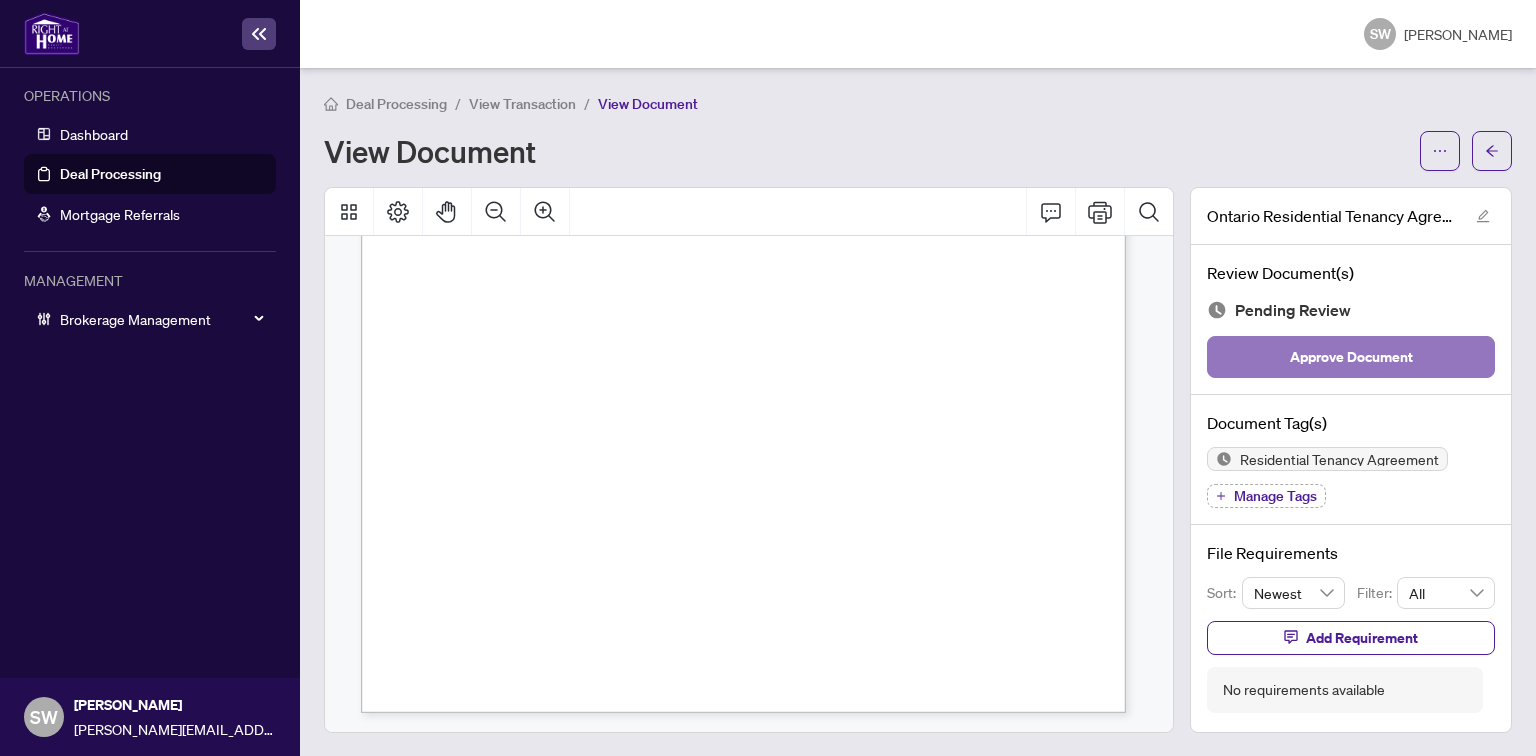 click on "Approve Document" at bounding box center (1351, 357) 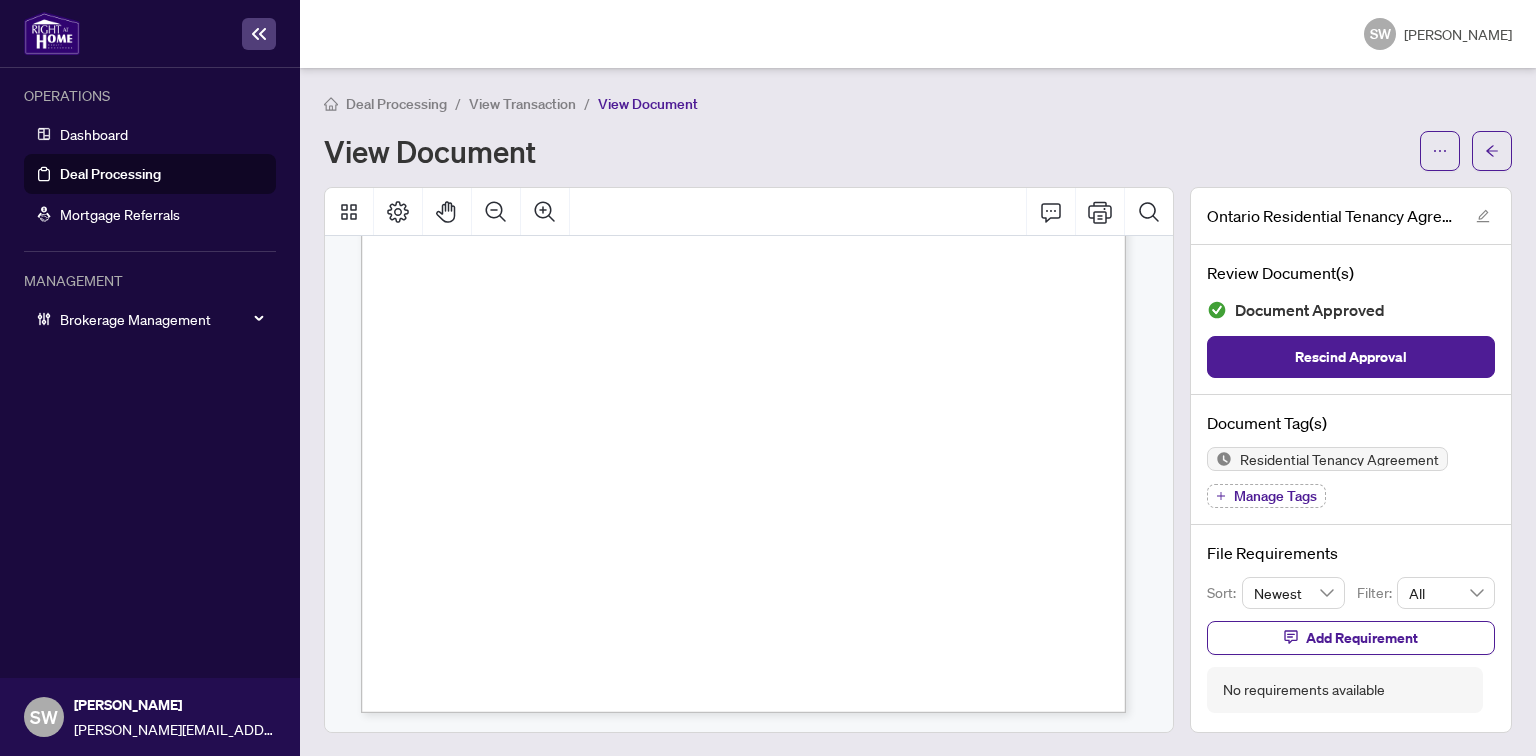 click on "View Transaction" at bounding box center [522, 104] 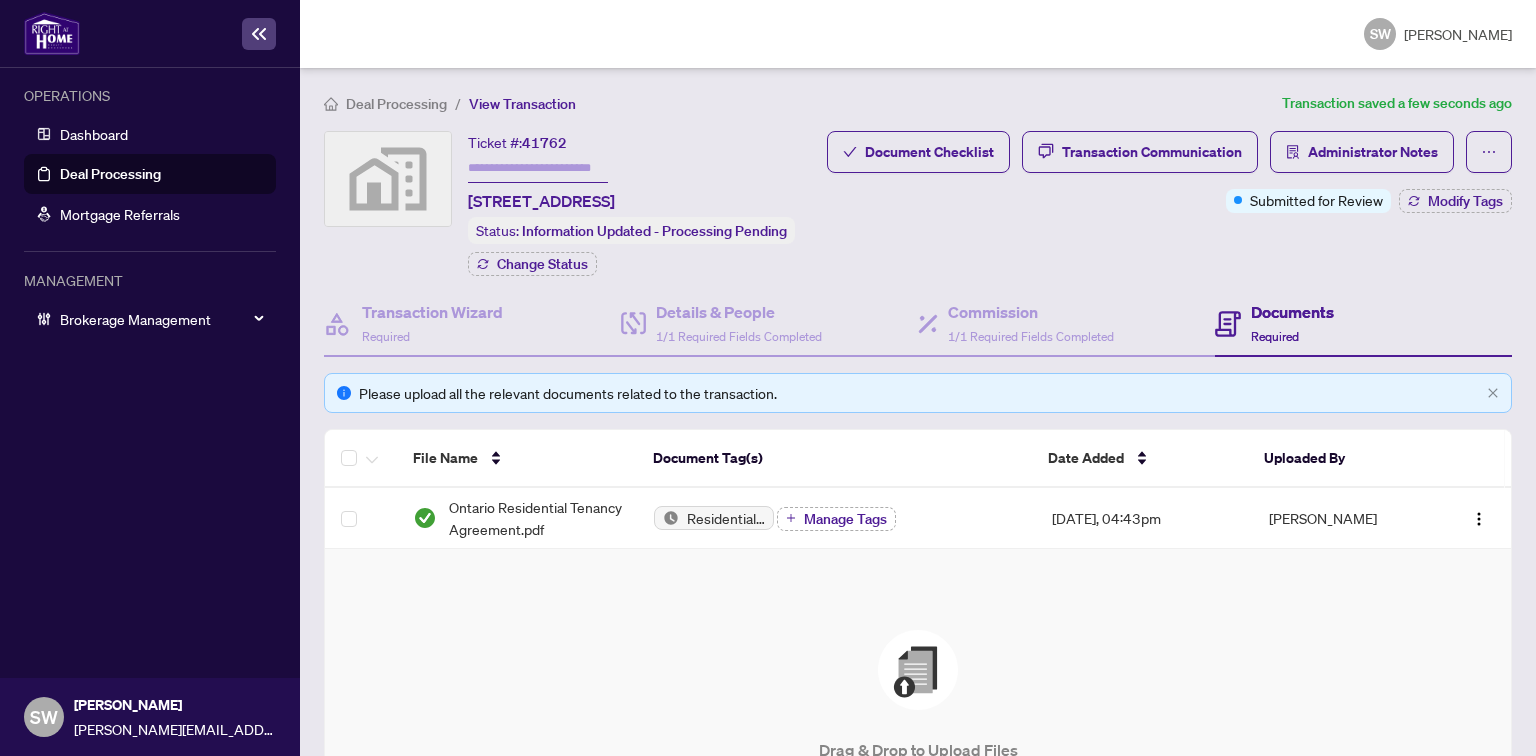 click on "41762" at bounding box center [544, 143] 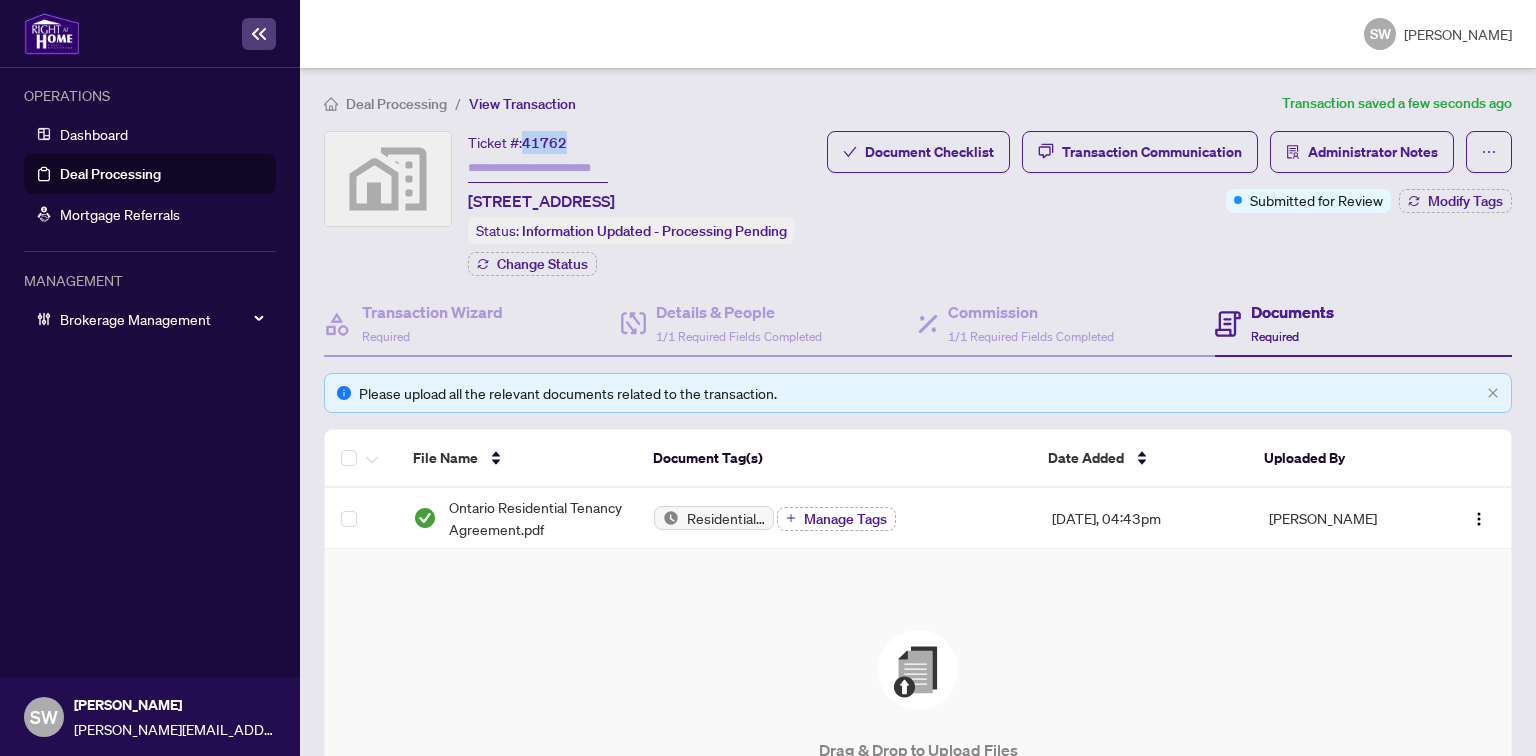 click on "41762" at bounding box center [544, 143] 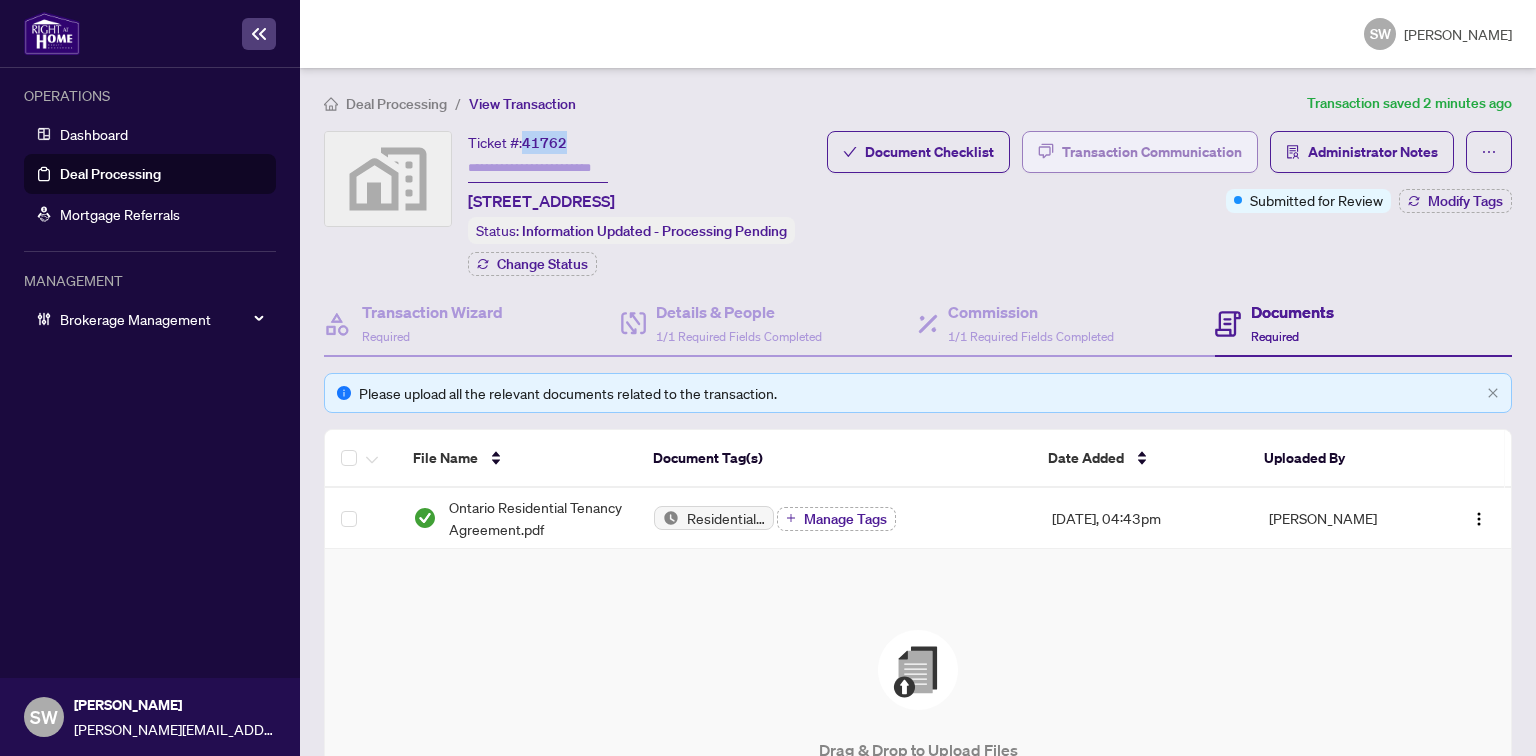 click on "Transaction Communication" at bounding box center [1152, 152] 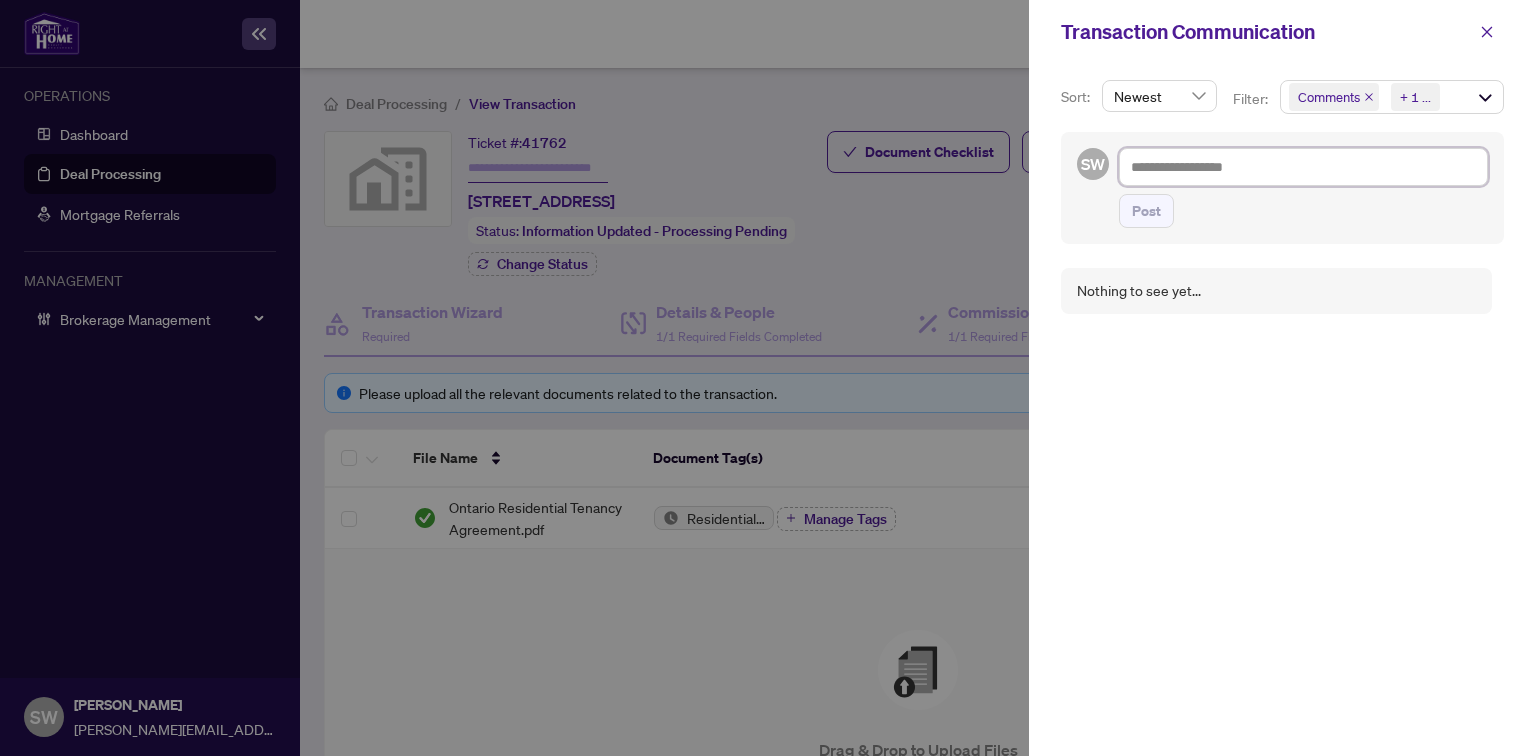 click at bounding box center (1303, 167) 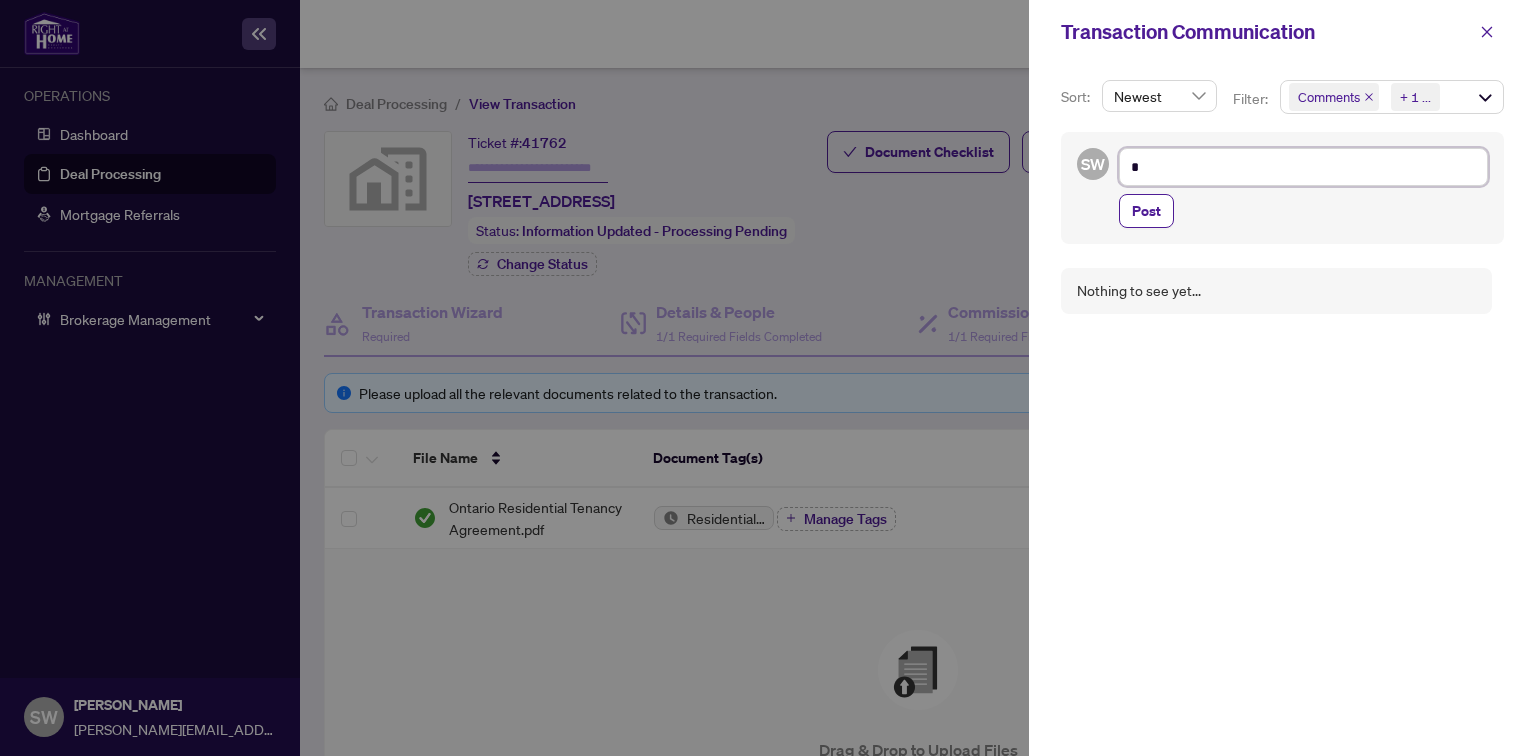 type on "**" 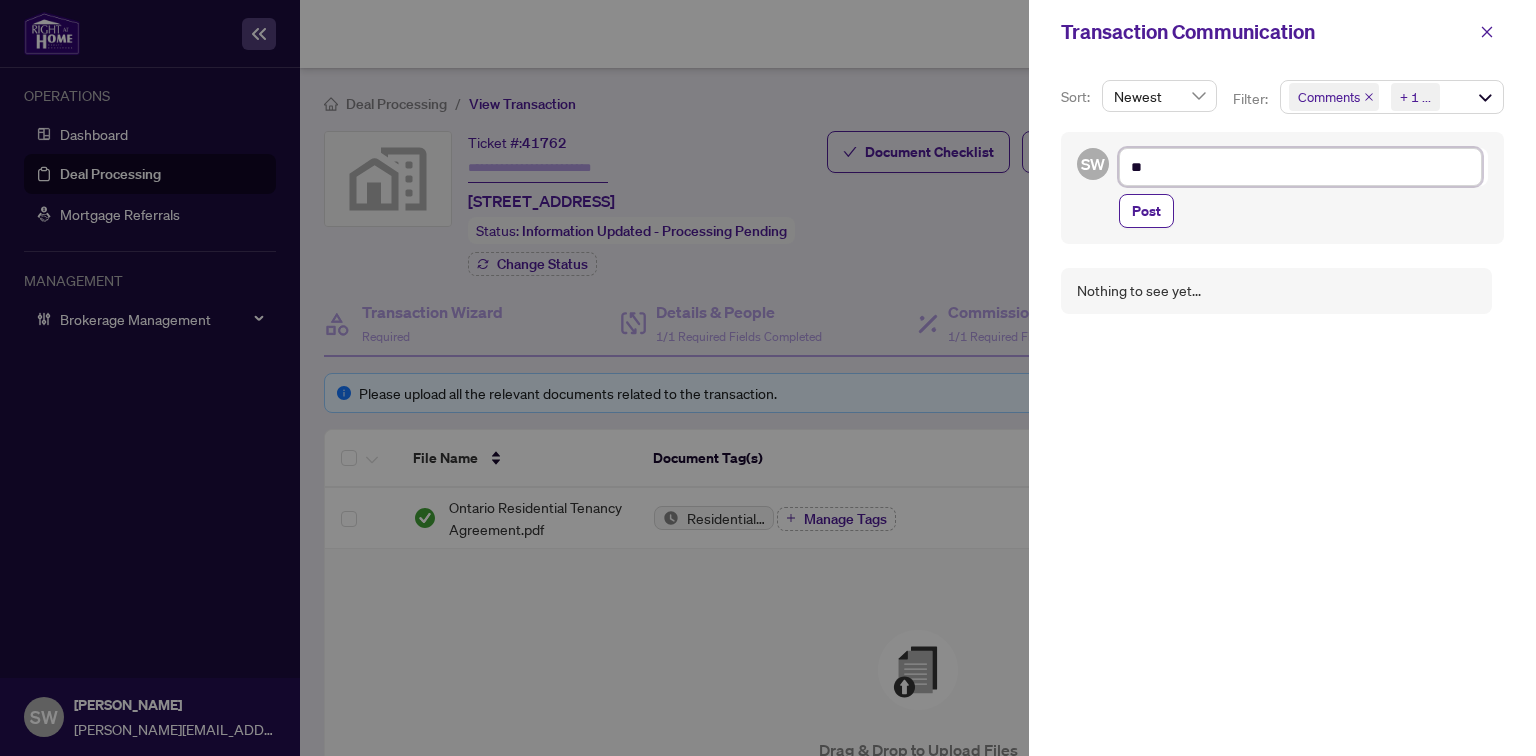 type on "***" 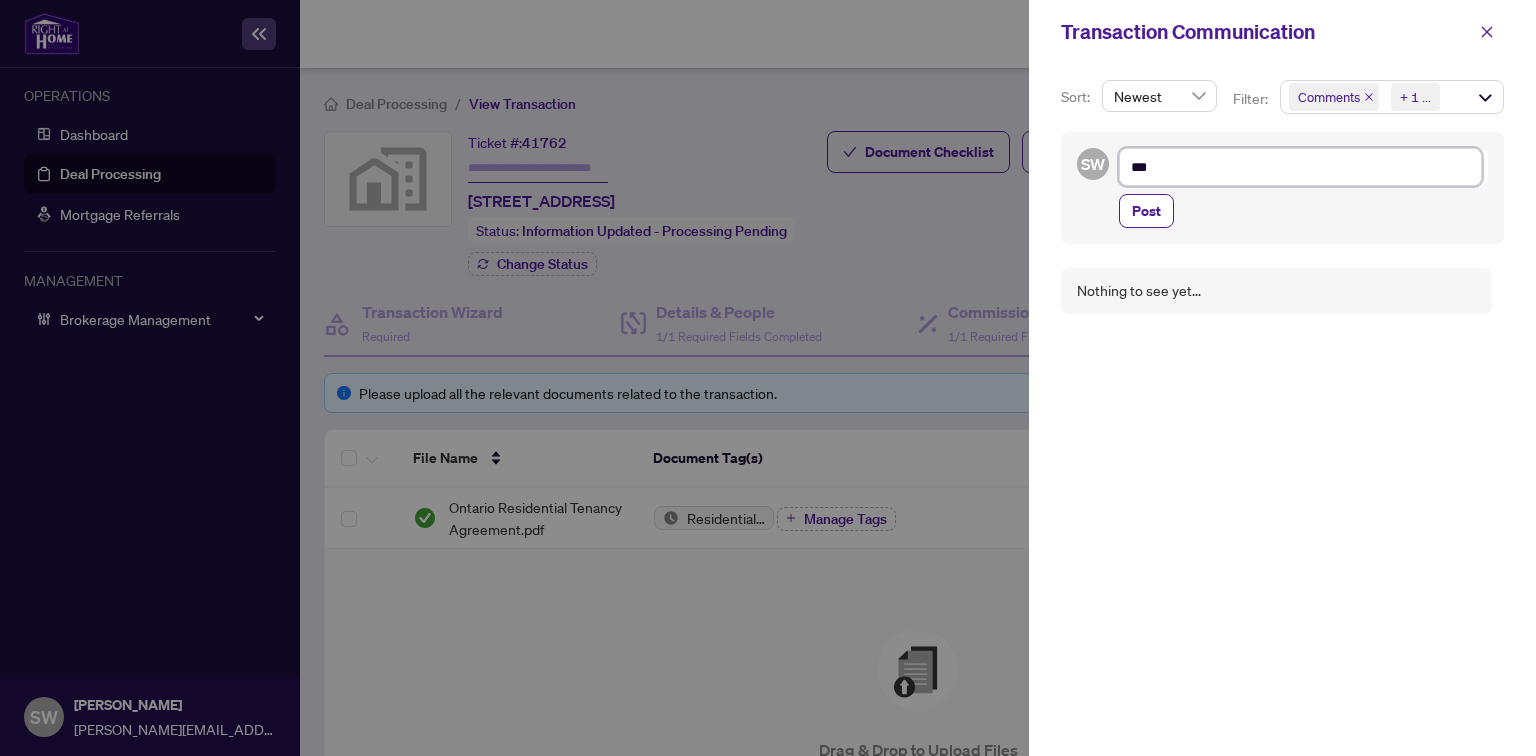 type on "****" 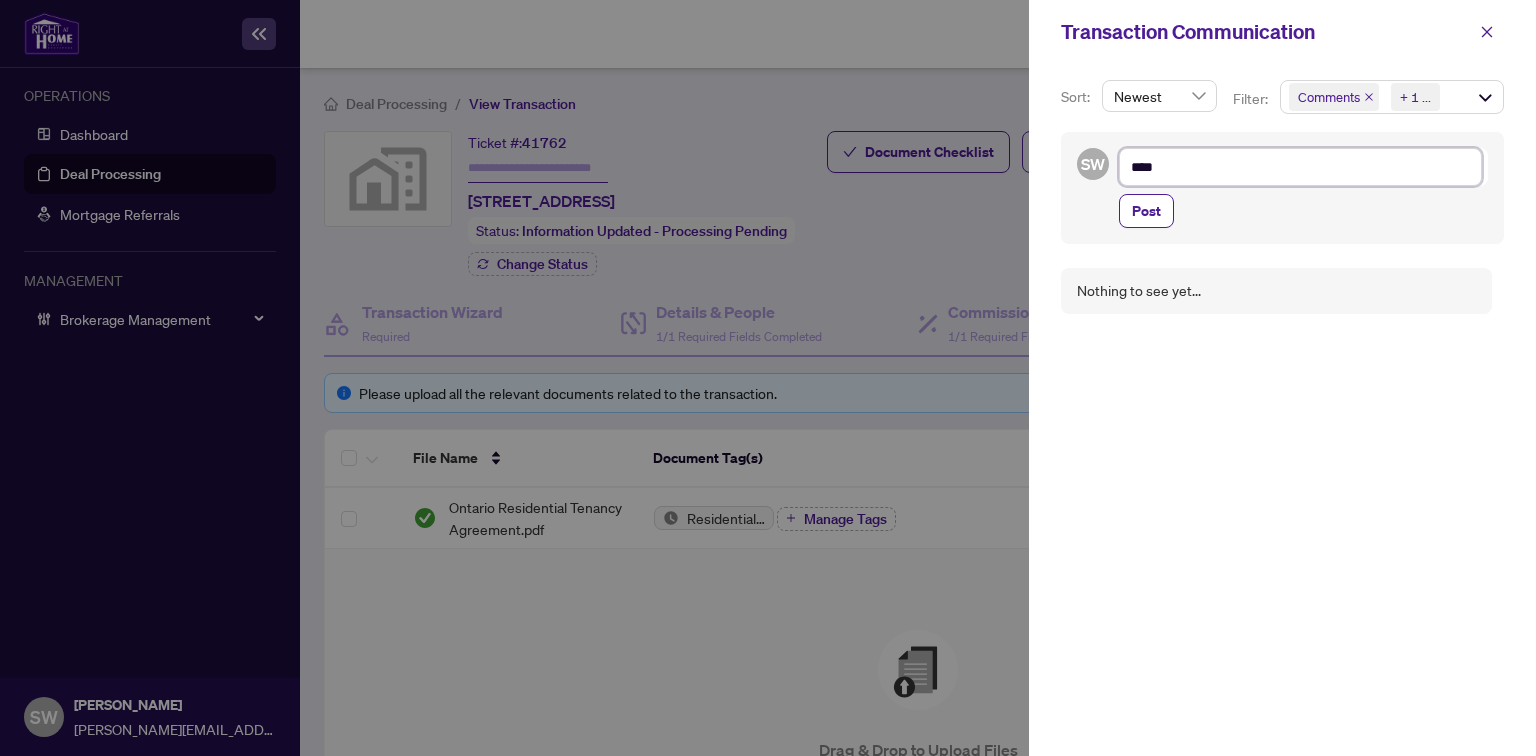 type on "*****" 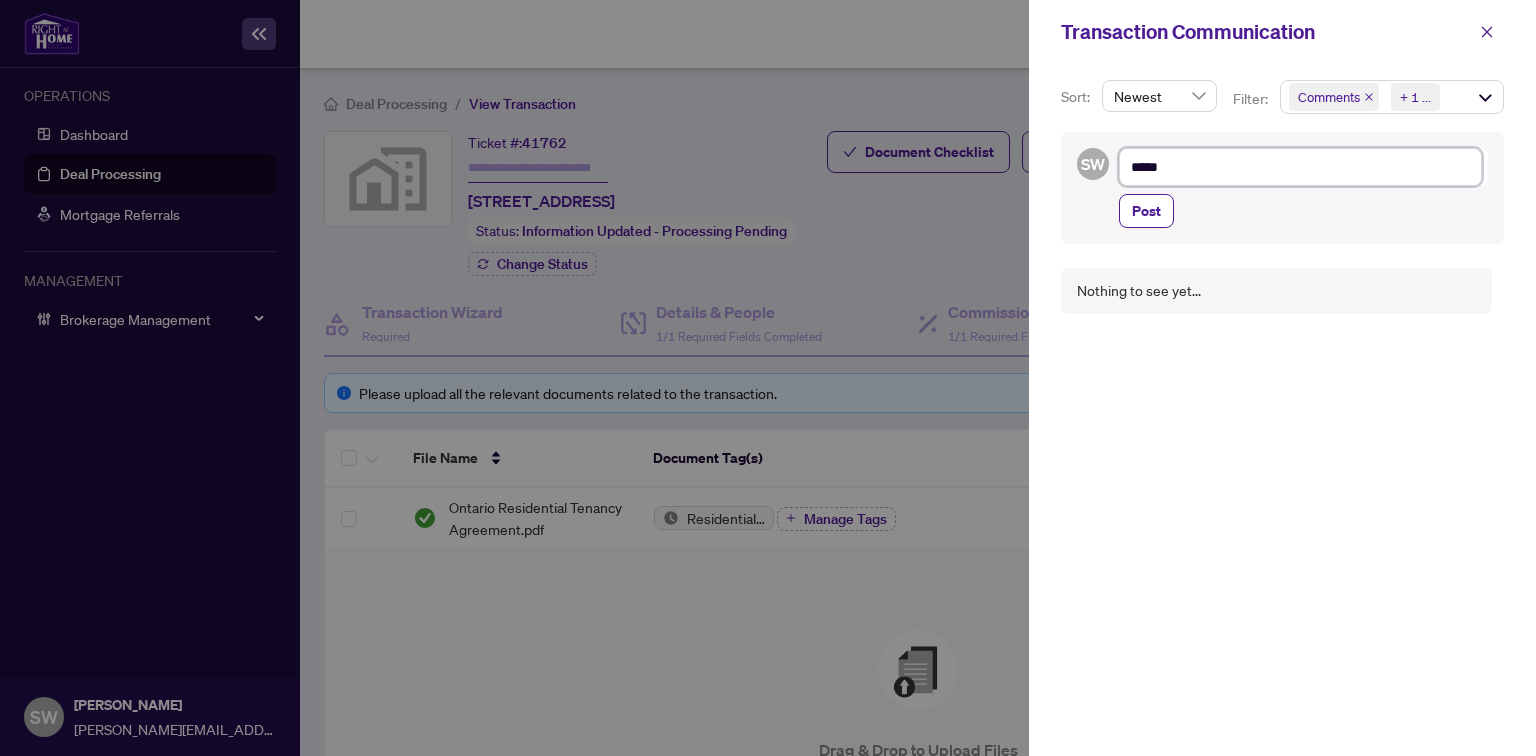 type on "******" 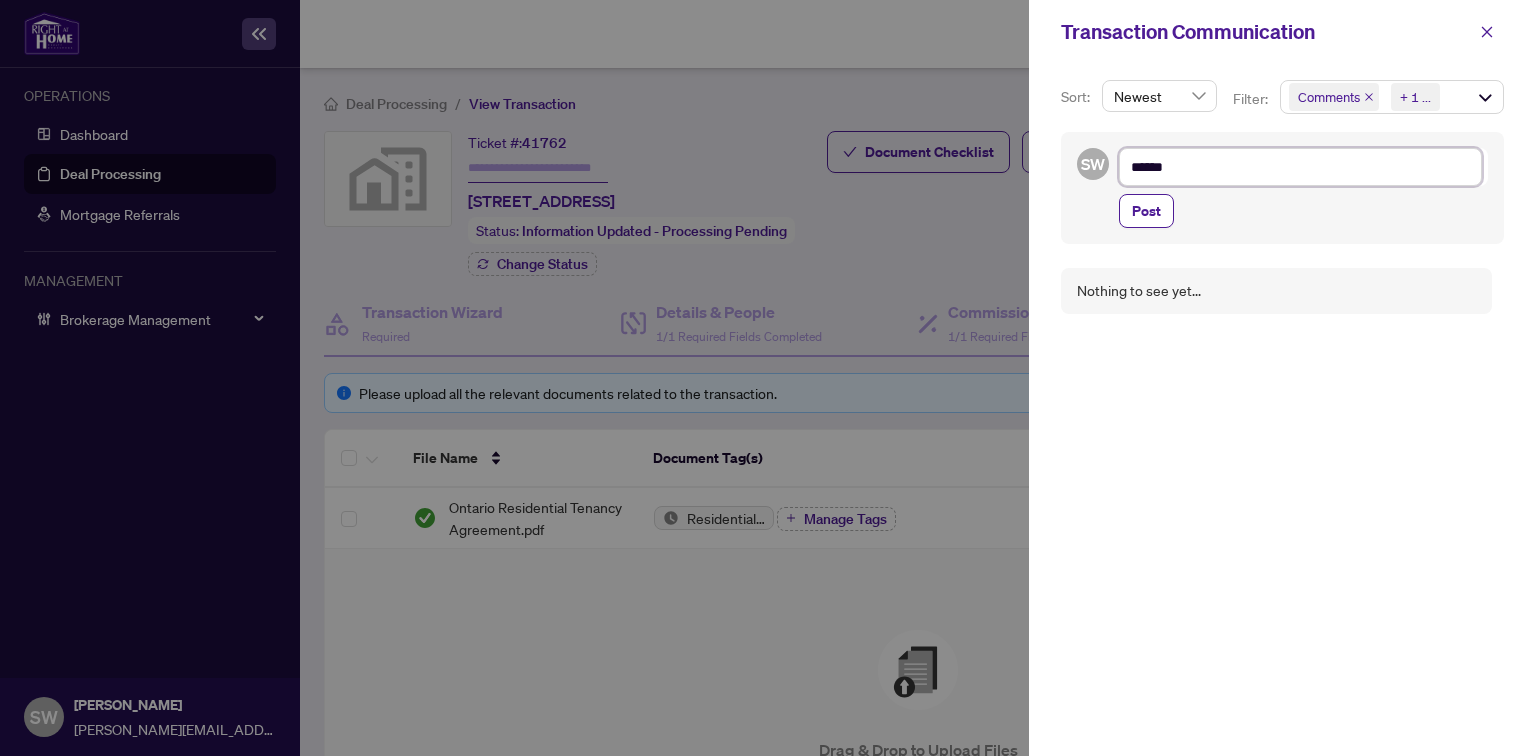 type on "******" 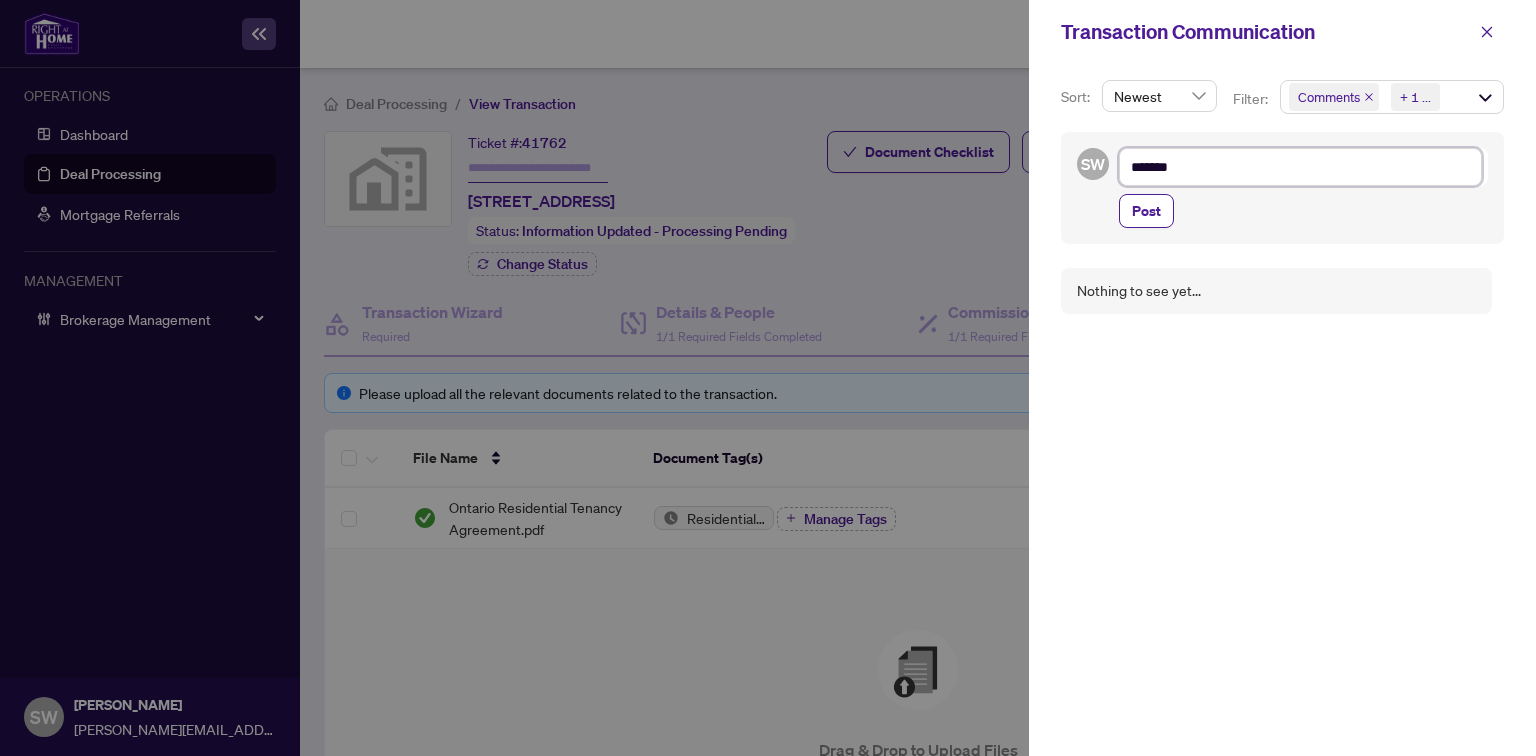type on "********" 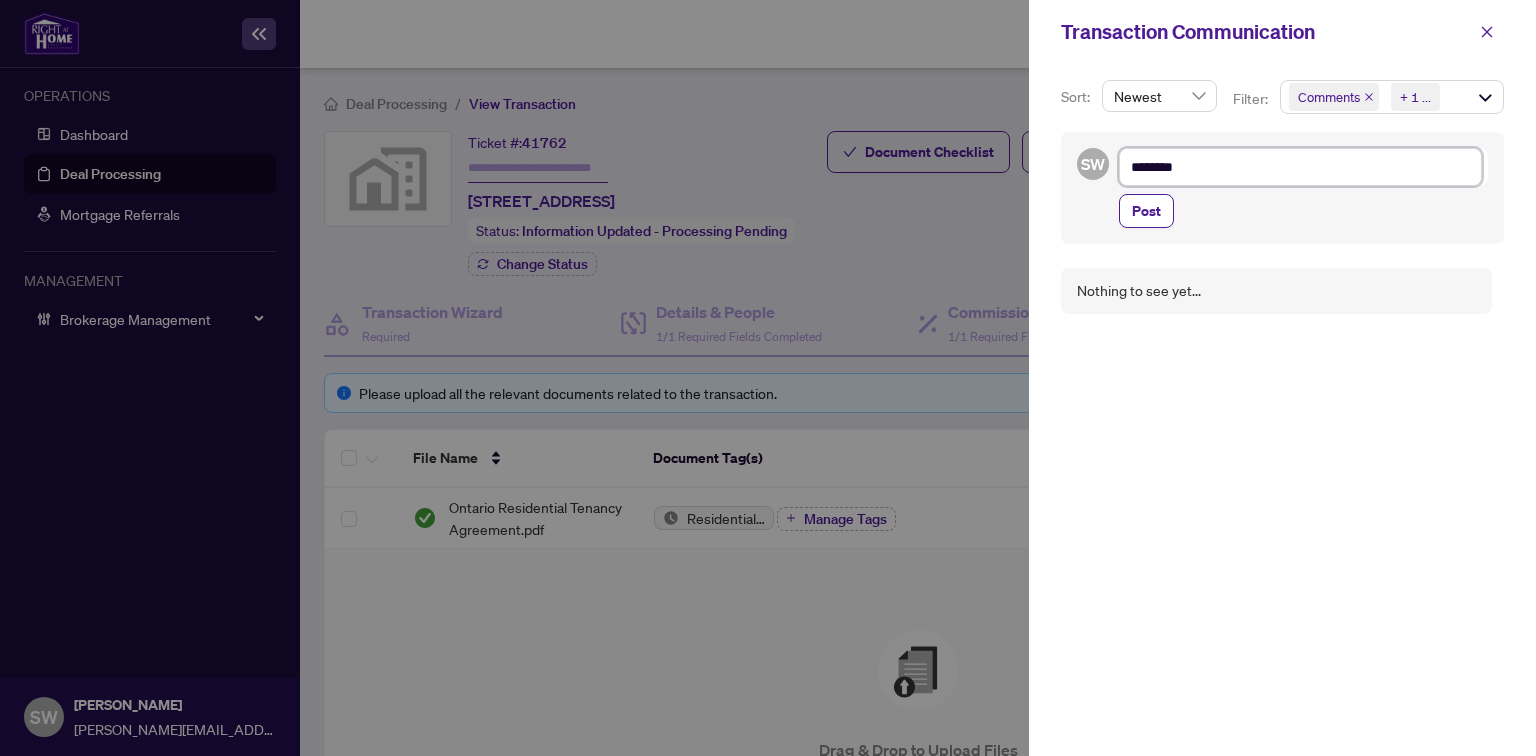 type on "*********" 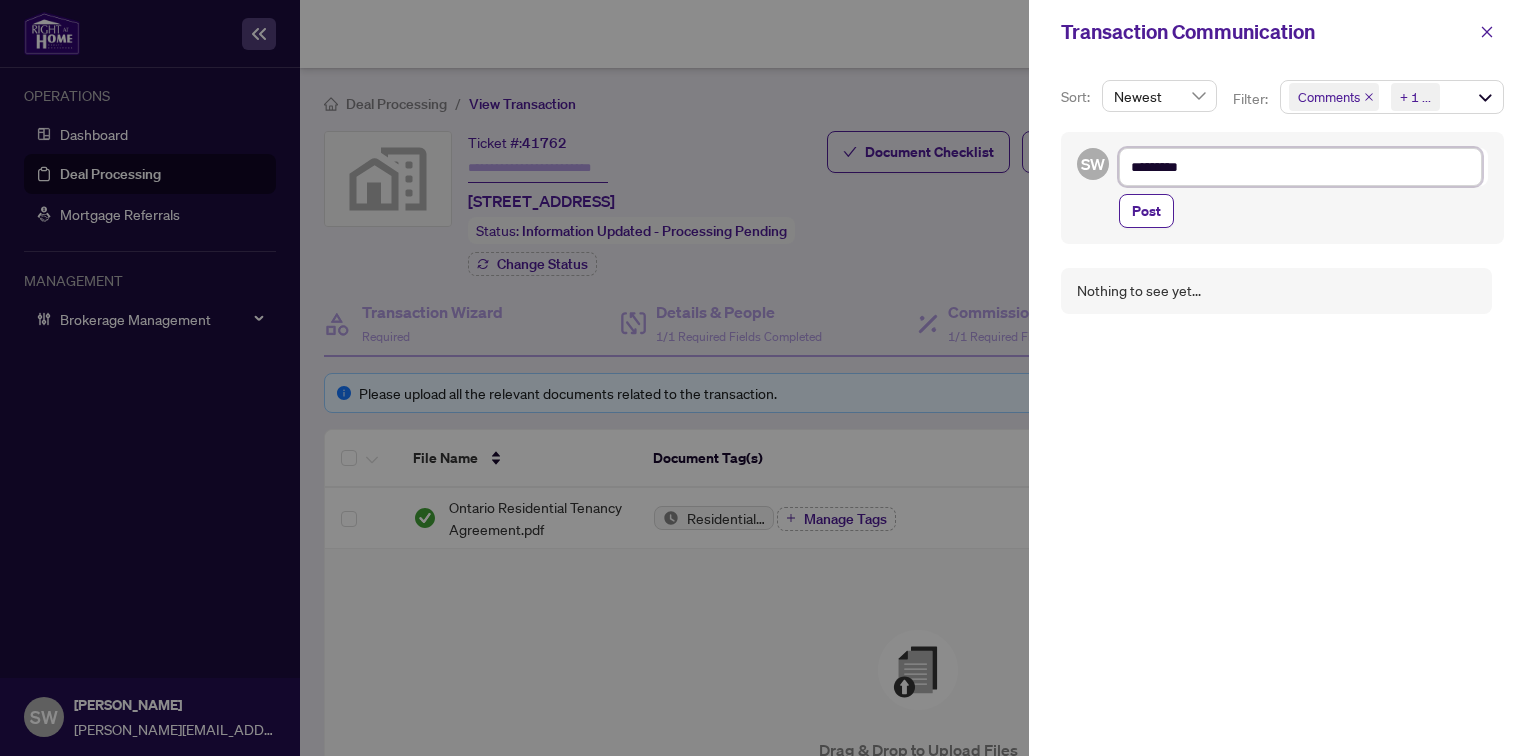 type on "**********" 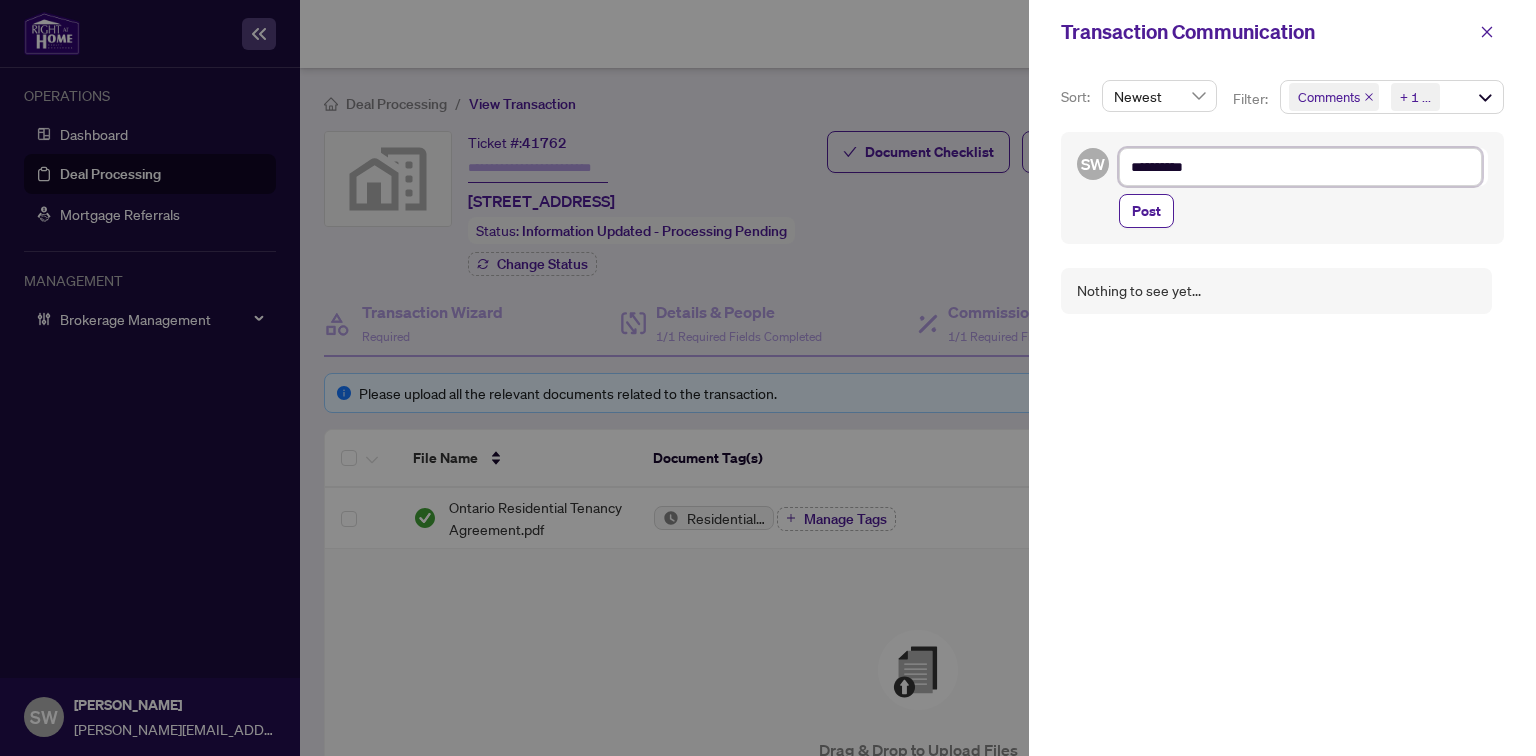 type on "**********" 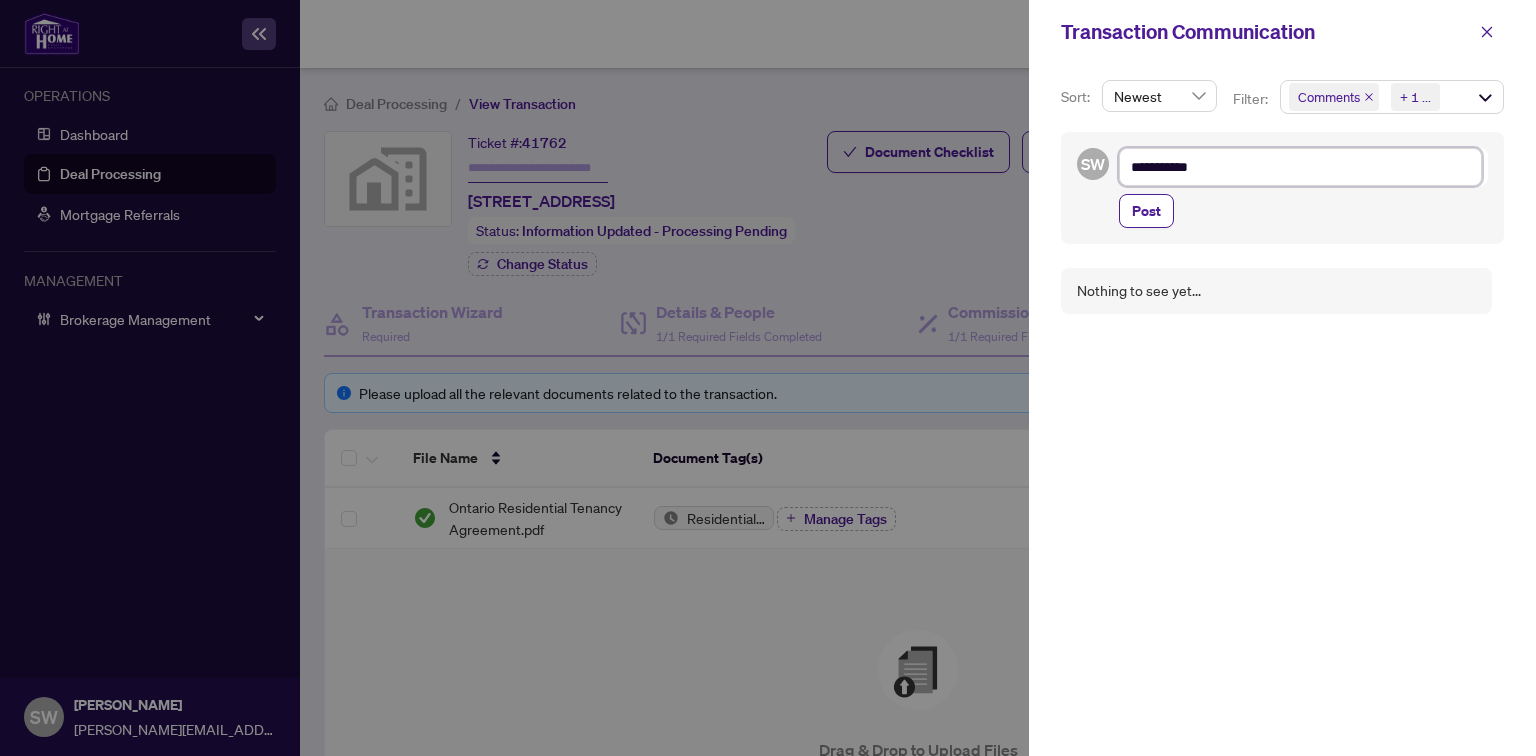 type on "**********" 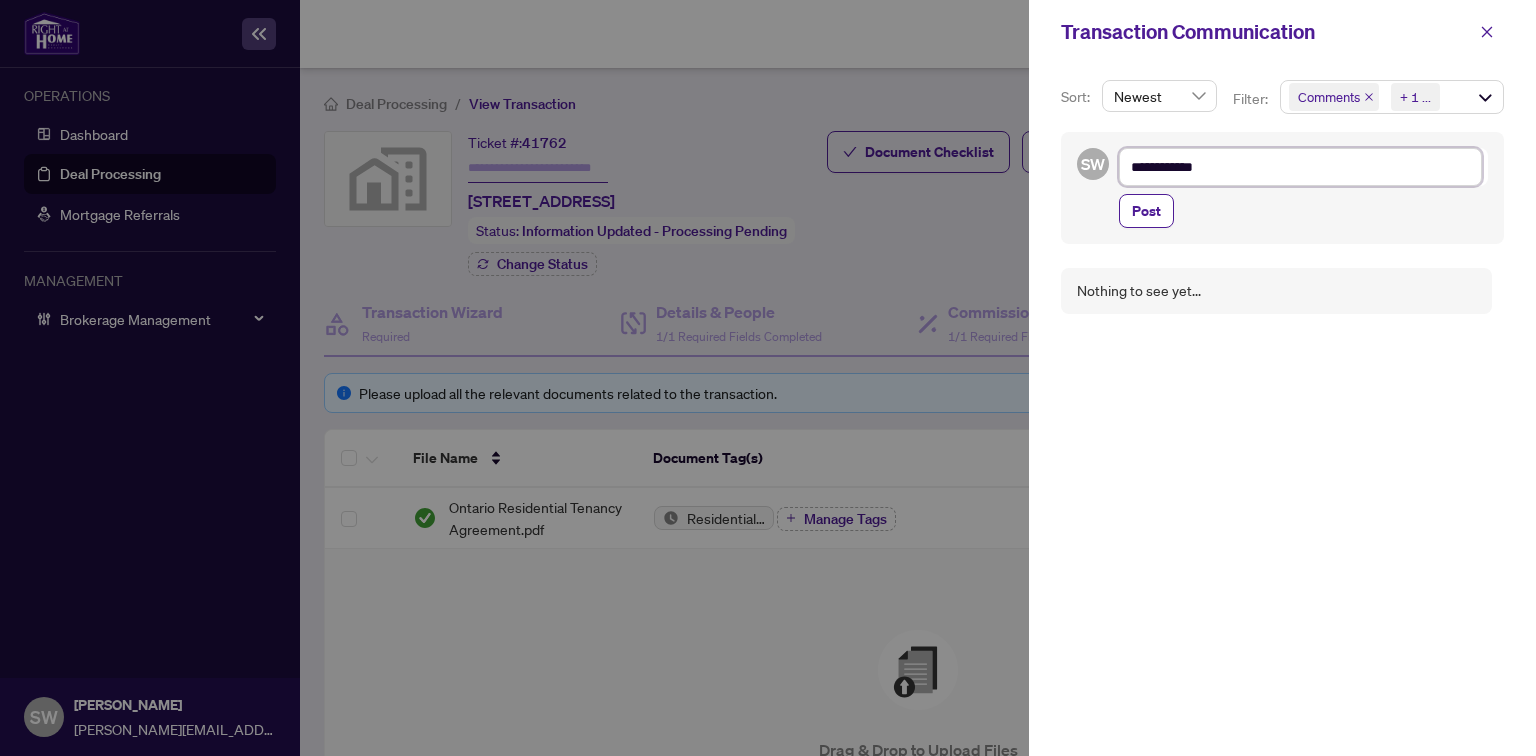 type on "**********" 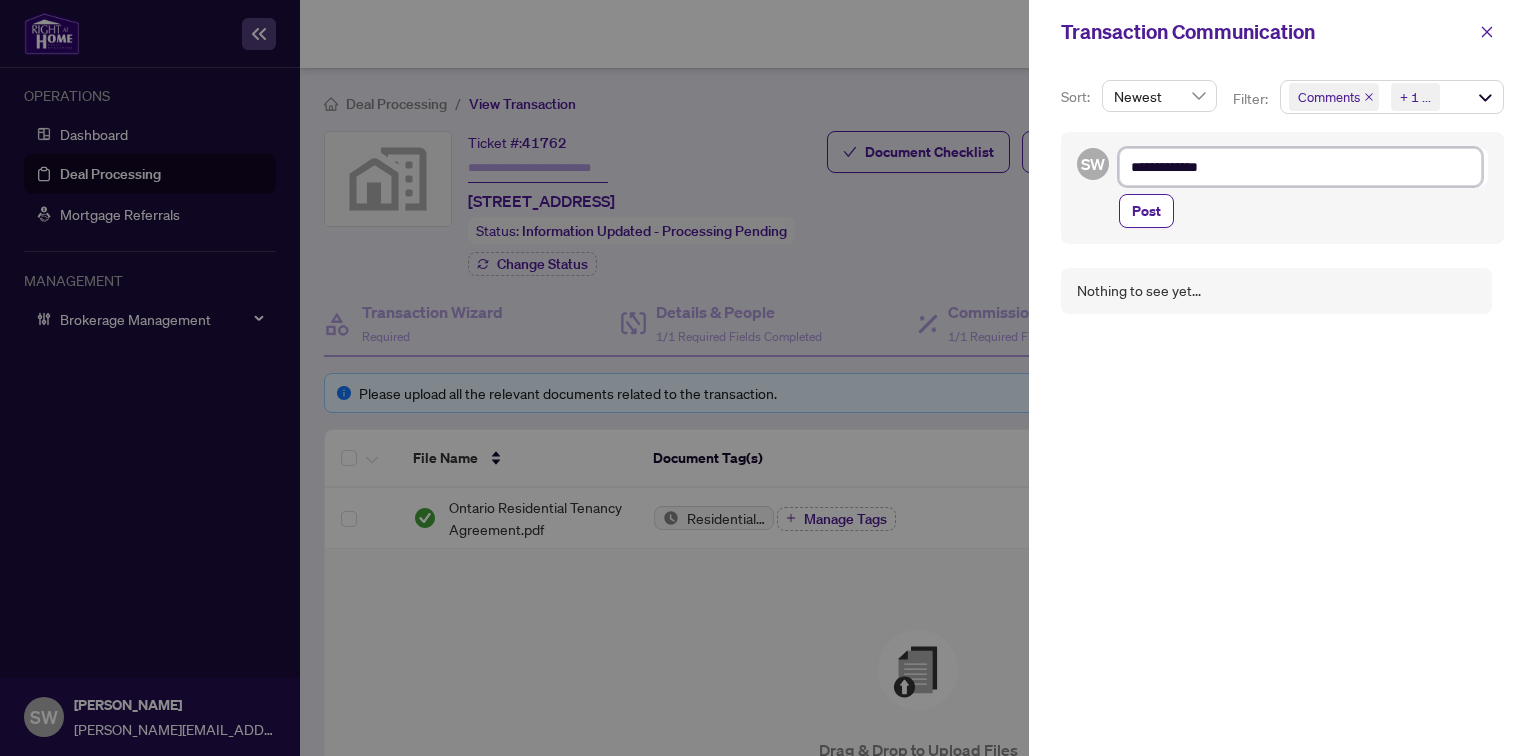 type on "**********" 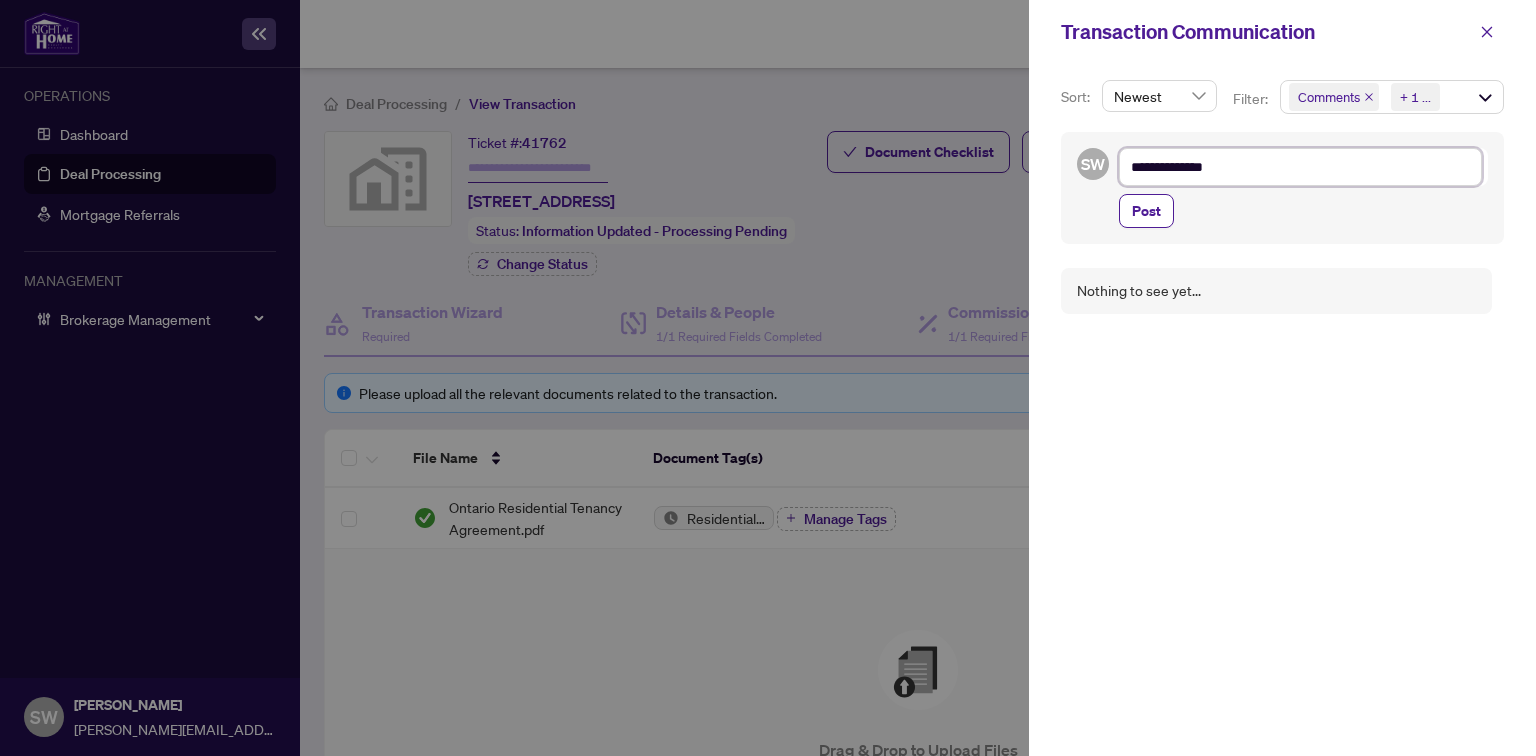 type on "**********" 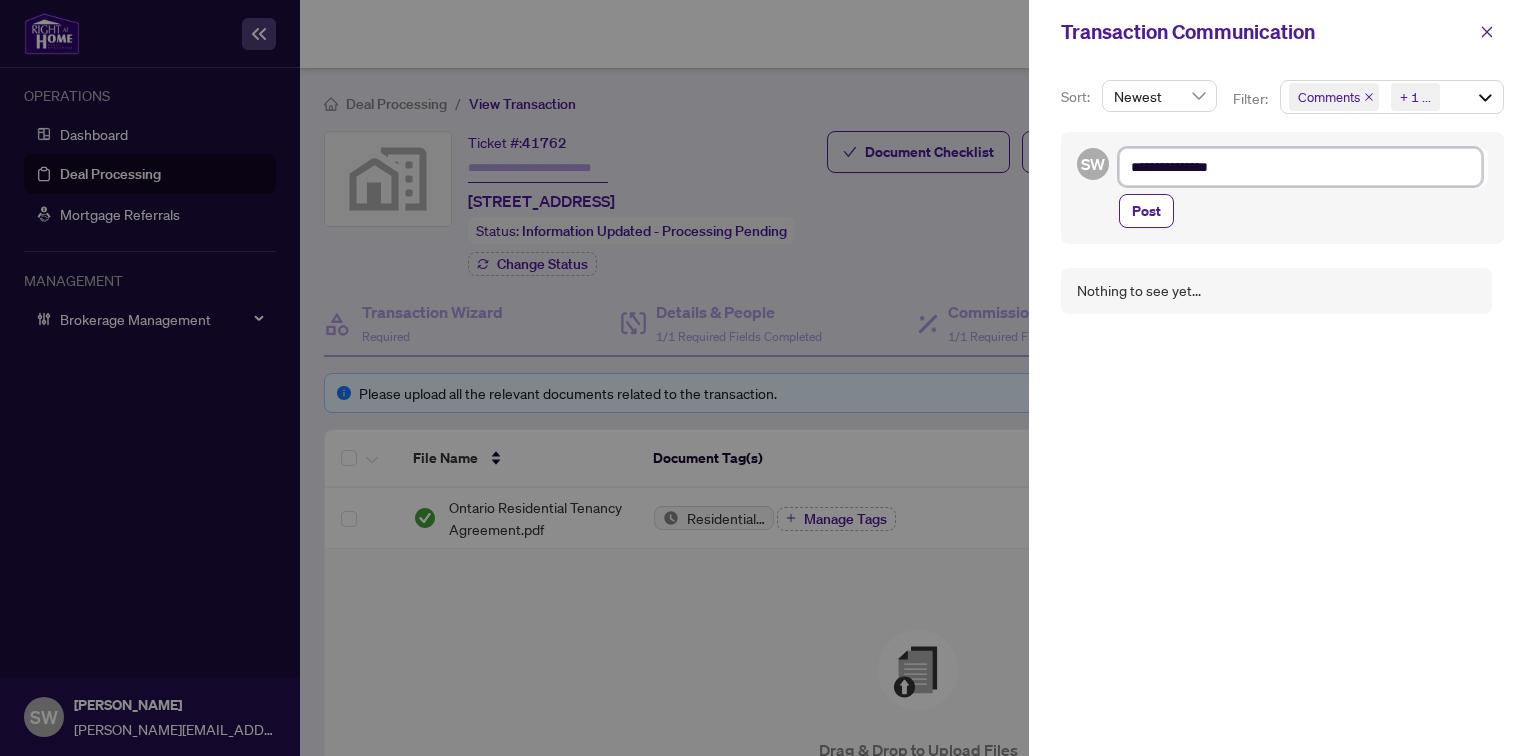 type on "**********" 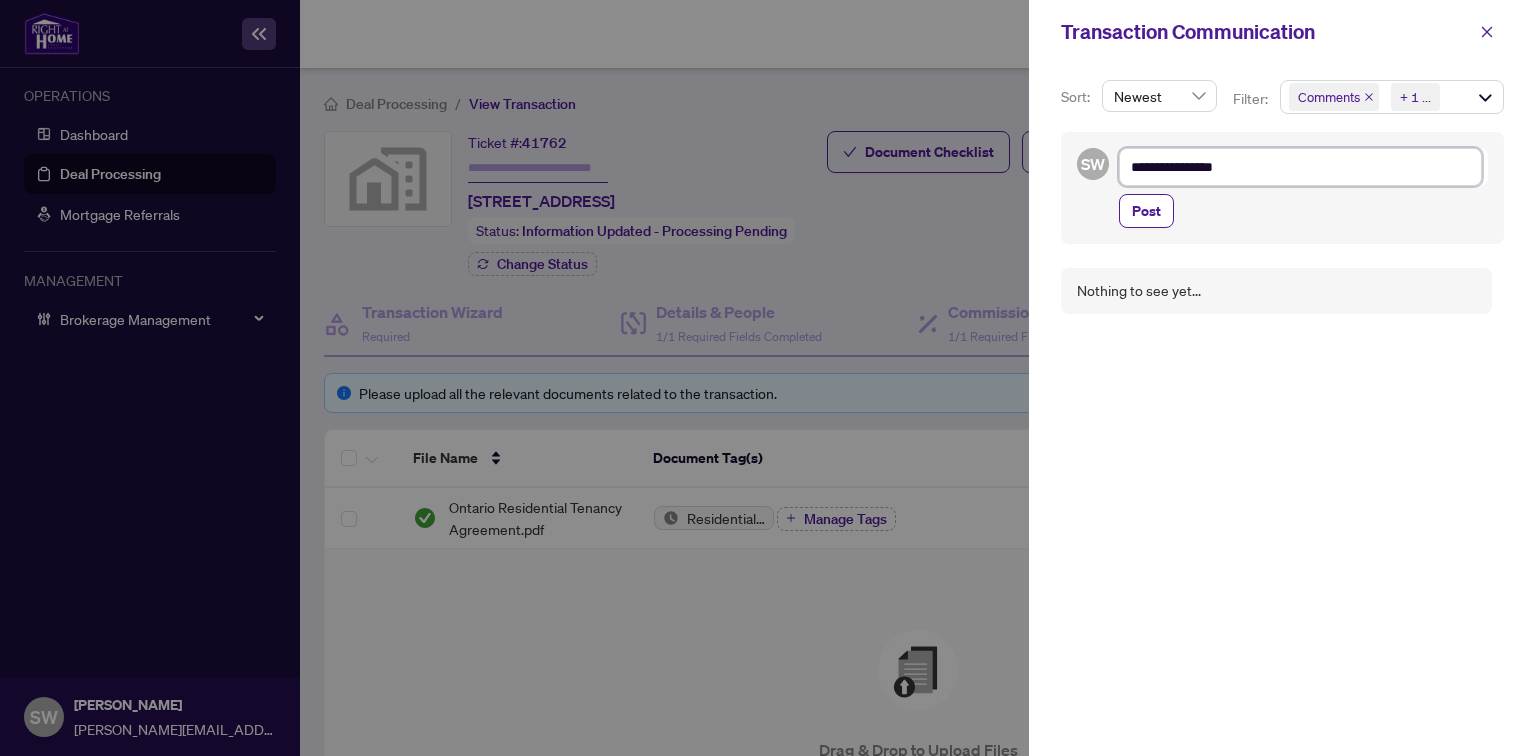 type on "**********" 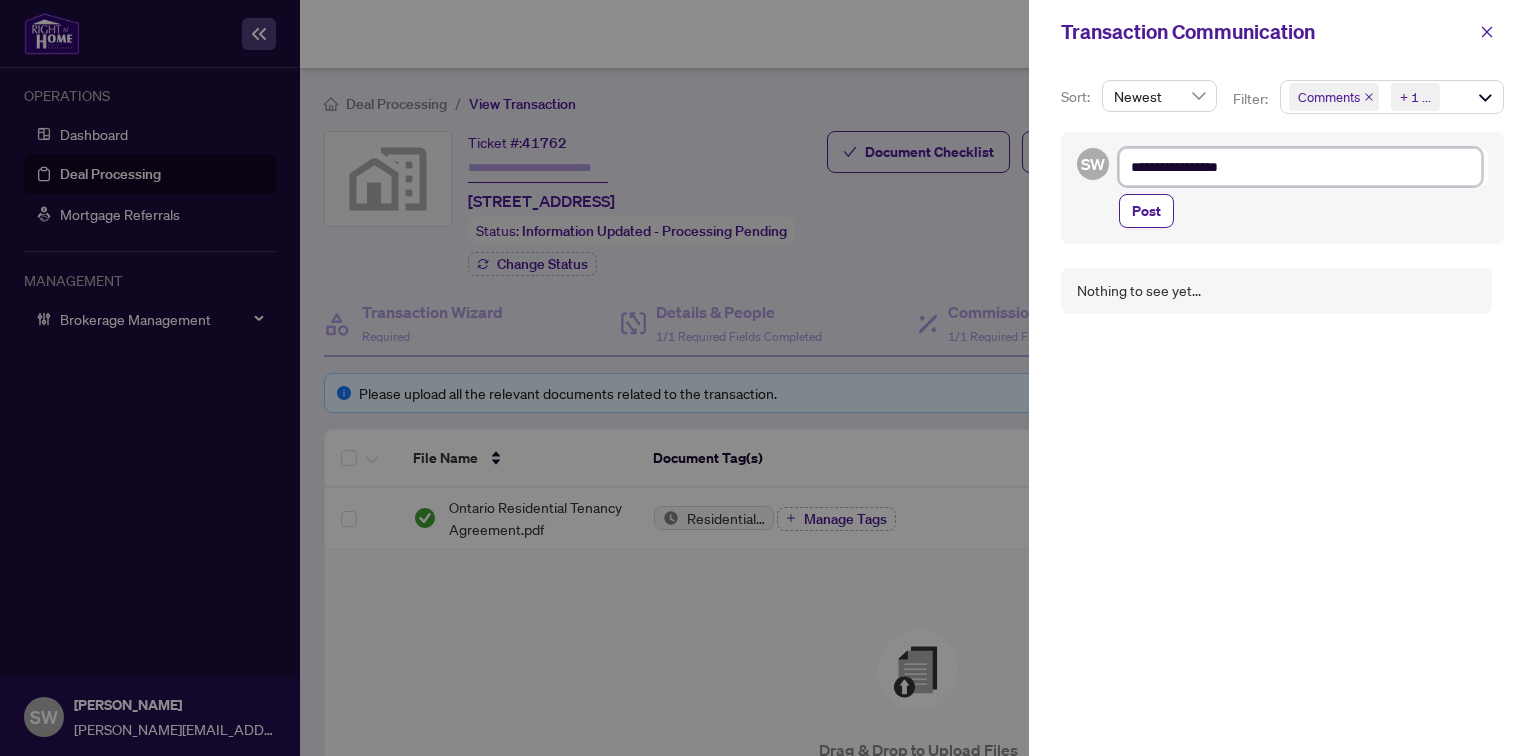 type on "**********" 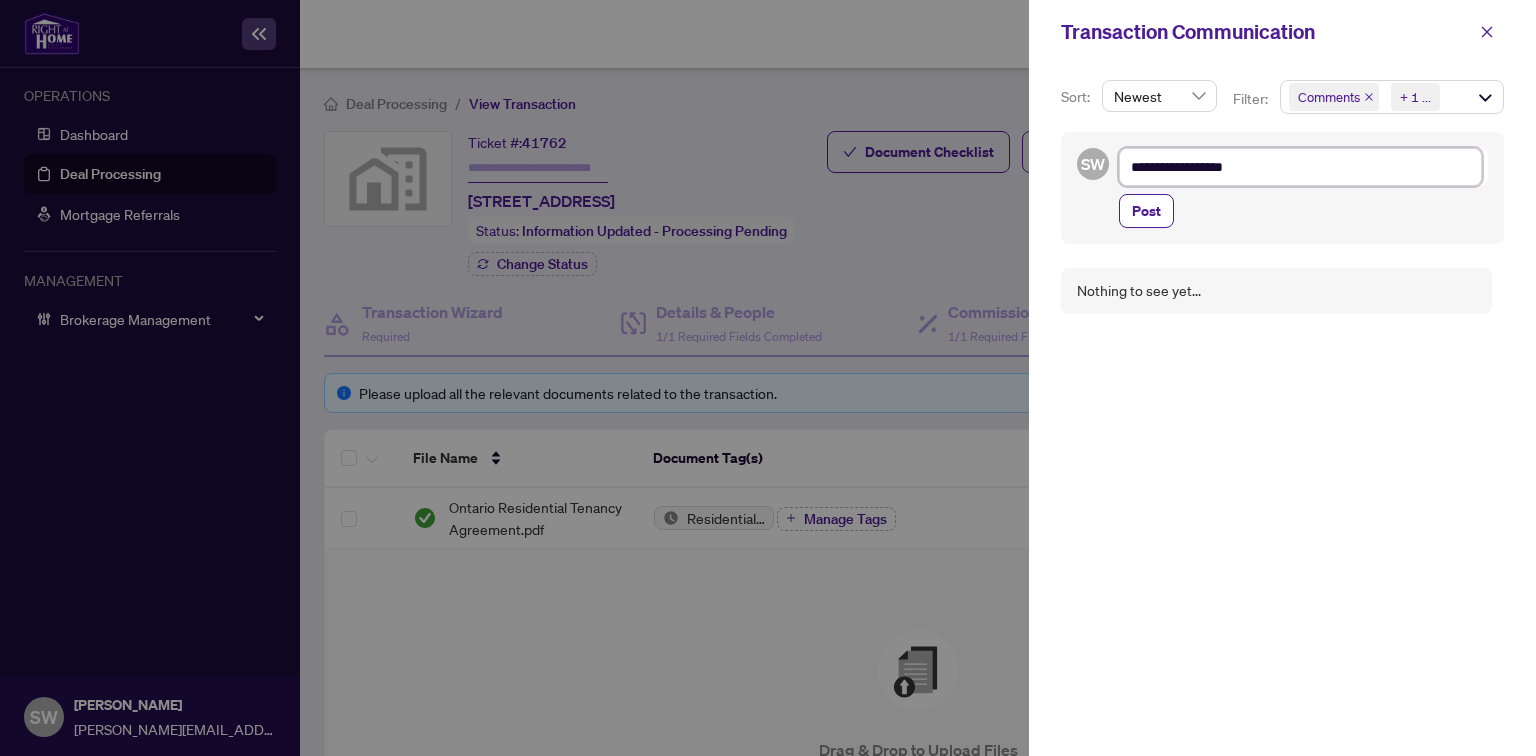 type on "**********" 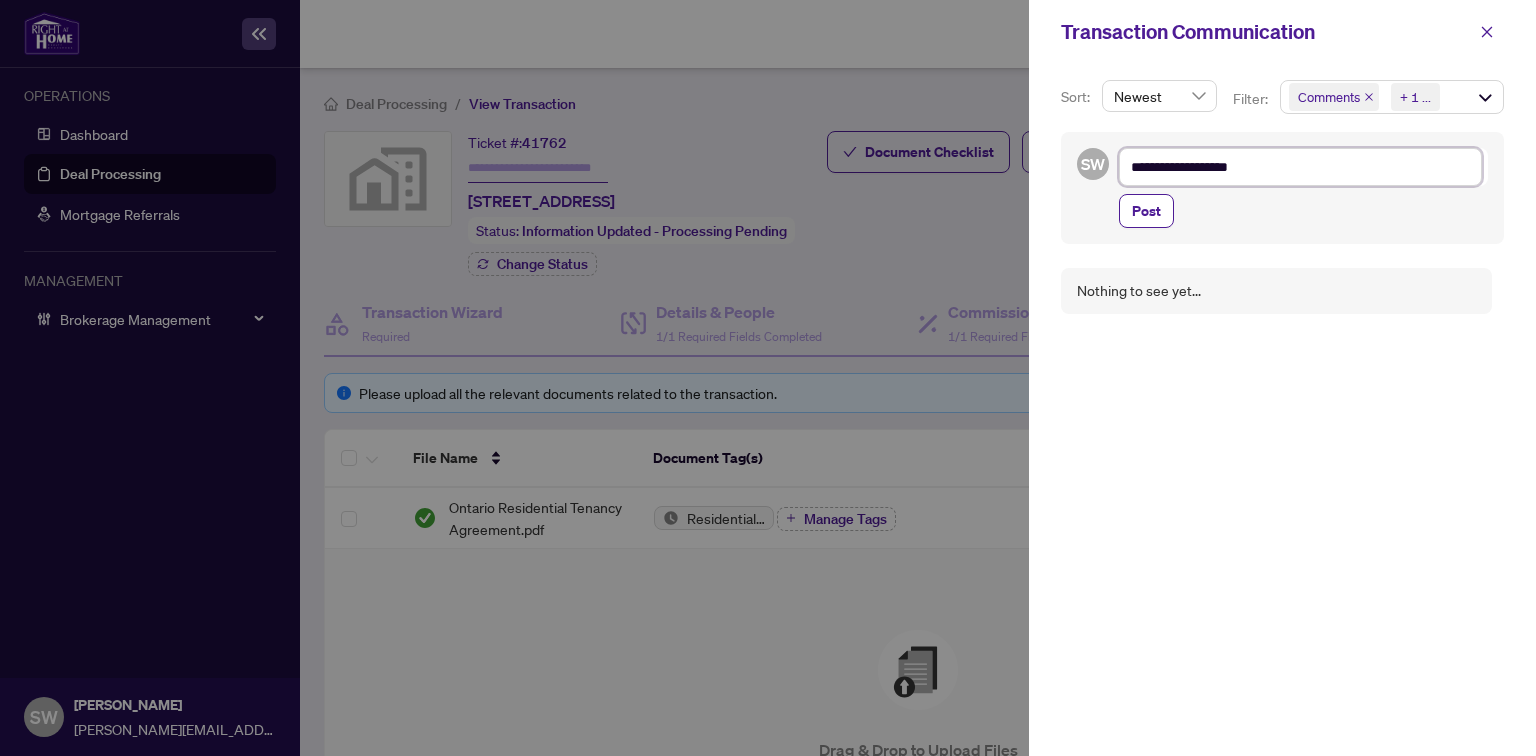 type on "**********" 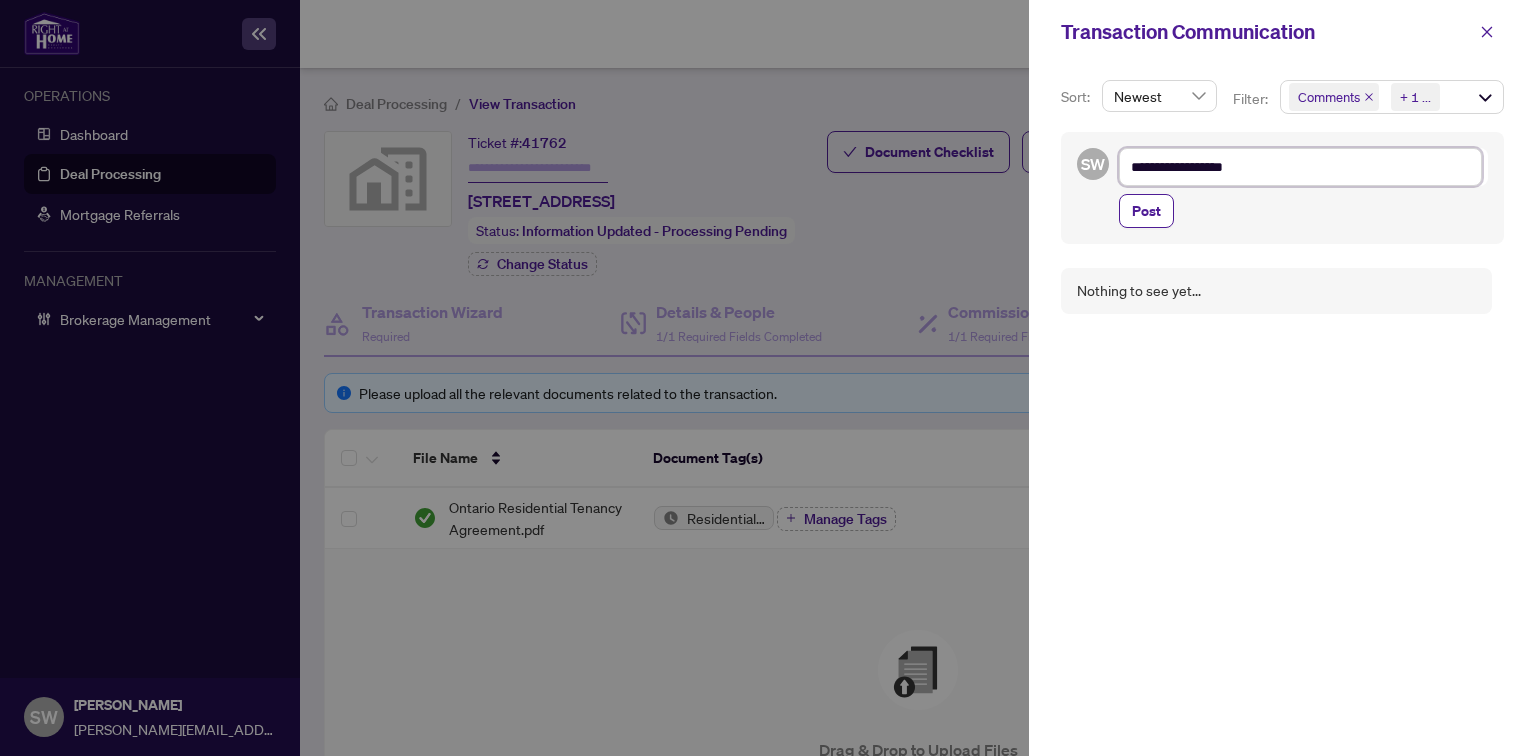 type on "**********" 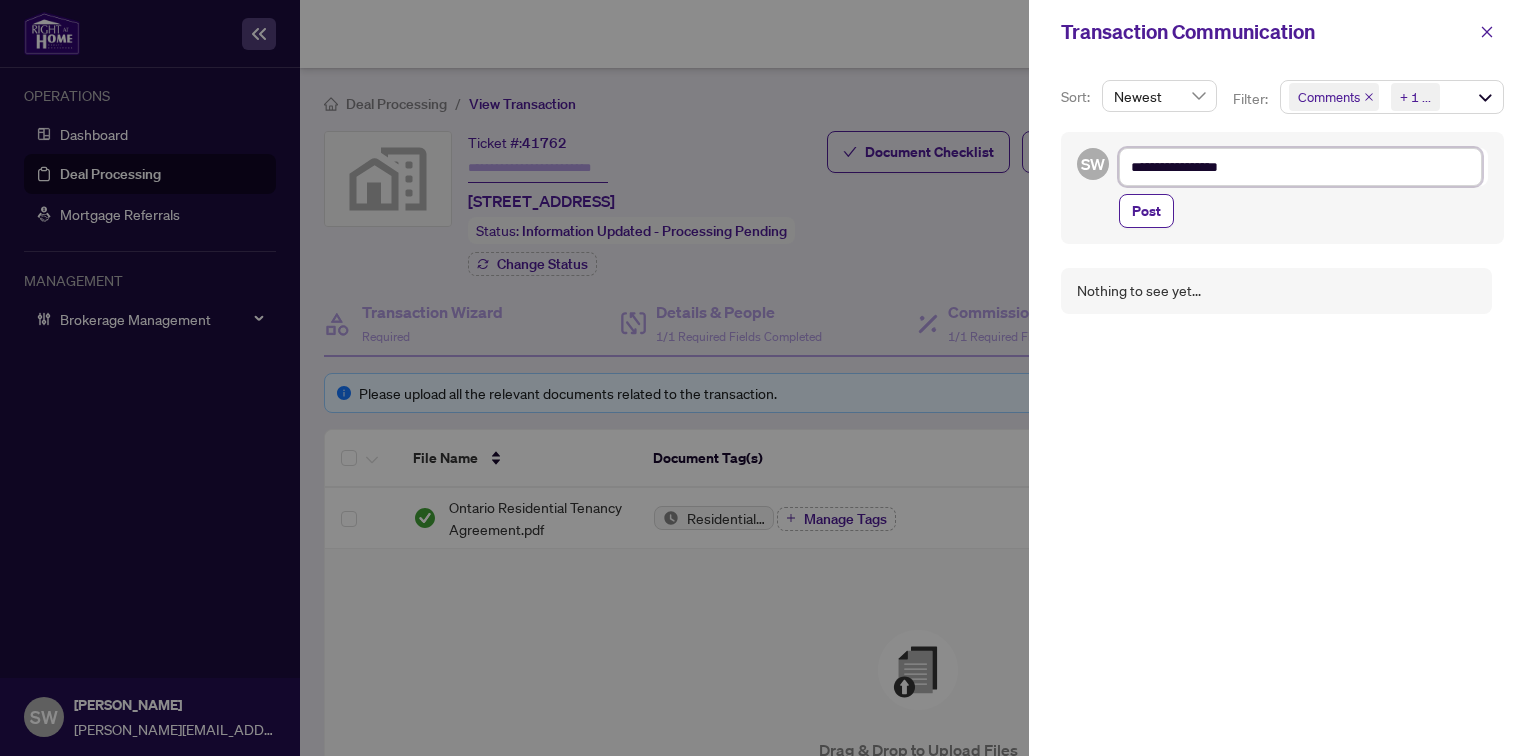 type on "**********" 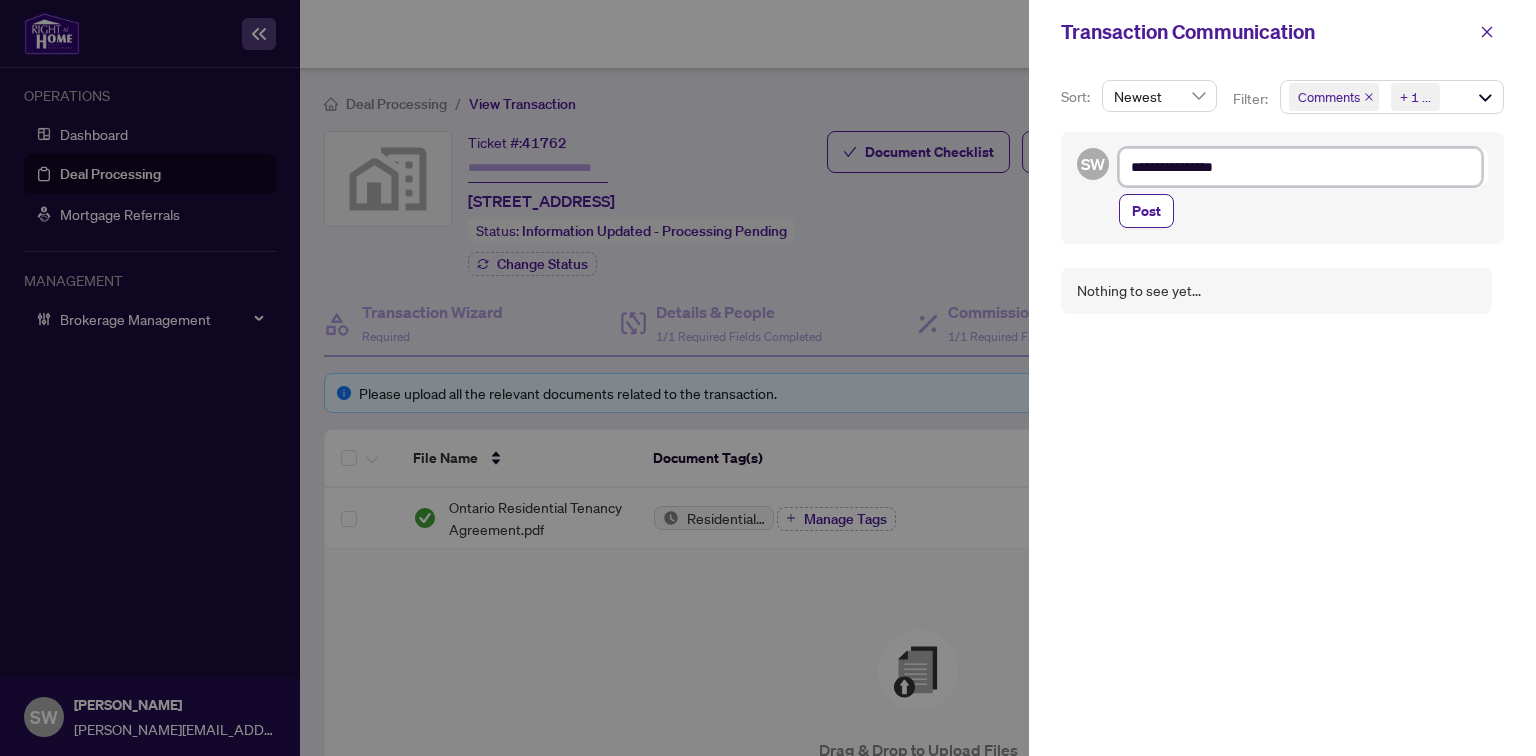 type on "**********" 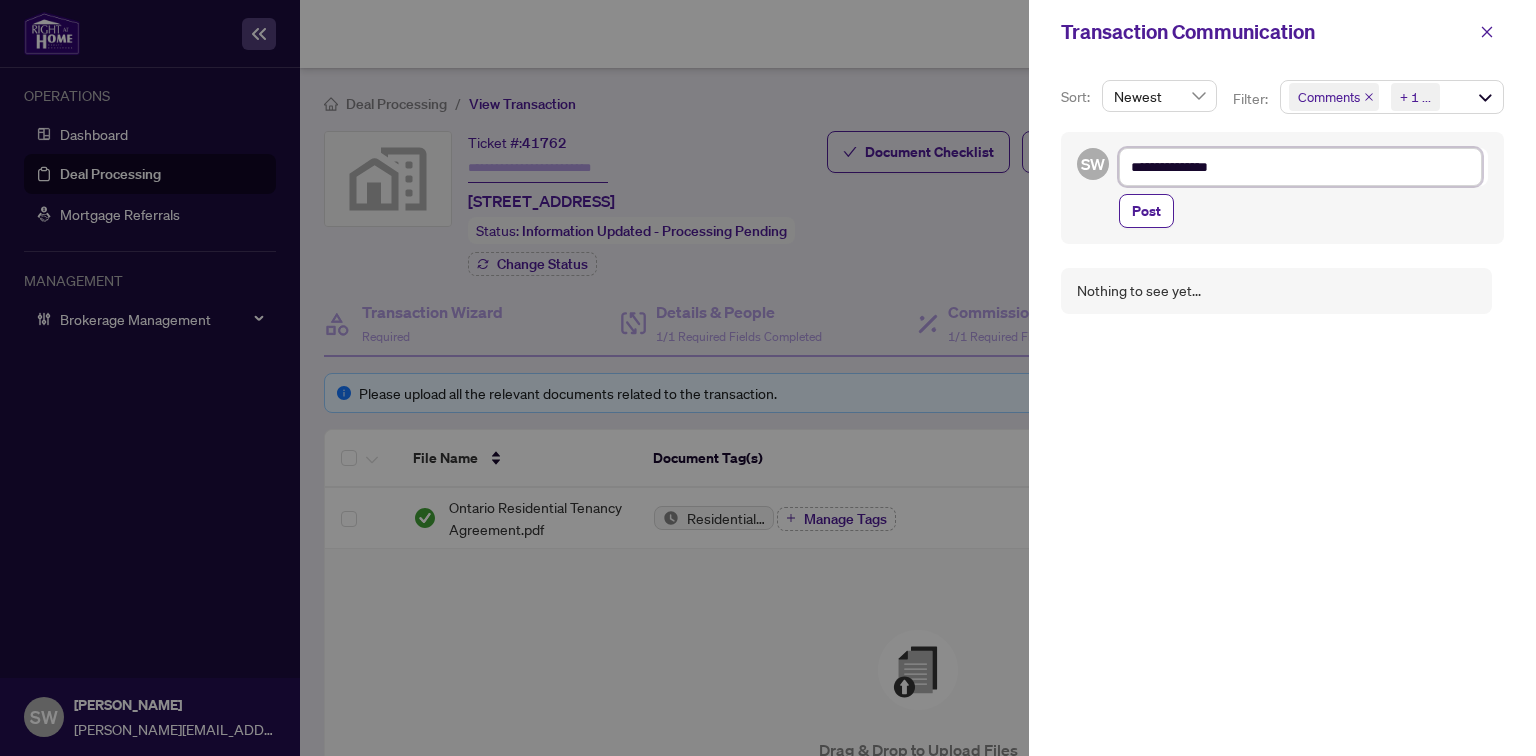 type on "**********" 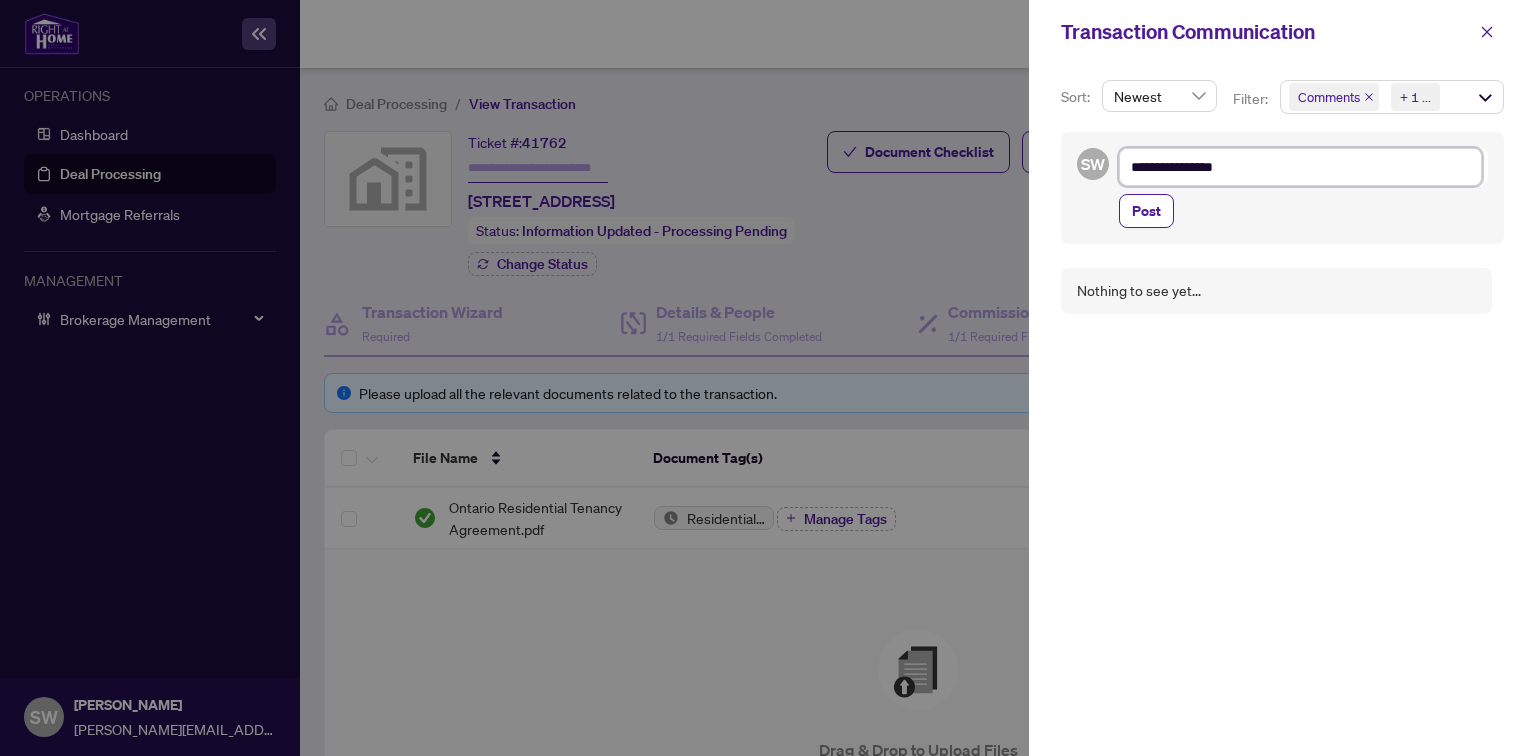 type on "**********" 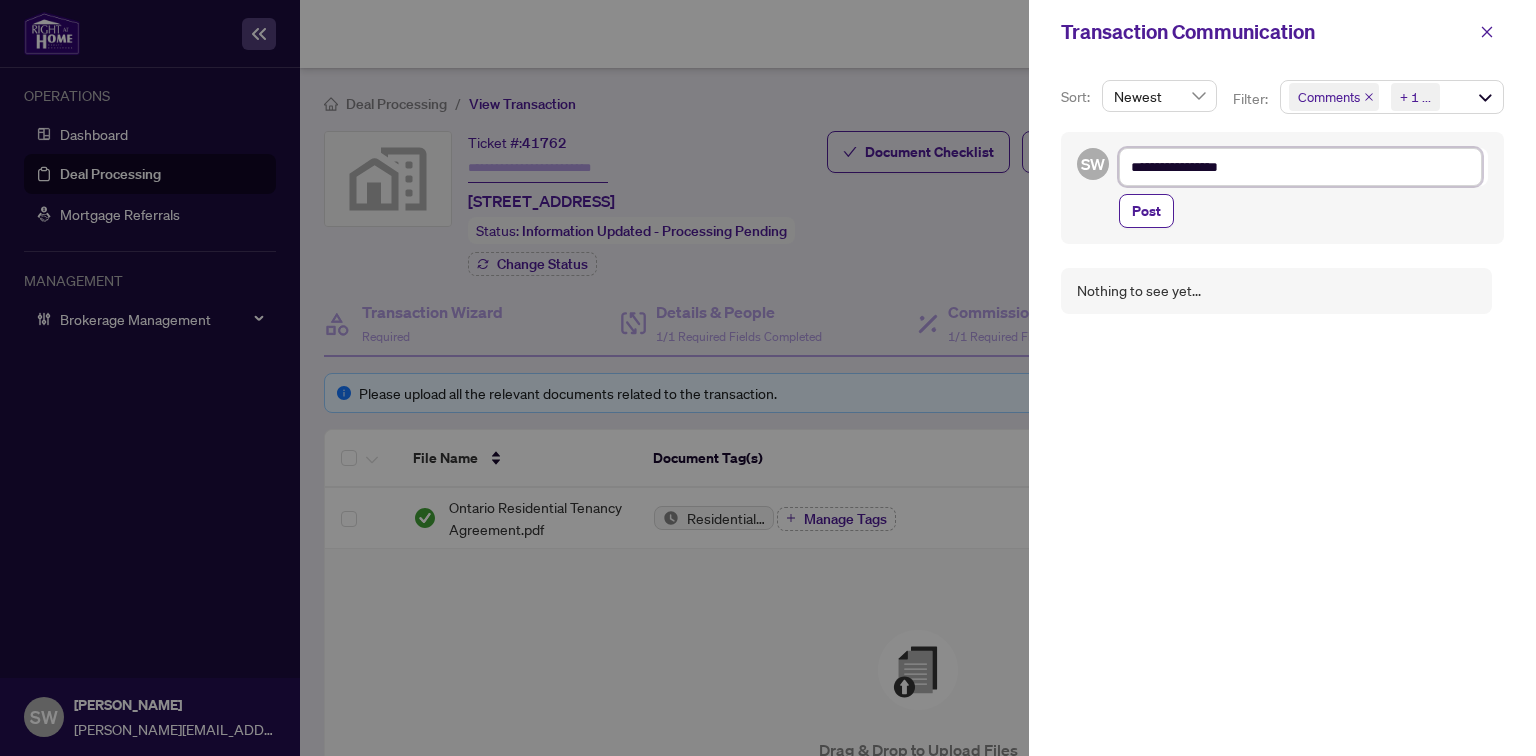 type on "**********" 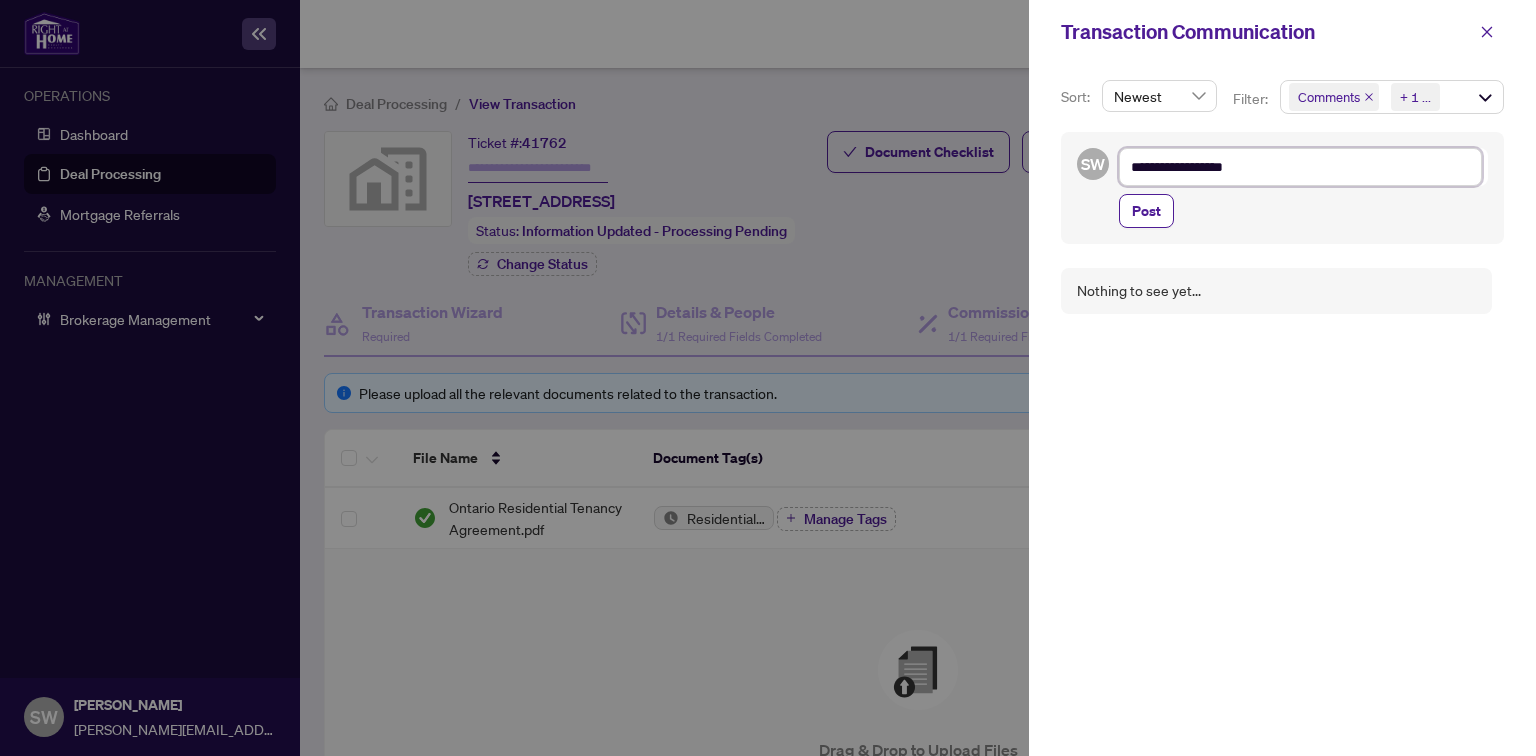 type on "**********" 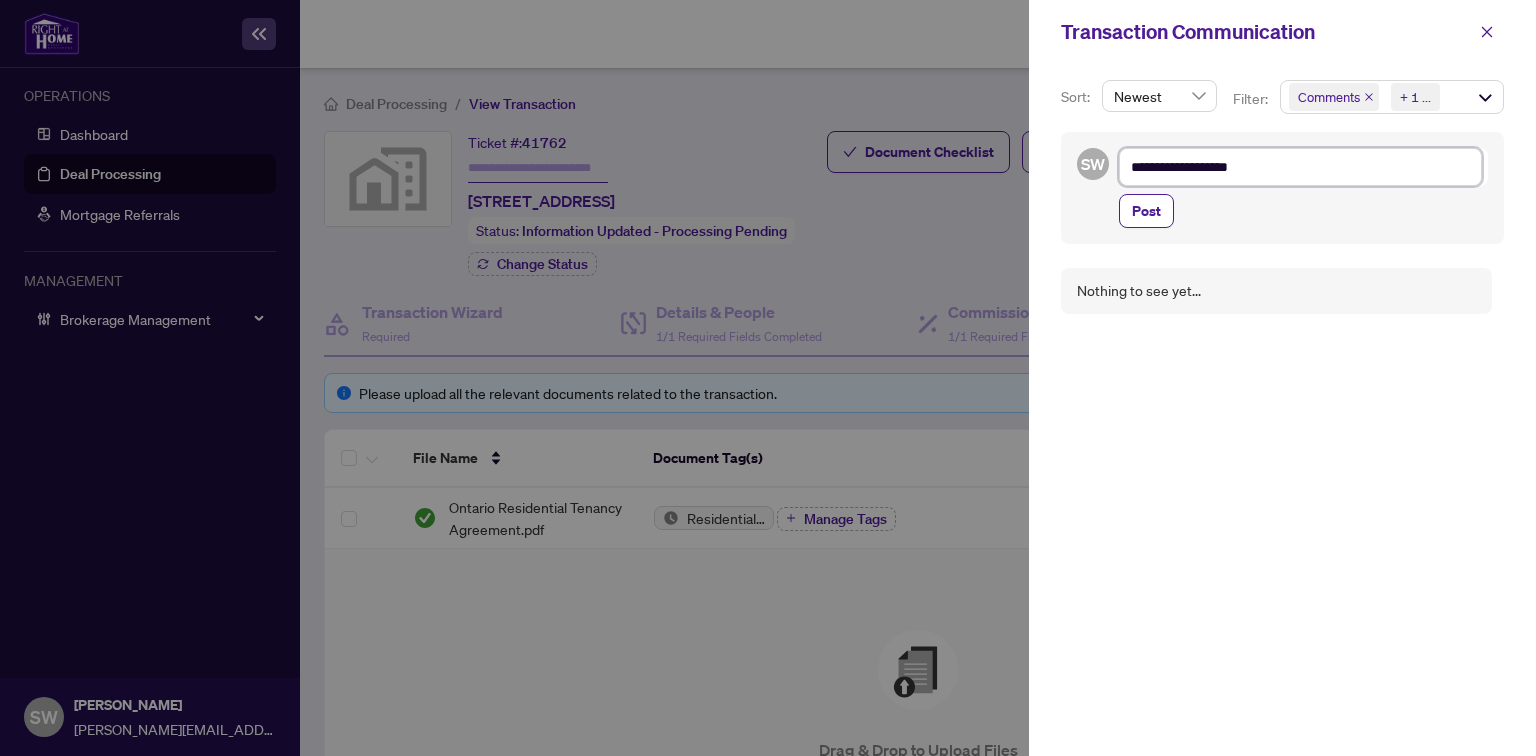 type on "**********" 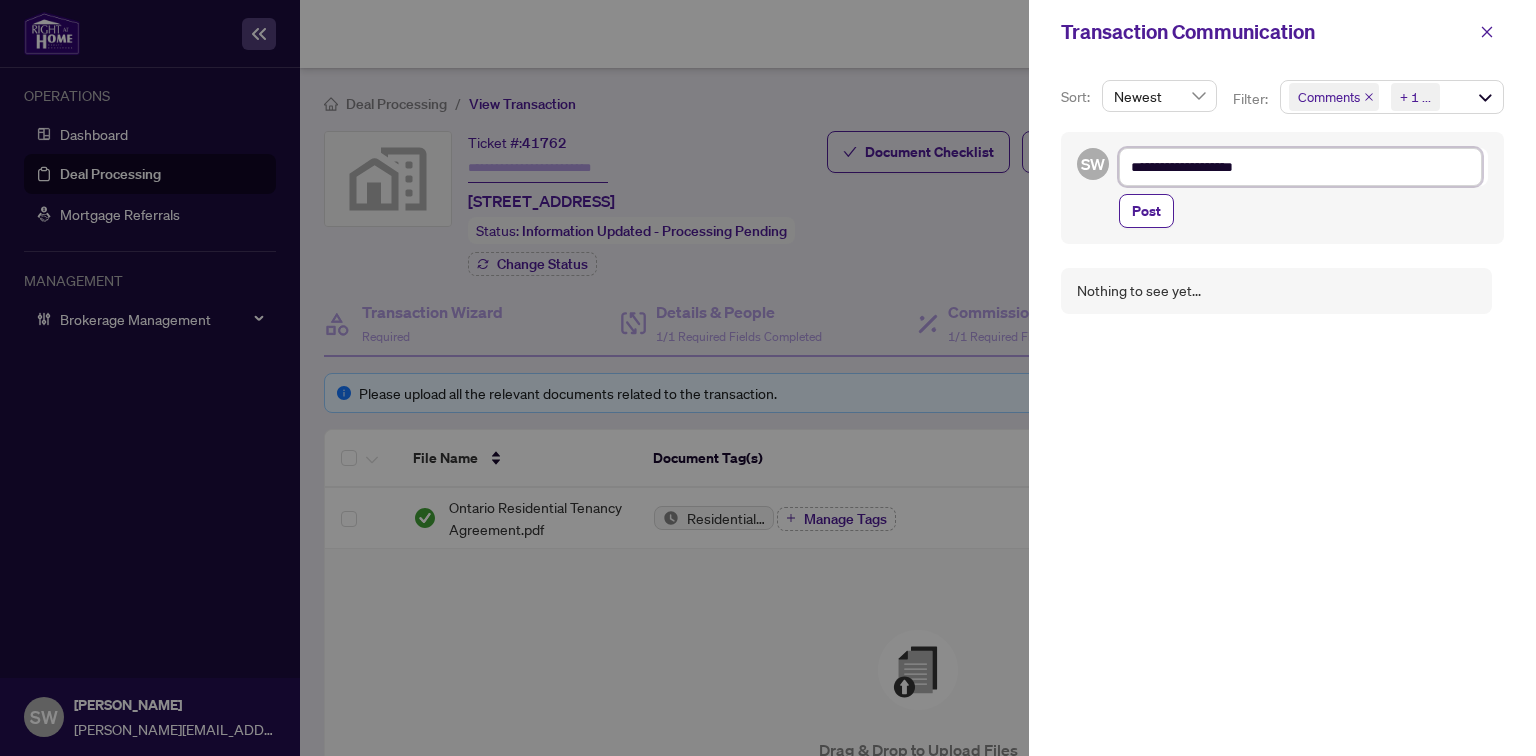 type on "**********" 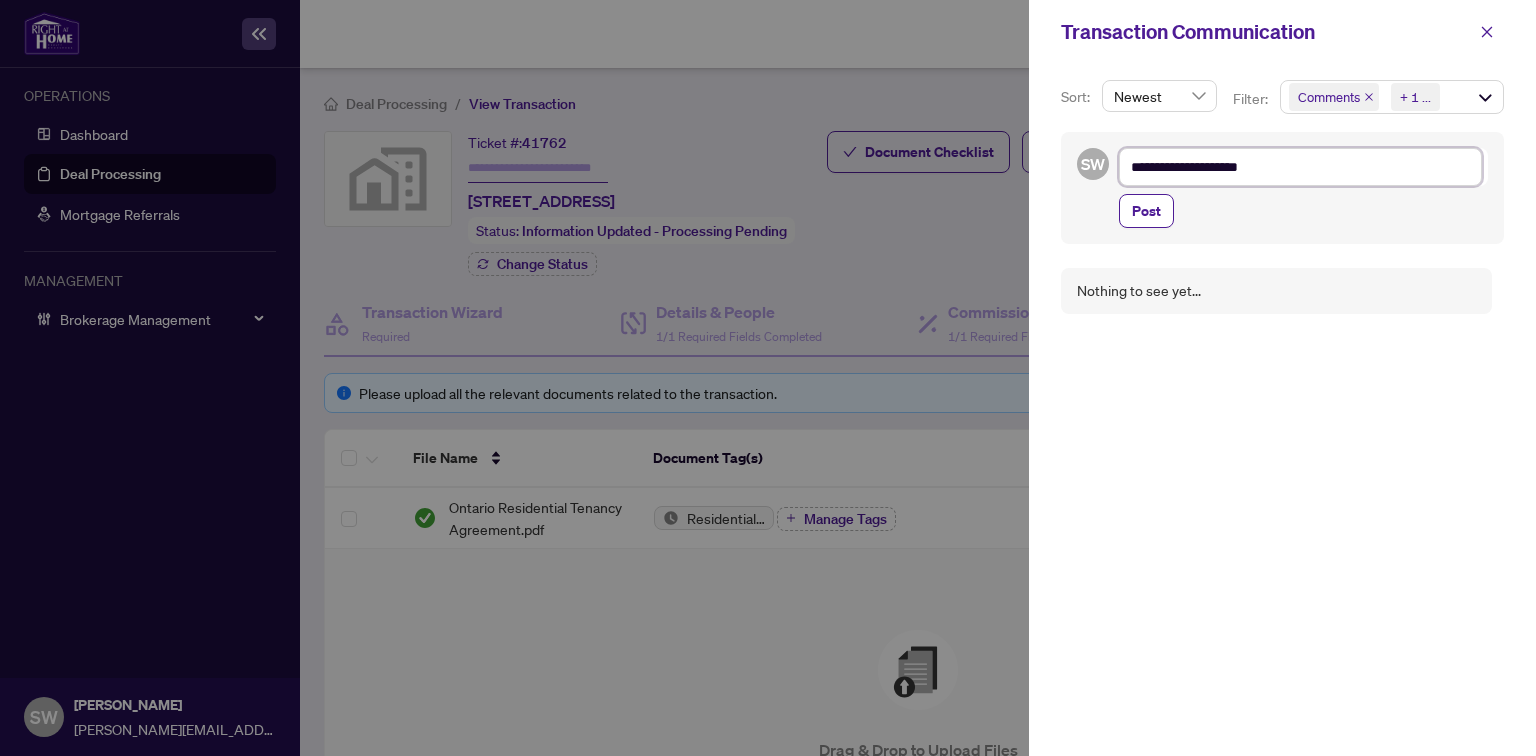 type on "**********" 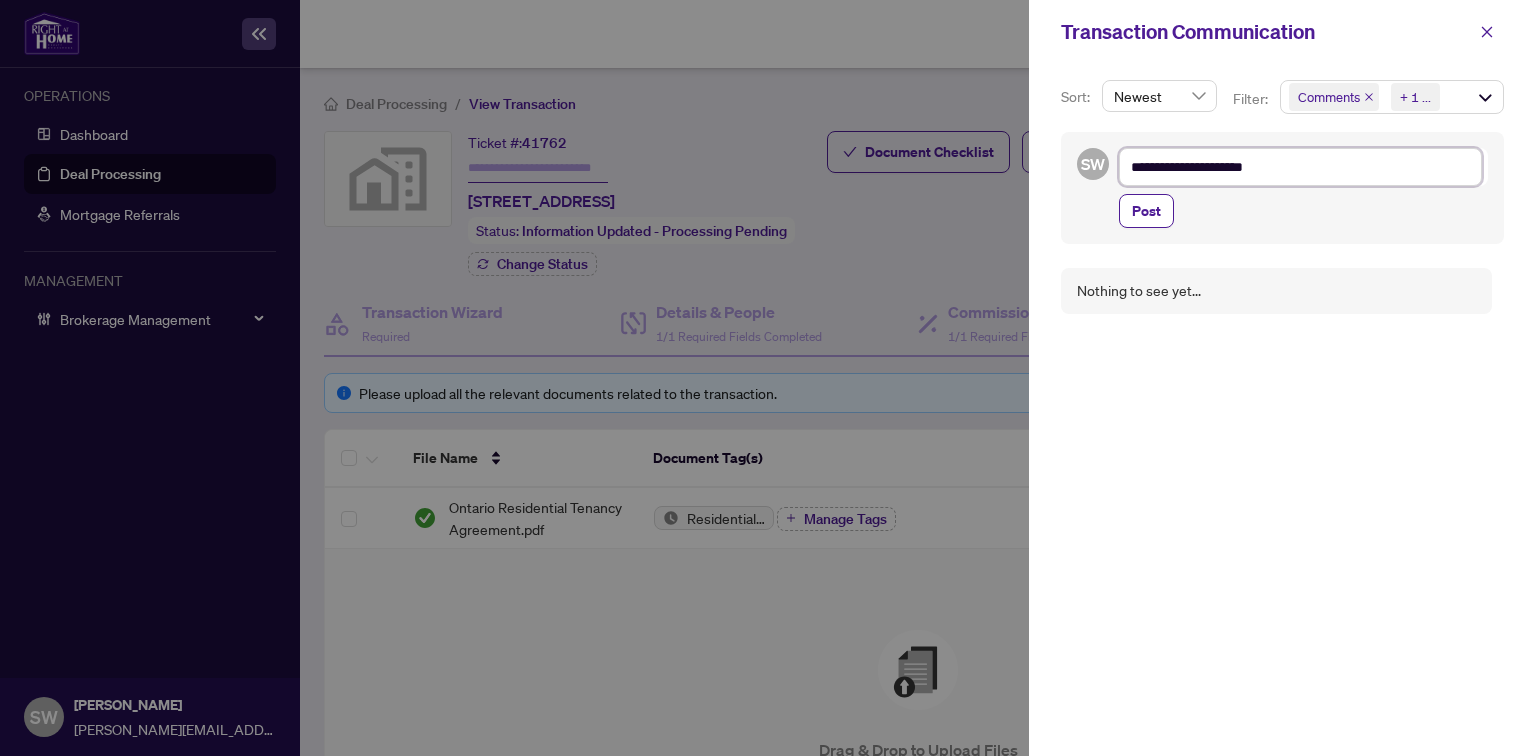type on "**********" 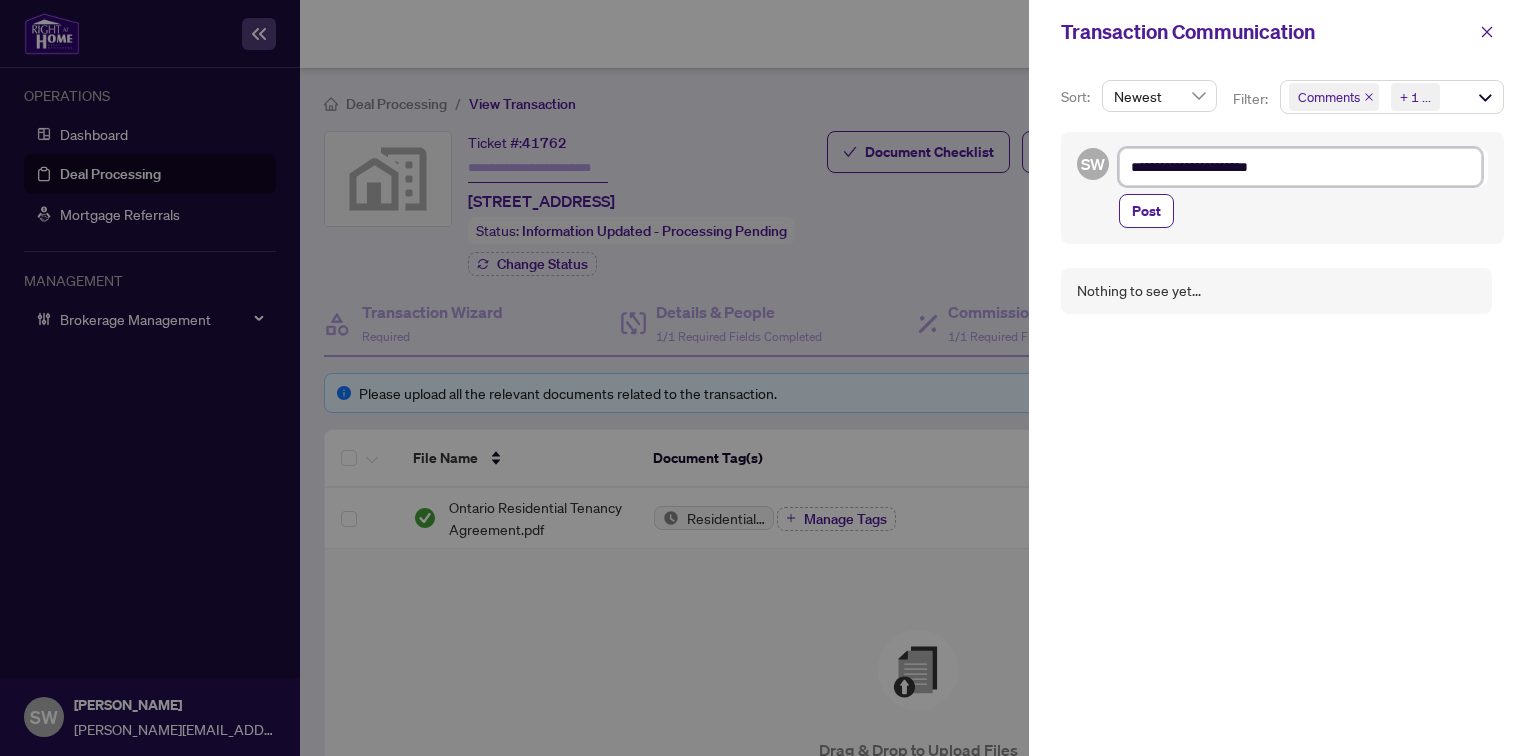 type on "**********" 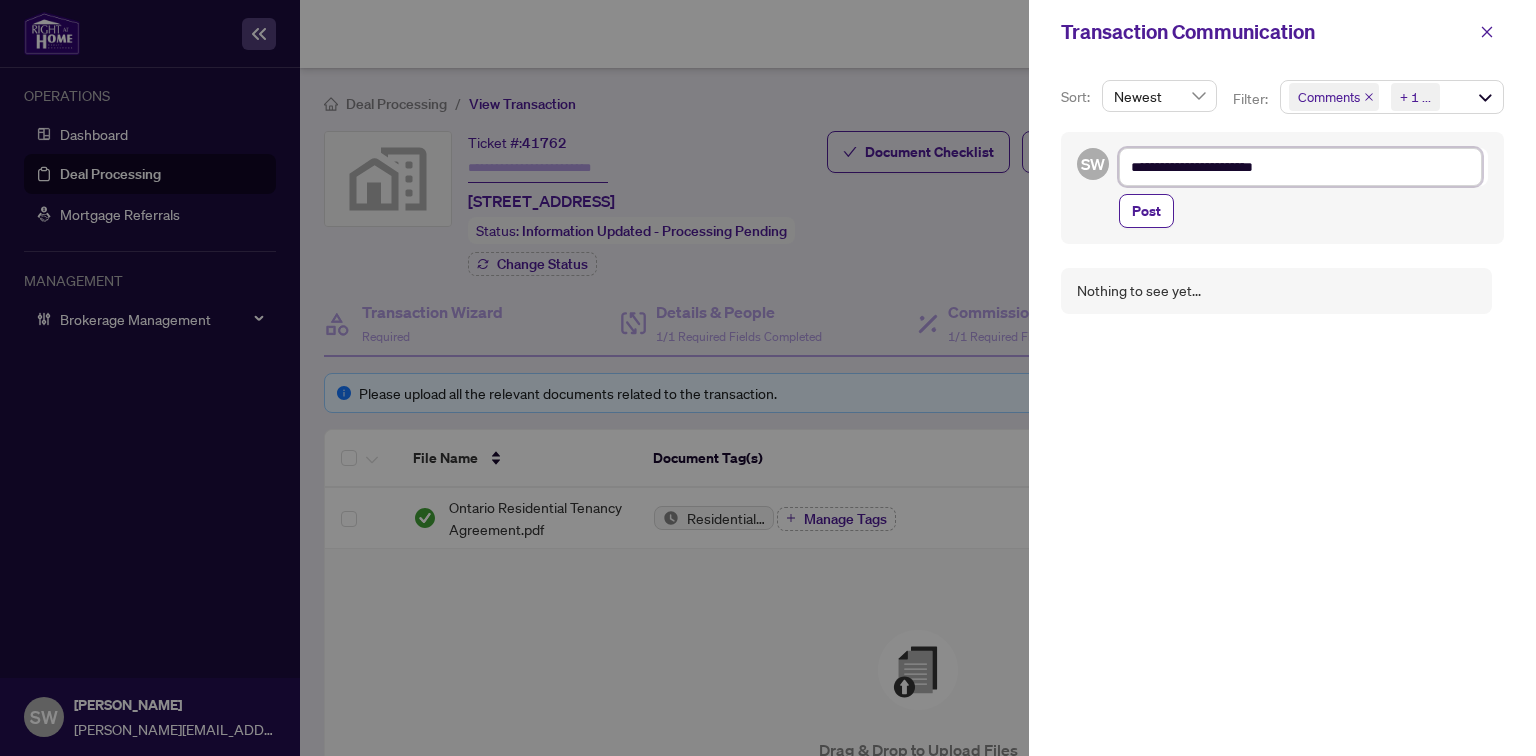 type on "**********" 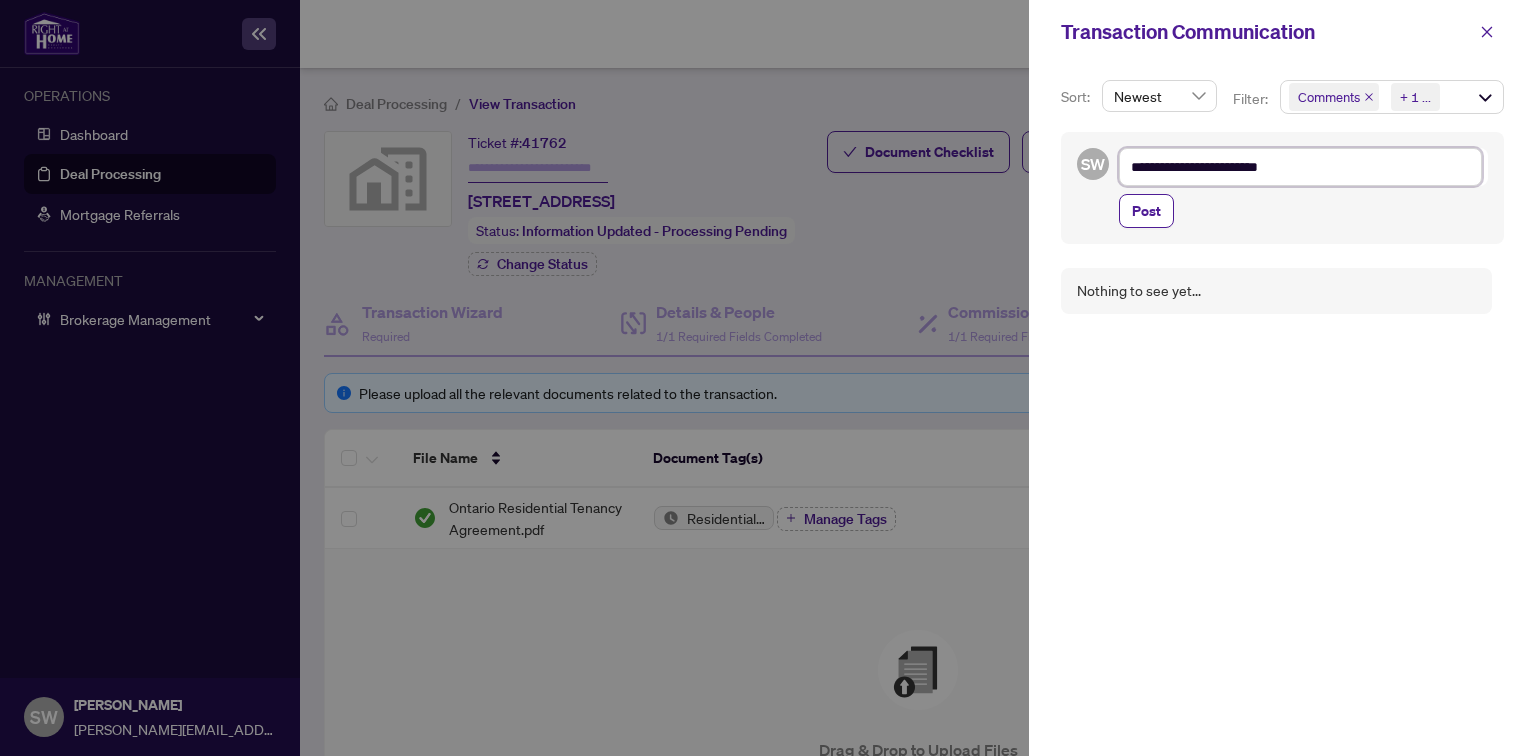 type on "**********" 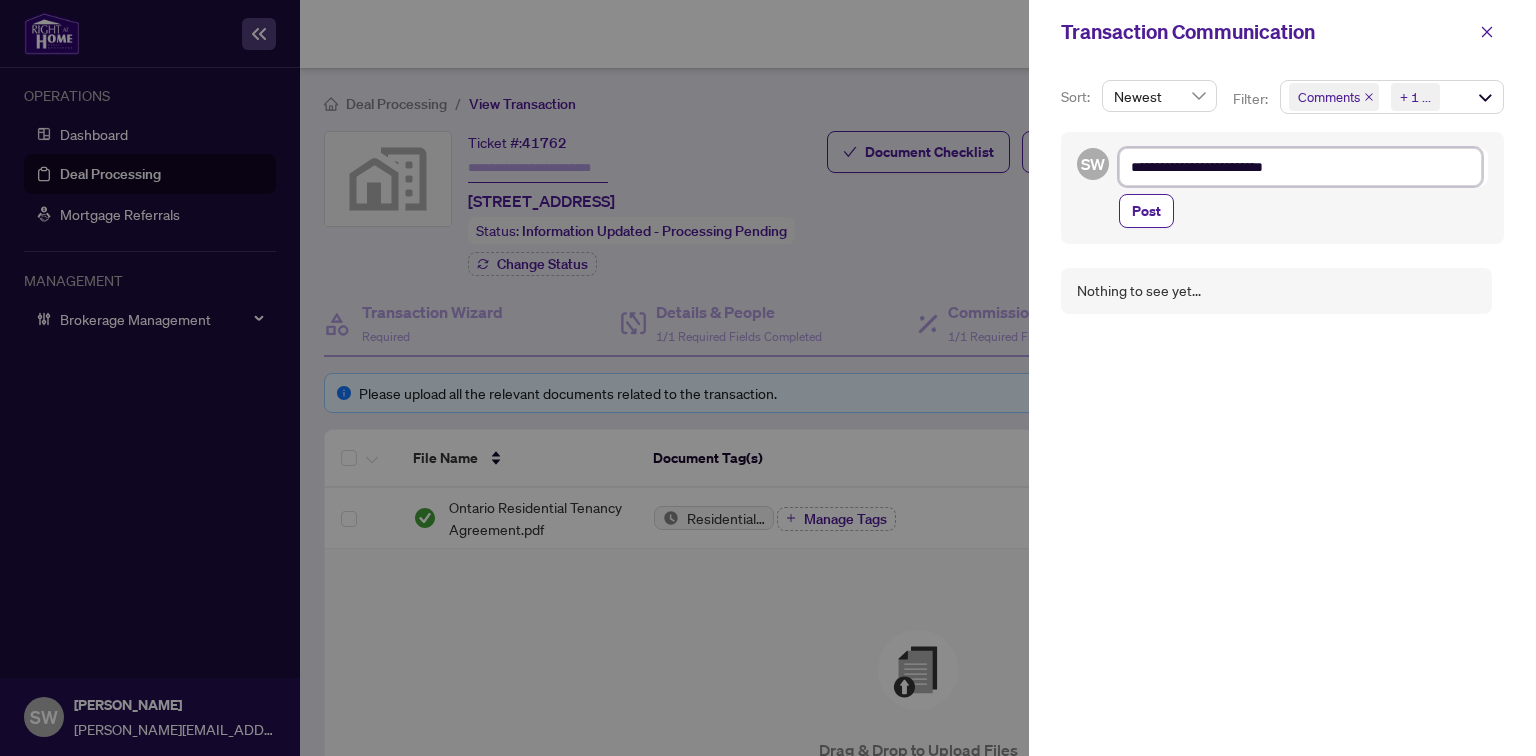 type on "**********" 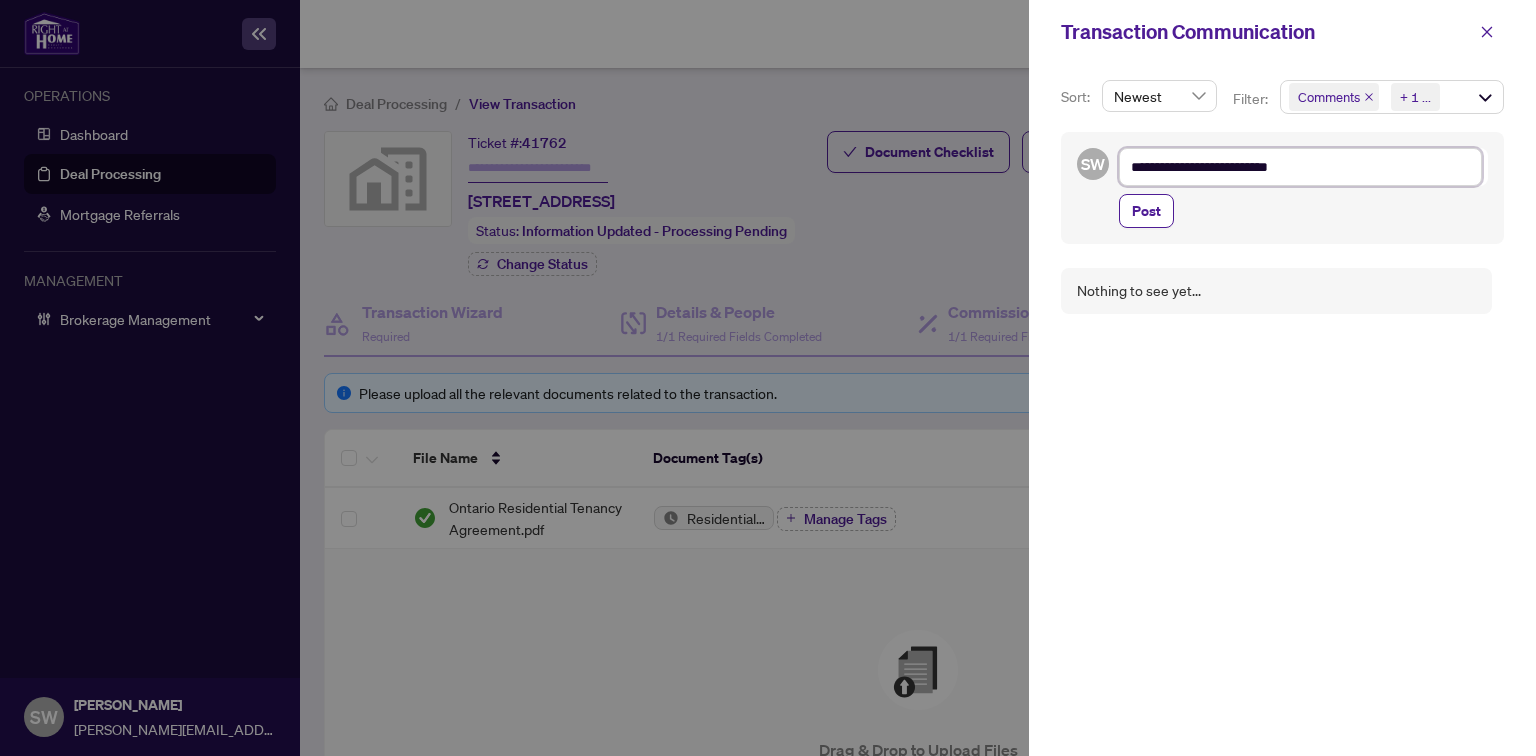 type on "**********" 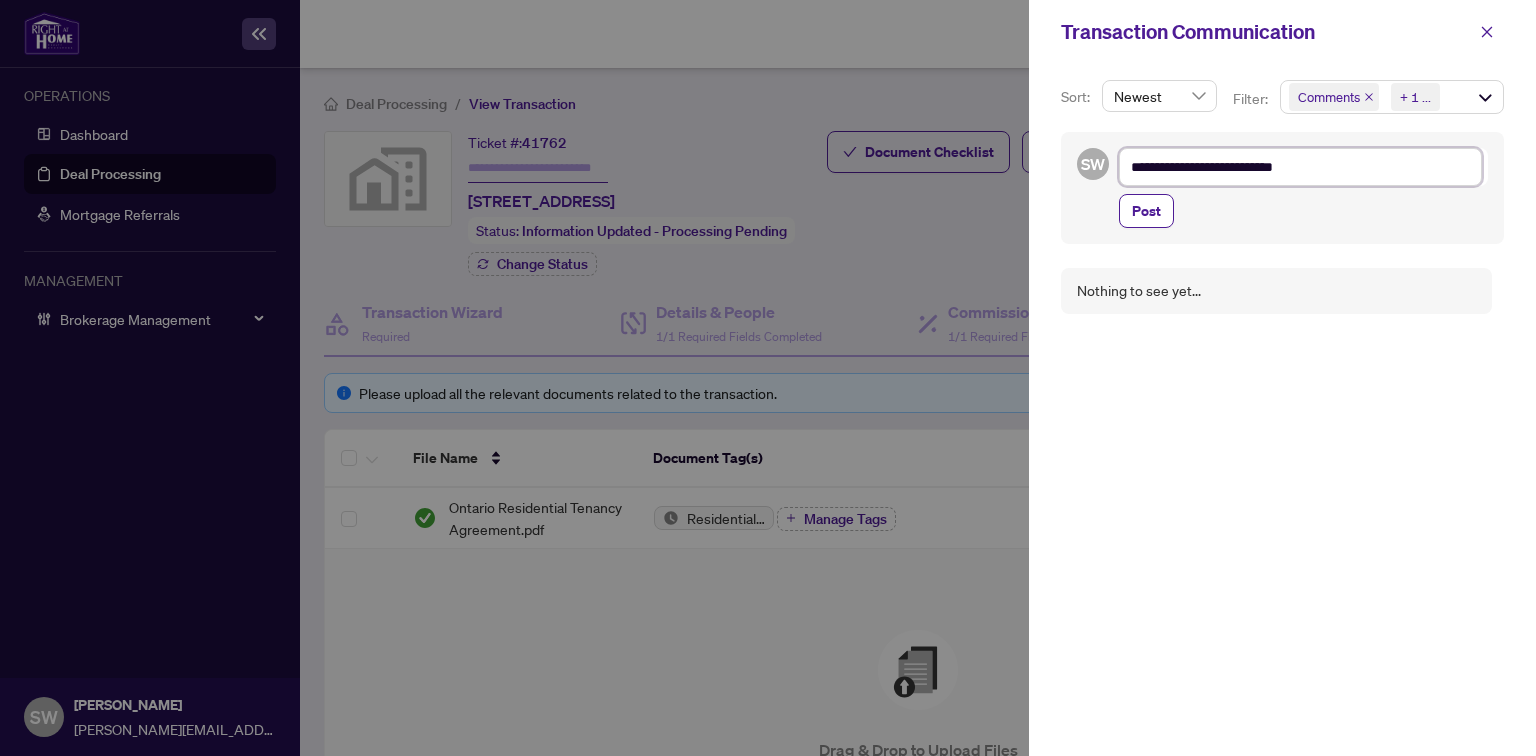 type on "**********" 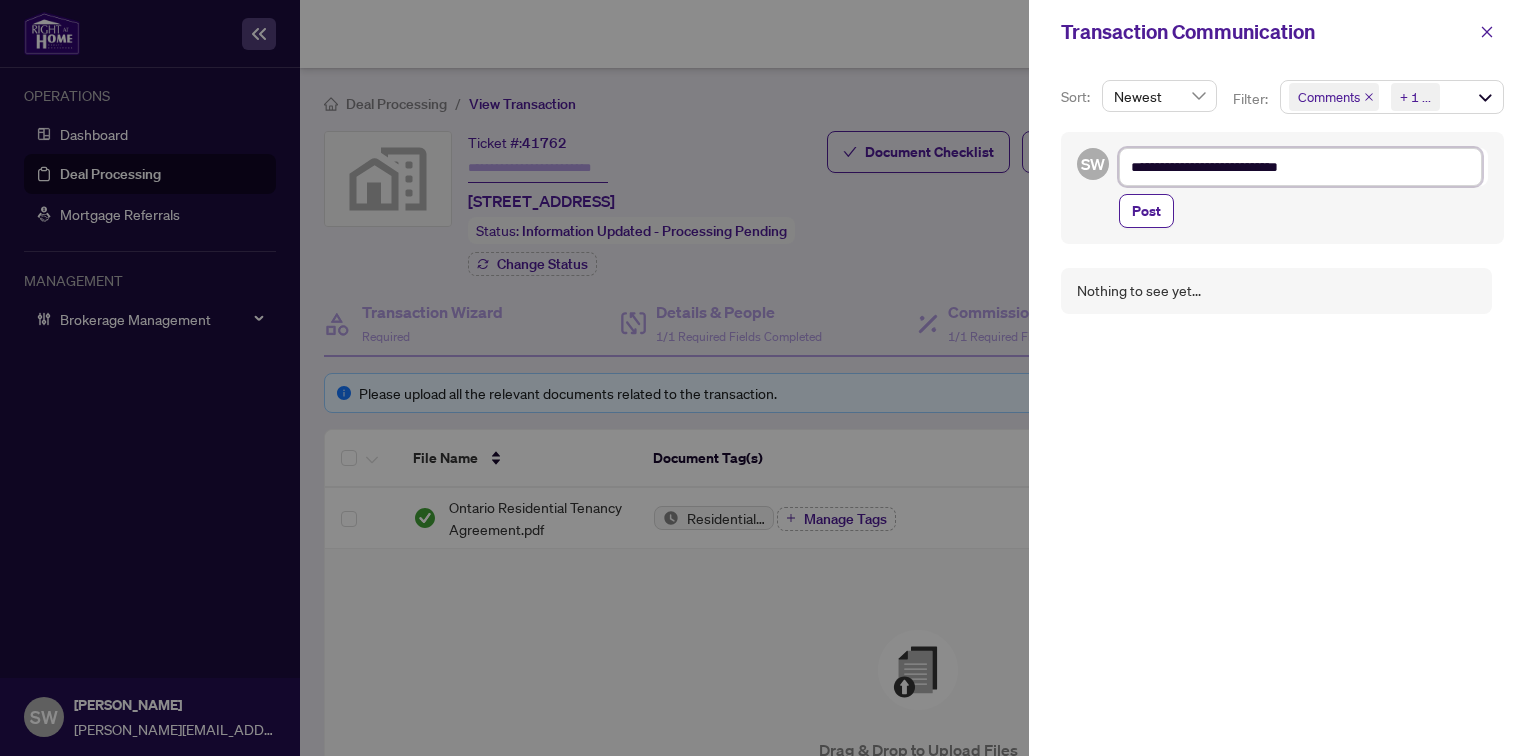 type on "**********" 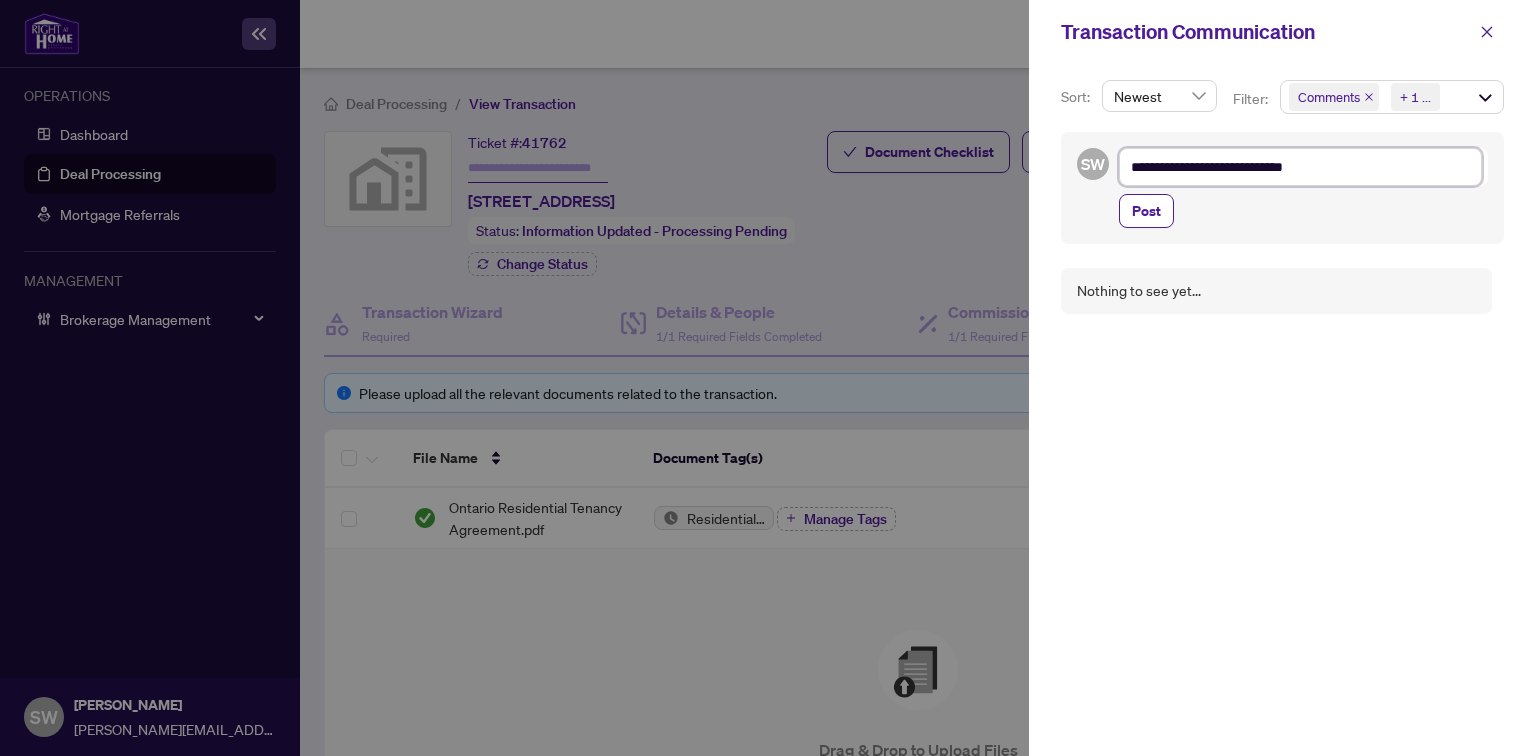 type on "**********" 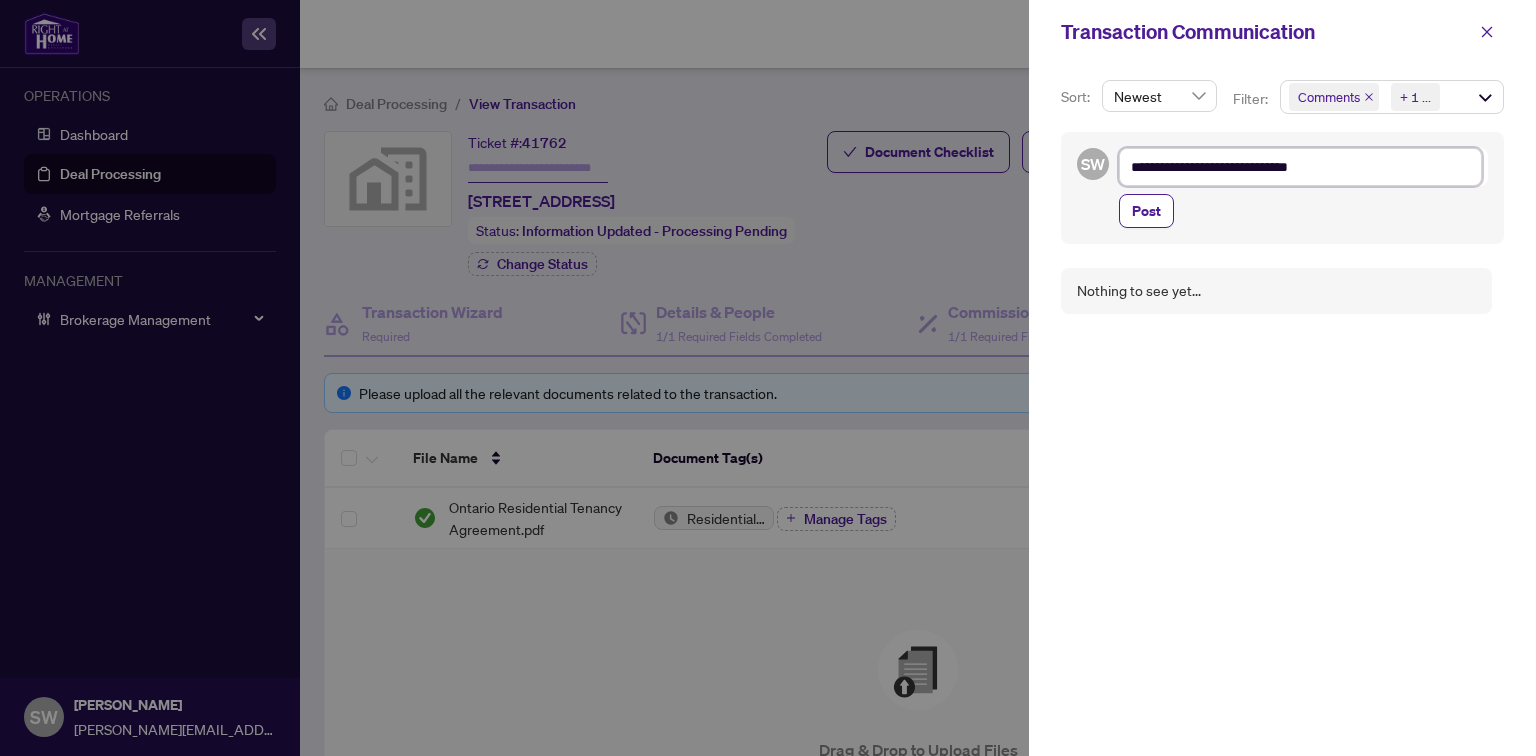 type on "**********" 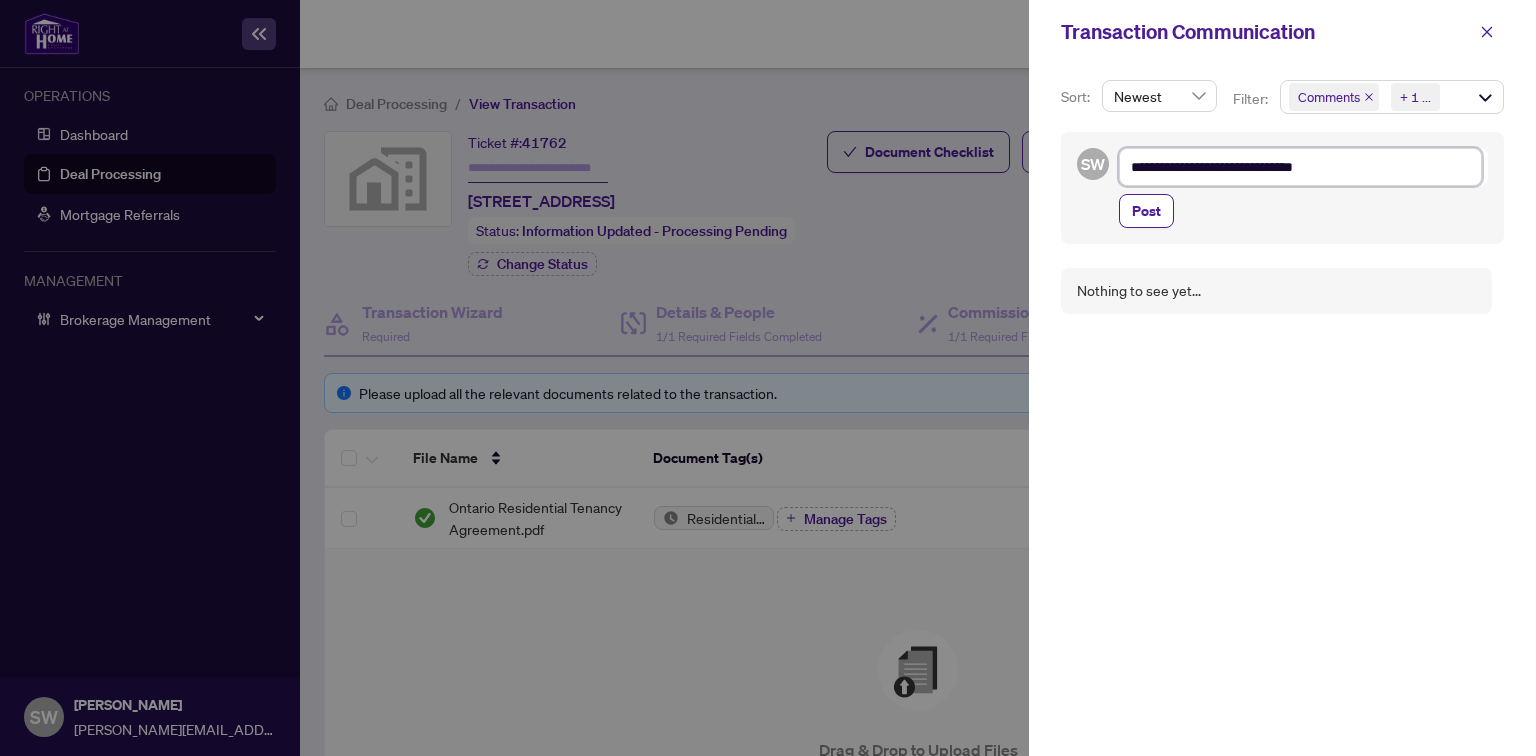 type on "**********" 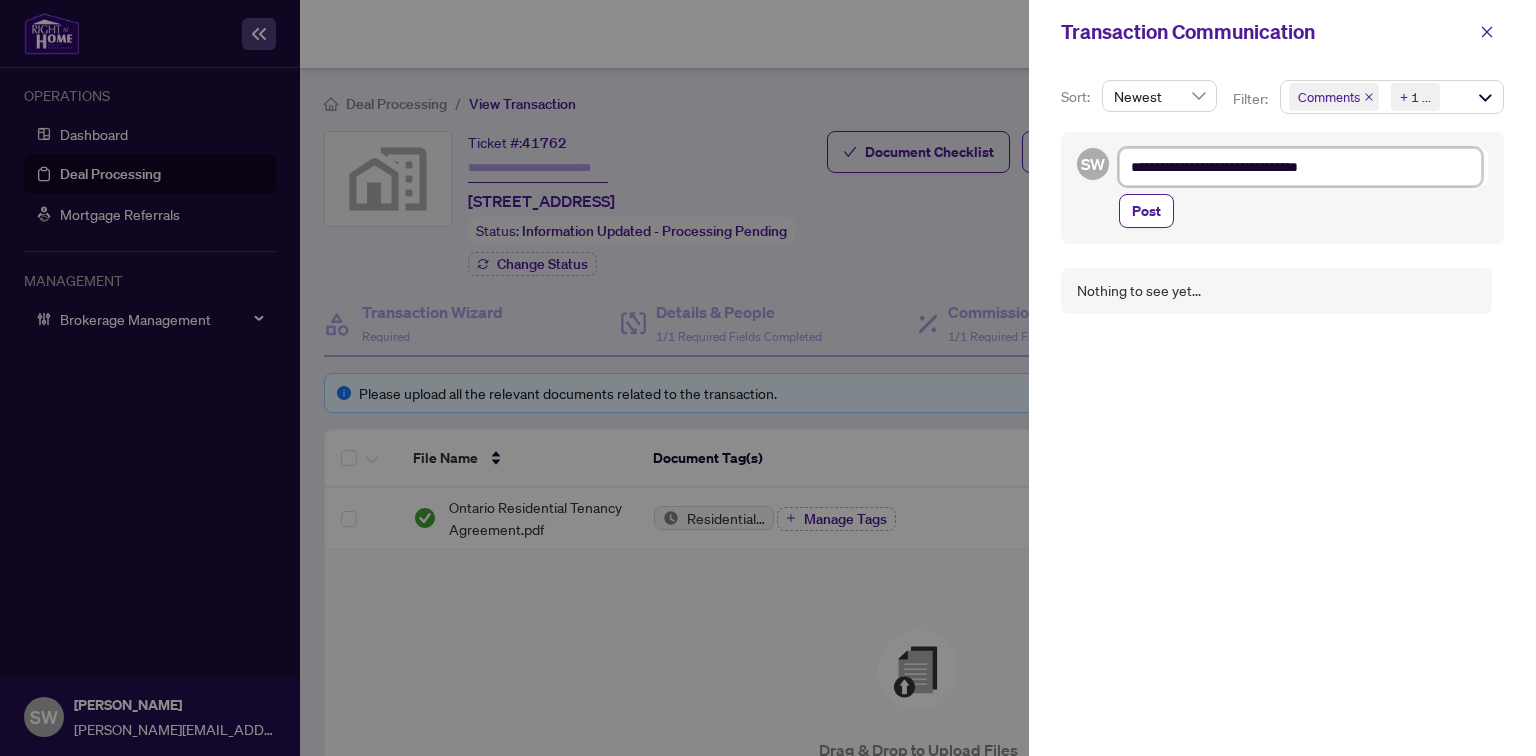 type on "**********" 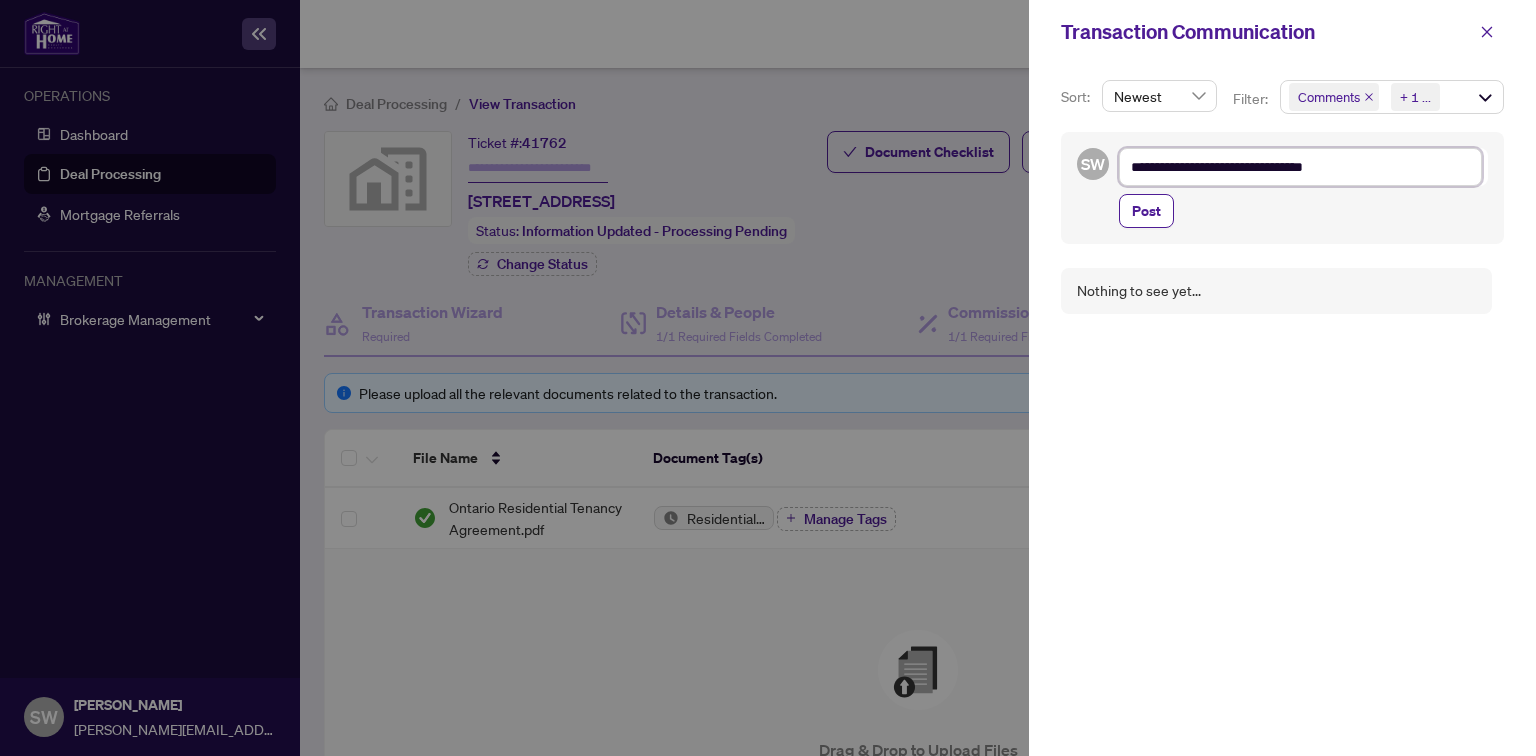 type on "**********" 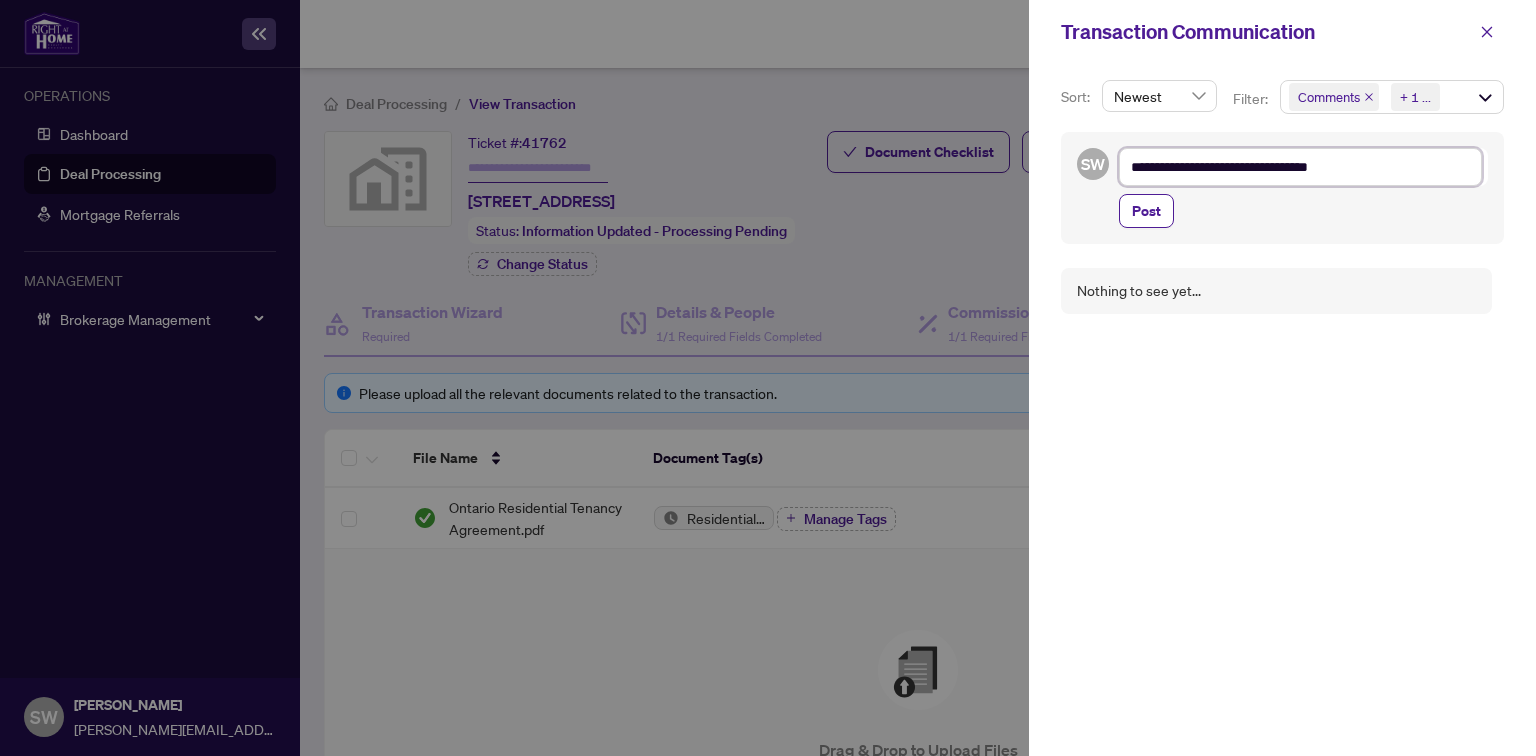 type on "**********" 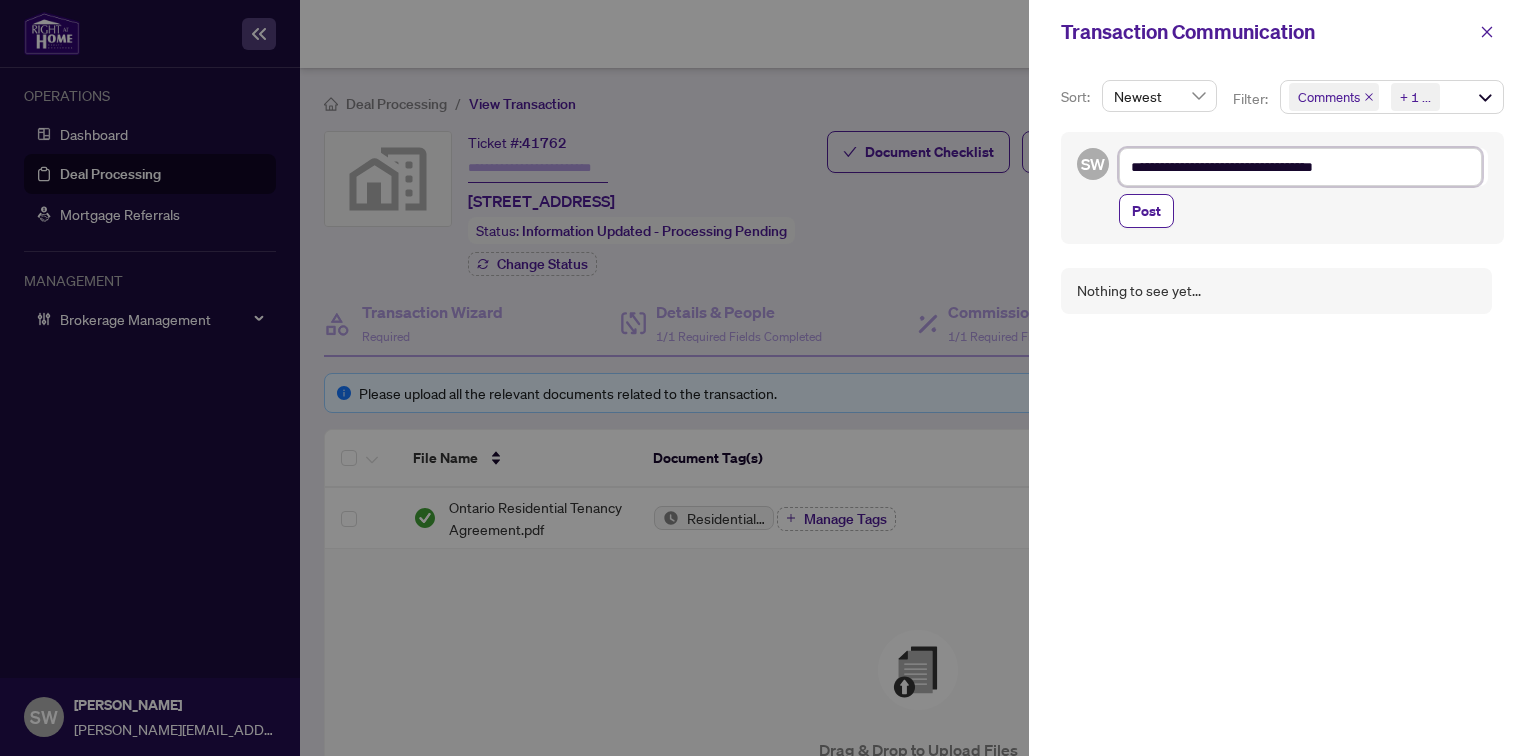type on "**********" 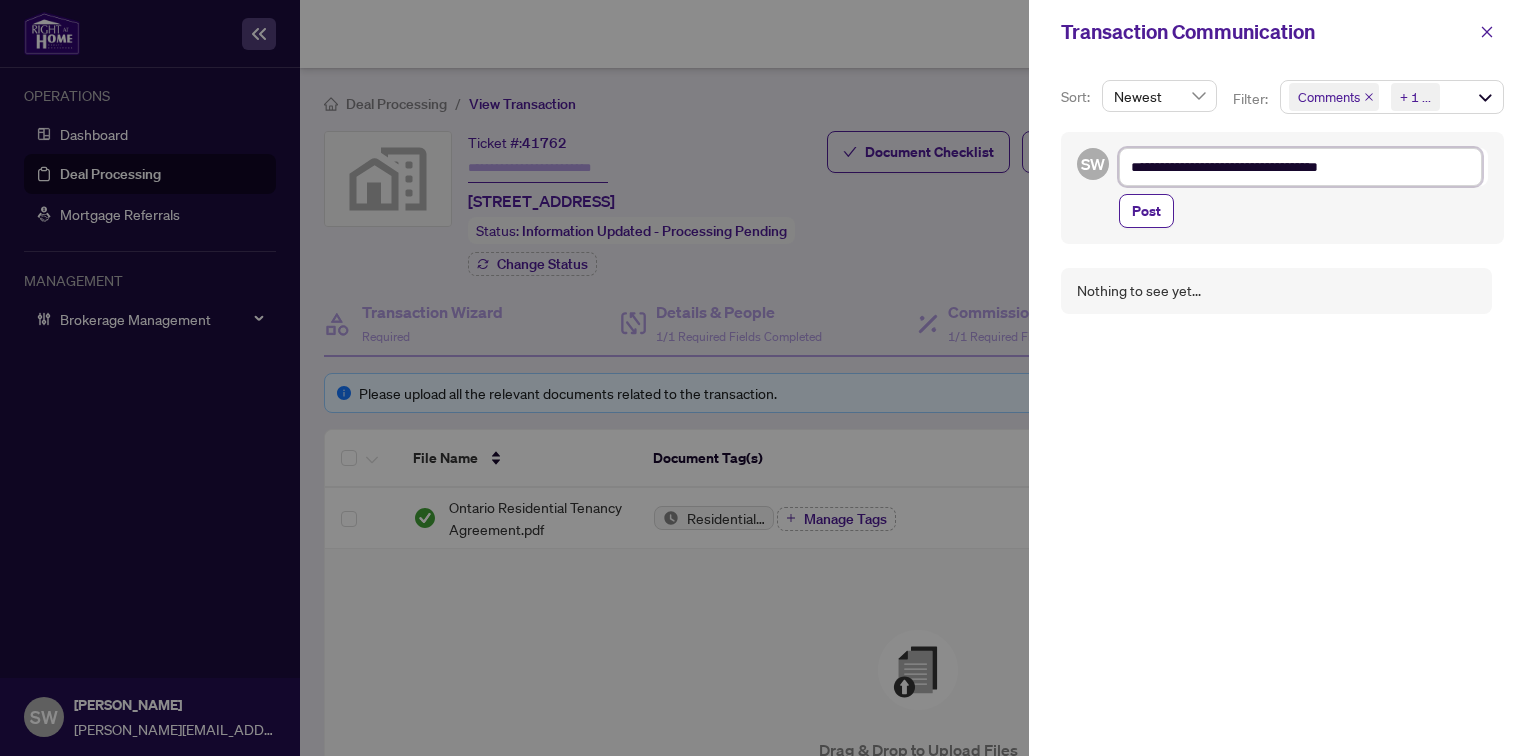 type on "**********" 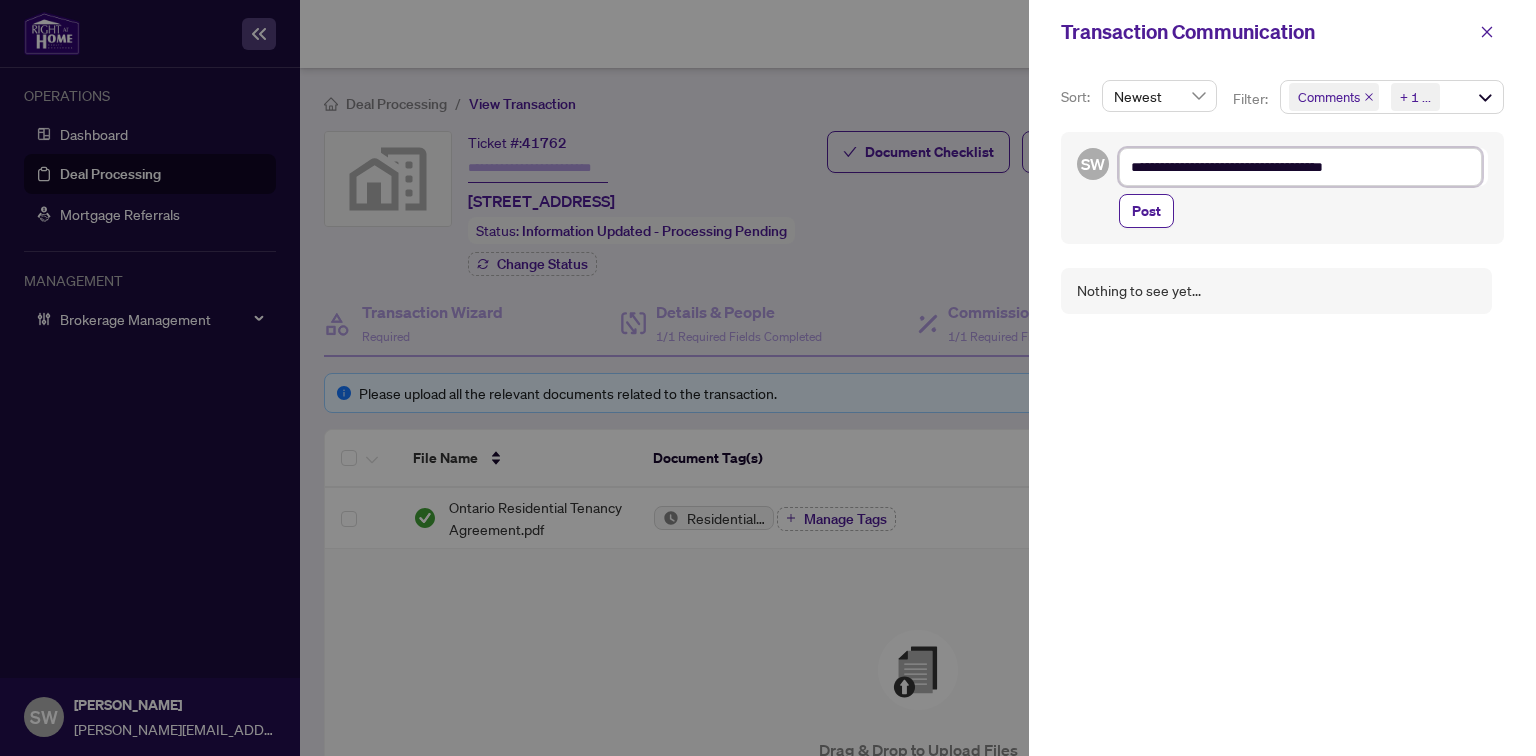 type on "**********" 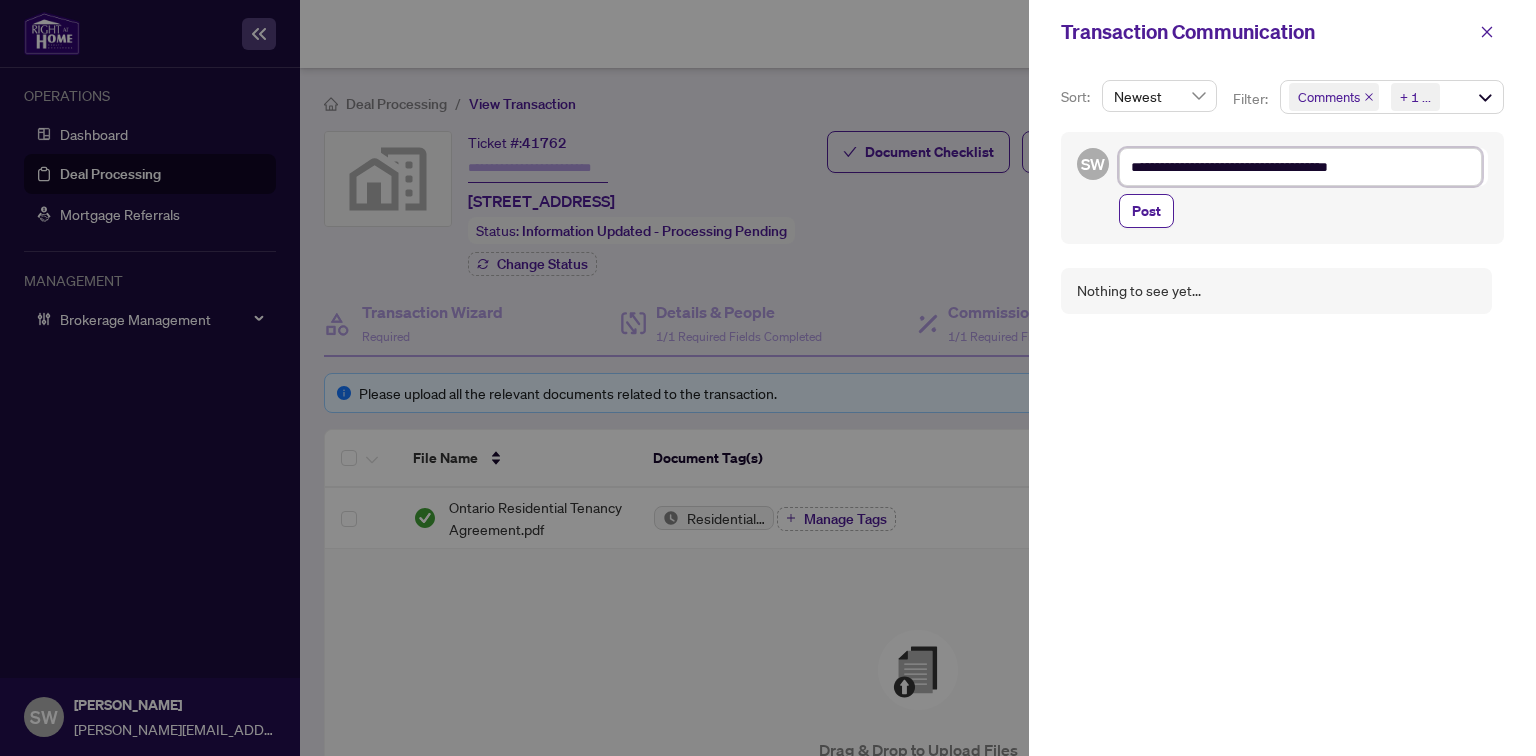 type on "**********" 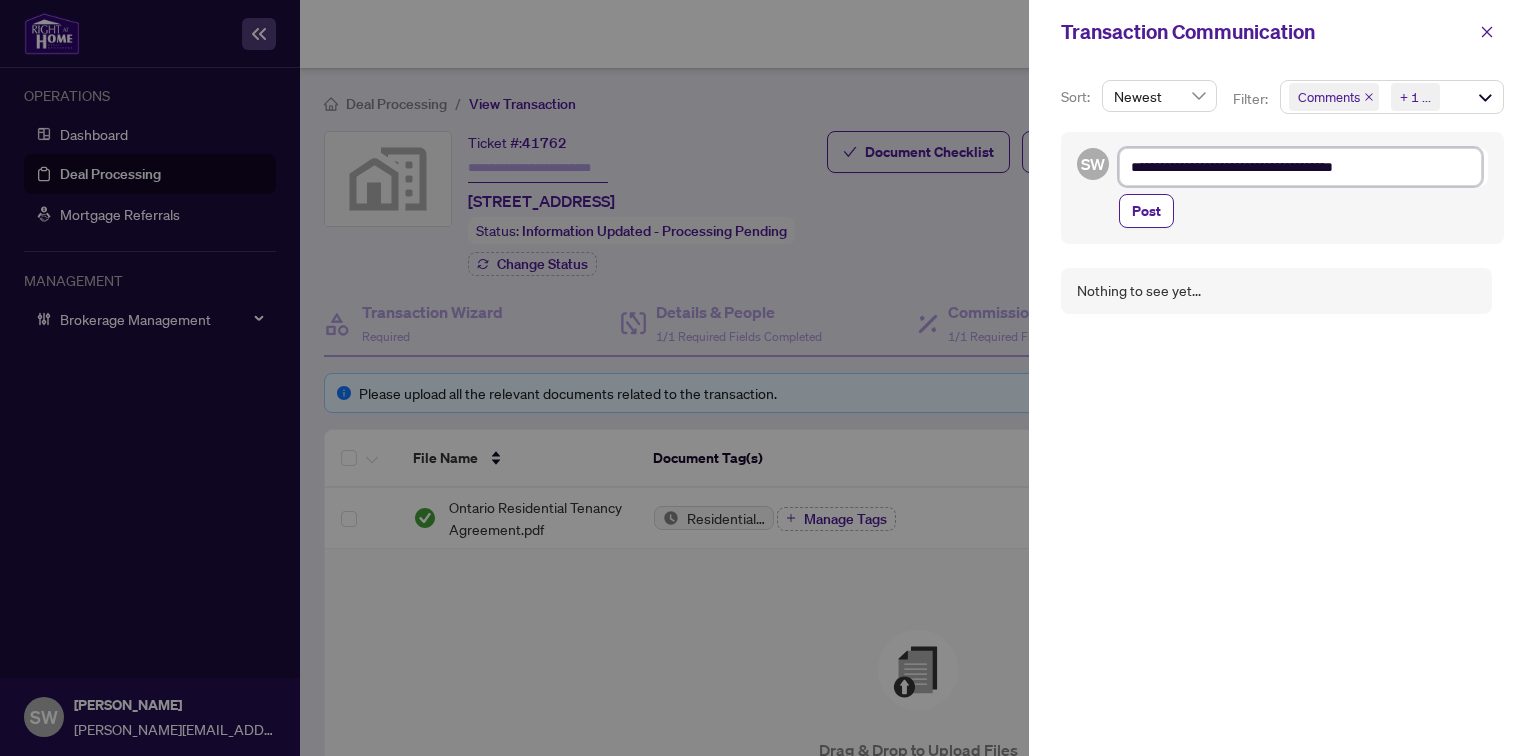 type on "**********" 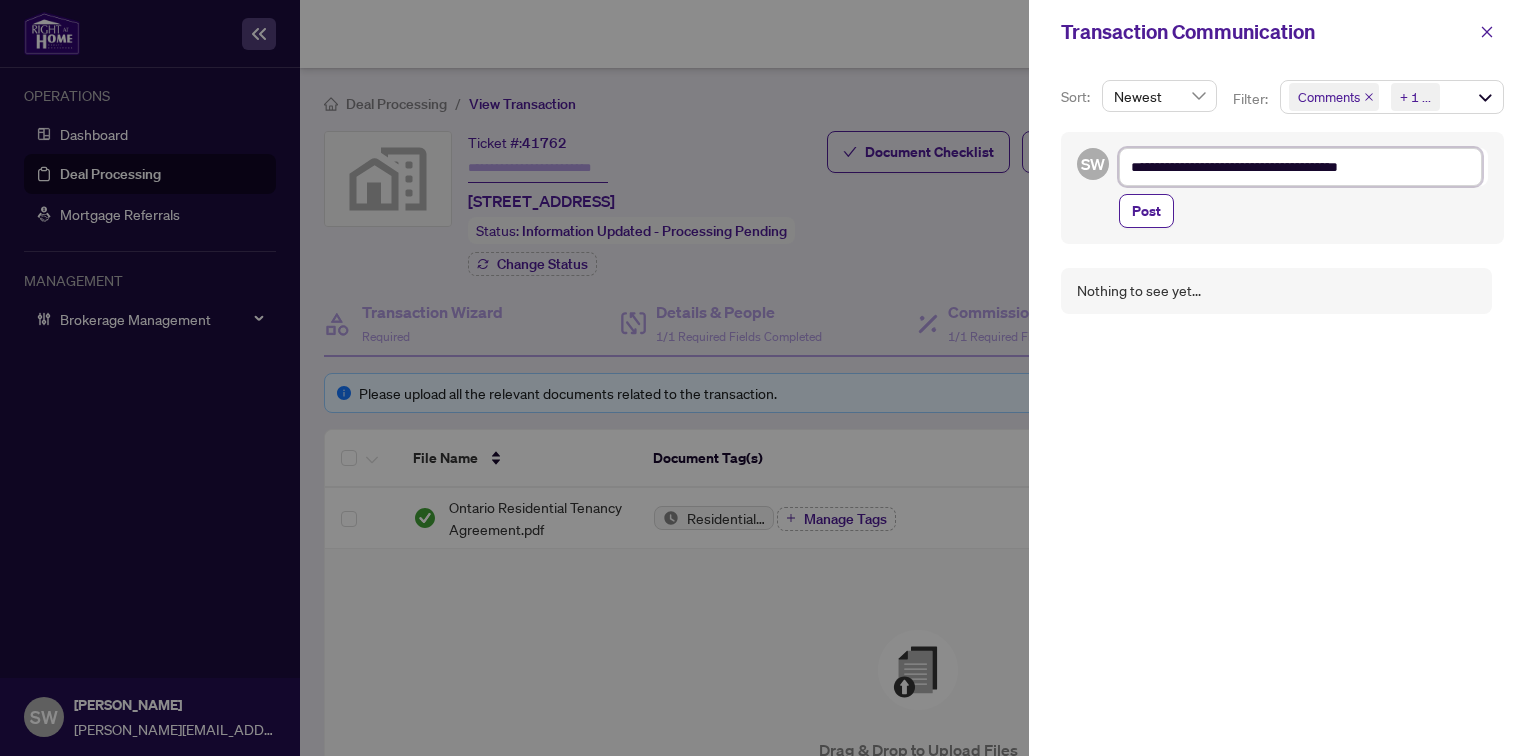 type on "**********" 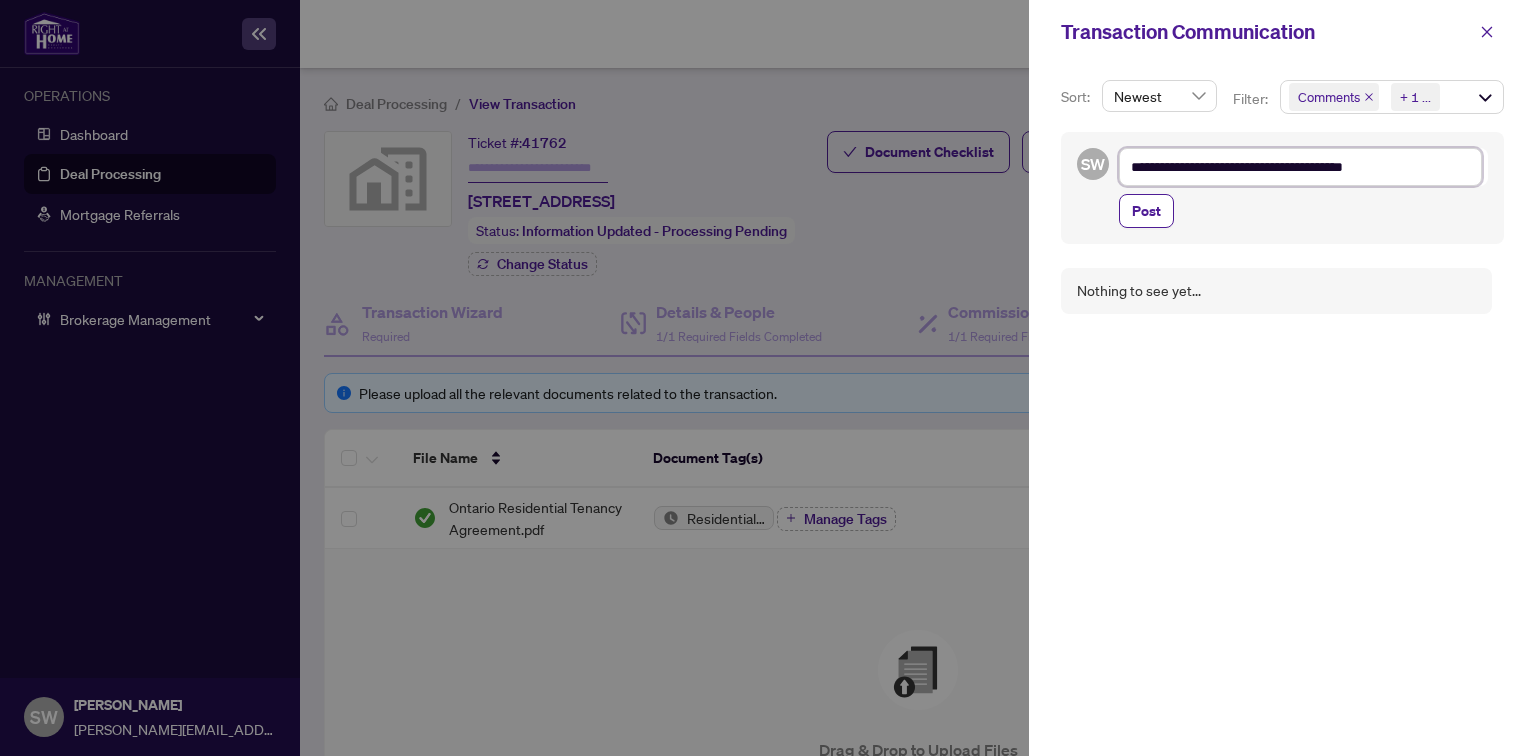 type on "**********" 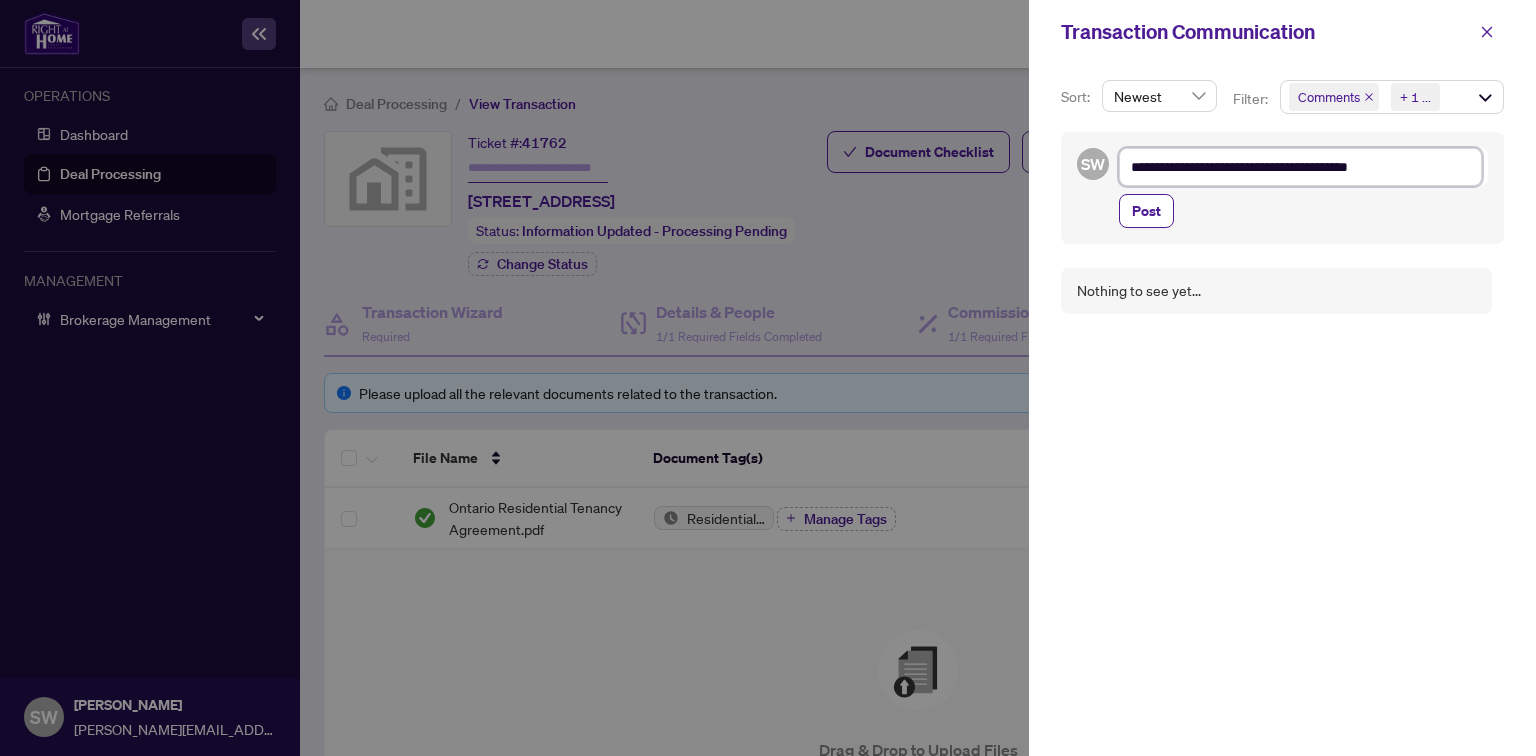 type on "**********" 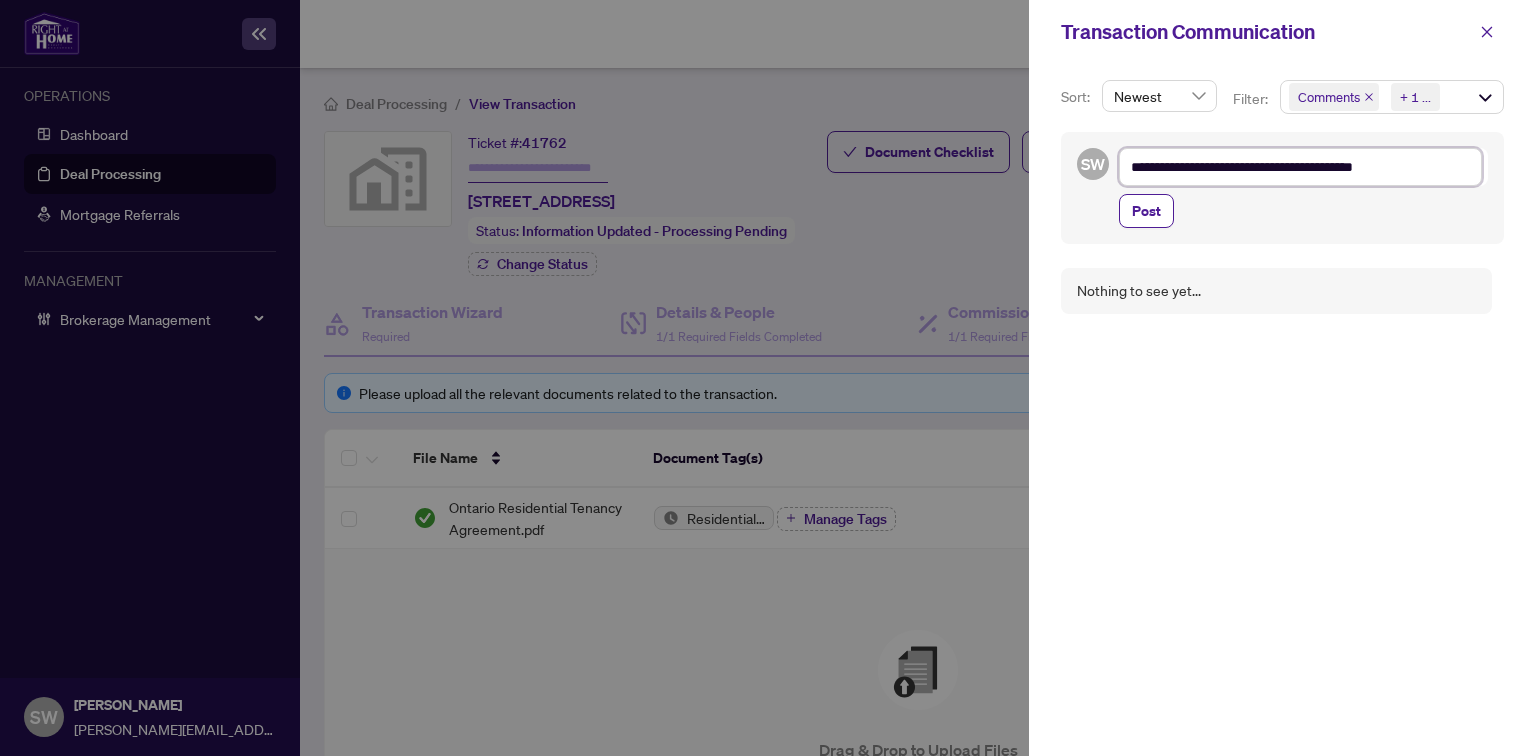 type on "**********" 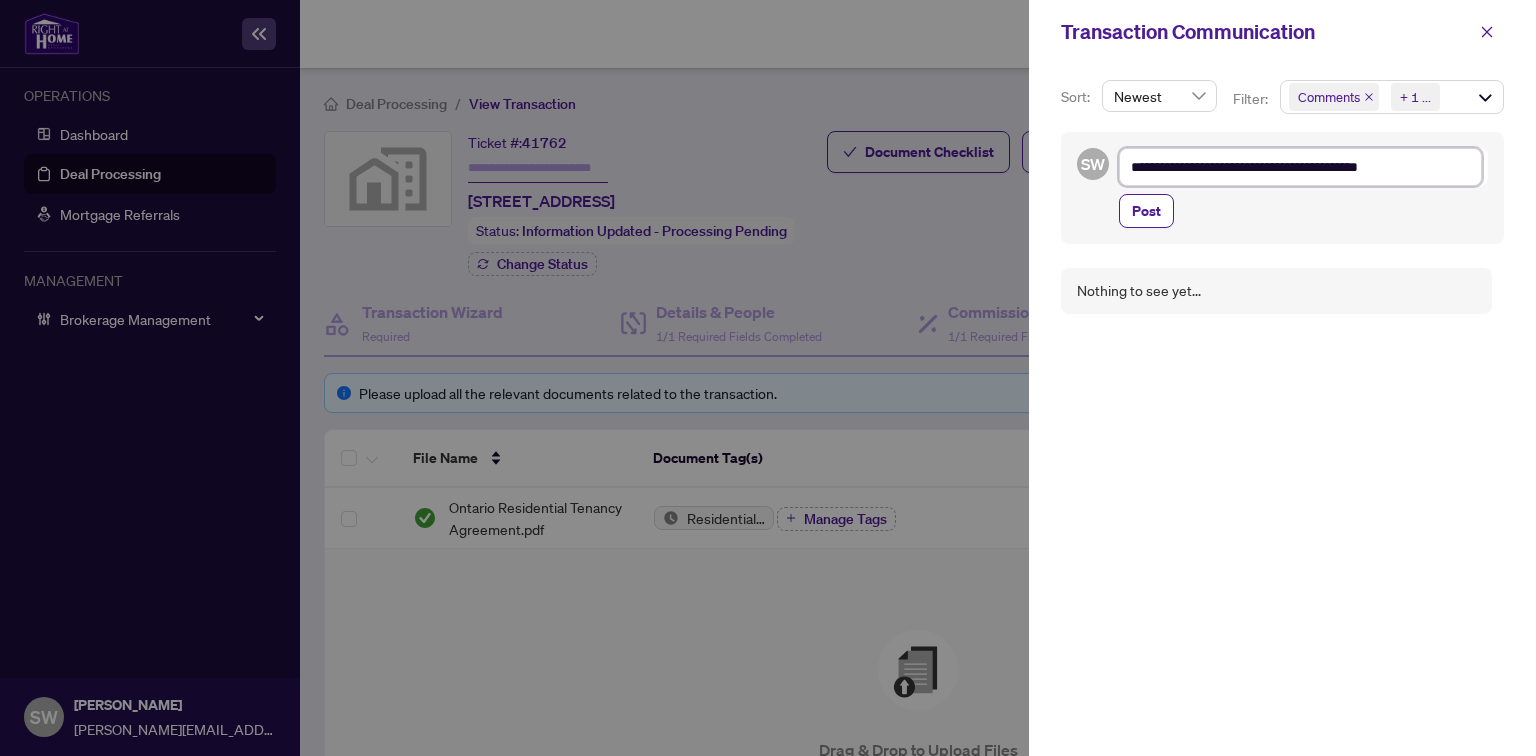 type on "**********" 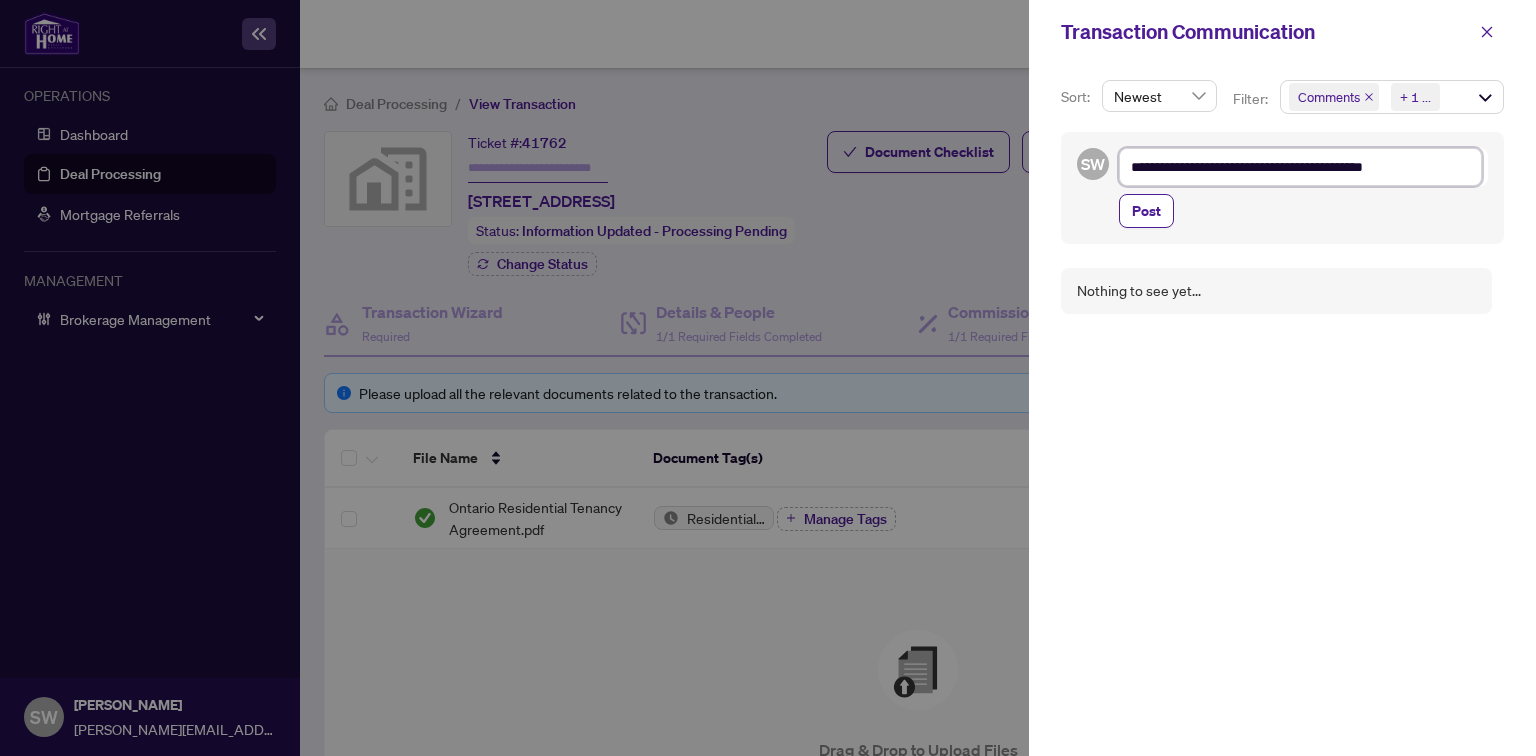 type on "**********" 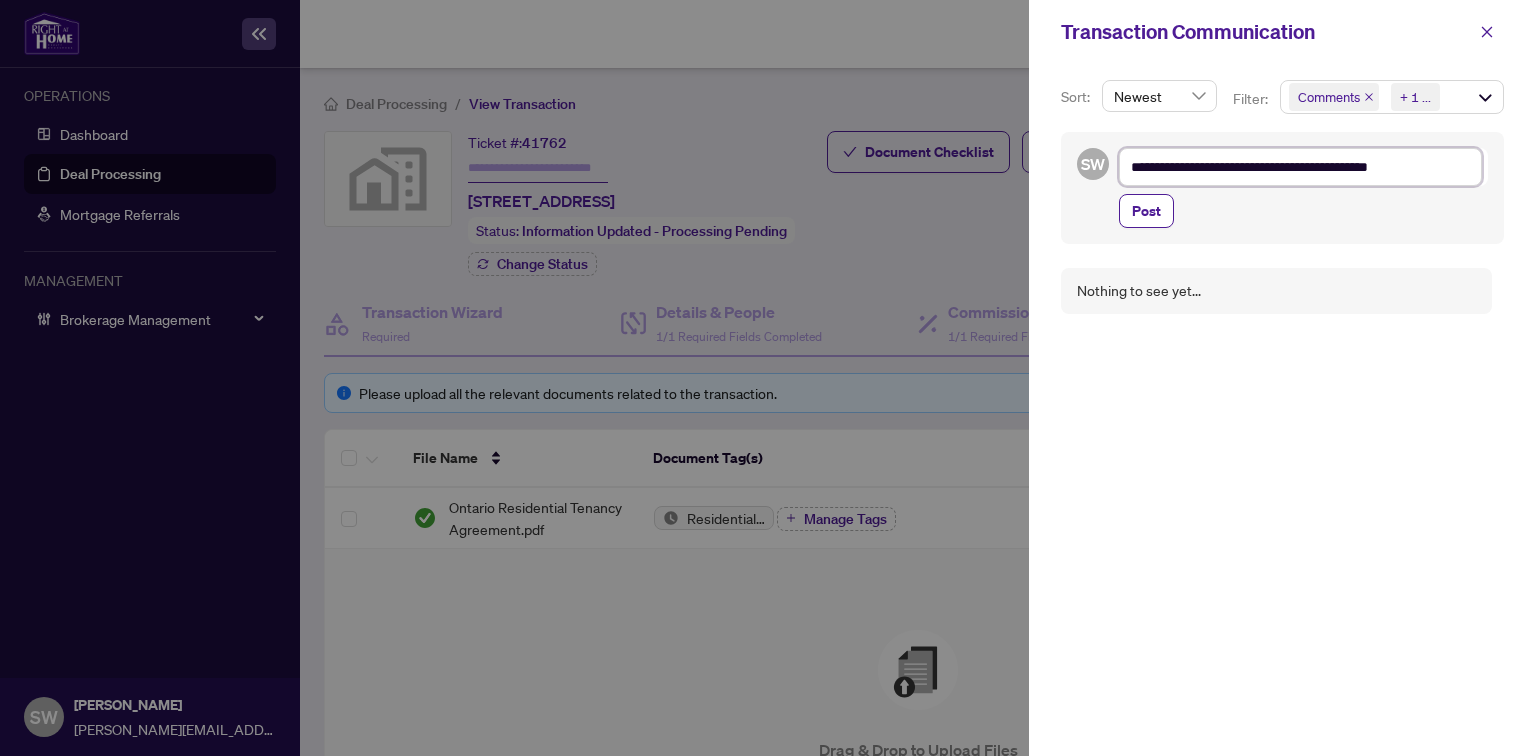 type on "**********" 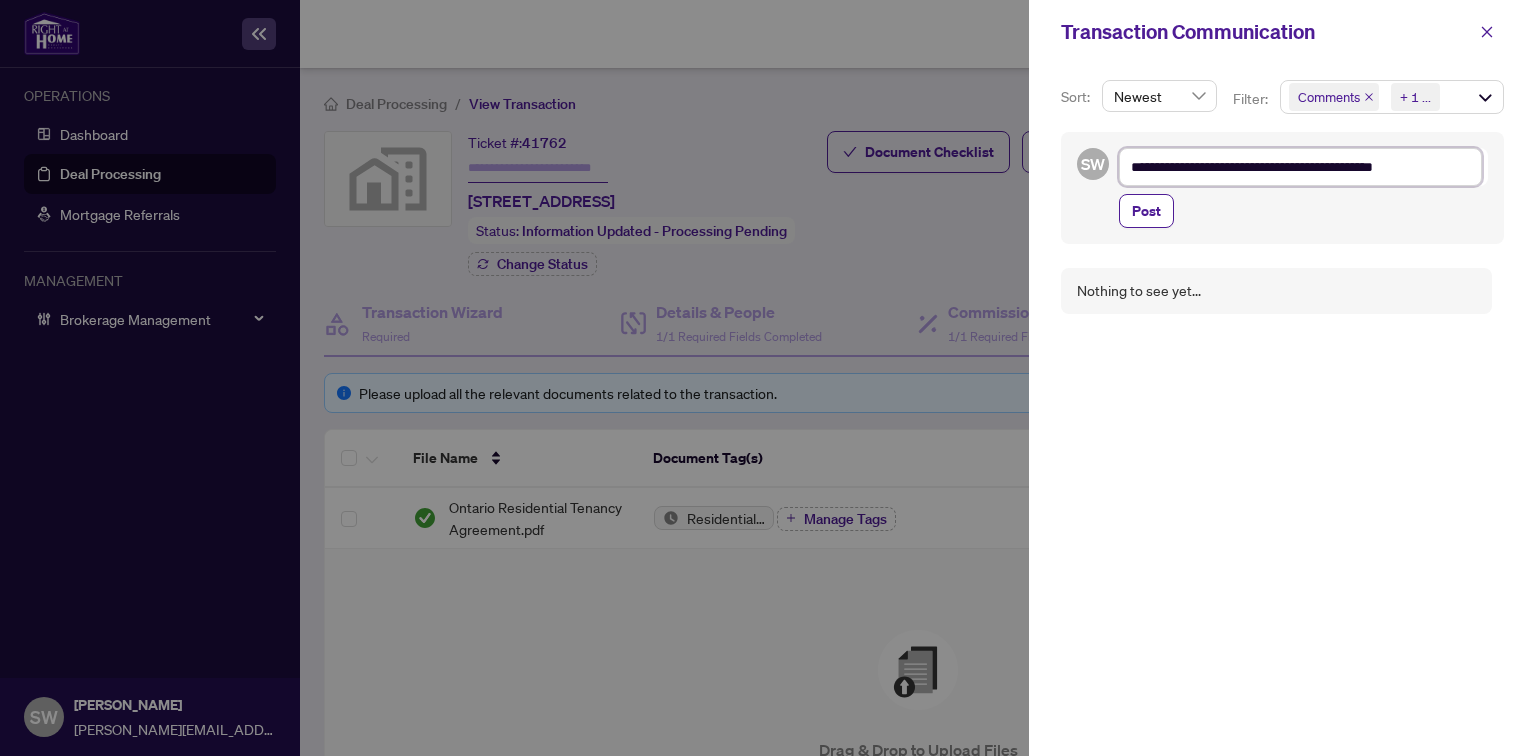 type on "**********" 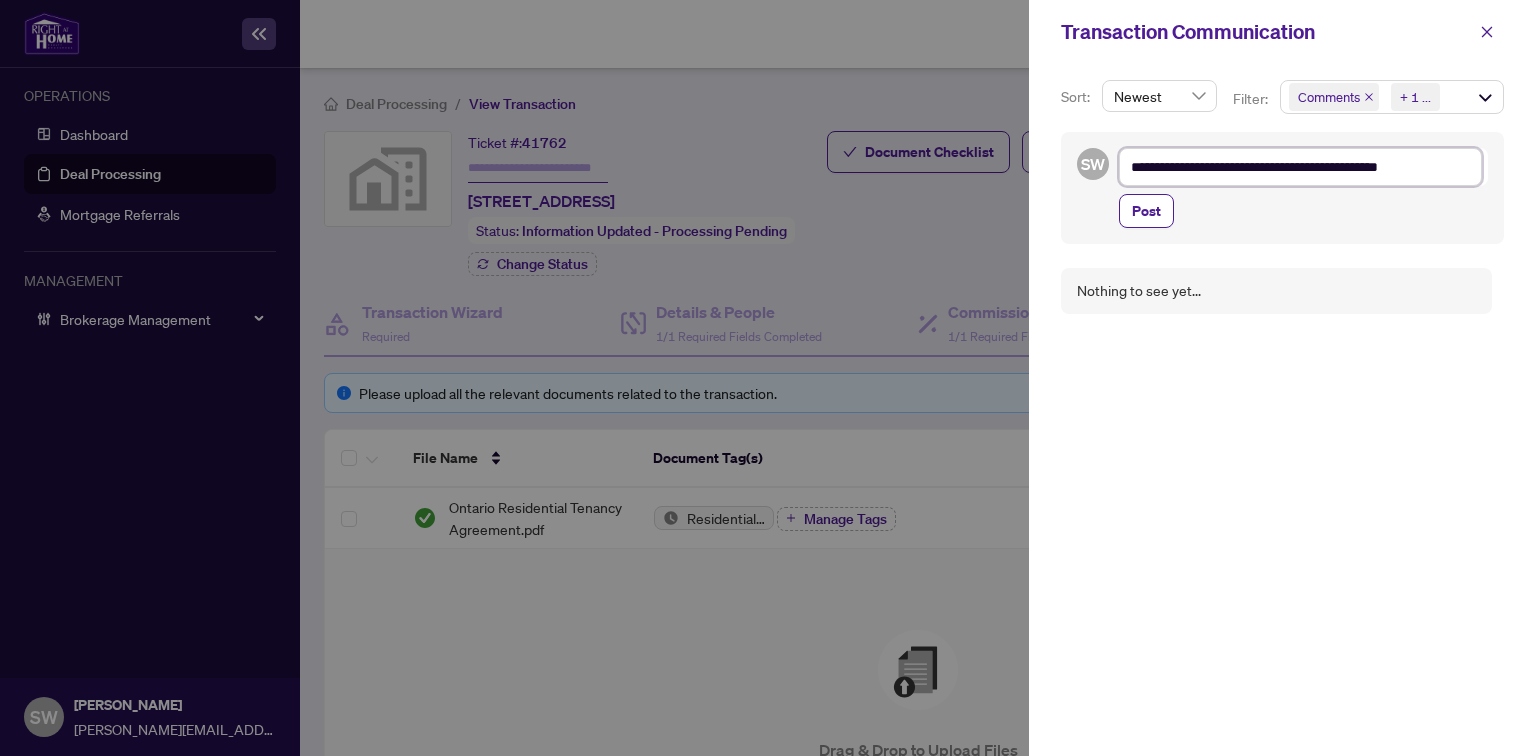 type on "**********" 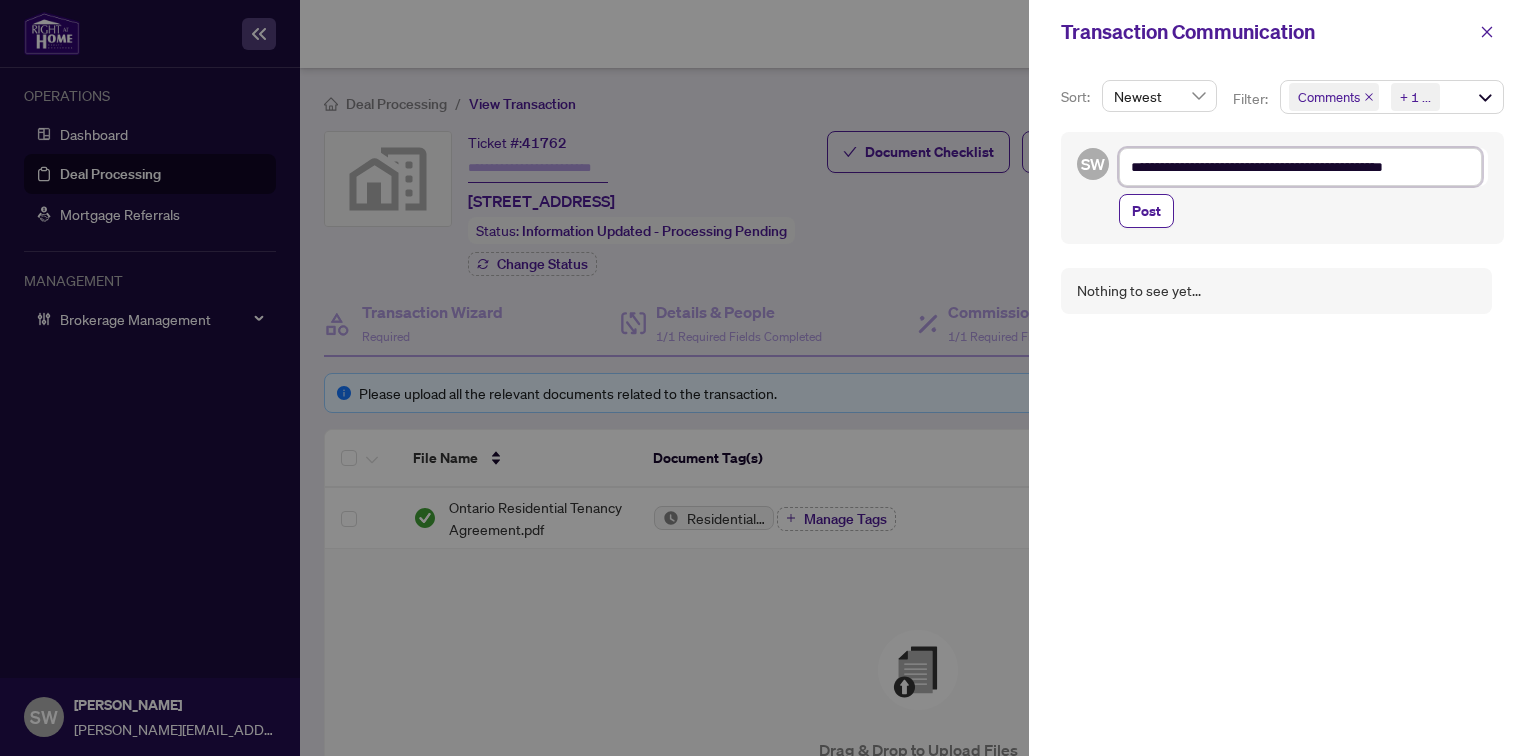 type on "**********" 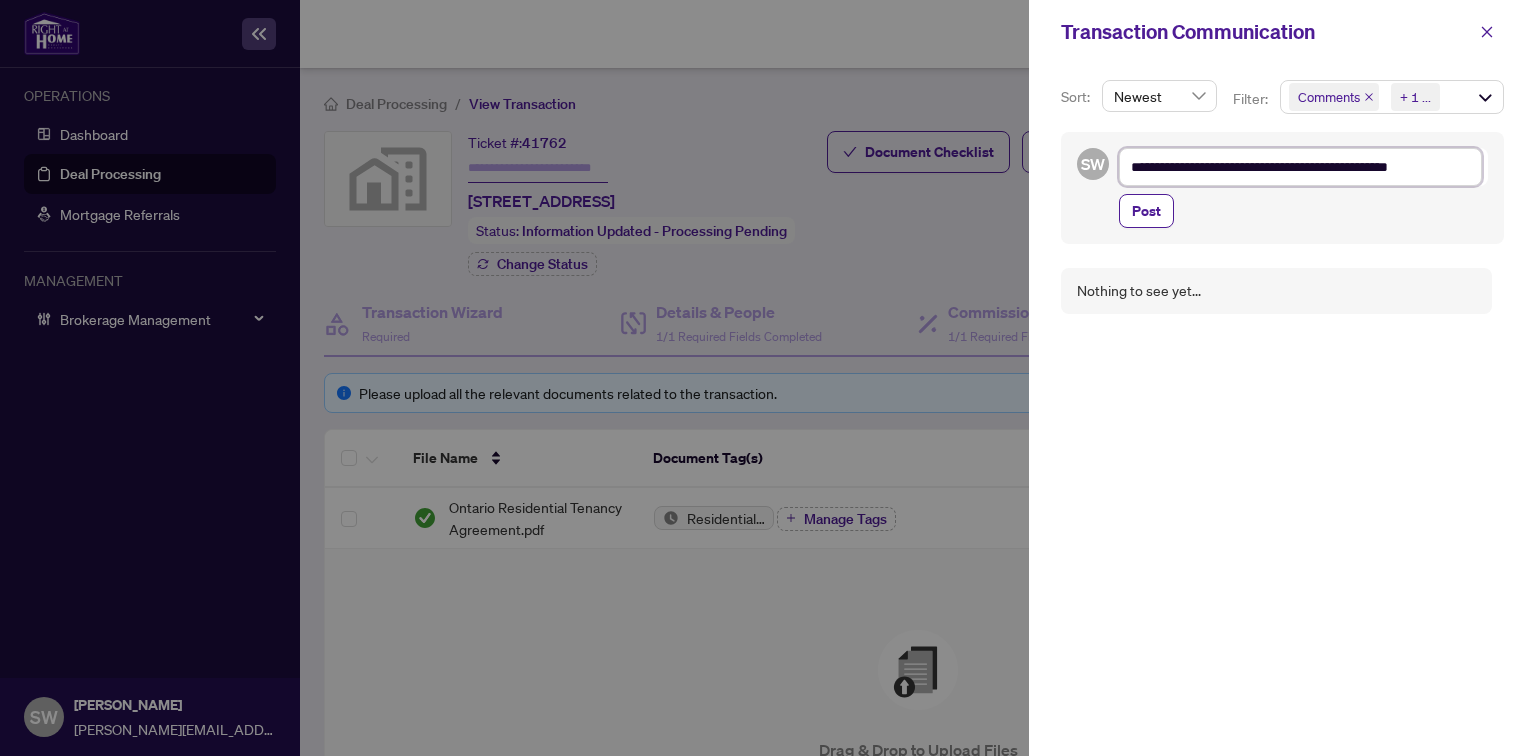 type on "**********" 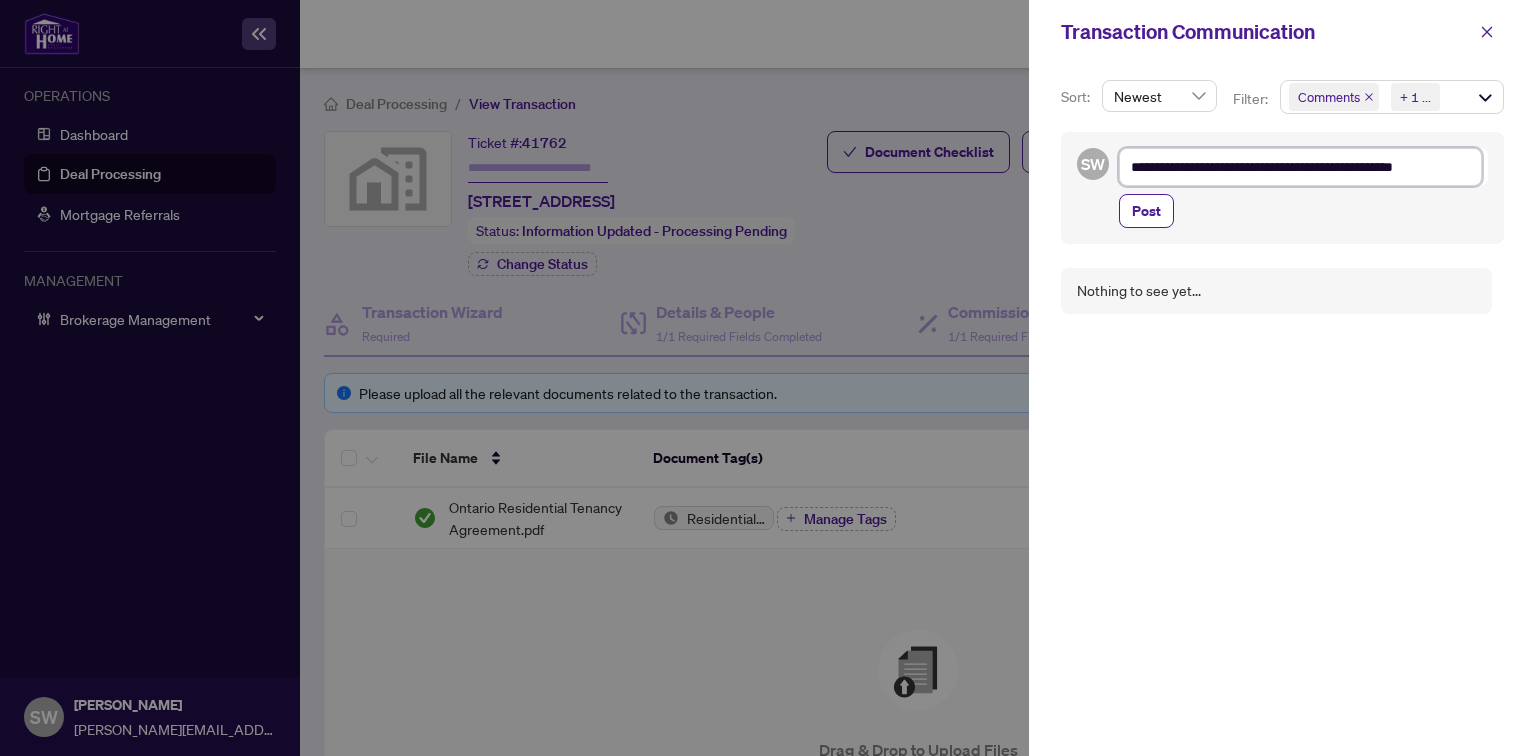 type on "**********" 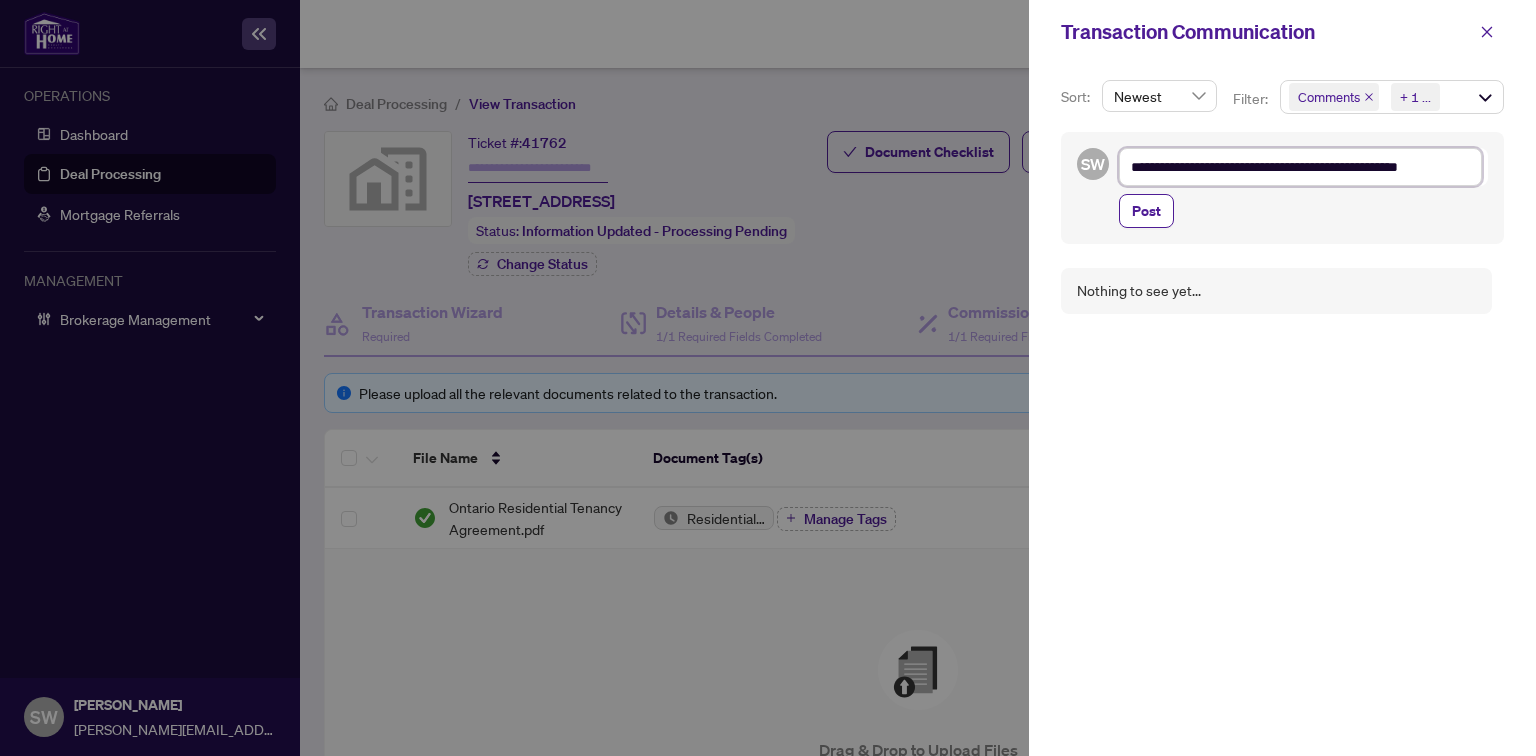 type on "**********" 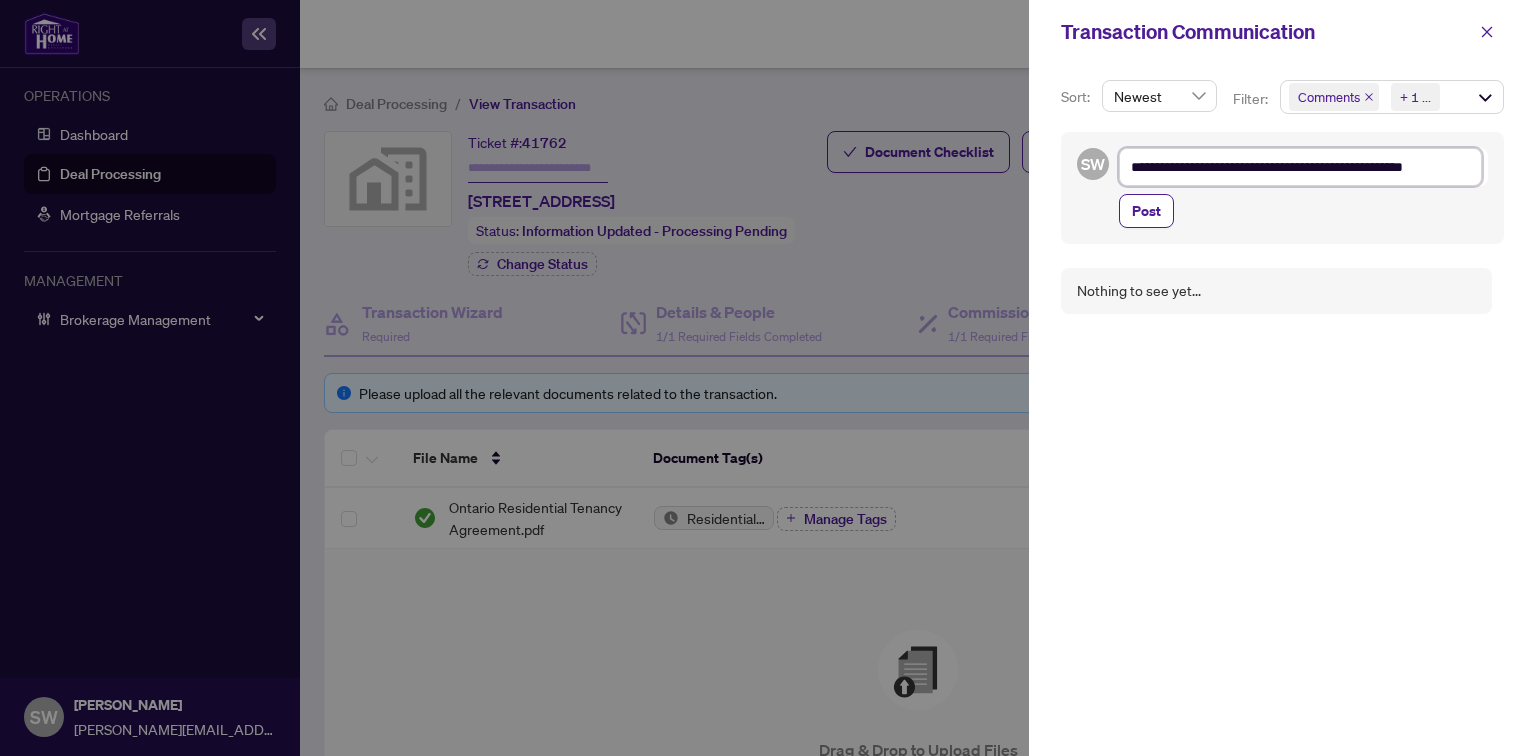 type on "**********" 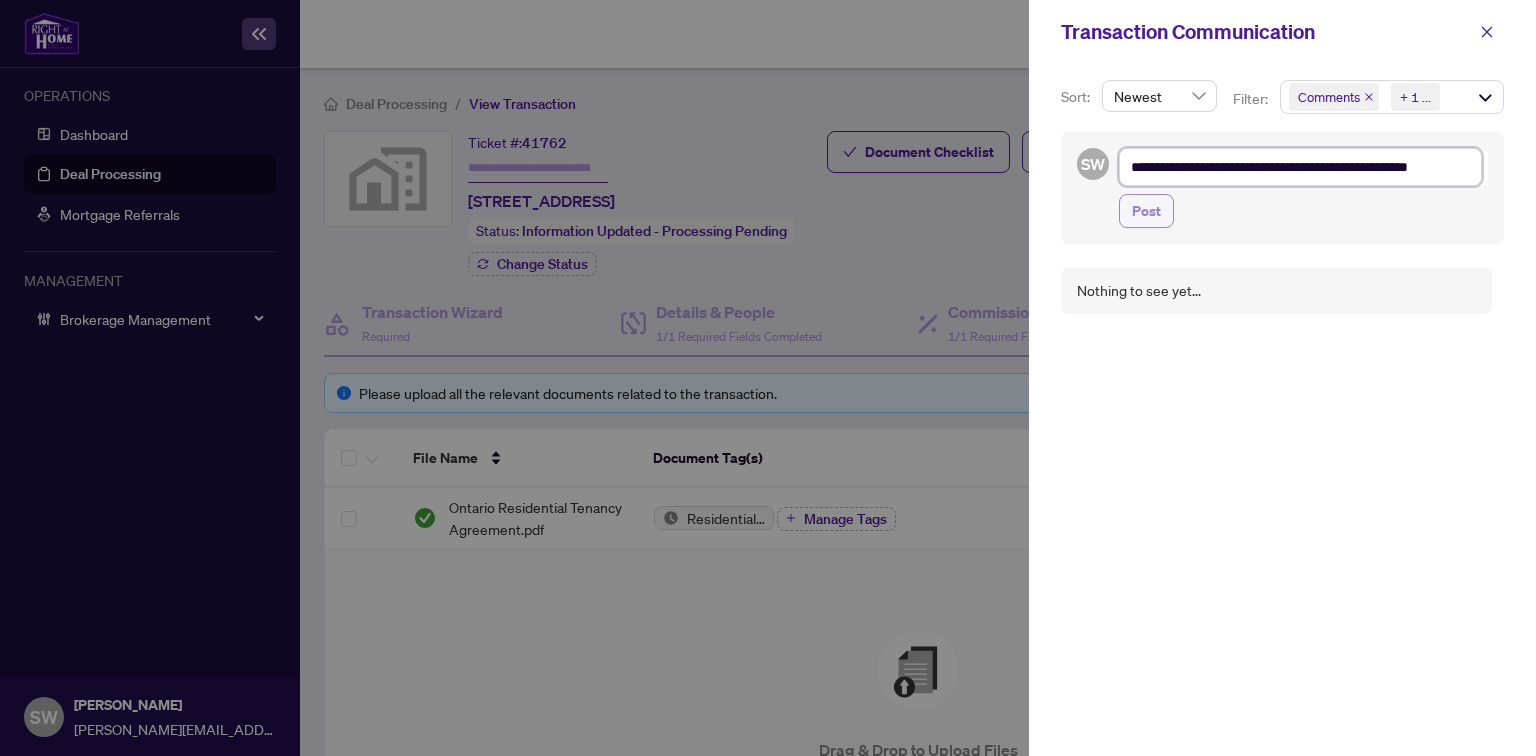 type on "**********" 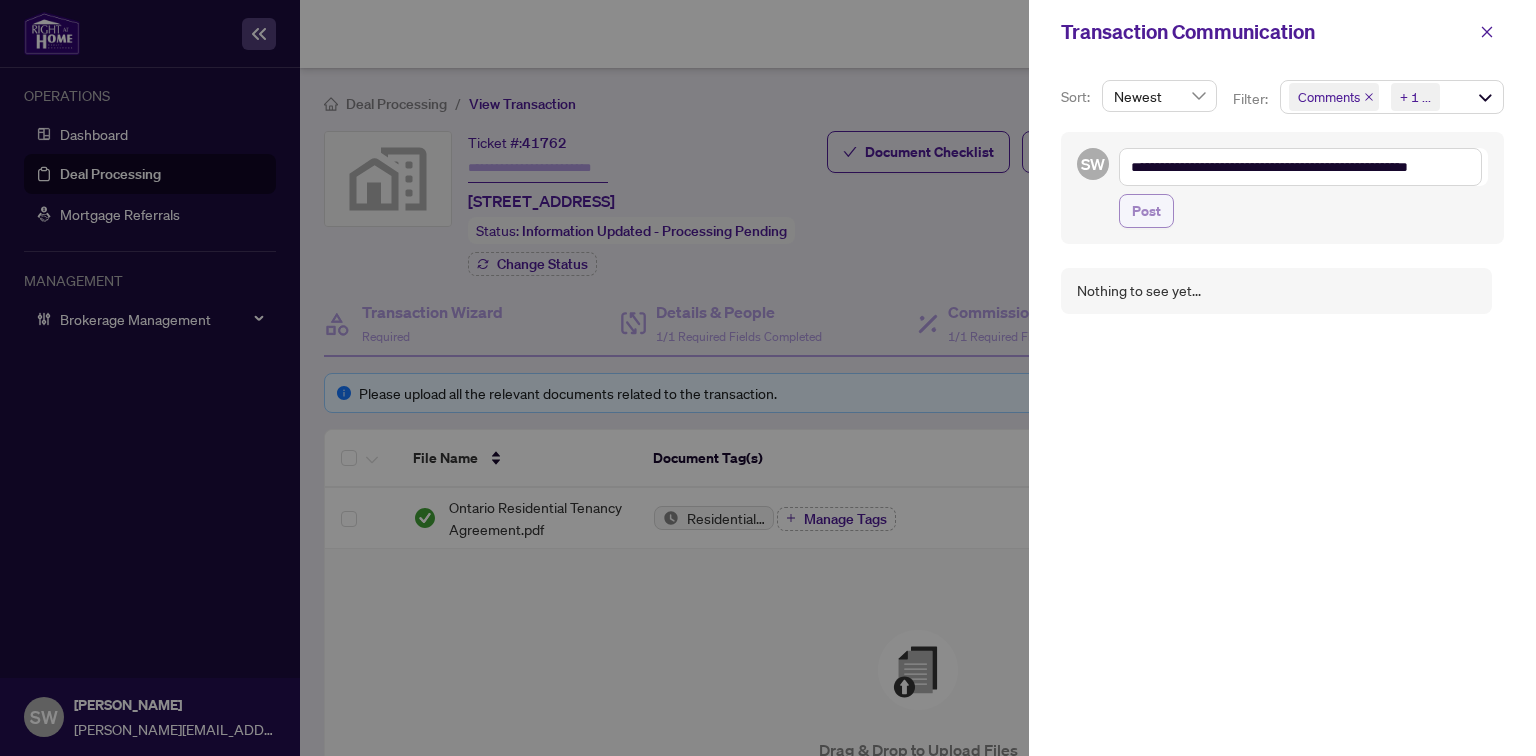 click on "Post" at bounding box center [1146, 211] 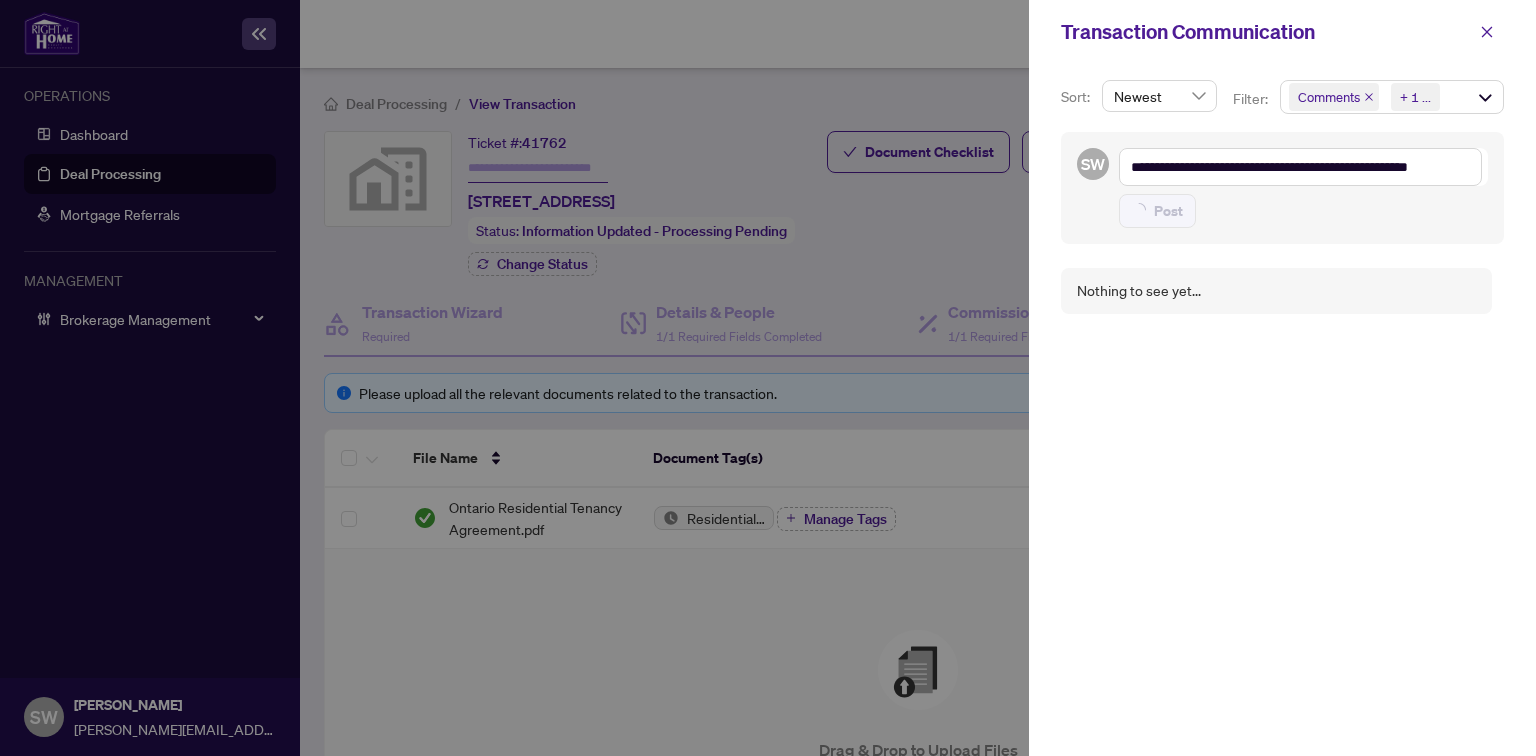 type on "**********" 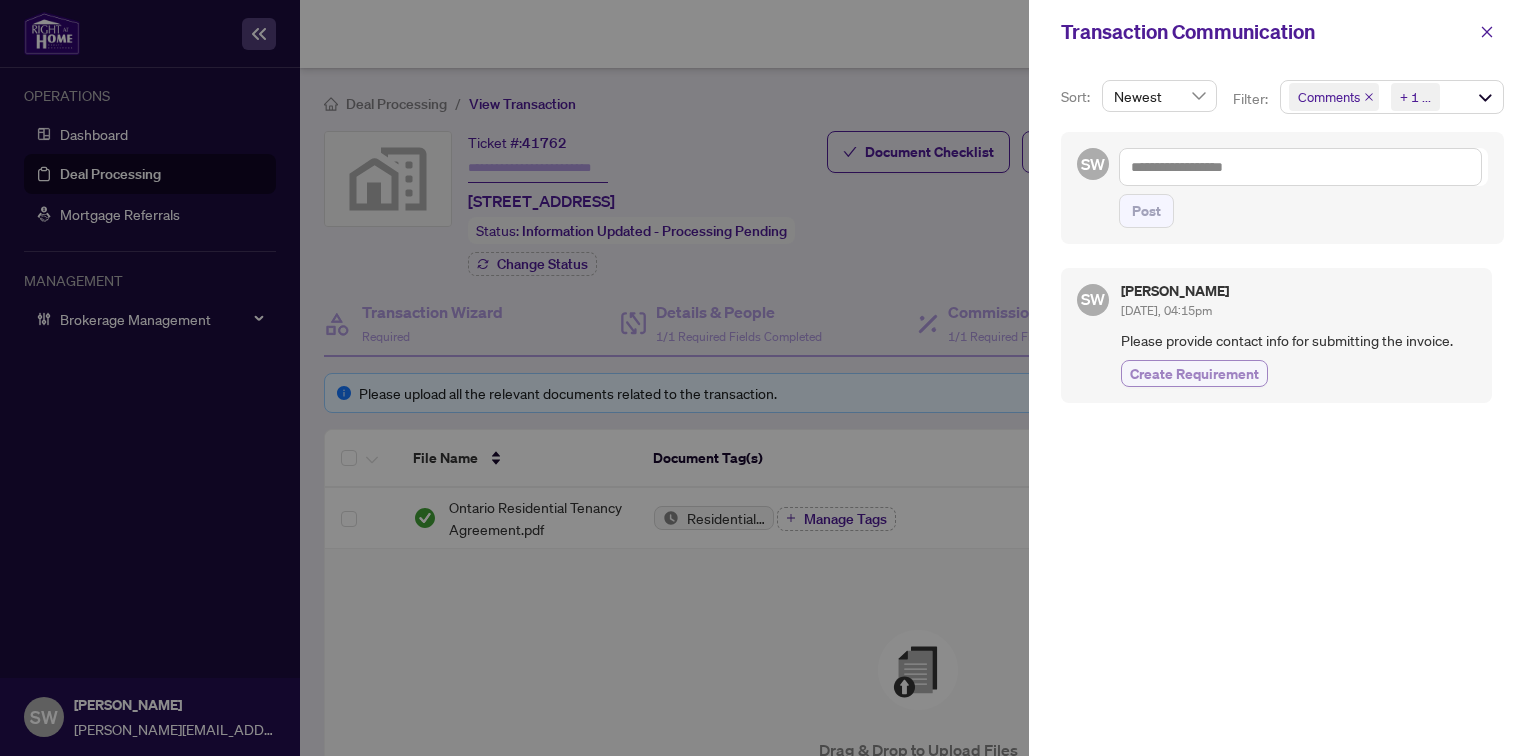 click on "Create Requirement" at bounding box center [1194, 373] 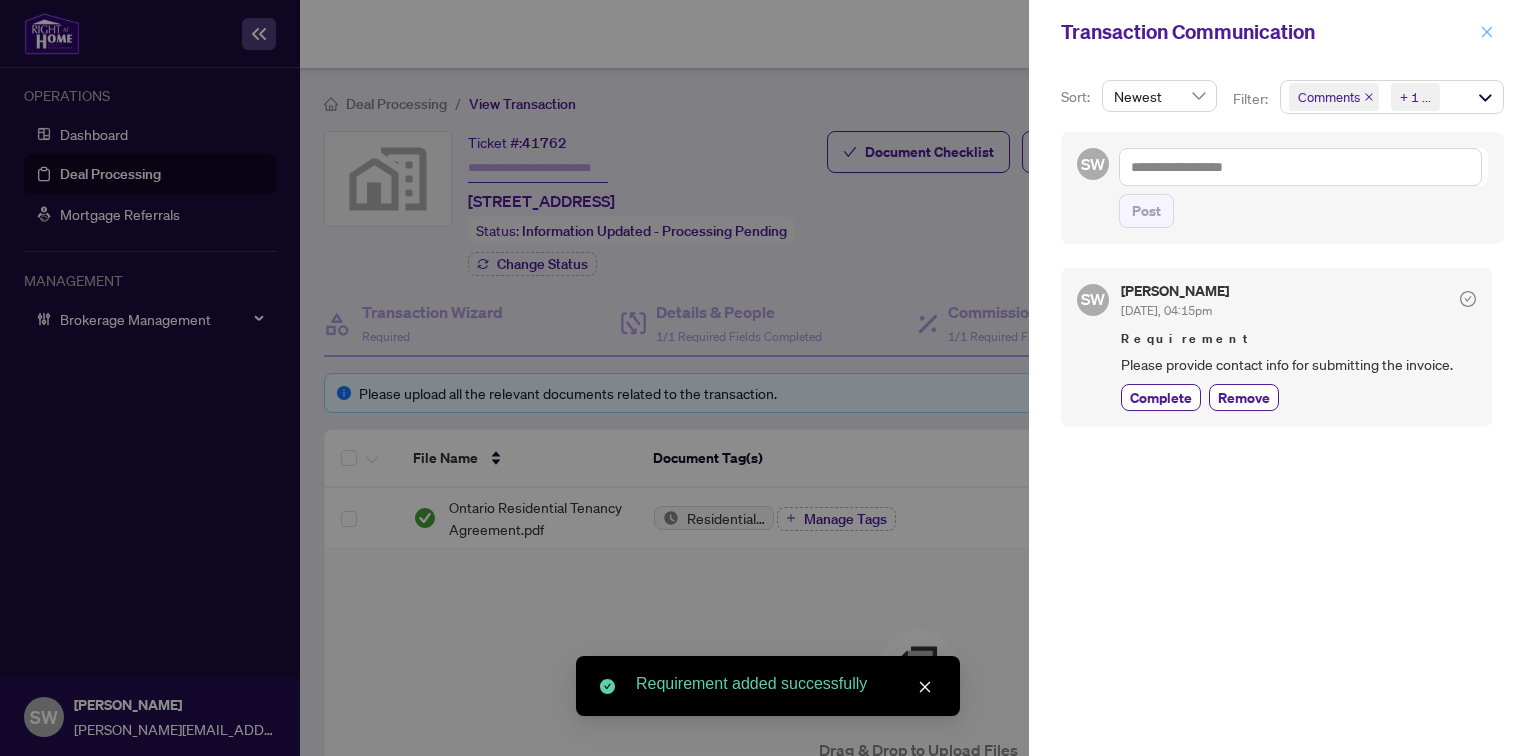 click 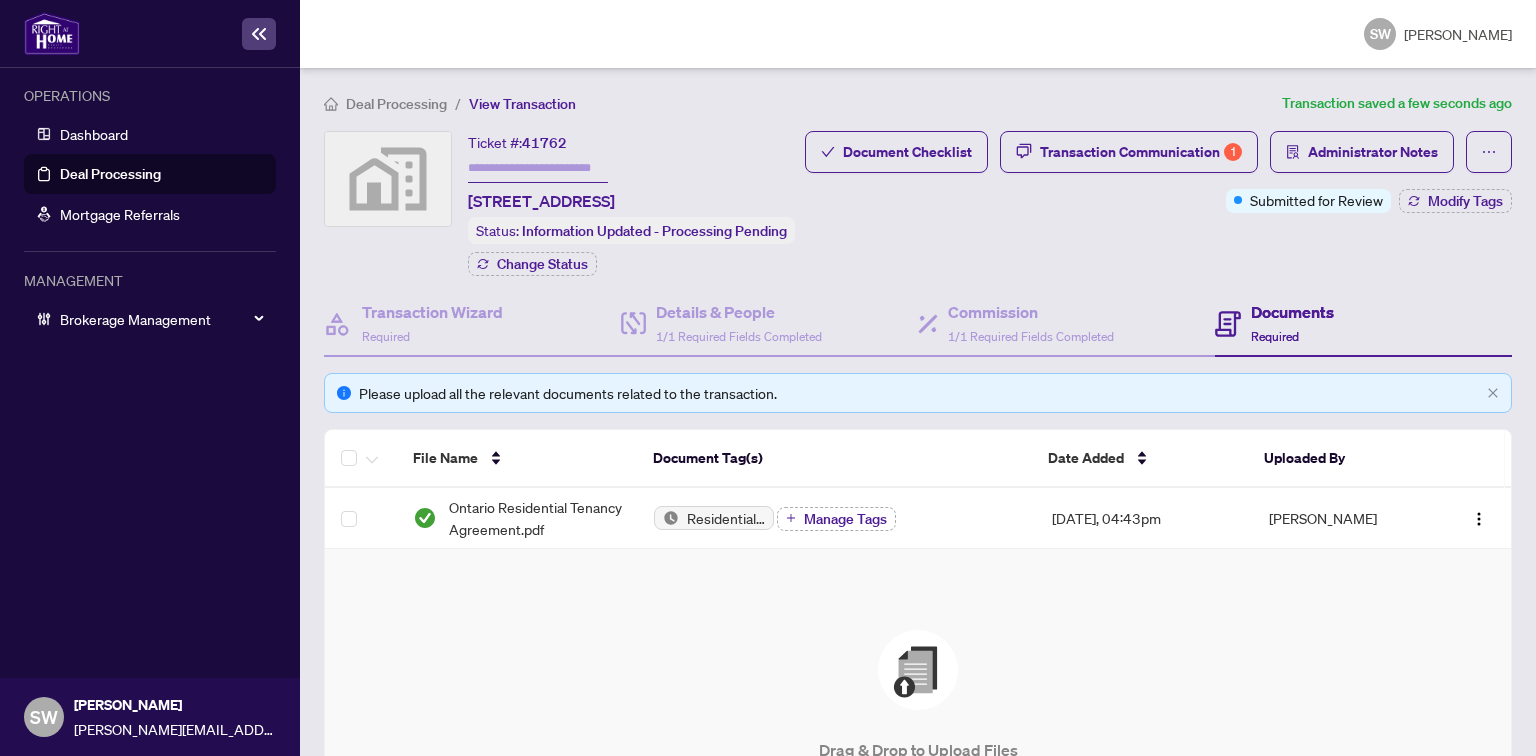 click at bounding box center (538, 168) 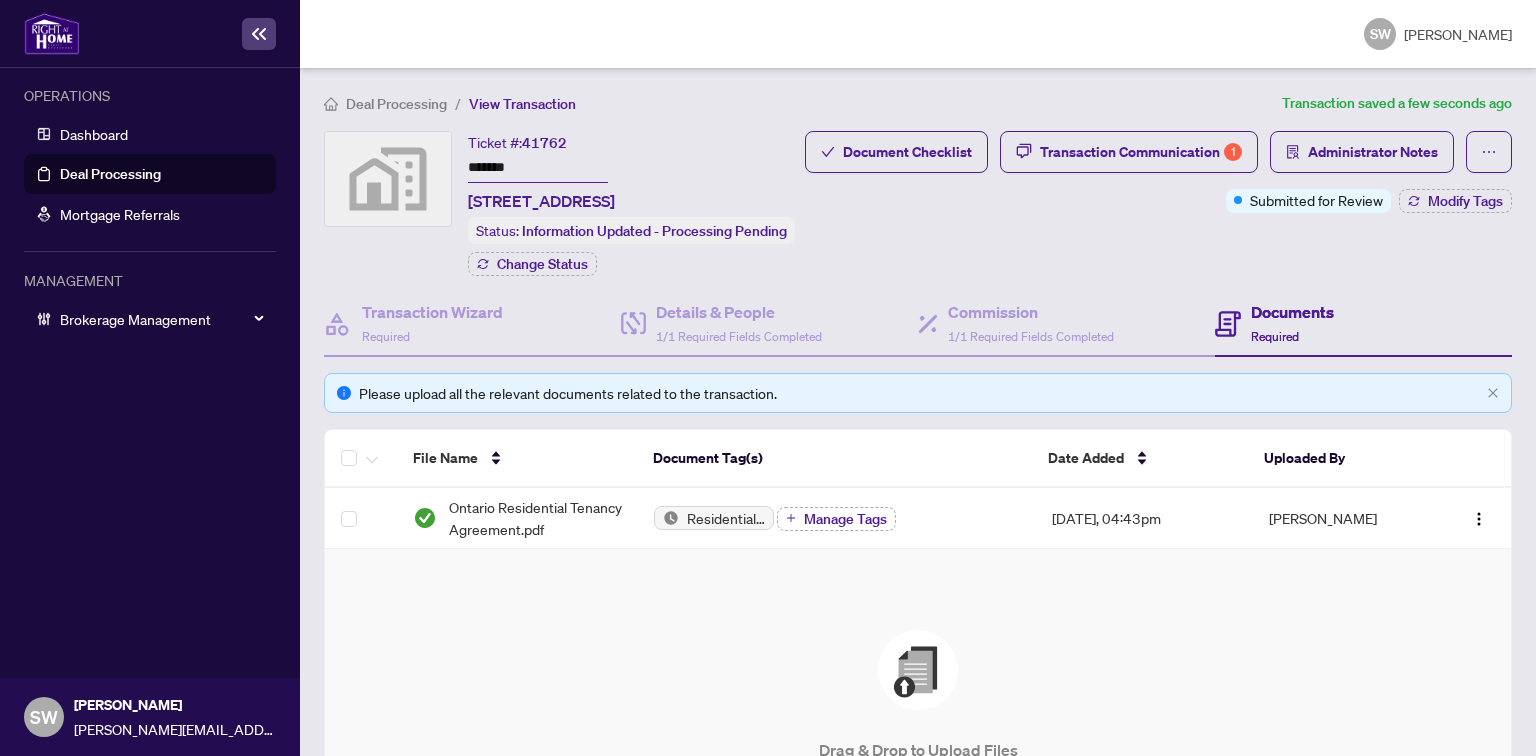 type on "*******" 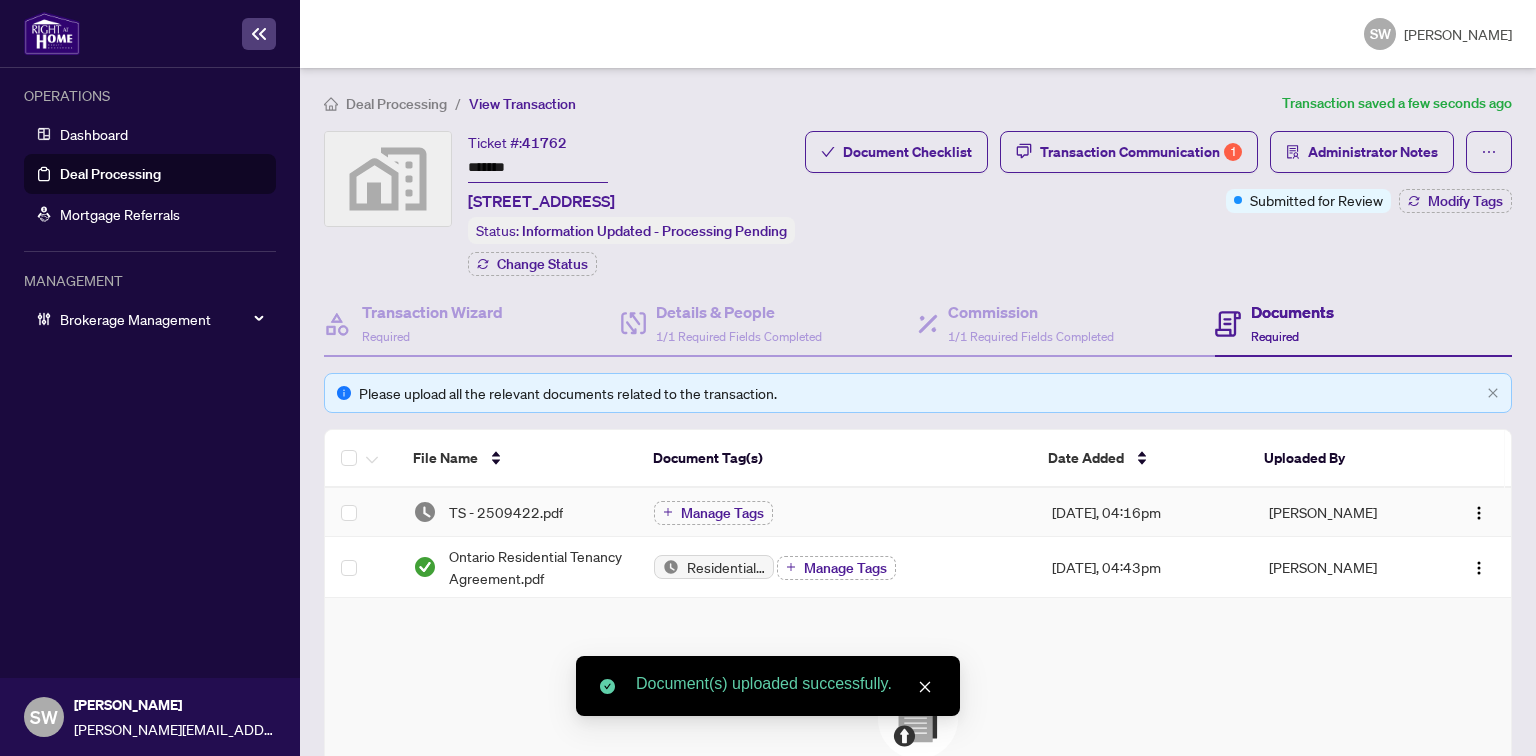 click on "TS - 2509422.pdf" at bounding box center (517, 512) 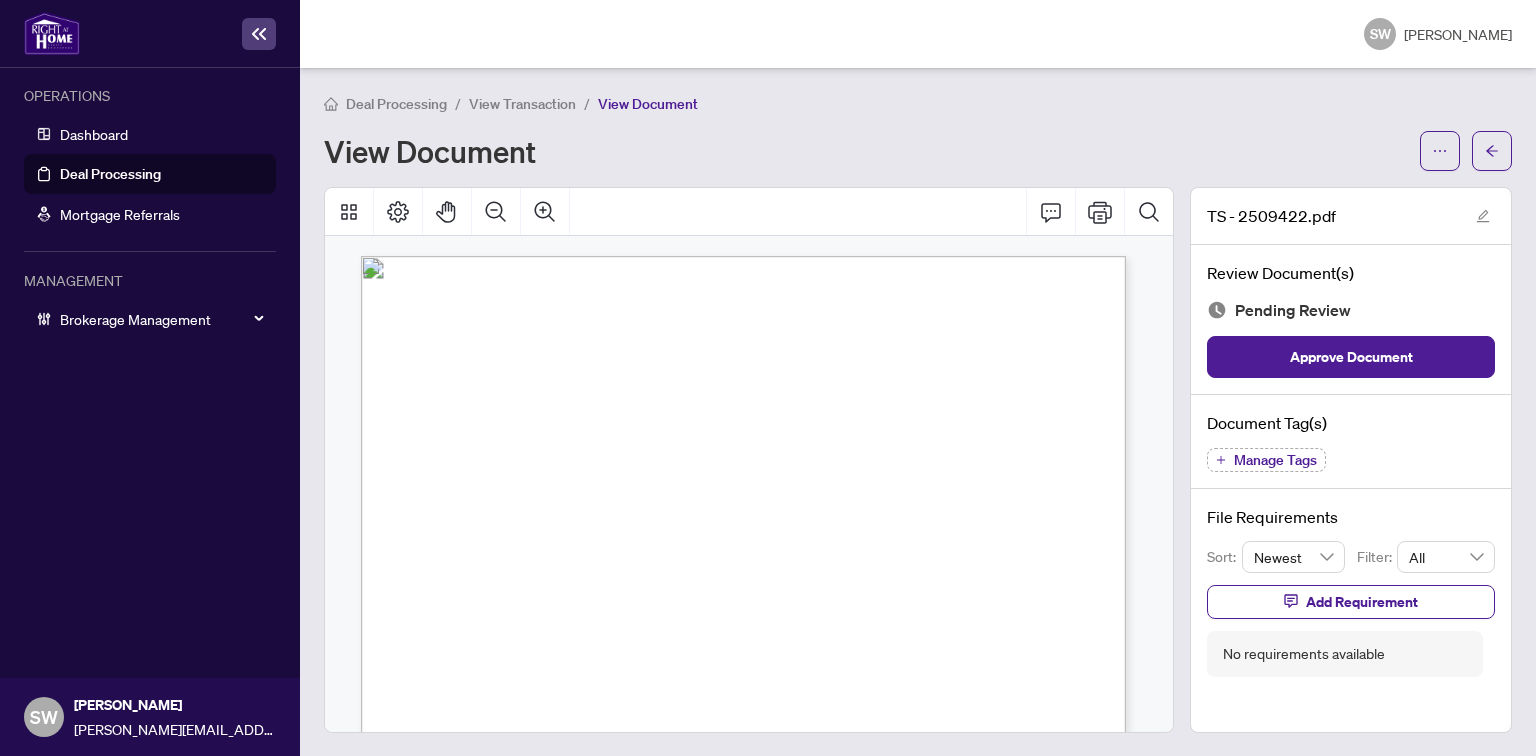 click on "Manage Tags" at bounding box center (1275, 460) 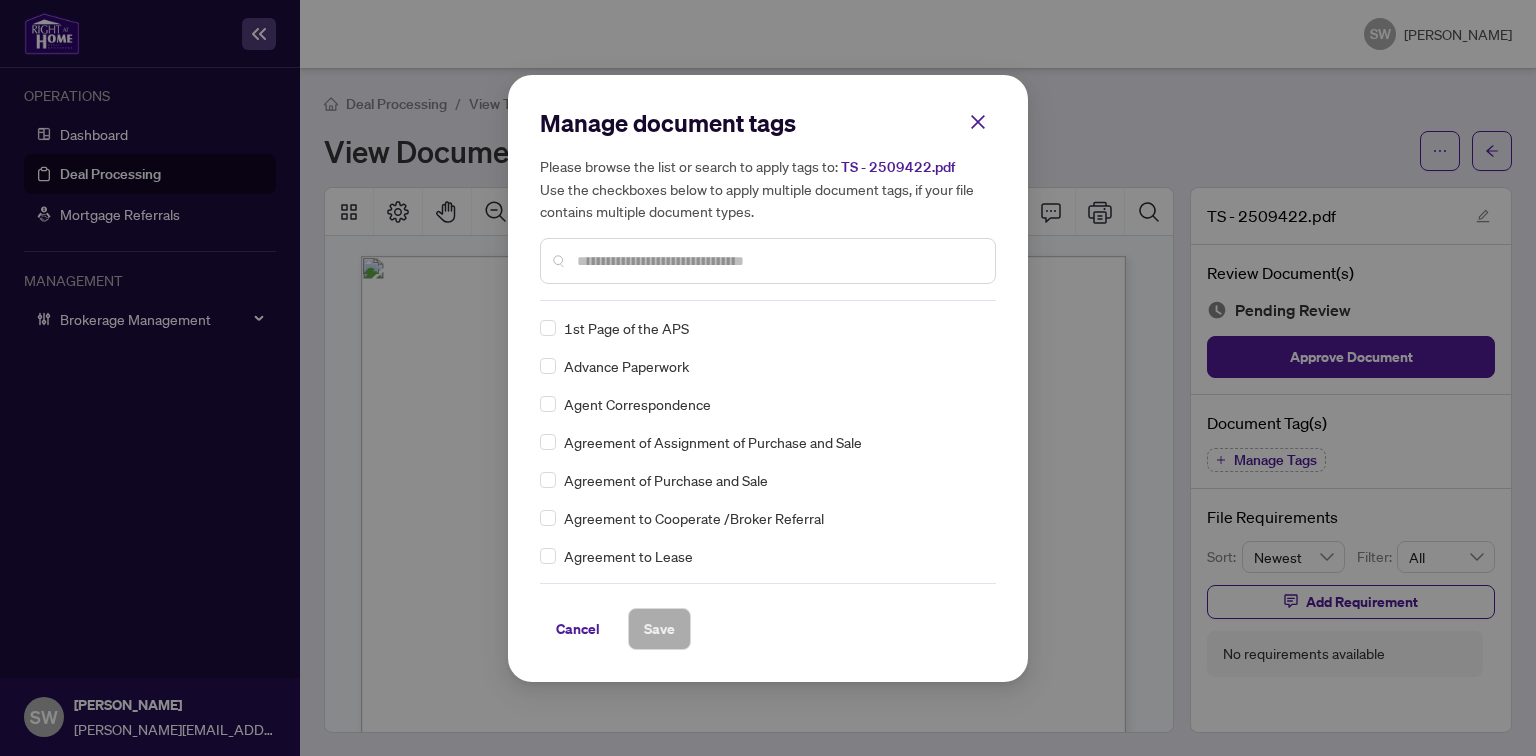 click at bounding box center (778, 261) 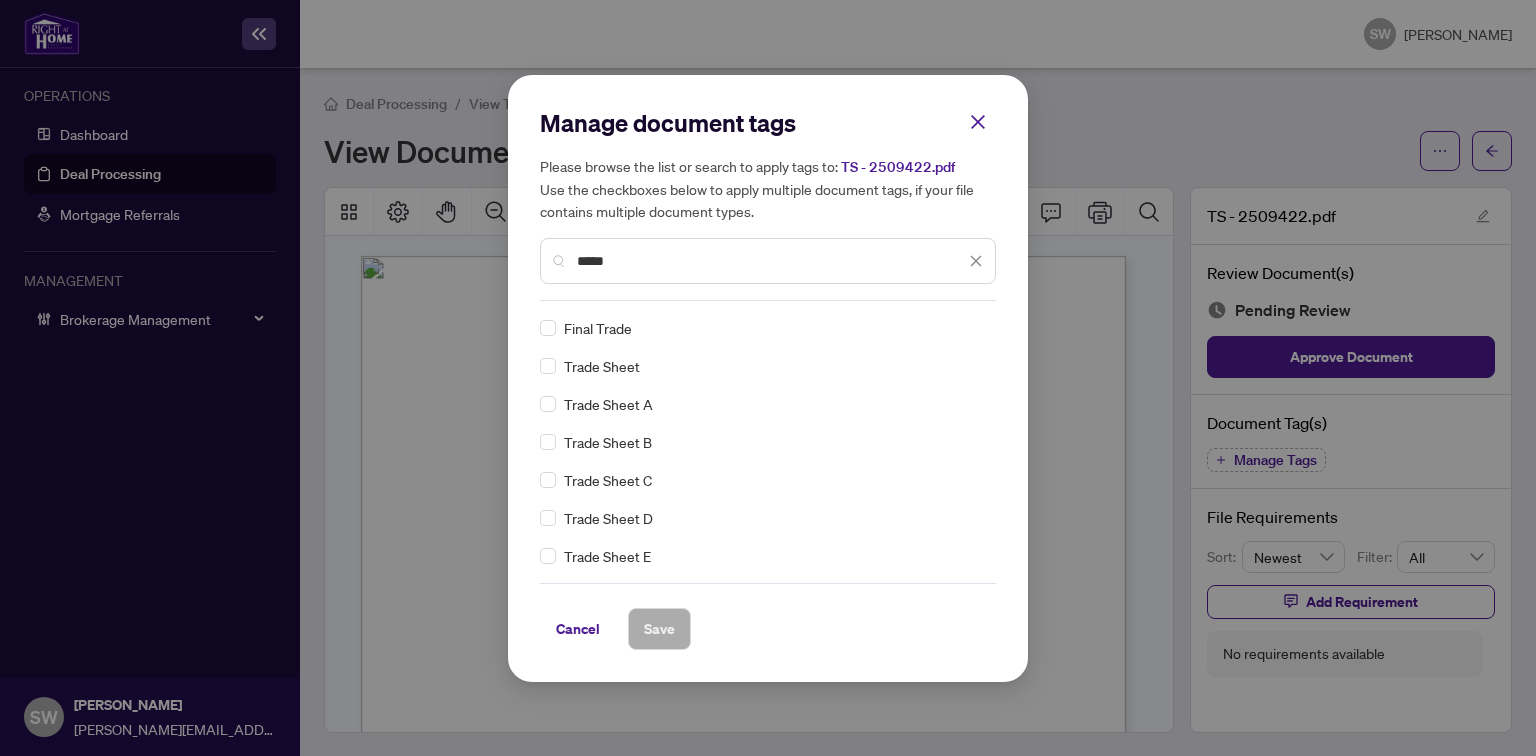 type on "*****" 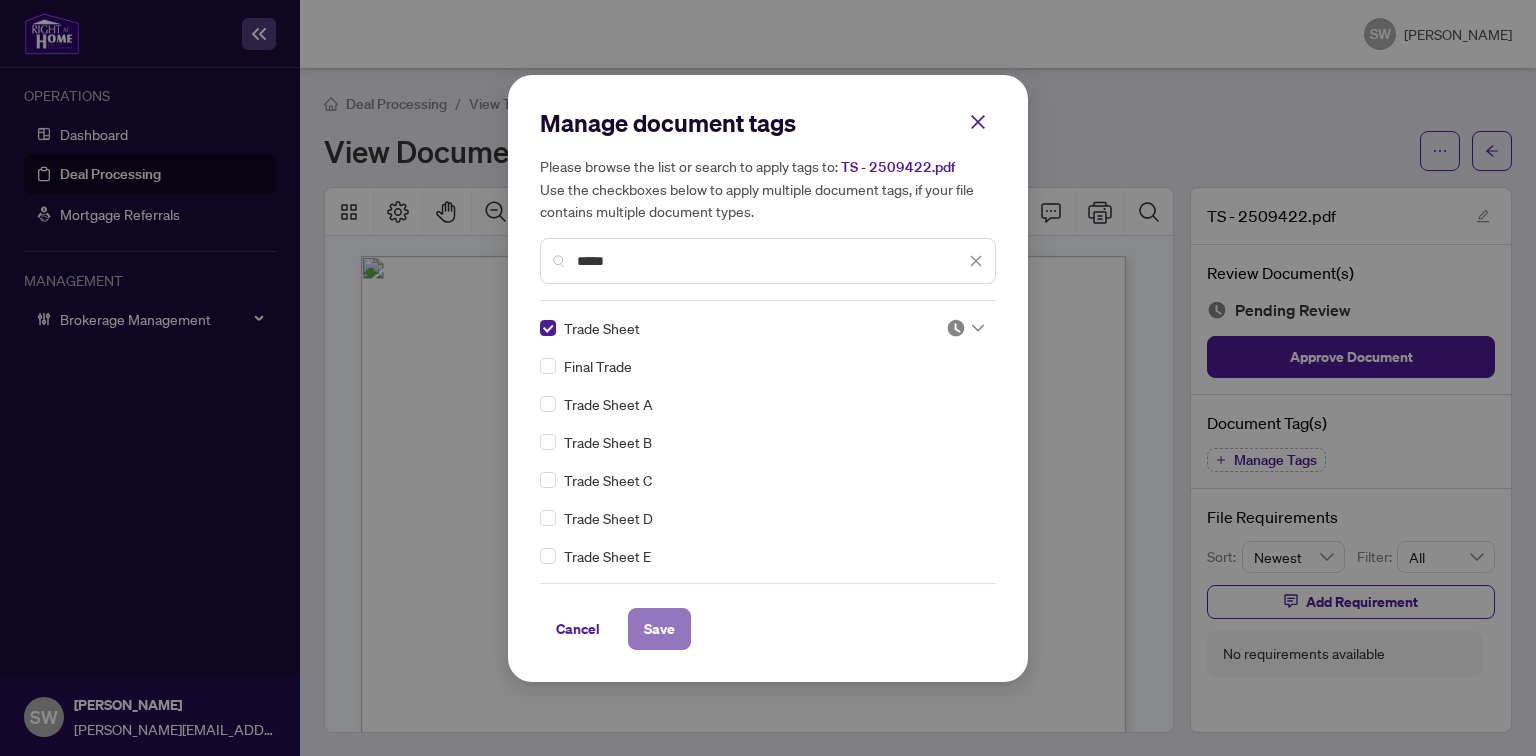 click on "Save" at bounding box center [659, 629] 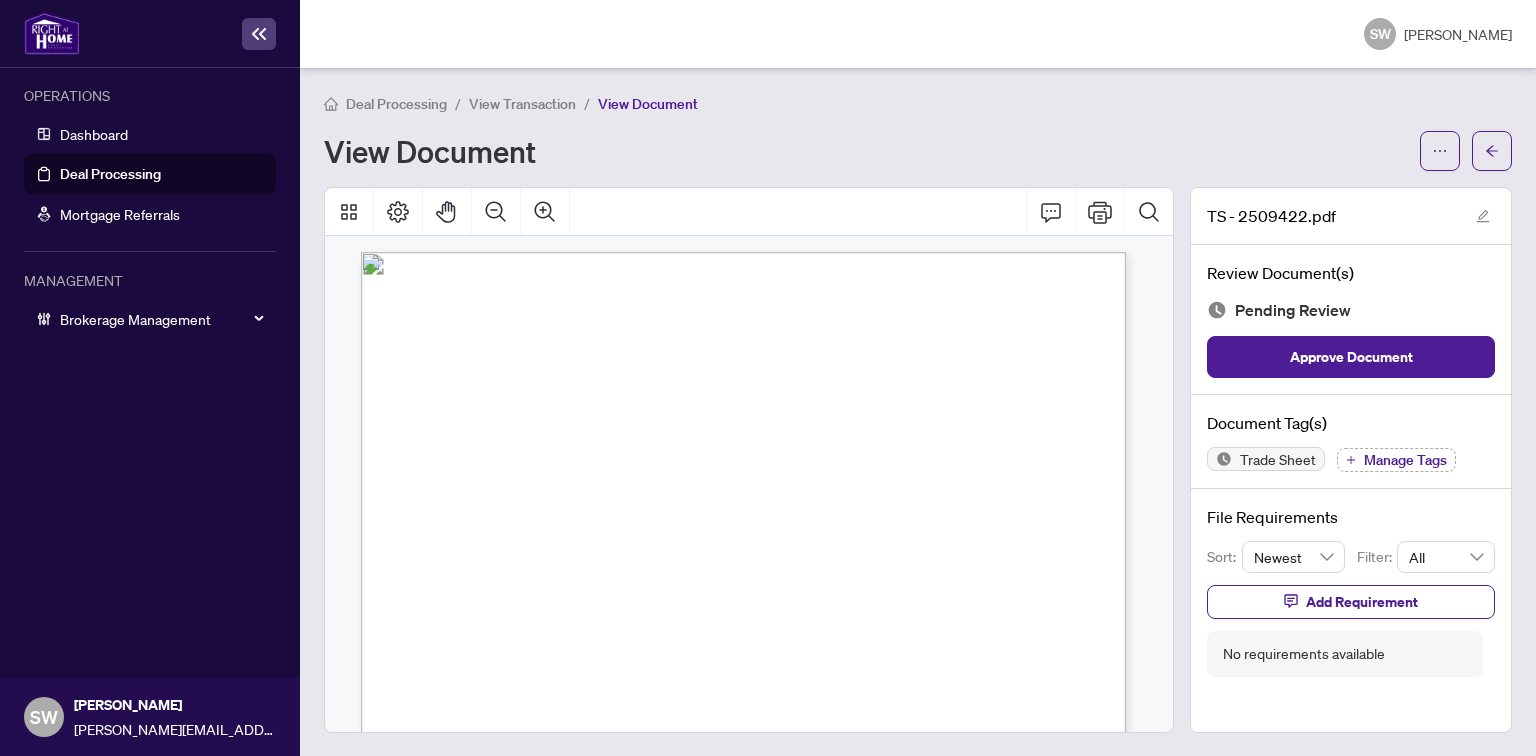 scroll, scrollTop: 0, scrollLeft: 0, axis: both 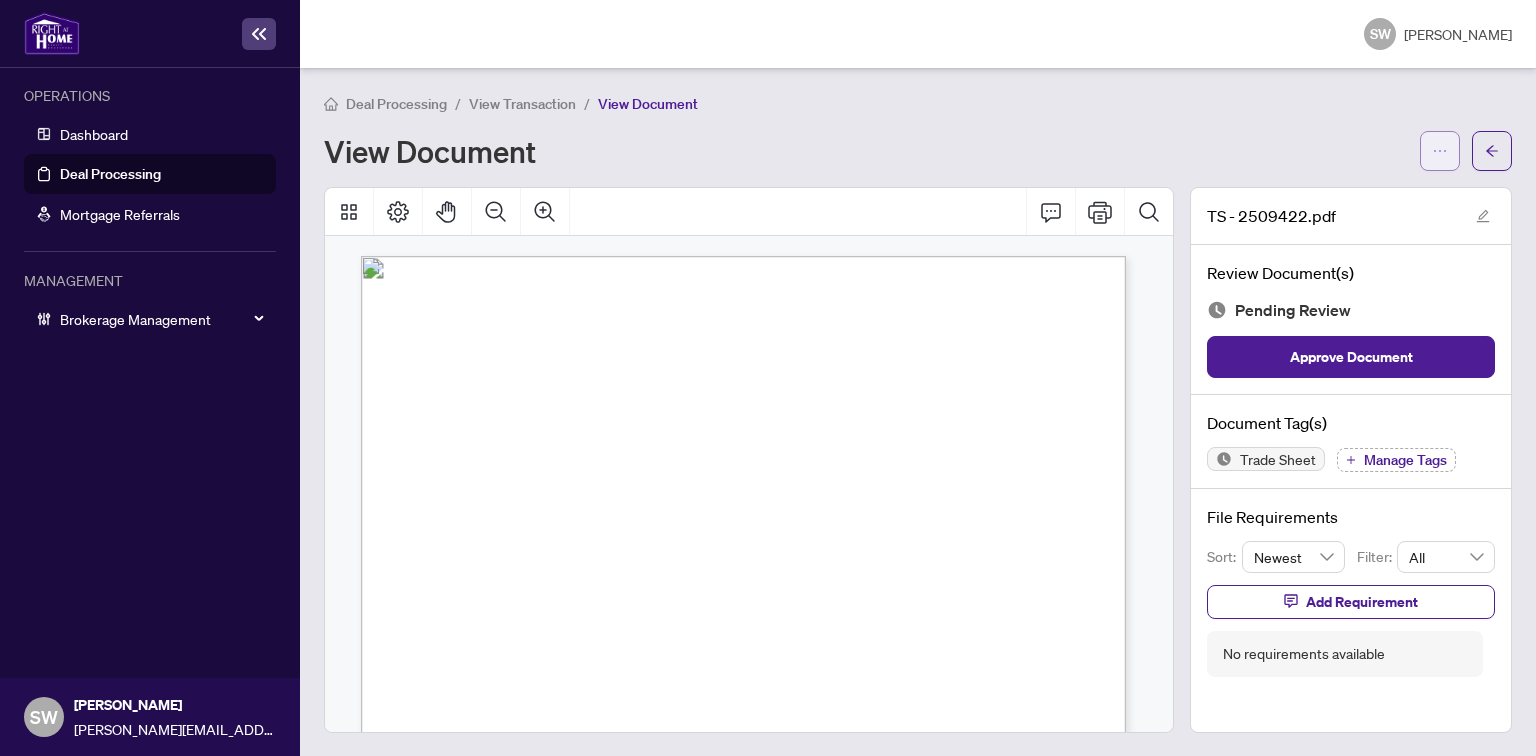 click at bounding box center [1440, 151] 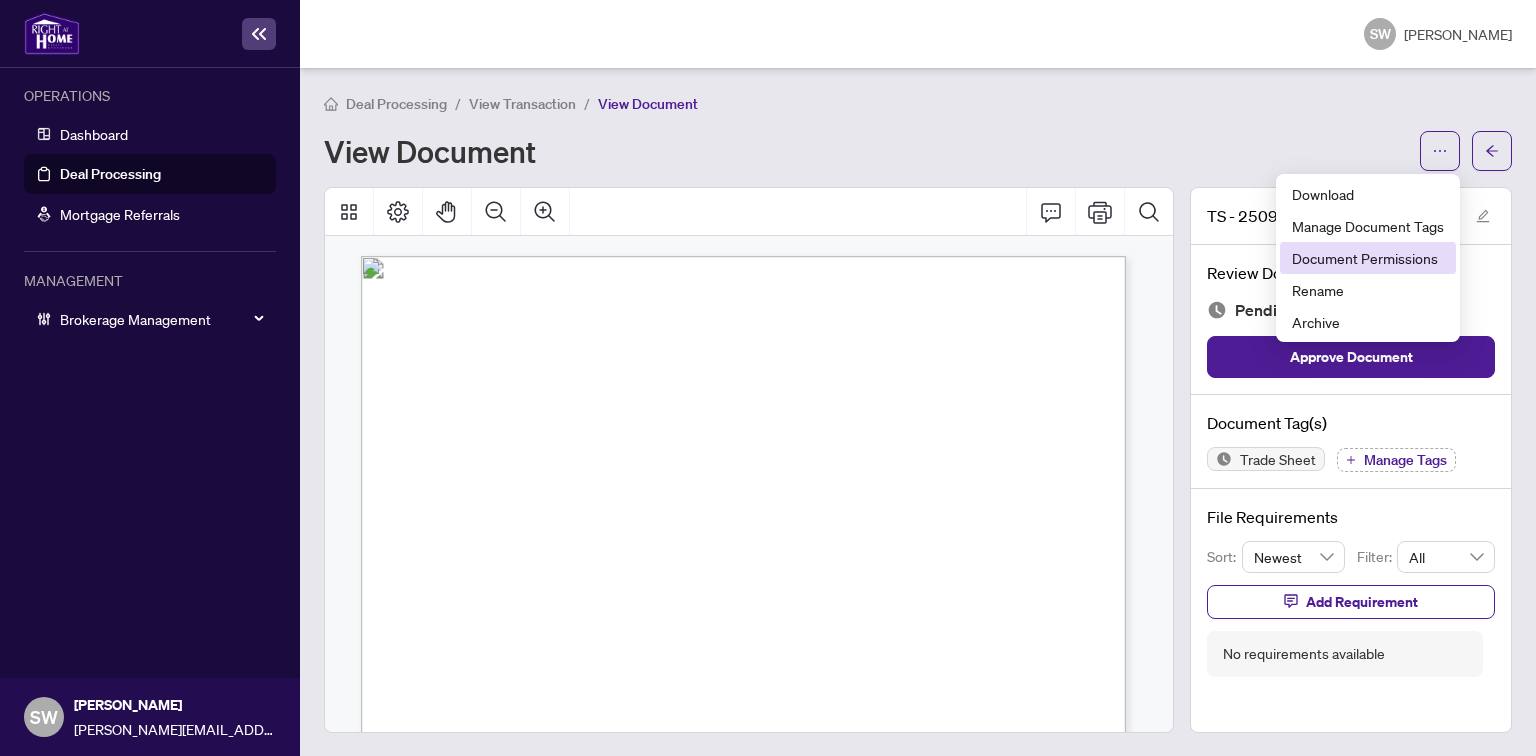 click on "Document Permissions" at bounding box center (1368, 258) 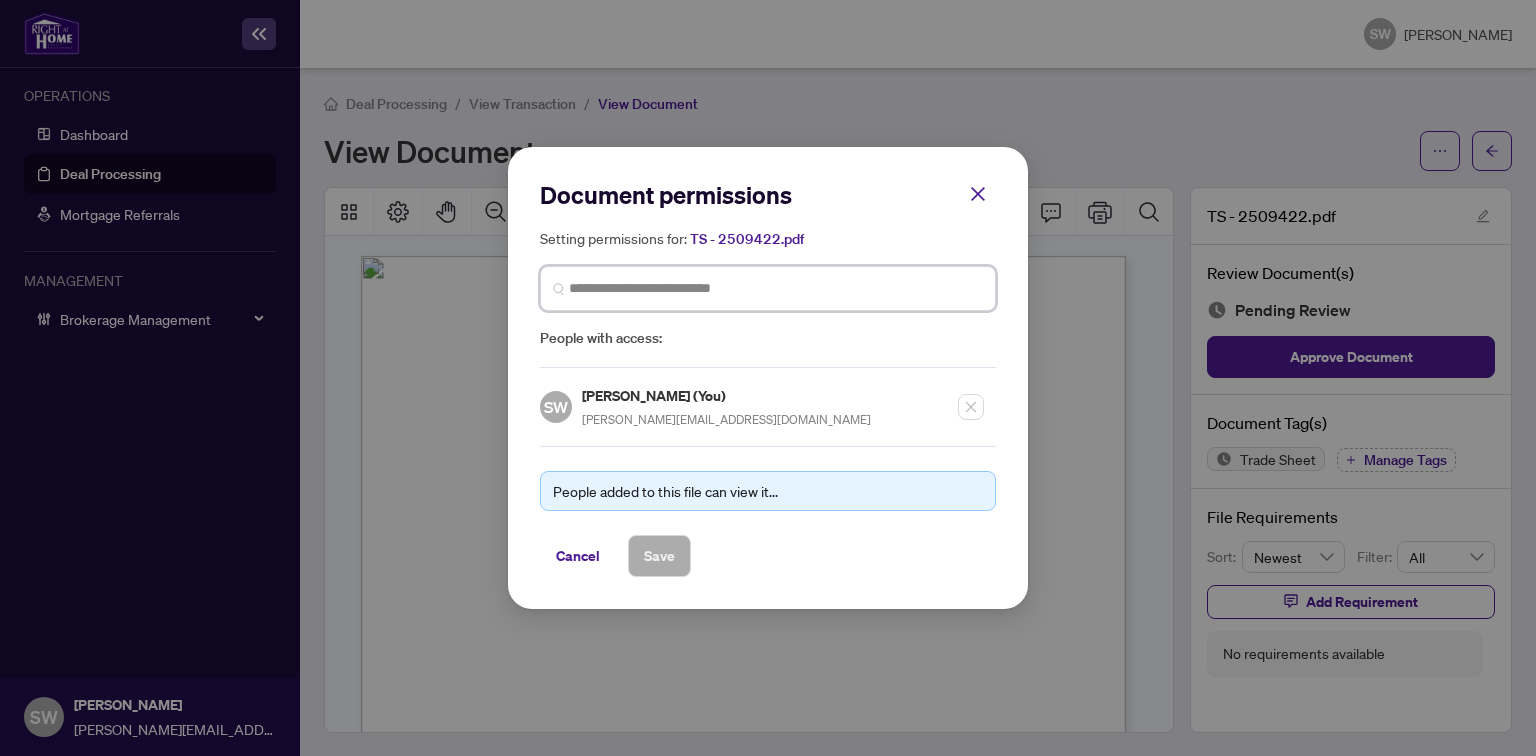 click at bounding box center (776, 288) 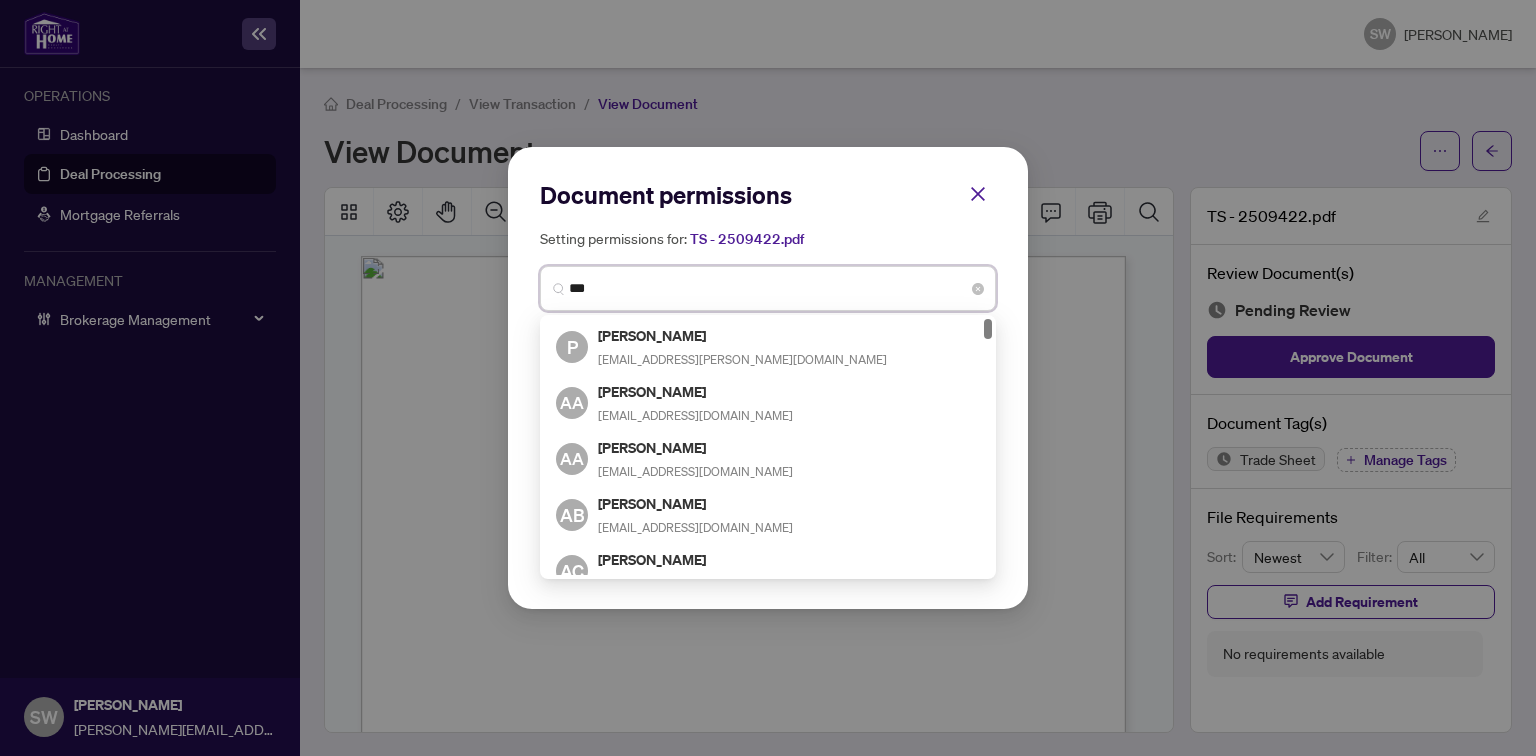 type on "****" 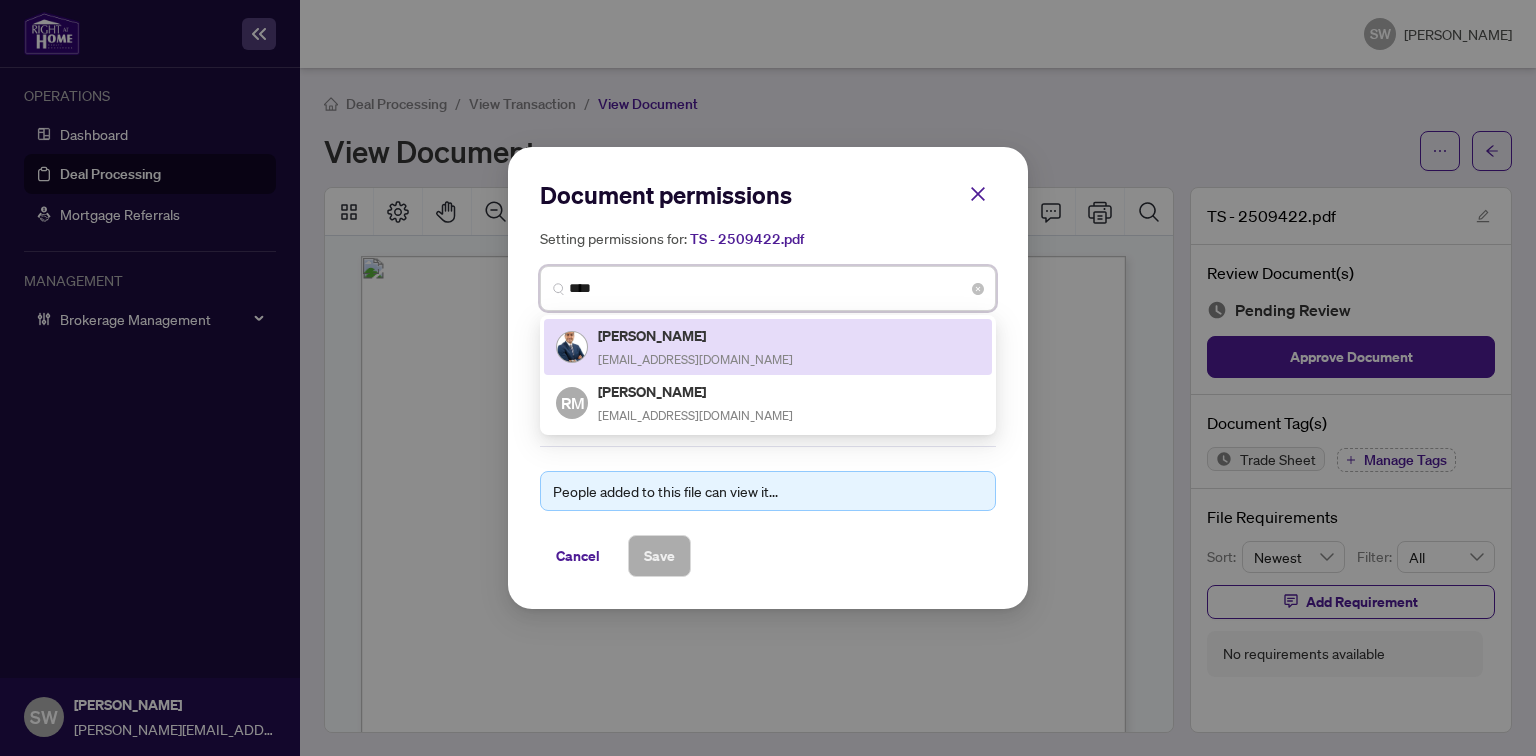 click on "[PERSON_NAME]" at bounding box center (695, 335) 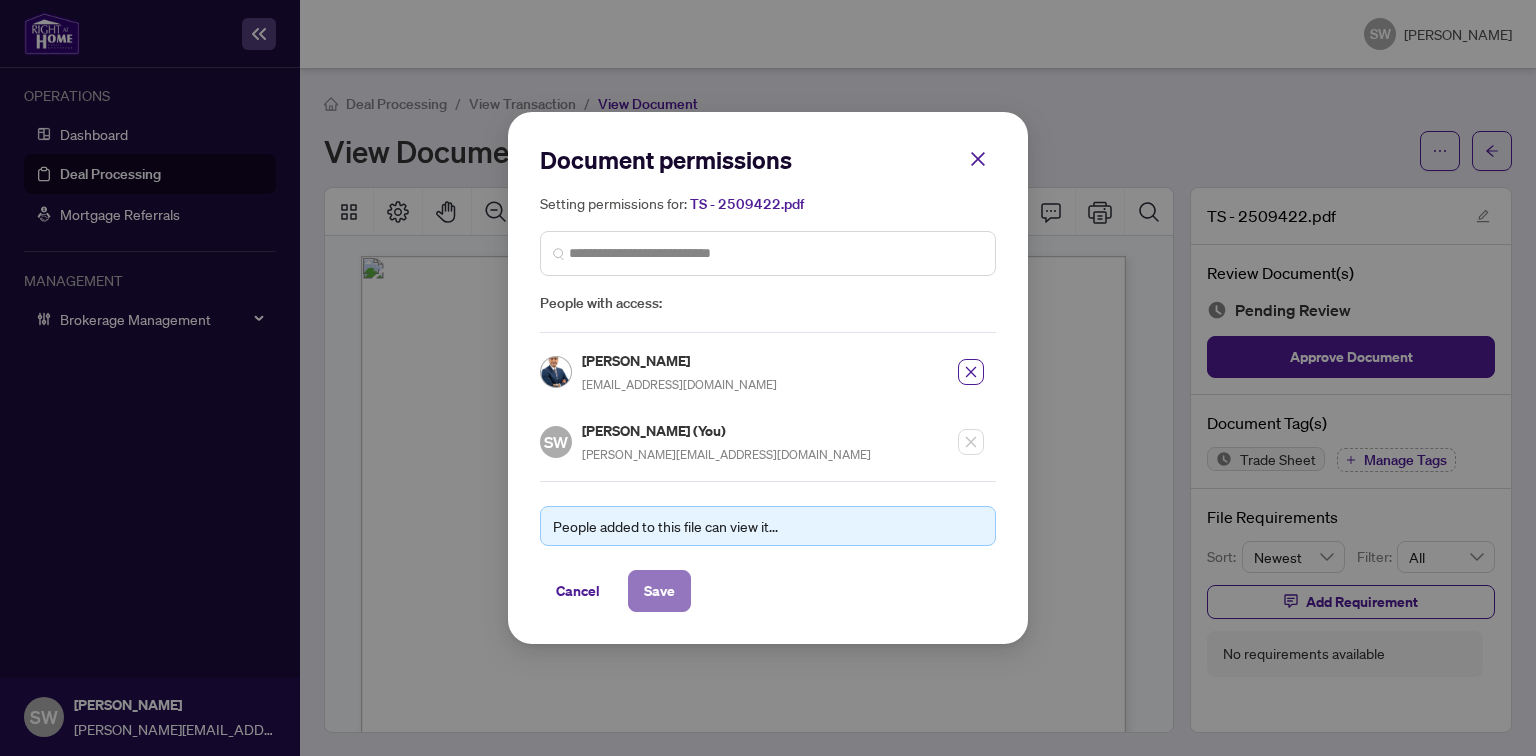 click on "Save" at bounding box center [659, 591] 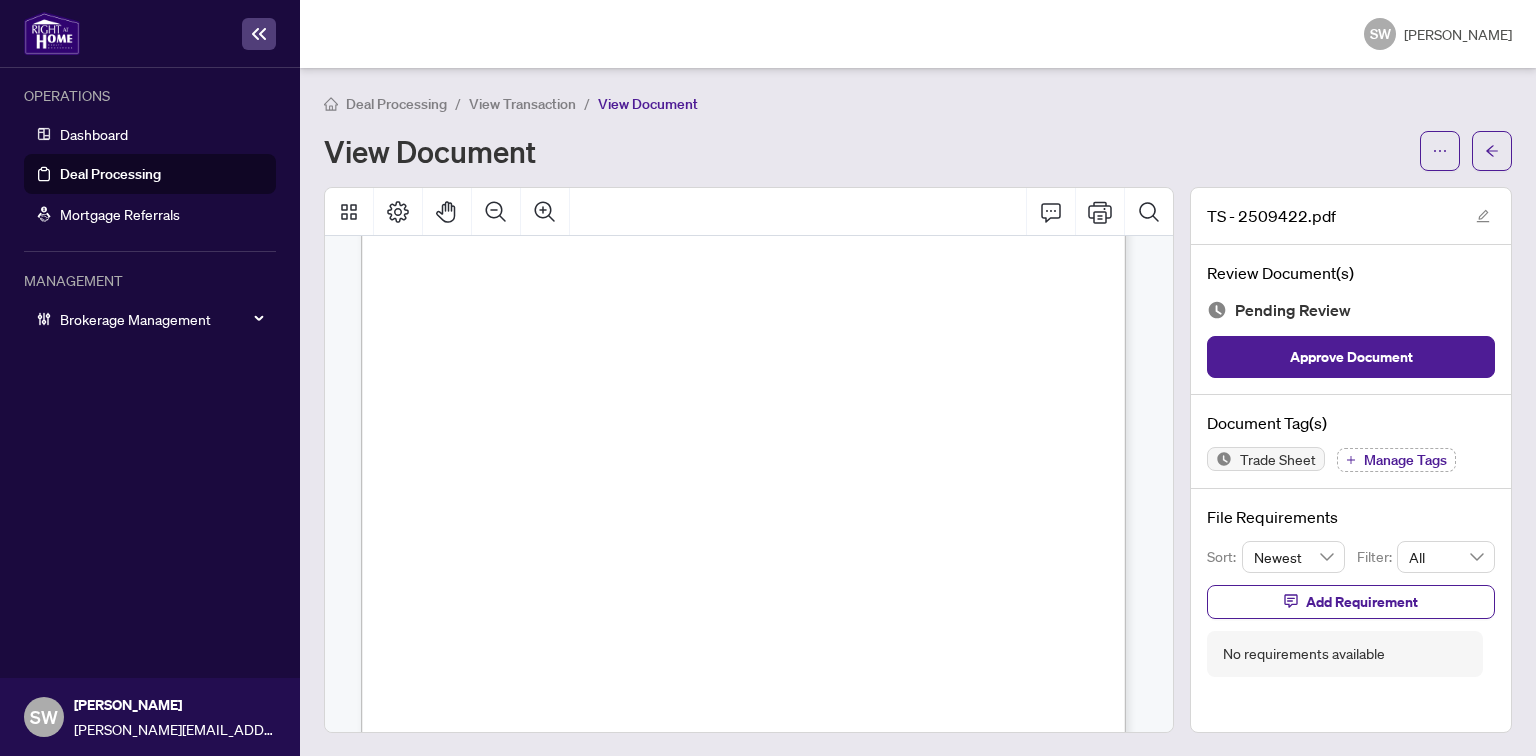 scroll, scrollTop: 0, scrollLeft: 0, axis: both 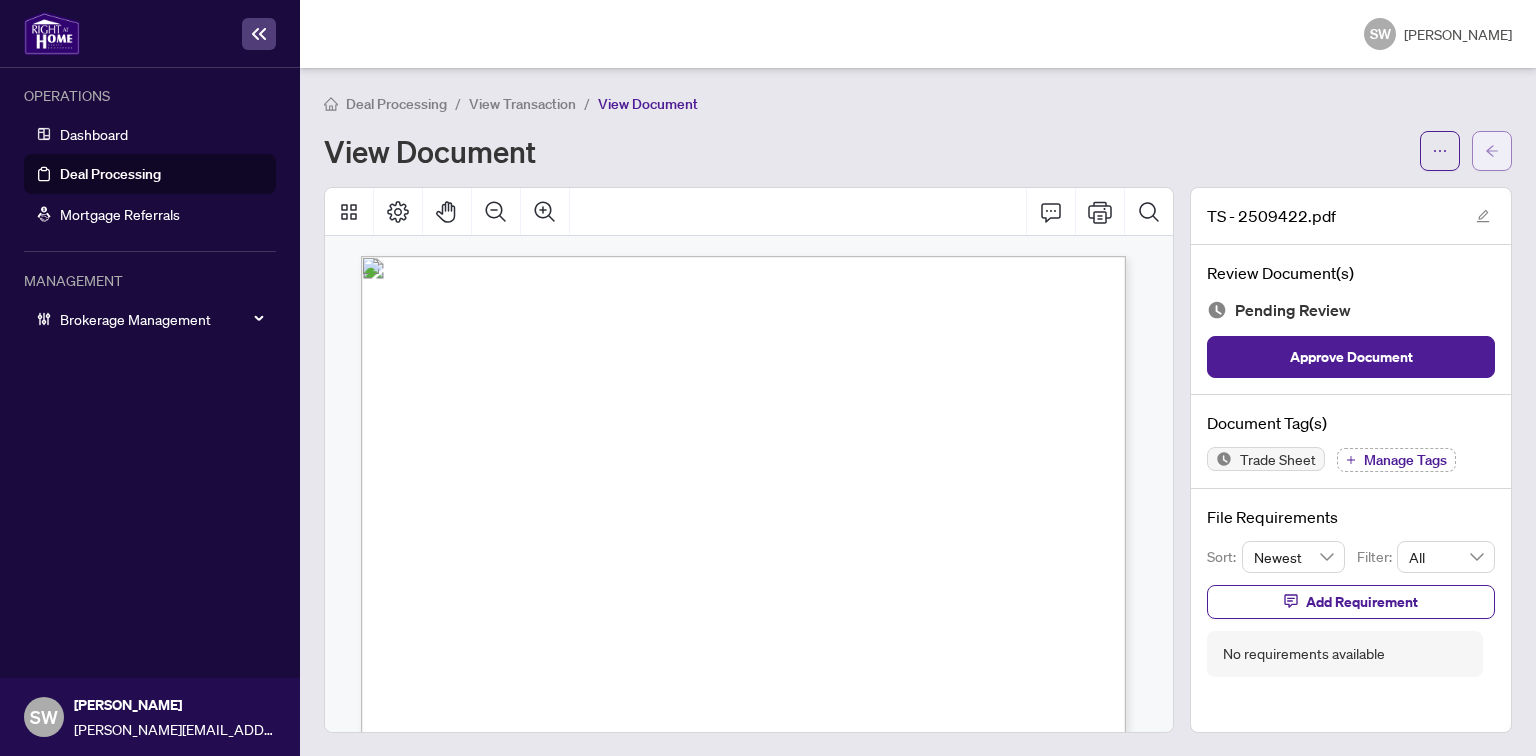 click 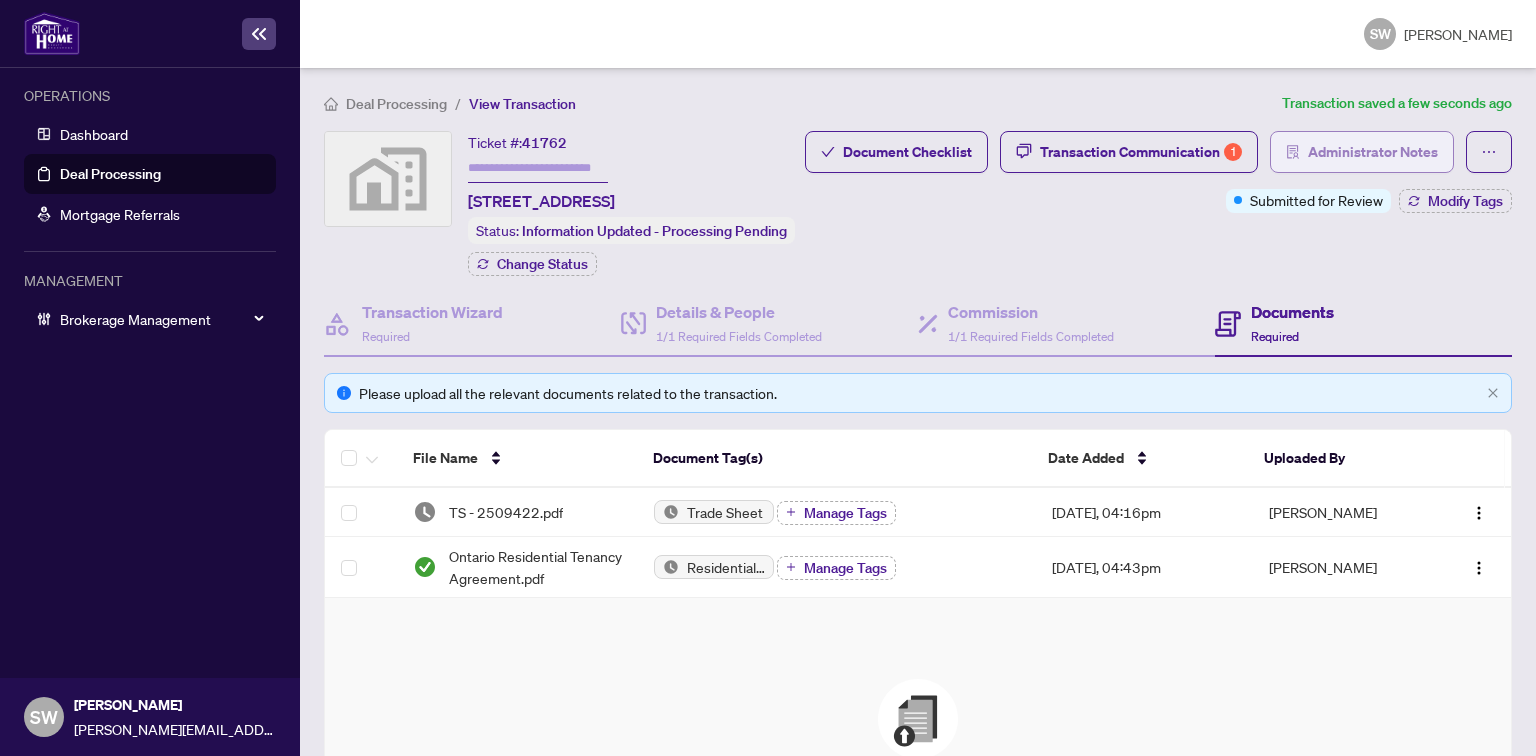 click on "Administrator Notes" at bounding box center (1373, 152) 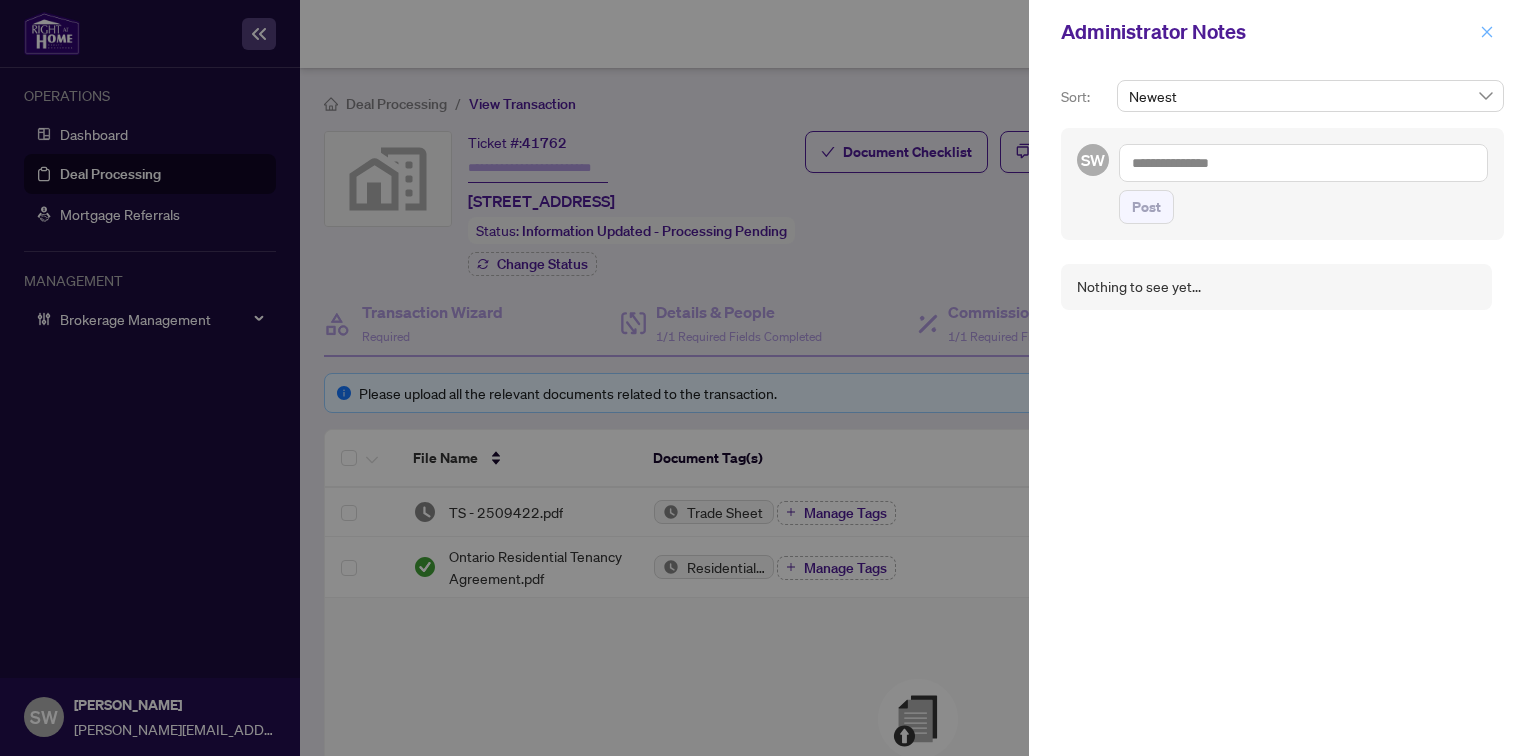 click 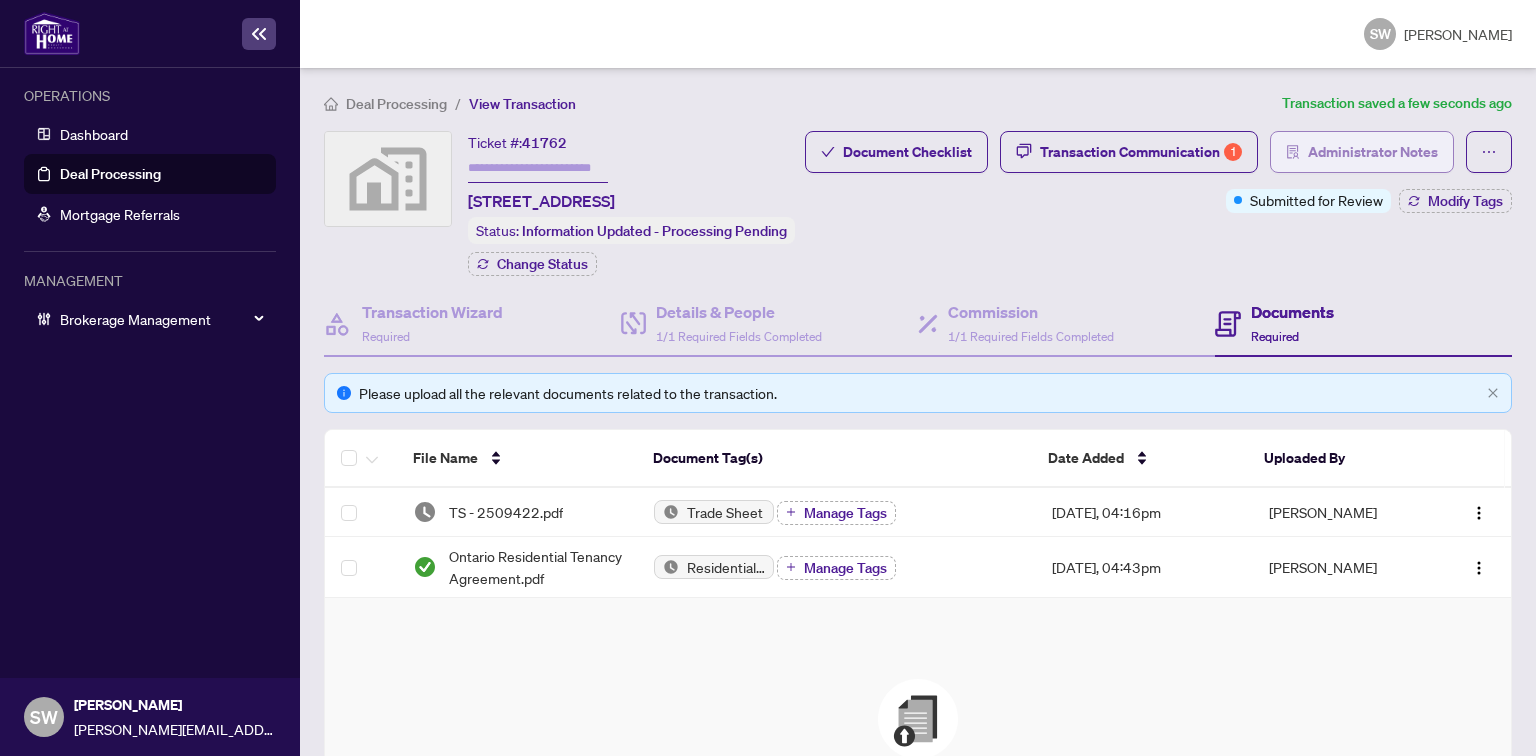 click on "Administrator Notes" at bounding box center (1373, 152) 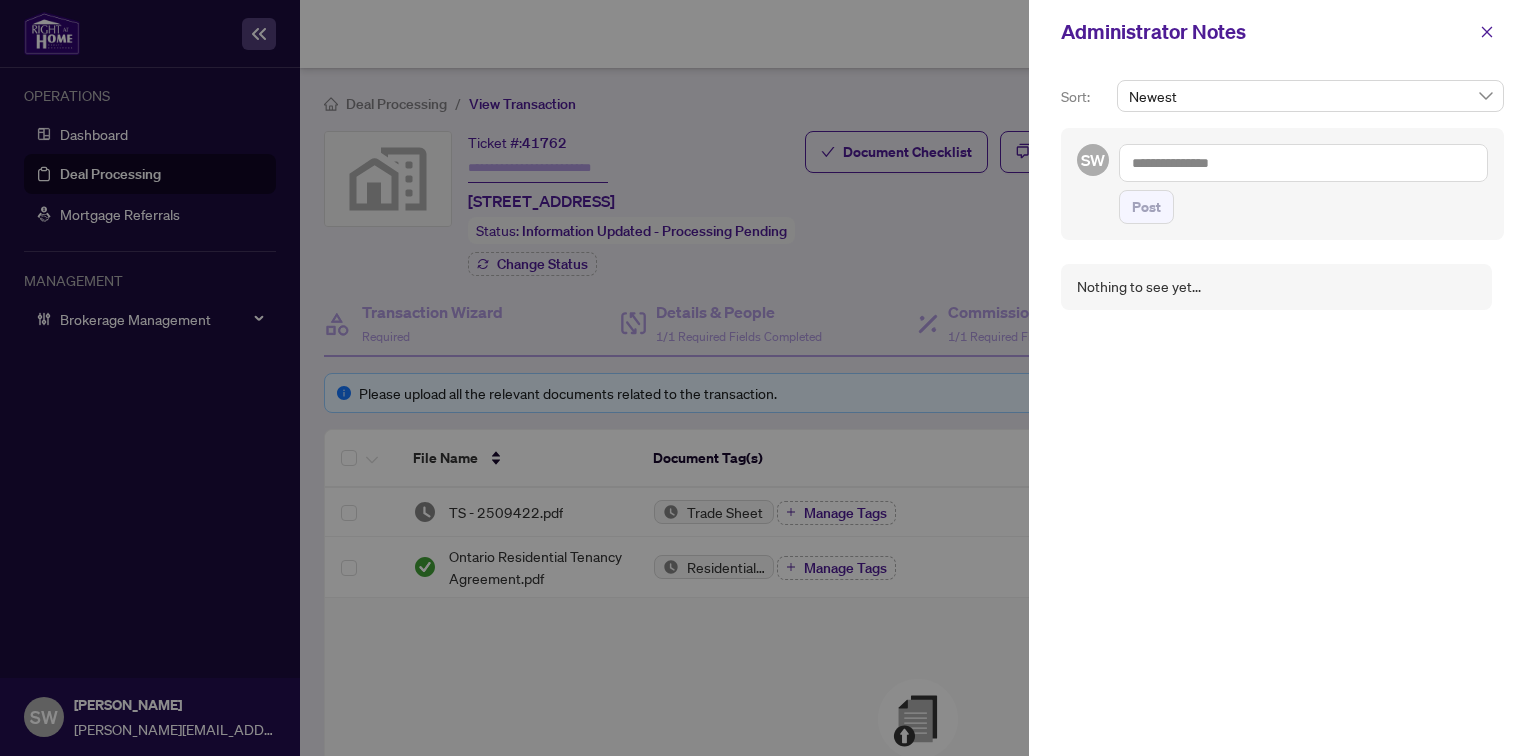 click at bounding box center (1303, 163) 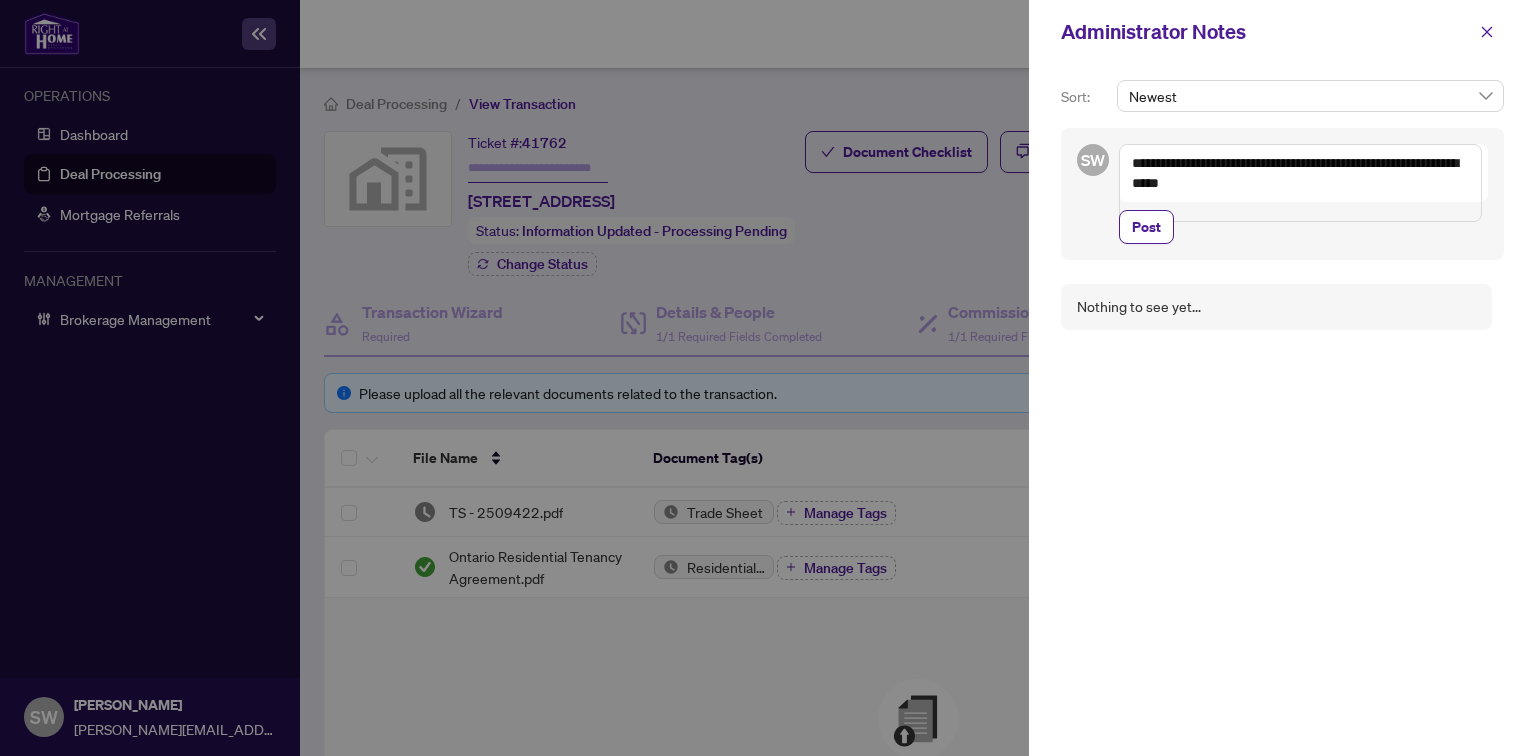 drag, startPoint x: 1292, startPoint y: 180, endPoint x: 1083, endPoint y: 178, distance: 209.00957 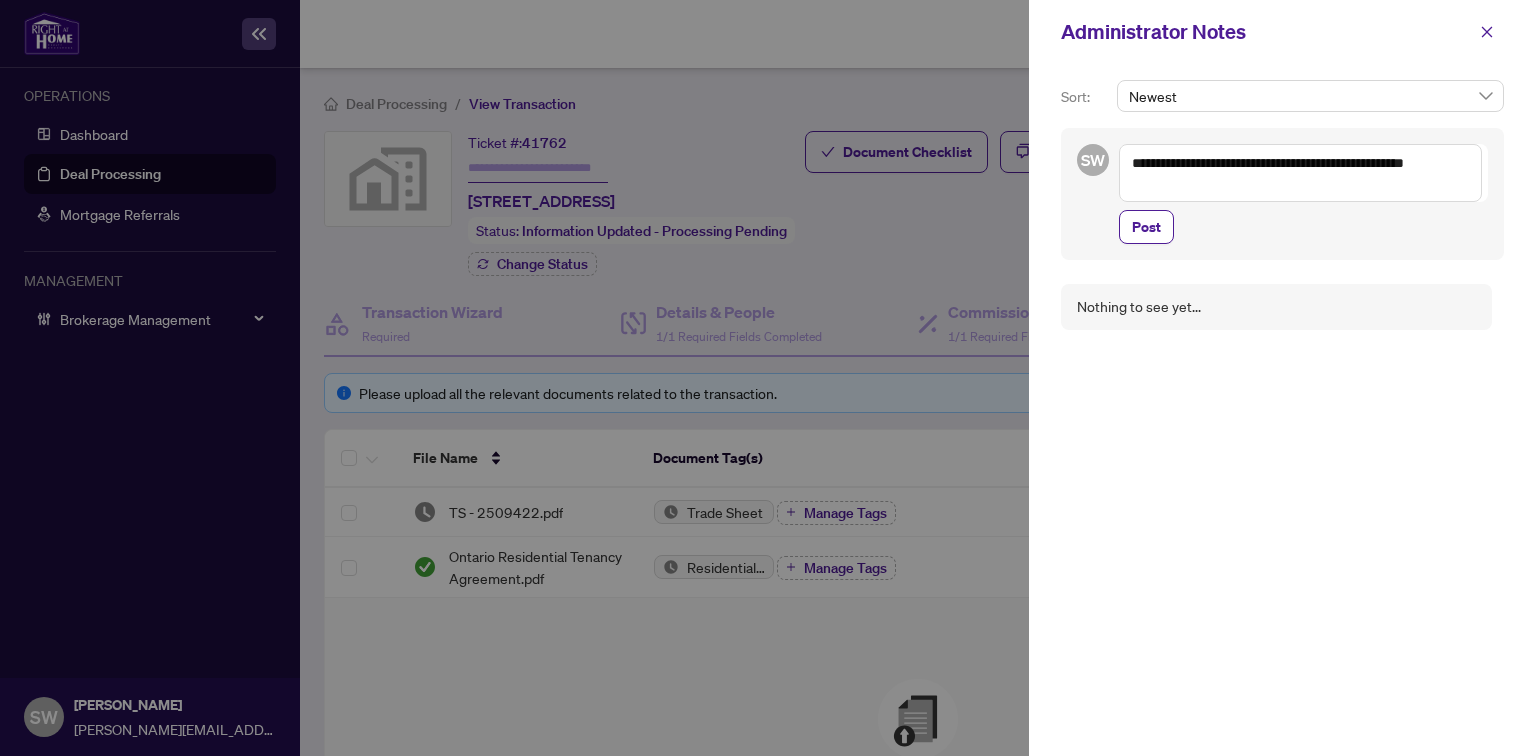 drag, startPoint x: 1453, startPoint y: 159, endPoint x: 1336, endPoint y: 163, distance: 117.06836 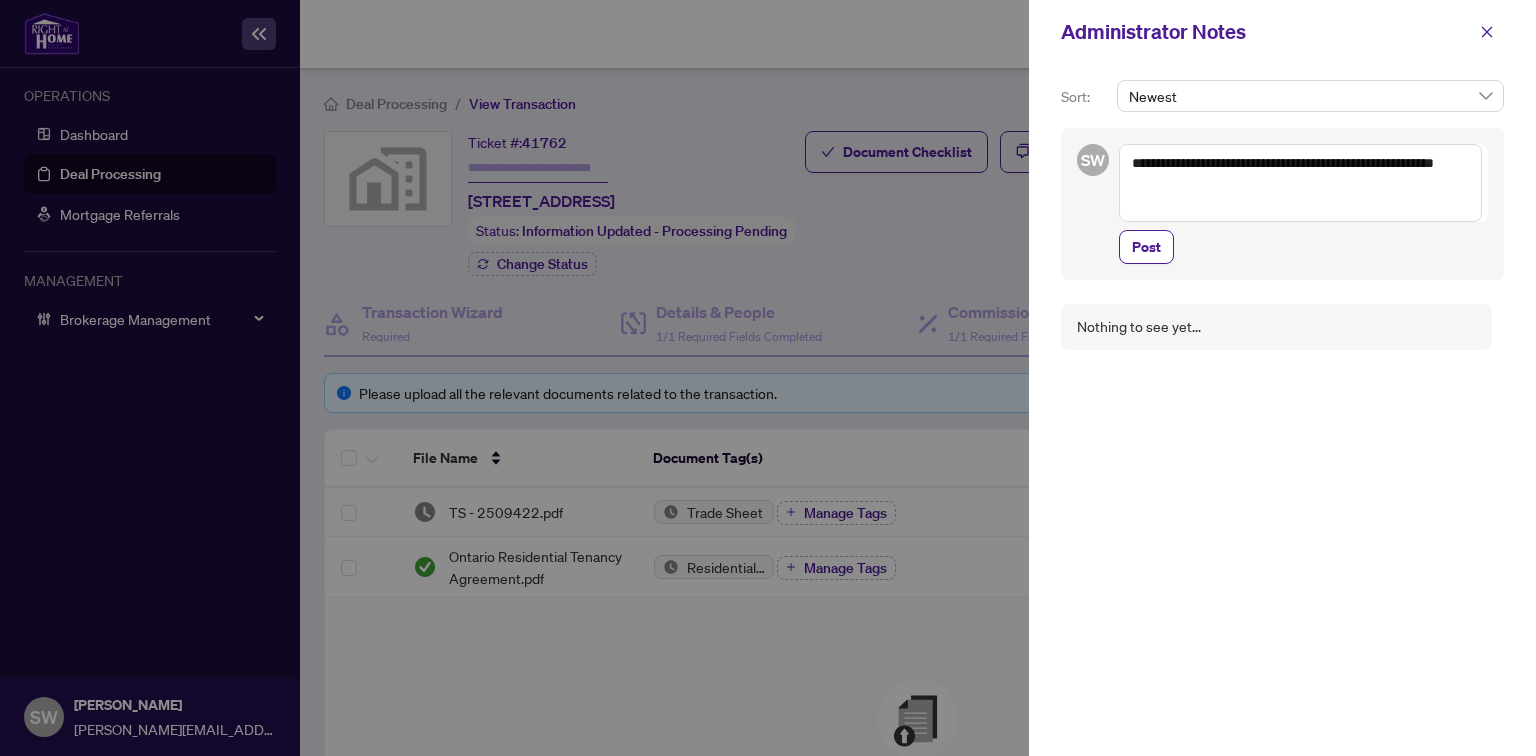 click on "**********" at bounding box center [1300, 183] 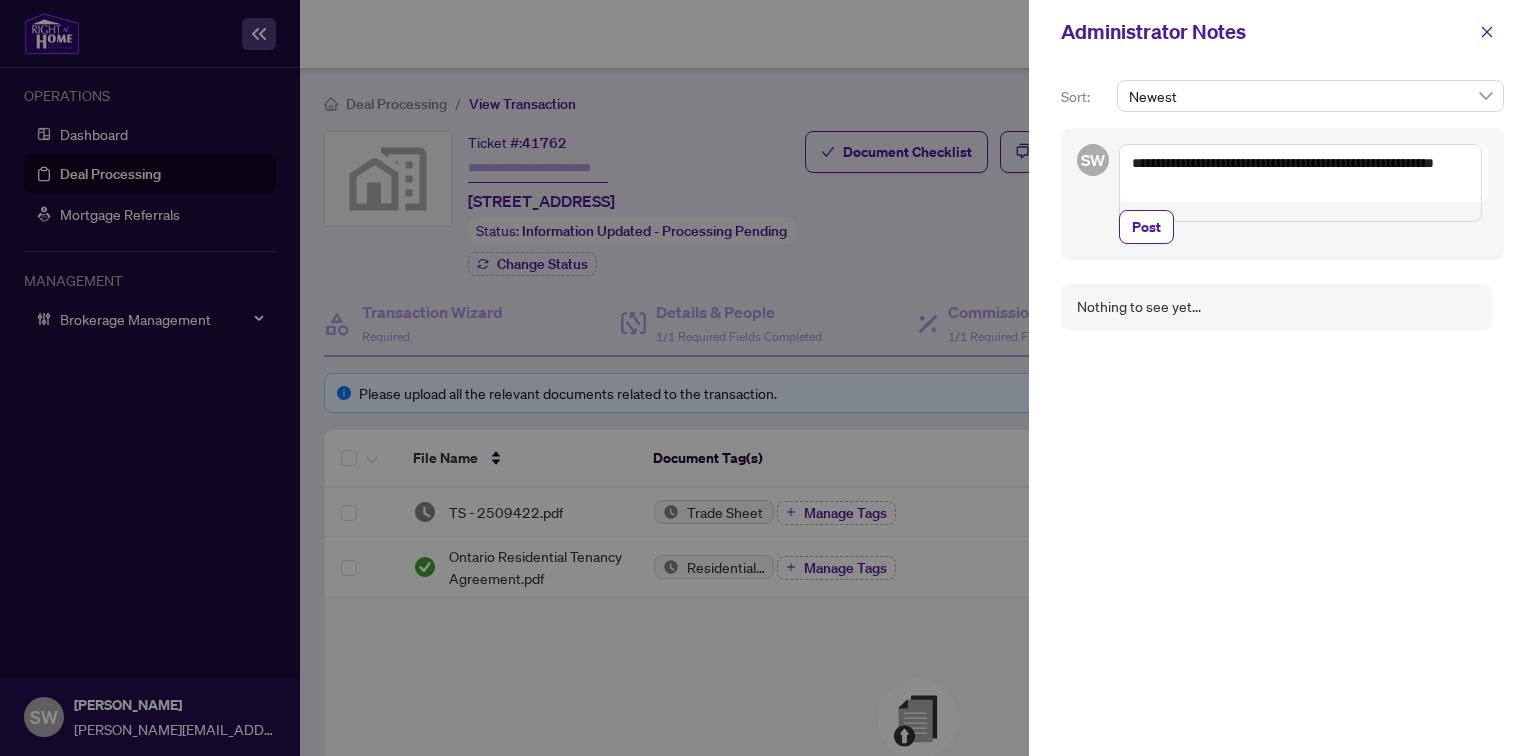 click on "**********" at bounding box center [1300, 183] 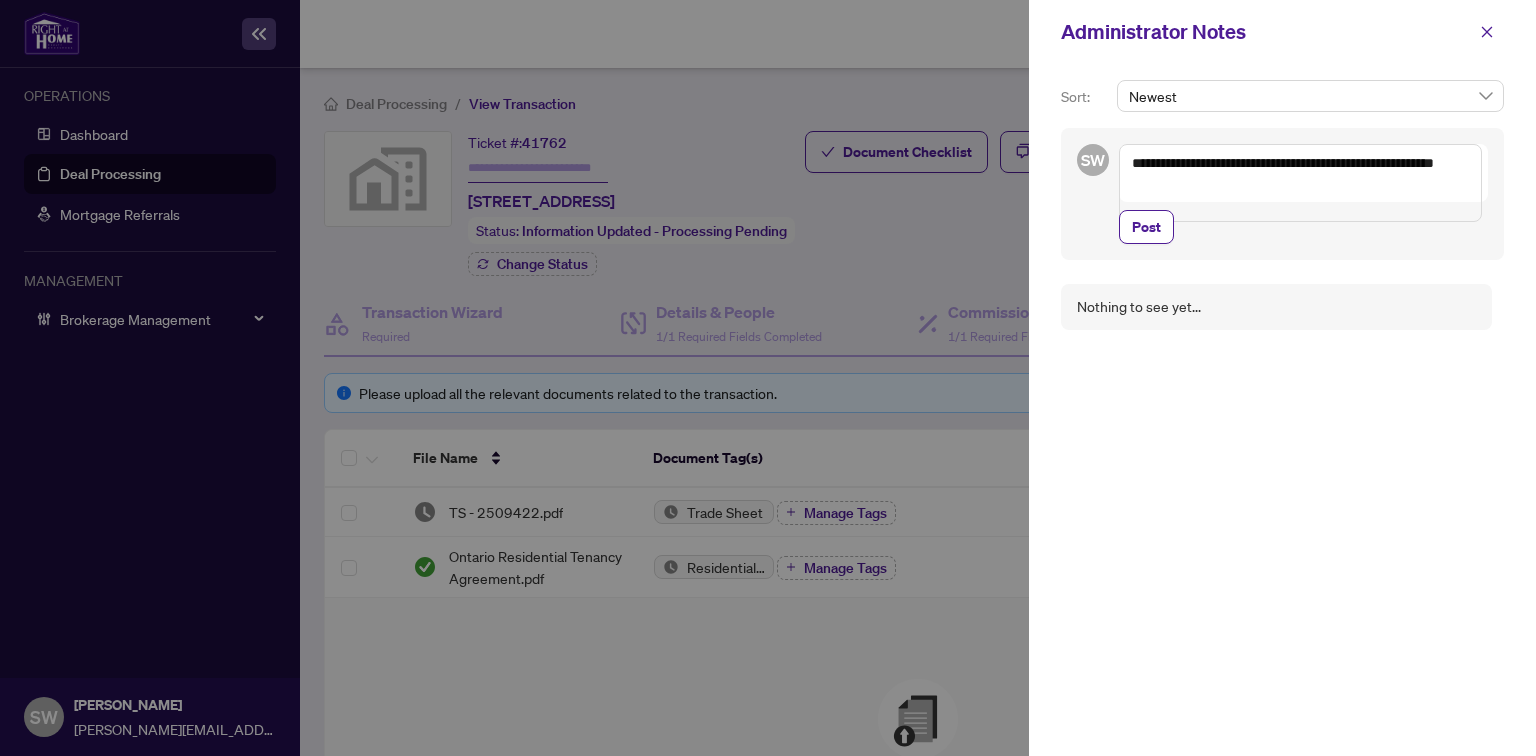 click on "**********" at bounding box center [1300, 183] 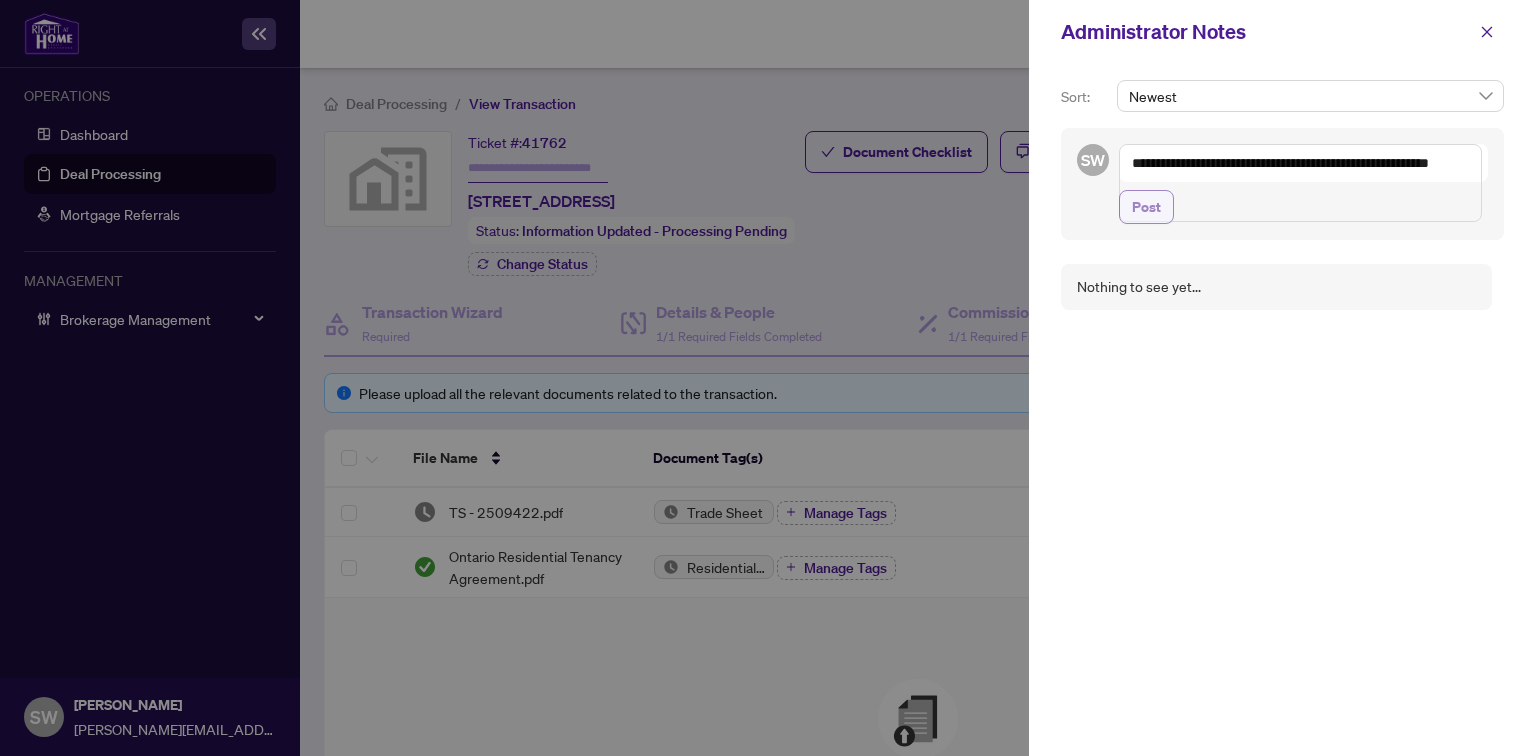 type on "**********" 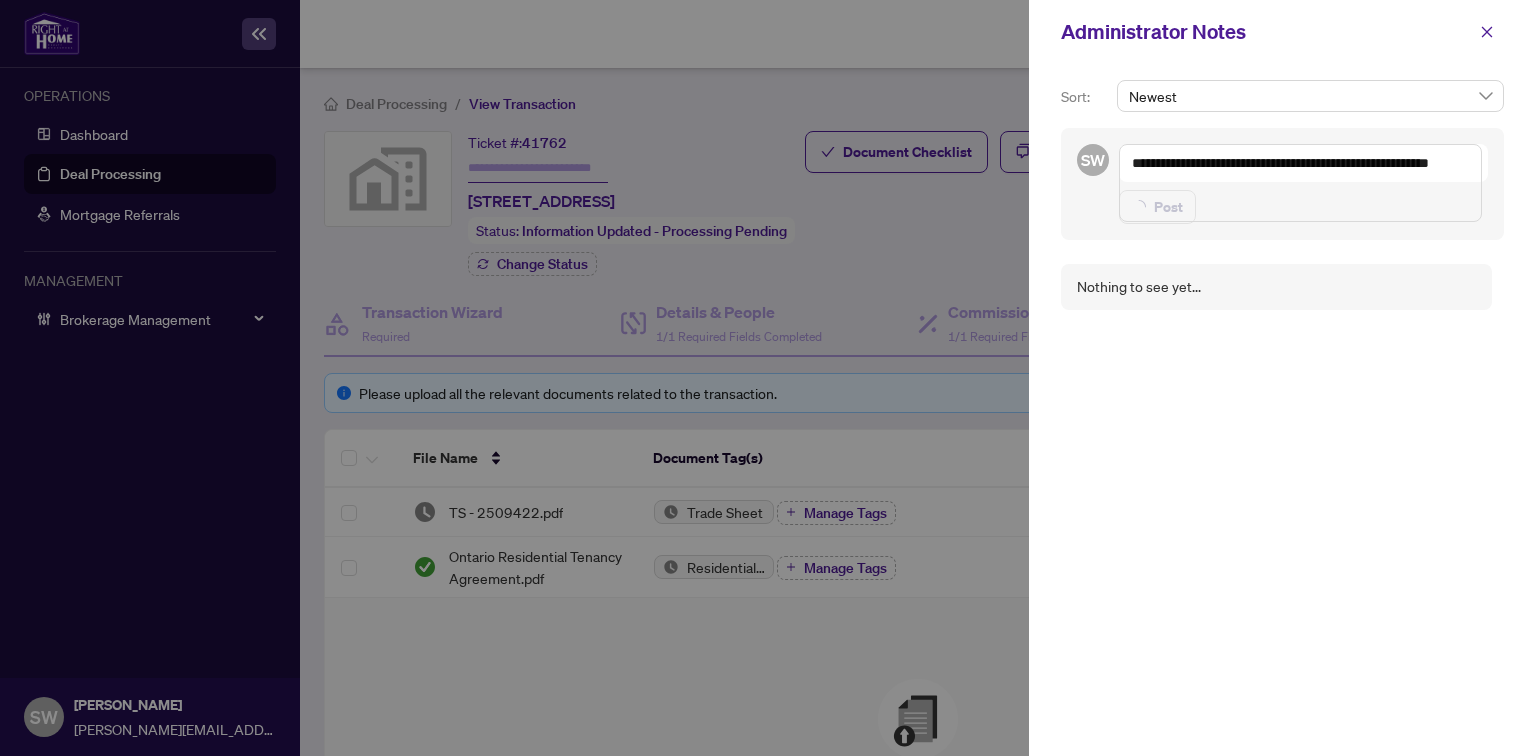 type 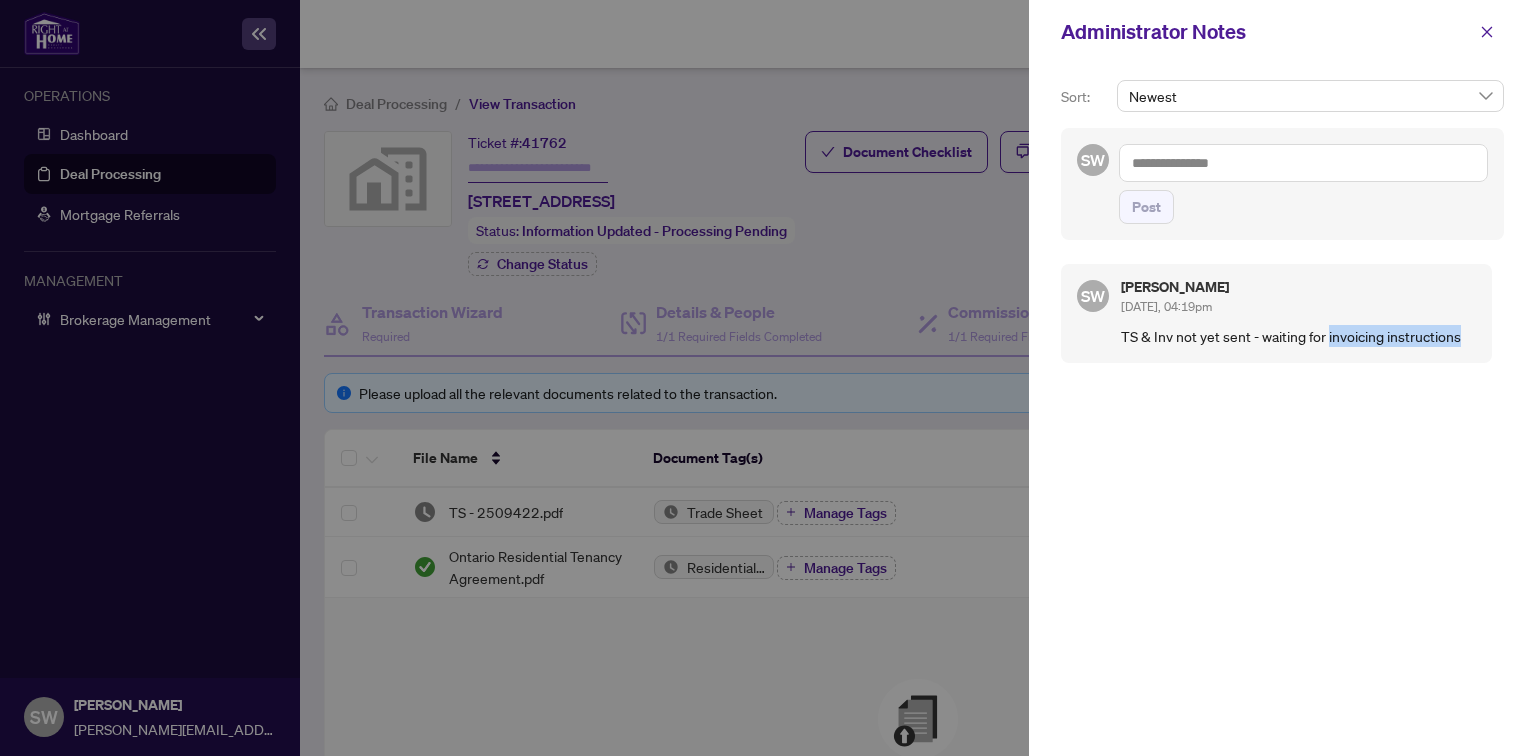 drag, startPoint x: 1328, startPoint y: 332, endPoint x: 1469, endPoint y: 328, distance: 141.05673 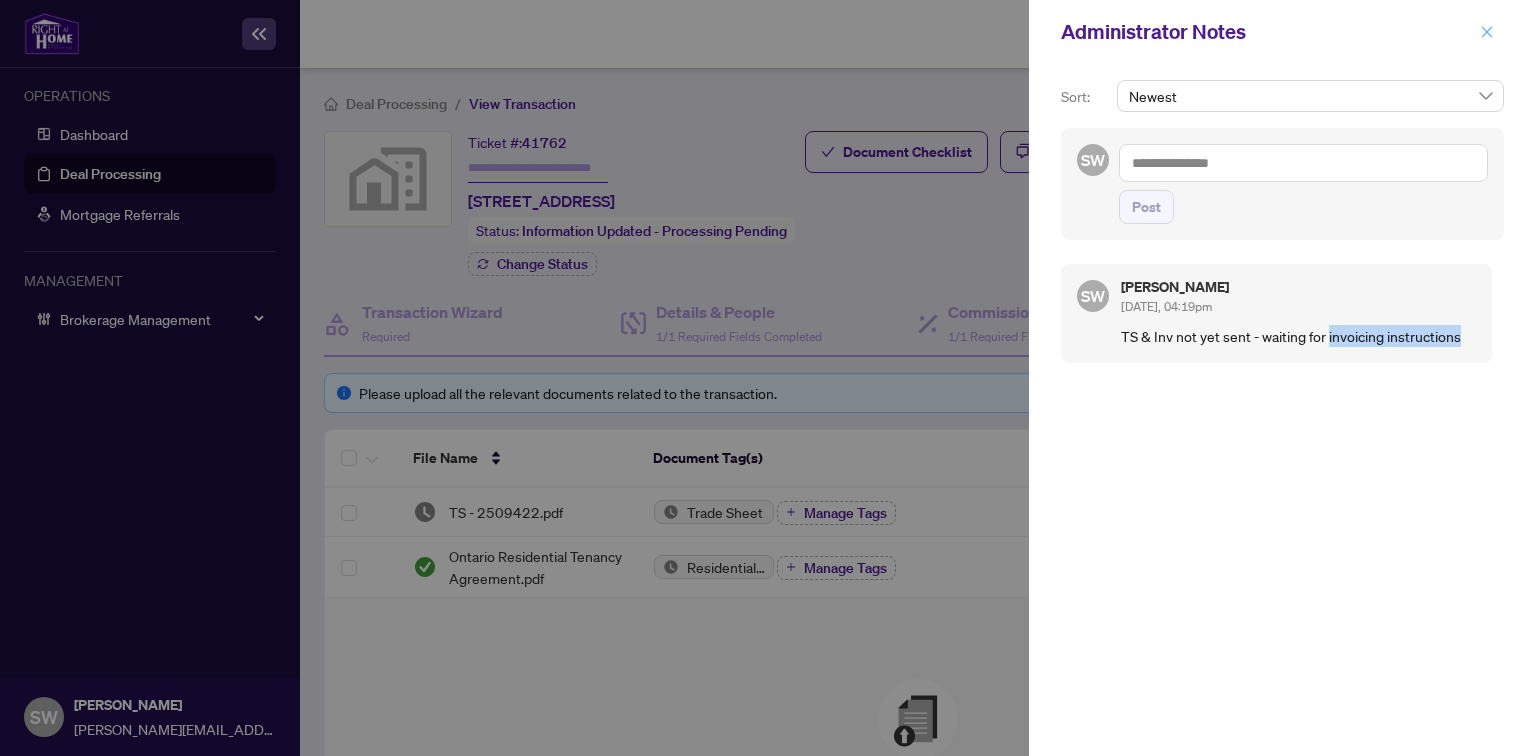 click 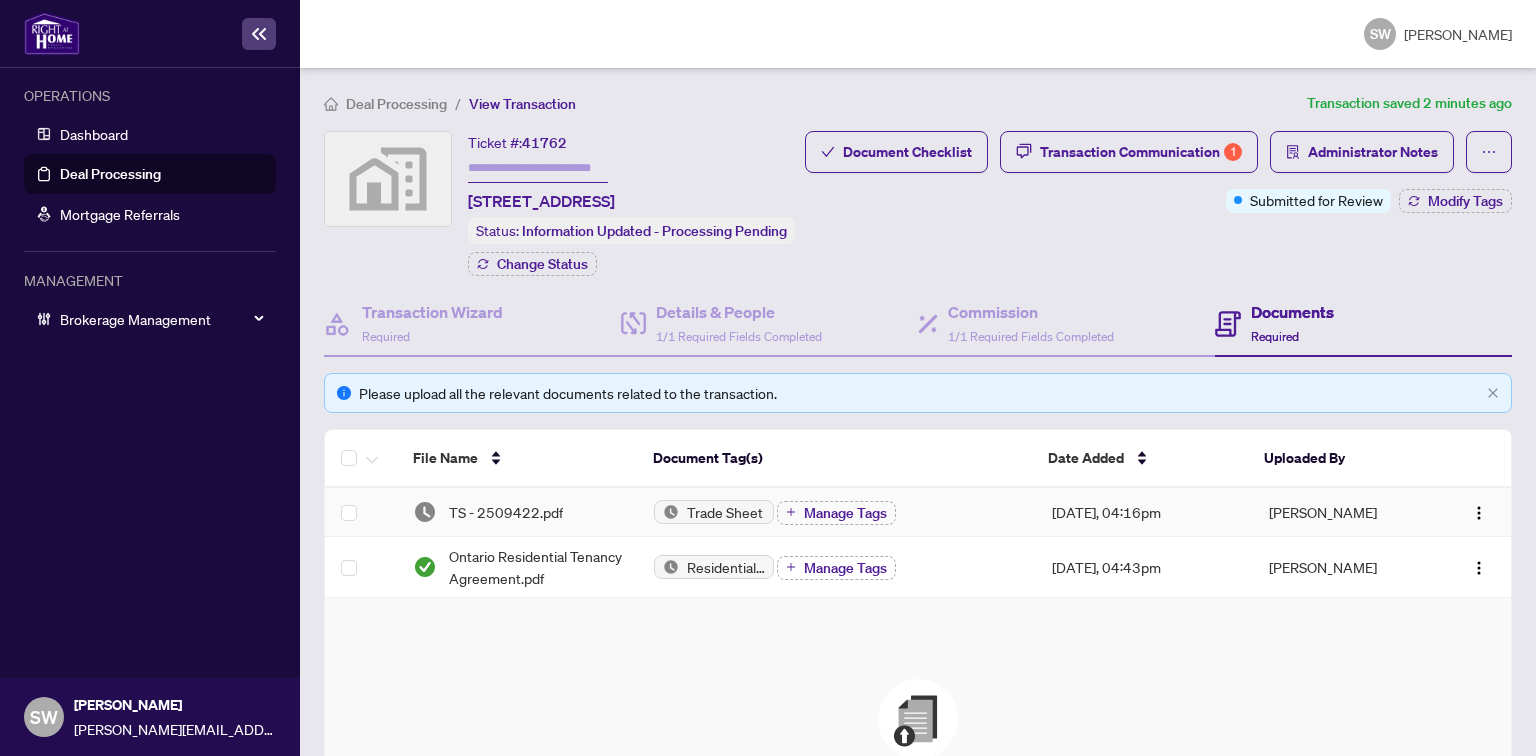 click on "TS - 2509422.pdf" at bounding box center [517, 512] 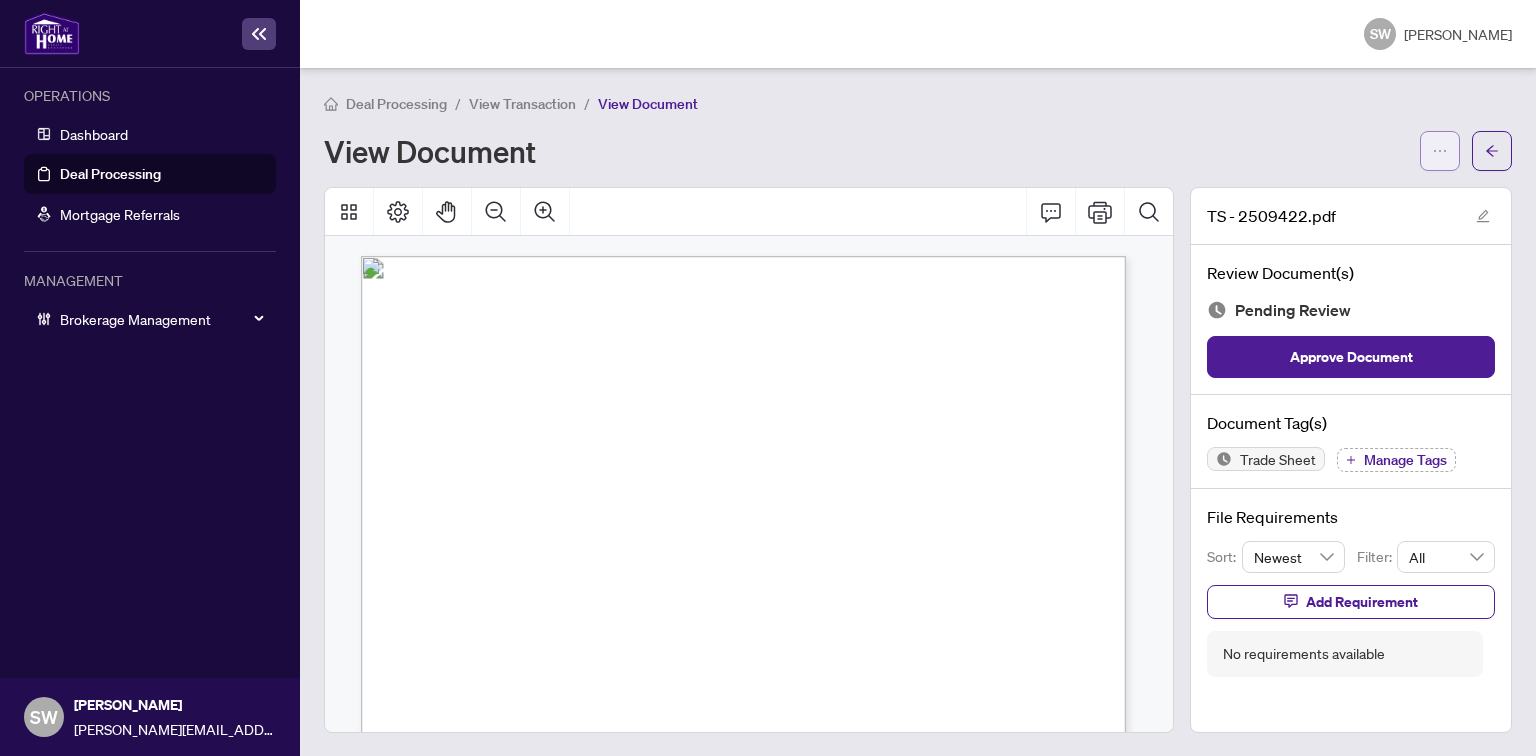 click 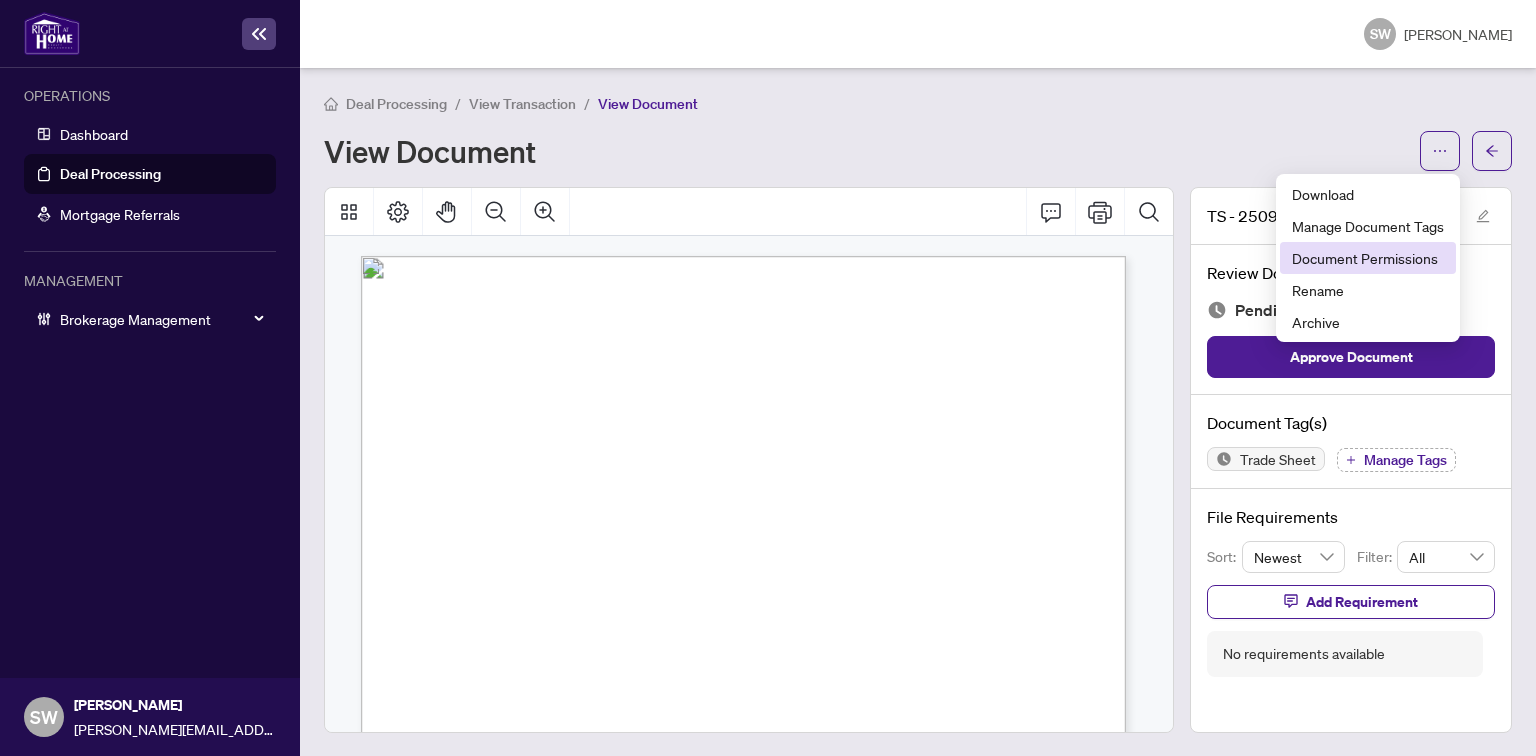 click on "Document Permissions" at bounding box center (1368, 258) 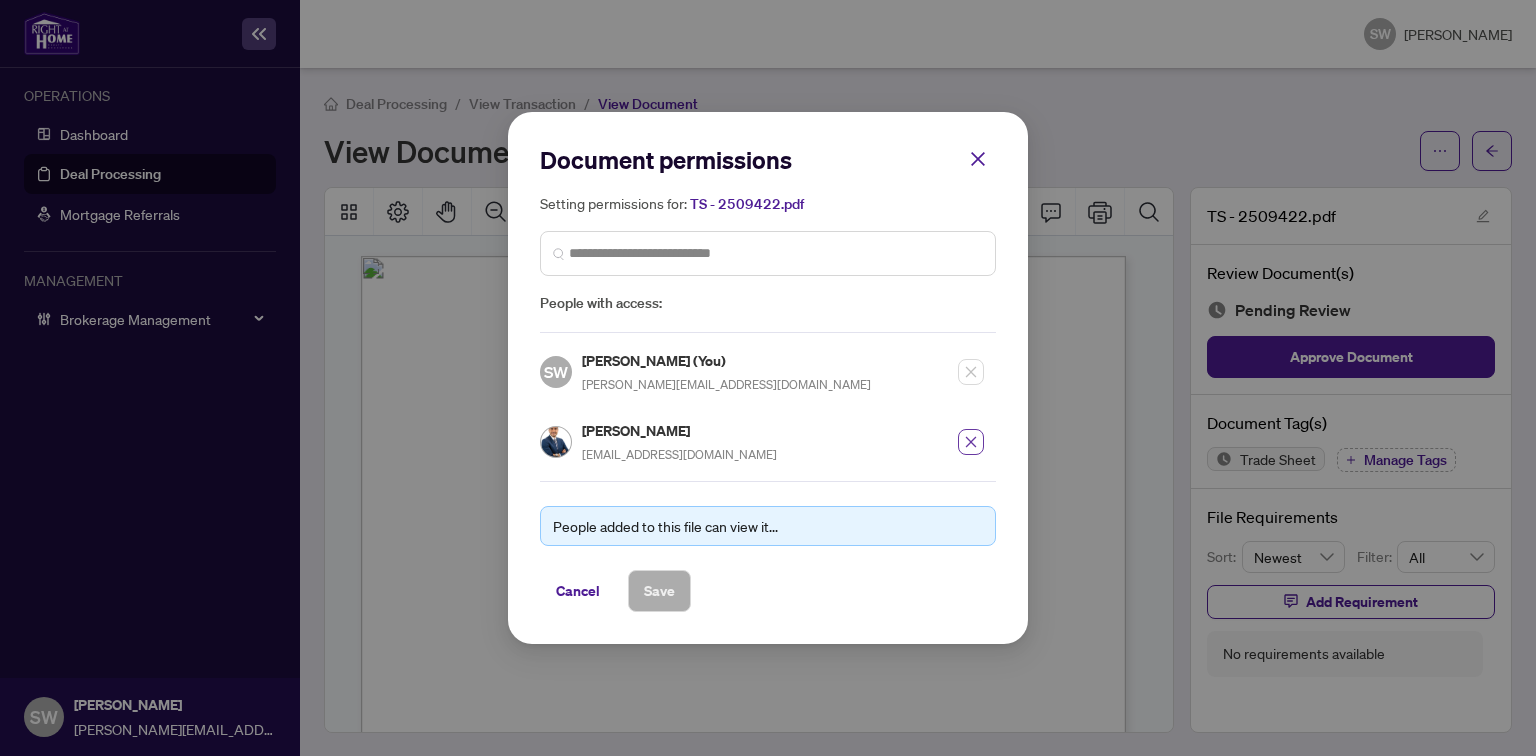 click 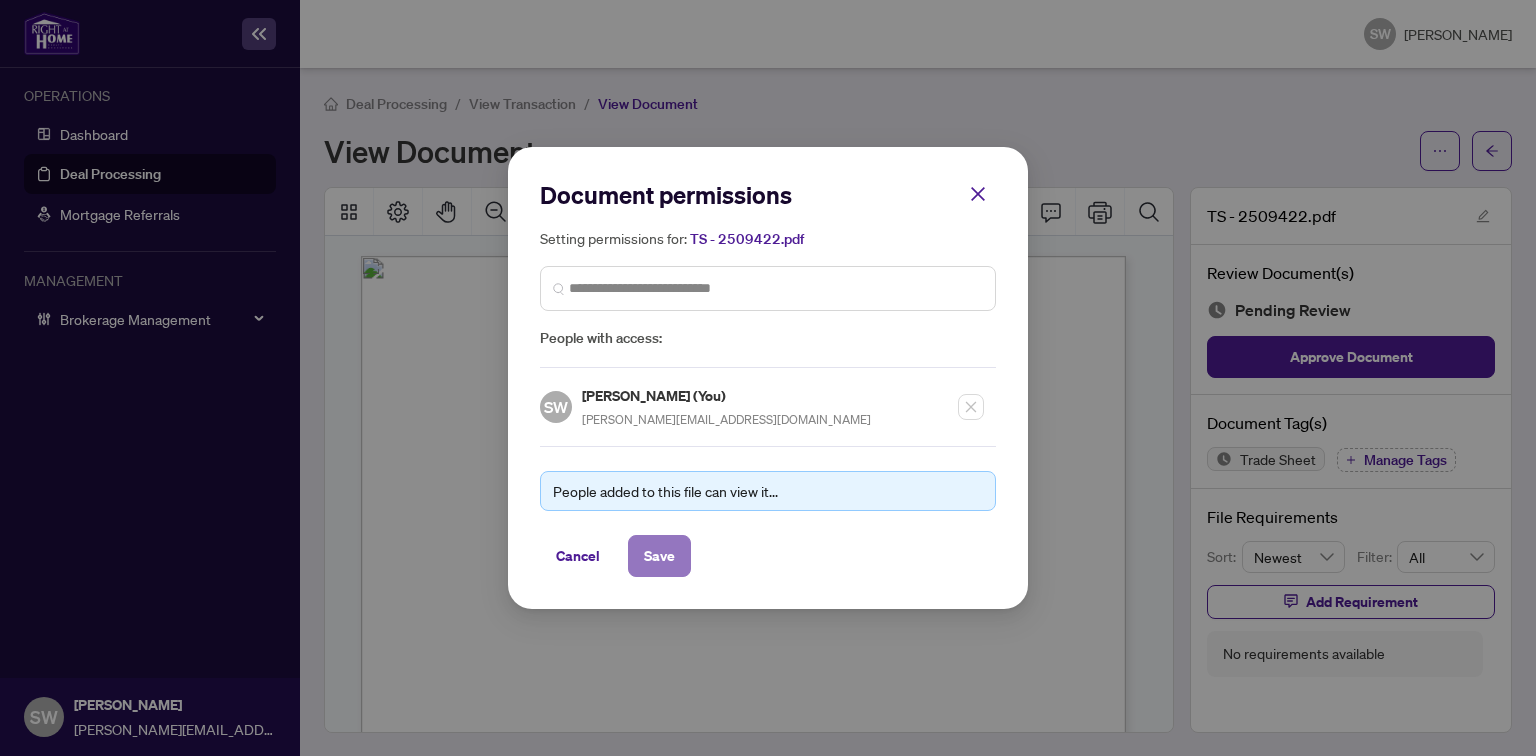 click on "Save" at bounding box center (659, 556) 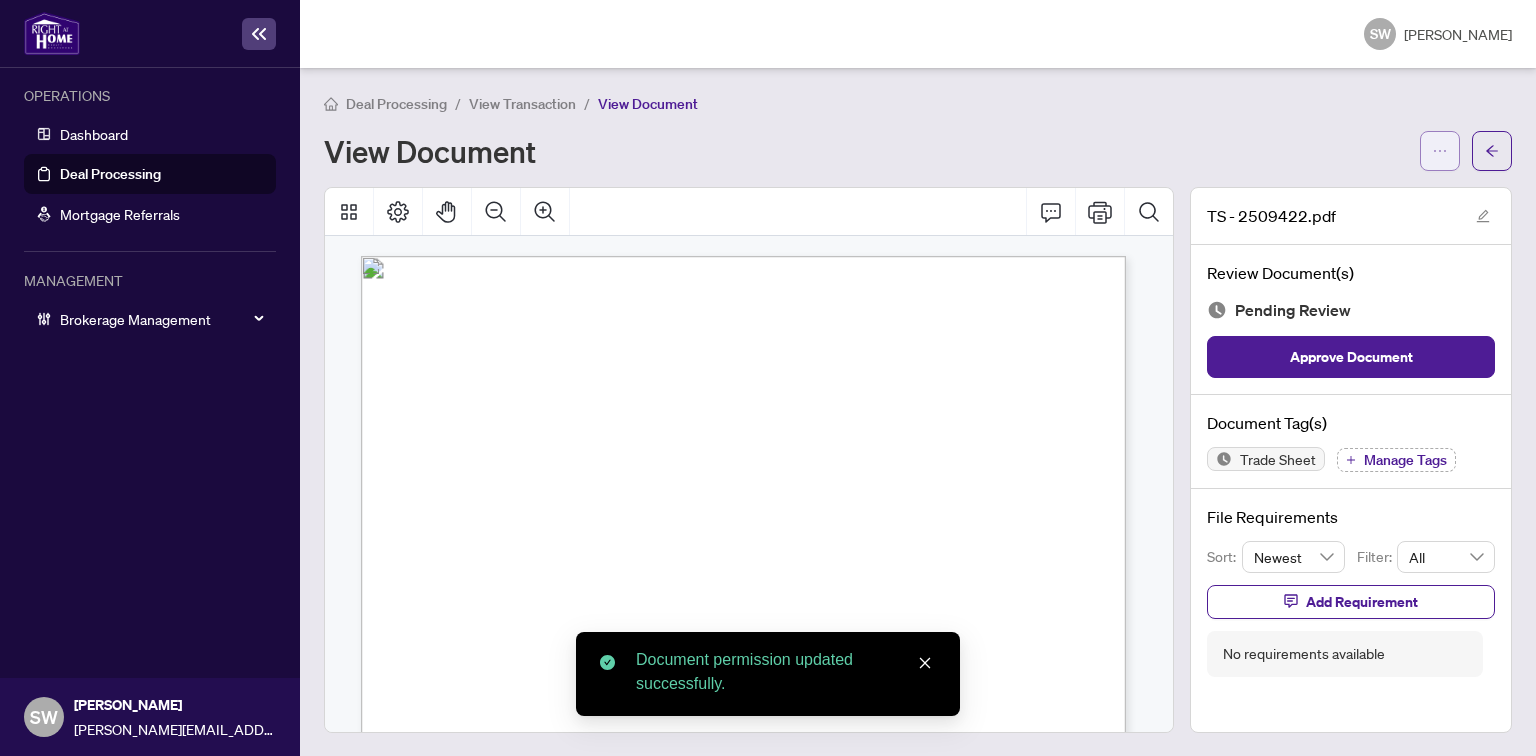 click 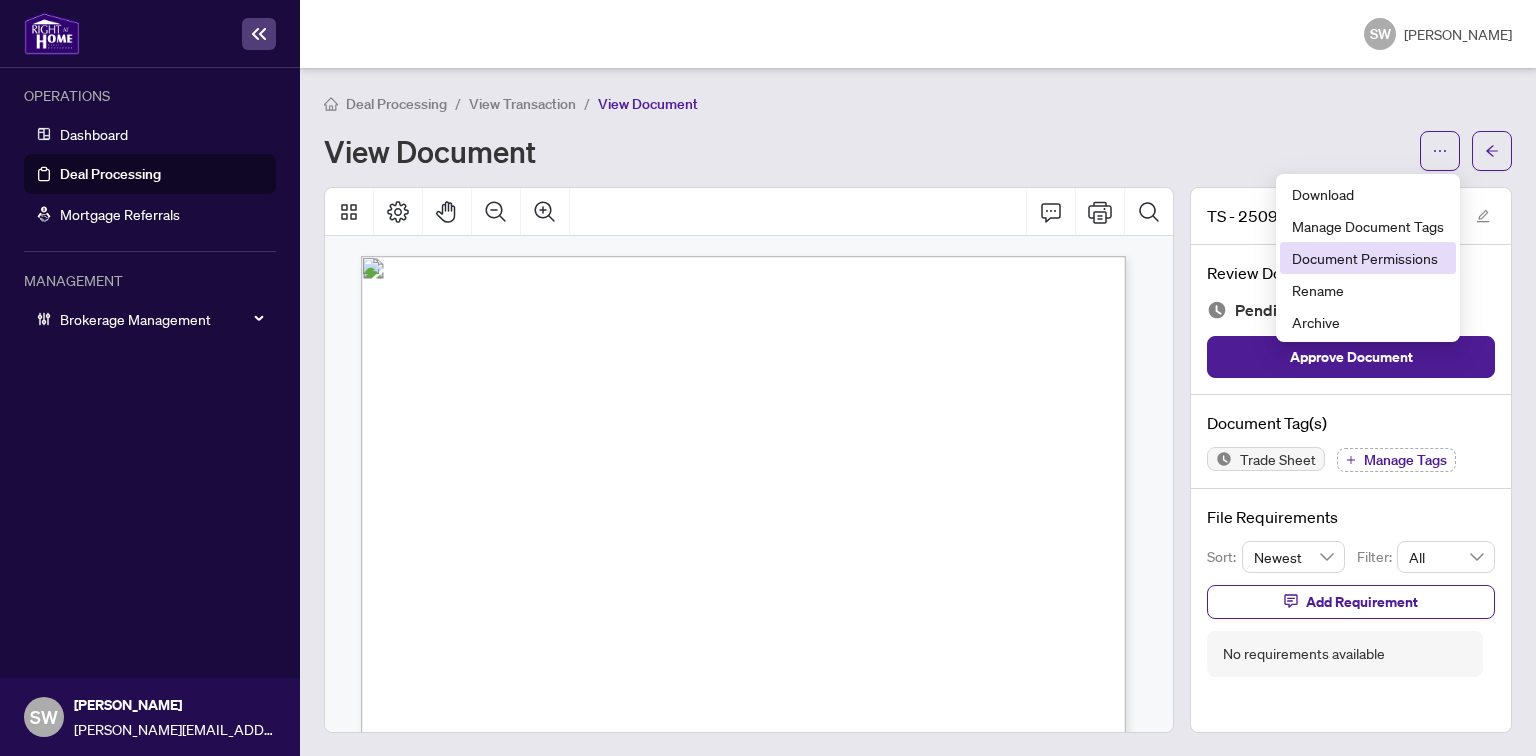 click on "Document Permissions" at bounding box center [1368, 258] 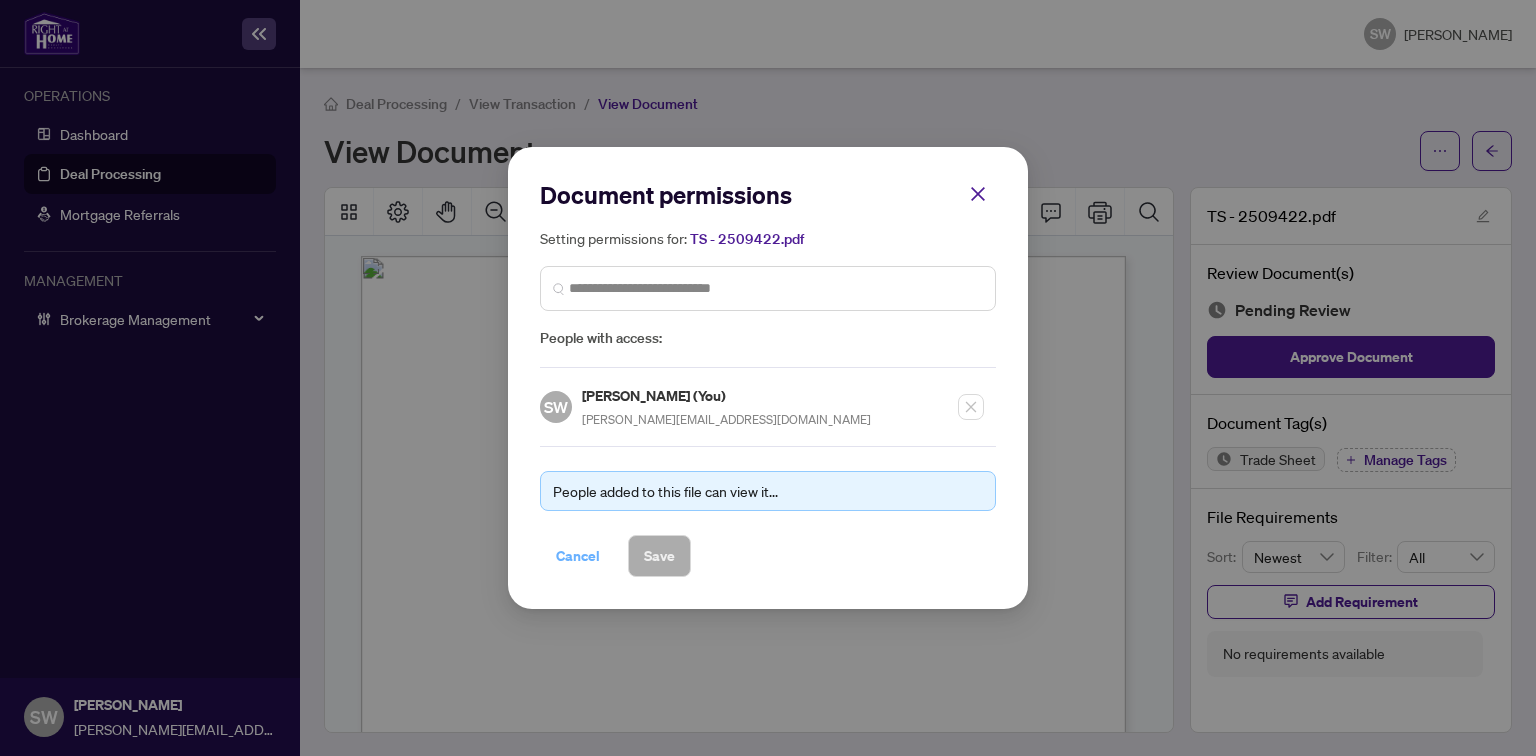 click on "Cancel" at bounding box center (578, 556) 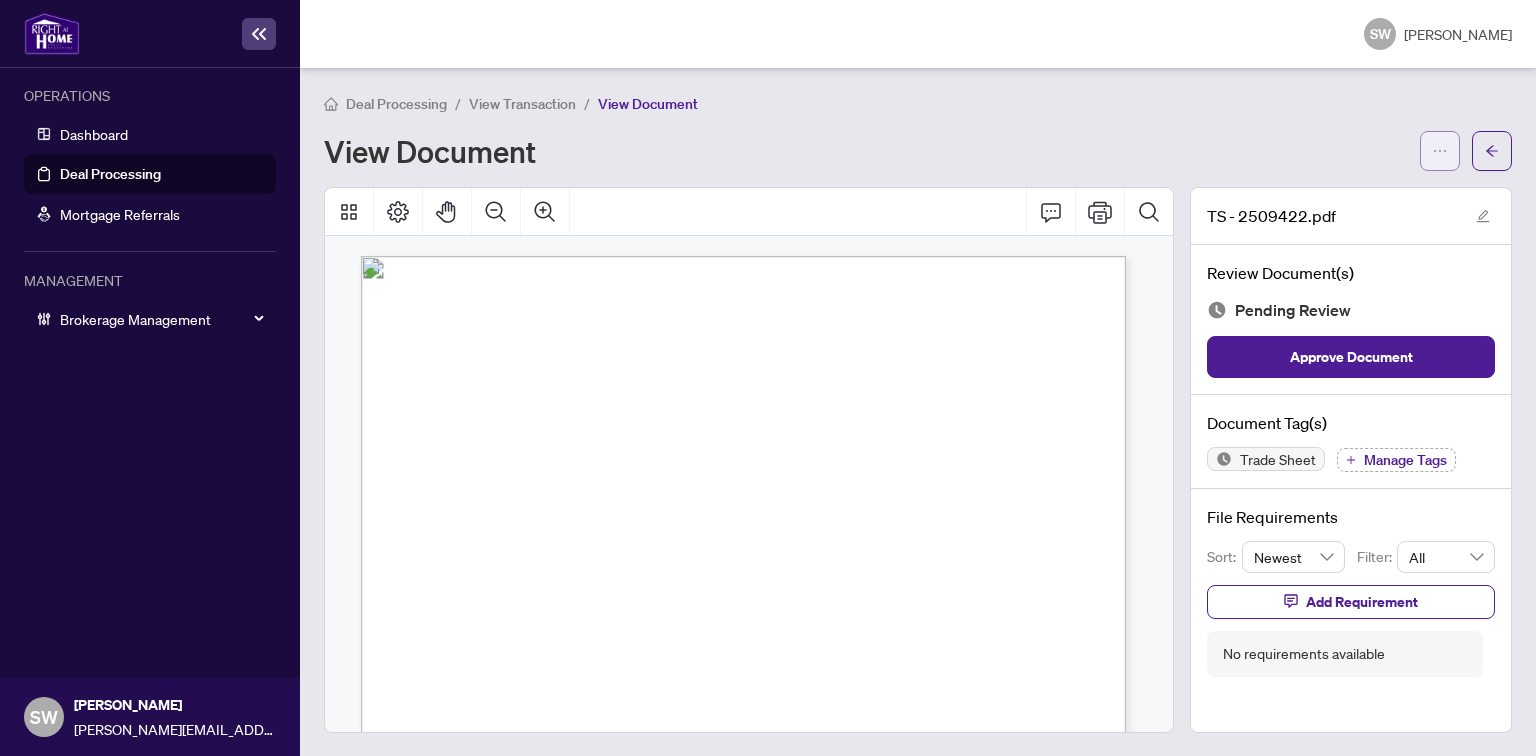 click at bounding box center [1440, 151] 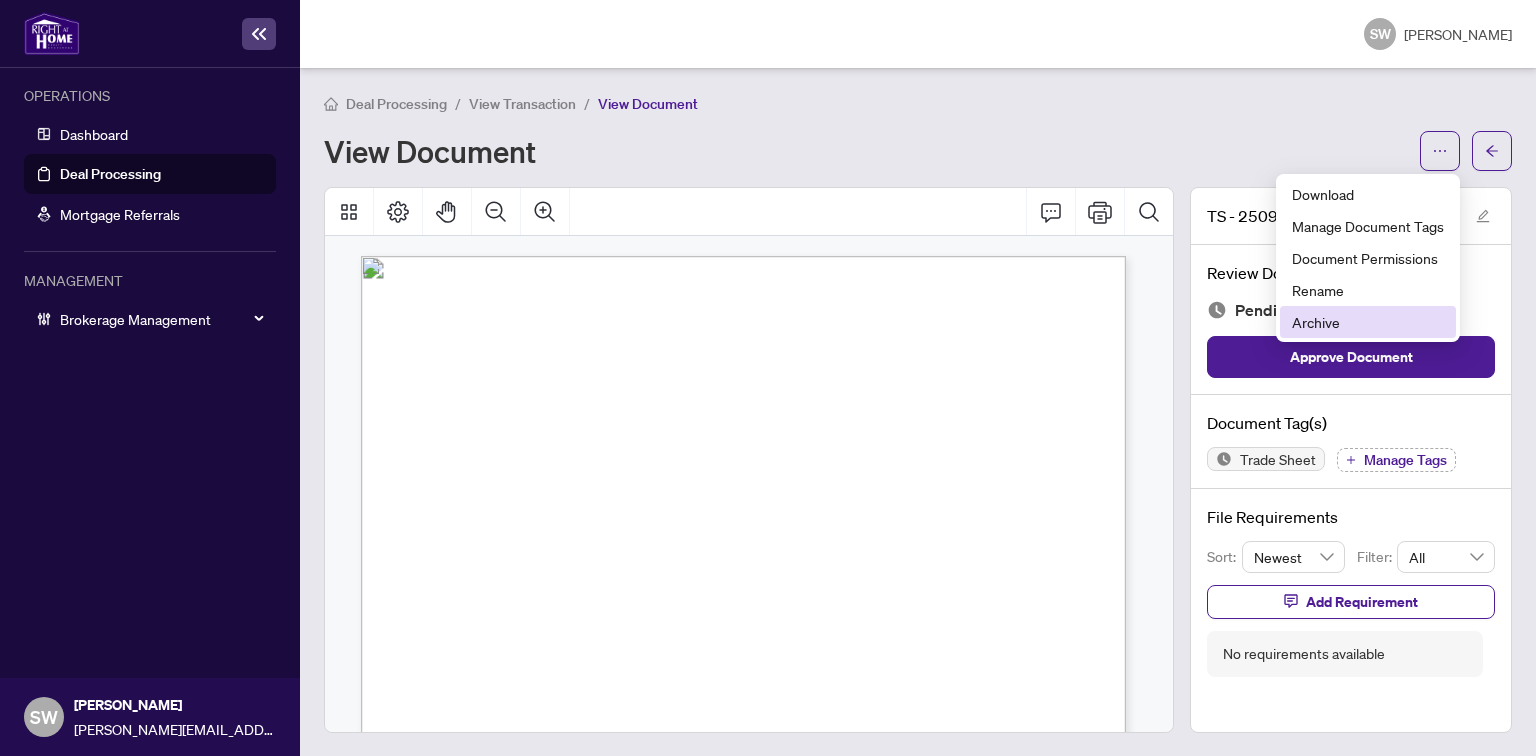 click on "Archive" at bounding box center (1368, 322) 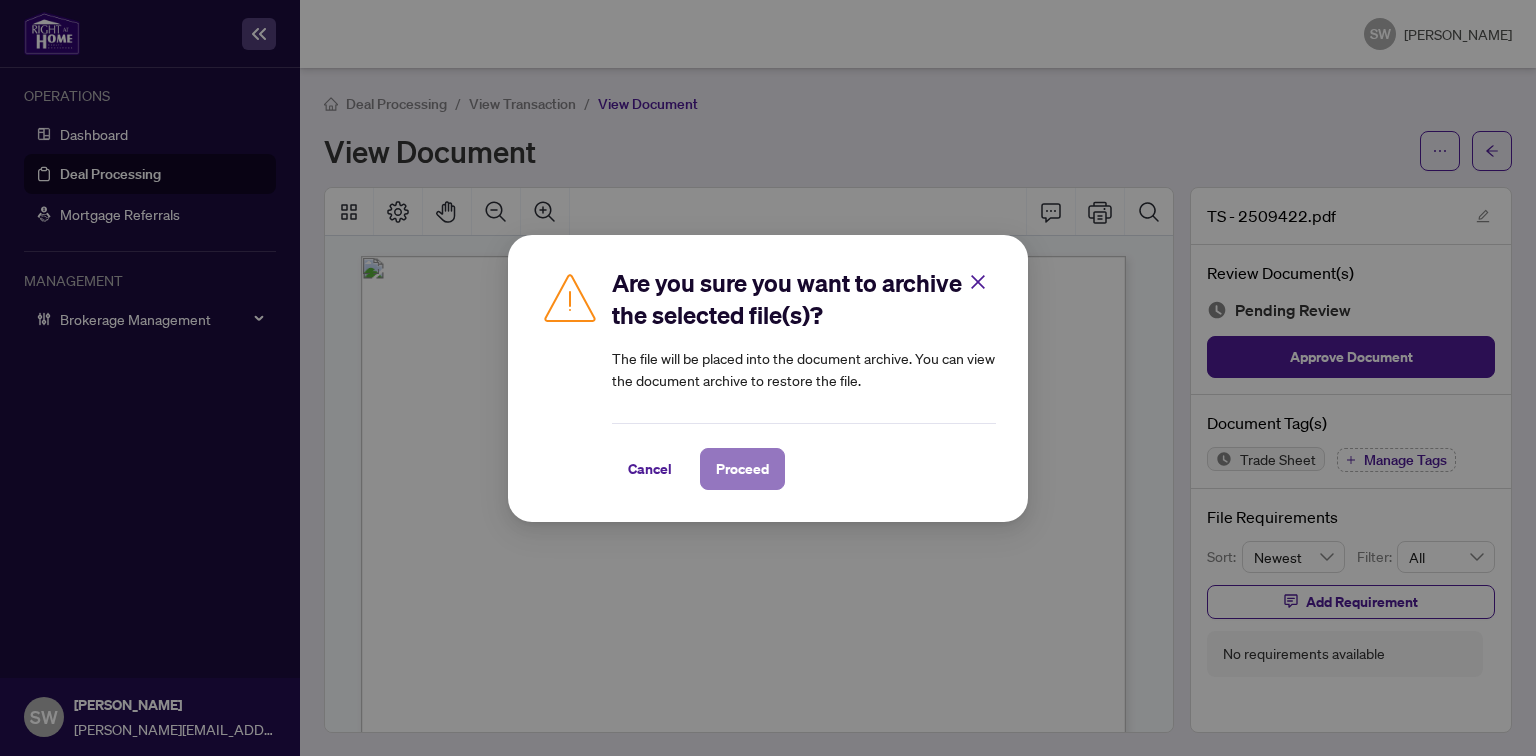 click on "Proceed" at bounding box center (742, 469) 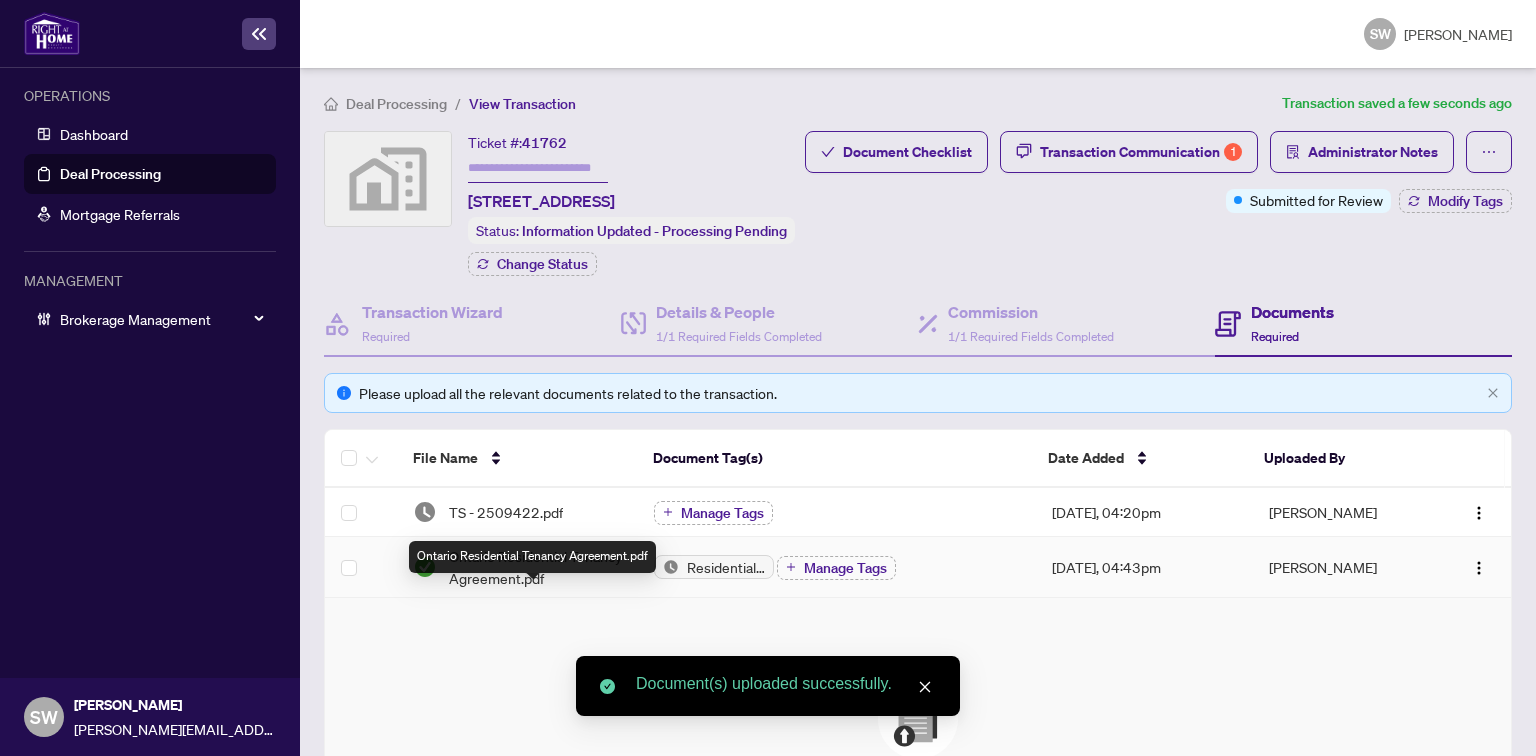 click on "Ontario Residential Tenancy Agreement.pdf" at bounding box center (535, 567) 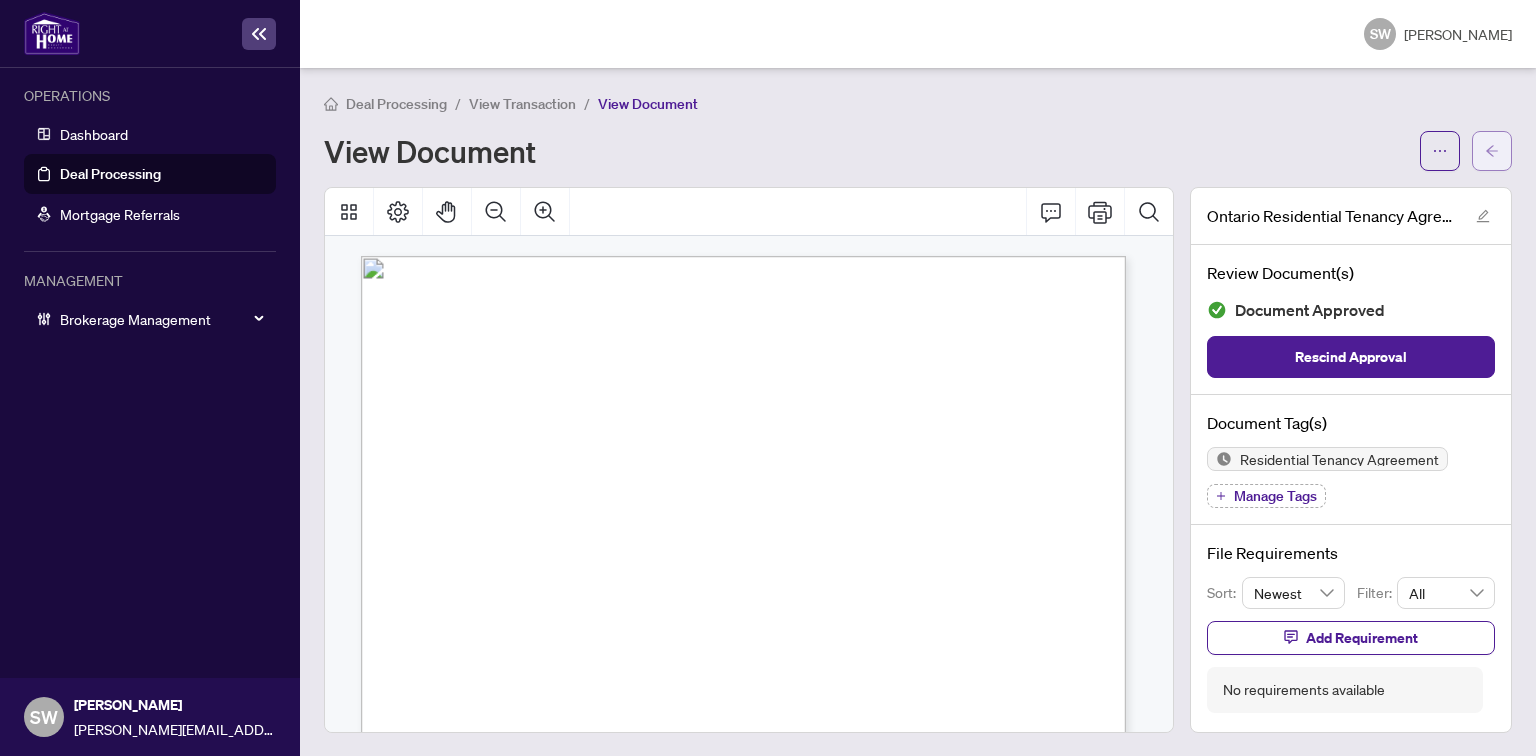 click 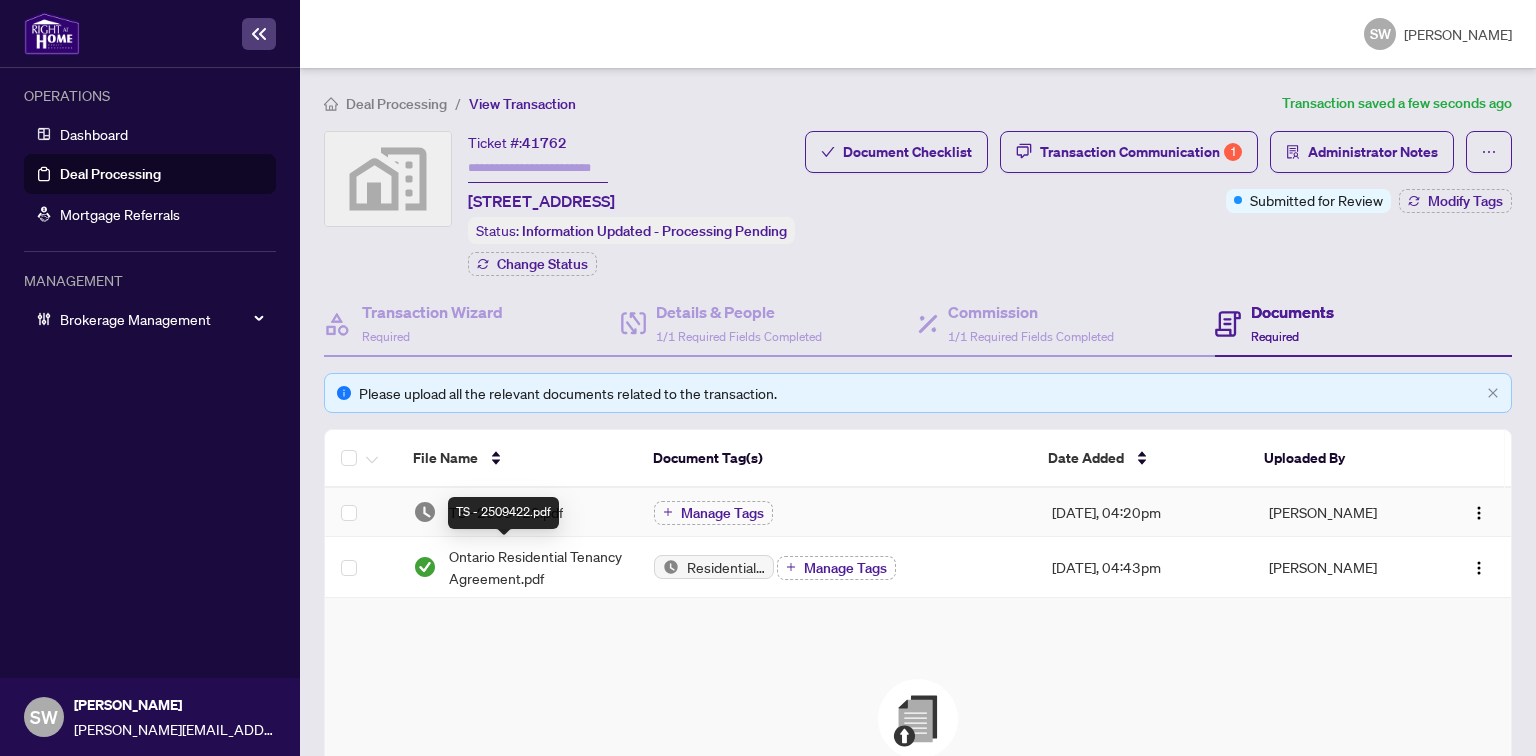 click on "TS - 2509422.pdf" at bounding box center (506, 512) 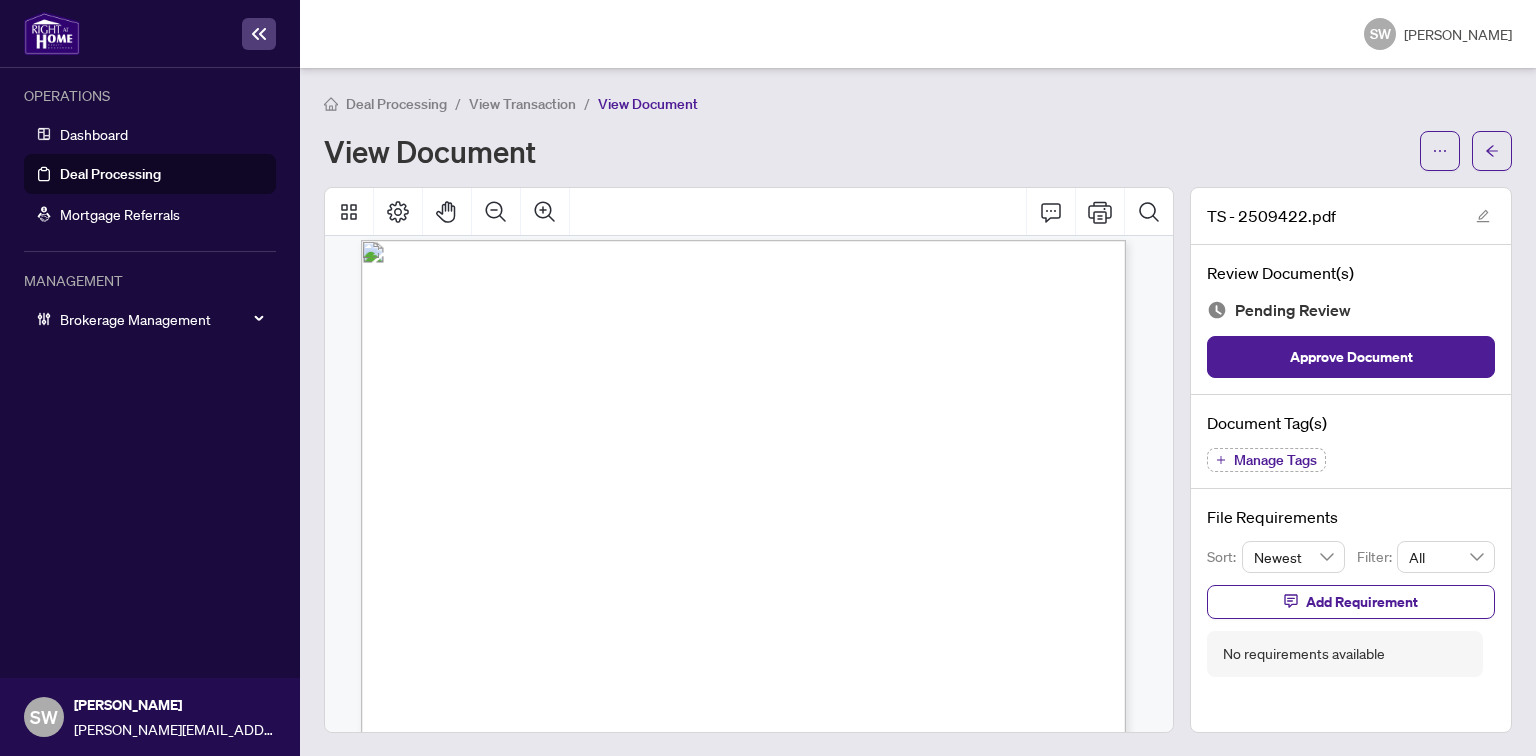 scroll, scrollTop: 0, scrollLeft: 0, axis: both 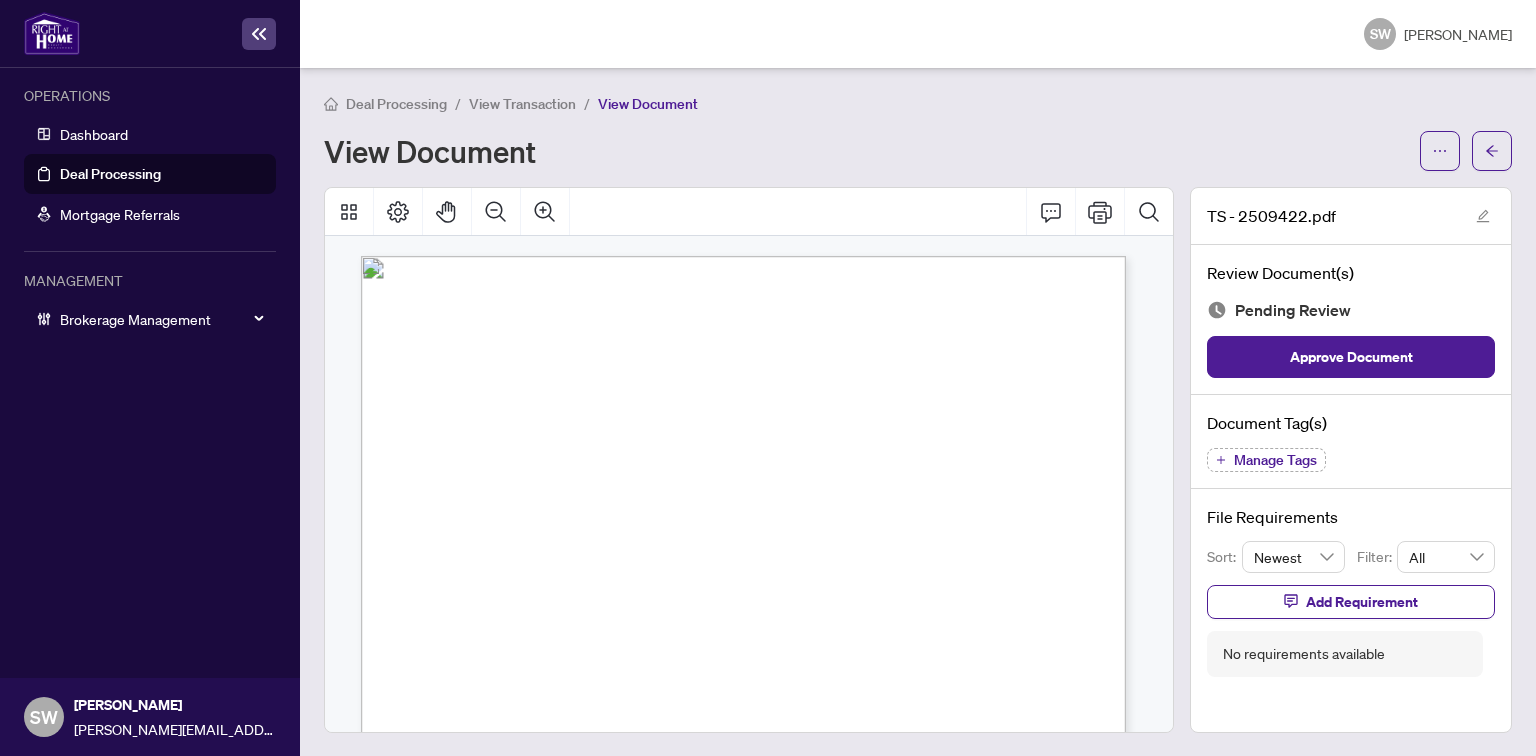 click on "Manage Tags" at bounding box center (1275, 460) 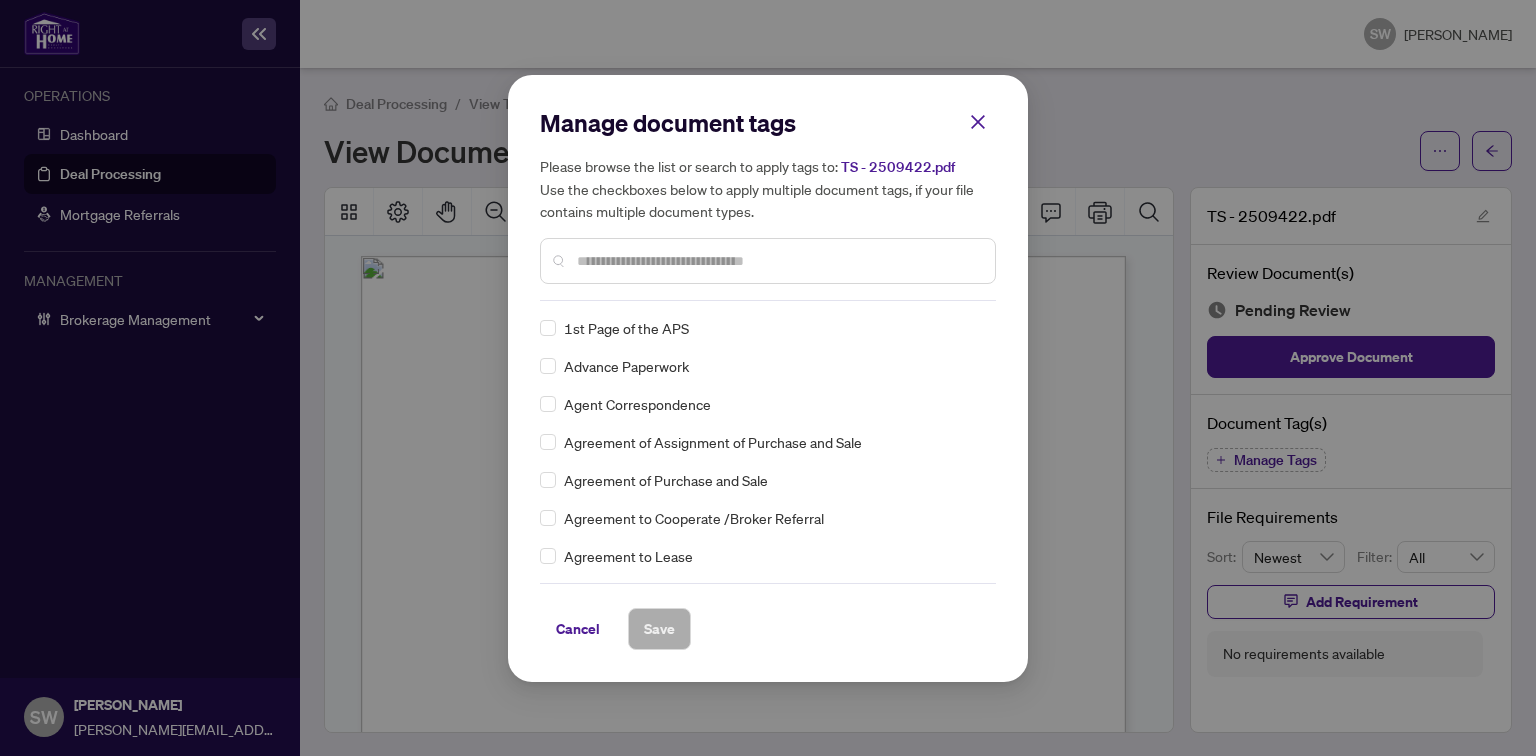 click at bounding box center [778, 261] 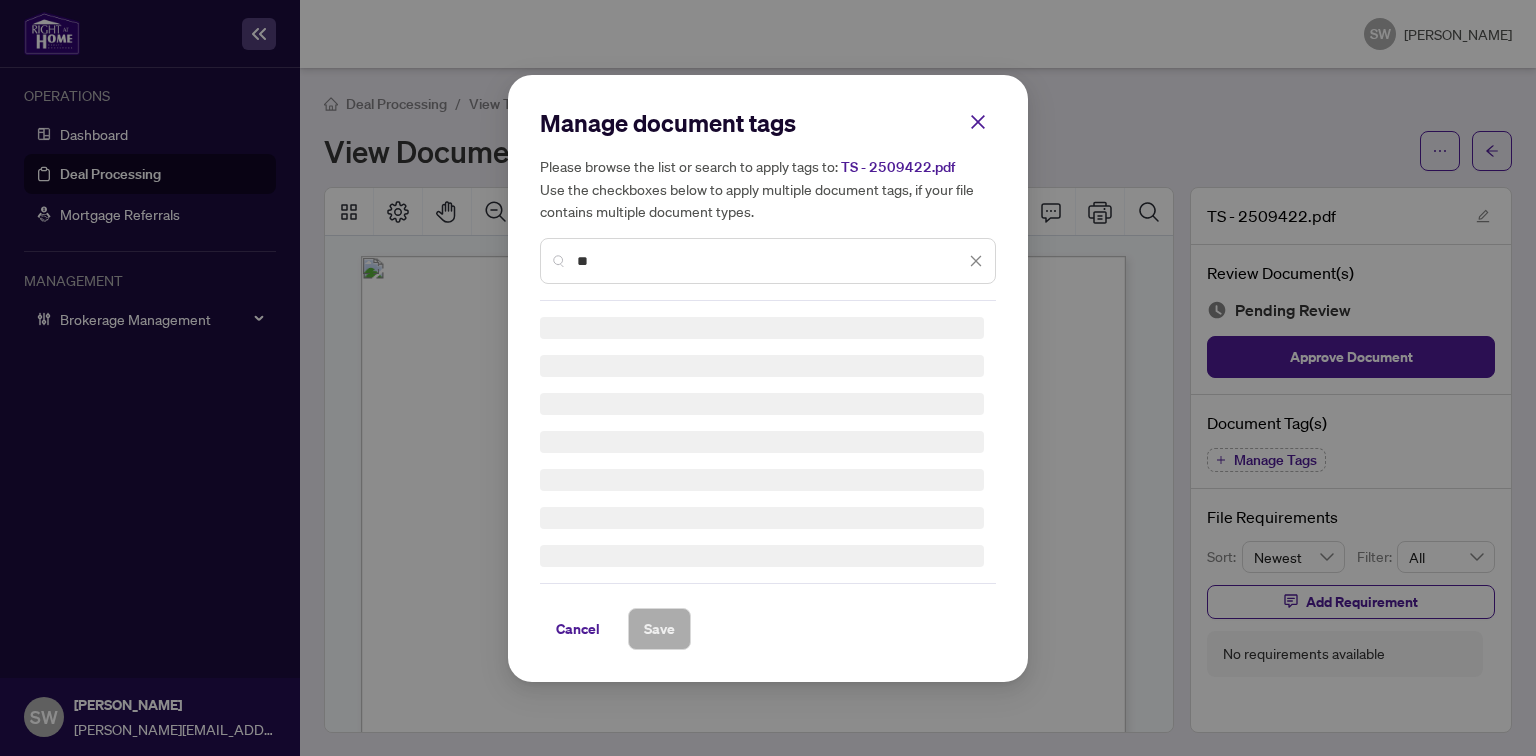 click on "**" at bounding box center [771, 261] 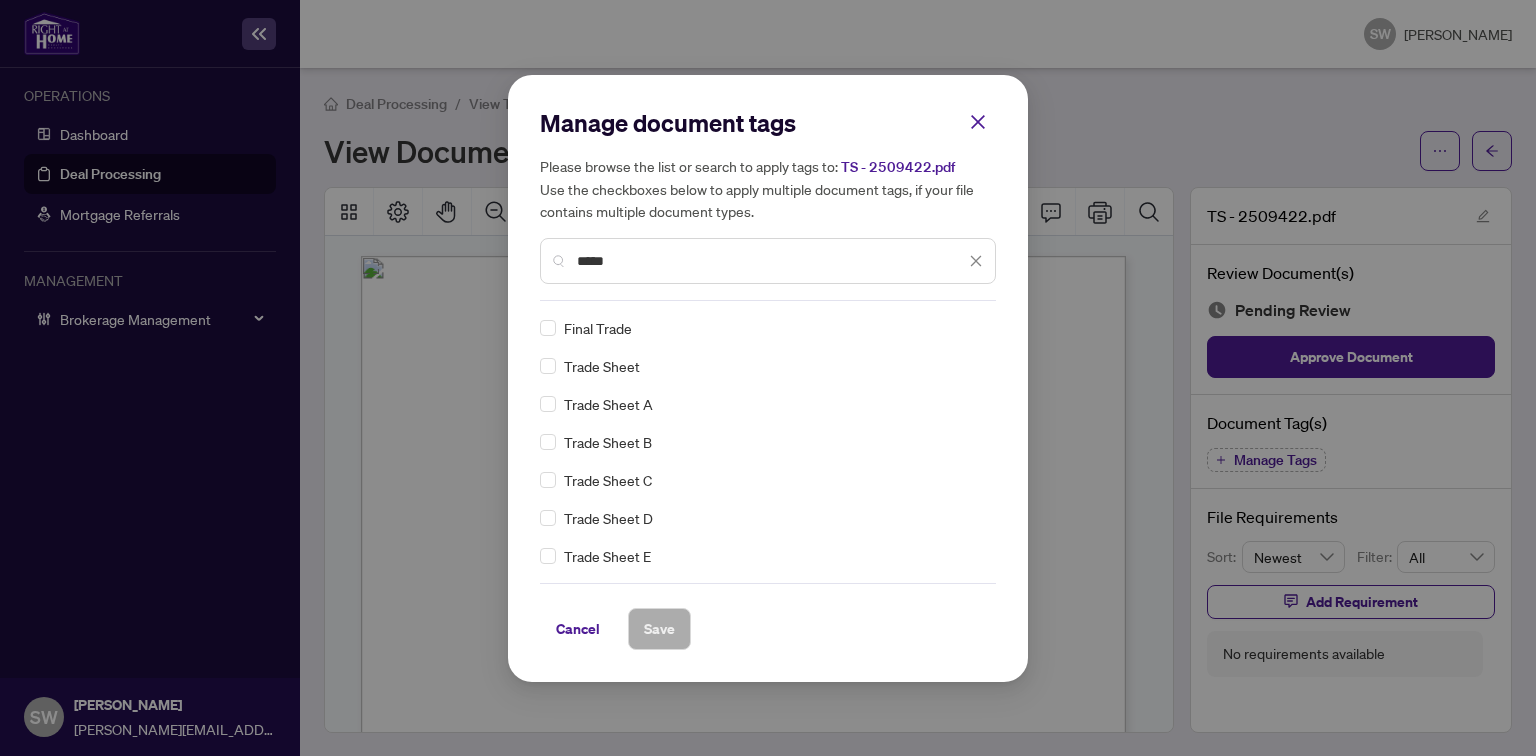 type on "*****" 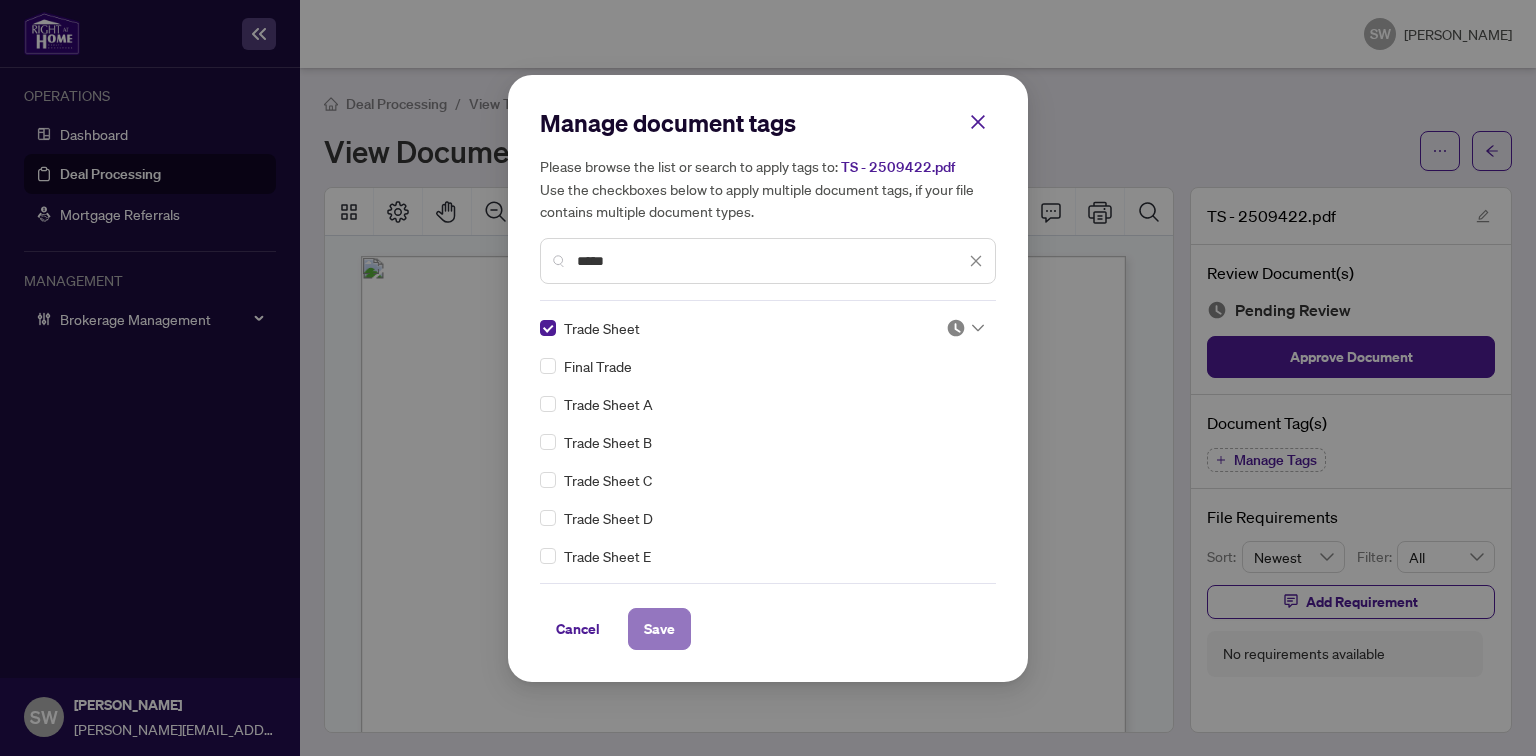click on "Save" at bounding box center [659, 629] 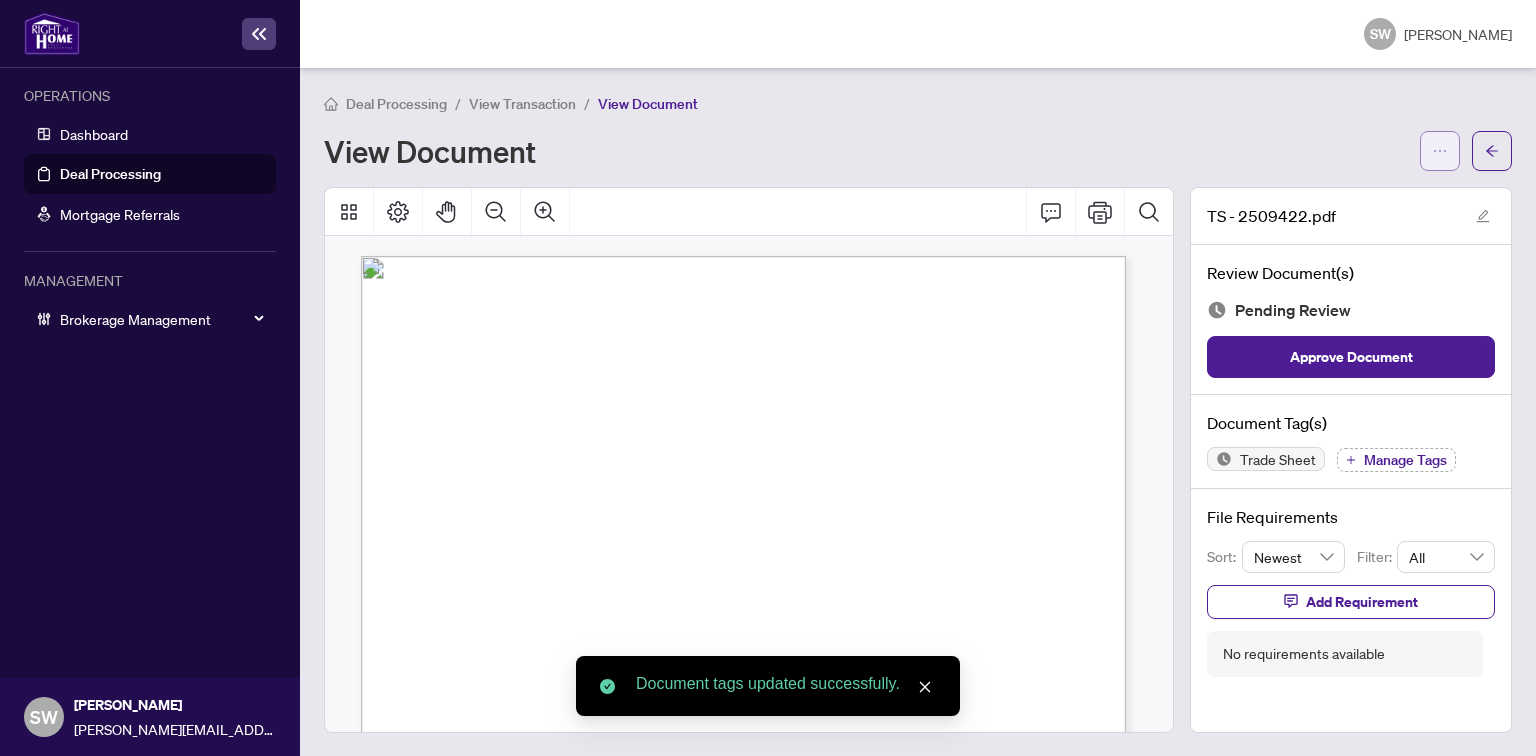click 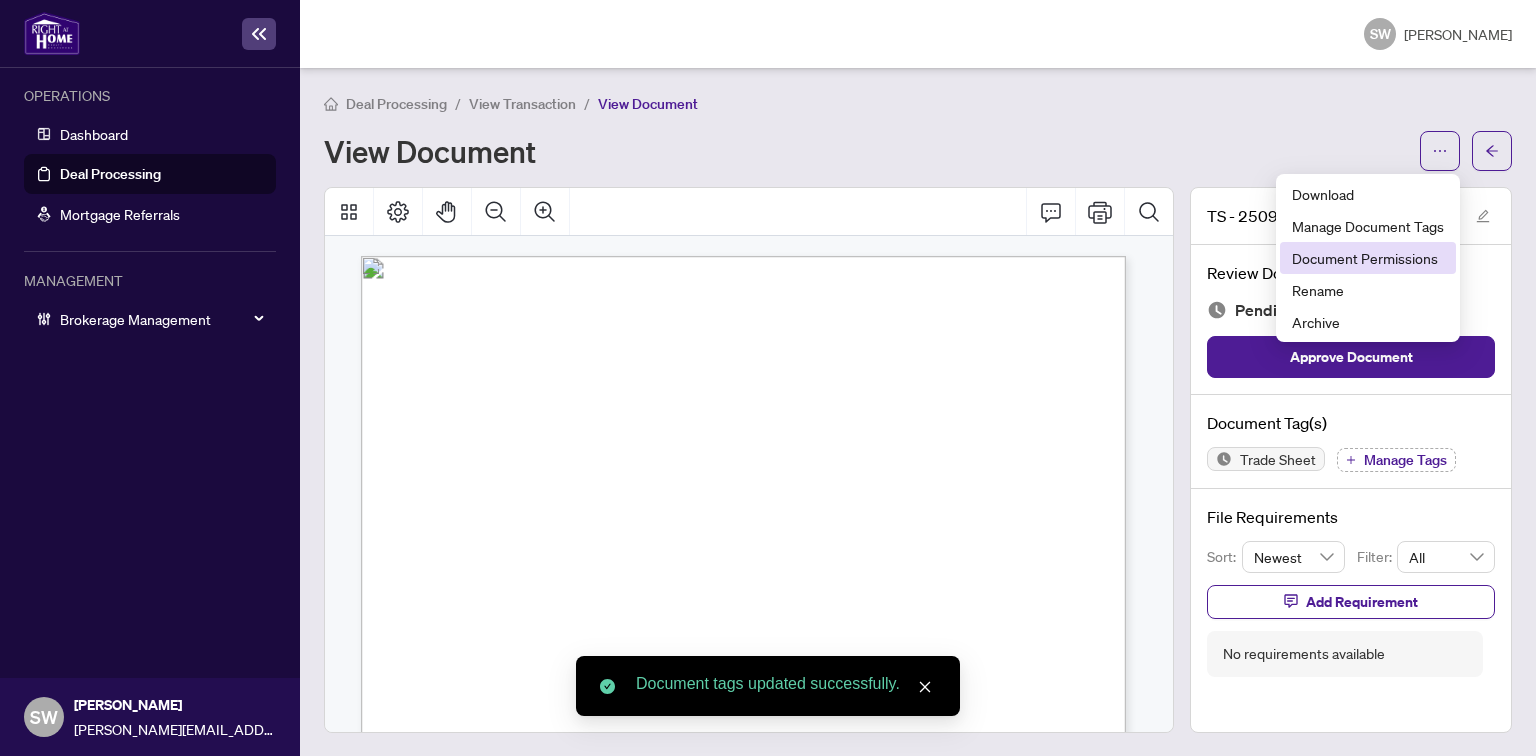 click on "Document Permissions" at bounding box center [1368, 258] 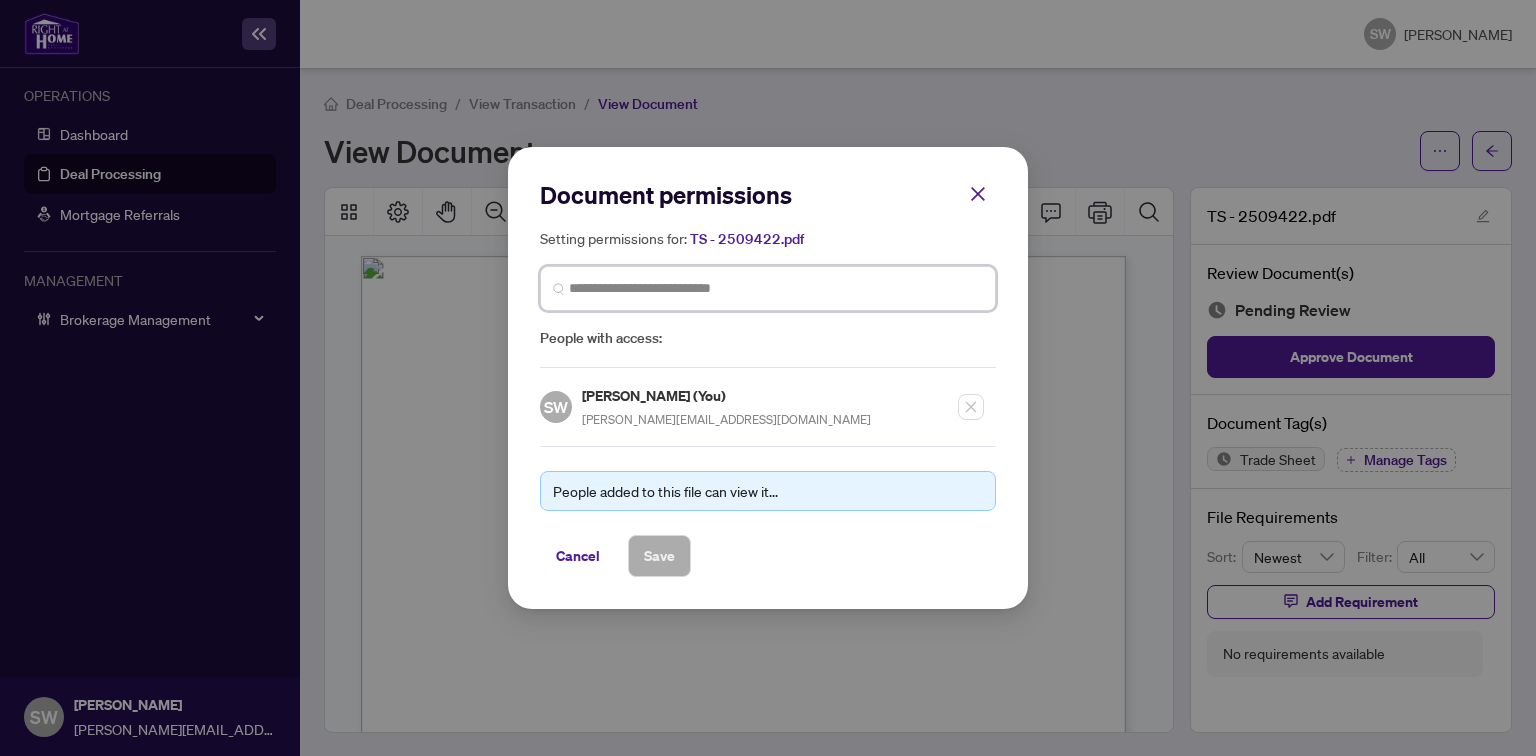 click at bounding box center (776, 288) 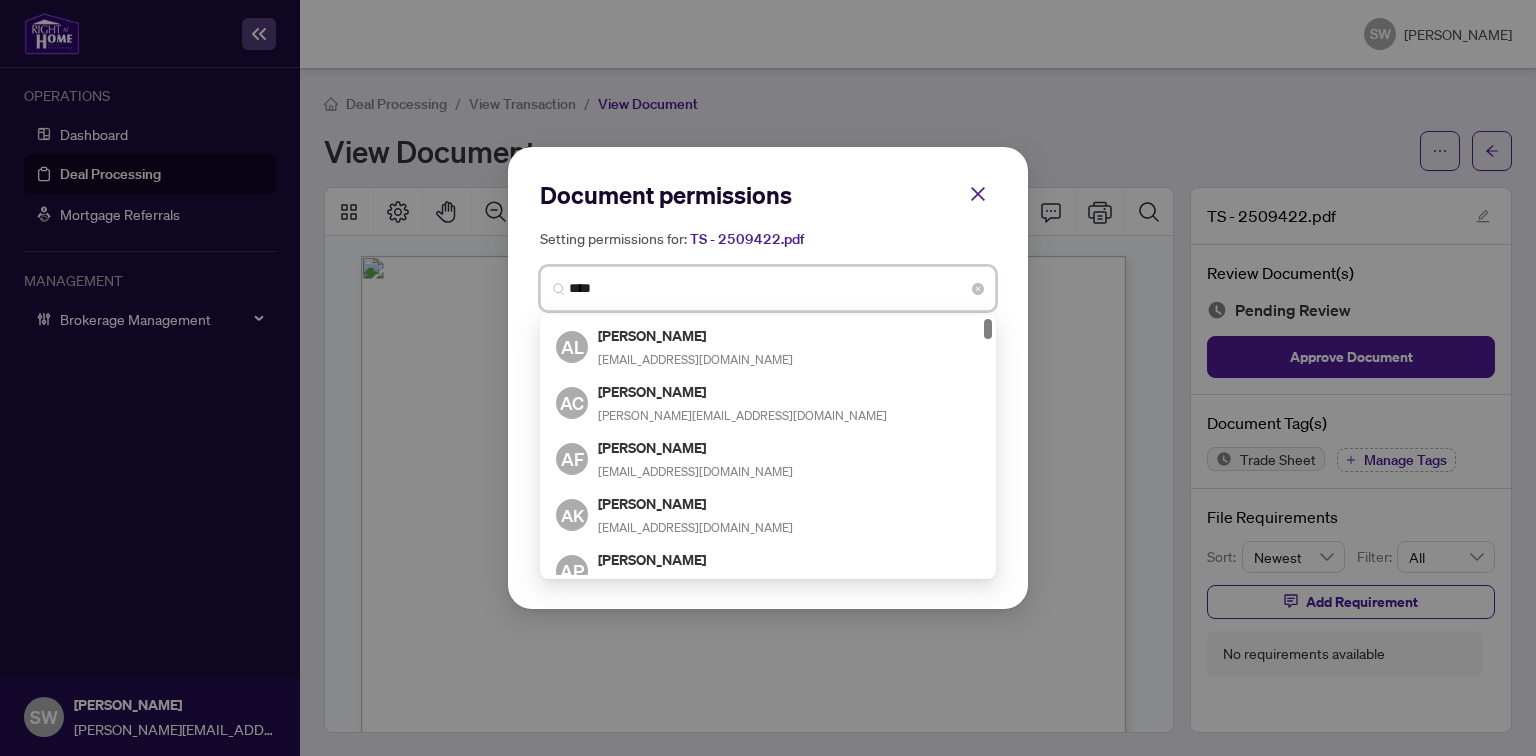 type on "*****" 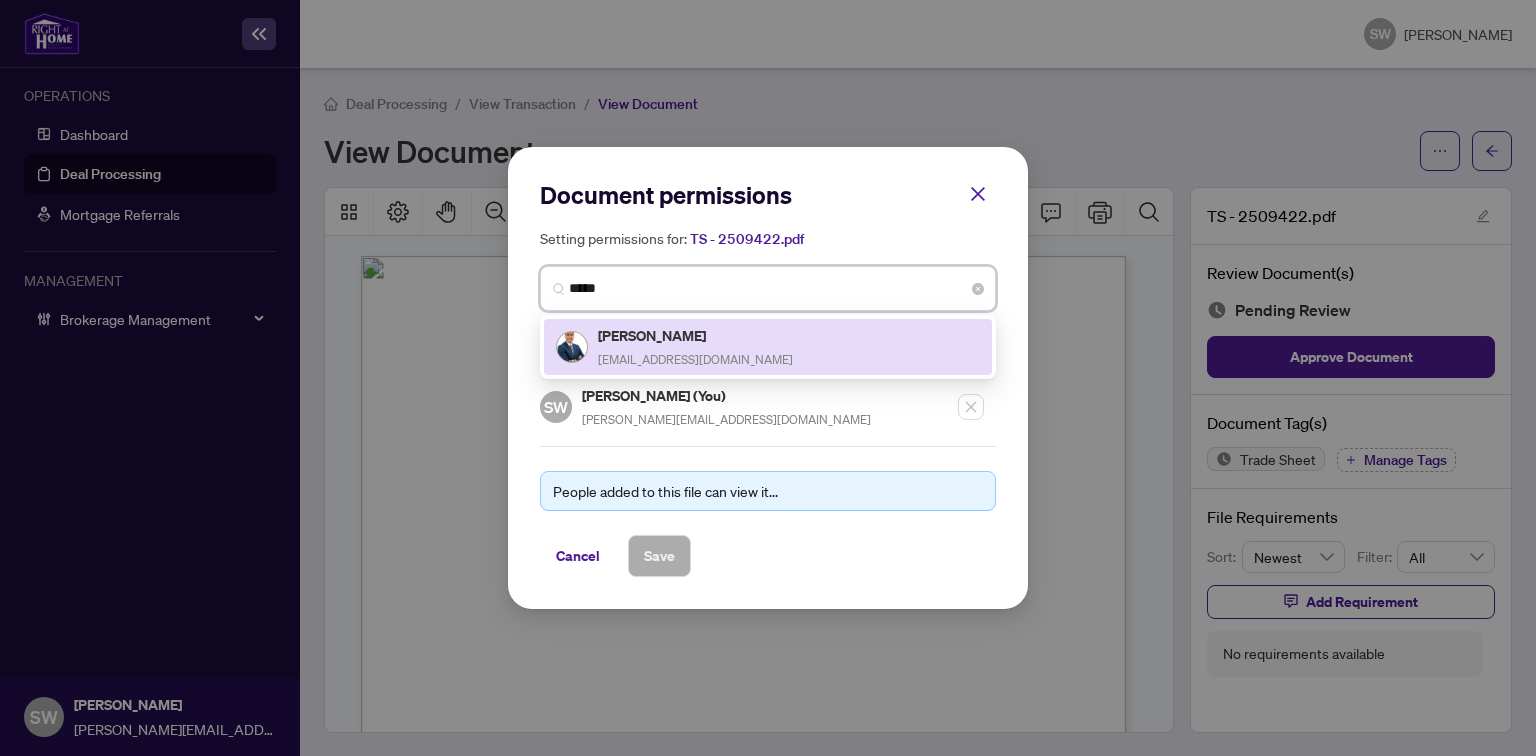 click on "[PERSON_NAME]" at bounding box center [695, 335] 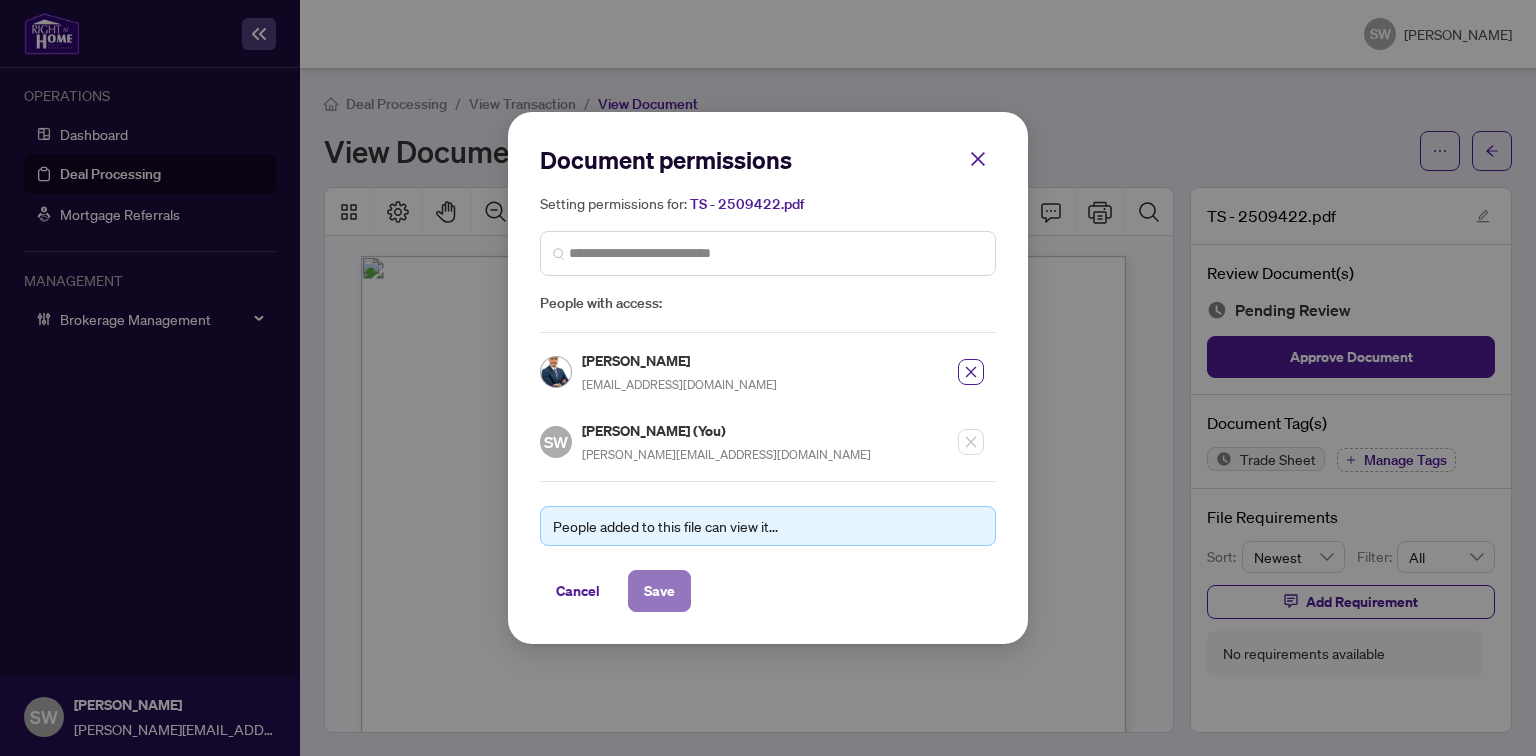 click on "Save" at bounding box center (659, 591) 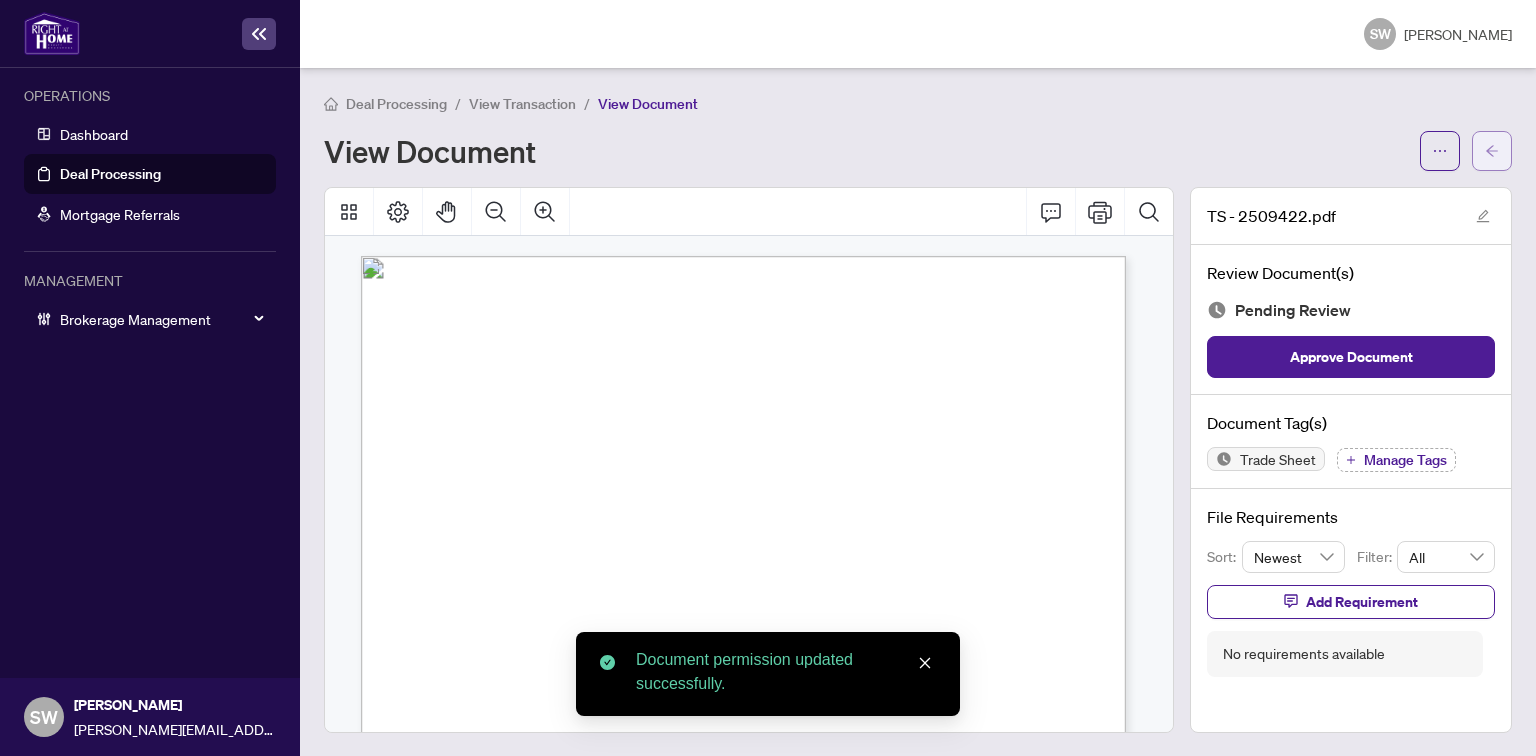 click at bounding box center (1492, 151) 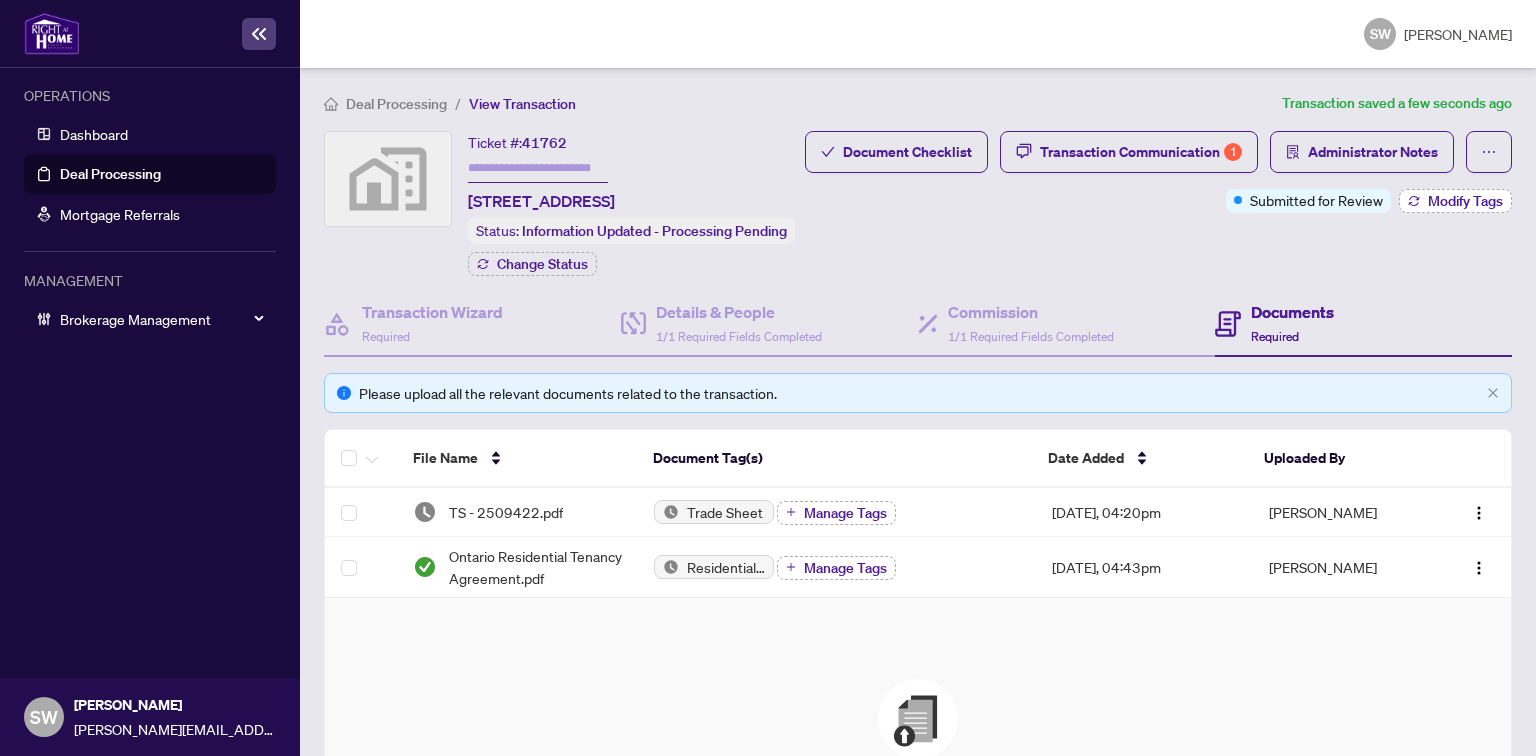 click on "Modify Tags" at bounding box center [1465, 201] 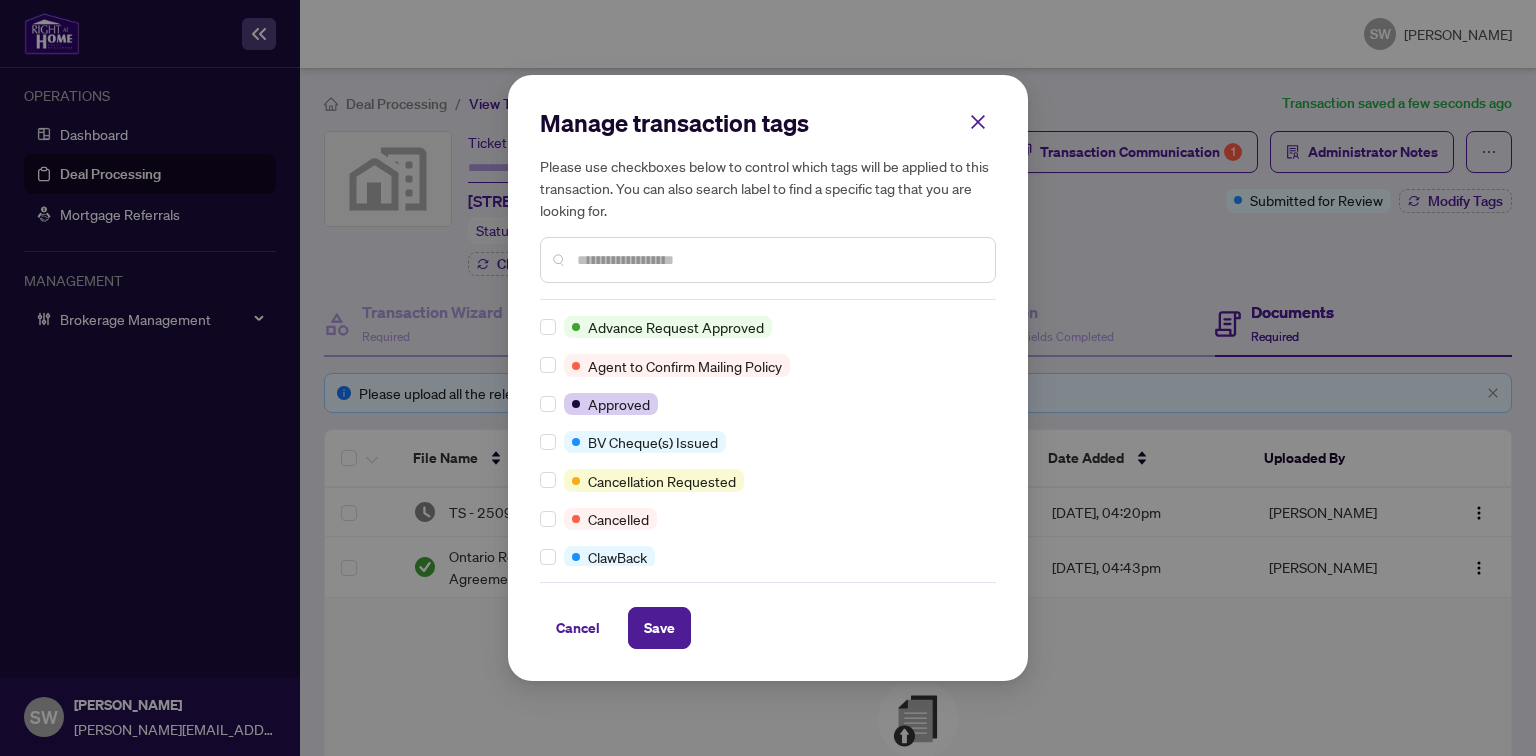 scroll, scrollTop: 0, scrollLeft: 0, axis: both 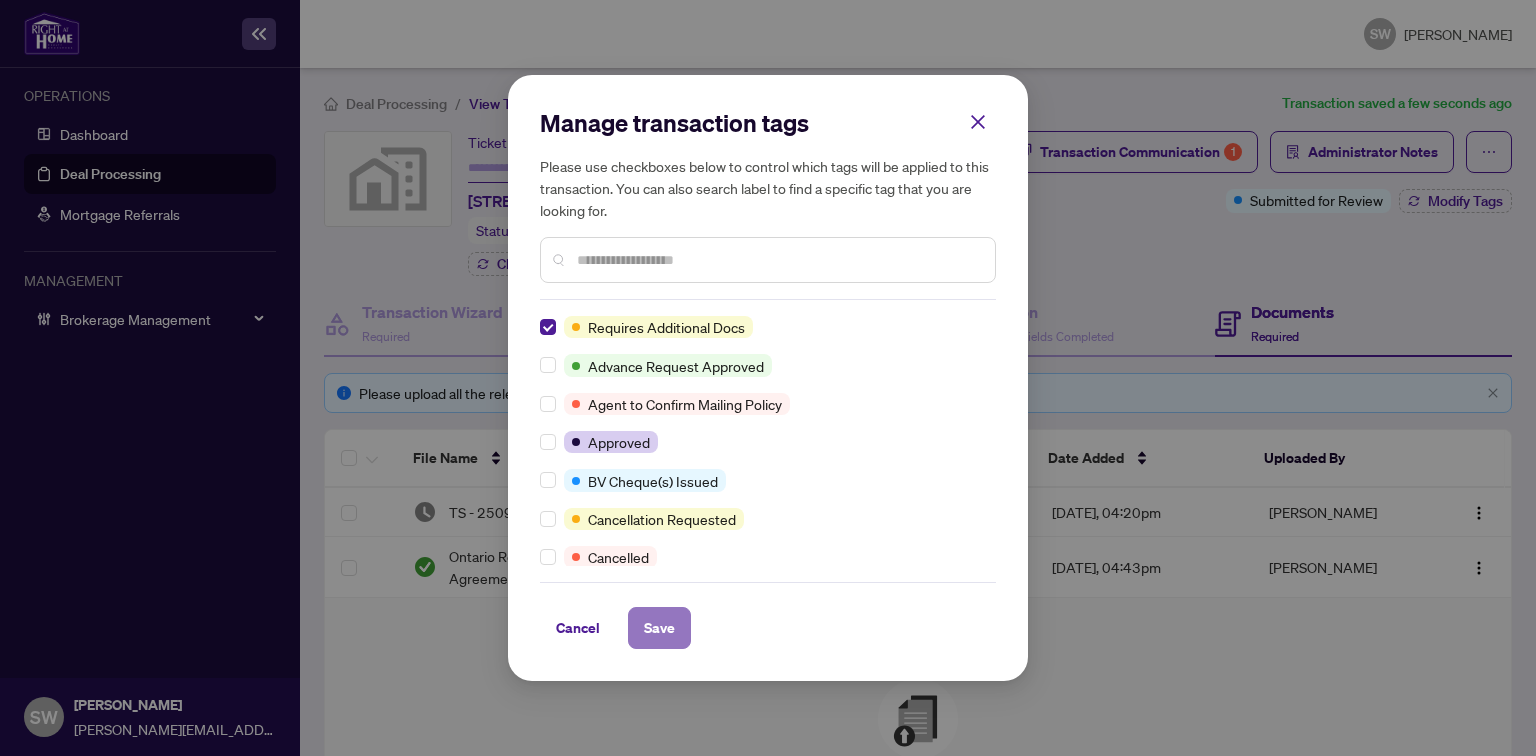 click on "Save" at bounding box center [659, 628] 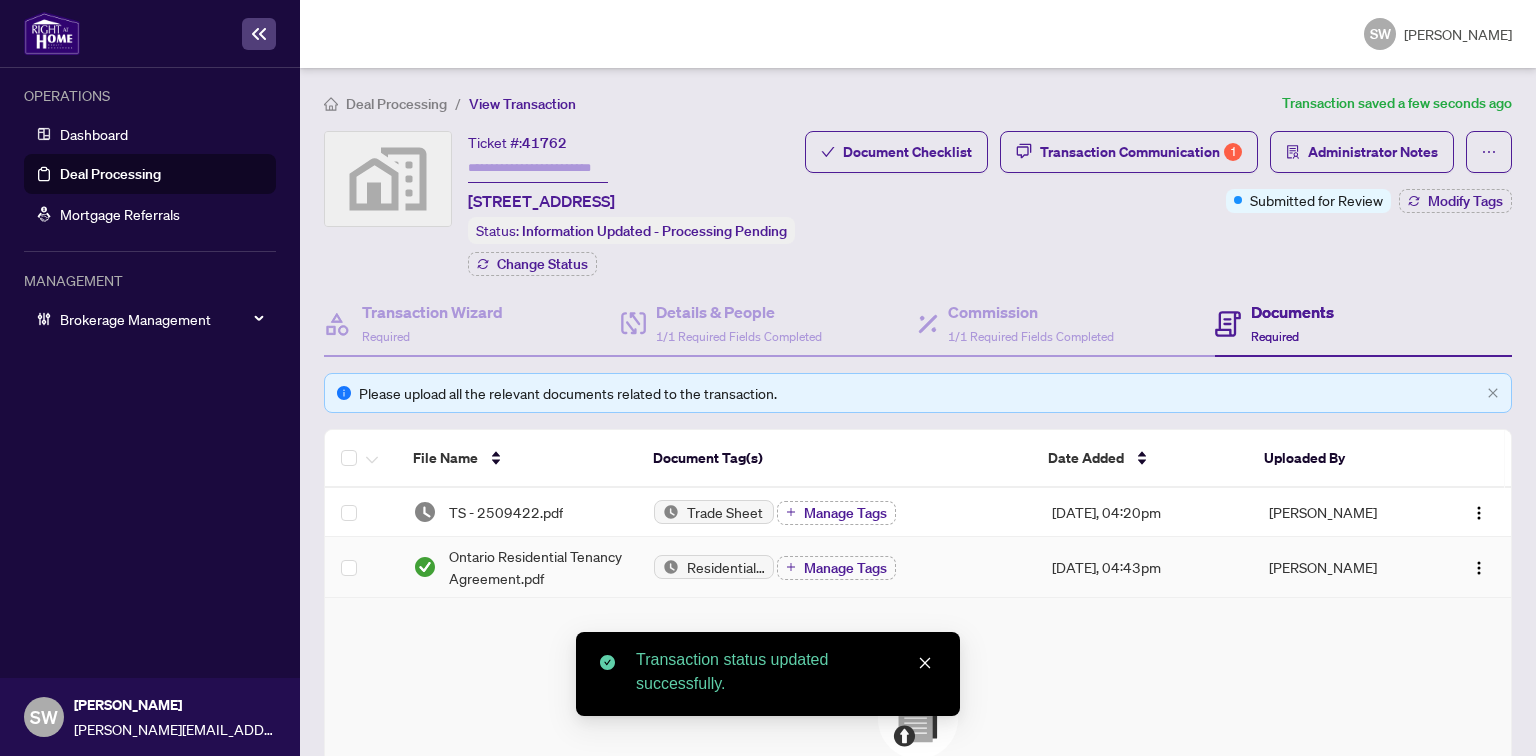 type on "*******" 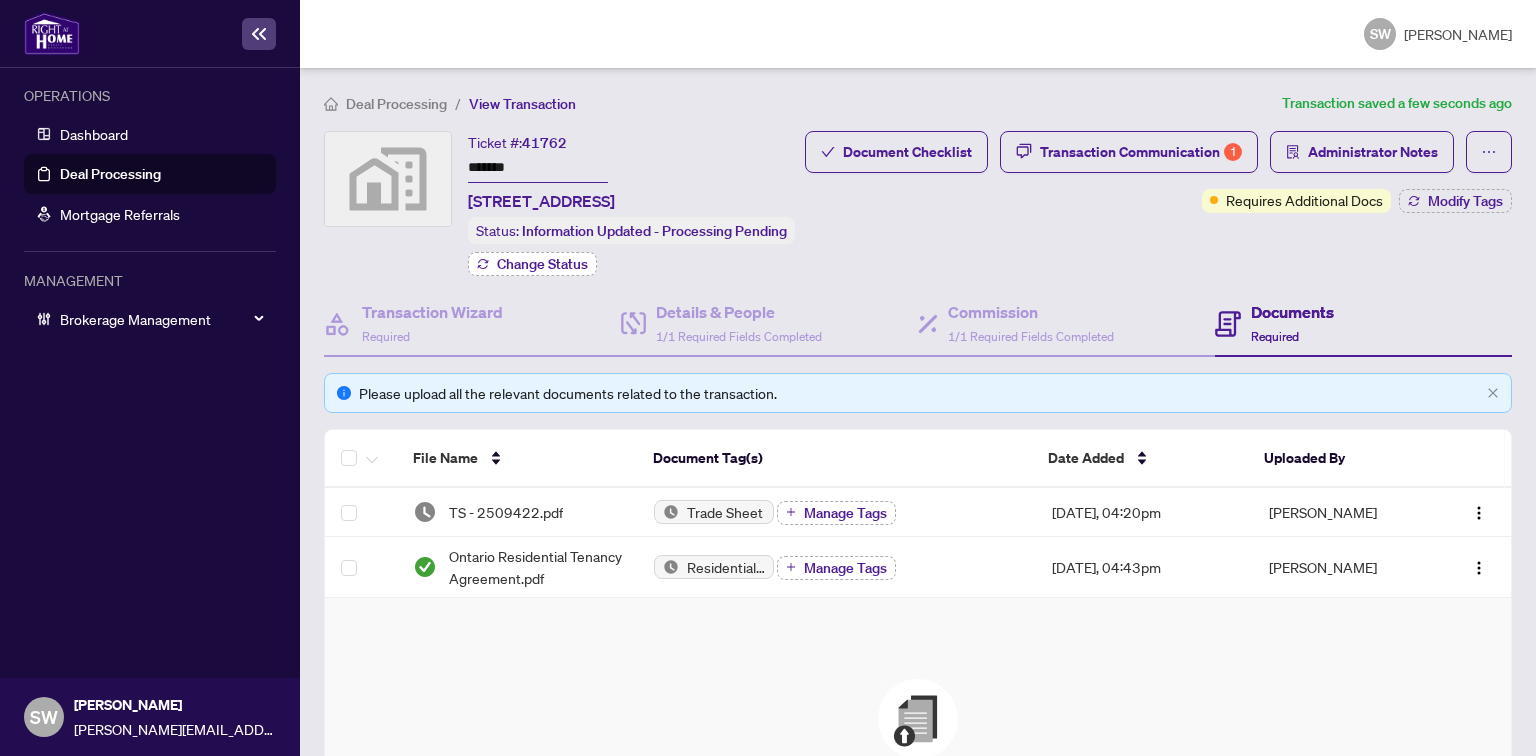 click on "Change Status" at bounding box center (542, 264) 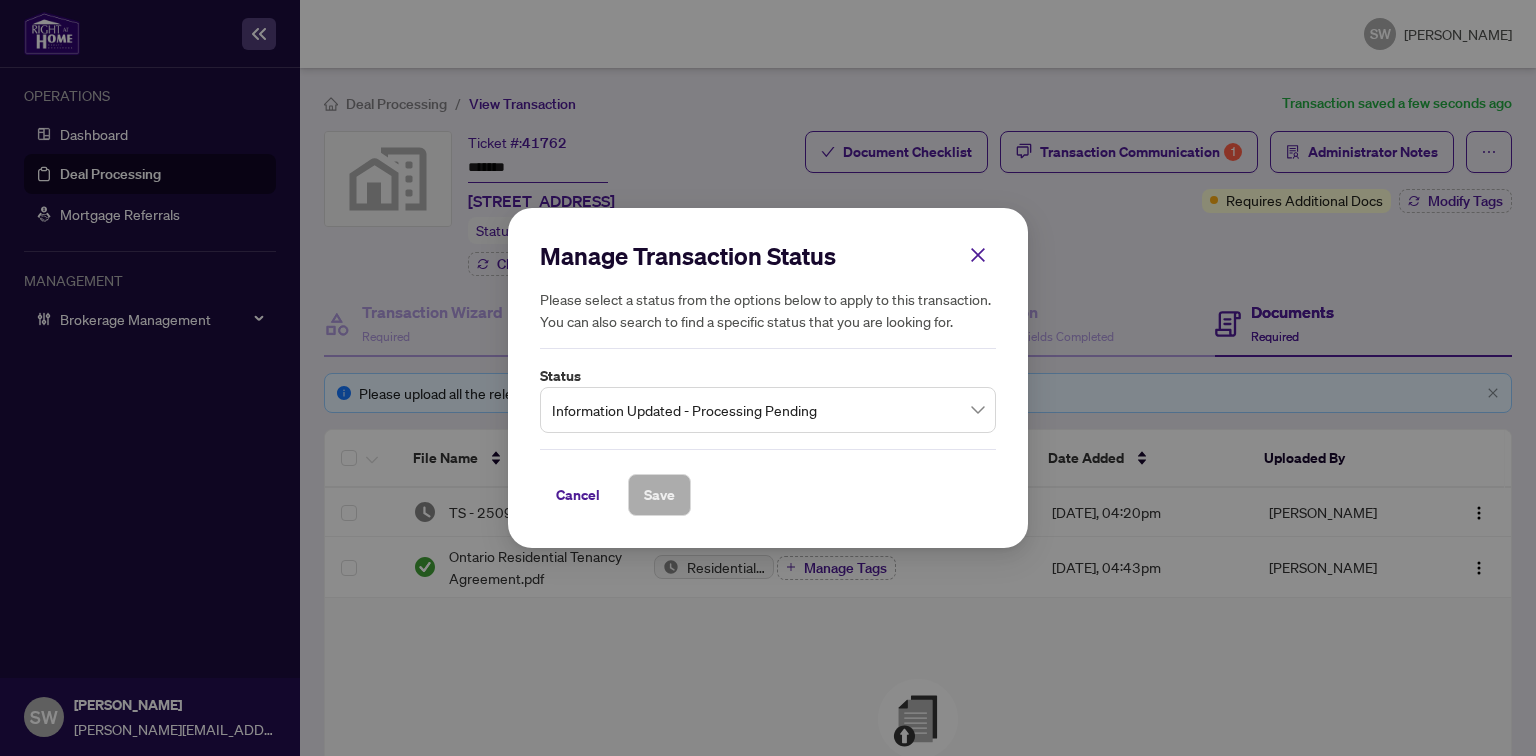 click on "Information Updated - Processing Pending" at bounding box center (768, 410) 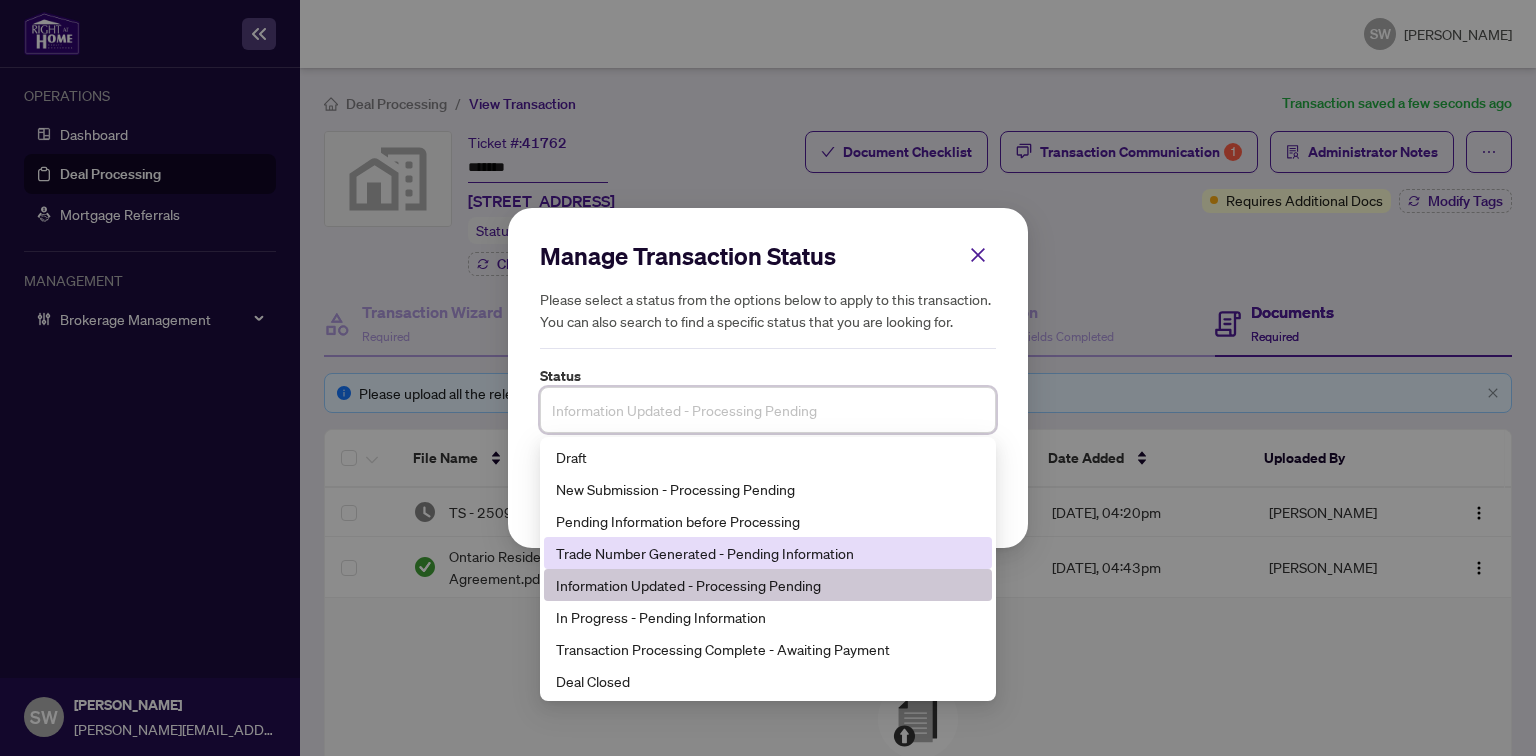 click on "Trade Number Generated - Pending Information" at bounding box center (768, 553) 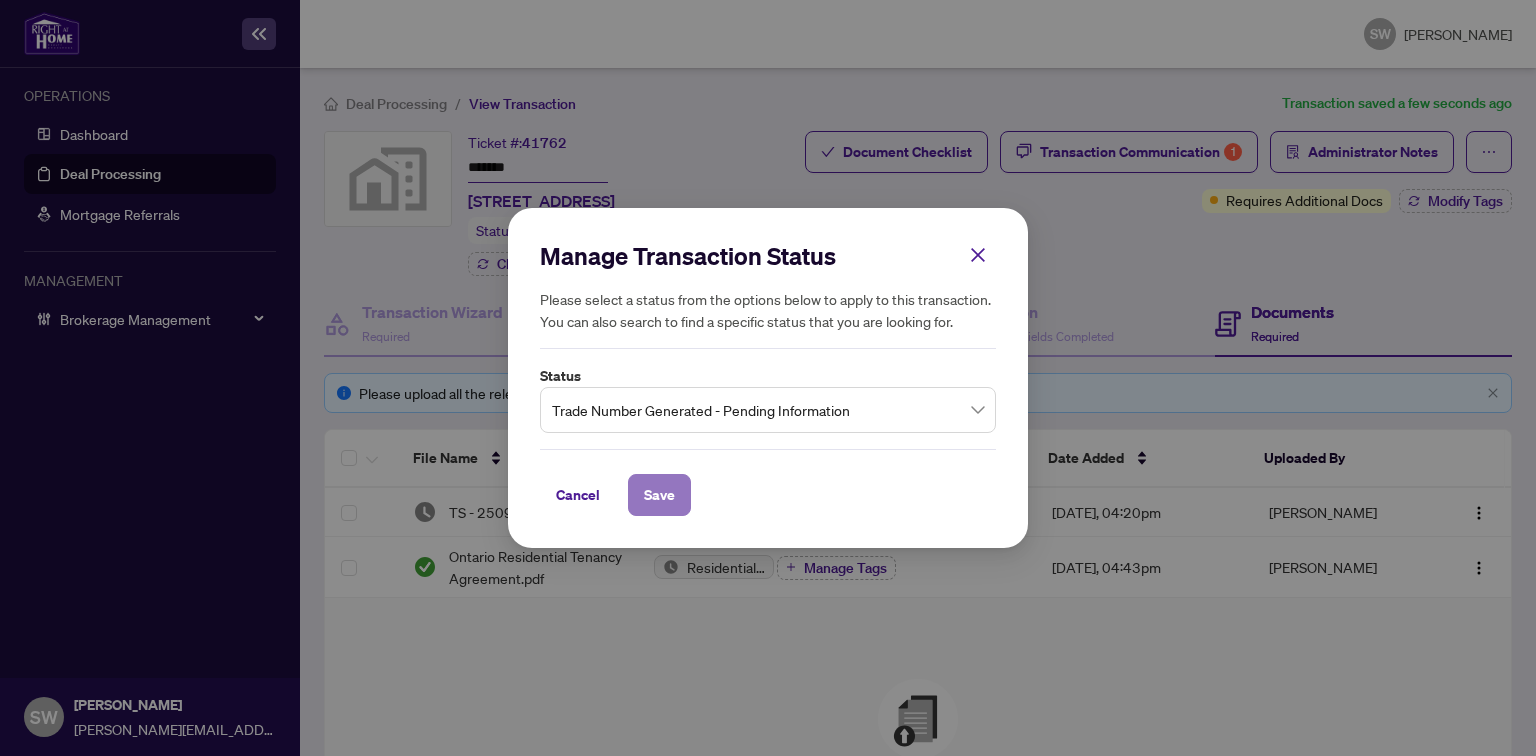 click on "Save" at bounding box center [659, 495] 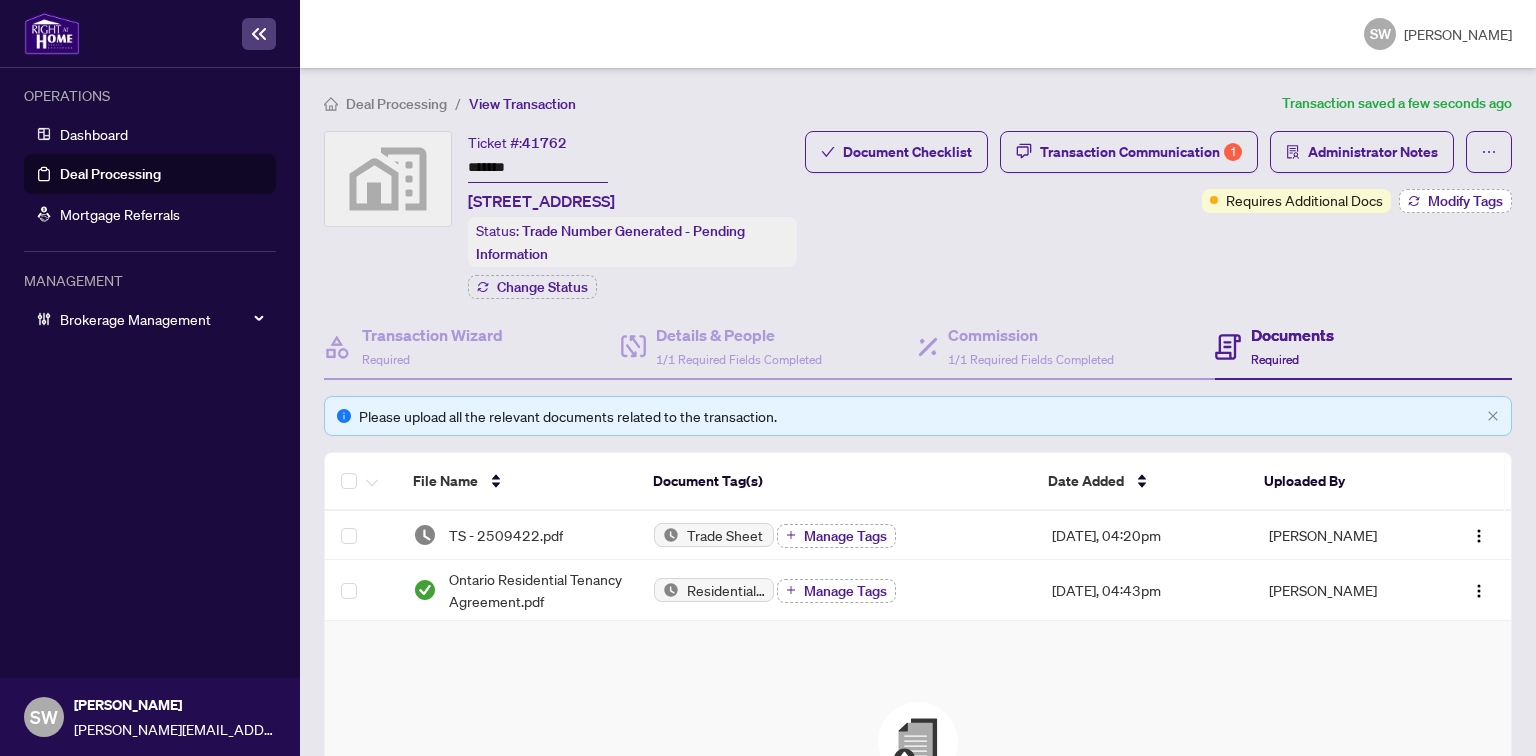 click on "Modify Tags" at bounding box center [1465, 201] 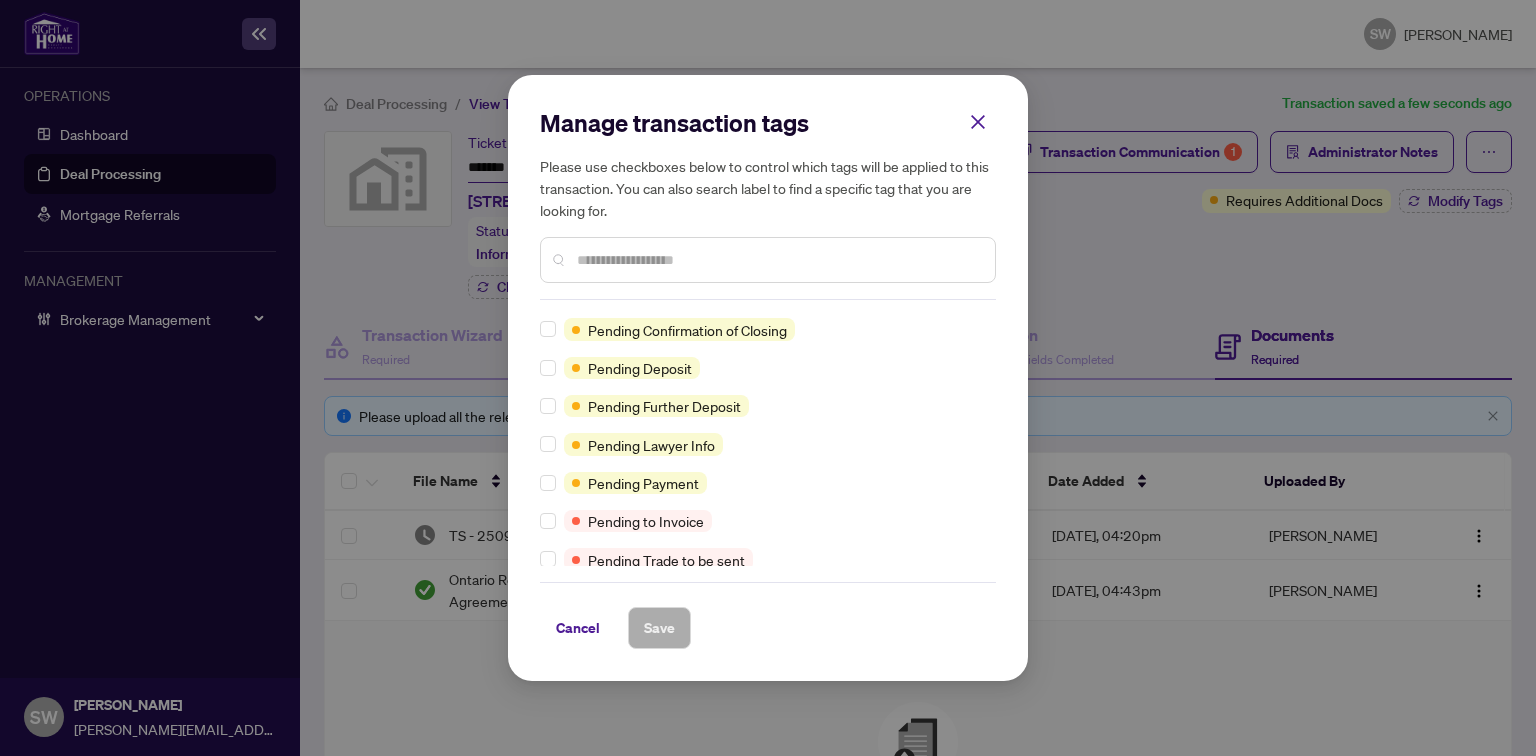 scroll, scrollTop: 960, scrollLeft: 0, axis: vertical 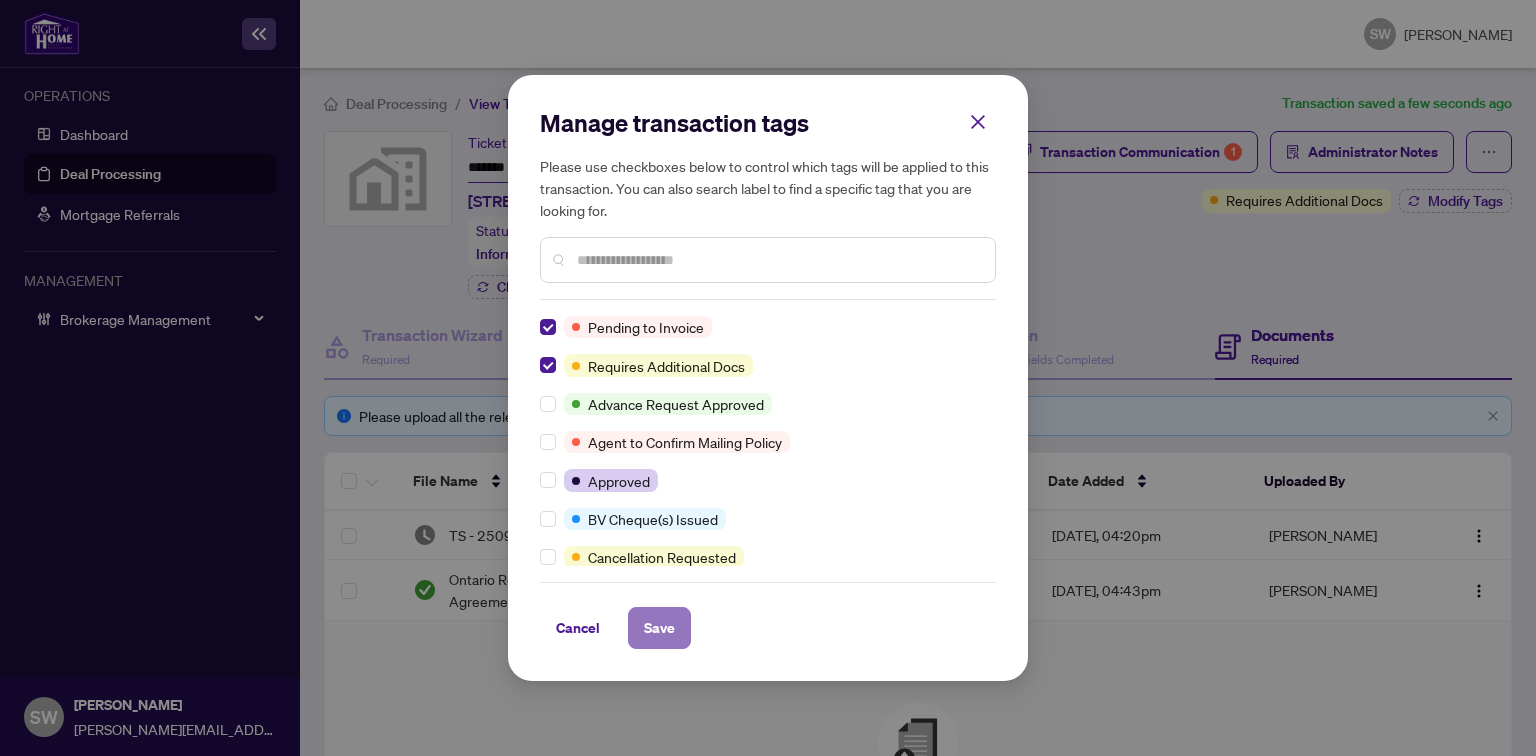 click on "Save" at bounding box center [659, 628] 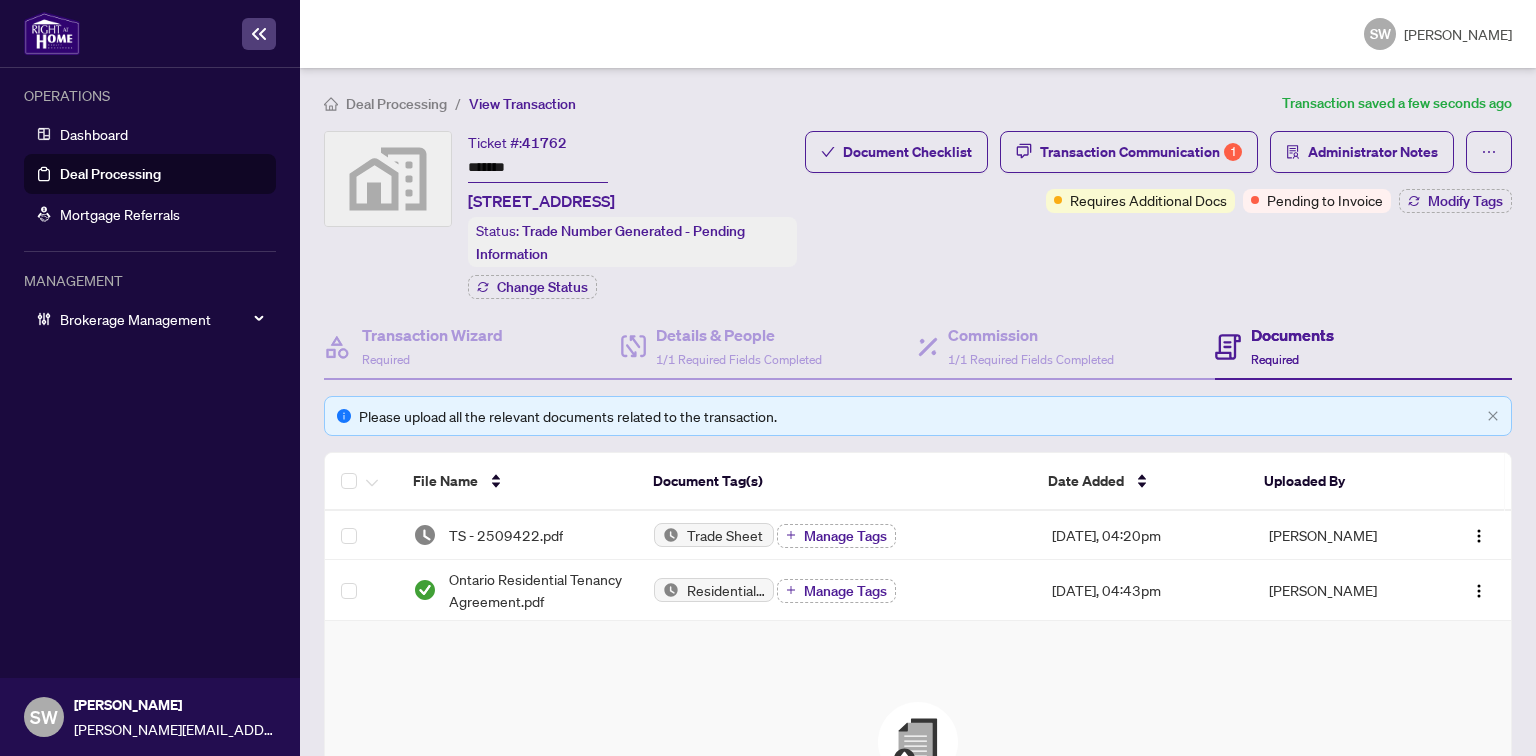 click on "*******" at bounding box center [538, 168] 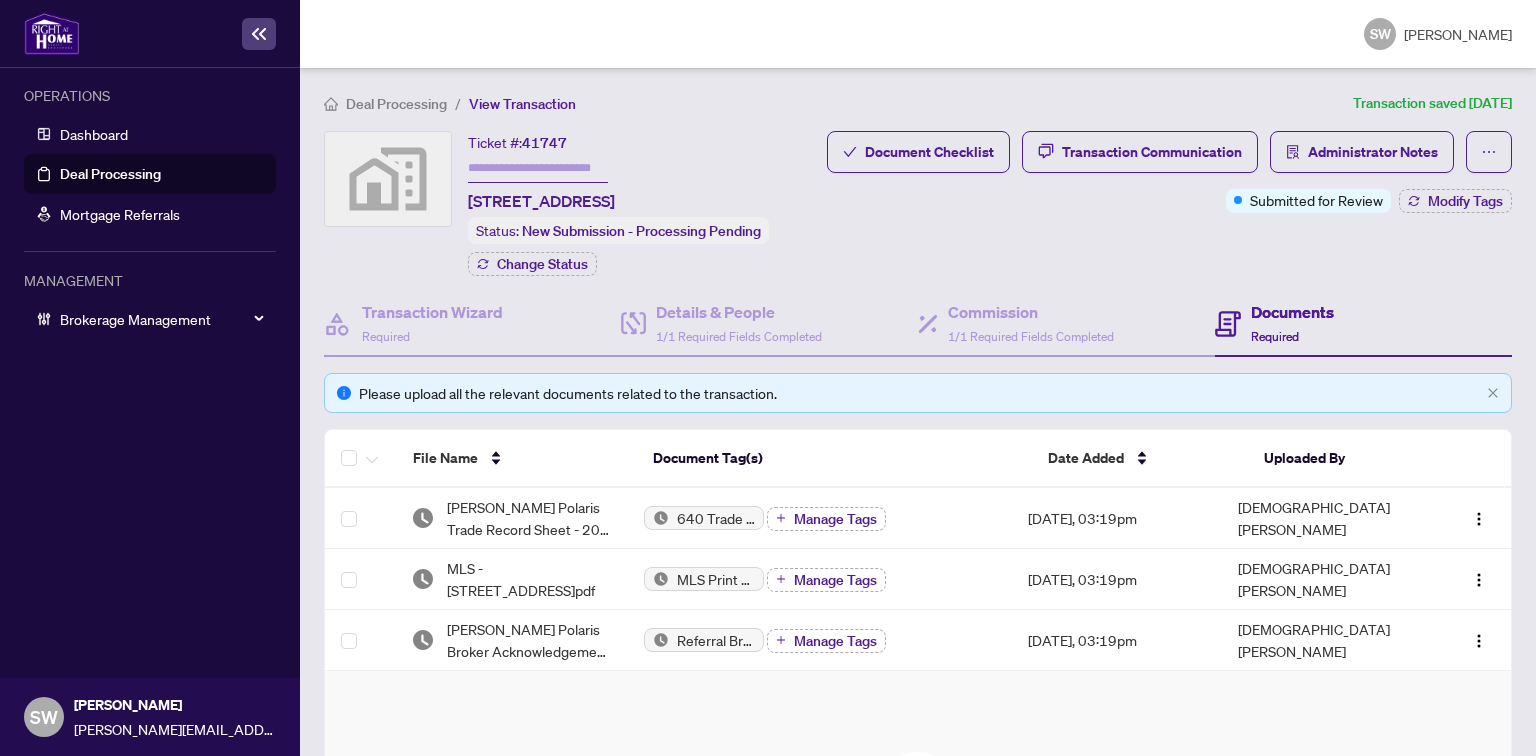 scroll, scrollTop: 0, scrollLeft: 0, axis: both 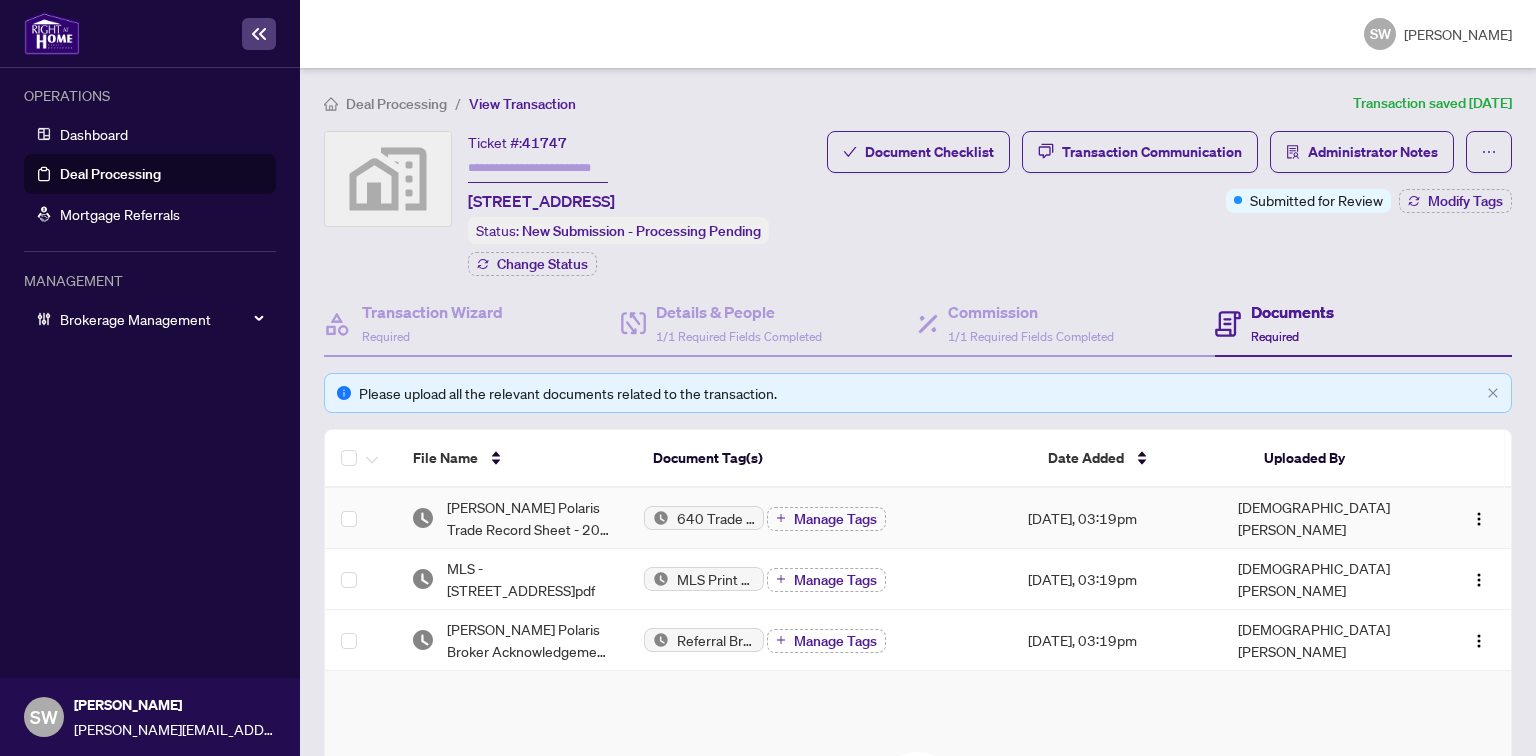 click on "[PERSON_NAME] Polaris Trade Record Sheet  - 207 [STREET_ADDRESS]pdf" at bounding box center [511, 518] 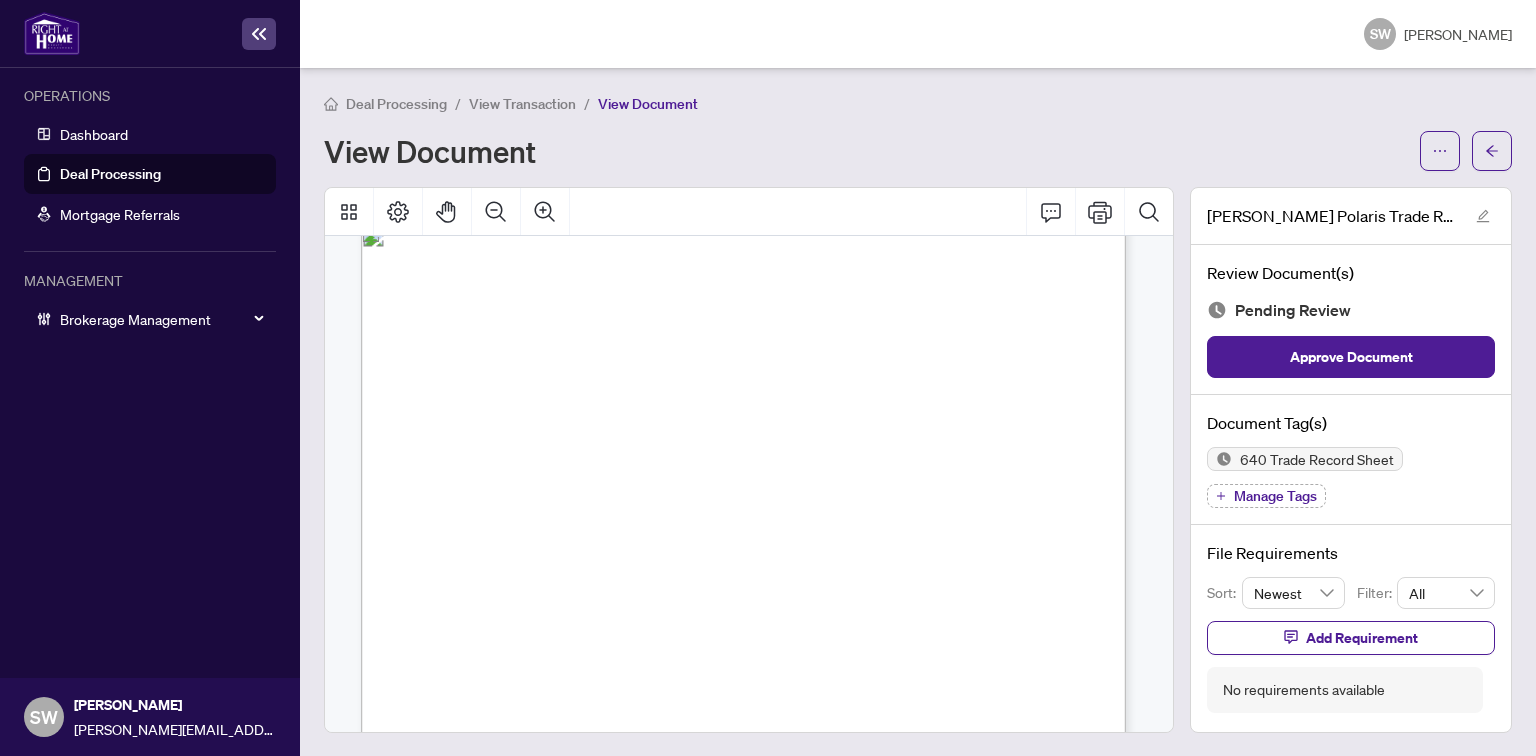 scroll, scrollTop: 0, scrollLeft: 0, axis: both 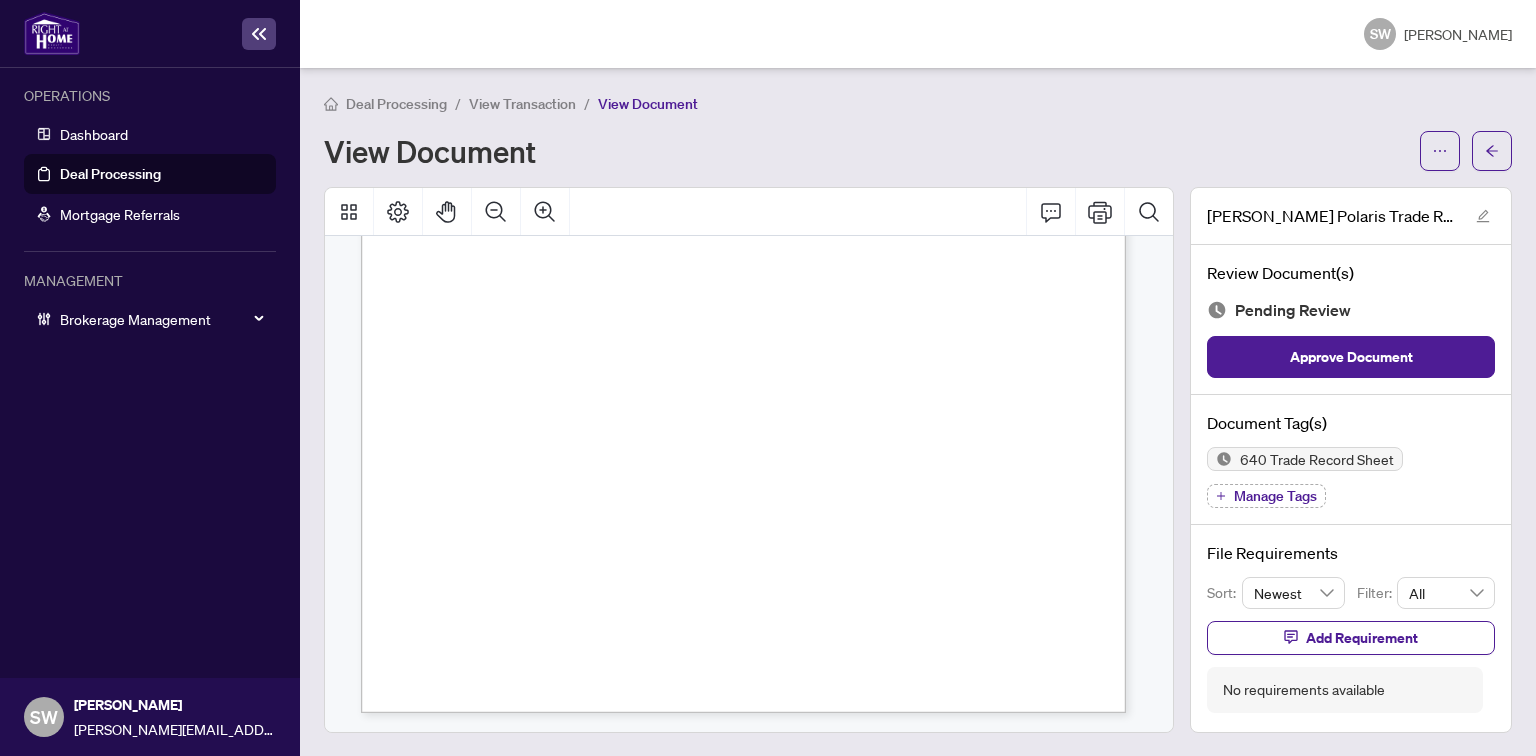 click on "Manage Tags" at bounding box center (1275, 496) 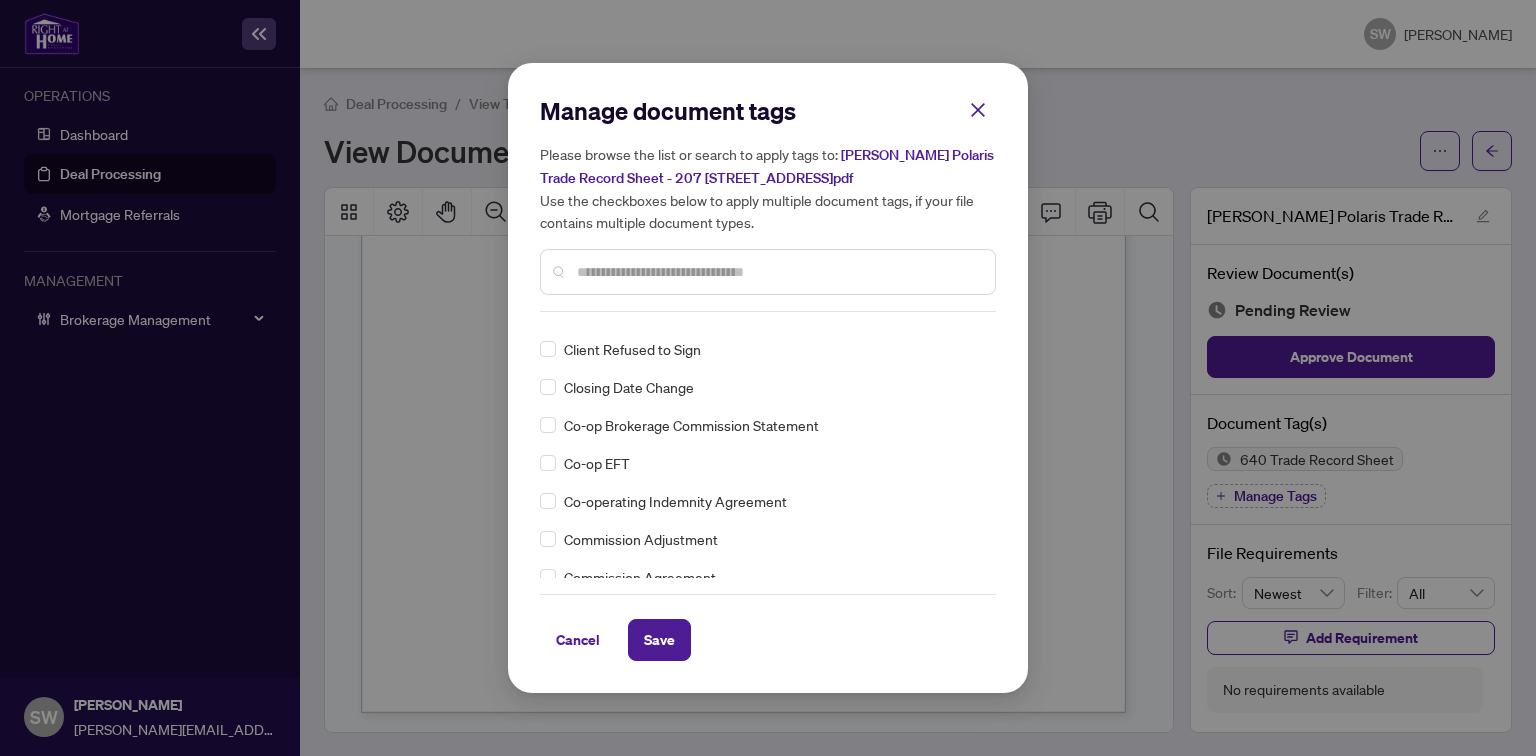 scroll, scrollTop: 640, scrollLeft: 0, axis: vertical 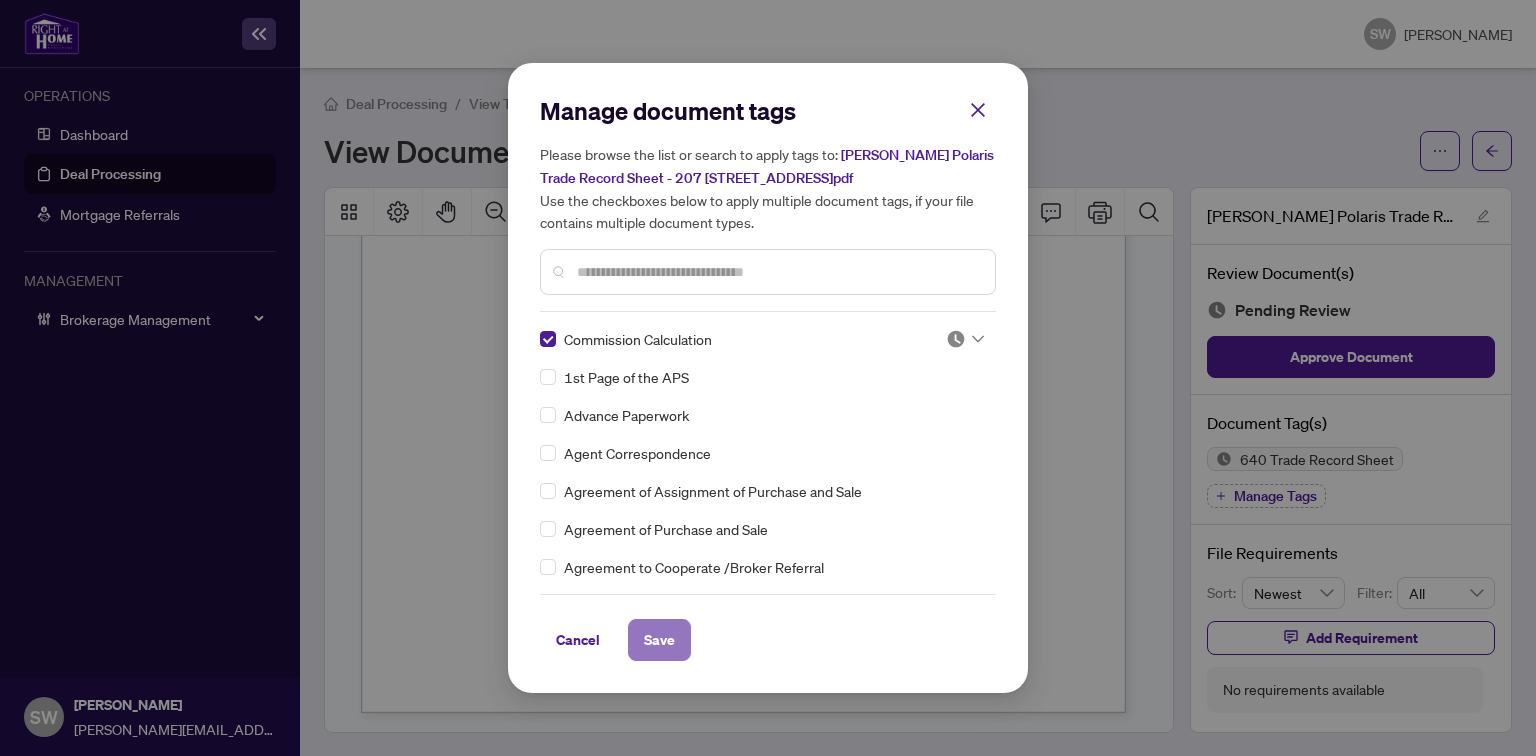 click on "Save" at bounding box center [659, 640] 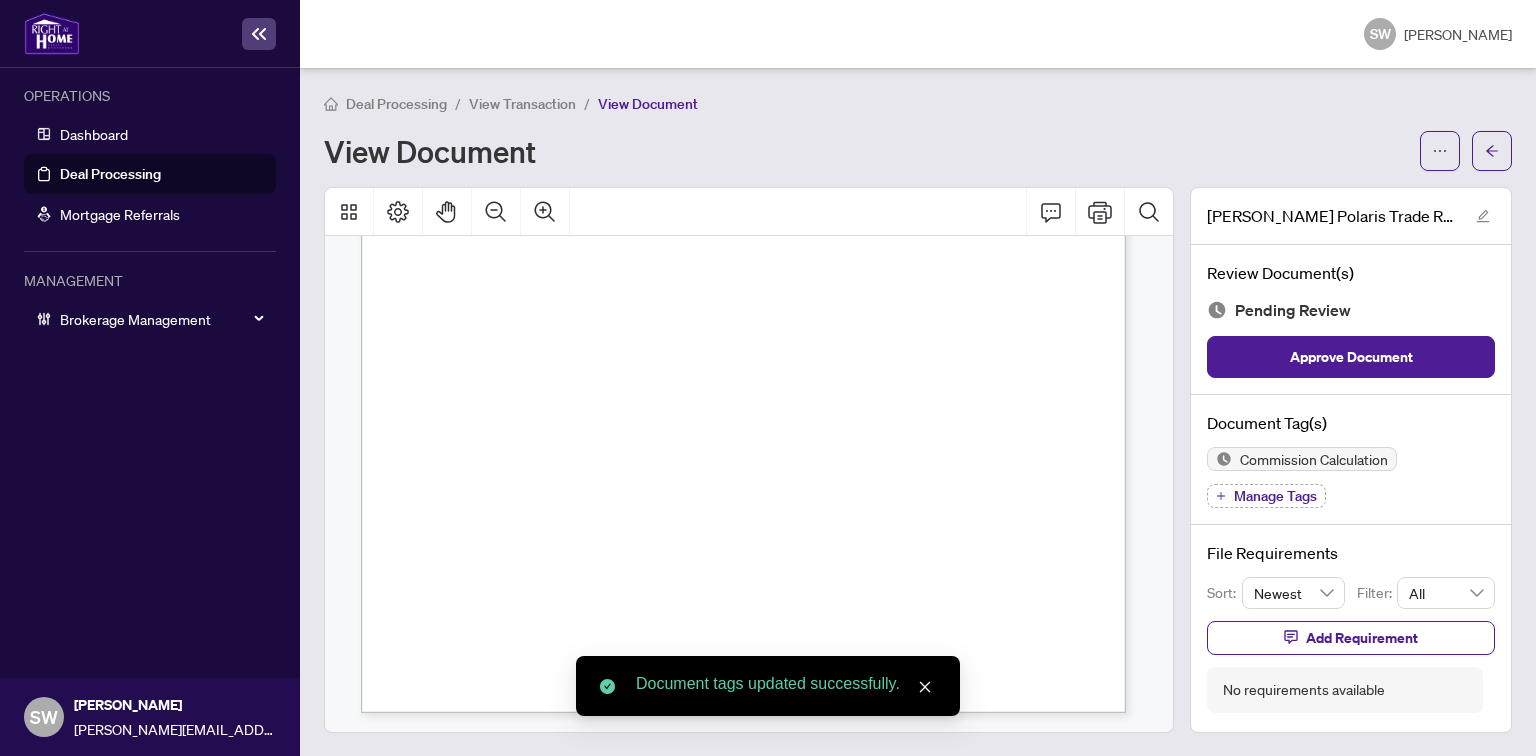 click on "Approve Document" at bounding box center (1351, 357) 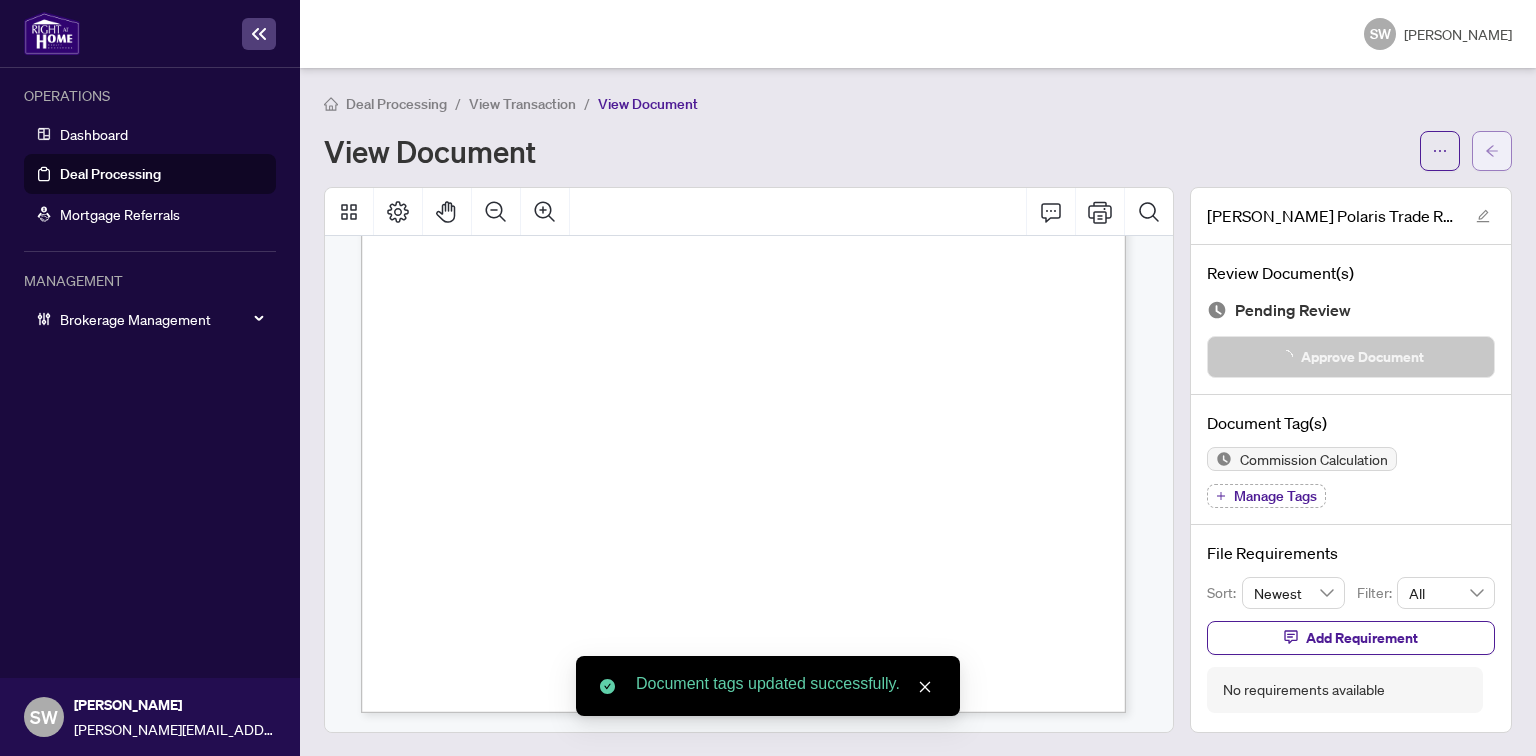 click at bounding box center (1492, 151) 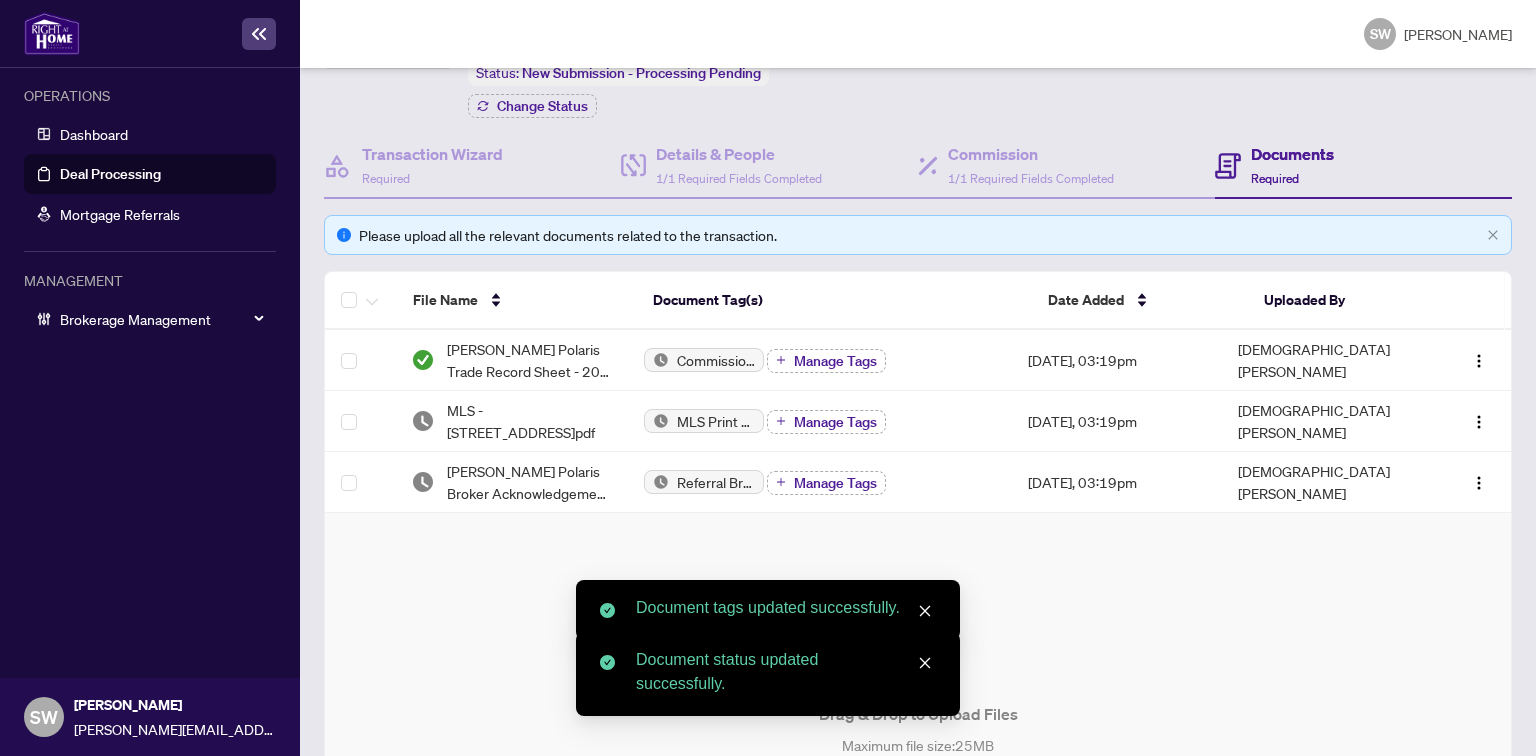 scroll, scrollTop: 160, scrollLeft: 0, axis: vertical 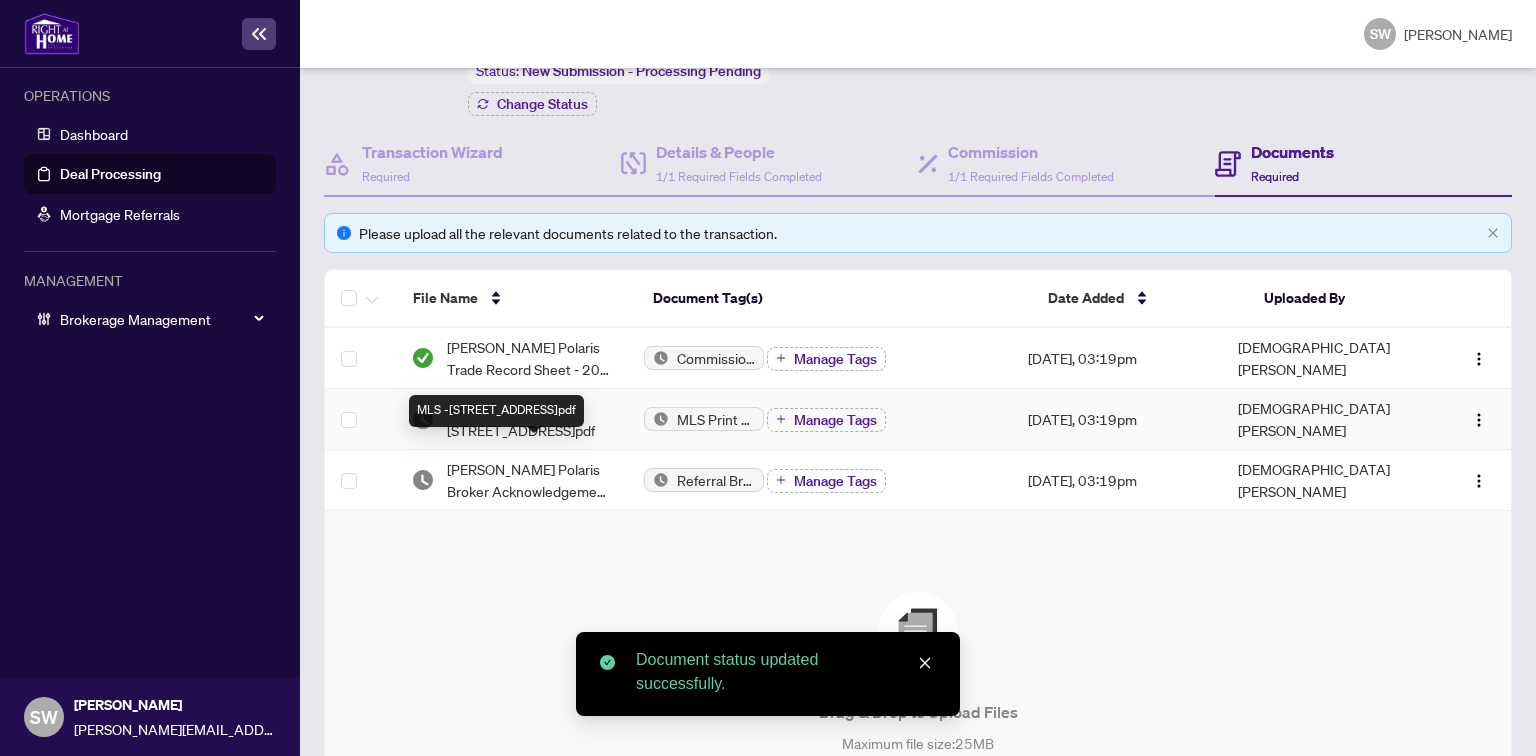 click on "MLS -207 136 AV NW Edmonton Alberta T5A0N7.pdf" at bounding box center (529, 419) 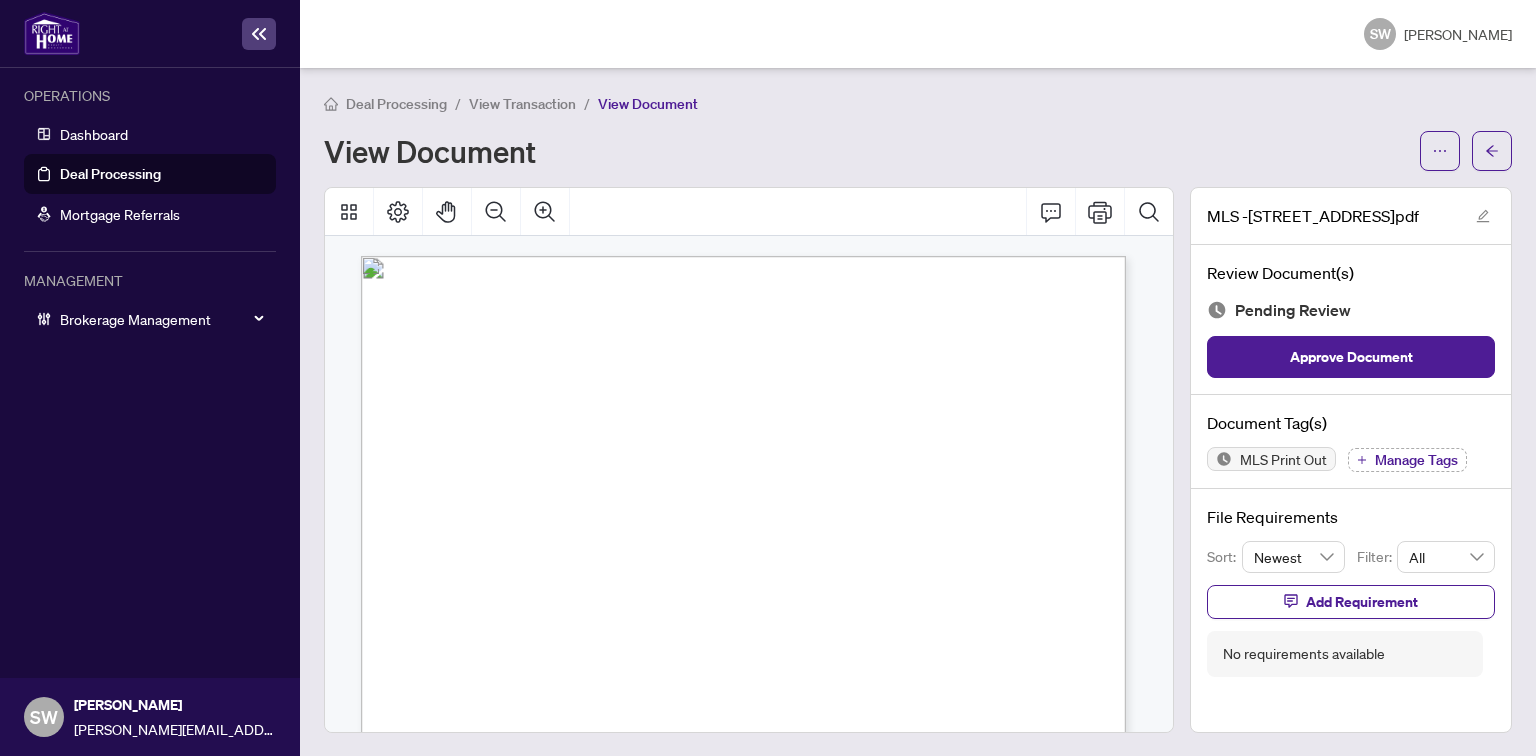 drag, startPoint x: 639, startPoint y: 284, endPoint x: 707, endPoint y: 285, distance: 68.007355 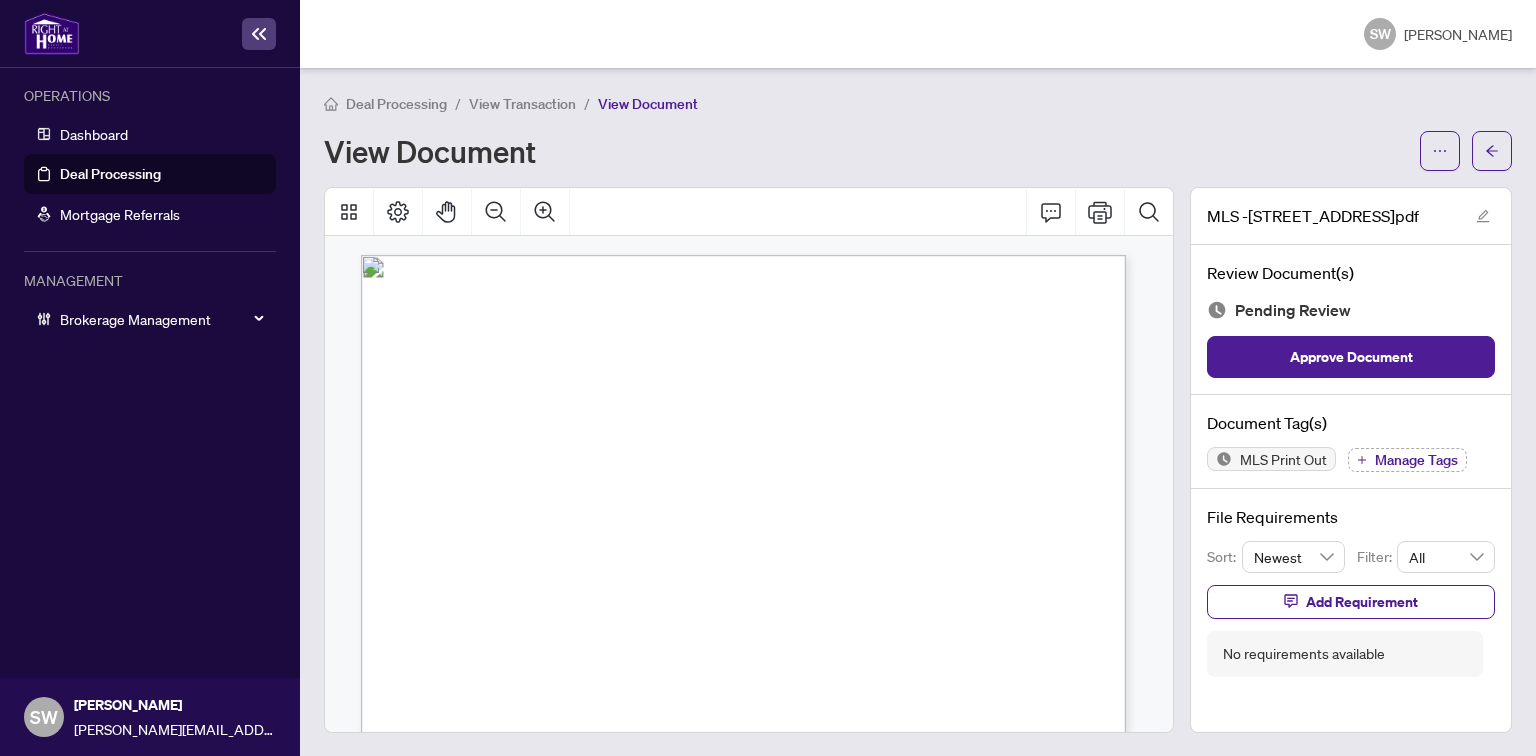 scroll, scrollTop: 0, scrollLeft: 0, axis: both 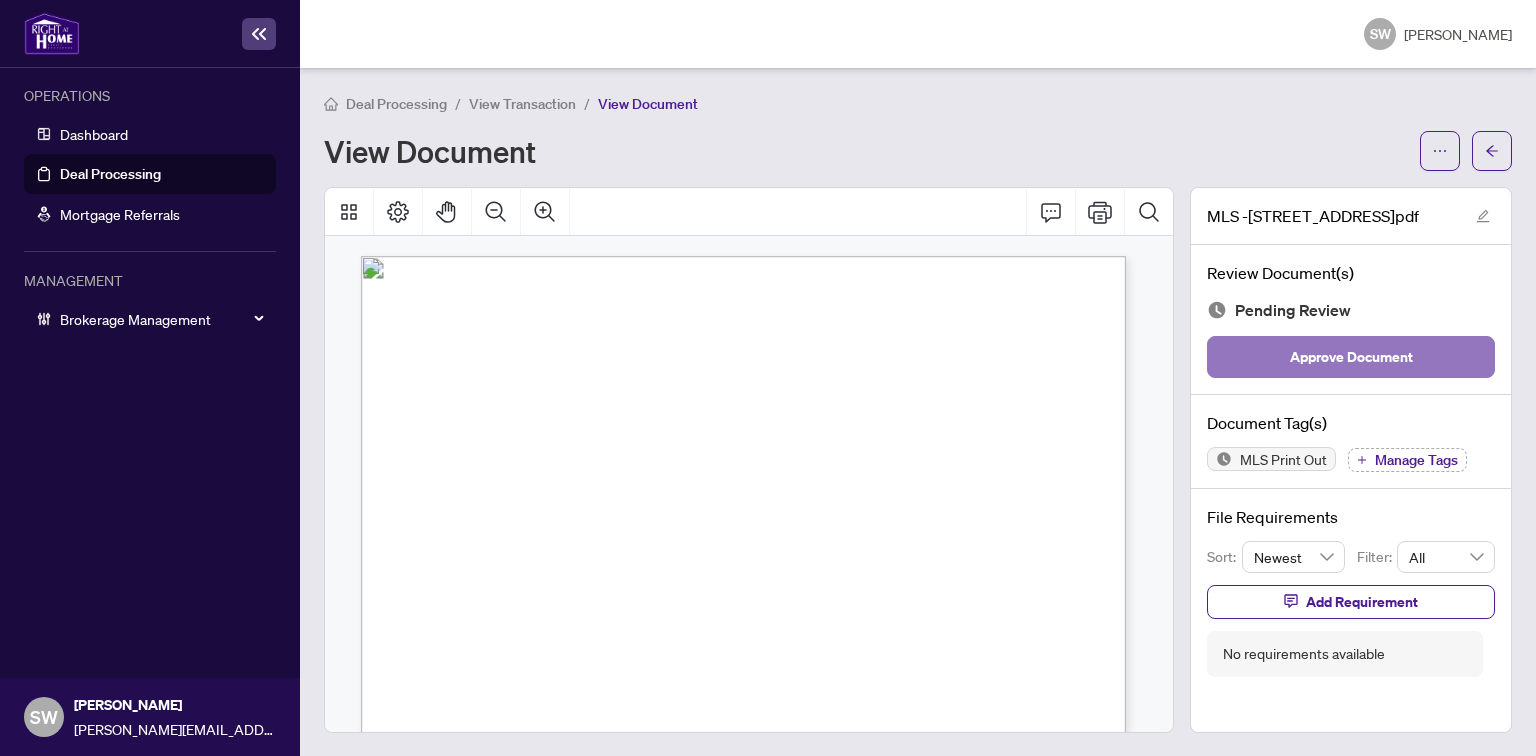 click on "Approve Document" at bounding box center (1351, 357) 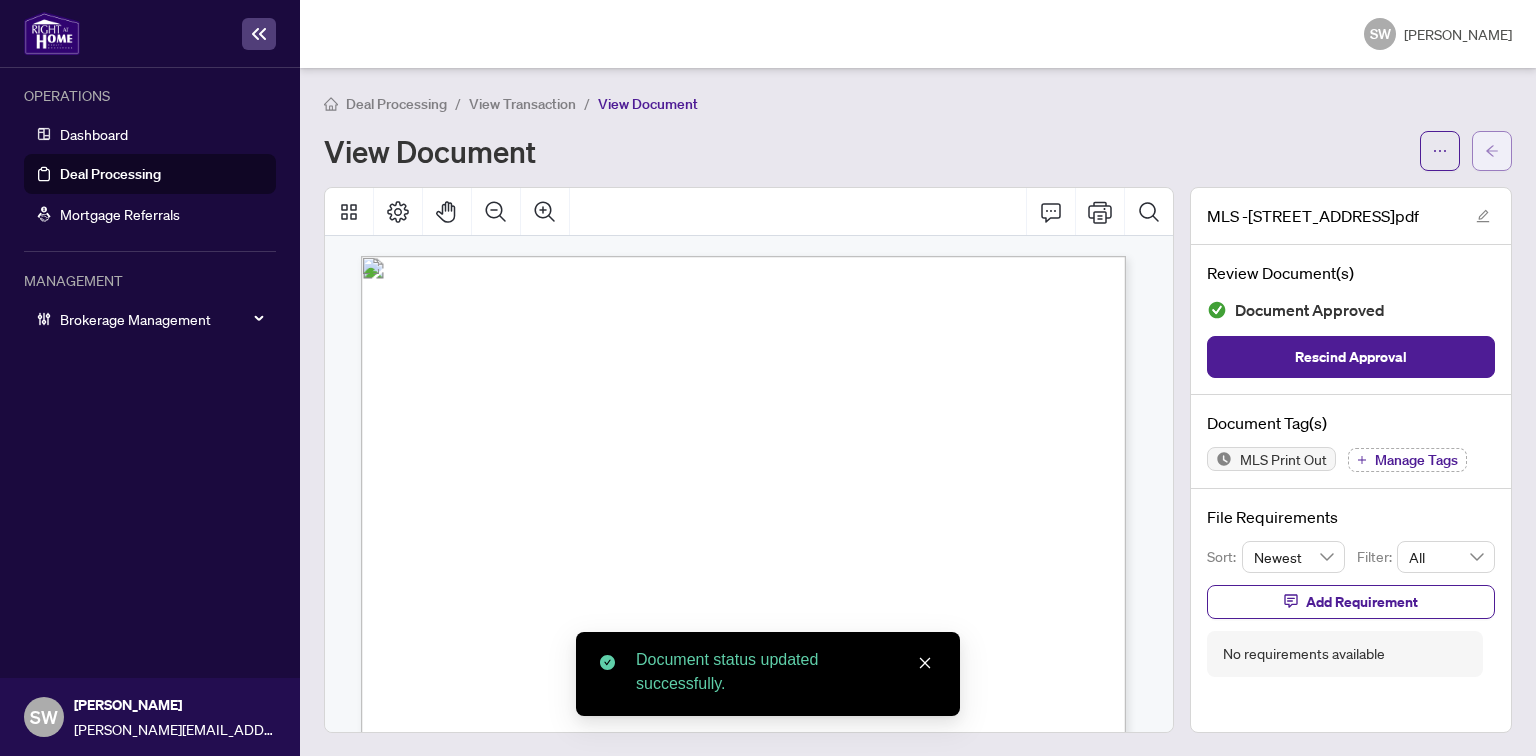 click 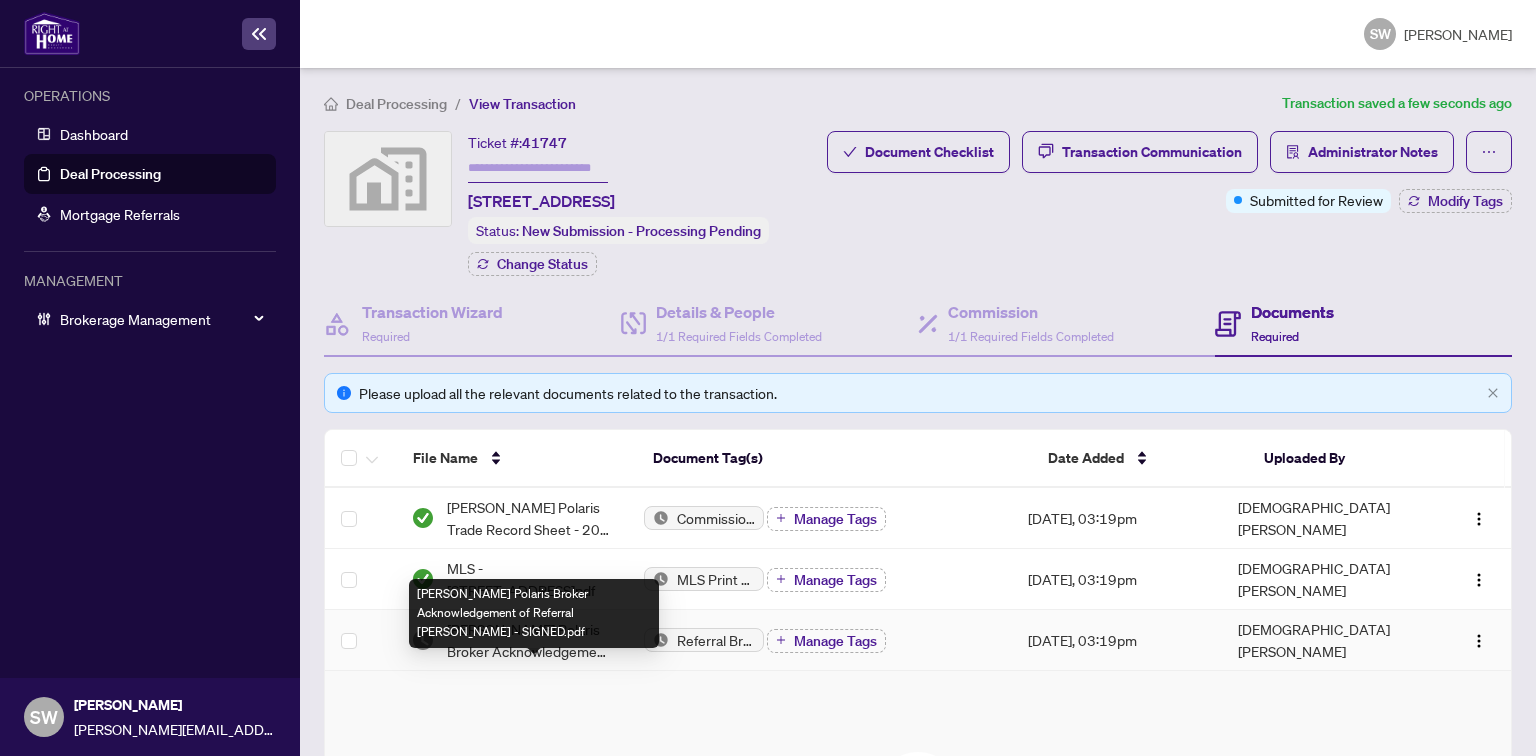 click on "Pingol MaxWell Polaris Broker Acknowledgement of Referral Joseph Biafore - SIGNED.pdf" at bounding box center [529, 640] 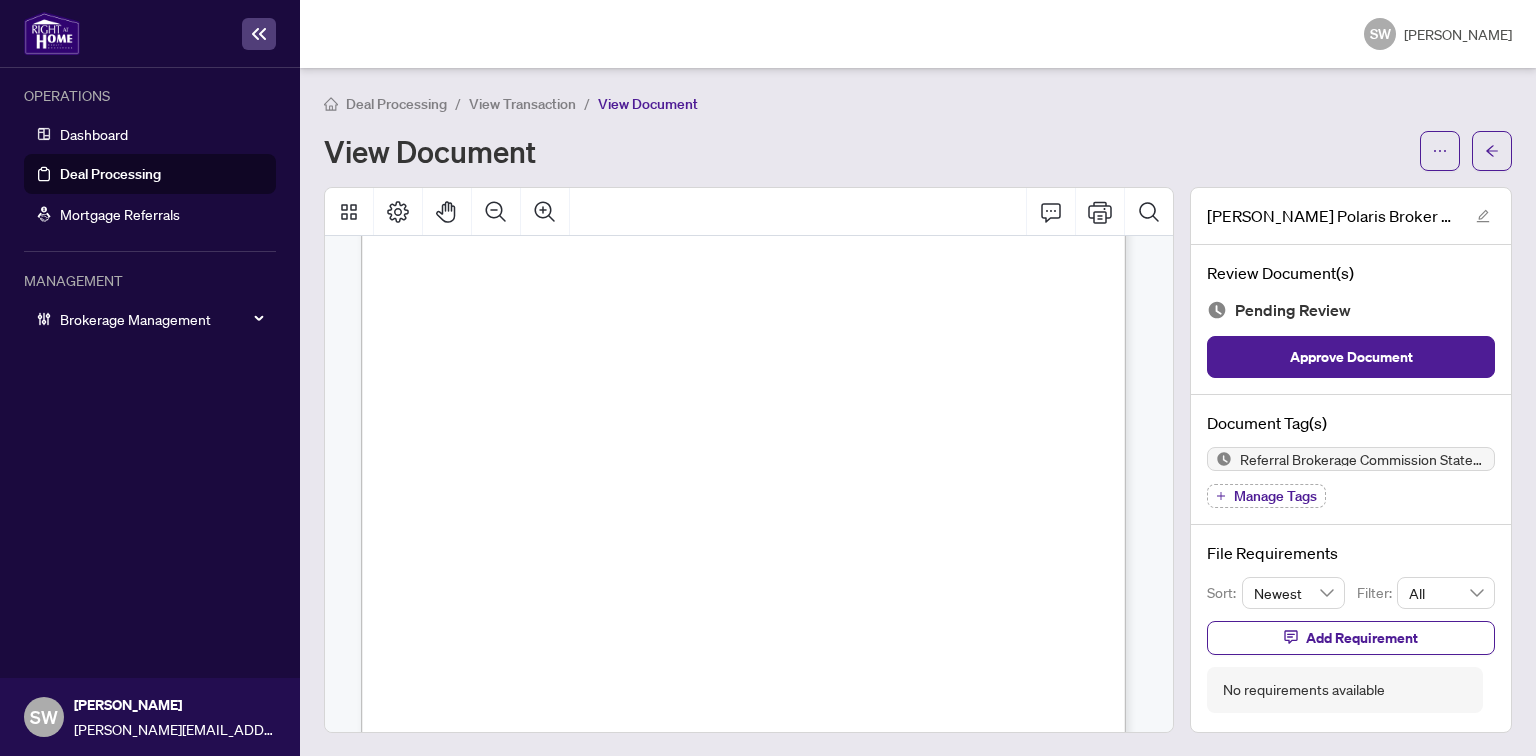 scroll, scrollTop: 160, scrollLeft: 0, axis: vertical 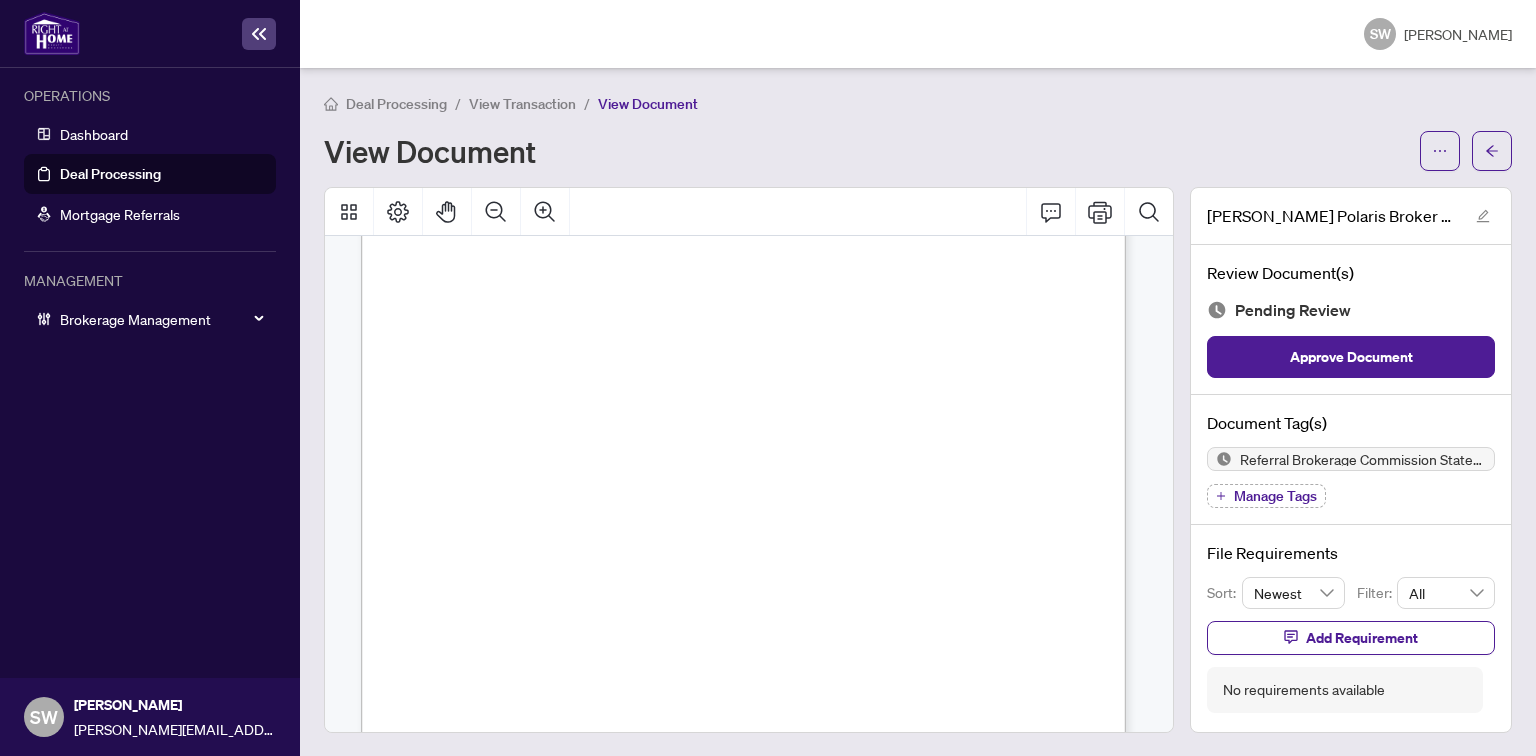 click on "Manage Tags" at bounding box center [1275, 496] 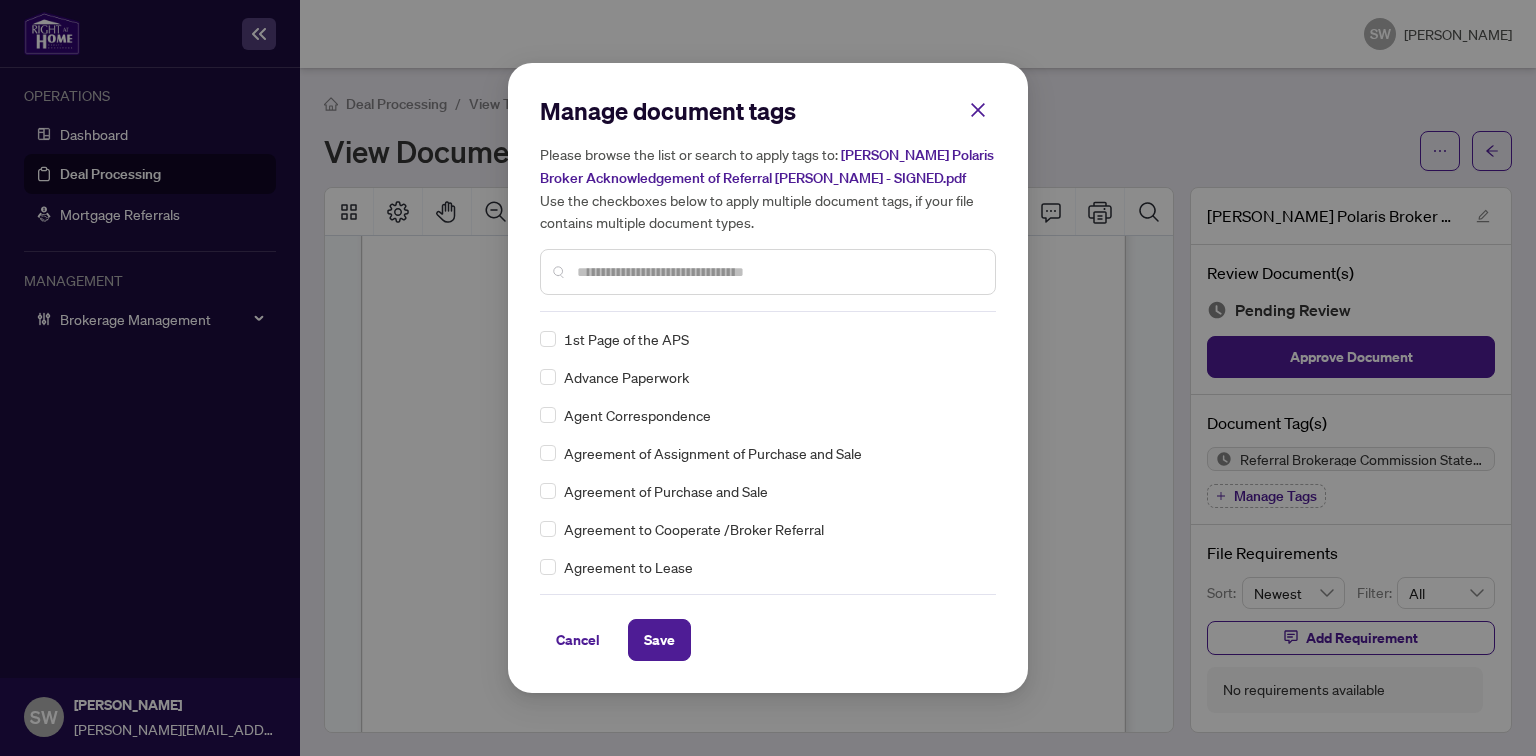 scroll, scrollTop: 0, scrollLeft: 0, axis: both 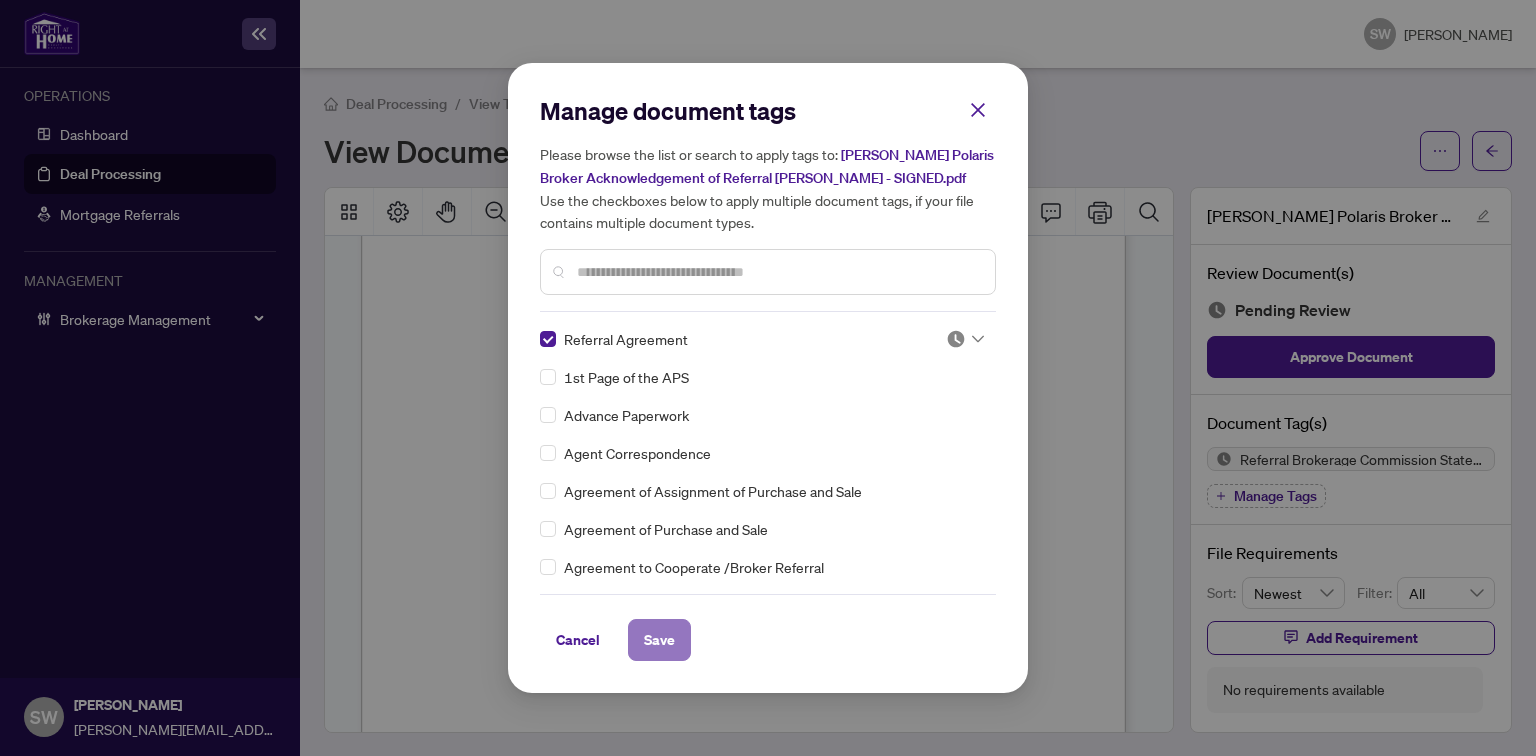 click on "Save" at bounding box center (659, 640) 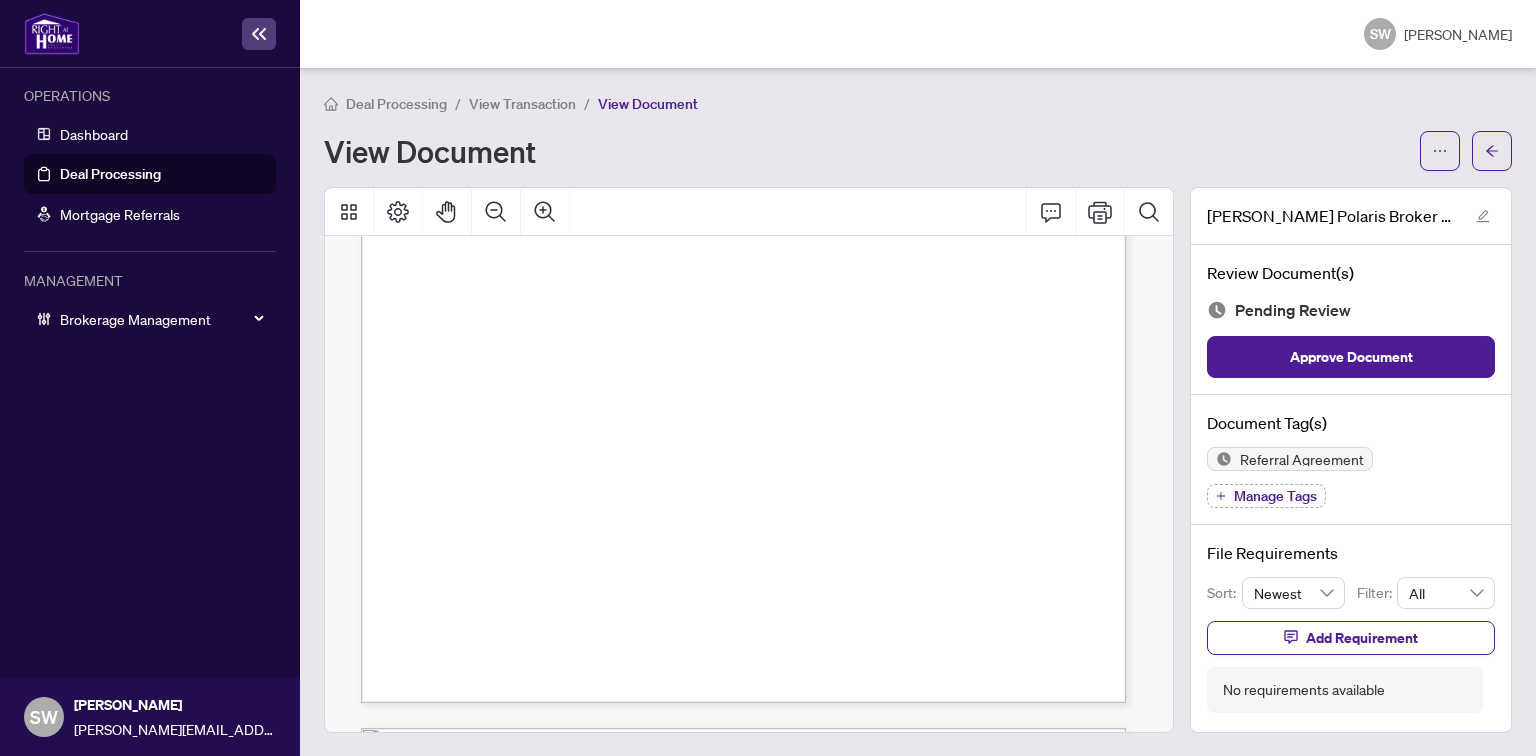 scroll, scrollTop: 560, scrollLeft: 0, axis: vertical 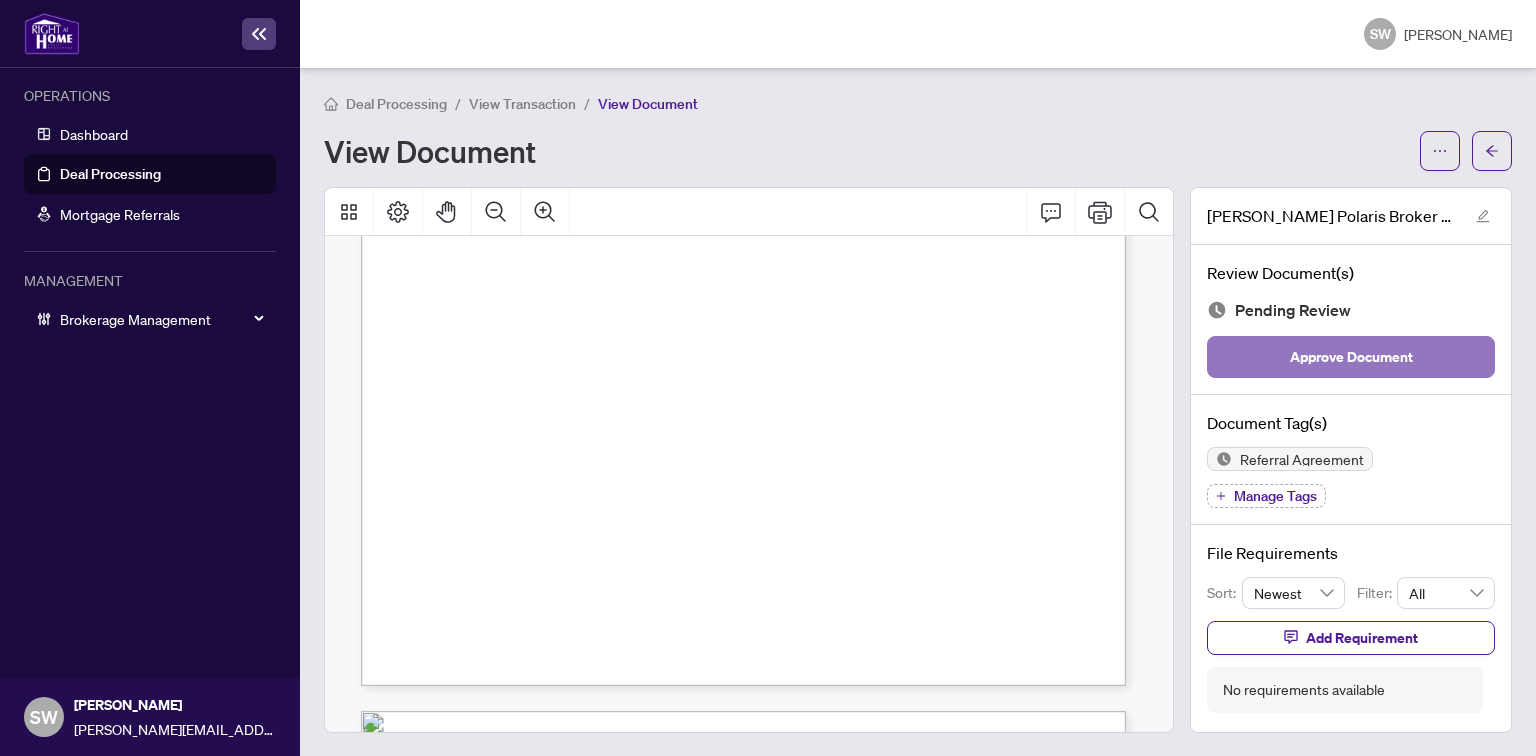 click on "Approve Document" at bounding box center [1351, 357] 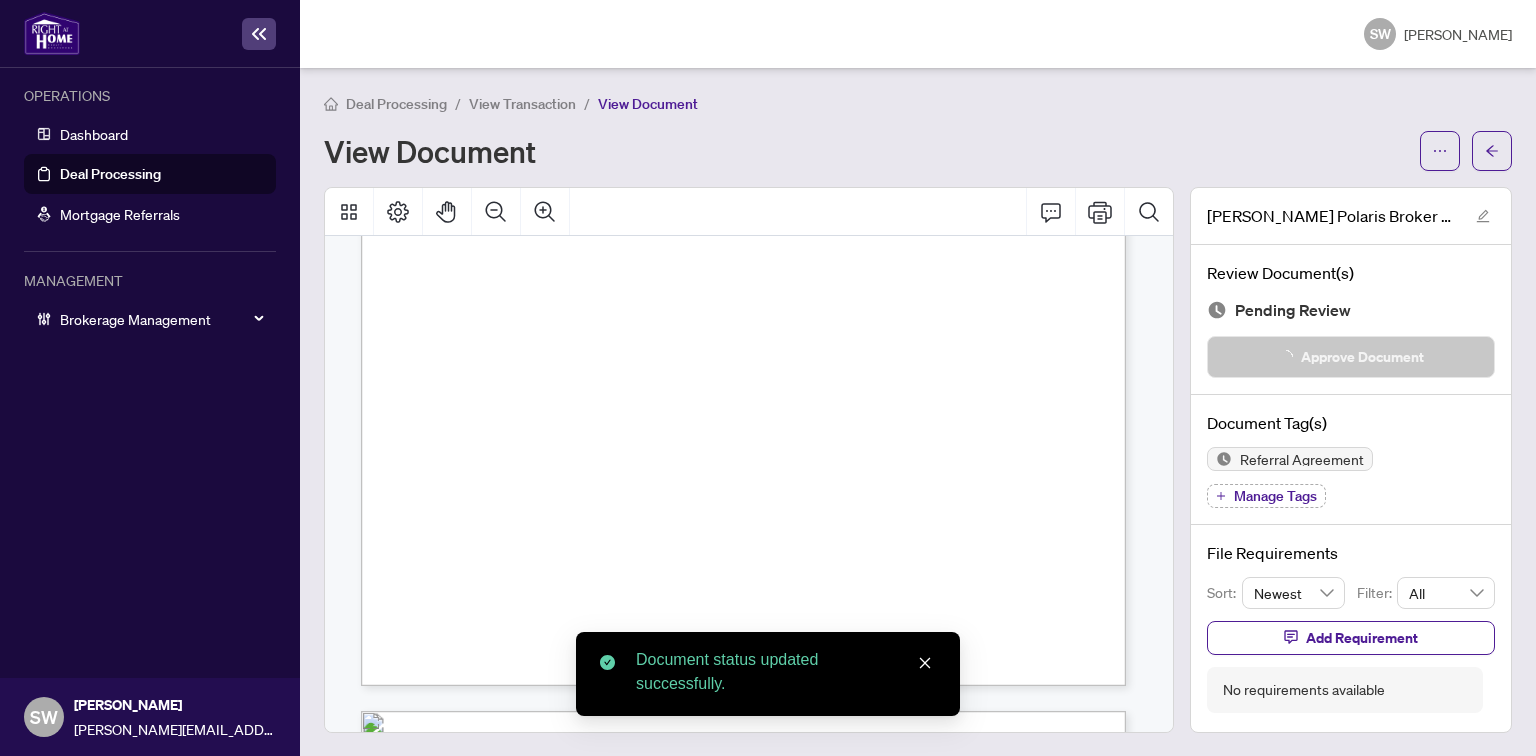 click at bounding box center [1492, 151] 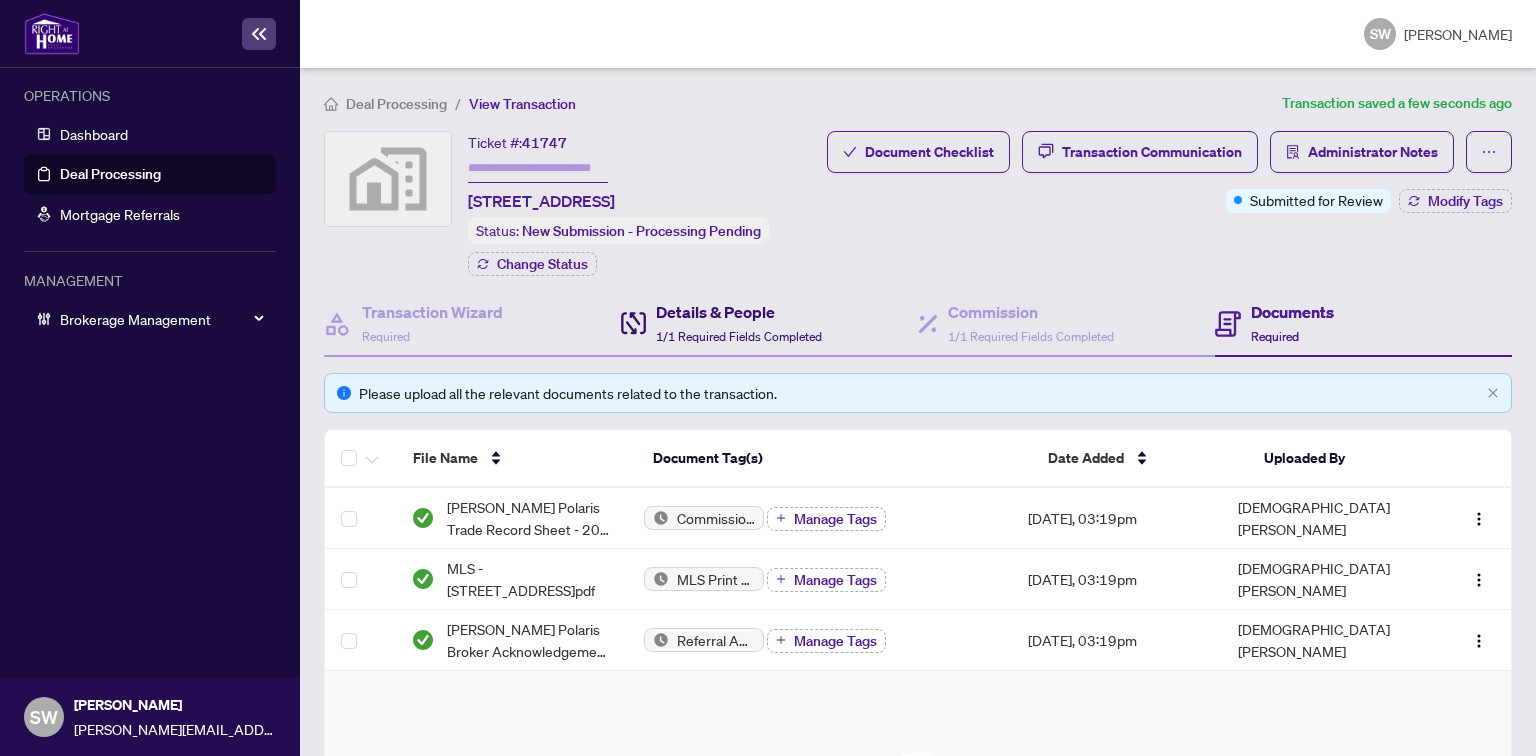 click on "Details & People" at bounding box center (739, 312) 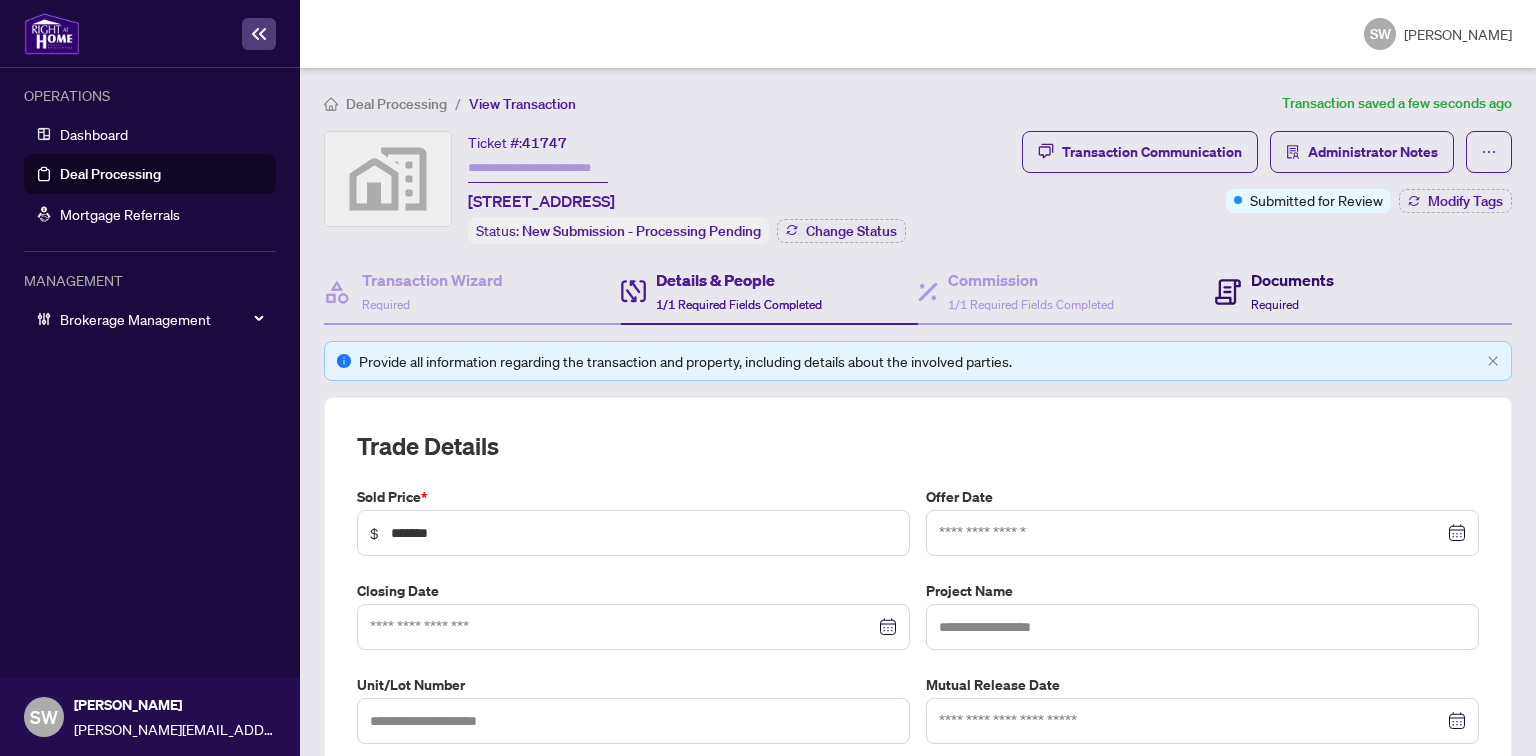 click on "Documents" at bounding box center [1292, 280] 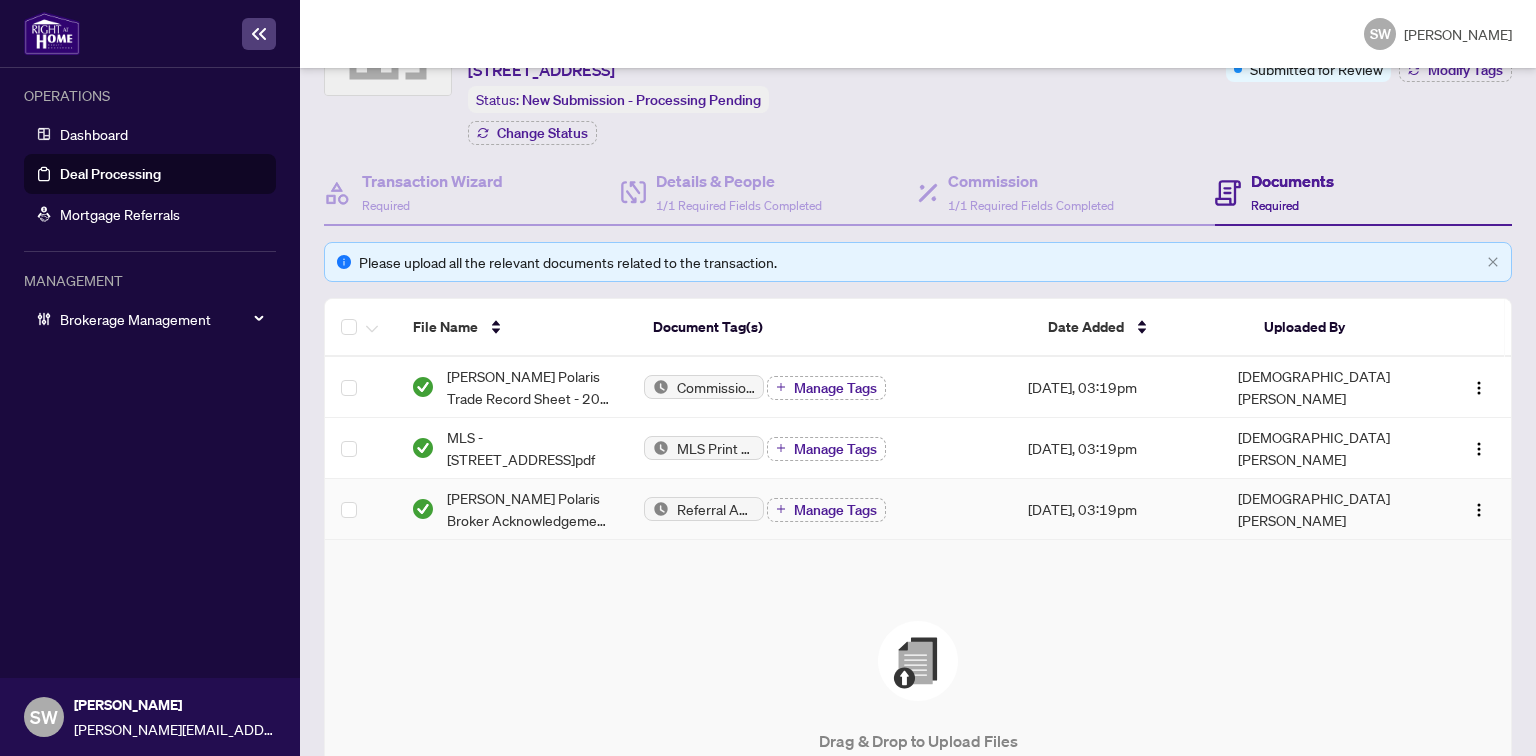 scroll, scrollTop: 160, scrollLeft: 0, axis: vertical 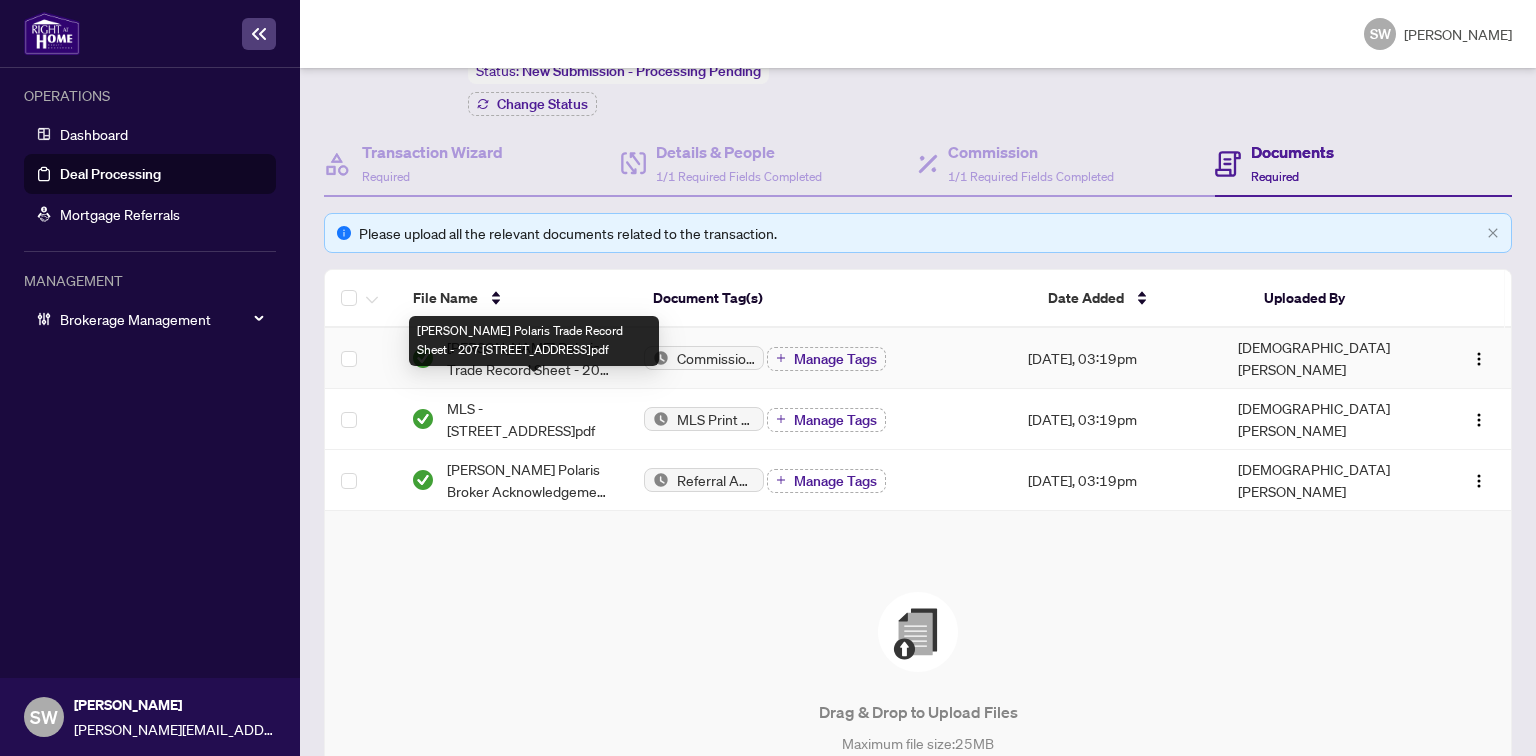 click on "MaxWell Polaris Trade Record Sheet  - 207 136 AV NW Edmonton Alberta T5A0N7.pdf" at bounding box center (529, 358) 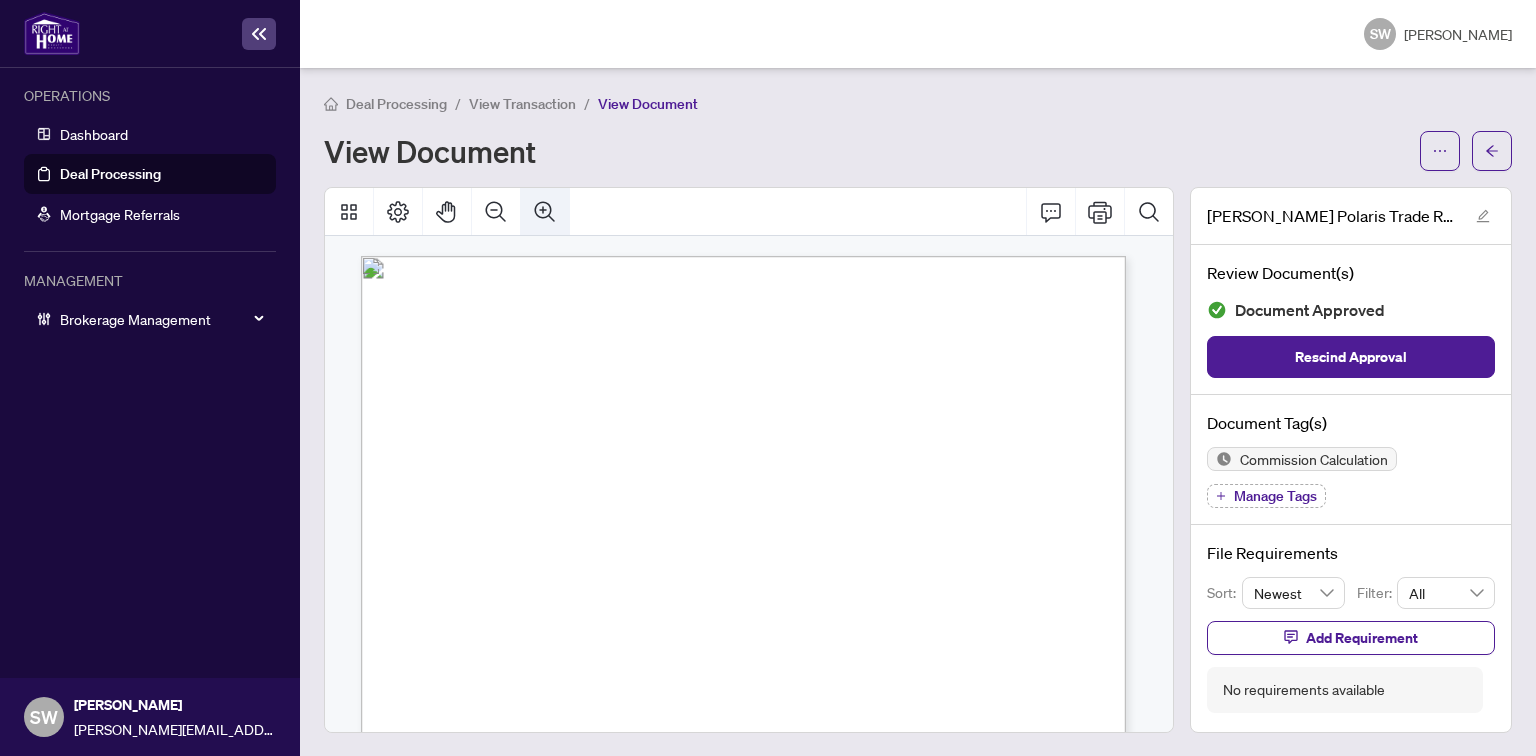 click 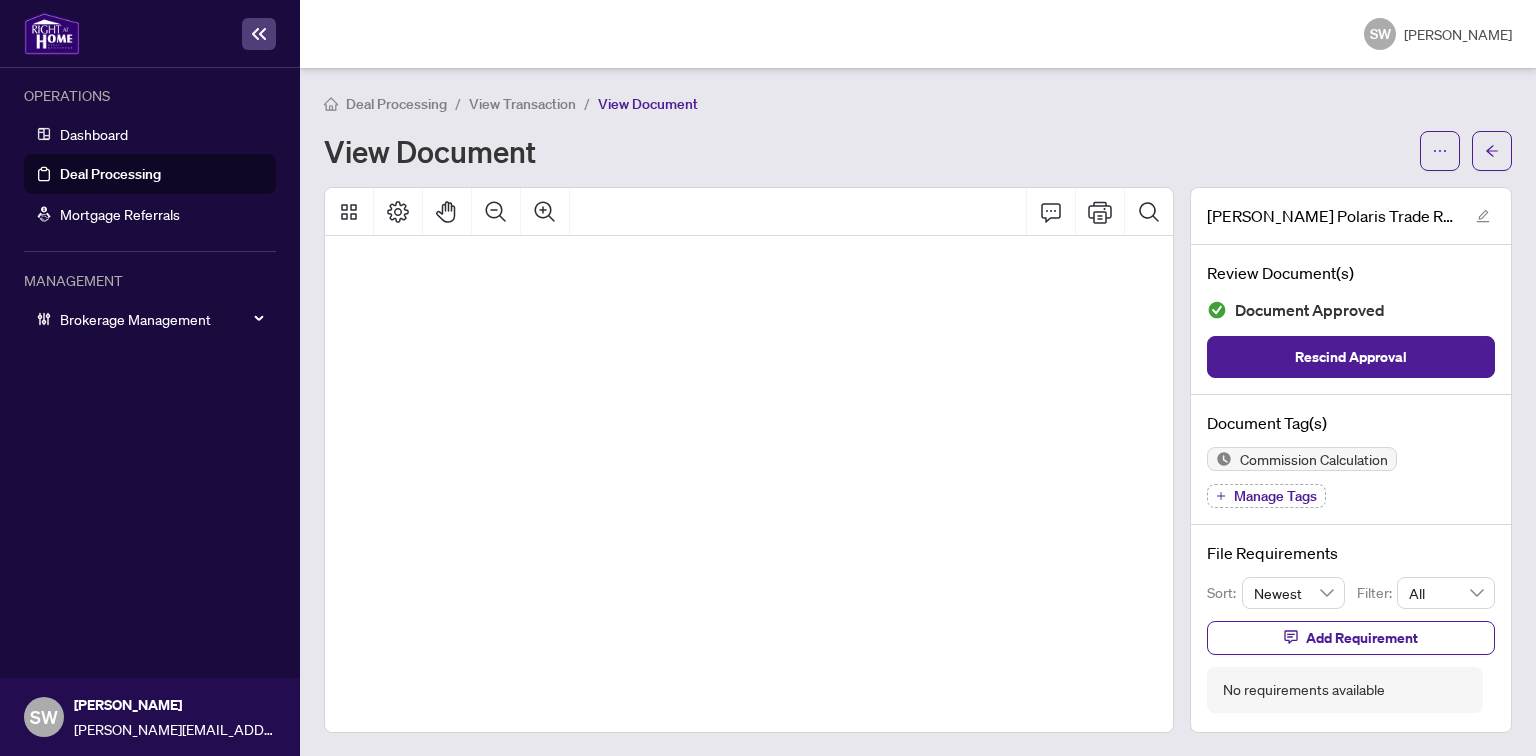 scroll, scrollTop: 0, scrollLeft: 80, axis: horizontal 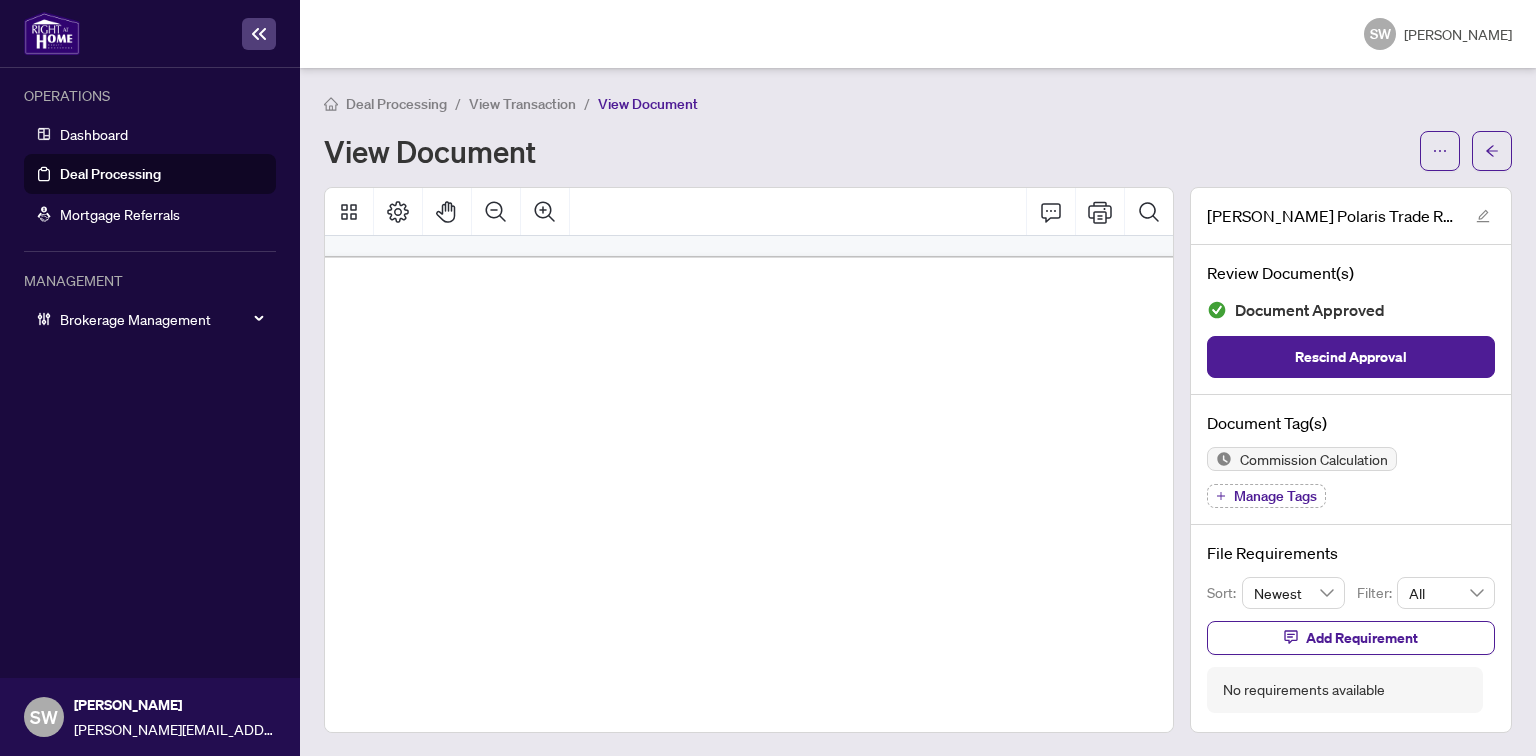 click on "427,500.00" at bounding box center (1005, 350) 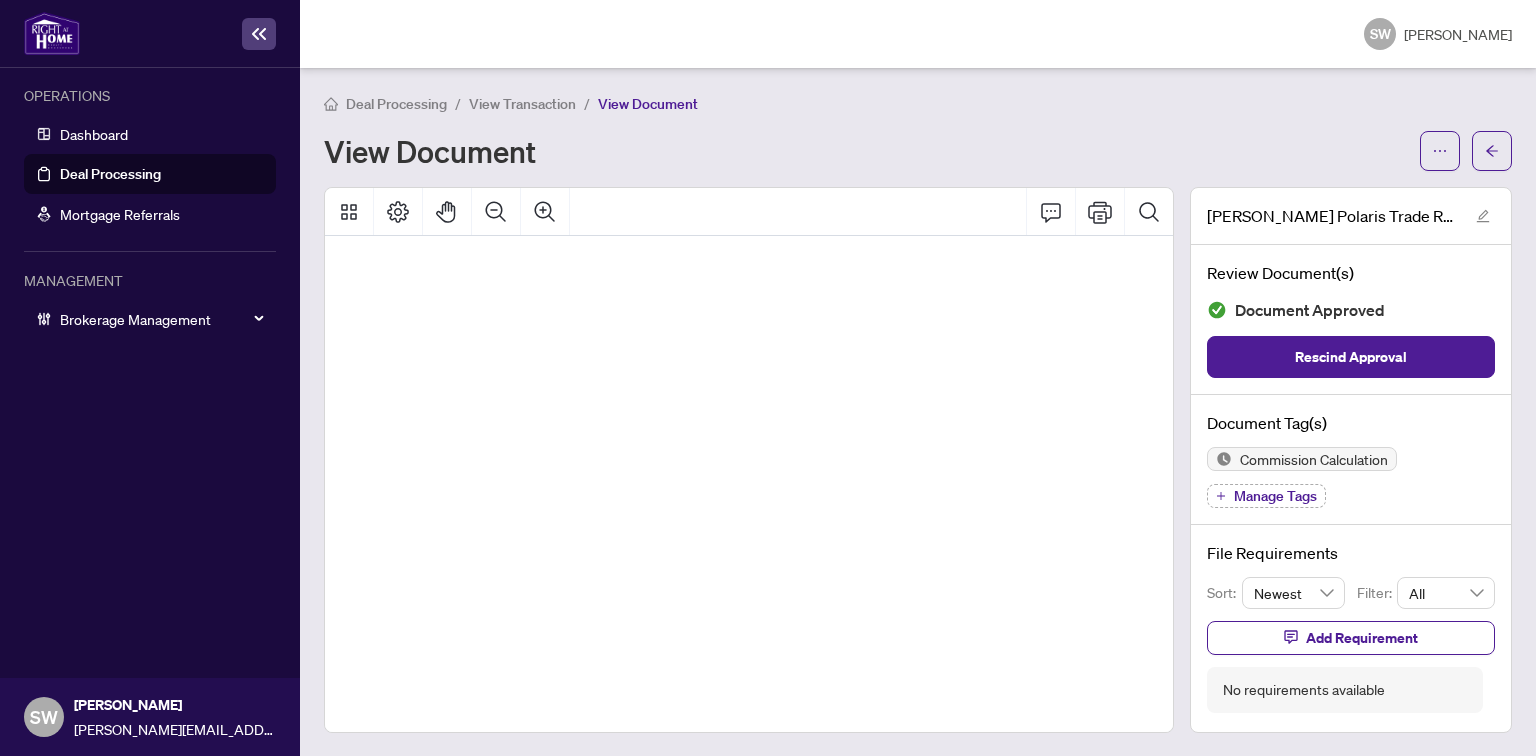 scroll, scrollTop: 320, scrollLeft: 80, axis: both 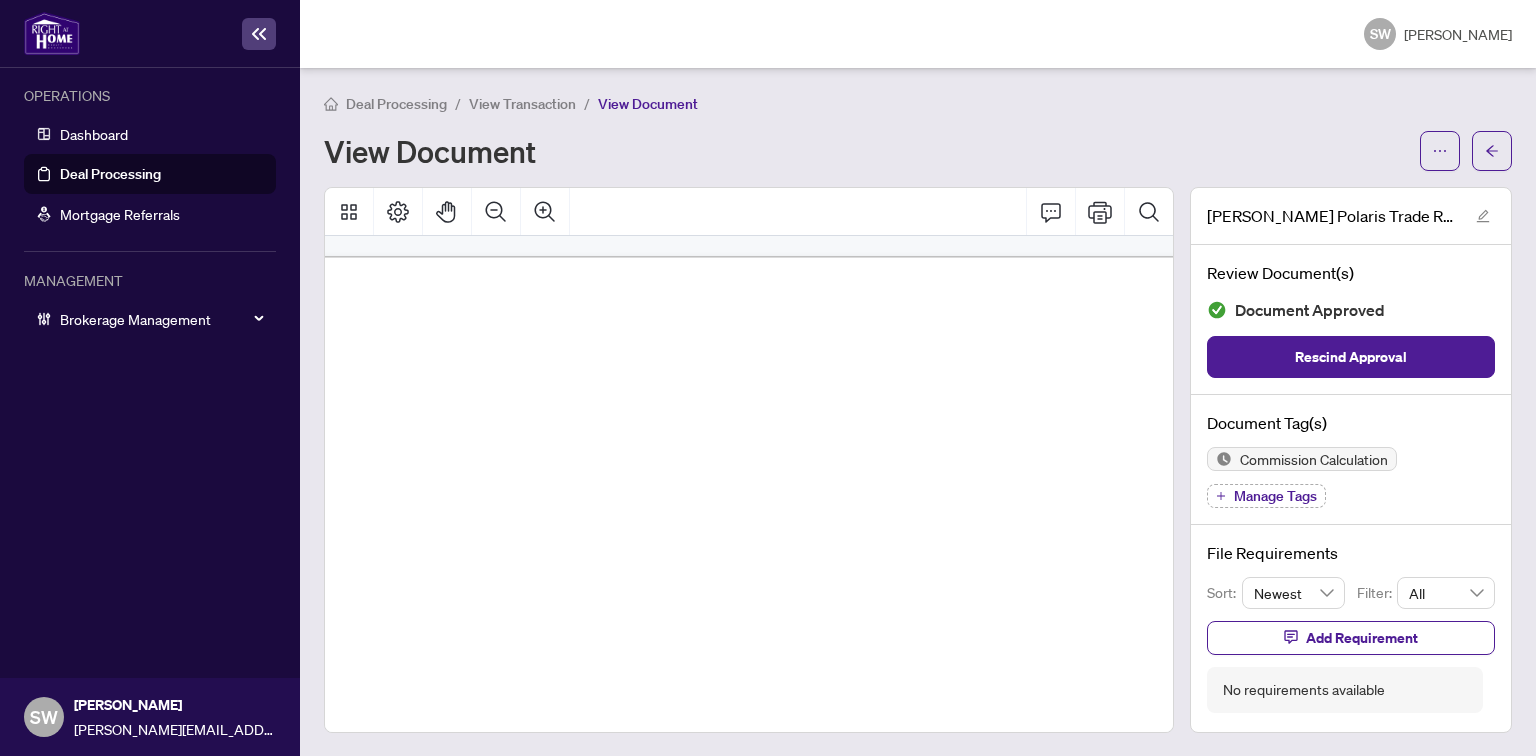 click on "E4439067" at bounding box center (982, 331) 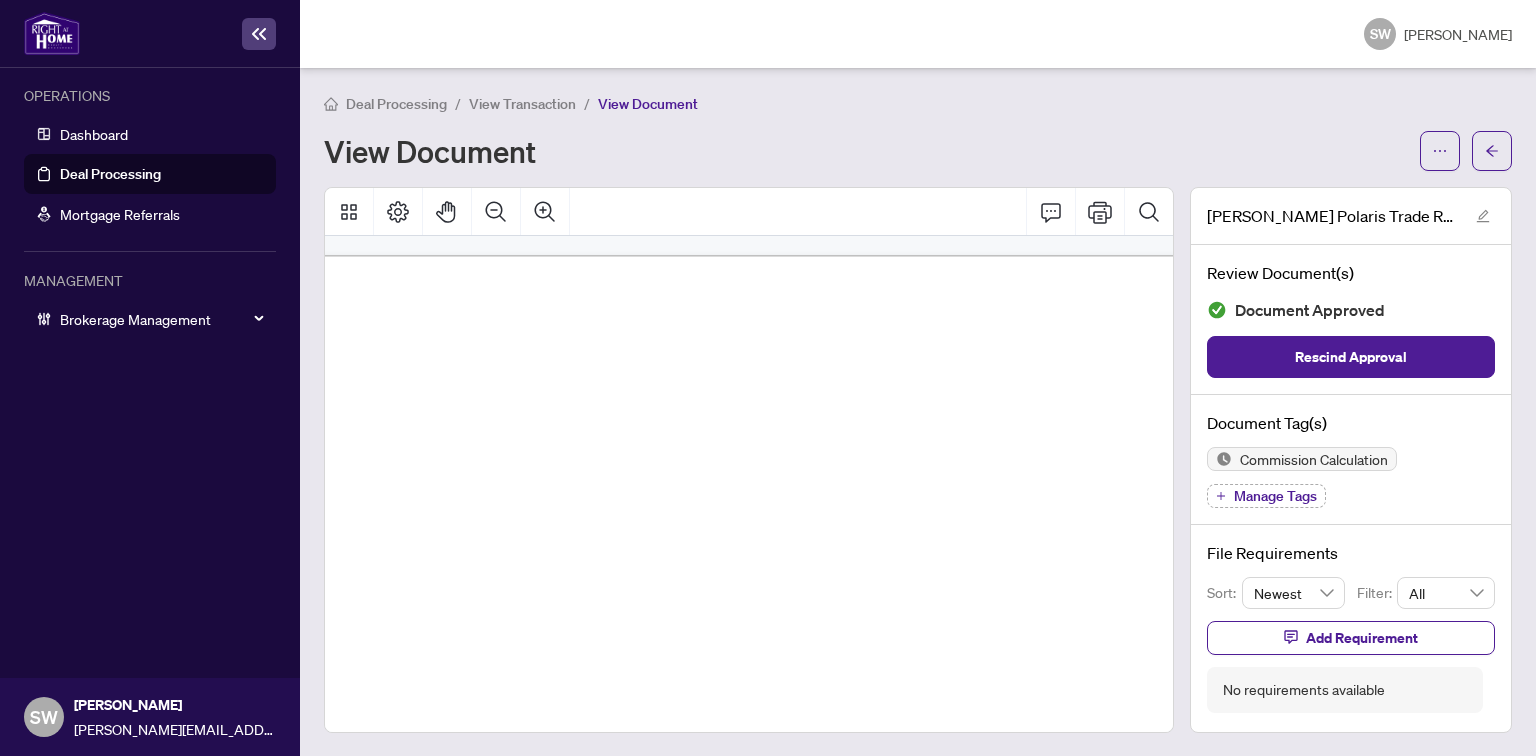 scroll, scrollTop: 0, scrollLeft: 80, axis: horizontal 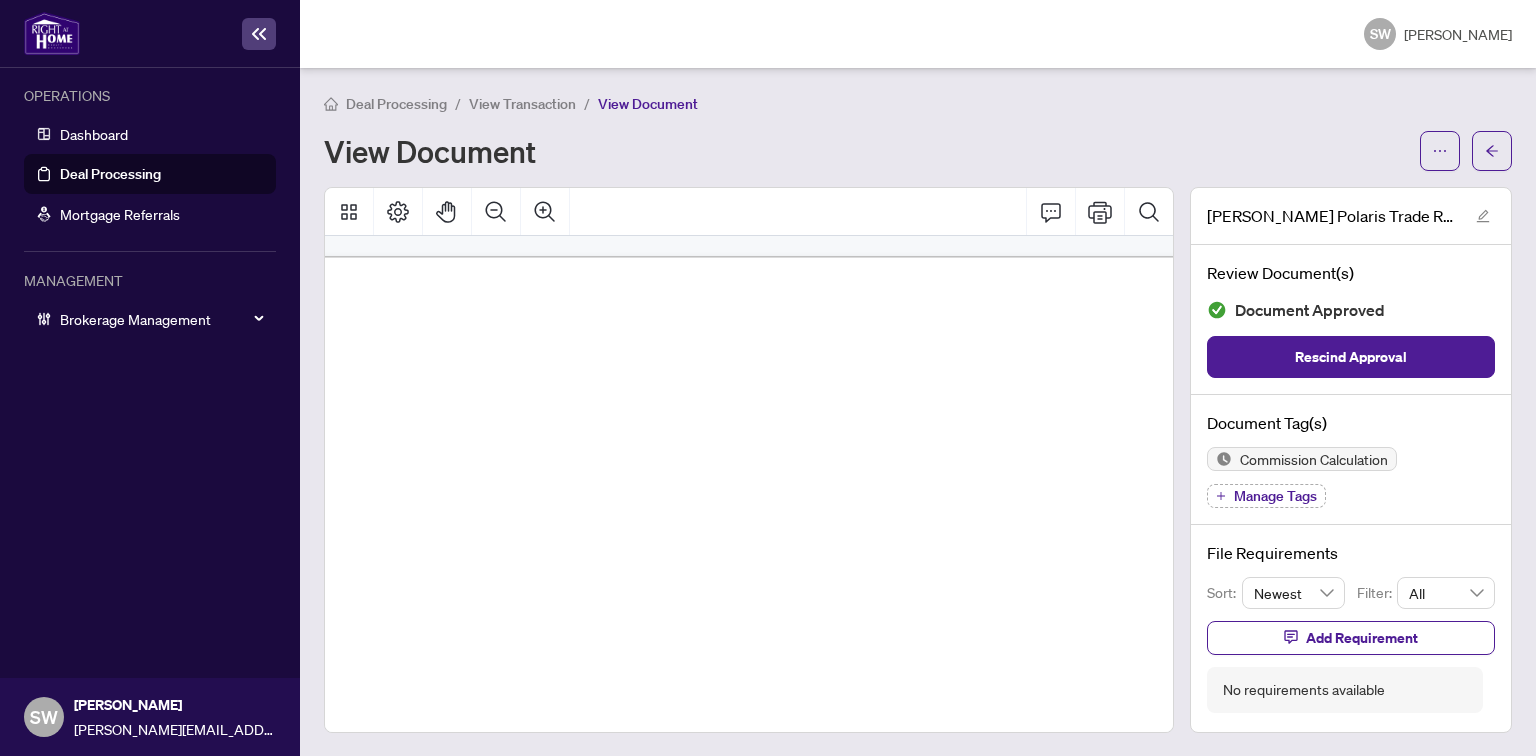 click on "View Transaction" at bounding box center (522, 104) 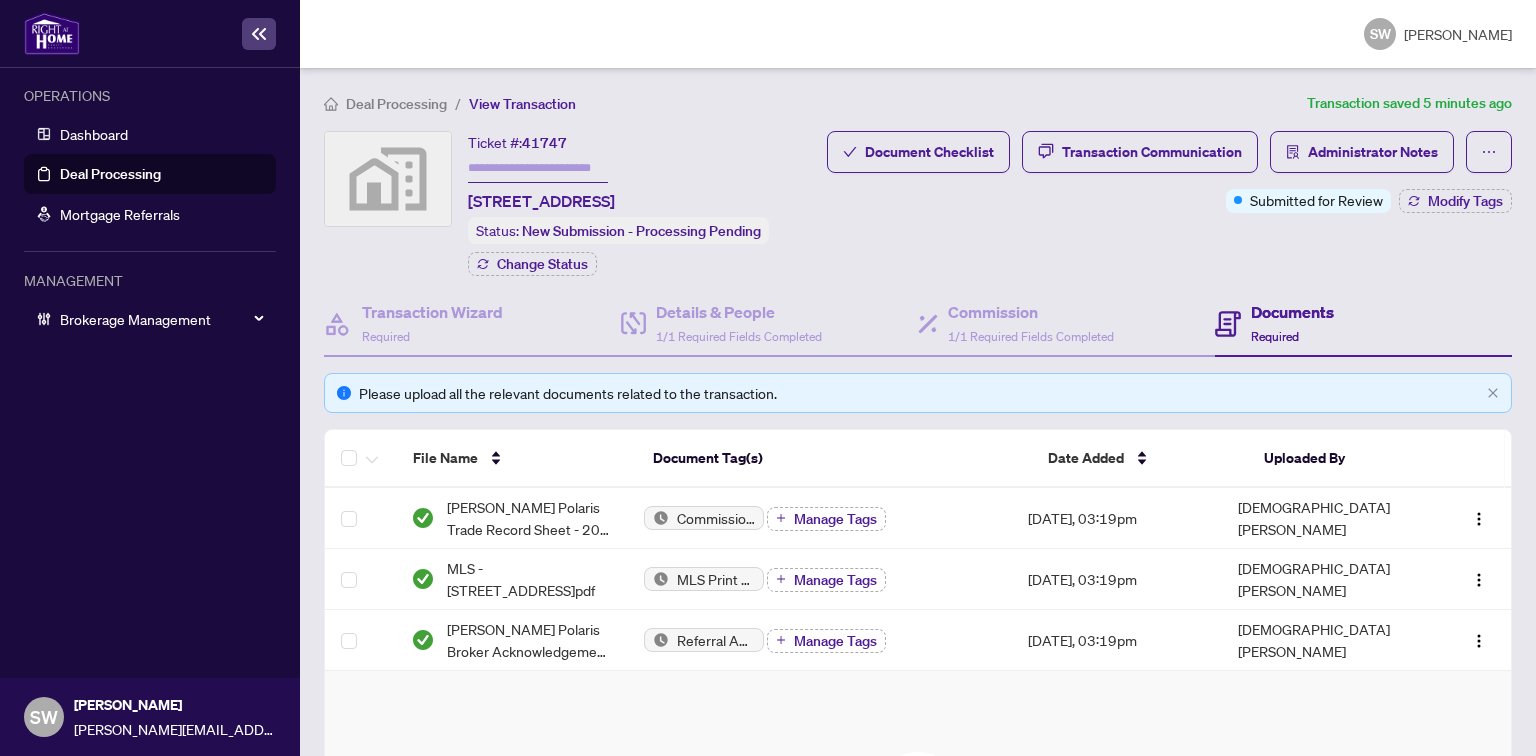 click on "41747" at bounding box center [544, 143] 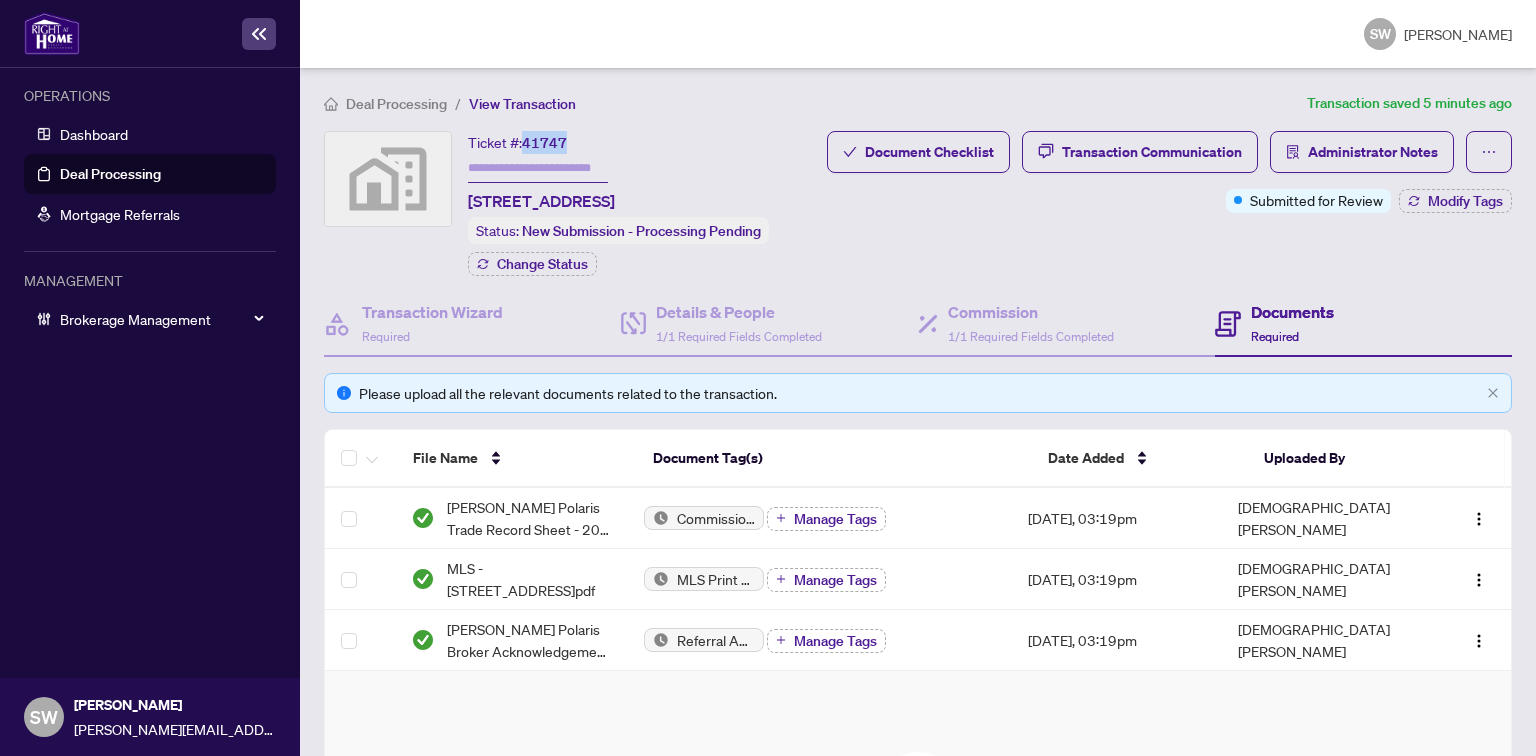 click on "41747" at bounding box center [544, 143] 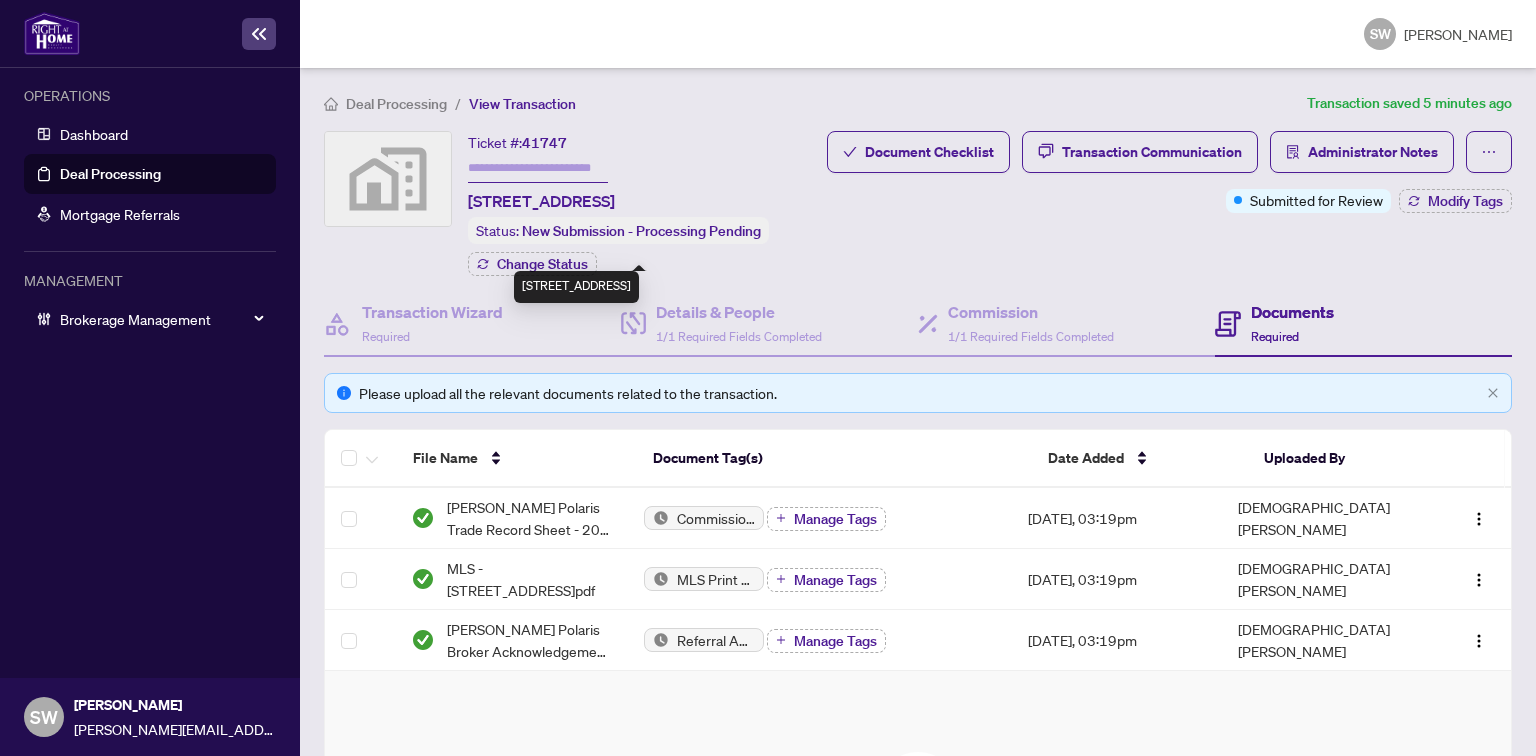 click on "[STREET_ADDRESS]" at bounding box center (541, 201) 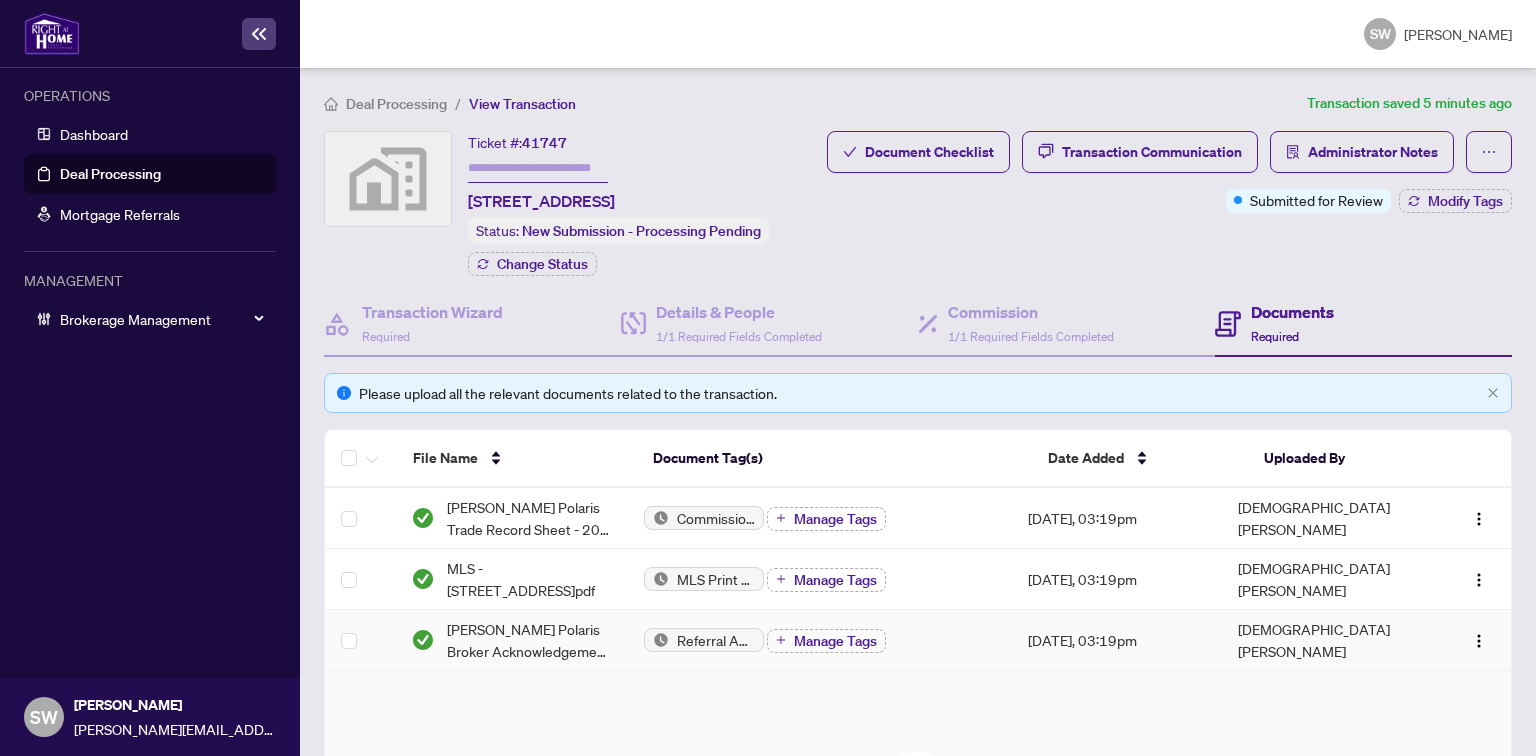 click on "Pingol MaxWell Polaris Broker Acknowledgement of Referral Joseph Biafore - SIGNED.pdf" at bounding box center [511, 640] 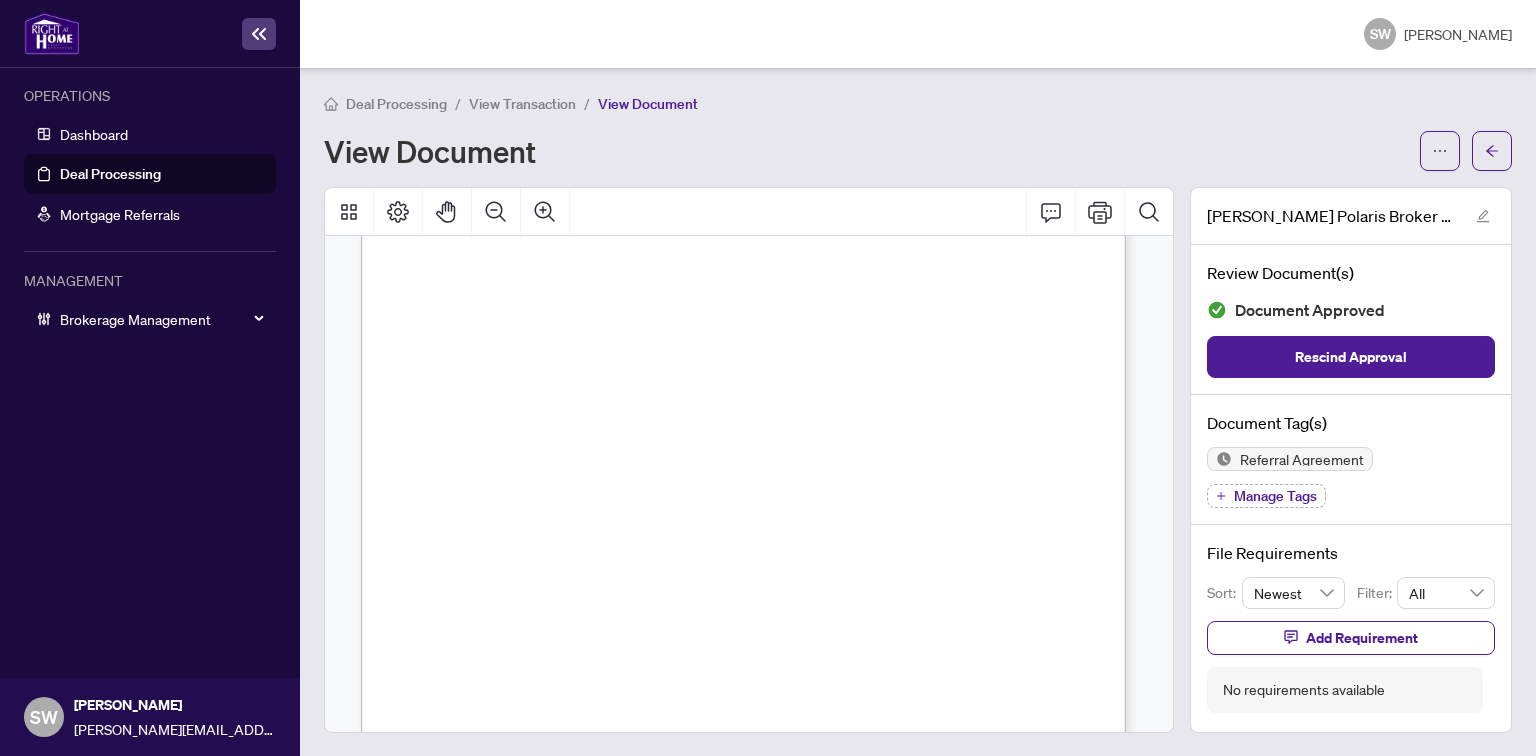 scroll, scrollTop: 108, scrollLeft: 0, axis: vertical 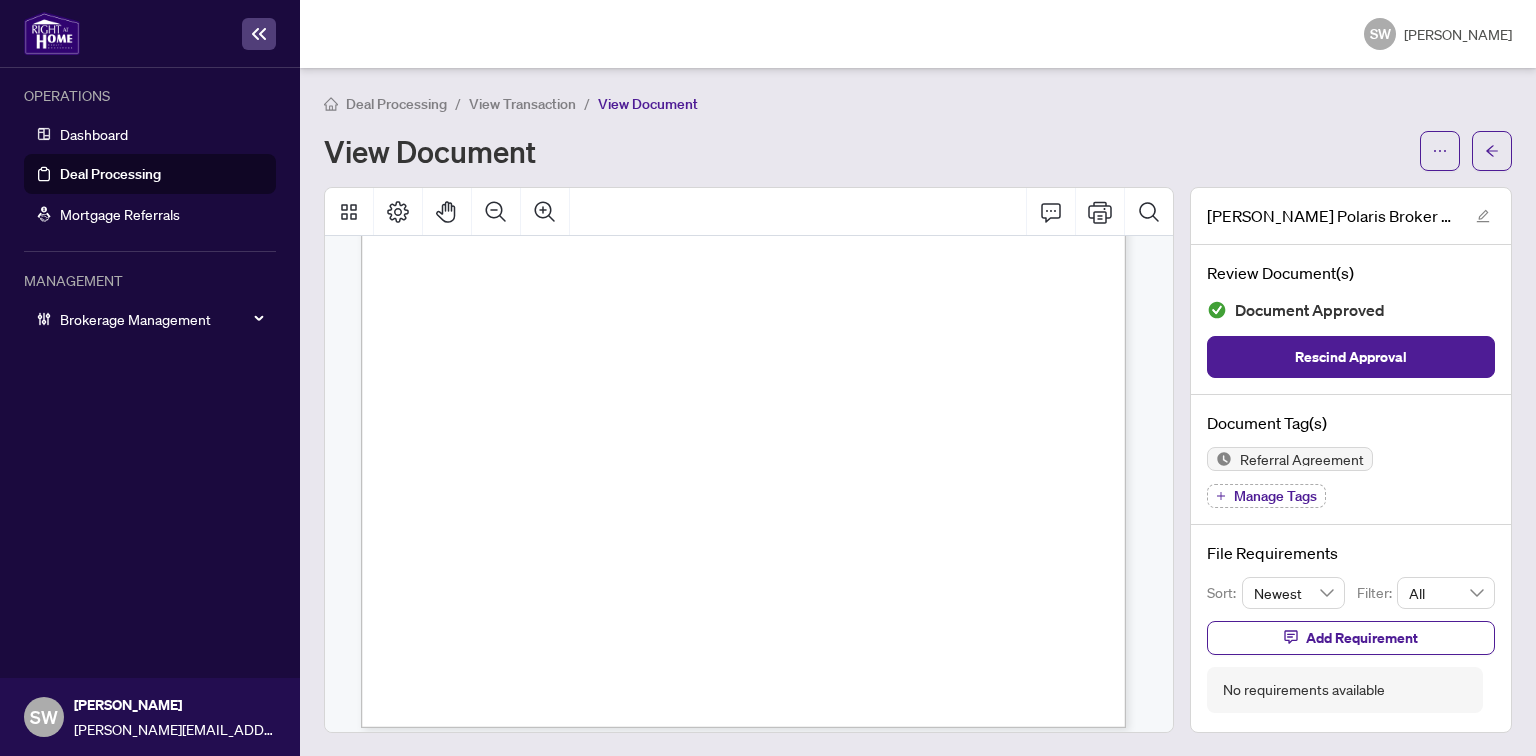 click on "427,500.00" at bounding box center [677, 580] 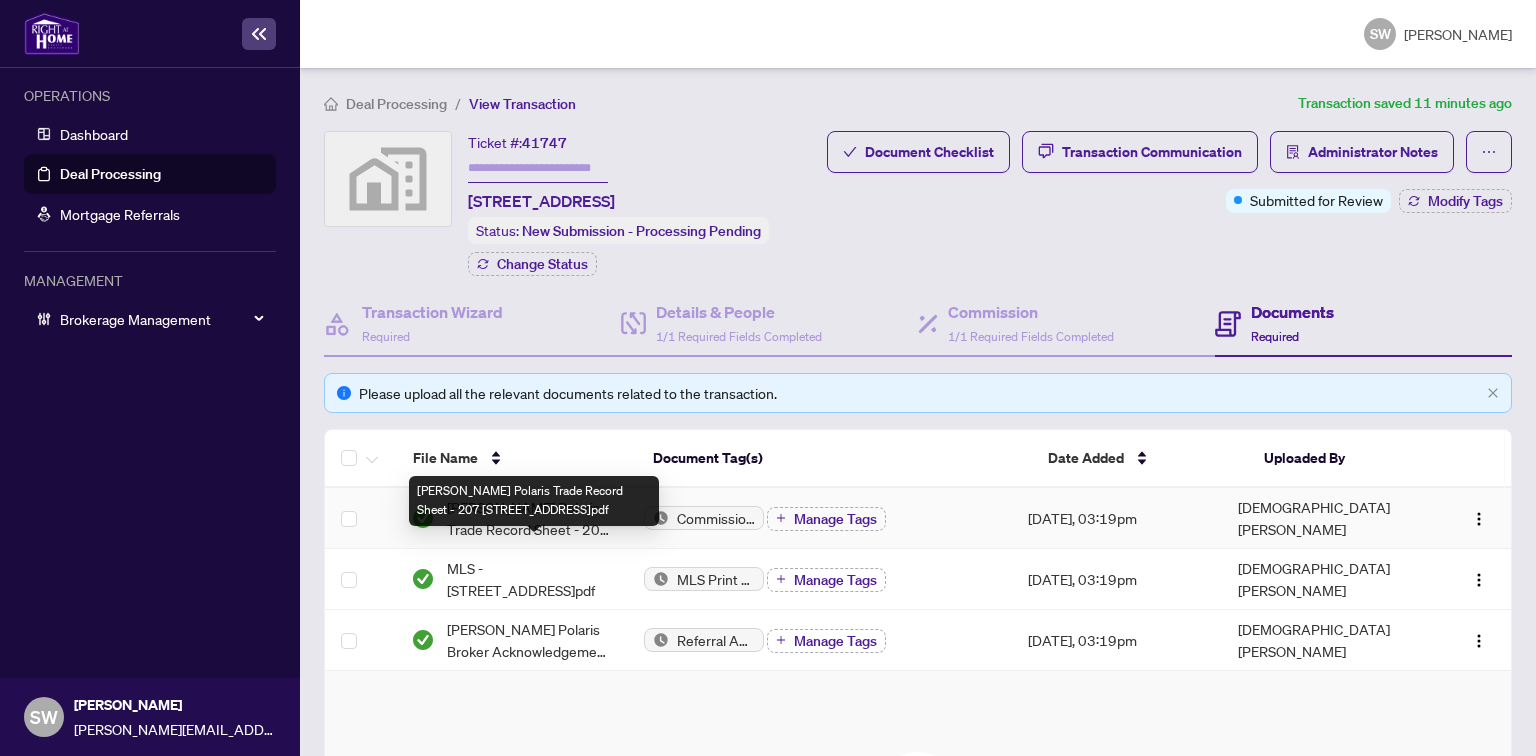 click on "MaxWell Polaris Trade Record Sheet  - 207 136 AV NW Edmonton Alberta T5A0N7.pdf" at bounding box center [529, 518] 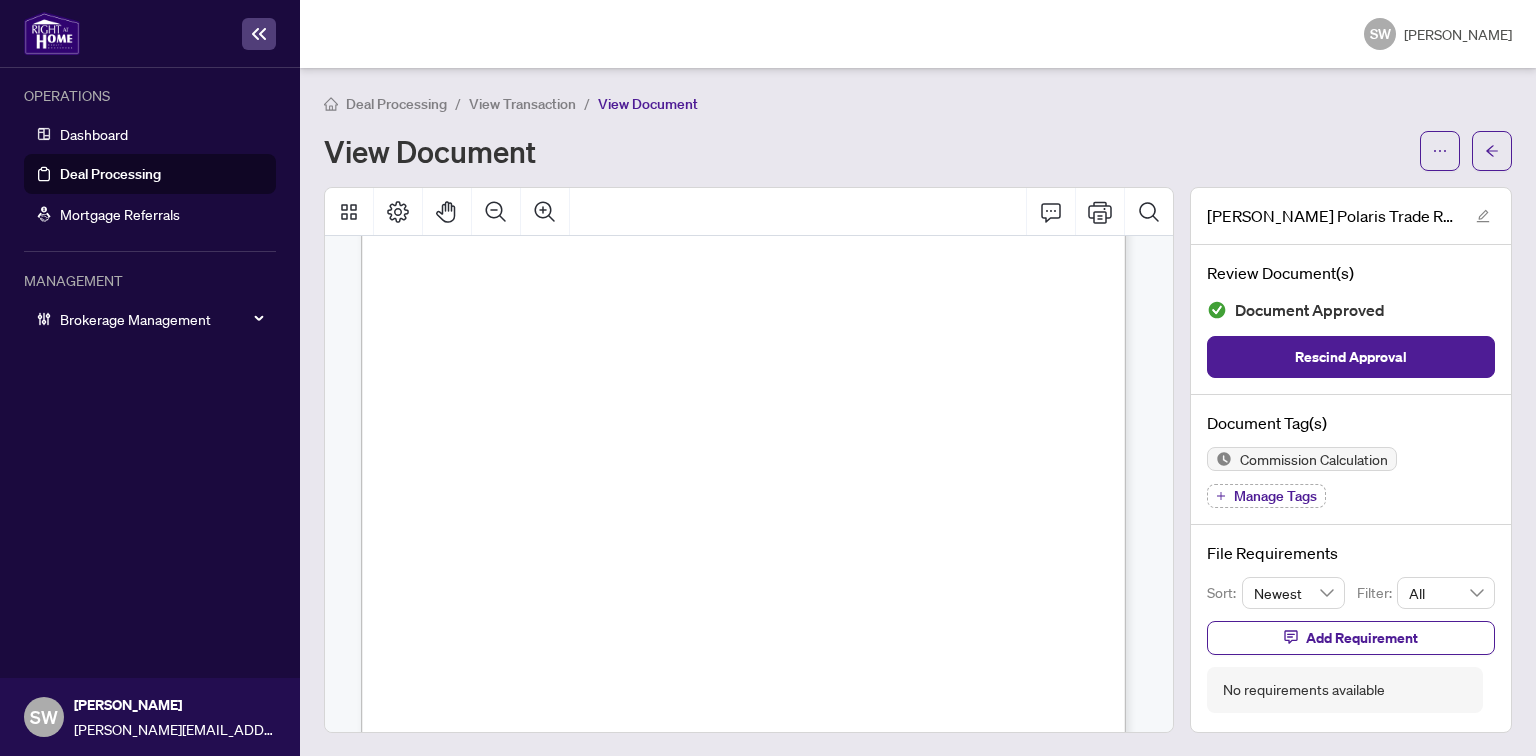 scroll, scrollTop: 320, scrollLeft: 0, axis: vertical 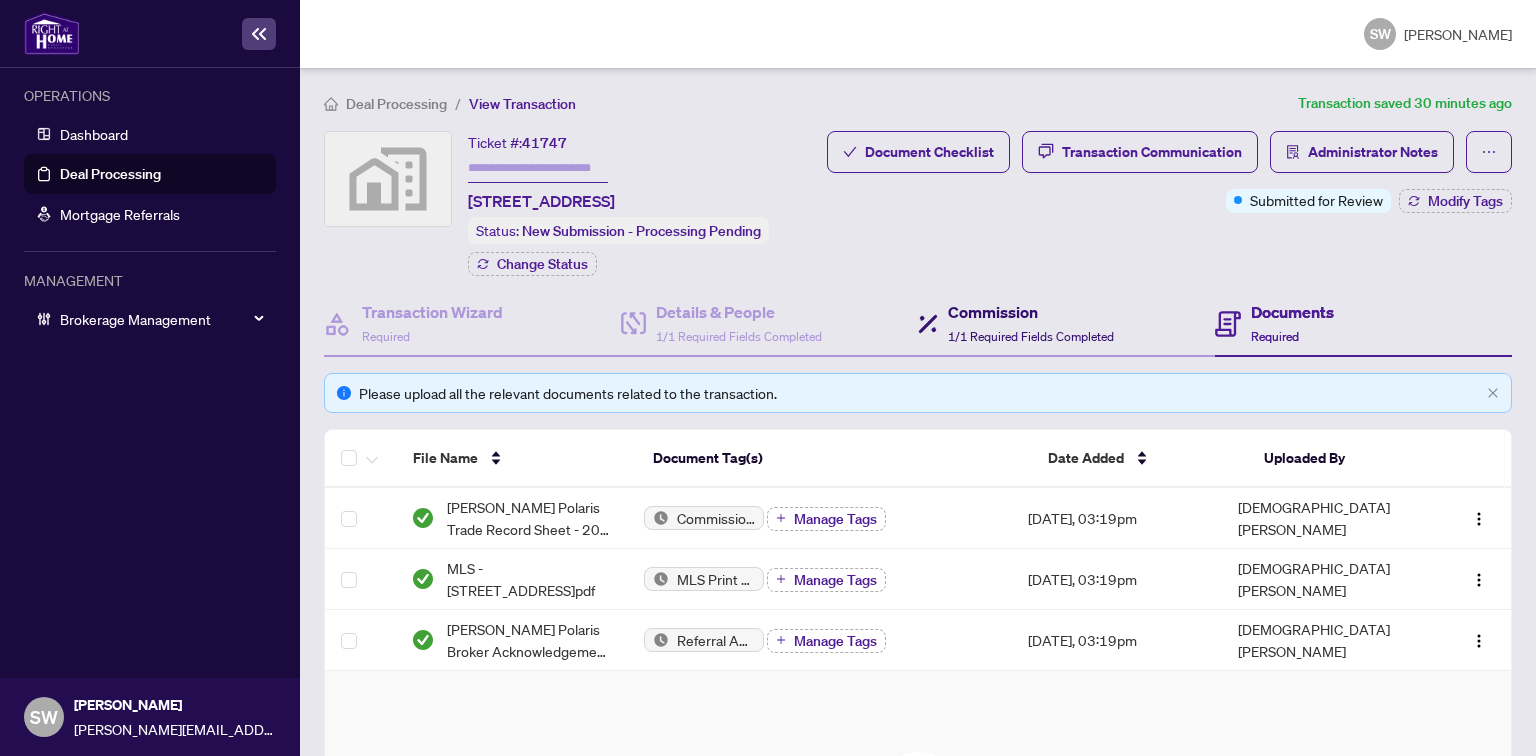 click on "1/1 Required Fields Completed" at bounding box center (1031, 336) 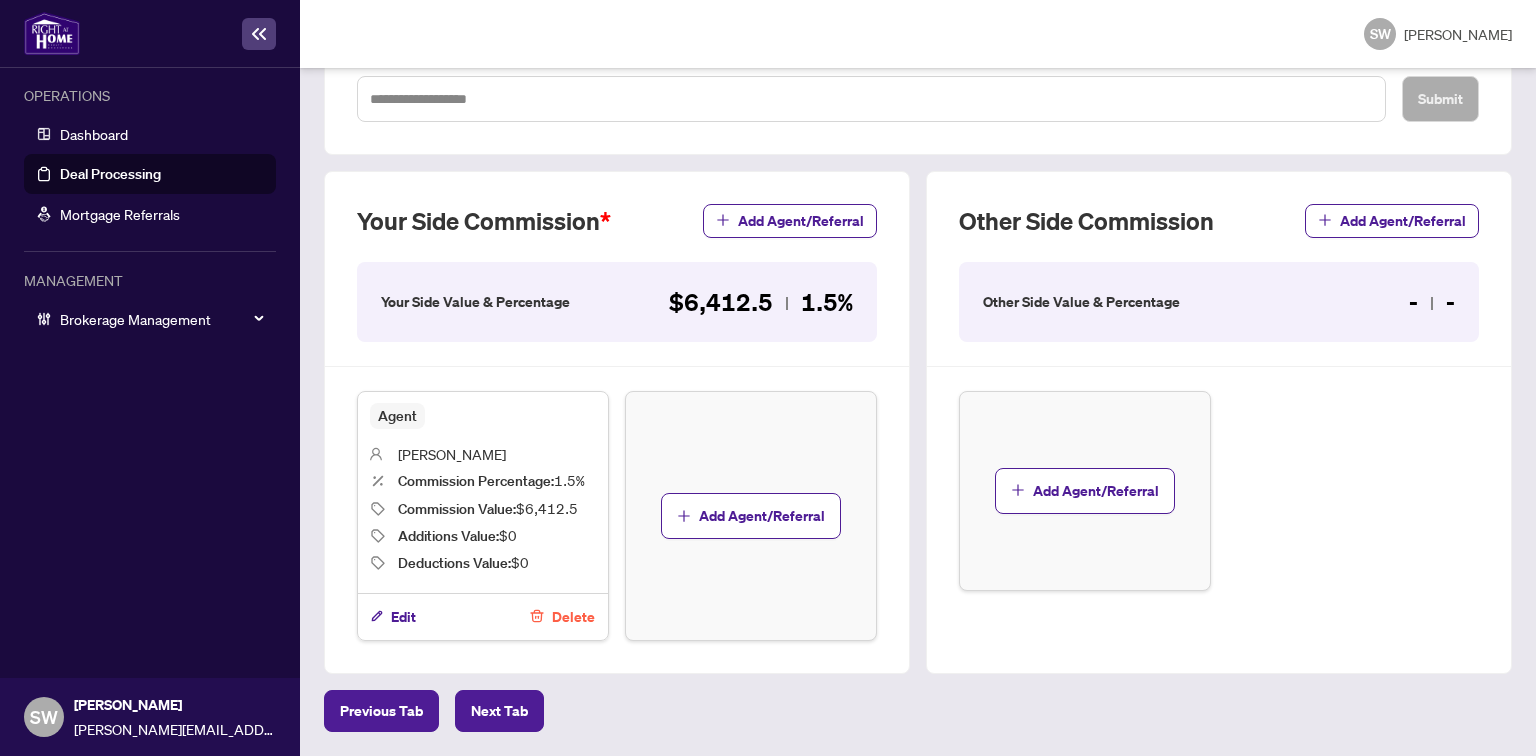 scroll, scrollTop: 720, scrollLeft: 0, axis: vertical 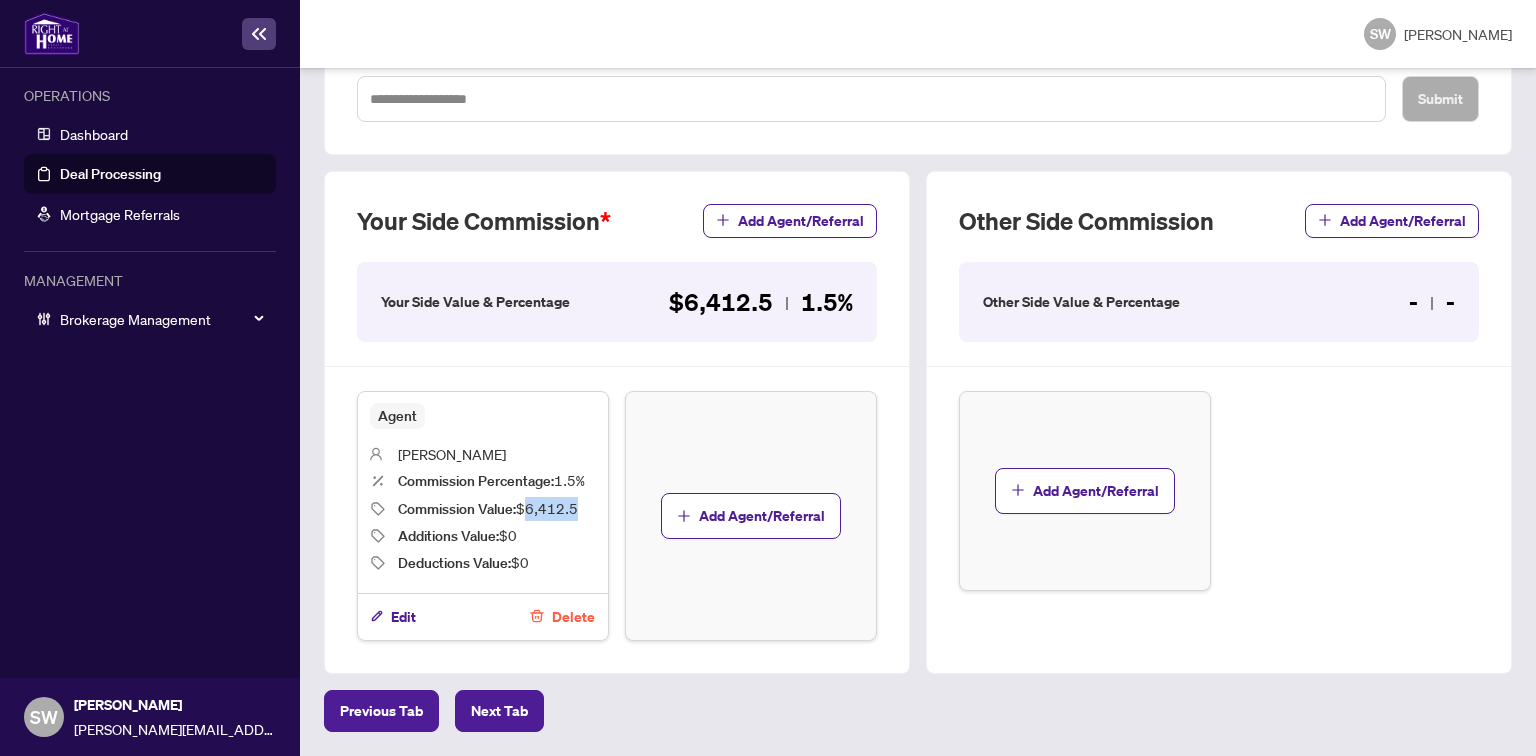 drag, startPoint x: 530, startPoint y: 342, endPoint x: 584, endPoint y: 342, distance: 54 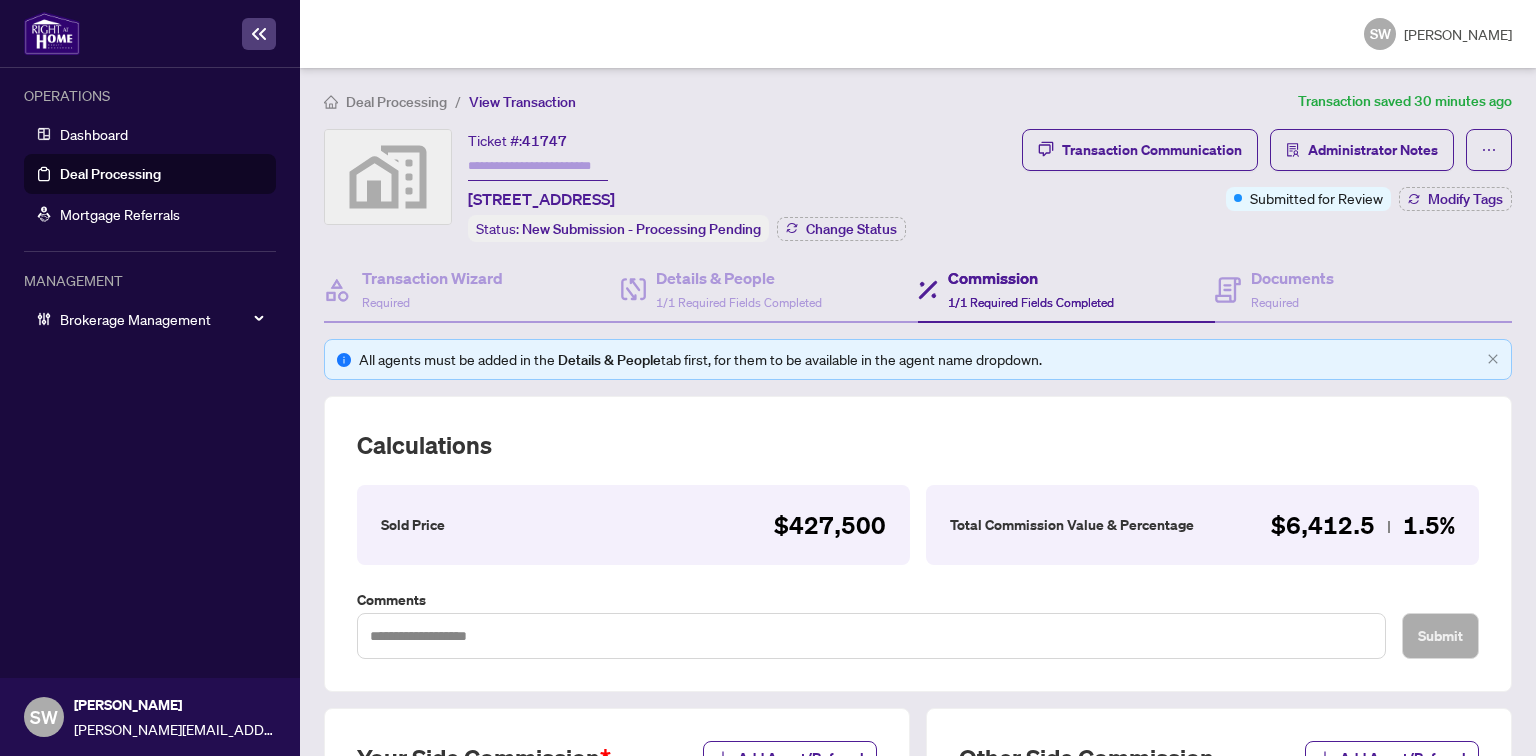 scroll, scrollTop: 0, scrollLeft: 0, axis: both 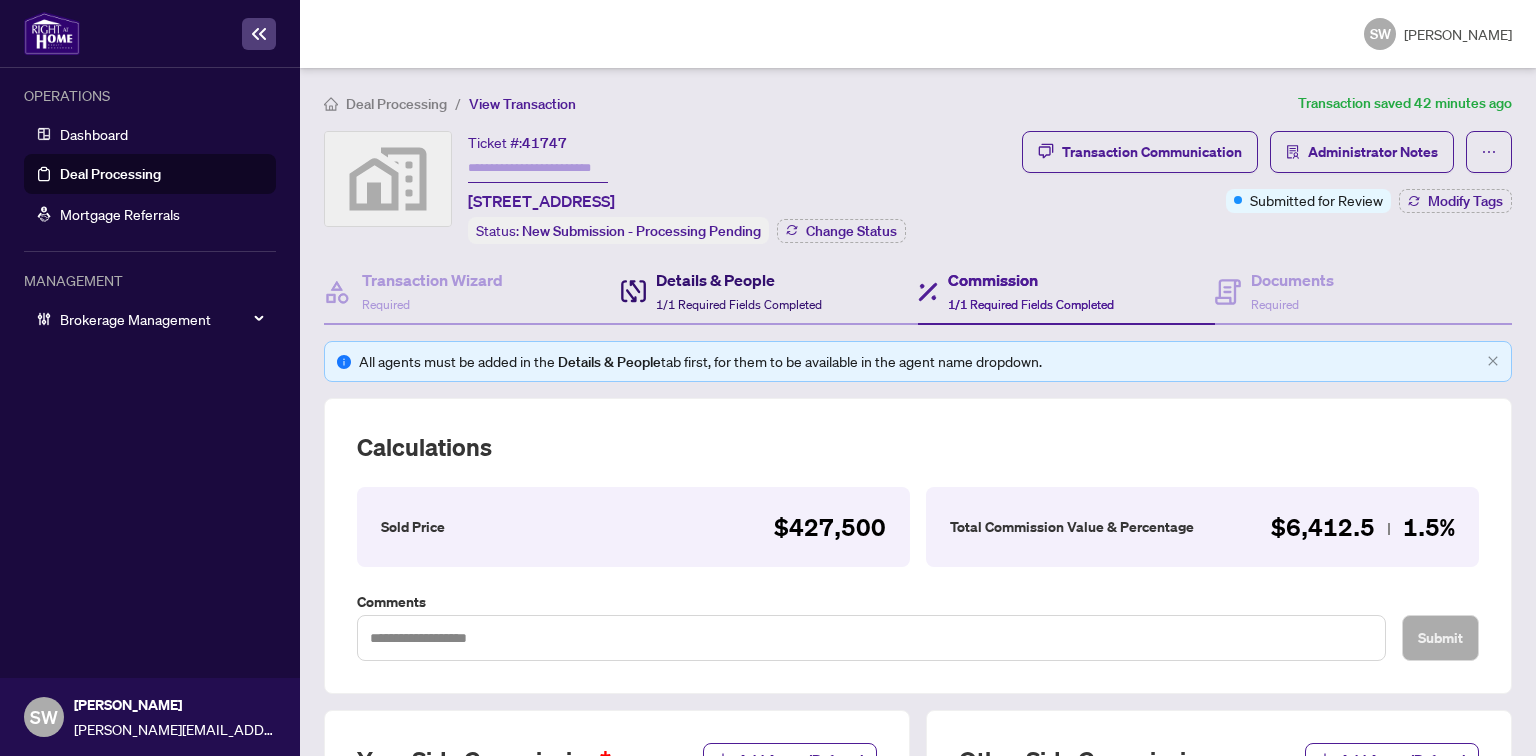 click on "Details & People" at bounding box center [739, 280] 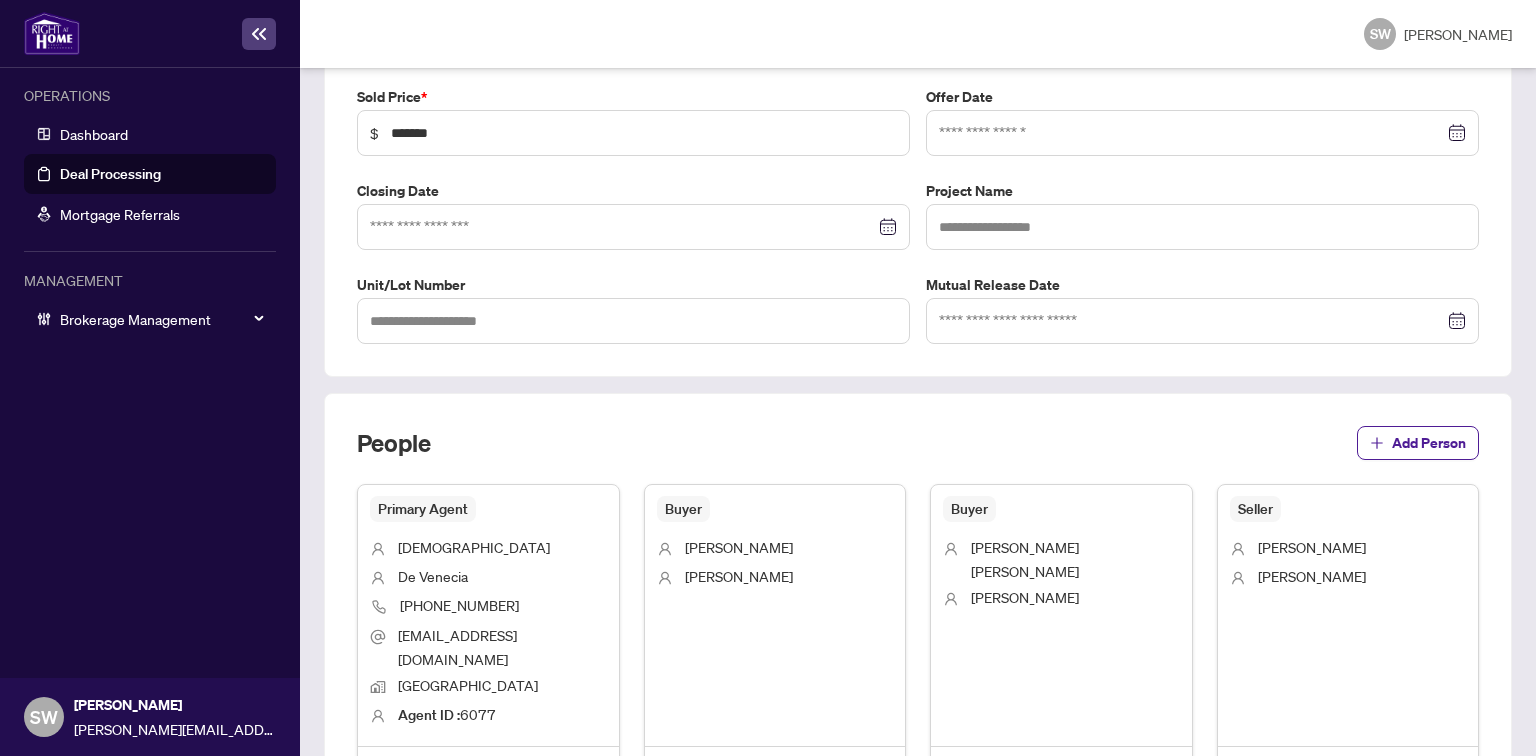 scroll, scrollTop: 0, scrollLeft: 0, axis: both 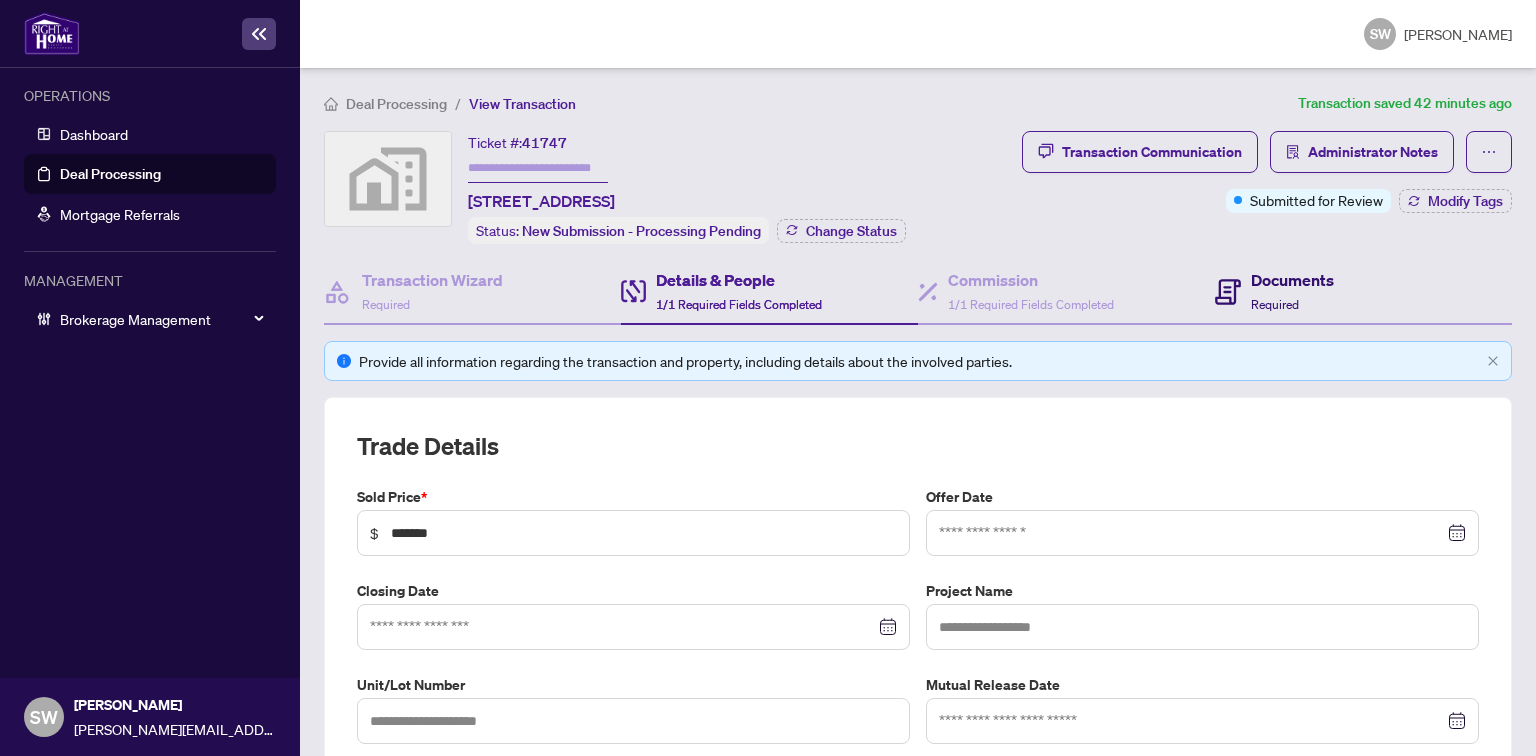 click on "Documents" at bounding box center [1292, 280] 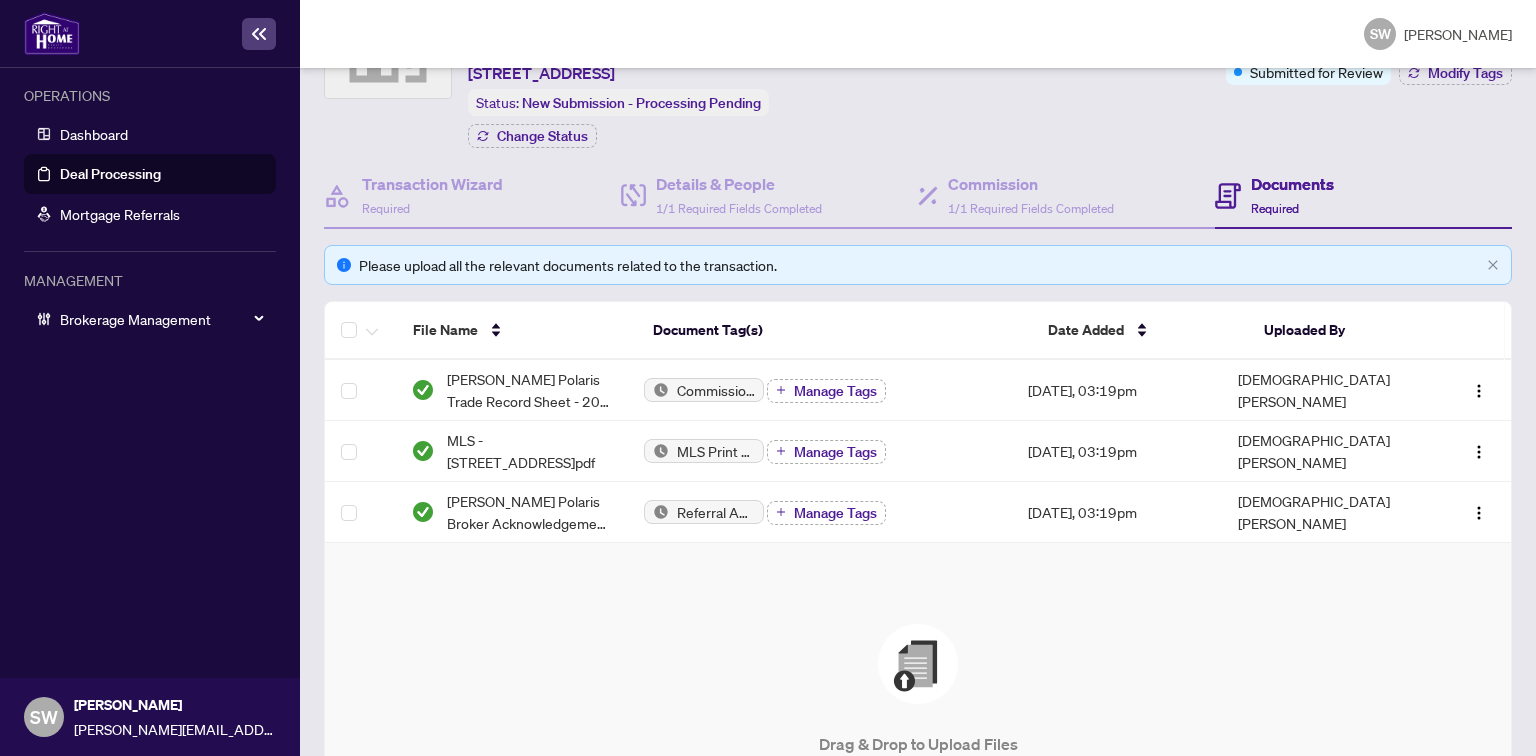 scroll, scrollTop: 160, scrollLeft: 0, axis: vertical 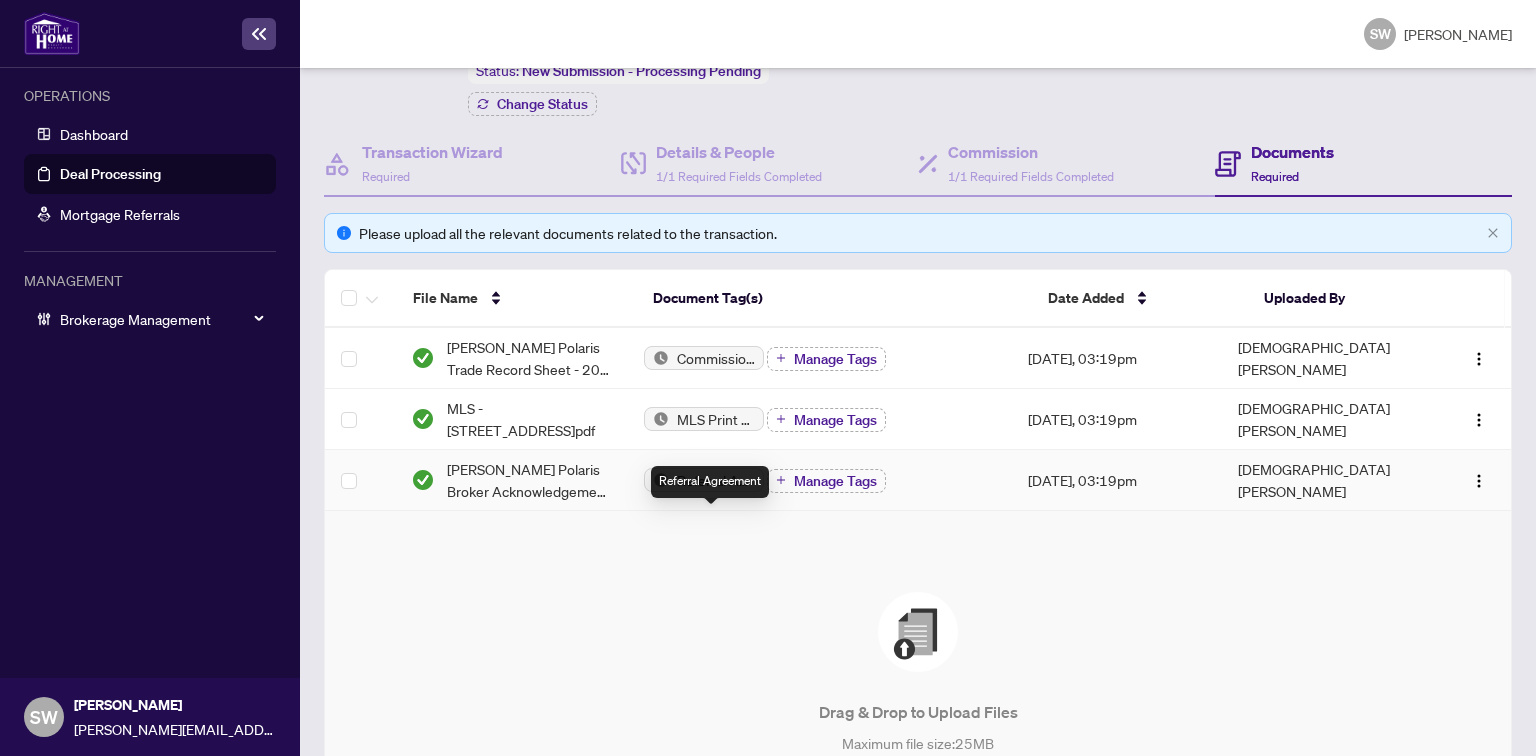 click on "Pingol MaxWell Polaris Broker Acknowledgement of Referral Joseph Biafore - SIGNED.pdf" at bounding box center [529, 480] 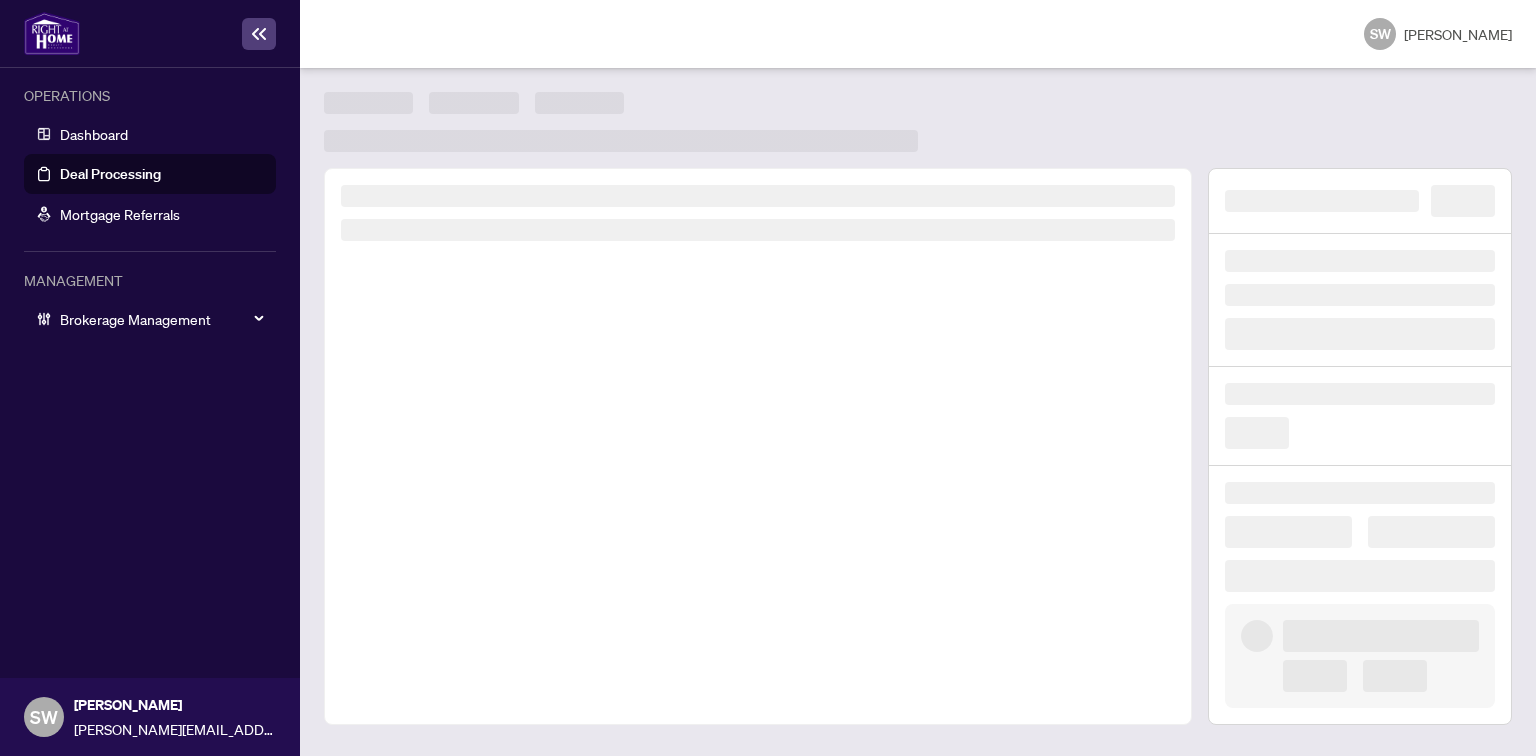 scroll, scrollTop: 0, scrollLeft: 0, axis: both 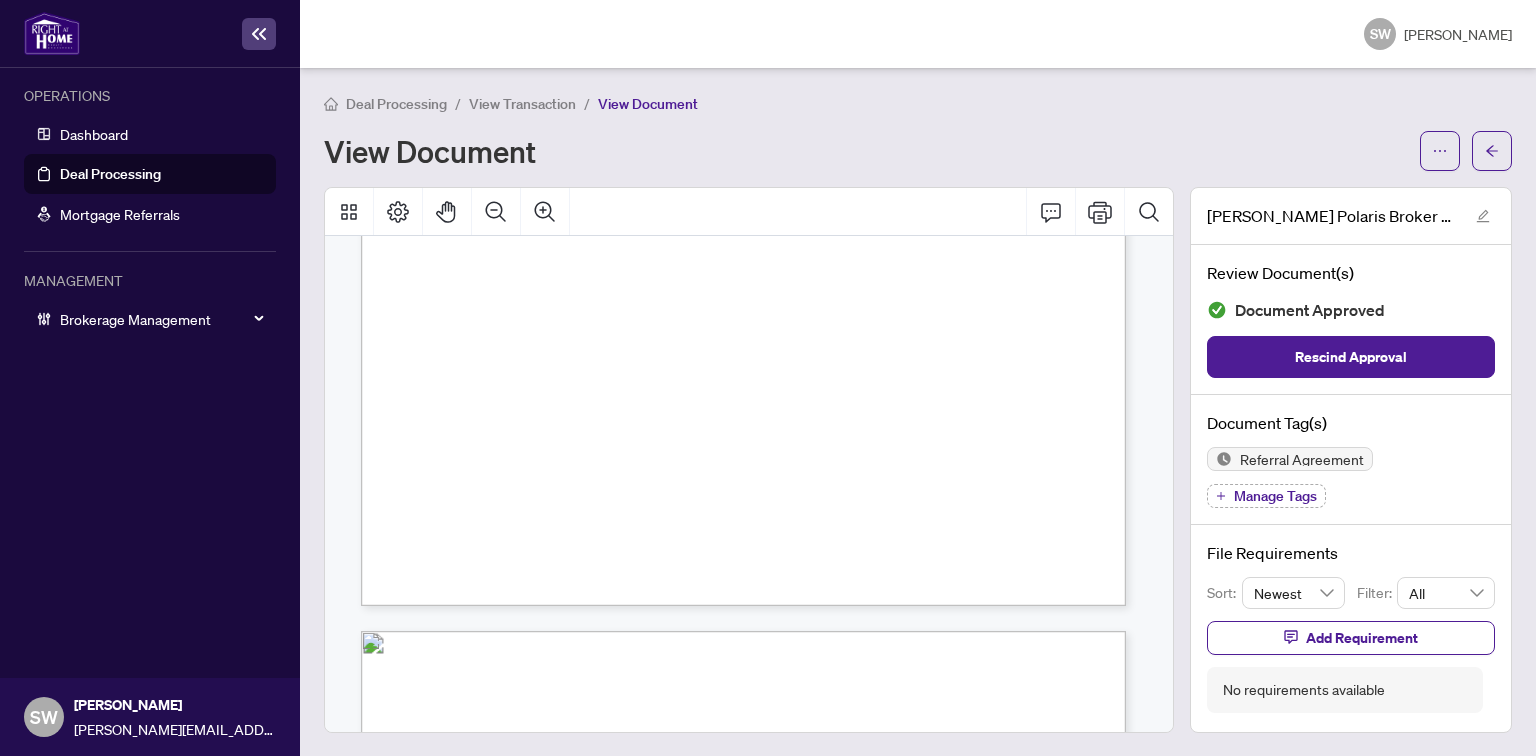 click on "2208.29" at bounding box center (794, 475) 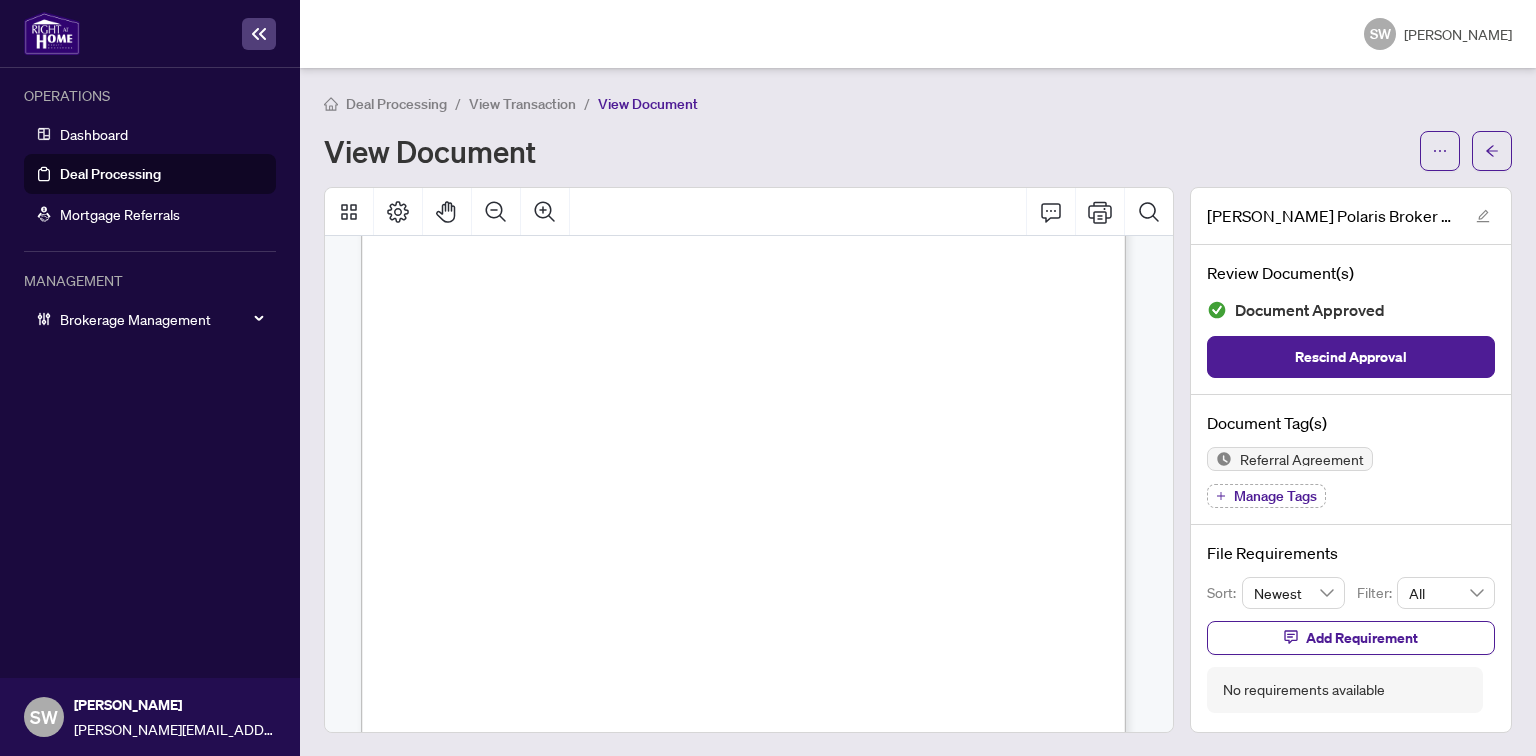 scroll, scrollTop: 0, scrollLeft: 0, axis: both 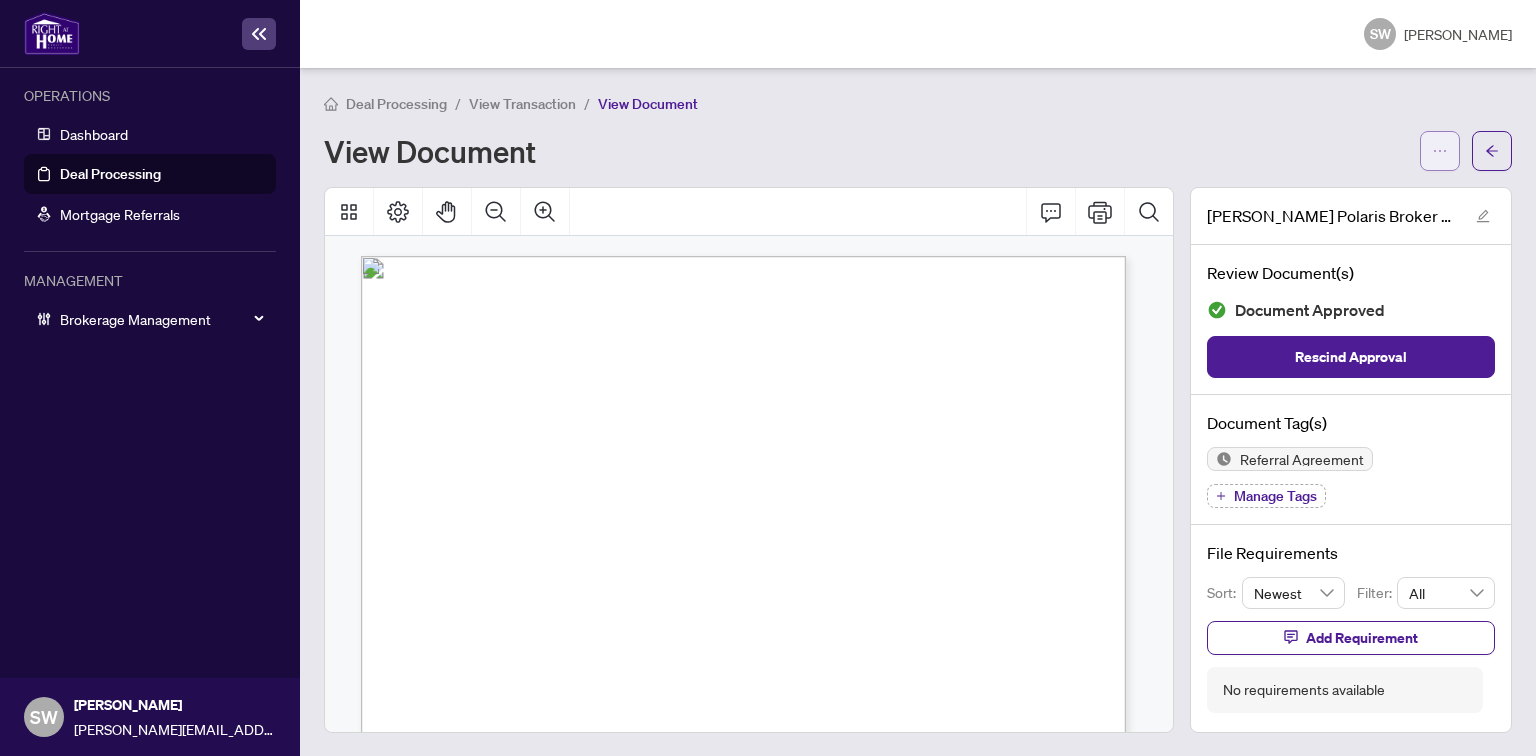 click 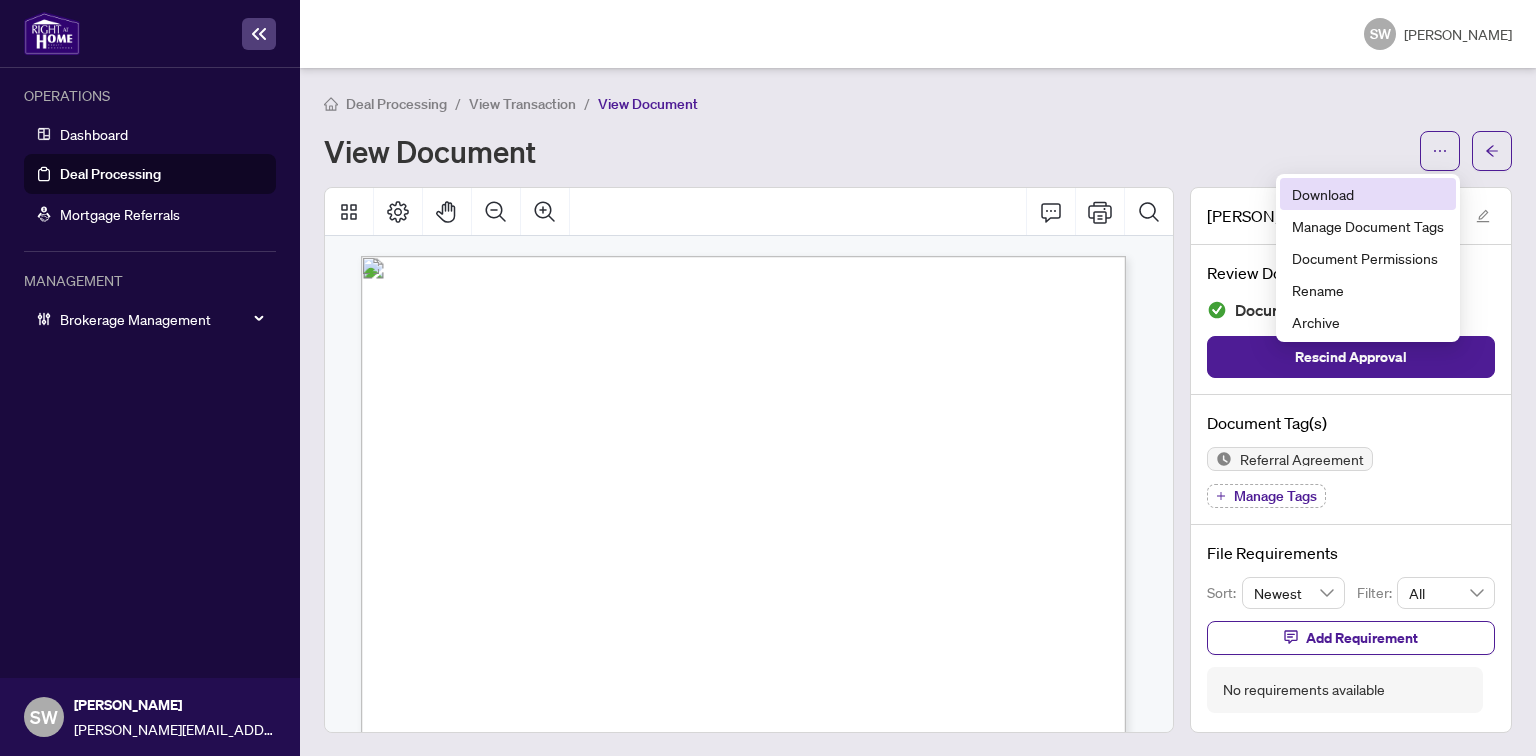 click on "Download" at bounding box center [1368, 194] 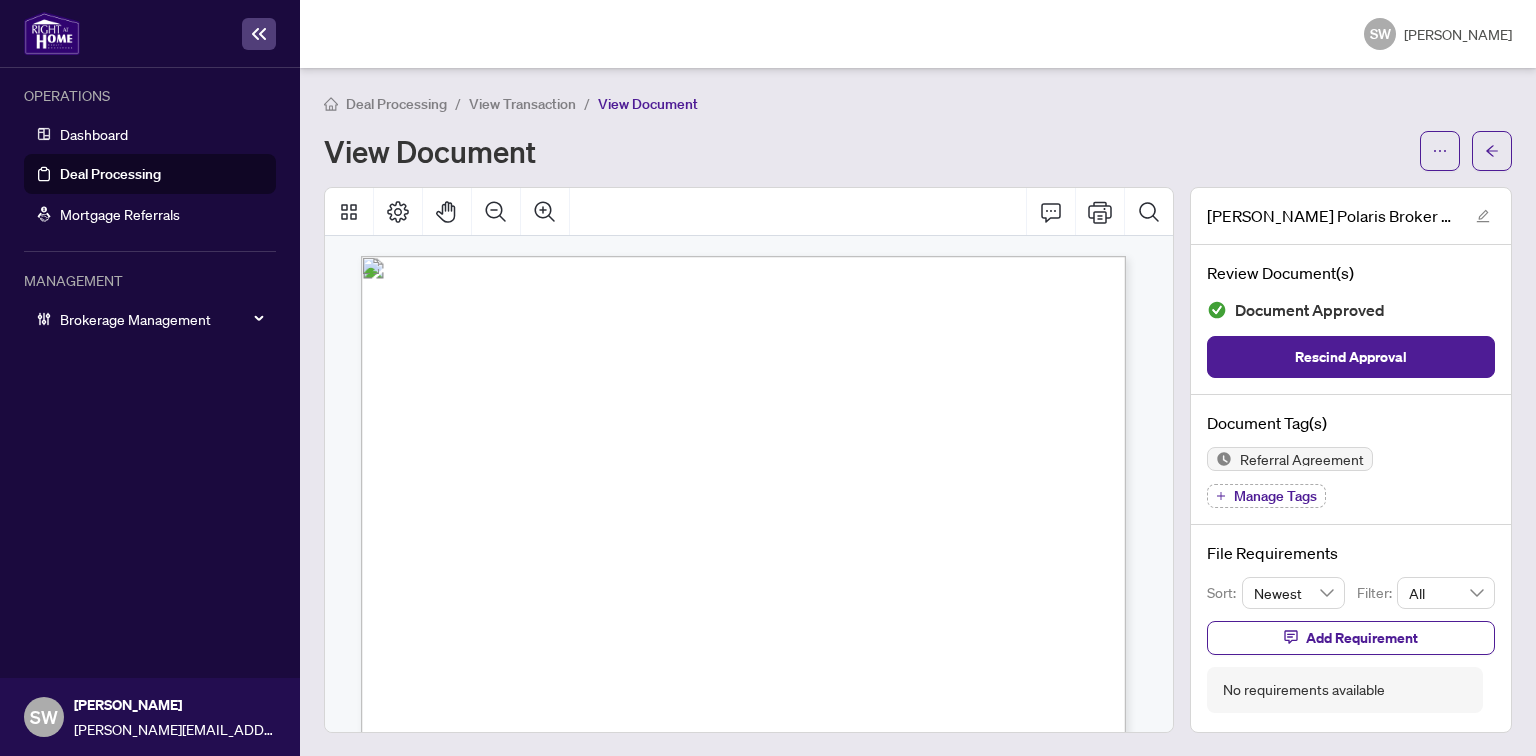 click on "View Transaction" at bounding box center (522, 104) 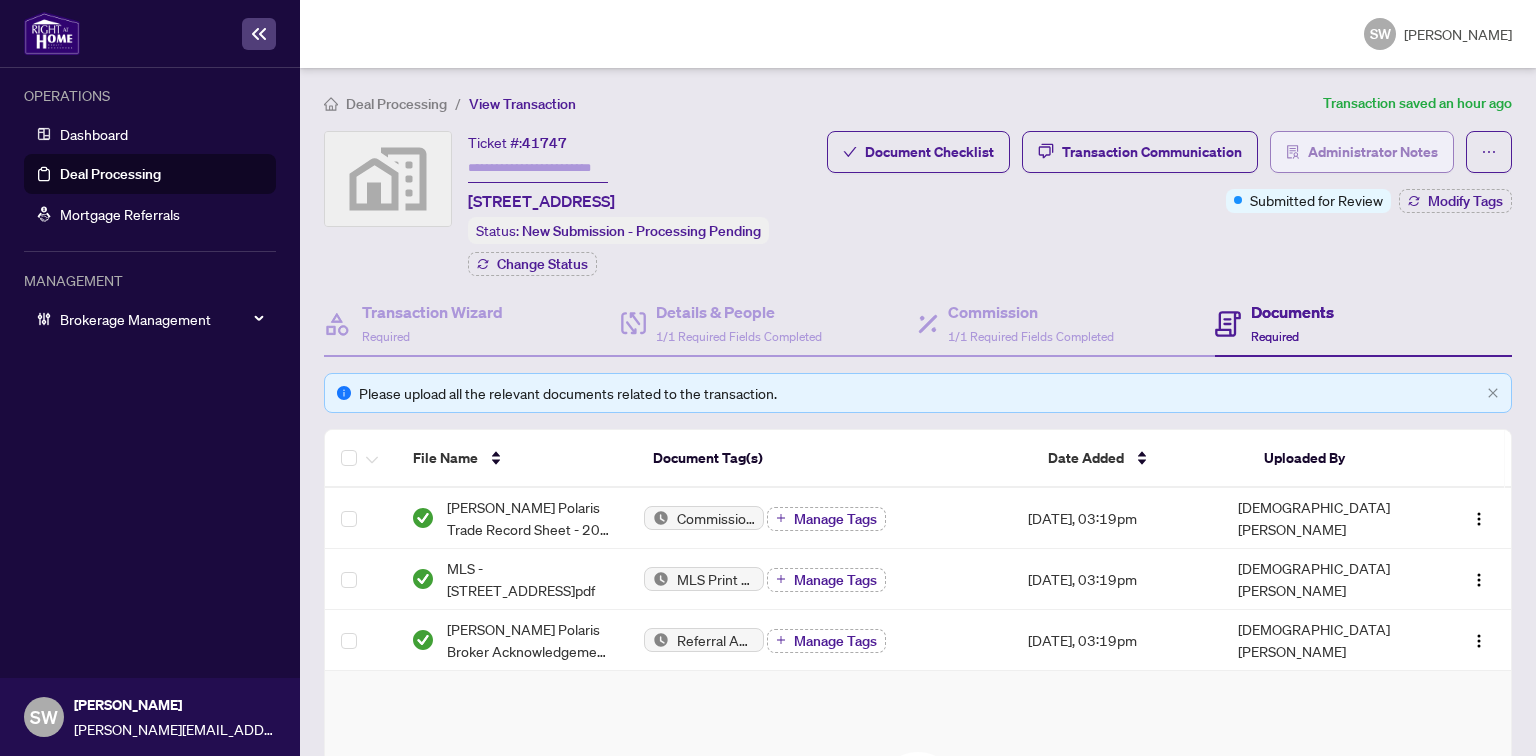 click on "Administrator Notes" at bounding box center [1373, 152] 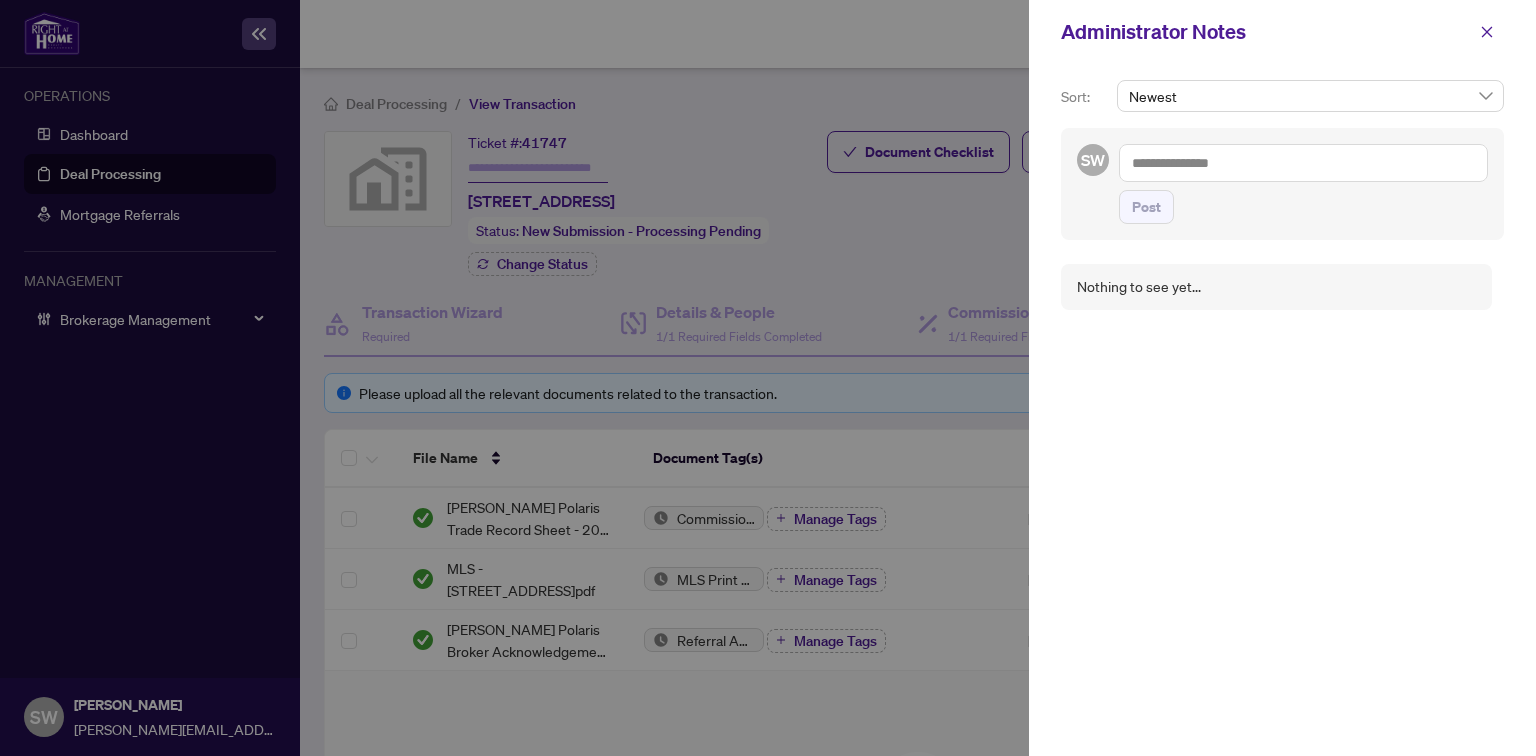 click at bounding box center [1303, 163] 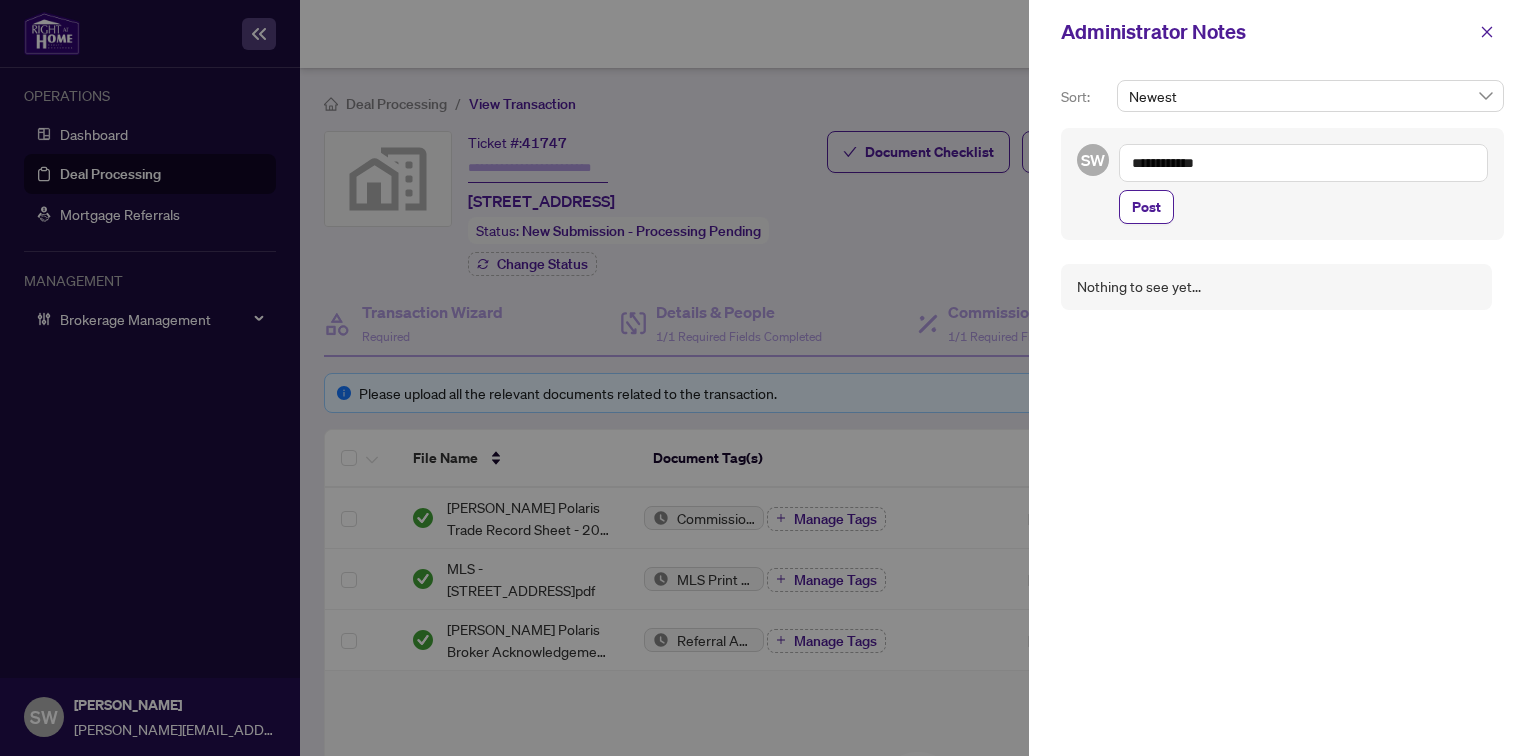 paste on "**********" 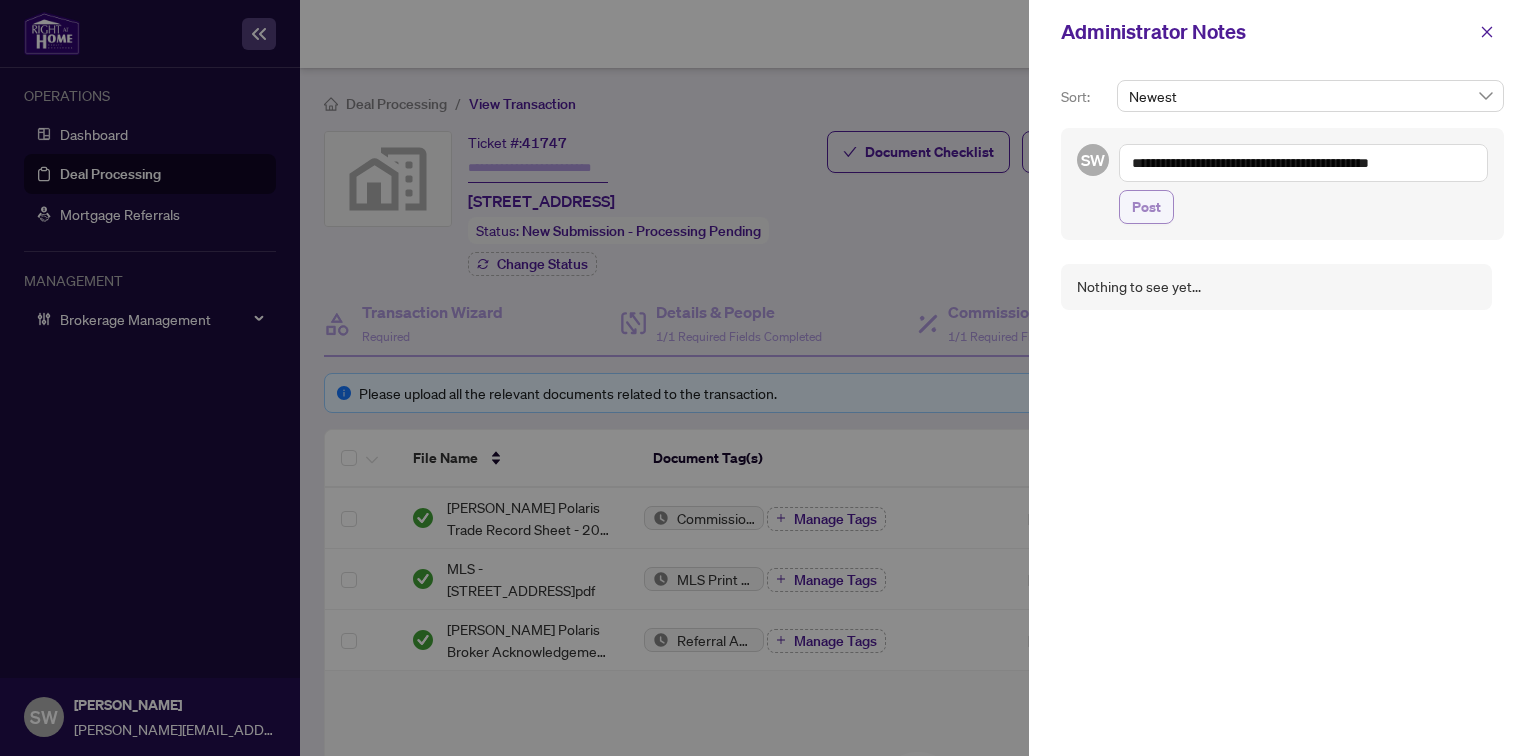 type on "**********" 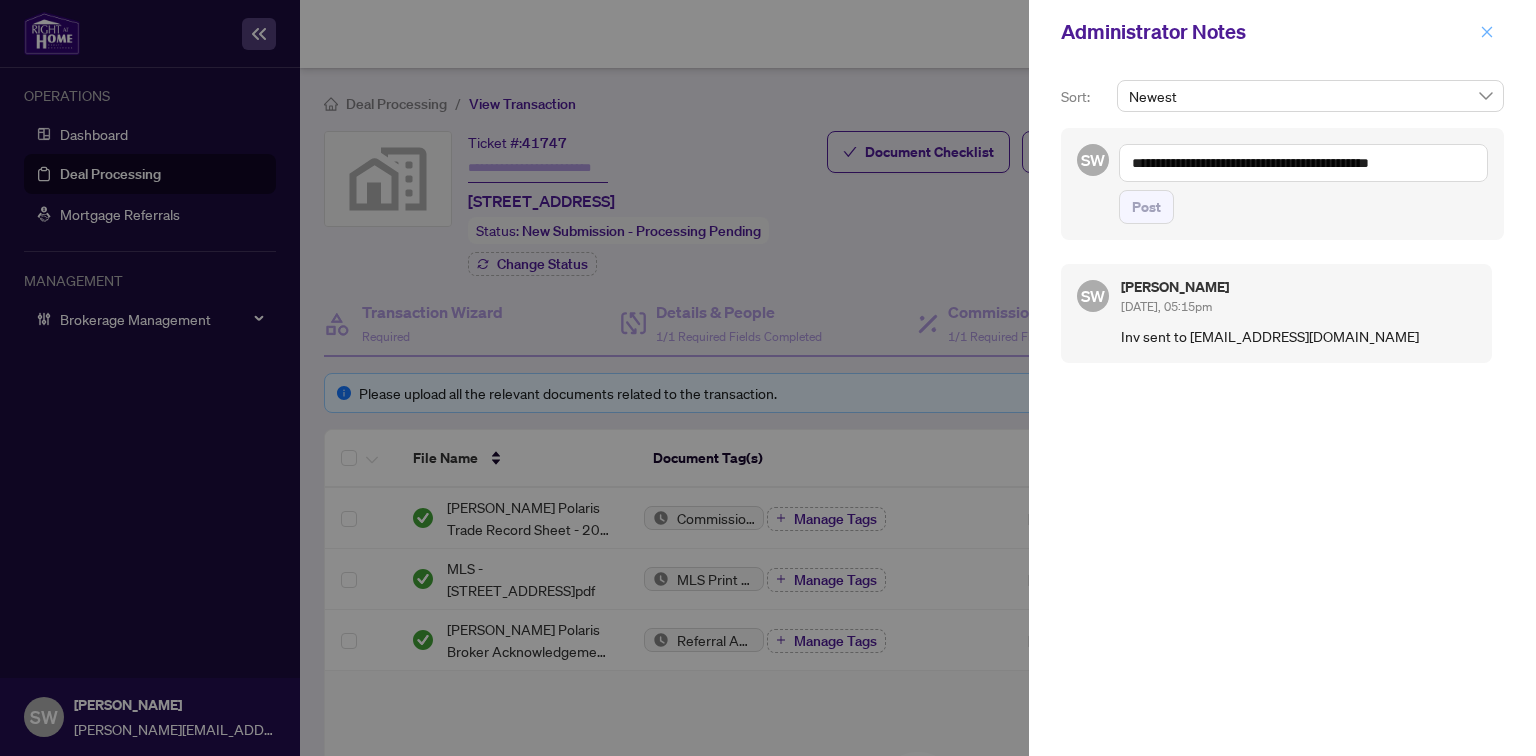 click at bounding box center [1487, 32] 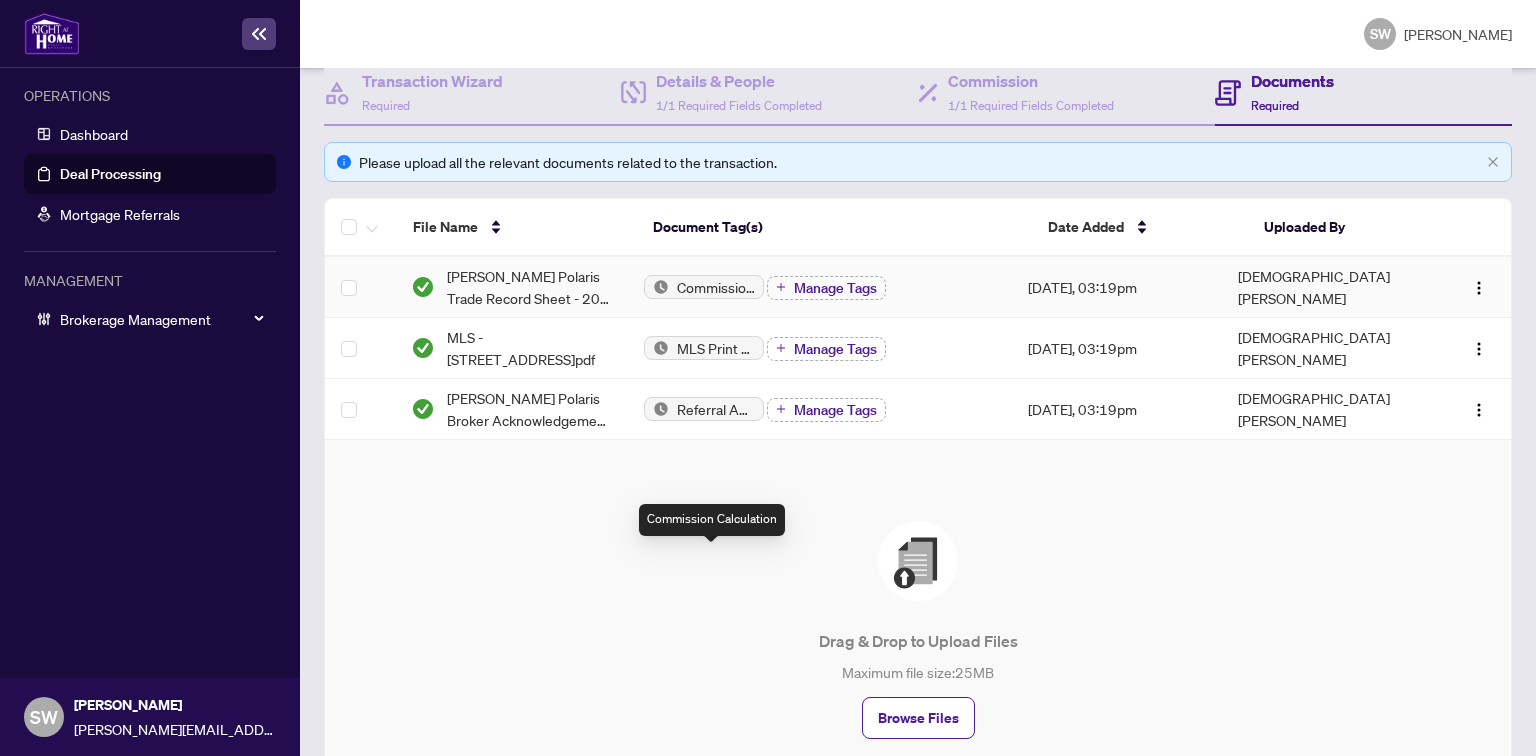 scroll, scrollTop: 240, scrollLeft: 0, axis: vertical 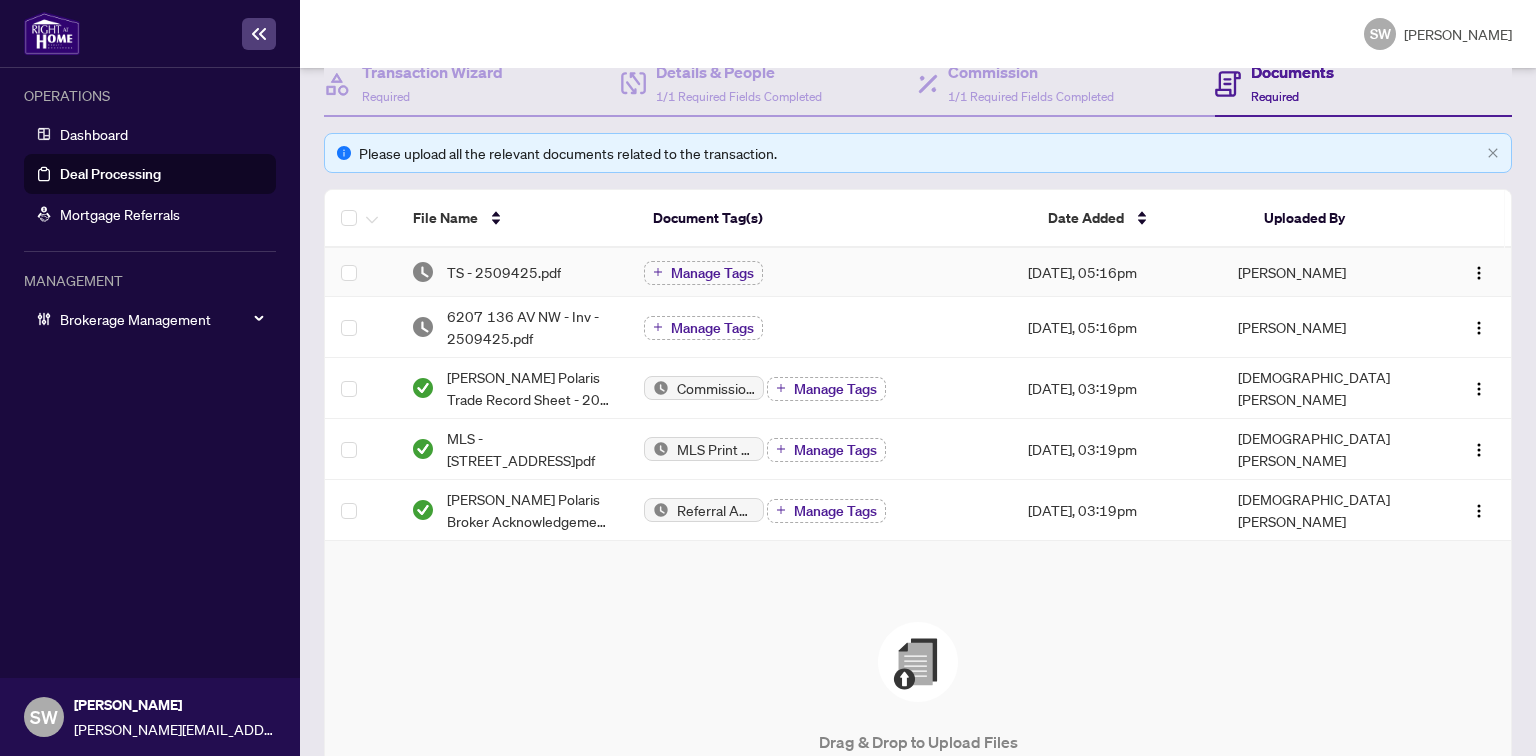 click on "TS - 2509425.pdf" at bounding box center (511, 272) 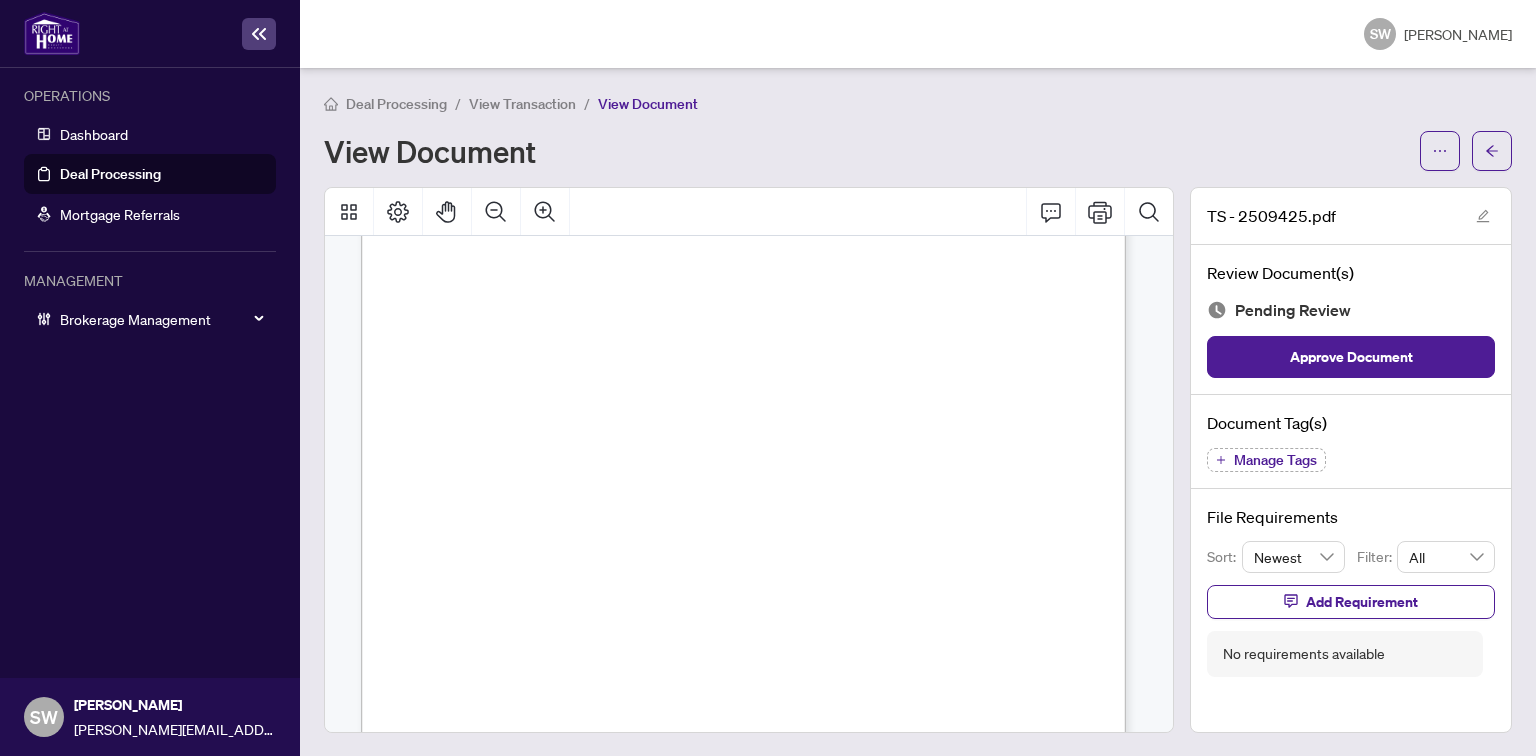 scroll, scrollTop: 320, scrollLeft: 0, axis: vertical 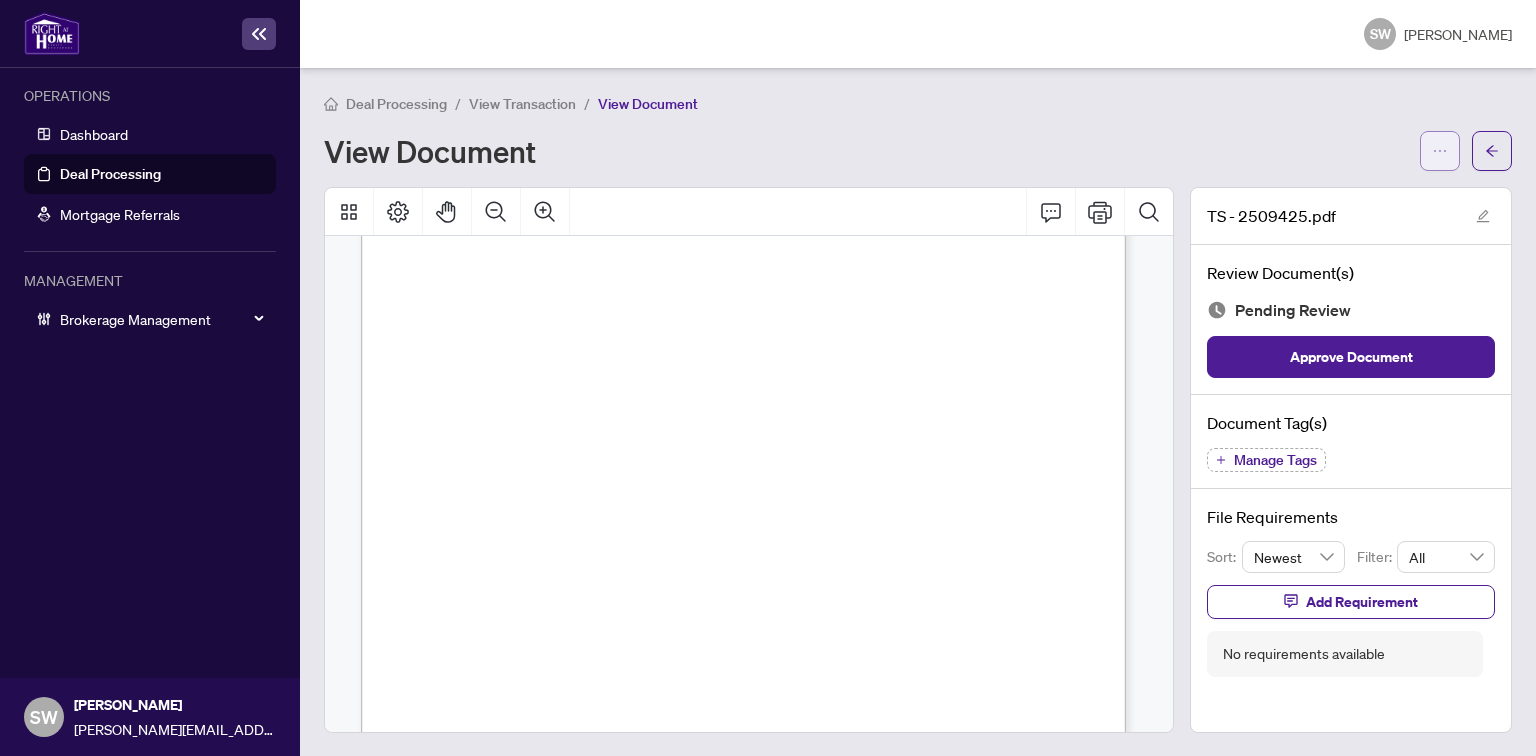 click 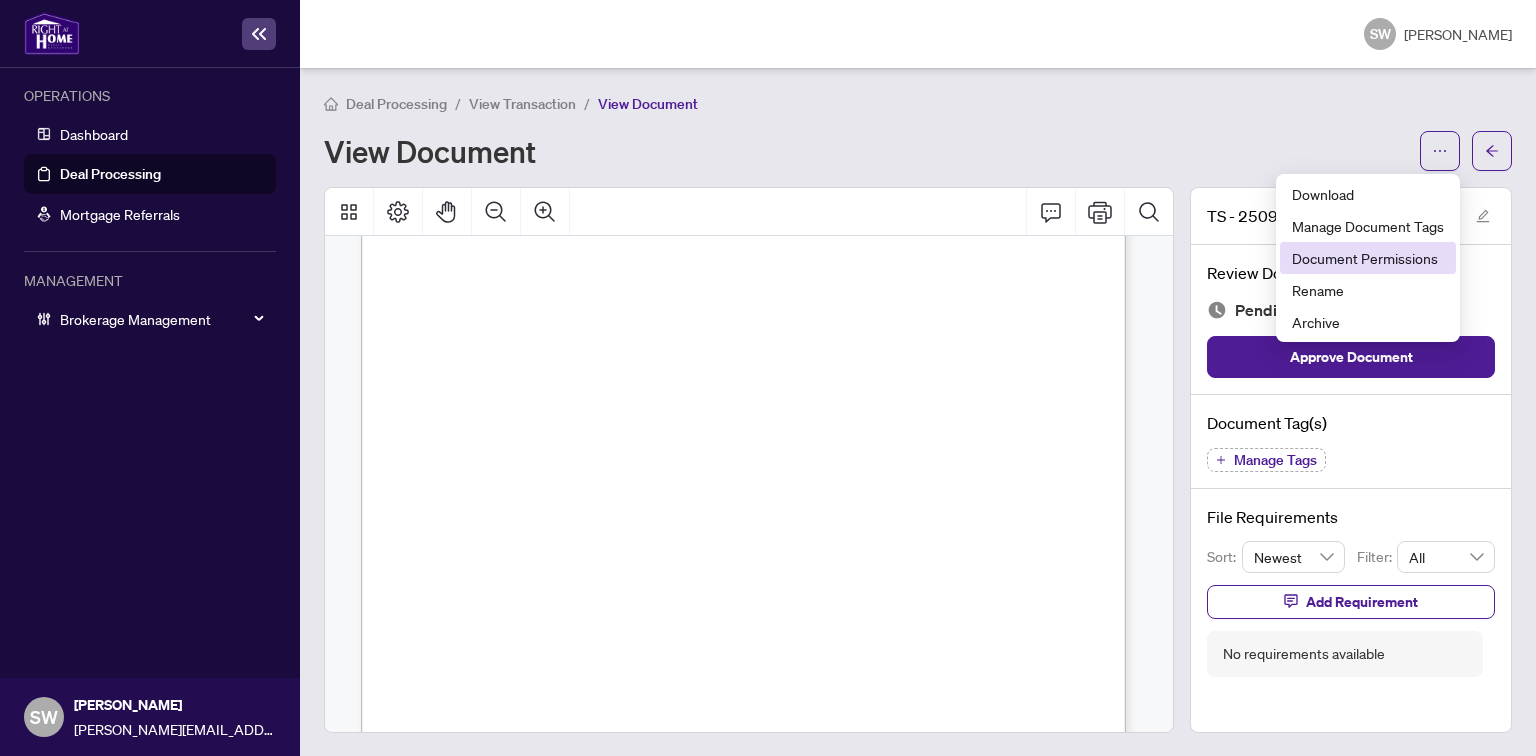 click on "Document Permissions" at bounding box center [1368, 258] 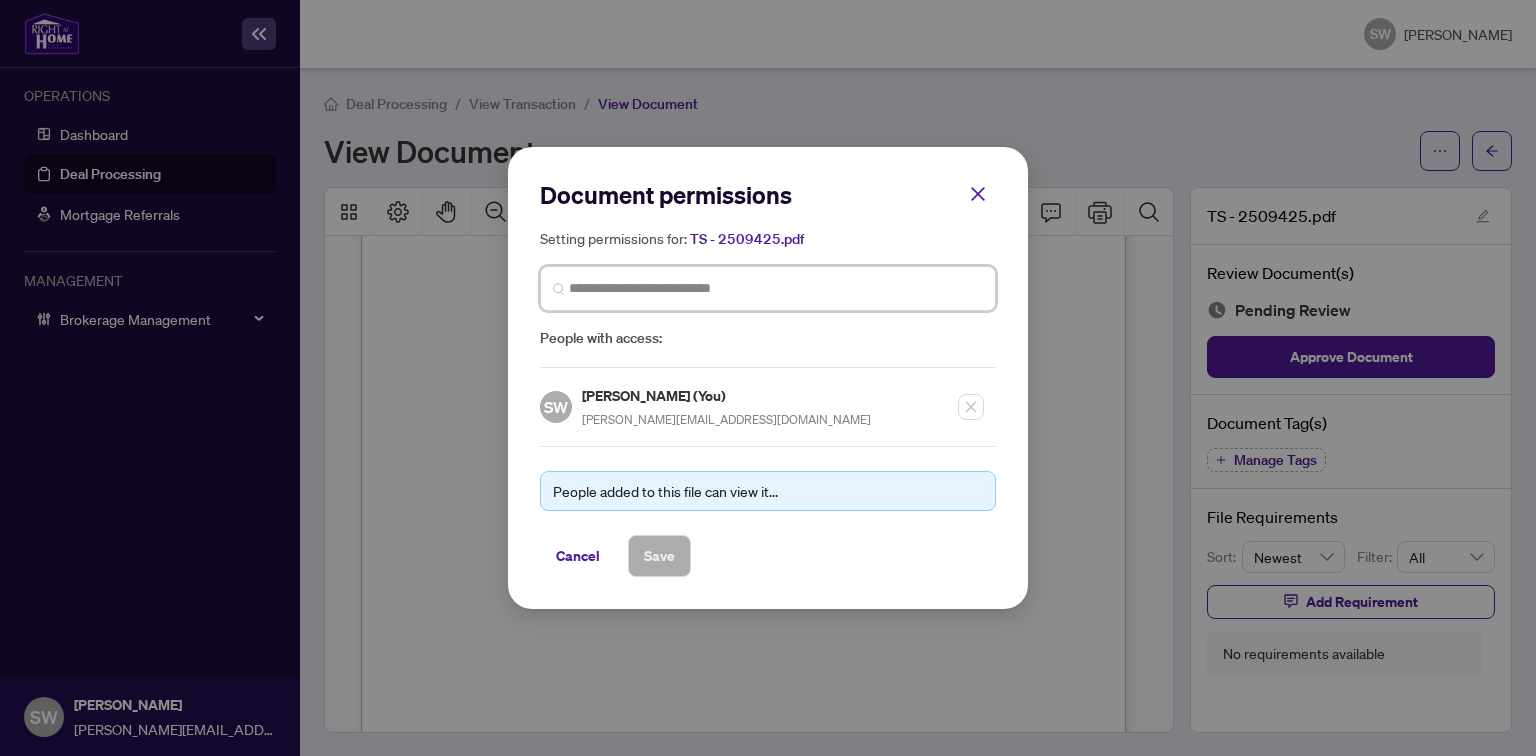 click at bounding box center [776, 288] 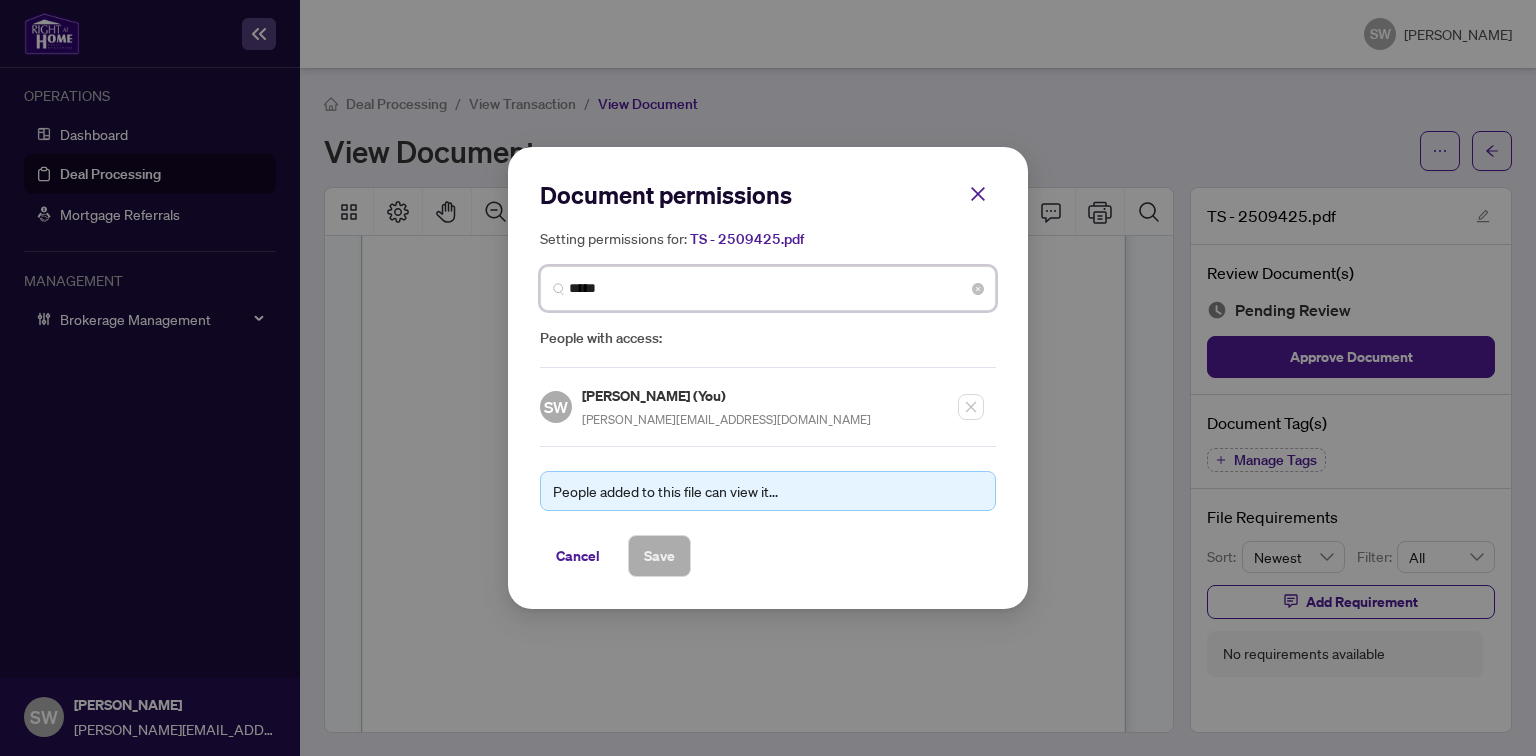 type on "******" 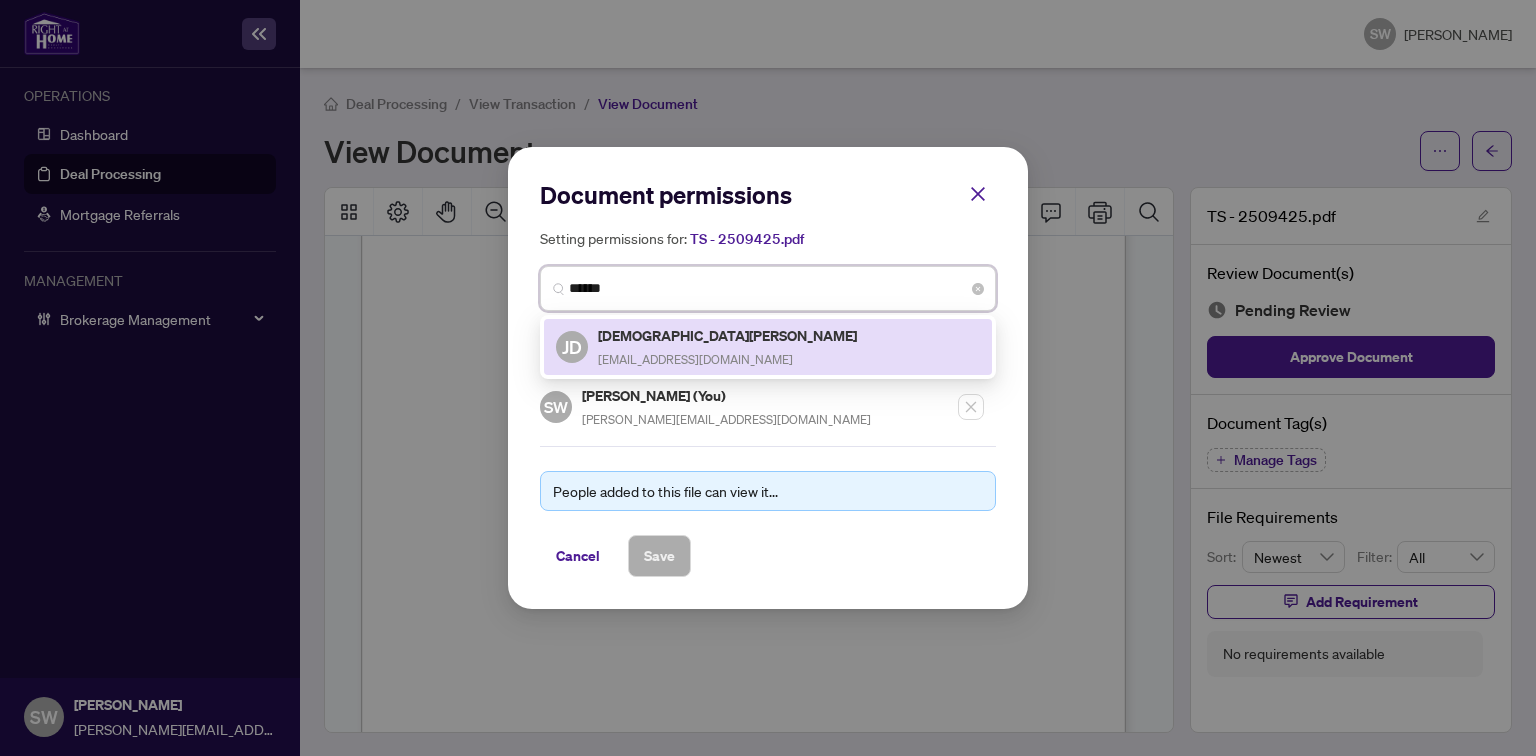 click on "[DEMOGRAPHIC_DATA][PERSON_NAME]" at bounding box center [729, 335] 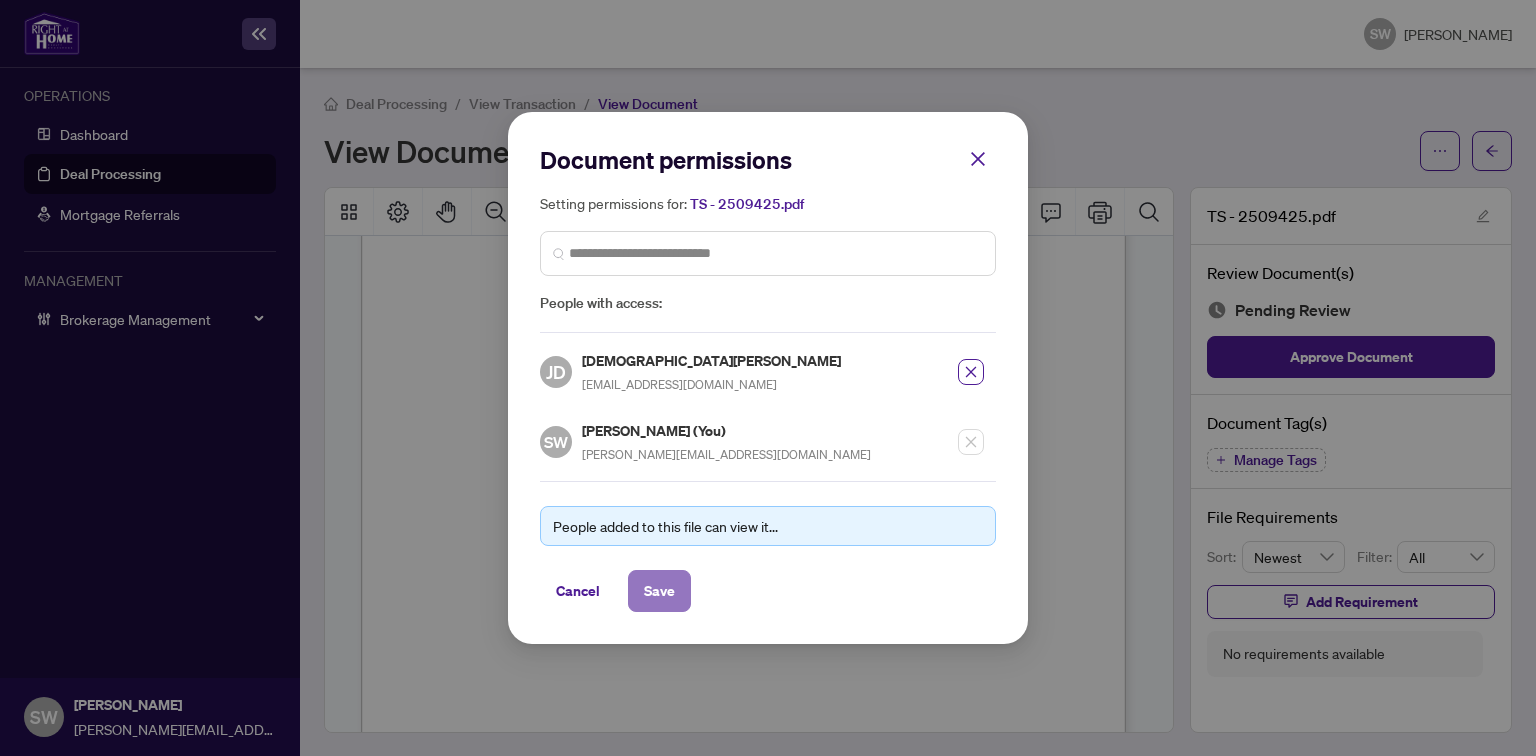 click on "Save" at bounding box center (659, 591) 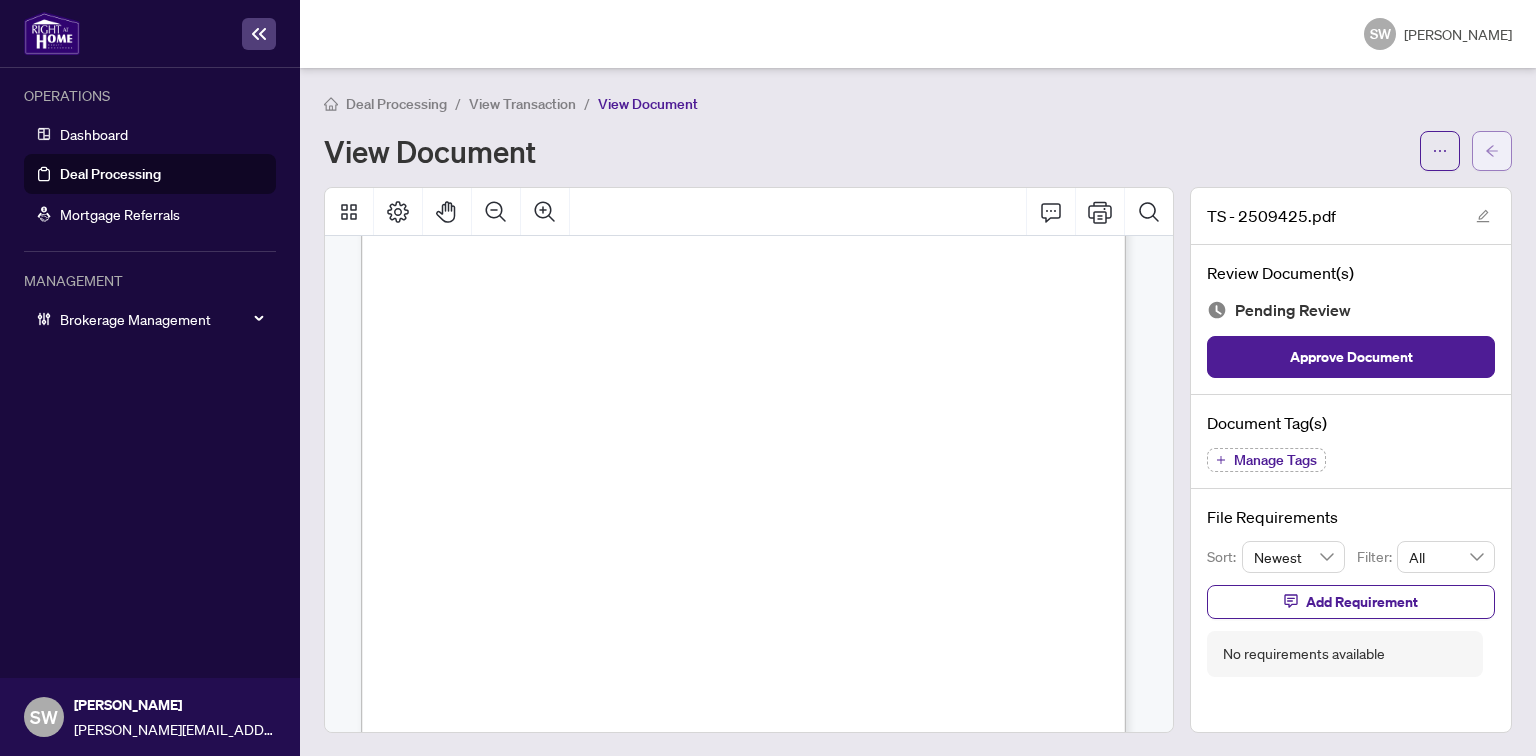 click 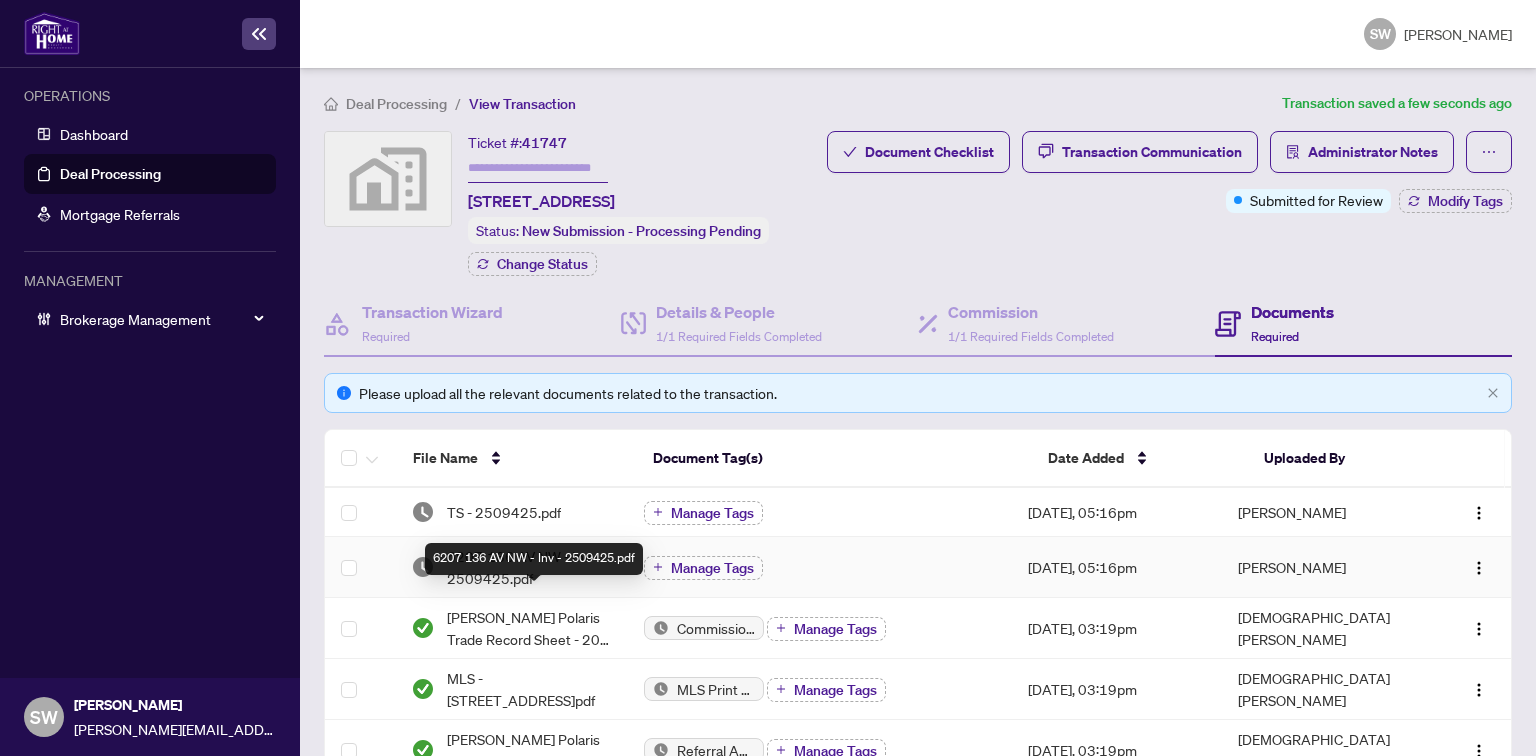 click on "6207 136 AV NW - Inv - 2509425.pdf" at bounding box center [529, 567] 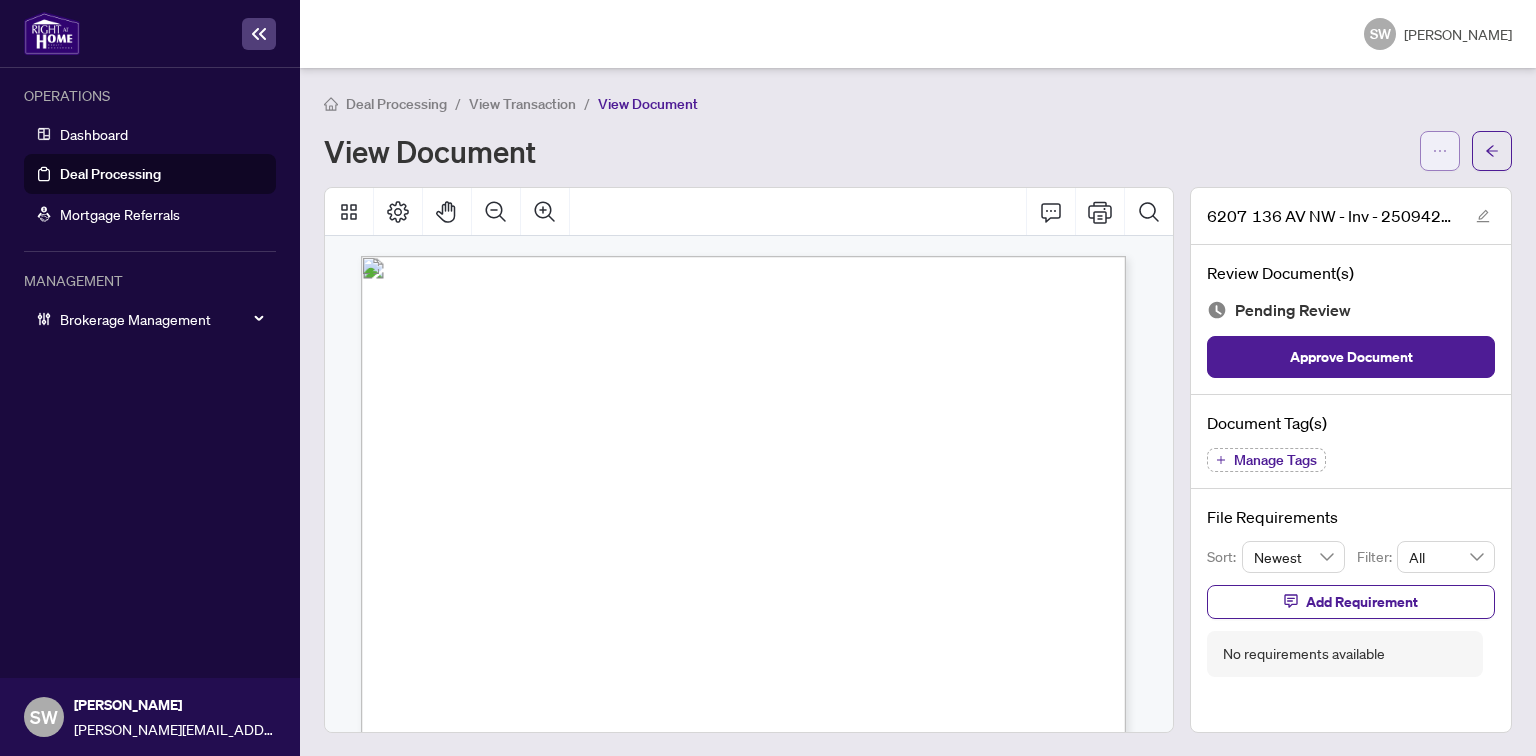 click 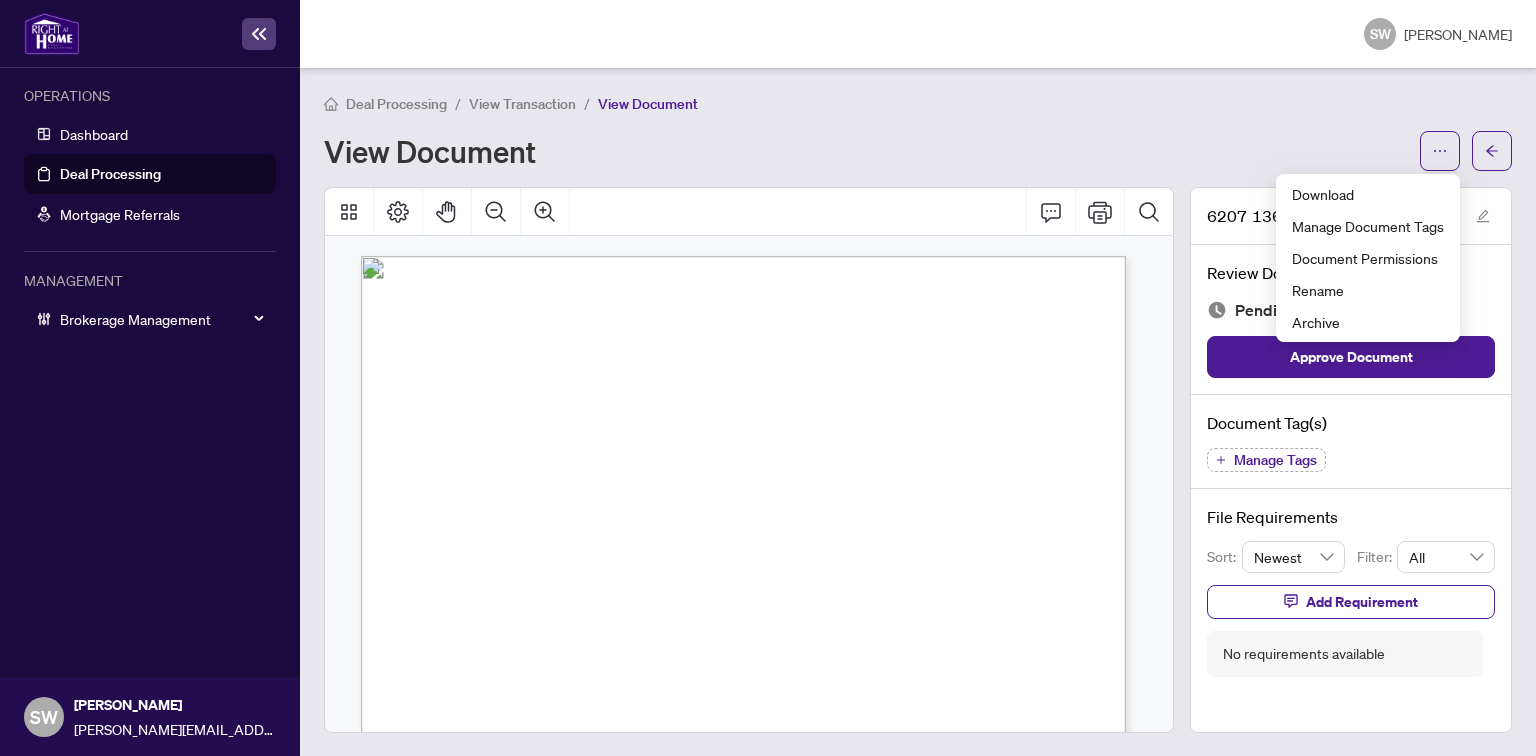 click on "Document Tag(s) Manage Tags" at bounding box center (1351, 442) 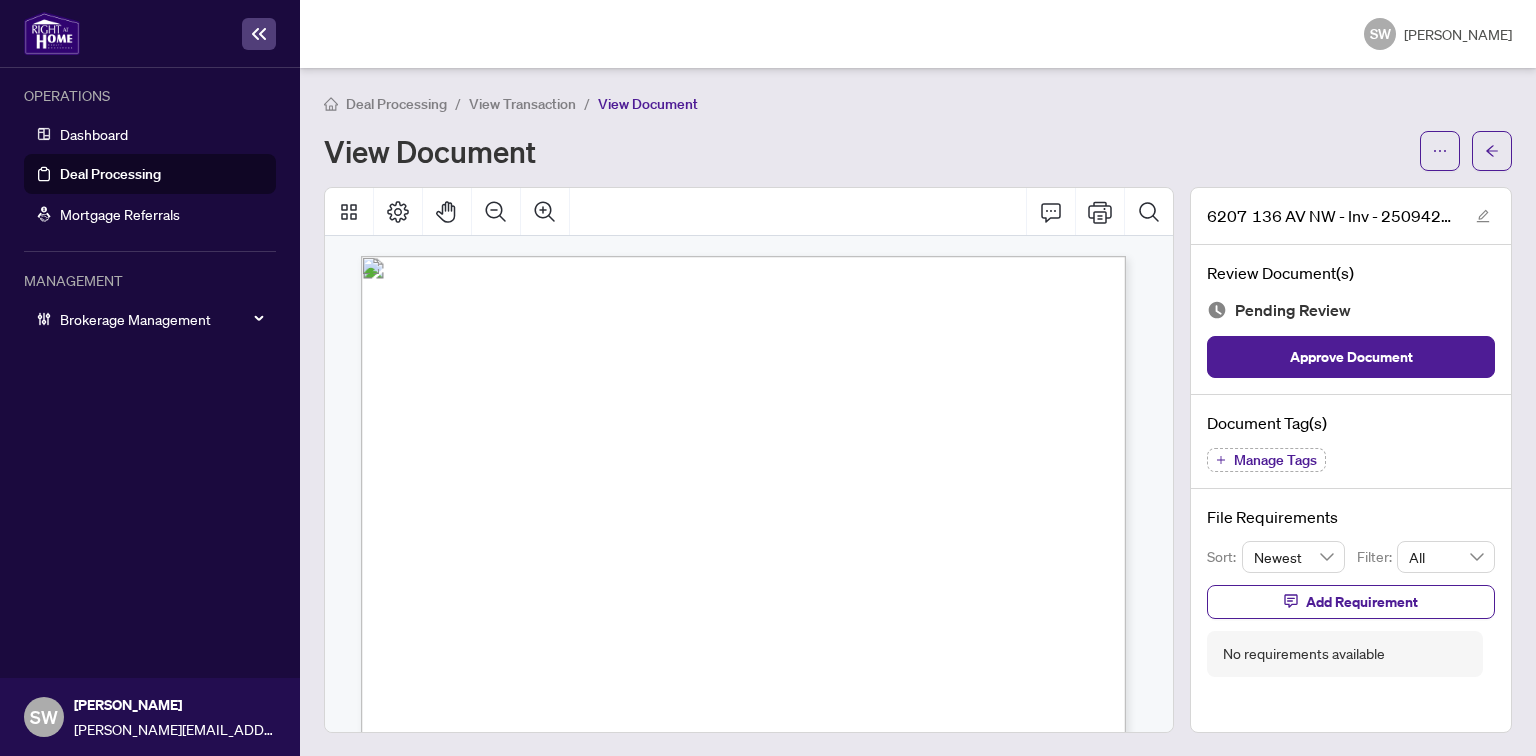click on "Manage Tags" at bounding box center [1275, 460] 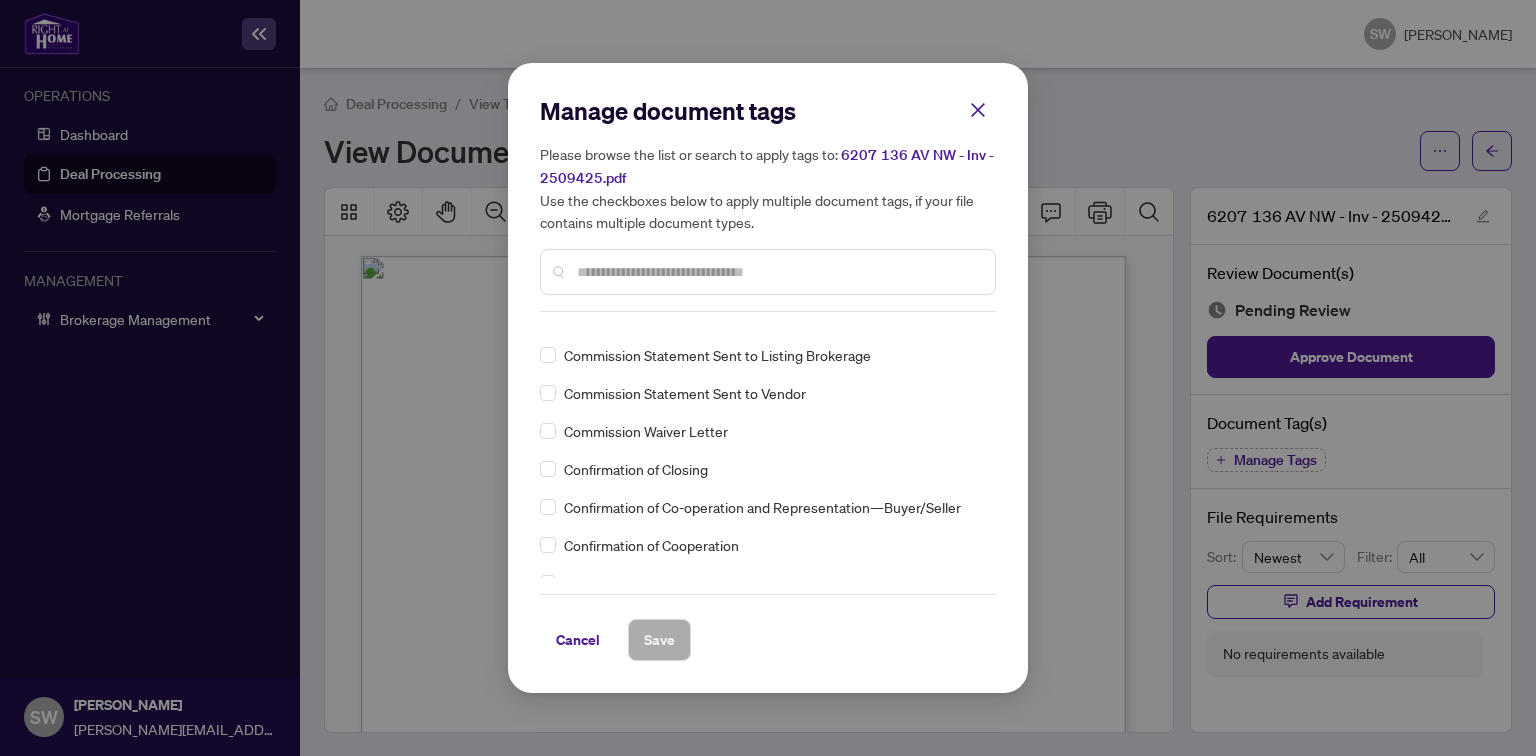 scroll, scrollTop: 935, scrollLeft: 0, axis: vertical 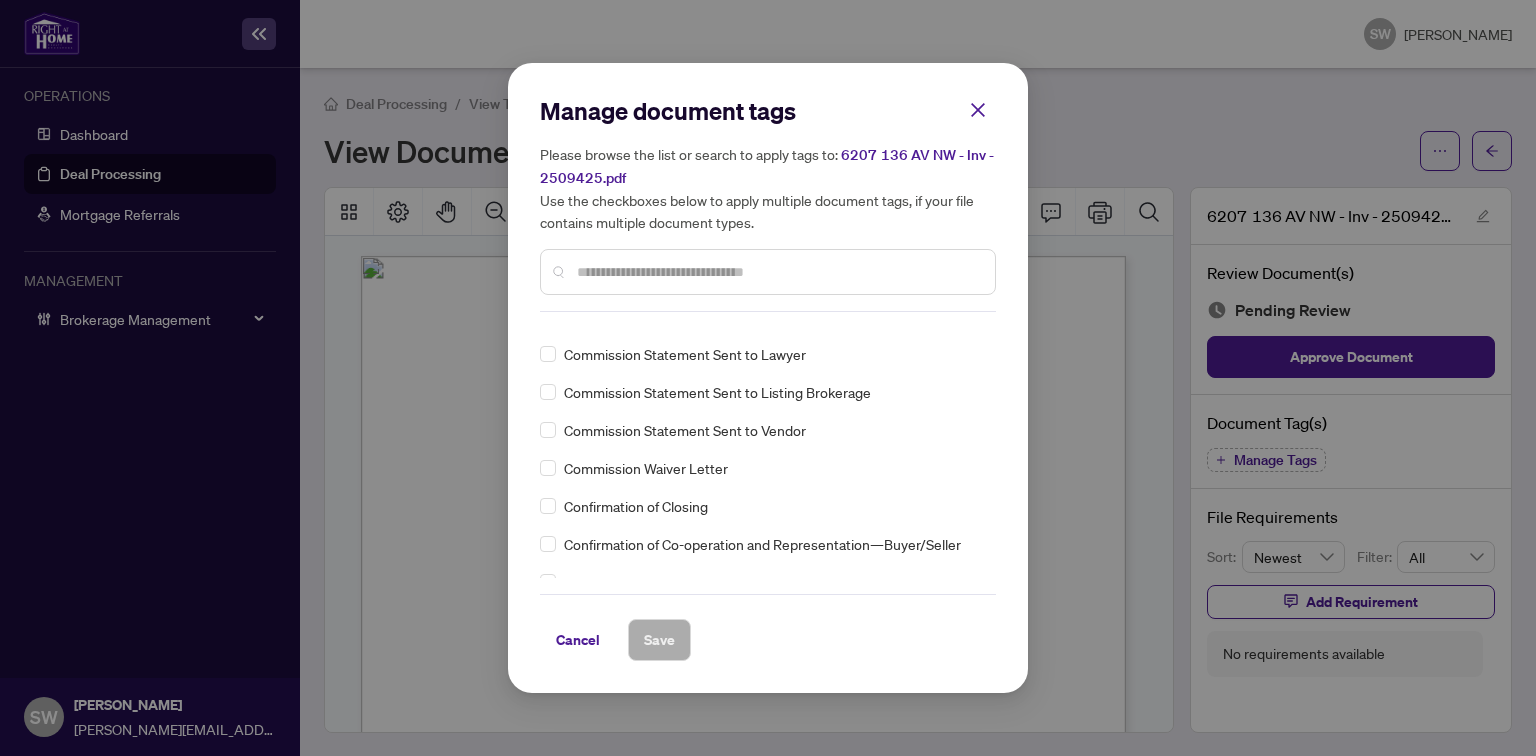 click on "Manage document tags Please browse the list or search to apply tags to:   6207 136 AV NW - Inv - 2509425.pdf   Use the checkboxes below to apply multiple document tags, if your file contains multiple document types.   1st Page of the APS Advance Paperwork Agent Correspondence Agreement of Assignment of Purchase and Sale Agreement of Purchase and Sale Agreement to Cooperate /Broker Referral Agreement to Lease Articles of Incorporation Back to Vendor Letter Belongs to Another Transaction Builder's Consent Buyer Designated Representation Agreement Buyer Designated Representation Agreement Buyers Lawyer Information Certificate of Estate Trustee(s) Client Refused to Sign Closing Date Change Co-op Brokerage Commission Statement Co-op EFT Co-operating Indemnity Agreement Commission Adjustment Commission Agreement Commission Calculation Commission Statement Sent Commission Statement Sent to Landlord Commission Statement Sent to Lawyer Commission Statement Sent to Listing Brokerage Commission Statement Sent to Vendor" at bounding box center (768, 378) 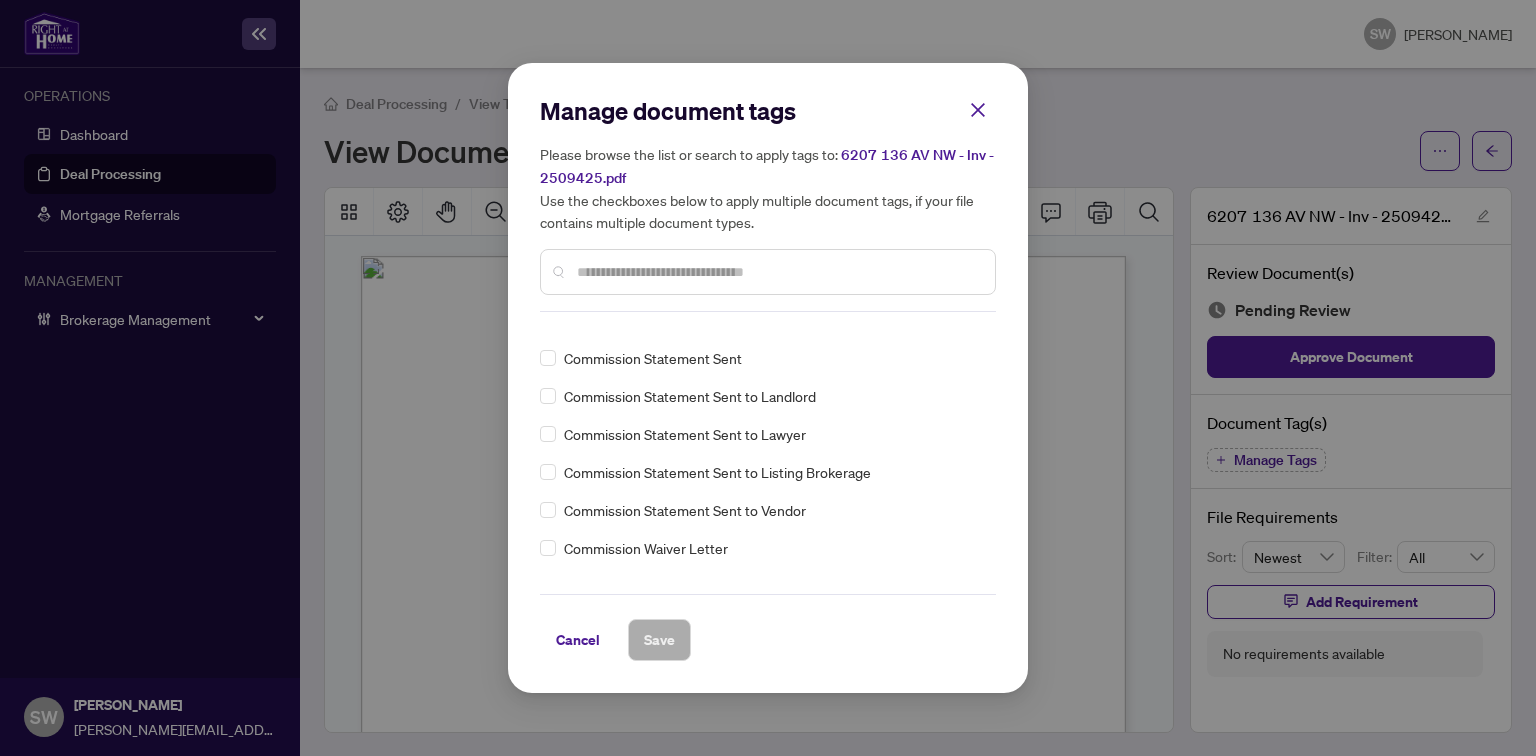 scroll, scrollTop: 0, scrollLeft: 0, axis: both 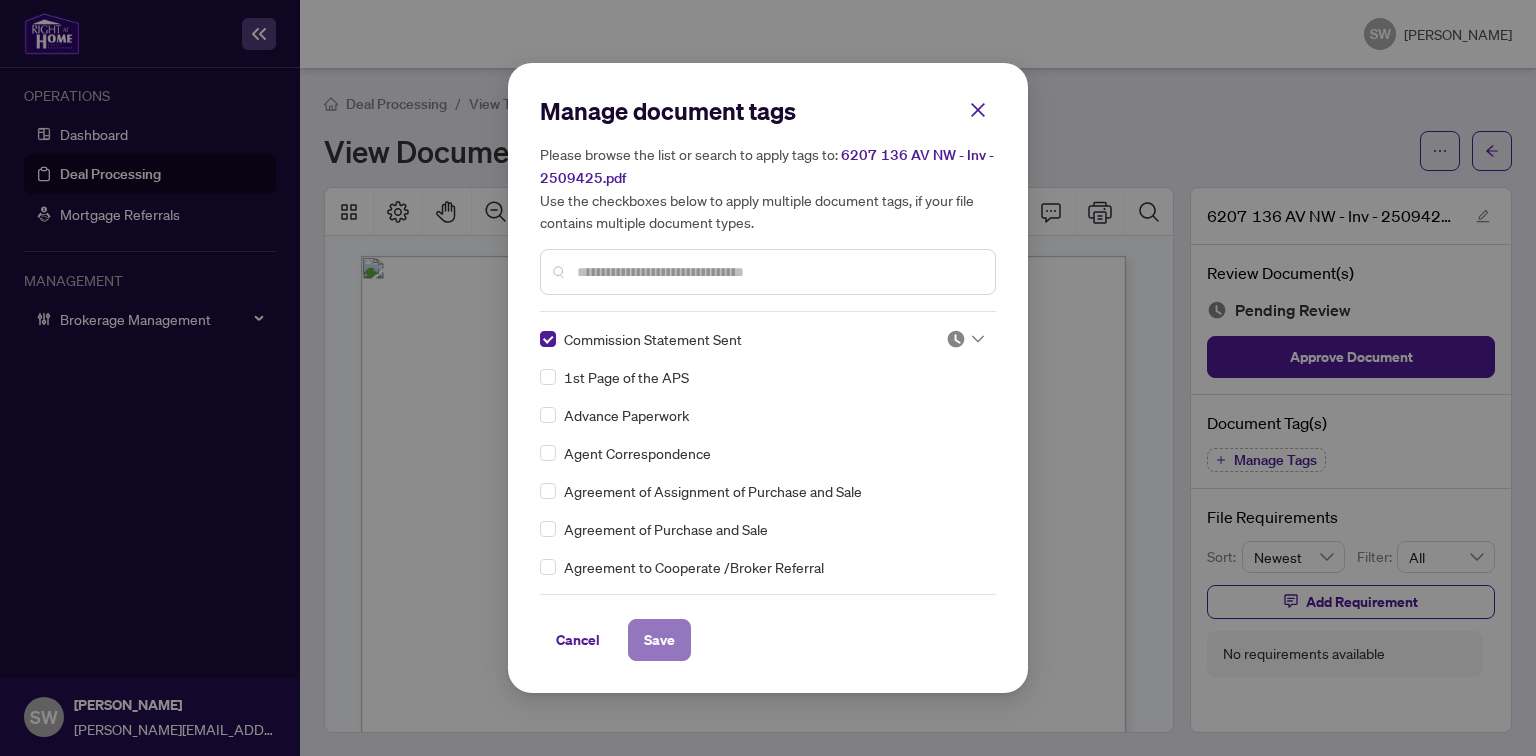 click on "Save" at bounding box center [659, 640] 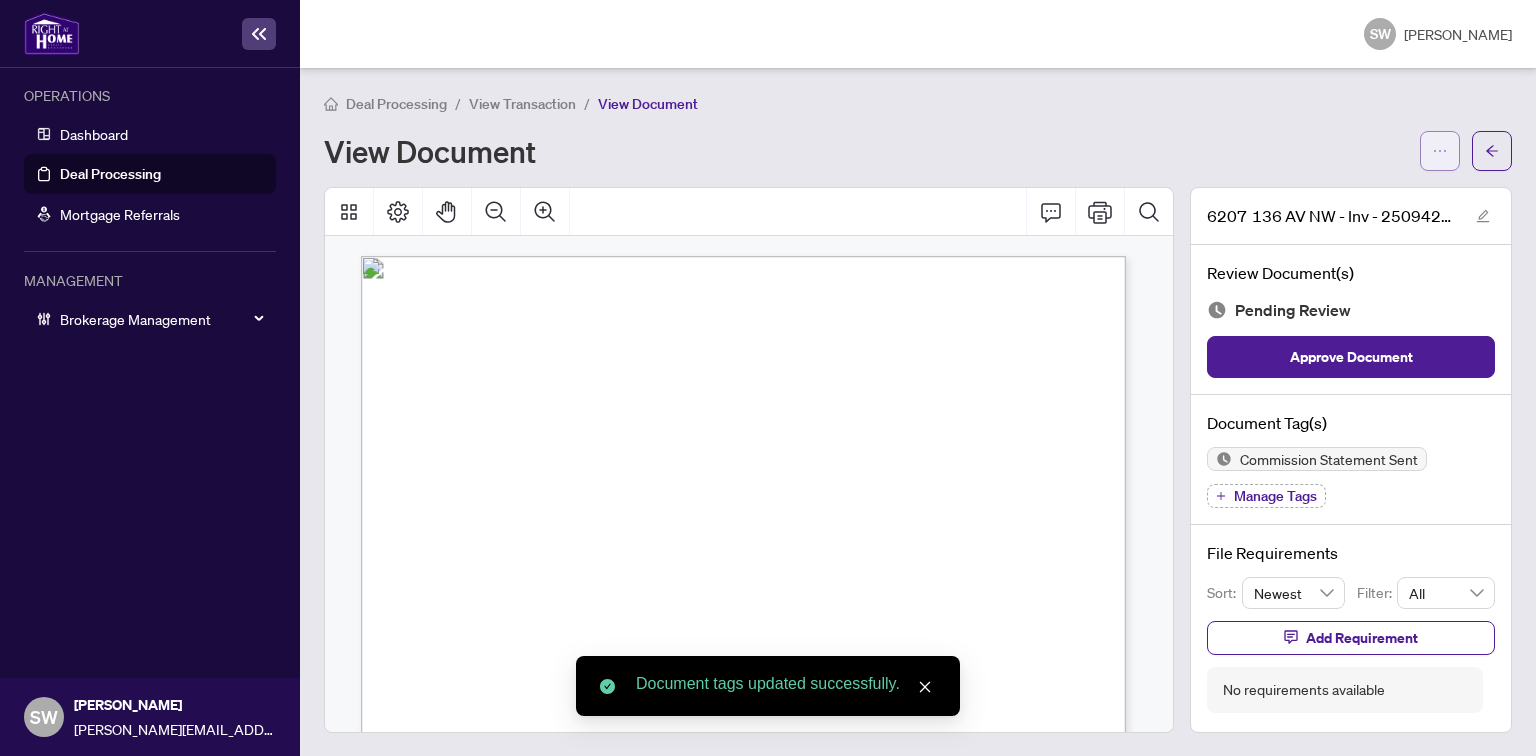 click 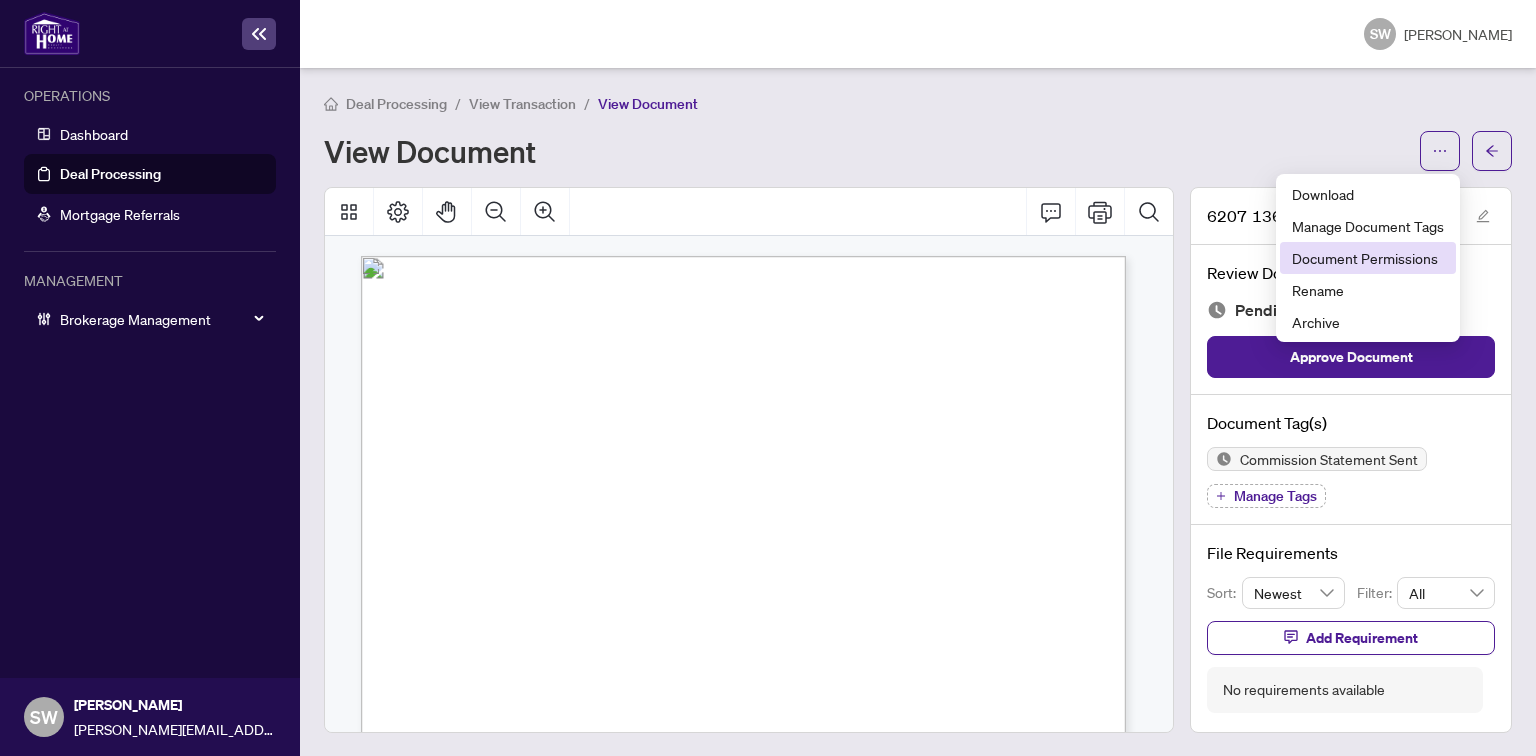 click on "Document Permissions" at bounding box center [1368, 258] 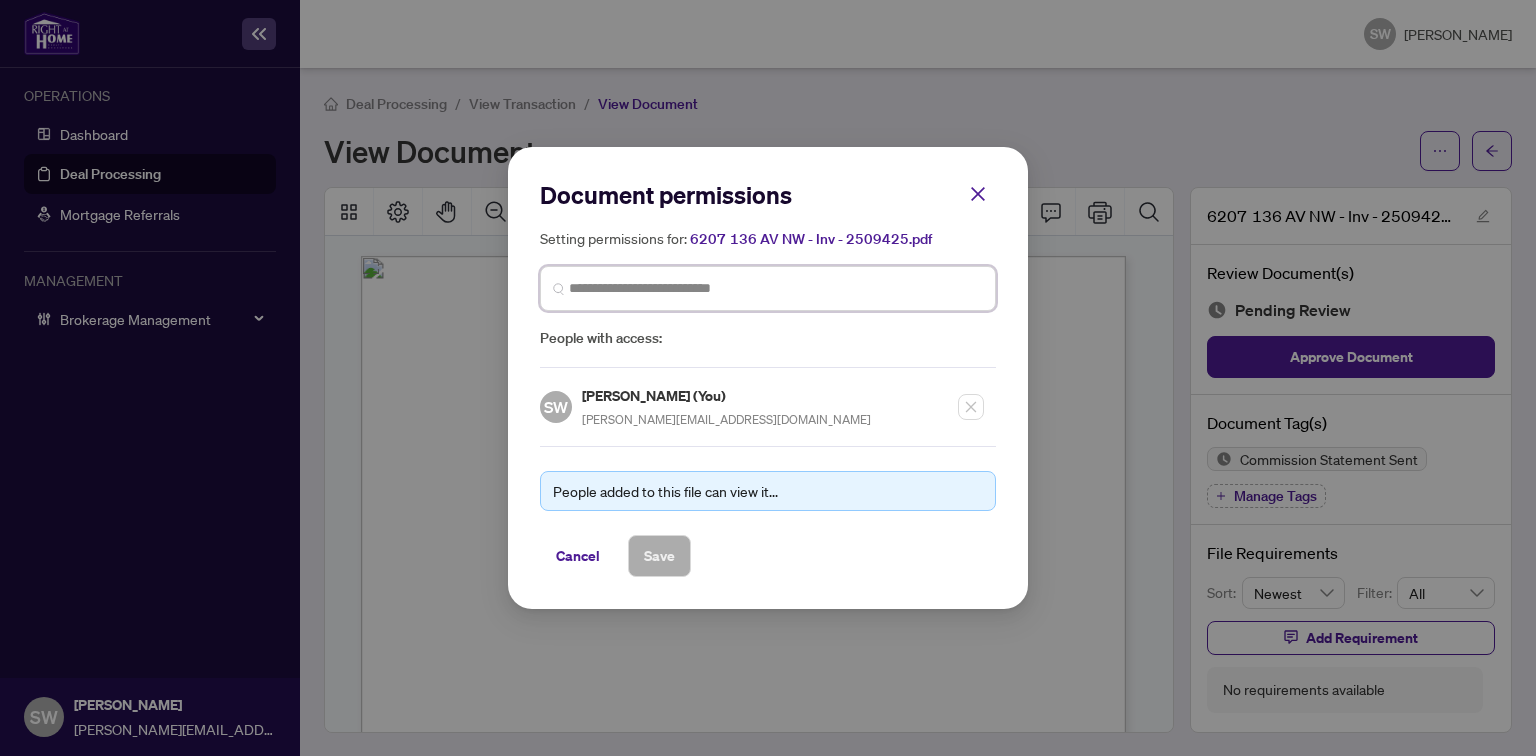 click at bounding box center (776, 288) 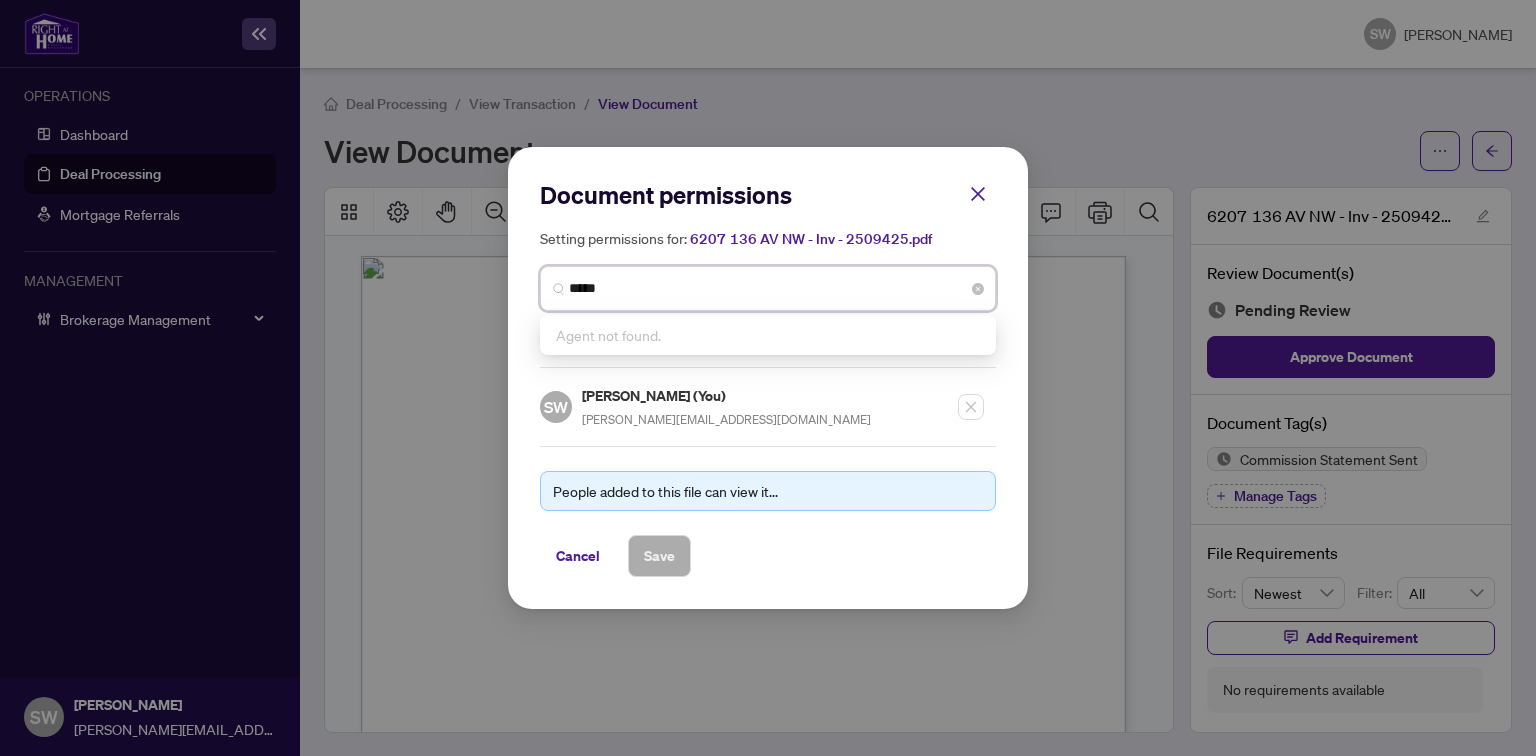 type on "******" 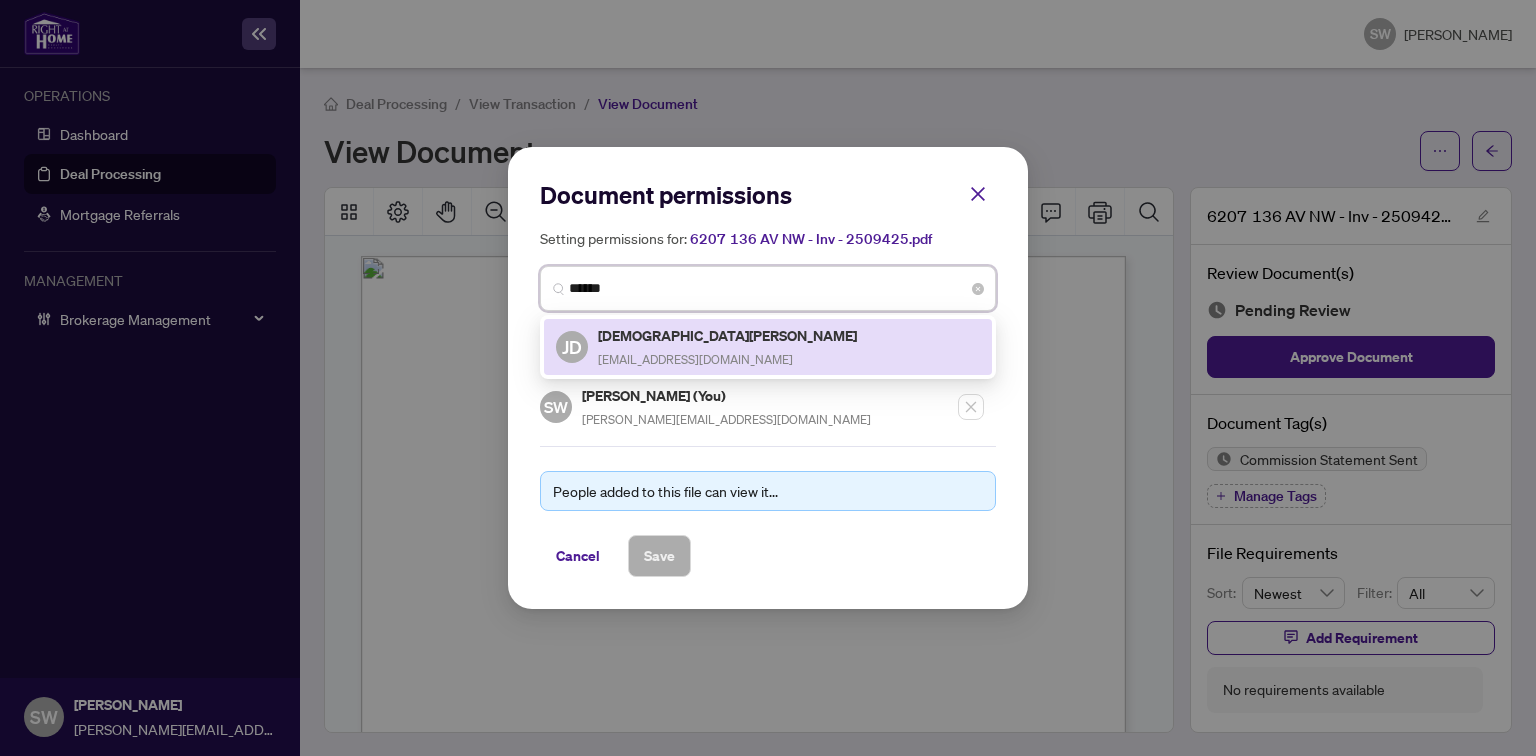 click on "[DEMOGRAPHIC_DATA][PERSON_NAME]" at bounding box center (729, 335) 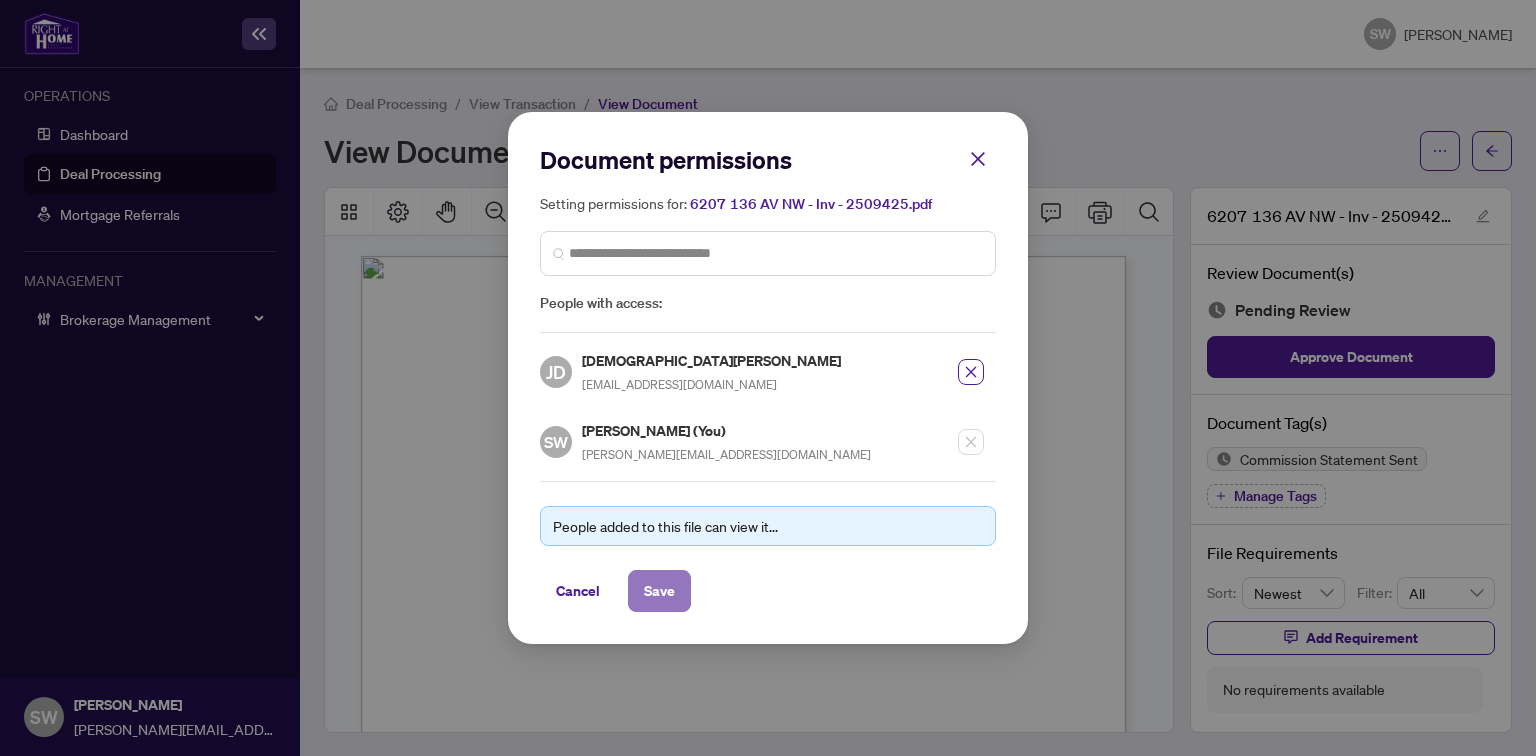 click on "Save" at bounding box center (659, 591) 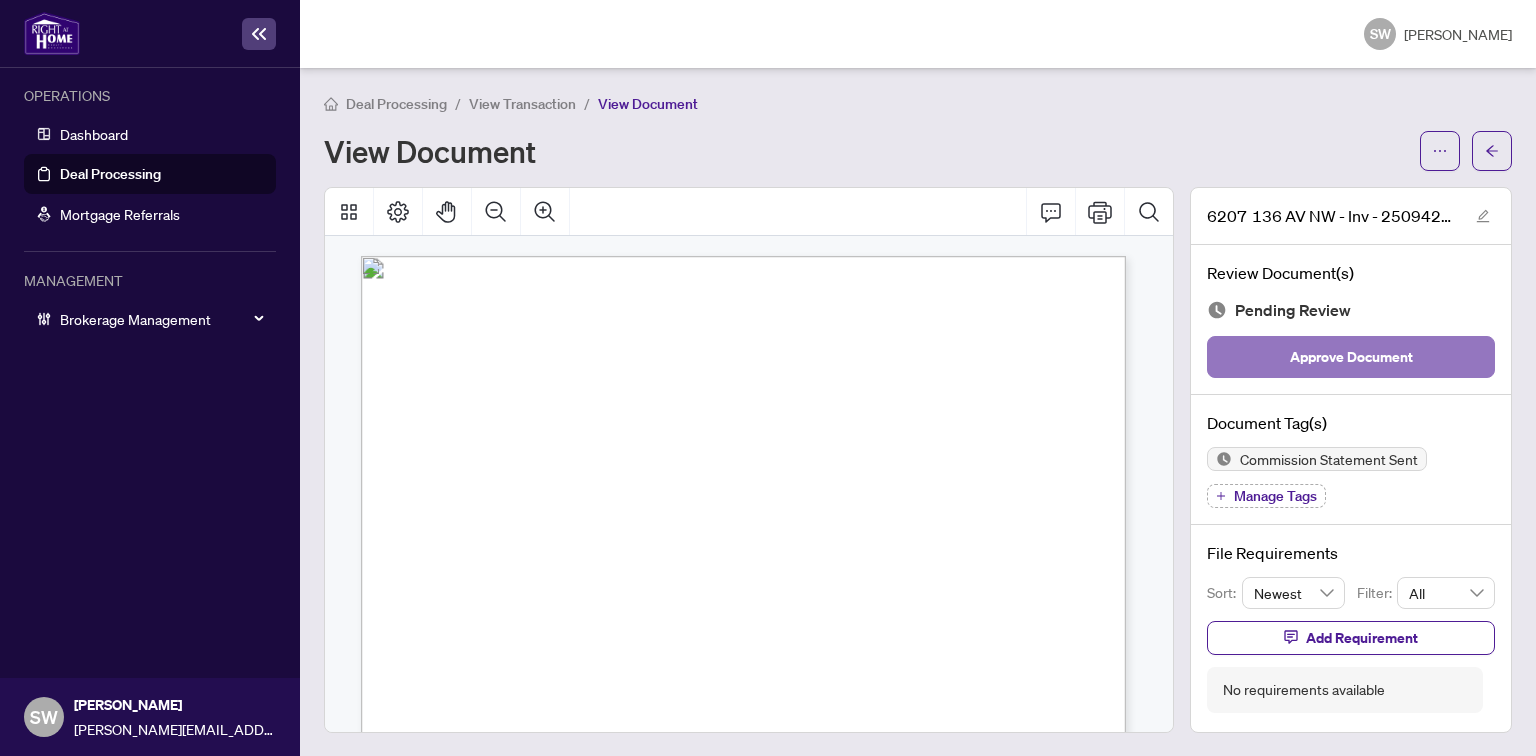 click on "Approve Document" at bounding box center (1351, 357) 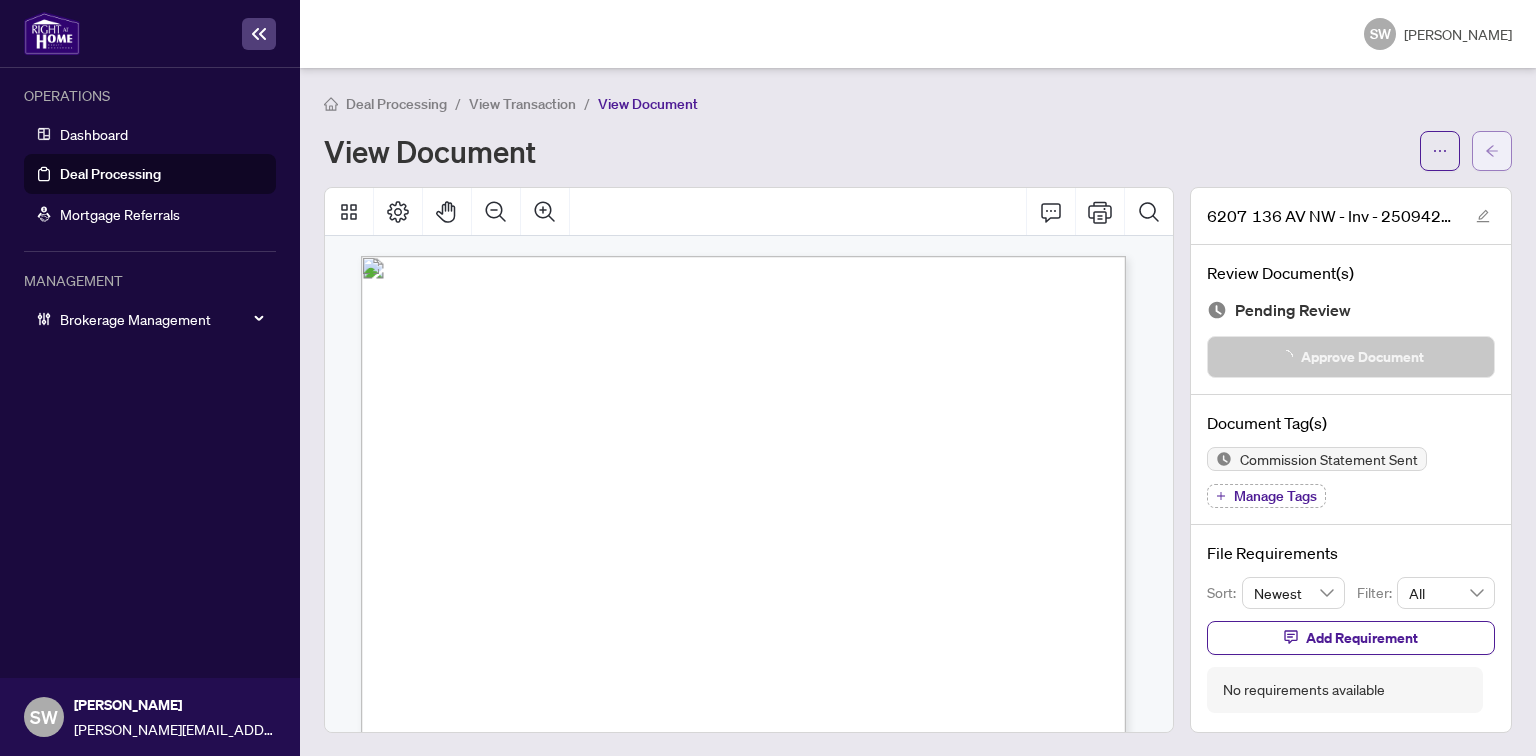 click at bounding box center (1492, 151) 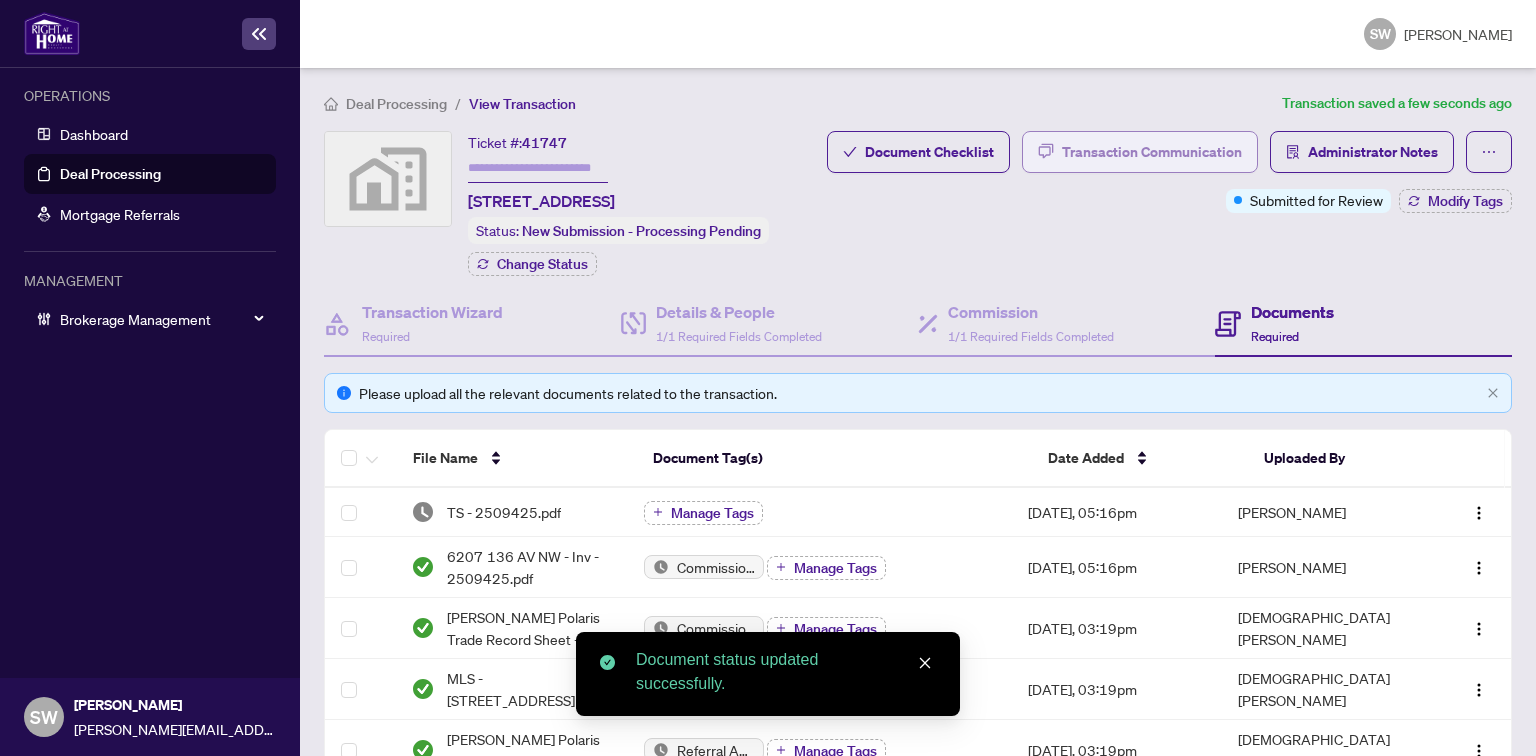 click on "Transaction Communication" at bounding box center [1152, 152] 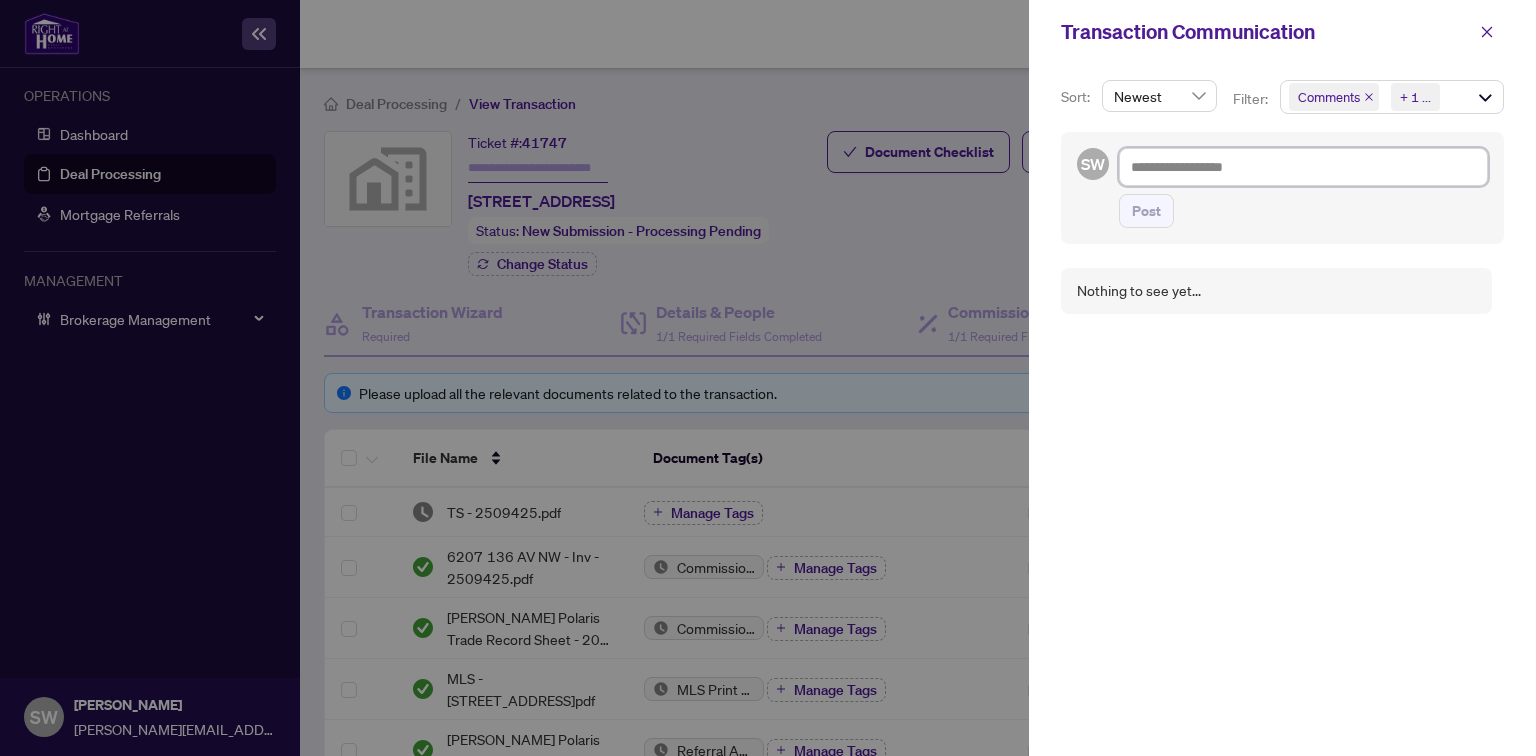 click at bounding box center (1303, 167) 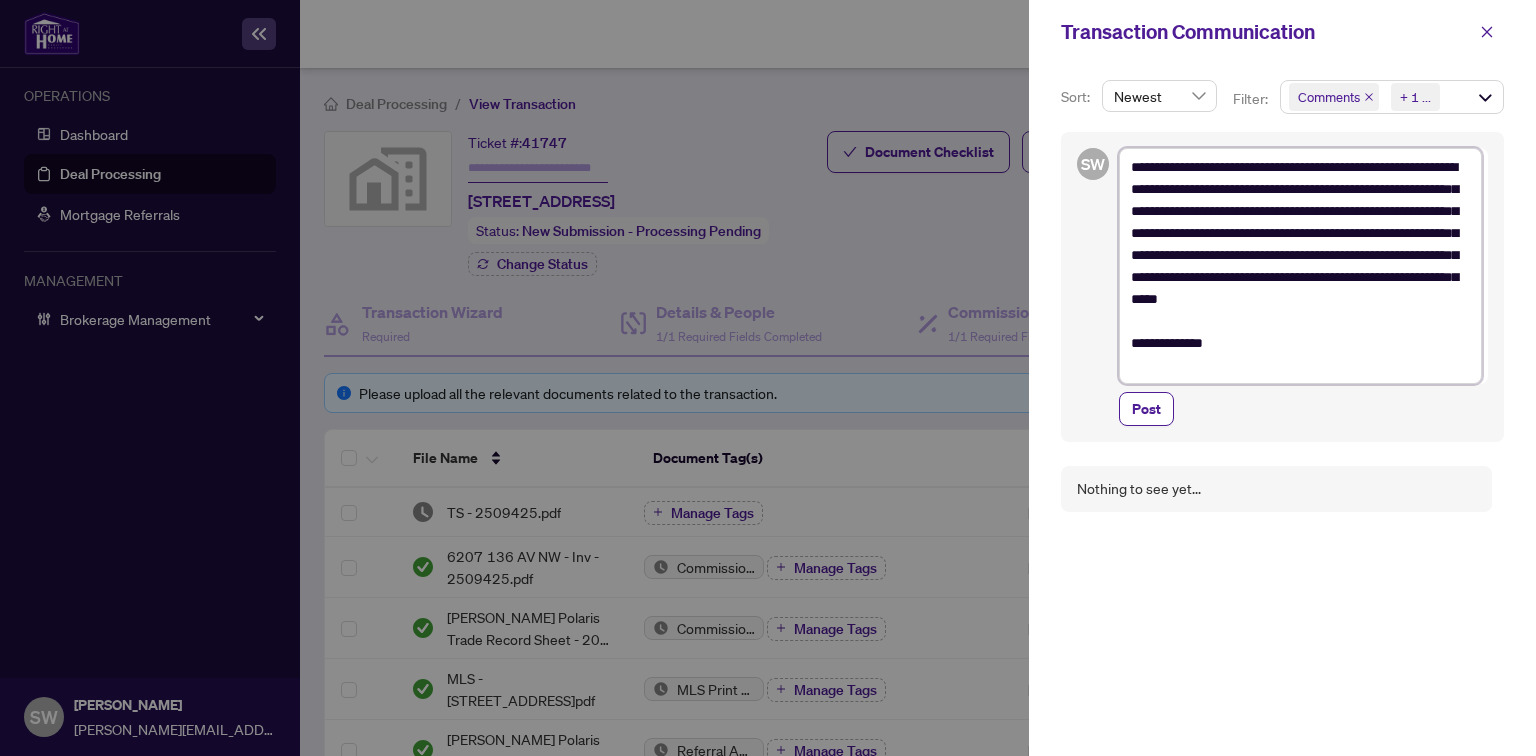 drag, startPoint x: 1310, startPoint y: 167, endPoint x: 1342, endPoint y: 166, distance: 32.01562 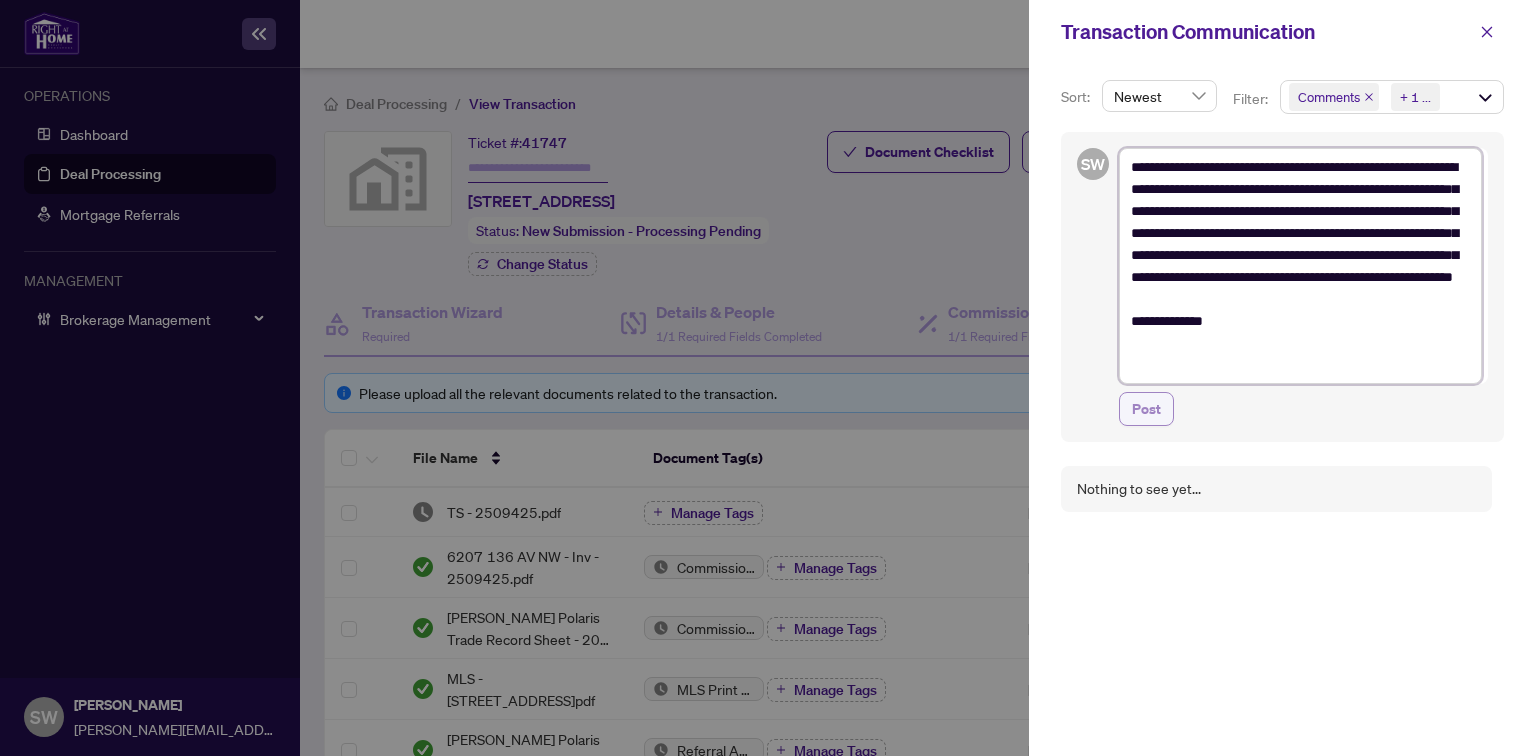 type on "**********" 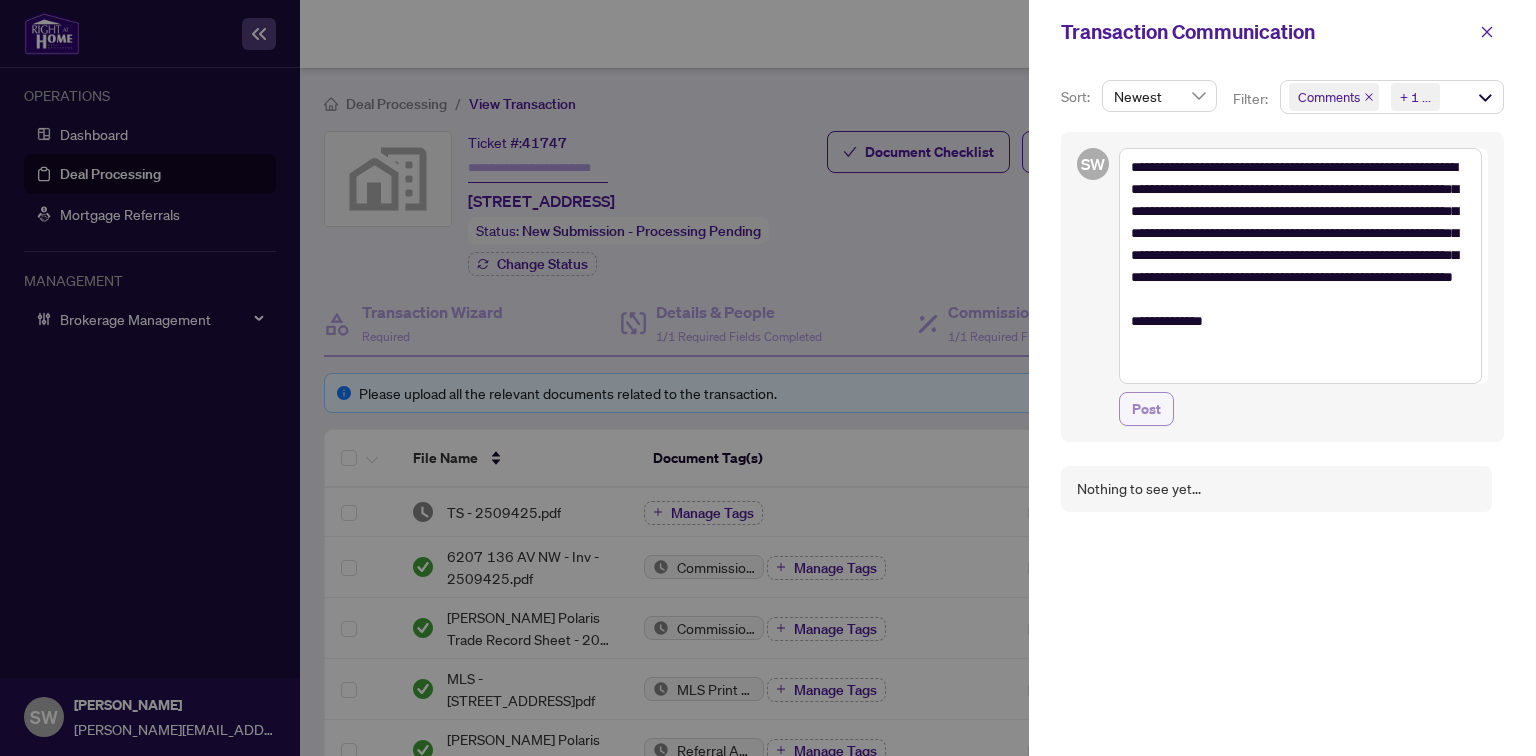 click on "Post" at bounding box center (1146, 409) 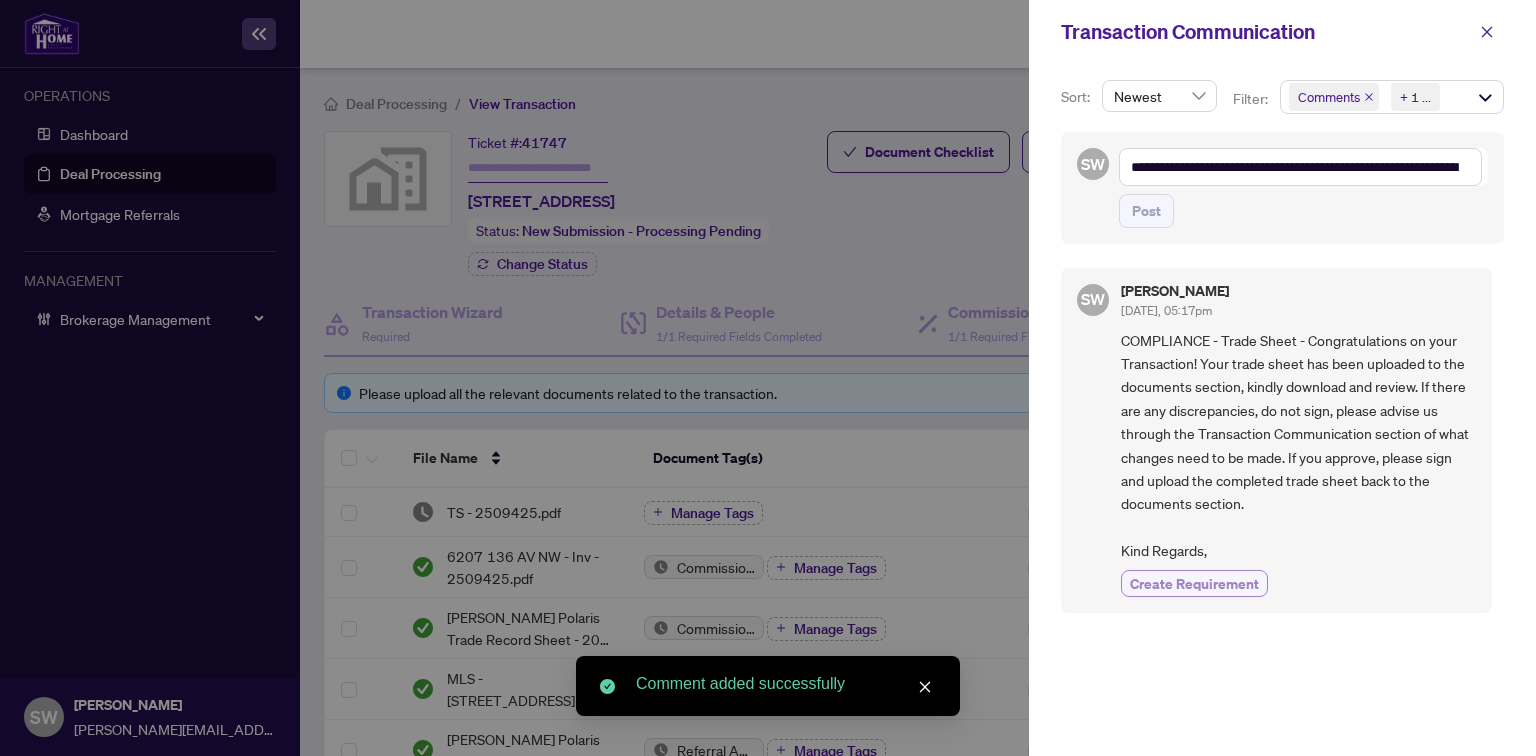 click on "Create Requirement" at bounding box center (1194, 583) 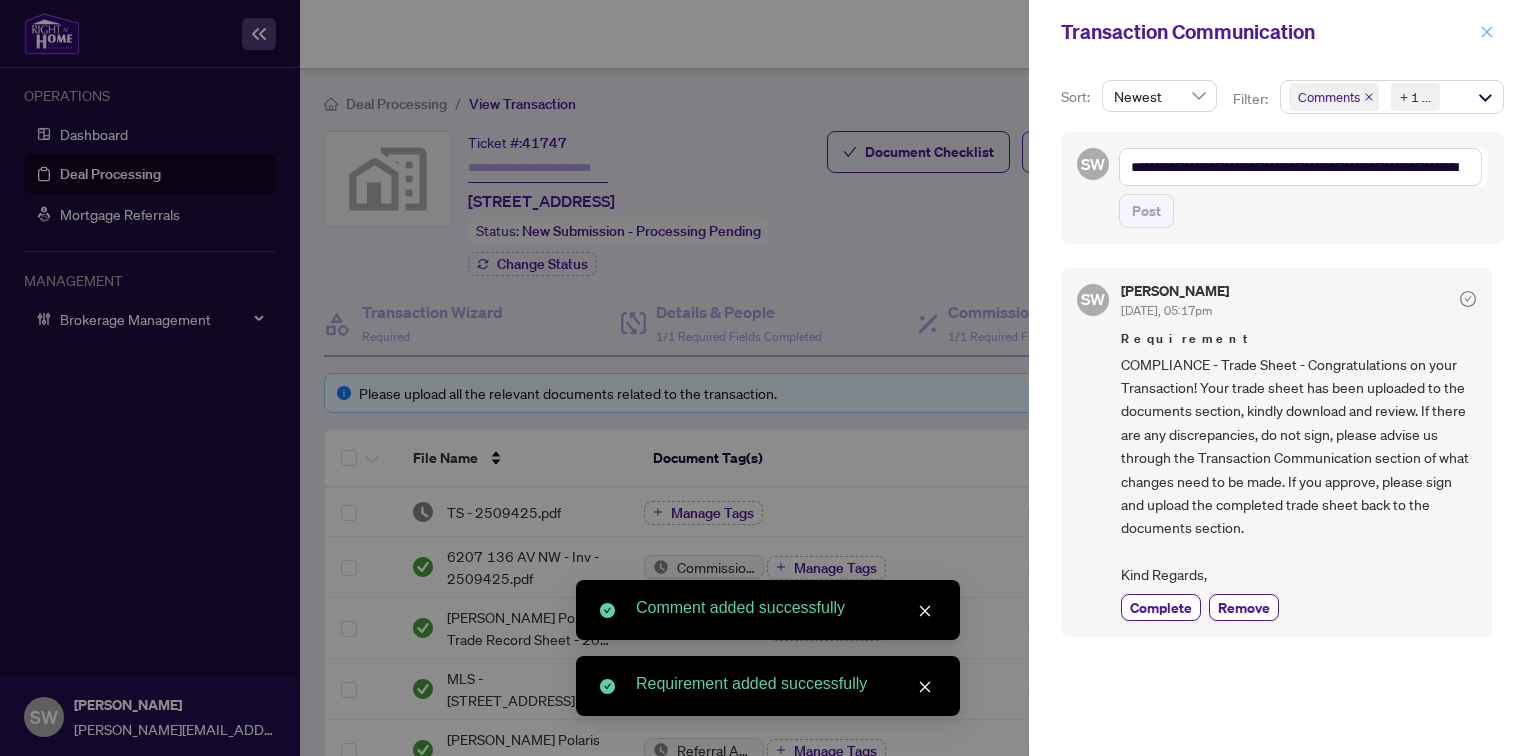 click 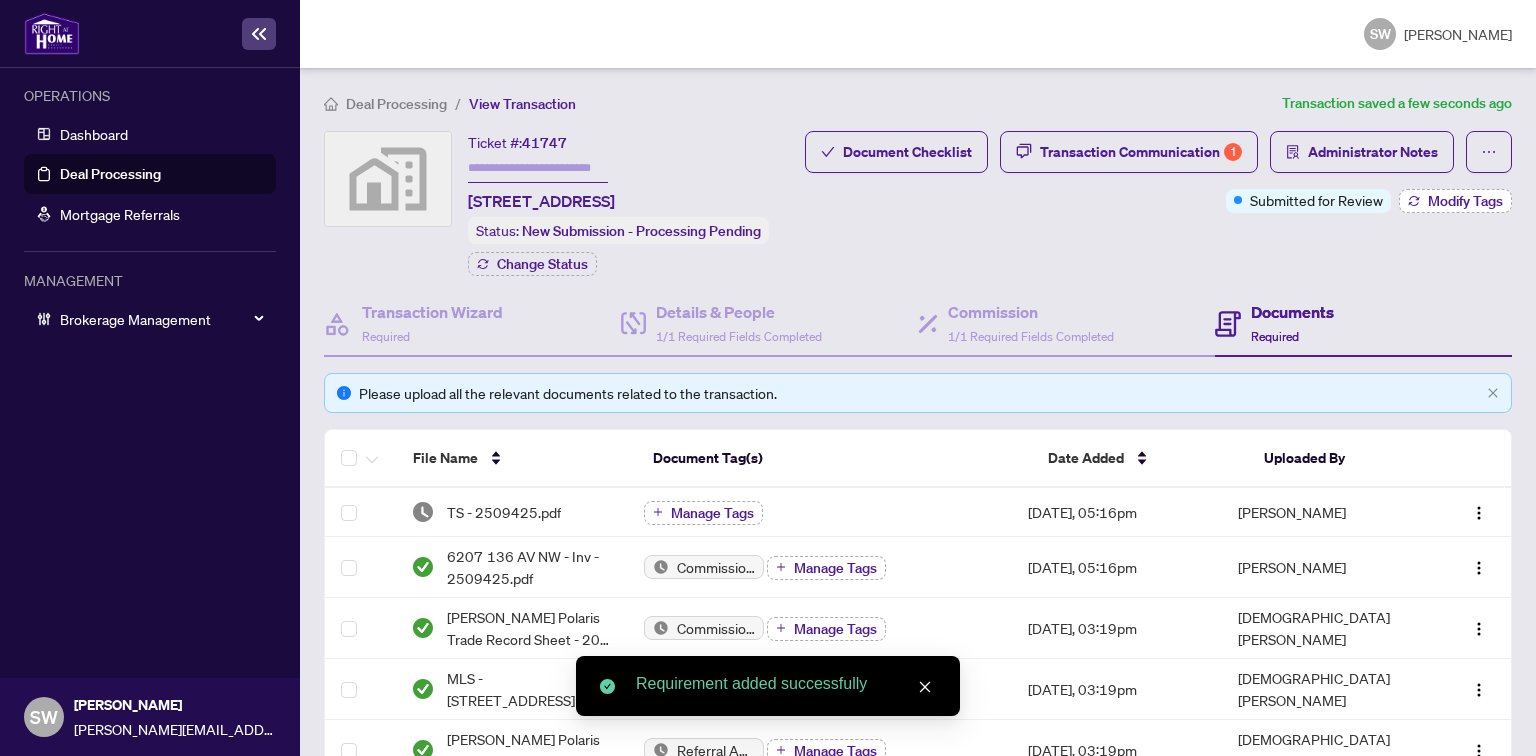 click on "Modify Tags" at bounding box center [1465, 201] 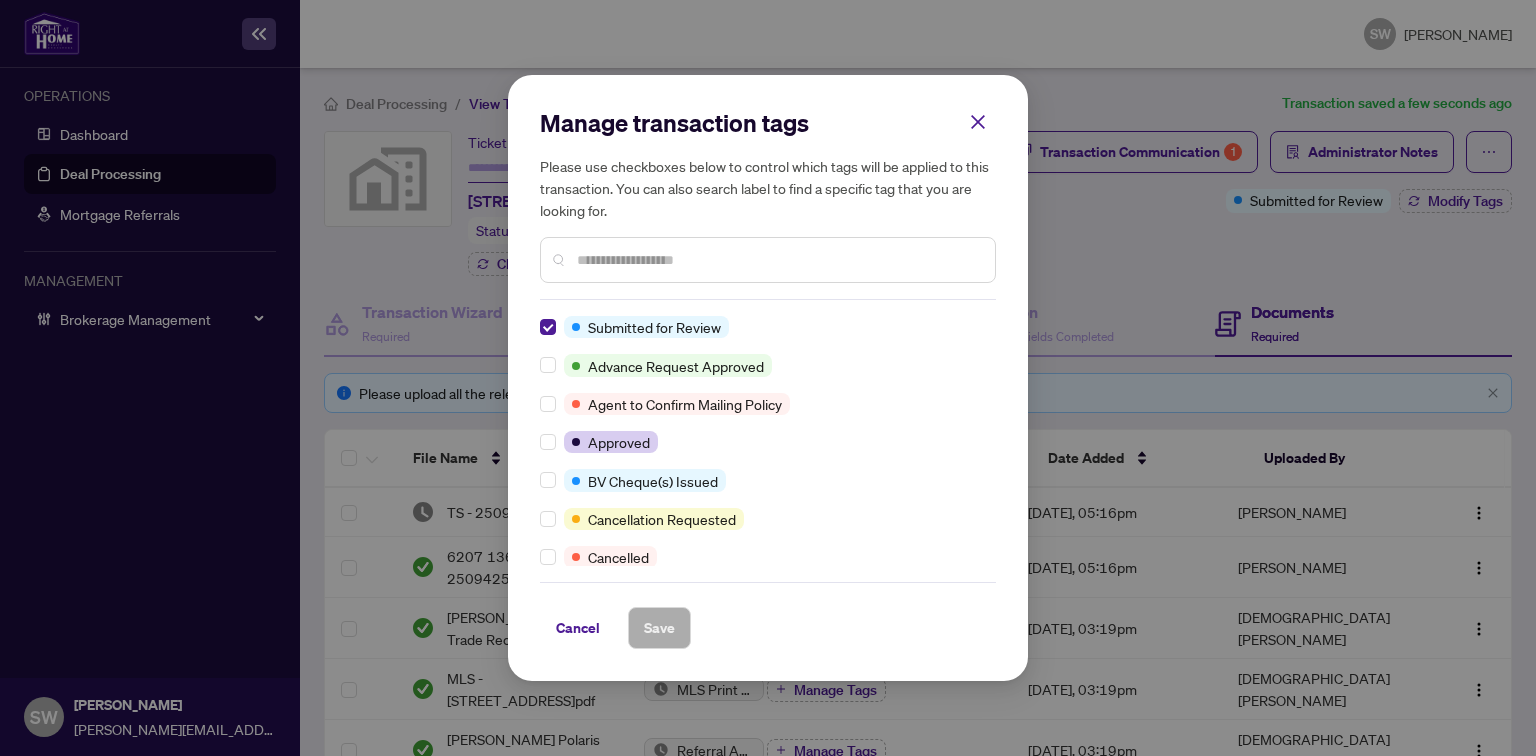 scroll, scrollTop: 0, scrollLeft: 0, axis: both 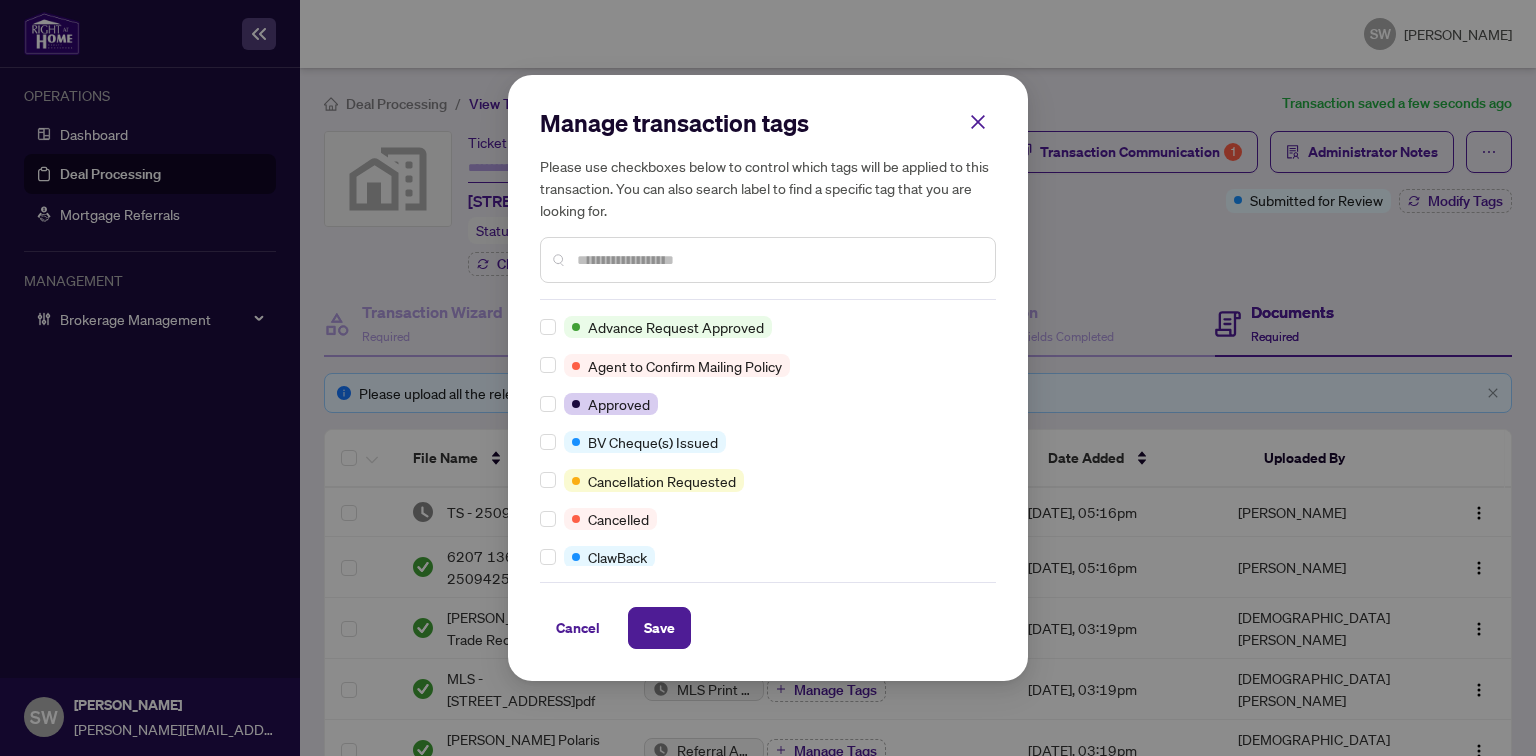 click at bounding box center (778, 260) 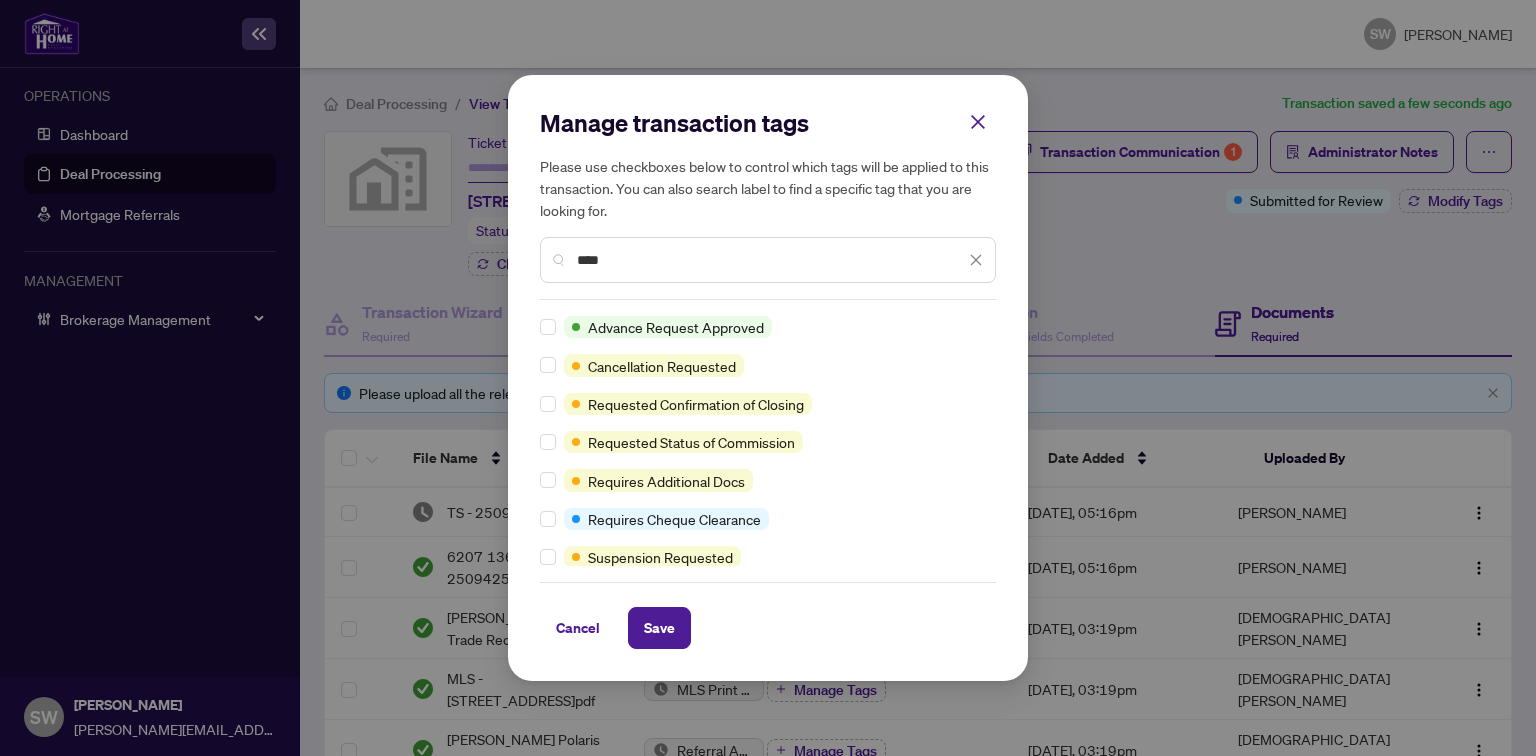 type on "****" 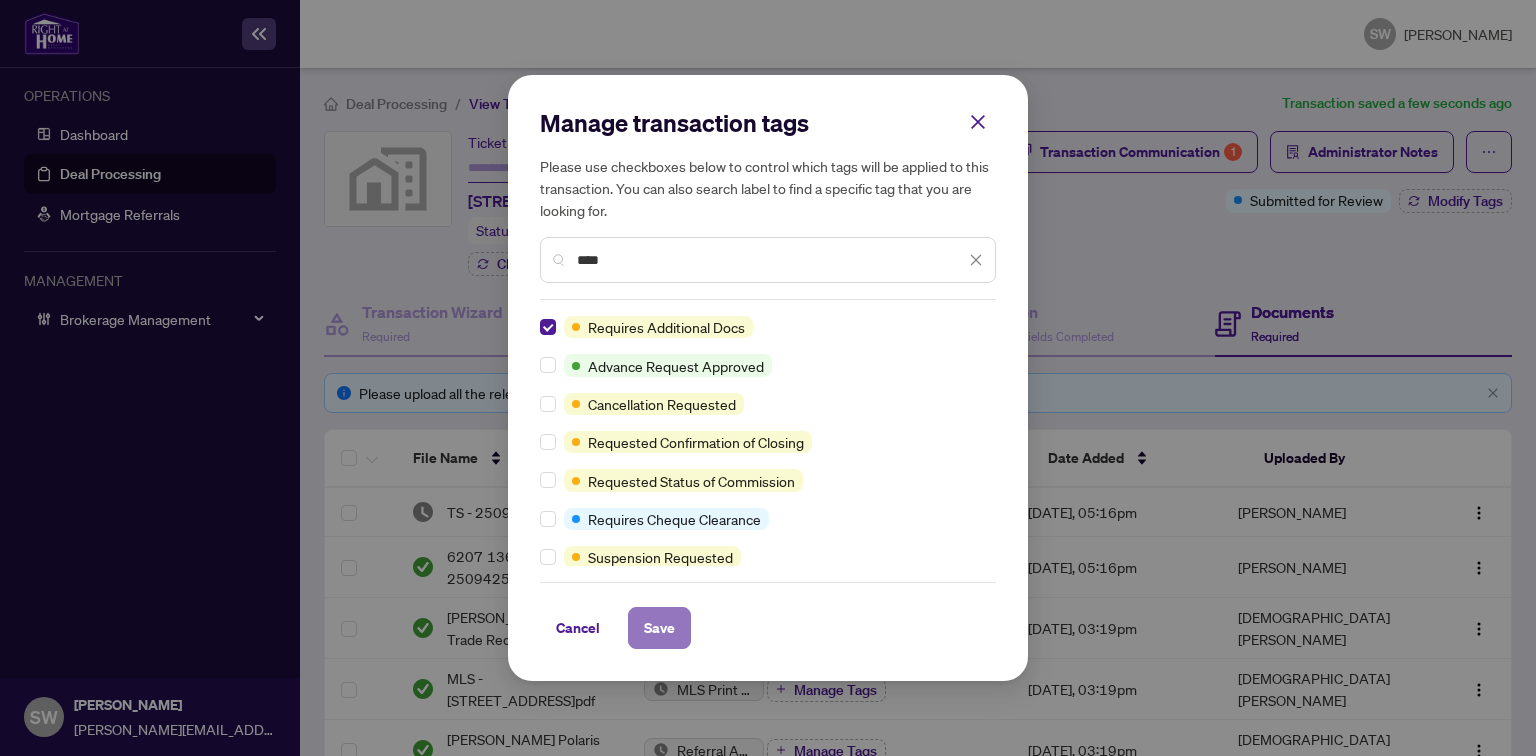 click on "Save" at bounding box center [659, 628] 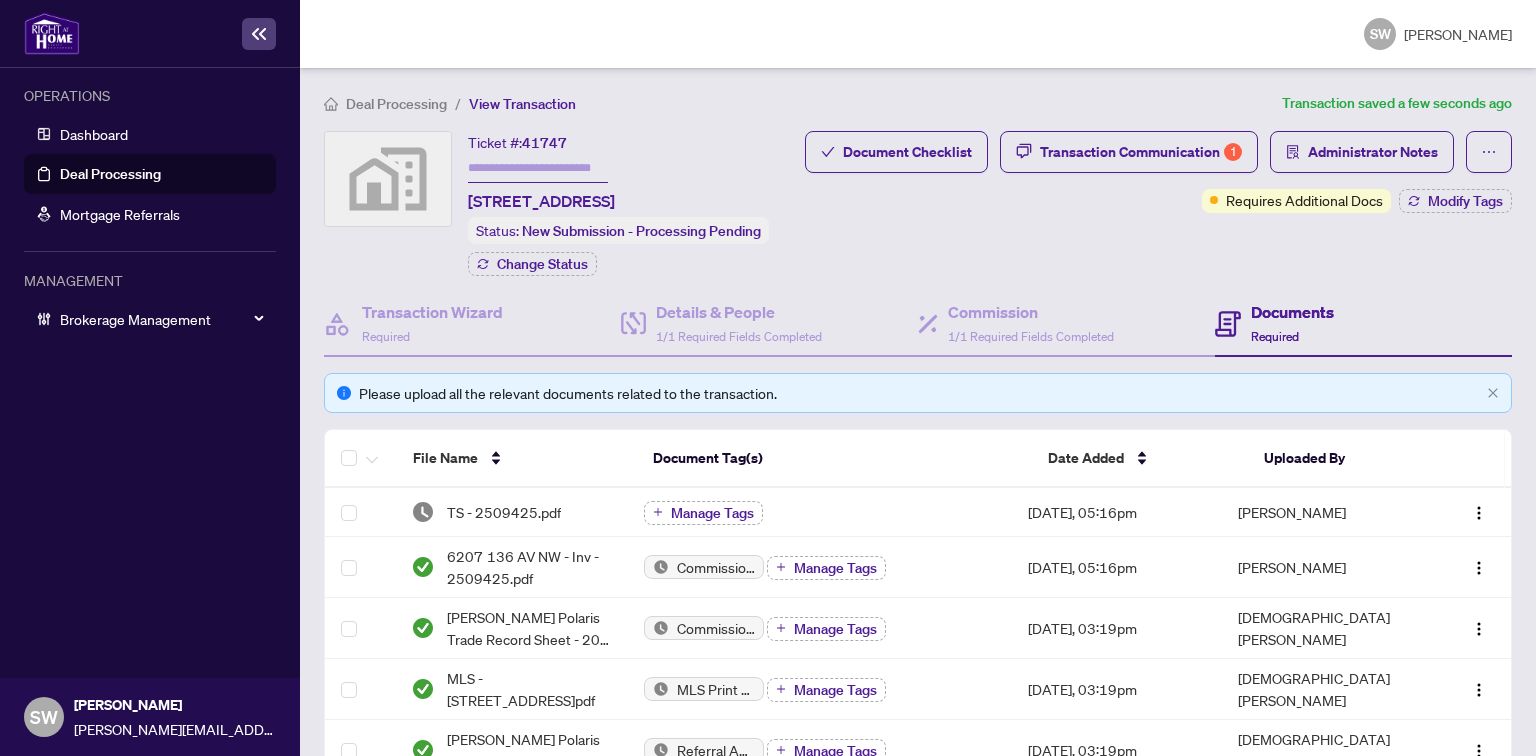 click at bounding box center [538, 168] 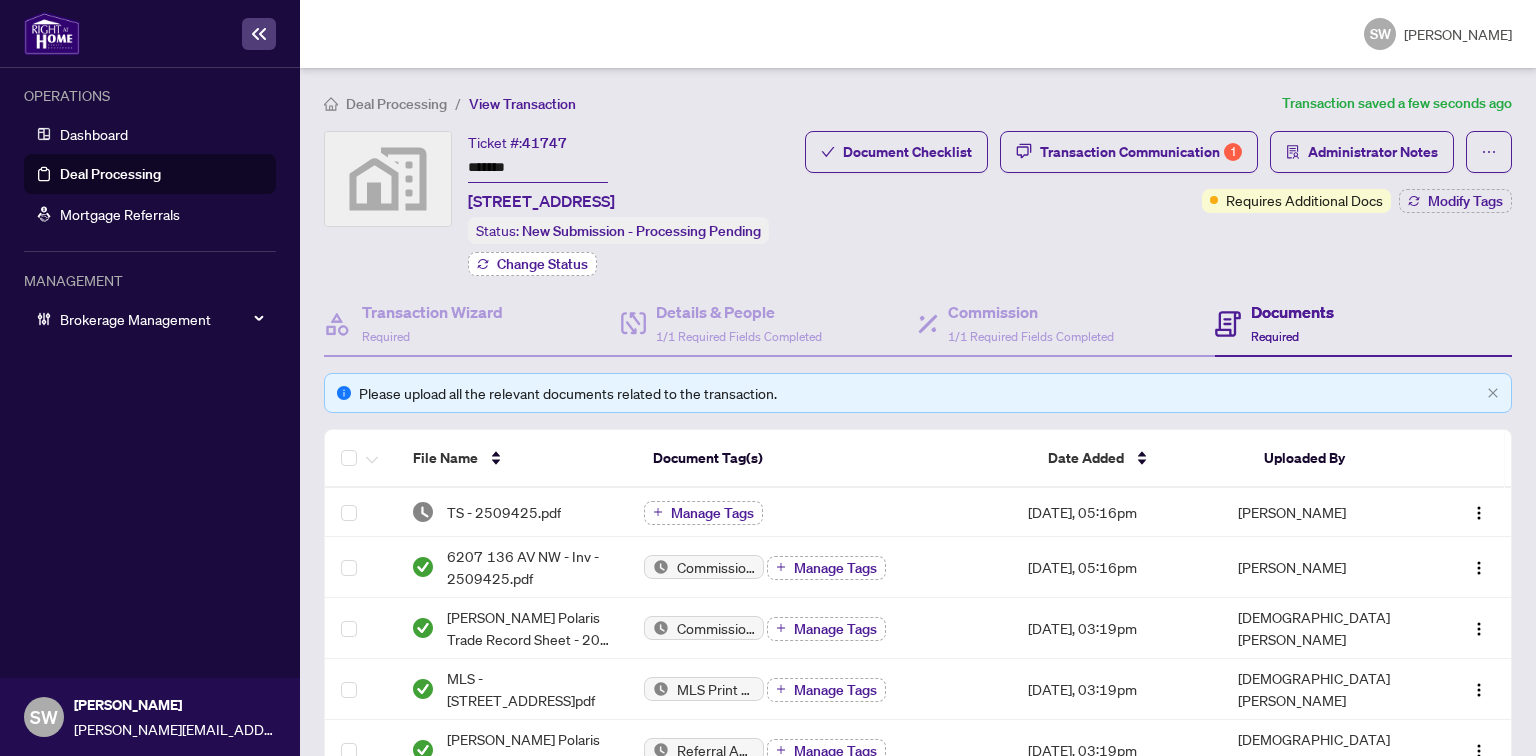 type on "*******" 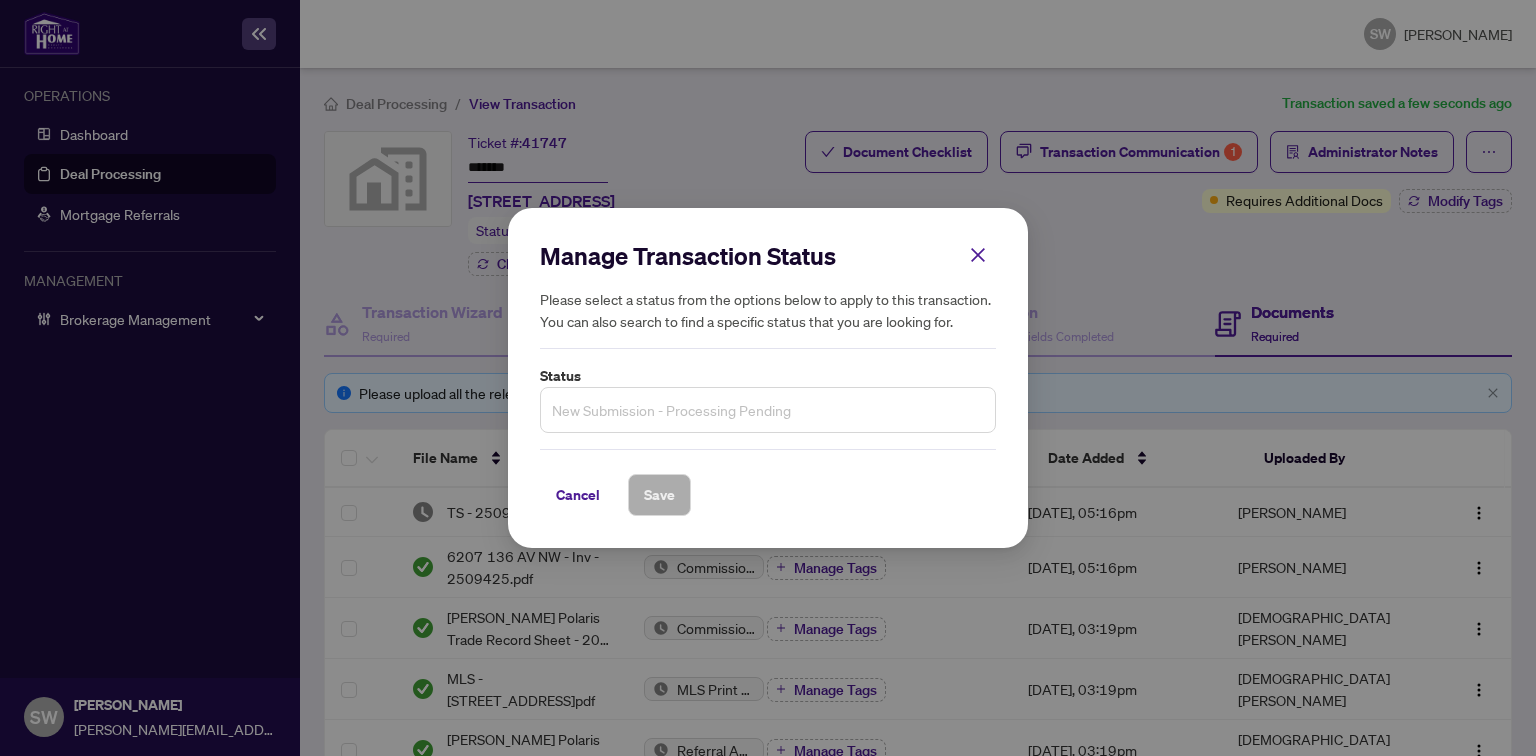 click on "New Submission - Processing Pending" at bounding box center [768, 410] 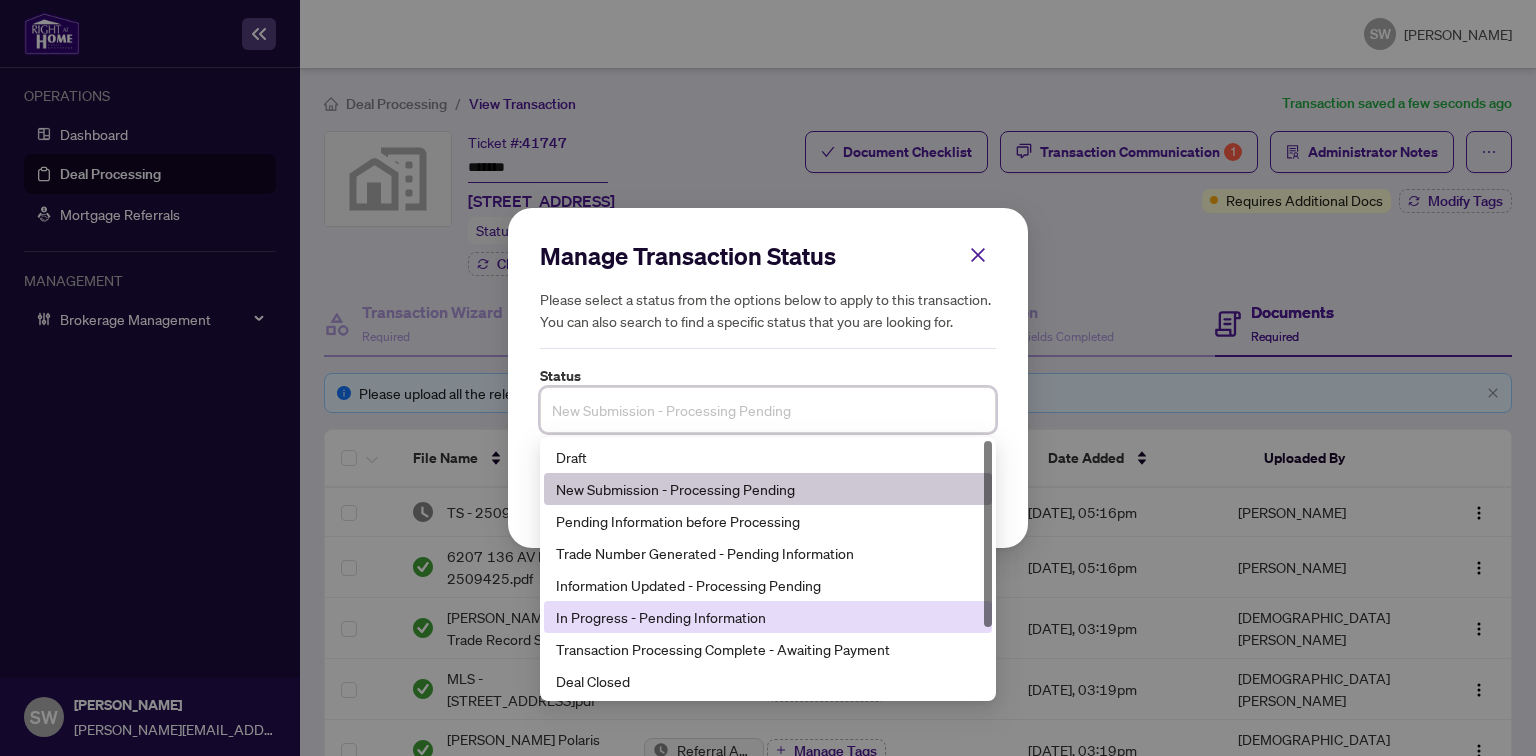 click on "In Progress - Pending Information" at bounding box center [768, 617] 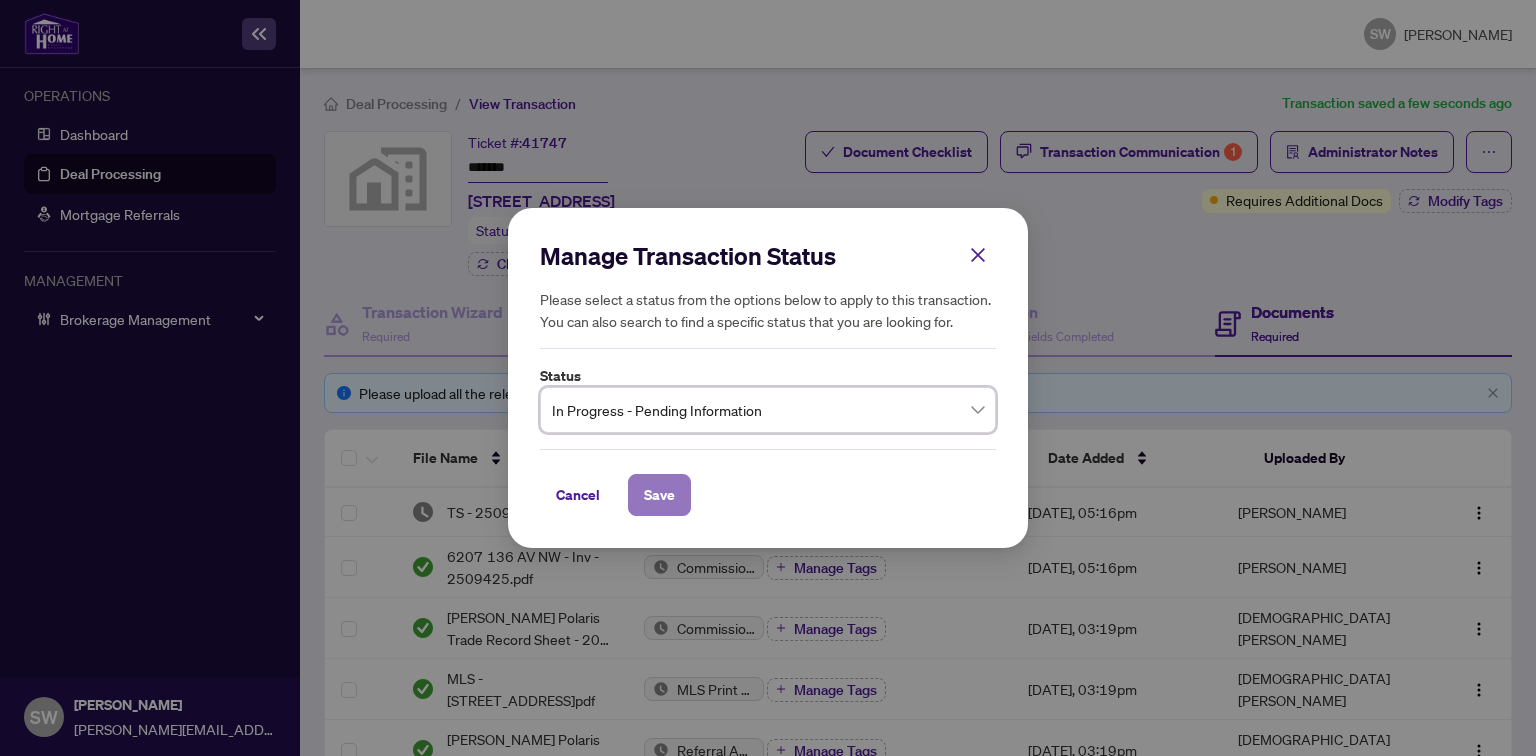 click on "Save" at bounding box center (659, 495) 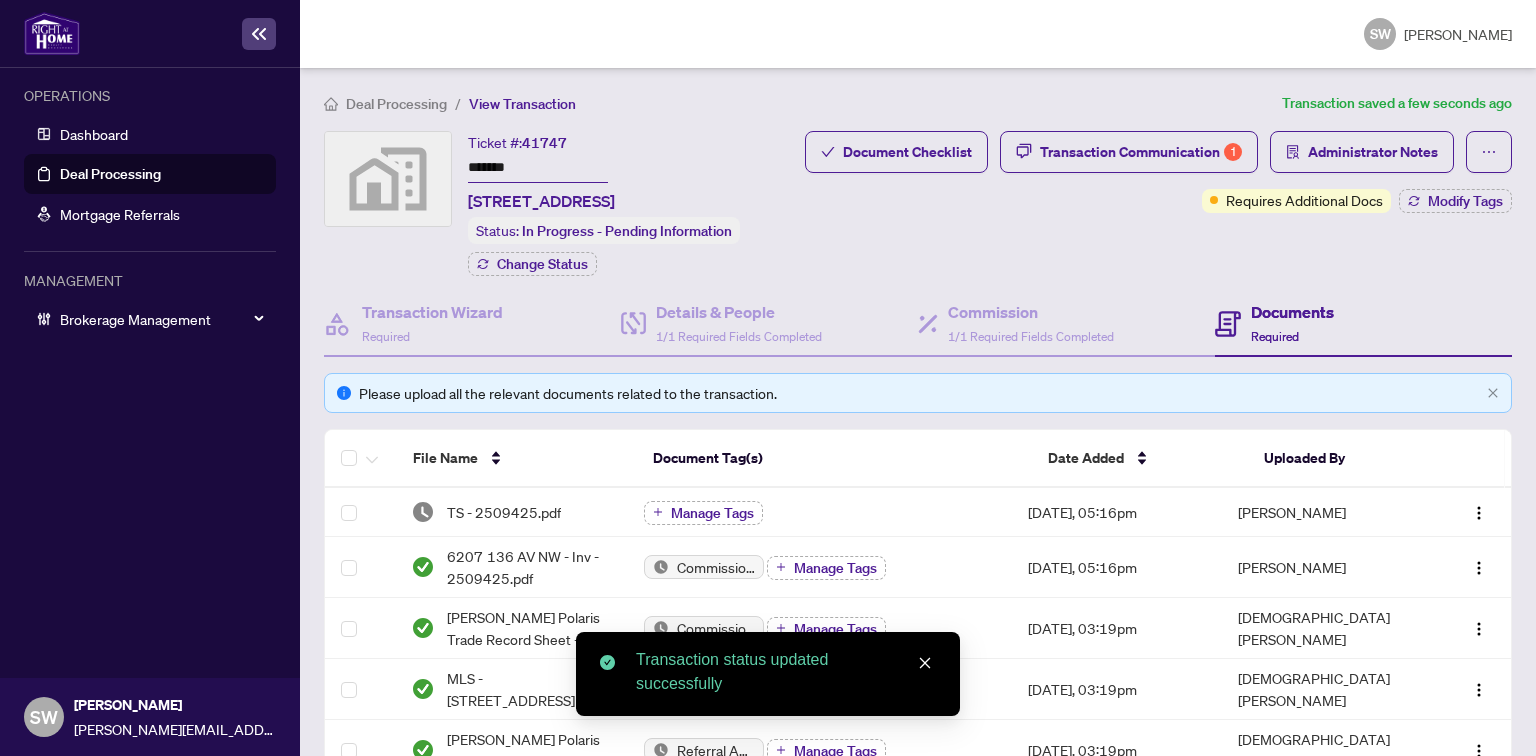 click on "*******" at bounding box center (538, 168) 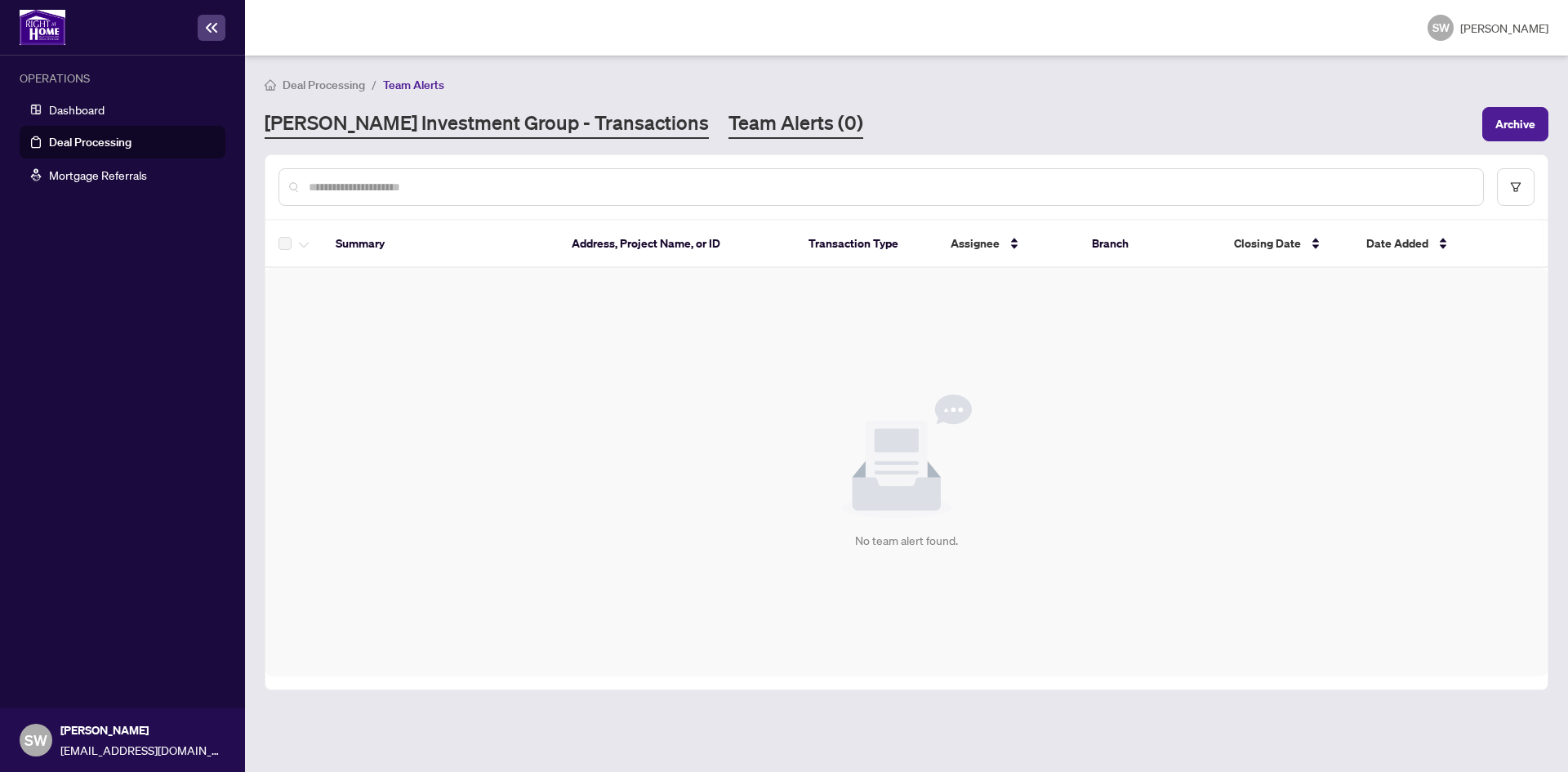 scroll, scrollTop: 0, scrollLeft: 0, axis: both 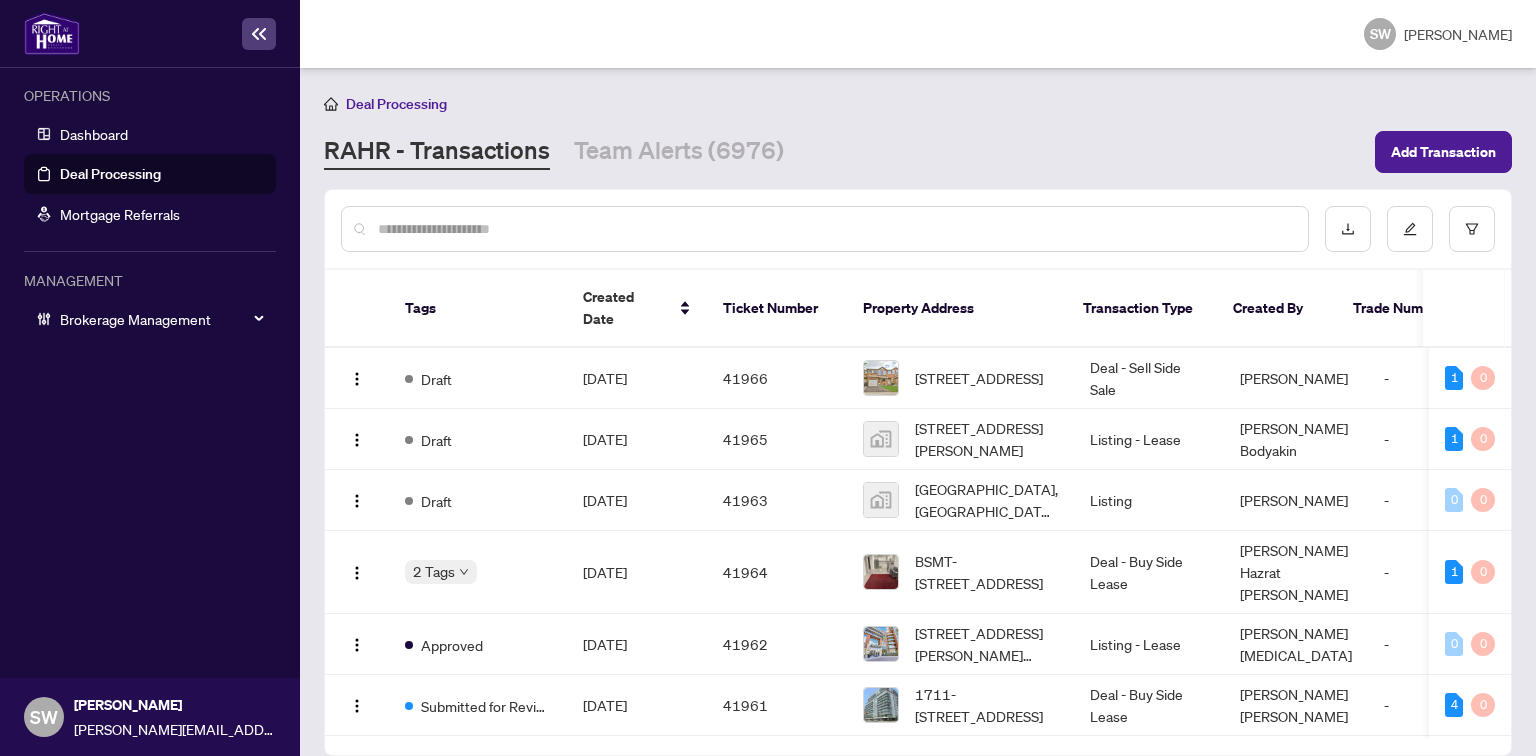 click on "RAHR - Transactions" at bounding box center (437, 152) 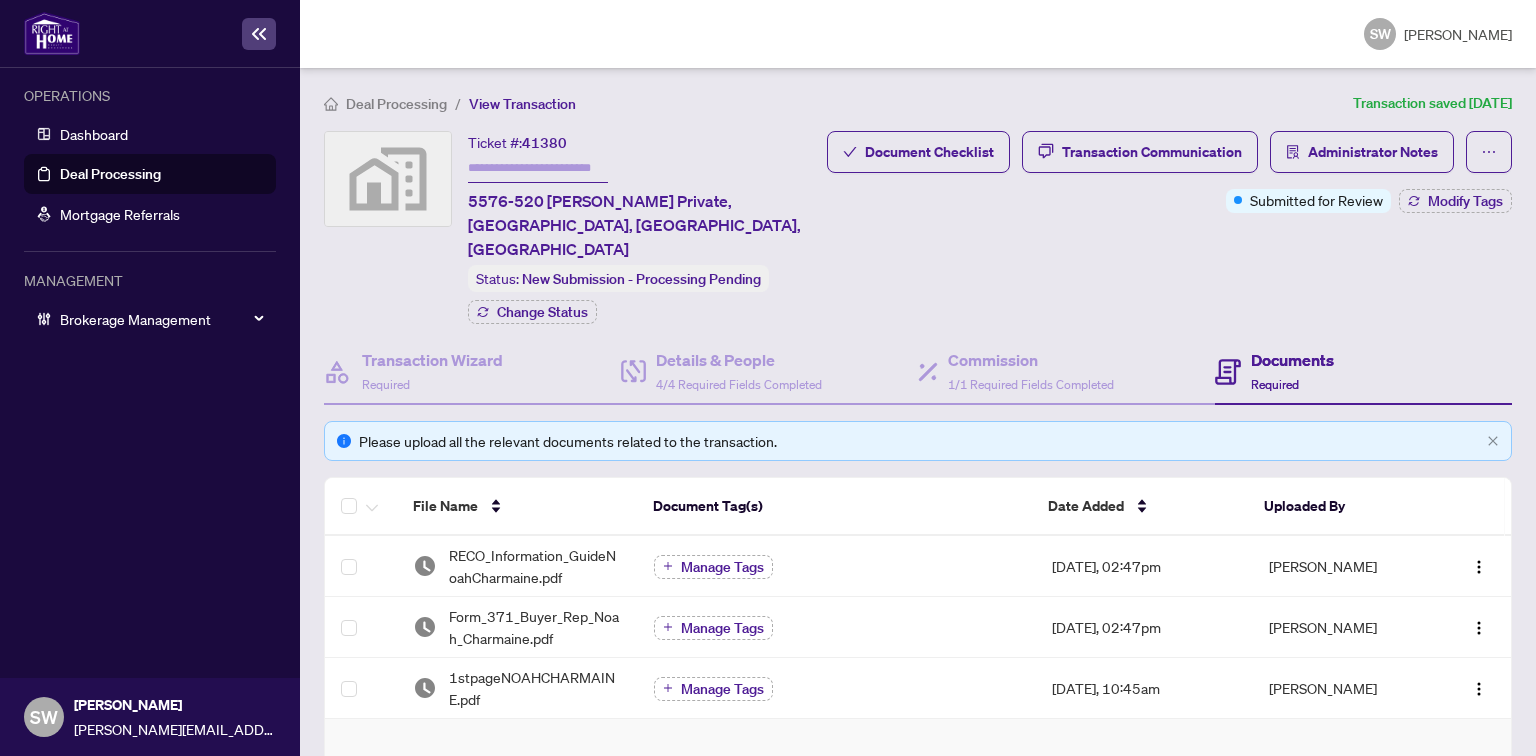 scroll, scrollTop: 0, scrollLeft: 0, axis: both 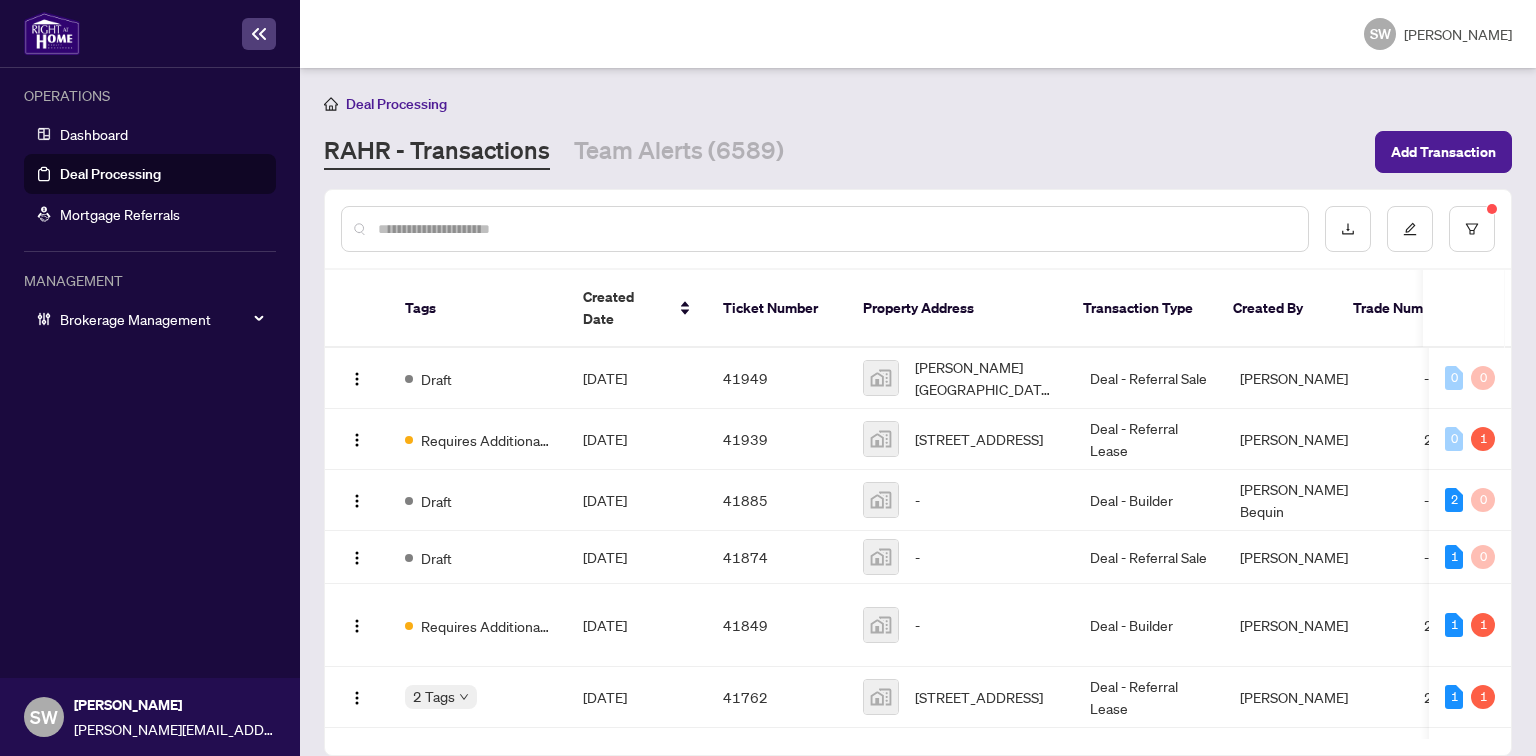 click at bounding box center (835, 229) 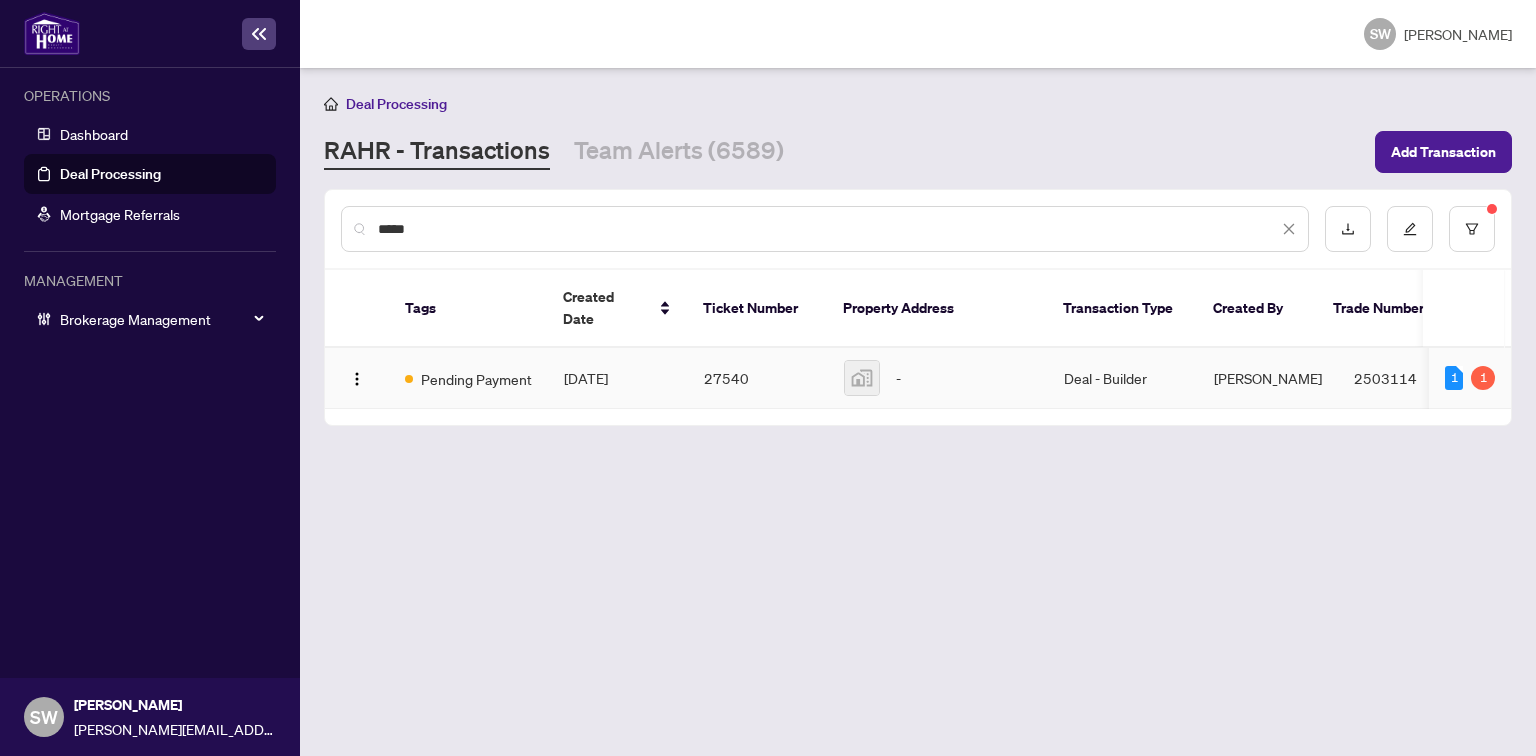 type on "*****" 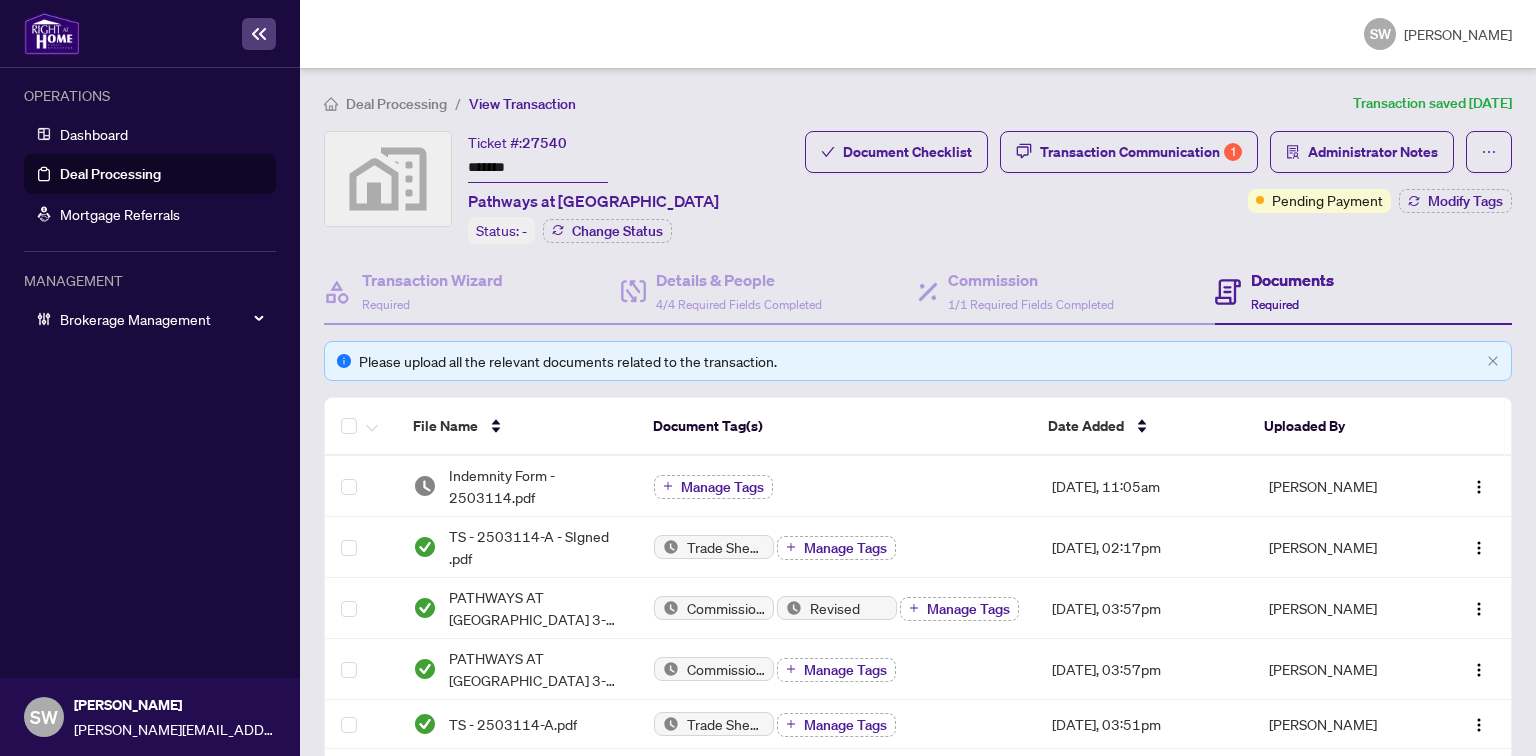 click on "*******" at bounding box center (538, 168) 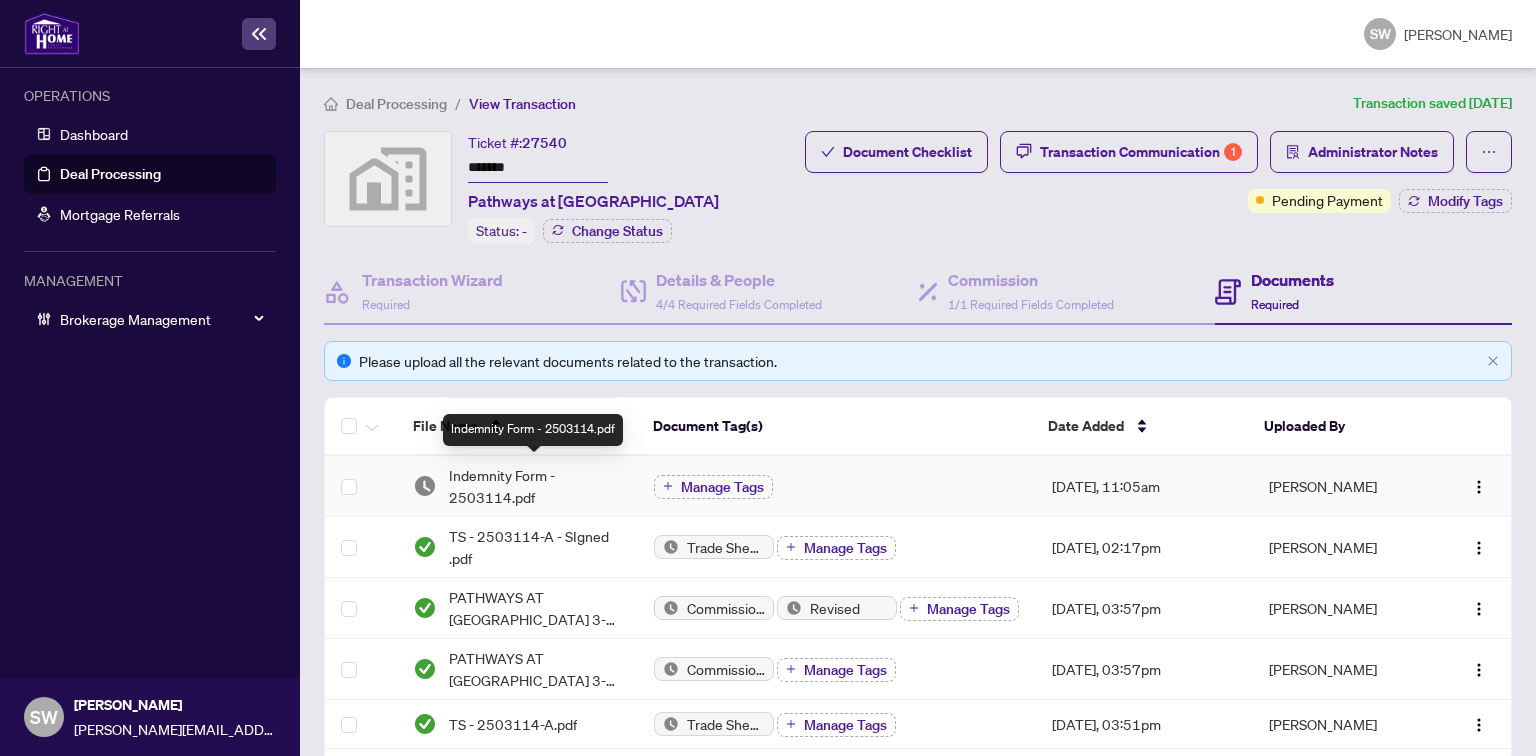 click on "Indemnity Form - 2503114.pdf" at bounding box center (535, 486) 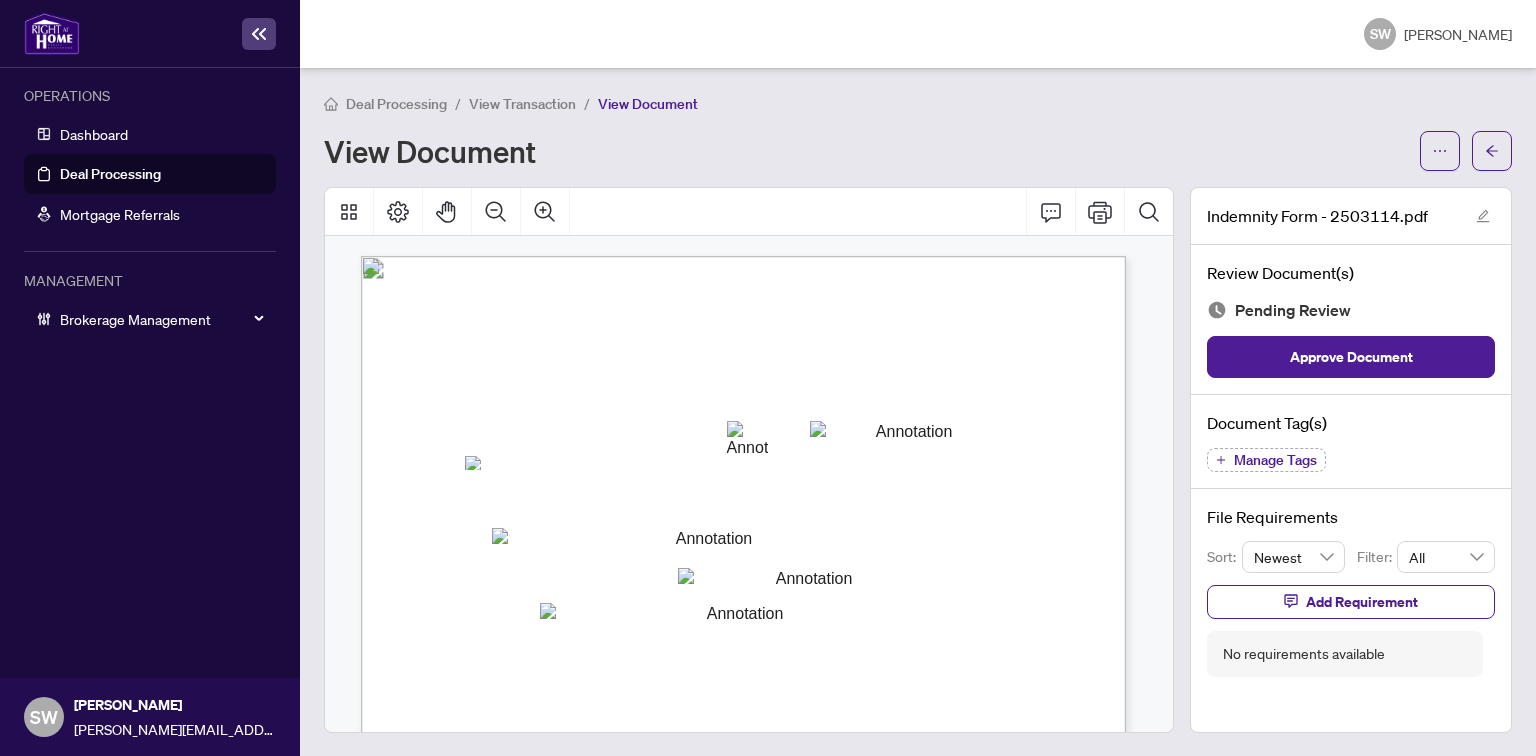 scroll, scrollTop: 560, scrollLeft: 0, axis: vertical 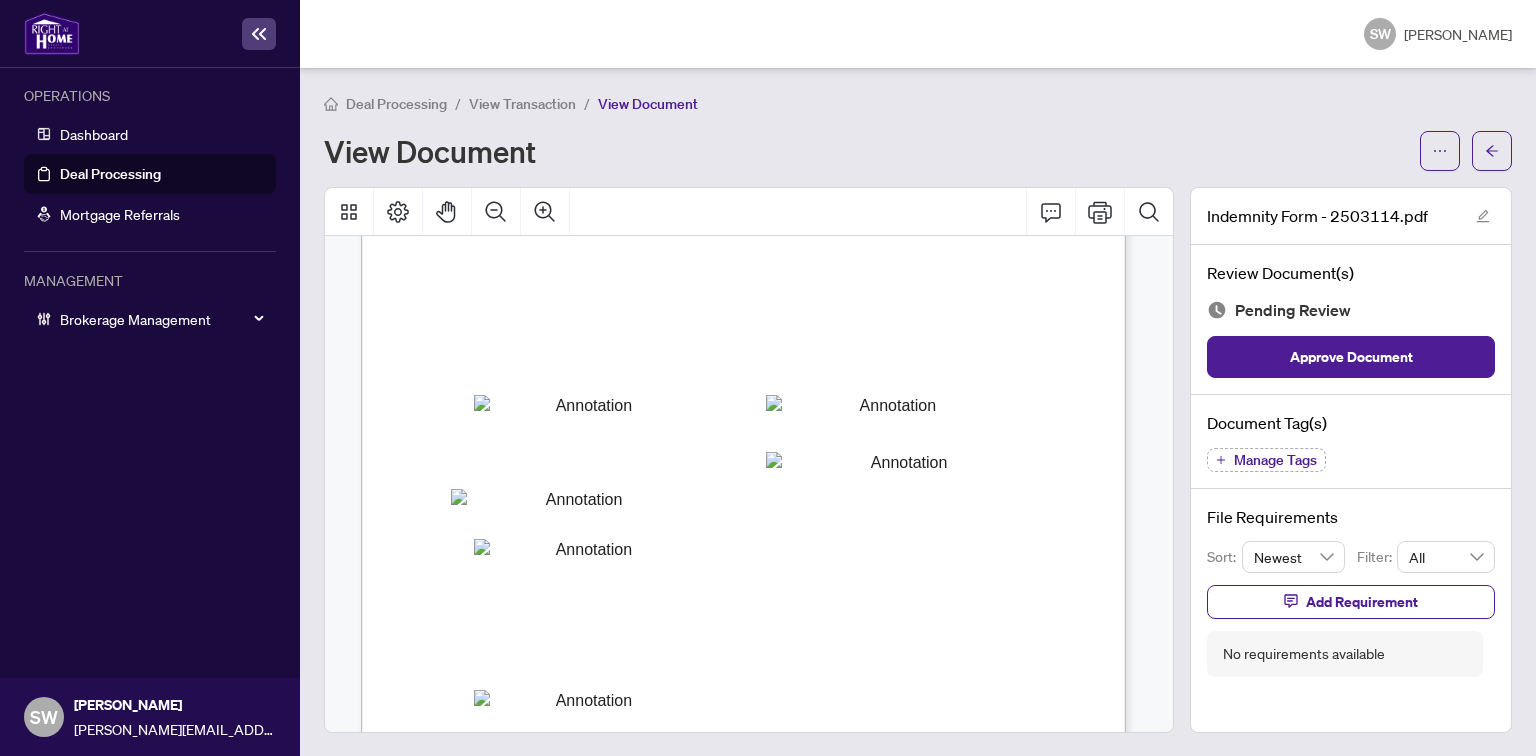click on "SIGNED, SEALED & DELIVERED" at bounding box center (555, 334) 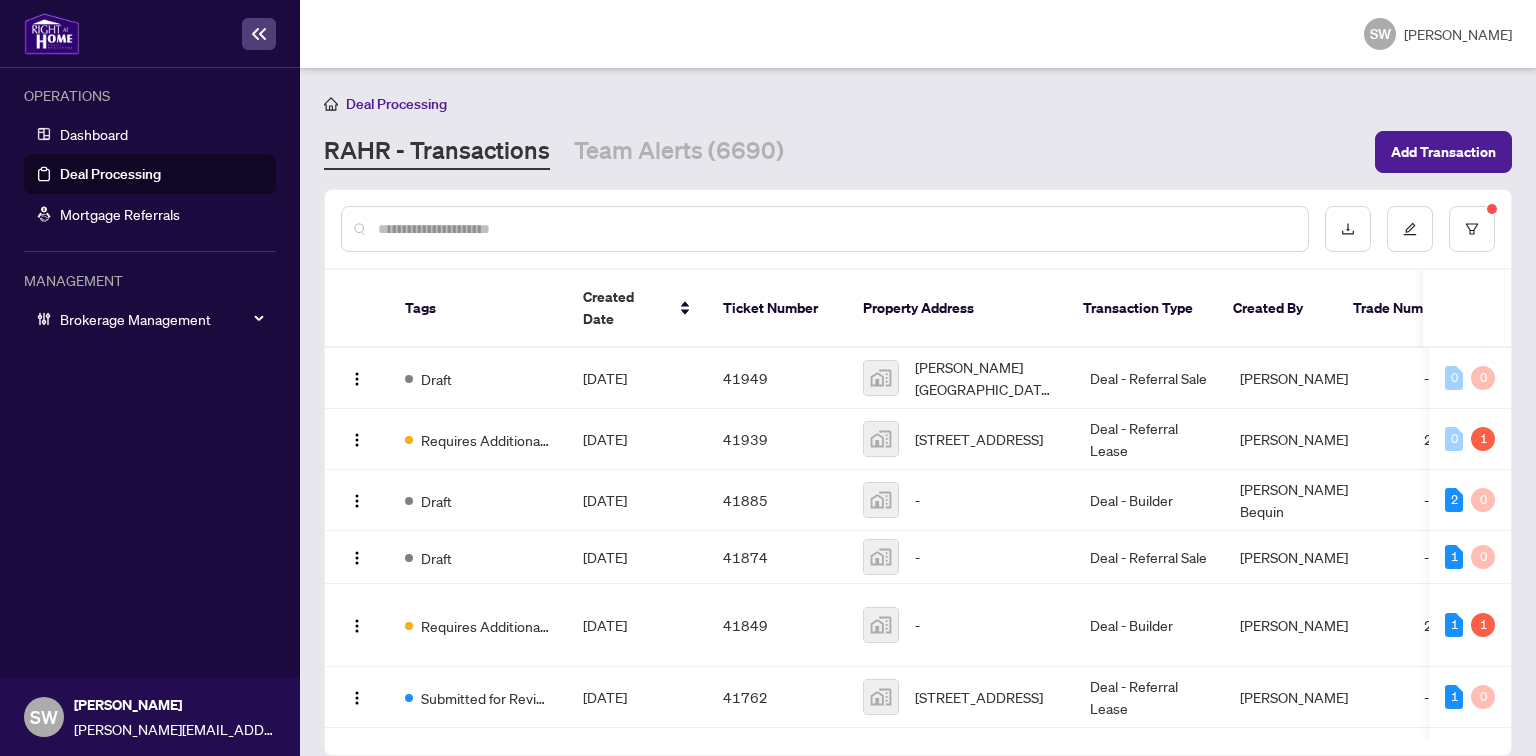 scroll, scrollTop: 0, scrollLeft: 0, axis: both 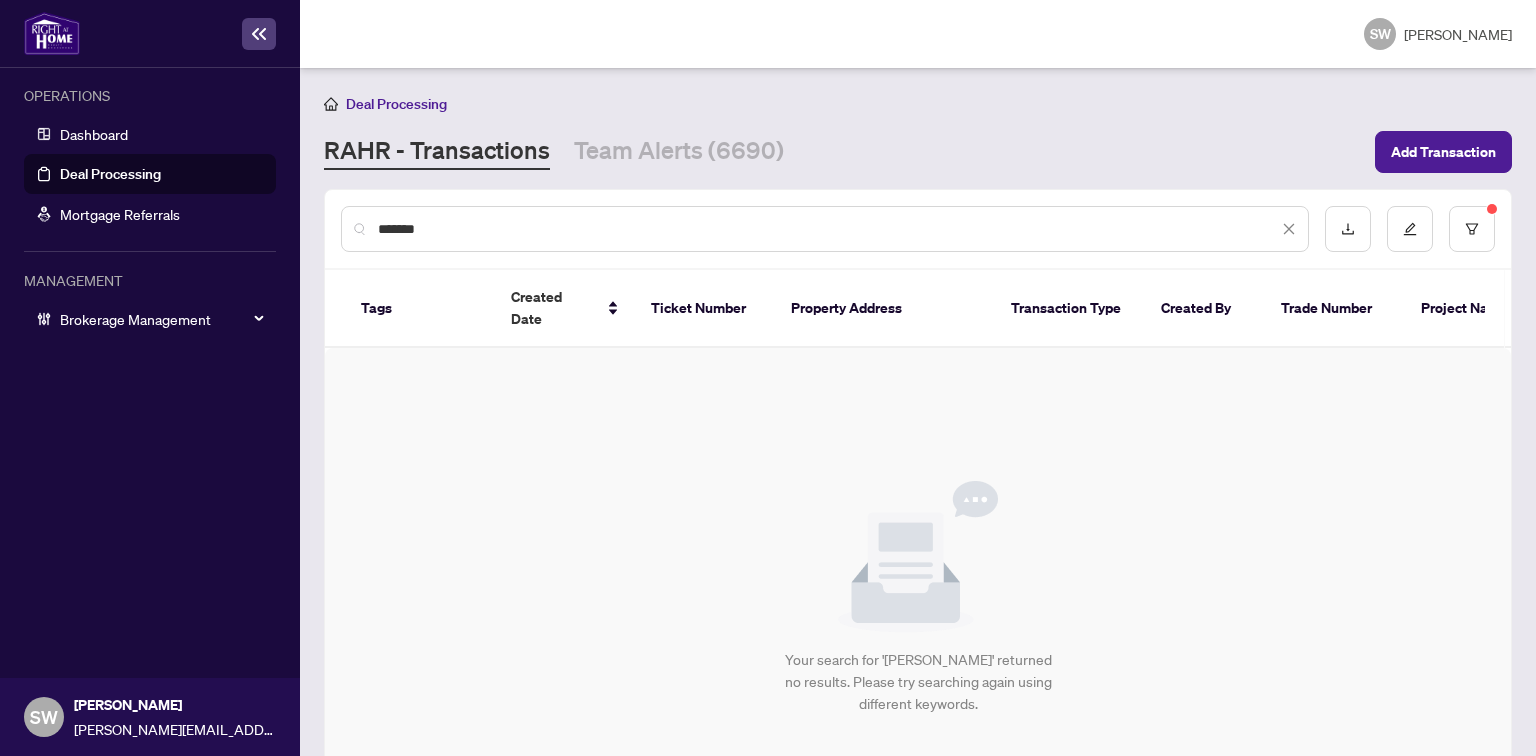click on "*******" at bounding box center (828, 229) 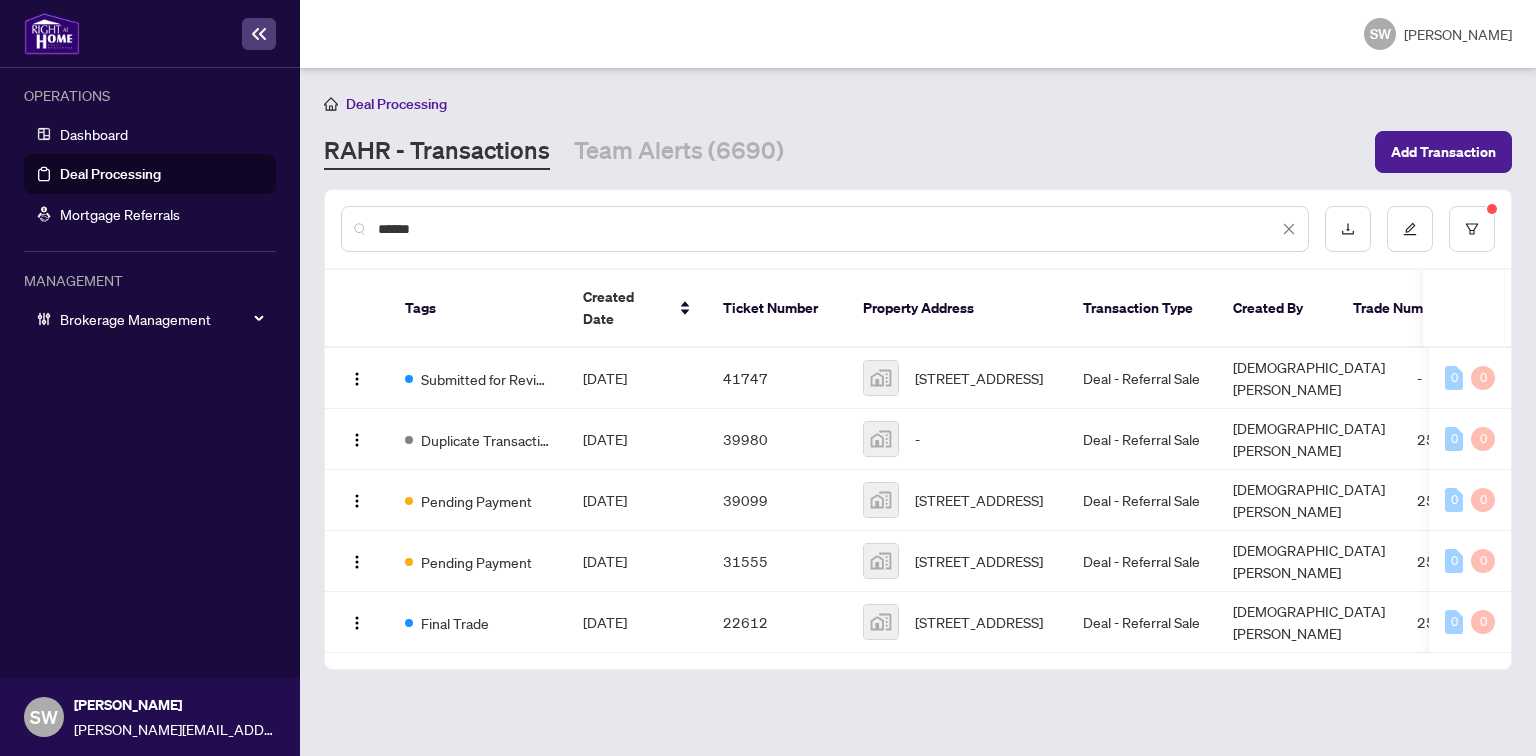 type on "******" 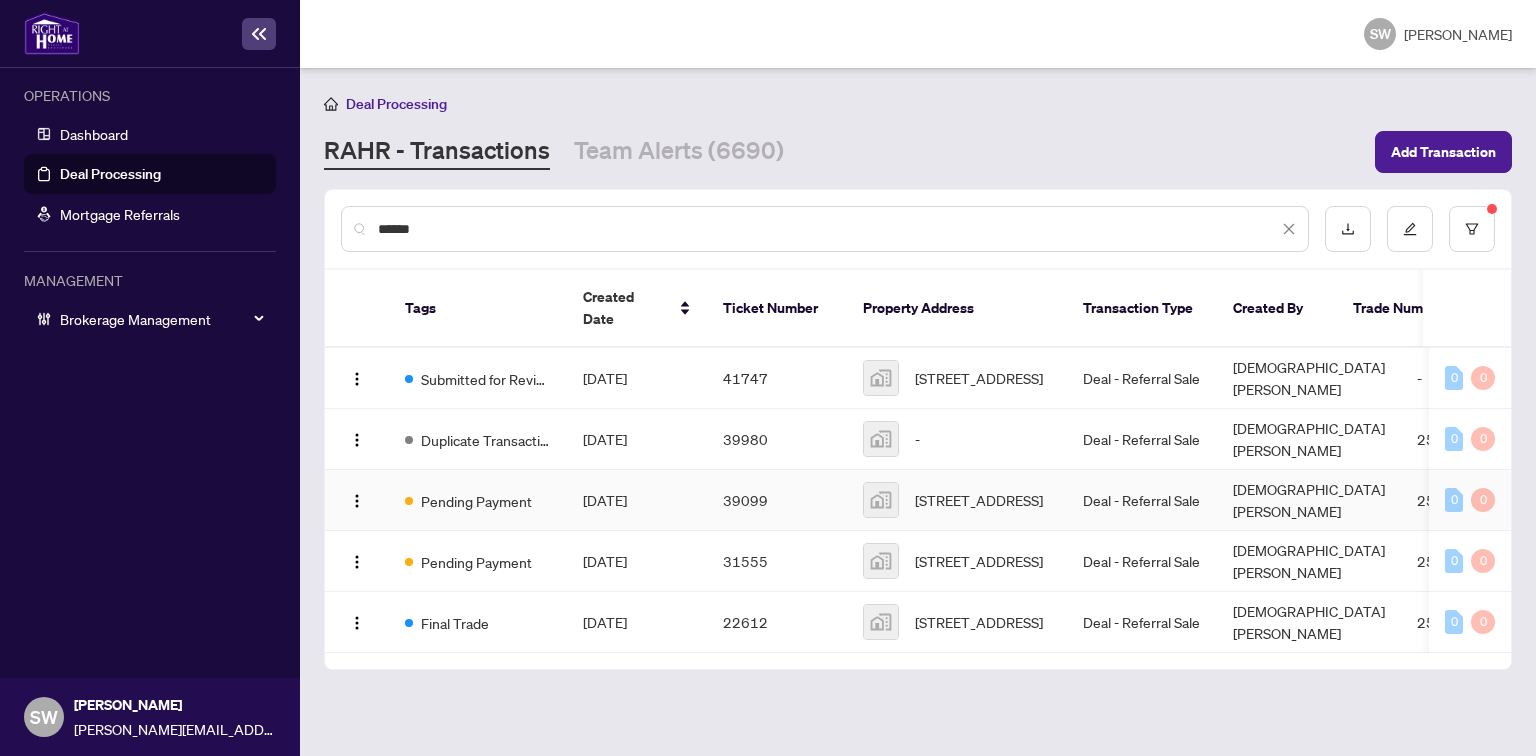 click on "39099" at bounding box center (777, 500) 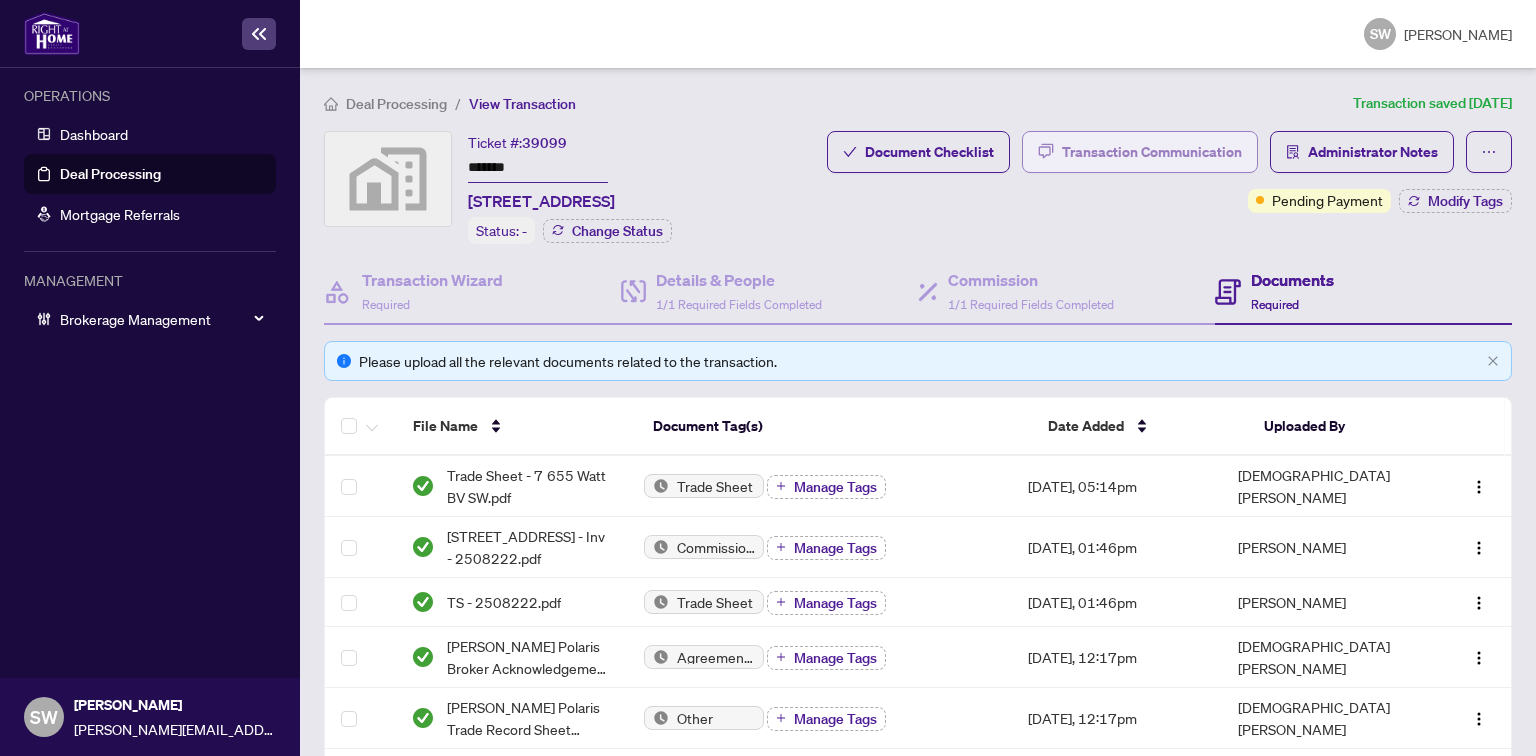 click on "Transaction Communication" at bounding box center [1152, 152] 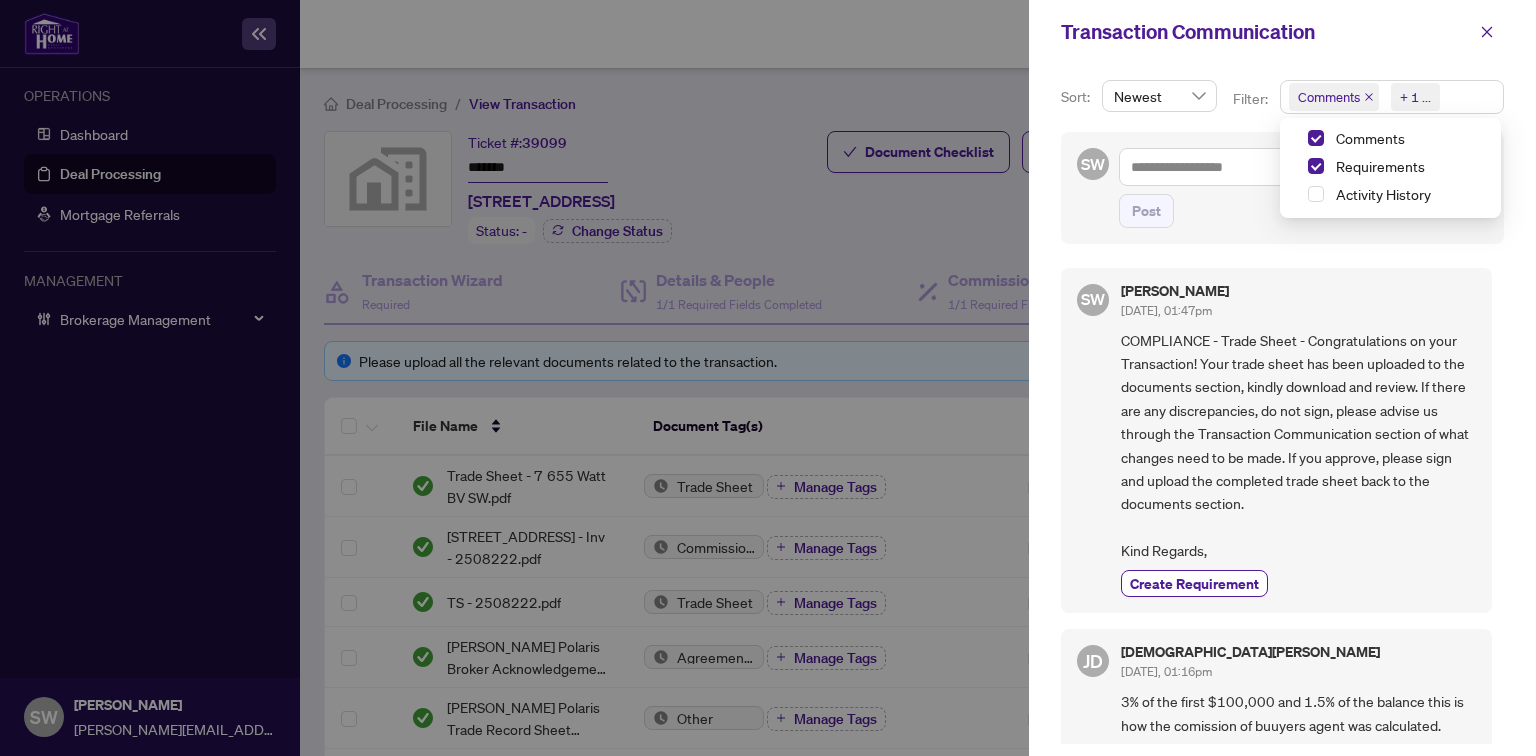click on "Comments Requirements + 1 ..." at bounding box center [1392, 97] 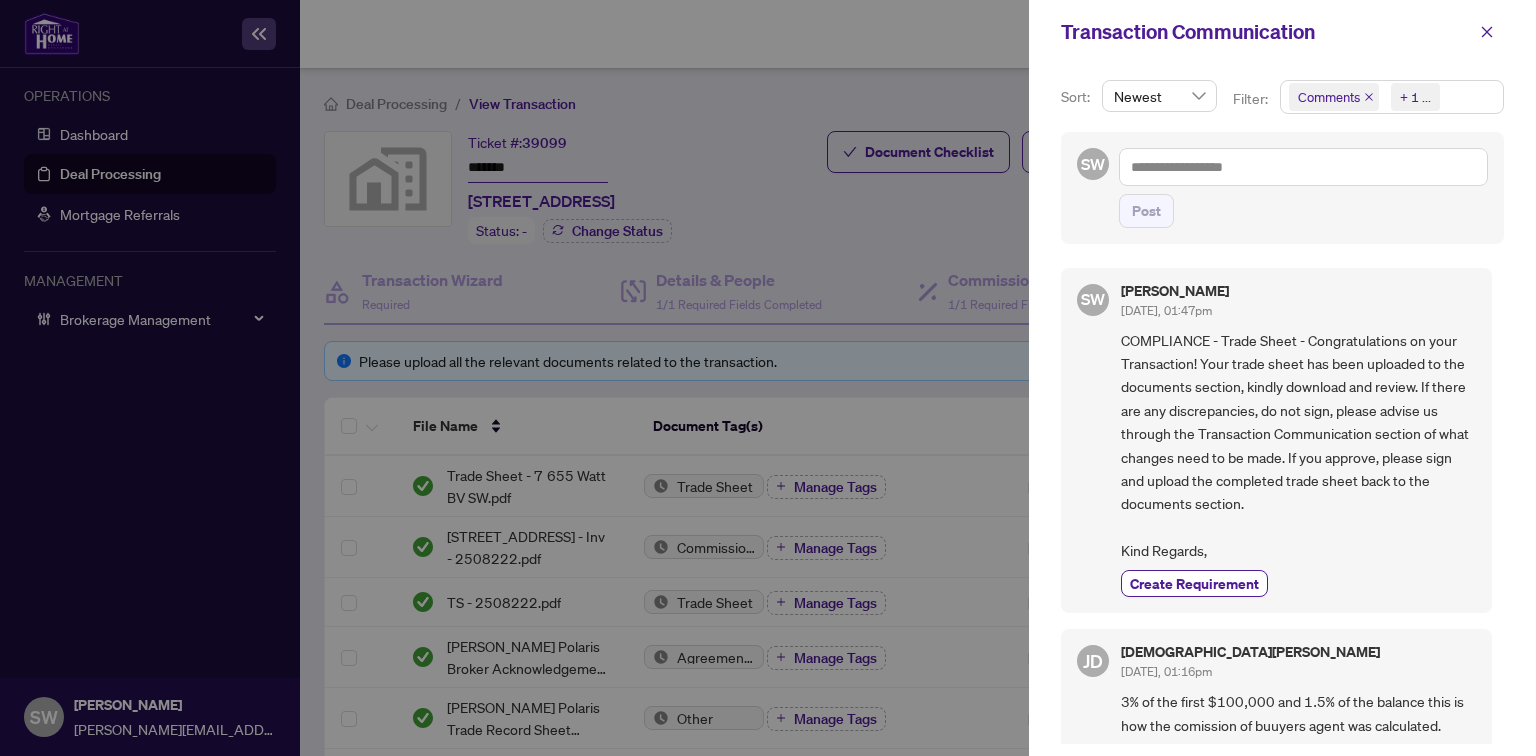click on "Comments Requirements + 1 ..." at bounding box center (1392, 97) 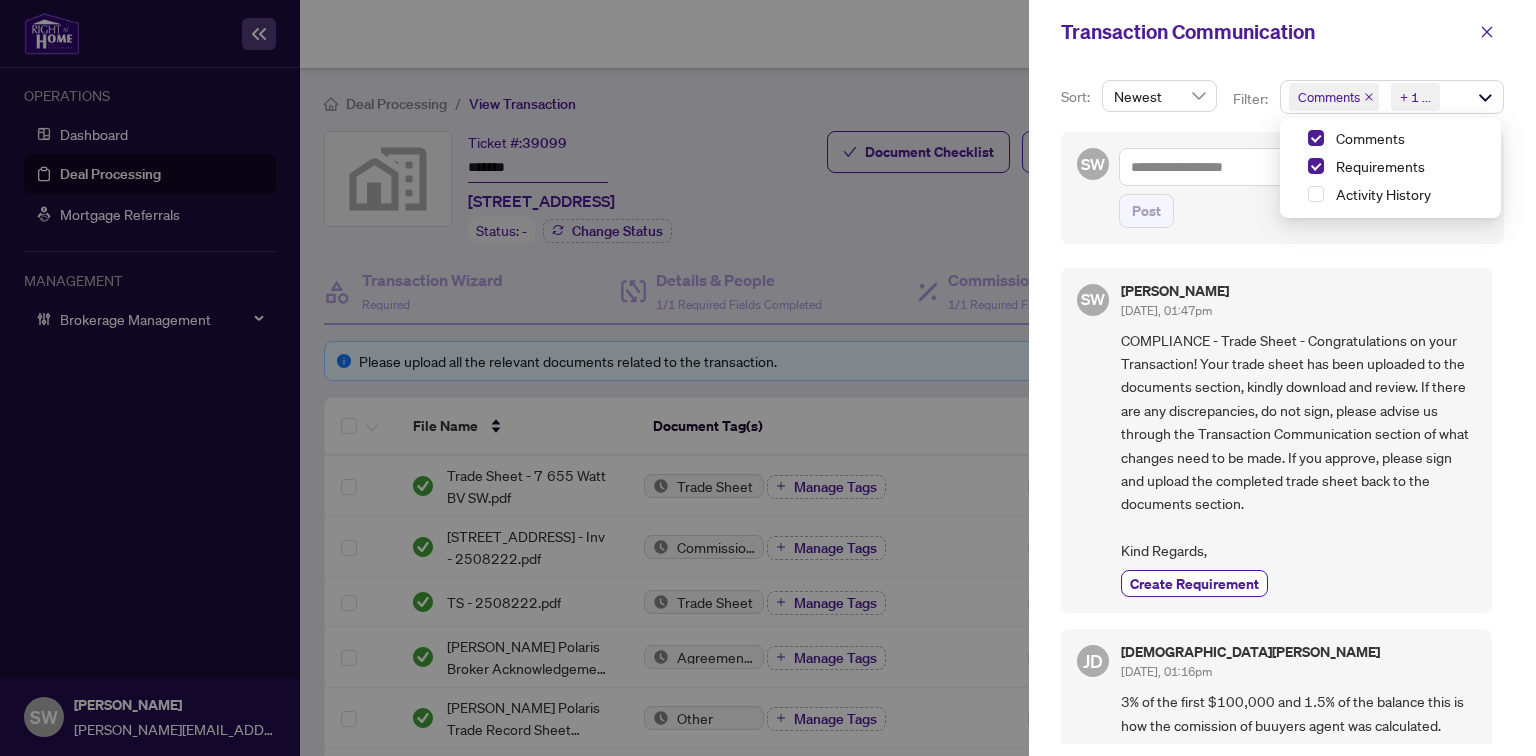 click on "Filter: Comments Requirements + 1 ...   Comments Requirements Activity History" at bounding box center (1368, 106) 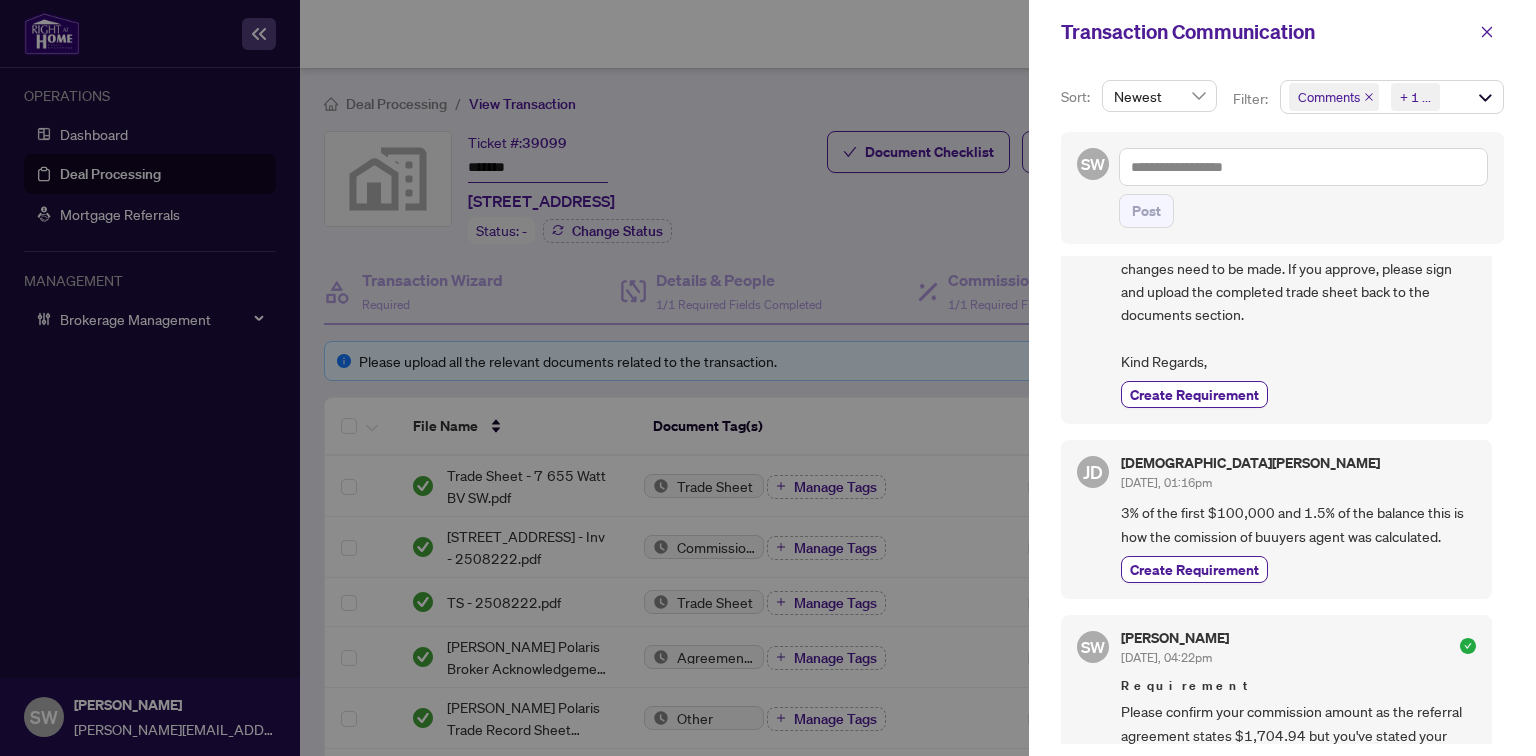 scroll, scrollTop: 240, scrollLeft: 0, axis: vertical 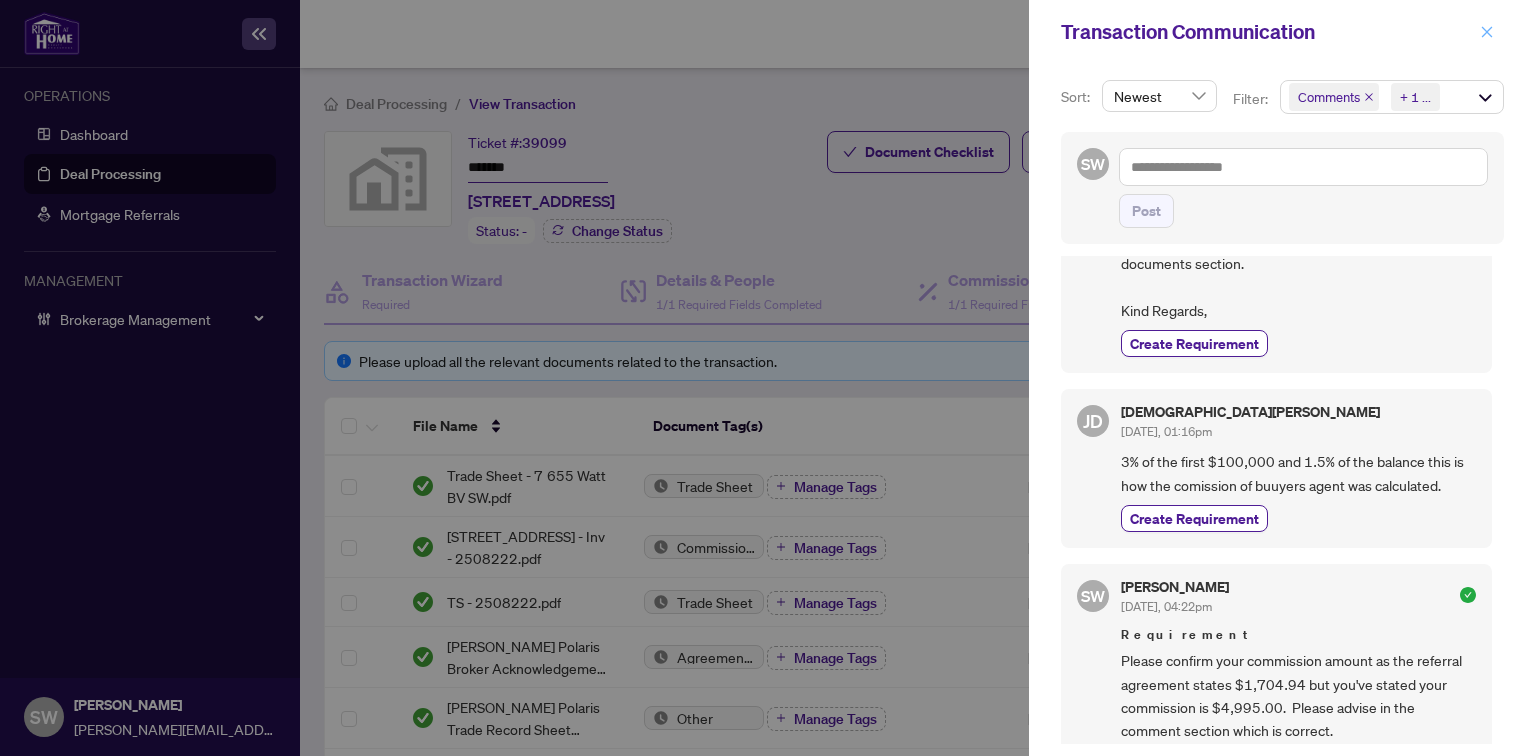 click 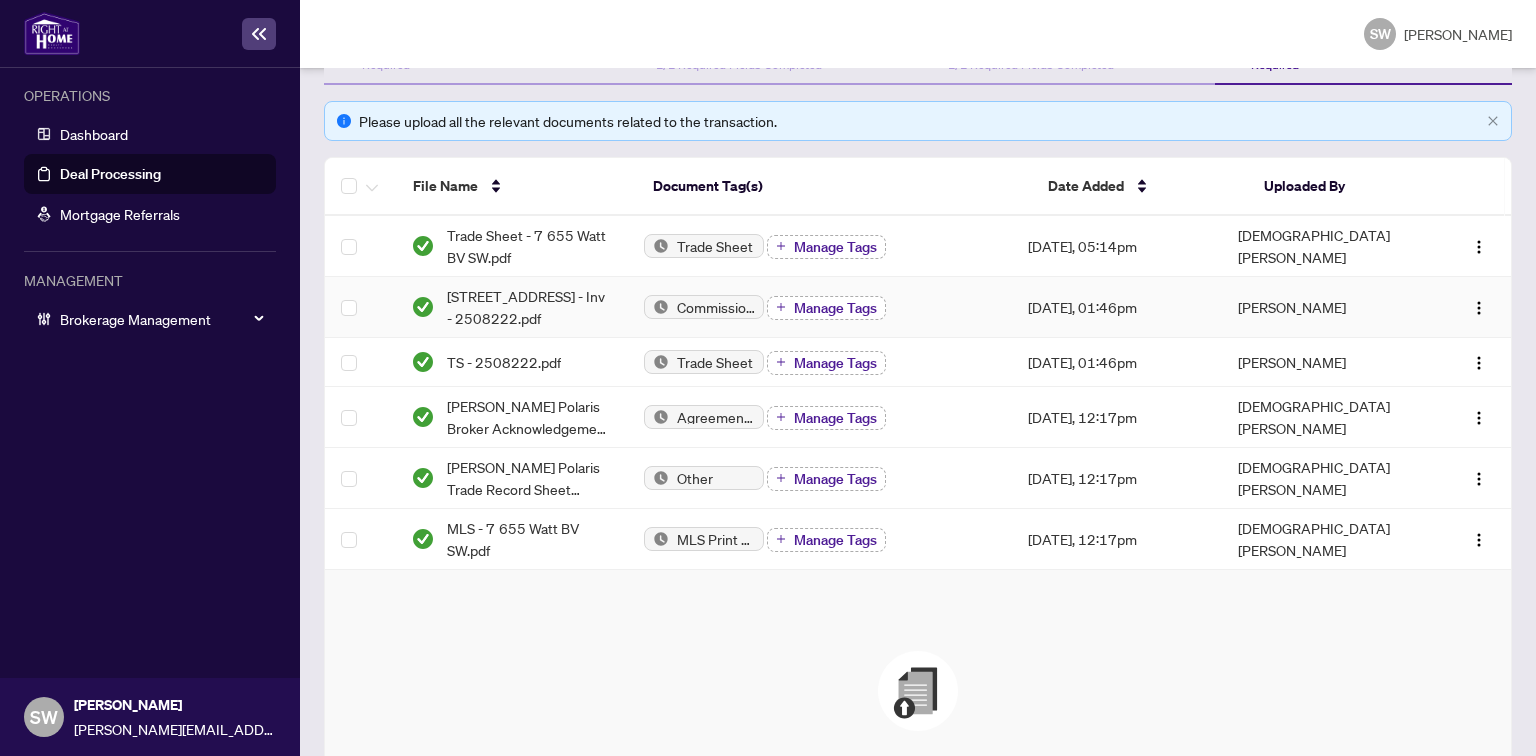 scroll, scrollTop: 160, scrollLeft: 0, axis: vertical 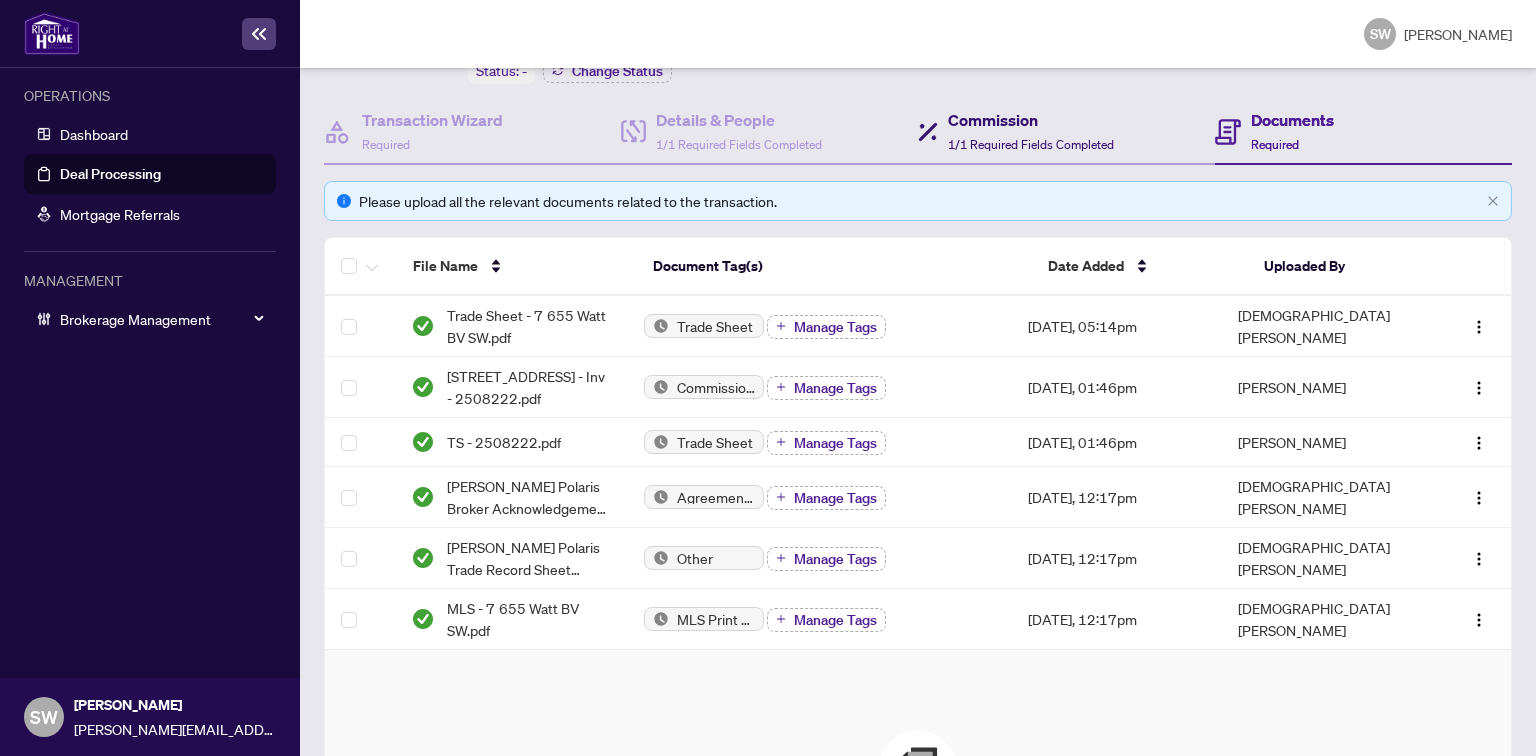 click on "1/1 Required Fields Completed" at bounding box center [1031, 144] 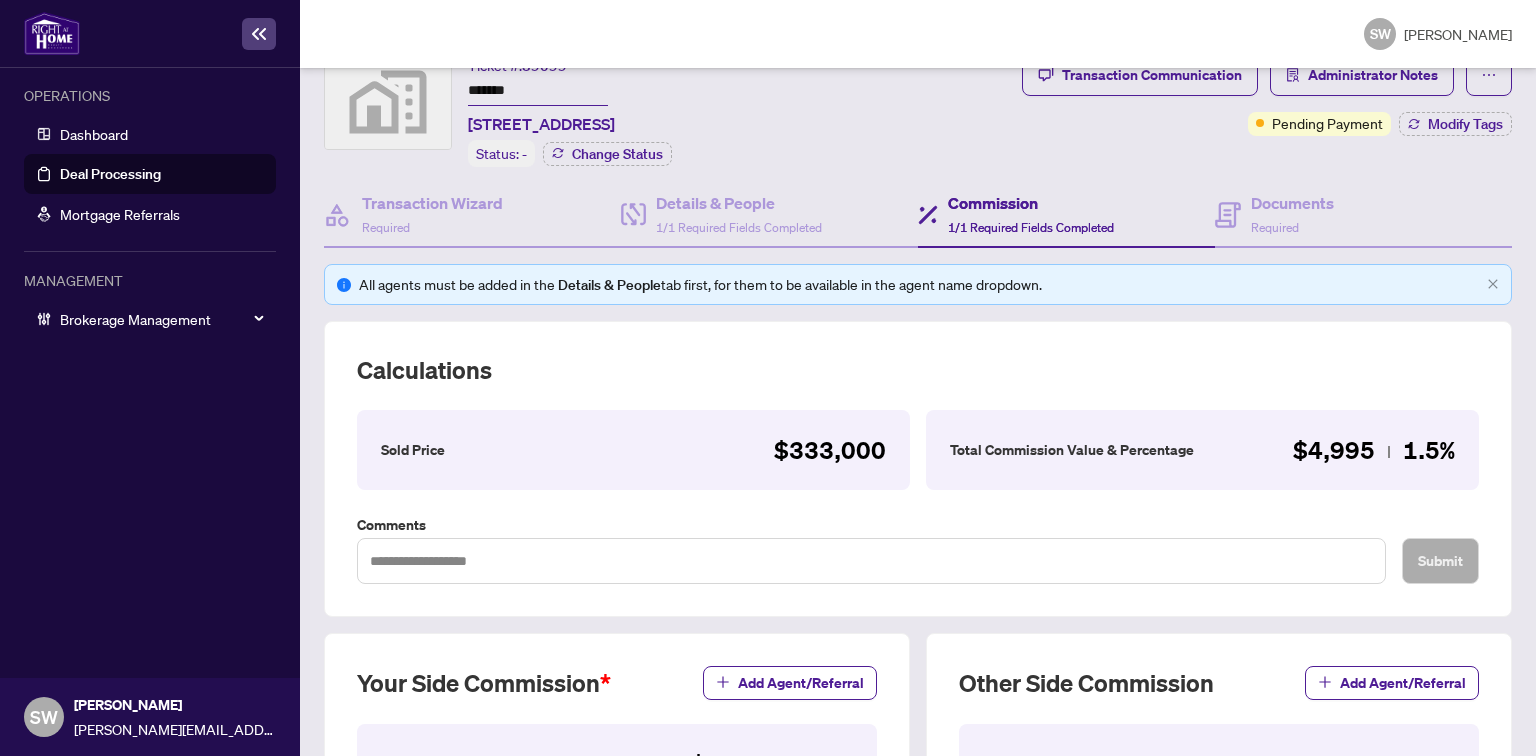 scroll, scrollTop: 0, scrollLeft: 0, axis: both 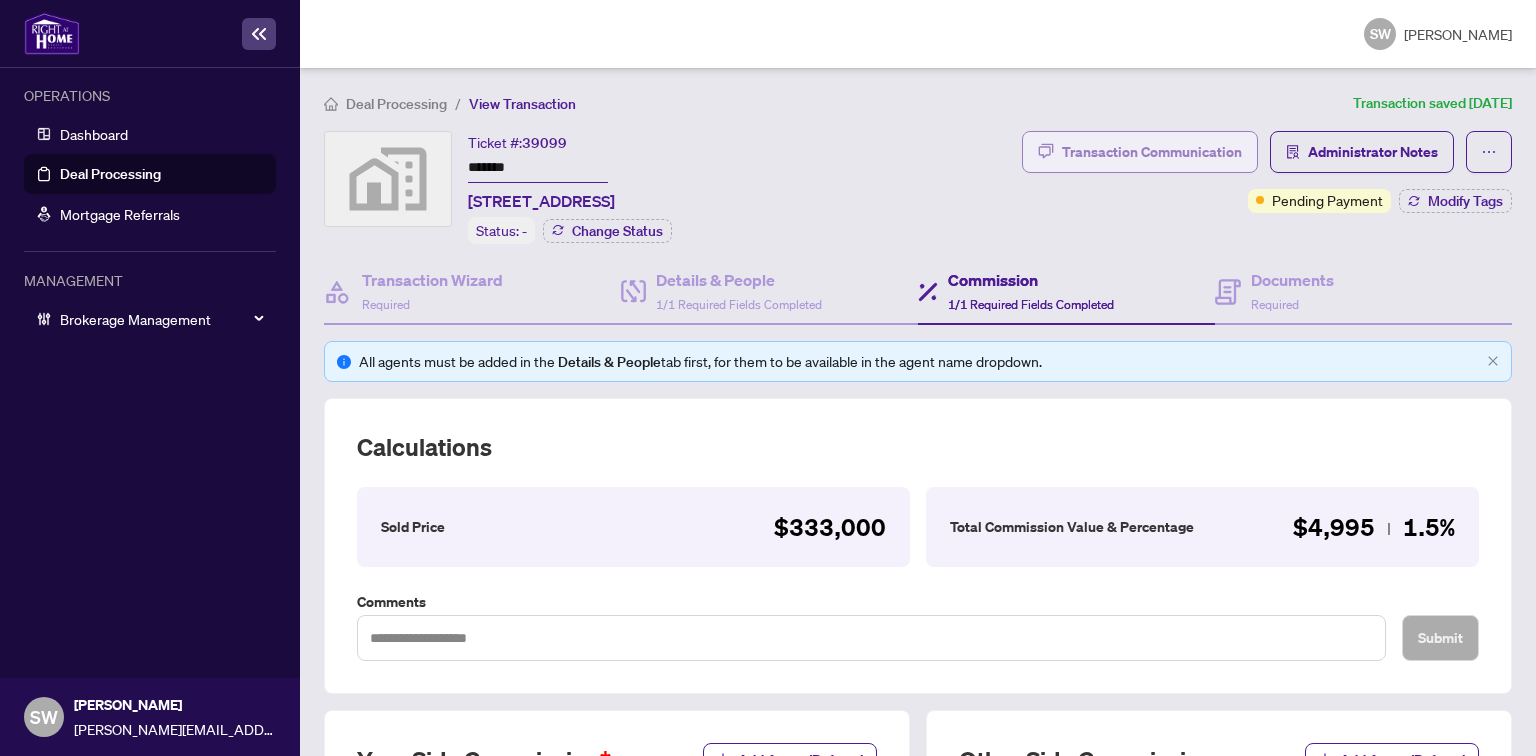 click on "Transaction Communication" at bounding box center (1152, 152) 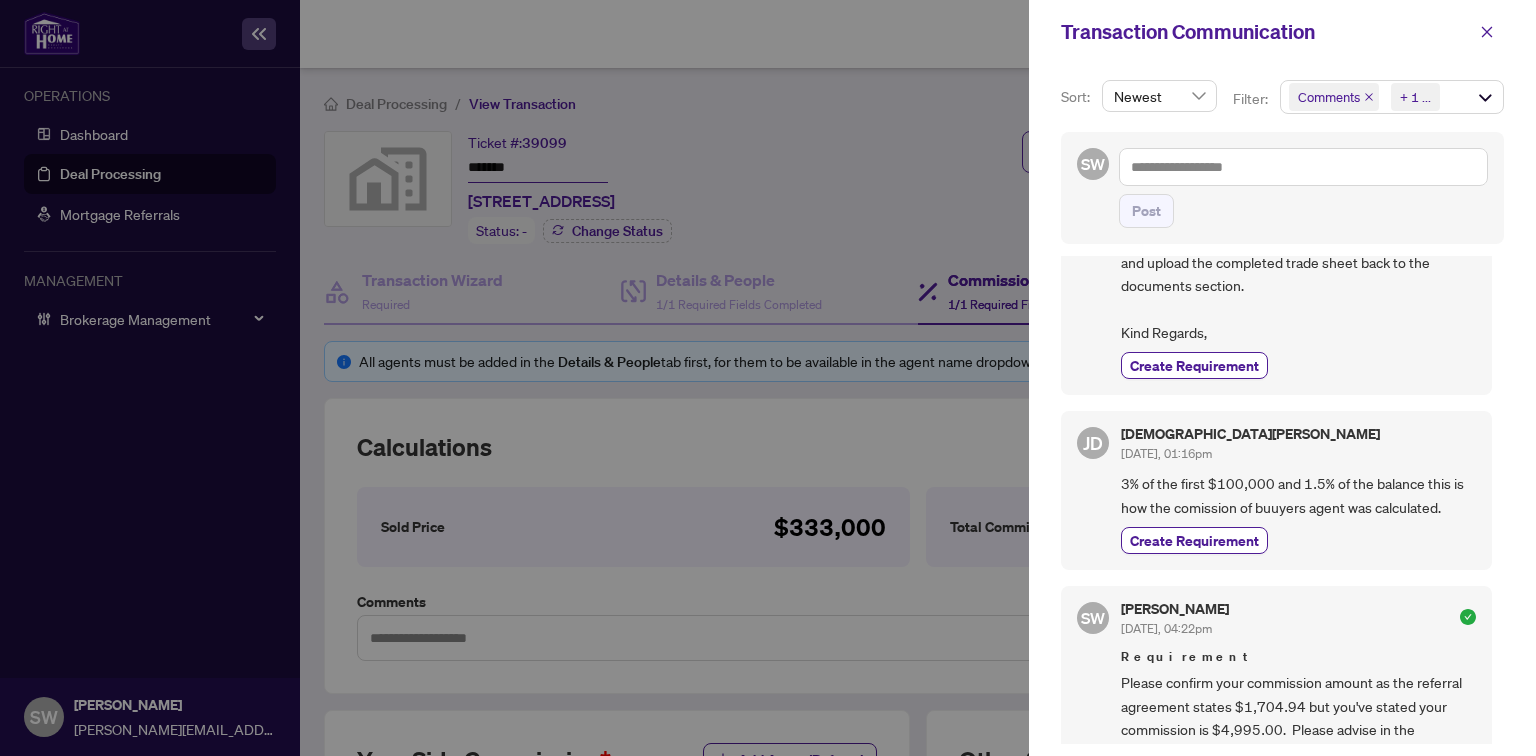 scroll, scrollTop: 240, scrollLeft: 0, axis: vertical 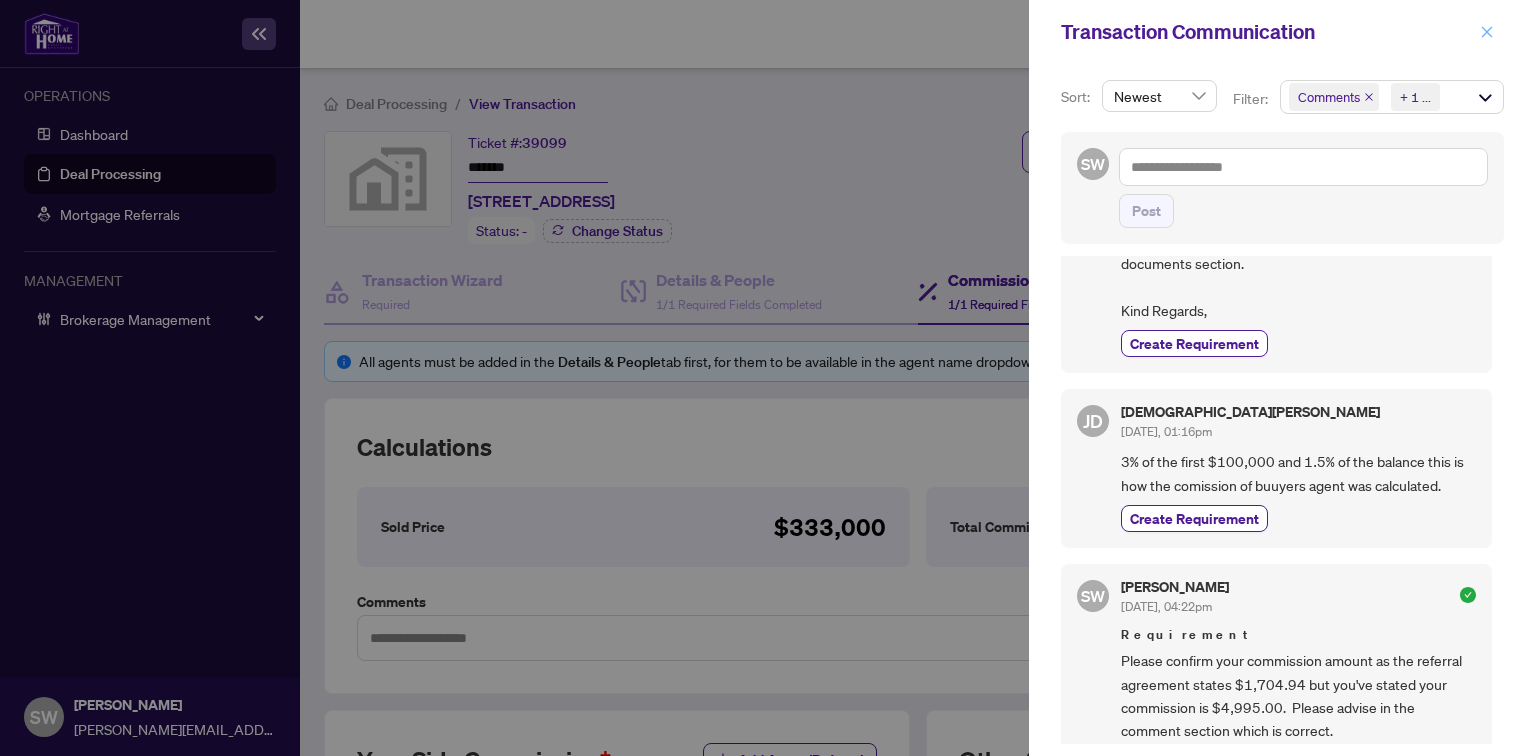 click 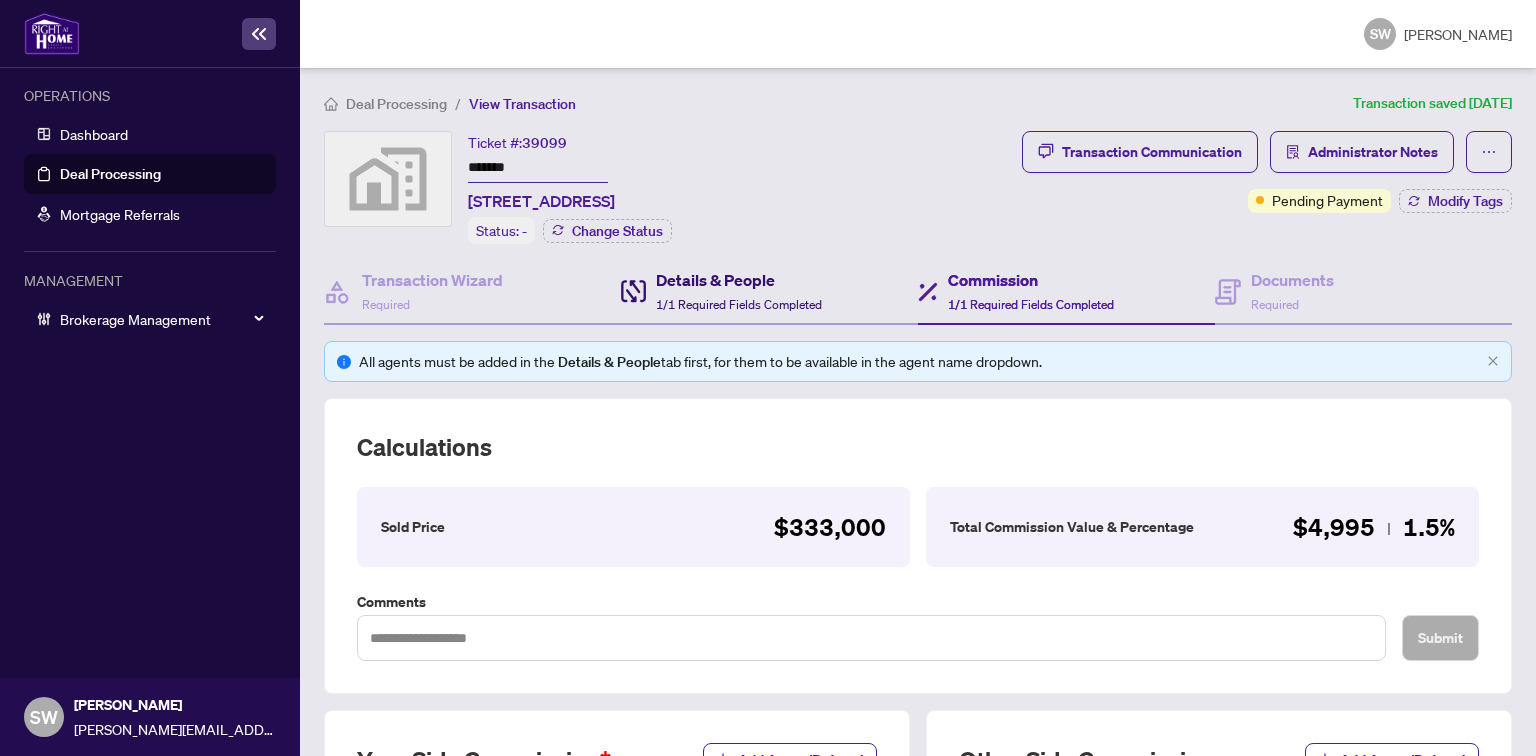 click on "Details & People" at bounding box center [739, 280] 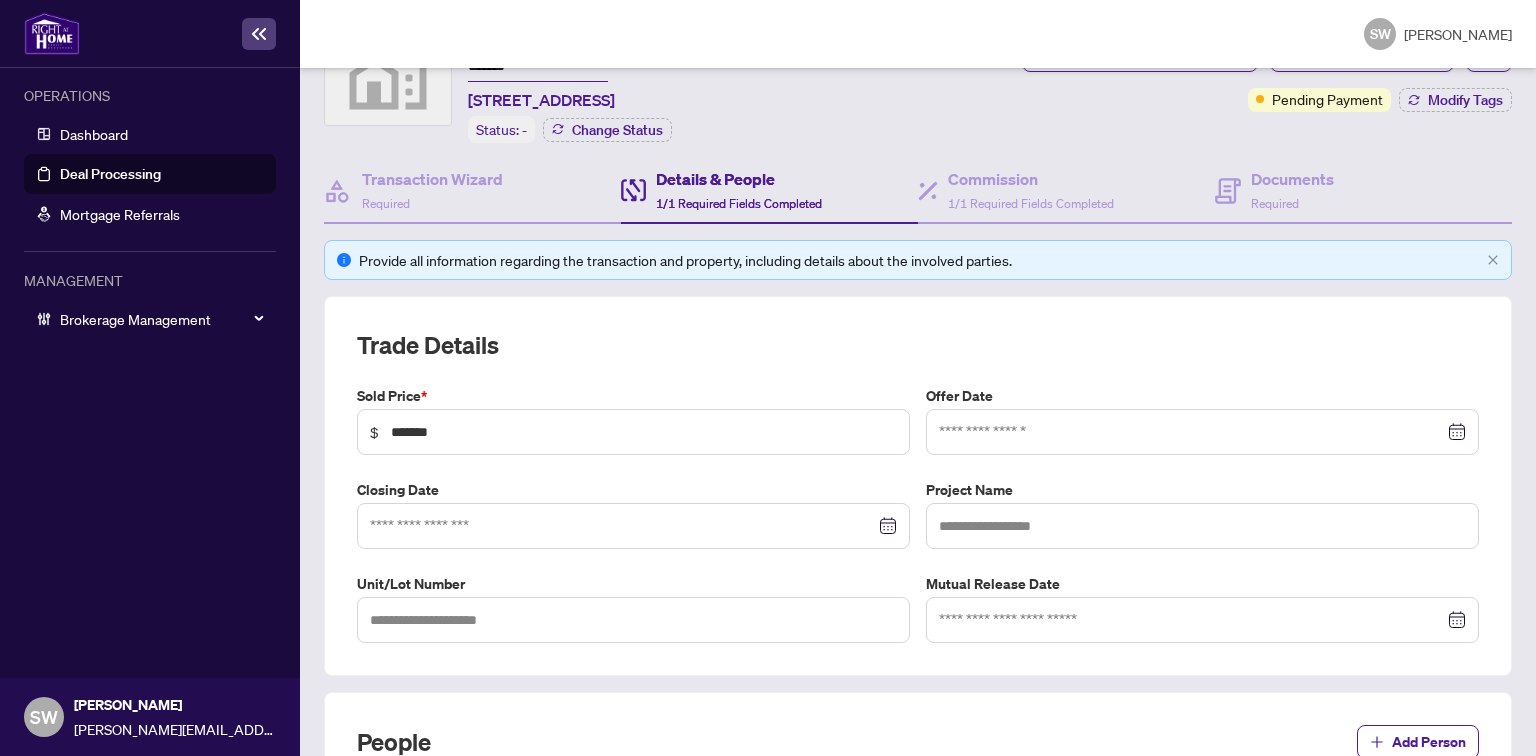 scroll, scrollTop: 0, scrollLeft: 0, axis: both 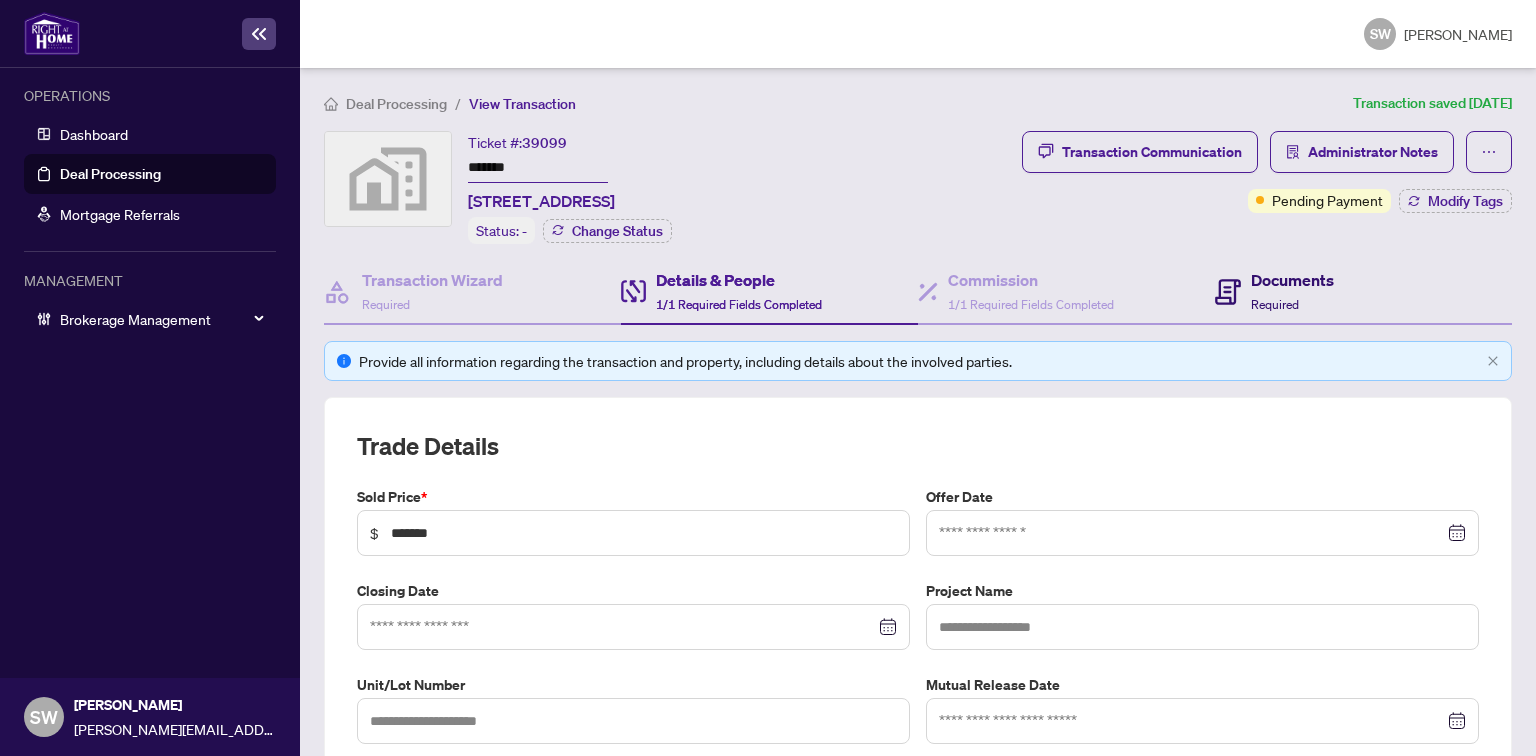 click on "Documents" at bounding box center [1292, 280] 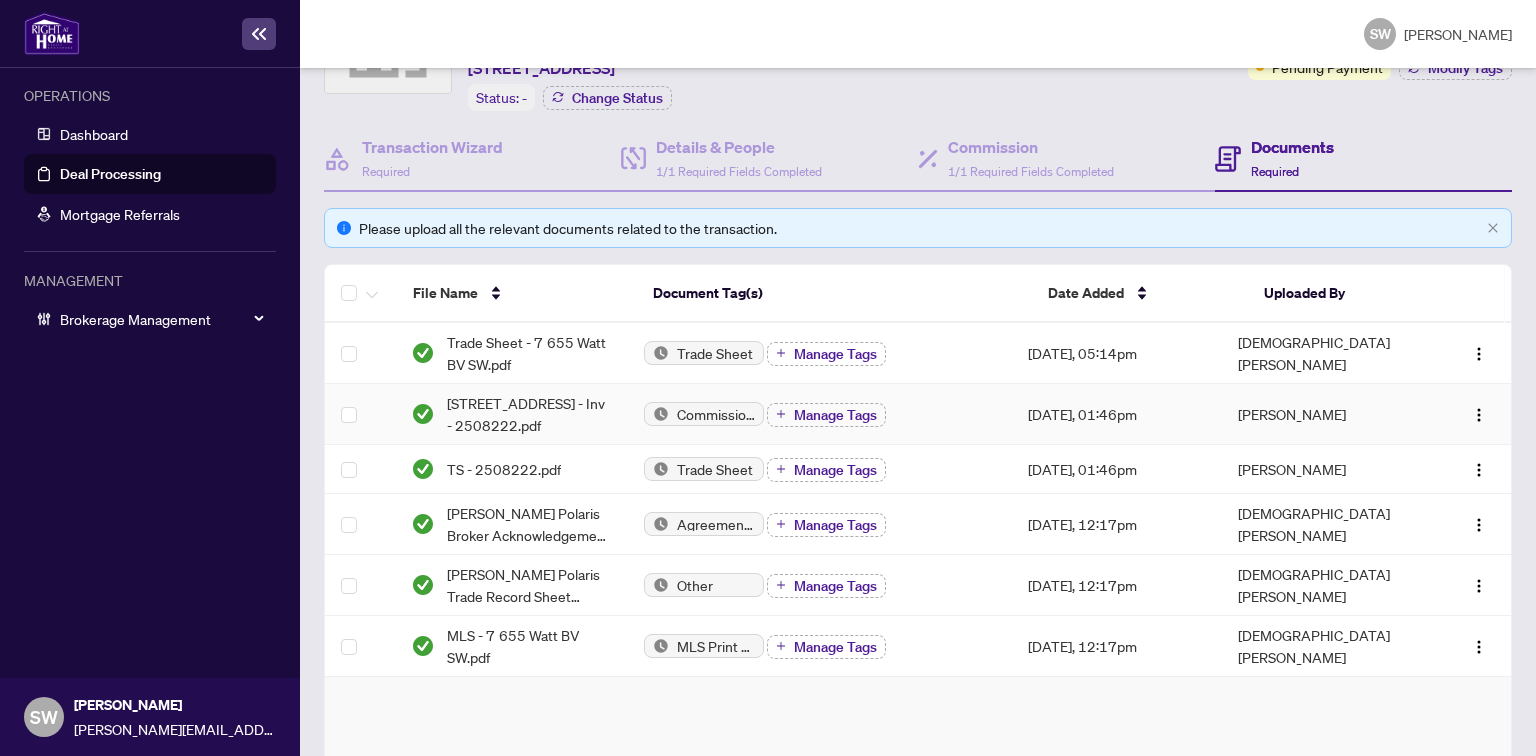 scroll, scrollTop: 160, scrollLeft: 0, axis: vertical 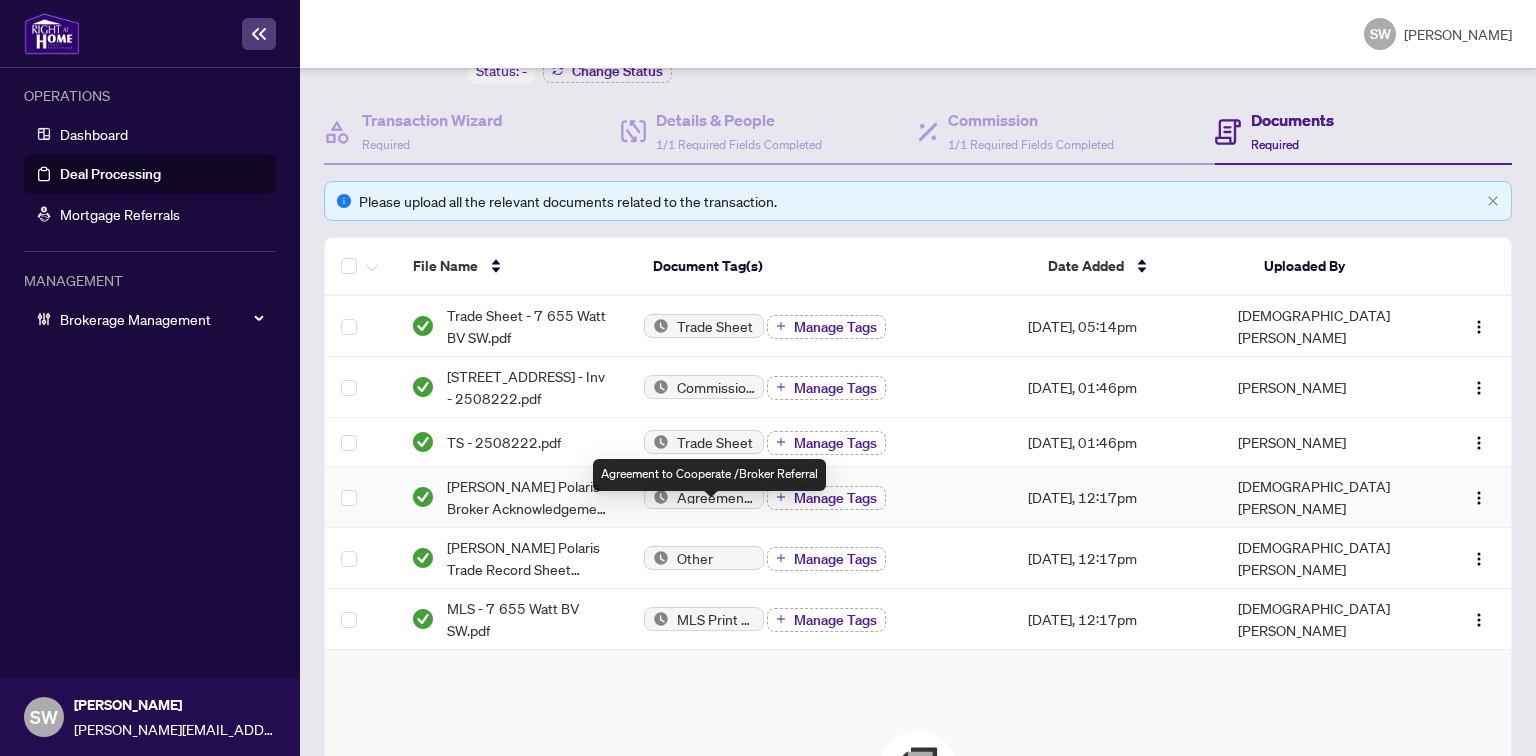 click on "[PERSON_NAME] Polaris Broker Acknowledgement of Referral EXECUTED.pdf" at bounding box center (529, 497) 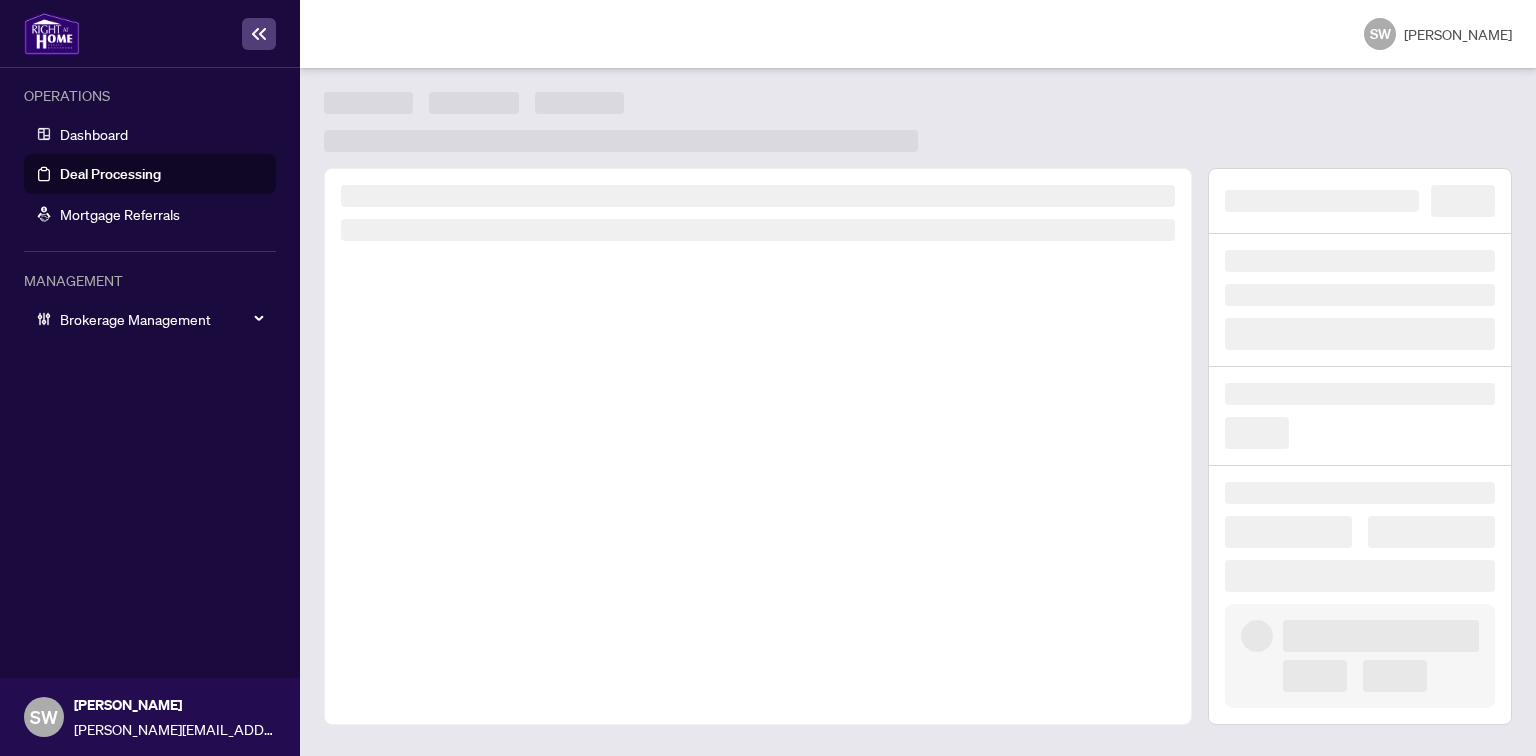 scroll, scrollTop: 0, scrollLeft: 0, axis: both 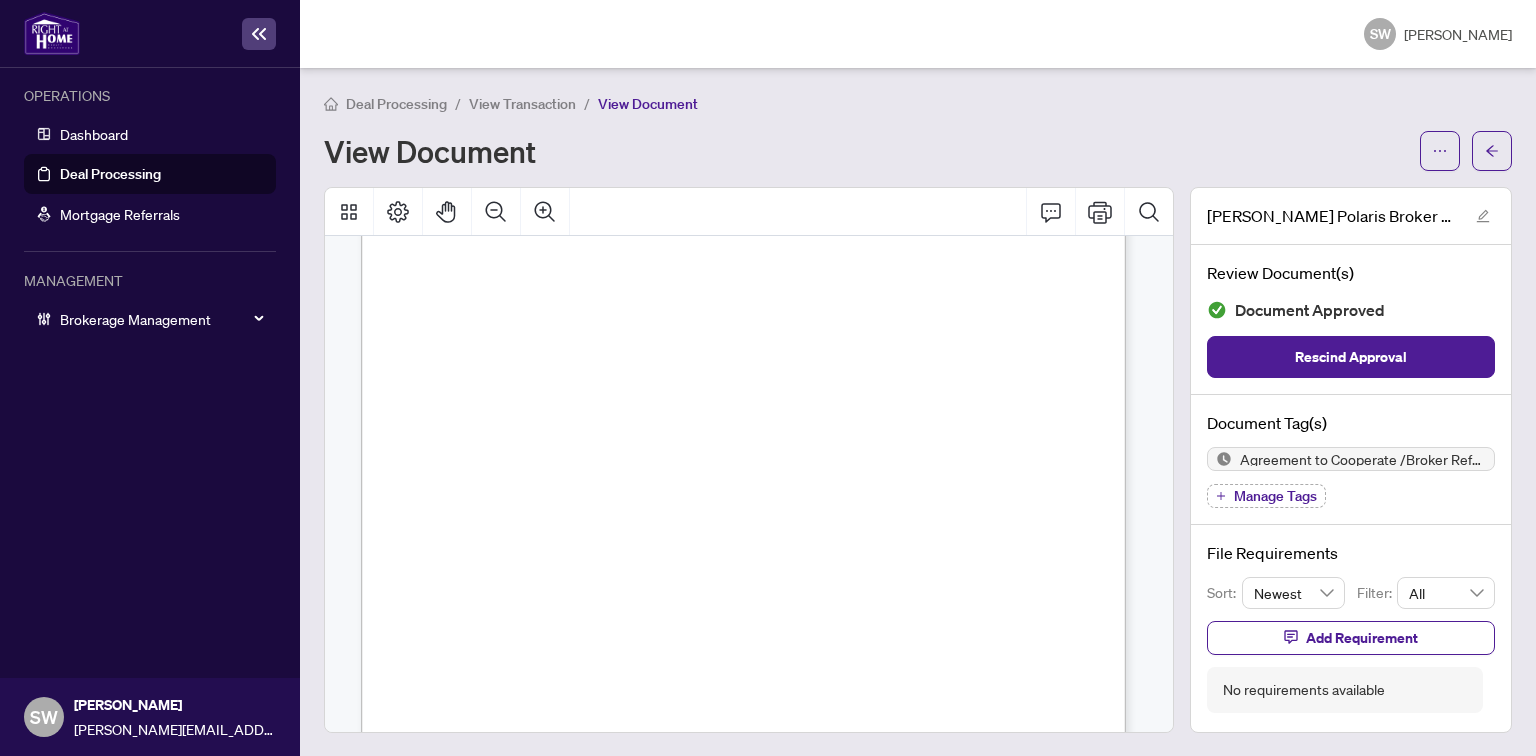 click on "Manage Tags" at bounding box center [1275, 496] 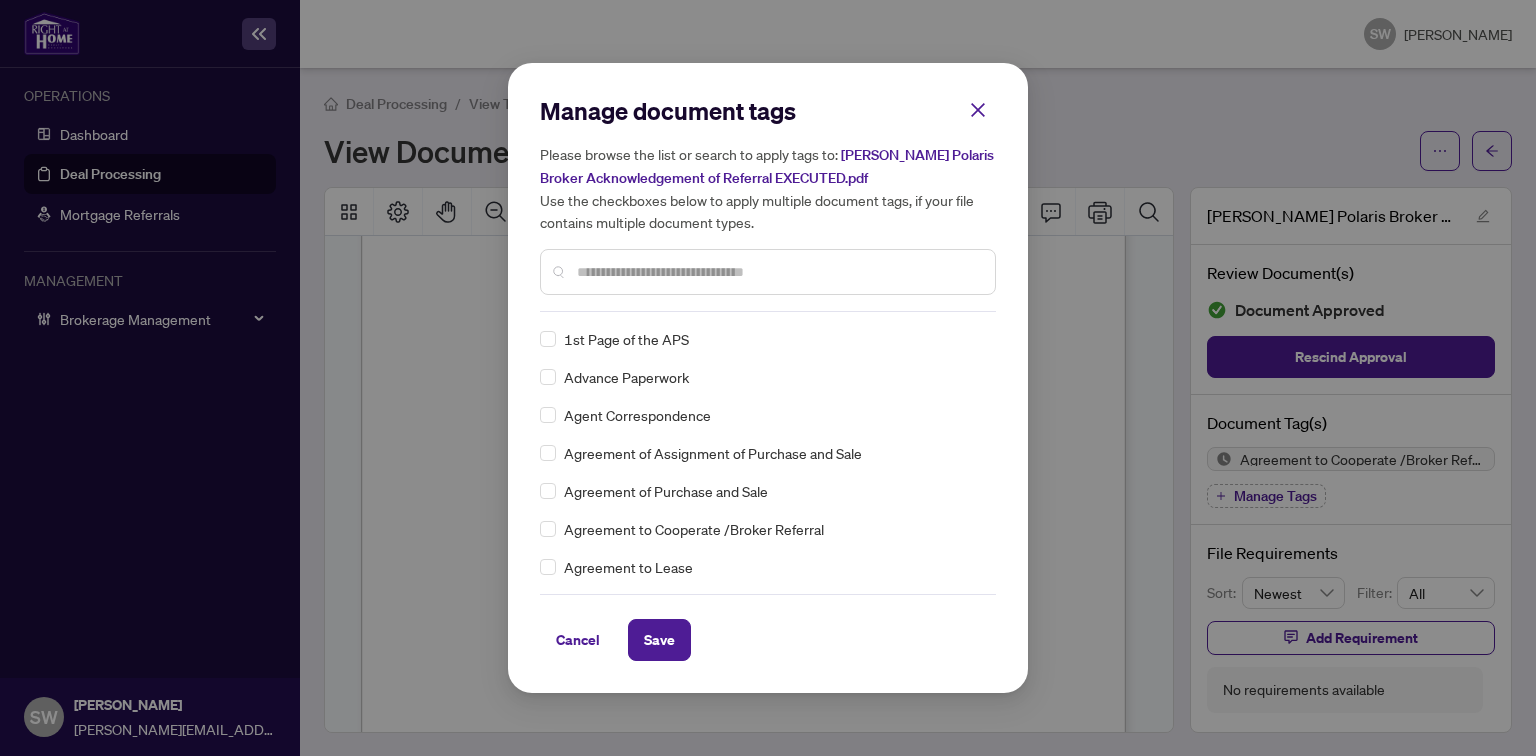 click at bounding box center [778, 272] 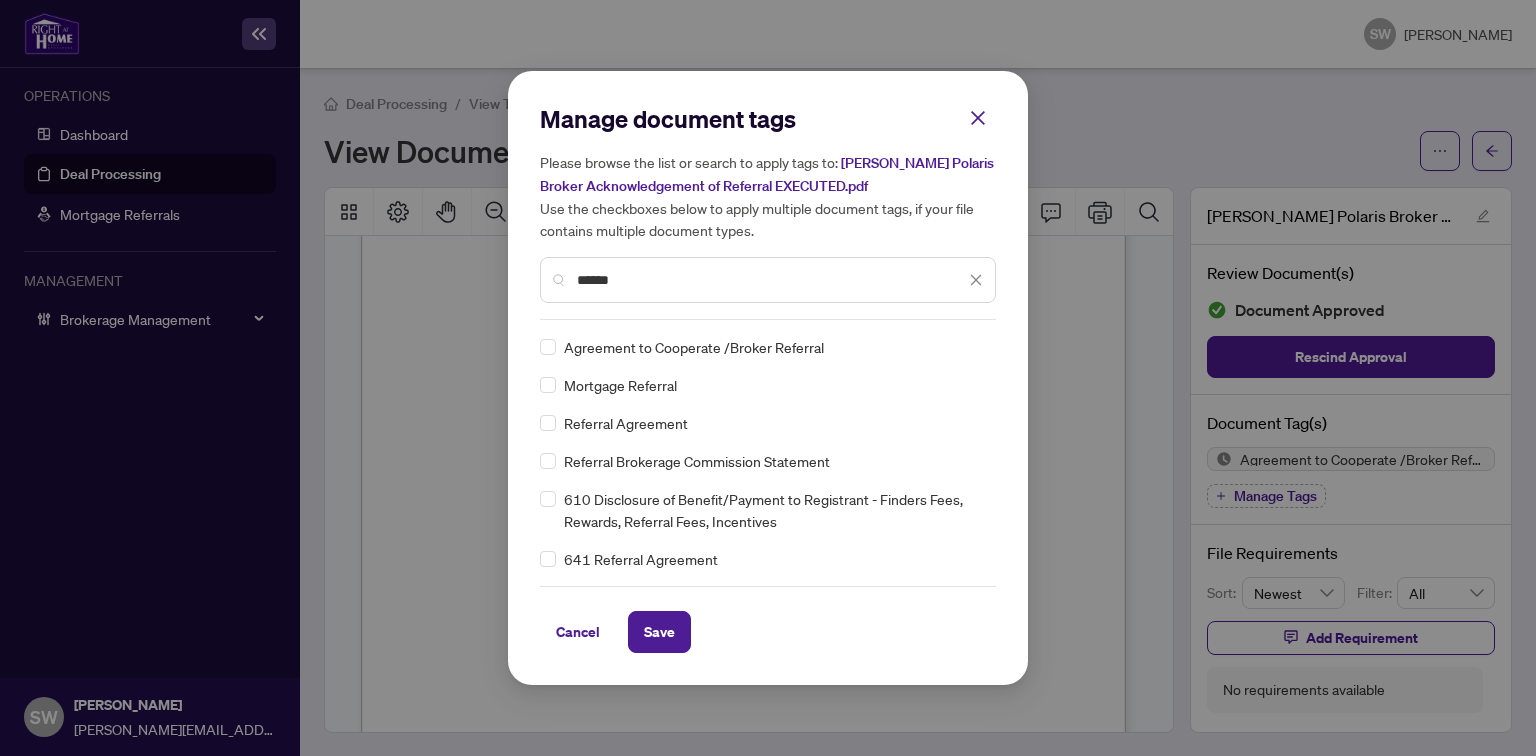 type on "******" 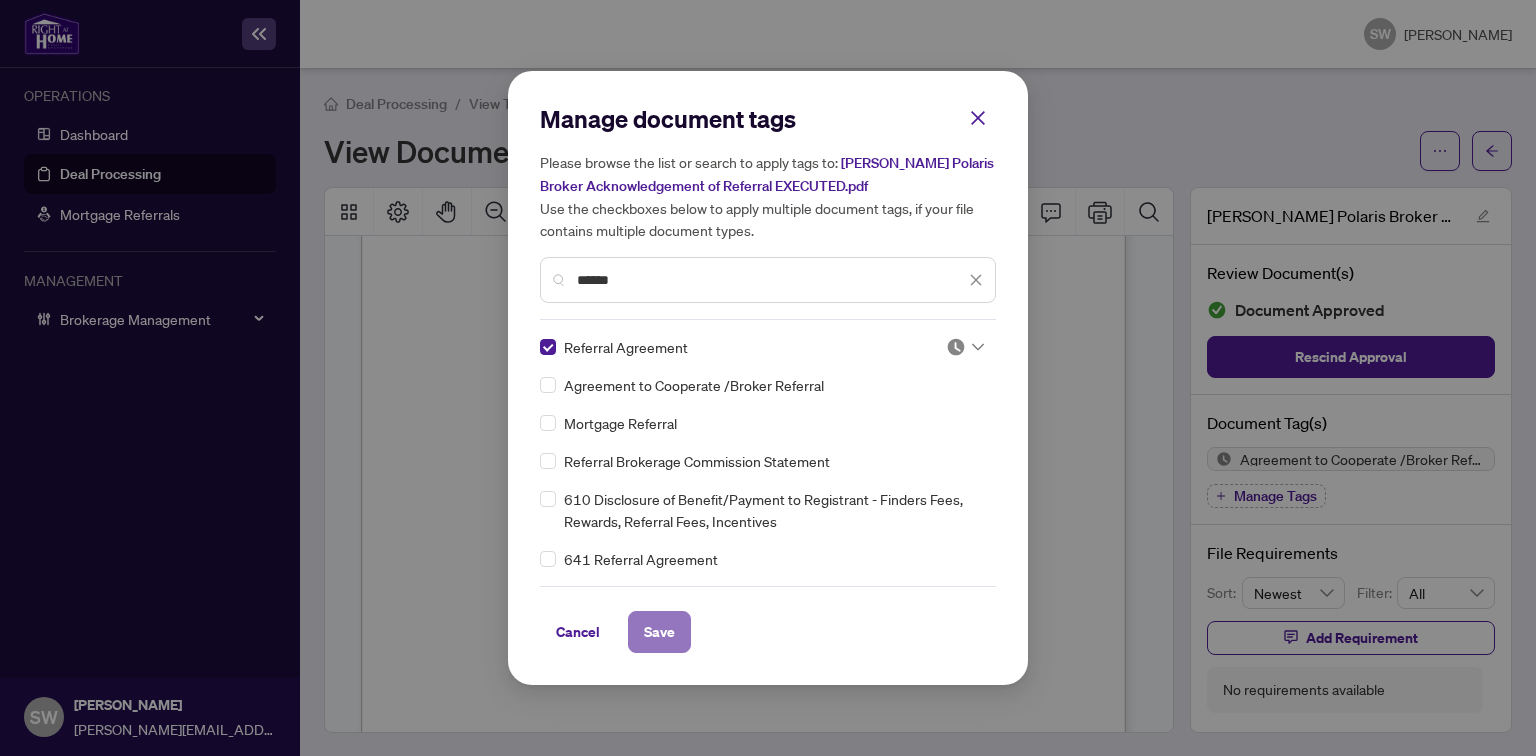 click on "Save" at bounding box center (659, 632) 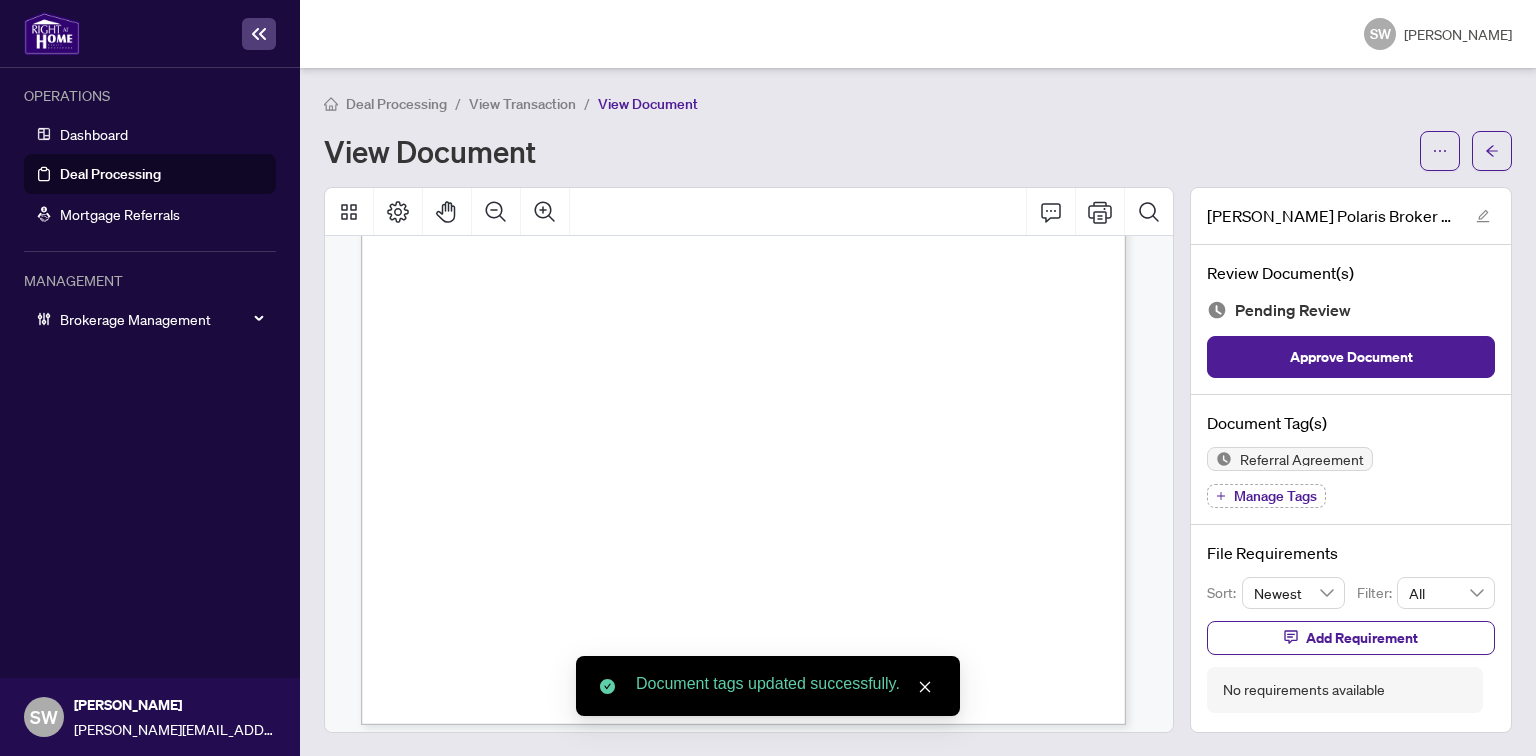 scroll, scrollTop: 533, scrollLeft: 0, axis: vertical 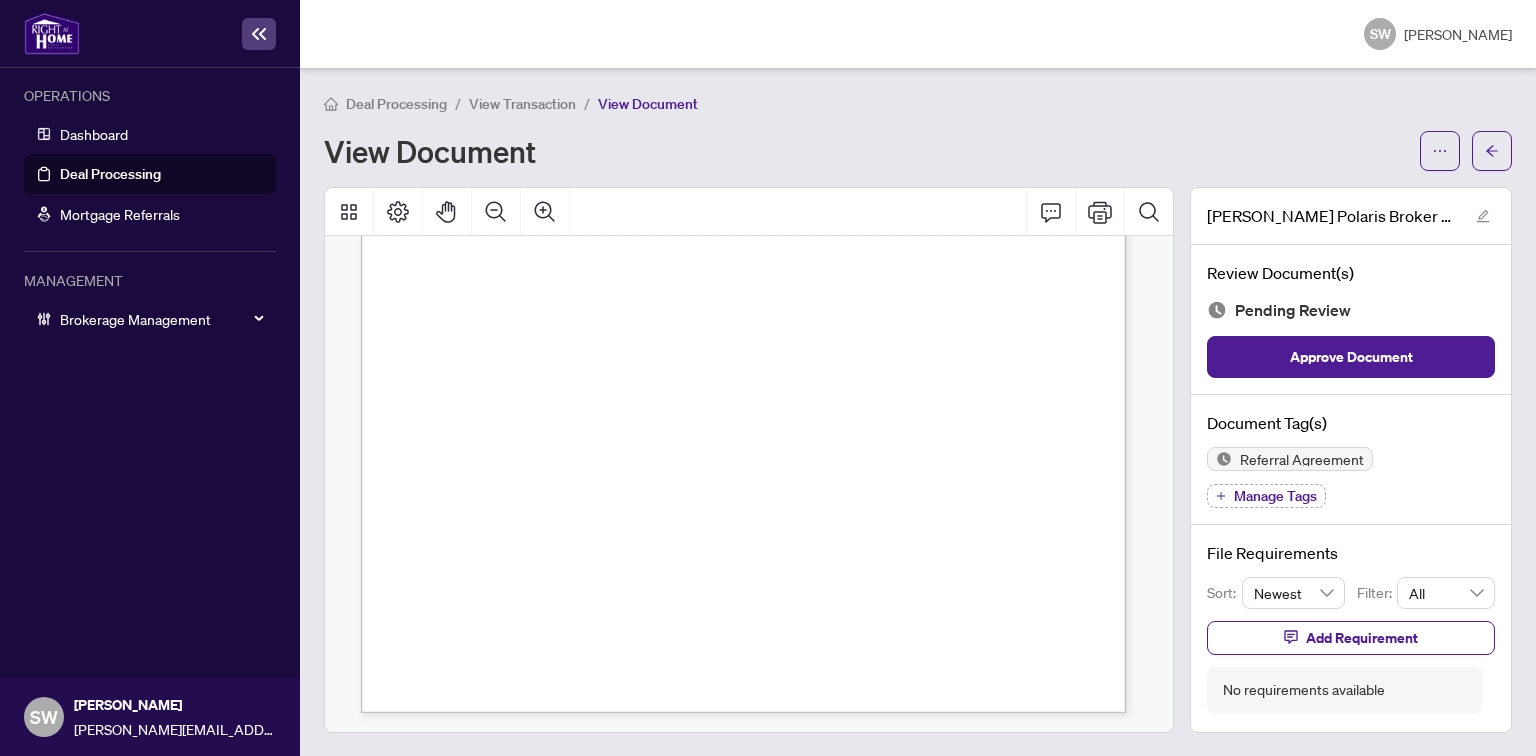 click on "View Transaction" at bounding box center [522, 104] 